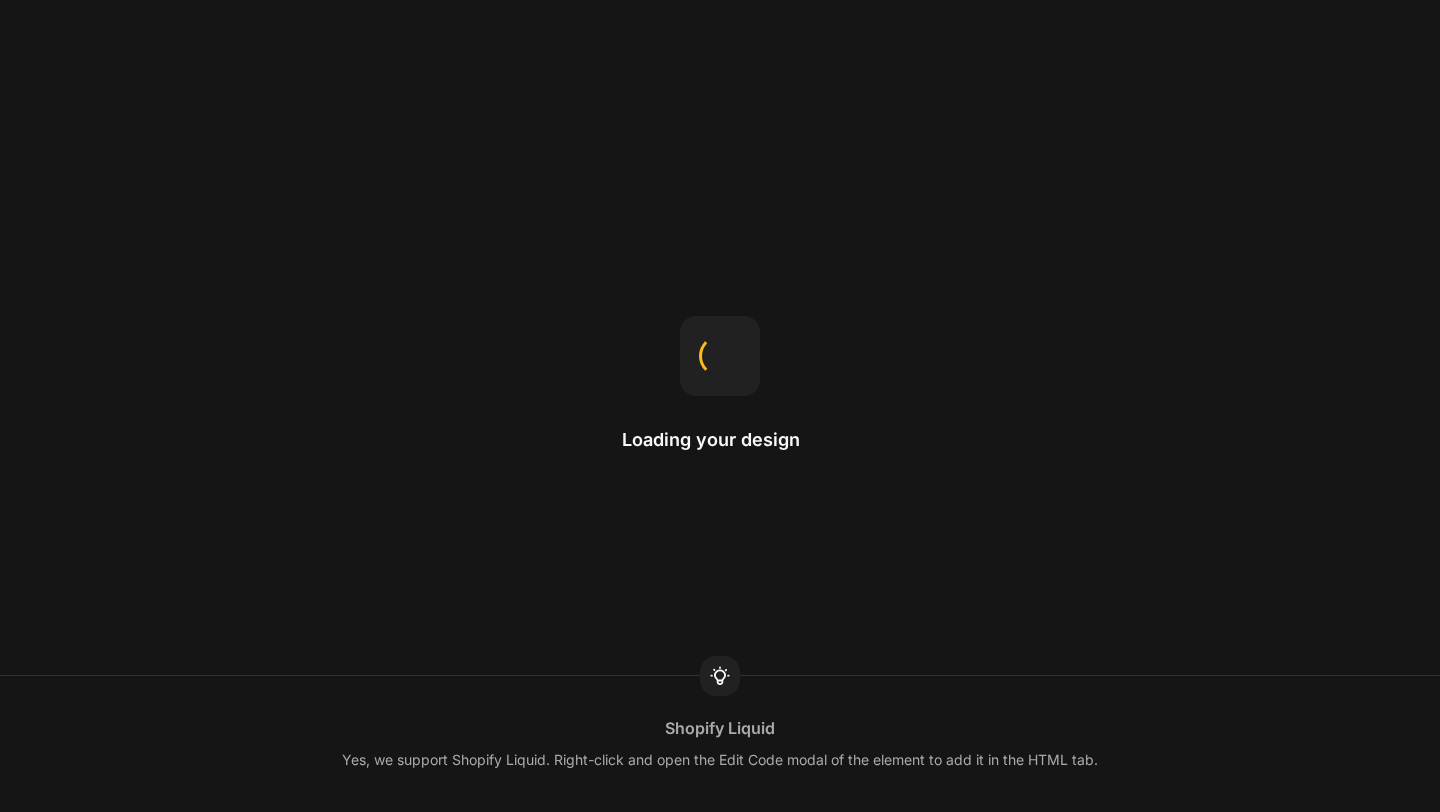 scroll, scrollTop: 0, scrollLeft: 0, axis: both 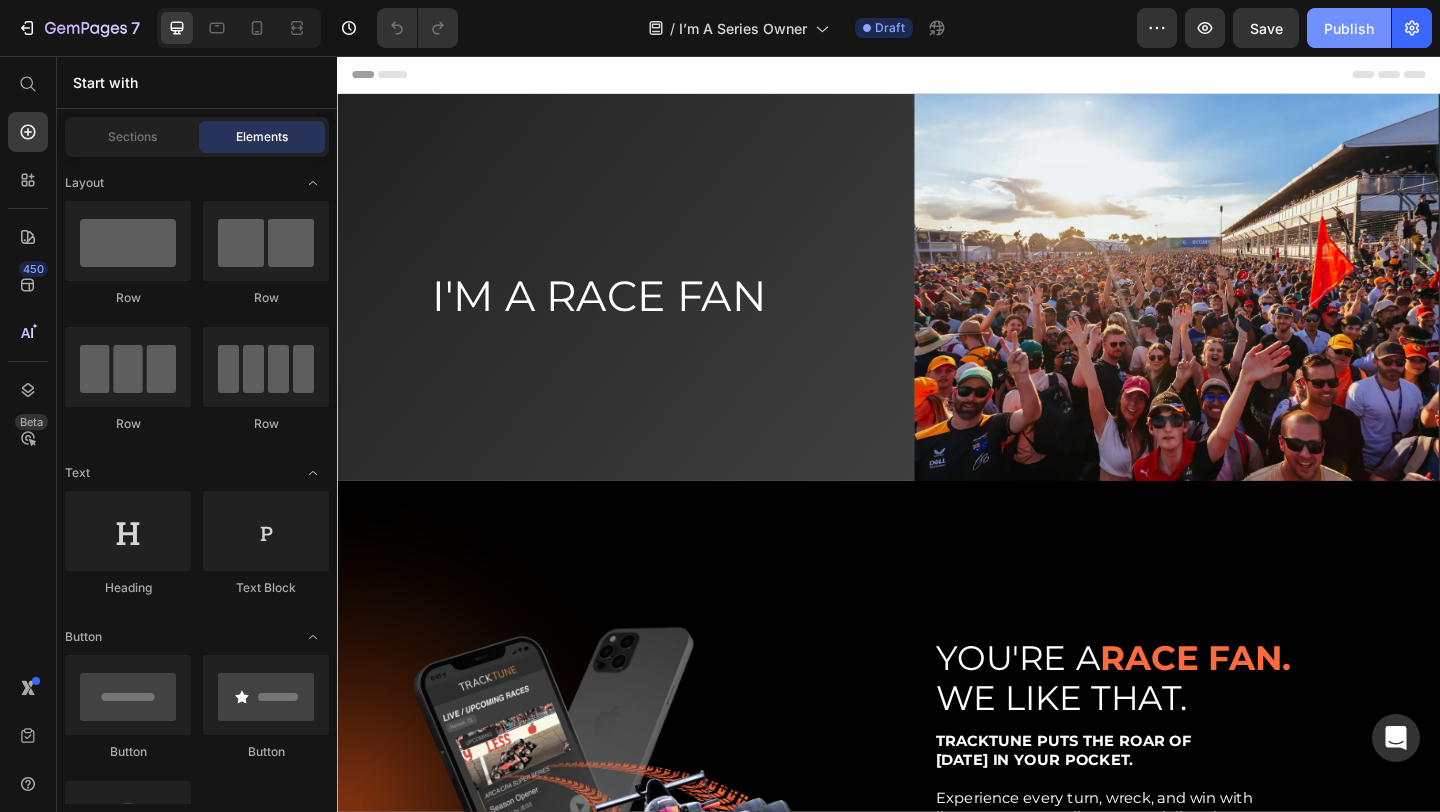 click on "Publish" at bounding box center [1349, 28] 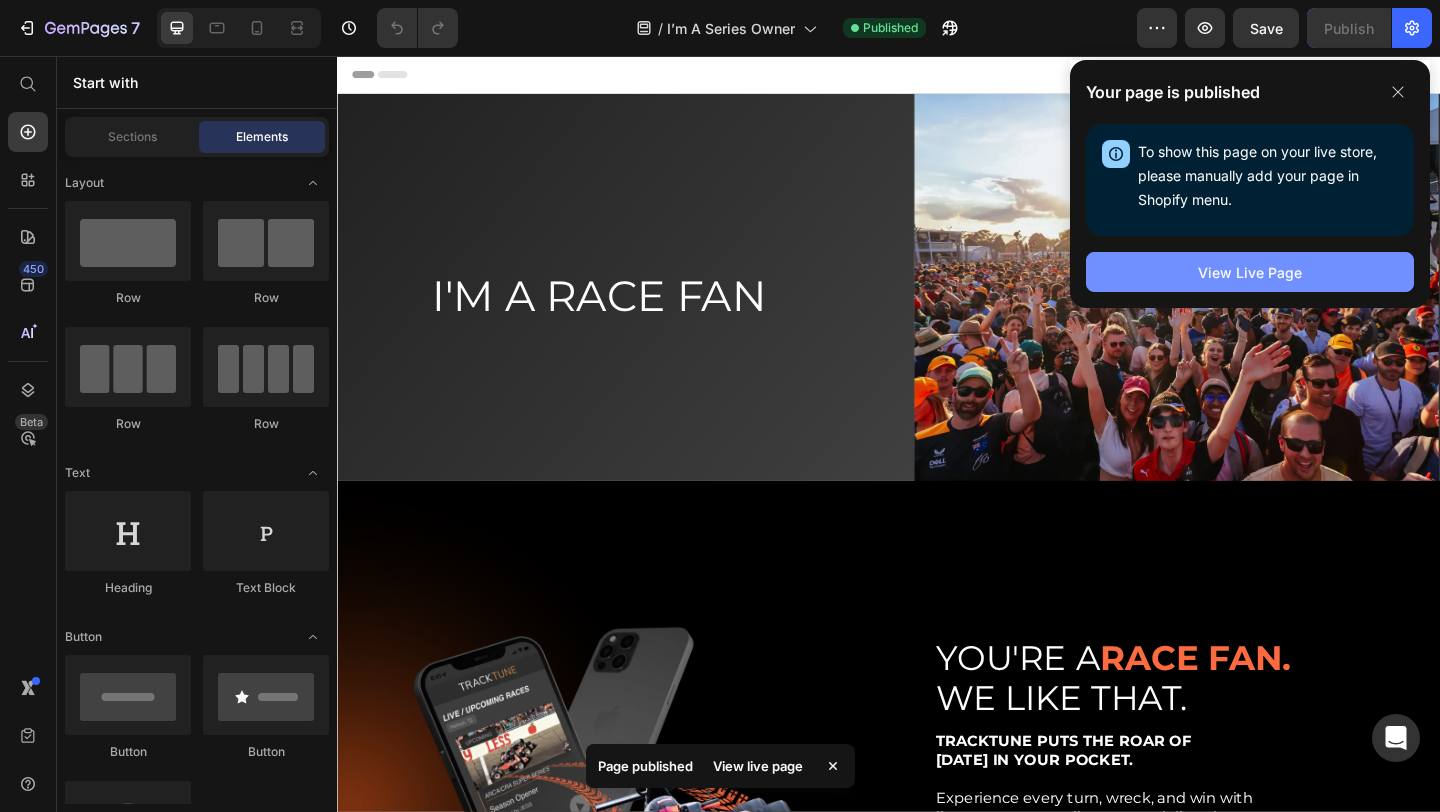 click on "View Live Page" at bounding box center (1250, 272) 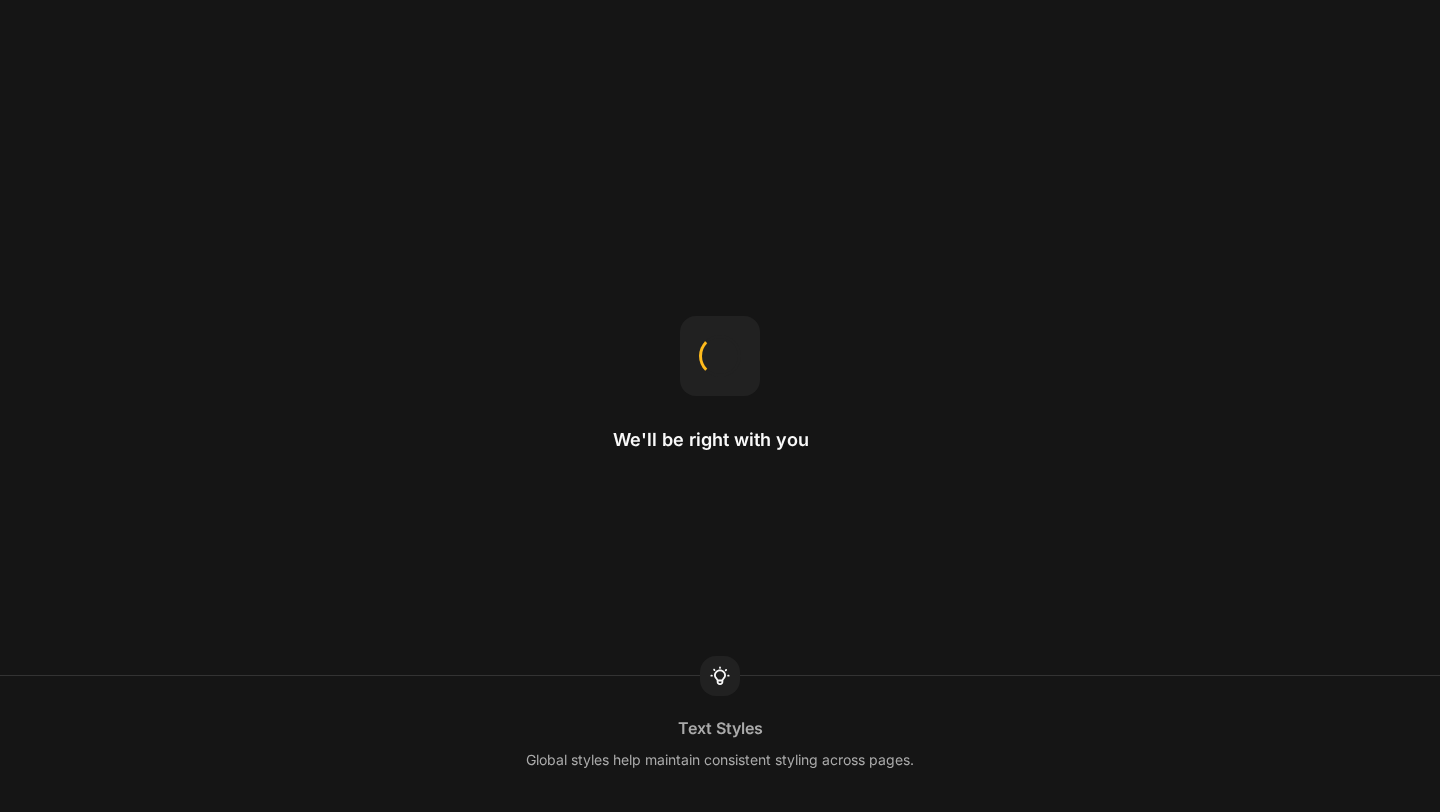scroll, scrollTop: 0, scrollLeft: 0, axis: both 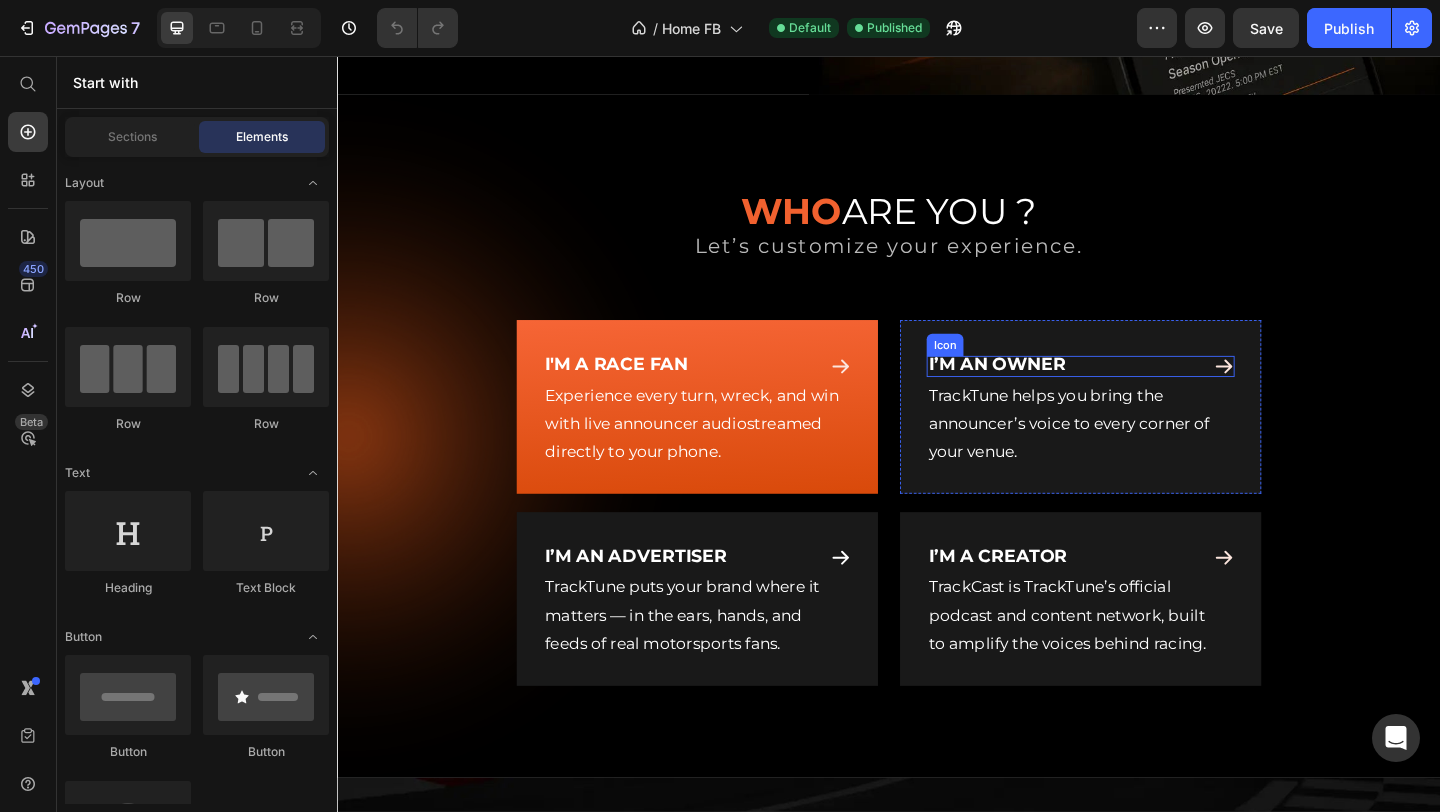 click 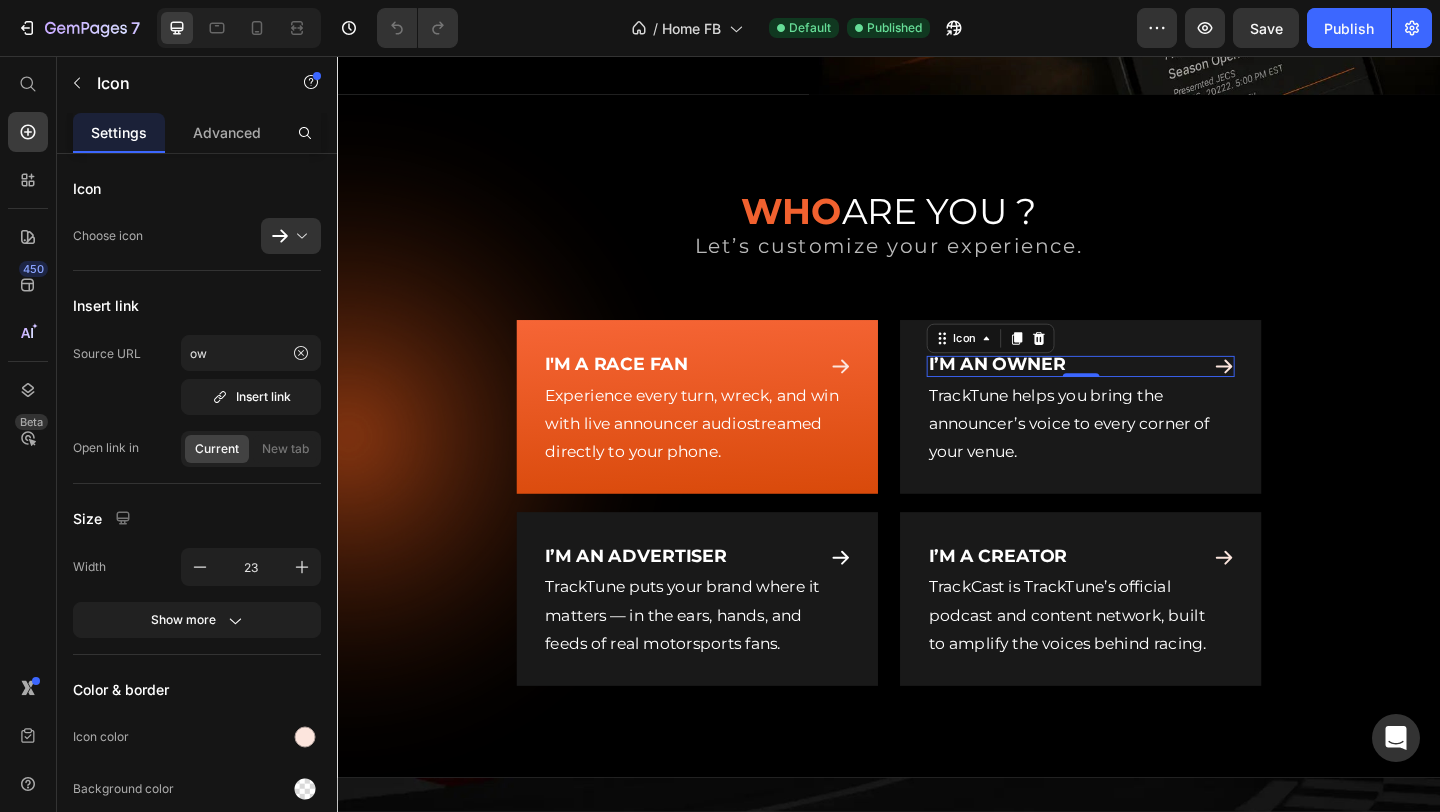 click 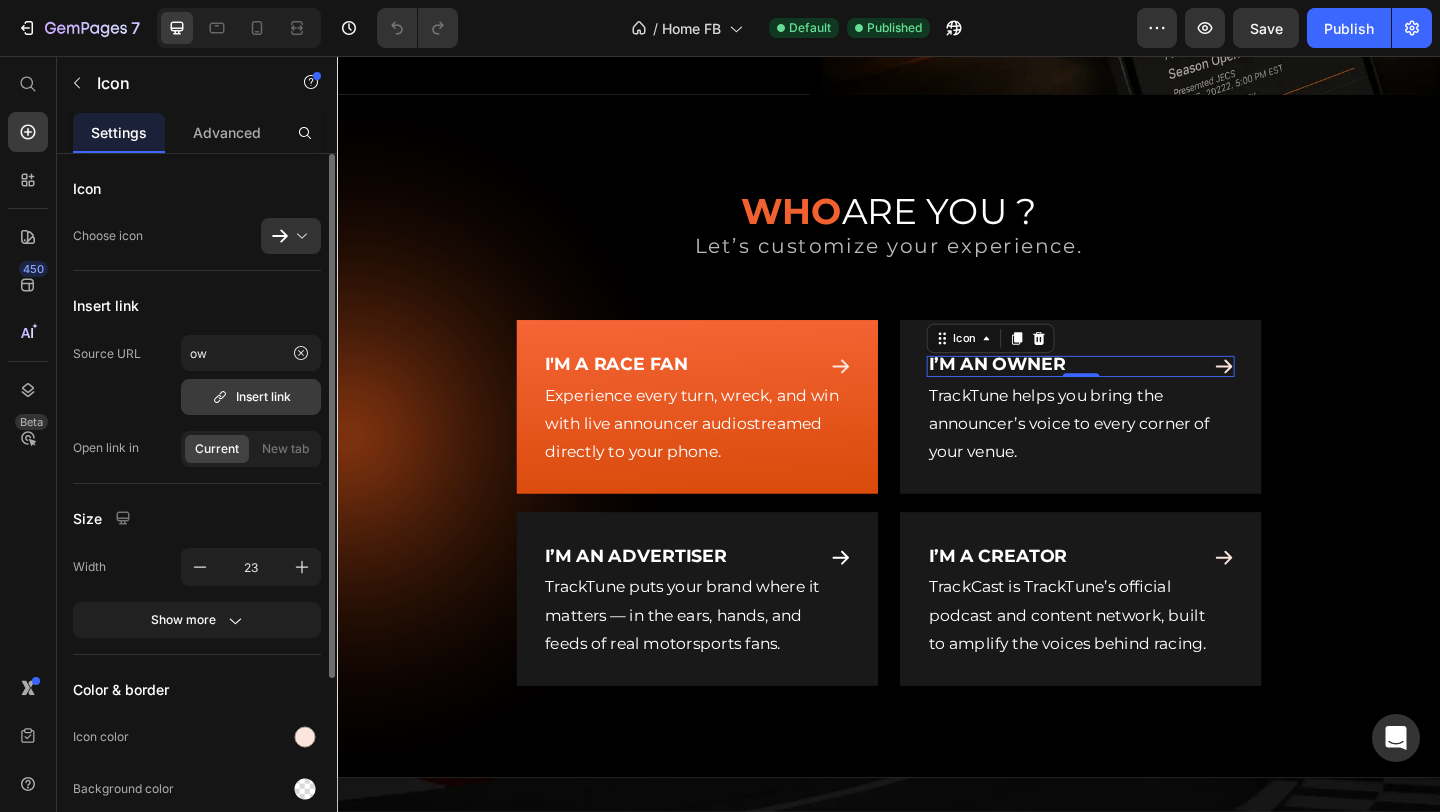click on "Insert link" at bounding box center (251, 397) 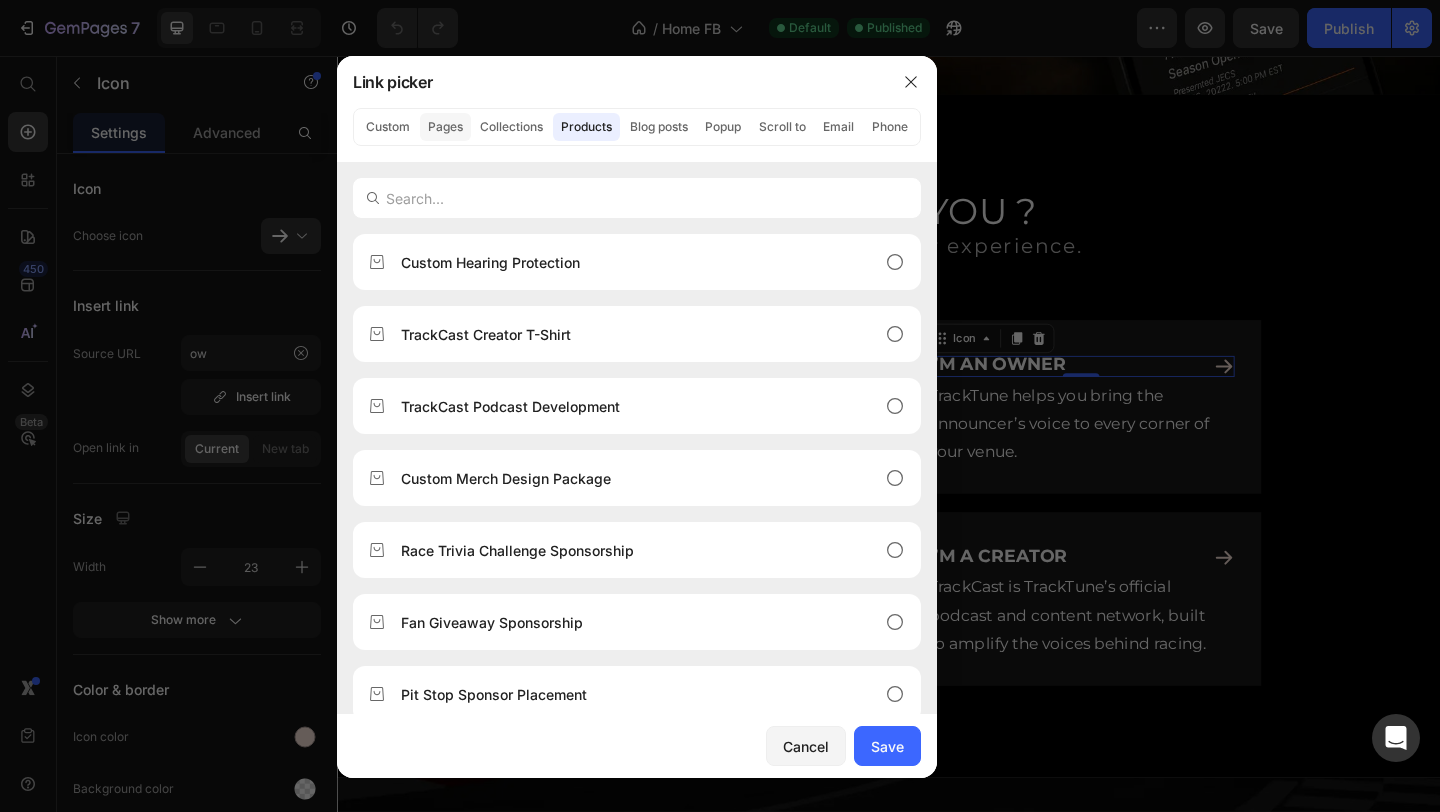 click on "Pages" 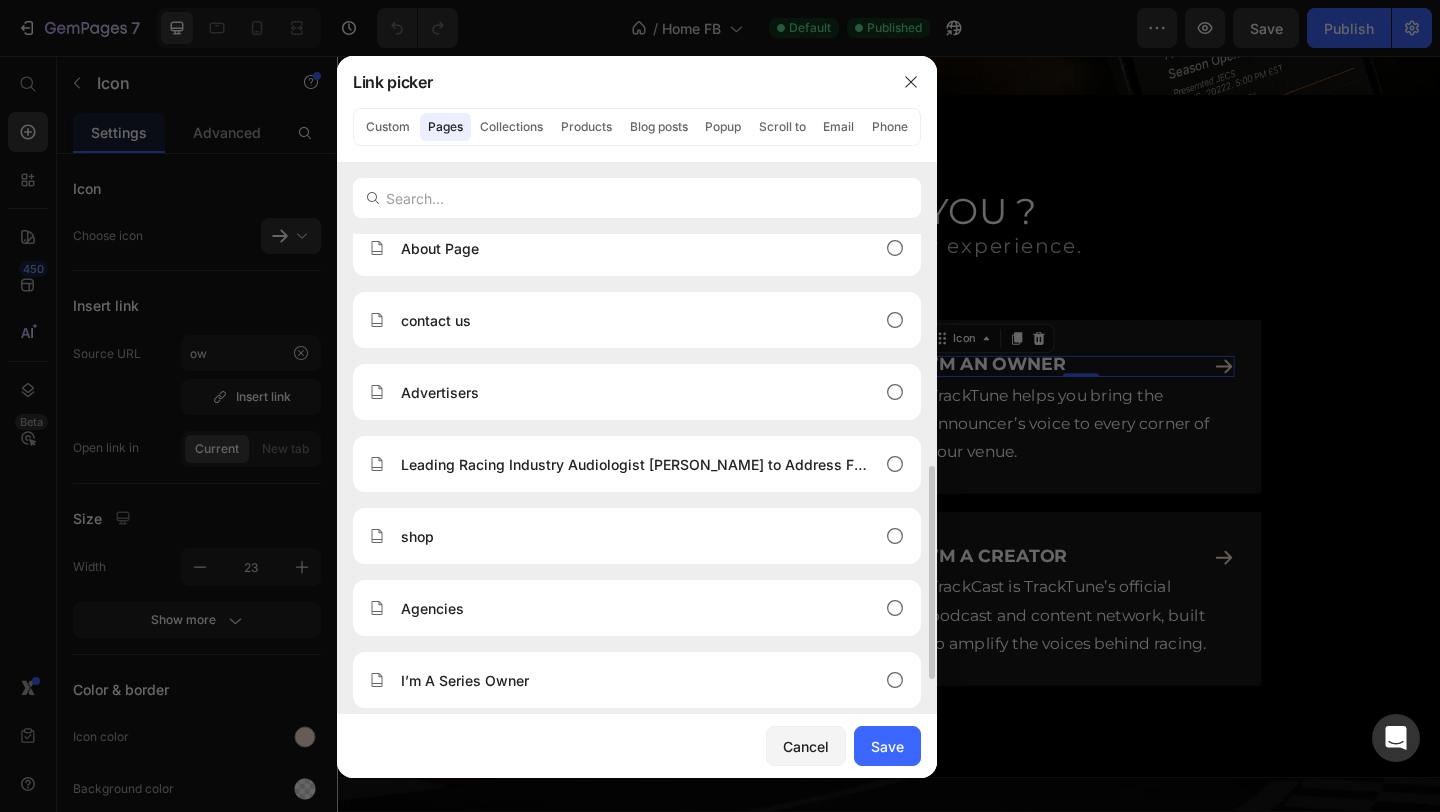 scroll, scrollTop: 600, scrollLeft: 0, axis: vertical 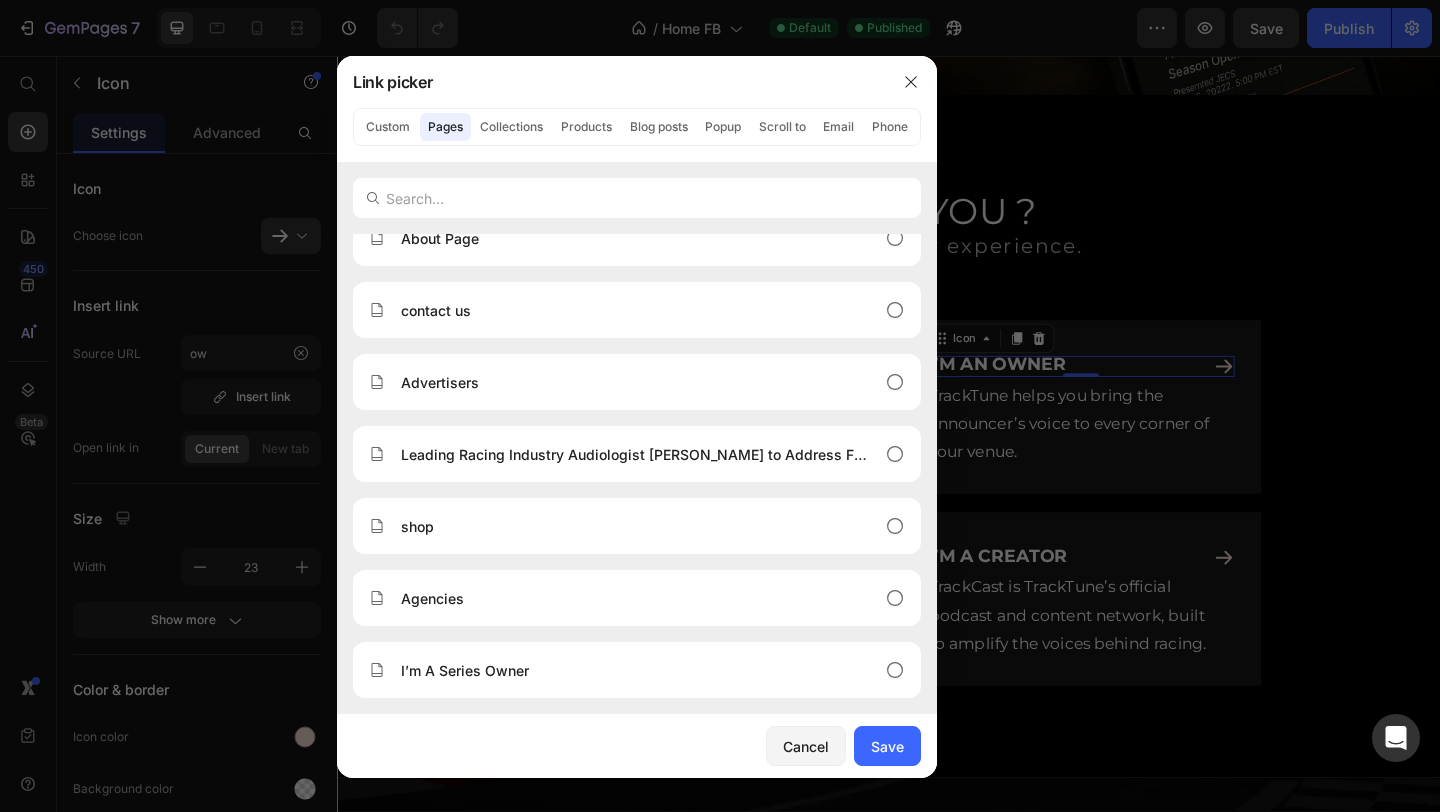 click at bounding box center [720, 406] 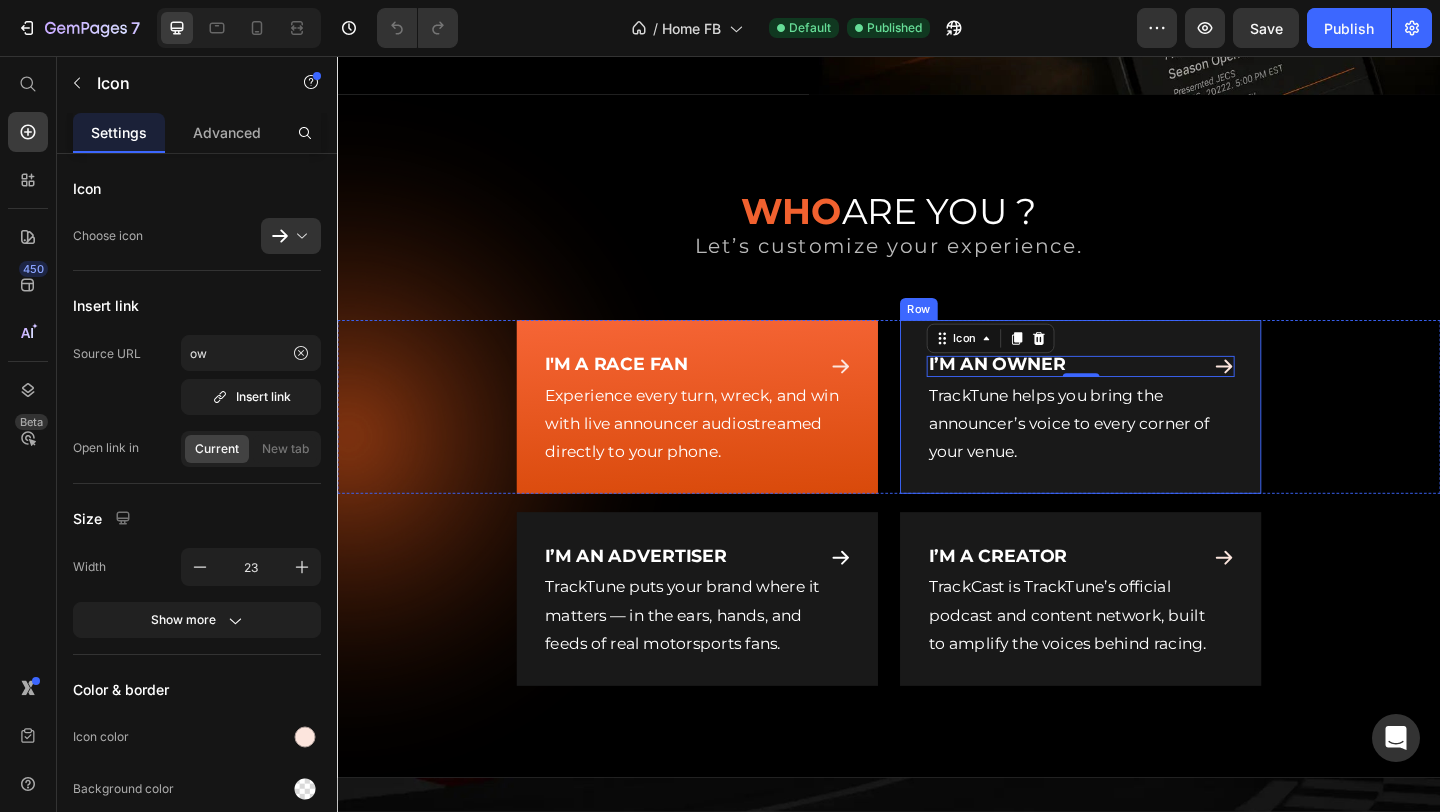 click on "I’M AN OWNER Text Block
Icon   0 TrackTune helps you bring the announcer’s voice to every corner of your venue. Text Block Row" at bounding box center (1145, 437) 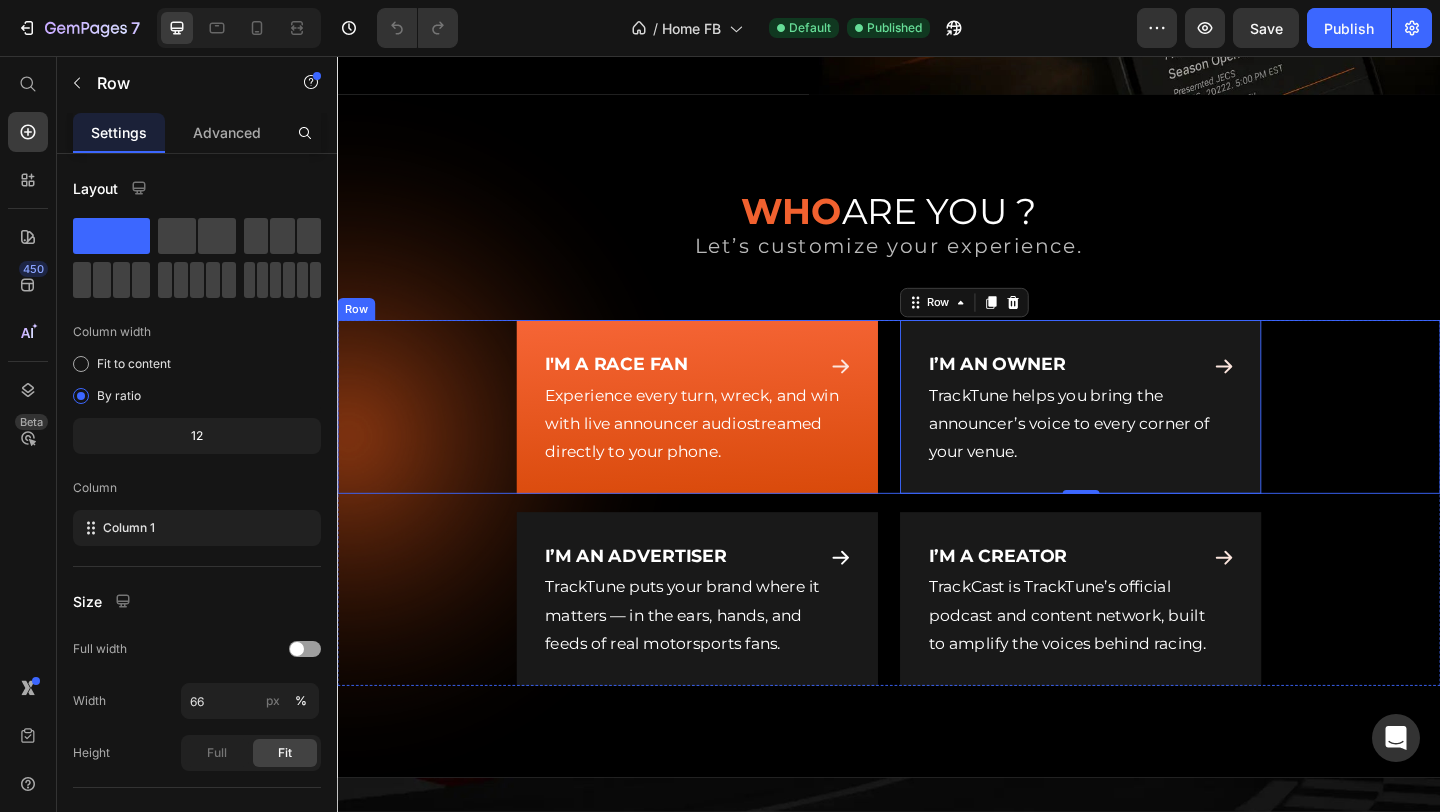 click on "I’M AN OWNER Text Block
Icon TrackTune helps you bring the announcer’s voice to every corner of your venue. Text Block Row   0" at bounding box center (1239, 437) 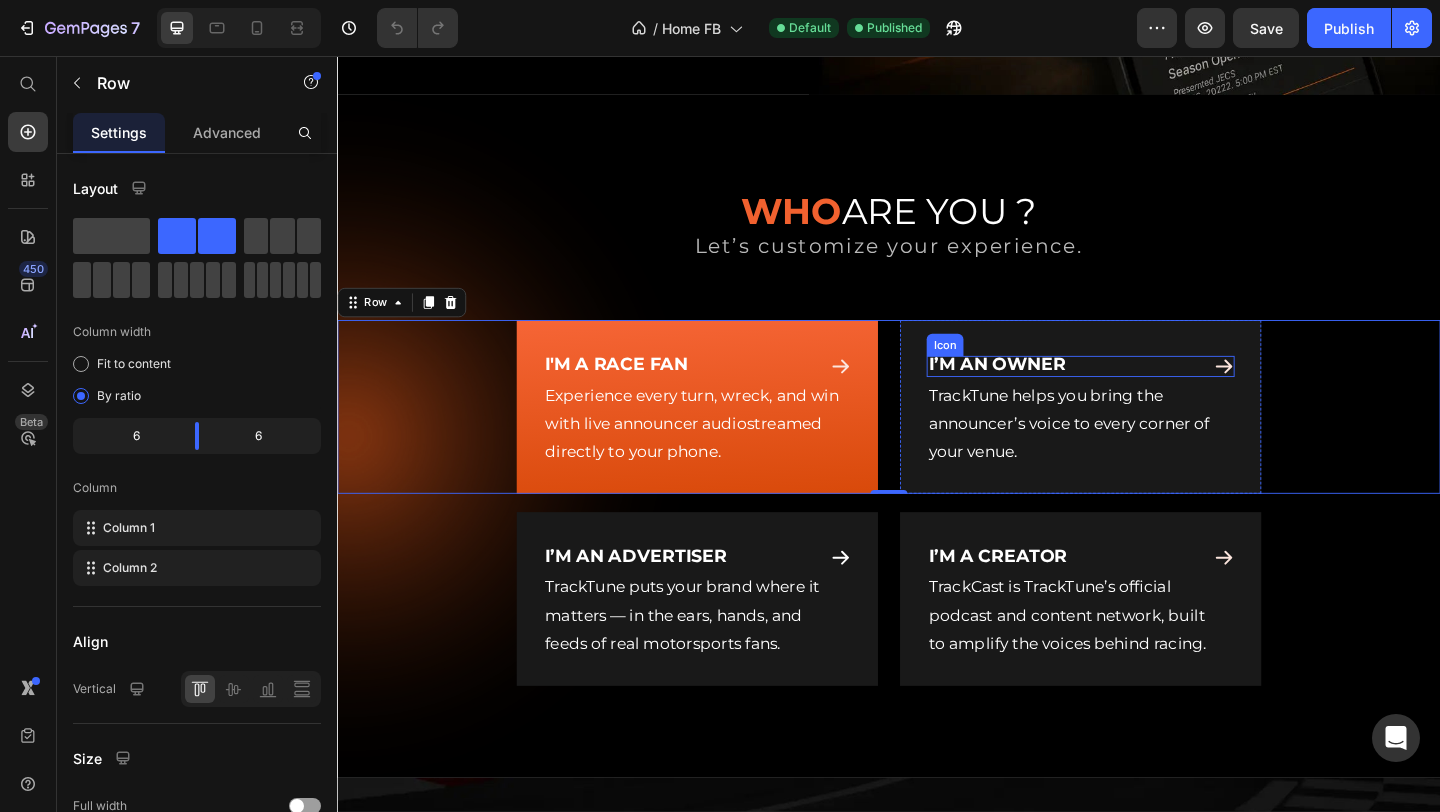 click 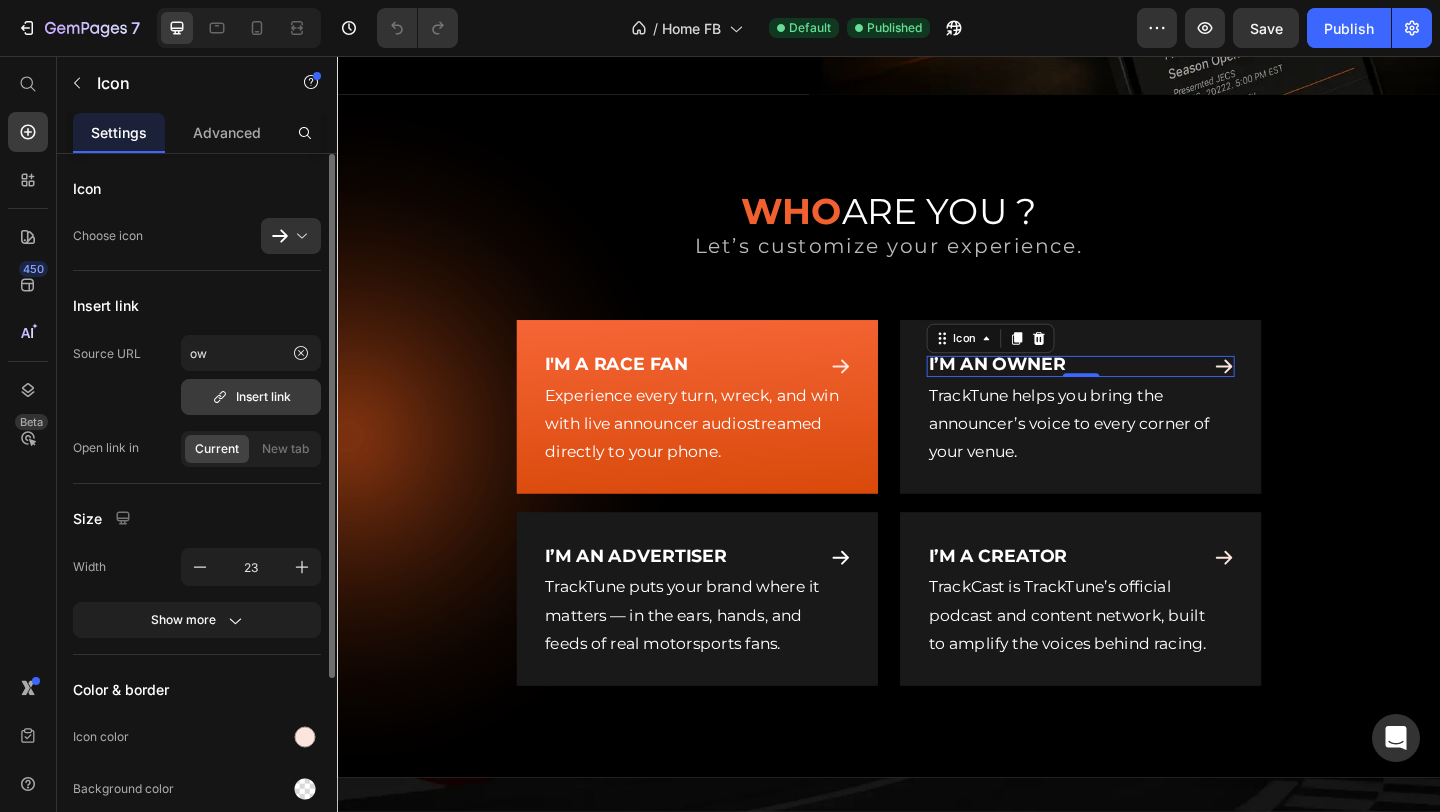 click on "Insert link" at bounding box center (251, 397) 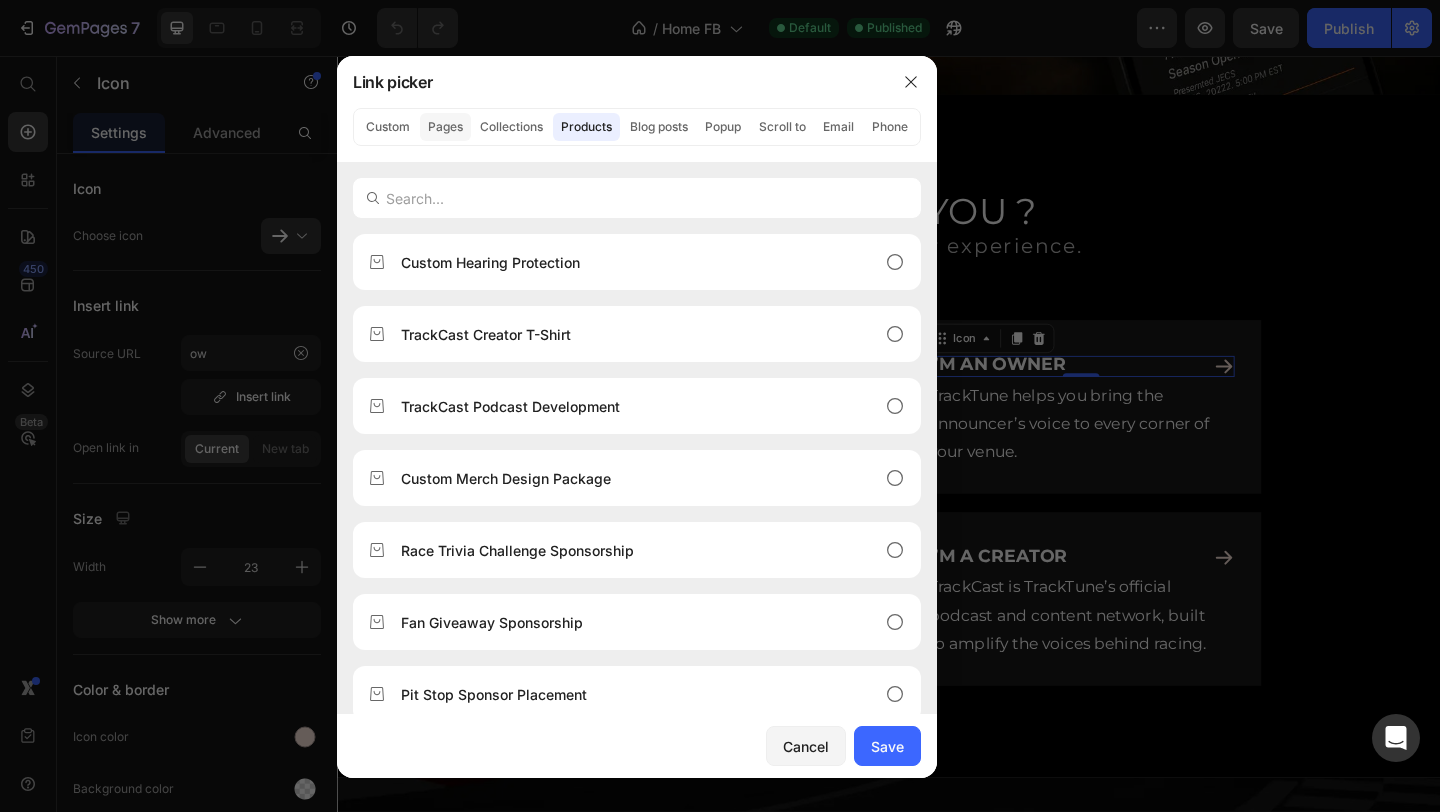 click on "Pages" 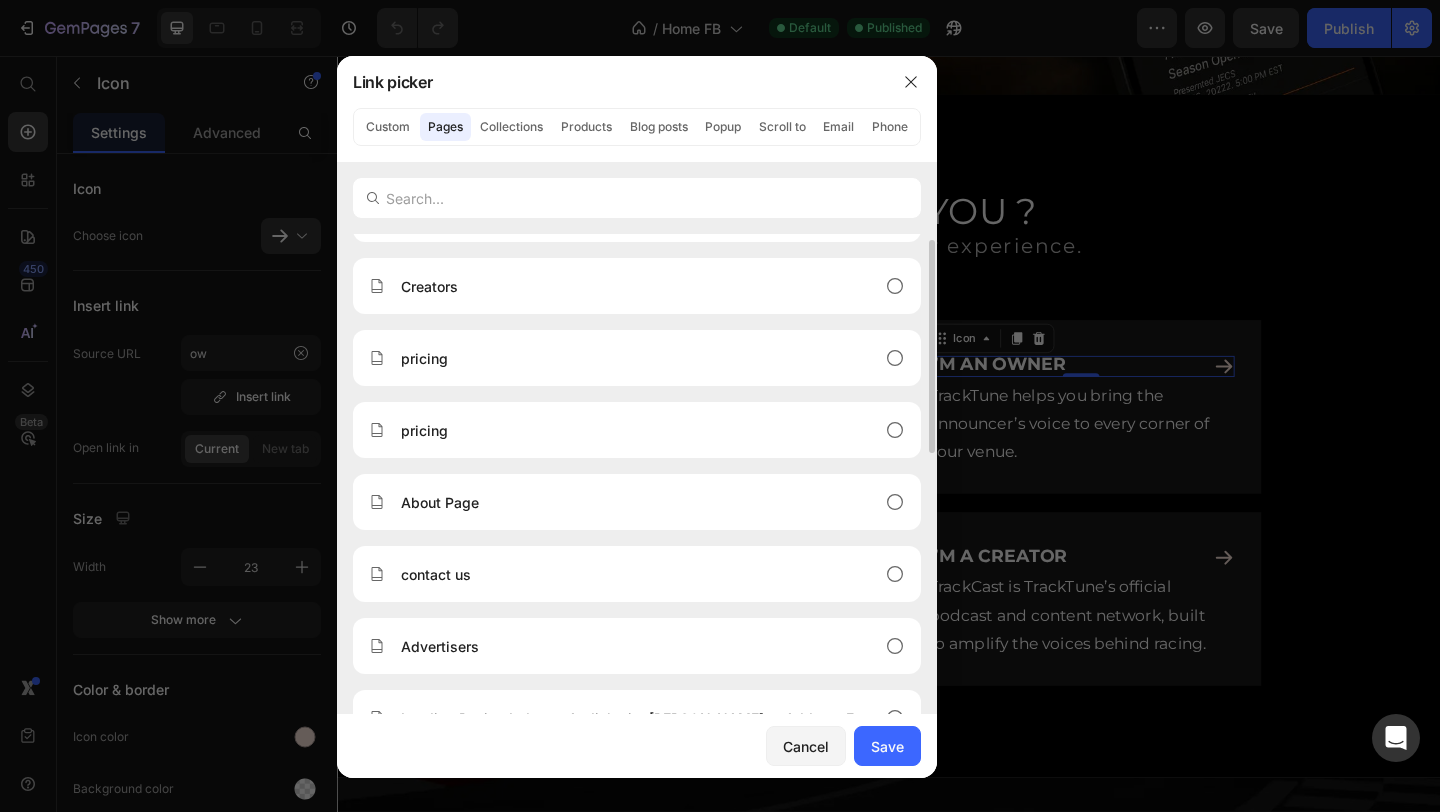 scroll, scrollTop: 600, scrollLeft: 0, axis: vertical 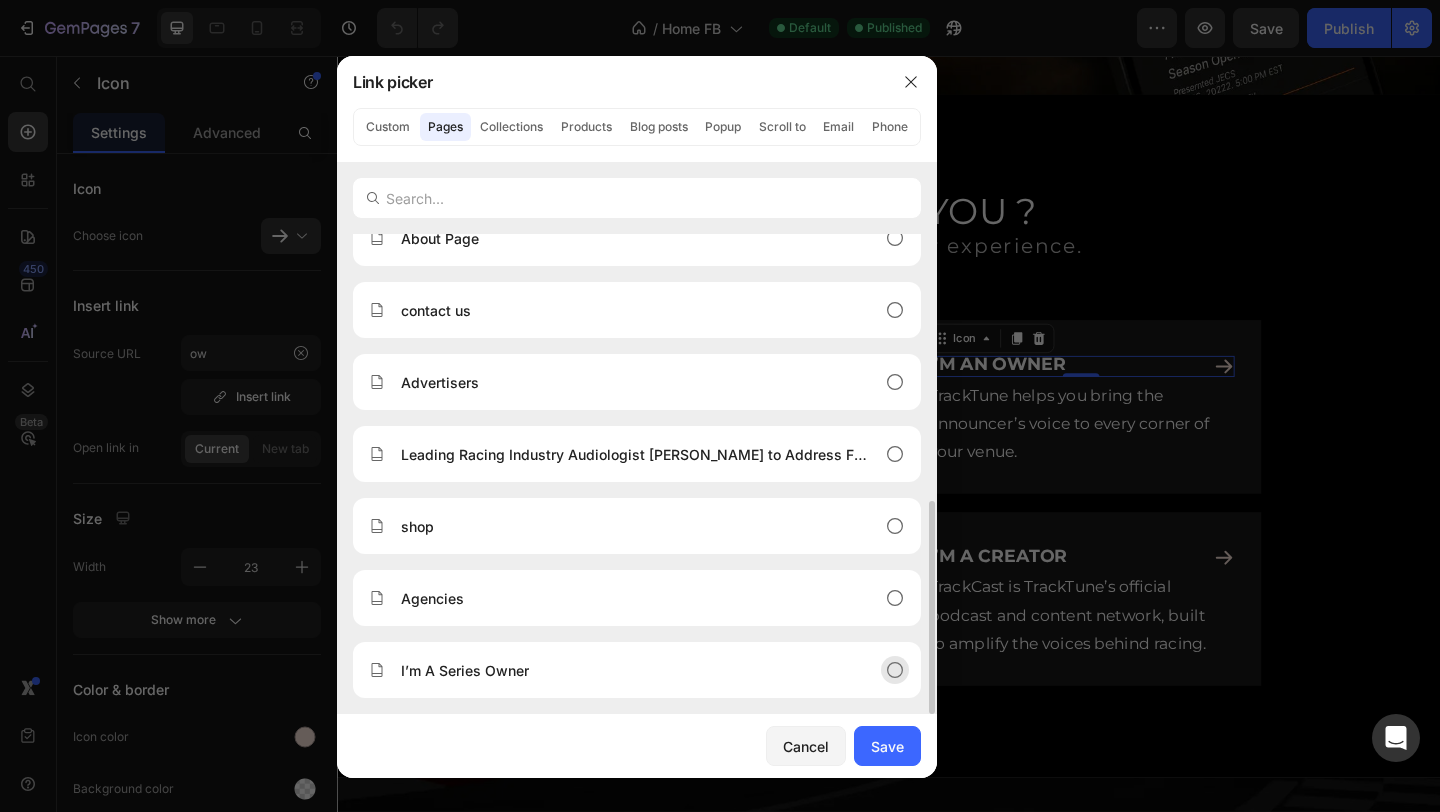 click 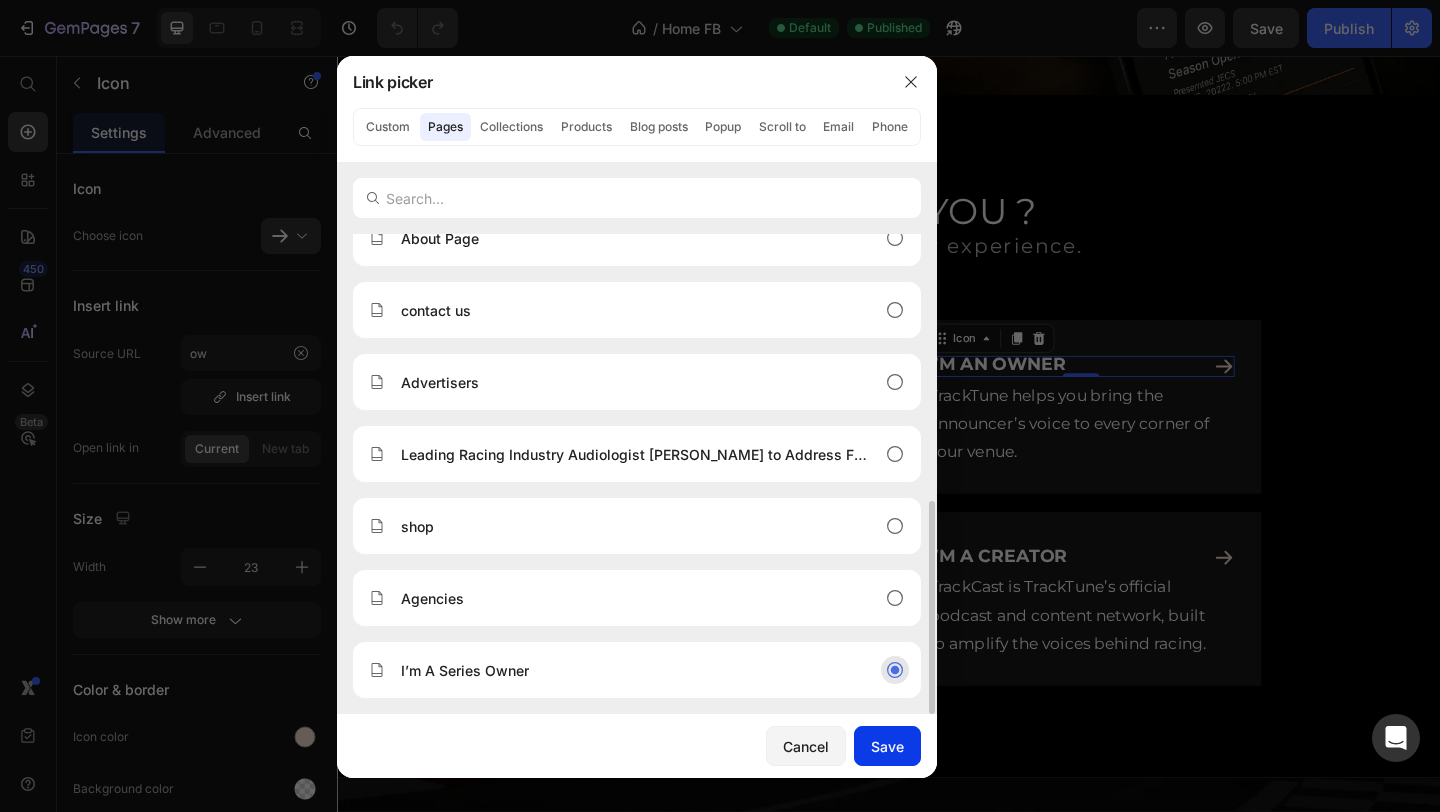 click on "Save" at bounding box center (887, 746) 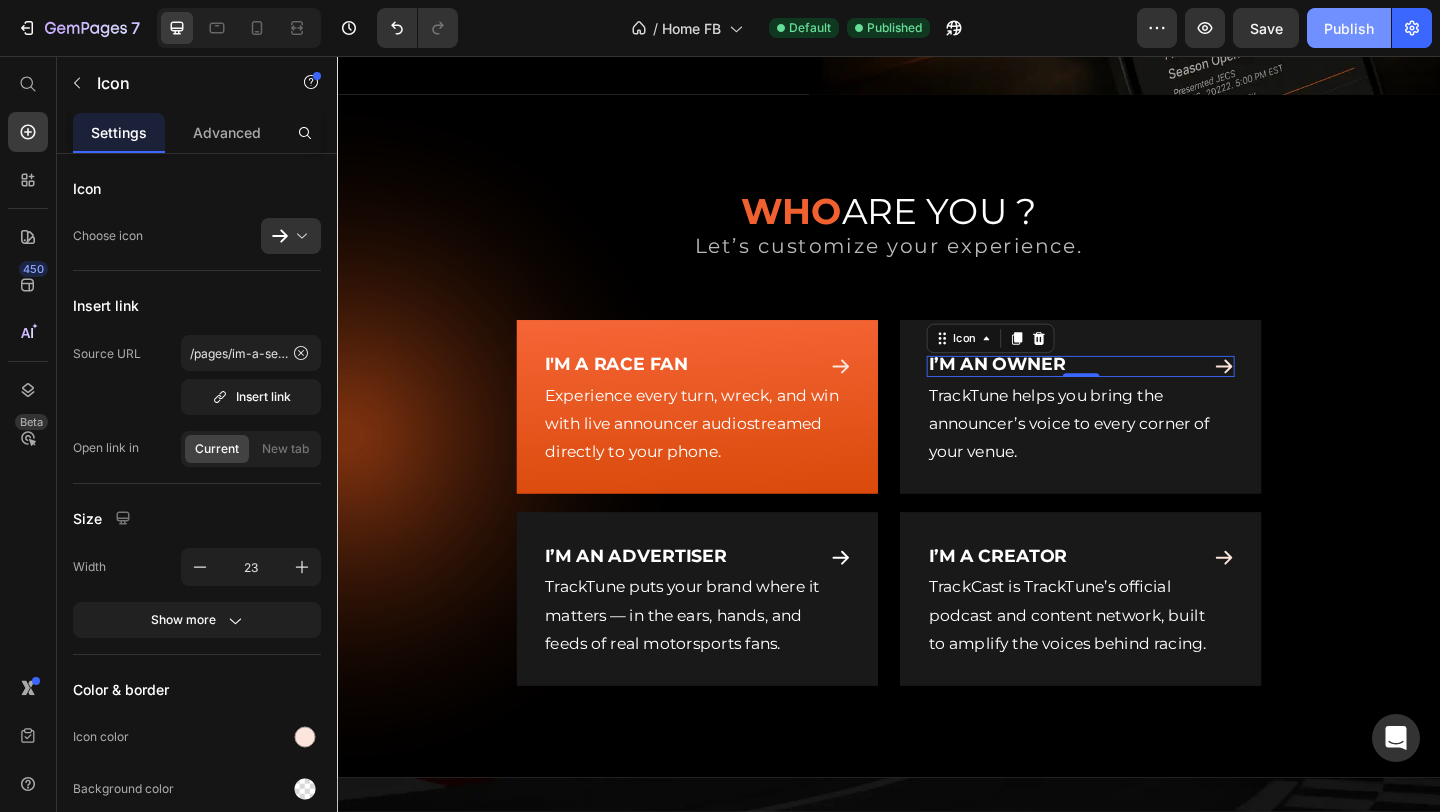 click on "Publish" at bounding box center [1349, 28] 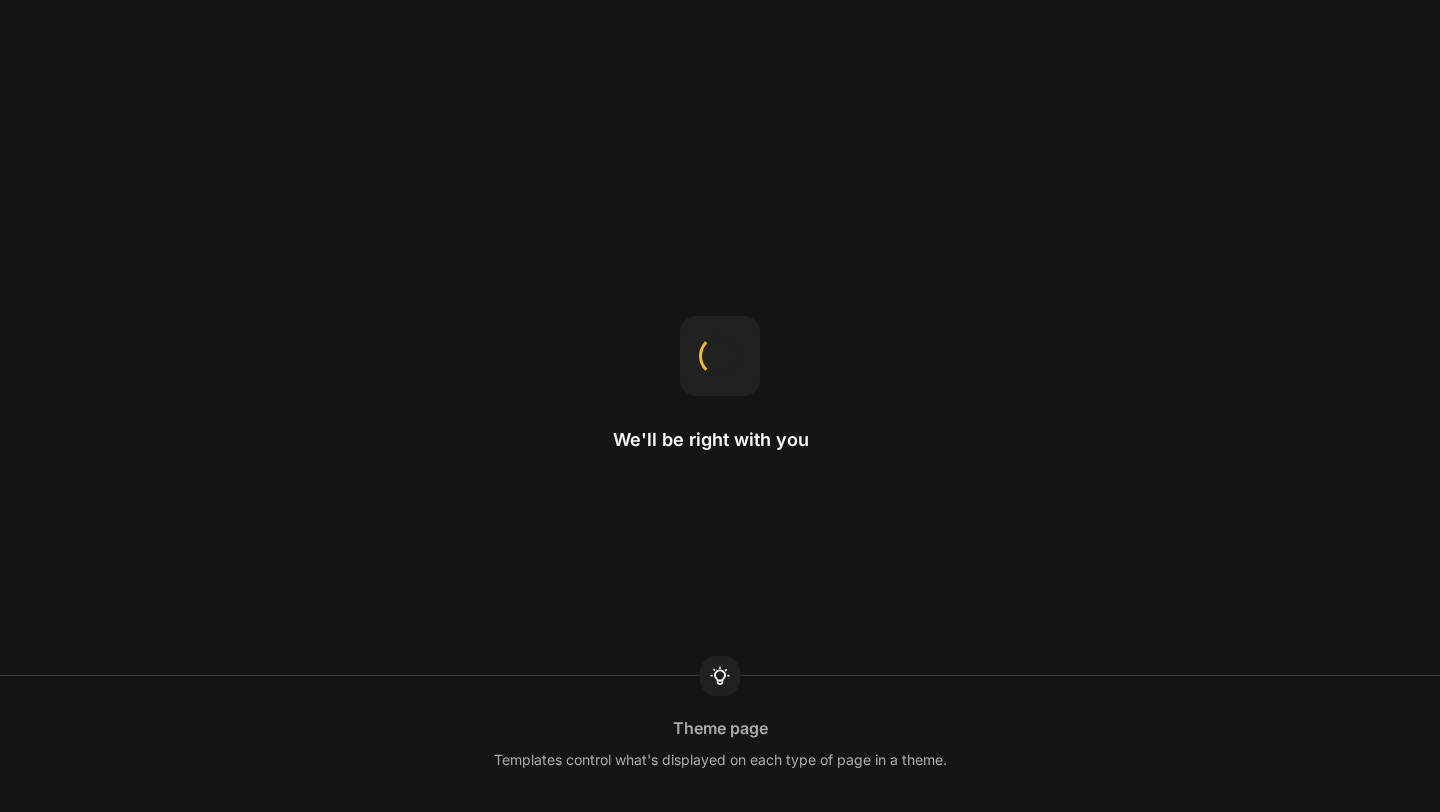 scroll, scrollTop: 0, scrollLeft: 0, axis: both 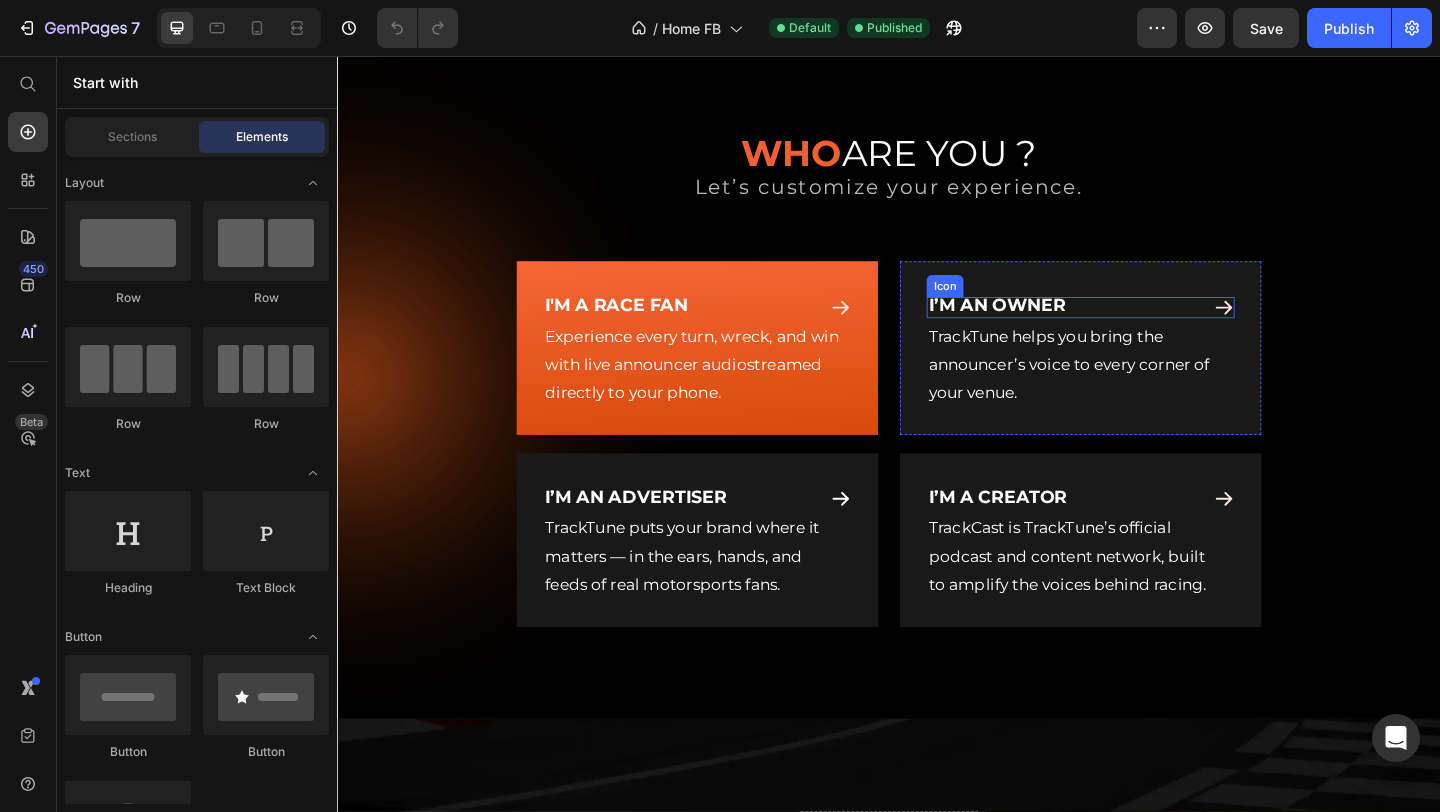 click 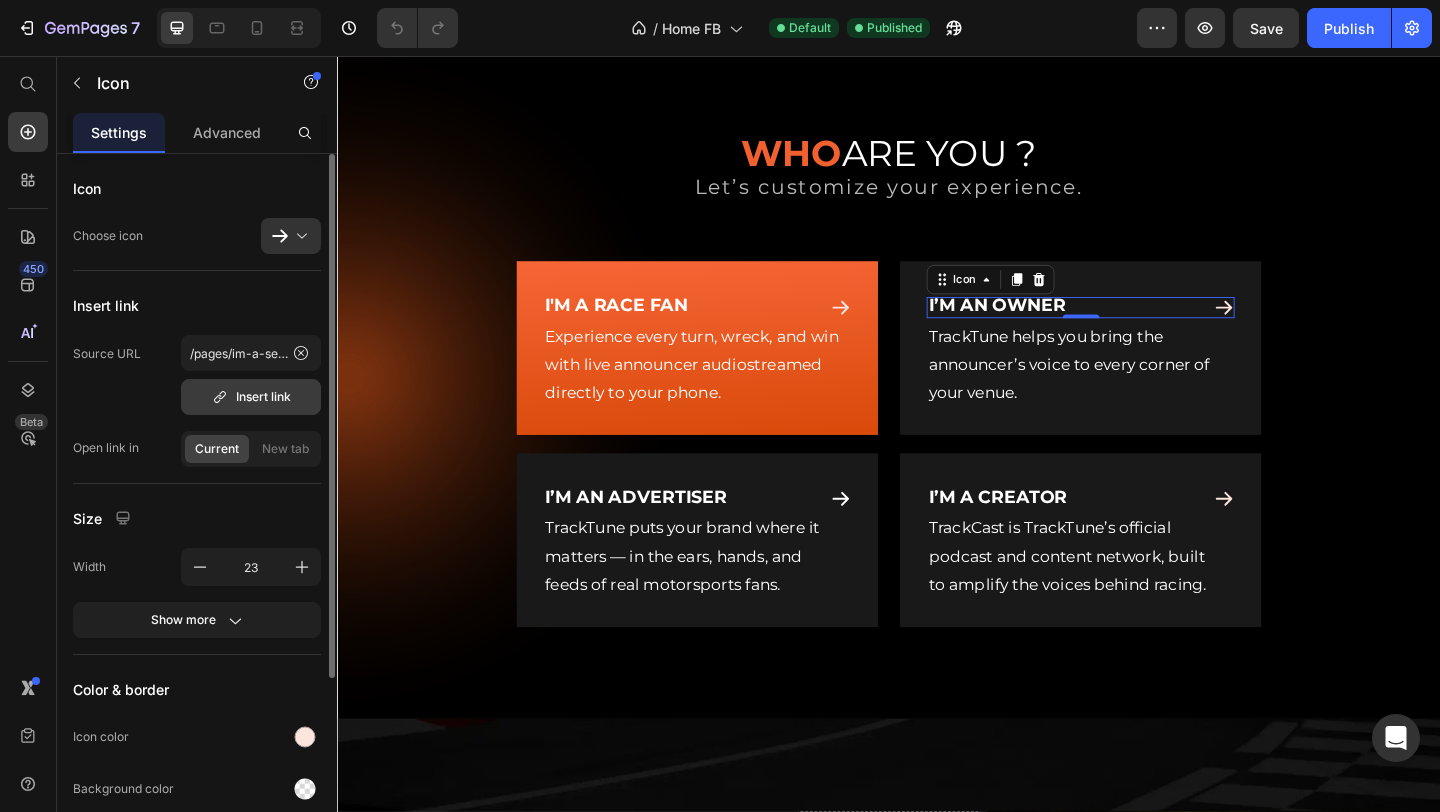 click on "Insert link" at bounding box center (251, 397) 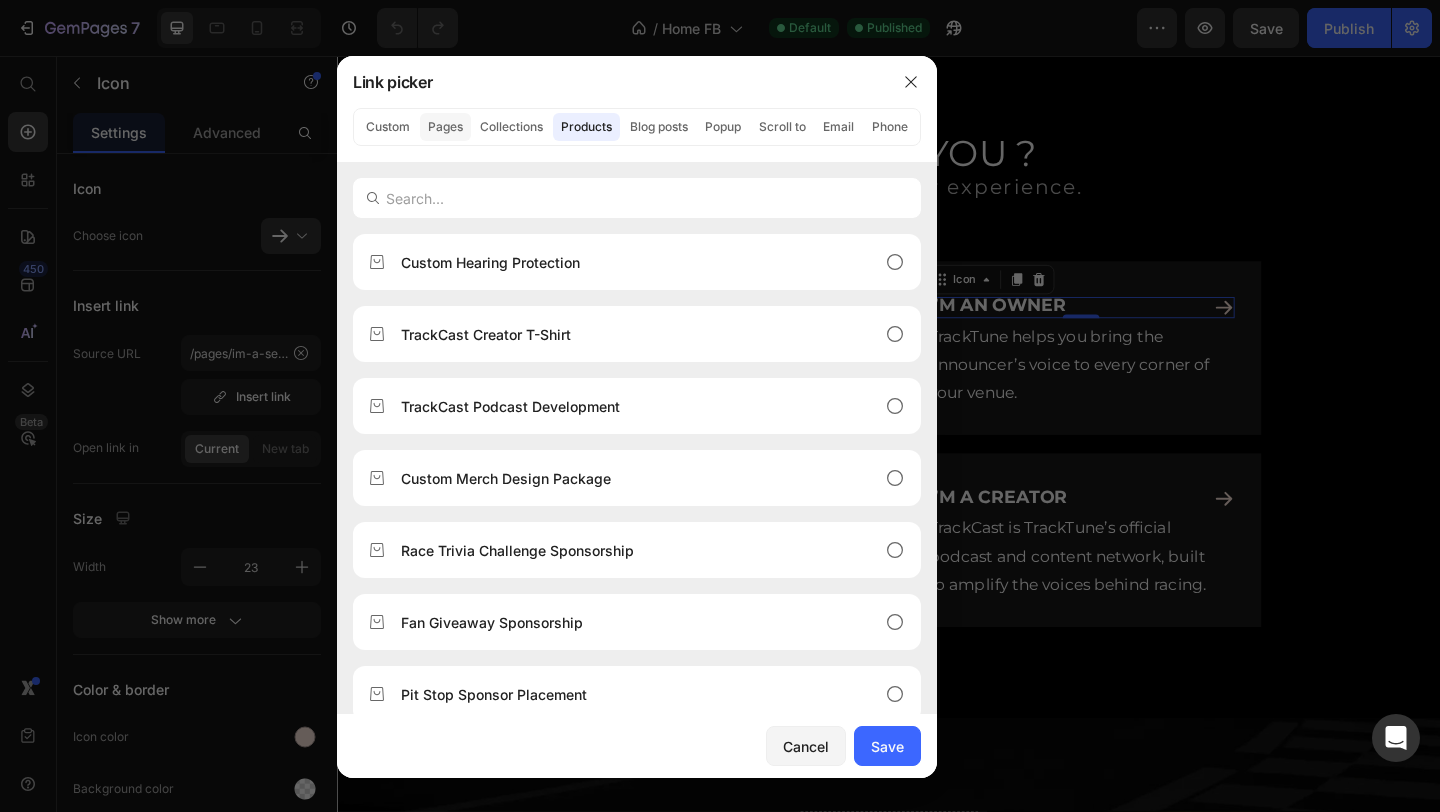 click on "Pages" 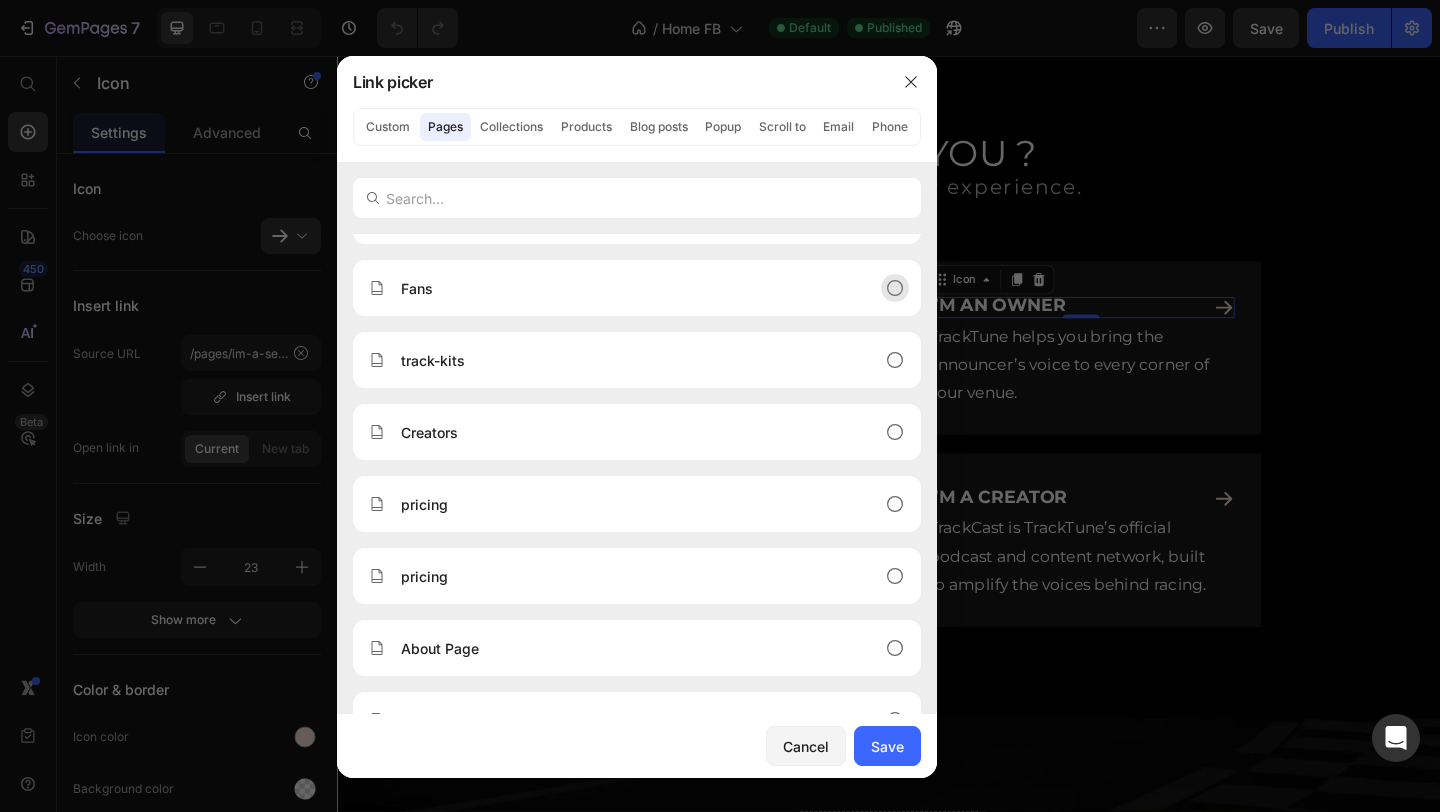scroll, scrollTop: 600, scrollLeft: 0, axis: vertical 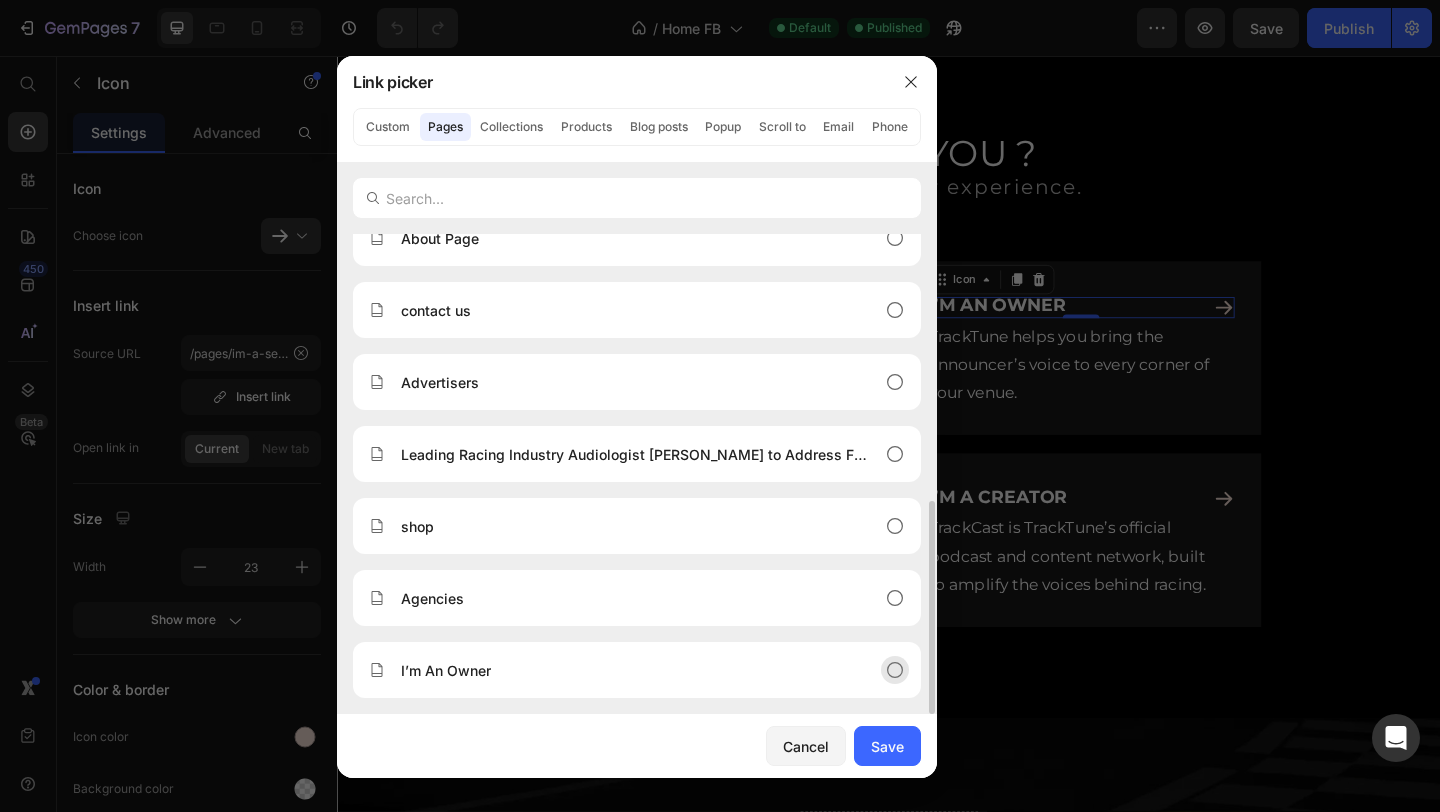 click 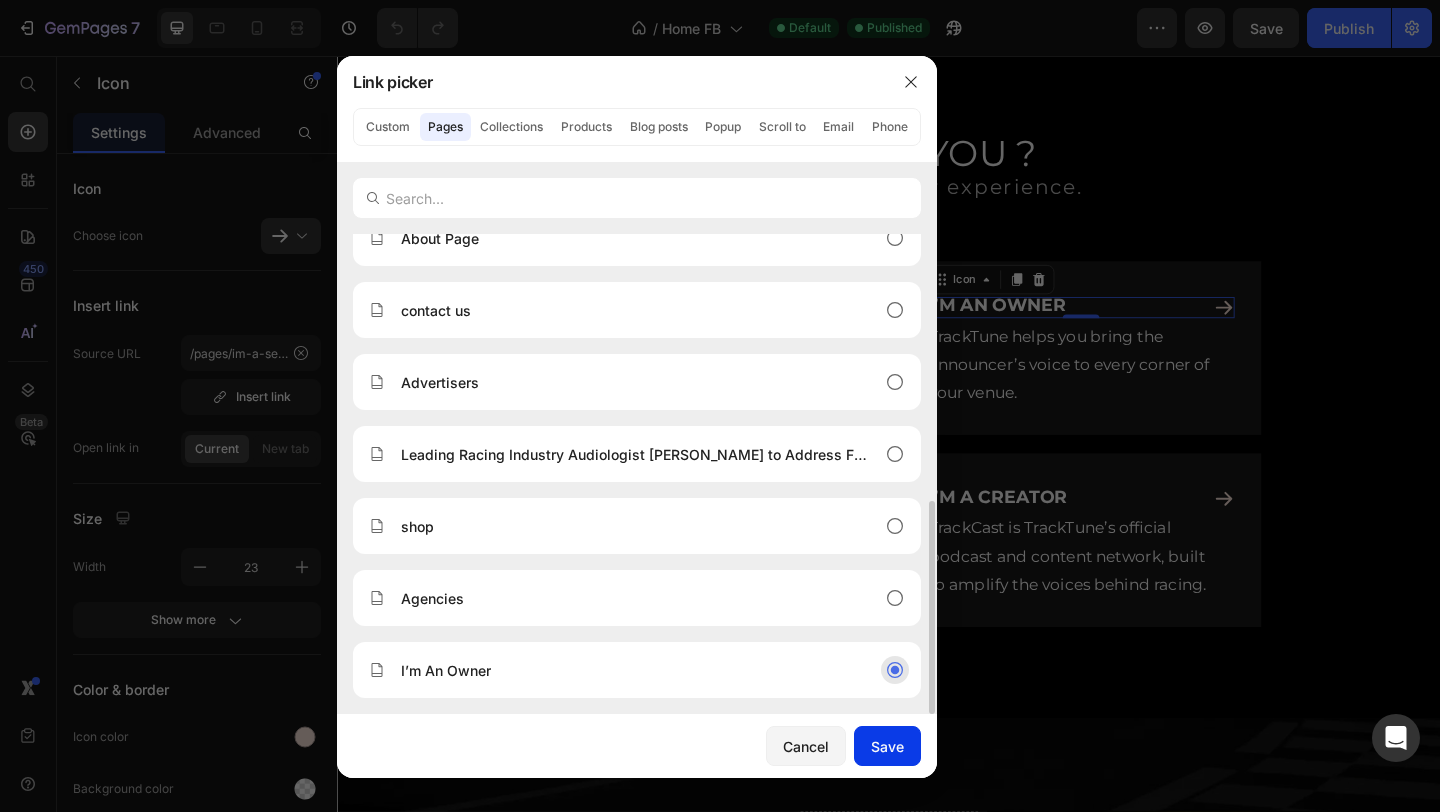 click on "Save" at bounding box center [887, 746] 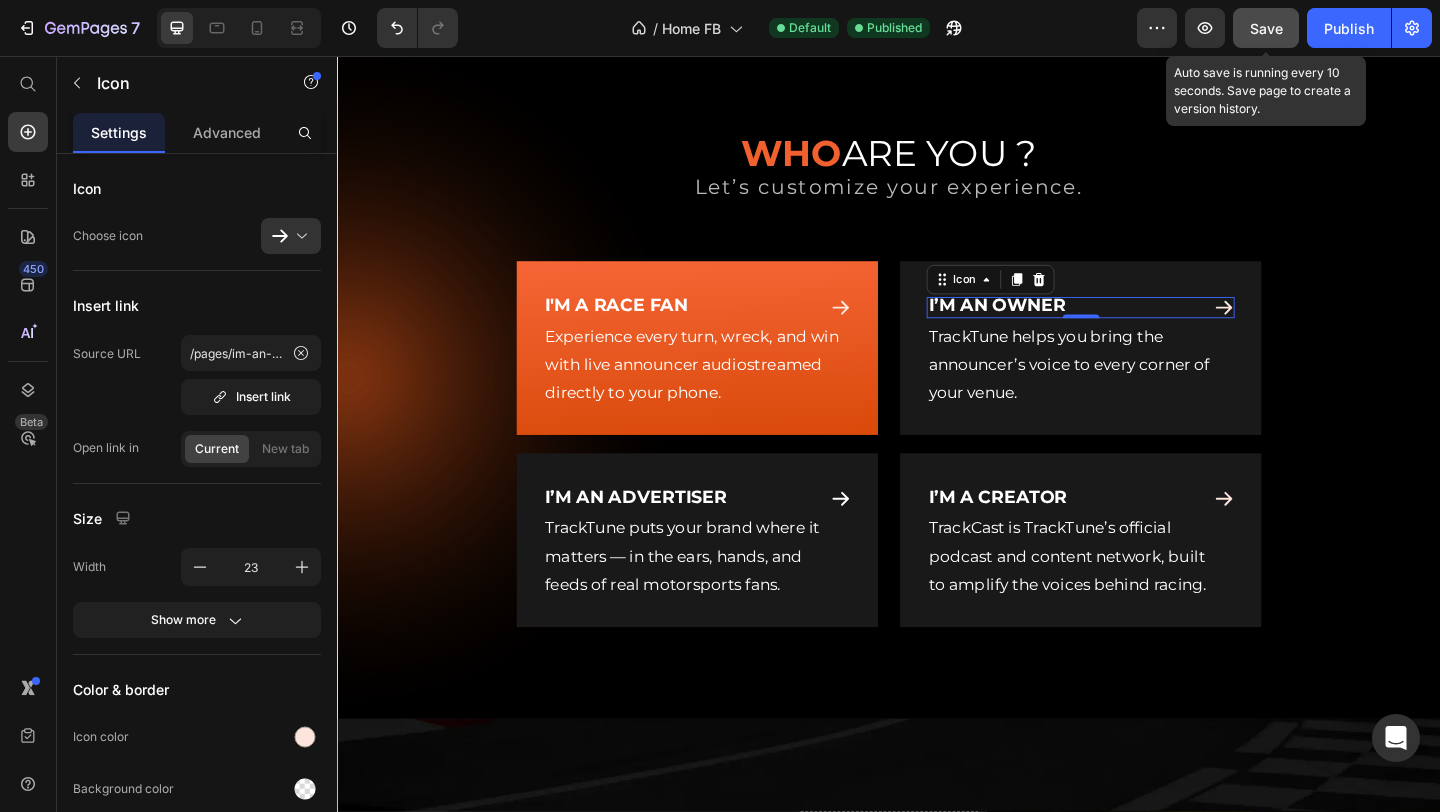 click on "Save" at bounding box center (1266, 28) 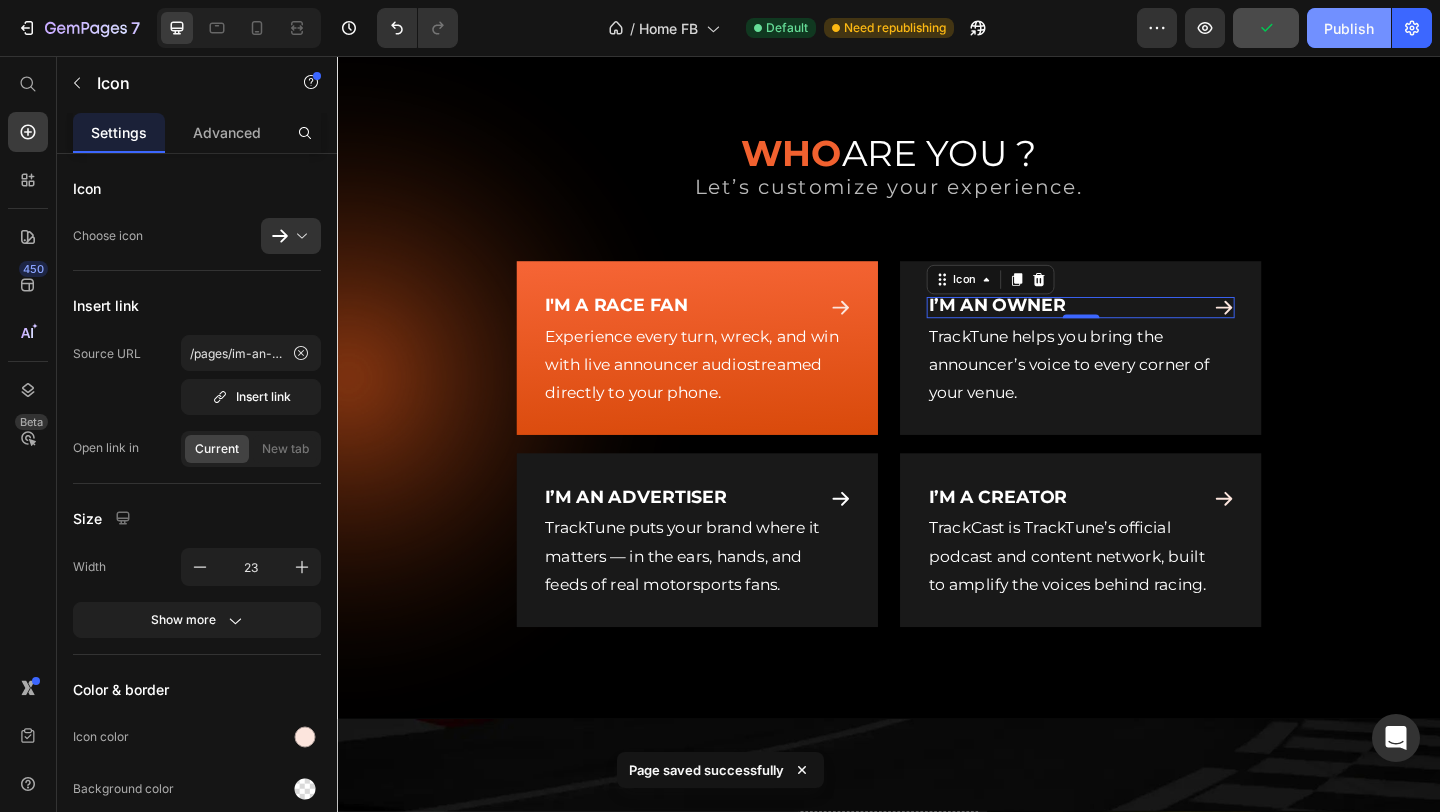 click on "Publish" at bounding box center (1349, 28) 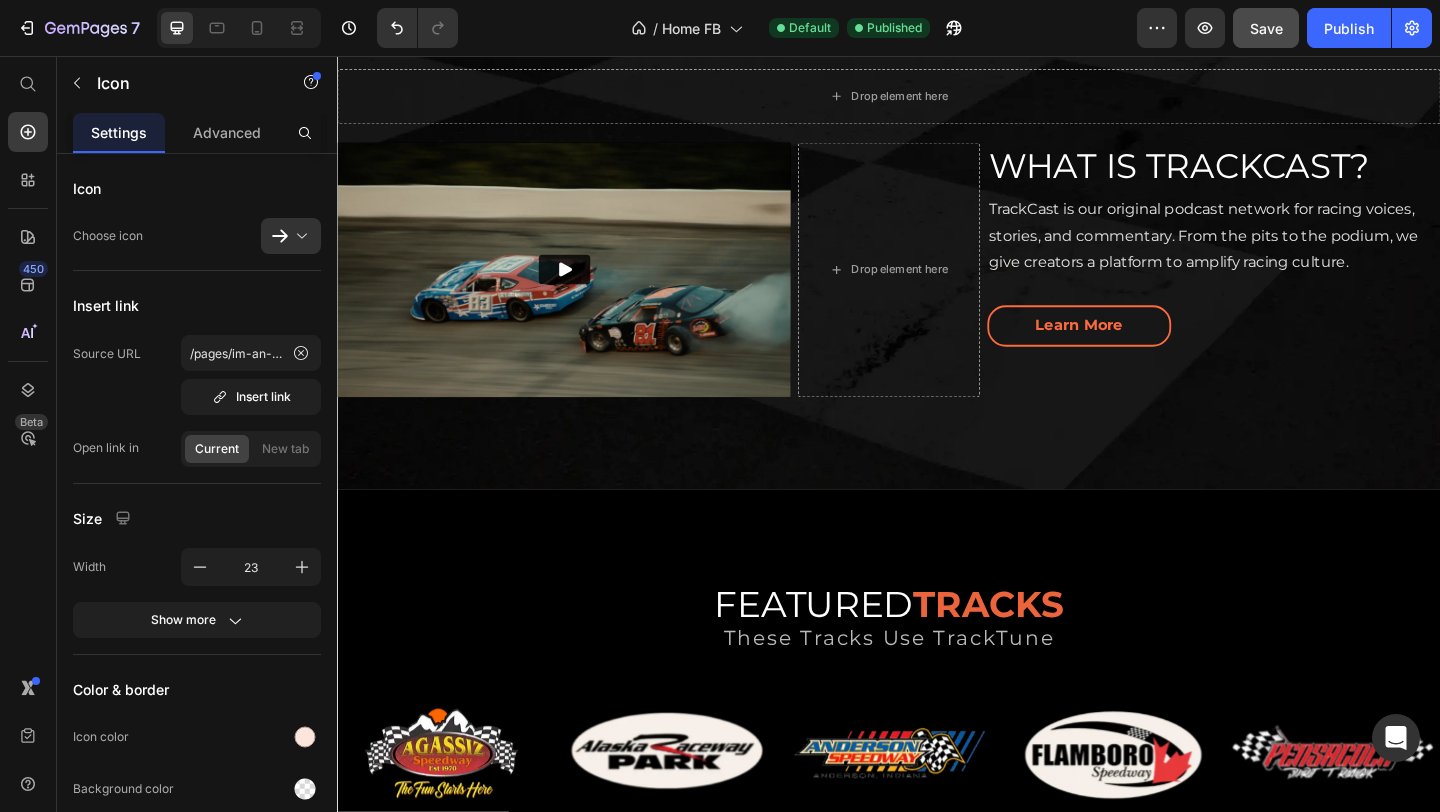scroll, scrollTop: 1796, scrollLeft: 0, axis: vertical 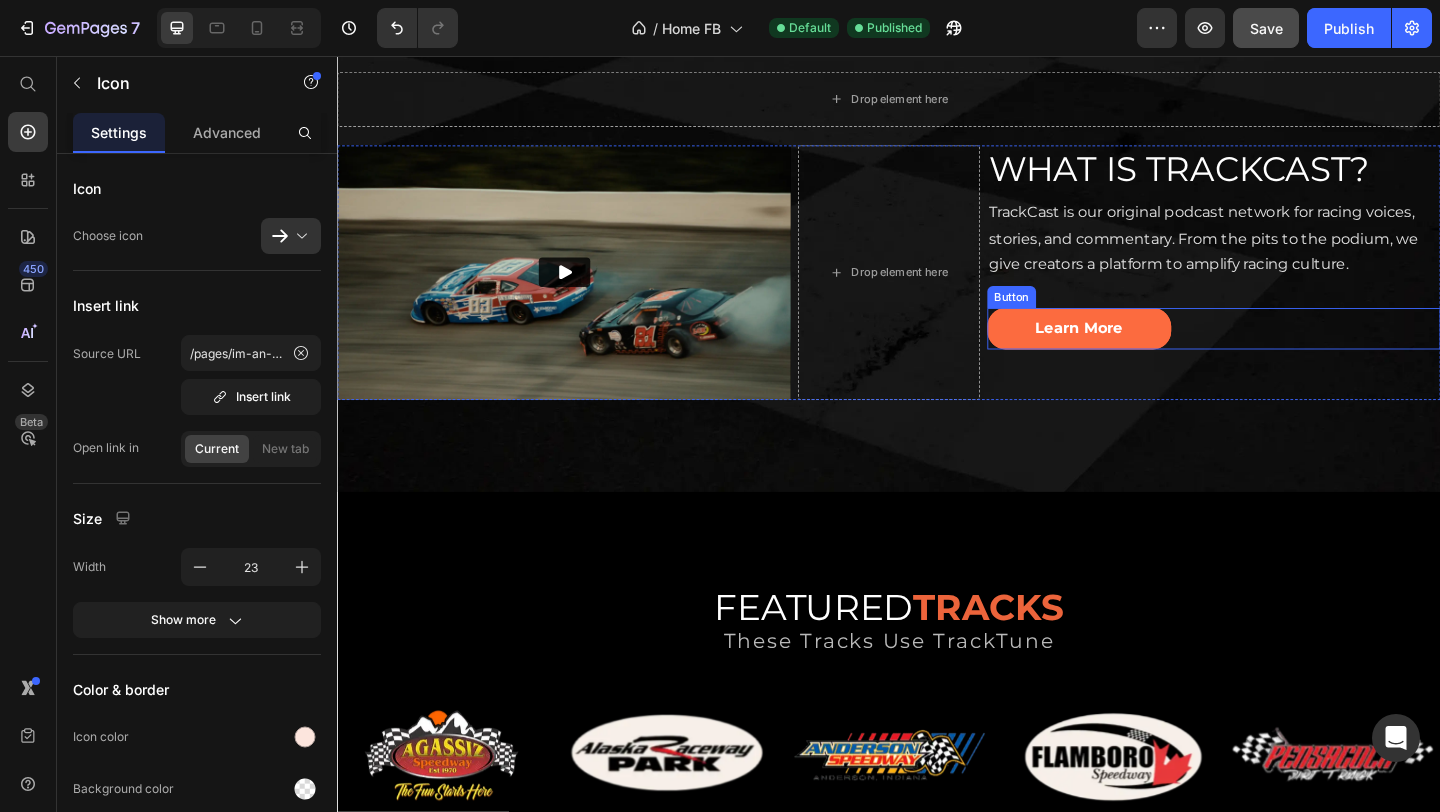 click on "Learn More" at bounding box center (1144, 352) 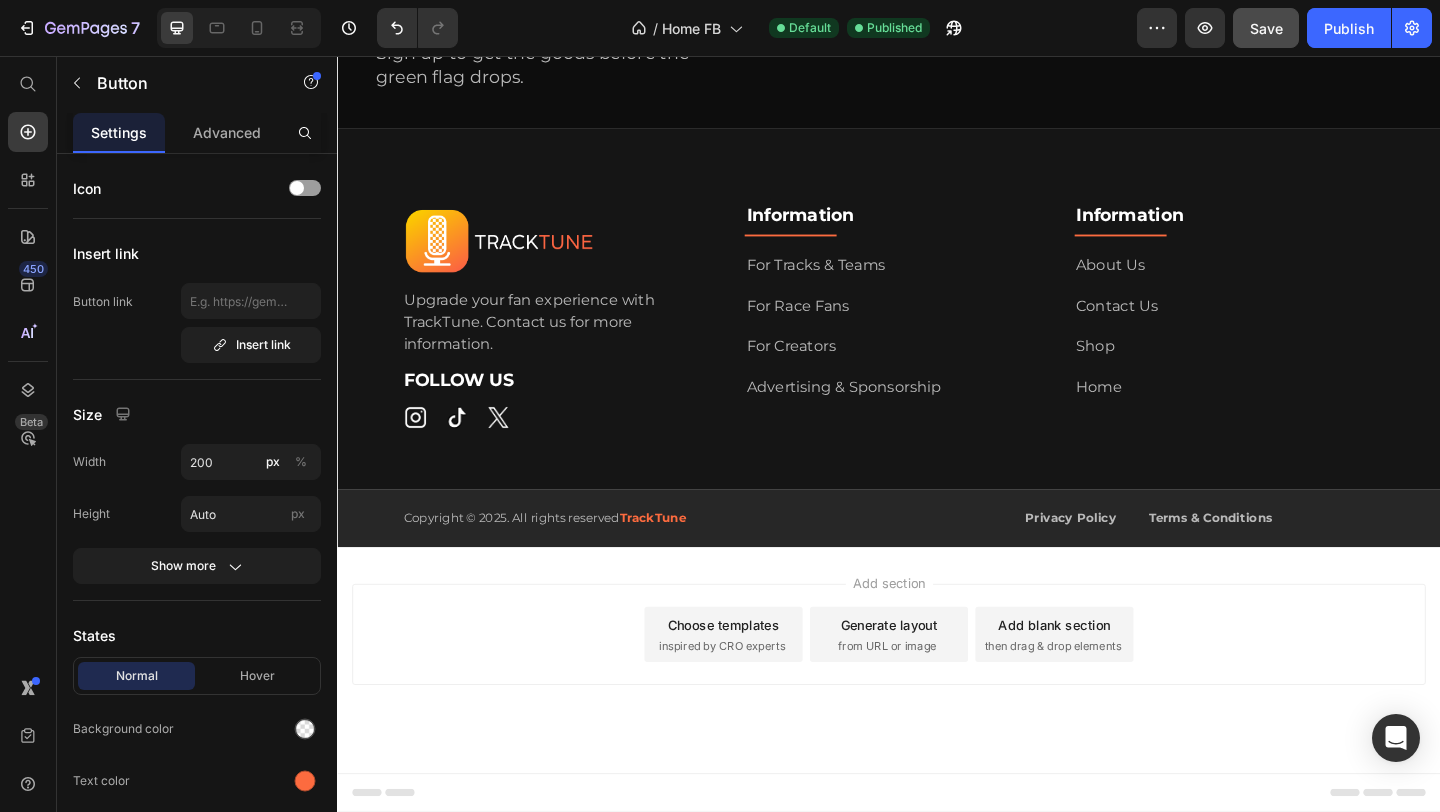 scroll, scrollTop: 4303, scrollLeft: 0, axis: vertical 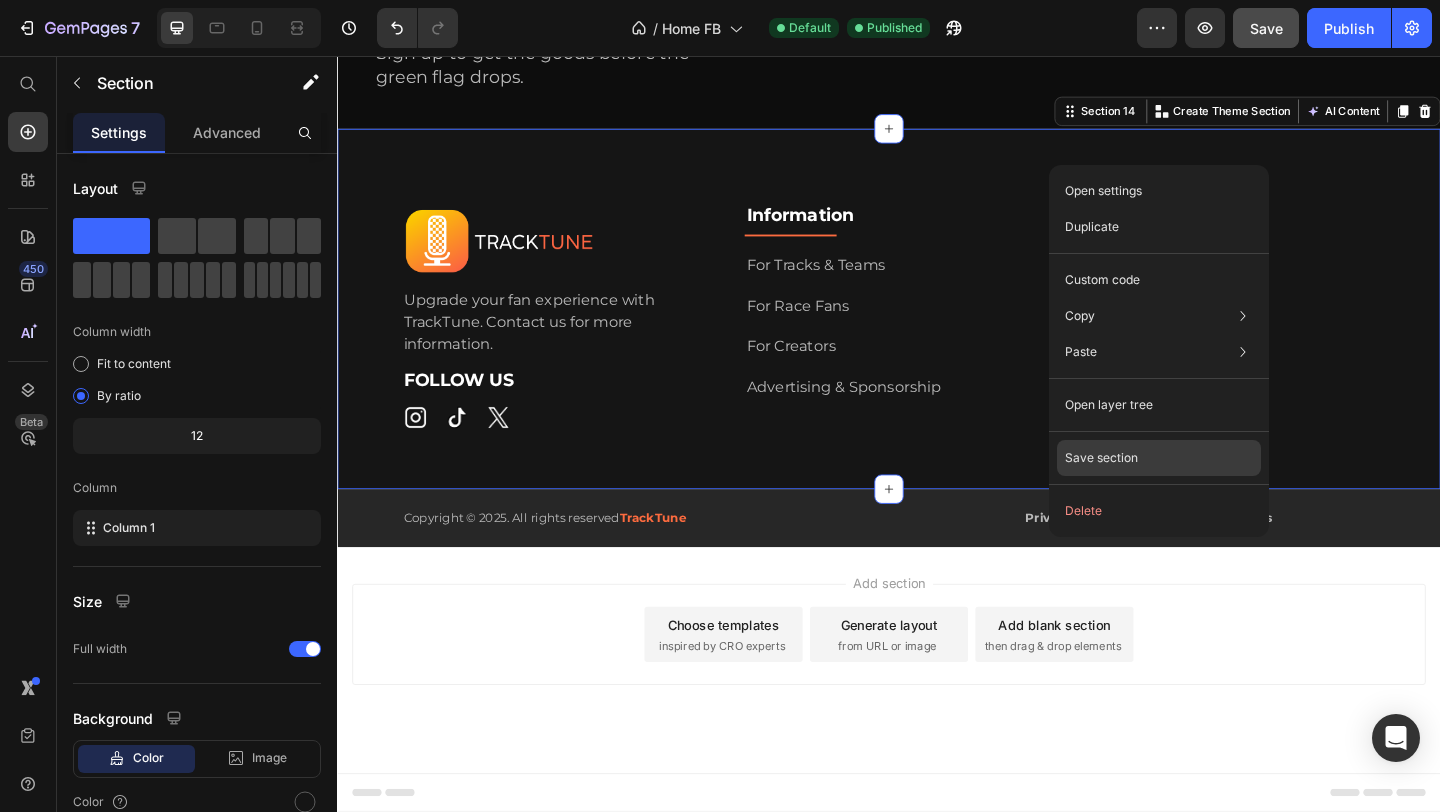 click on "Save section" 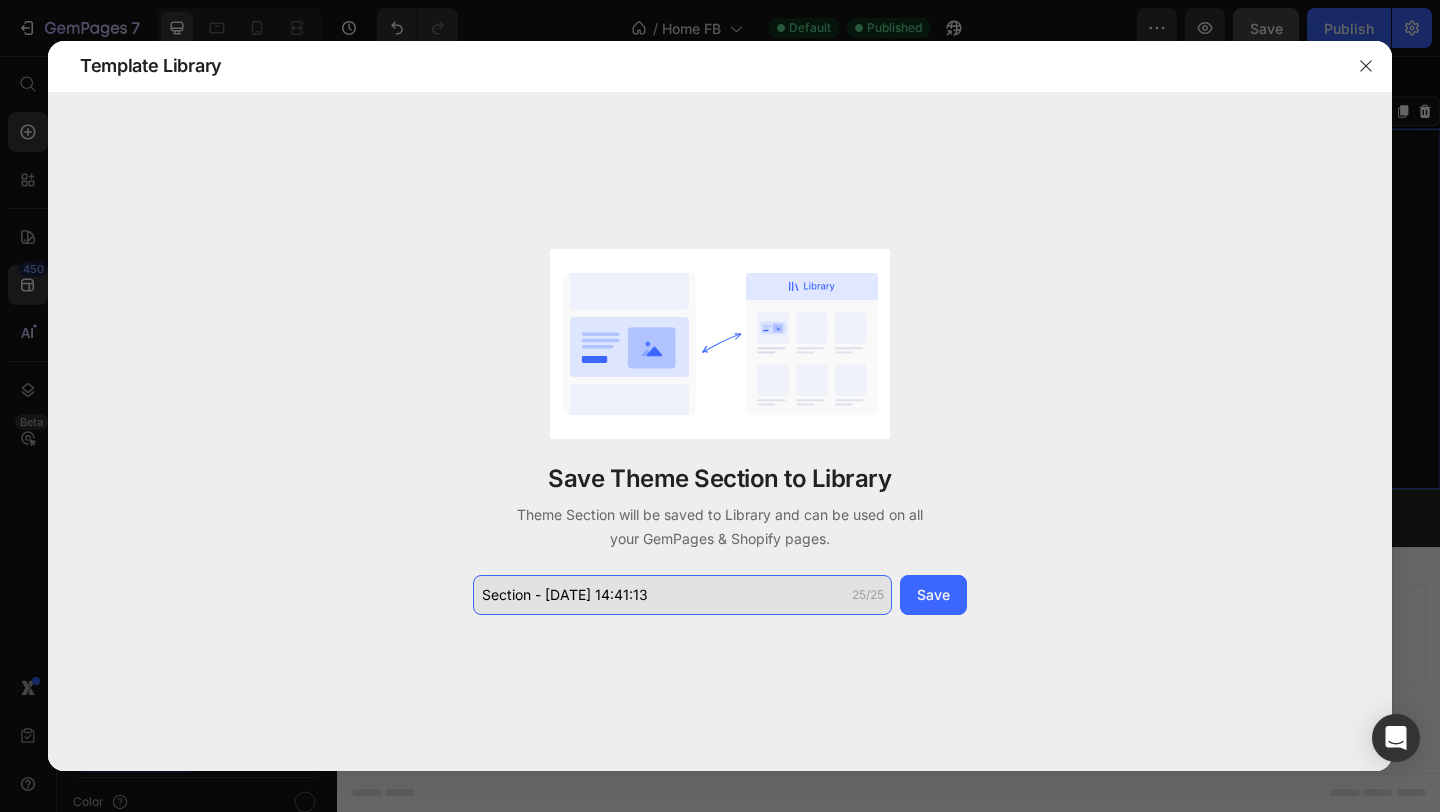 click on "Section - Jul 10 14:41:13" 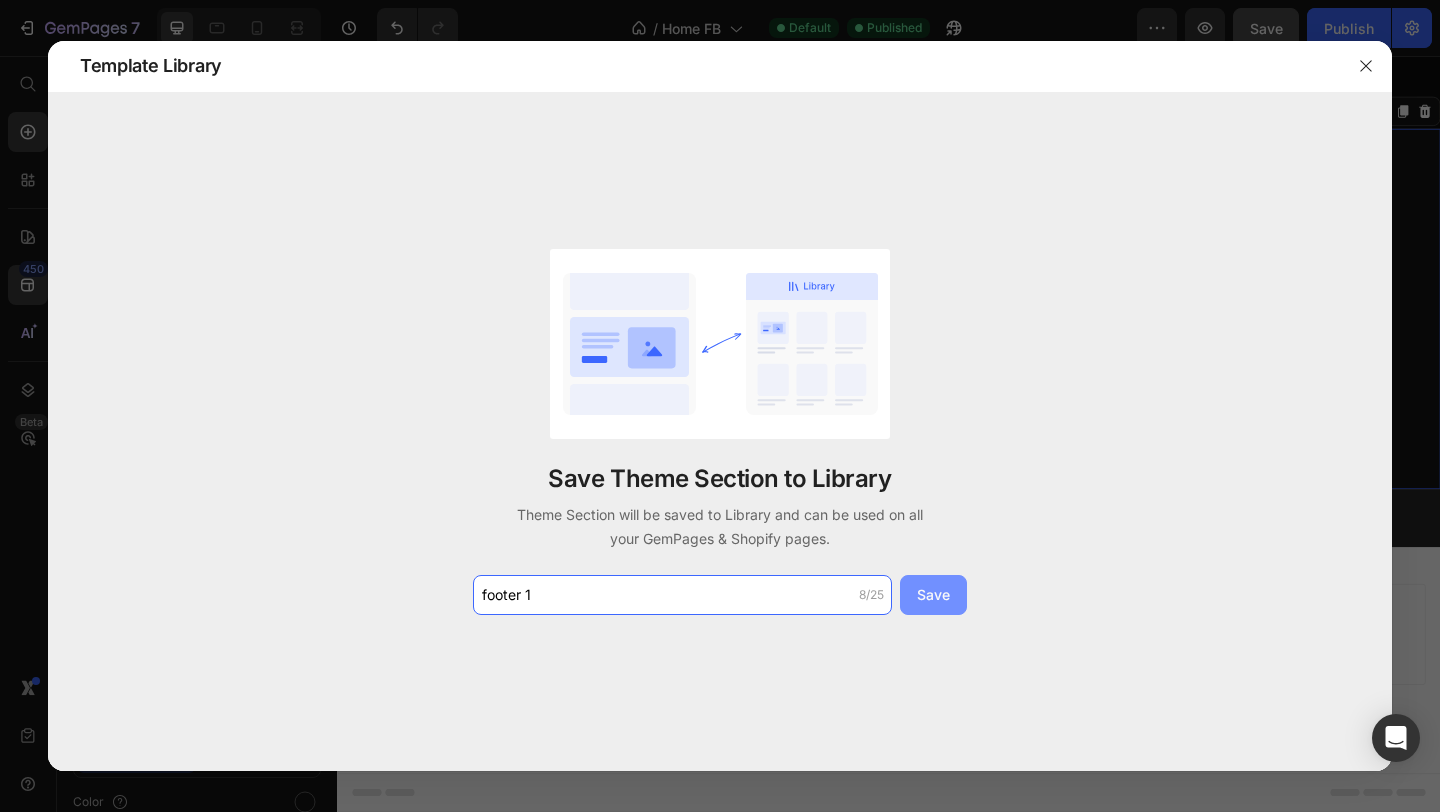 type on "footer 1" 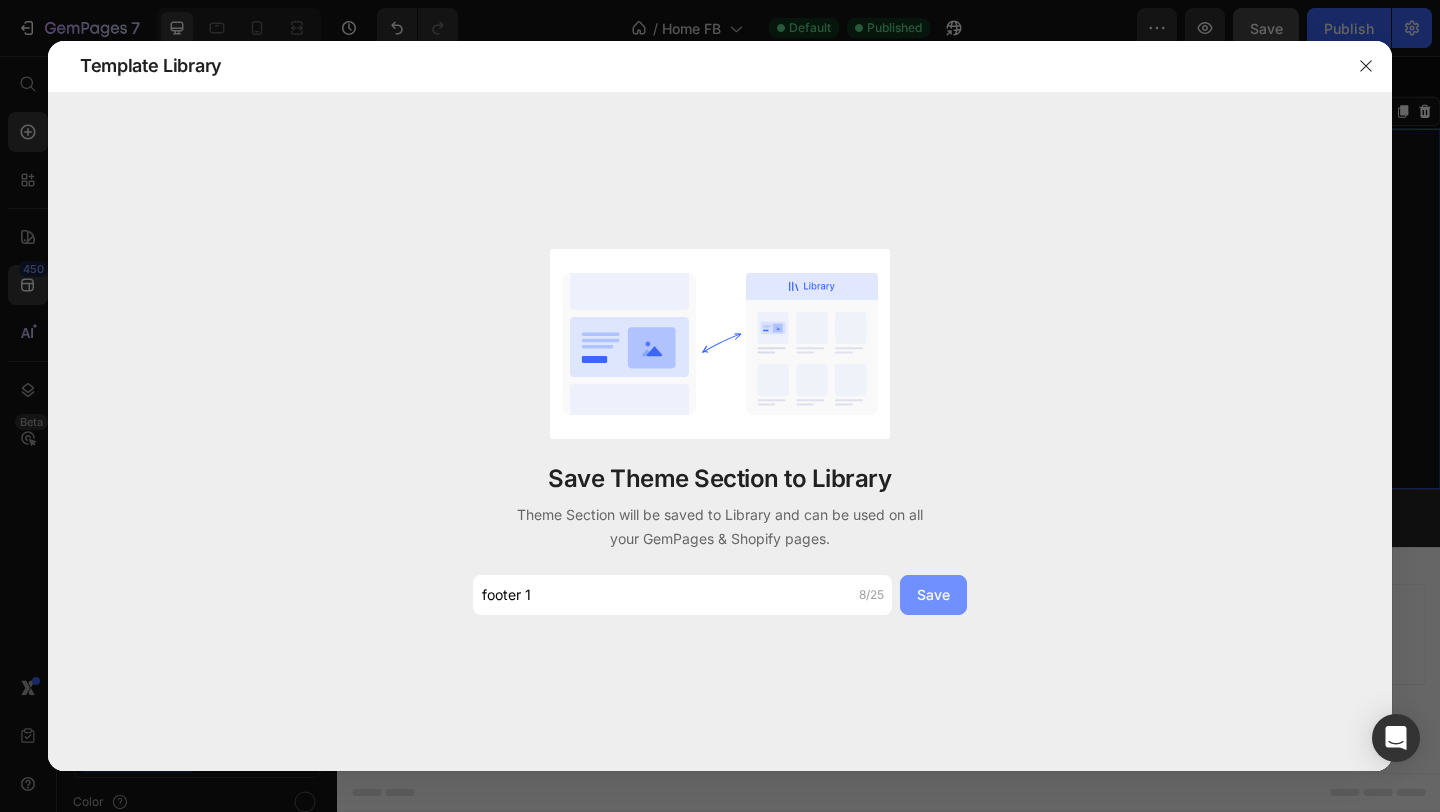 click on "Save" at bounding box center (933, 594) 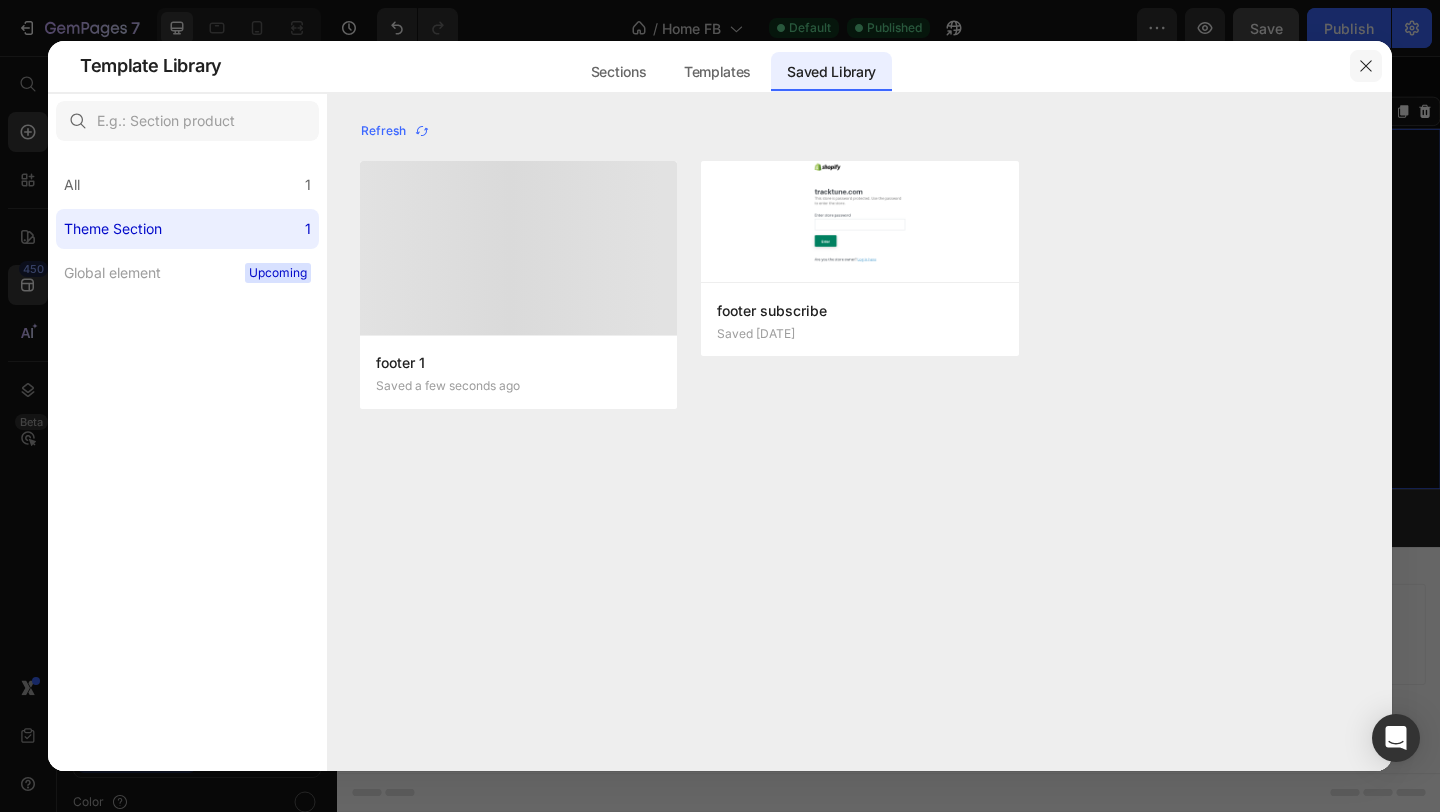 click 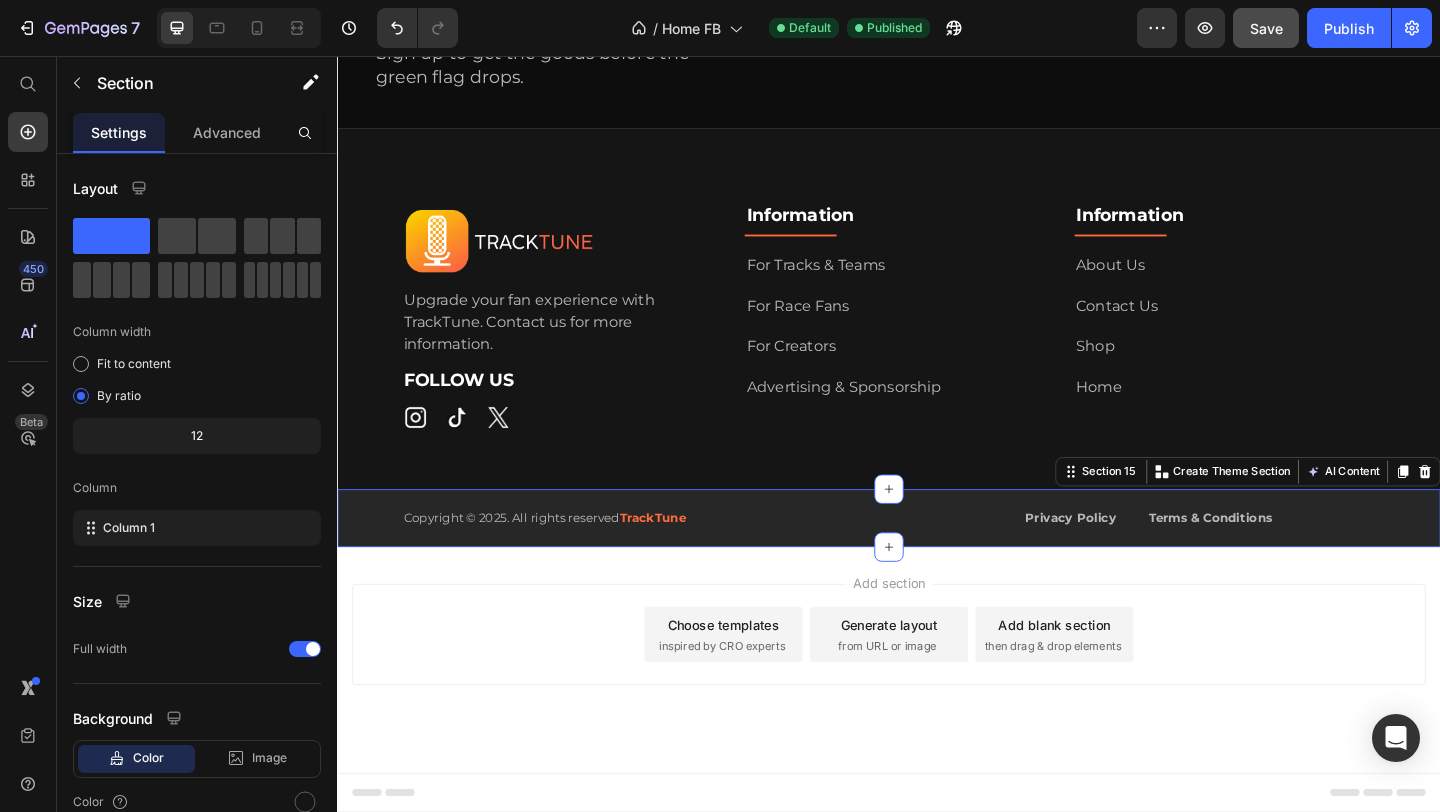 click on "Copyright © 2025. All rights reserved  TrackTune Text block Privacy Policy Text block Terms & Conditions Text block Section 15   Create Theme Section AI Content Write with GemAI What would you like to describe here? Tone and Voice Persuasive Product Show more Generate" at bounding box center [937, 559] 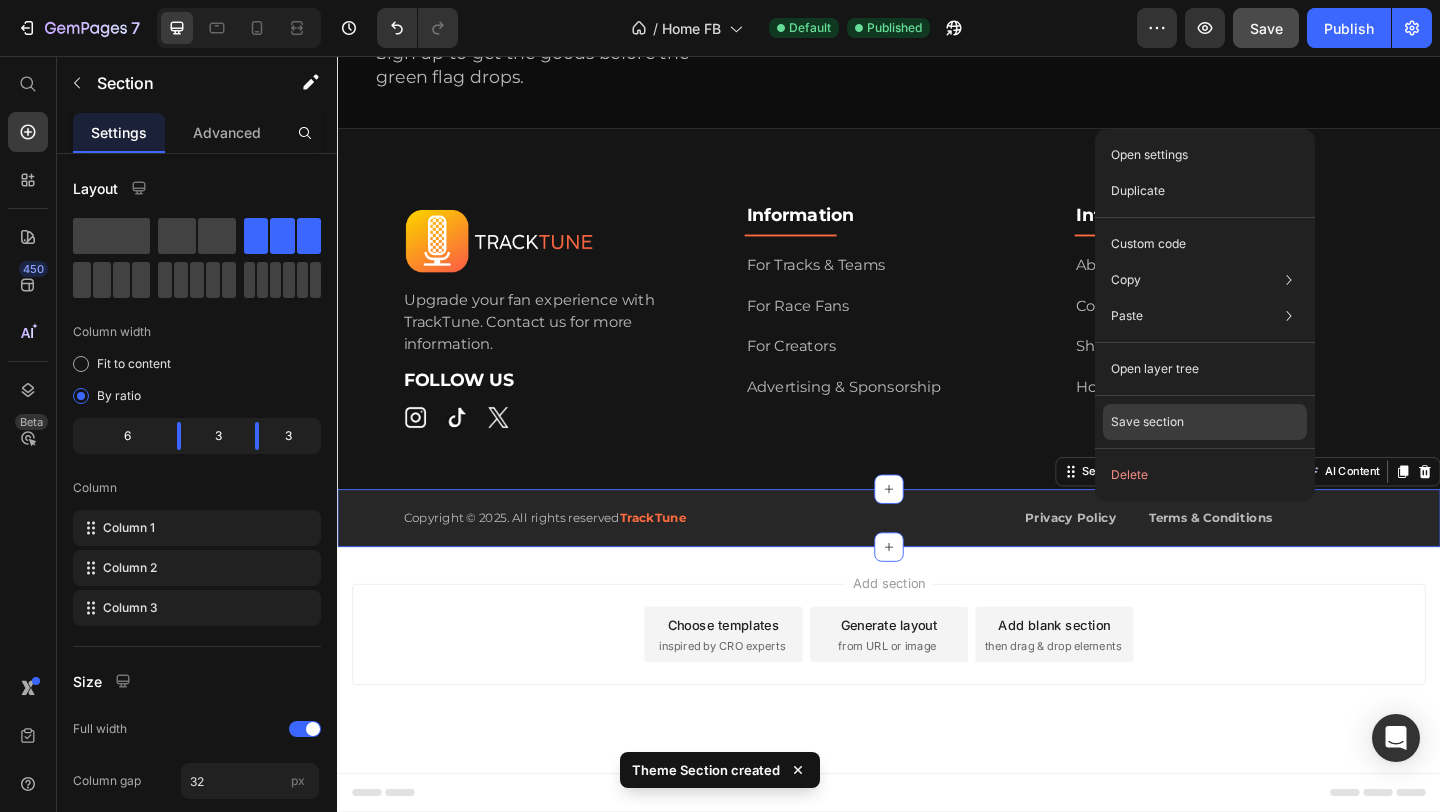 click on "Save section" 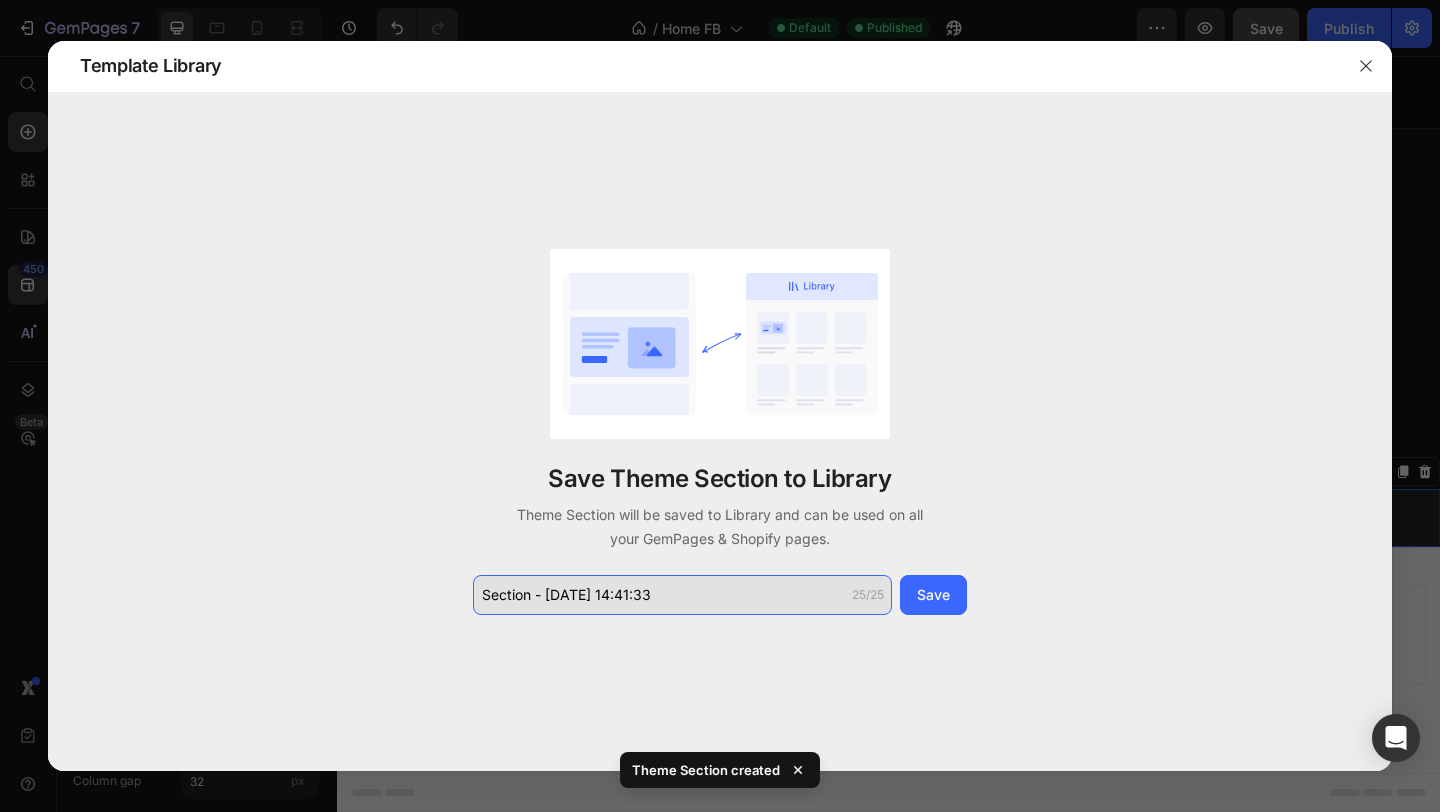 click on "Section - Jul 10 14:41:33" 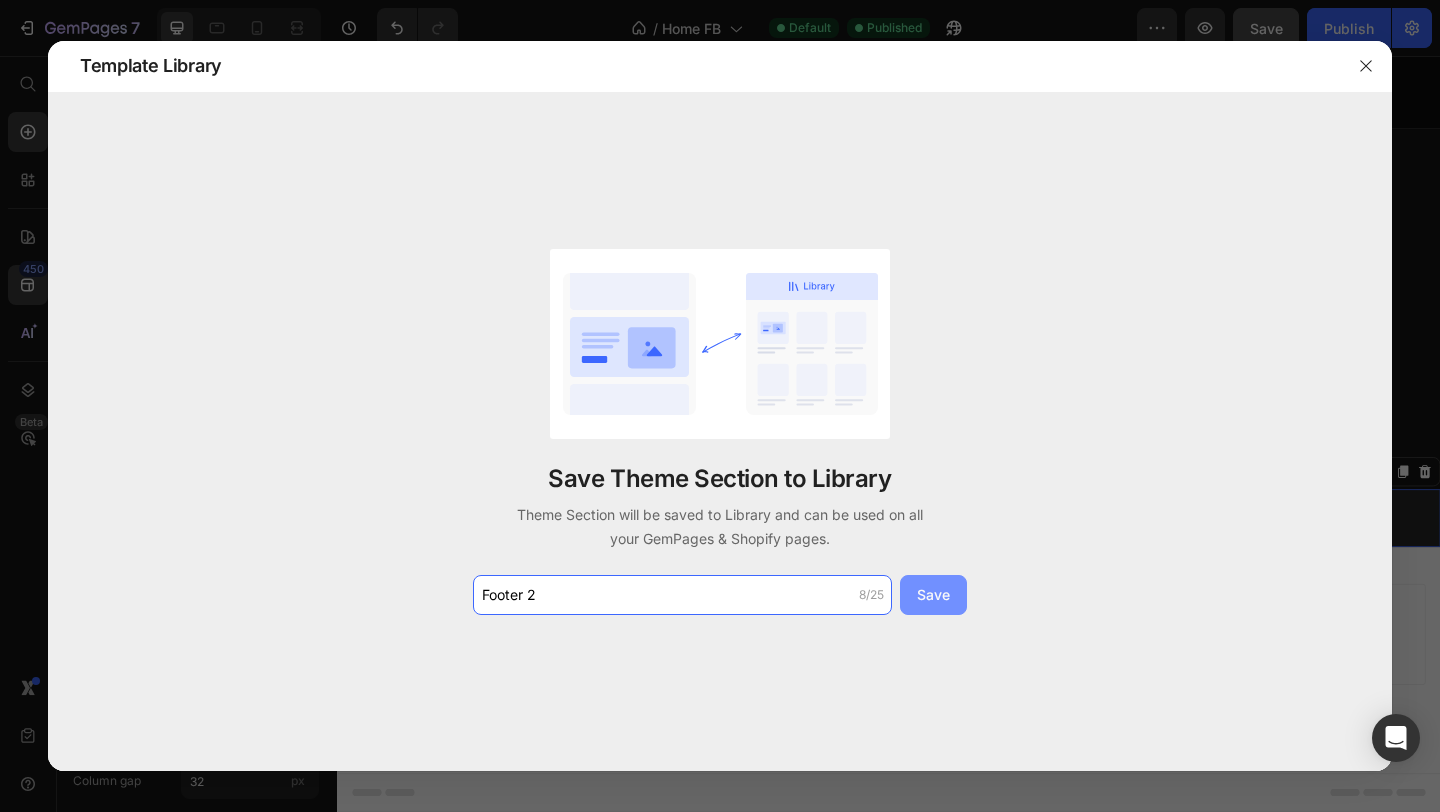 type on "Footer 2" 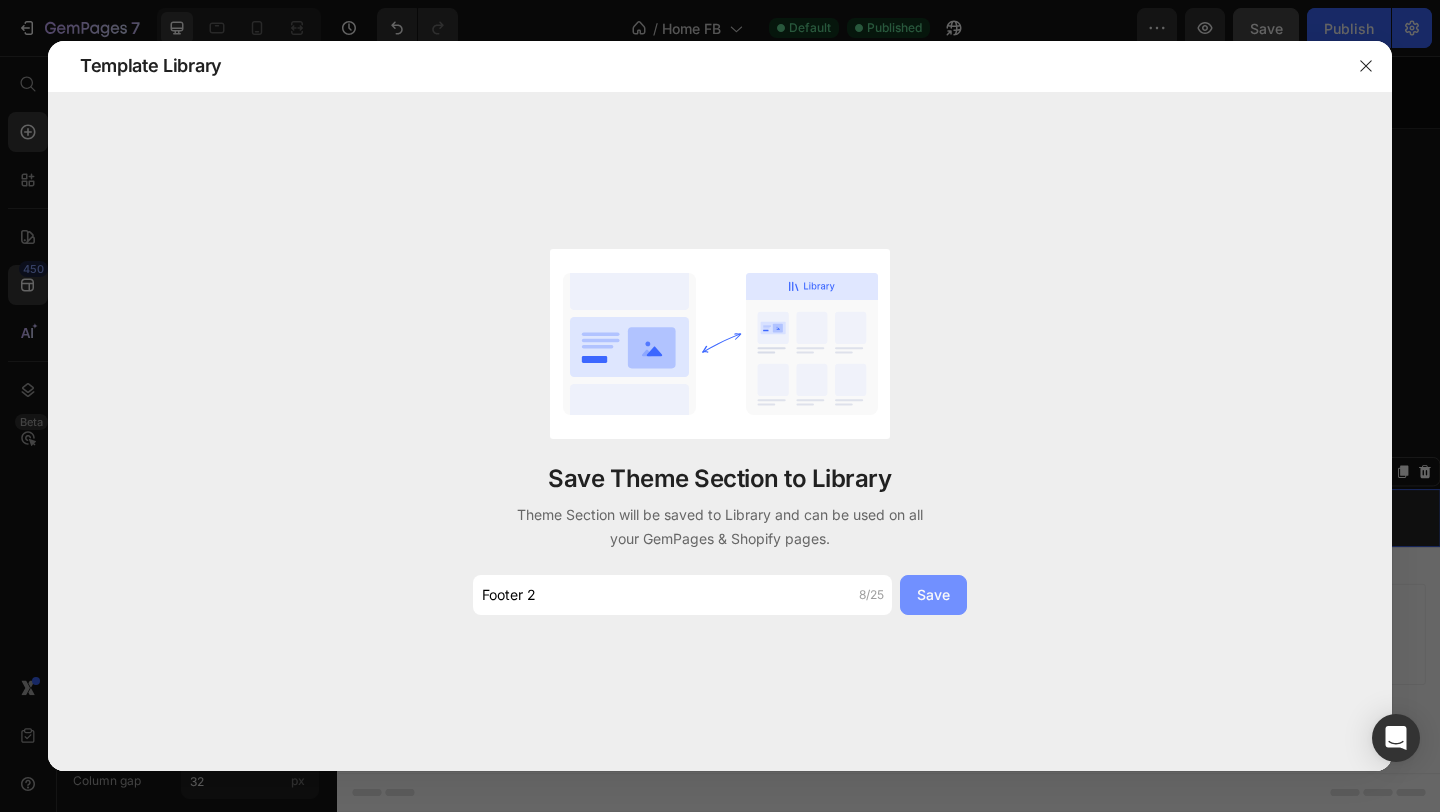 click on "Save" at bounding box center (933, 594) 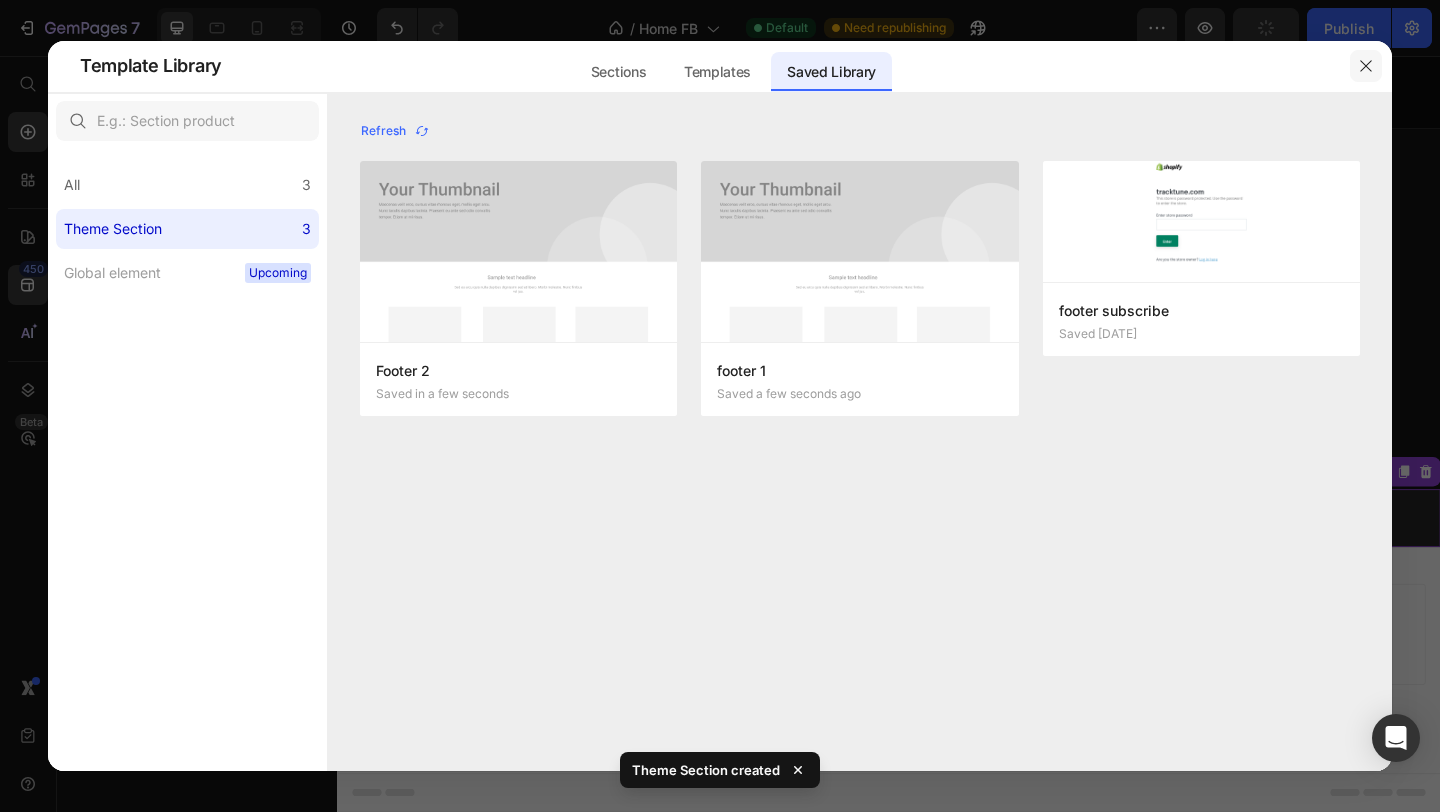 click 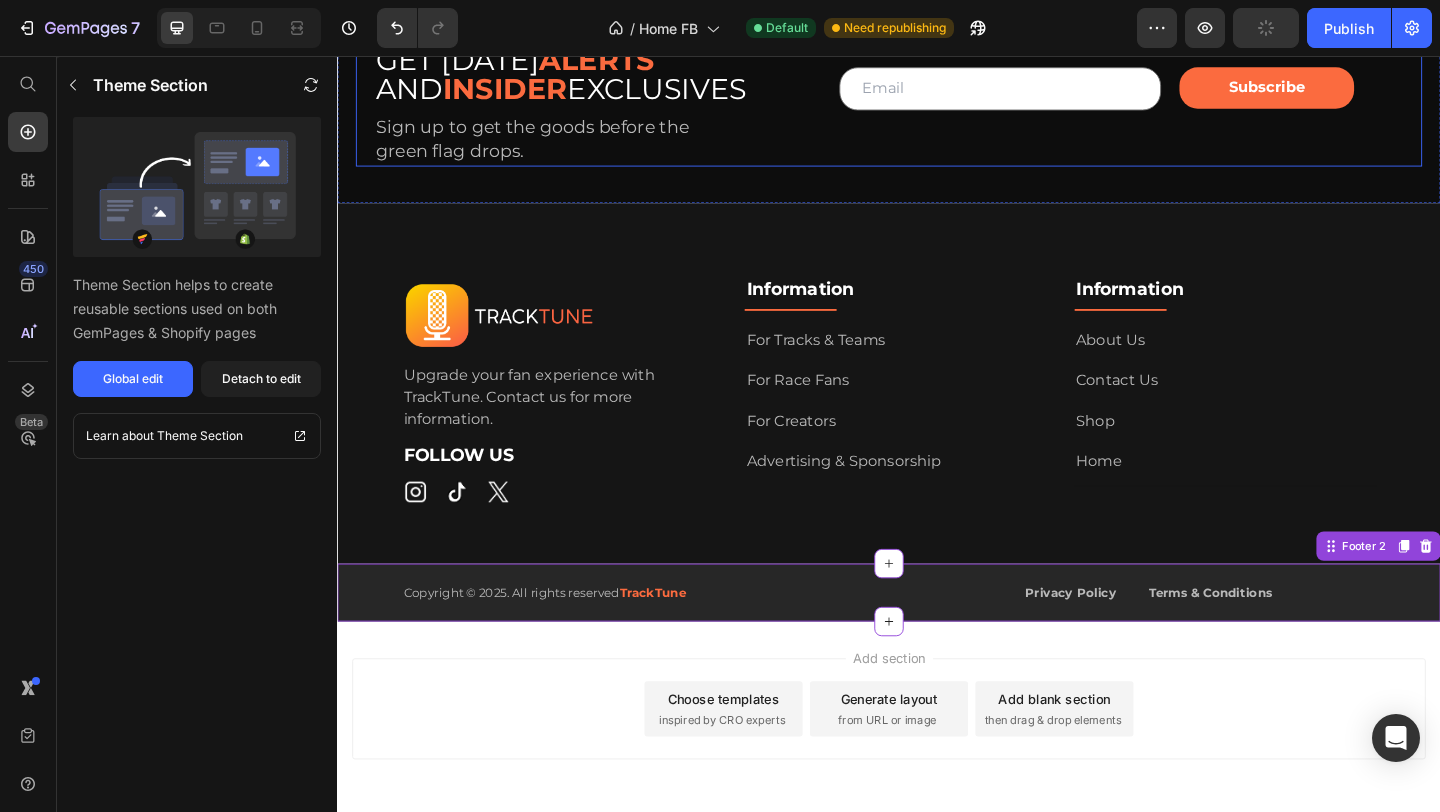 scroll, scrollTop: 4078, scrollLeft: 0, axis: vertical 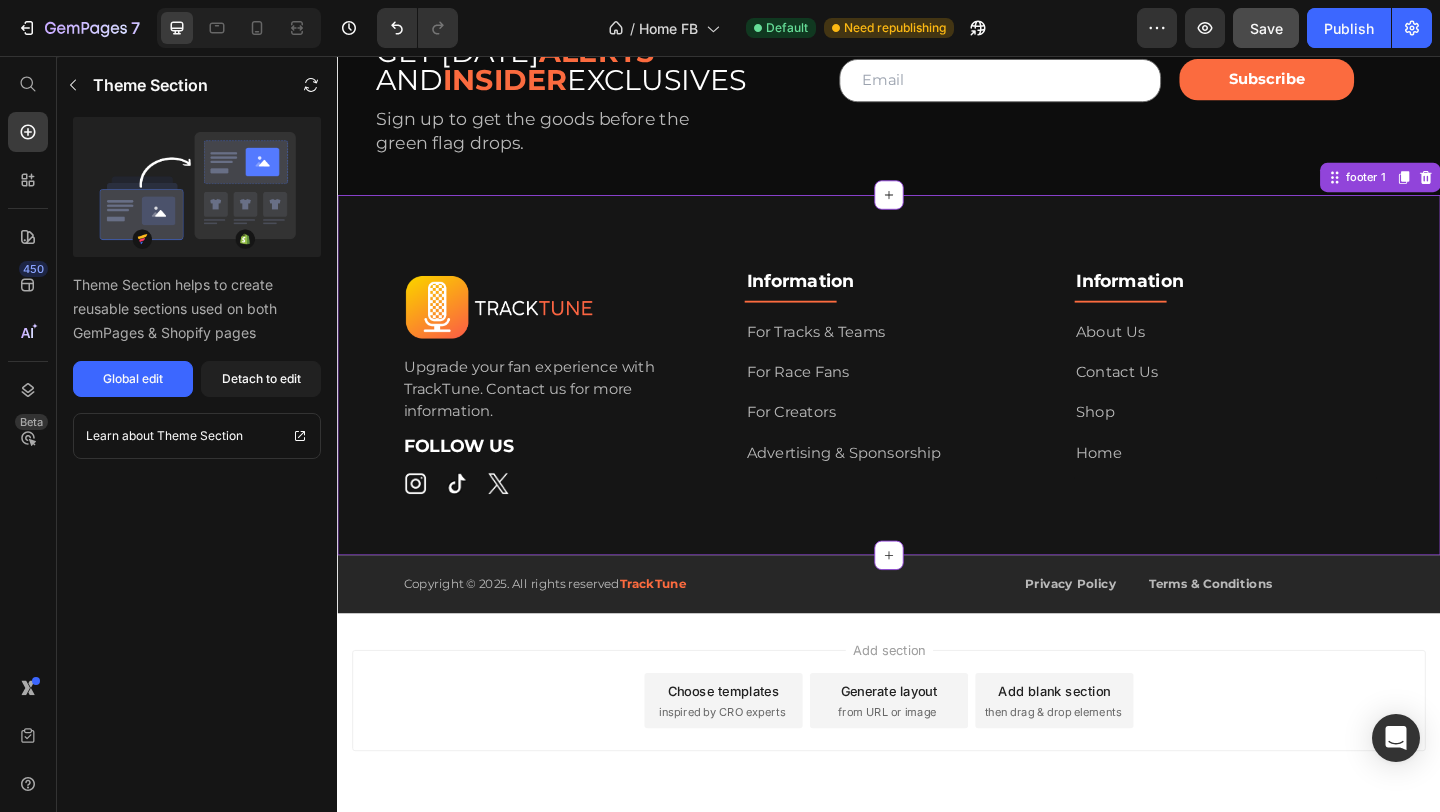 click on "For Tracks & Teams" at bounding box center (857, 355) 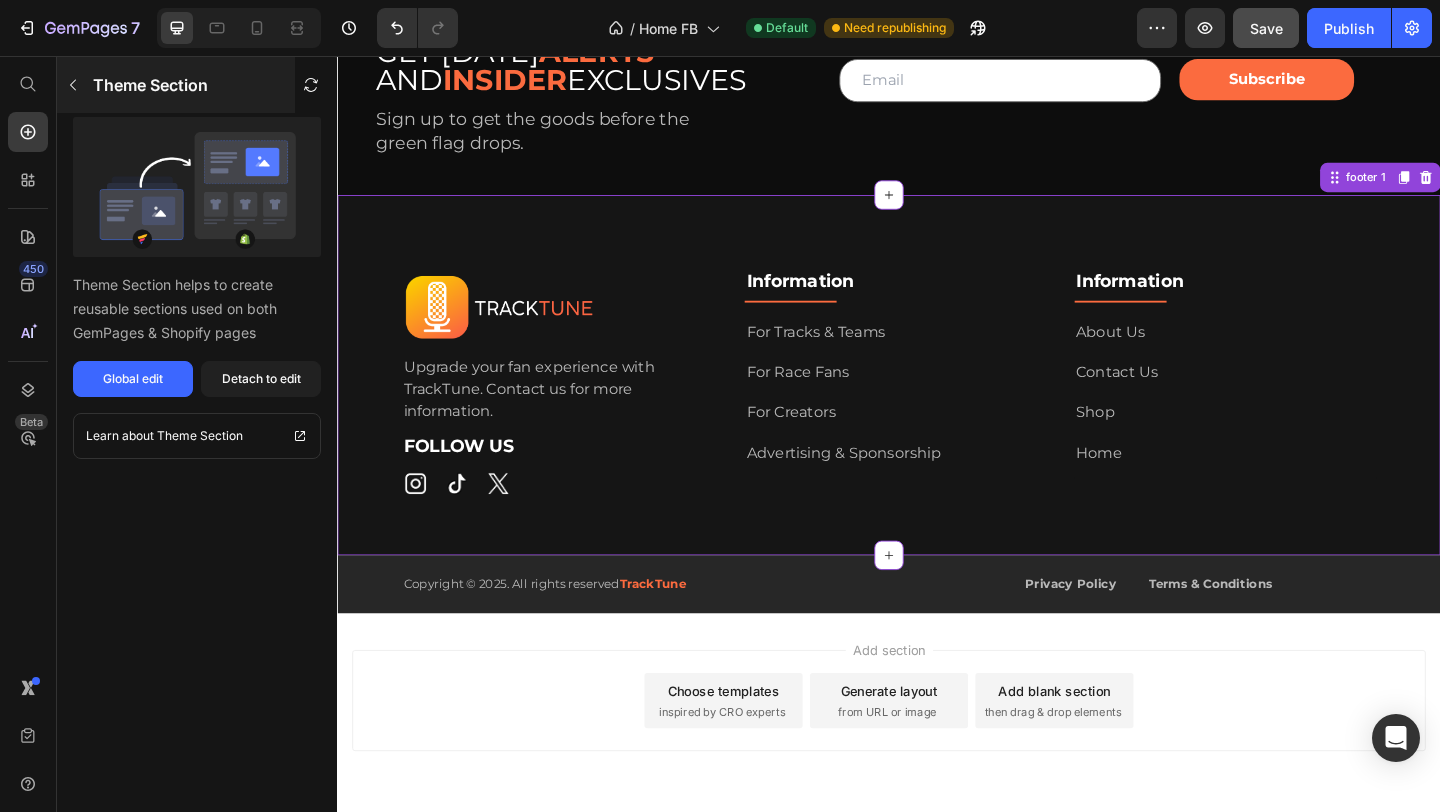 click 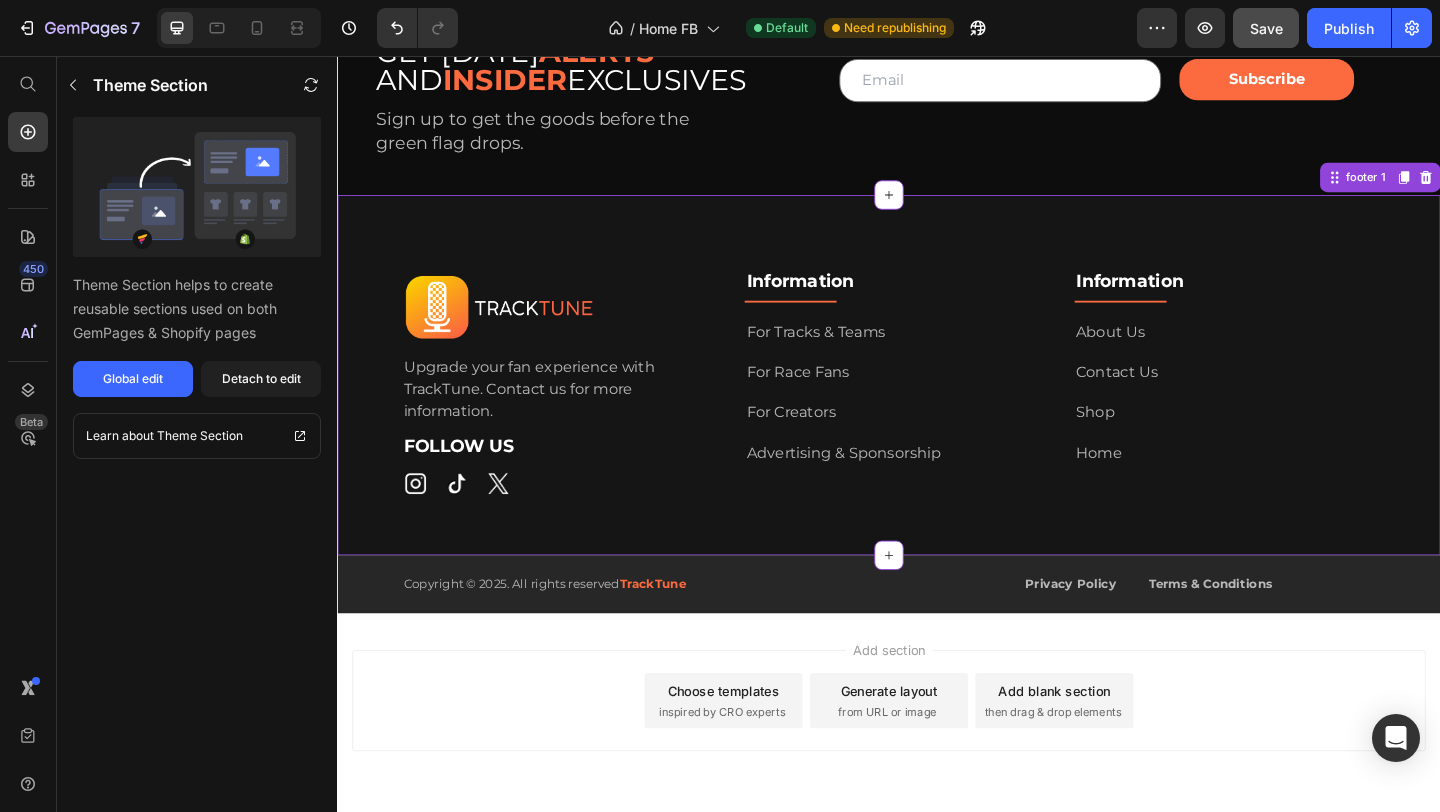 click on "For Tracks & Teams" at bounding box center (857, 355) 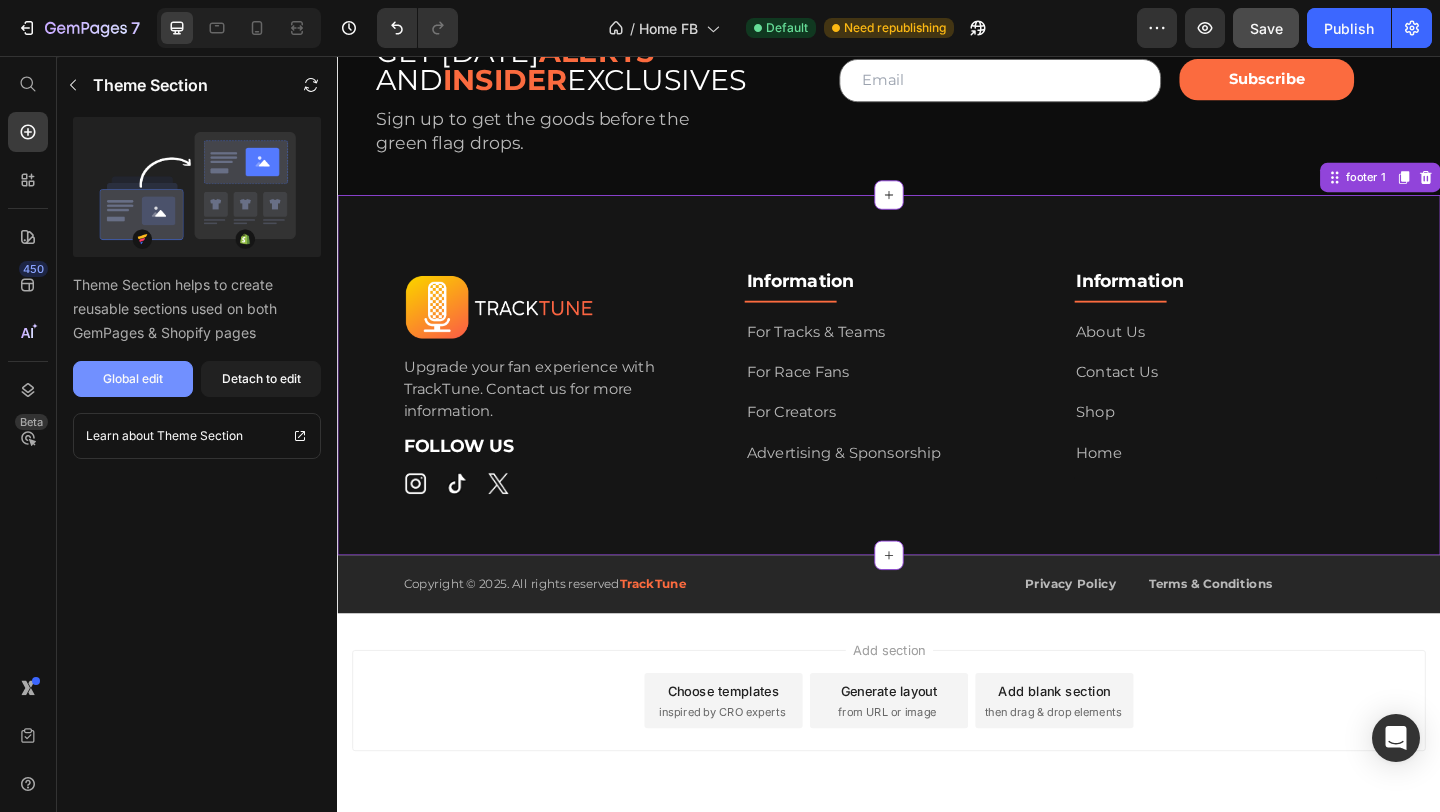 click on "Global edit" at bounding box center (133, 379) 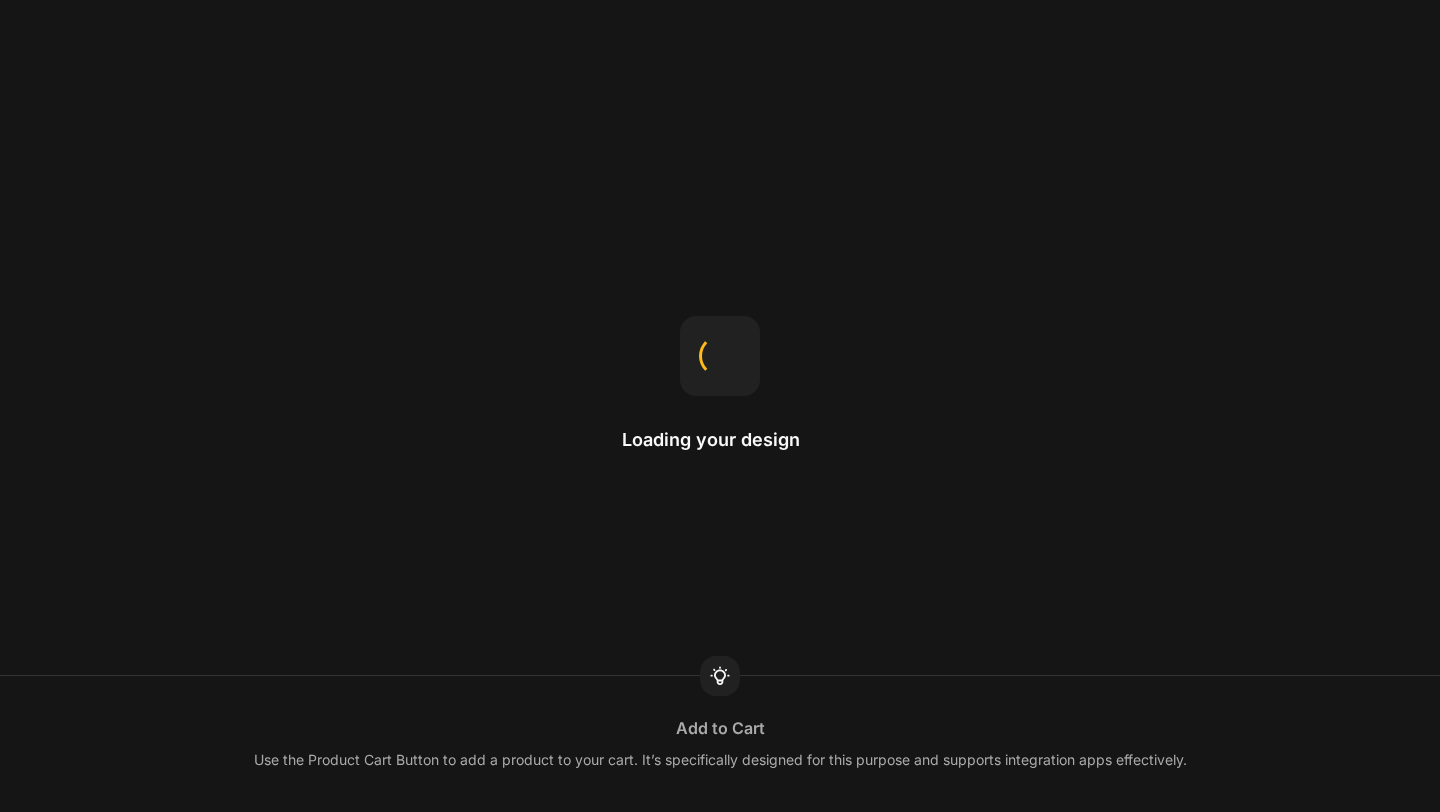 scroll, scrollTop: 0, scrollLeft: 0, axis: both 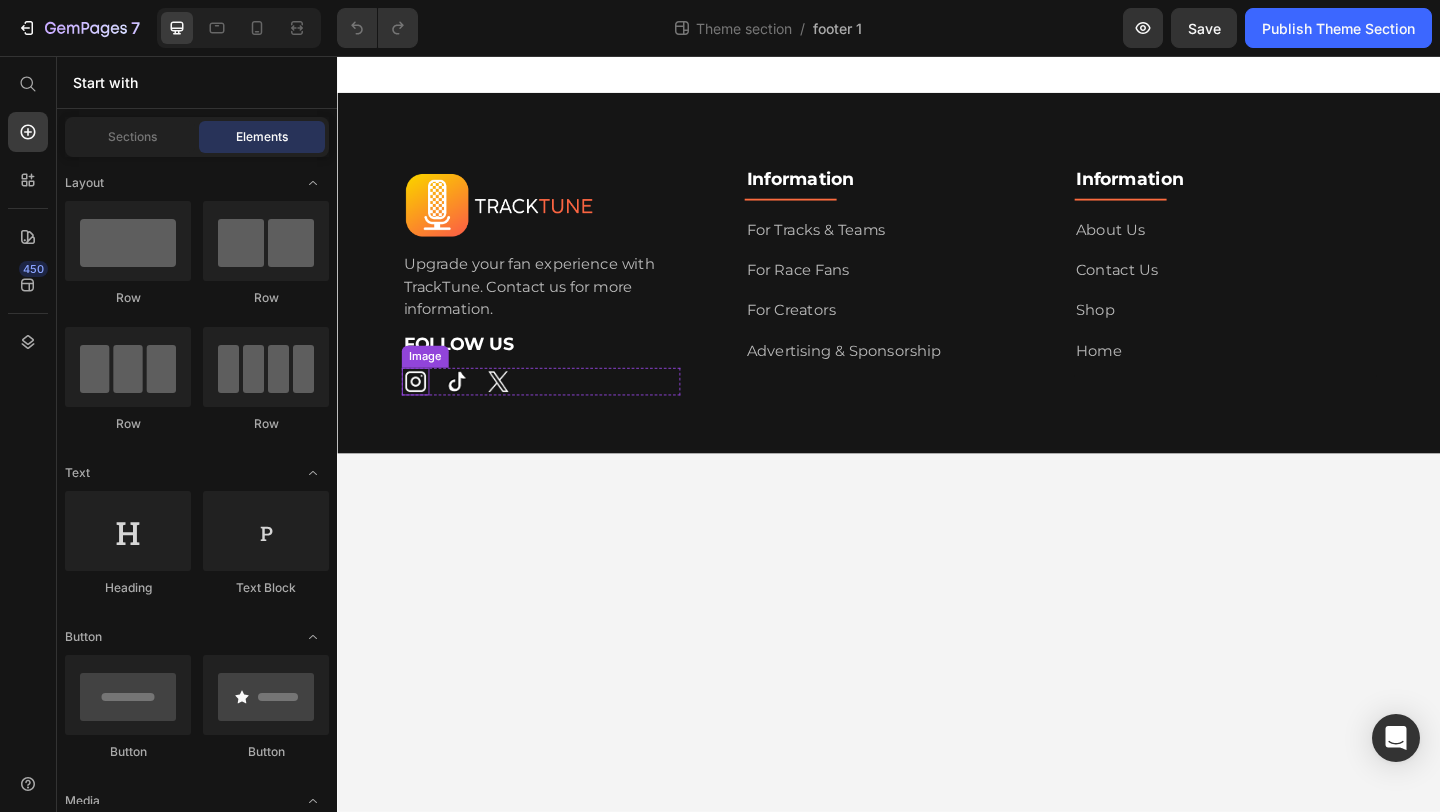 click at bounding box center [422, 410] 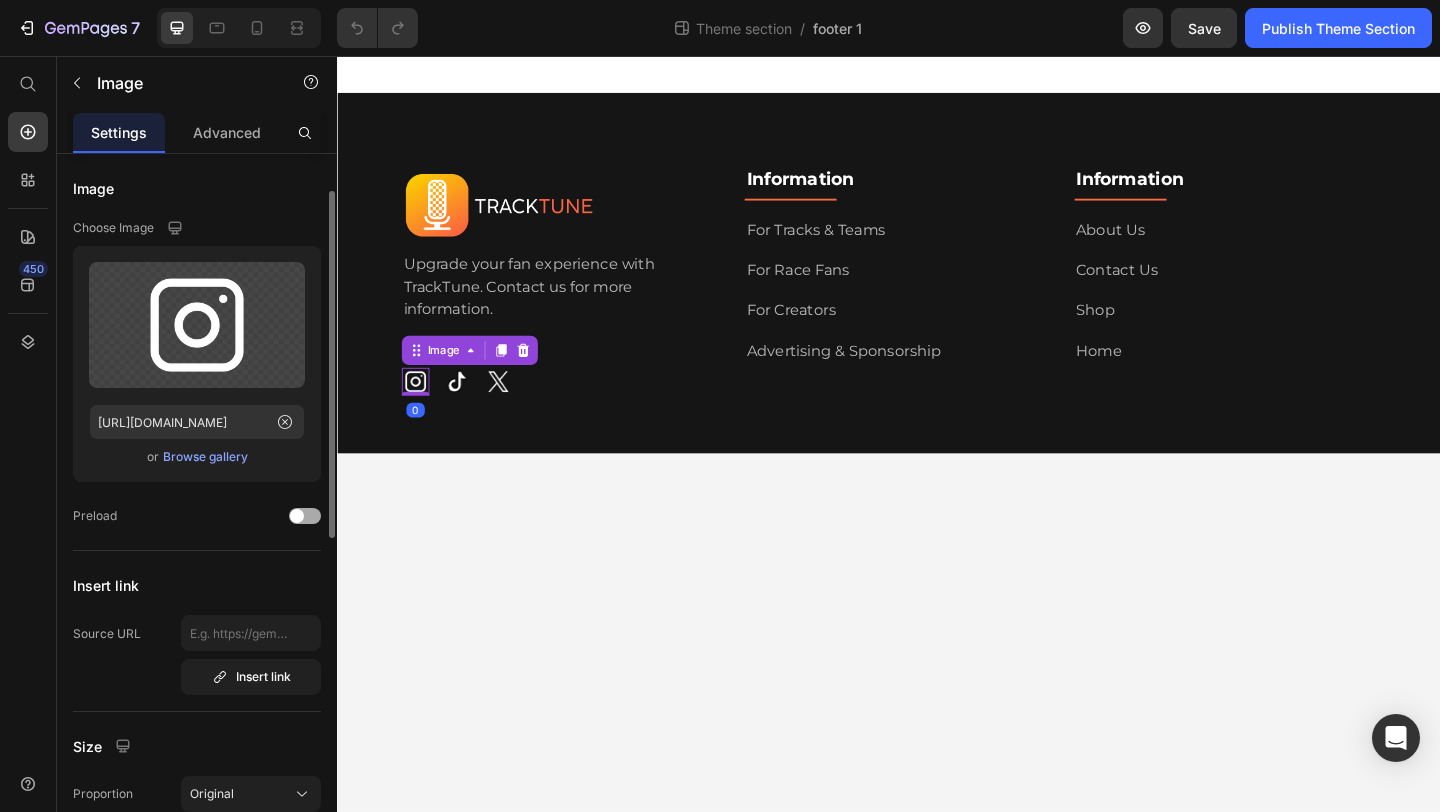 scroll, scrollTop: 38, scrollLeft: 0, axis: vertical 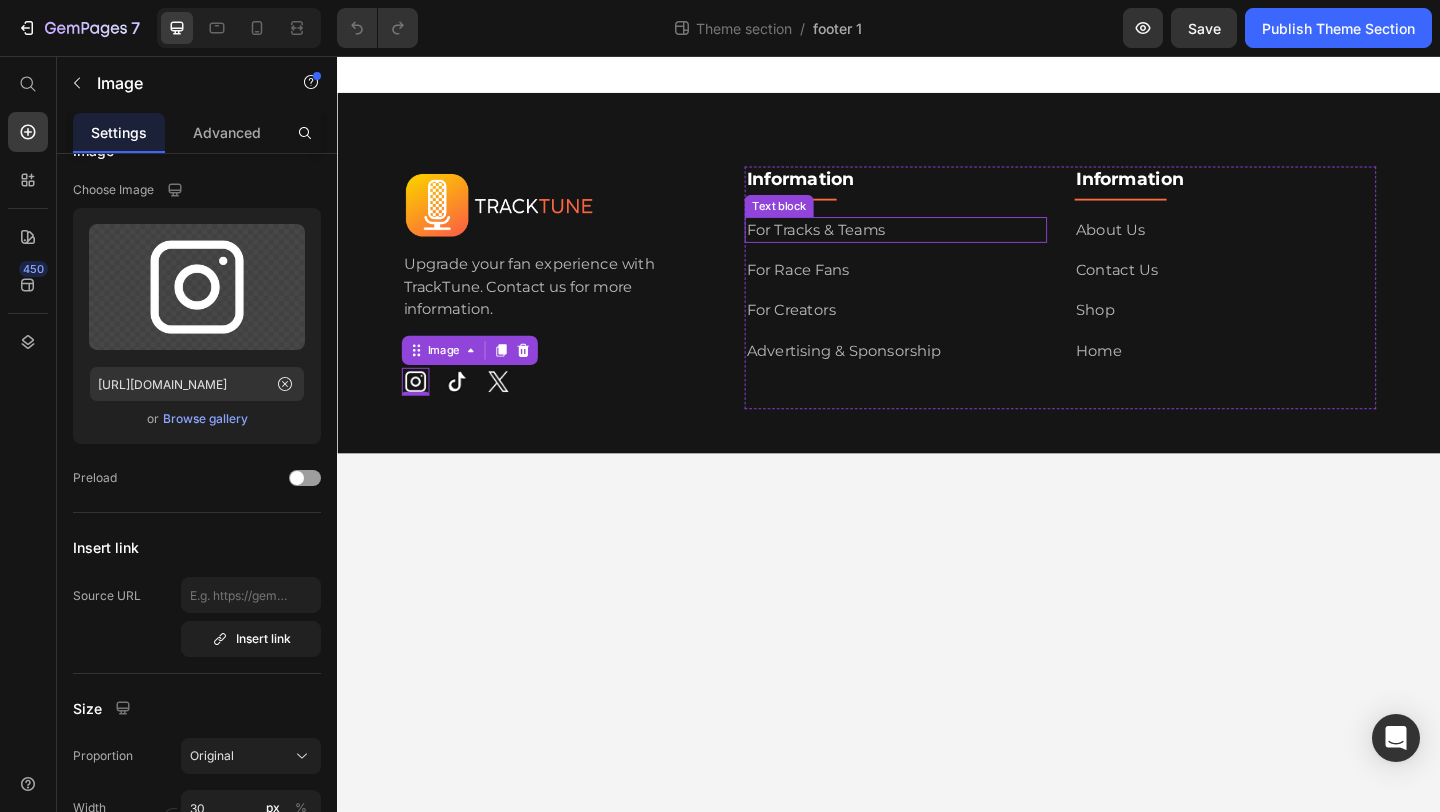 click on "For Tracks & Teams" at bounding box center [857, 244] 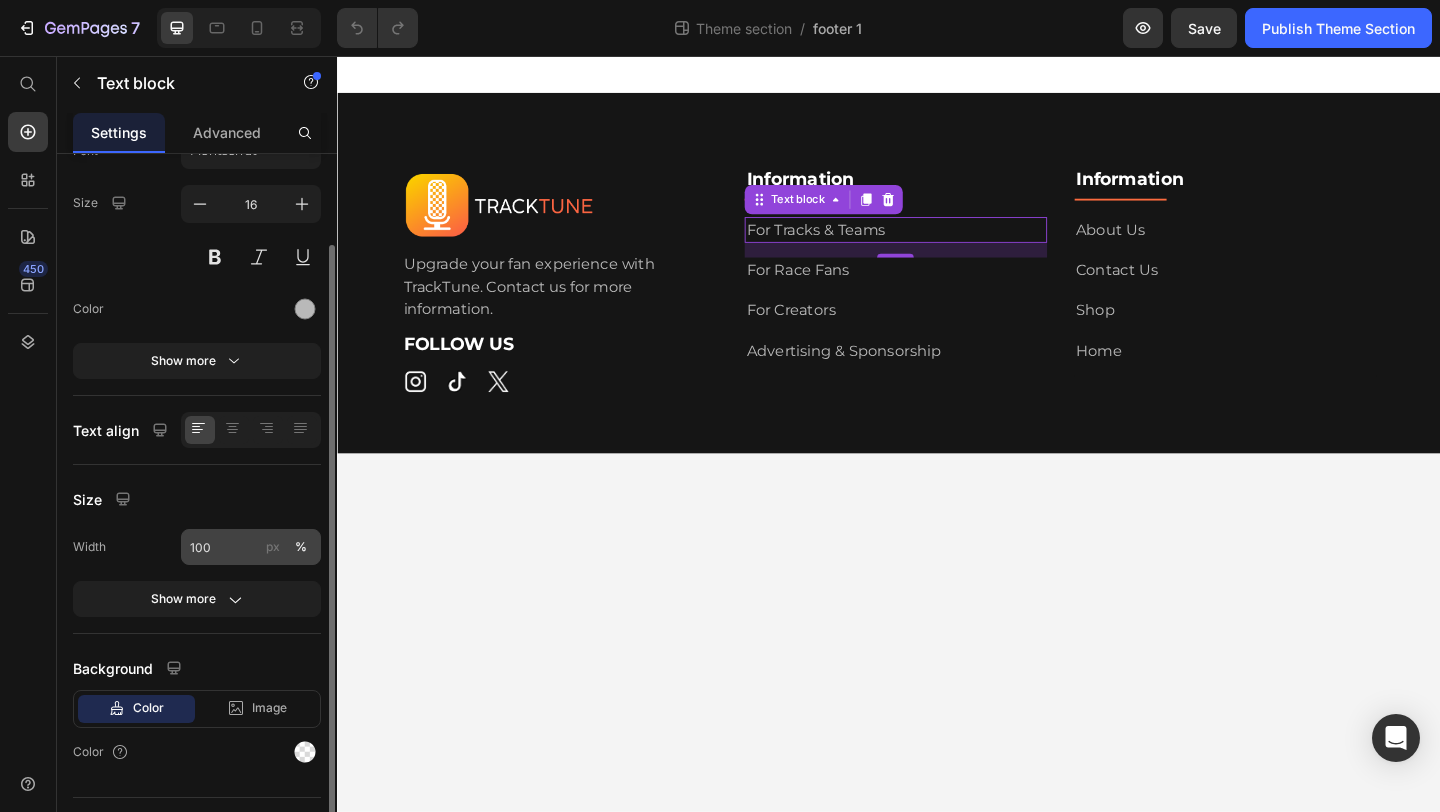 scroll, scrollTop: 138, scrollLeft: 0, axis: vertical 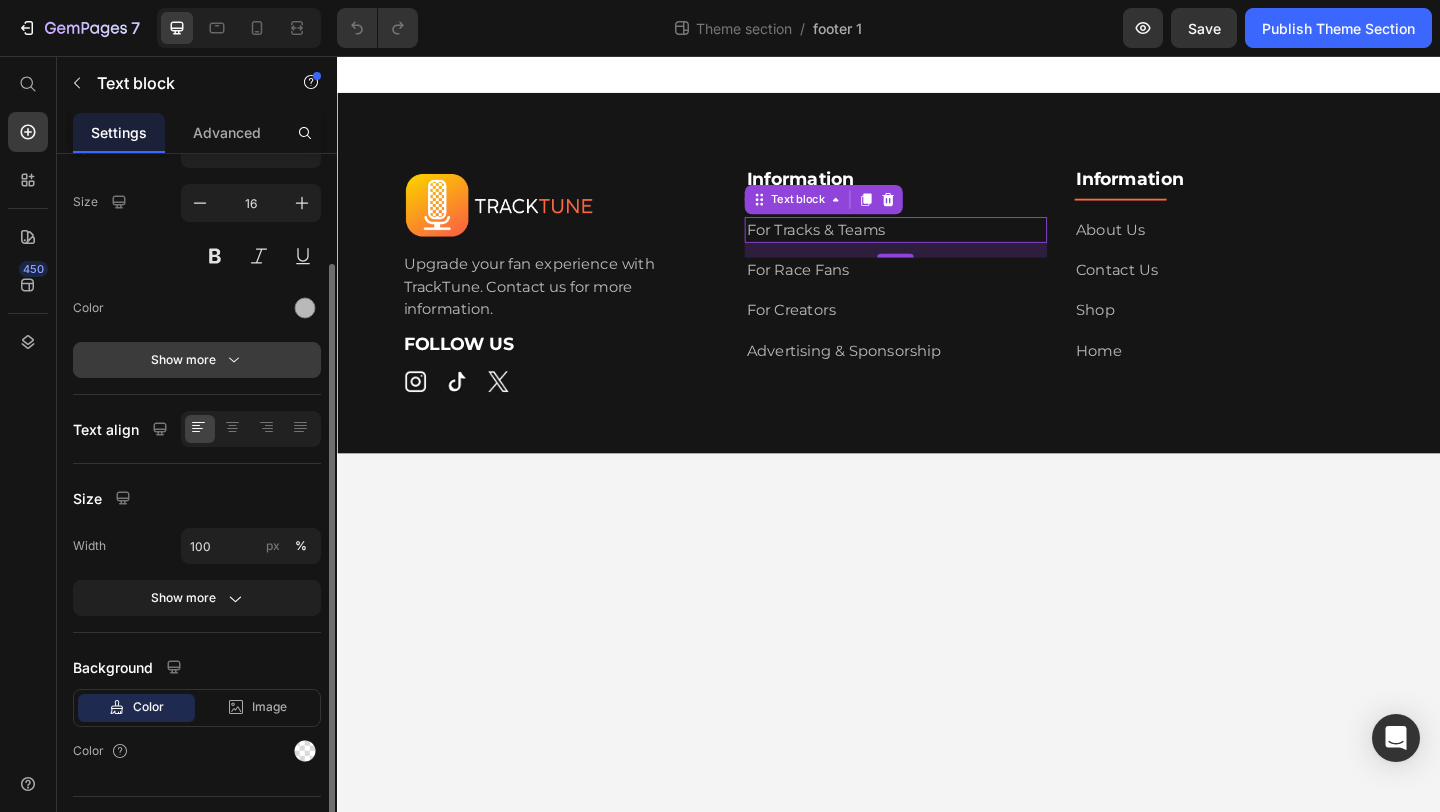 click on "Show more" at bounding box center [197, 360] 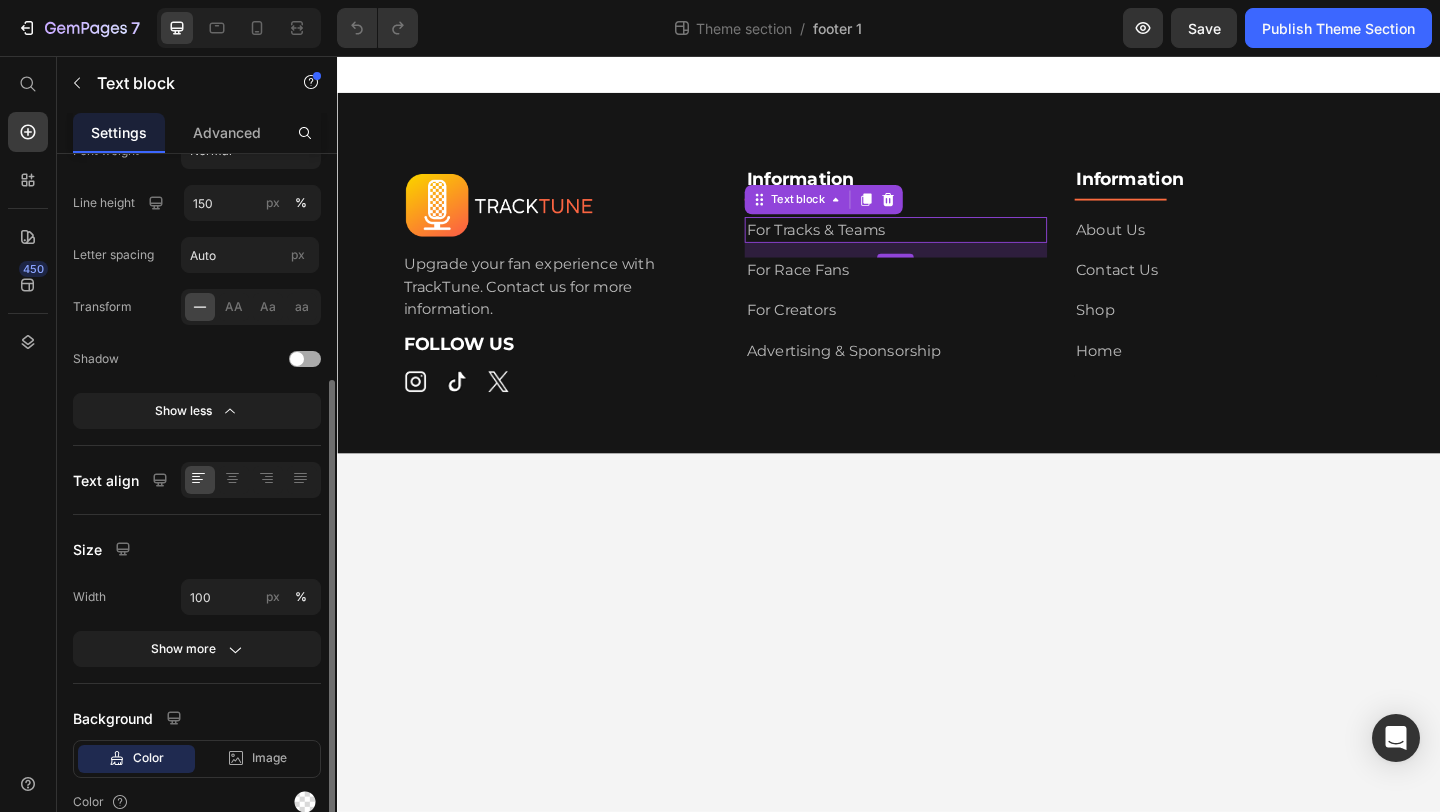 scroll, scrollTop: 361, scrollLeft: 0, axis: vertical 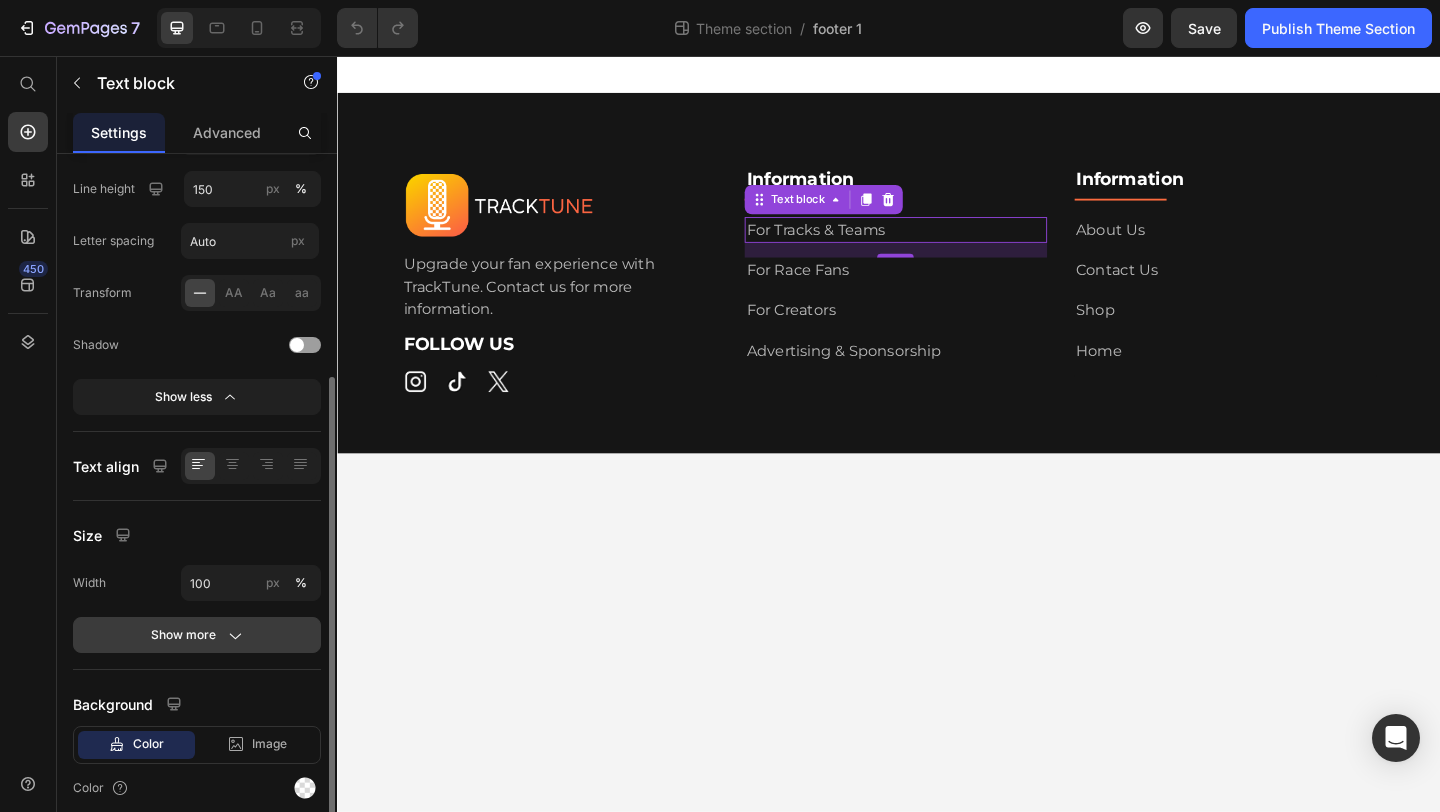 click on "Show more" at bounding box center [197, 635] 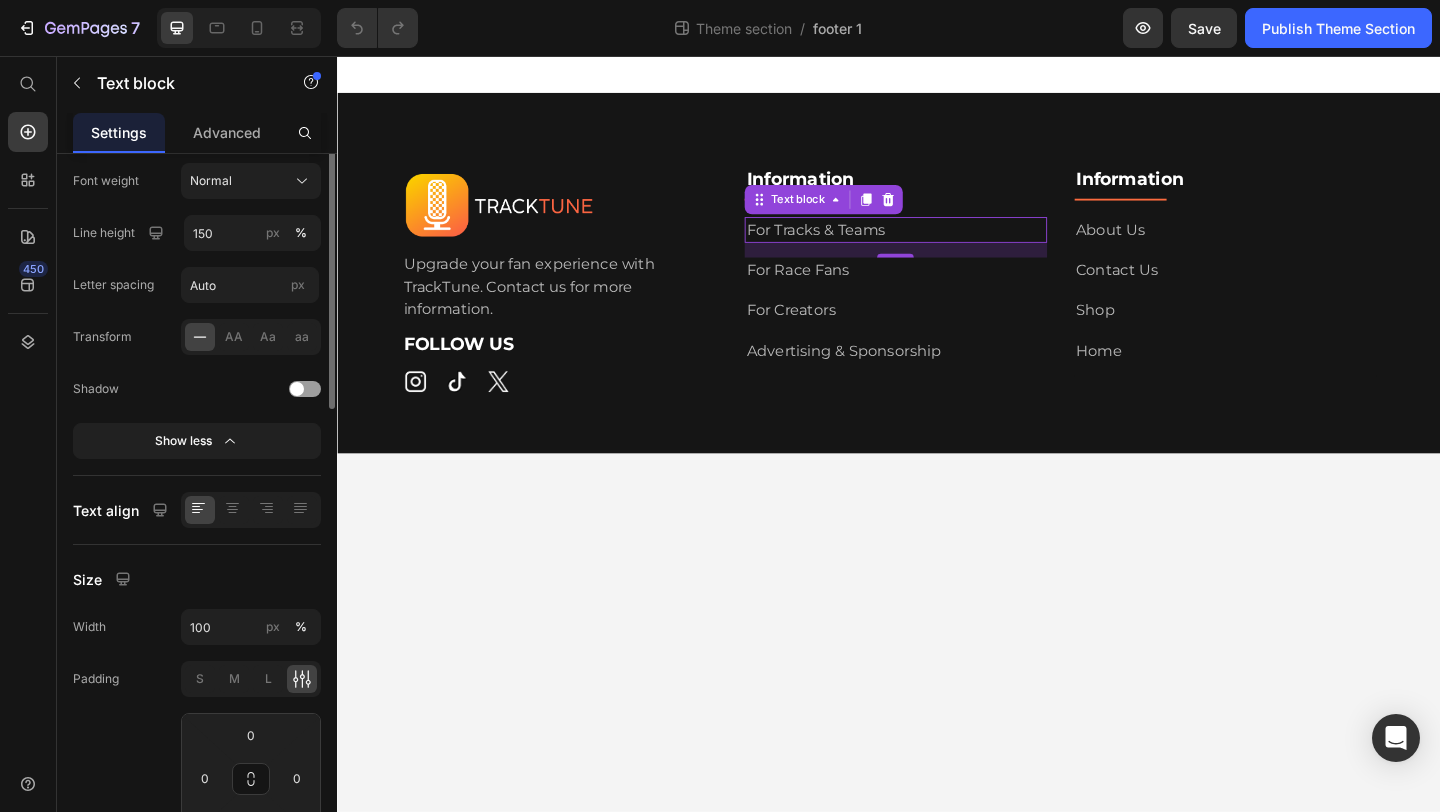 scroll, scrollTop: 0, scrollLeft: 0, axis: both 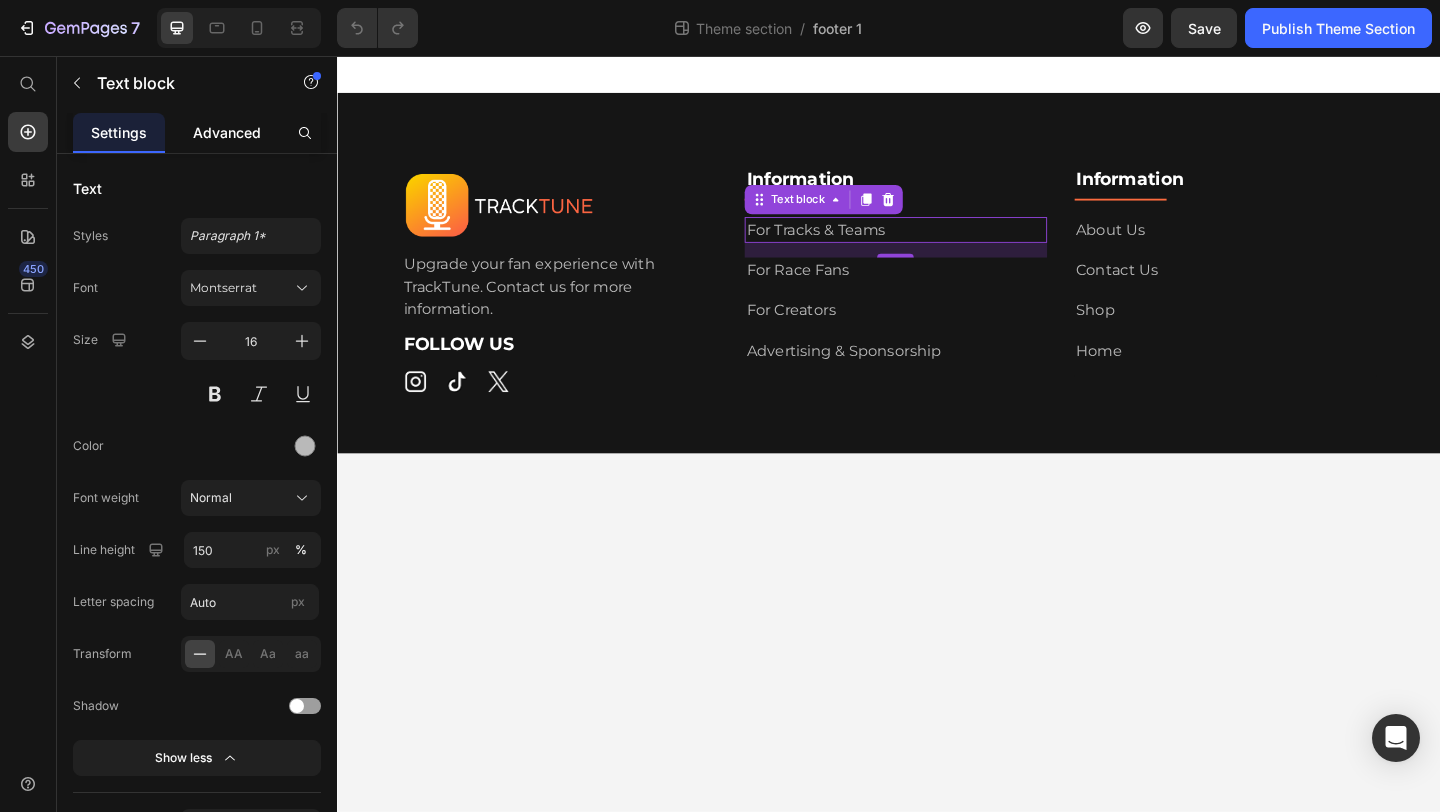 click on "Advanced" at bounding box center [227, 132] 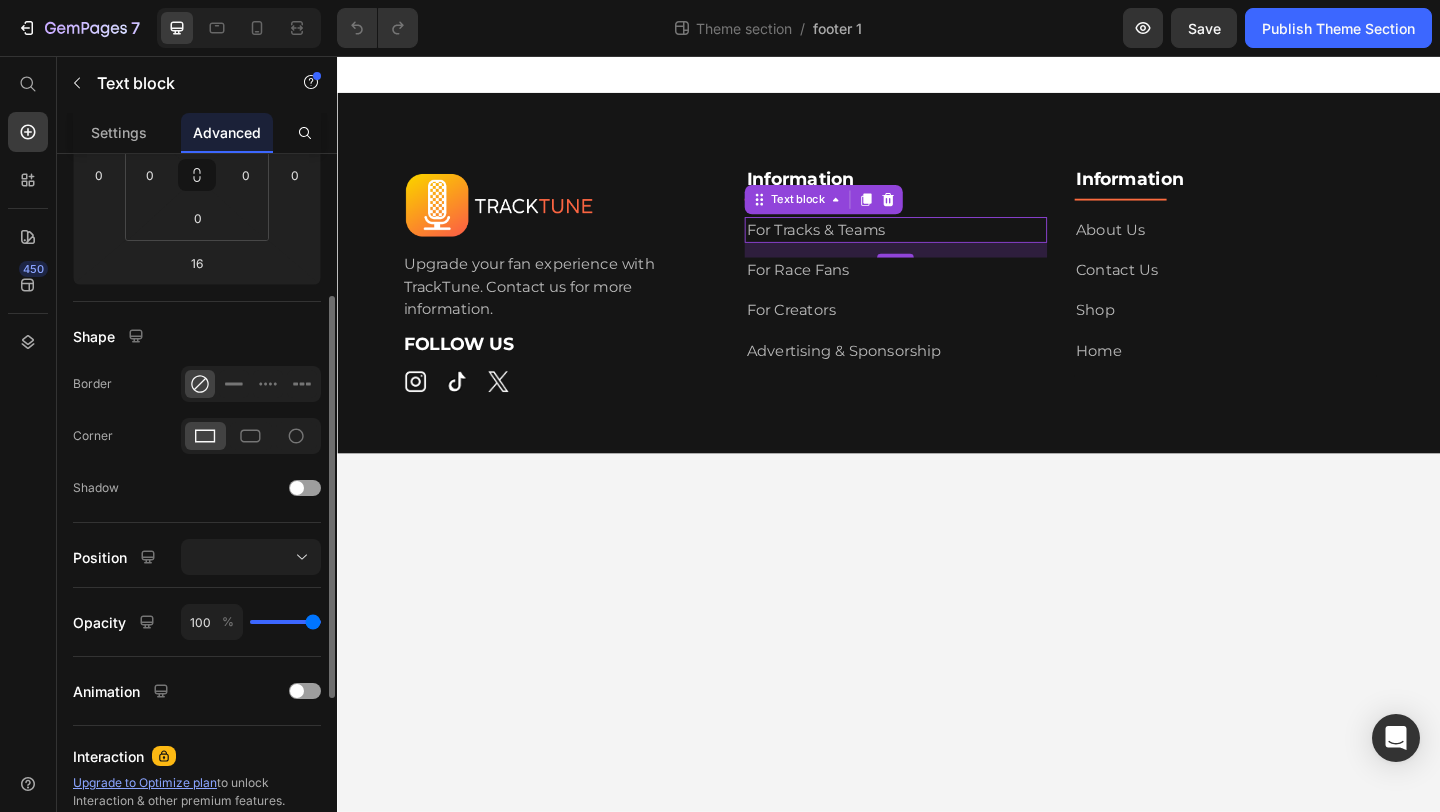 scroll, scrollTop: 554, scrollLeft: 0, axis: vertical 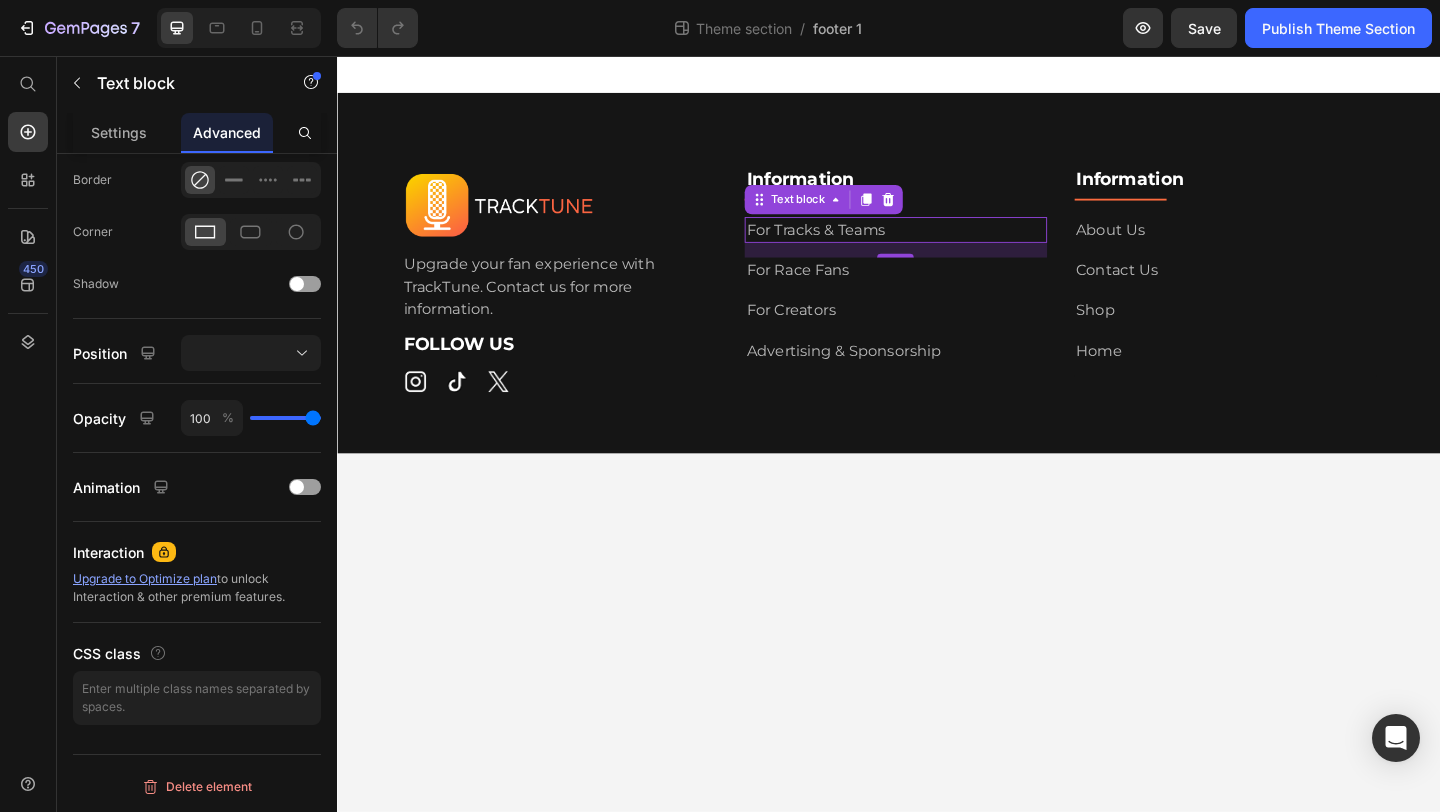 click on "For Tracks & Teams" at bounding box center (857, 244) 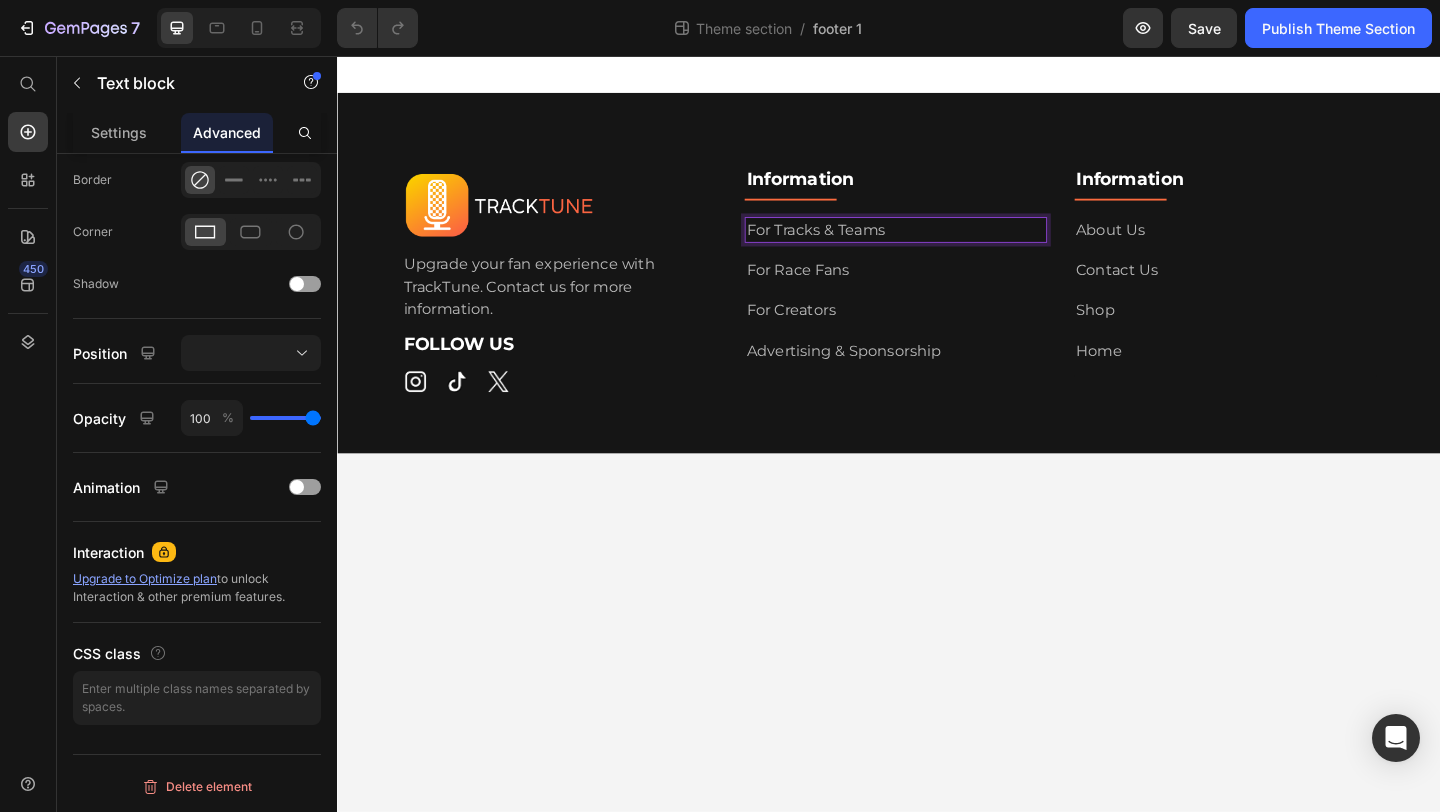 click on "For Tracks & Teams" at bounding box center [857, 244] 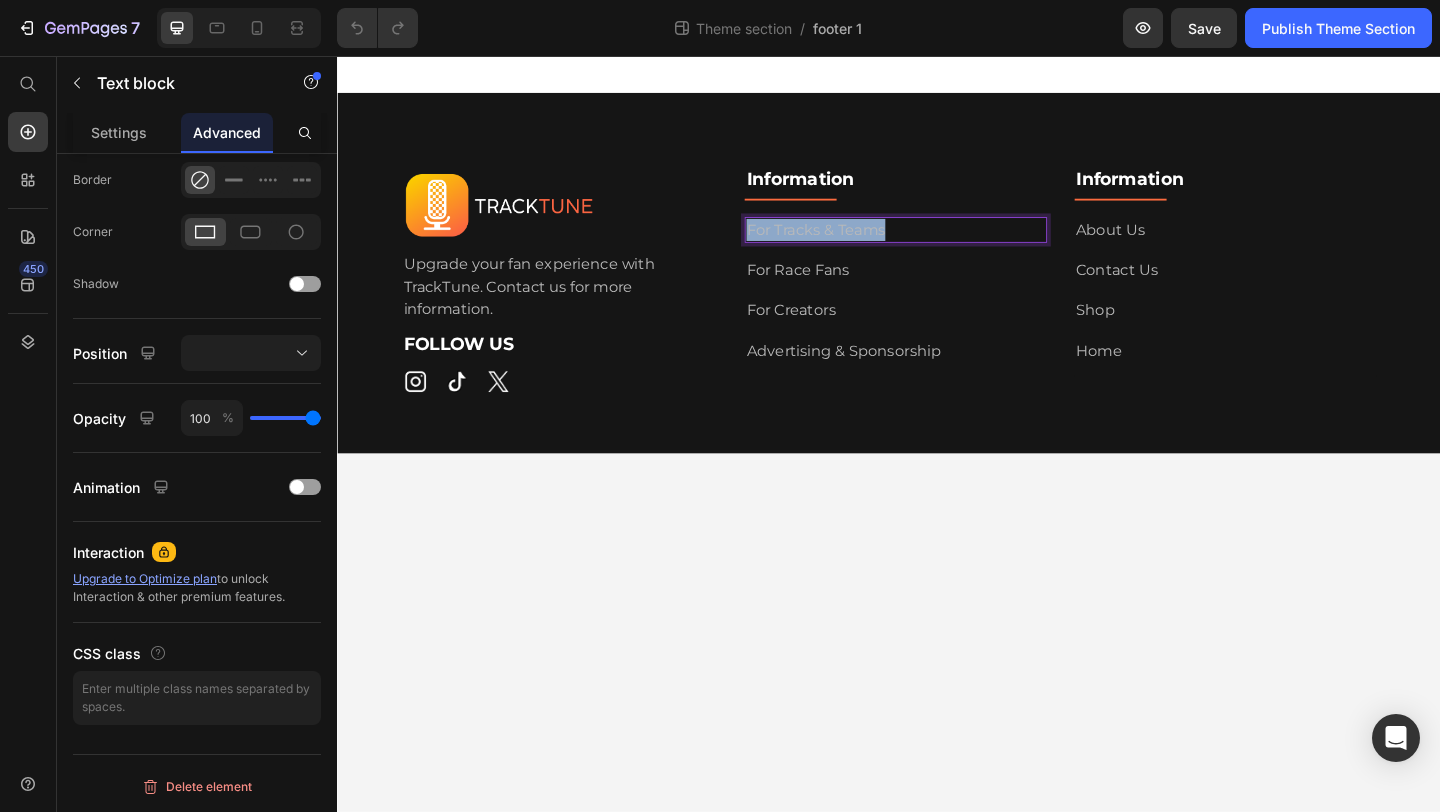 click on "For Tracks & Teams" at bounding box center [857, 244] 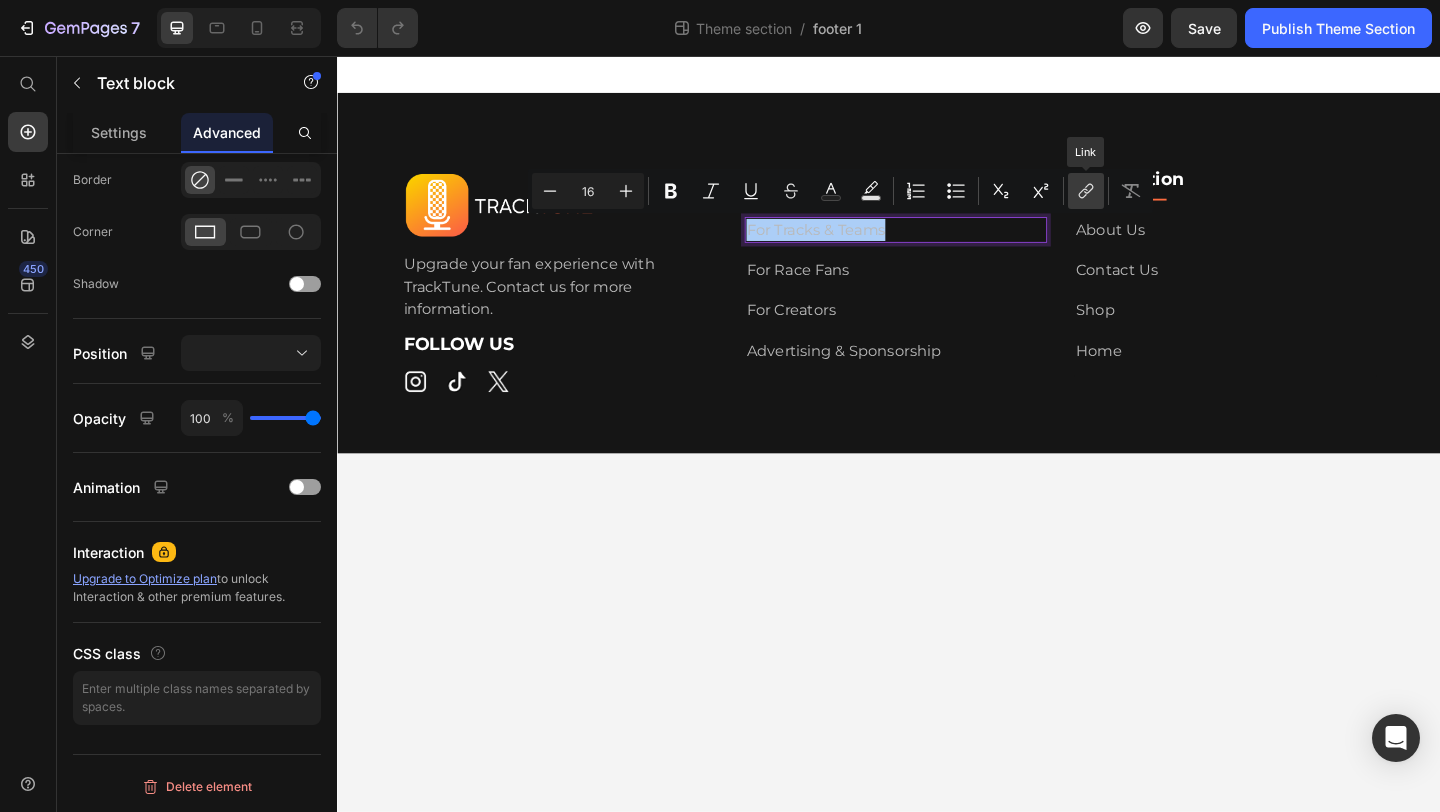 click 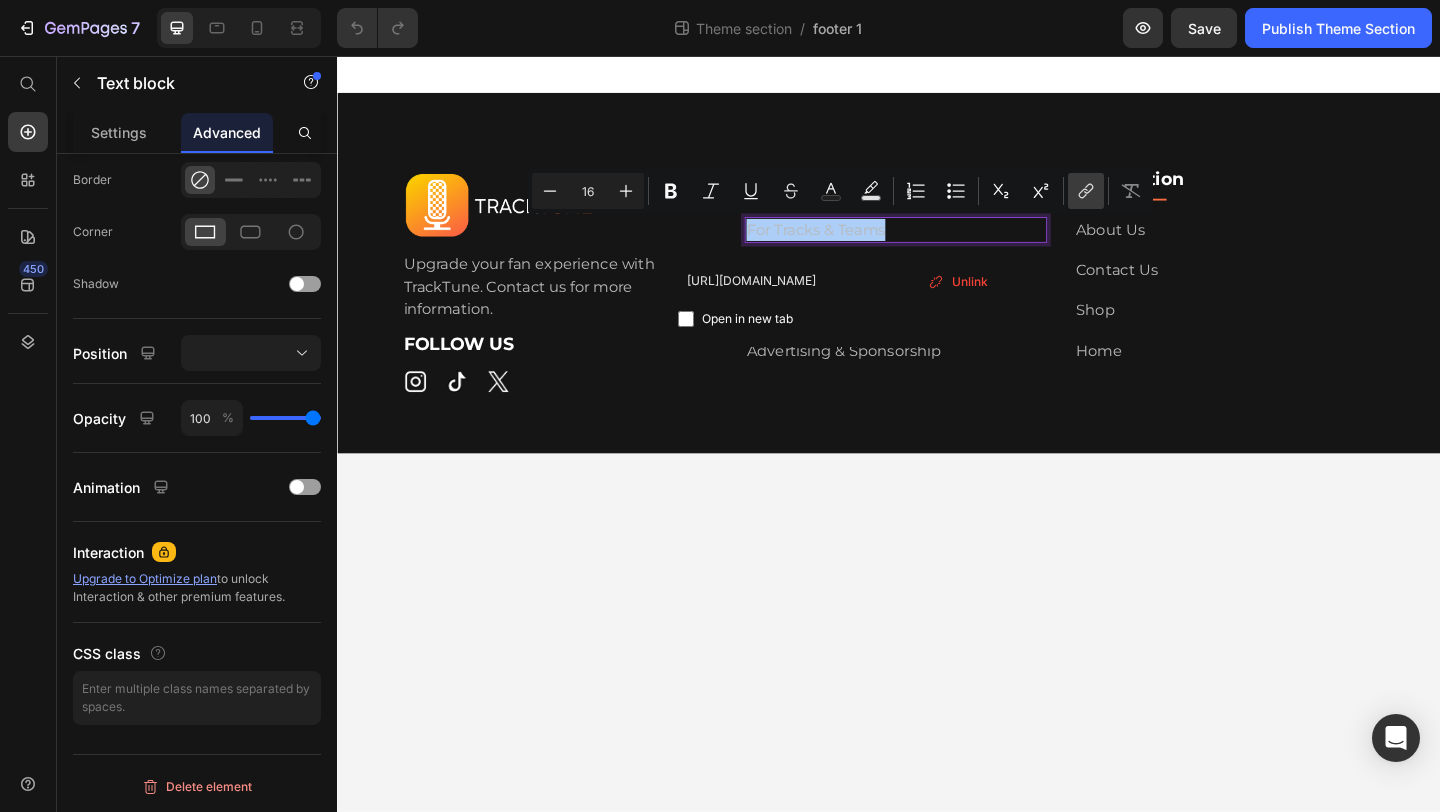 scroll, scrollTop: 0, scrollLeft: 87, axis: horizontal 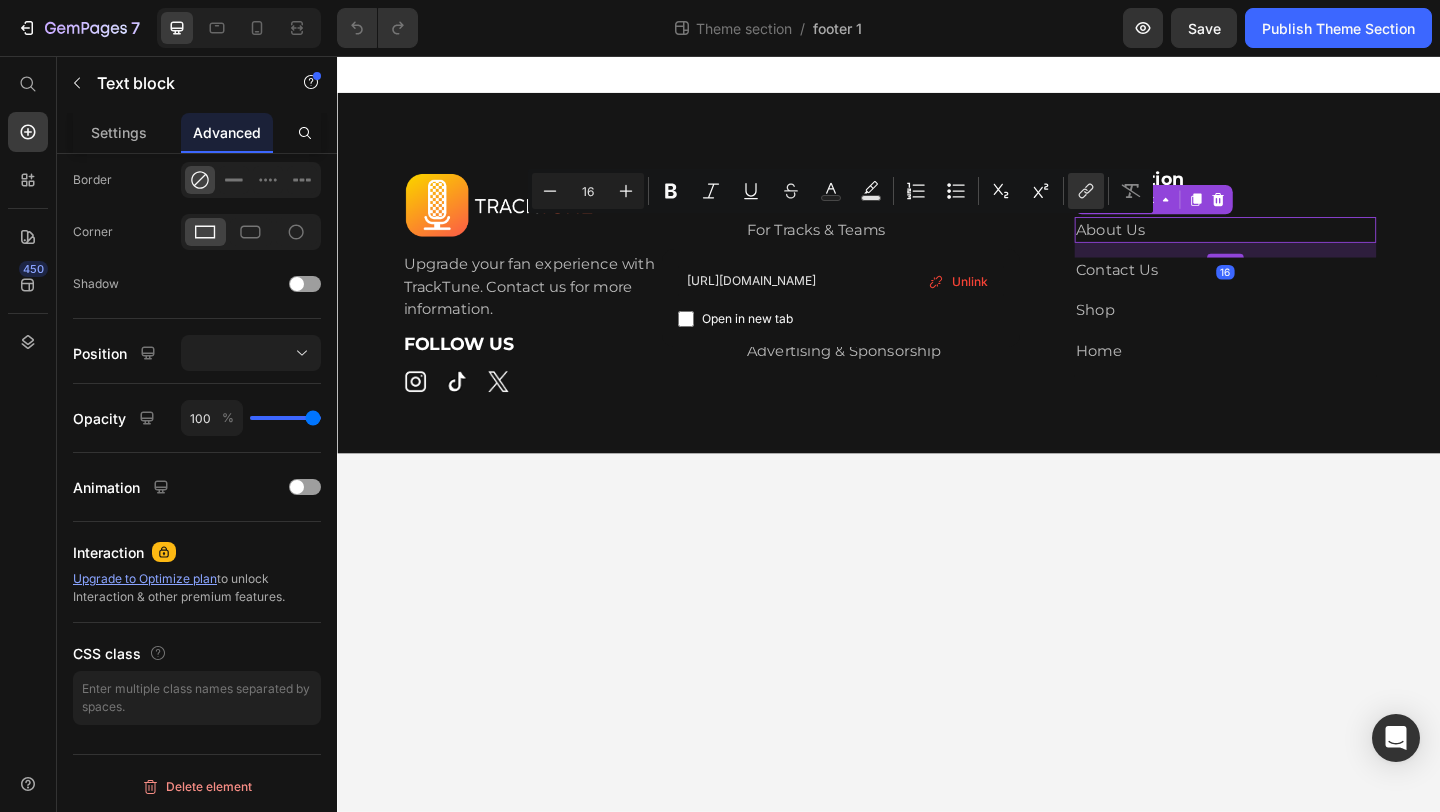 click on "About Us" at bounding box center [1178, 244] 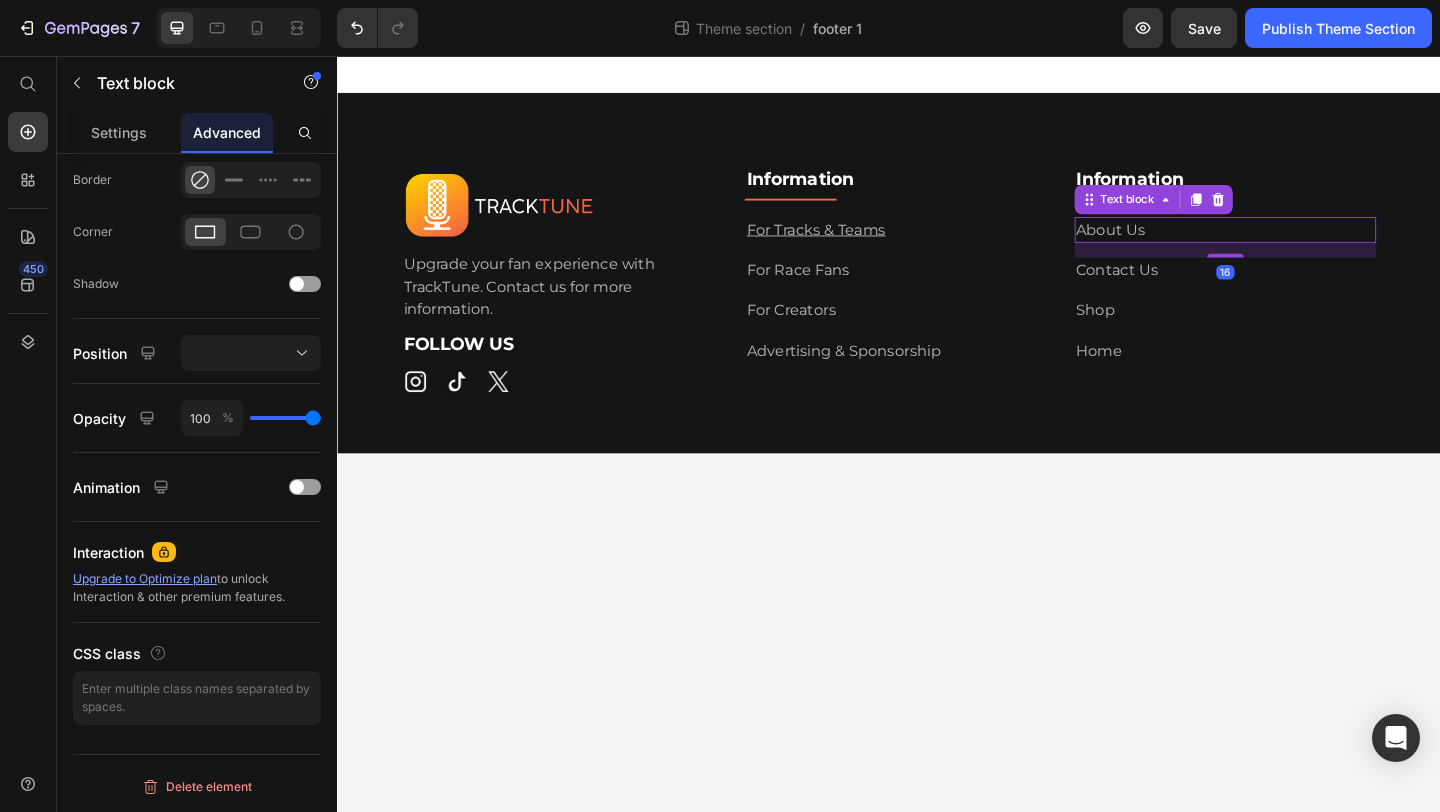 click on "About Us" at bounding box center [1178, 244] 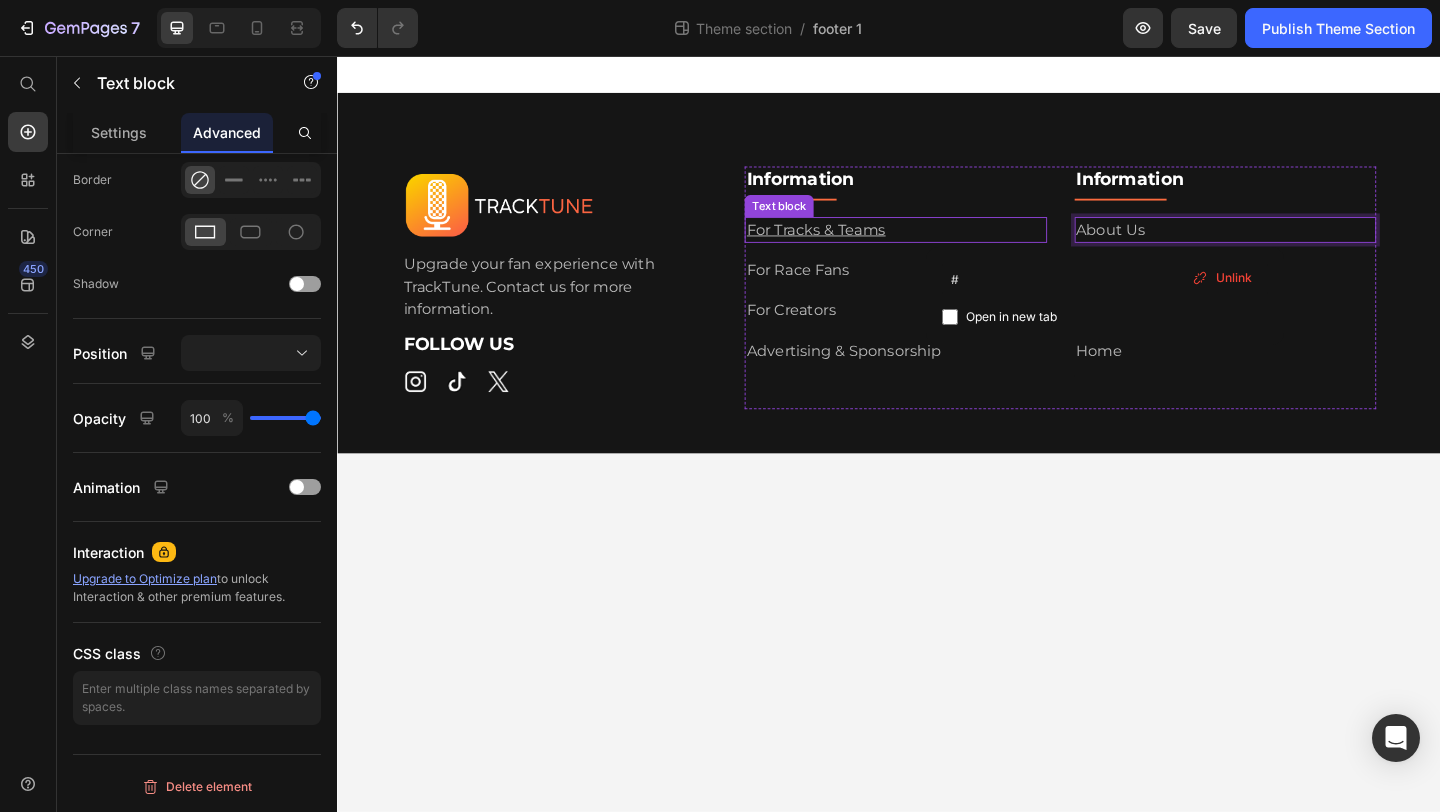 click on "For Tracks & Teams" at bounding box center [857, 244] 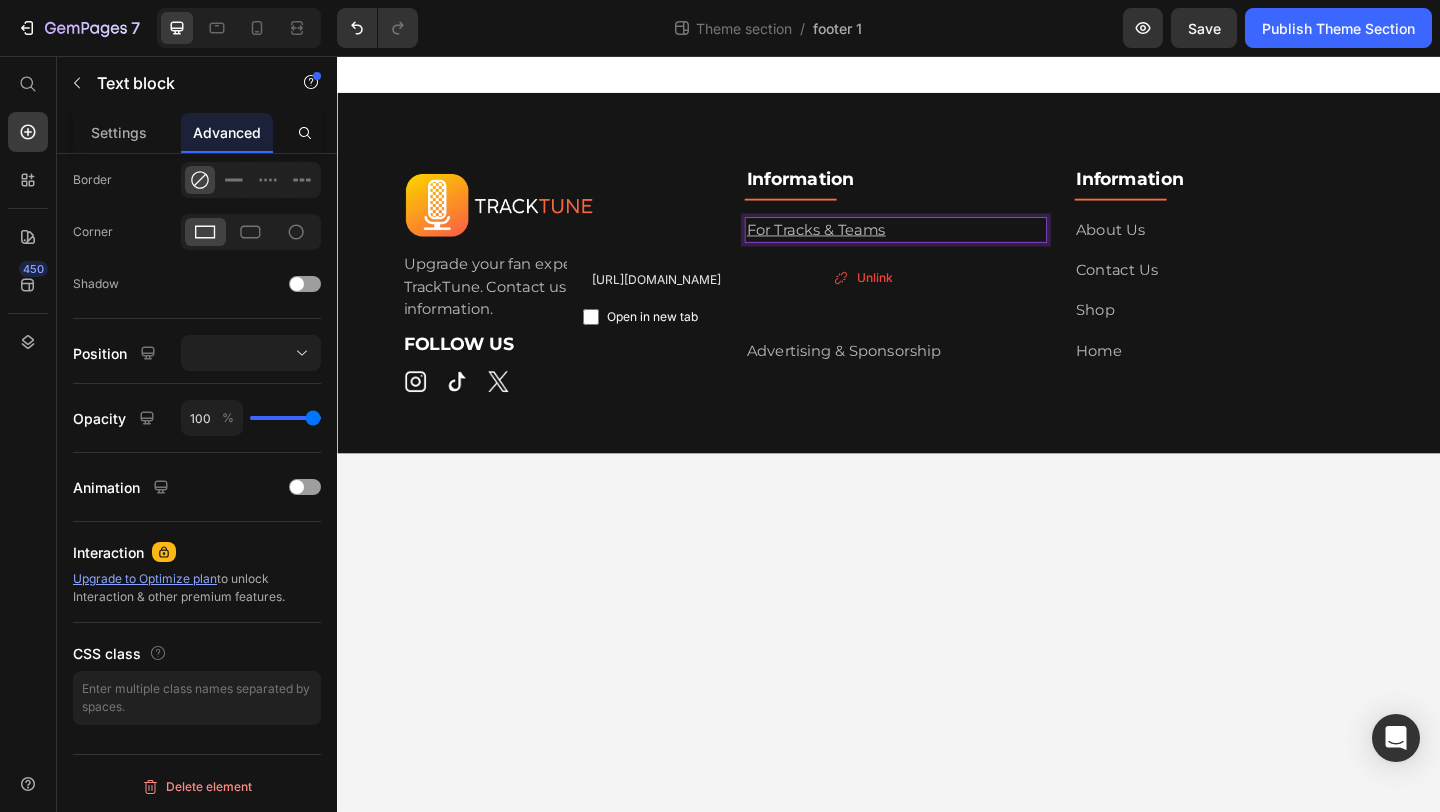 click on "For Tracks & Teams" at bounding box center (857, 244) 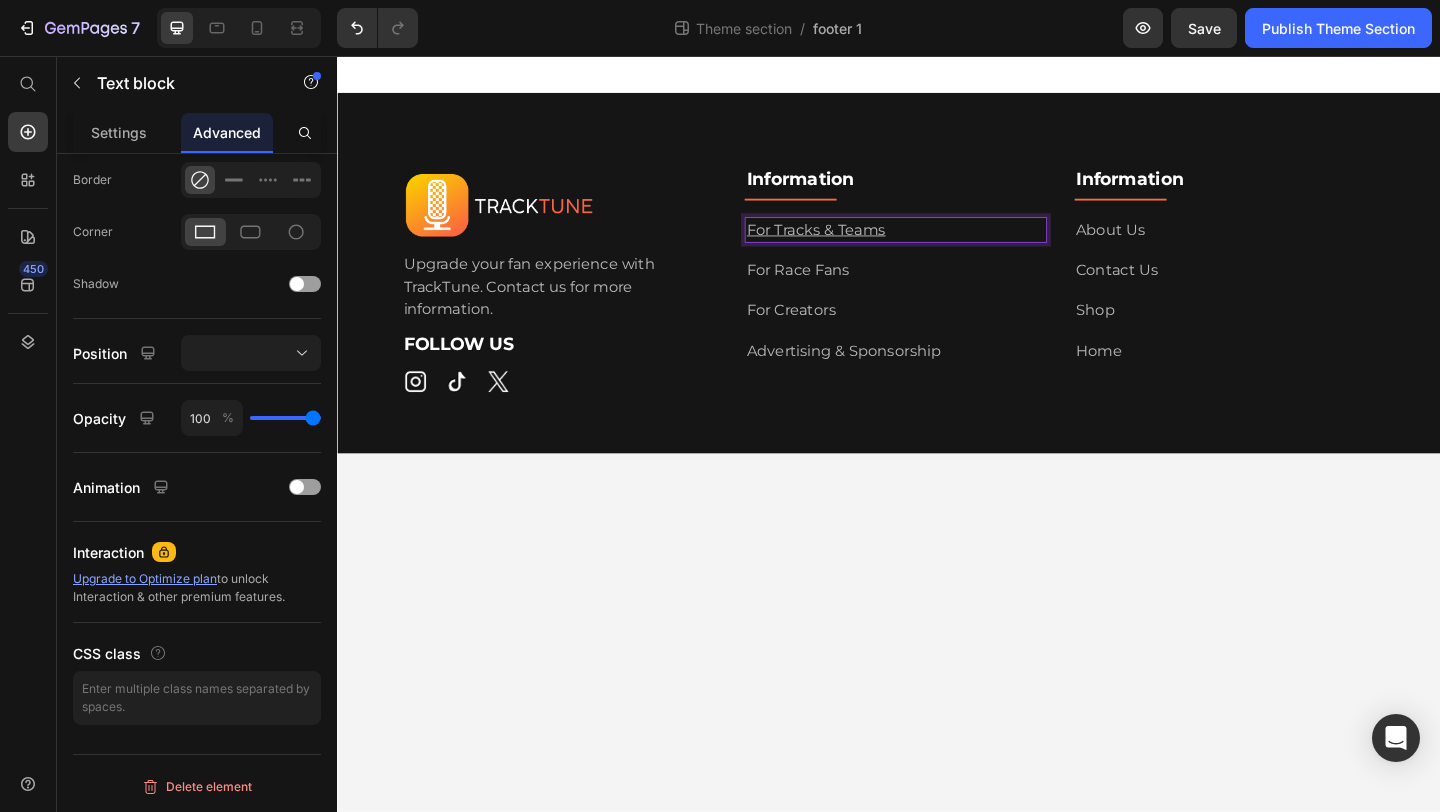 click on "For Tracks & Teams" at bounding box center (857, 244) 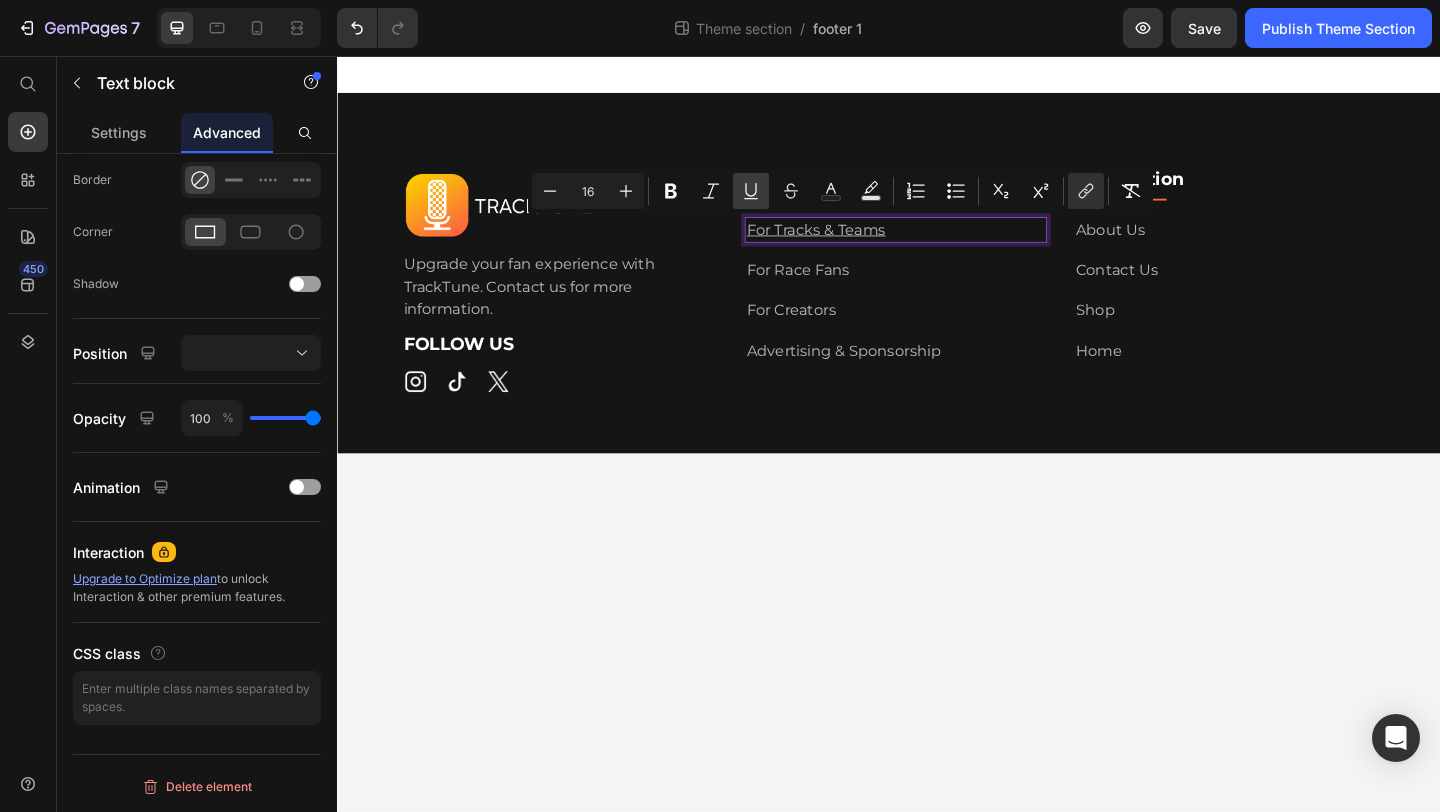 click 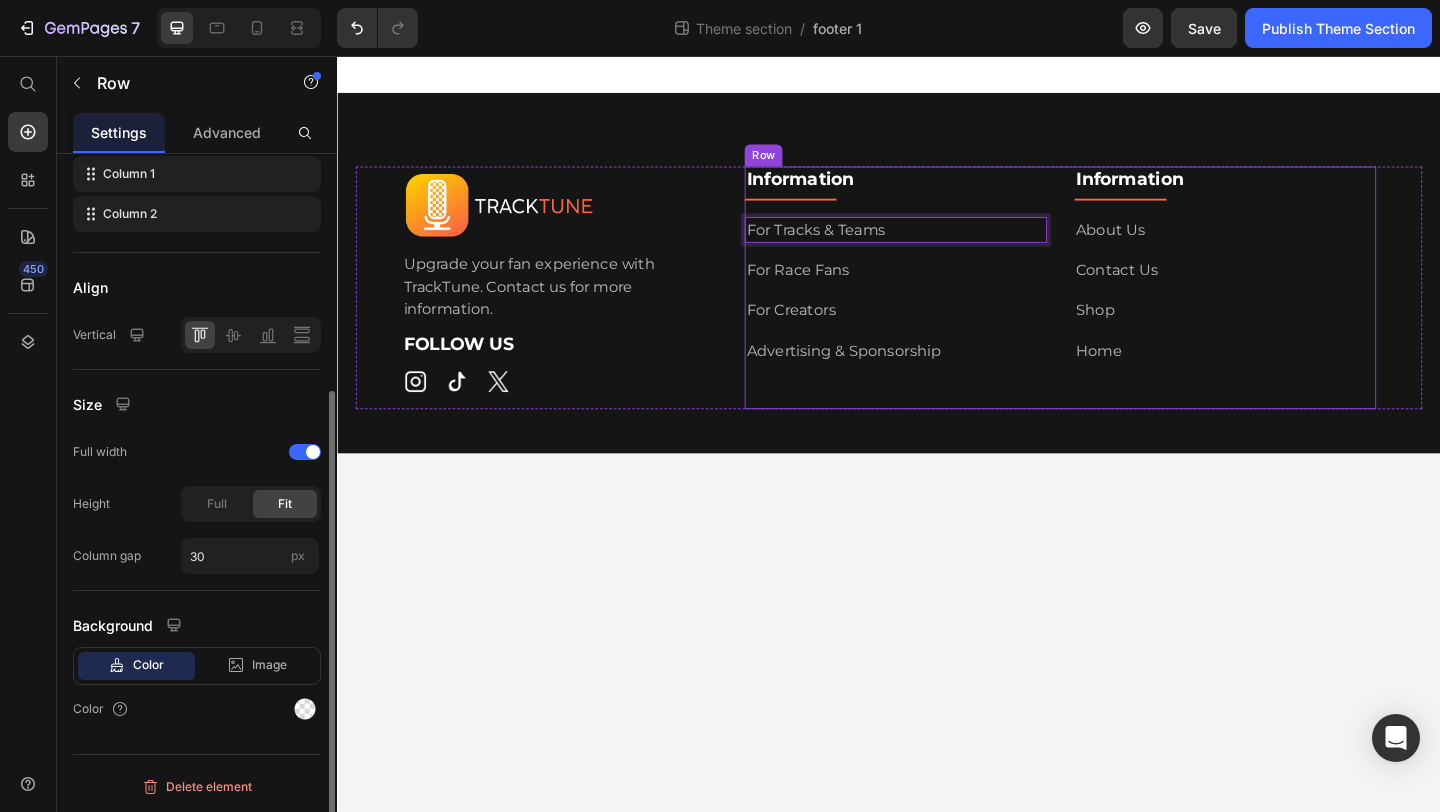 click on "Information Heading                Title Line For Tracks & Teams Text block   16 For Race Fans Text block For Creators Text block Advertising & Sponsorship Text block" at bounding box center (944, 308) 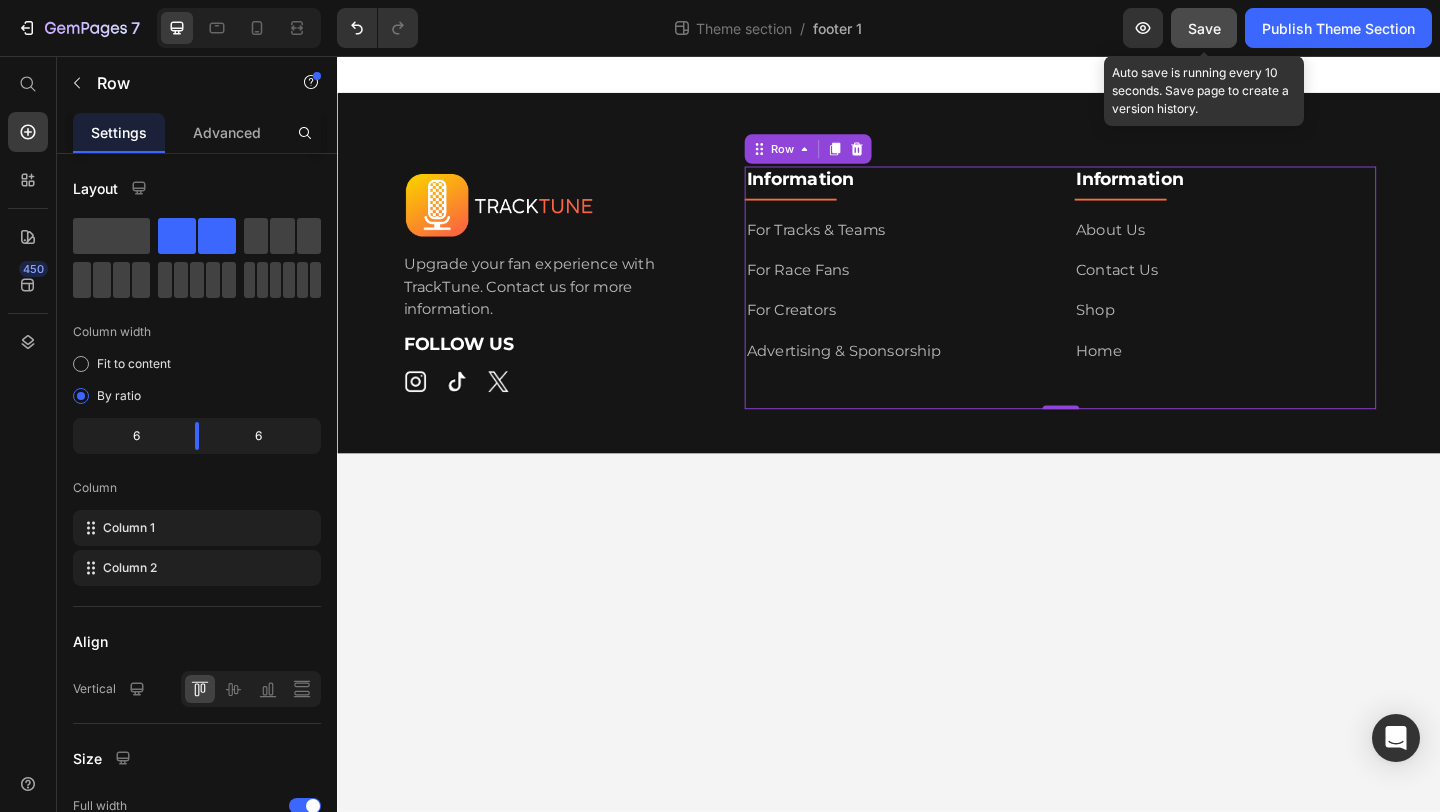 click on "Save" at bounding box center (1204, 28) 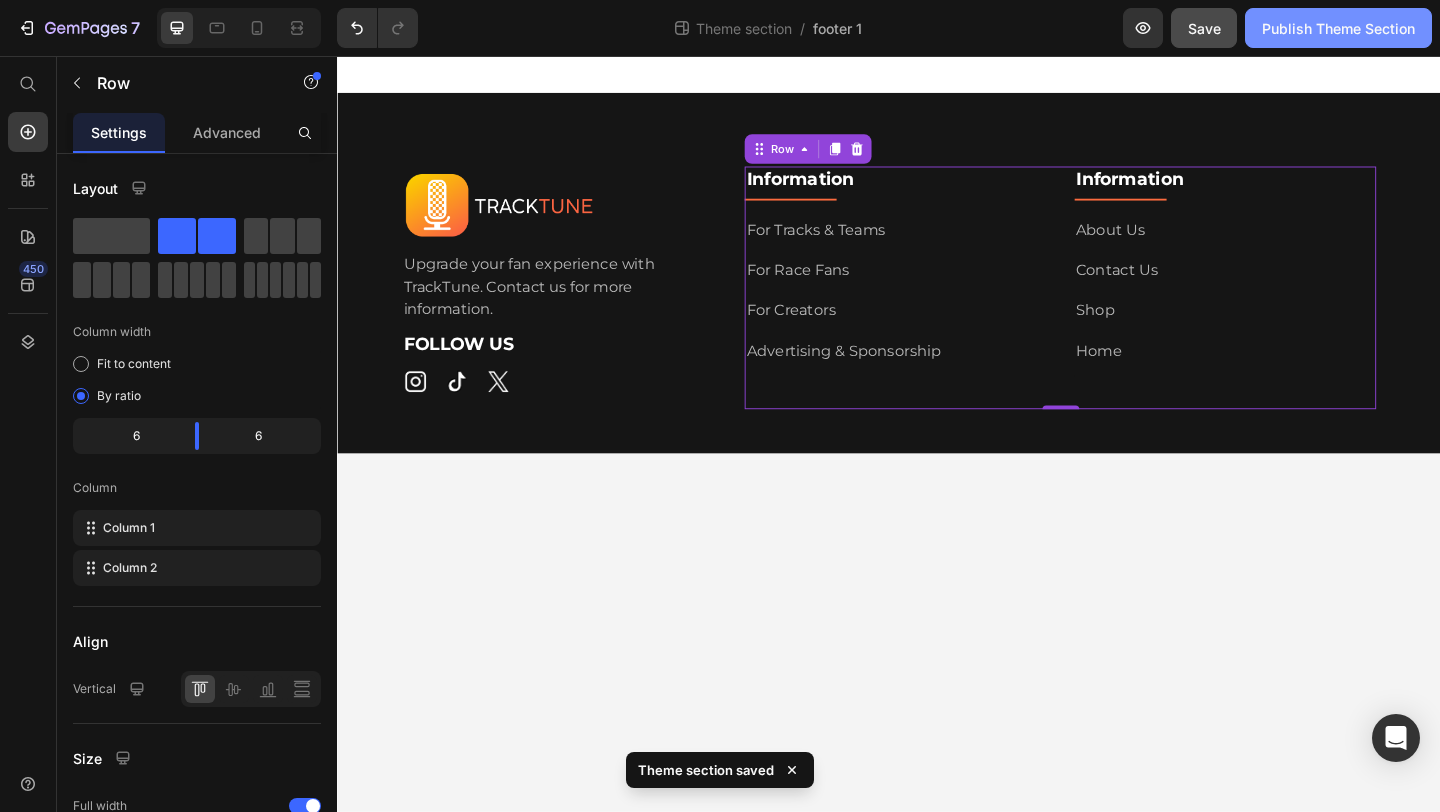 click on "Publish Theme Section" at bounding box center [1338, 28] 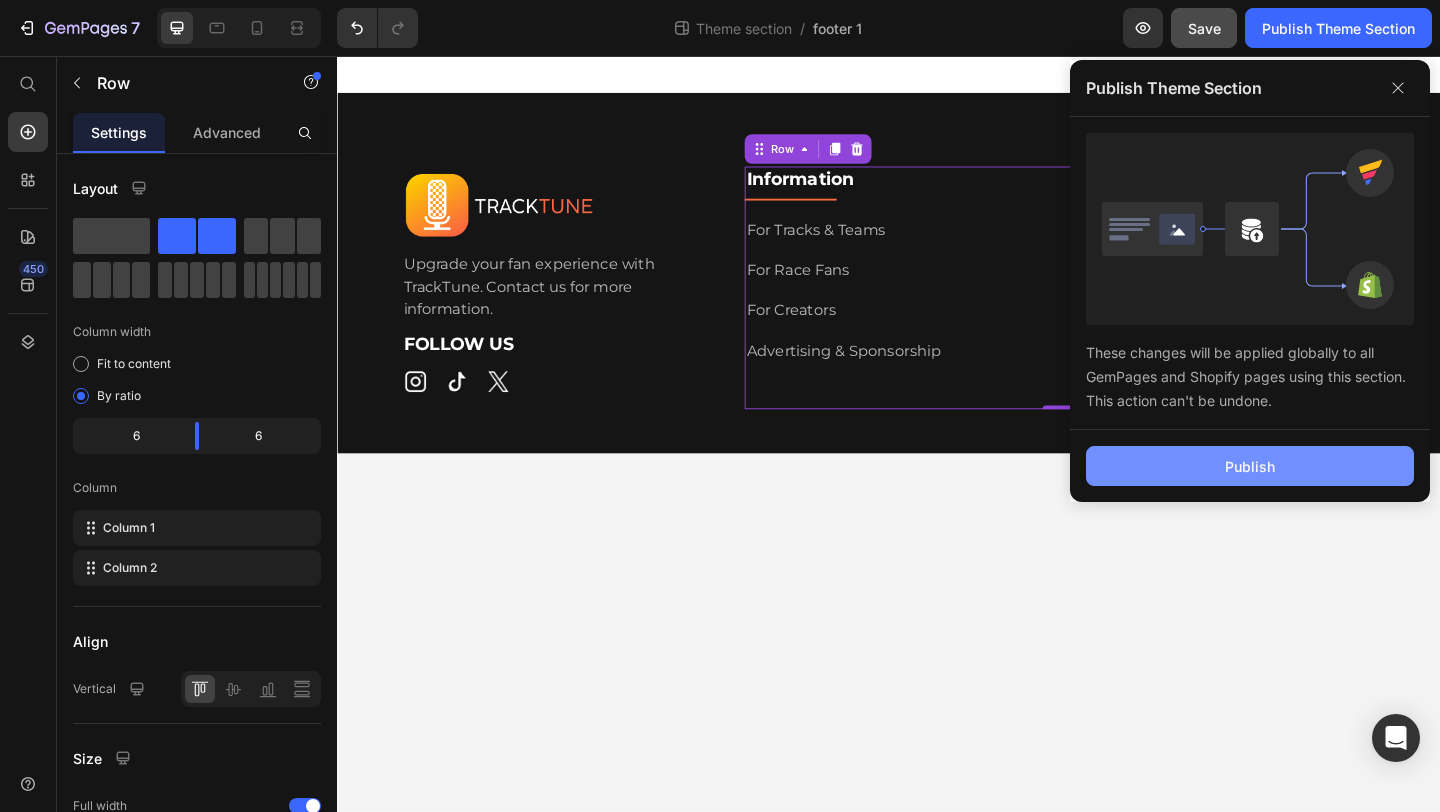 click on "Publish" 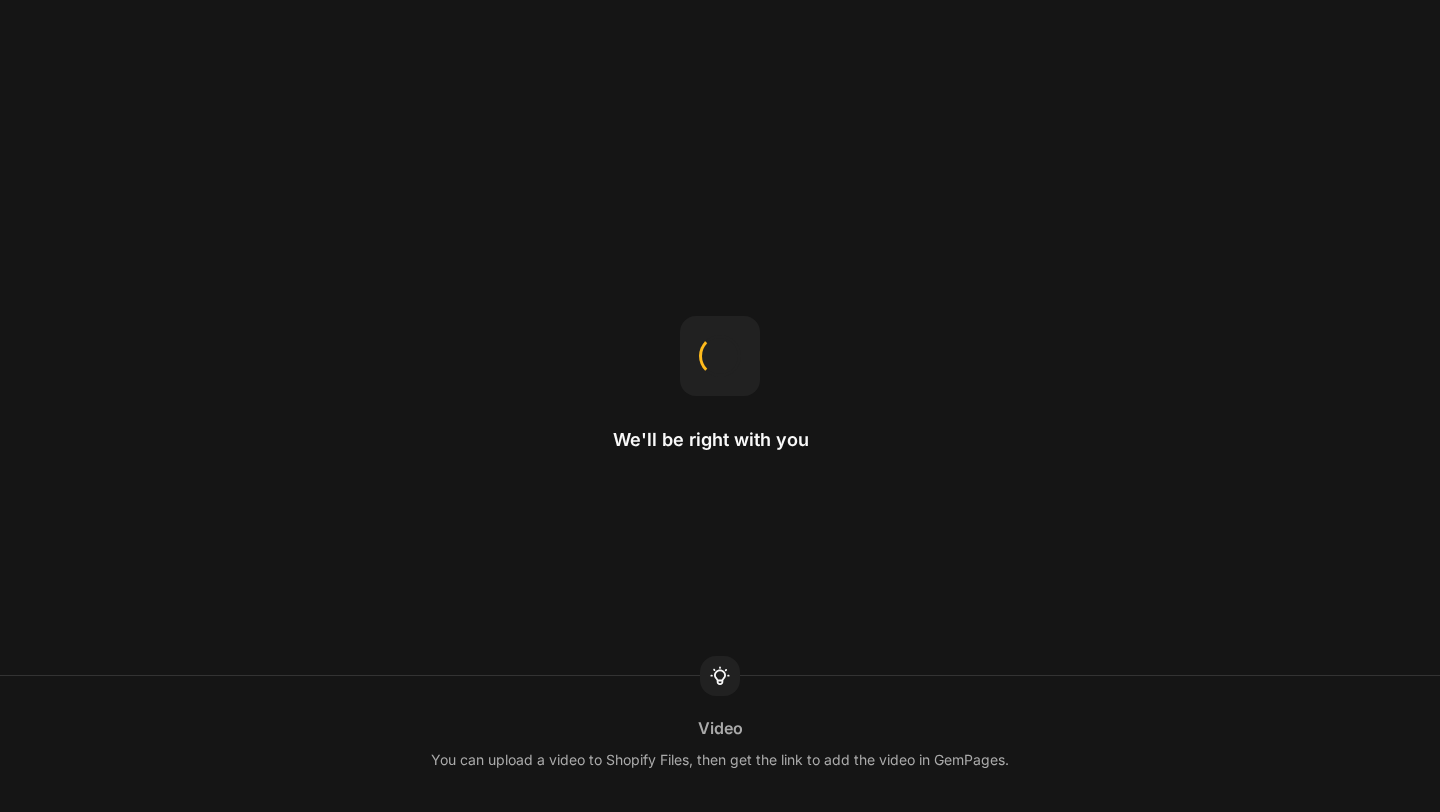 scroll, scrollTop: 0, scrollLeft: 0, axis: both 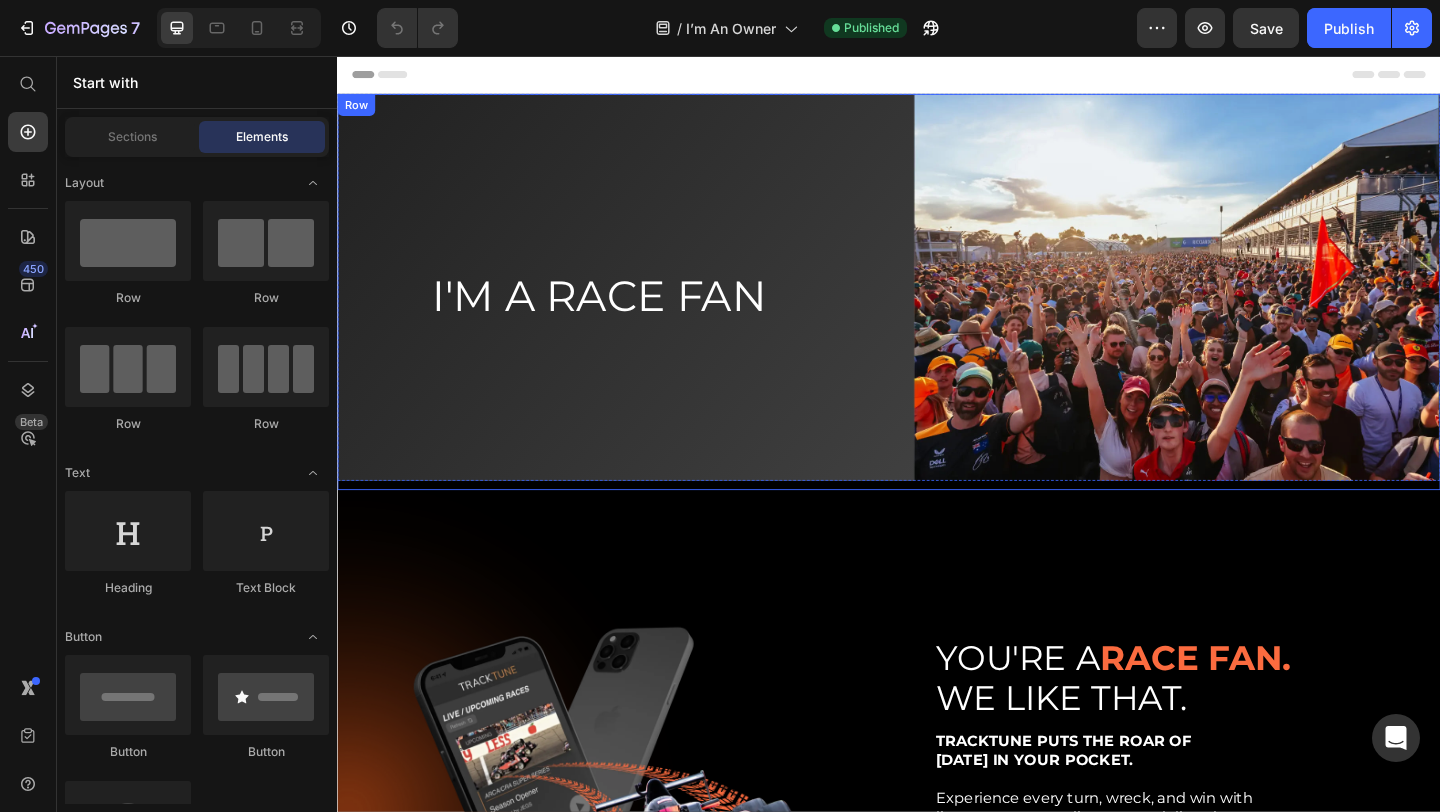 click on "I'M A RACE FAN  Heading" at bounding box center [669, 312] 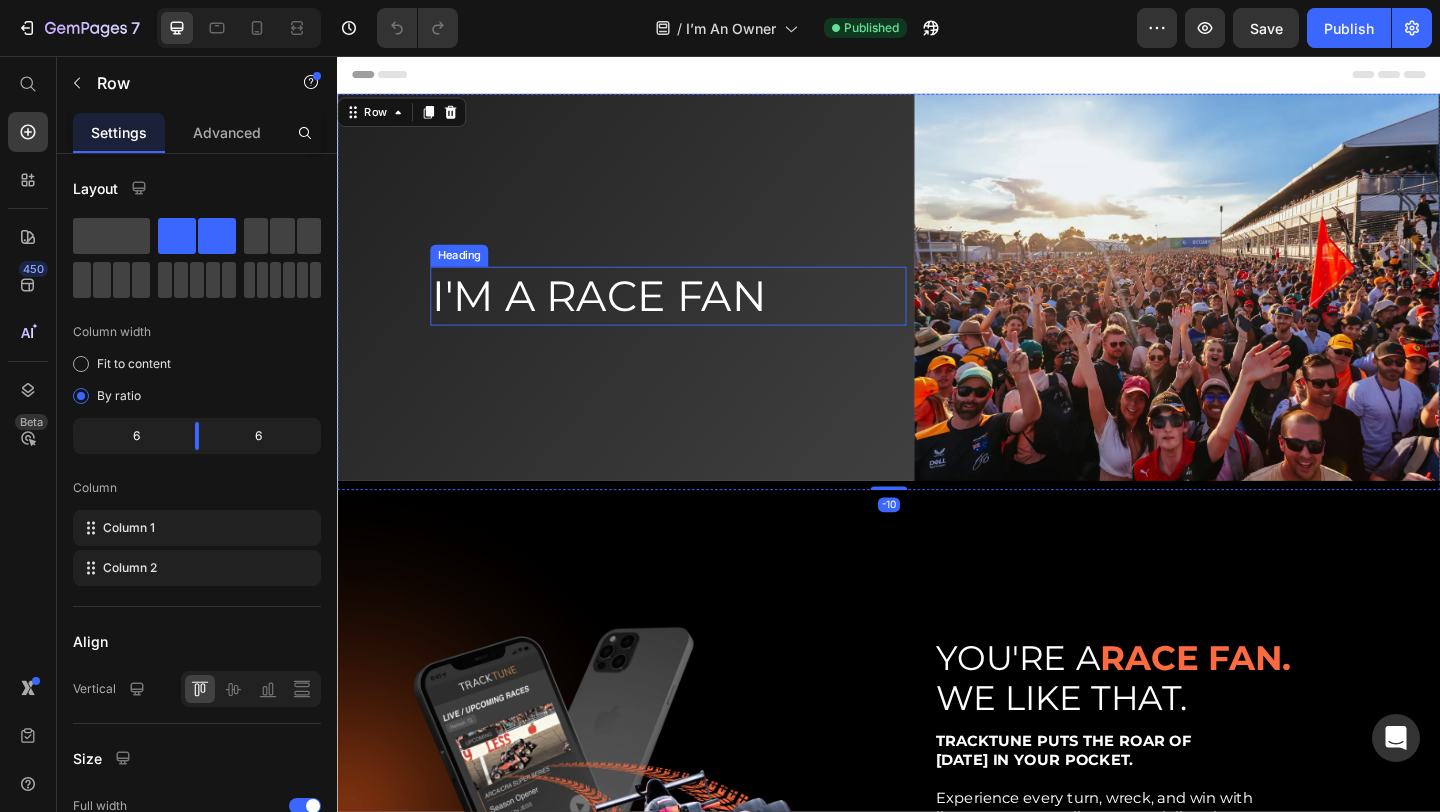 click on "I'M A RACE FAN" at bounding box center (621, 316) 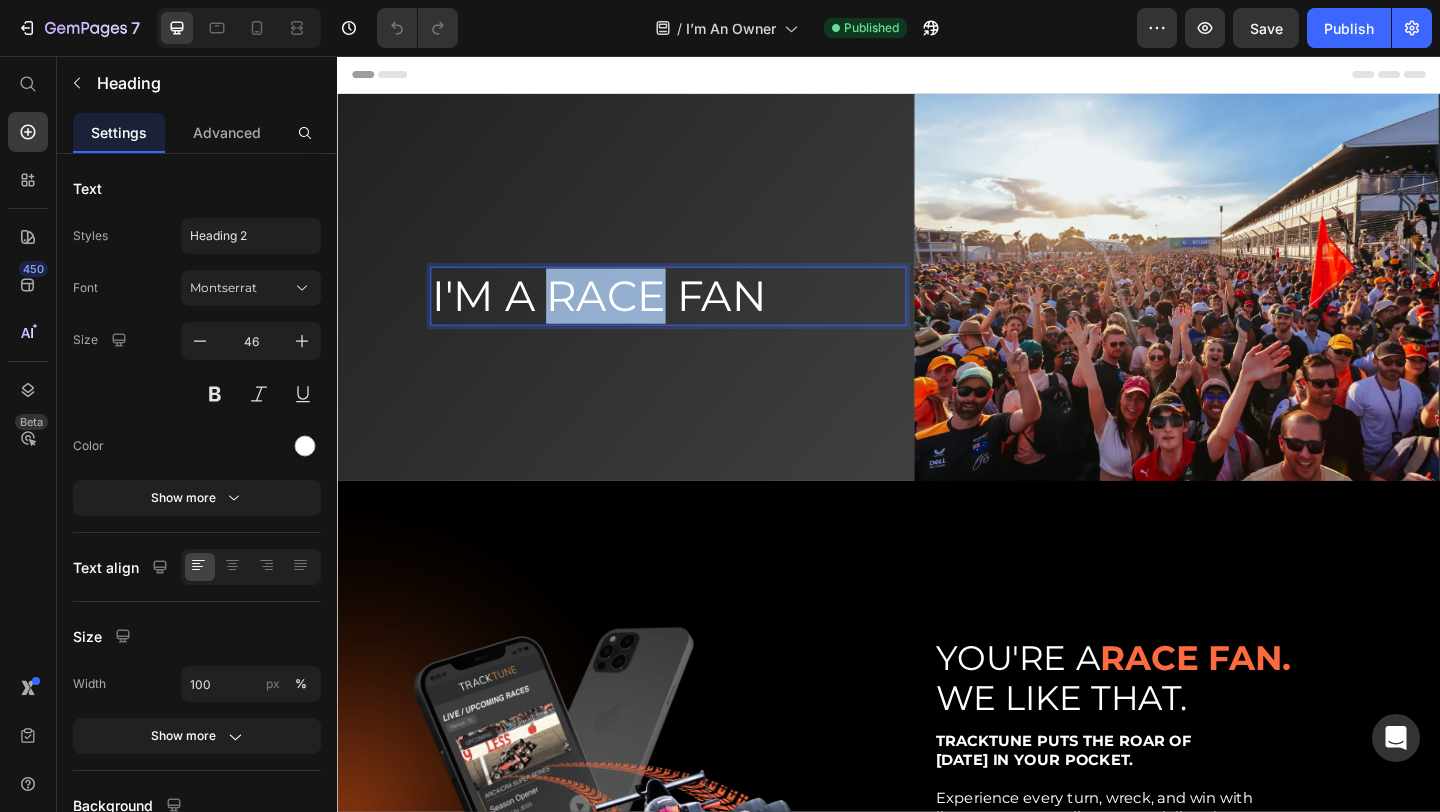 click on "I'M A RACE FAN" at bounding box center (621, 316) 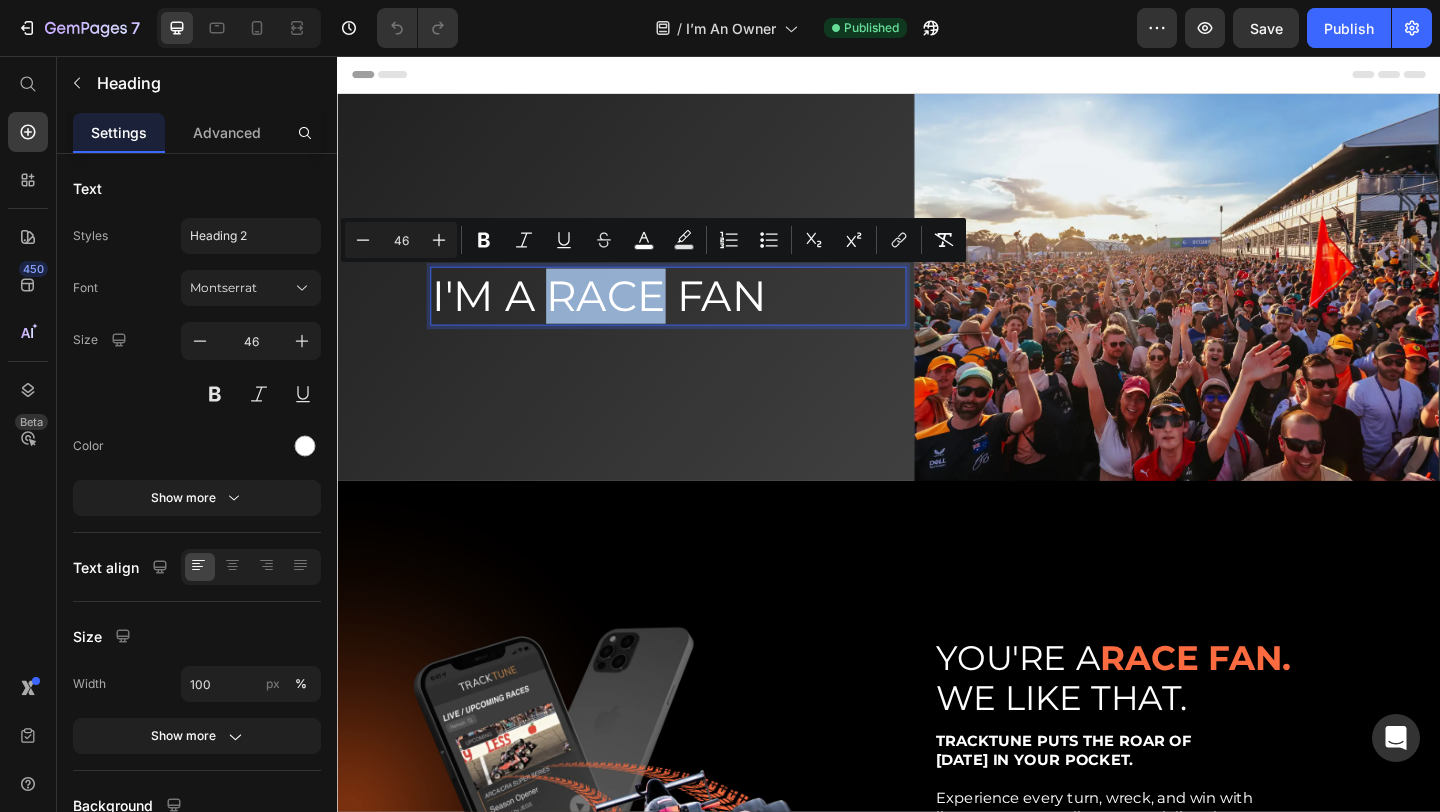 click on "I'M A RACE FAN" at bounding box center [621, 316] 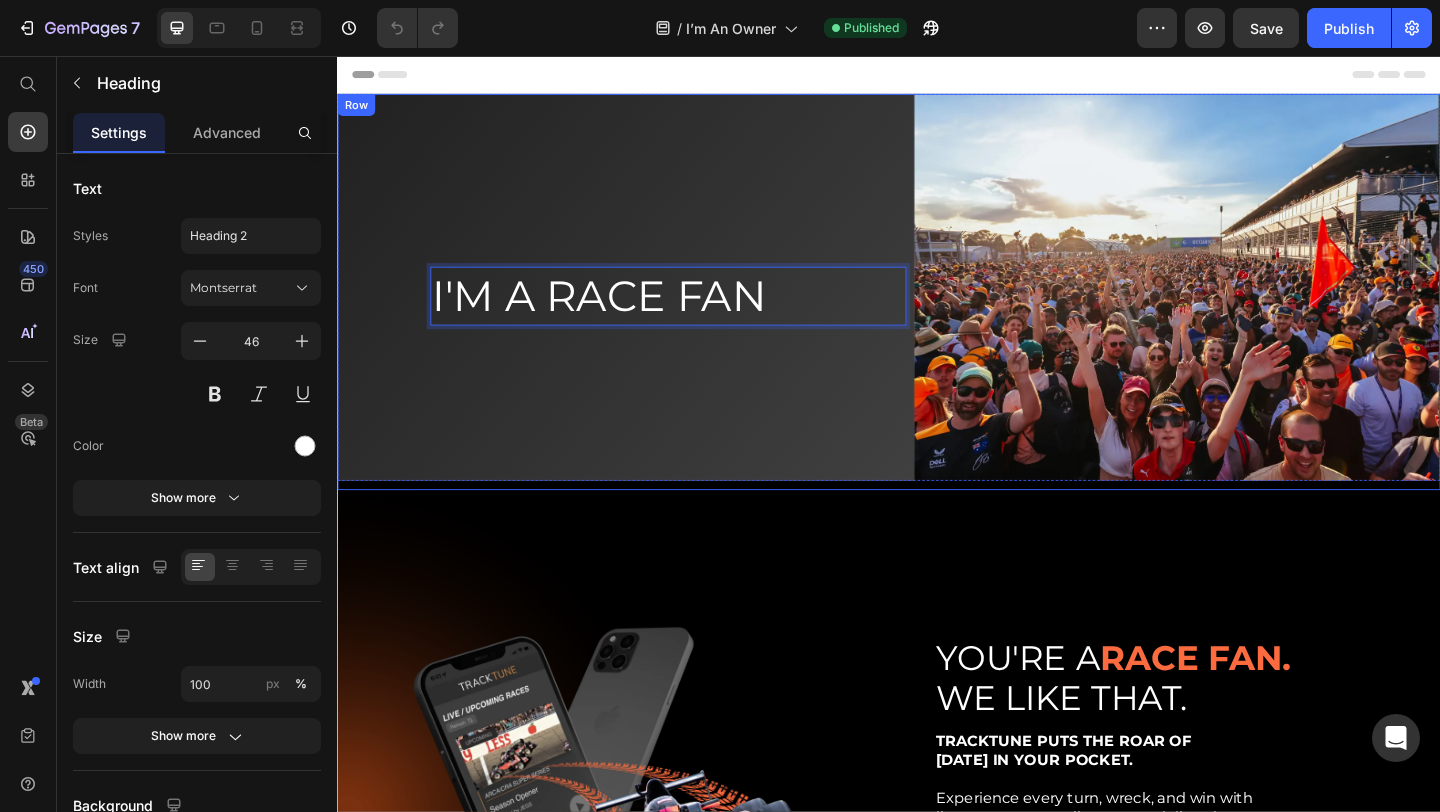 click on "I'M A RACE FAN  Heading   0" at bounding box center (669, 312) 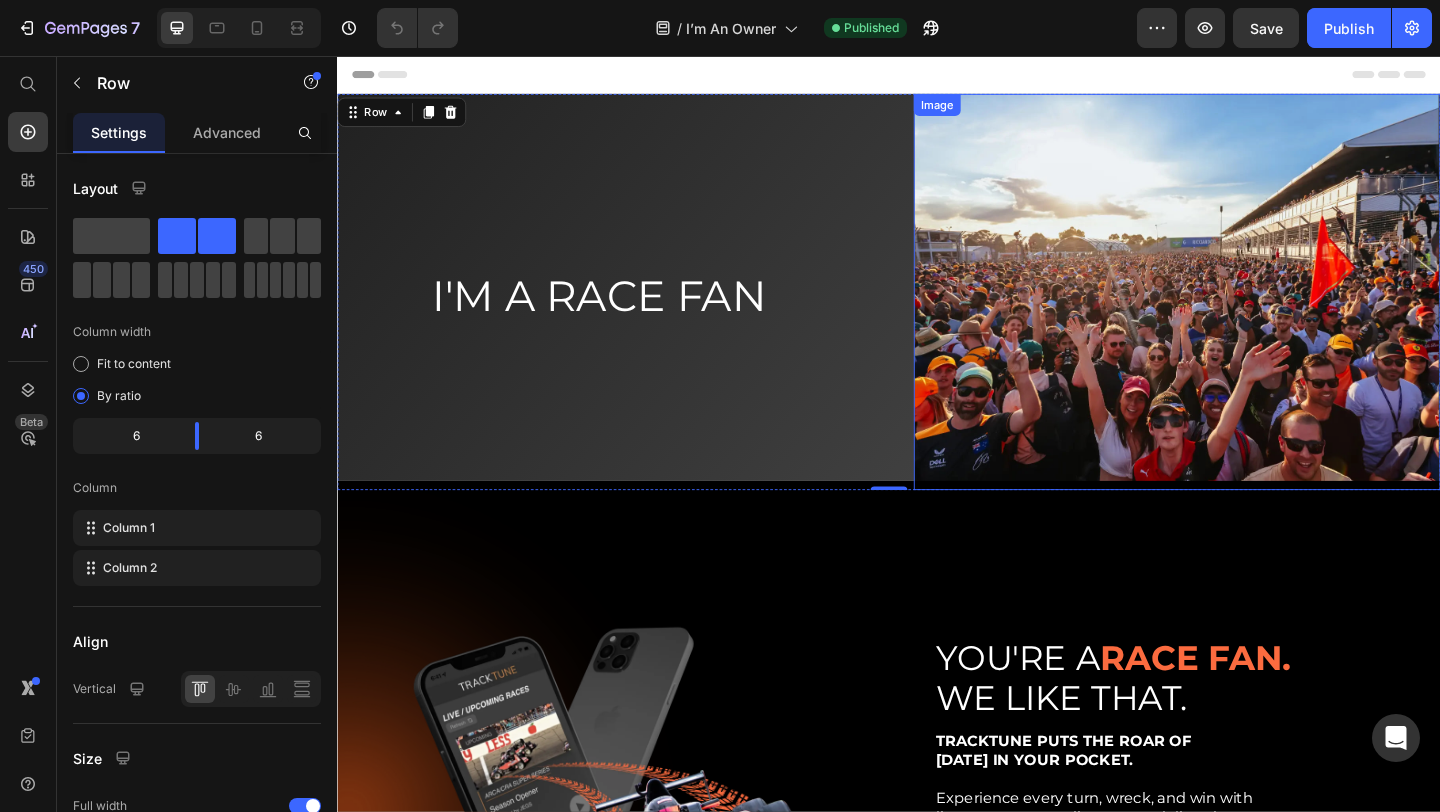 click at bounding box center [1250, 312] 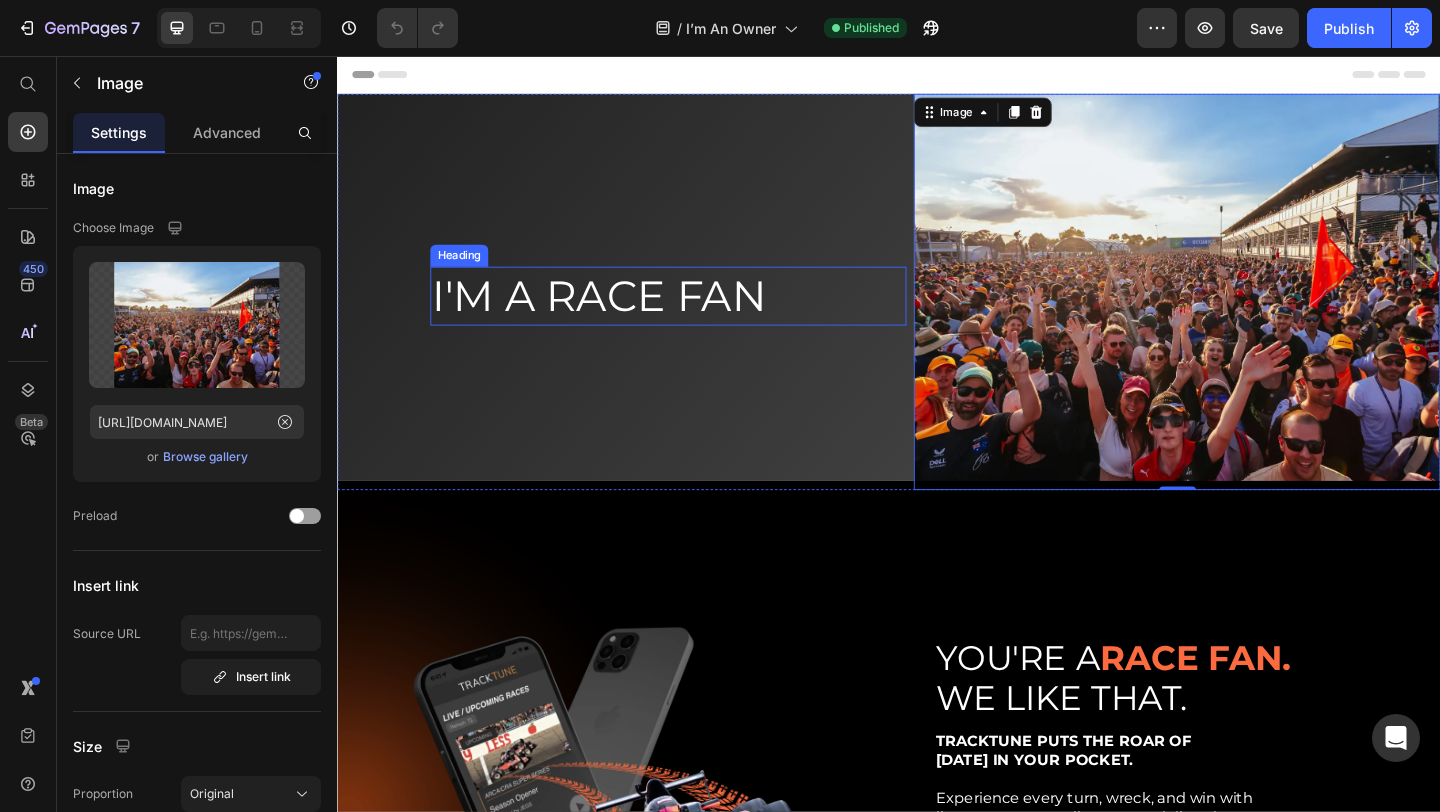 click on "I'M A RACE FAN" at bounding box center [621, 316] 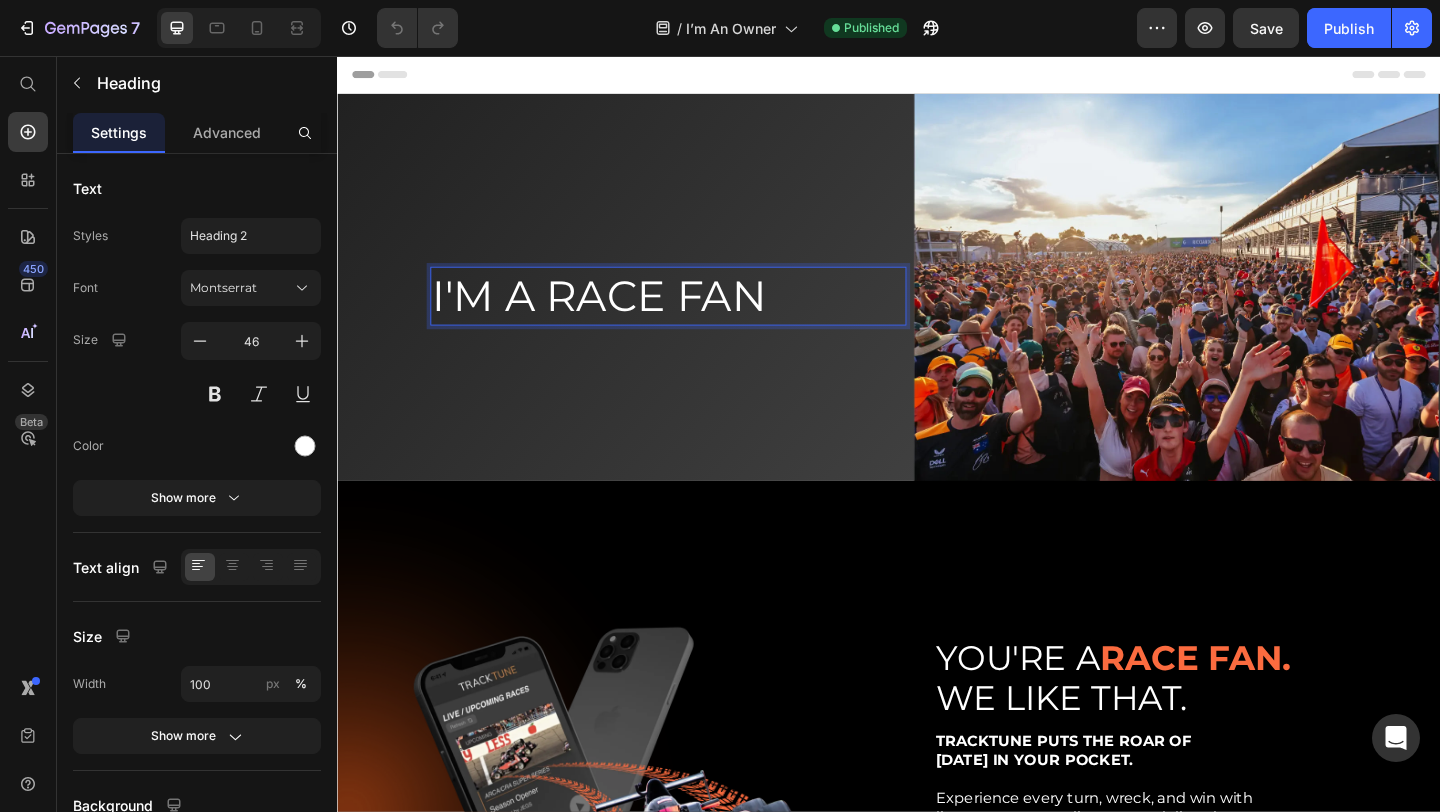 click on "I'M A RACE FAN" at bounding box center [621, 316] 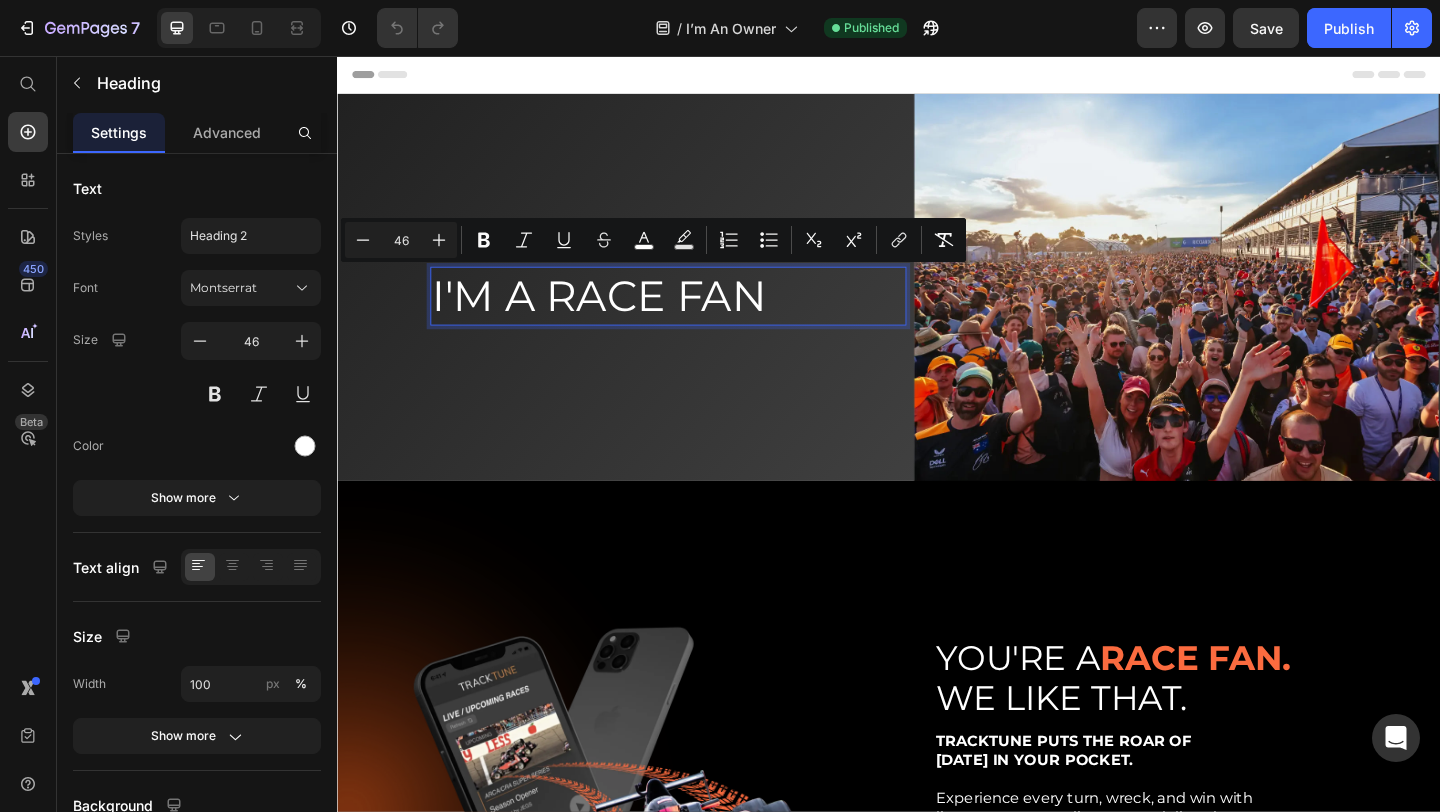click on "I'M A RACE FAN" at bounding box center (621, 316) 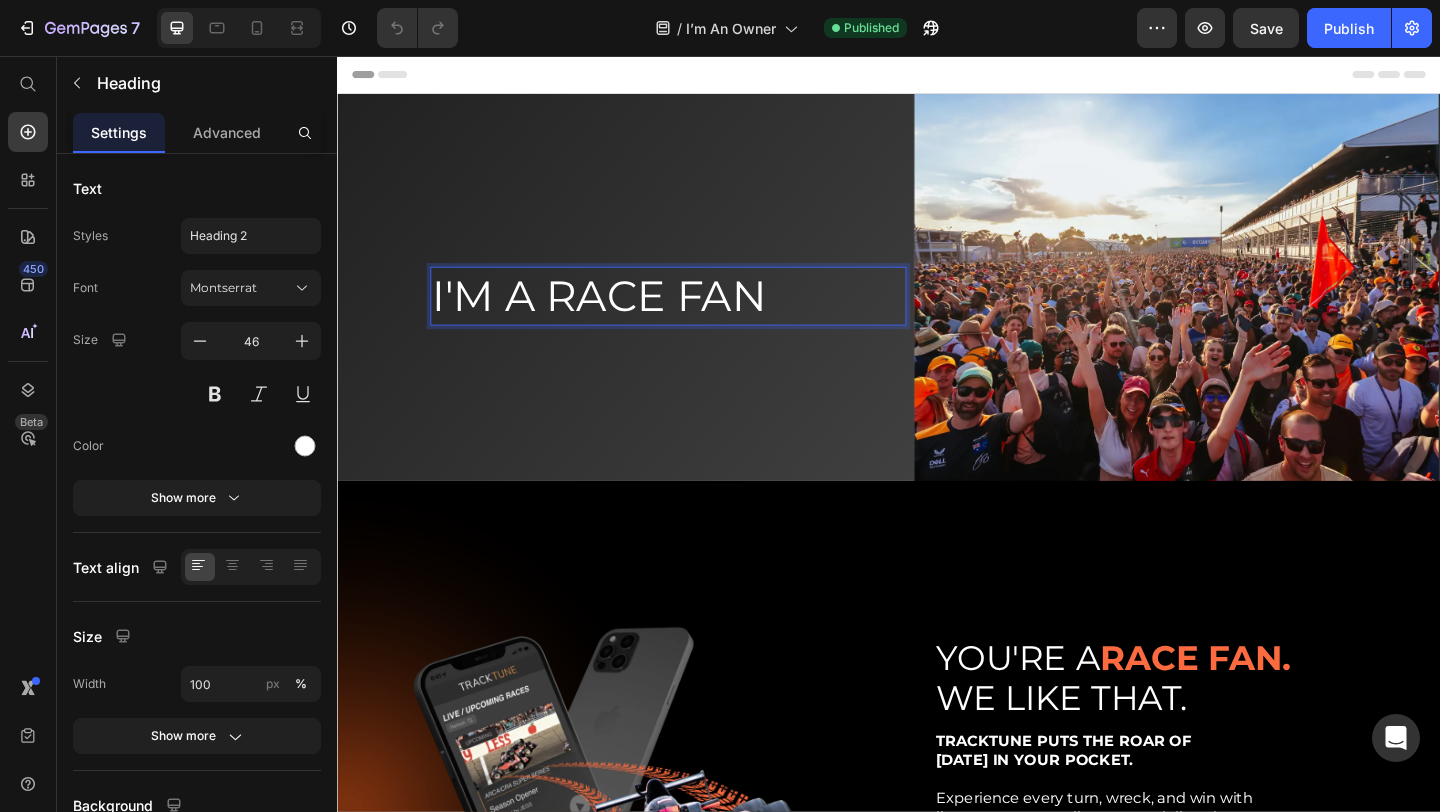 click on "I'M A RACE FAN" at bounding box center (621, 316) 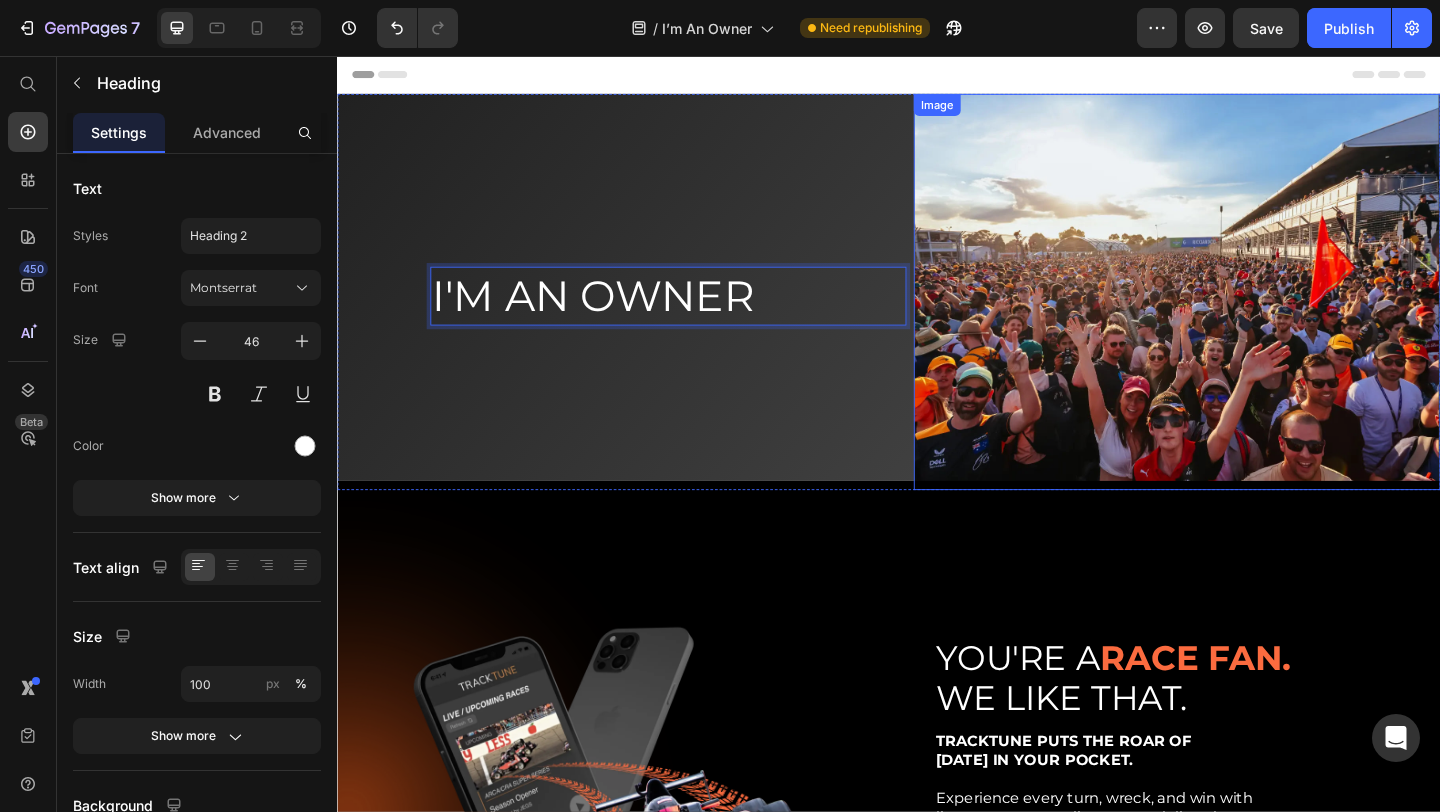 click at bounding box center [1250, 312] 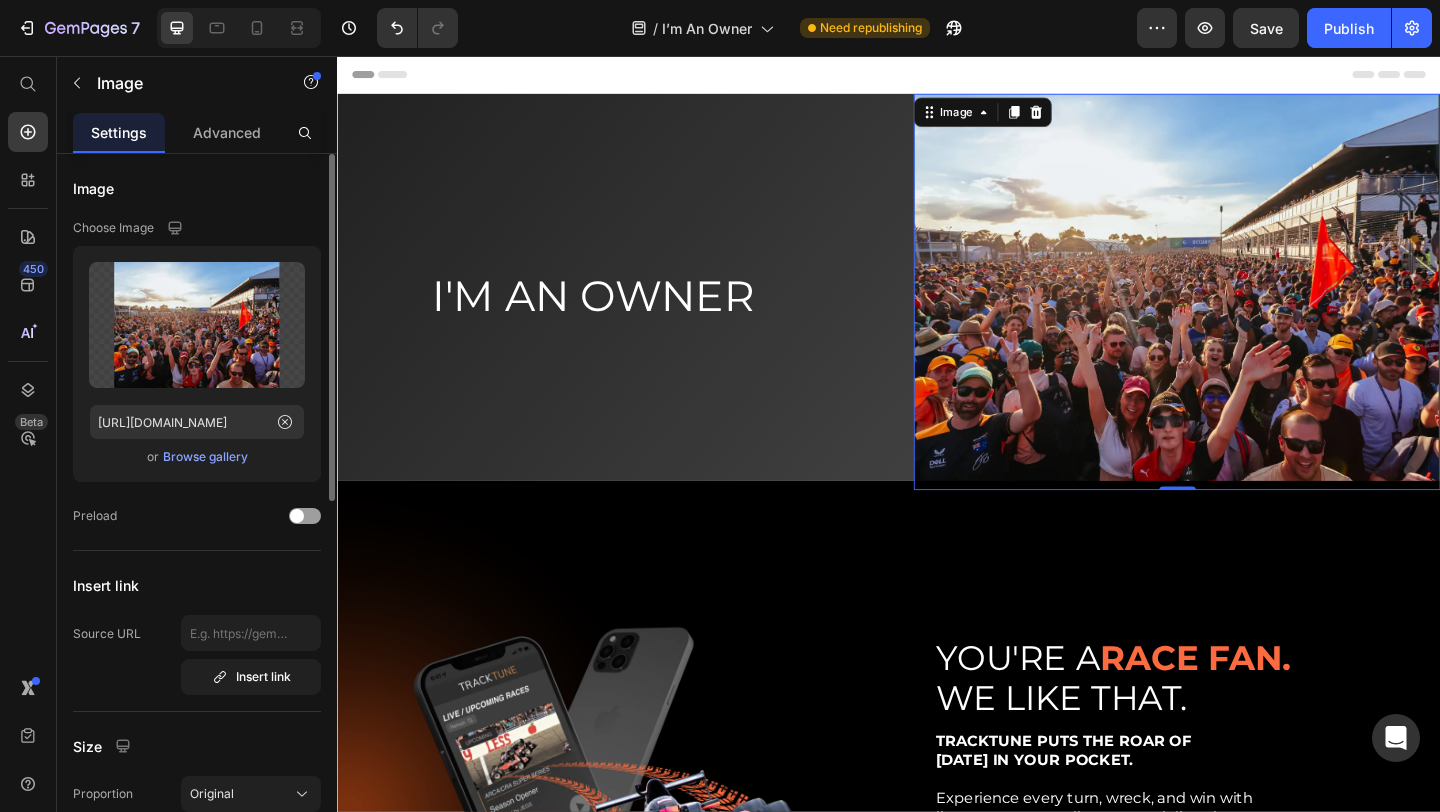 click on "Browse gallery" at bounding box center [205, 457] 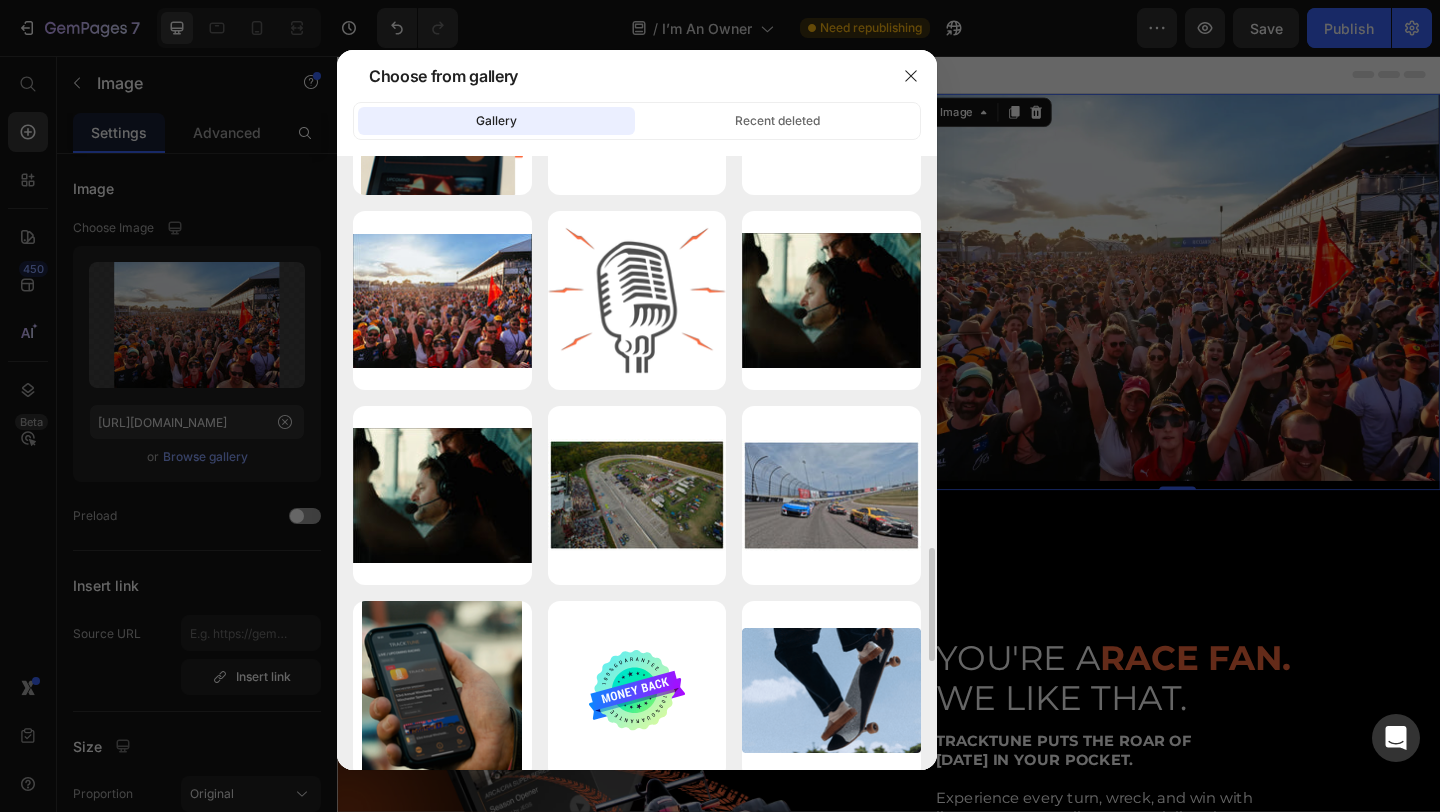 scroll, scrollTop: 2105, scrollLeft: 0, axis: vertical 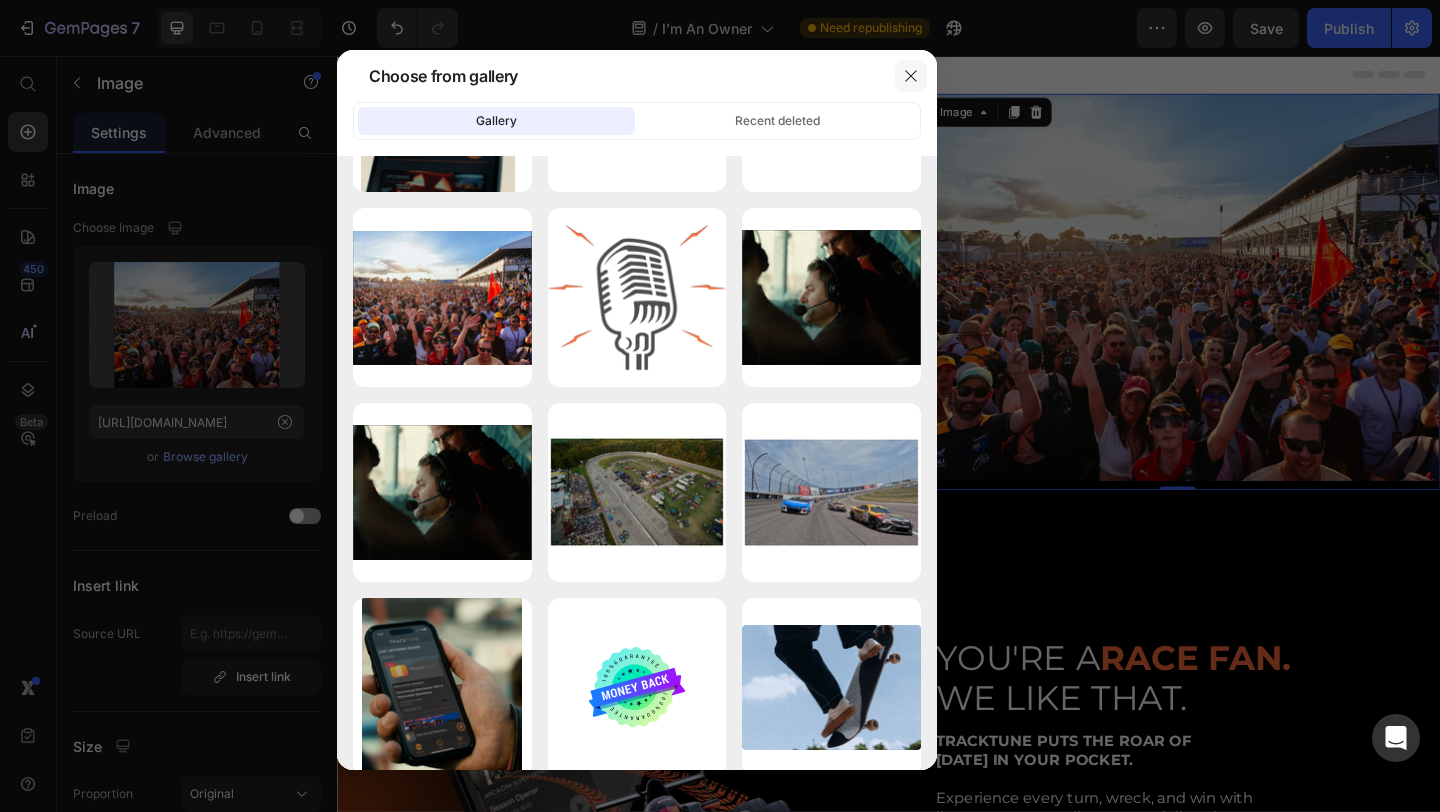 click 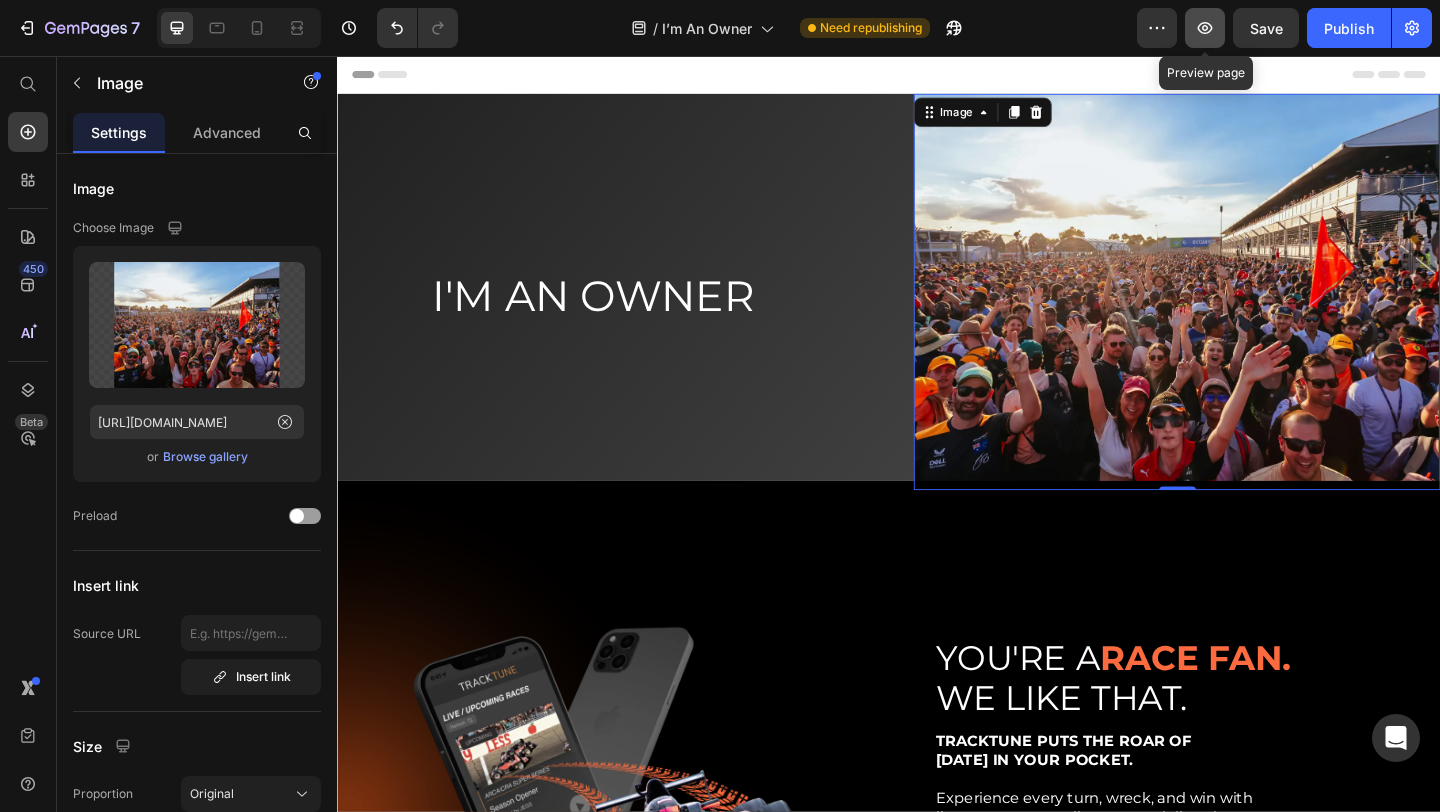 click 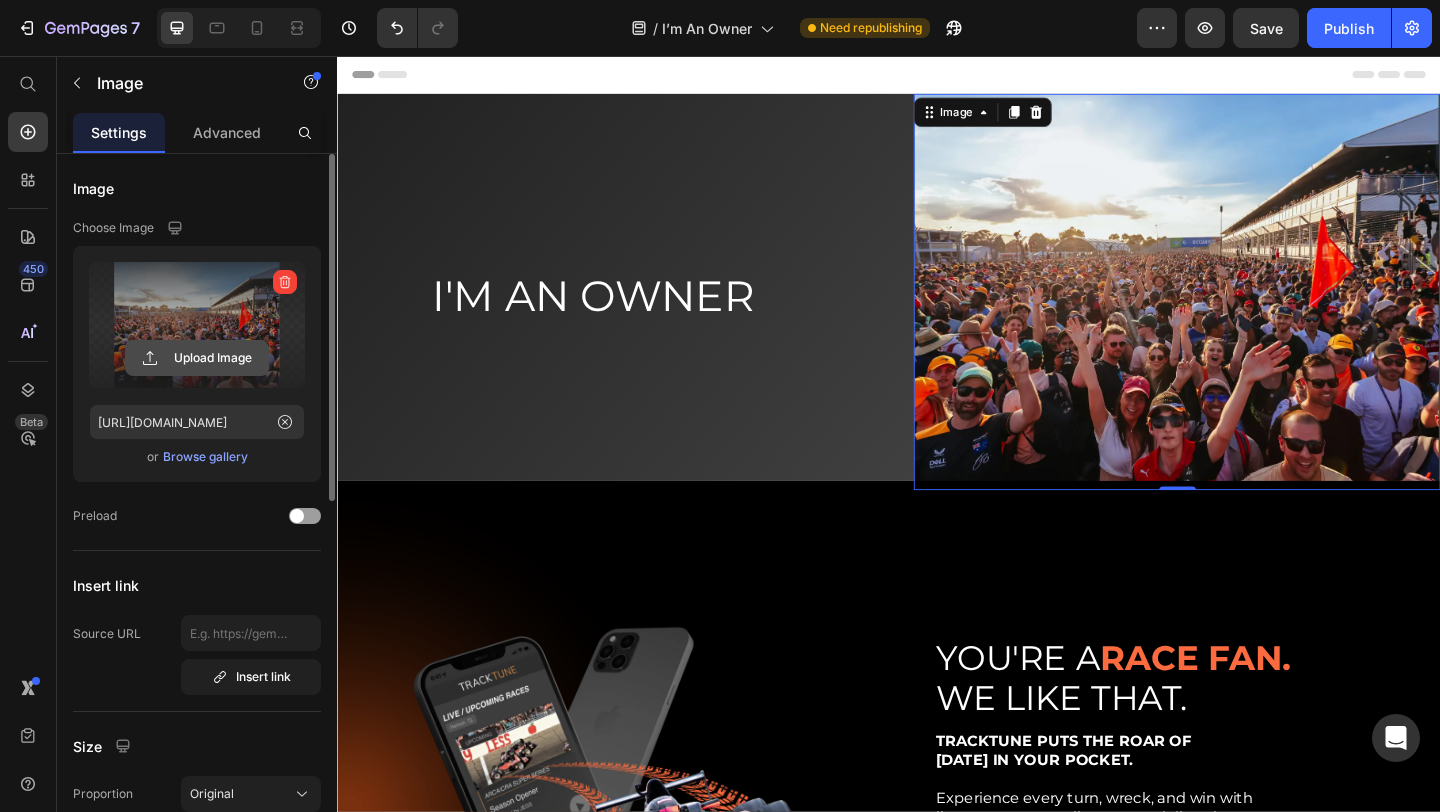 click 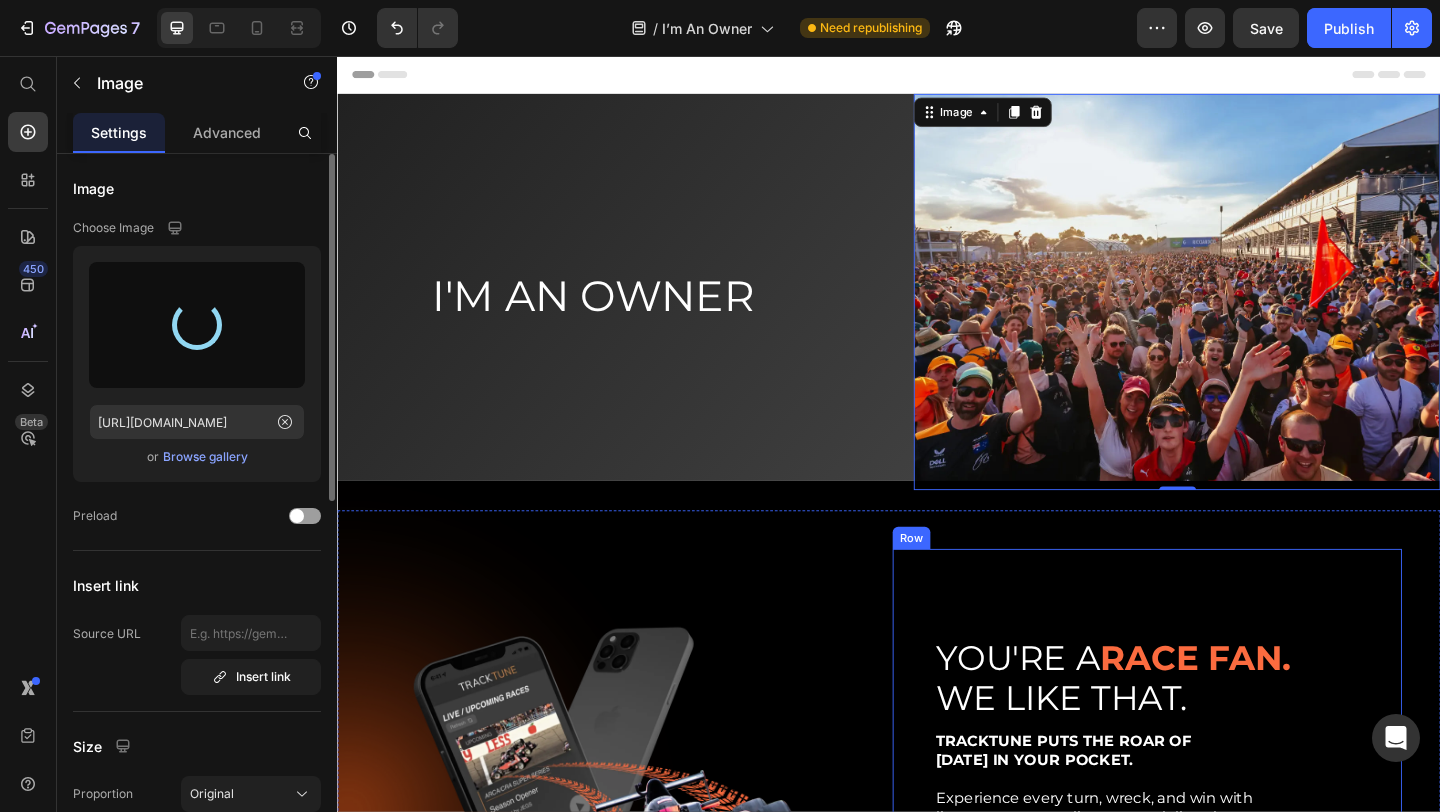 type on "https://cdn.shopify.com/s/files/1/0729/3576/8121/files/gempages_570691378619614432-88374331-e736-48dc-8758-52362bd39065.png" 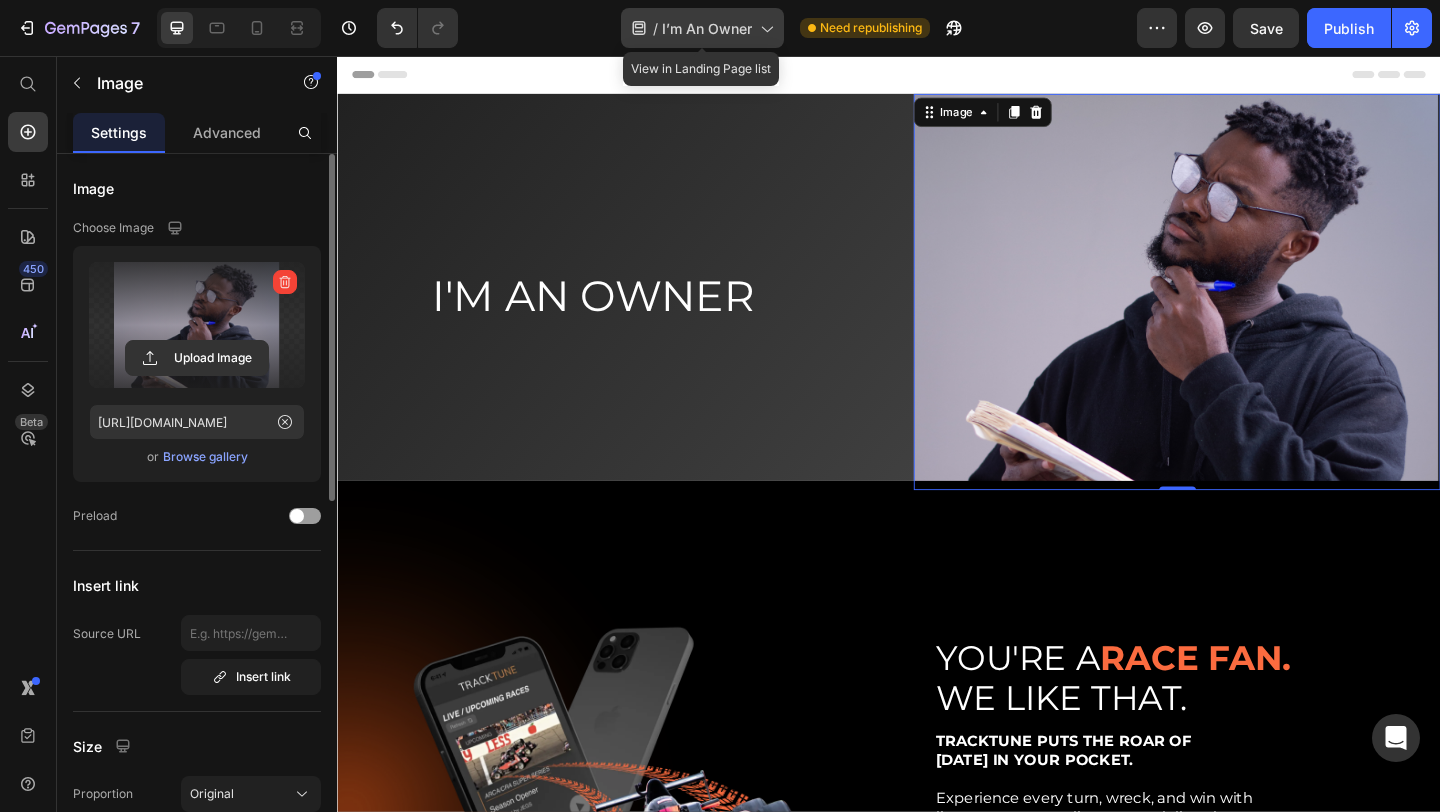 click 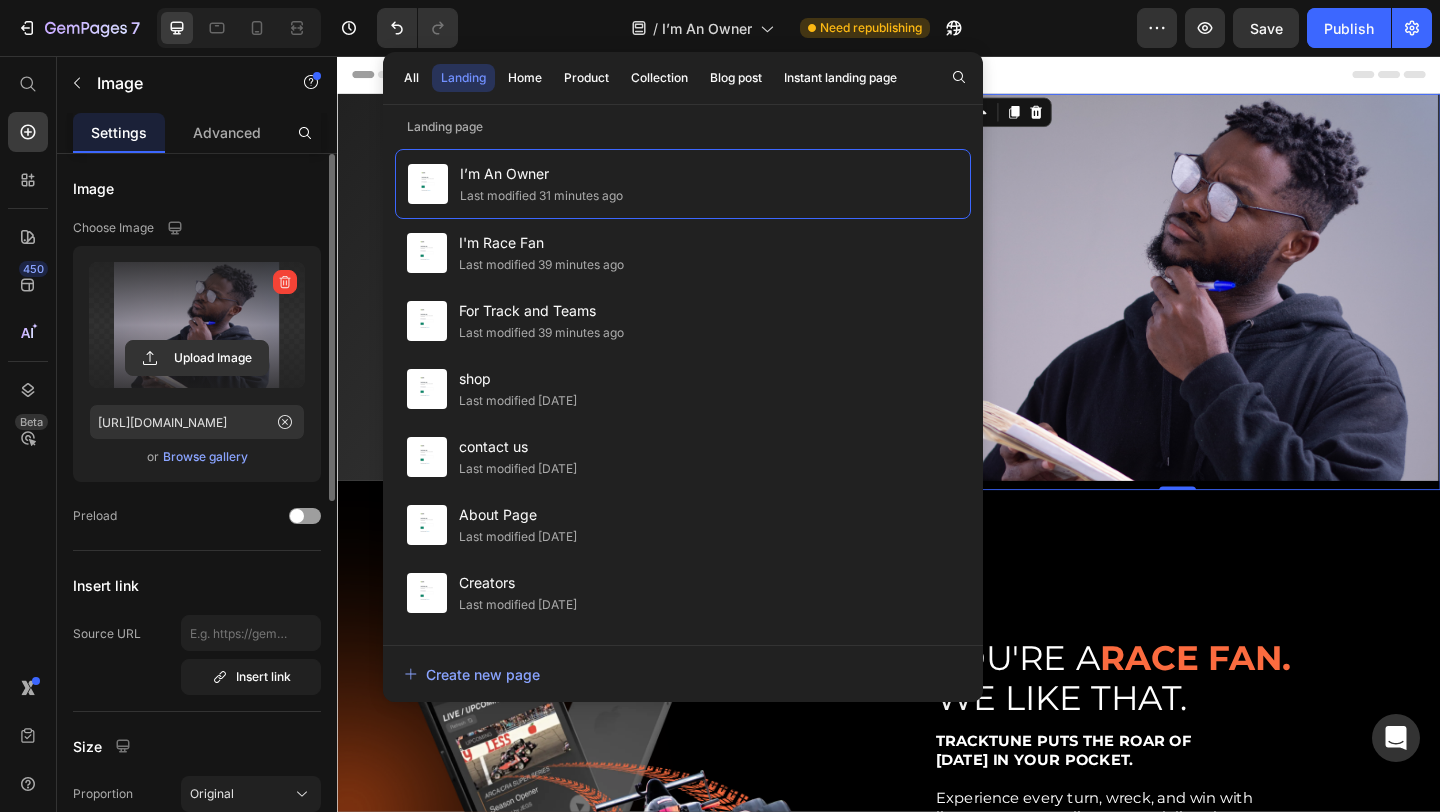 click on "/  I’m An Owner Need republishing" 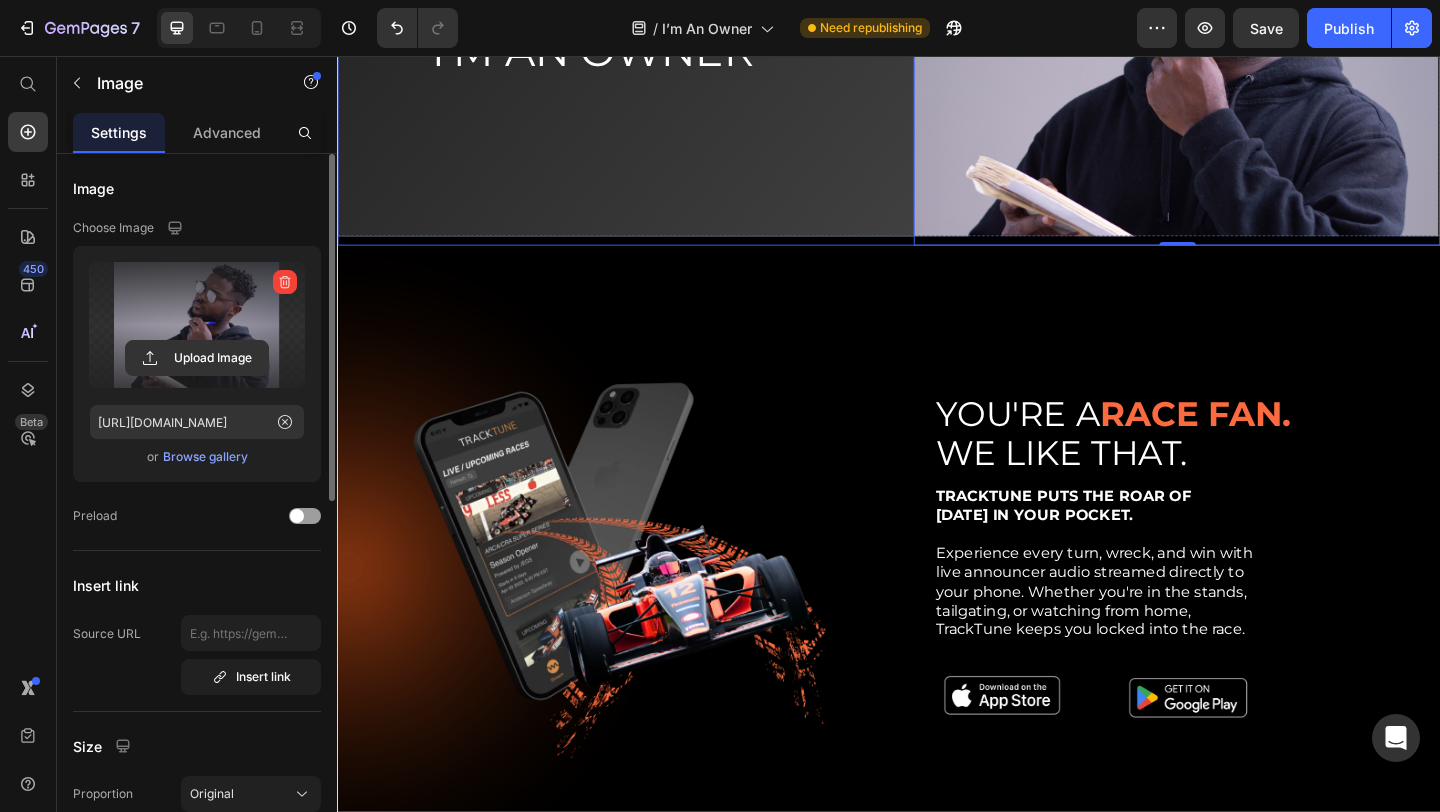 scroll, scrollTop: 308, scrollLeft: 0, axis: vertical 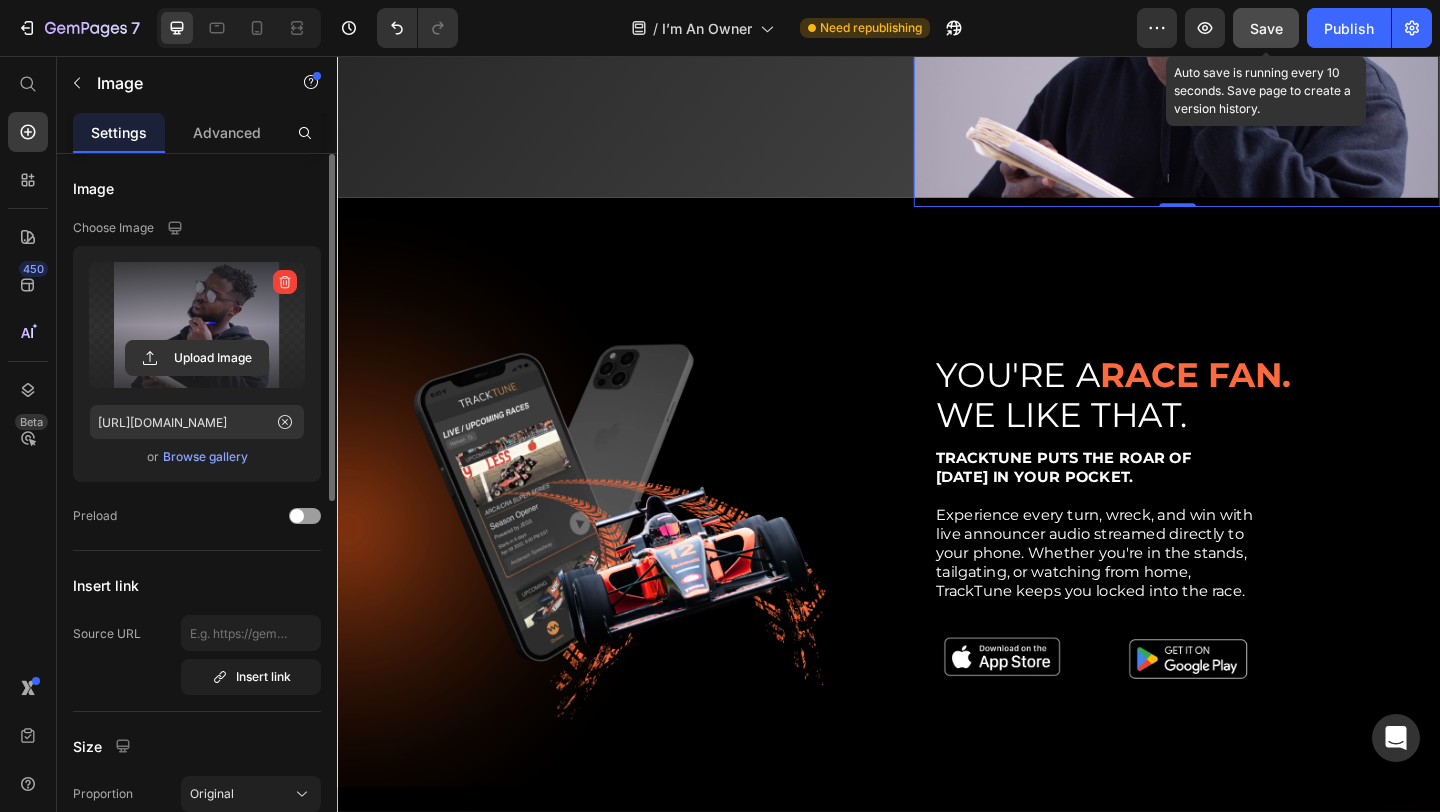 click on "Save" at bounding box center [1266, 28] 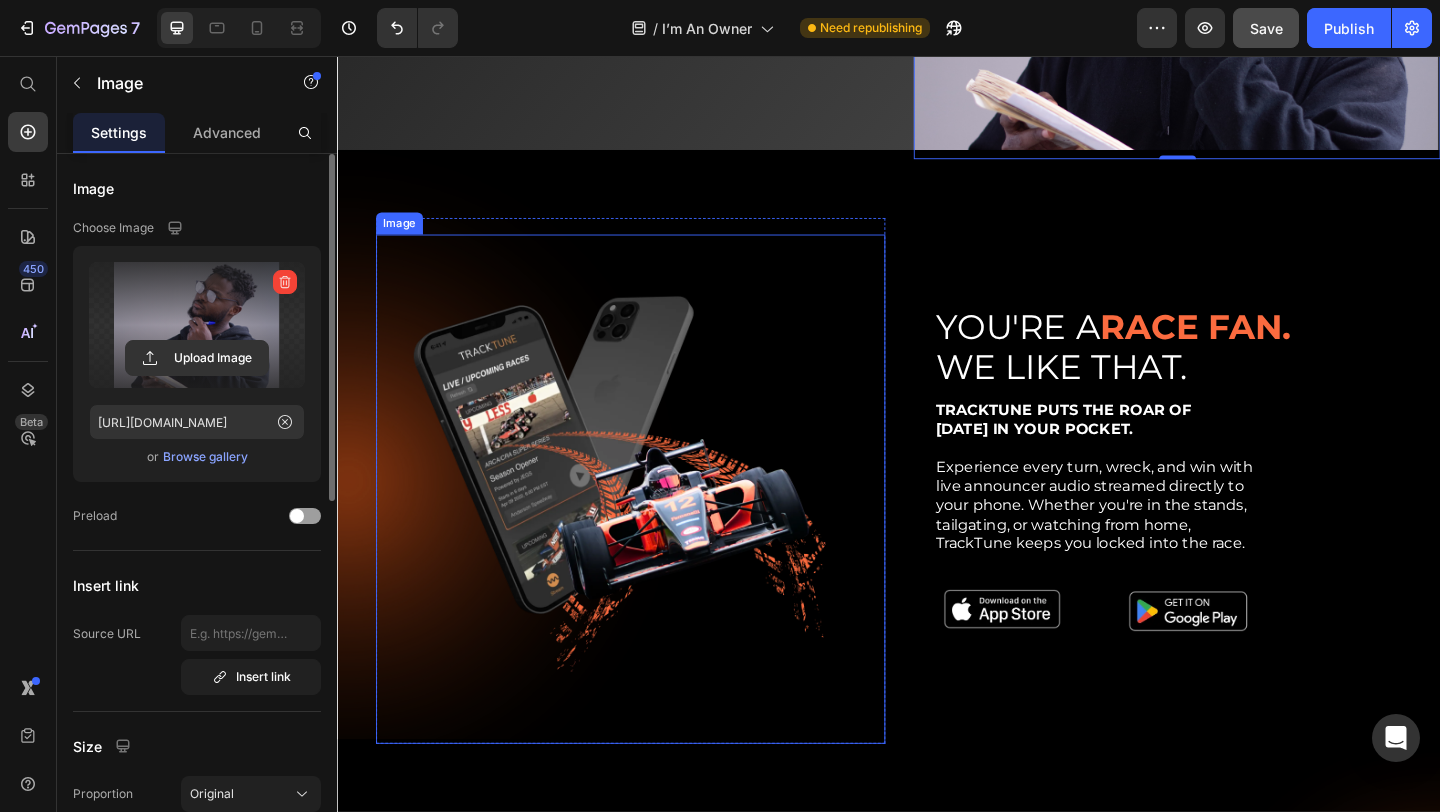 scroll, scrollTop: 362, scrollLeft: 0, axis: vertical 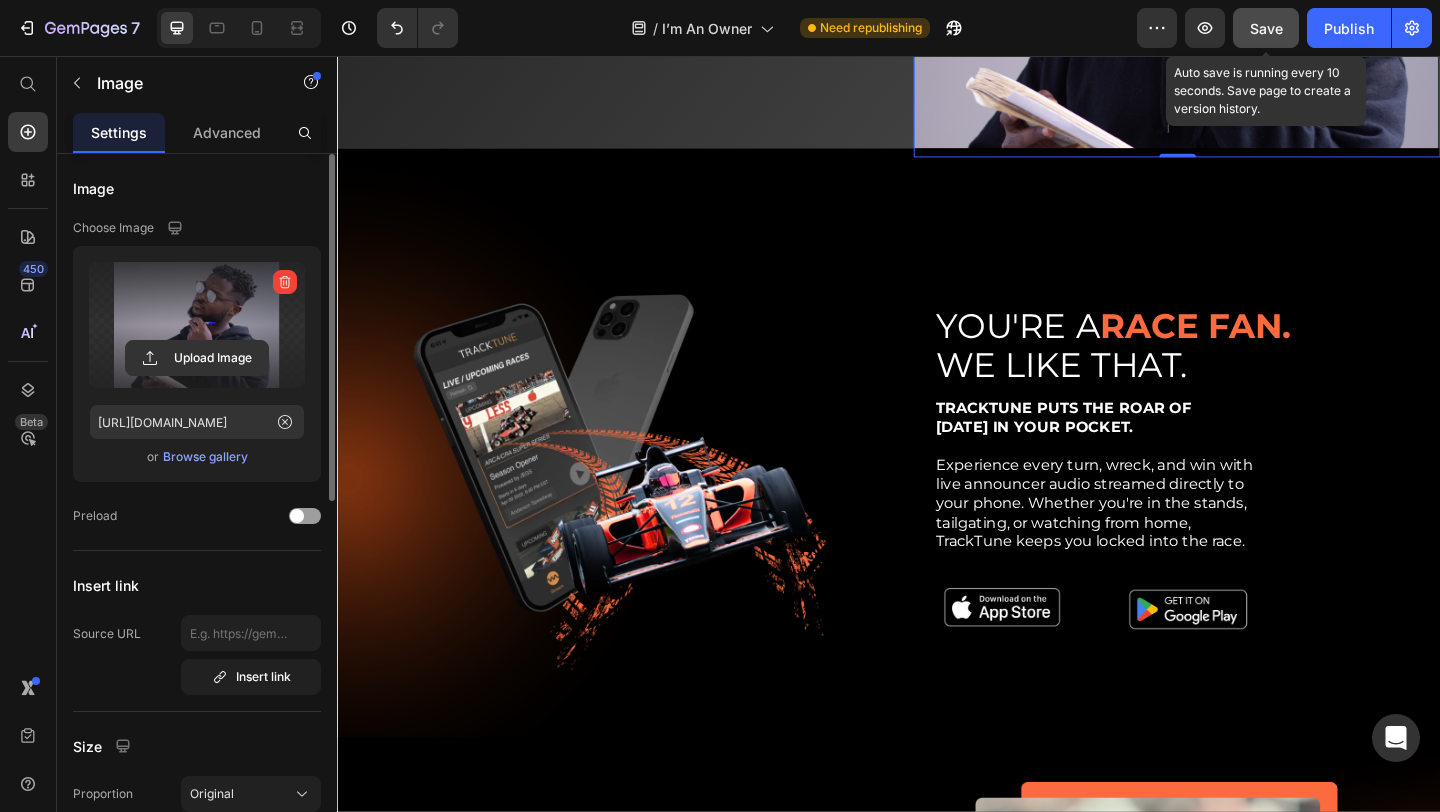 click on "Save" at bounding box center [1266, 28] 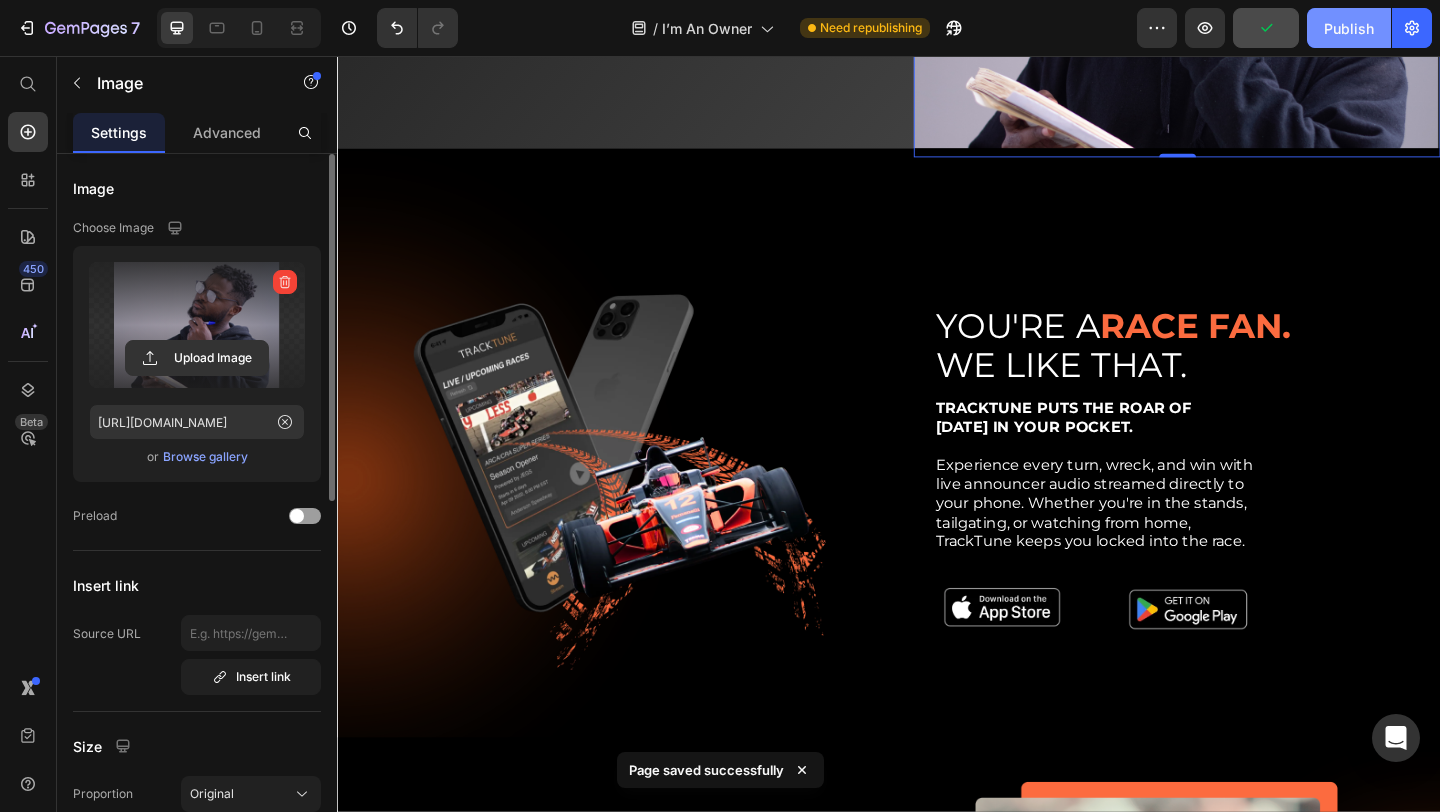 click on "Publish" at bounding box center [1349, 28] 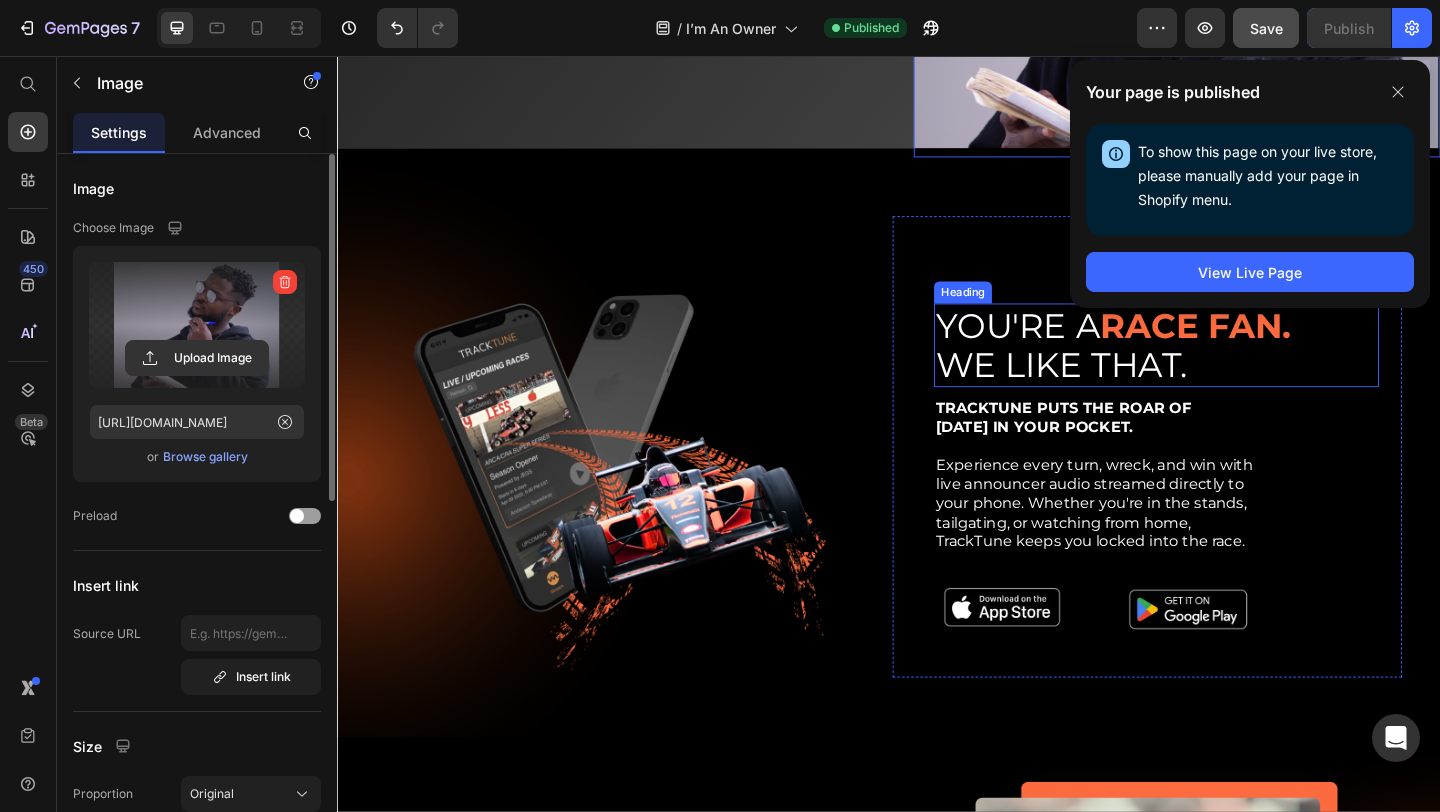 click on "YOU'RE A   RACE FAN. WE LIKE THAT." at bounding box center (1228, 370) 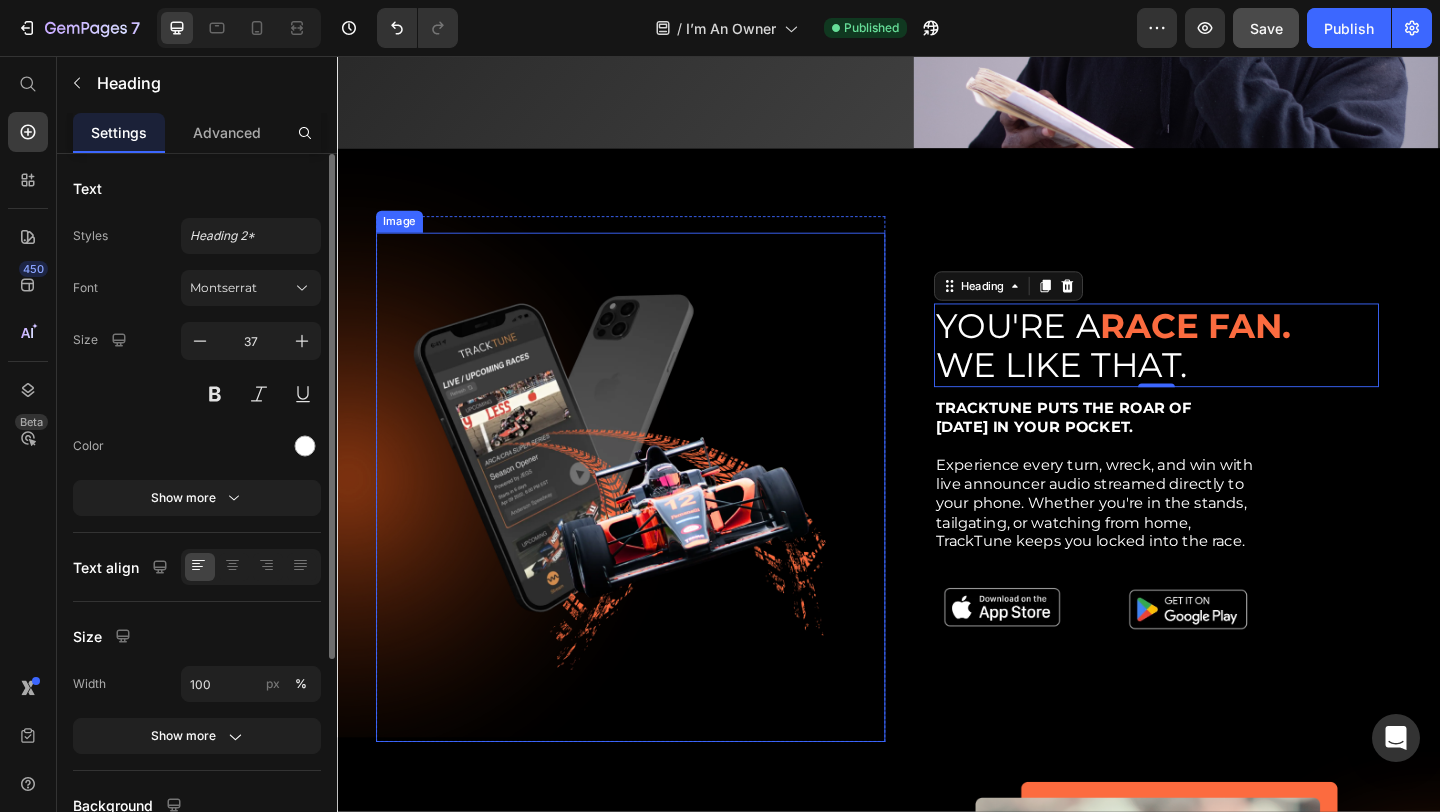 click at bounding box center [656, 525] 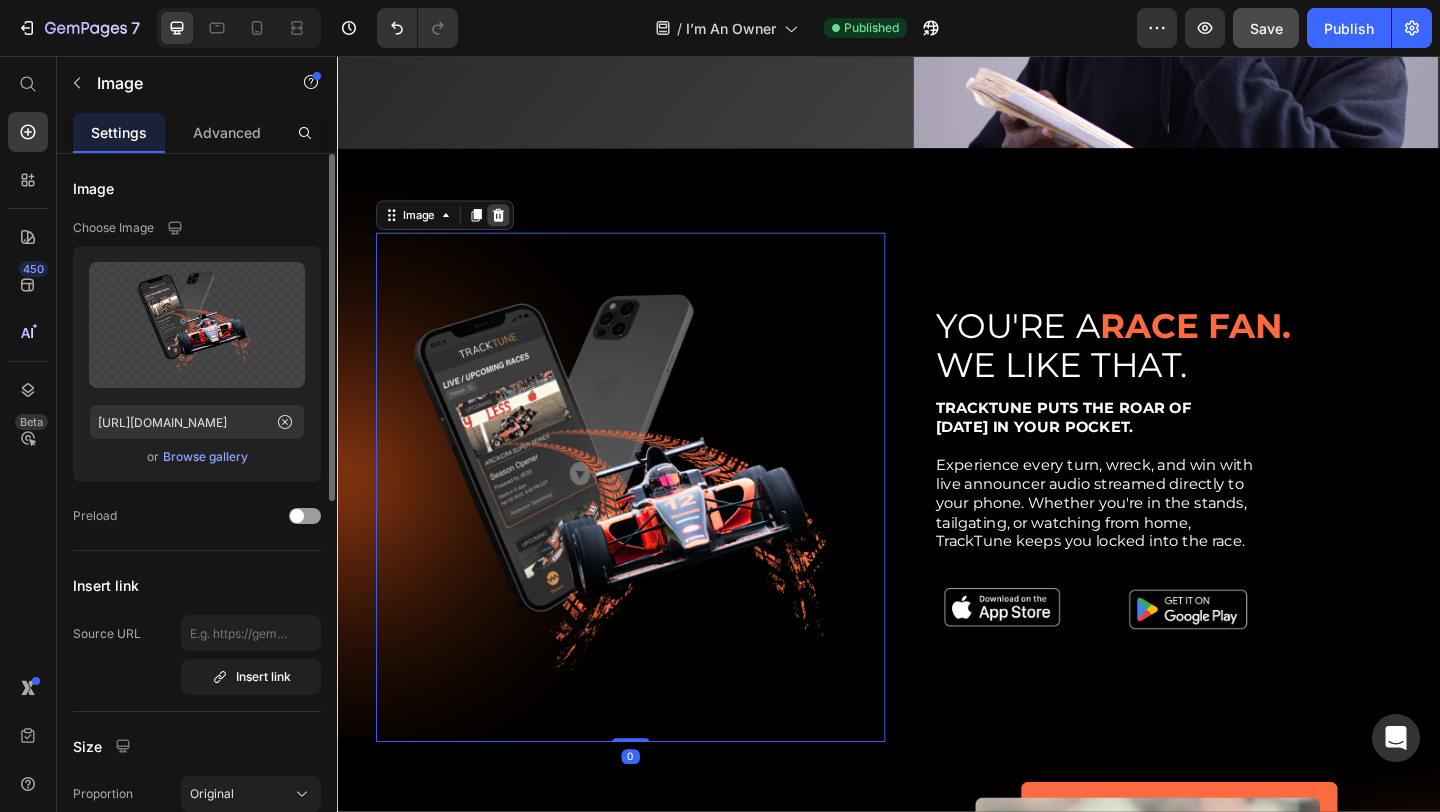 click 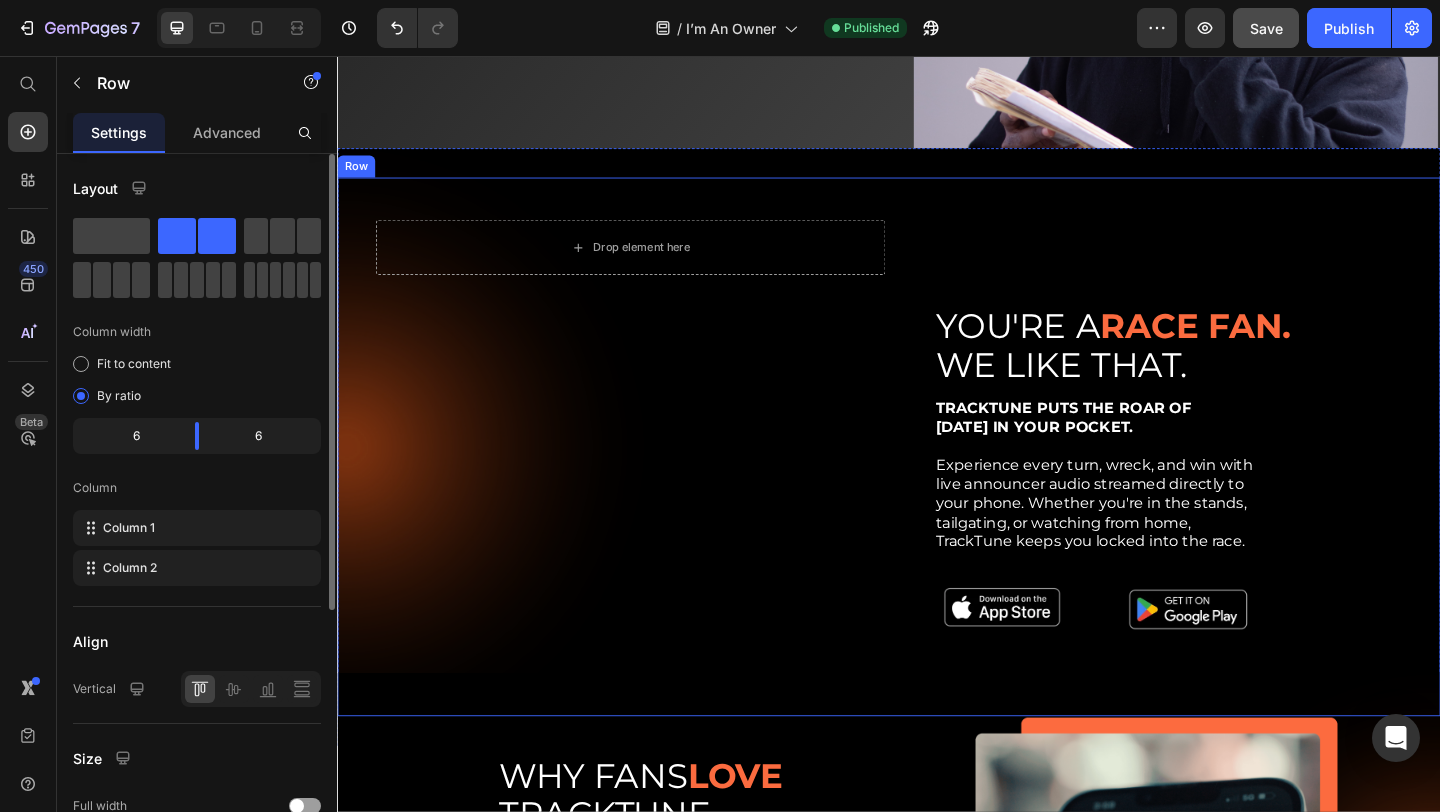click on "Drop element here Row" at bounding box center (656, 481) 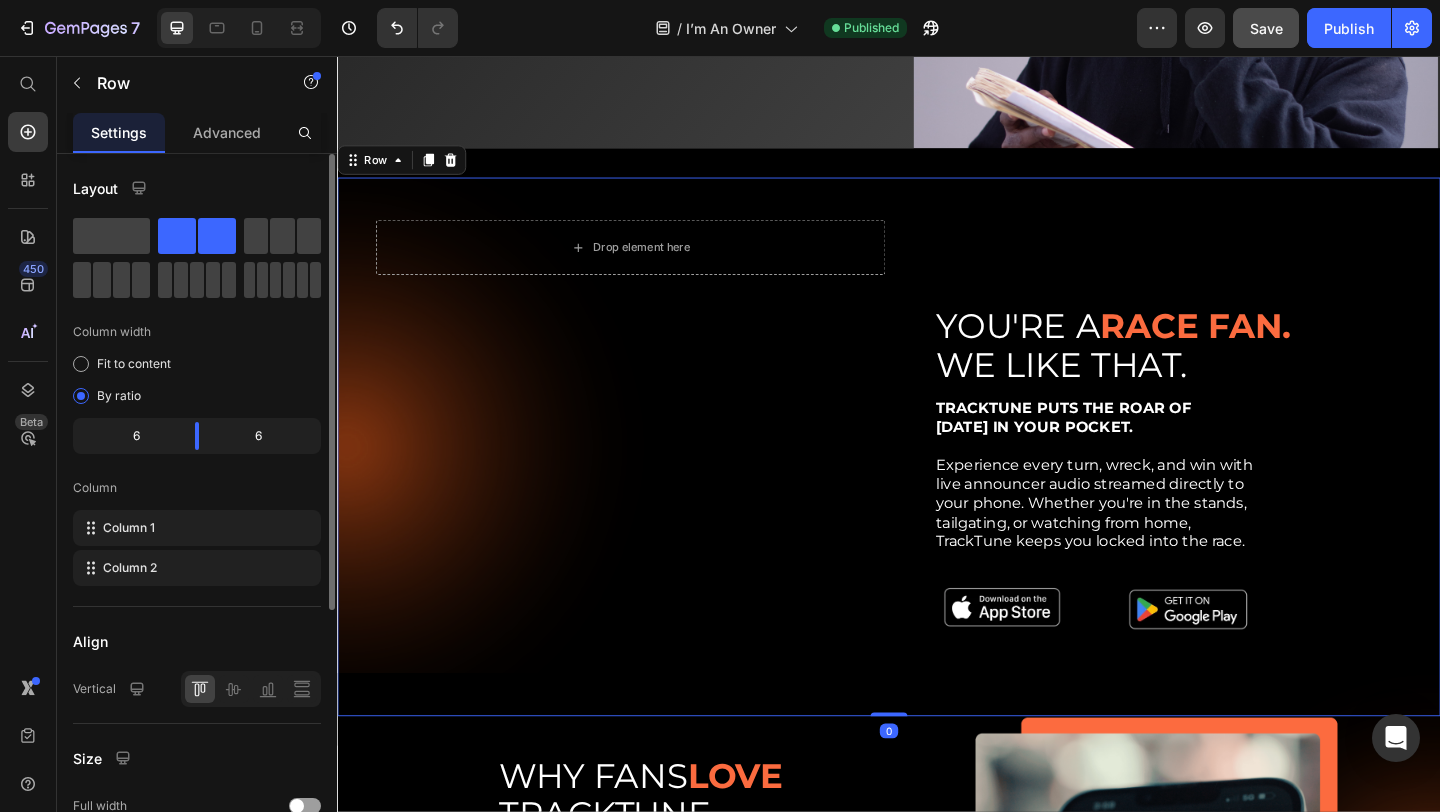 click on "Drop element here Row" at bounding box center [656, 481] 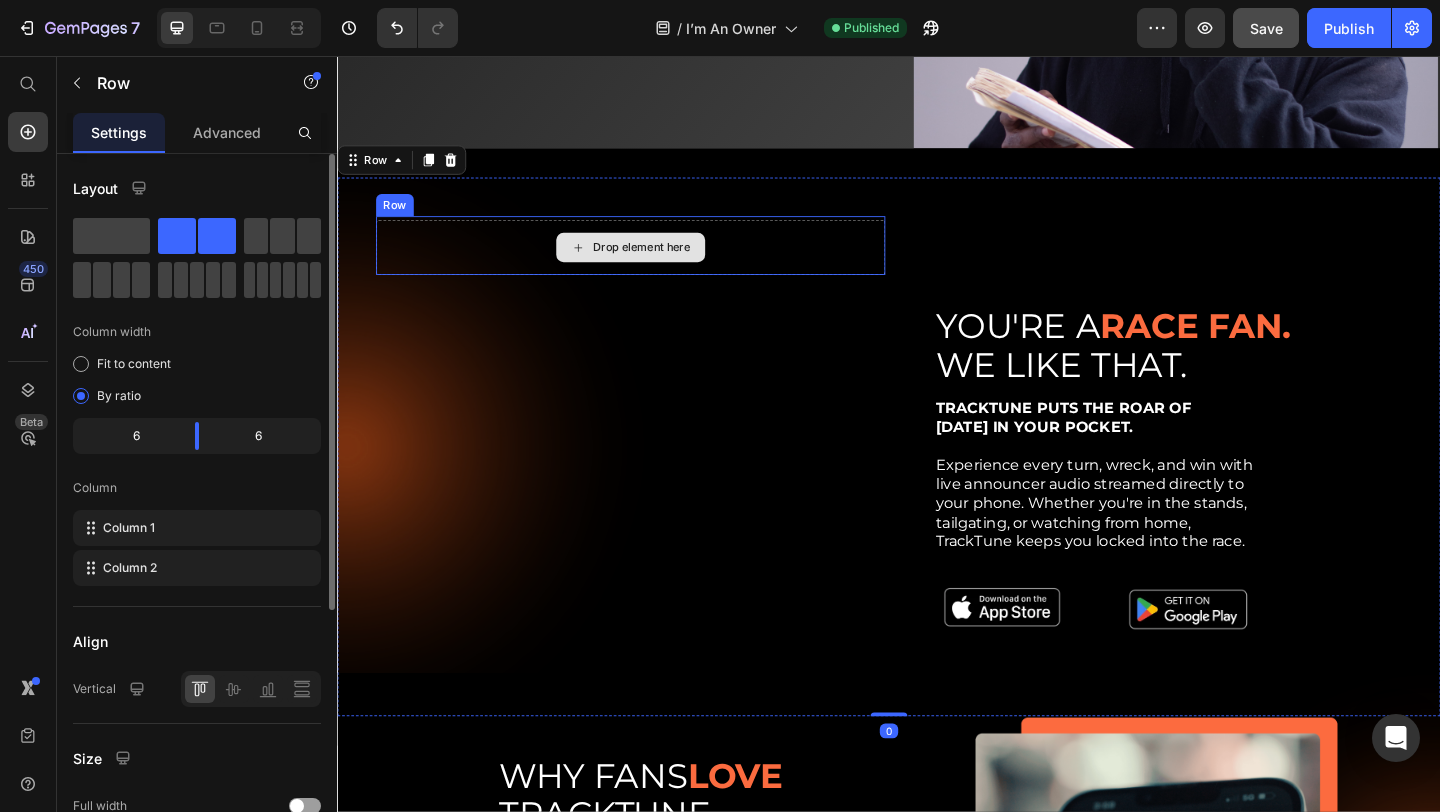click on "Drop element here" at bounding box center (656, 264) 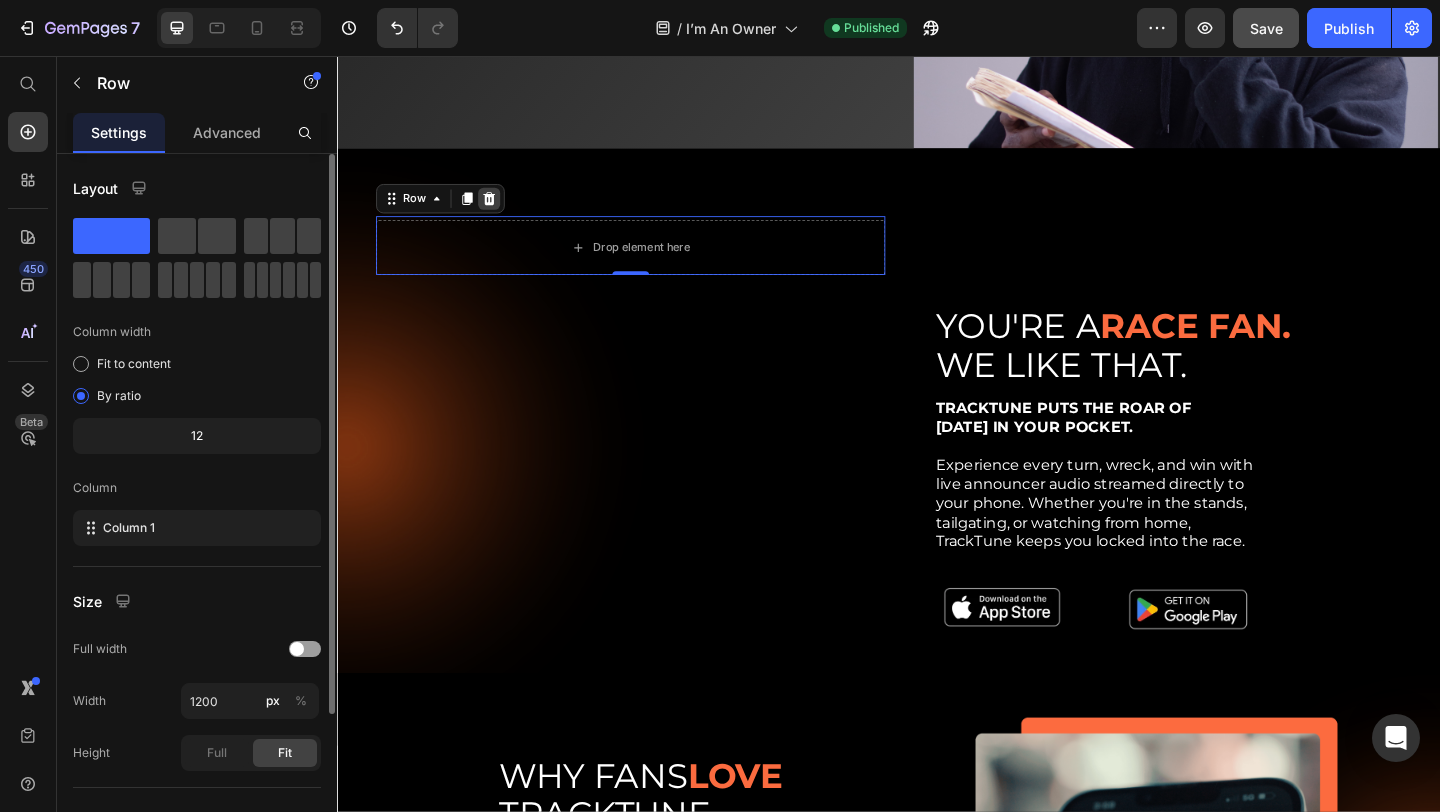 click at bounding box center (502, 211) 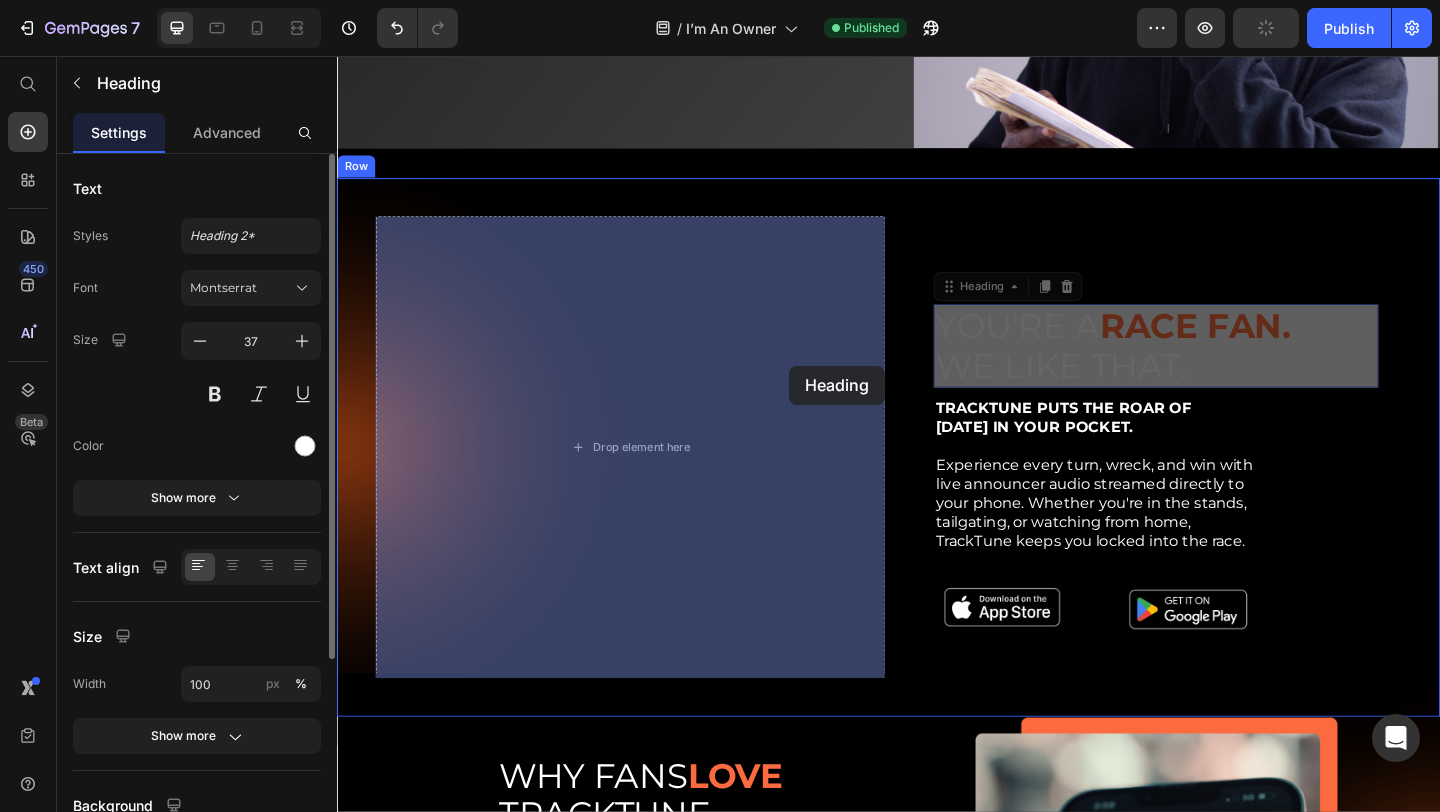 drag, startPoint x: 1125, startPoint y: 358, endPoint x: 829, endPoint y: 393, distance: 298.06207 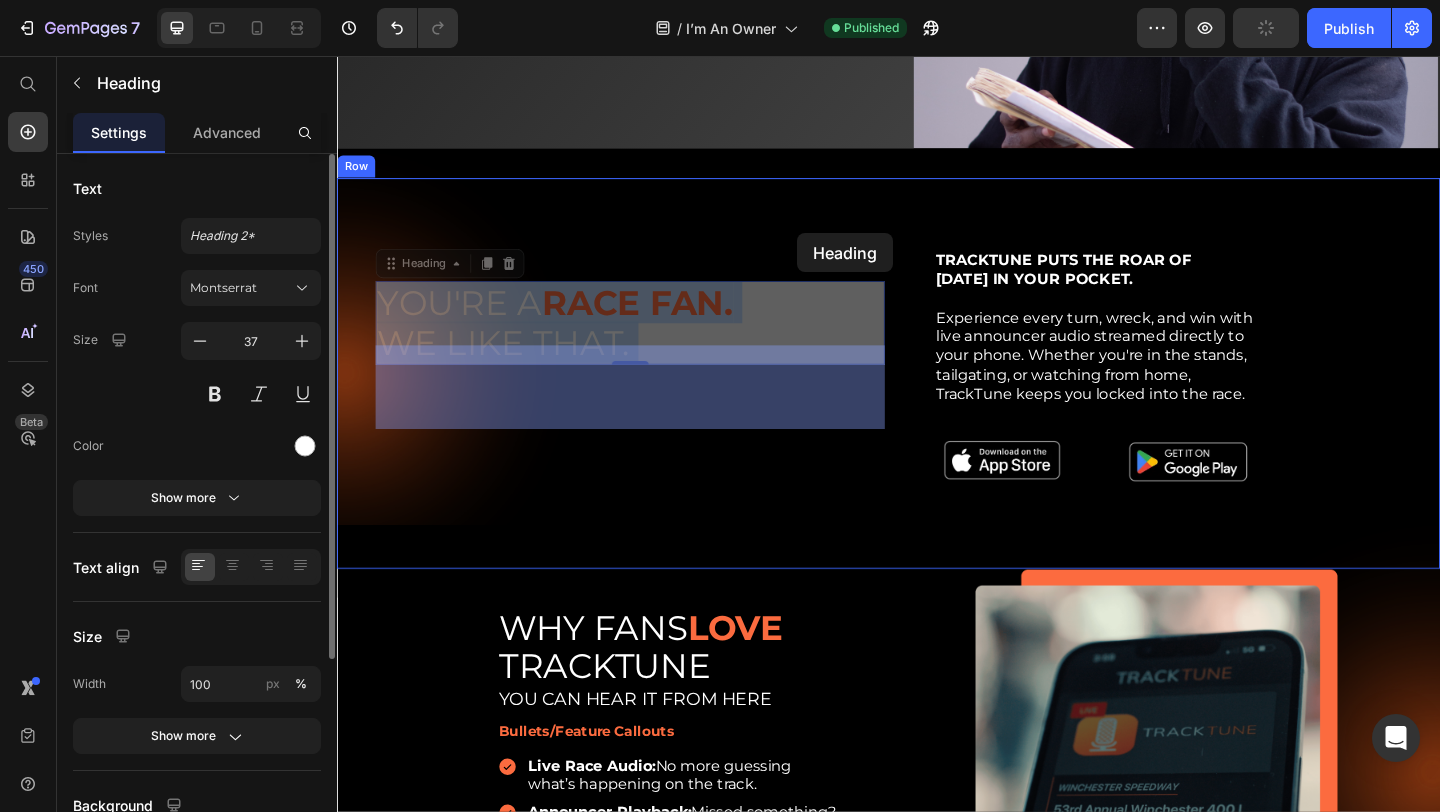 drag, startPoint x: 842, startPoint y: 346, endPoint x: 837, endPoint y: 249, distance: 97.128784 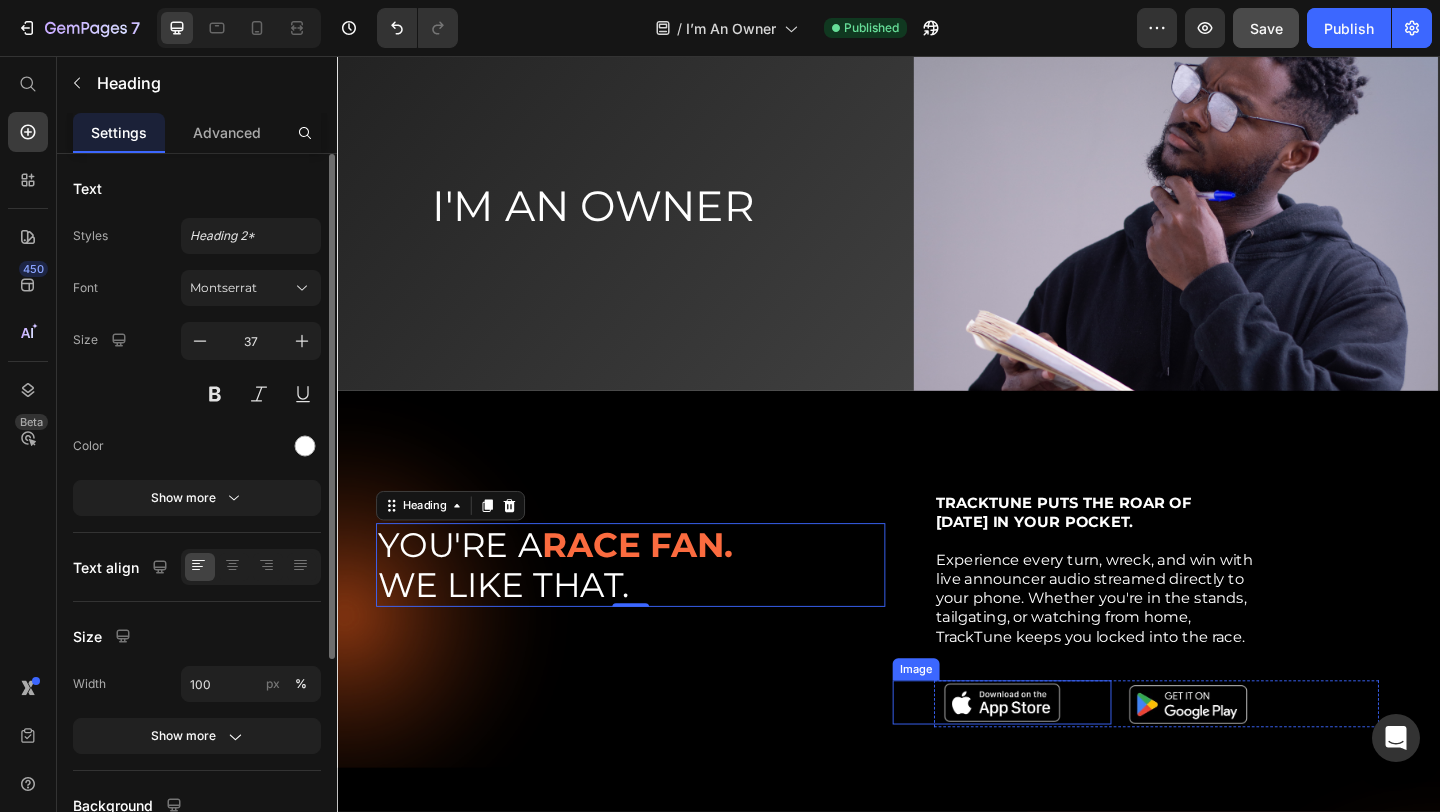 scroll, scrollTop: 96, scrollLeft: 0, axis: vertical 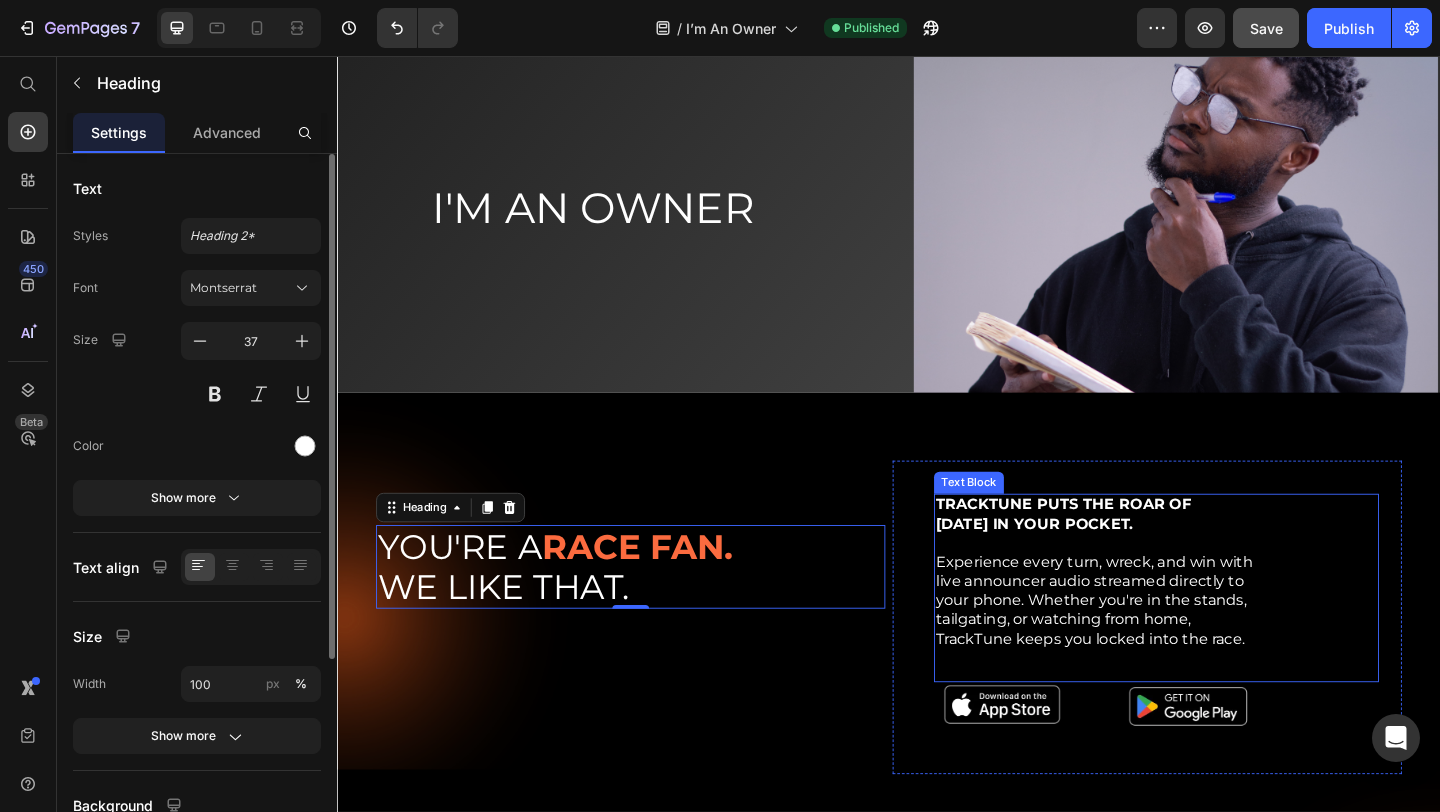 click on "TRACKTUNE PUTS THE ROAR OF" at bounding box center [1127, 543] 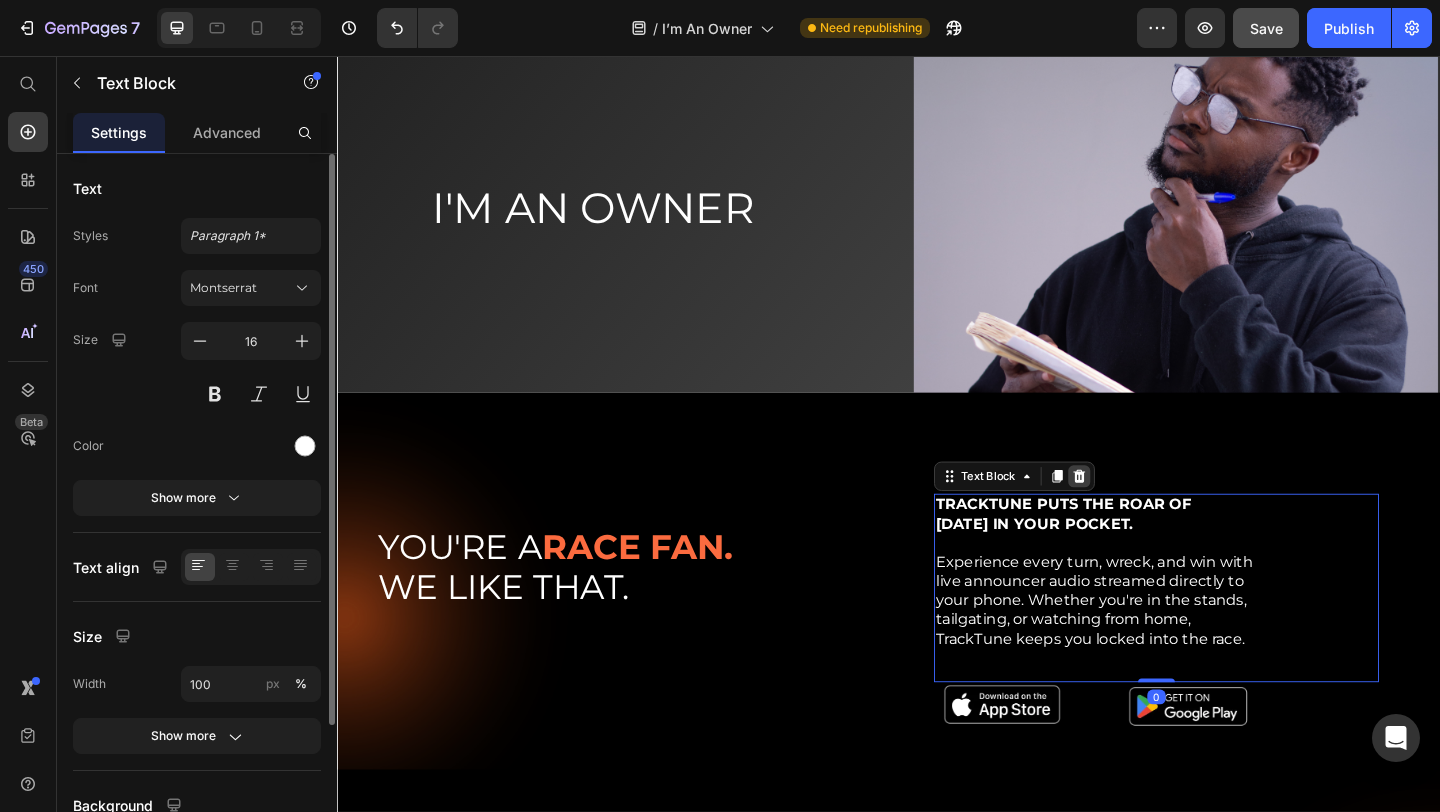 click 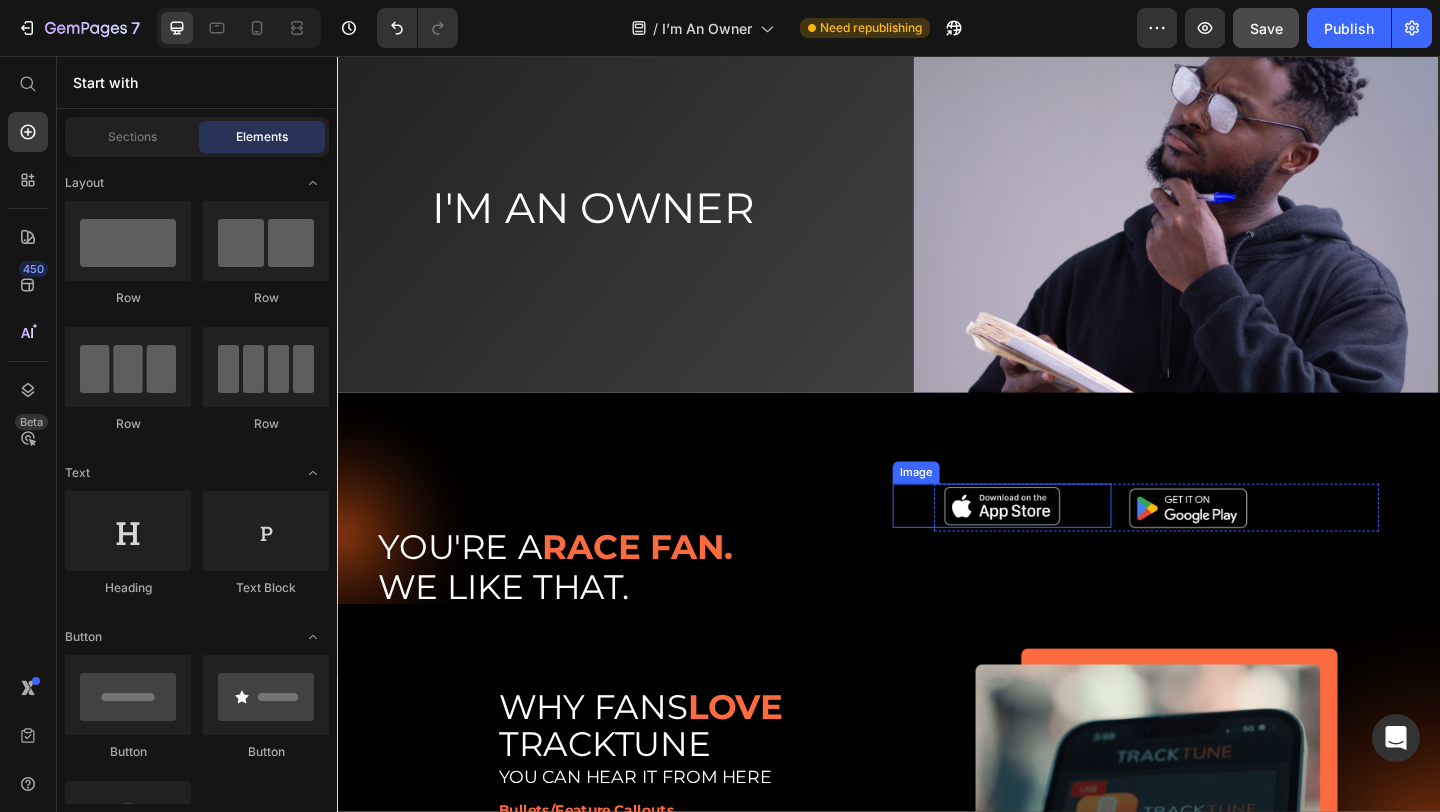 click at bounding box center [1060, 545] 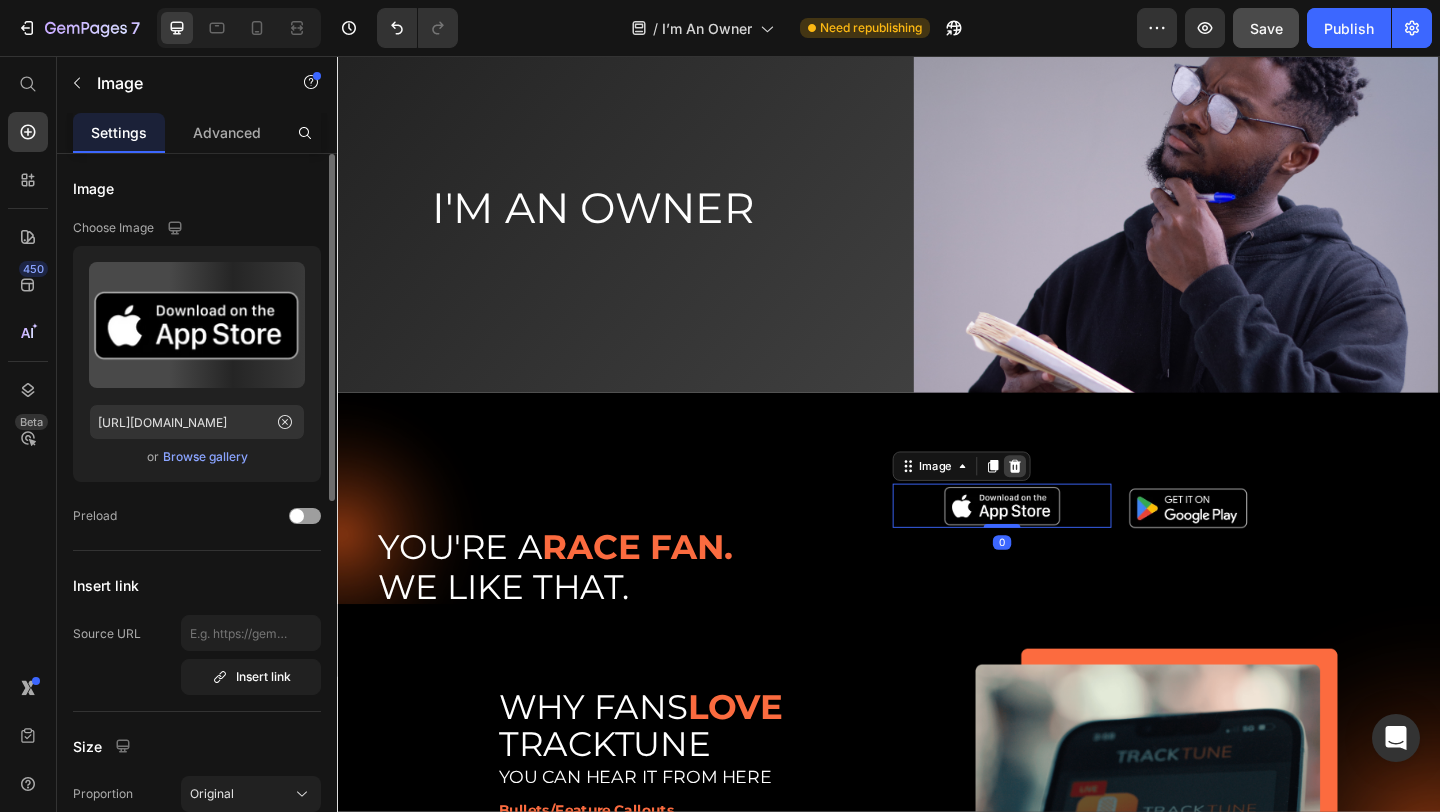 click 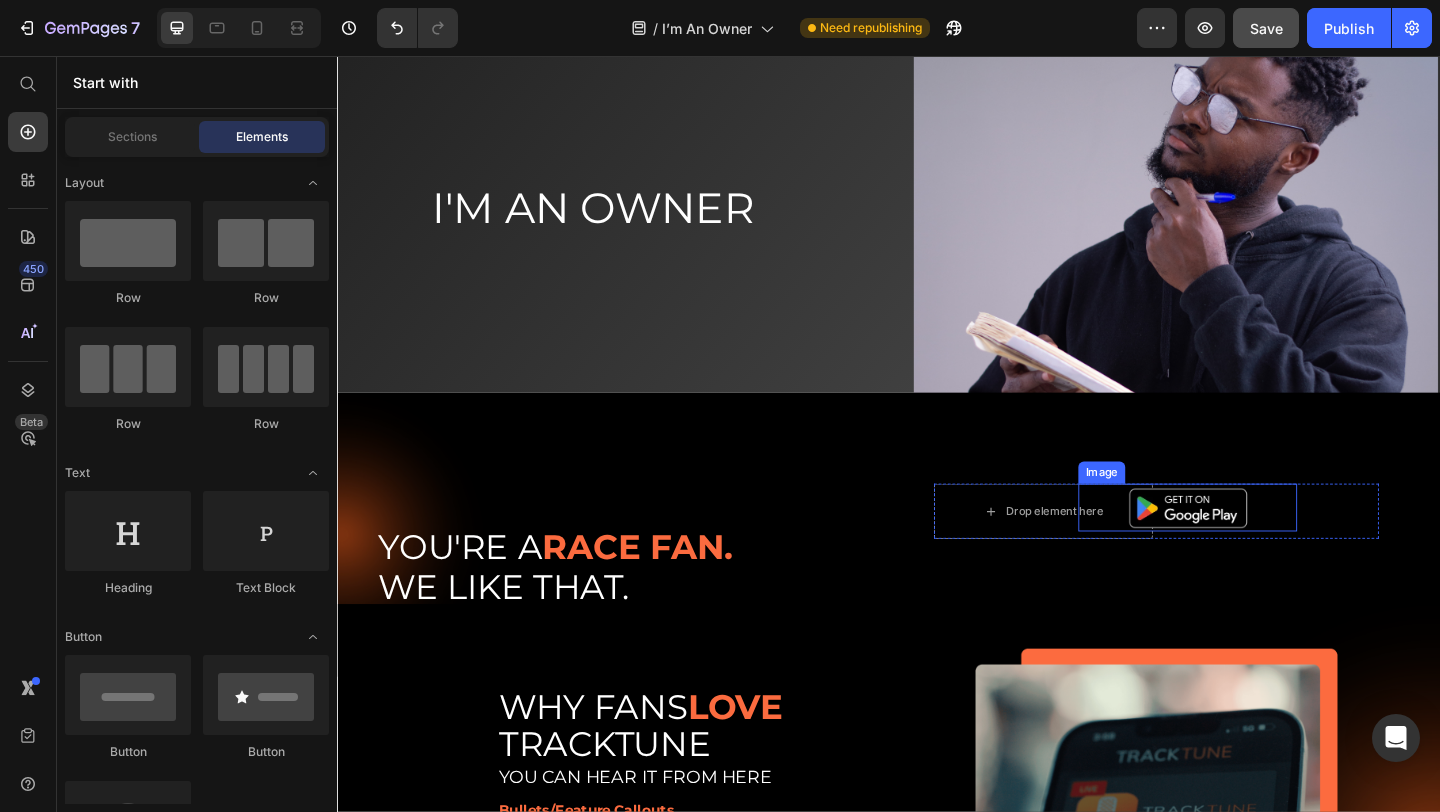click at bounding box center [1262, 547] 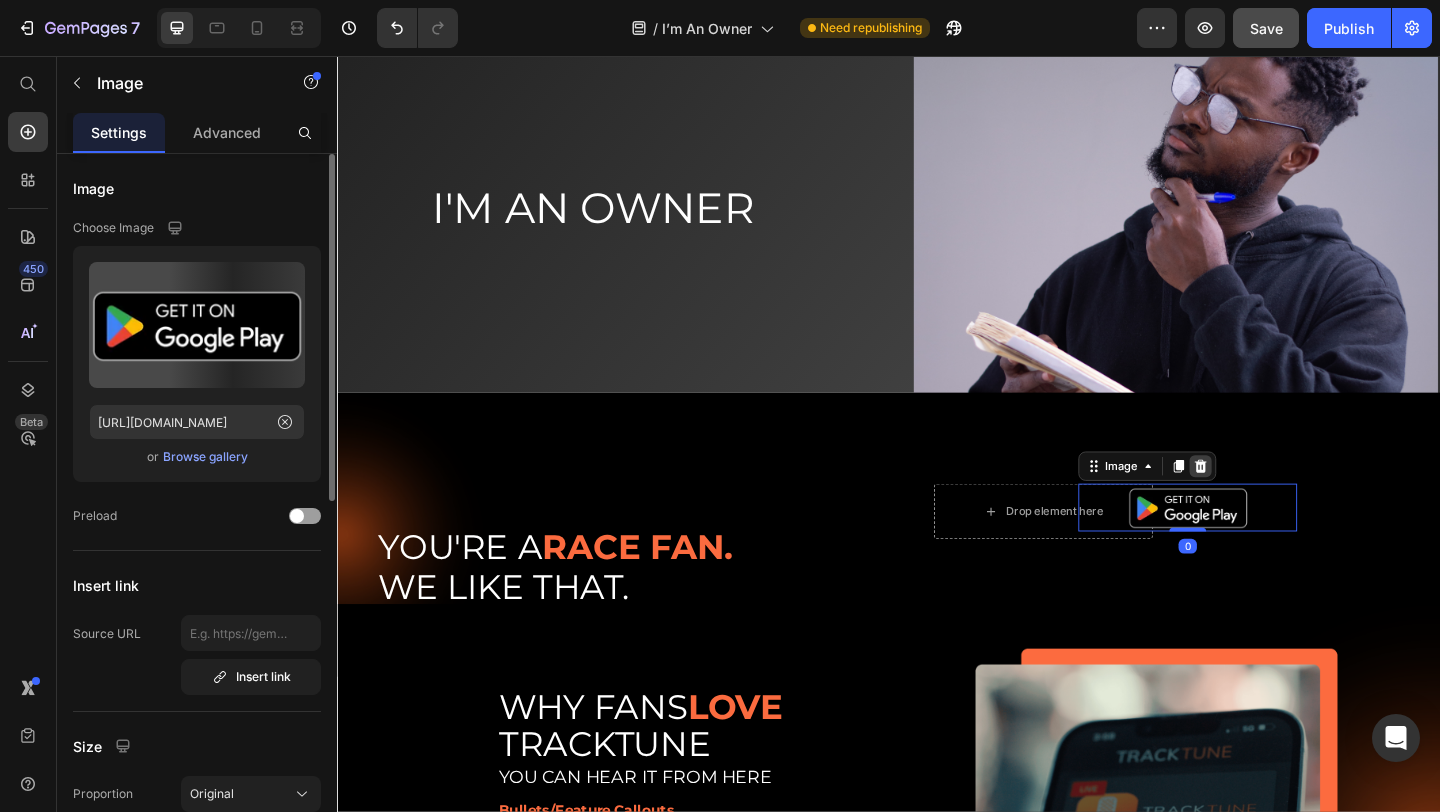 click 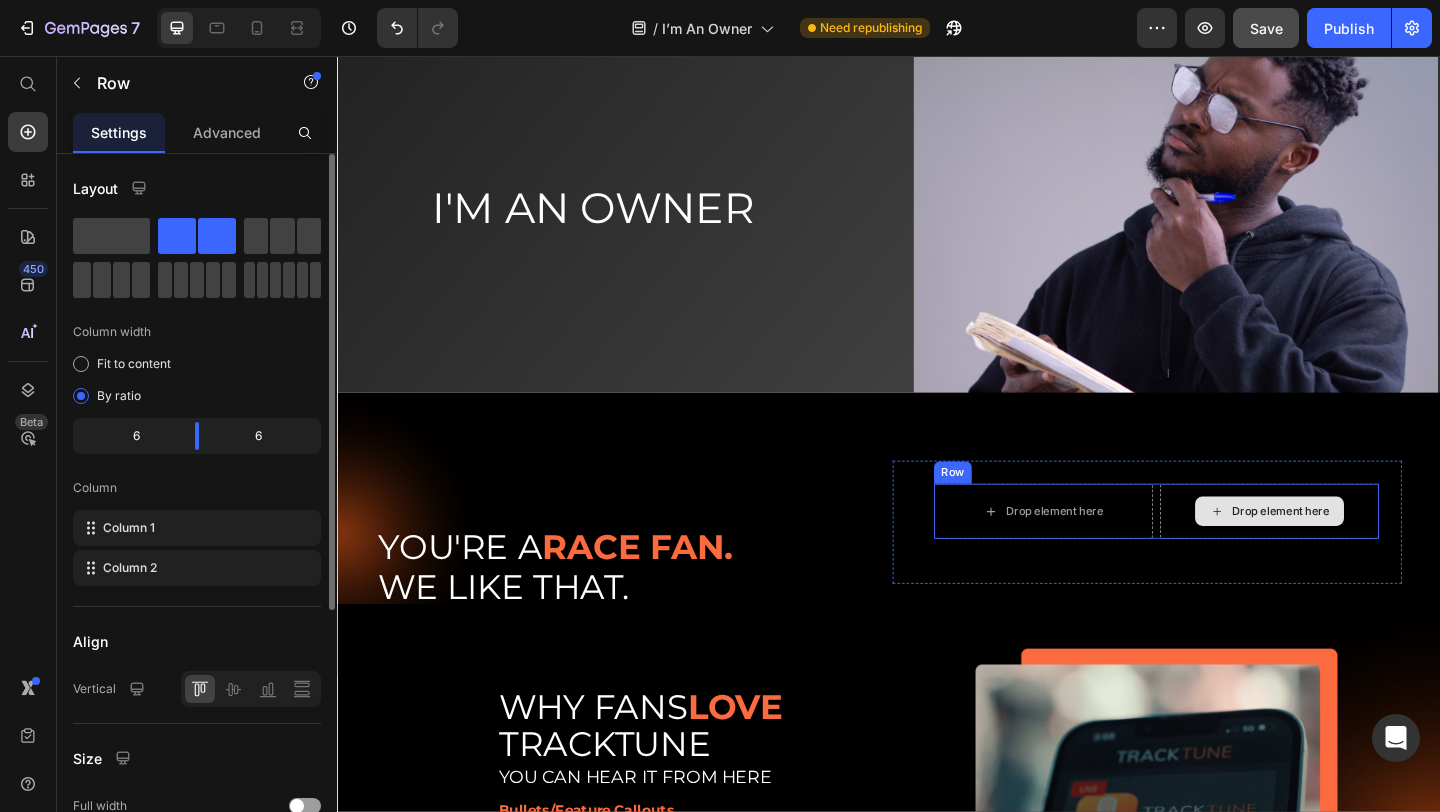 click on "Drop element here" at bounding box center [1351, 551] 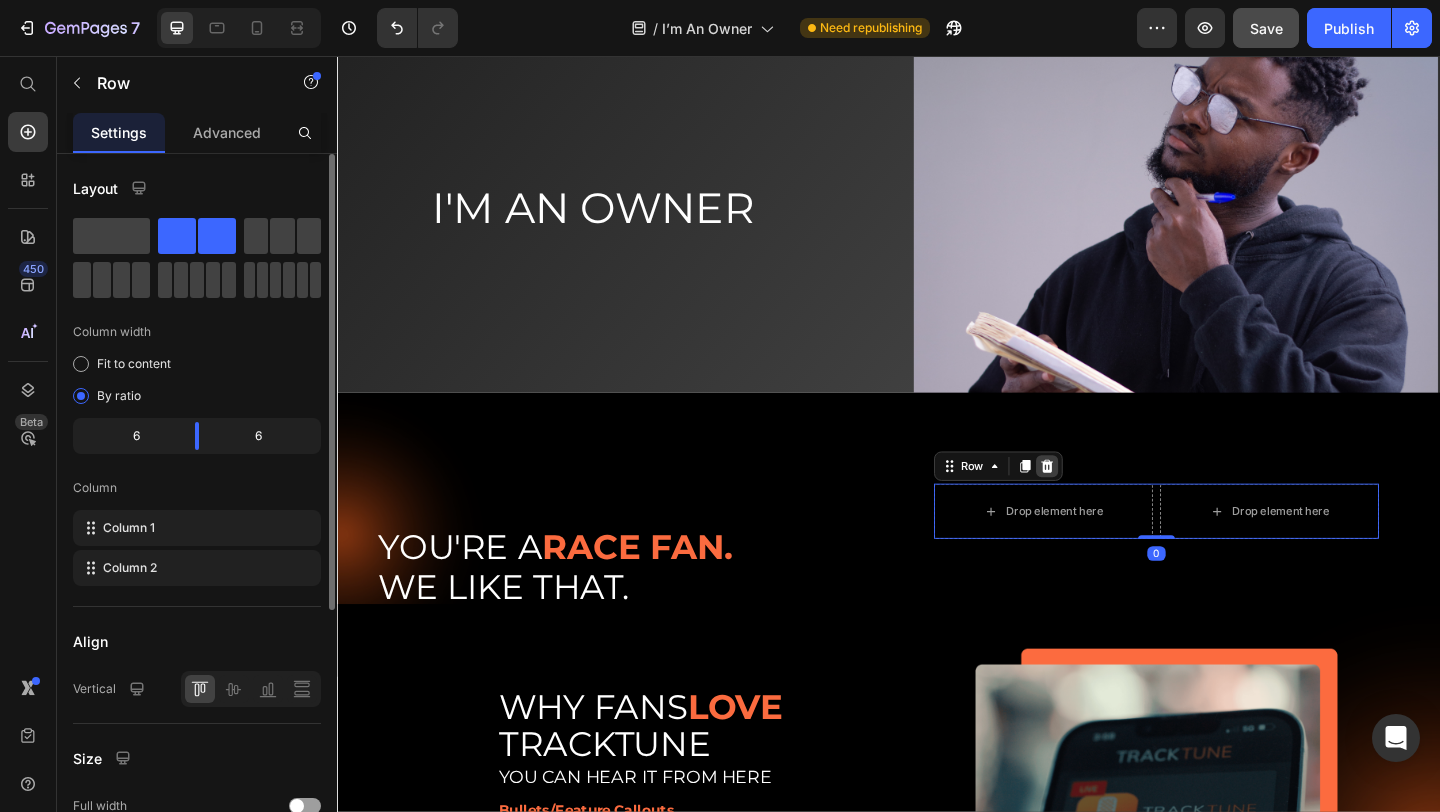 click 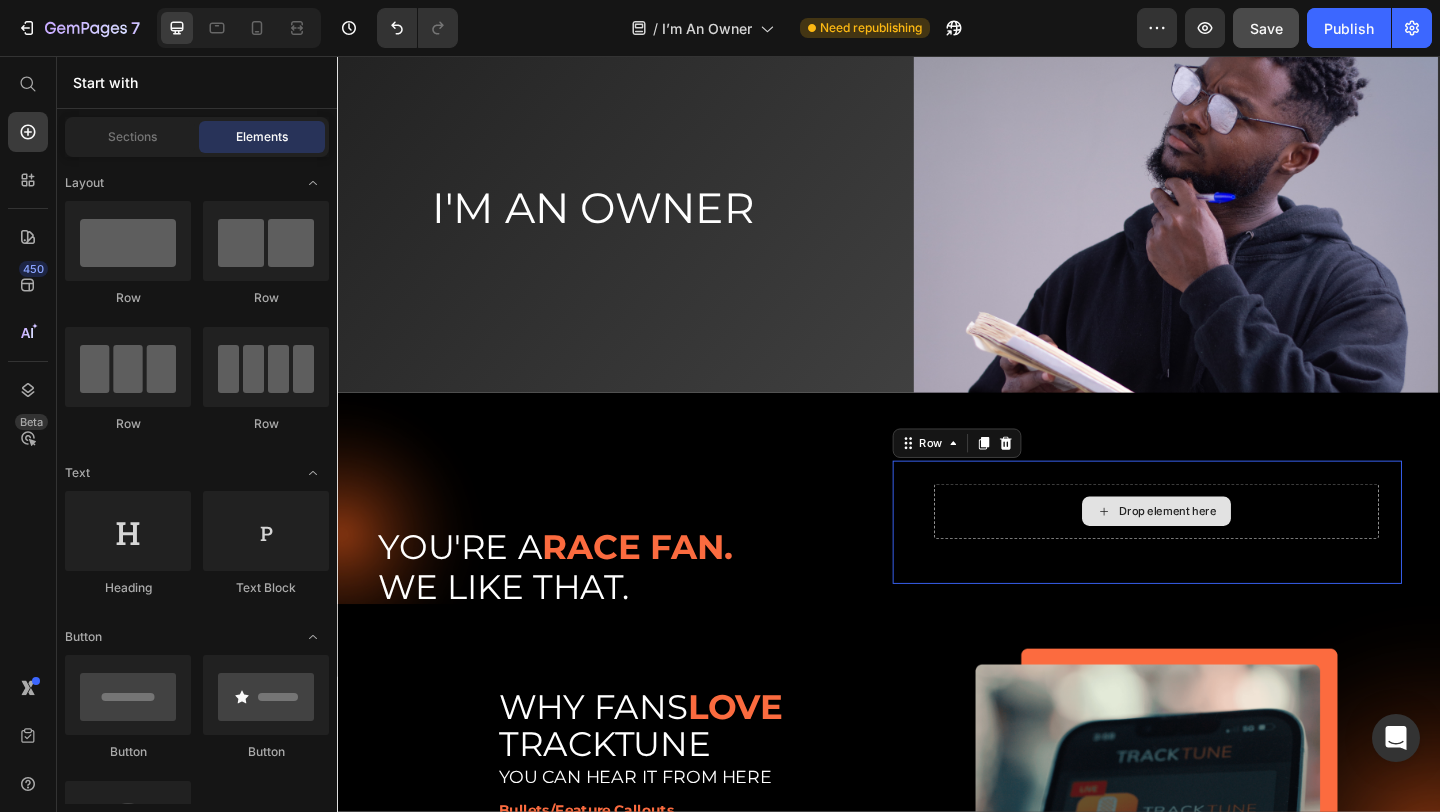 click on "Drop element here" at bounding box center [1228, 551] 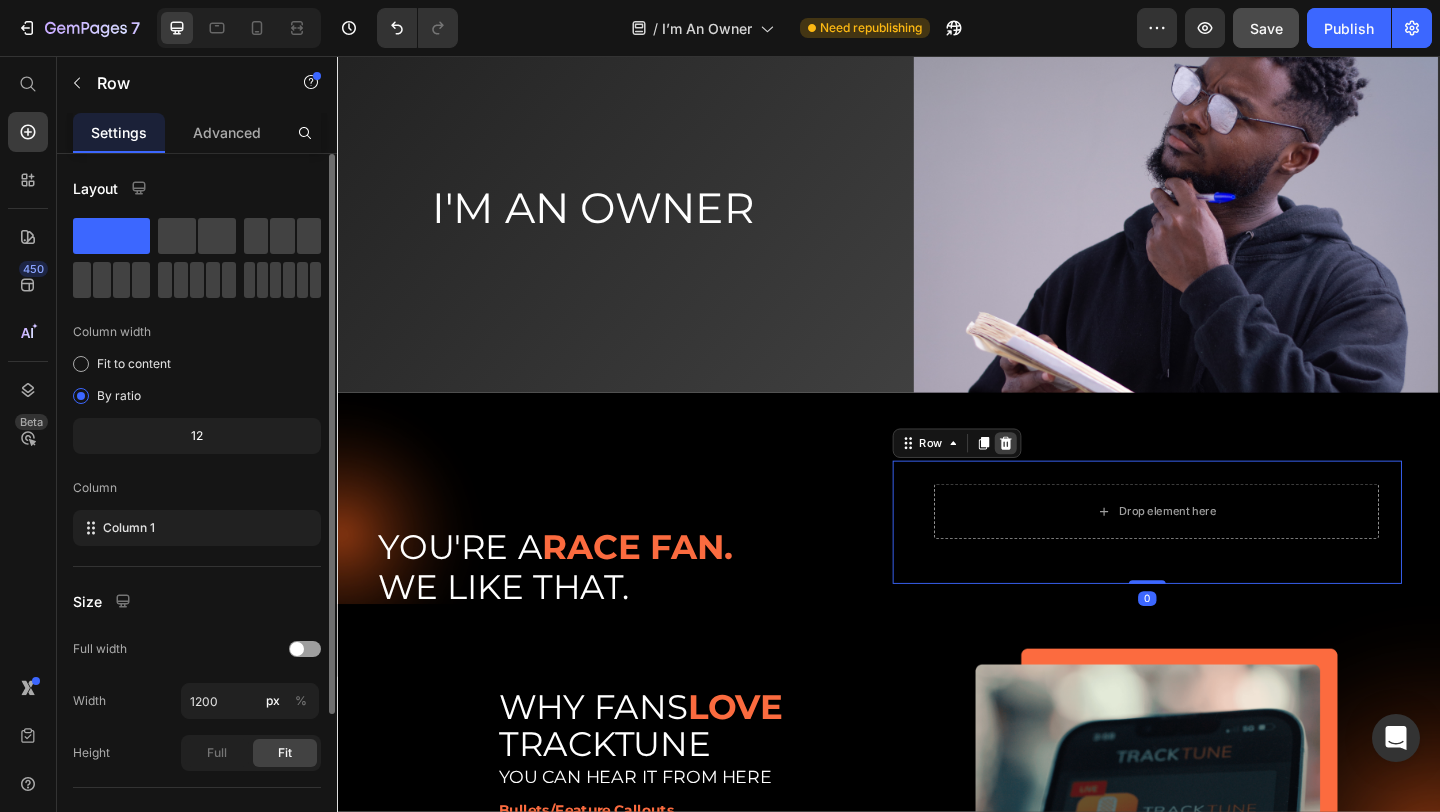 click 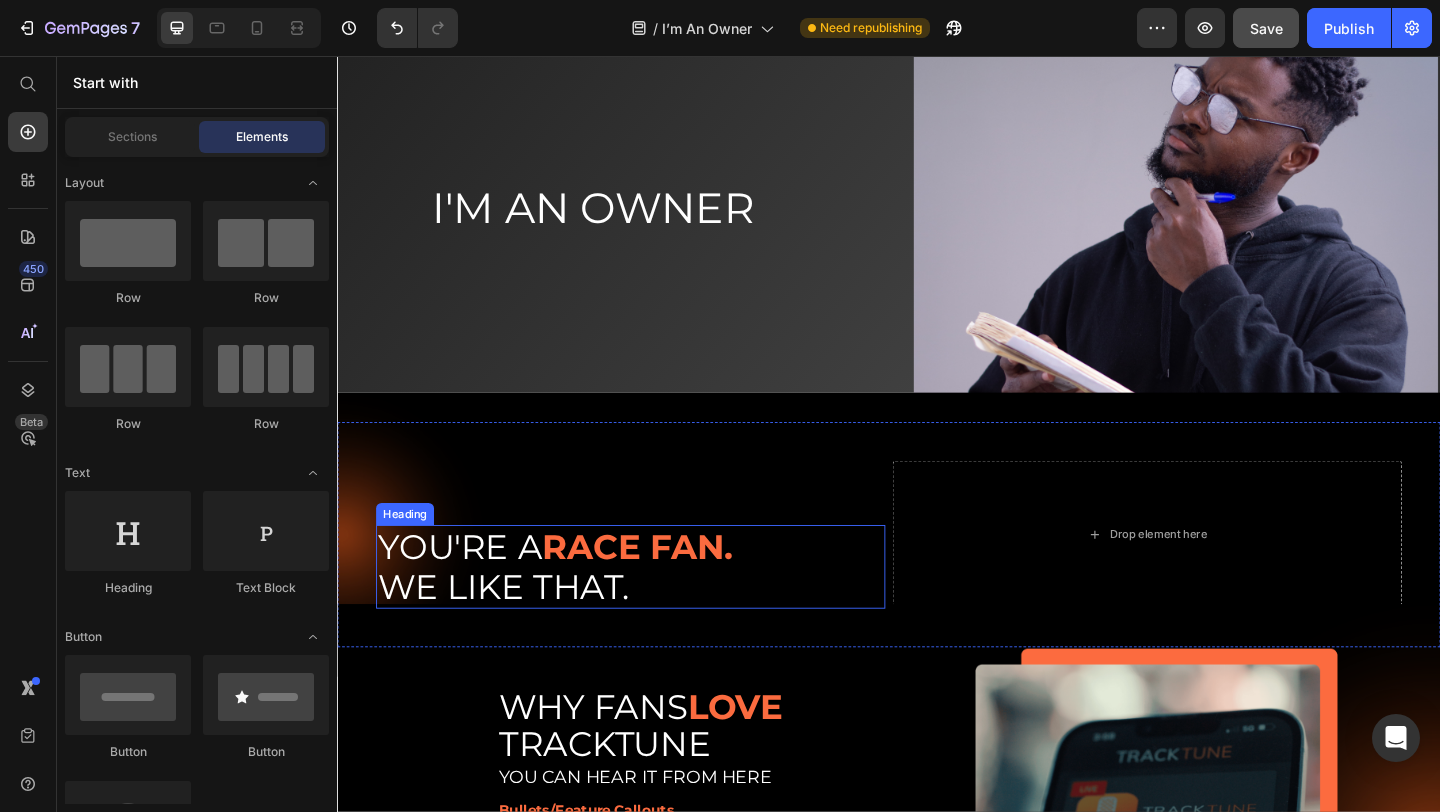 click on "YOU'RE A   RACE FAN. WE LIKE THAT." at bounding box center [656, 611] 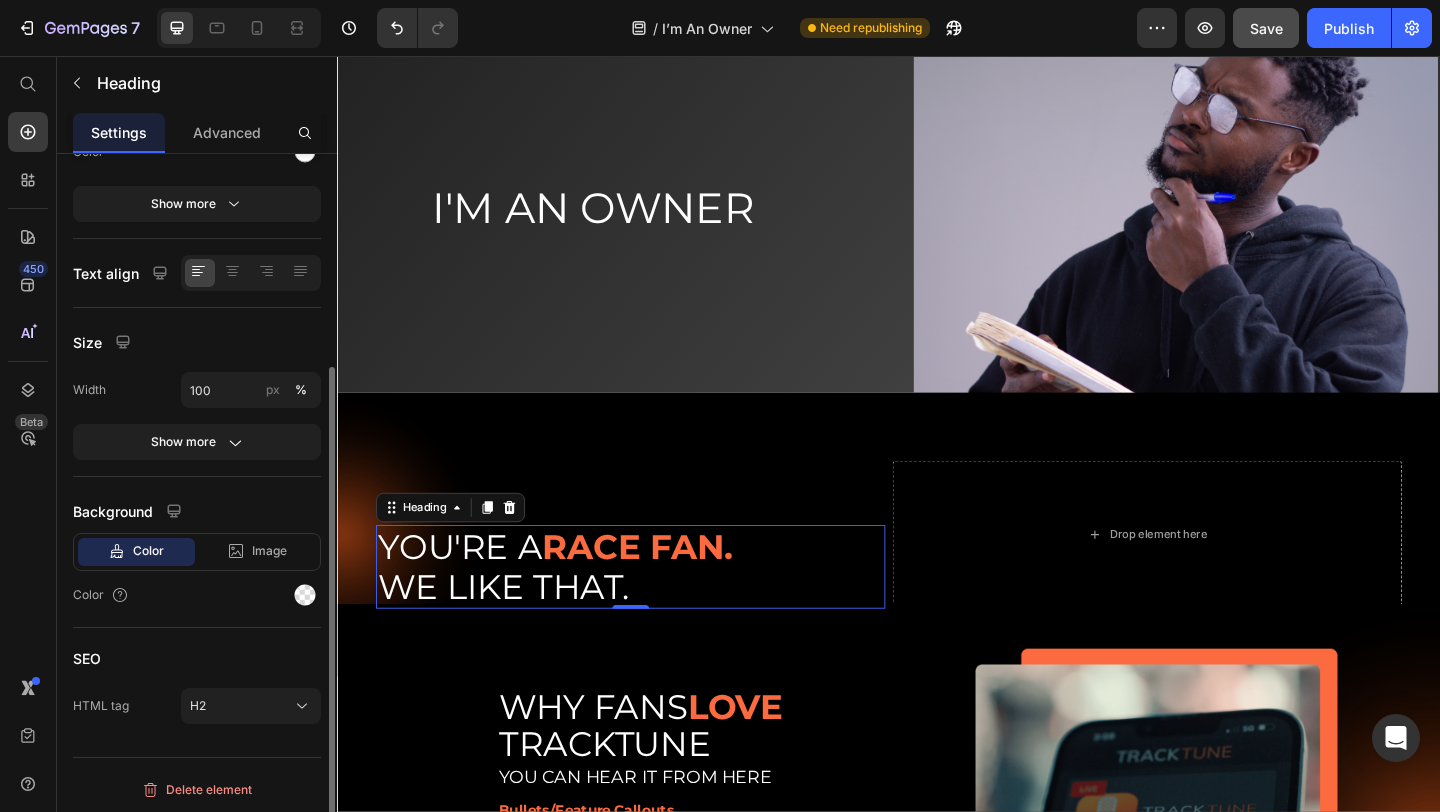 scroll, scrollTop: 297, scrollLeft: 0, axis: vertical 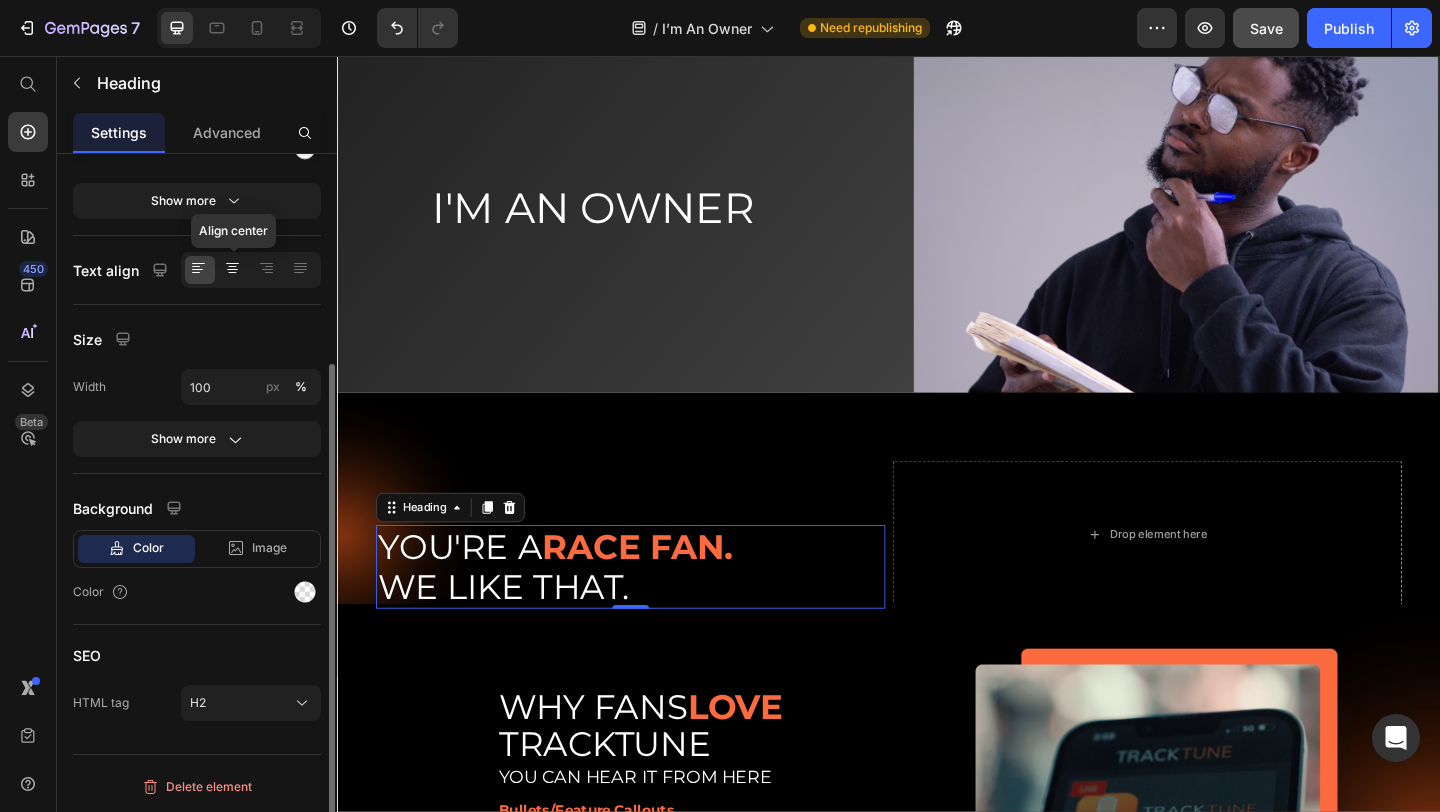 click 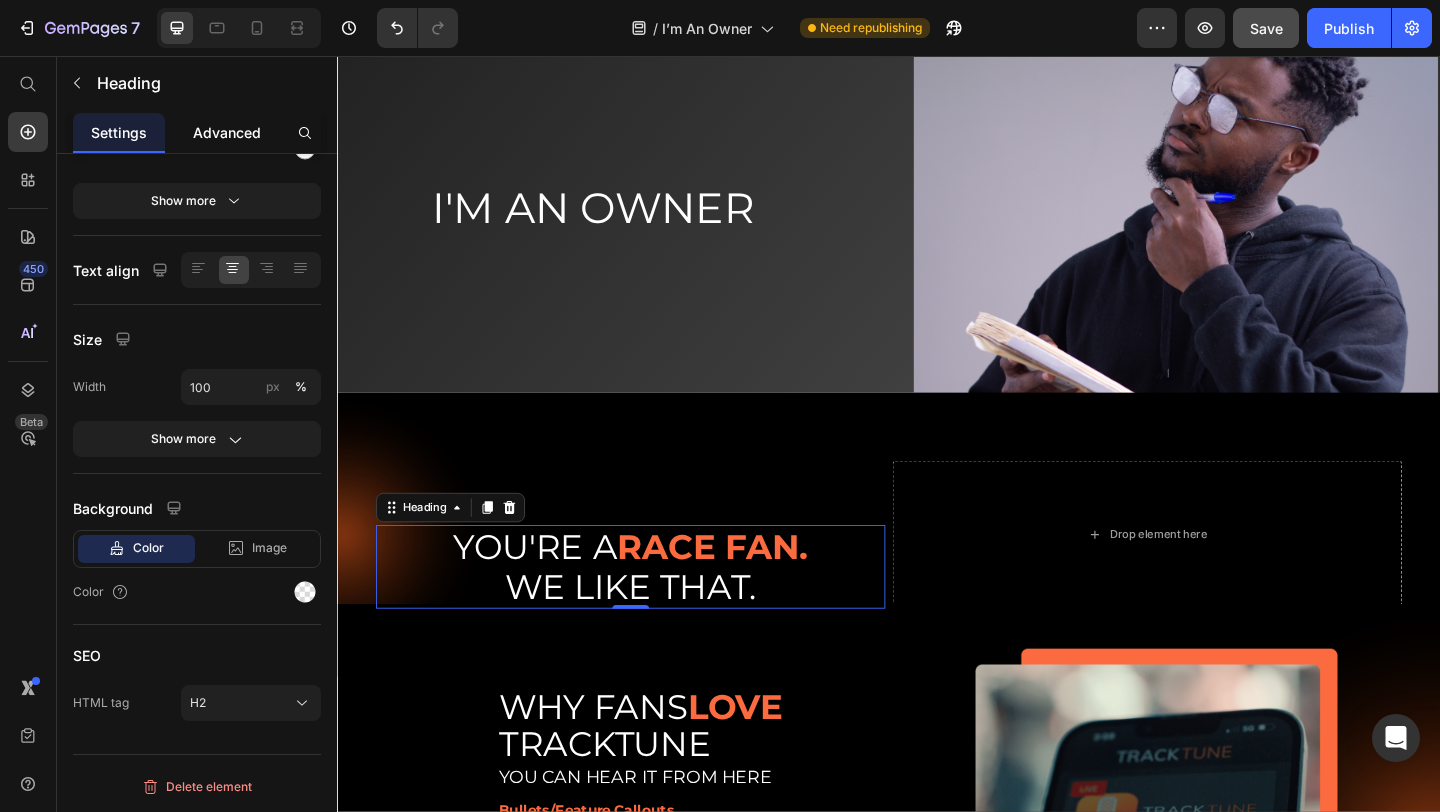 click on "Advanced" at bounding box center (227, 132) 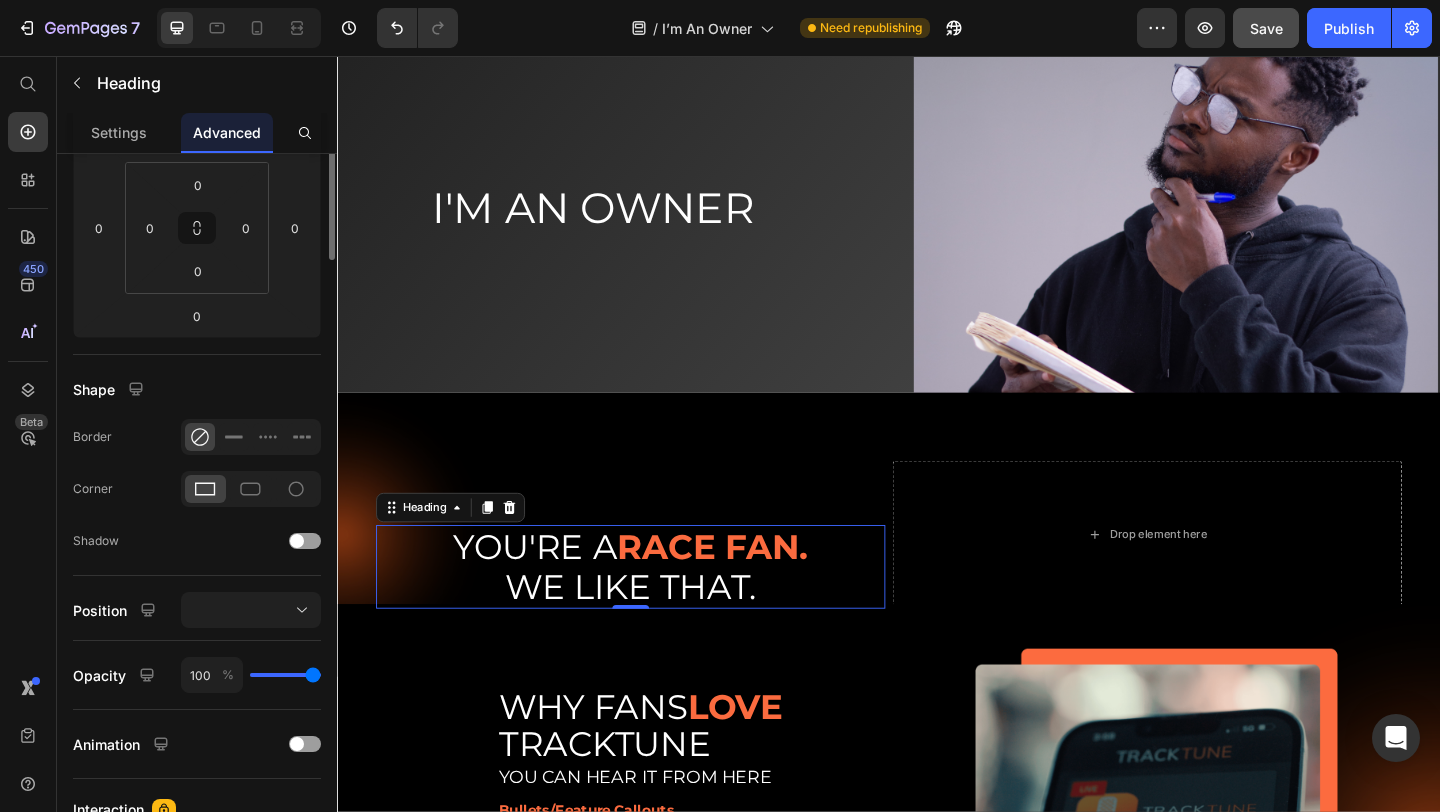 scroll, scrollTop: 0, scrollLeft: 0, axis: both 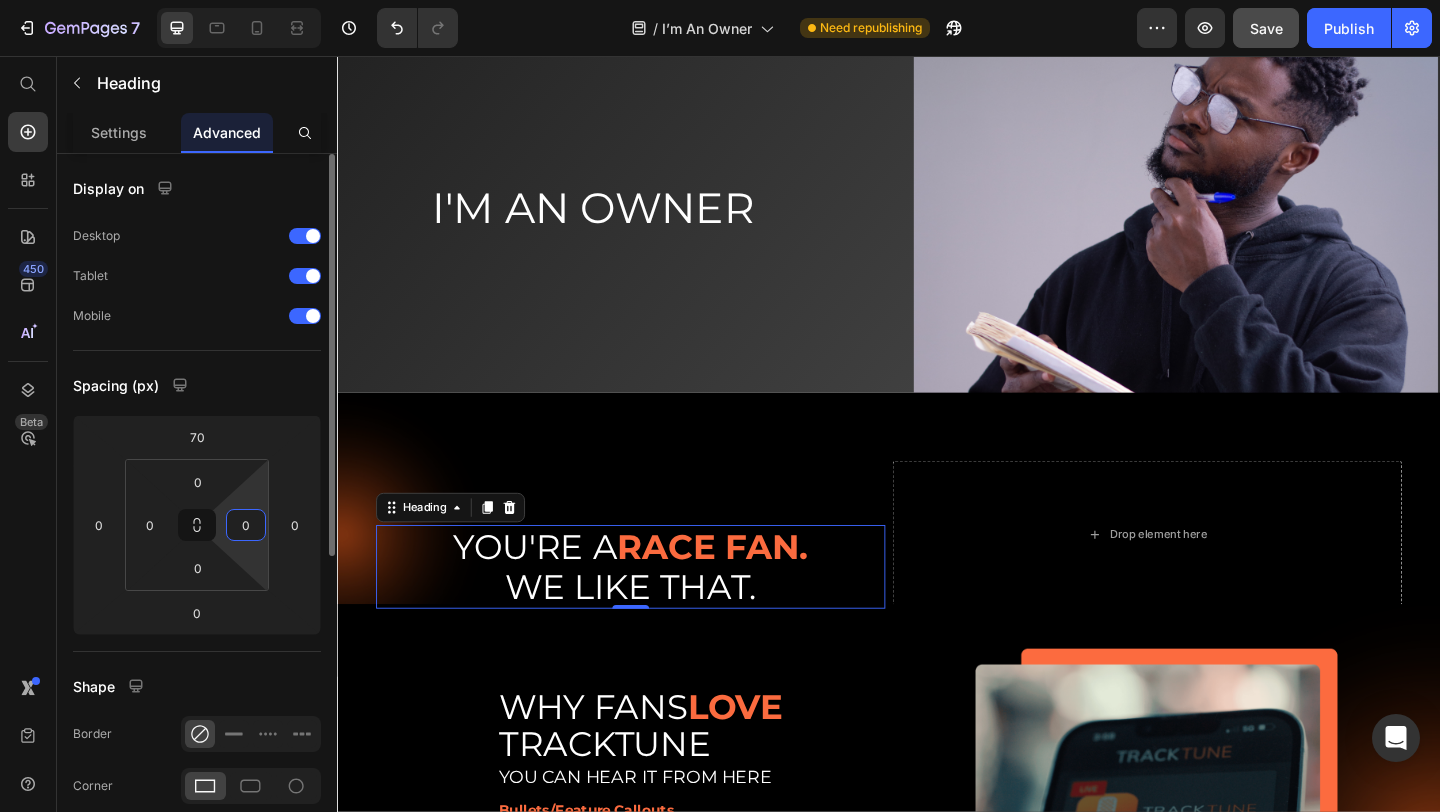 click on "0" at bounding box center (246, 525) 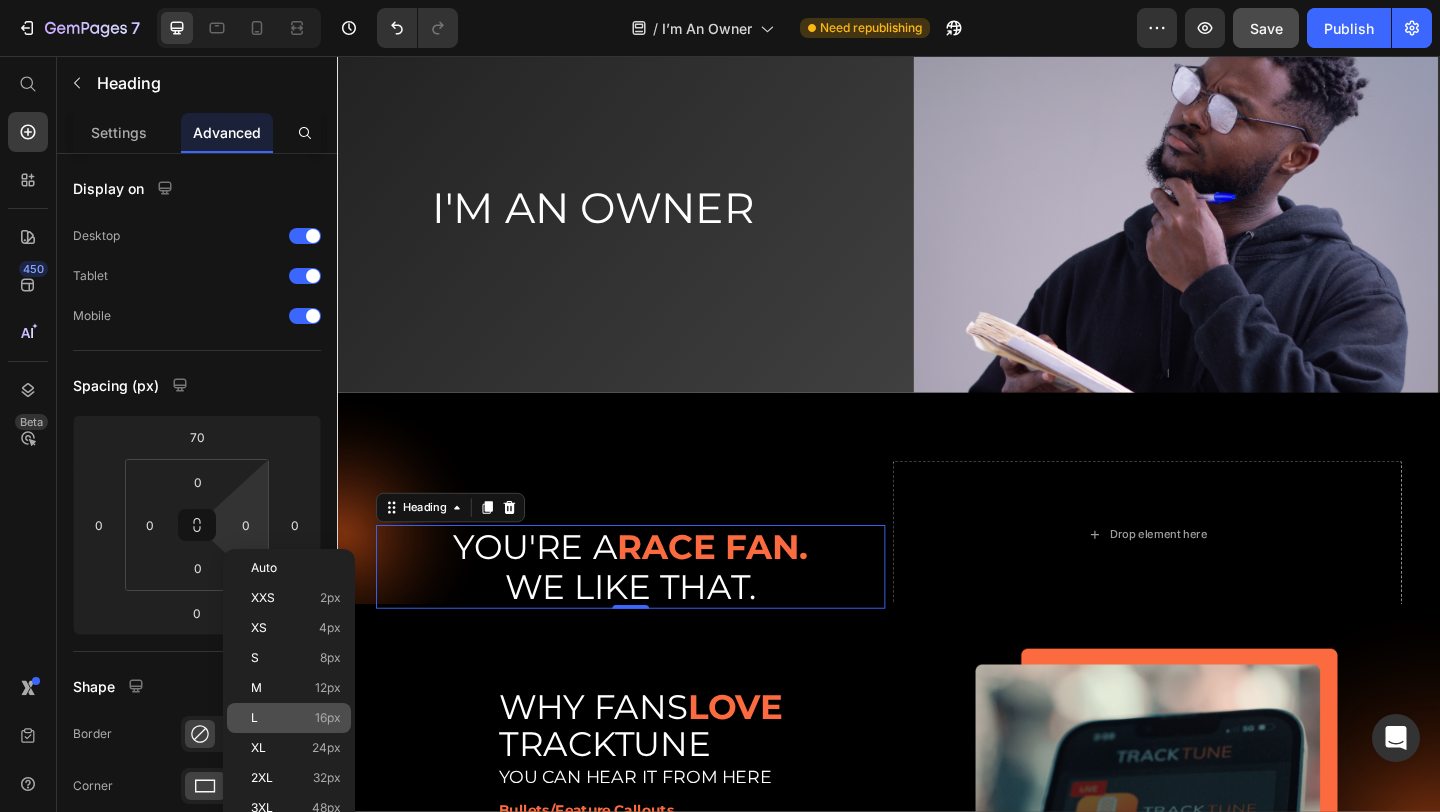 click on "L 16px" at bounding box center (296, 718) 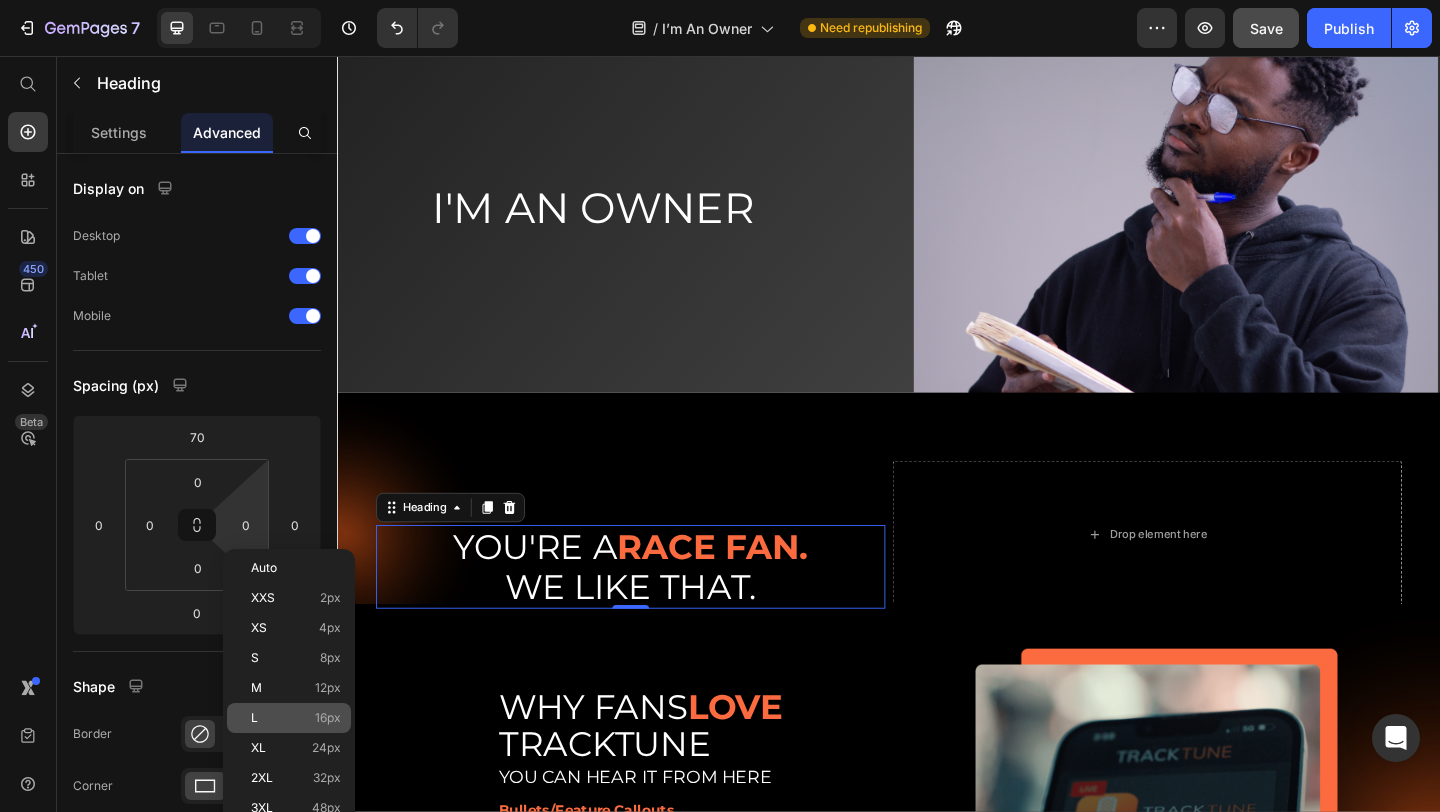 type on "16" 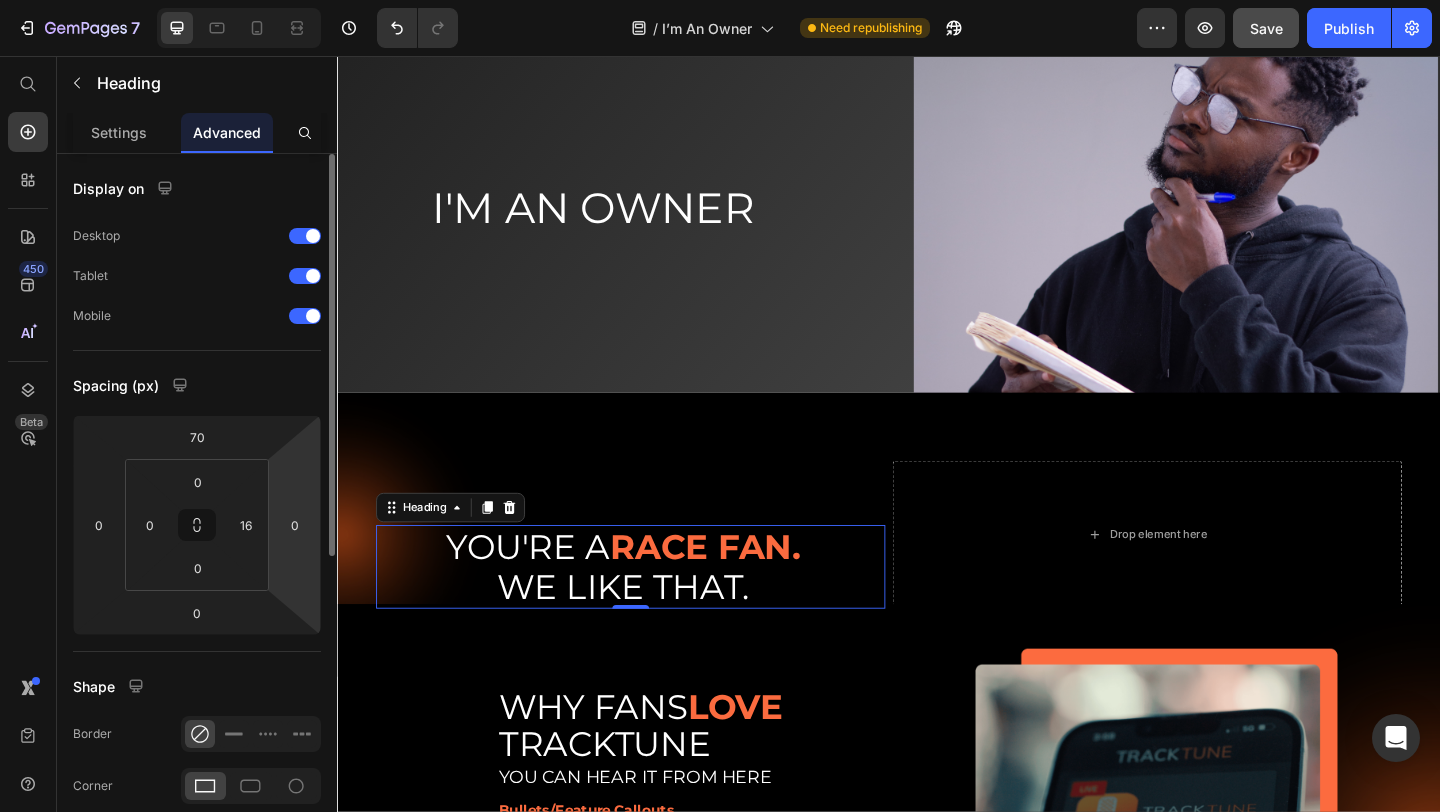 drag, startPoint x: 277, startPoint y: 508, endPoint x: 304, endPoint y: 594, distance: 90.13878 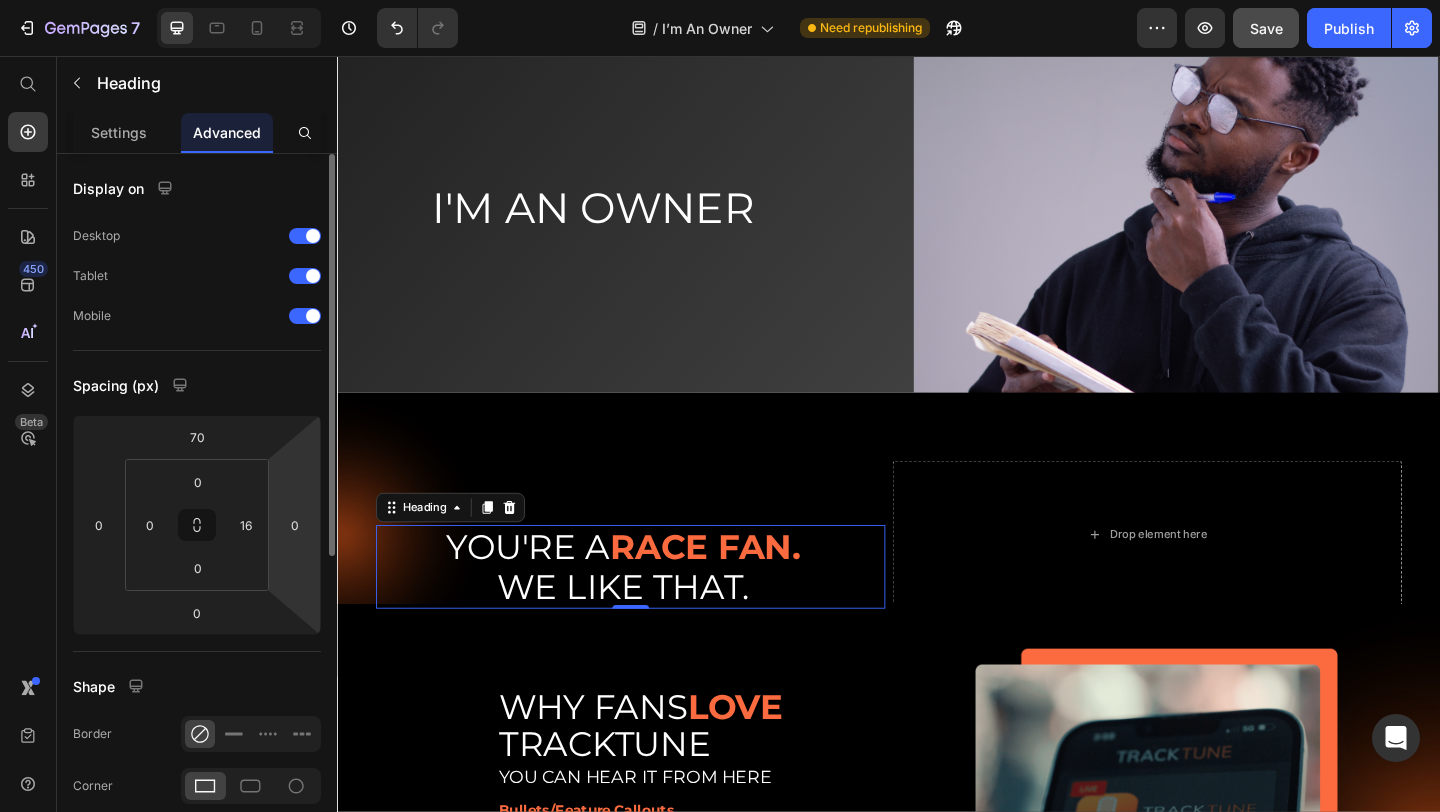 click on "70 0 0 0" at bounding box center (197, 525) 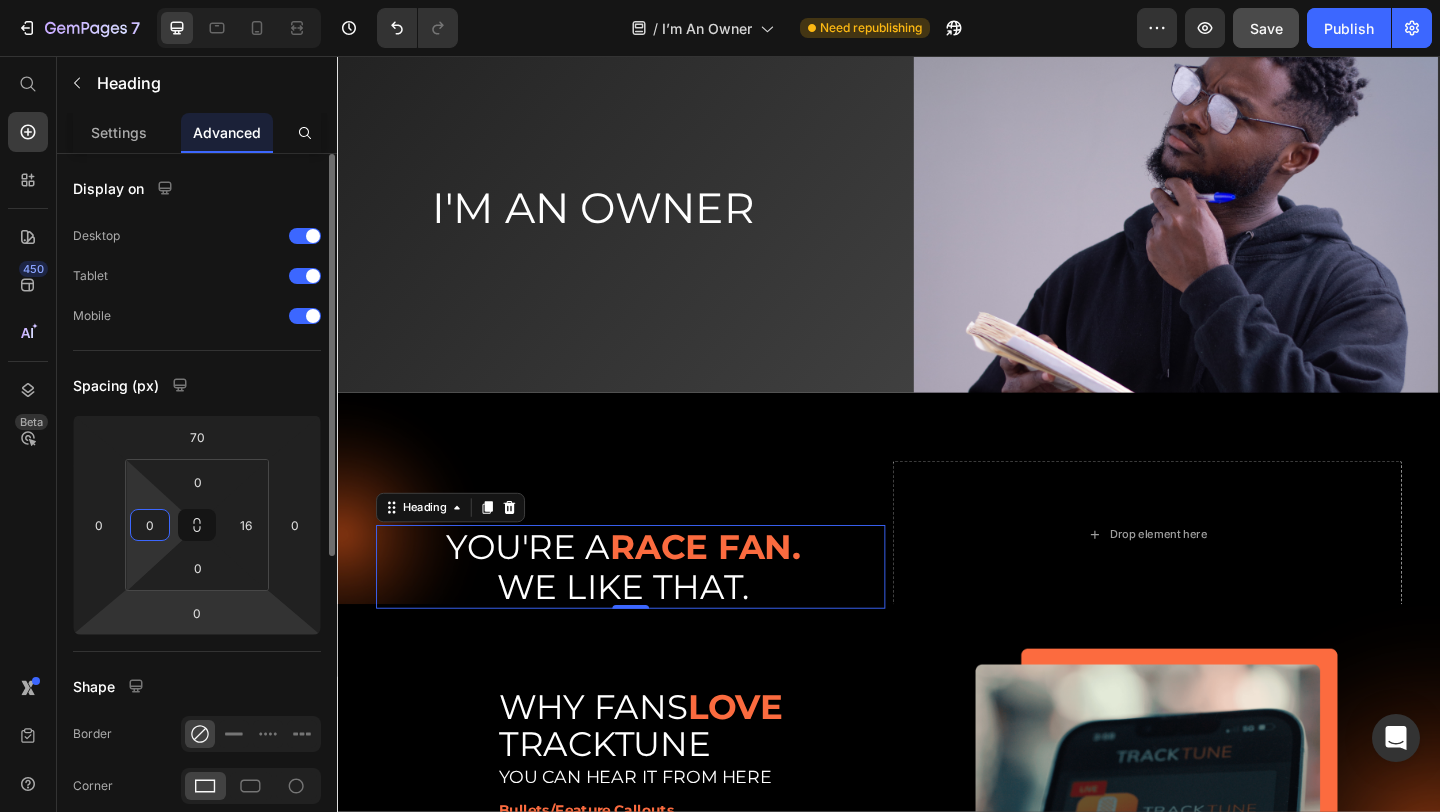 drag, startPoint x: 129, startPoint y: 480, endPoint x: 126, endPoint y: 595, distance: 115.03912 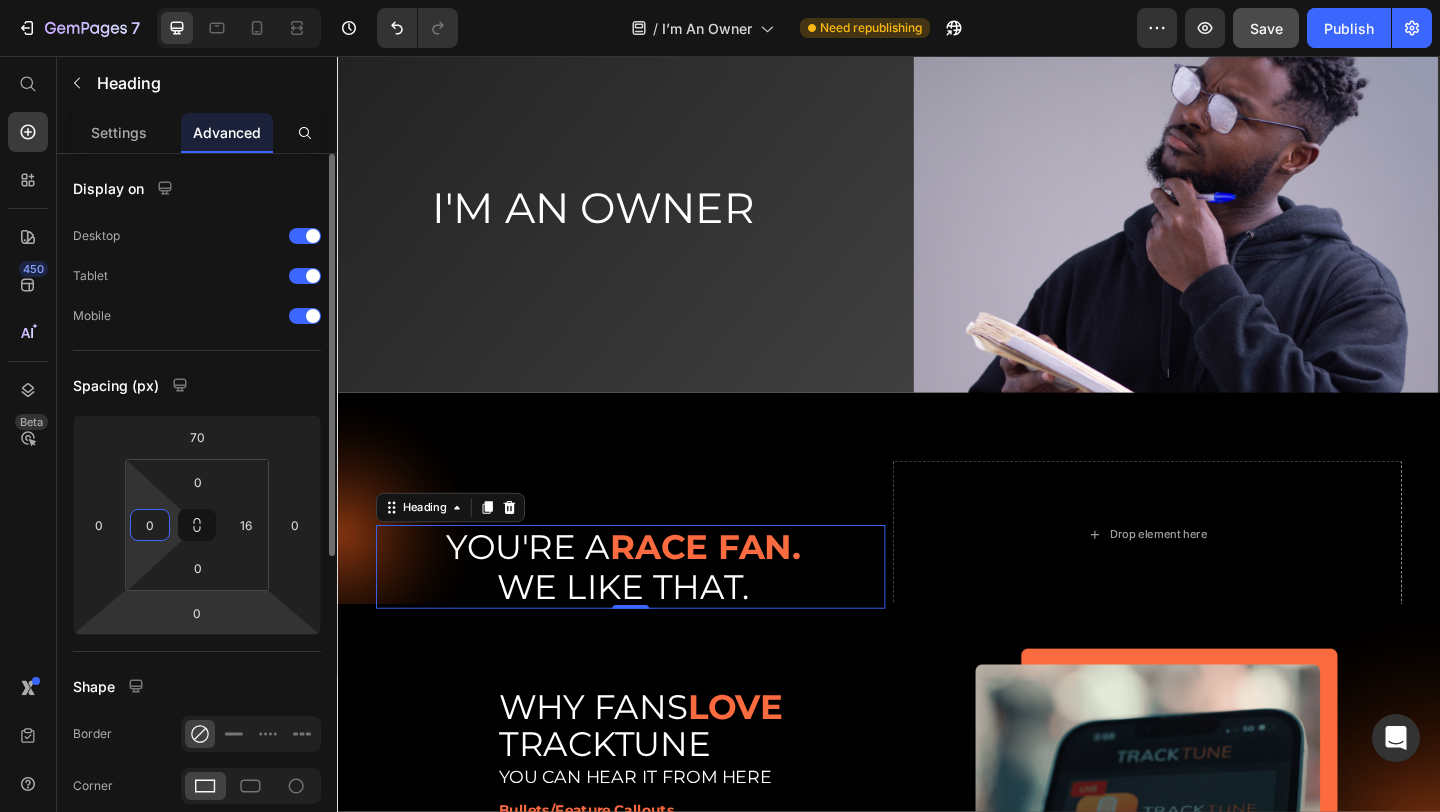 click on "7  Version history  /  I’m An Owner Need republishing Preview  Save   Publish  450 Beta Start with Sections Elements Hero Section Product Detail Brands Trusted Badges Guarantee Product Breakdown How to use Testimonials Compare Bundle FAQs Social Proof Brand Story Product List Collection Blog List Contact Sticky Add to Cart Custom Footer Browse Library 450 Layout
Row
Row
Row
Row Text
Heading
Text Block Button
Button
Button
Sticky Back to top Media
Image" at bounding box center [720, 0] 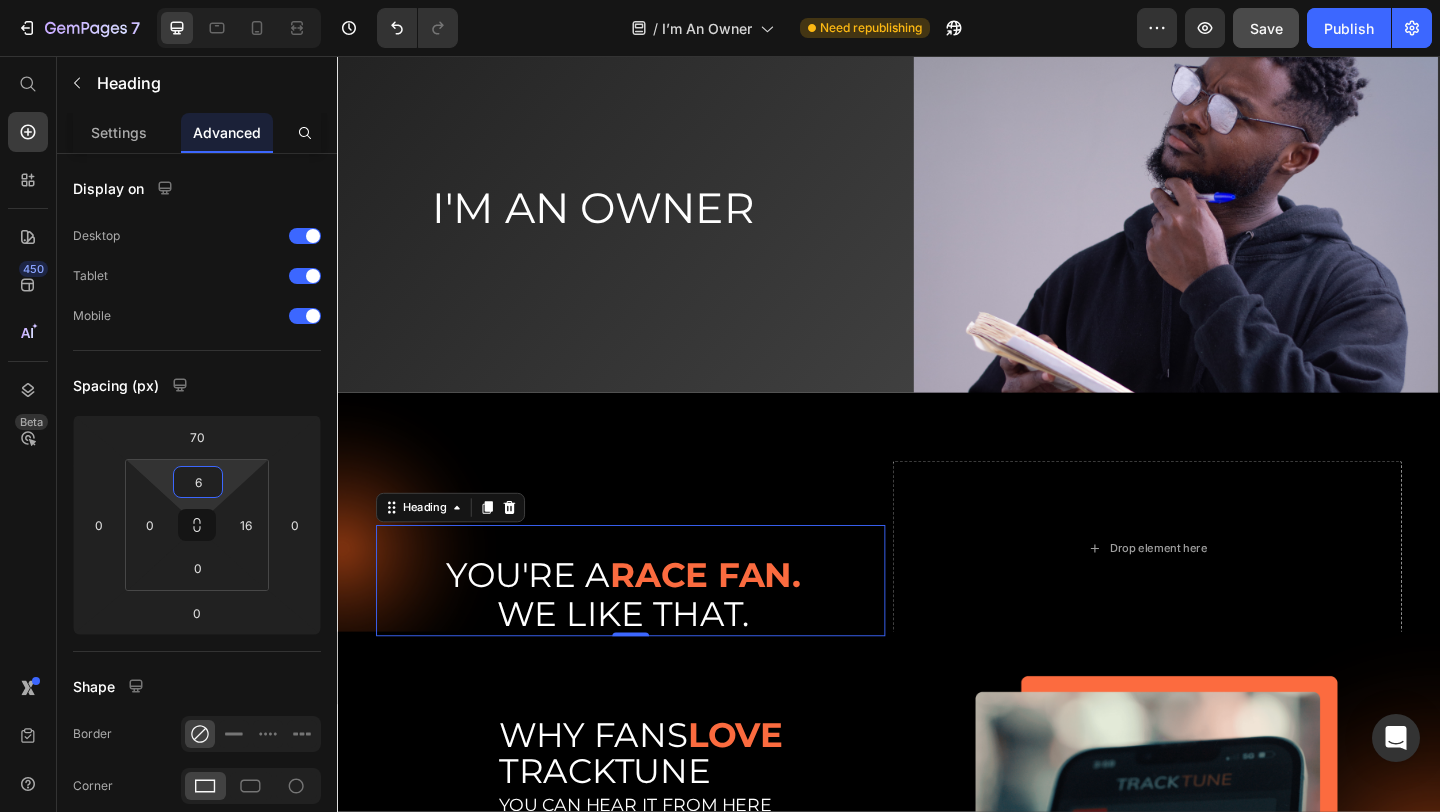 type on "4" 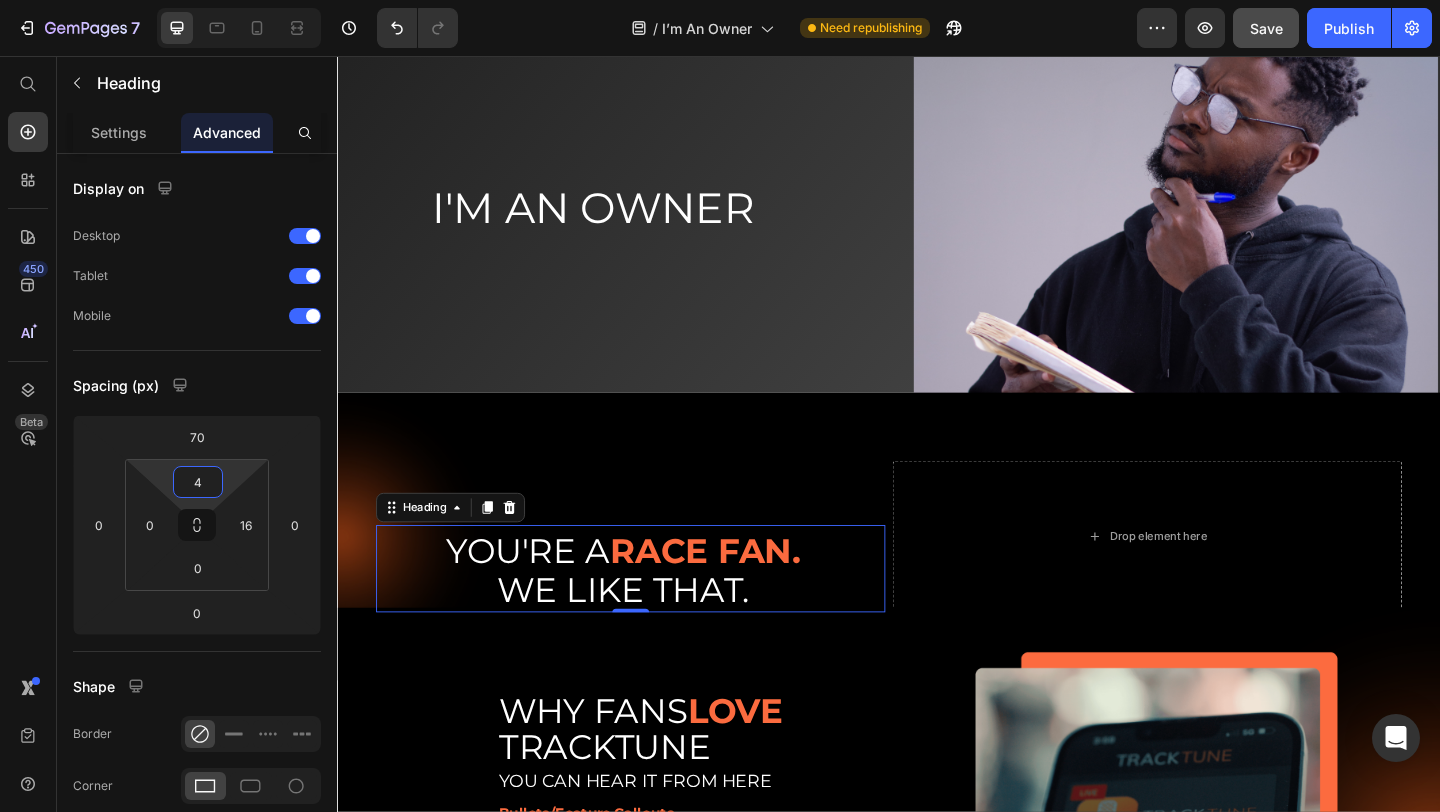 drag, startPoint x: 237, startPoint y: 479, endPoint x: 247, endPoint y: 477, distance: 10.198039 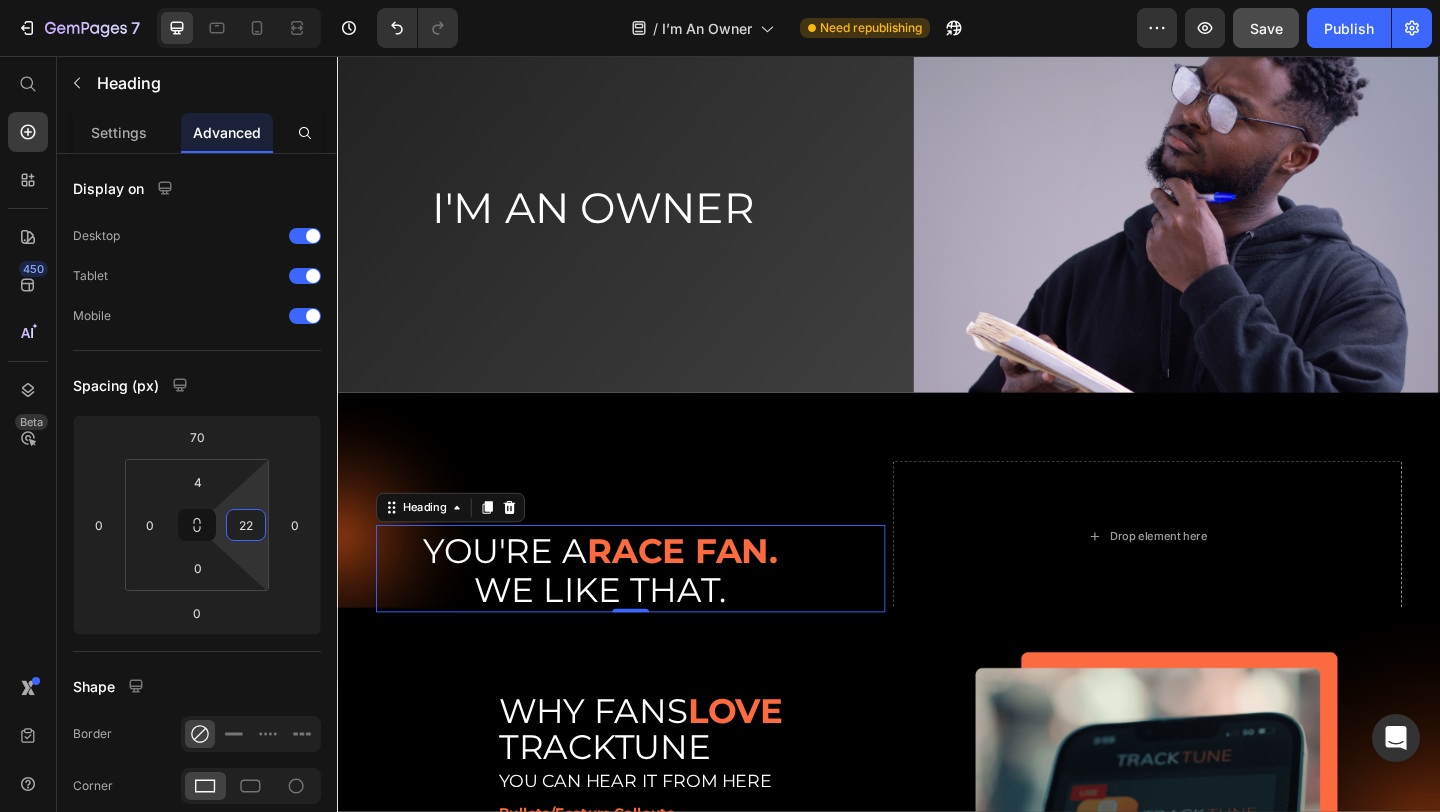 type on "0" 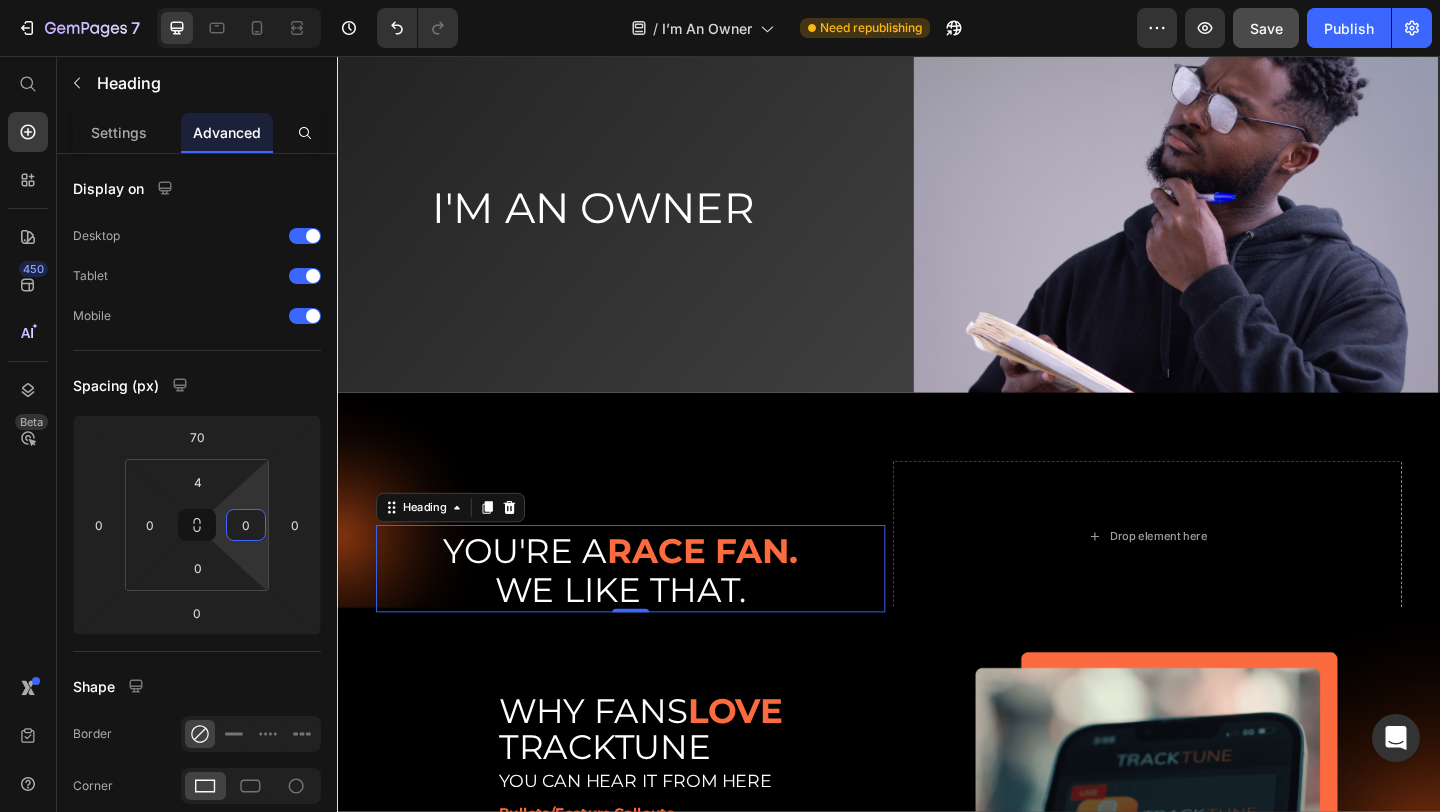 drag, startPoint x: 219, startPoint y: 518, endPoint x: 252, endPoint y: 577, distance: 67.601776 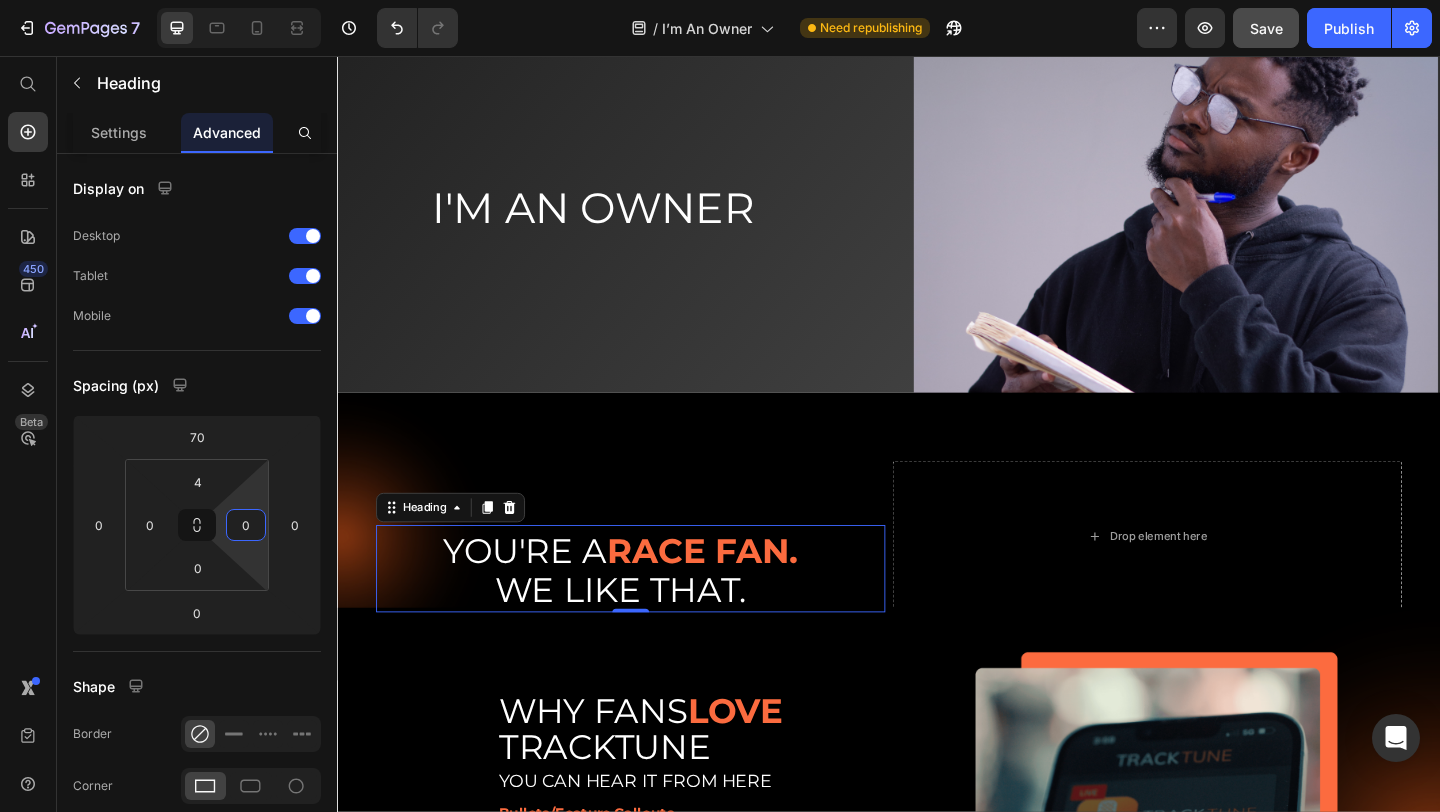 click on "7  Version history  /  I’m An Owner Need republishing Preview  Save   Publish  450 Beta Start with Sections Elements Hero Section Product Detail Brands Trusted Badges Guarantee Product Breakdown How to use Testimonials Compare Bundle FAQs Social Proof Brand Story Product List Collection Blog List Contact Sticky Add to Cart Custom Footer Browse Library 450 Layout
Row
Row
Row
Row Text
Heading
Text Block Button
Button
Button
Sticky Back to top Media
Image" at bounding box center (720, 0) 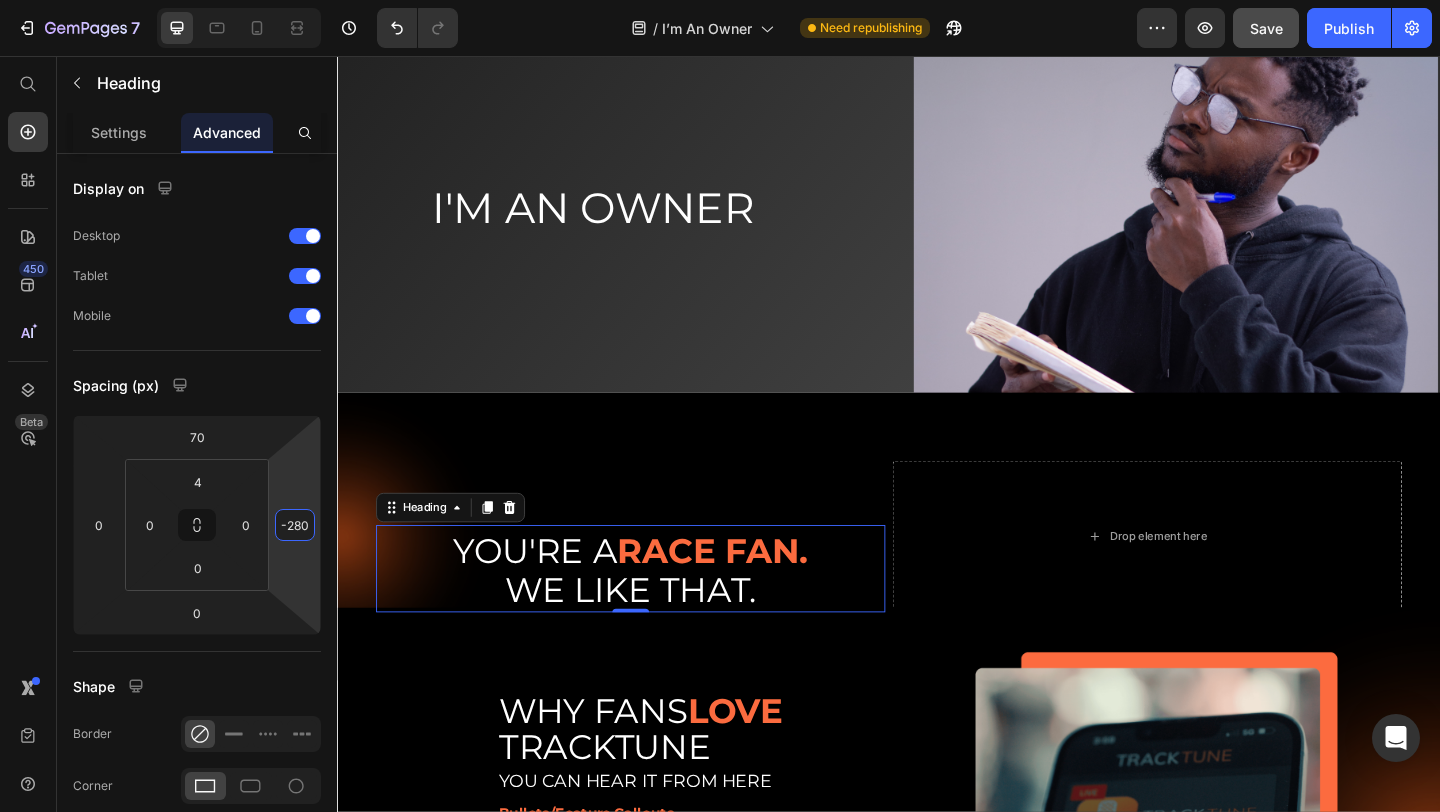 drag, startPoint x: 274, startPoint y: 500, endPoint x: 317, endPoint y: 640, distance: 146.45477 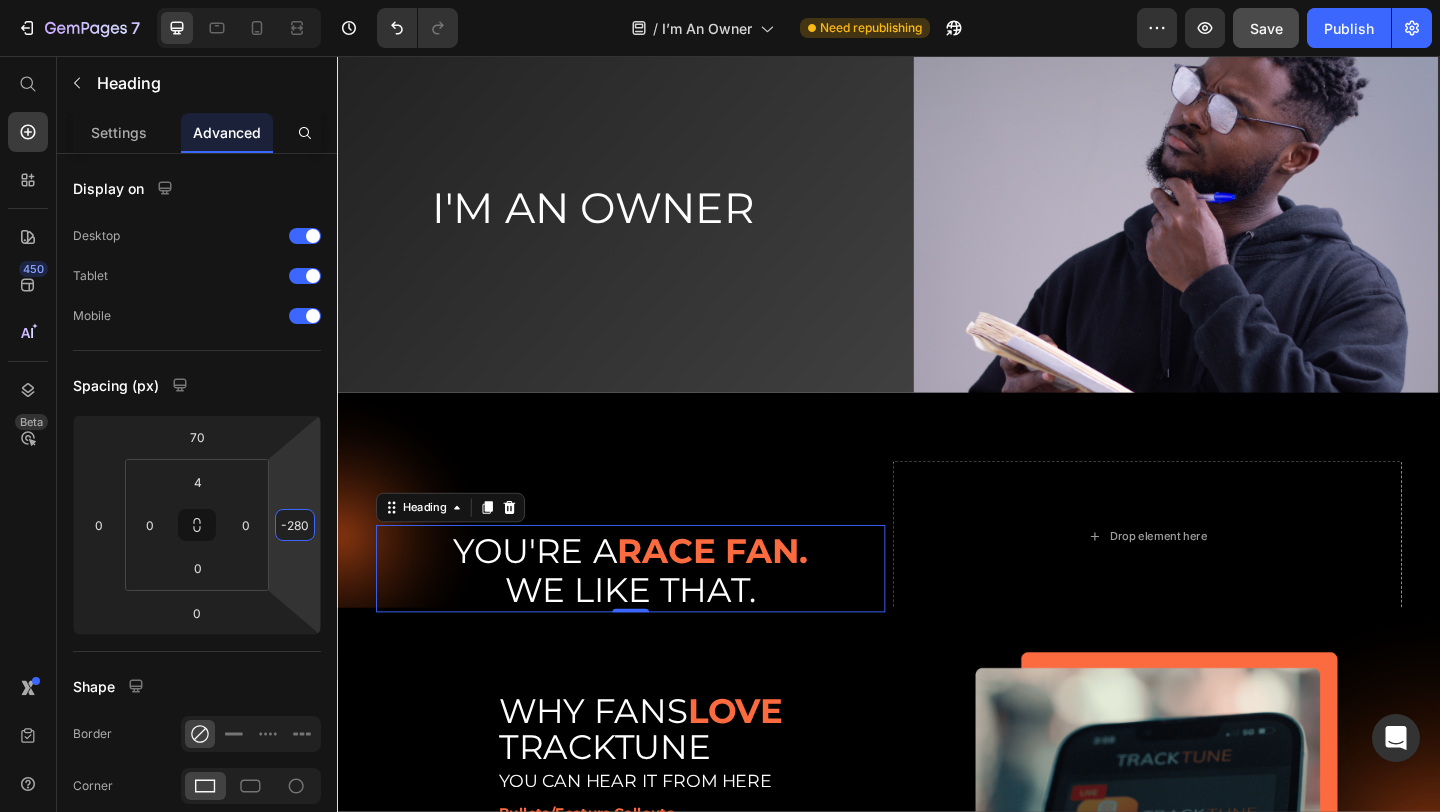 click on "7  Version history  /  I’m An Owner Need republishing Preview  Save   Publish  450 Beta Start with Sections Elements Hero Section Product Detail Brands Trusted Badges Guarantee Product Breakdown How to use Testimonials Compare Bundle FAQs Social Proof Brand Story Product List Collection Blog List Contact Sticky Add to Cart Custom Footer Browse Library 450 Layout
Row
Row
Row
Row Text
Heading
Text Block Button
Button
Button
Sticky Back to top Media
Image" at bounding box center (720, 0) 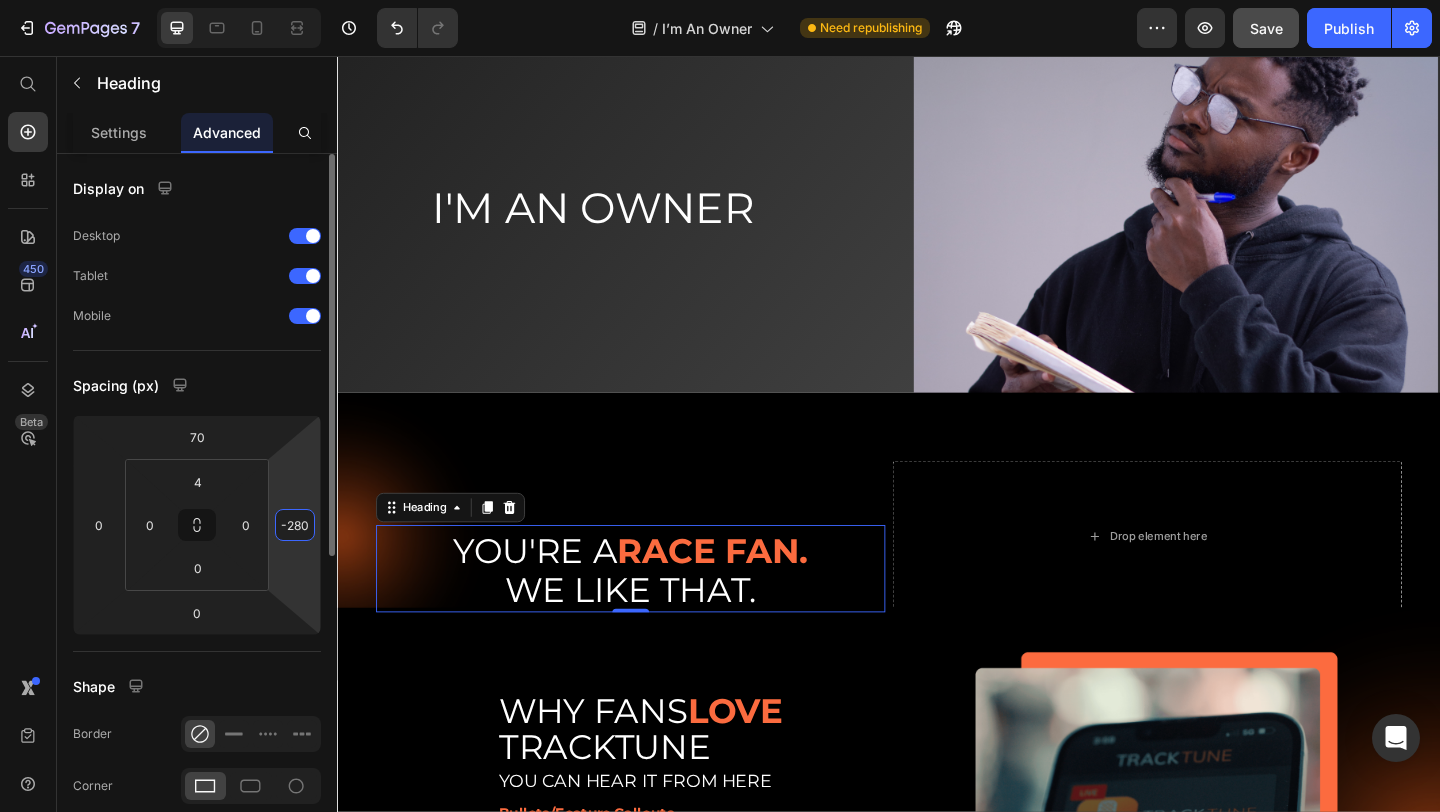 click 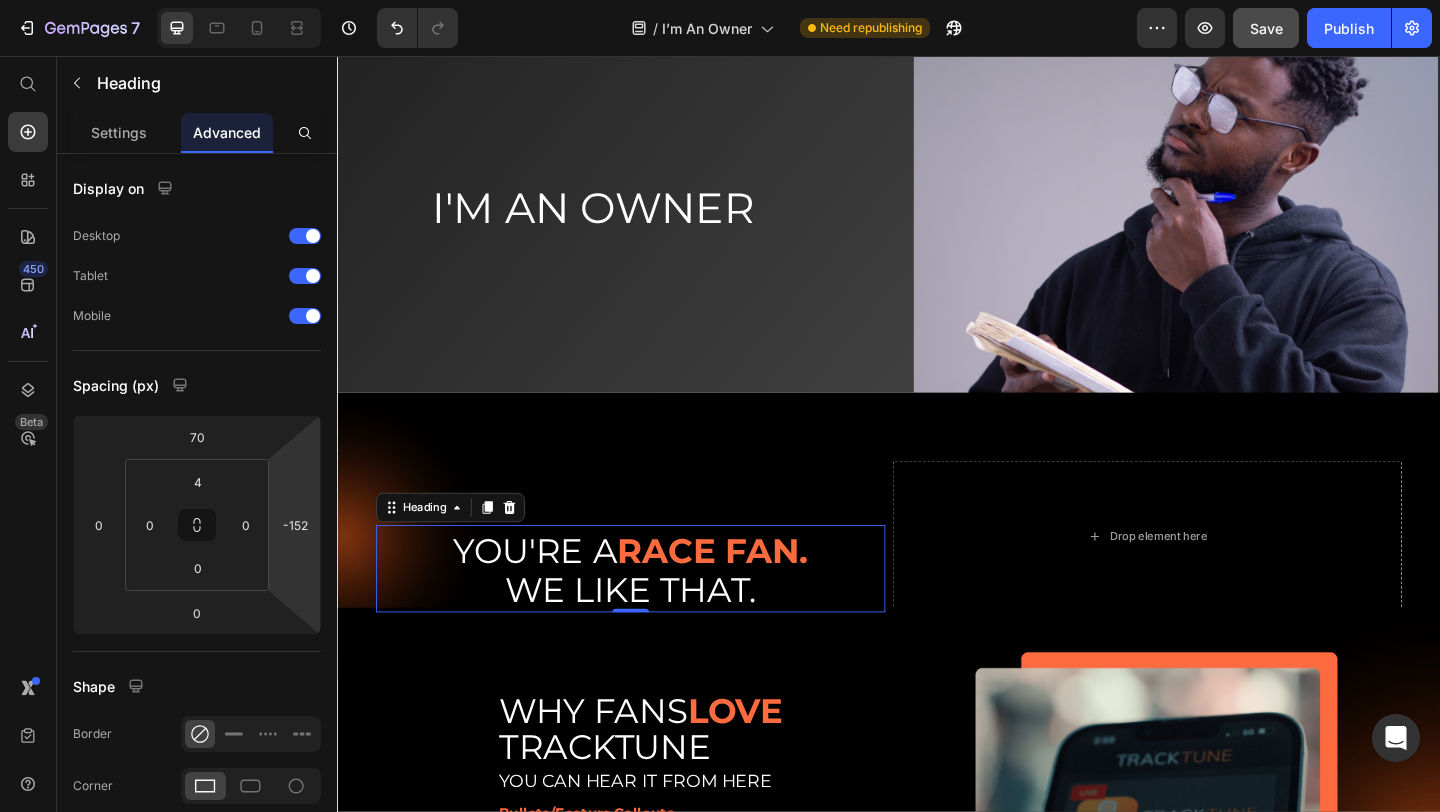 type on "-150" 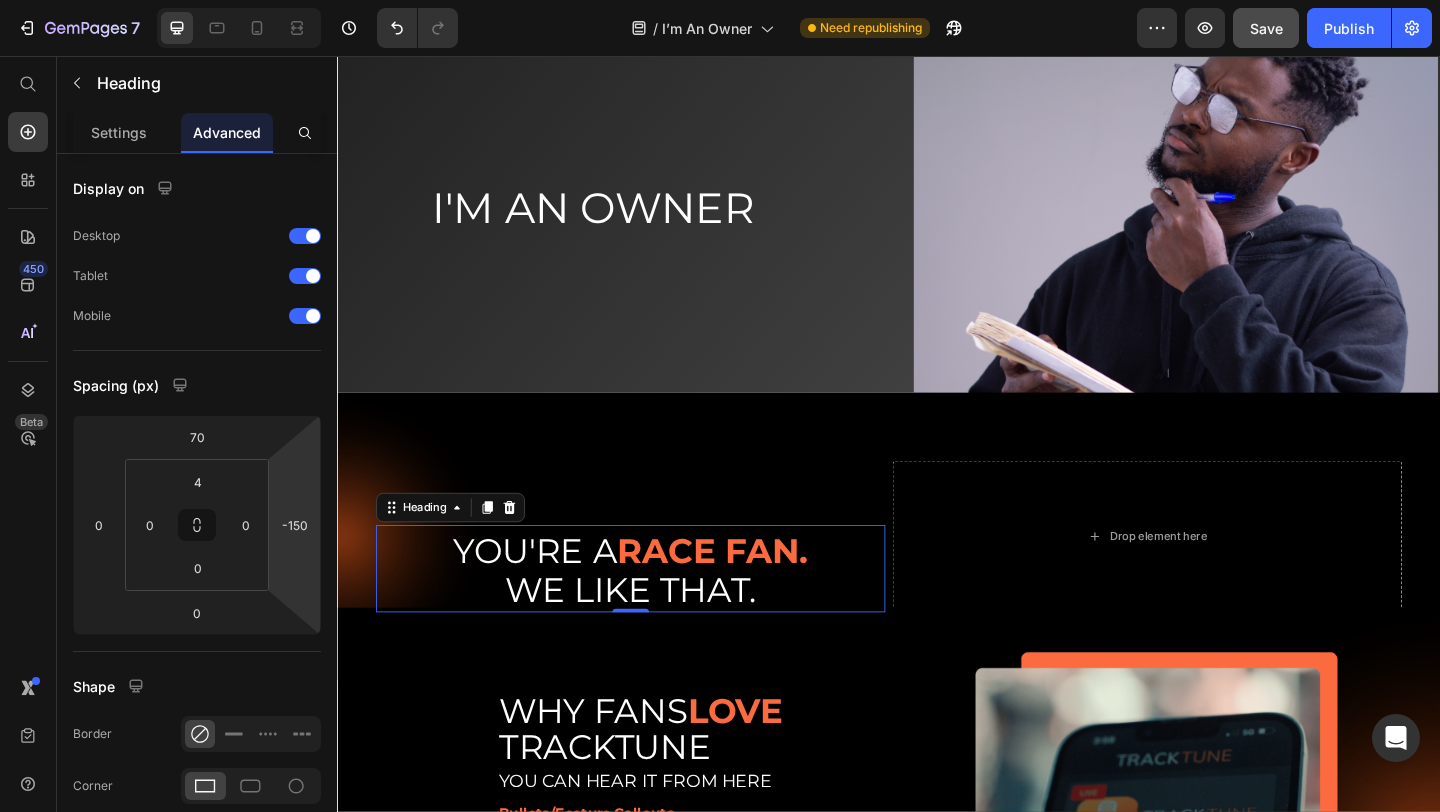 drag, startPoint x: 317, startPoint y: 487, endPoint x: 316, endPoint y: 422, distance: 65.00769 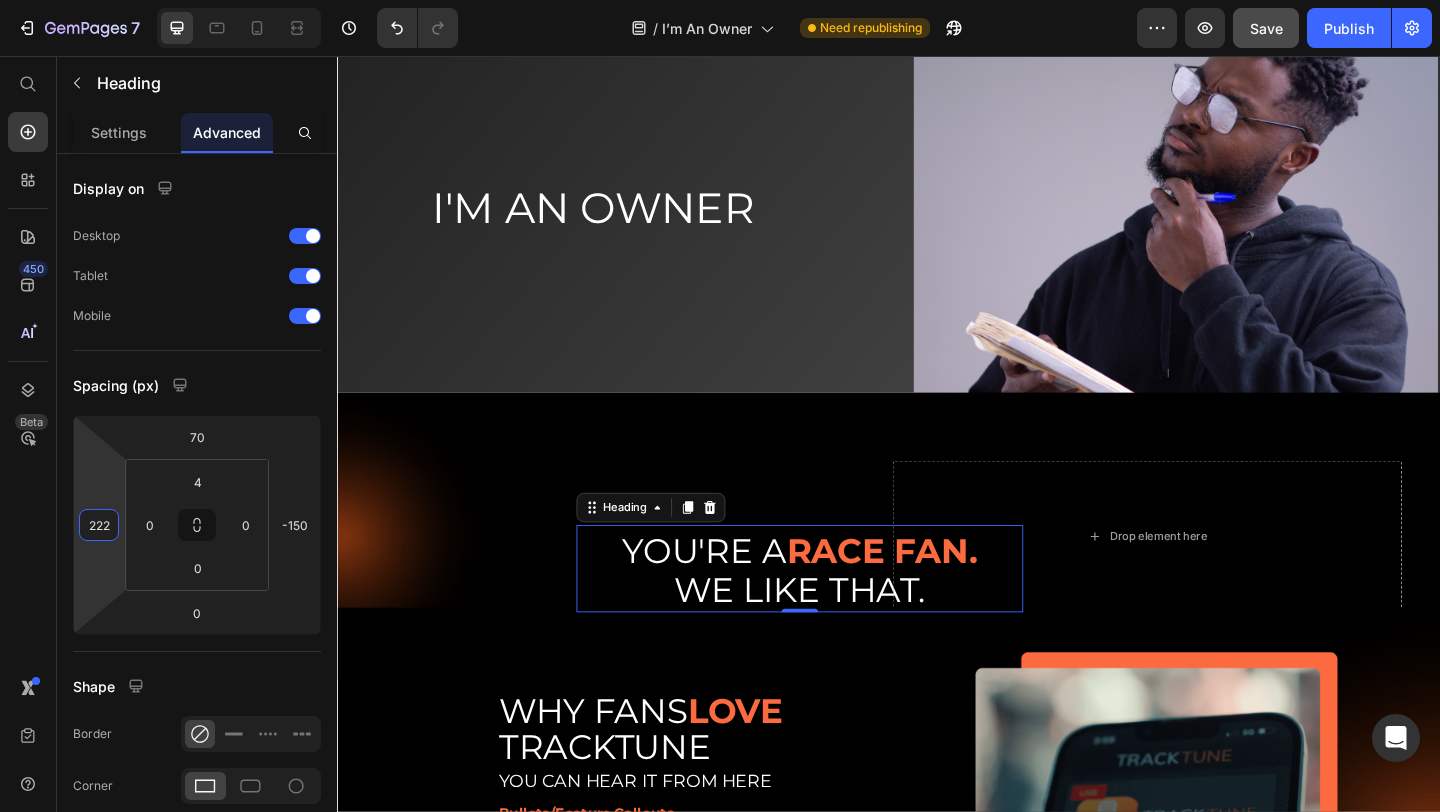 type on "224" 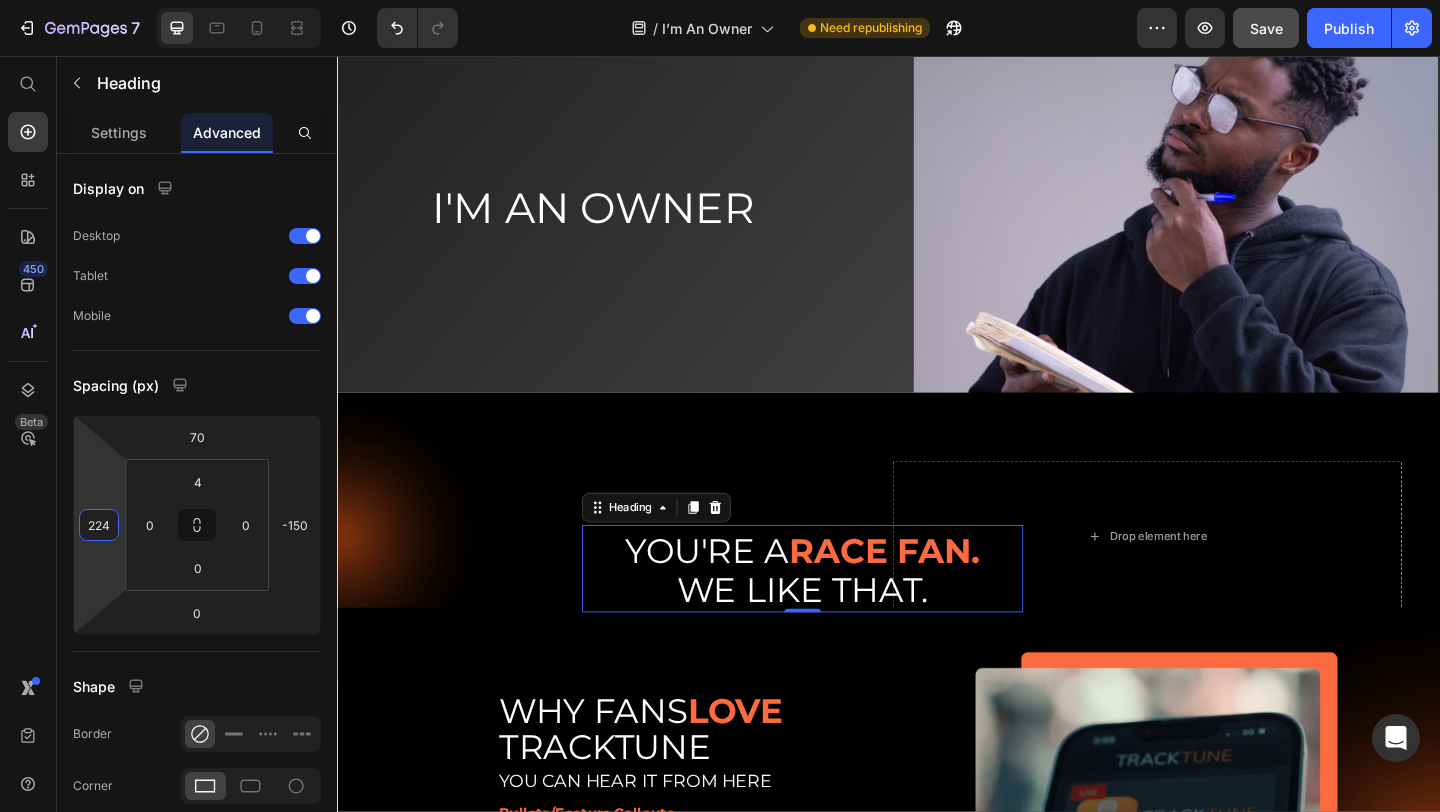 drag, startPoint x: 81, startPoint y: 466, endPoint x: 135, endPoint y: 354, distance: 124.33825 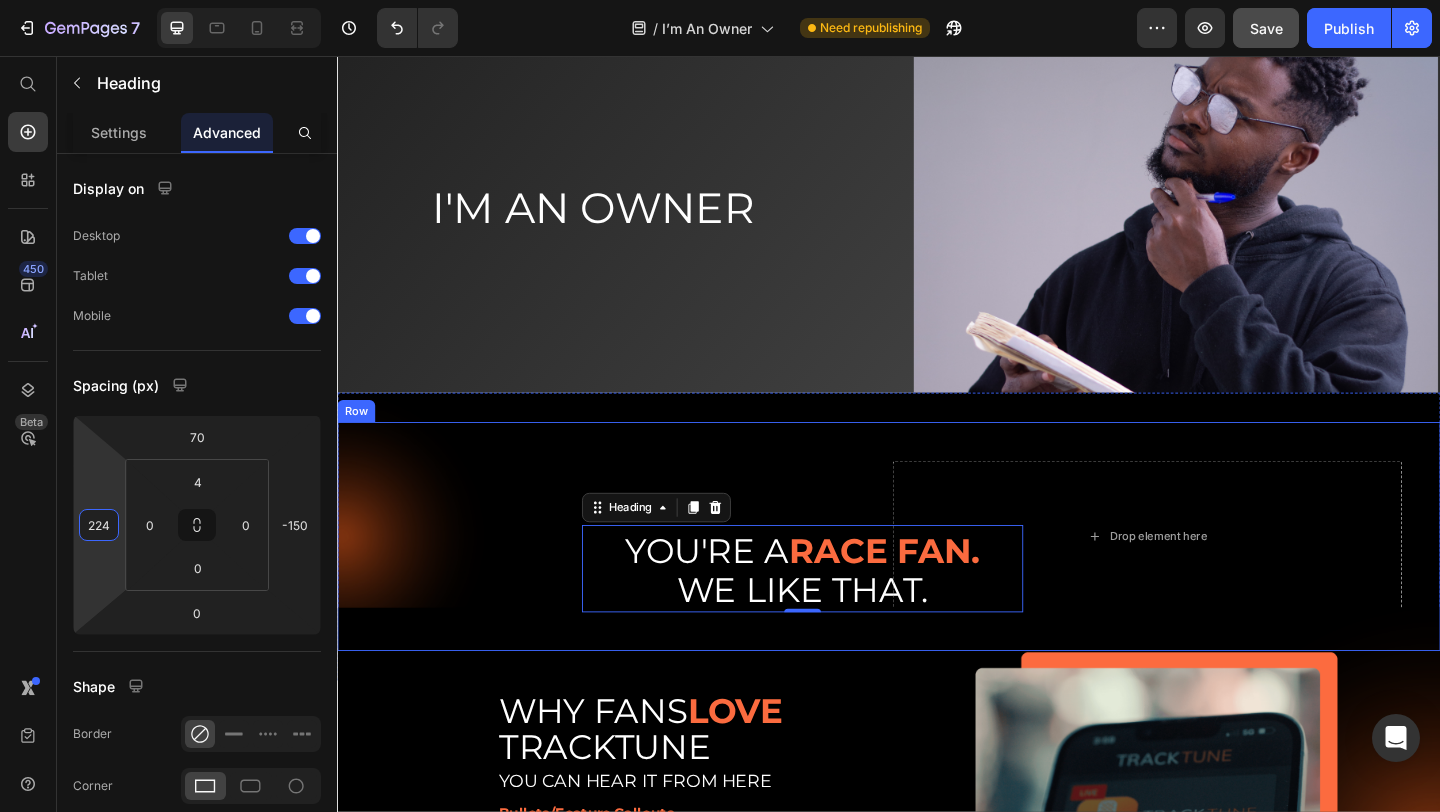click on "YOU'RE A   RACE FAN. WE LIKE THAT. Heading   0" at bounding box center [656, 578] 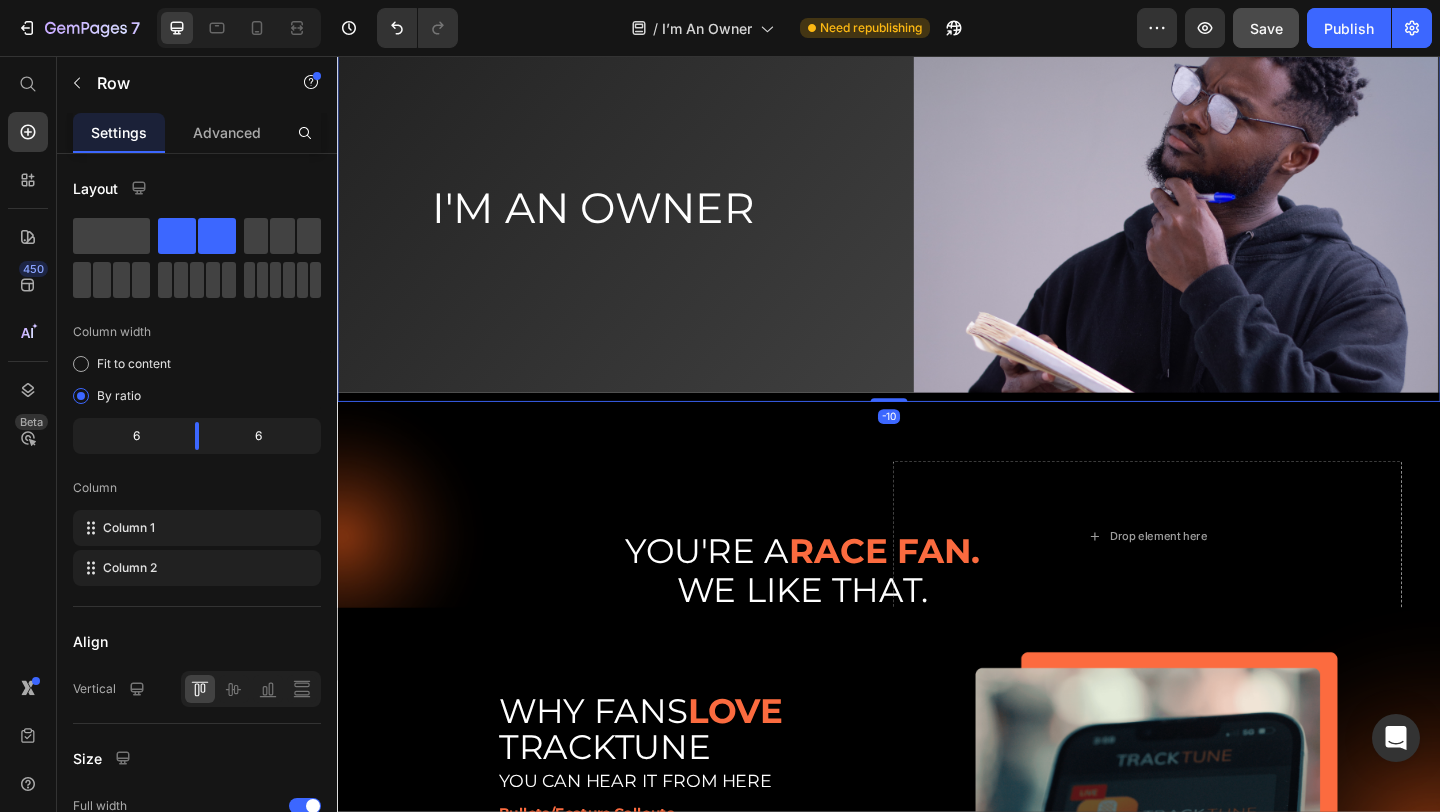 click on "⁠⁠⁠⁠⁠⁠⁠ I'M AN OWNER  Heading" at bounding box center (669, 216) 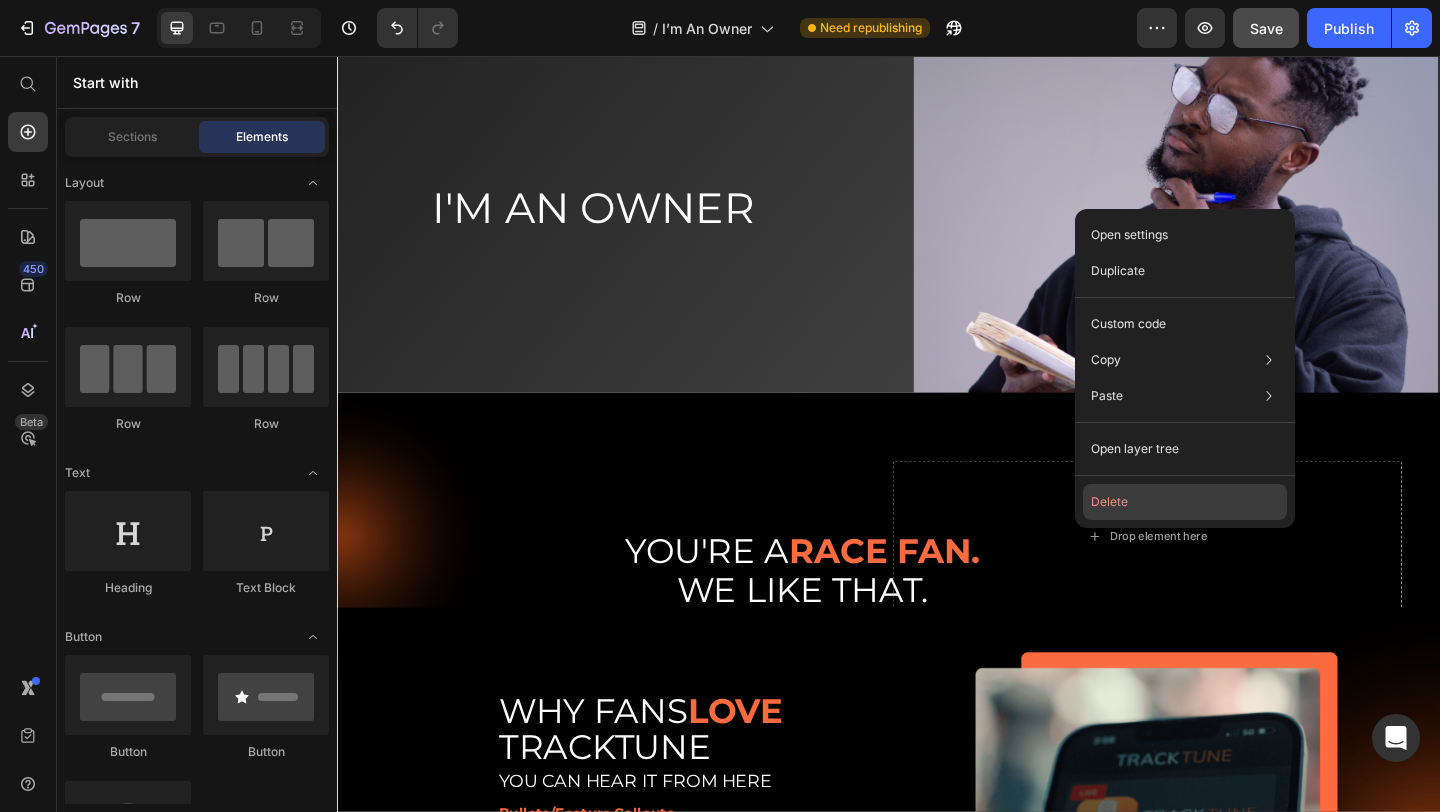 click on "Delete" 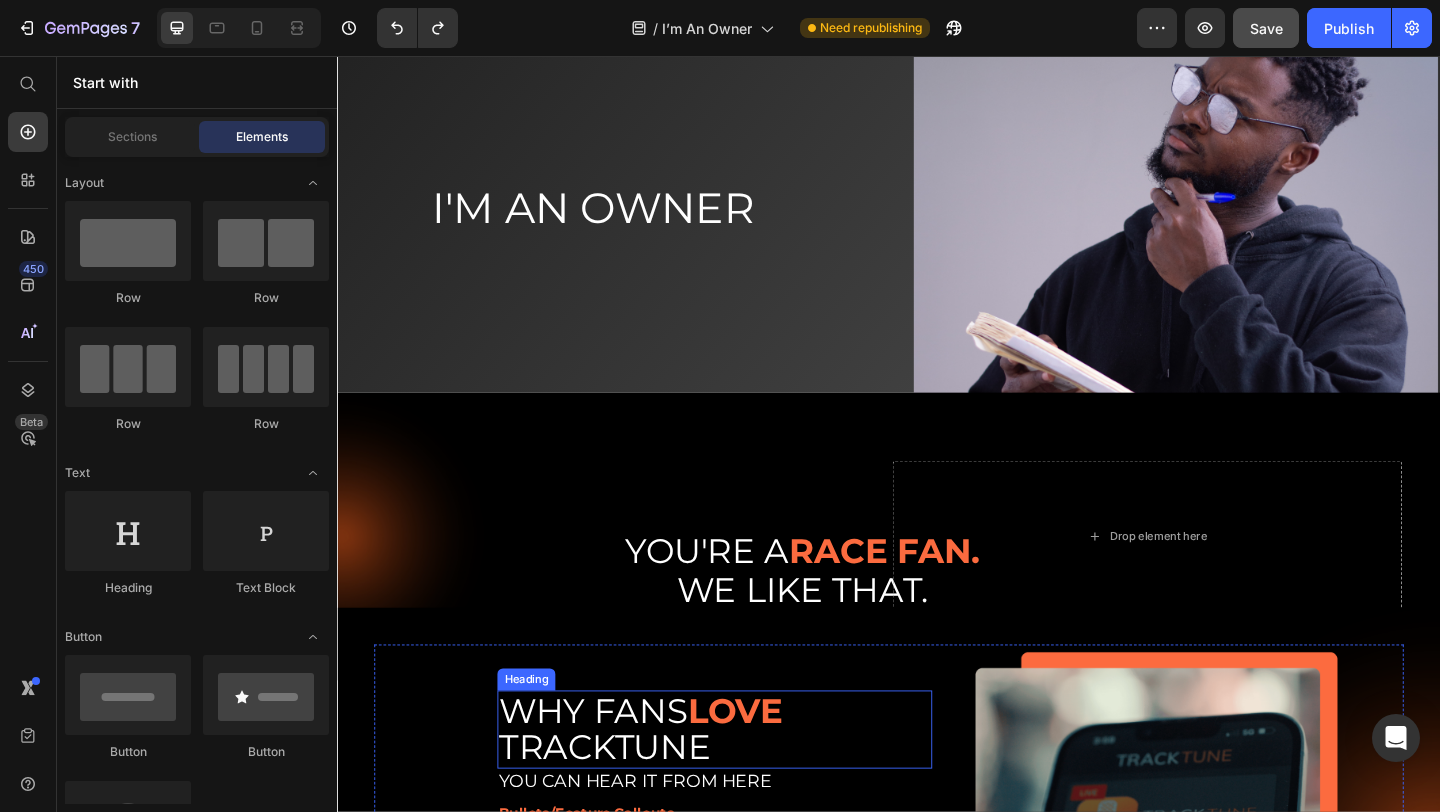 click on "WHY FANS  LOVE TRACKTUNE" at bounding box center [747, 788] 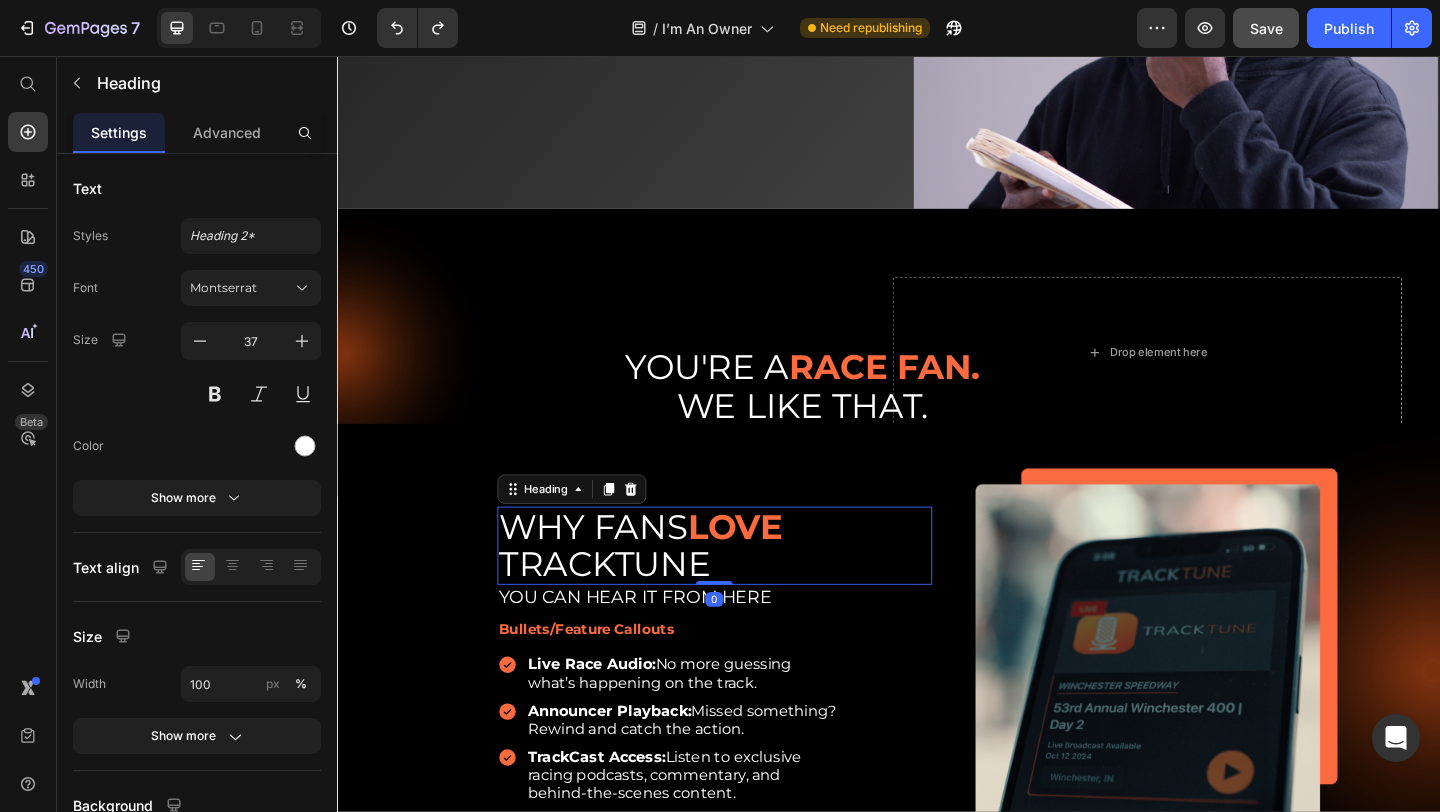 scroll, scrollTop: 300, scrollLeft: 0, axis: vertical 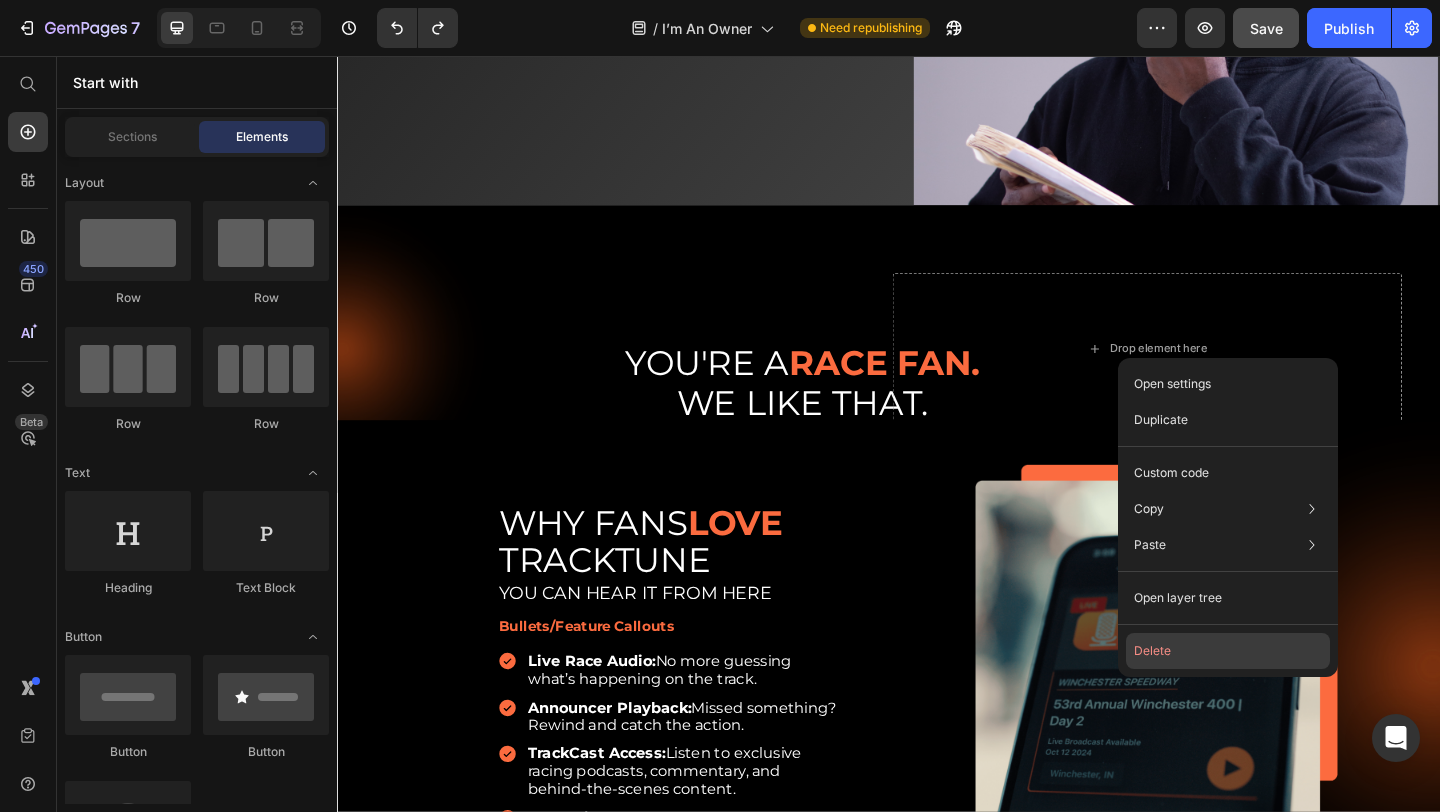 click on "Delete" 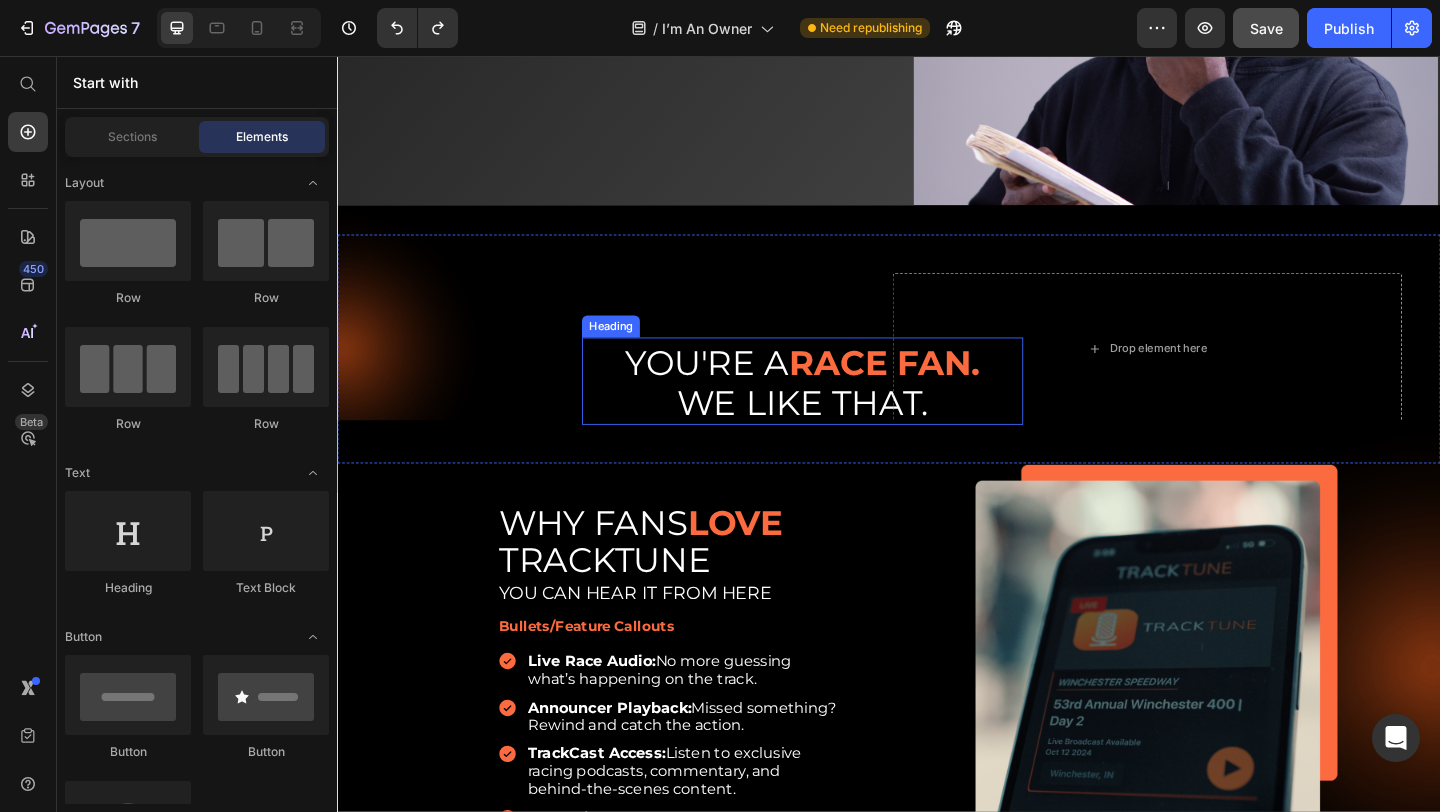 click on "YOU'RE A   RACE FAN. WE LIKE THAT." at bounding box center (843, 411) 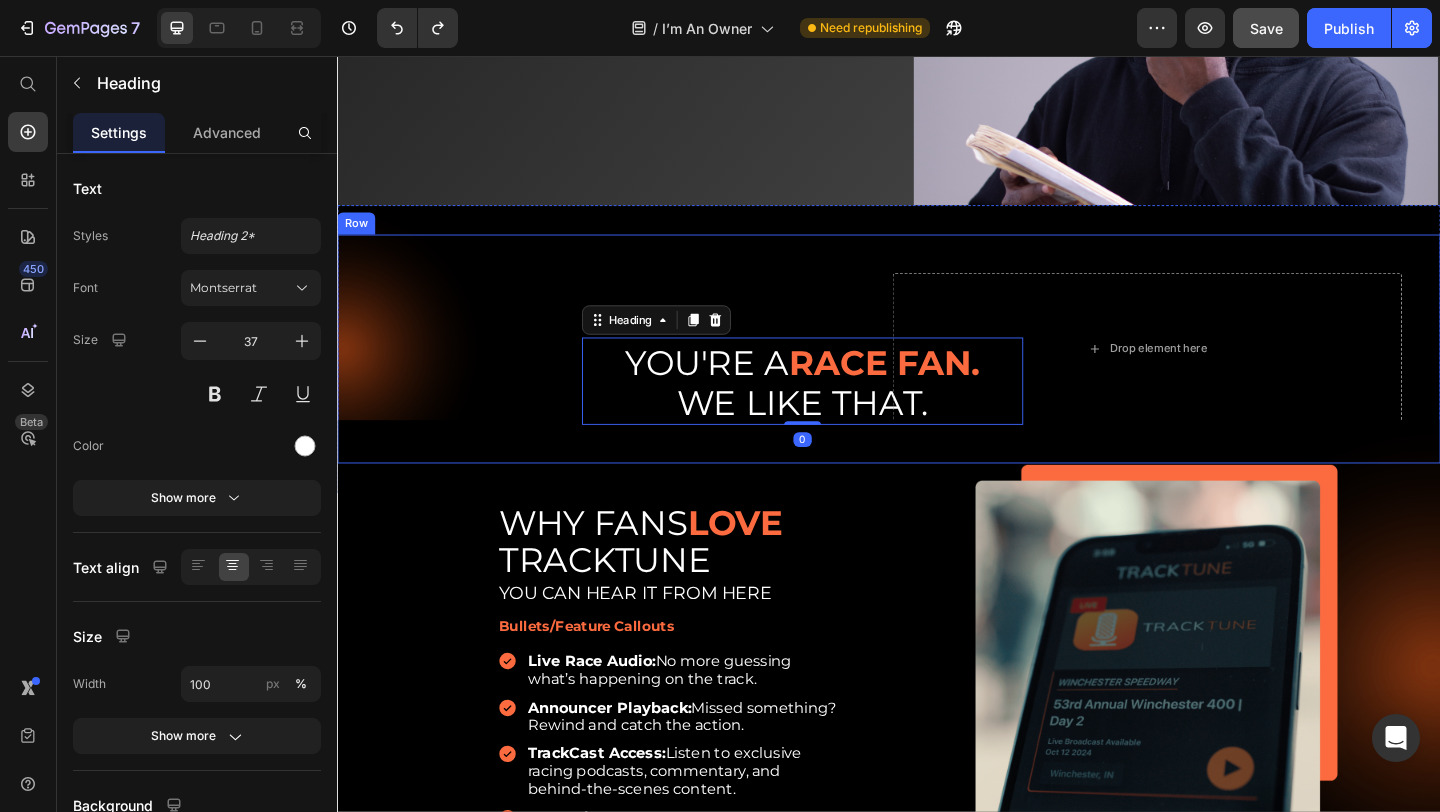 click on "YOU'RE A   RACE FAN. WE LIKE THAT. Heading   0" at bounding box center (656, 374) 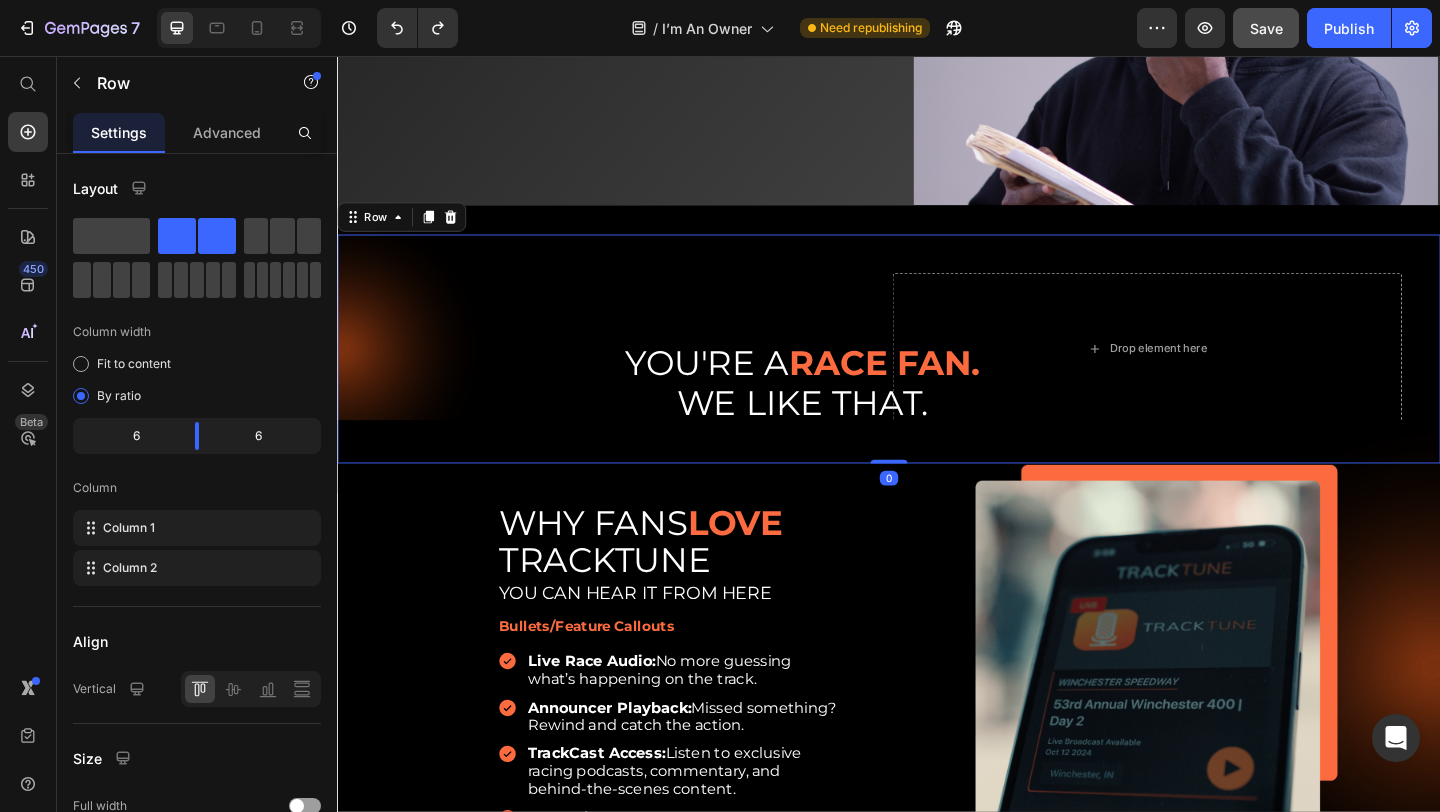 click on "YOU'RE A   RACE FAN. WE LIKE THAT. Heading" at bounding box center [656, 374] 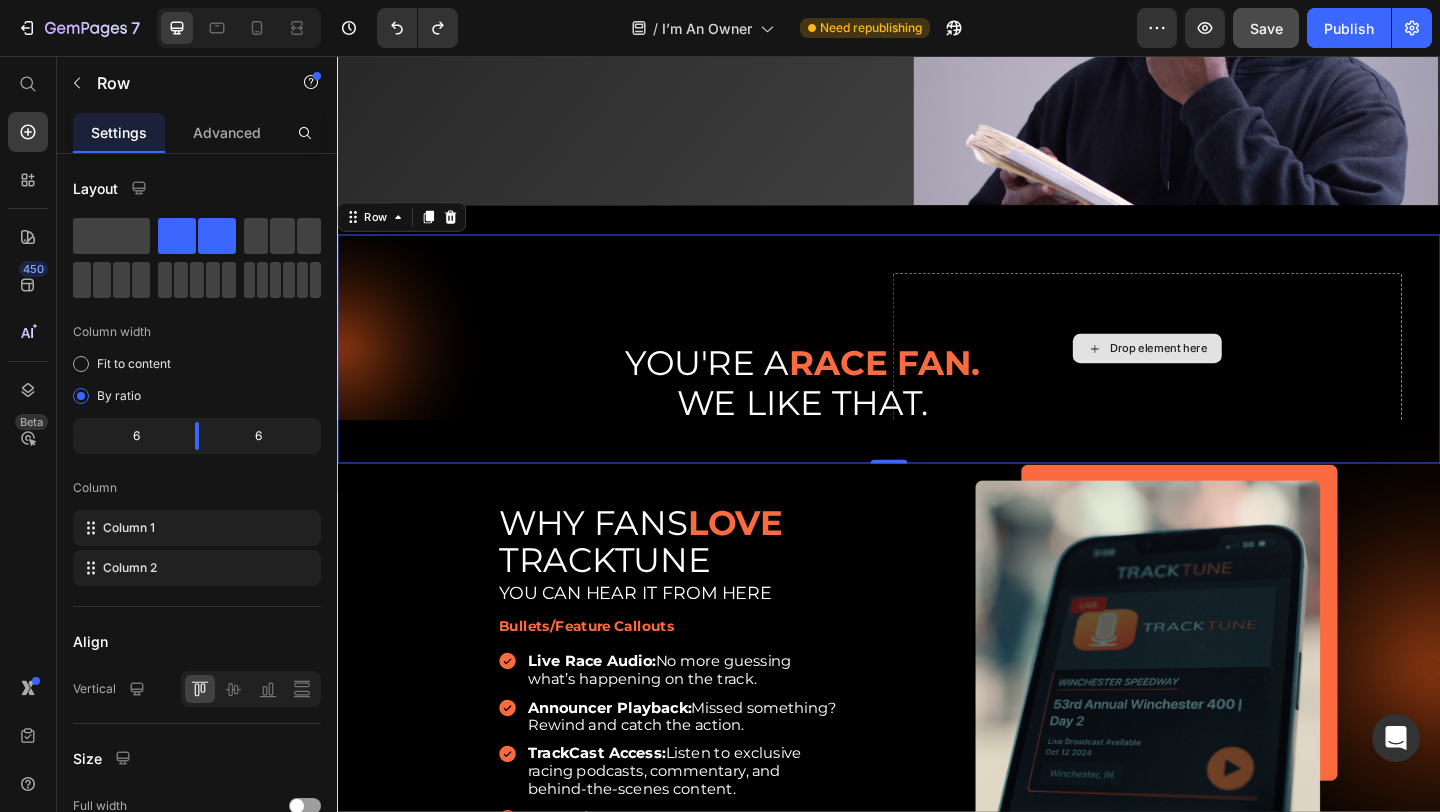 click on "Drop element here" at bounding box center [1218, 374] 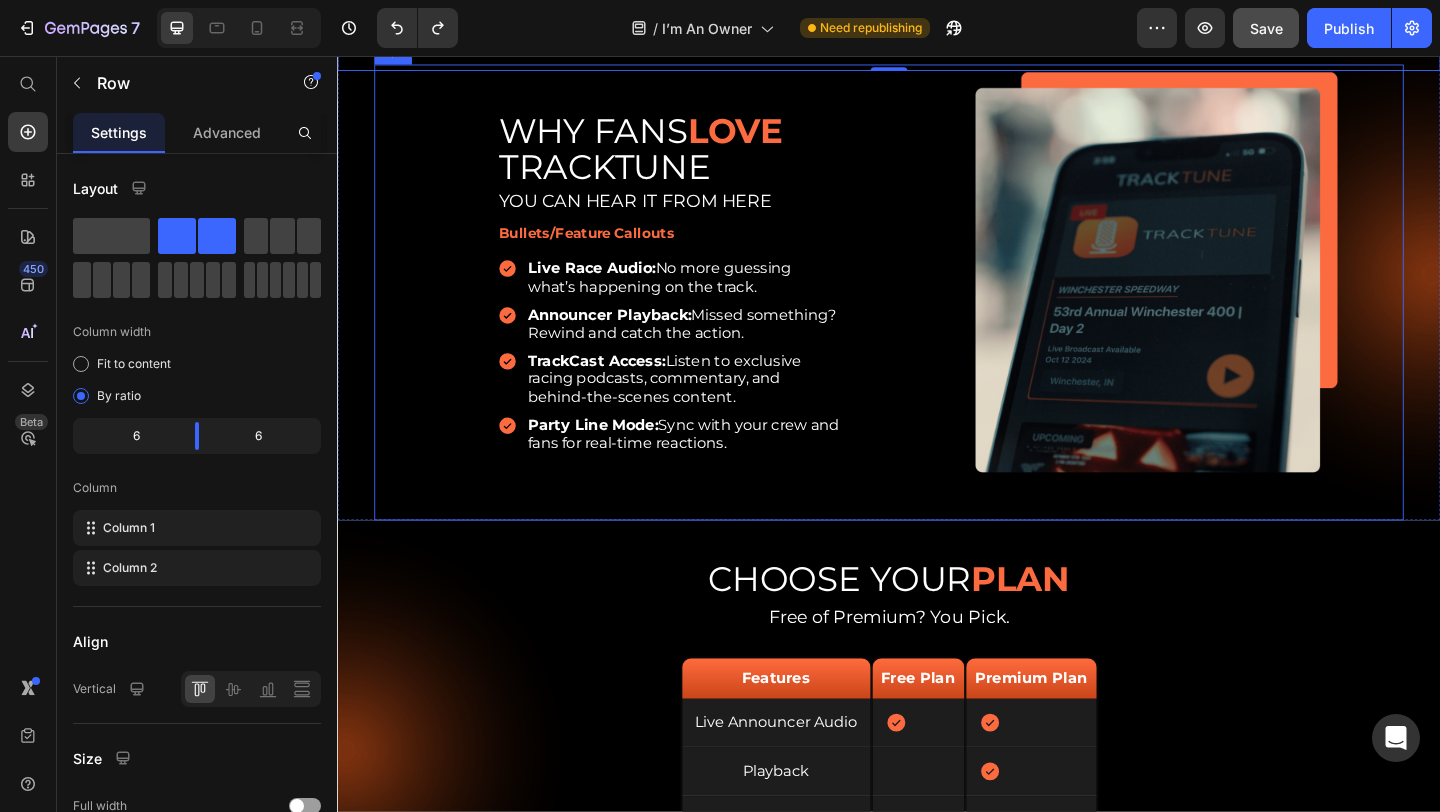 scroll, scrollTop: 730, scrollLeft: 0, axis: vertical 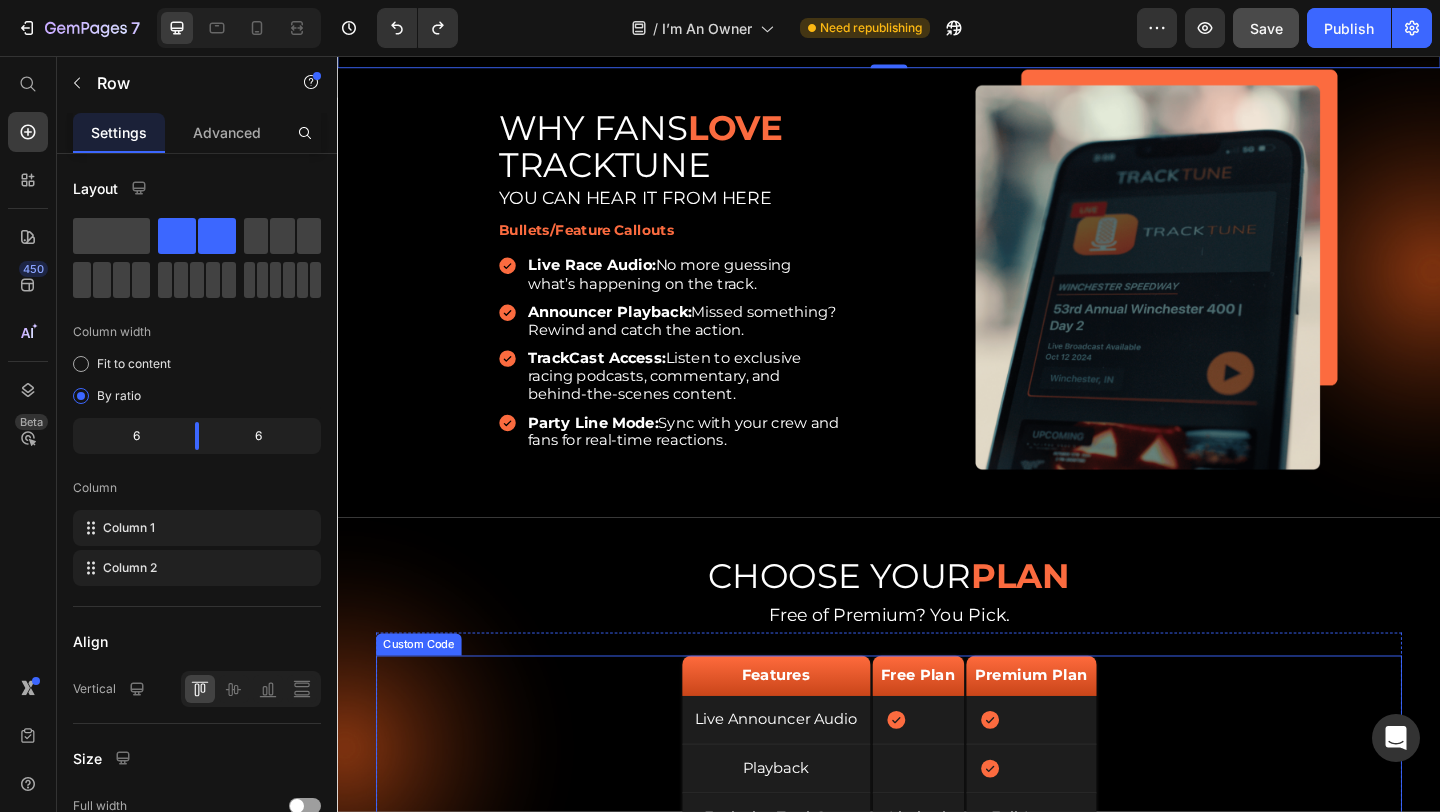 click on "Features
Live Announcer Audio
Playback
Exclusive TrackCast
Party Line
Early Alerts & Deals
Free Plan
Limited
Premium Plan
Full Access" at bounding box center [937, 862] 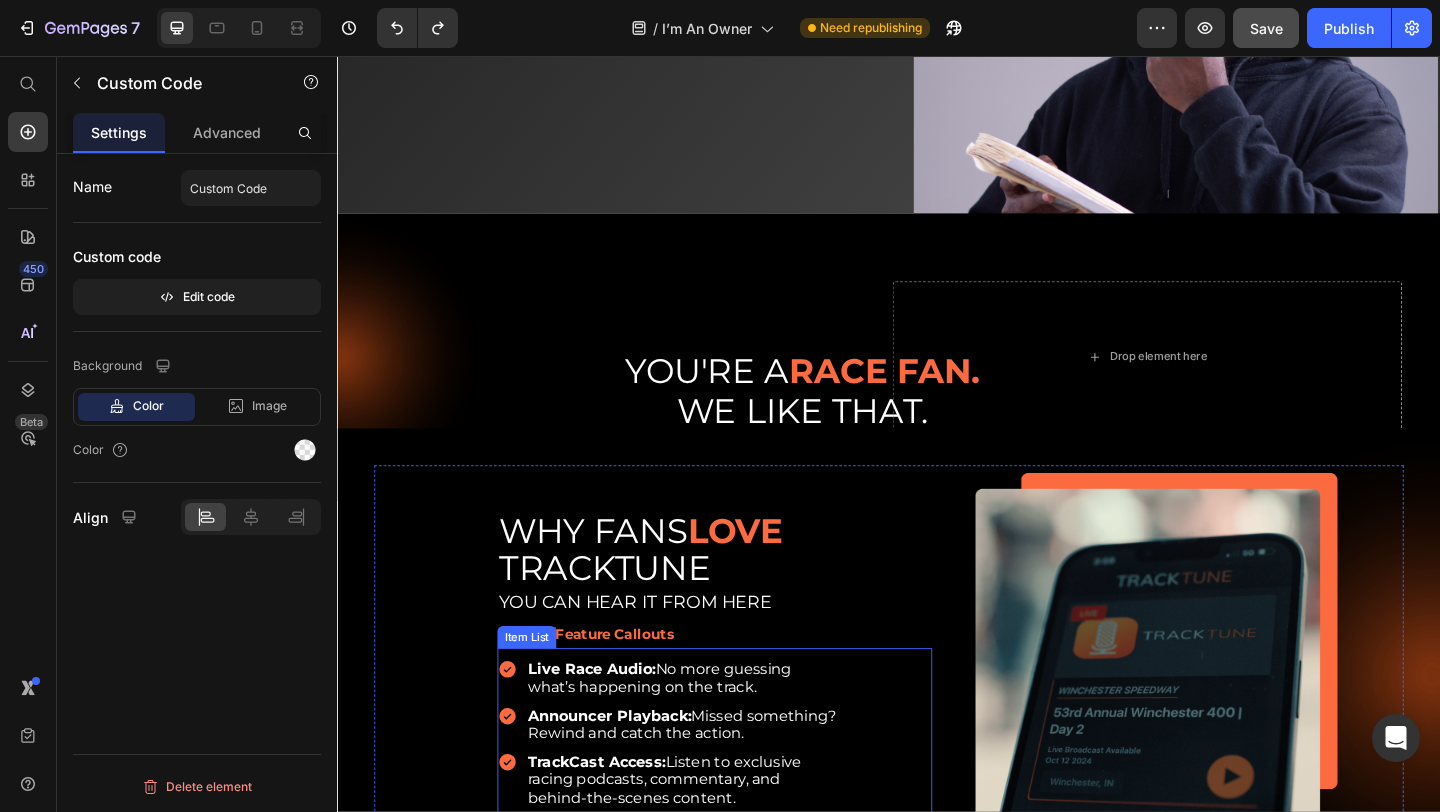 scroll, scrollTop: 272, scrollLeft: 0, axis: vertical 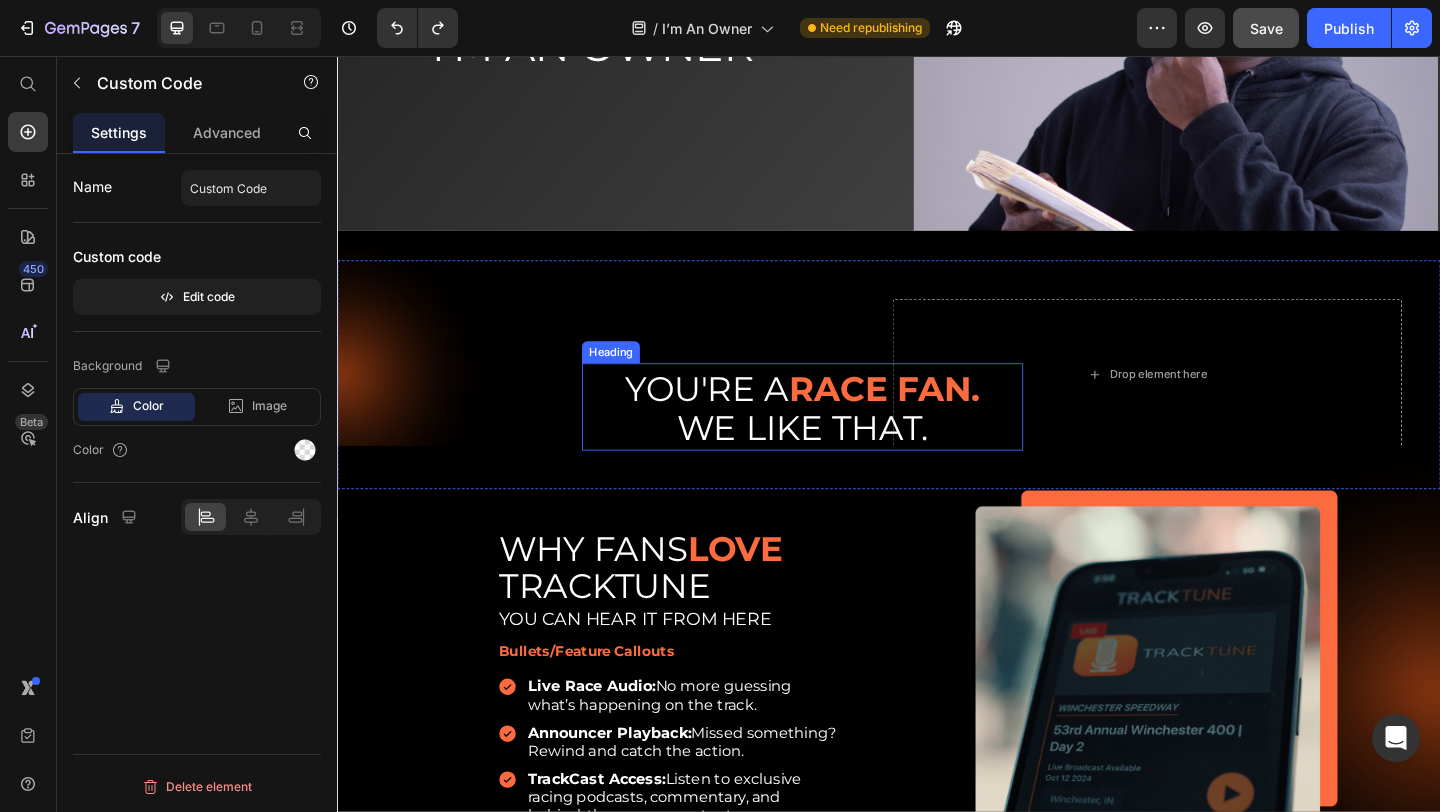 click on "YOU'RE A   RACE FAN. WE LIKE THAT." at bounding box center (843, 439) 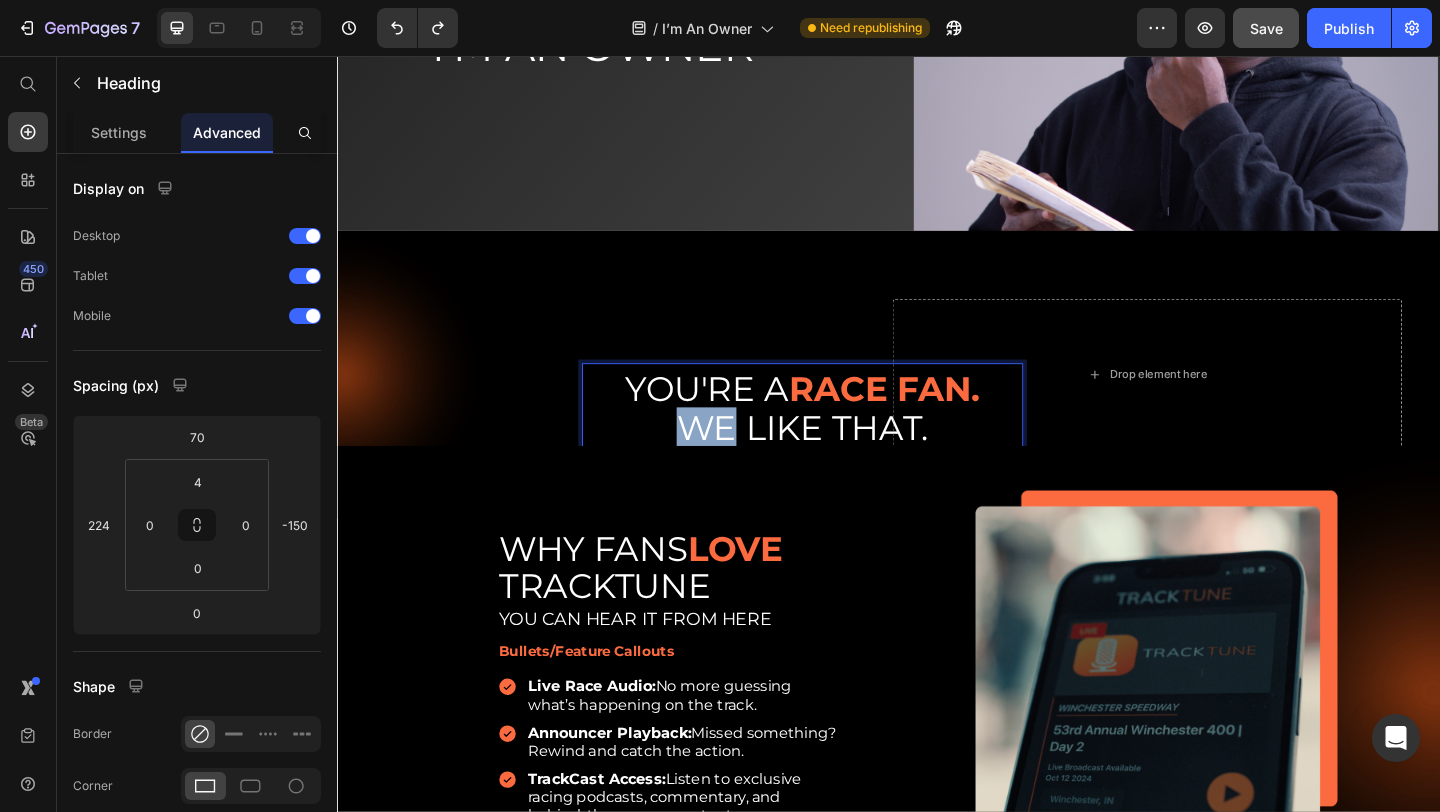 click on "YOU'RE A   RACE FAN. WE LIKE THAT." at bounding box center (843, 439) 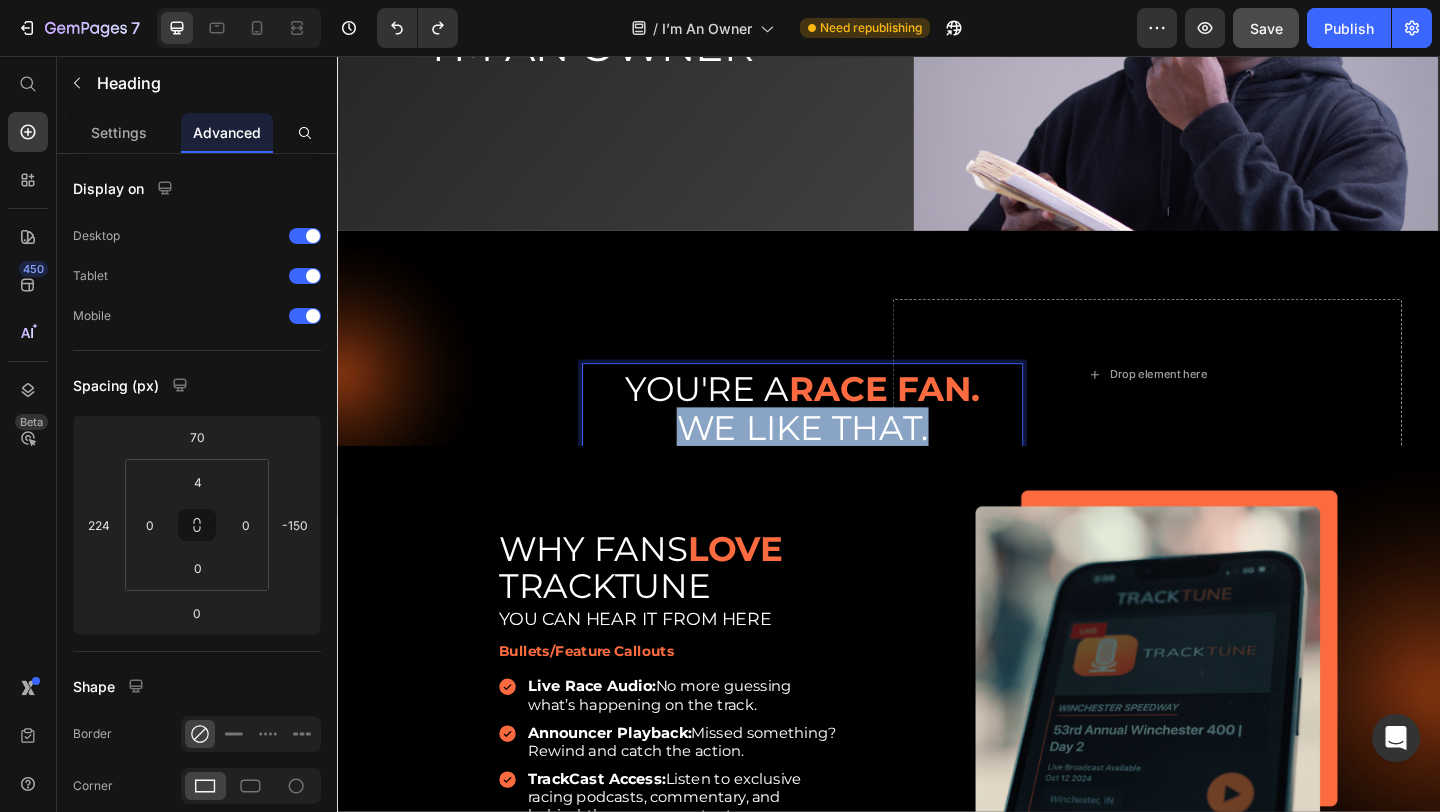 click on "YOU'RE A   RACE FAN. WE LIKE THAT." at bounding box center (843, 439) 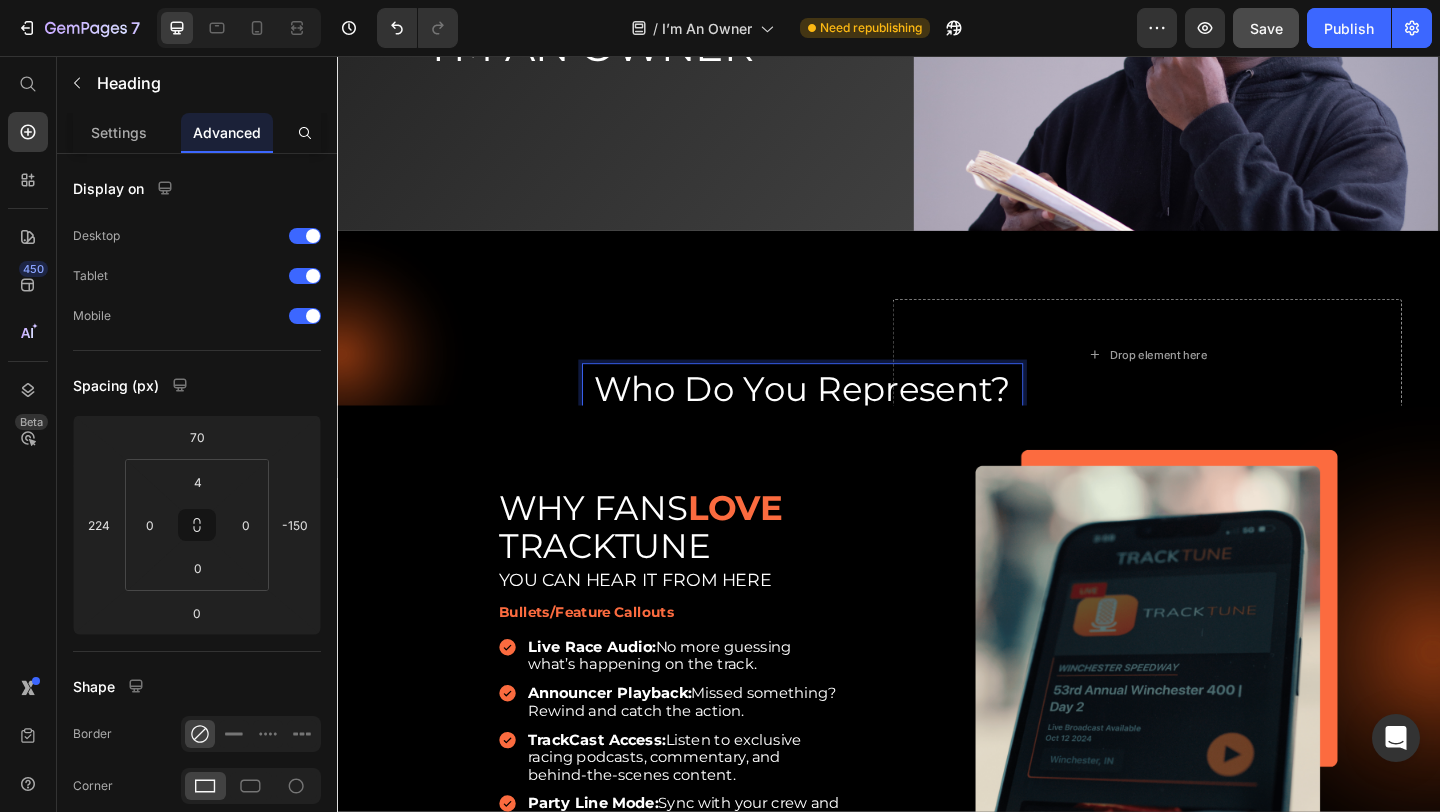 click on "Who Do You Represent?" at bounding box center [843, 417] 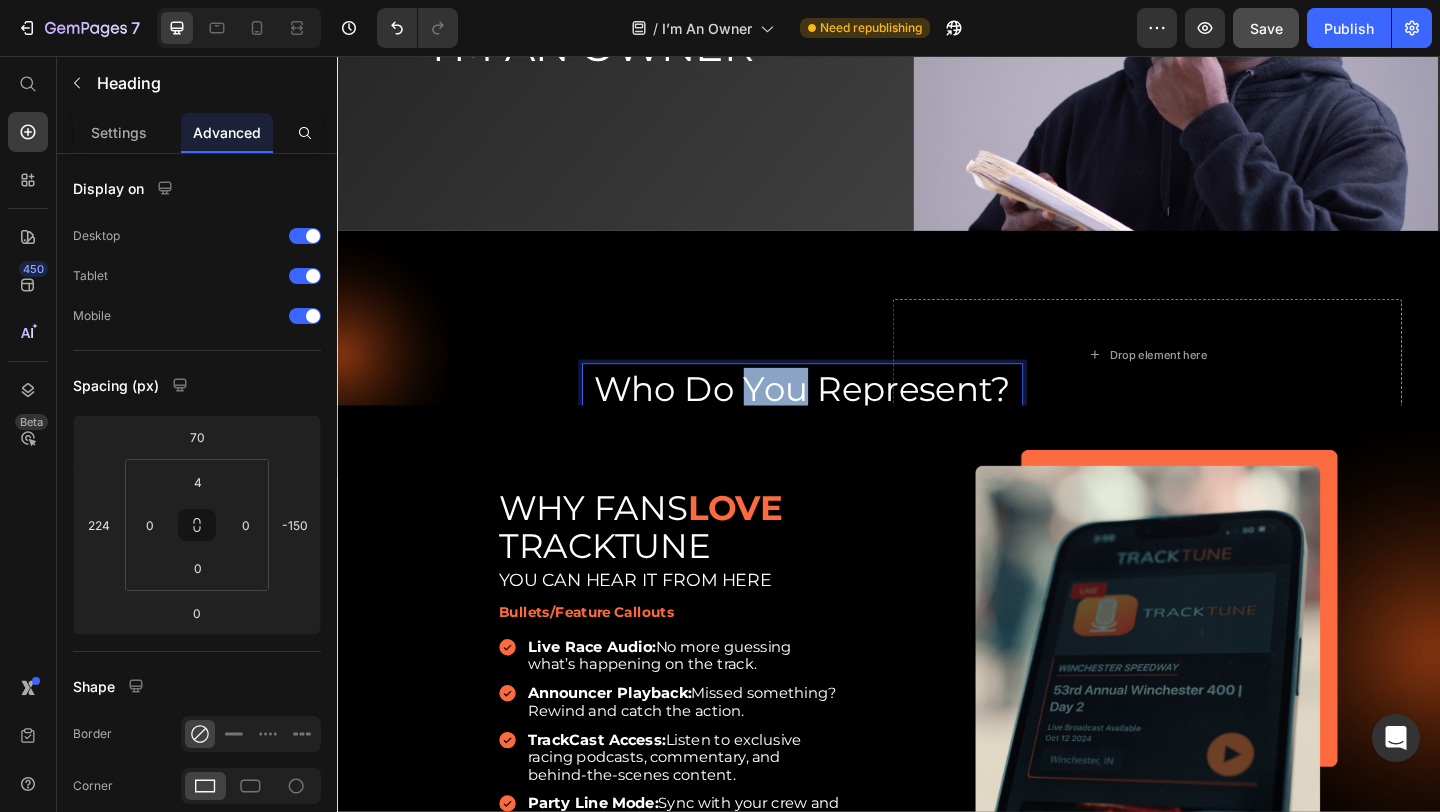 click on "Who Do You Represent?" at bounding box center (843, 417) 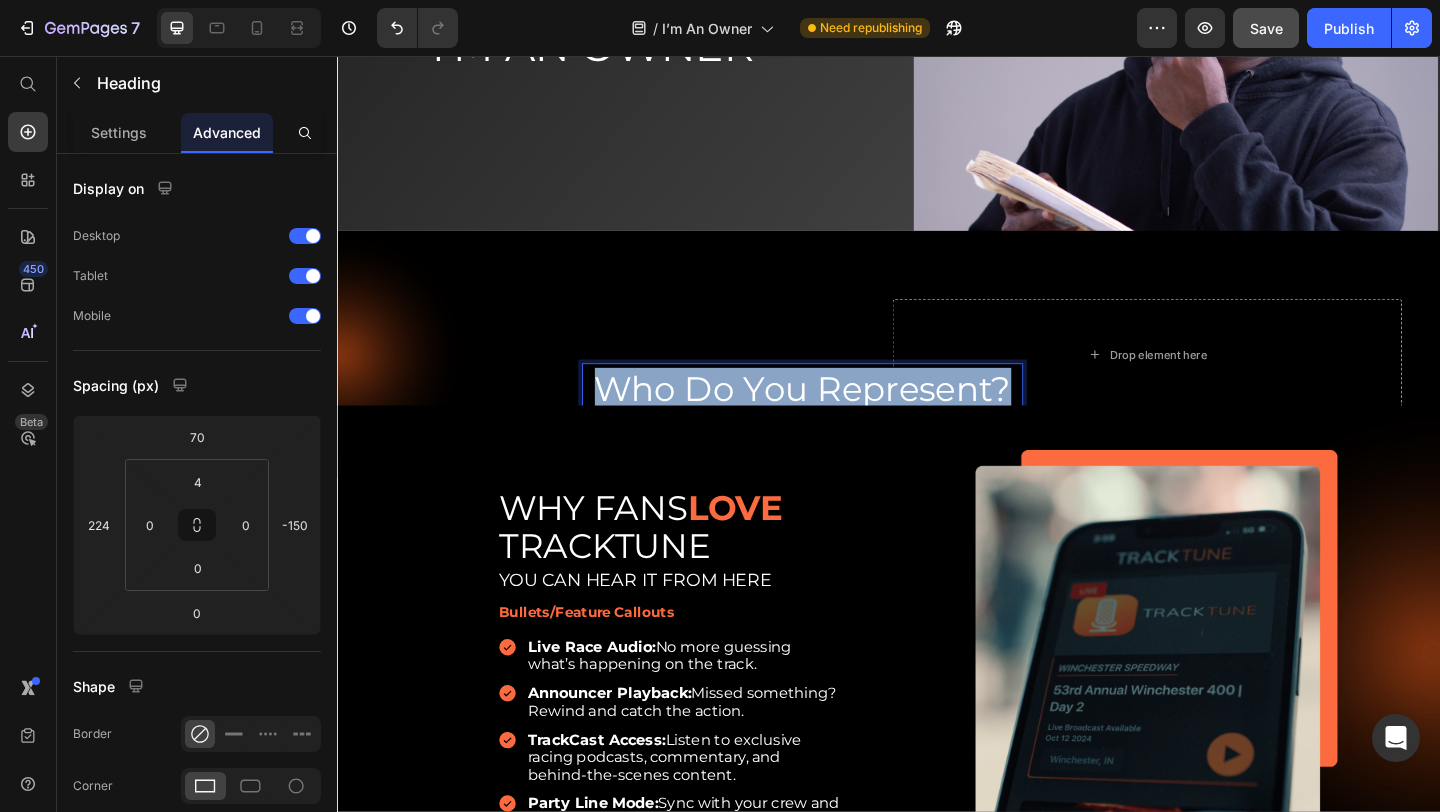 click on "Who Do You Represent?" at bounding box center (843, 417) 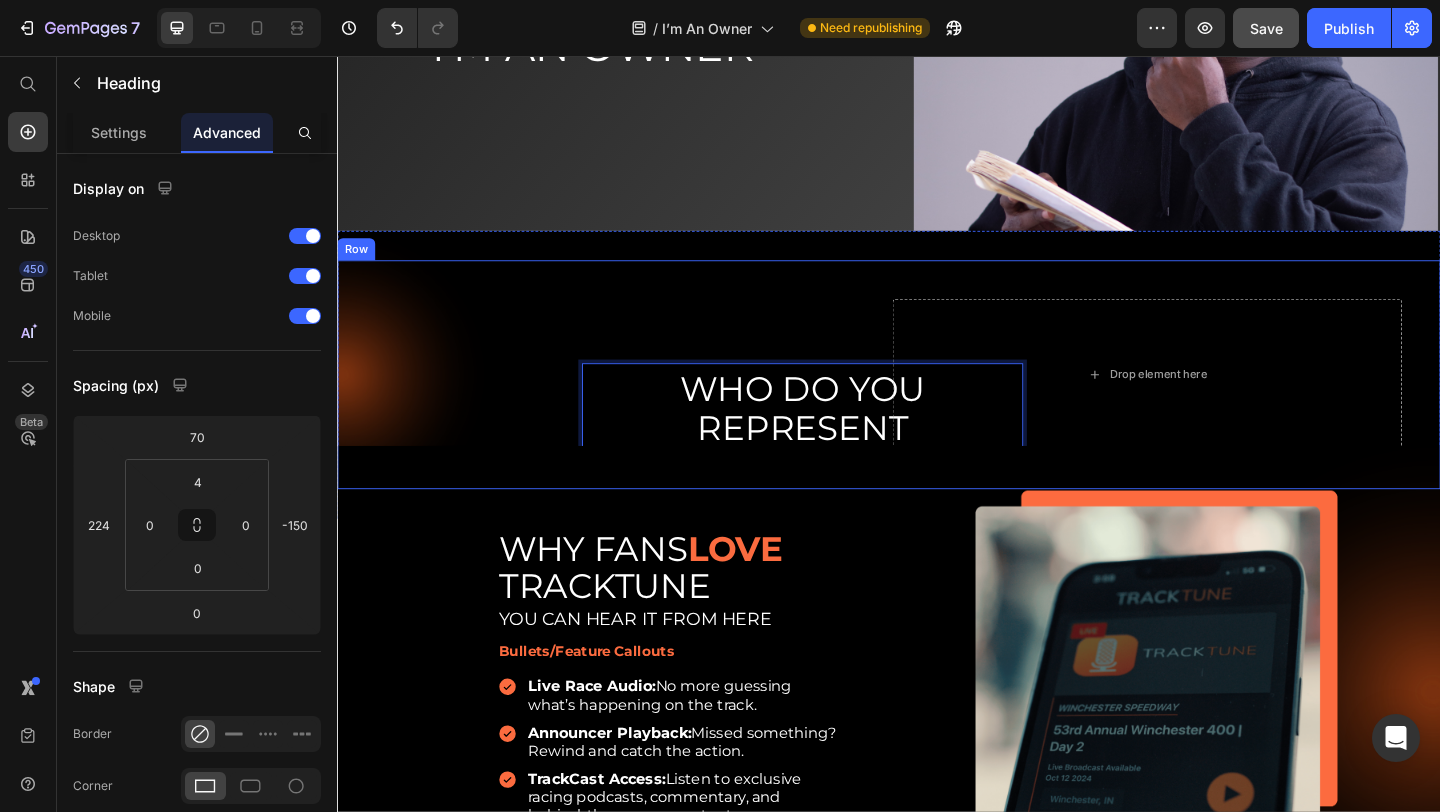 click on "WHO DO YOU REPRESENT Heading   0
Drop element here Row" at bounding box center [937, 402] 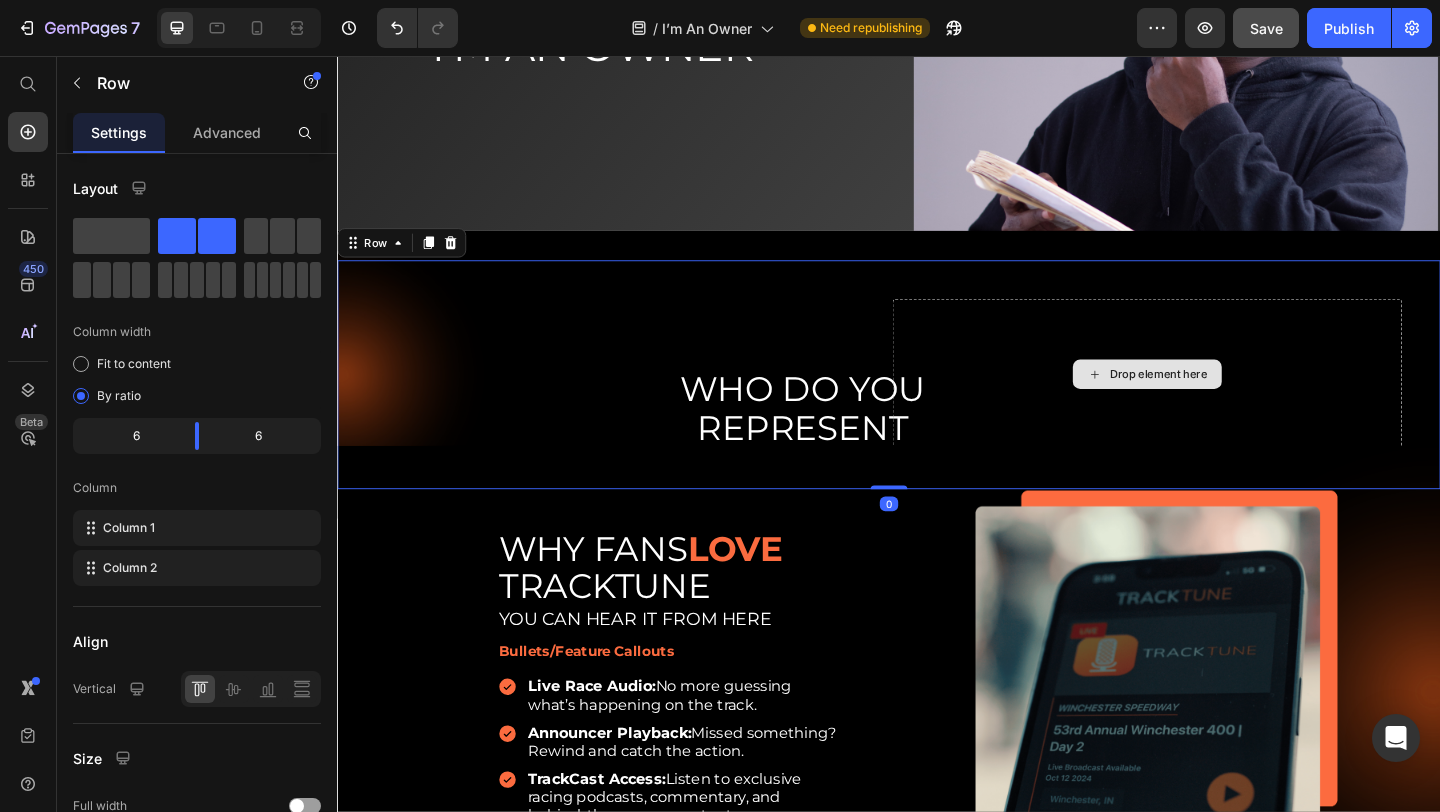 click on "Drop element here" at bounding box center (1218, 402) 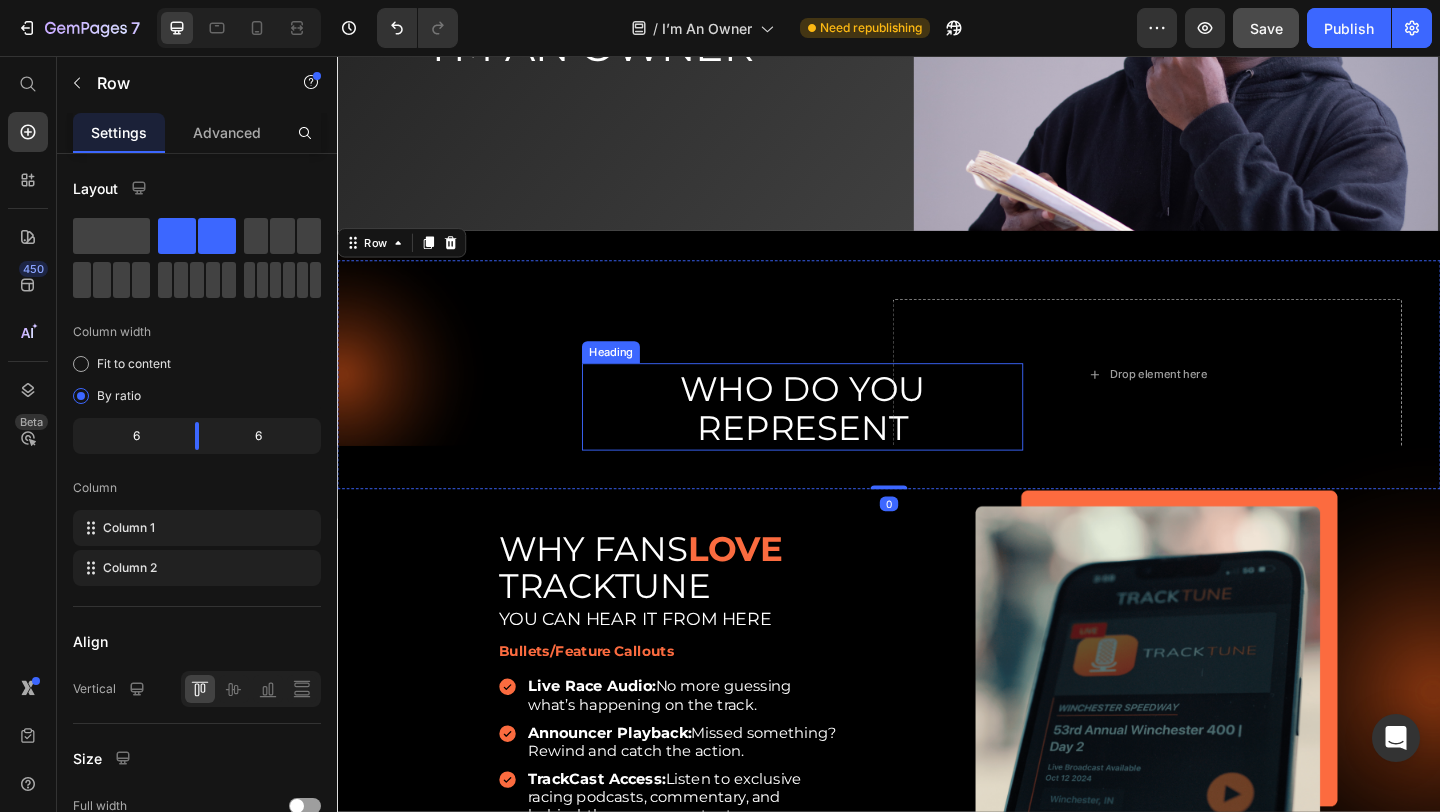 click on "WHO DO YOU REPRESENT" at bounding box center (843, 439) 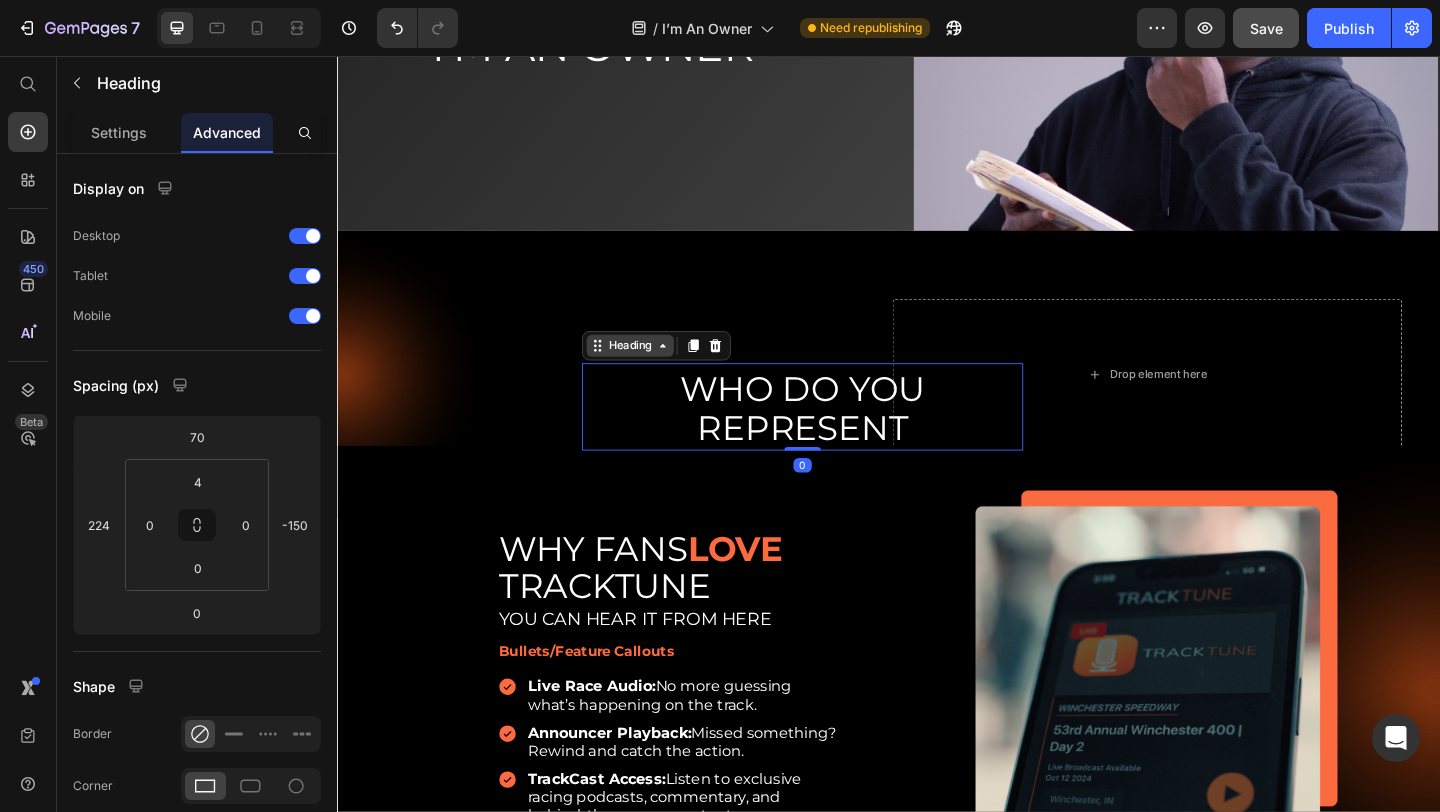 click 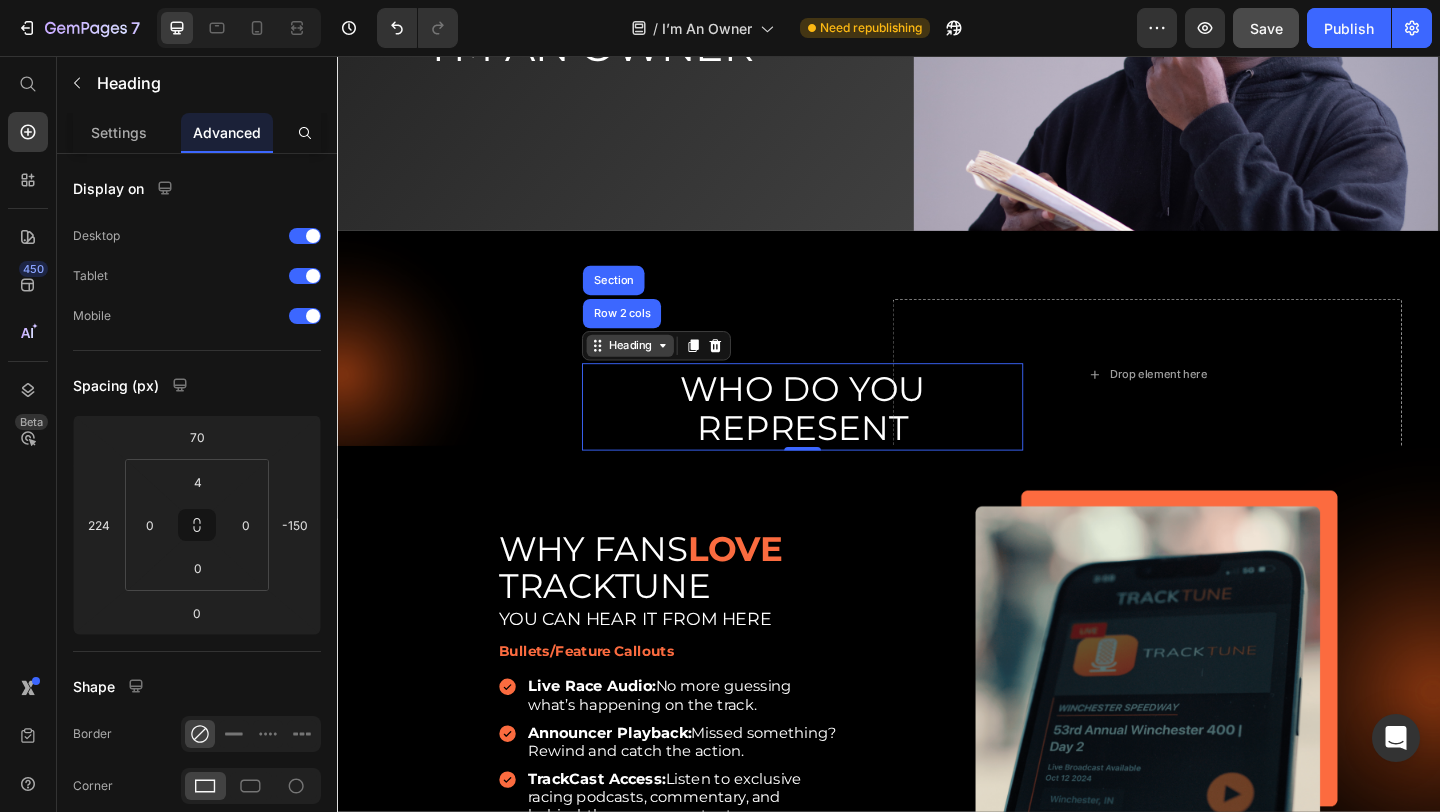 click 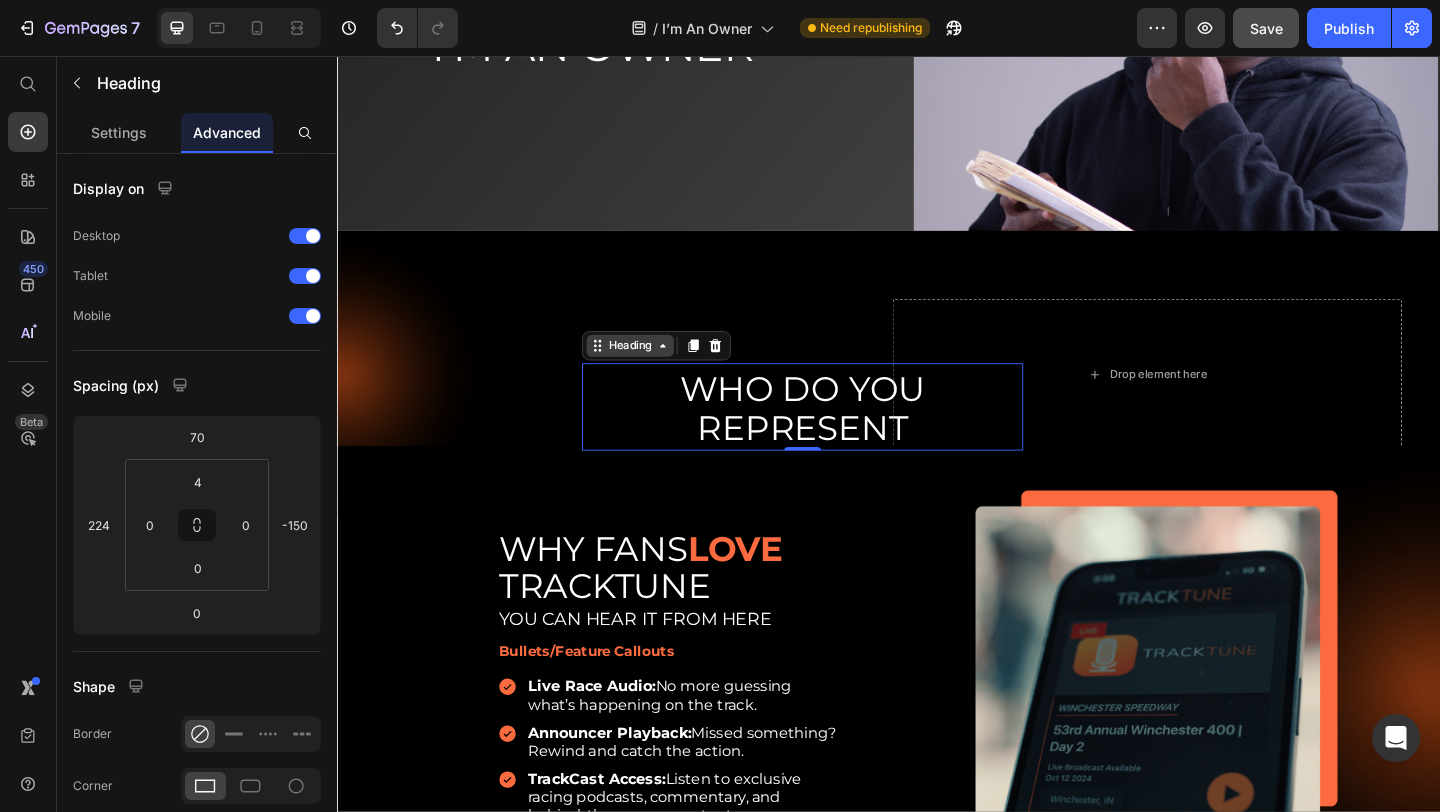 click 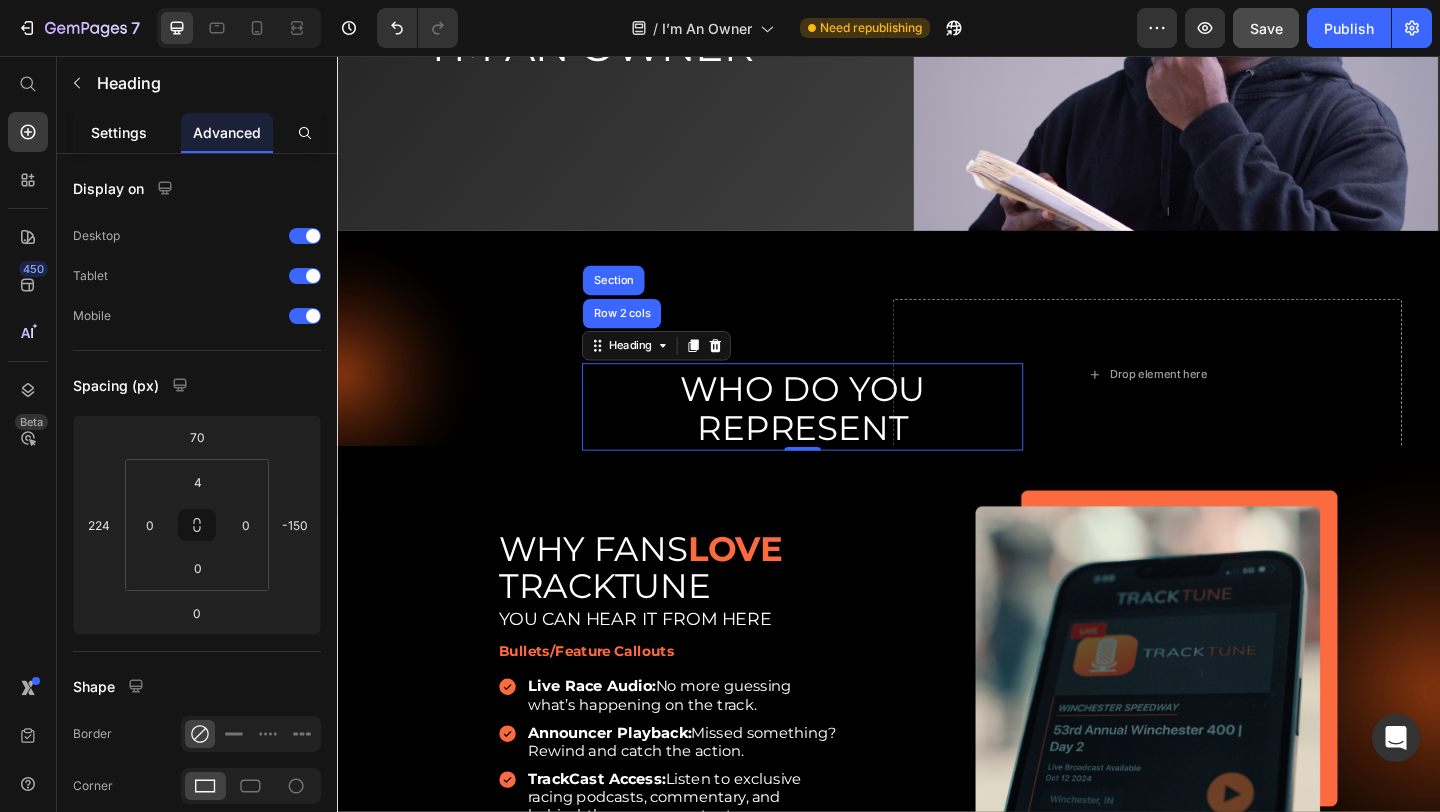 click on "Settings" at bounding box center [119, 132] 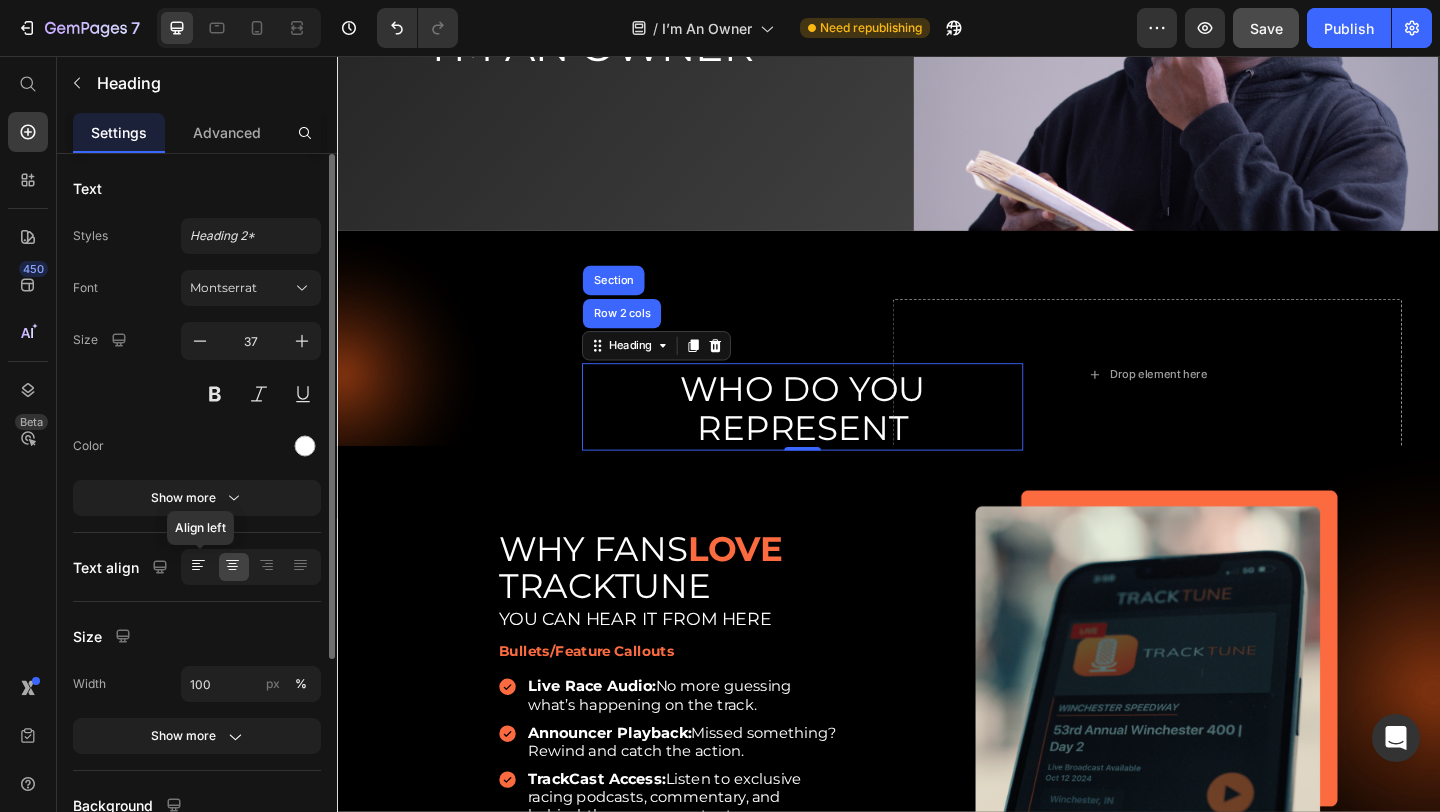 click 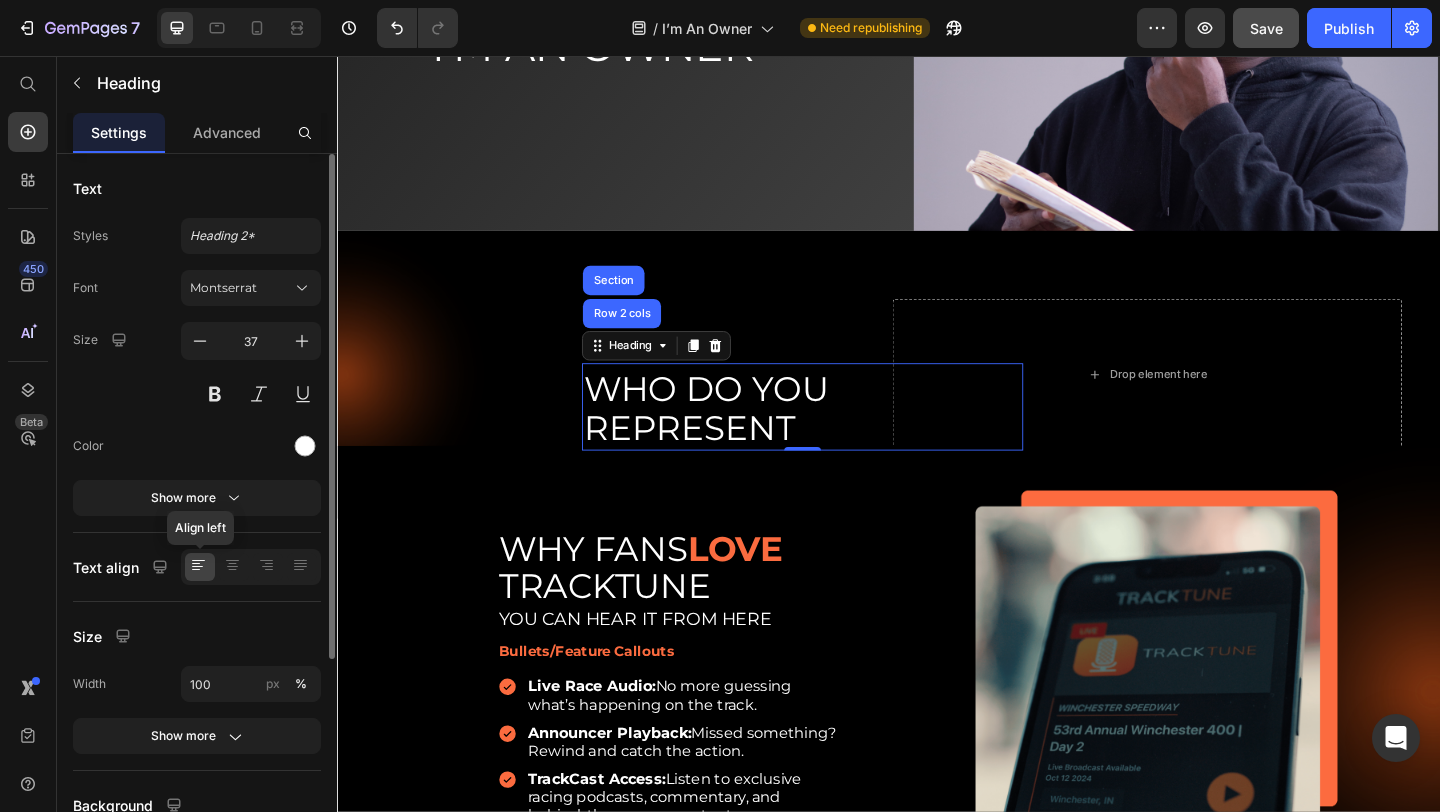 click 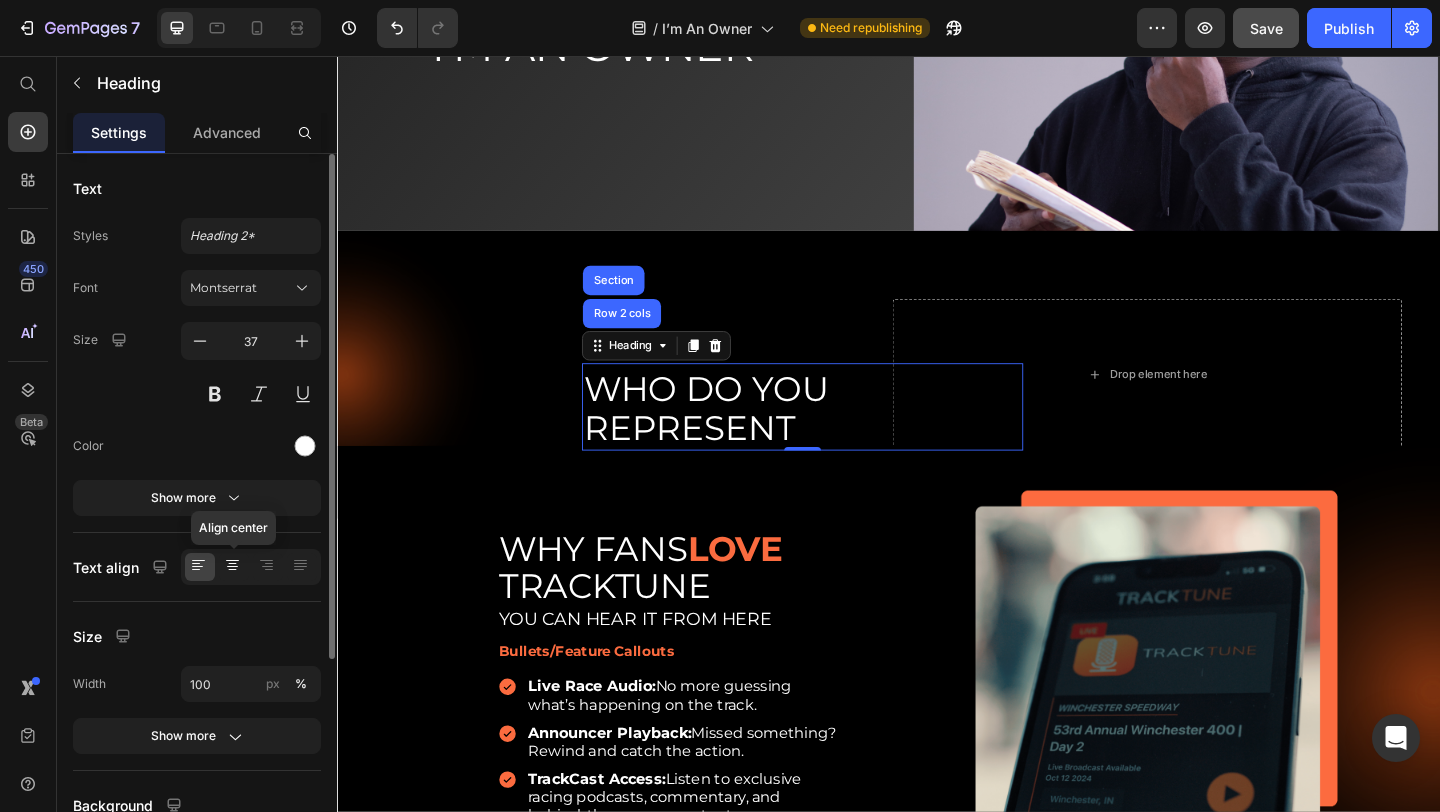 click 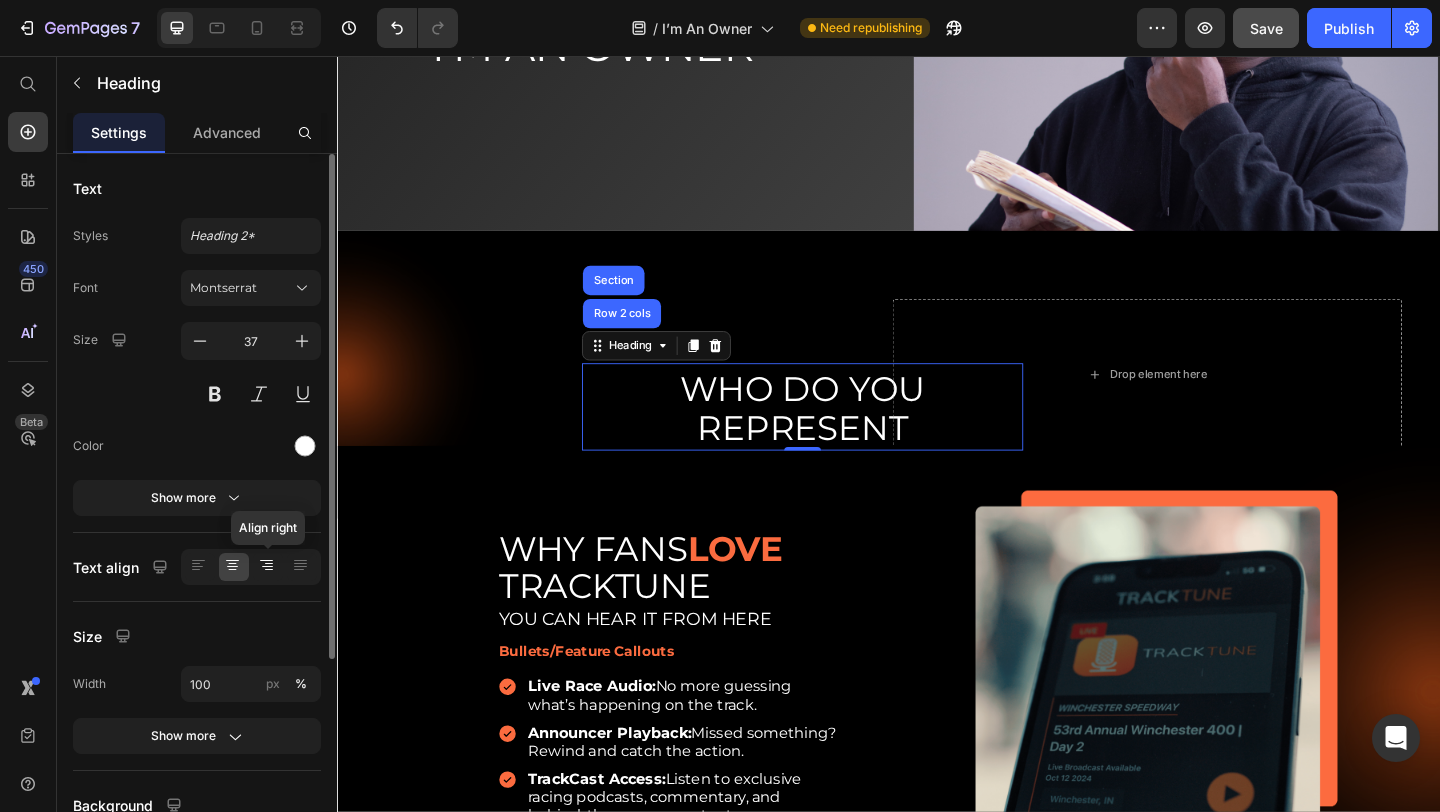 click 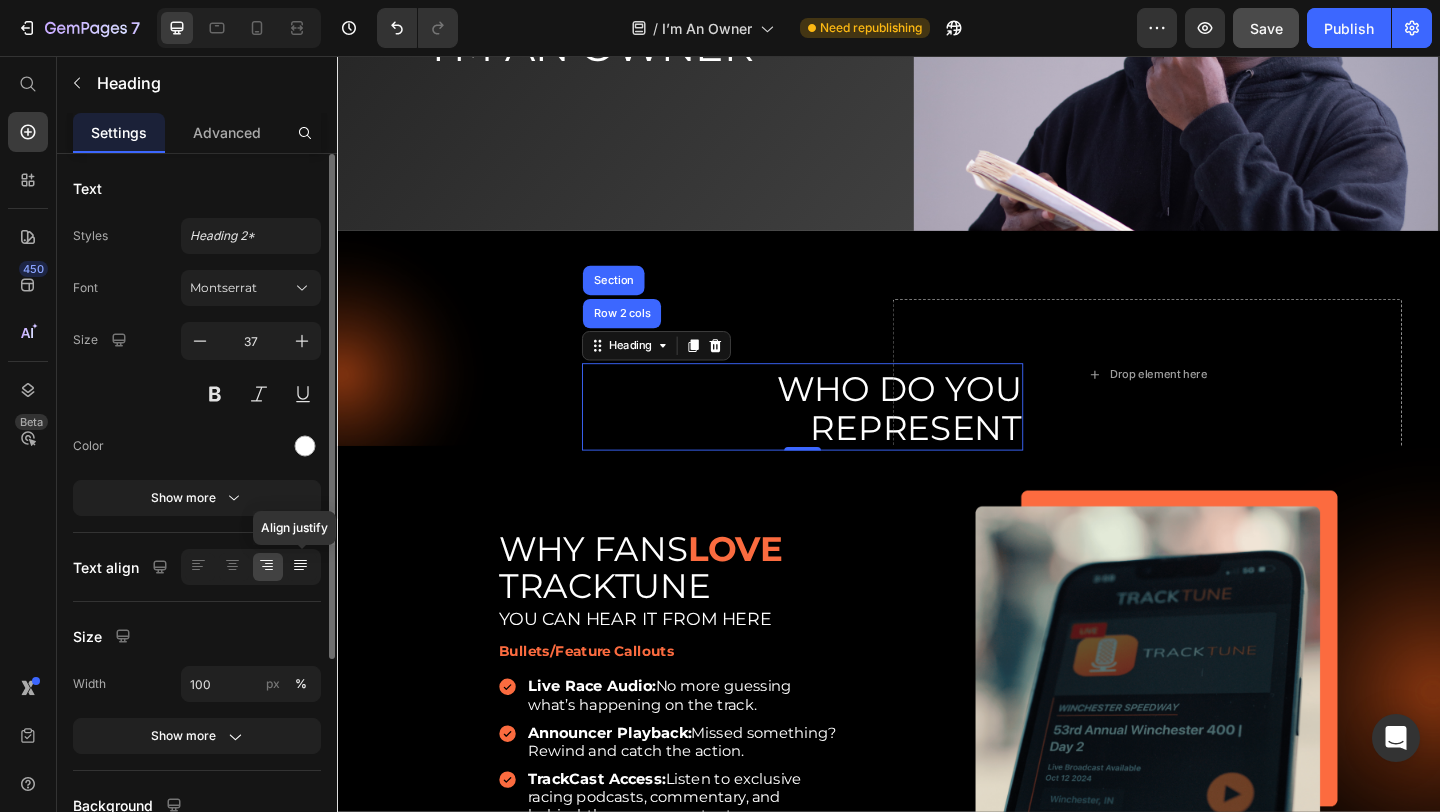 click 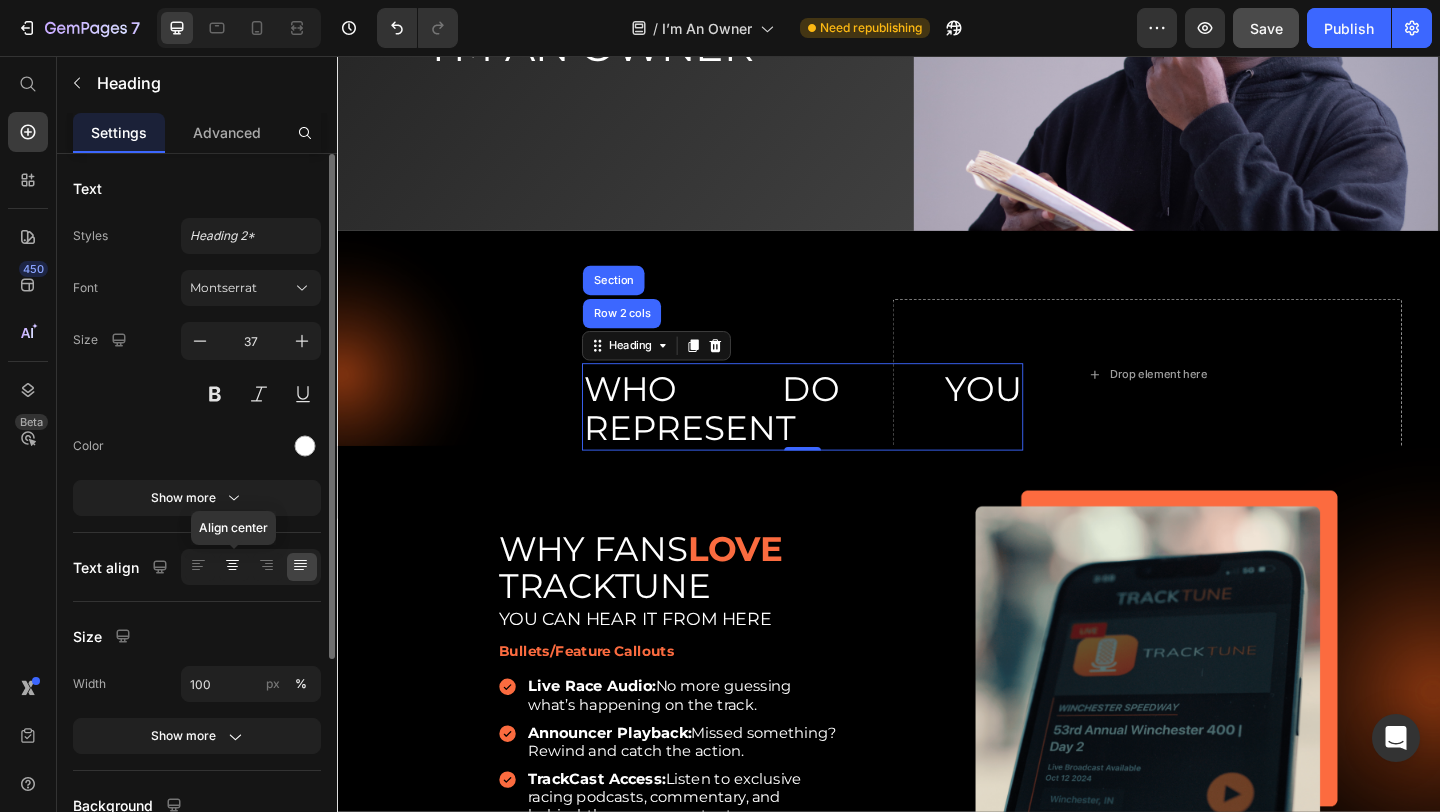click 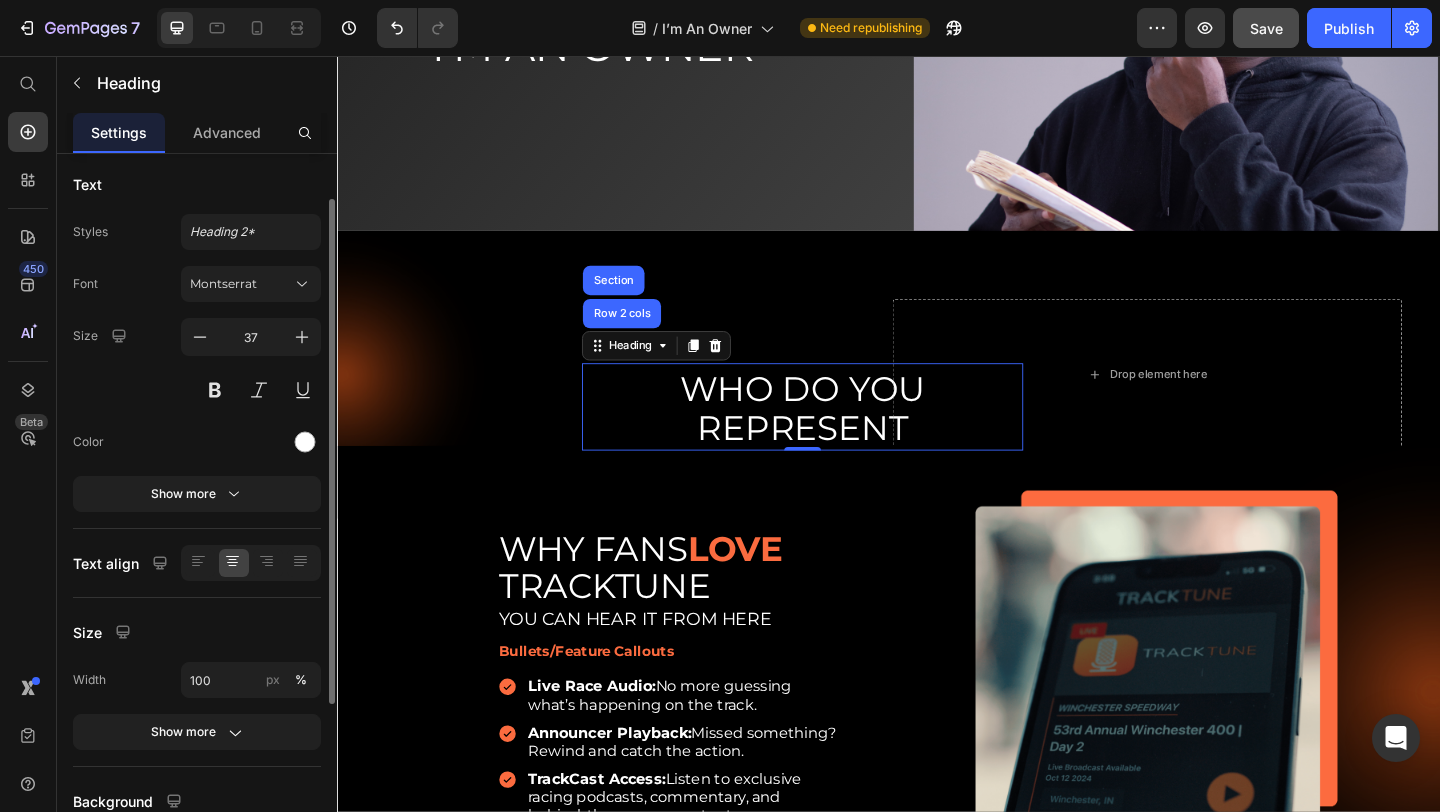 scroll, scrollTop: 0, scrollLeft: 0, axis: both 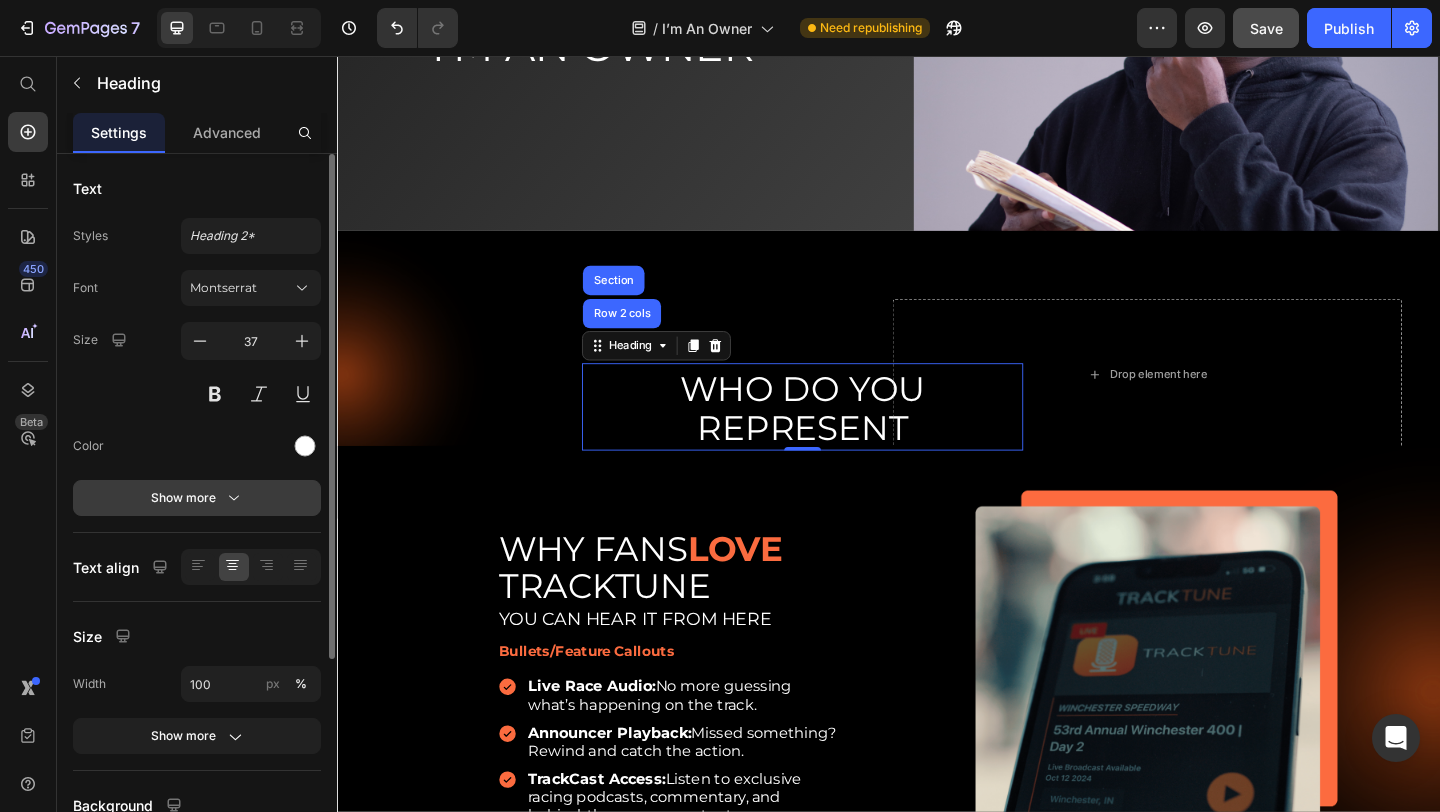 click 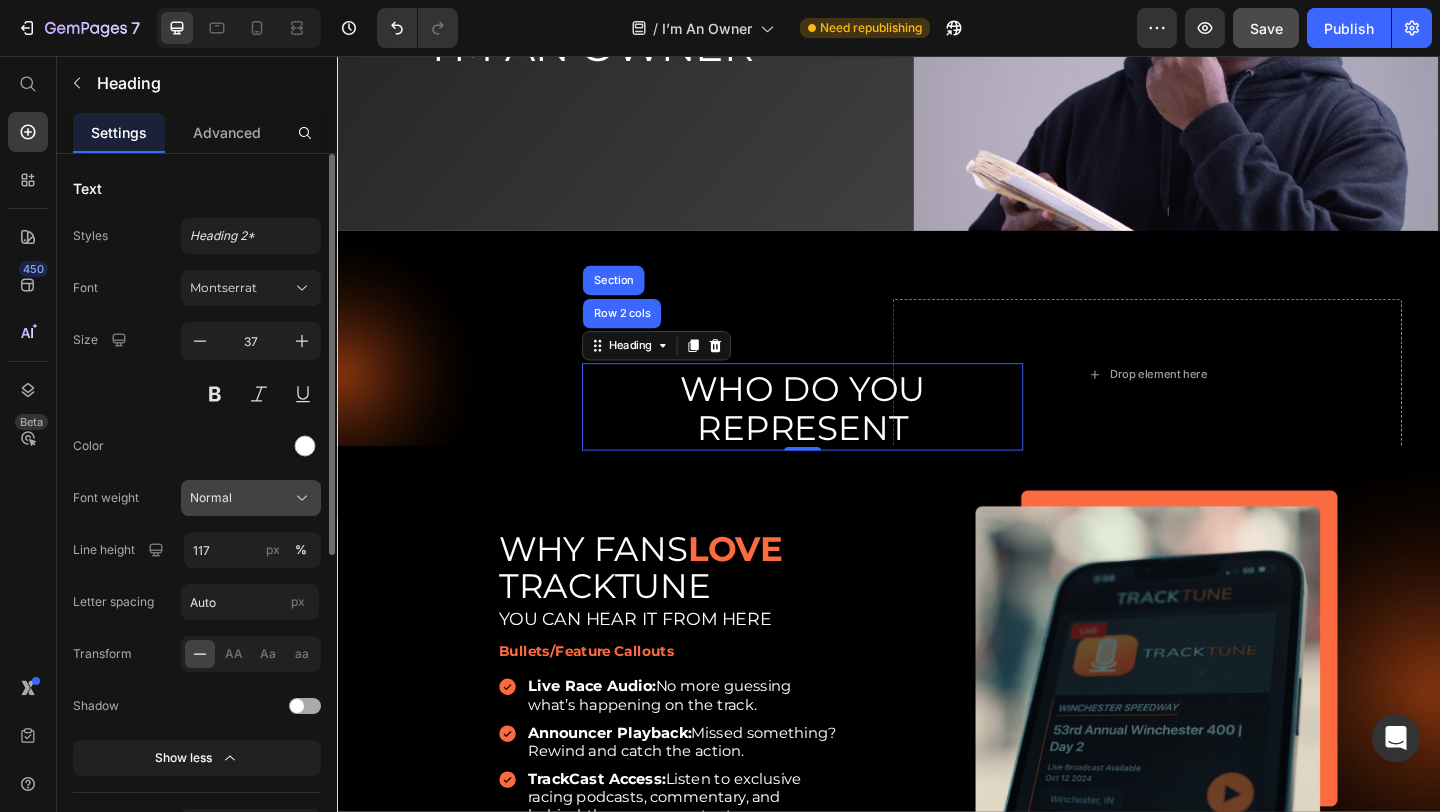 click 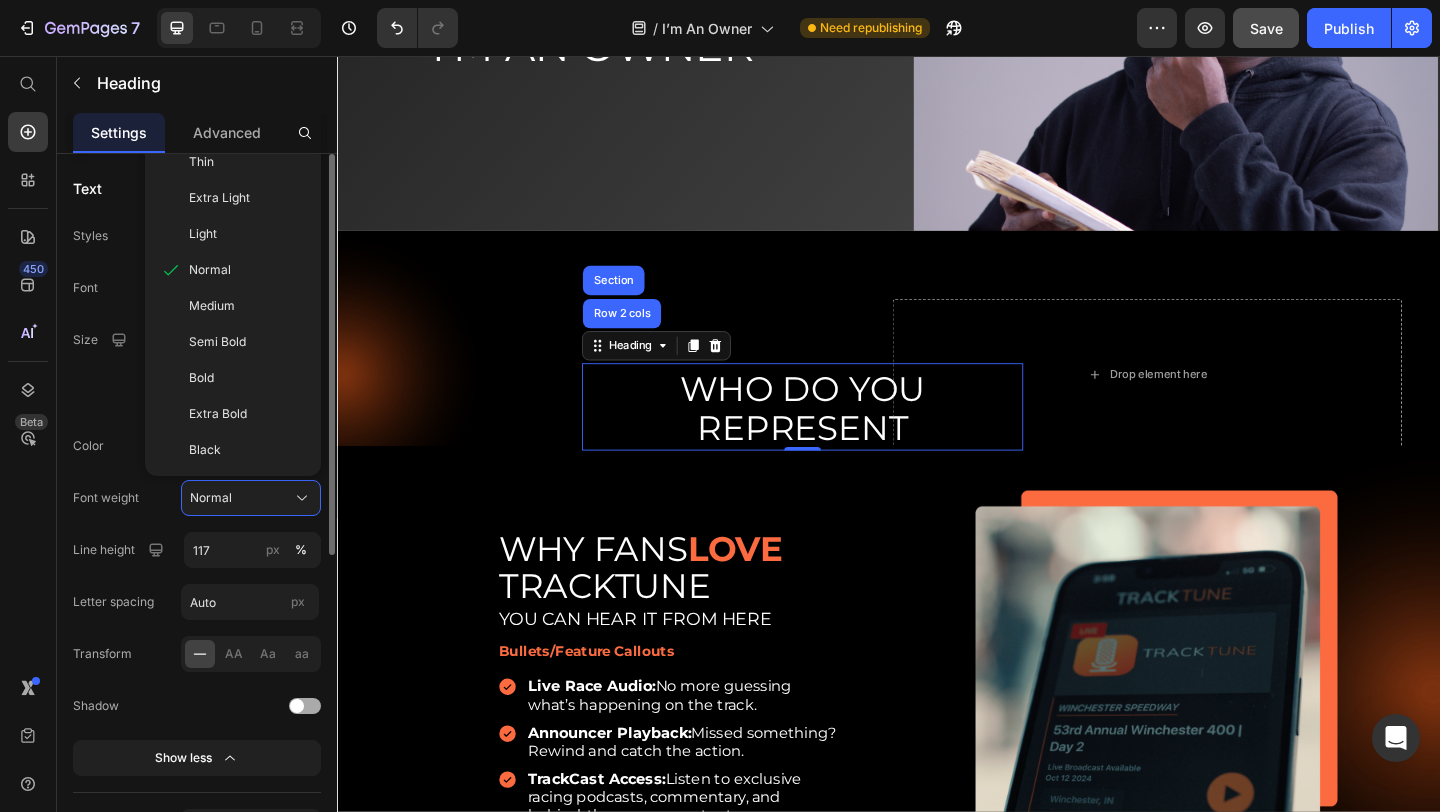click on "Font Montserrat Size 37 Color Font weight Normal Thin Extra Light Light Normal Medium Semi Bold Bold Extra Bold Black Line height 117 px % Letter spacing Auto px Transform
AA Aa aa Shadow Show less" at bounding box center (197, 523) 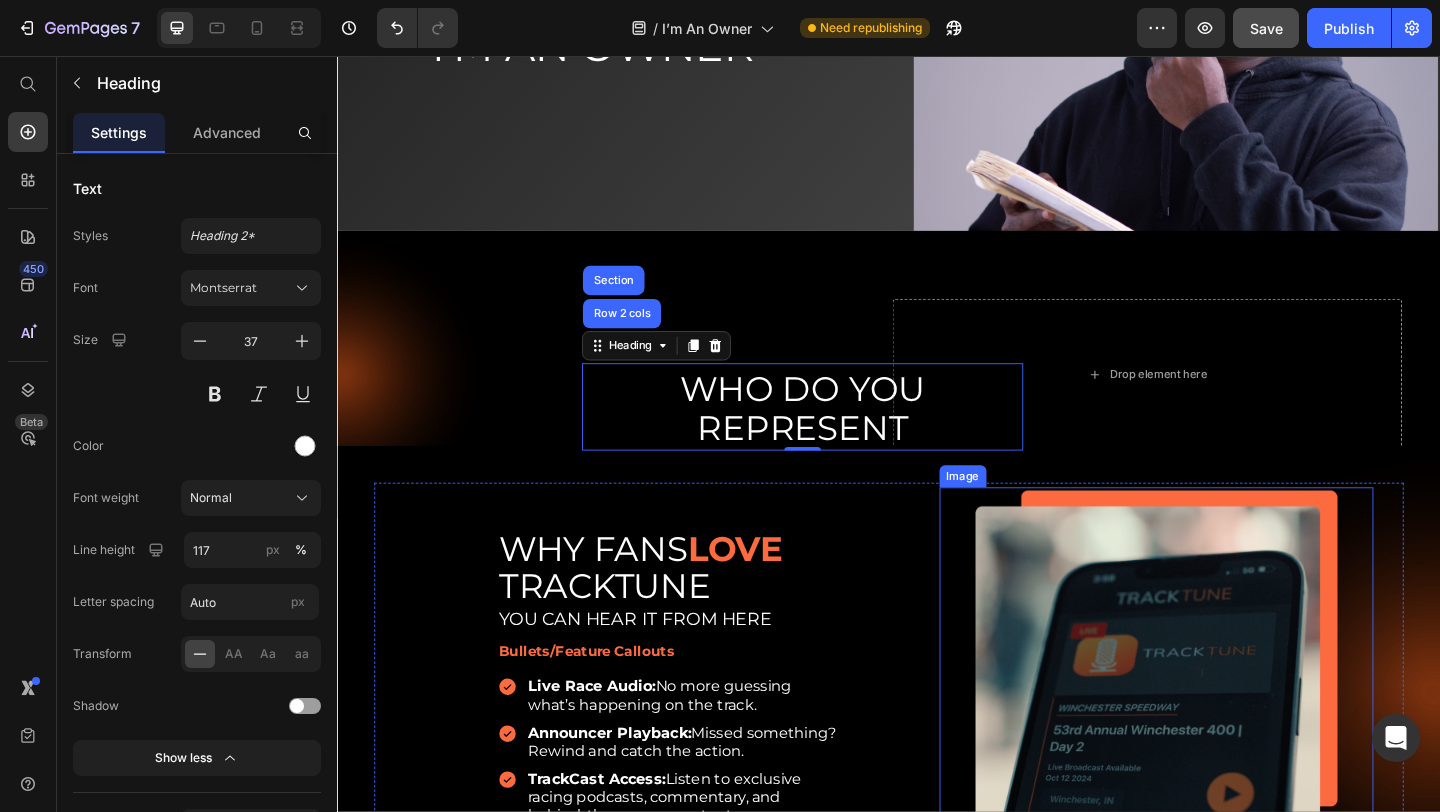 click at bounding box center (1228, 745) 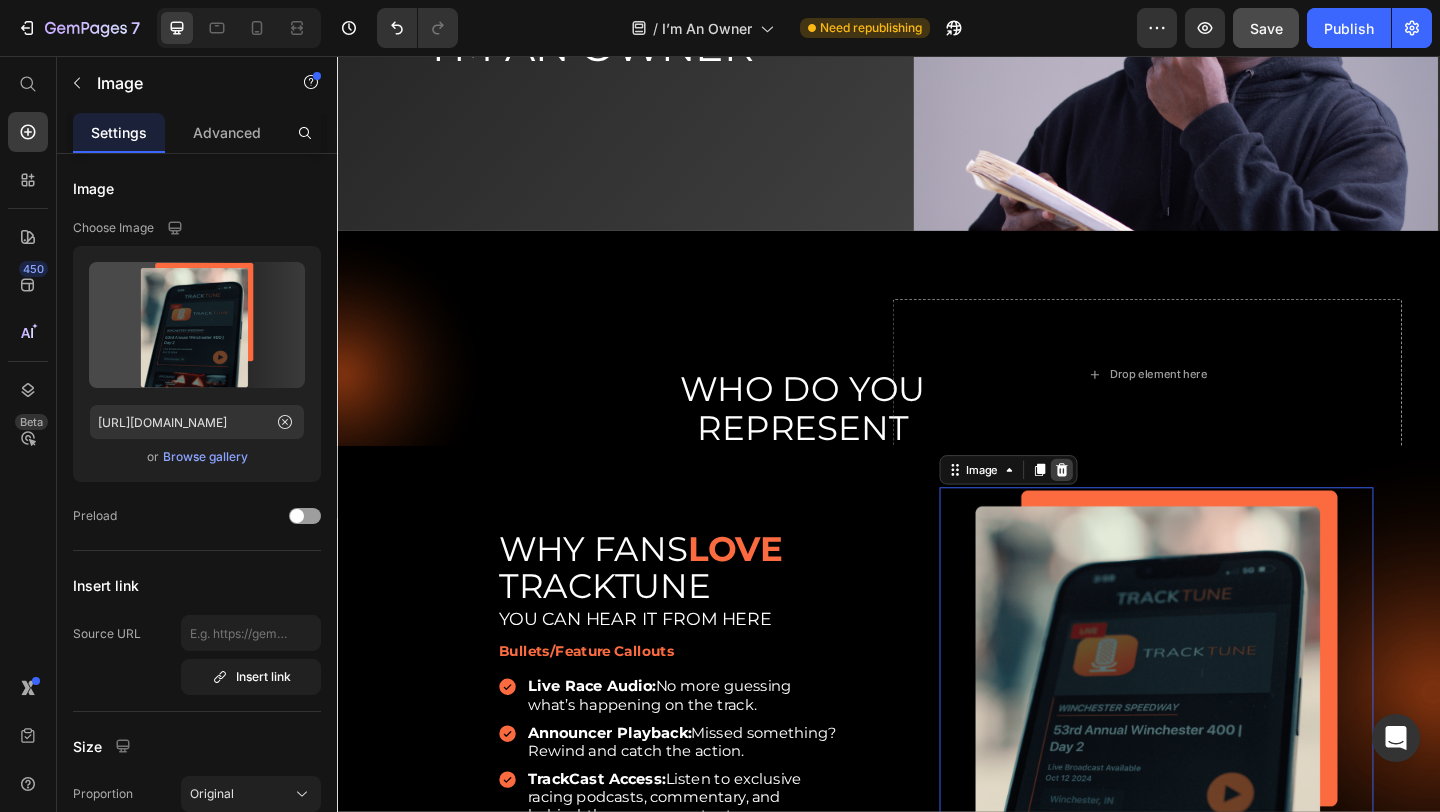 click 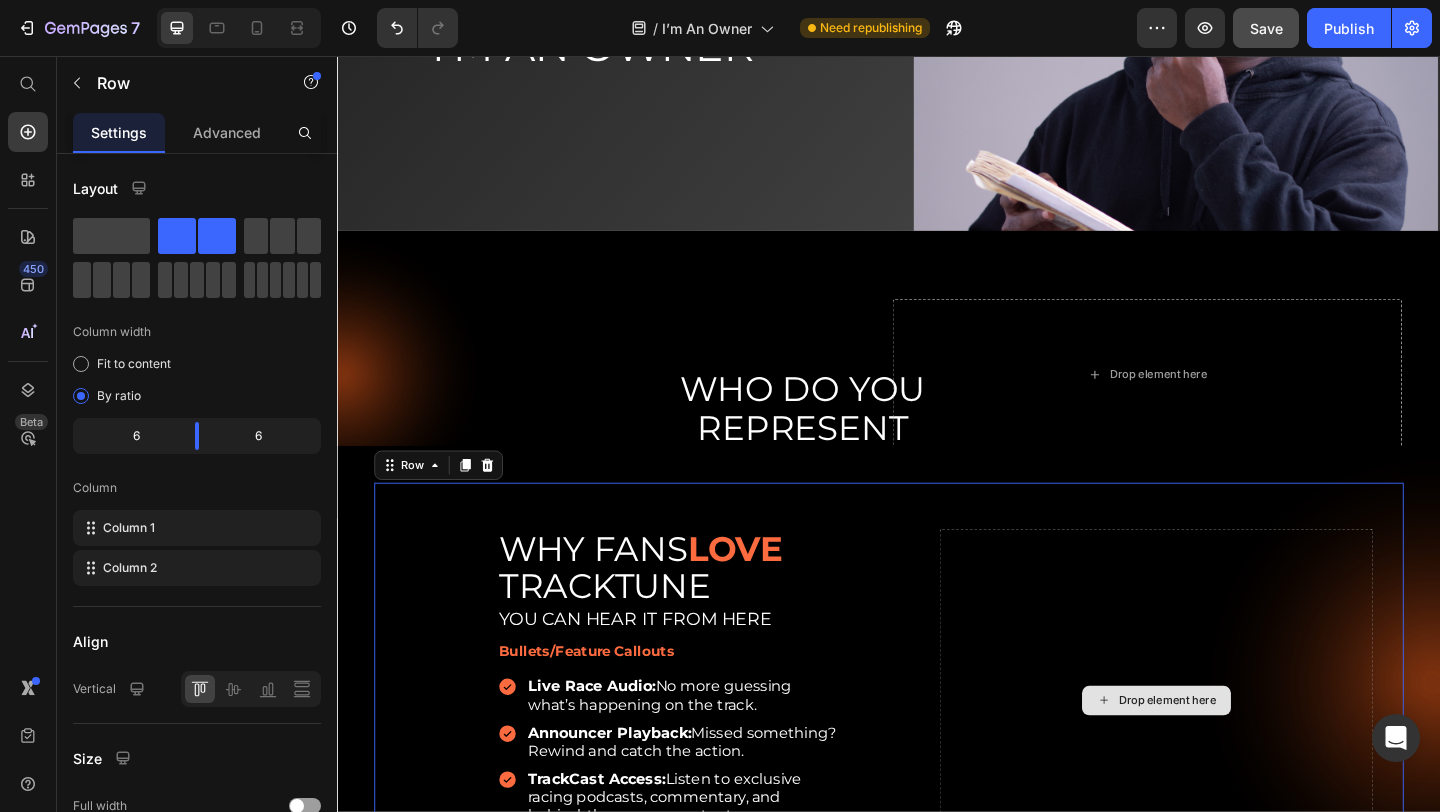 click on "Drop element here" at bounding box center (1228, 757) 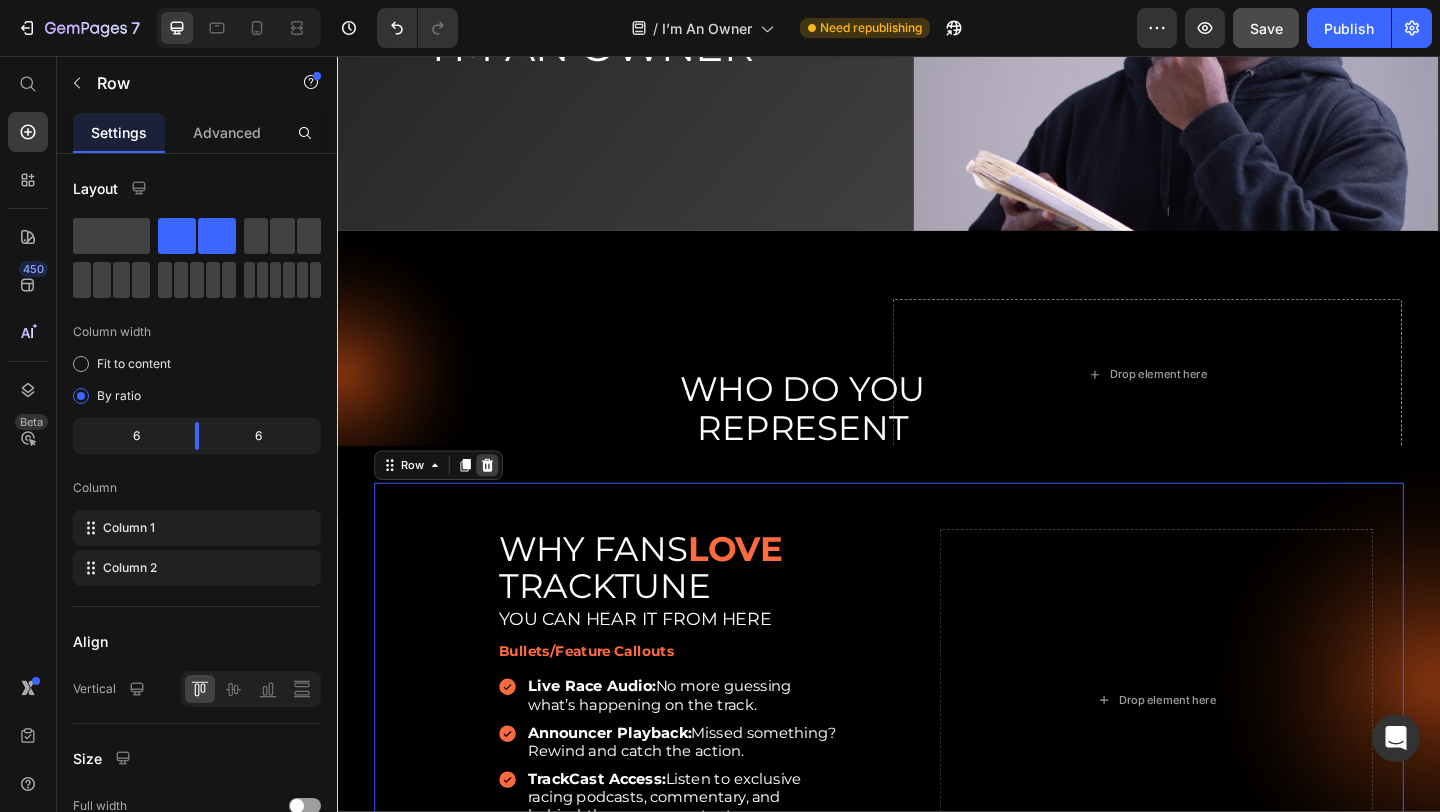 click 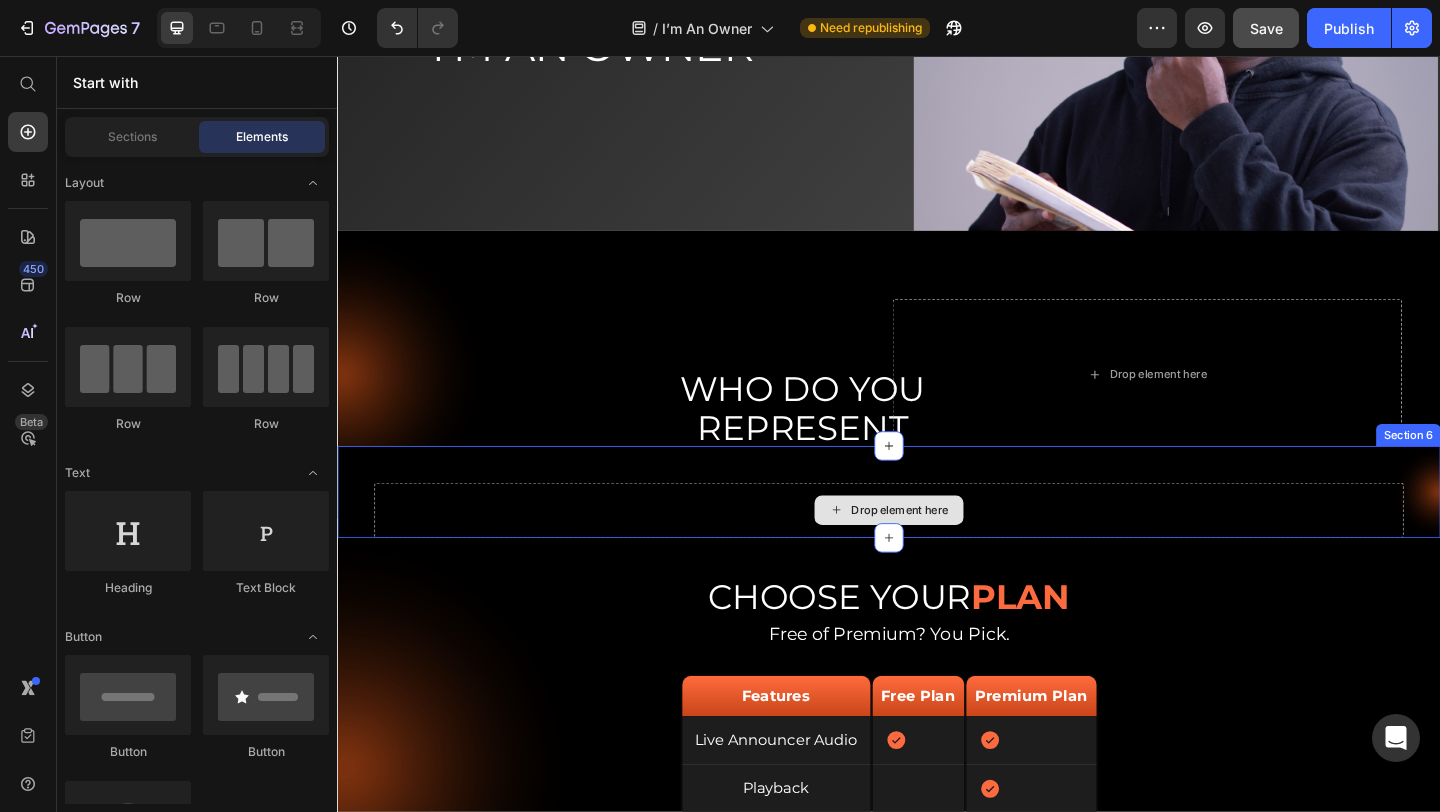 click on "Drop element here" at bounding box center (937, 550) 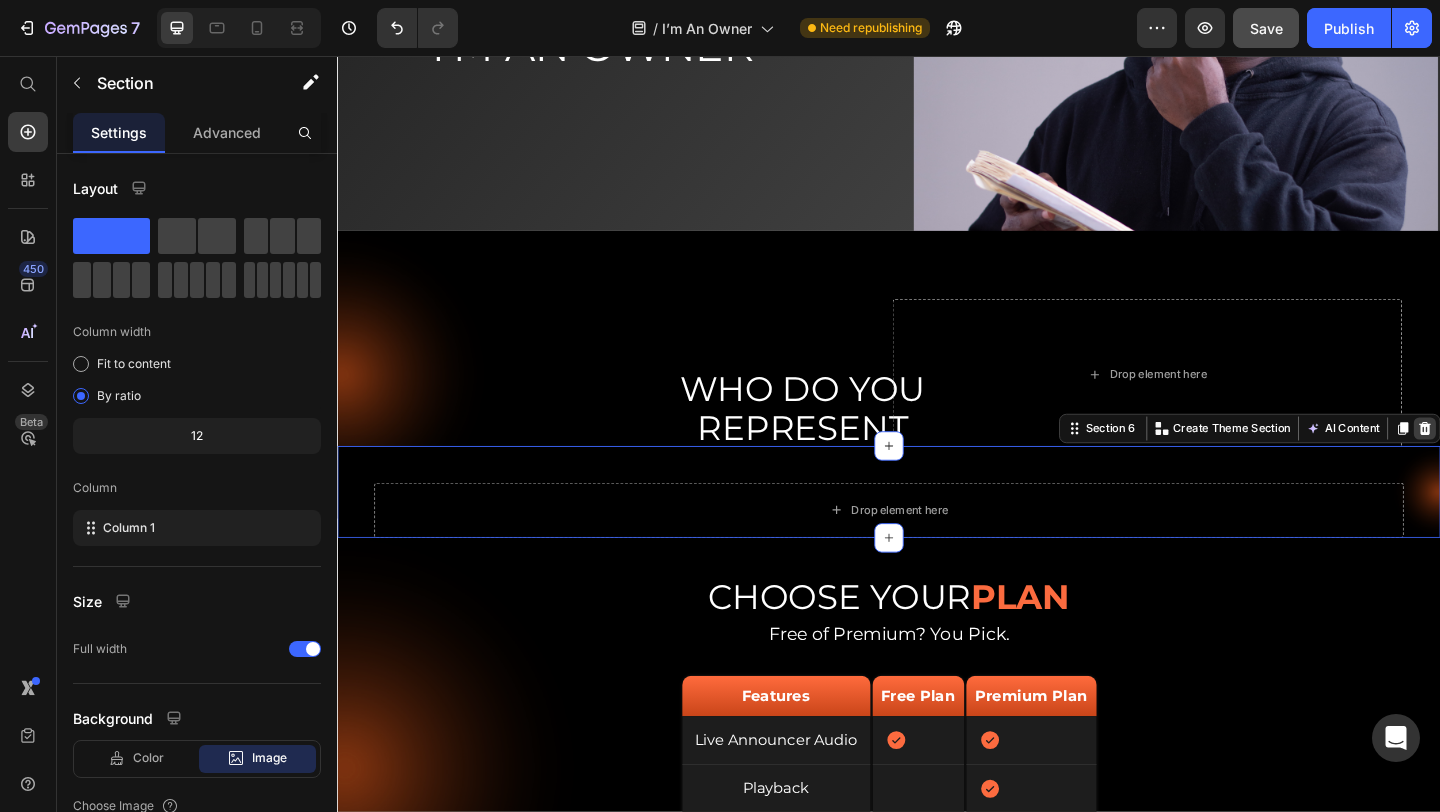 click 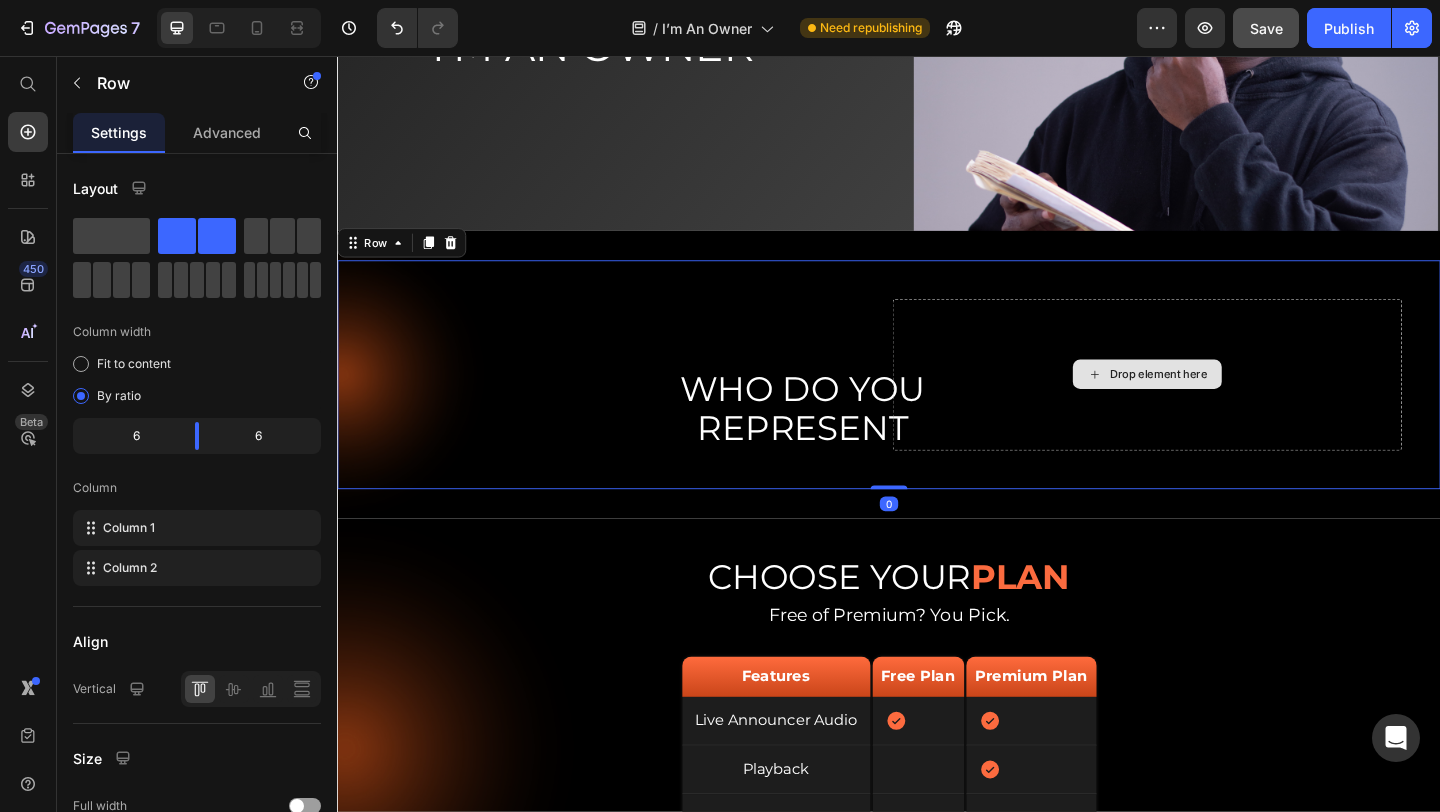 click on "Drop element here" at bounding box center [1218, 402] 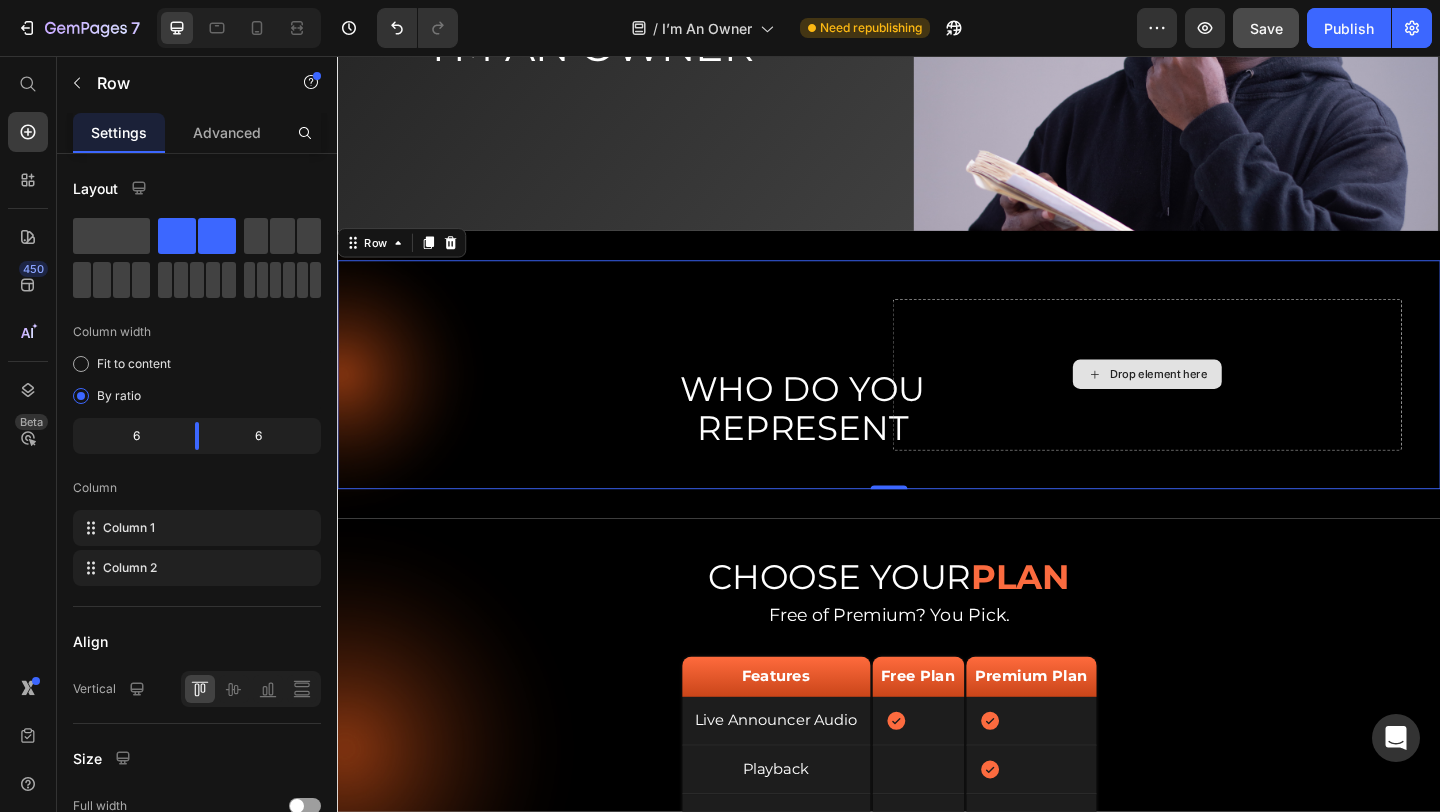 click on "Drop element here" at bounding box center [1230, 402] 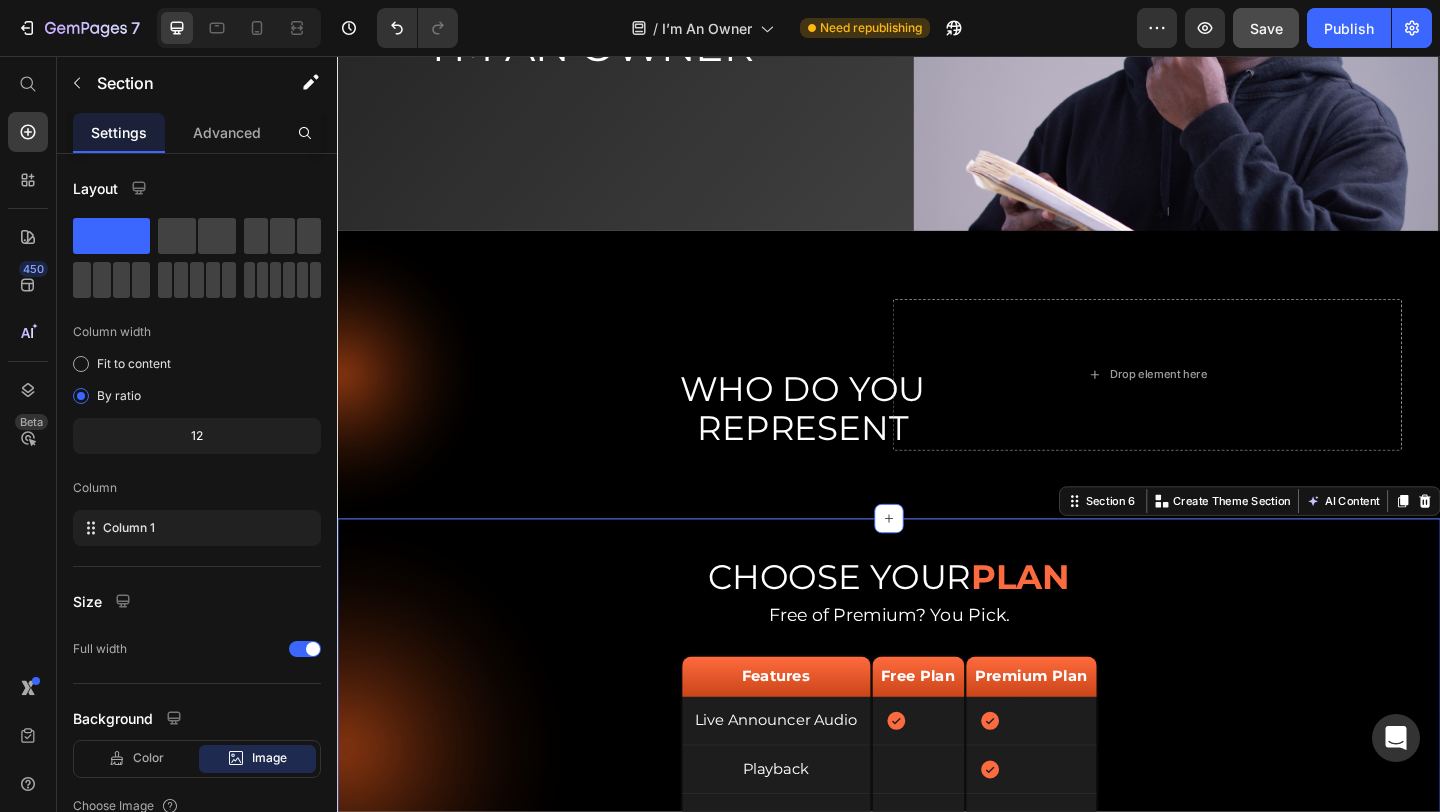 click on "CHOOSE YOUR  PLAN Heading Free of Premium? You Pick. Text Block Row Row
Features
Live Announcer Audio
Playback
Exclusive TrackCast
Party Line
Early Alerts & Deals
Free Plan
Limited
Premium Plan
Full Access
Custom Code Row Section 6   Create Theme Section AI Content Write with GemAI What would you like to describe here? Tone and Voice Persuasive Product Show more Generate" at bounding box center [937, 809] 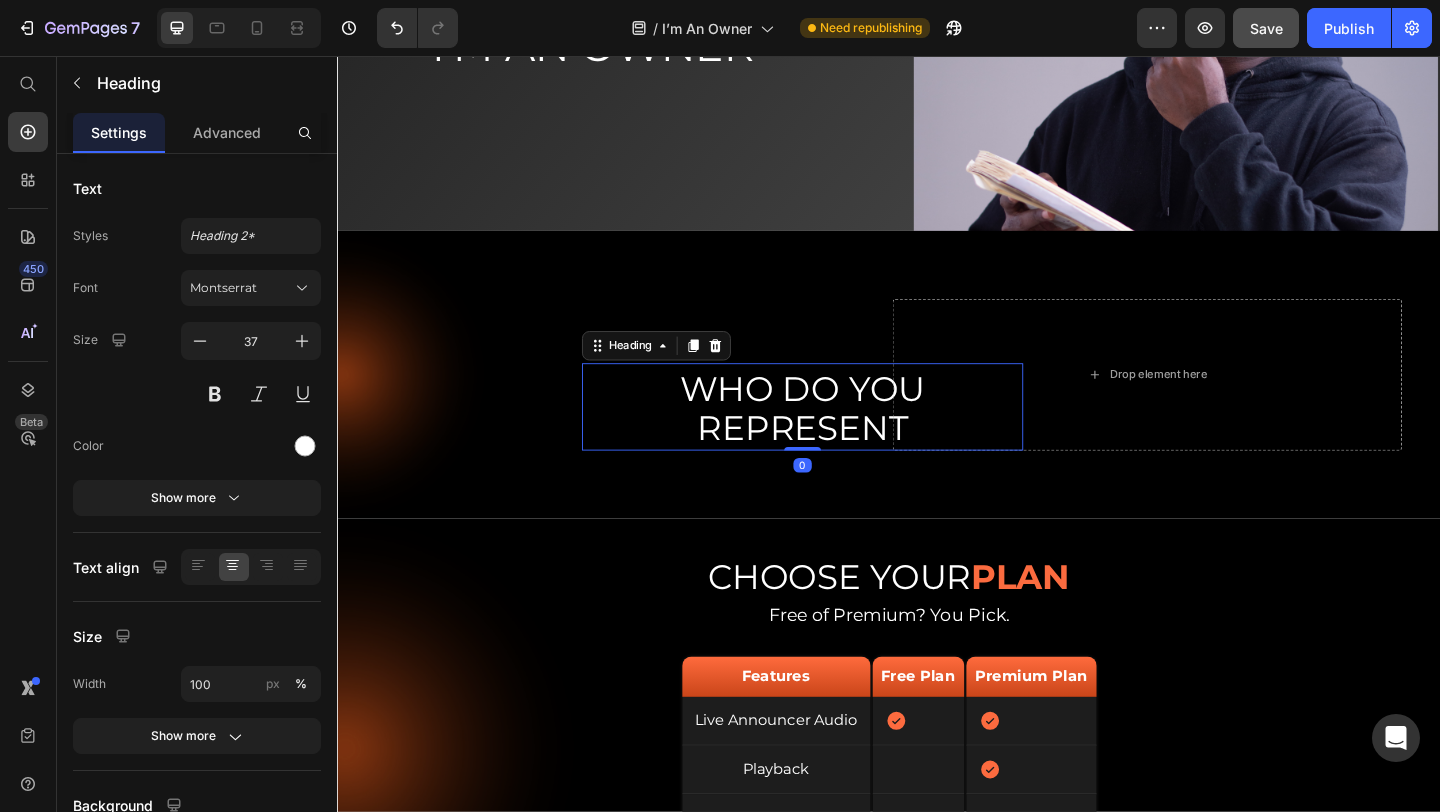 click on "WHO DO YOU REPRESENT" at bounding box center [843, 439] 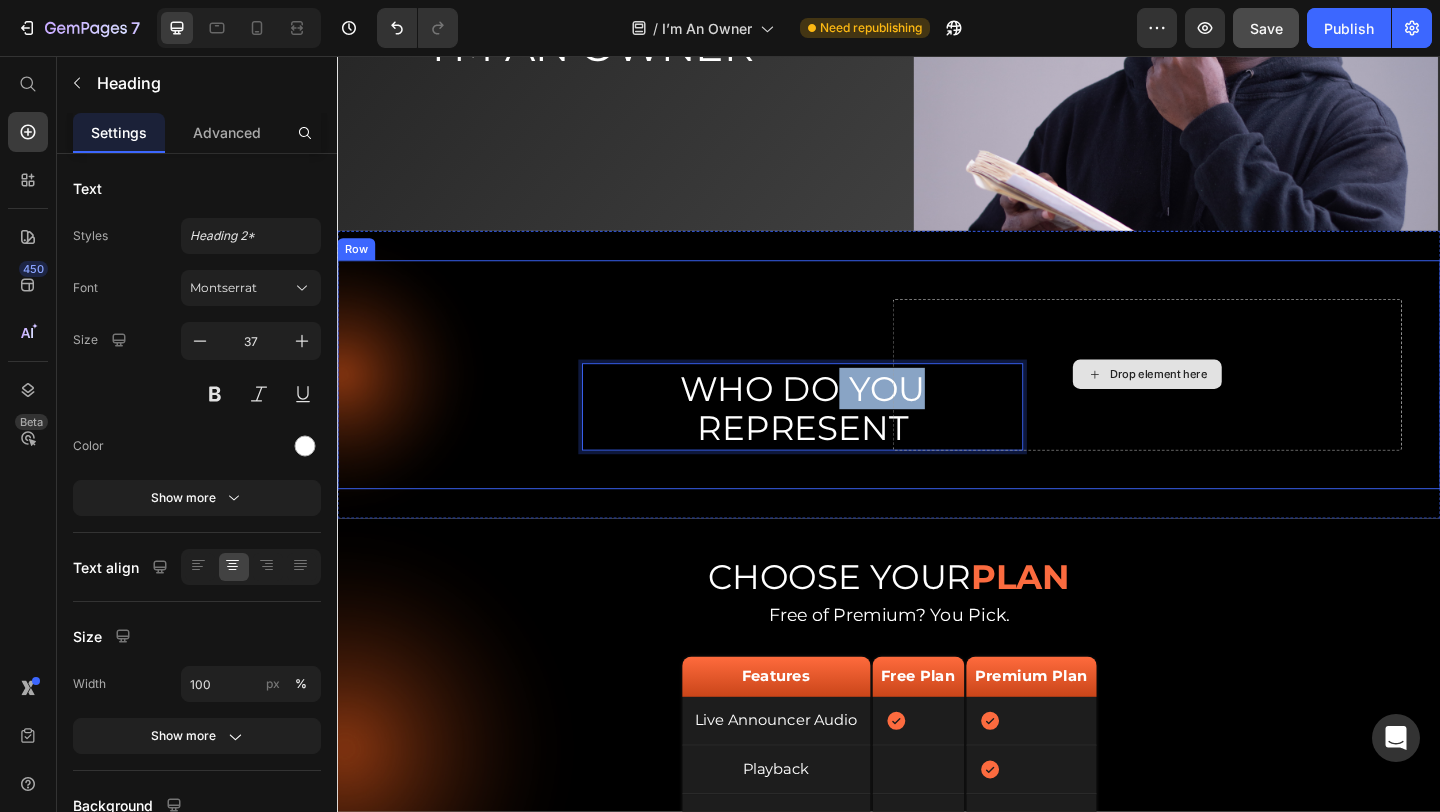 drag, startPoint x: 874, startPoint y: 427, endPoint x: 993, endPoint y: 416, distance: 119.507324 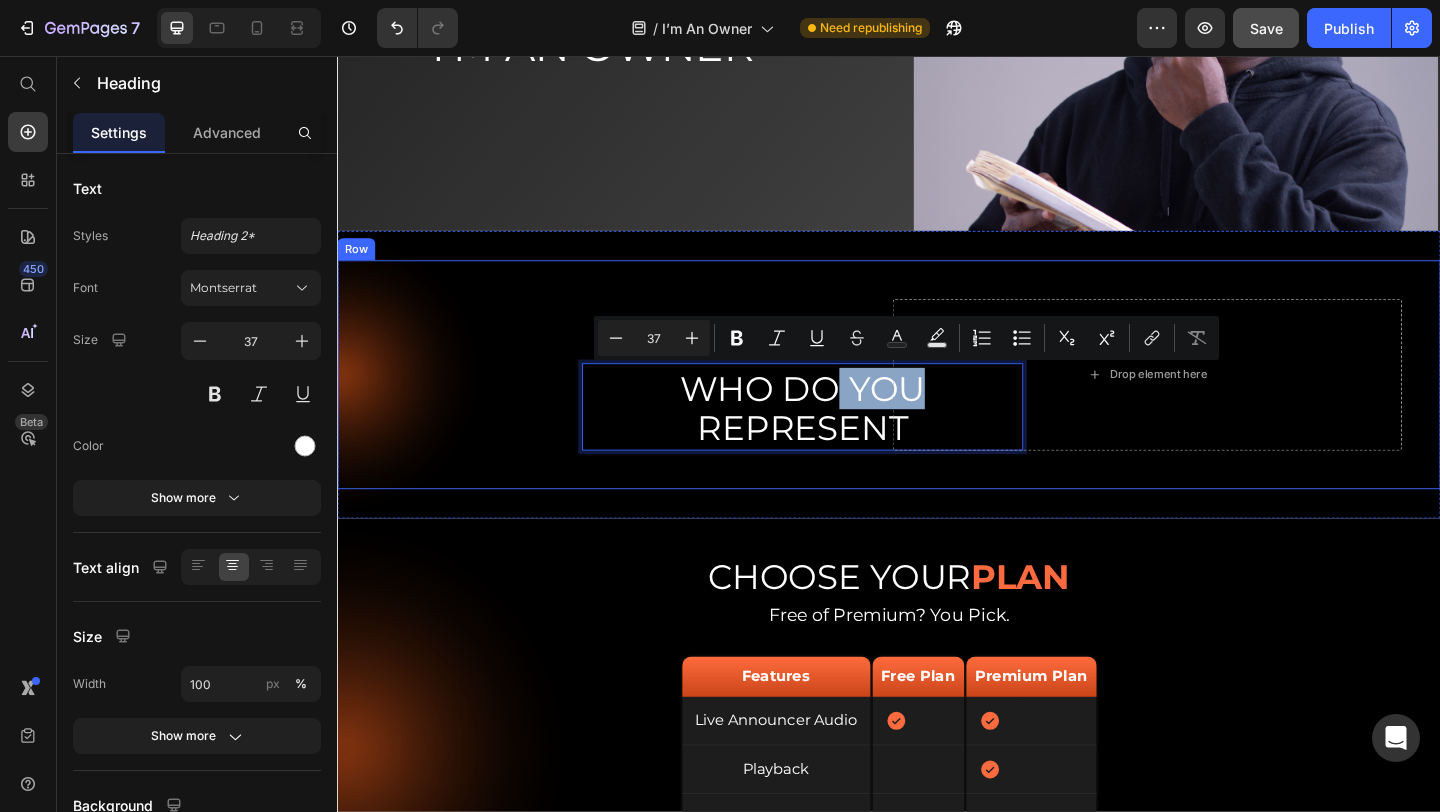 click on "WHO DO YOU REPRESENT Heading   0
Drop element here Row" at bounding box center (937, 402) 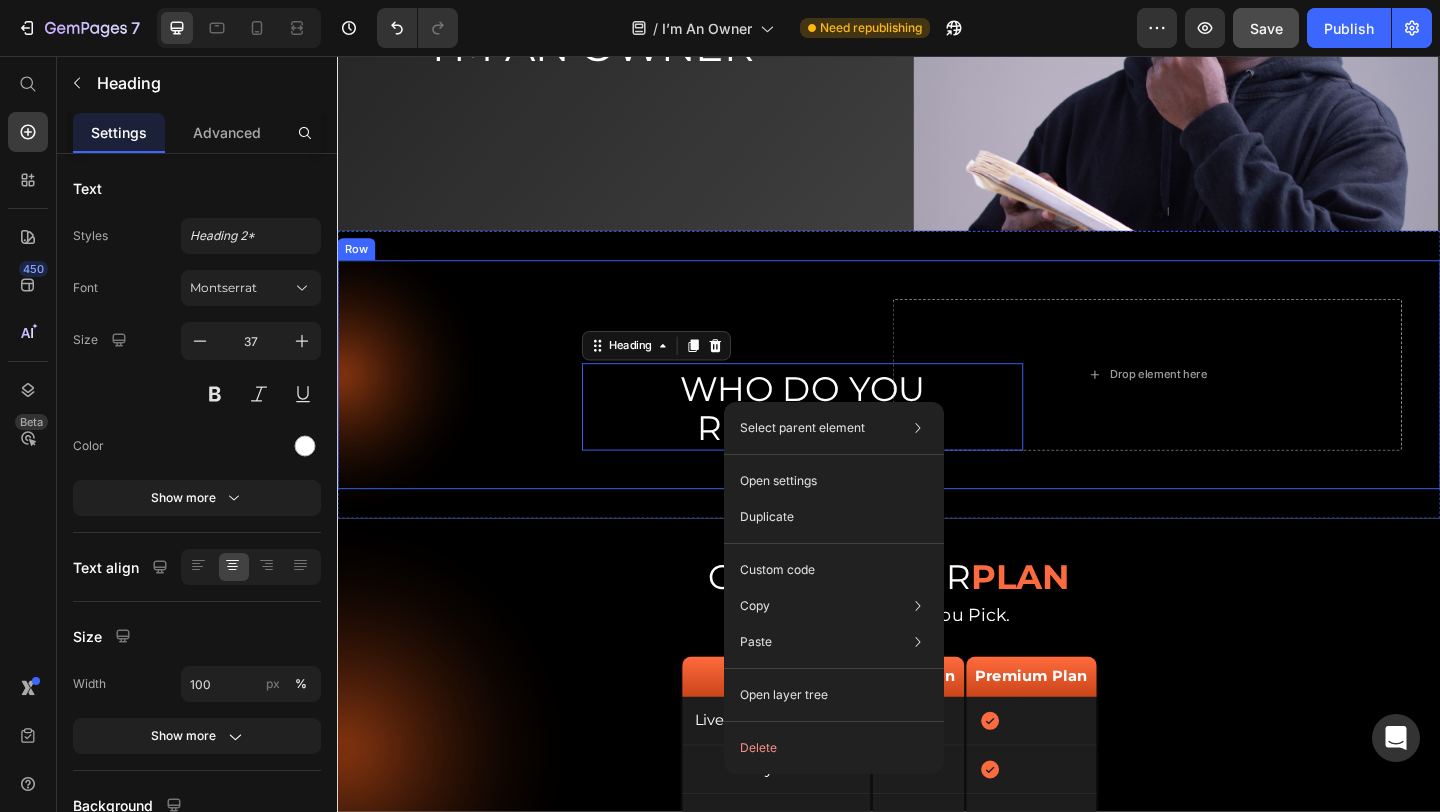 click on "WHO DO YOU REPRESENT Heading   0
Drop element here Row" at bounding box center (937, 402) 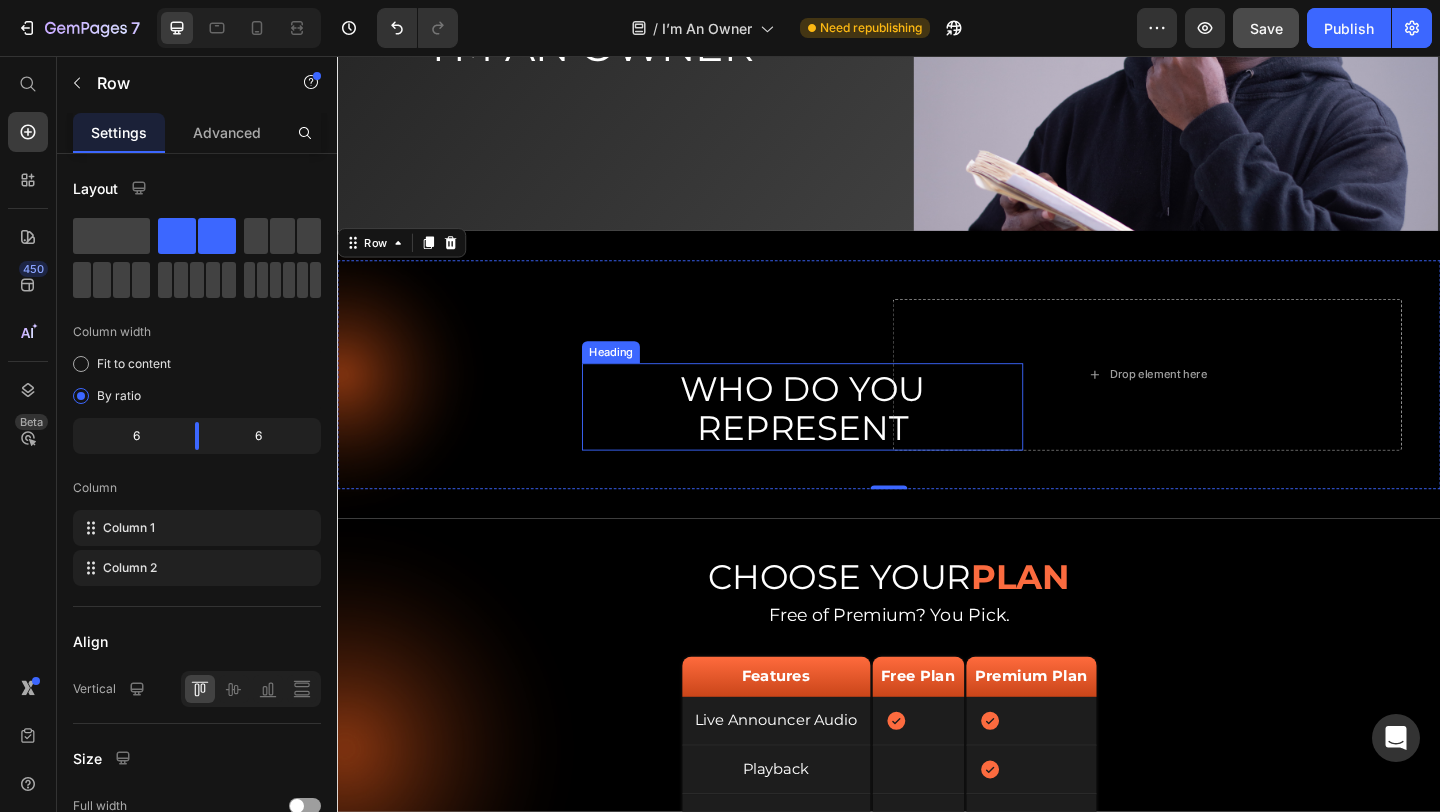 click on "WHO DO YOU REPRESENT" at bounding box center [843, 439] 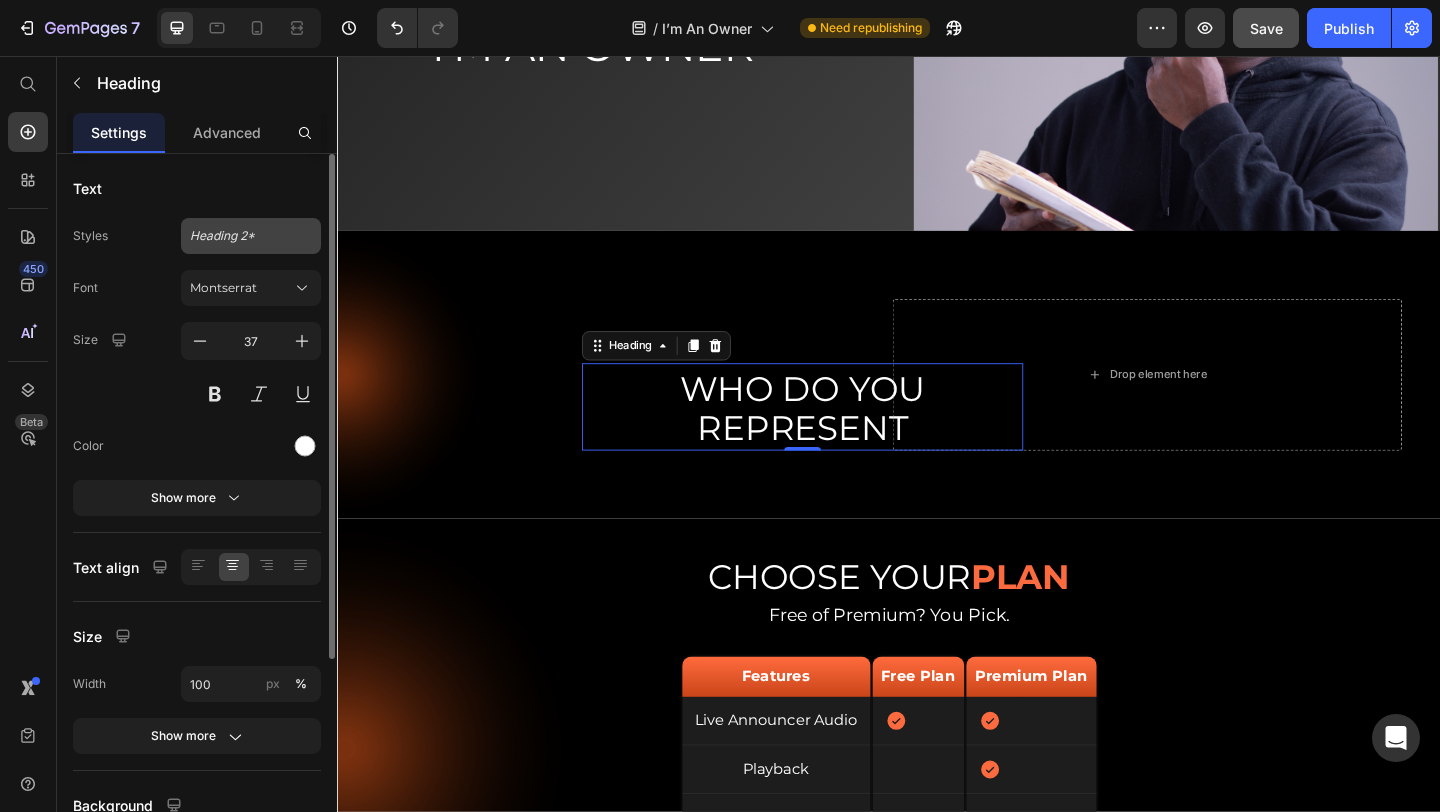 click on "Heading 2*" at bounding box center (239, 236) 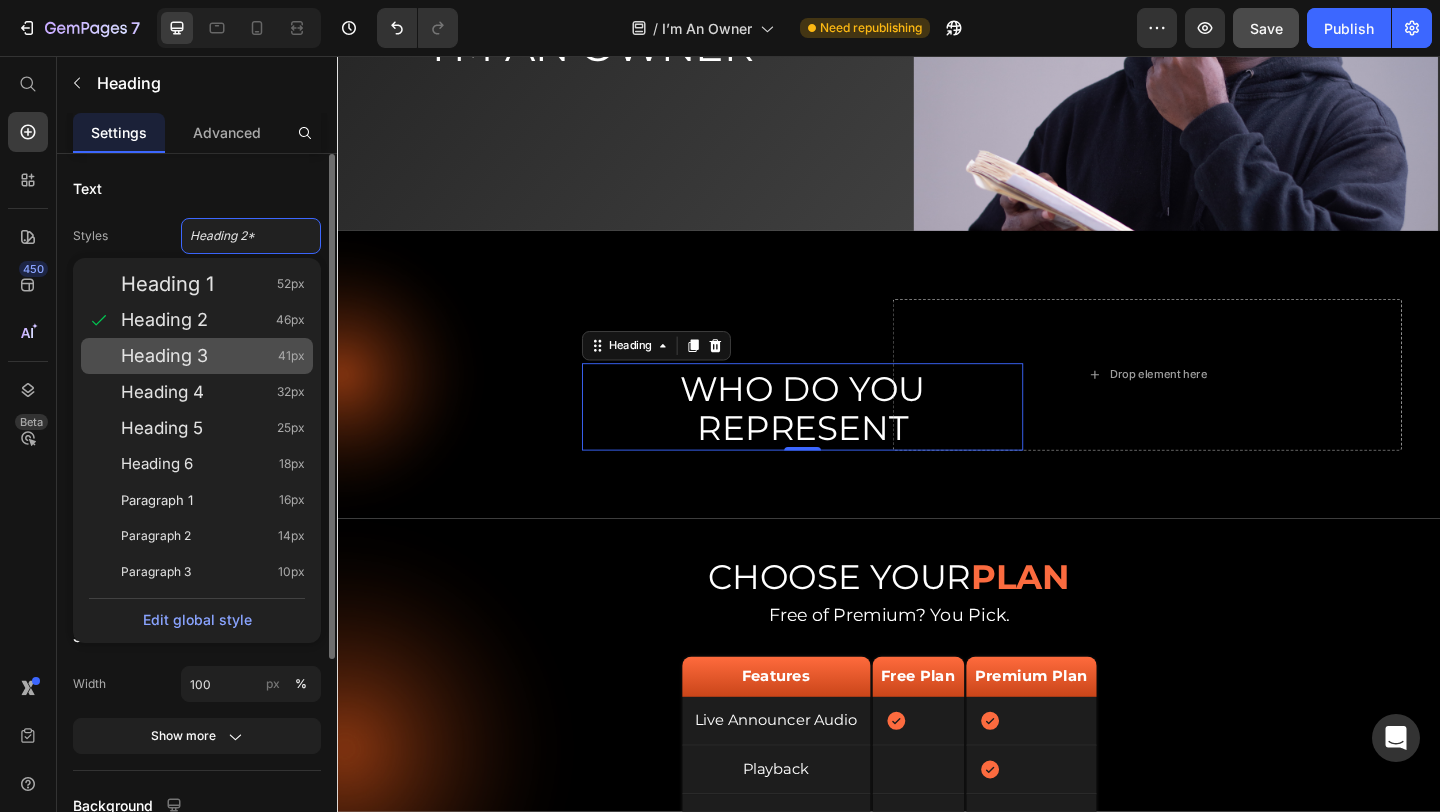 click on "Heading 3 41px" at bounding box center [213, 356] 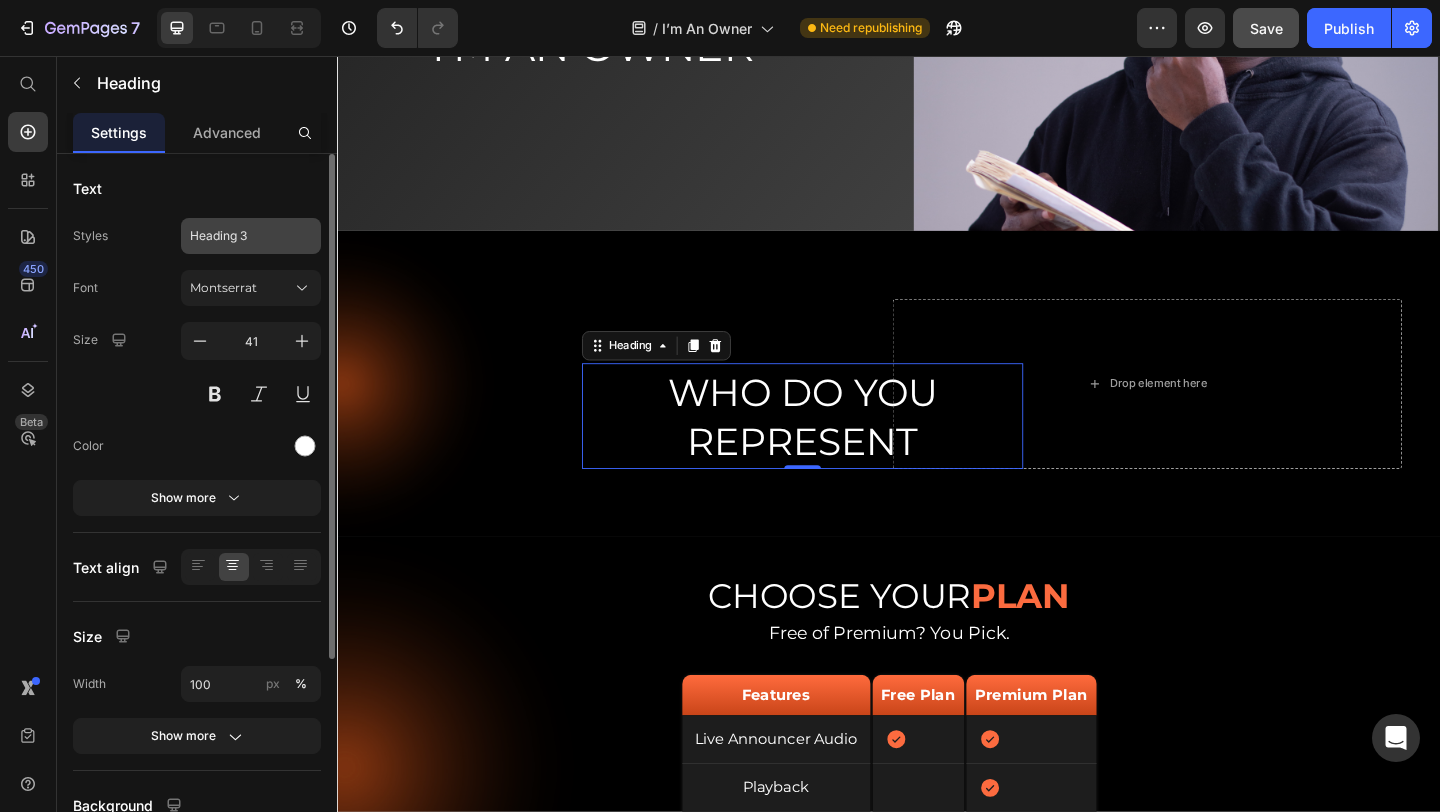 click on "Heading 3" at bounding box center (239, 236) 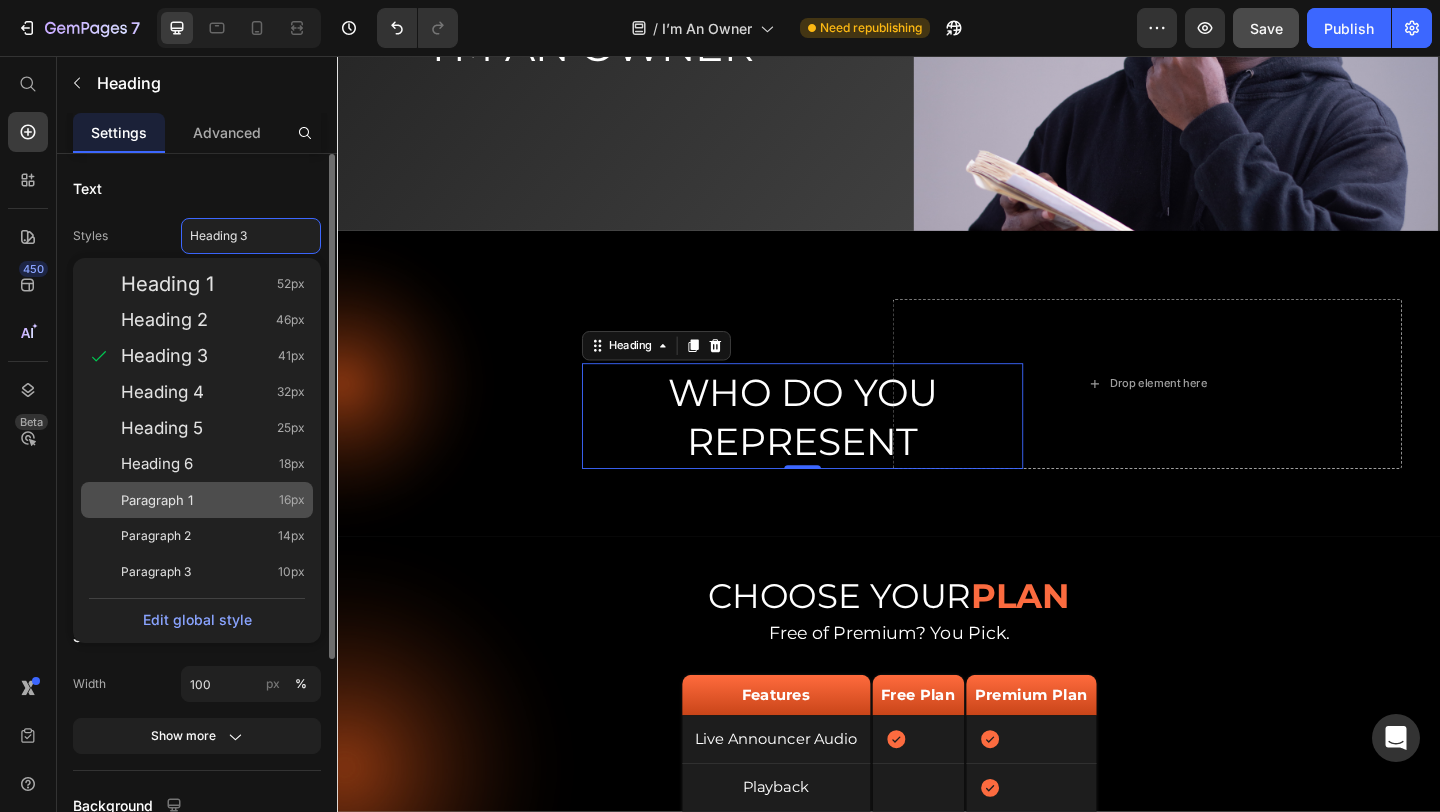 click on "Paragraph 1 16px" at bounding box center (213, 500) 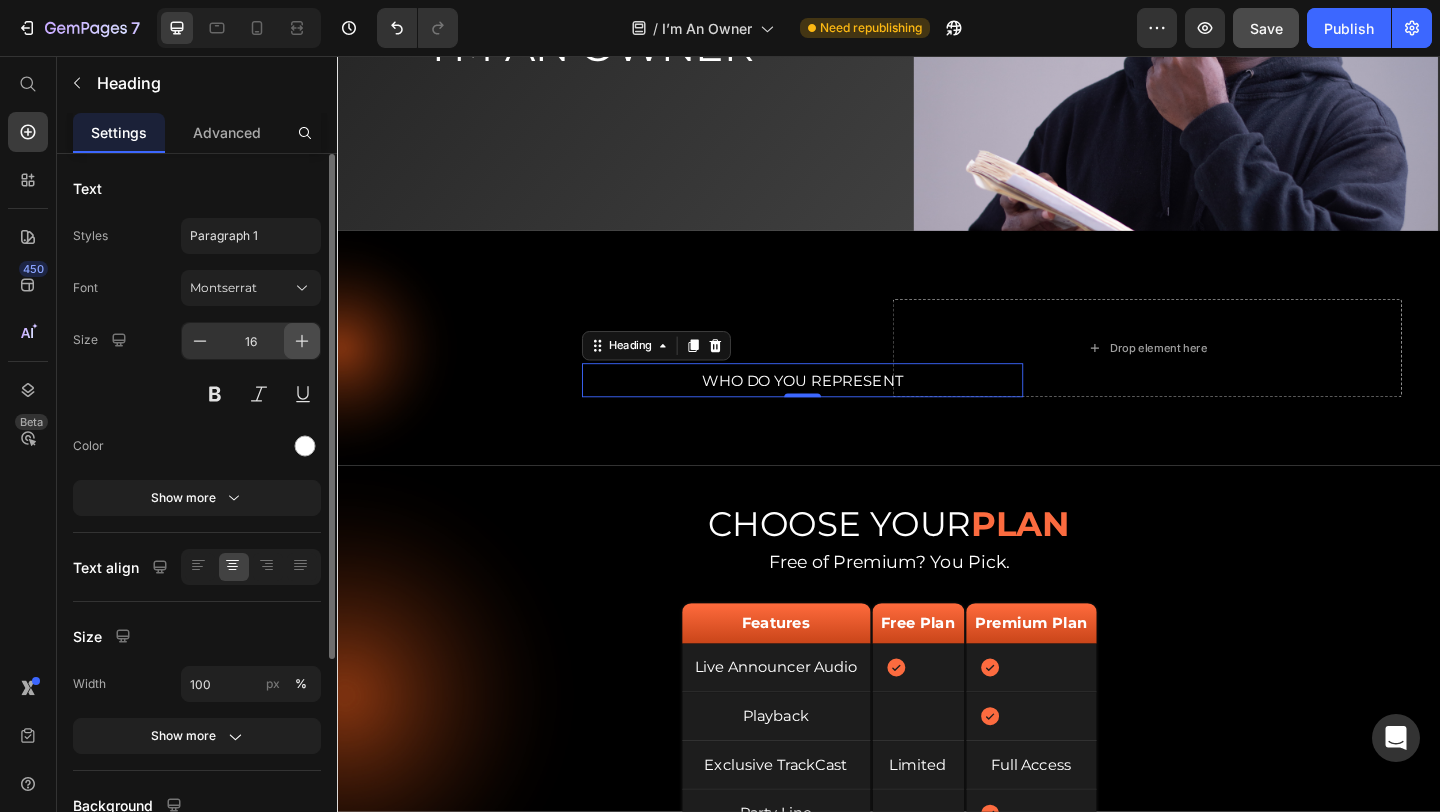 click at bounding box center [302, 341] 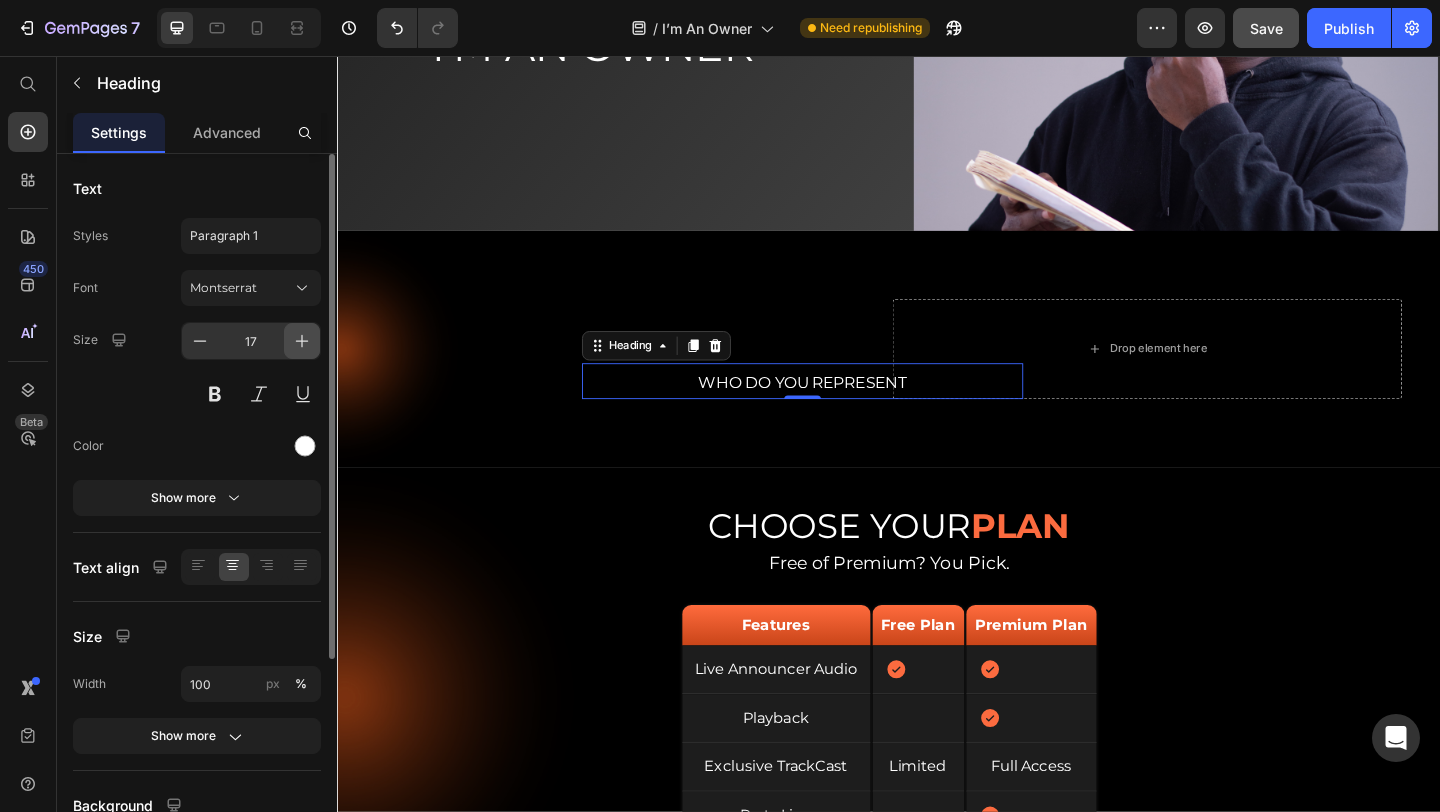 click at bounding box center [302, 341] 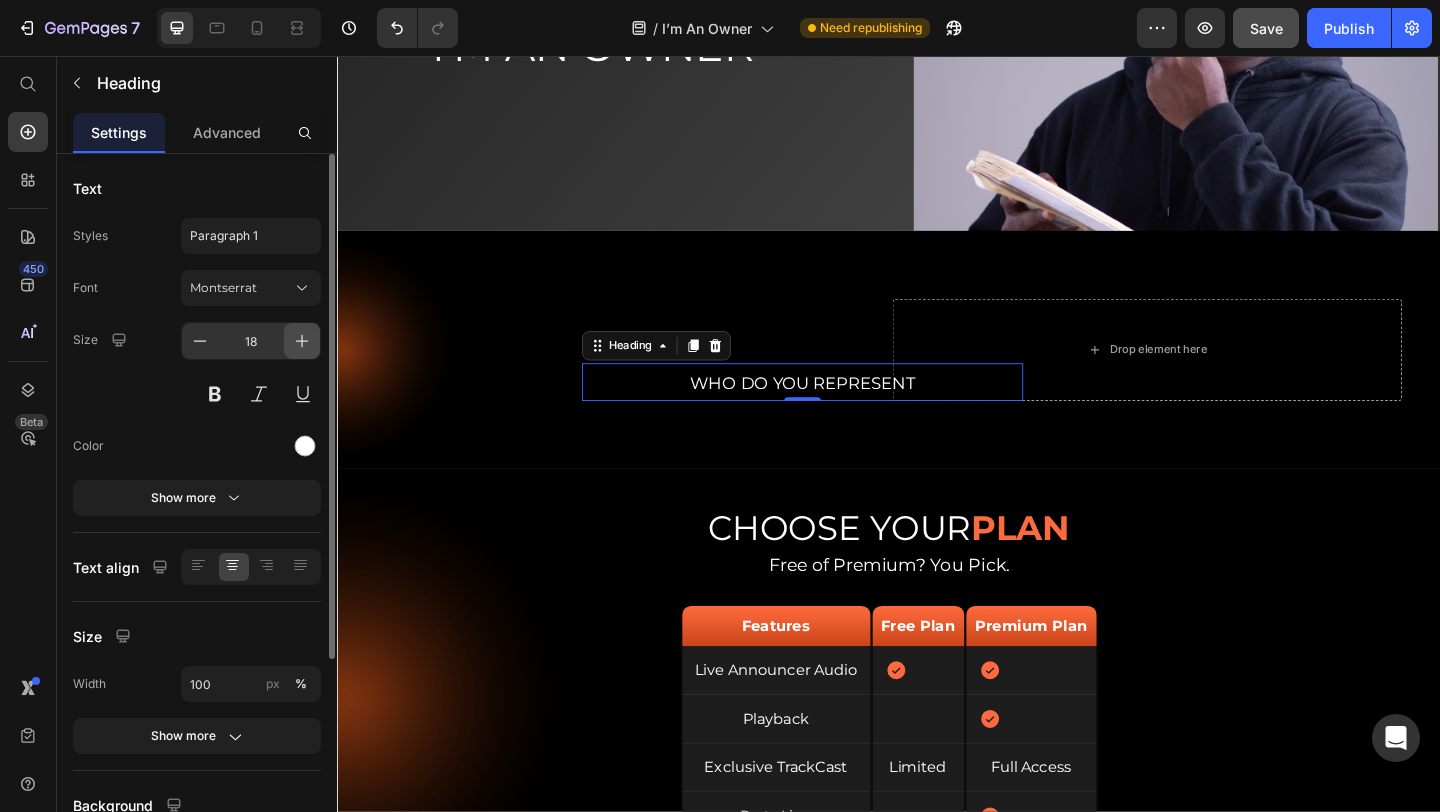 click at bounding box center (302, 341) 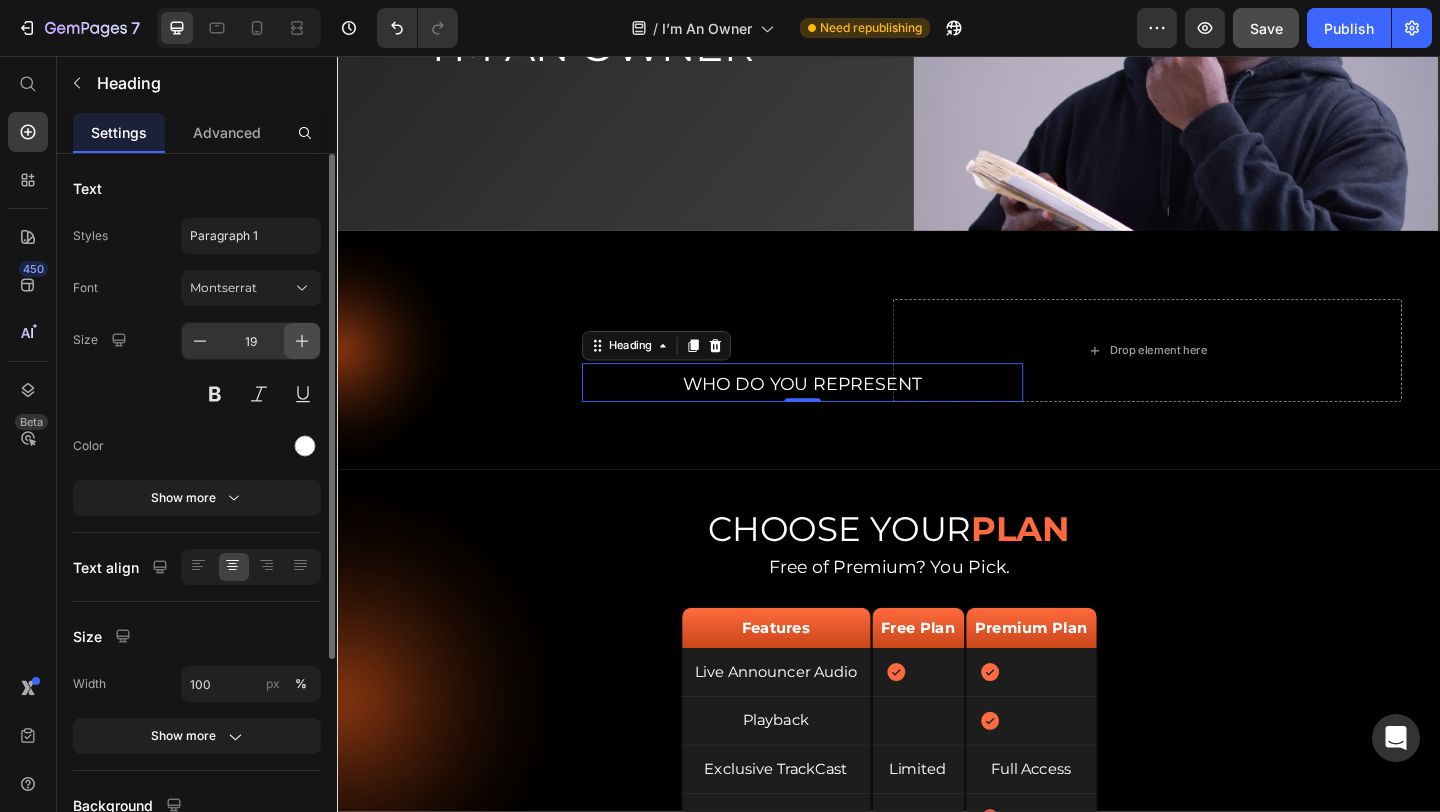 click at bounding box center (302, 341) 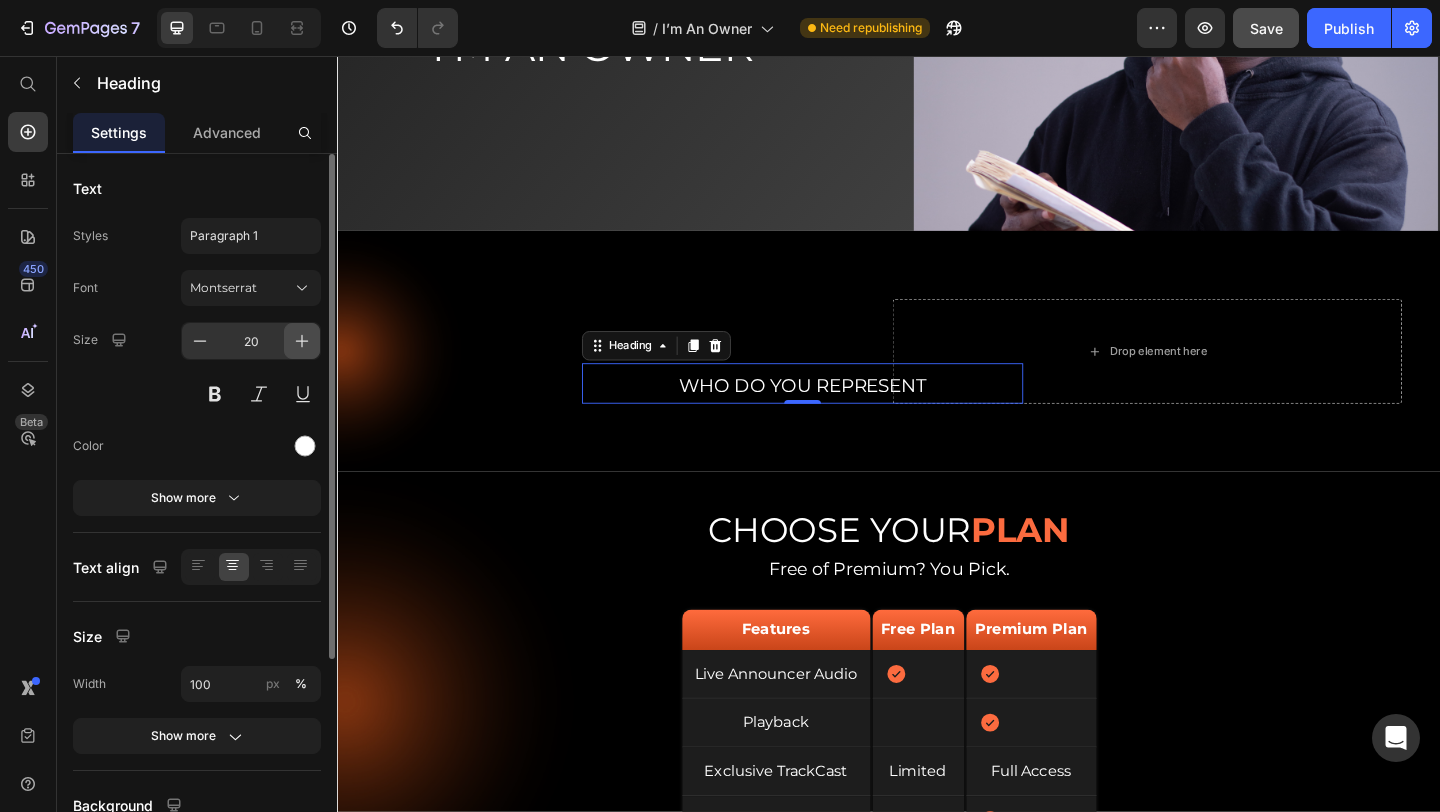 click at bounding box center (302, 341) 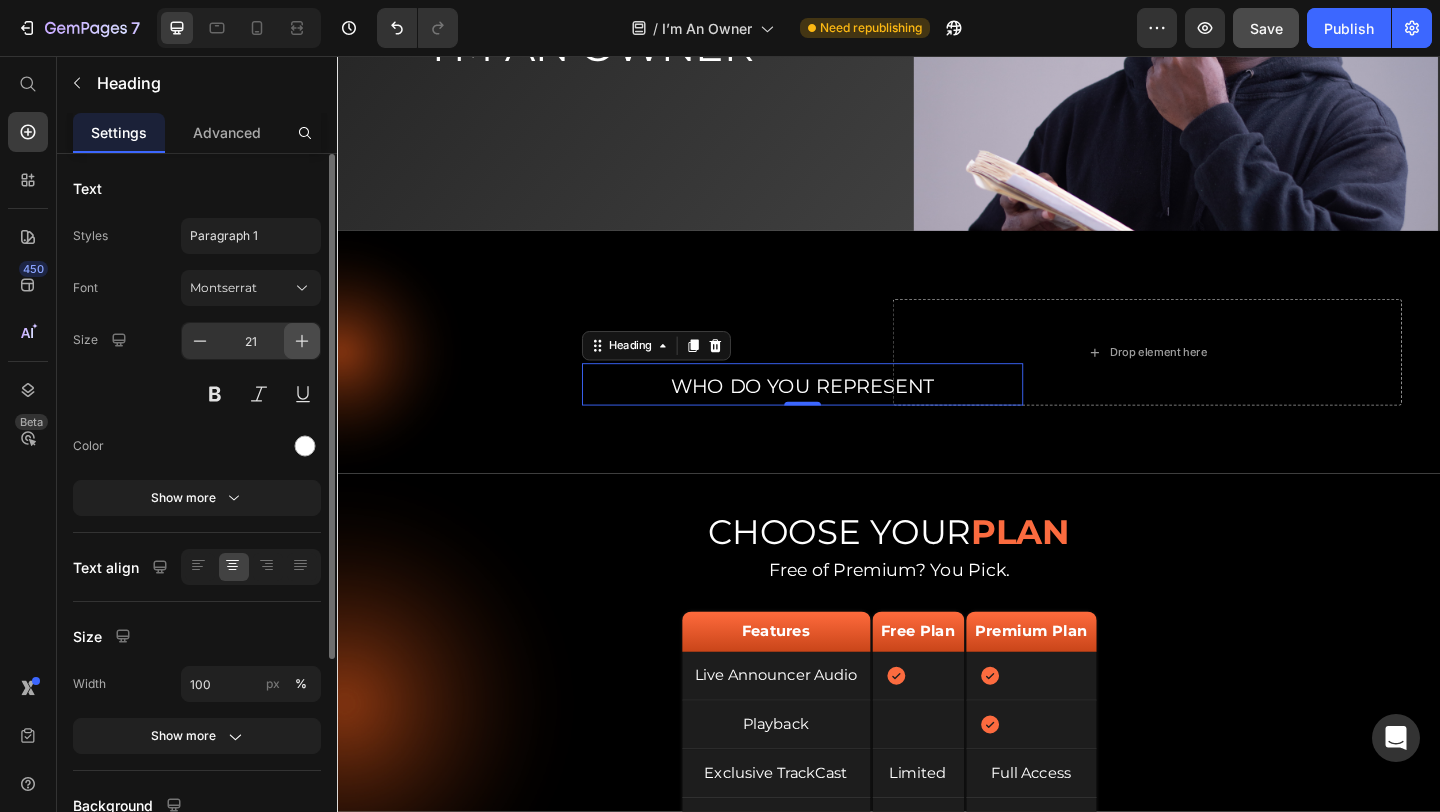 click at bounding box center (302, 341) 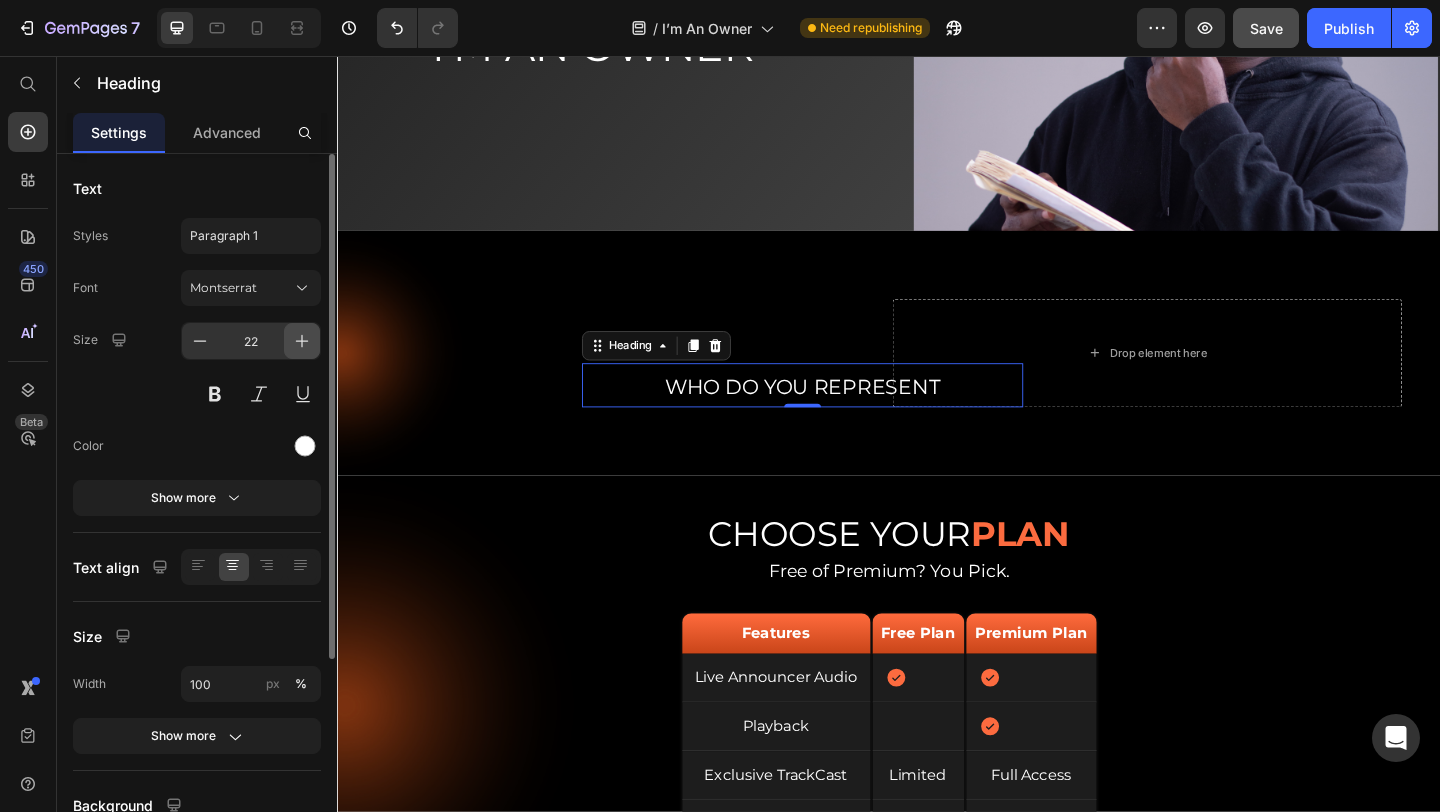 click at bounding box center (302, 341) 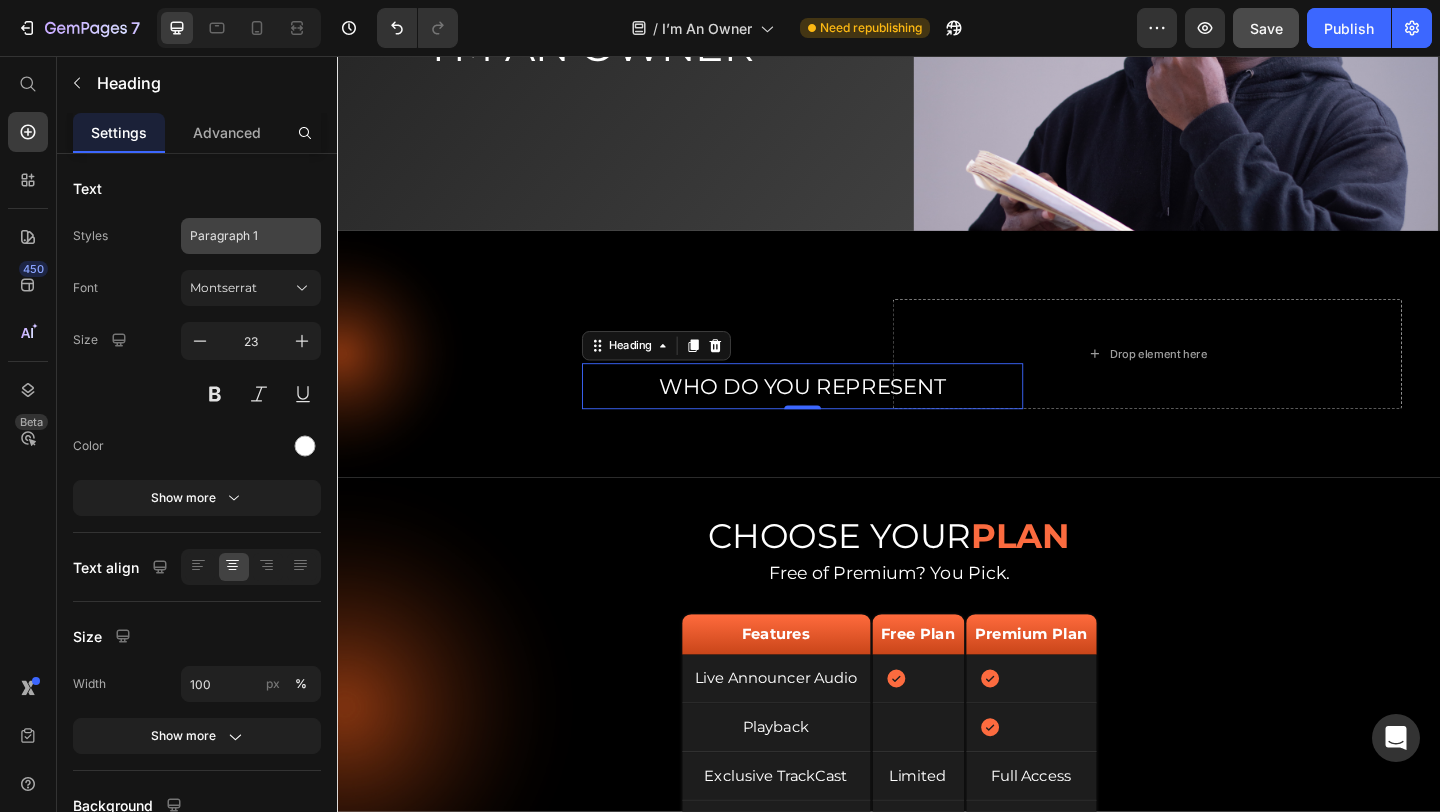 click on "Paragraph 1" at bounding box center (251, 236) 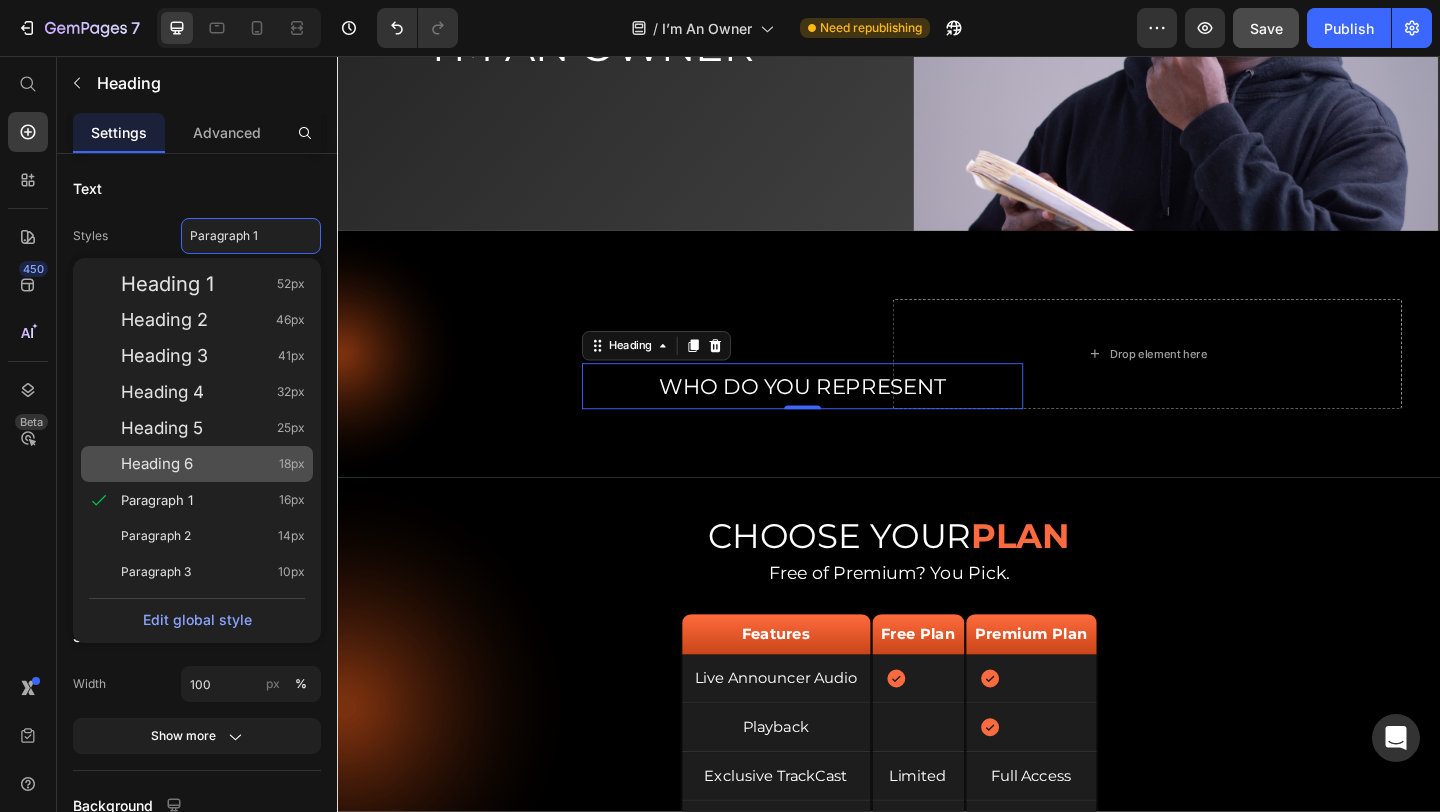click on "Heading 6 18px" at bounding box center (213, 464) 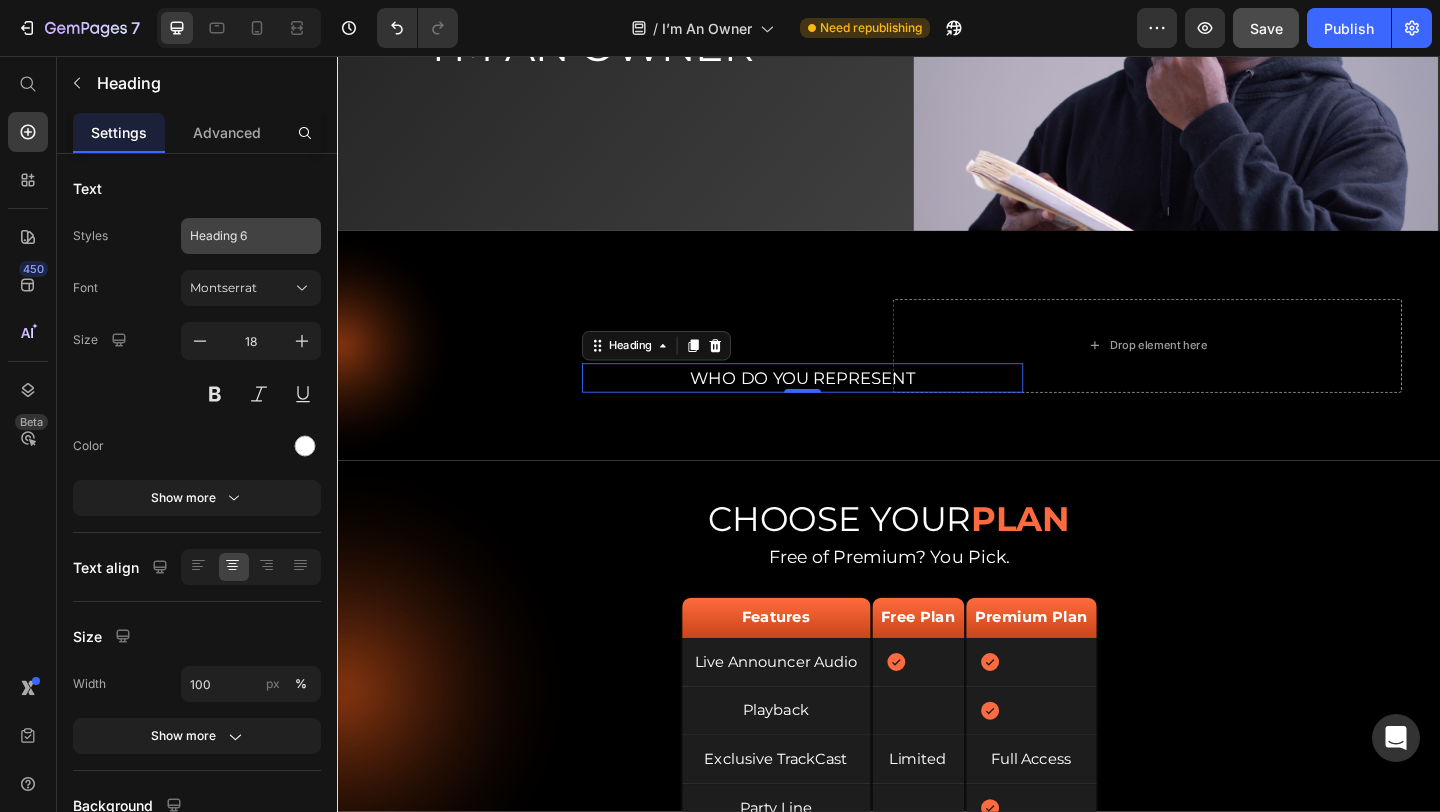 click on "Heading 6" at bounding box center [251, 236] 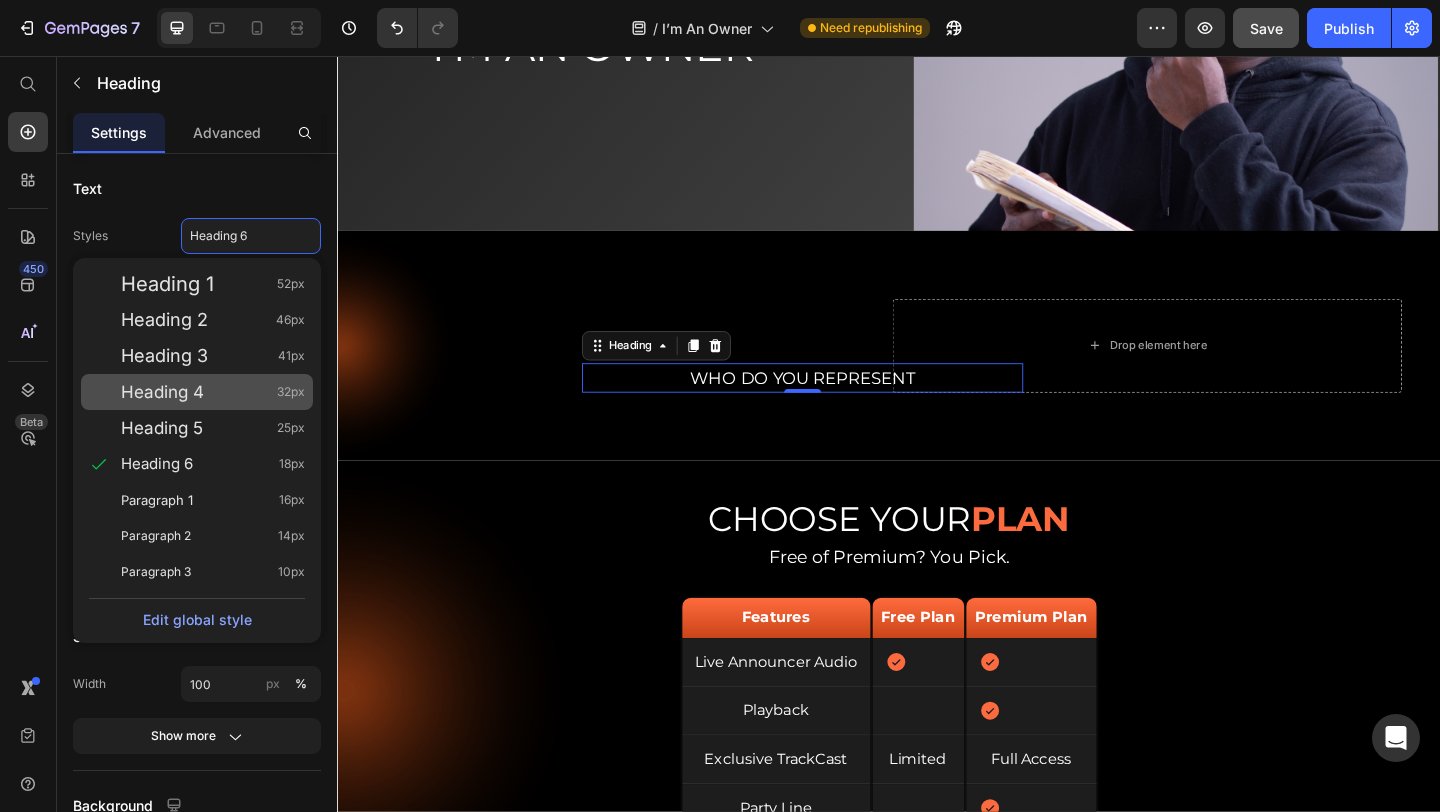 click on "Heading 4 32px" at bounding box center (213, 392) 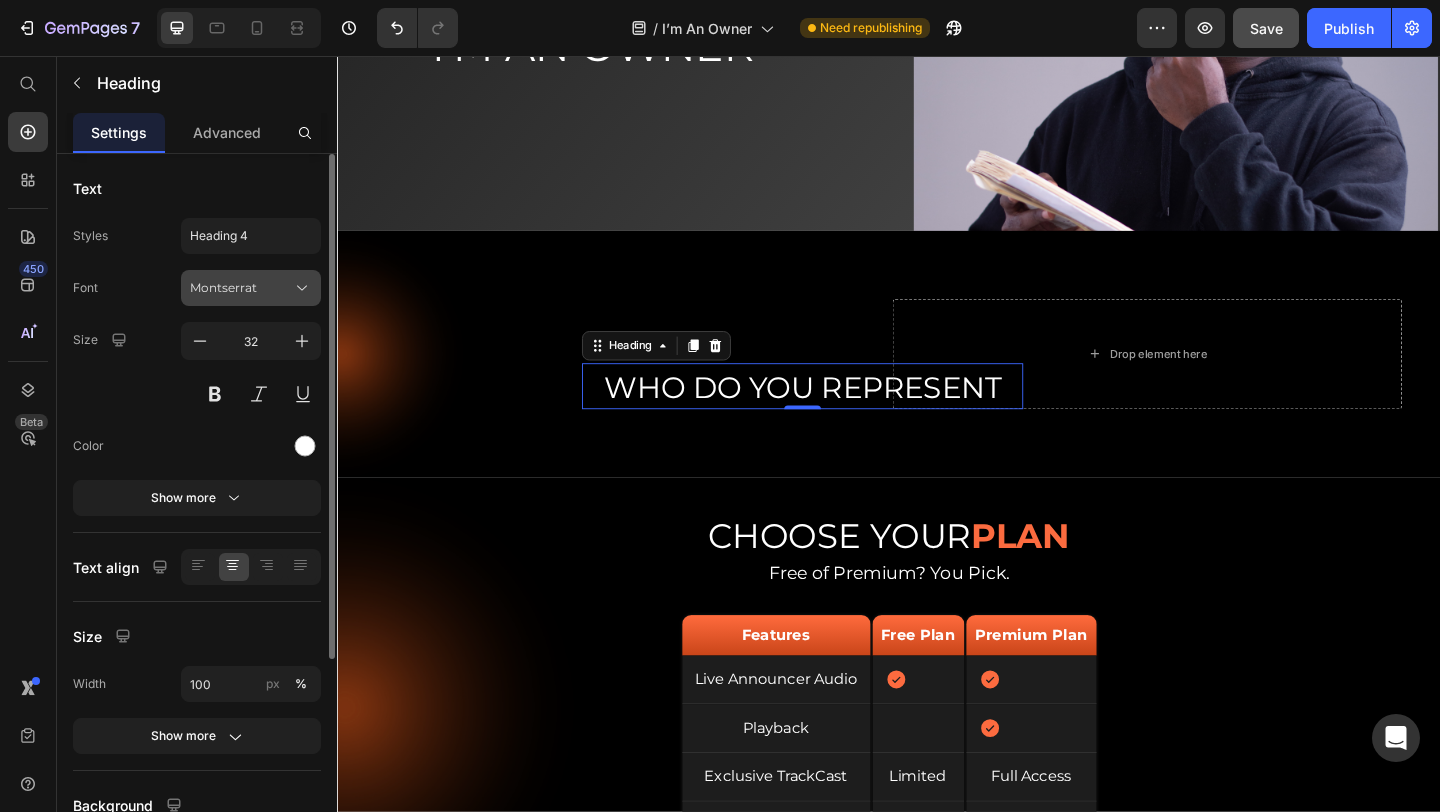 click on "Montserrat" at bounding box center [241, 288] 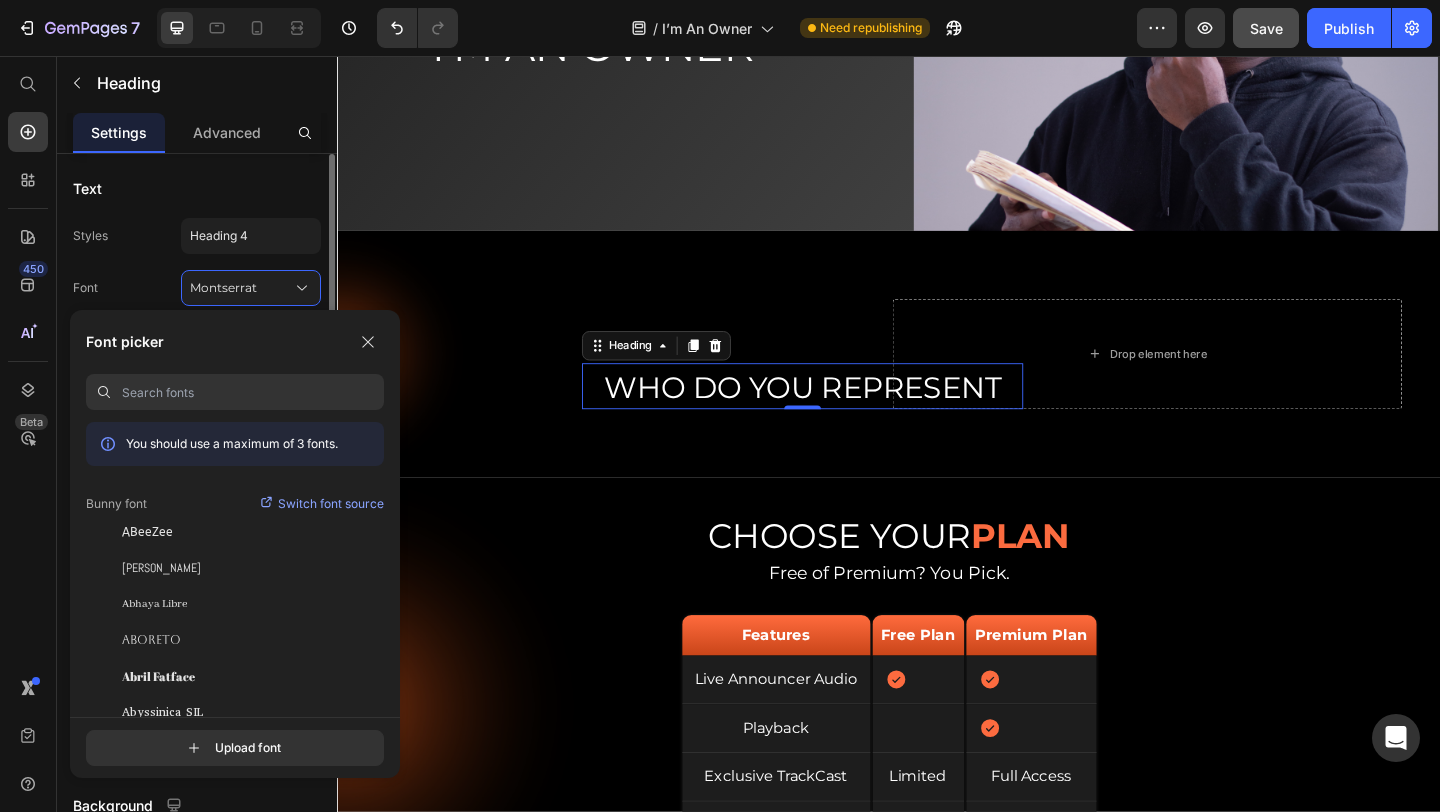 click on "Styles Heading 4 Font Montserrat Size 32 Color Show more" 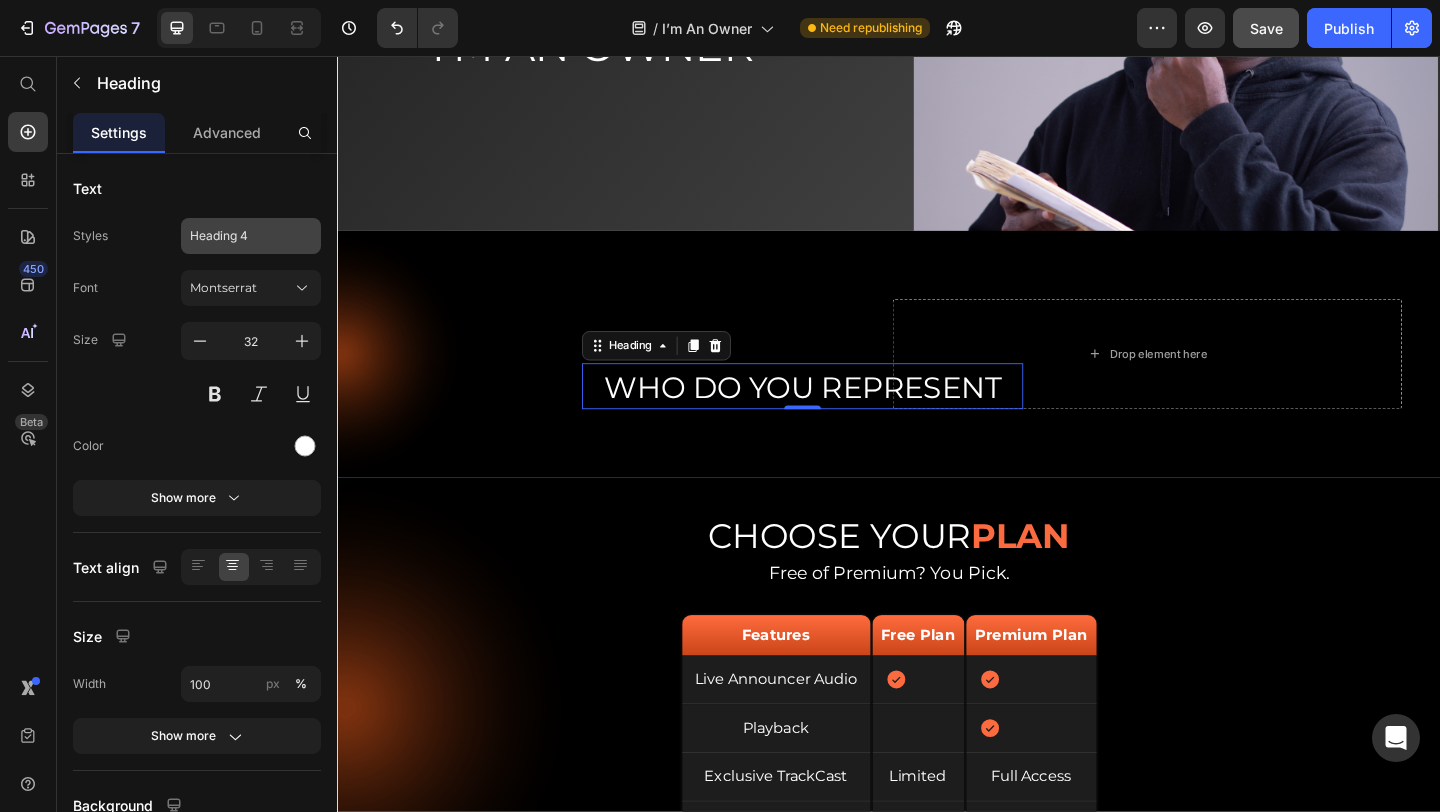 click on "Heading 4" at bounding box center [239, 236] 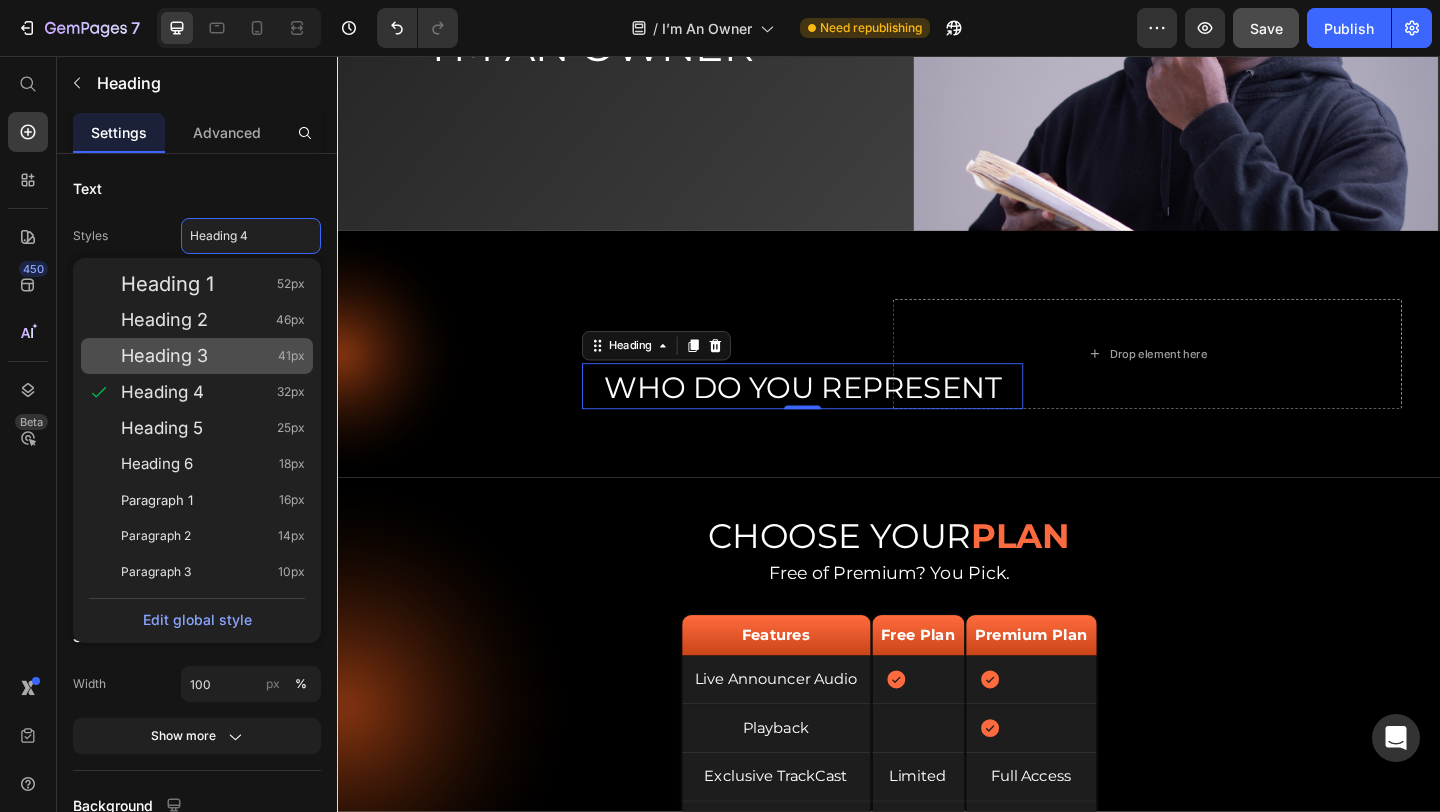 click on "Heading 3 41px" at bounding box center [213, 356] 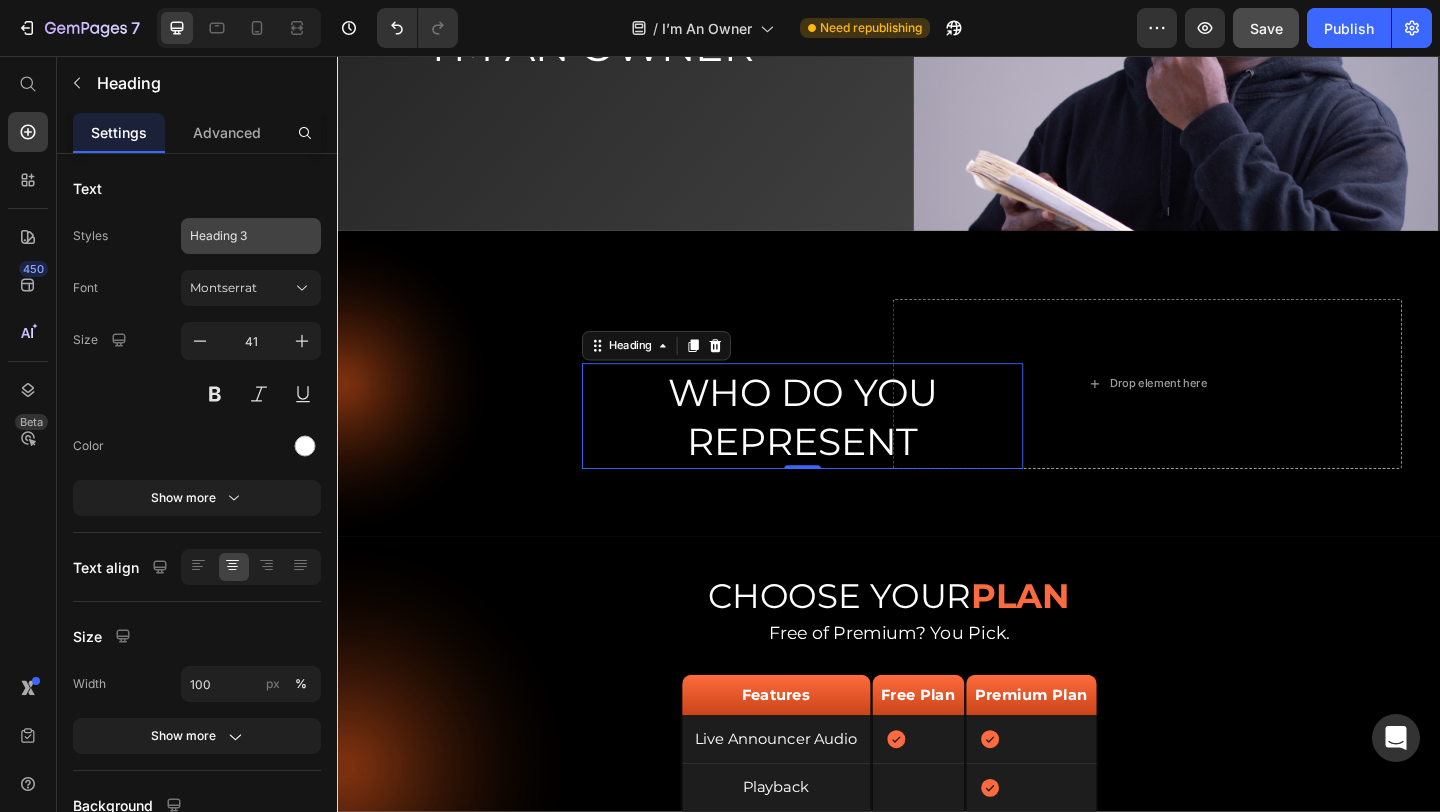 click on "Heading 3" at bounding box center (251, 236) 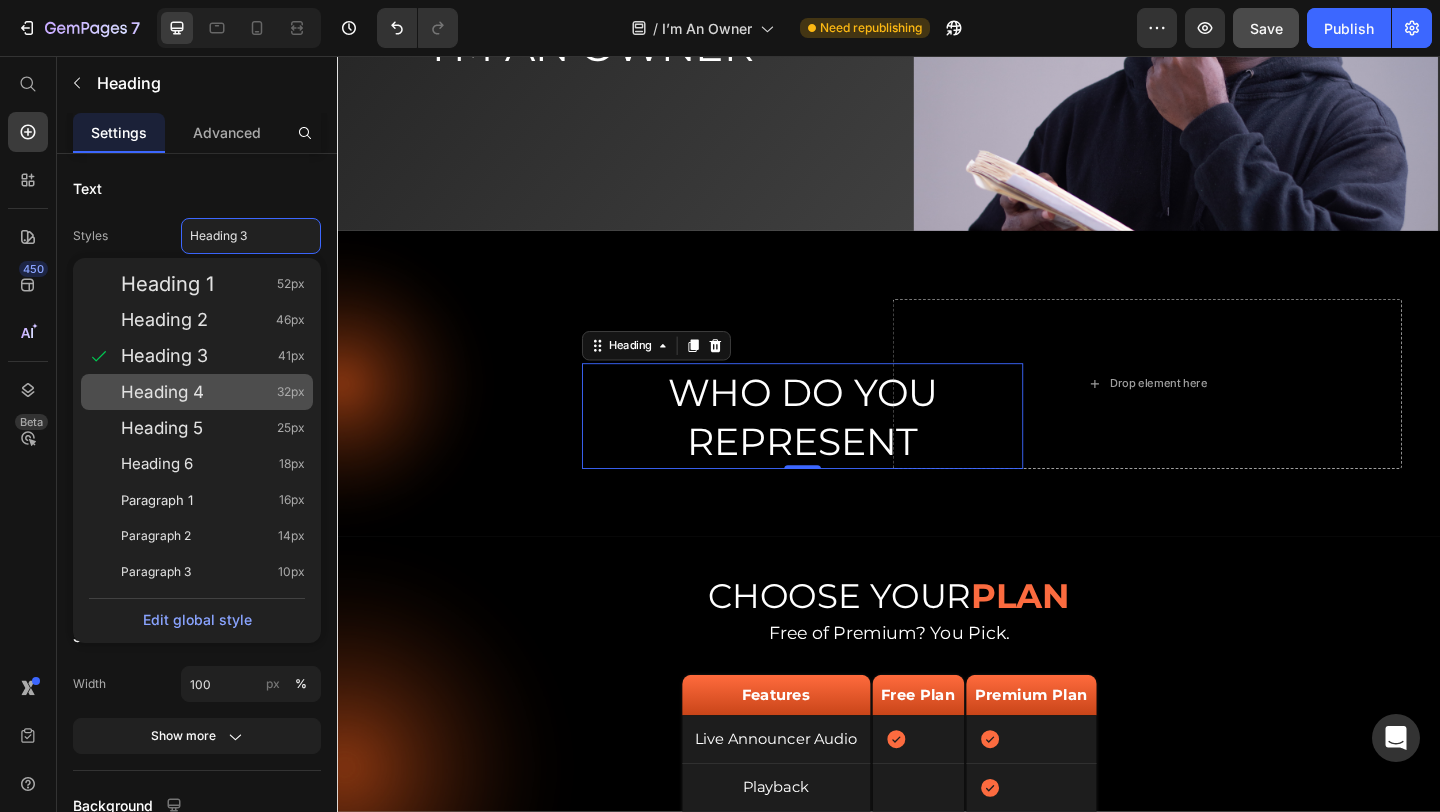 click on "Heading 4 32px" 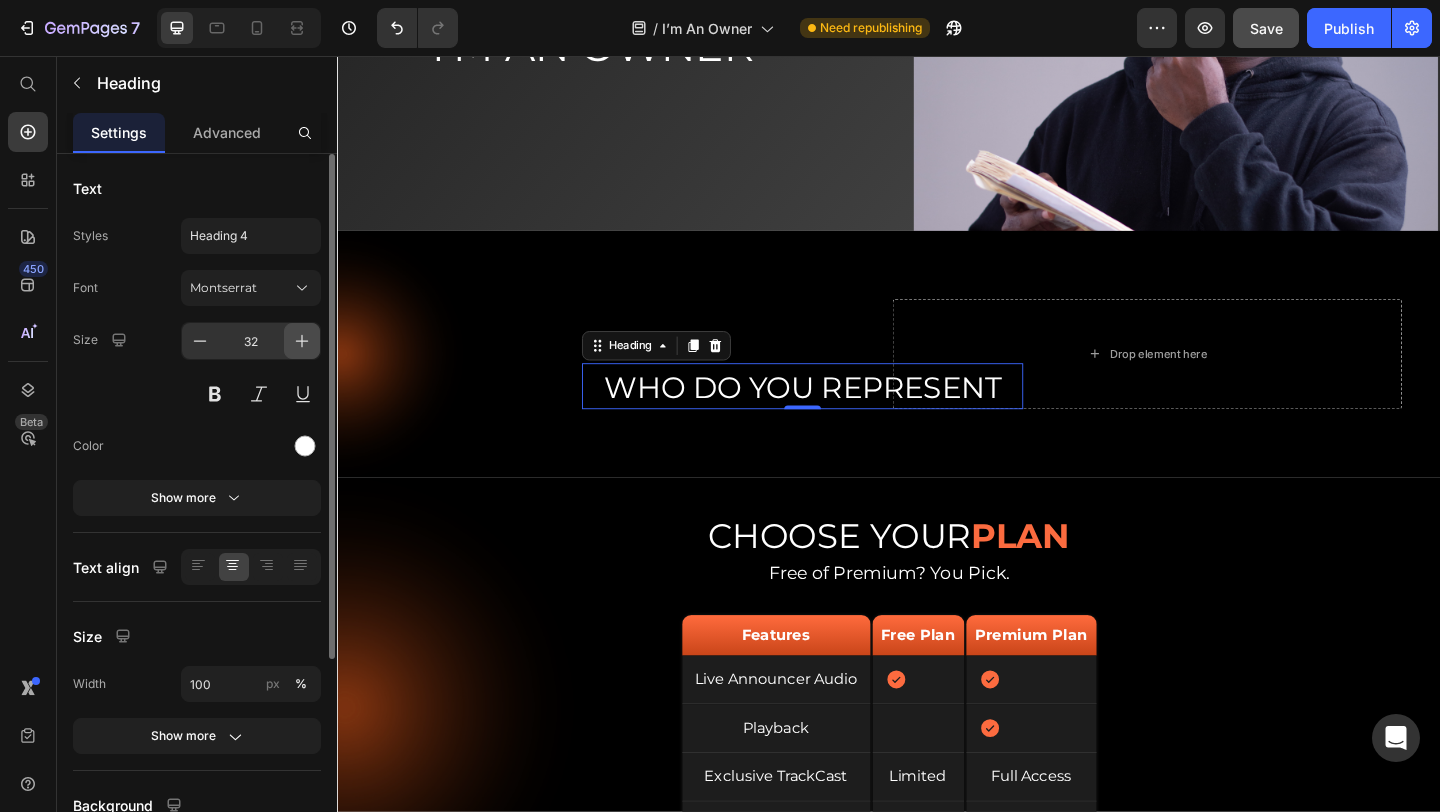 click 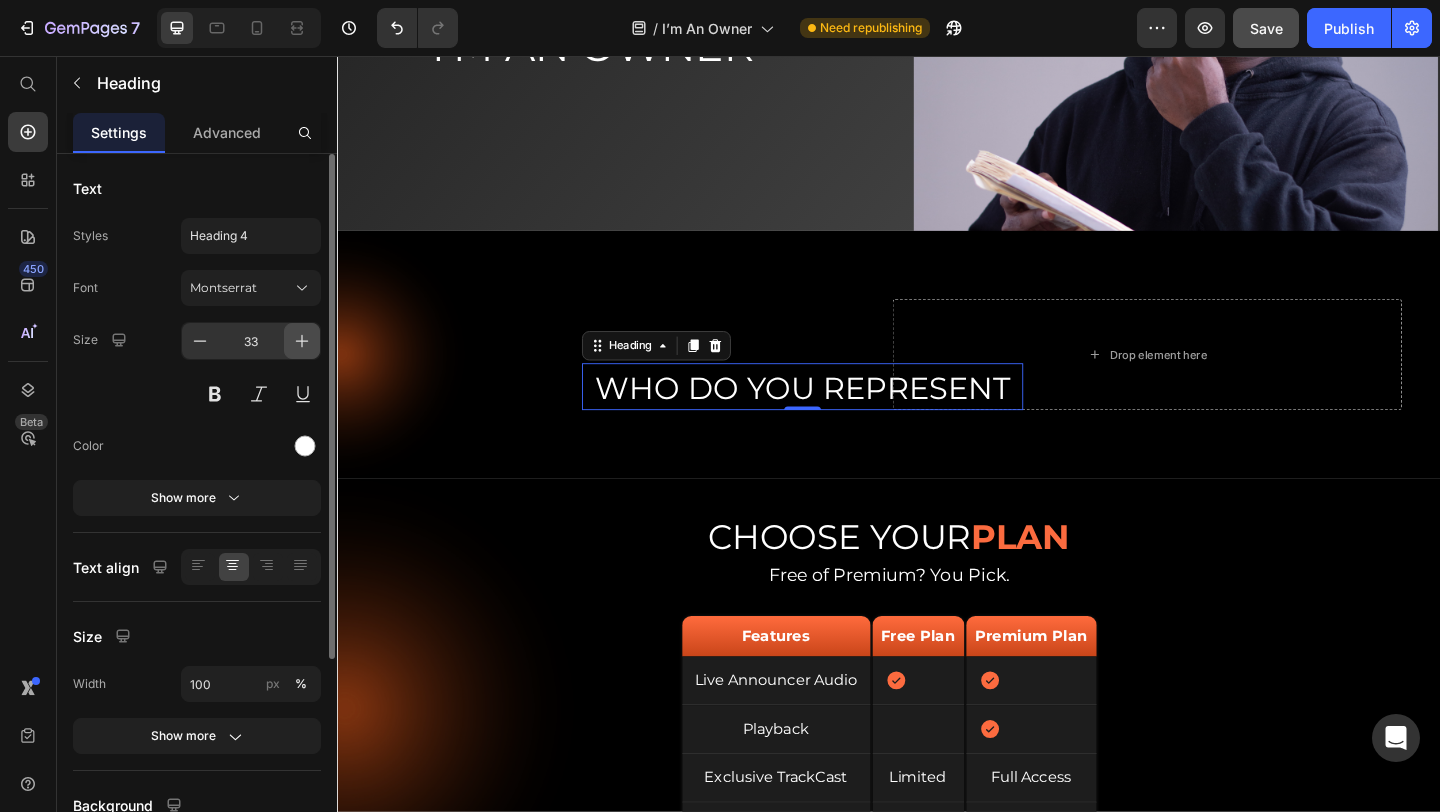 click 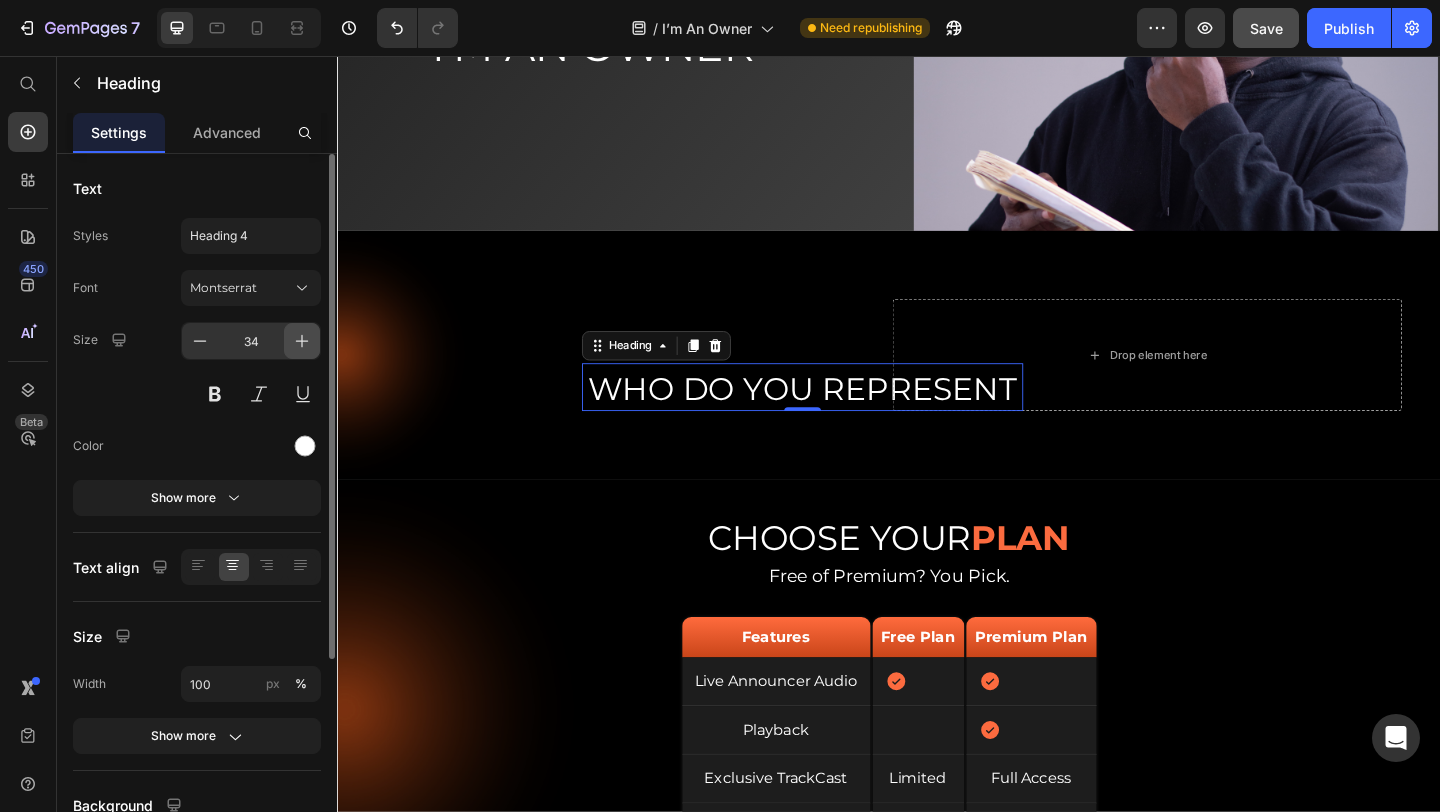 click 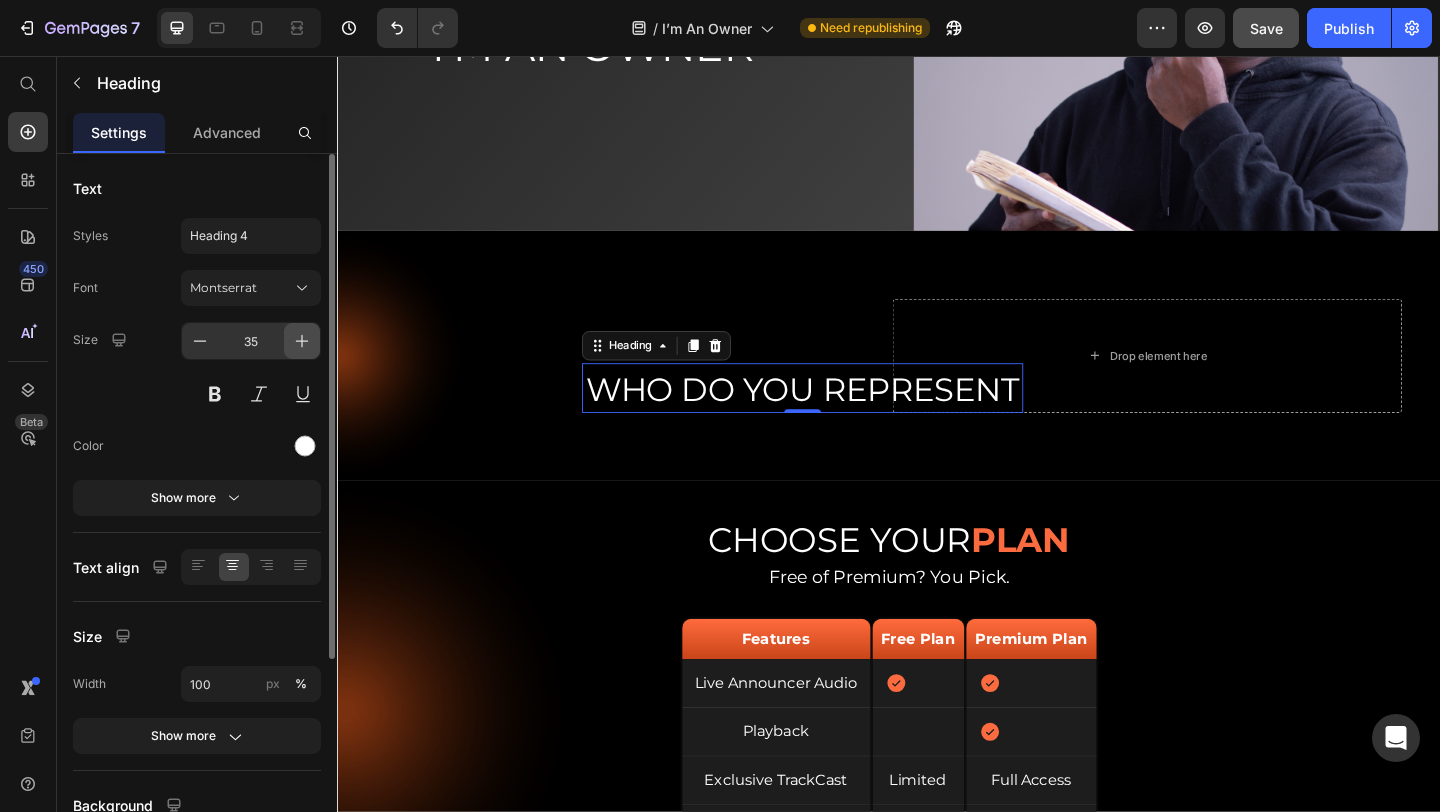 click 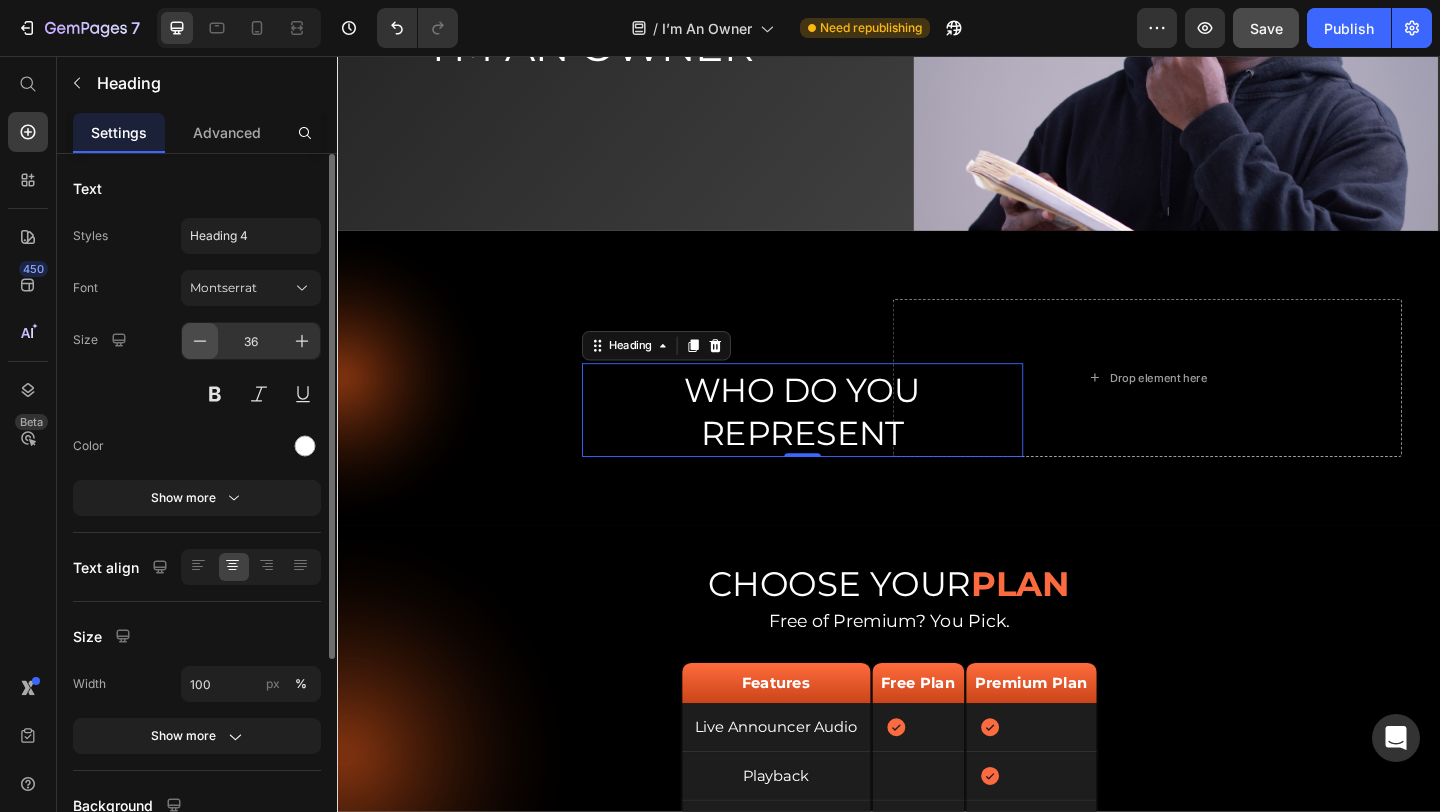 click at bounding box center (200, 341) 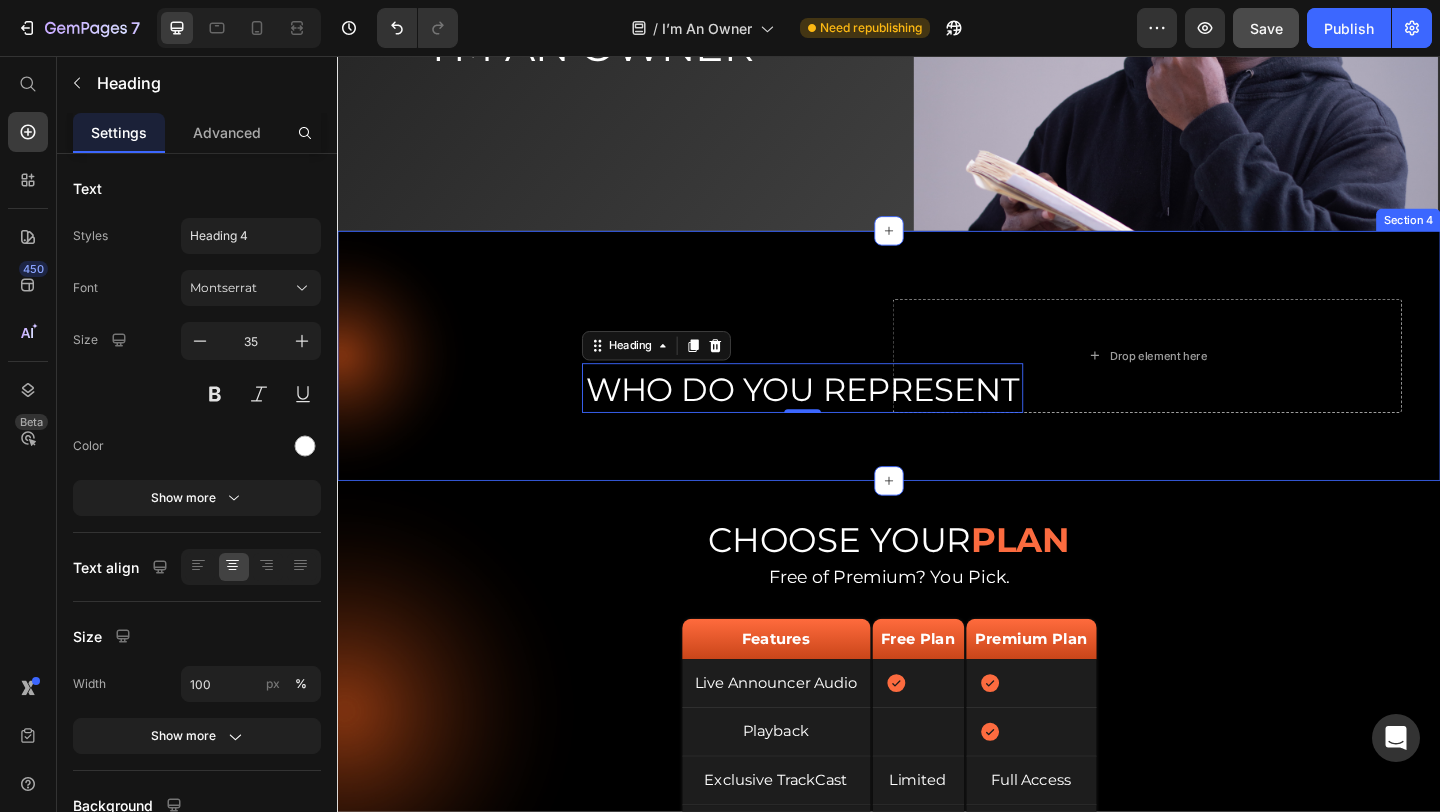 click on "WHO DO YOU REPRESENT Heading   0
Drop element here Row Section 4" at bounding box center [937, 382] 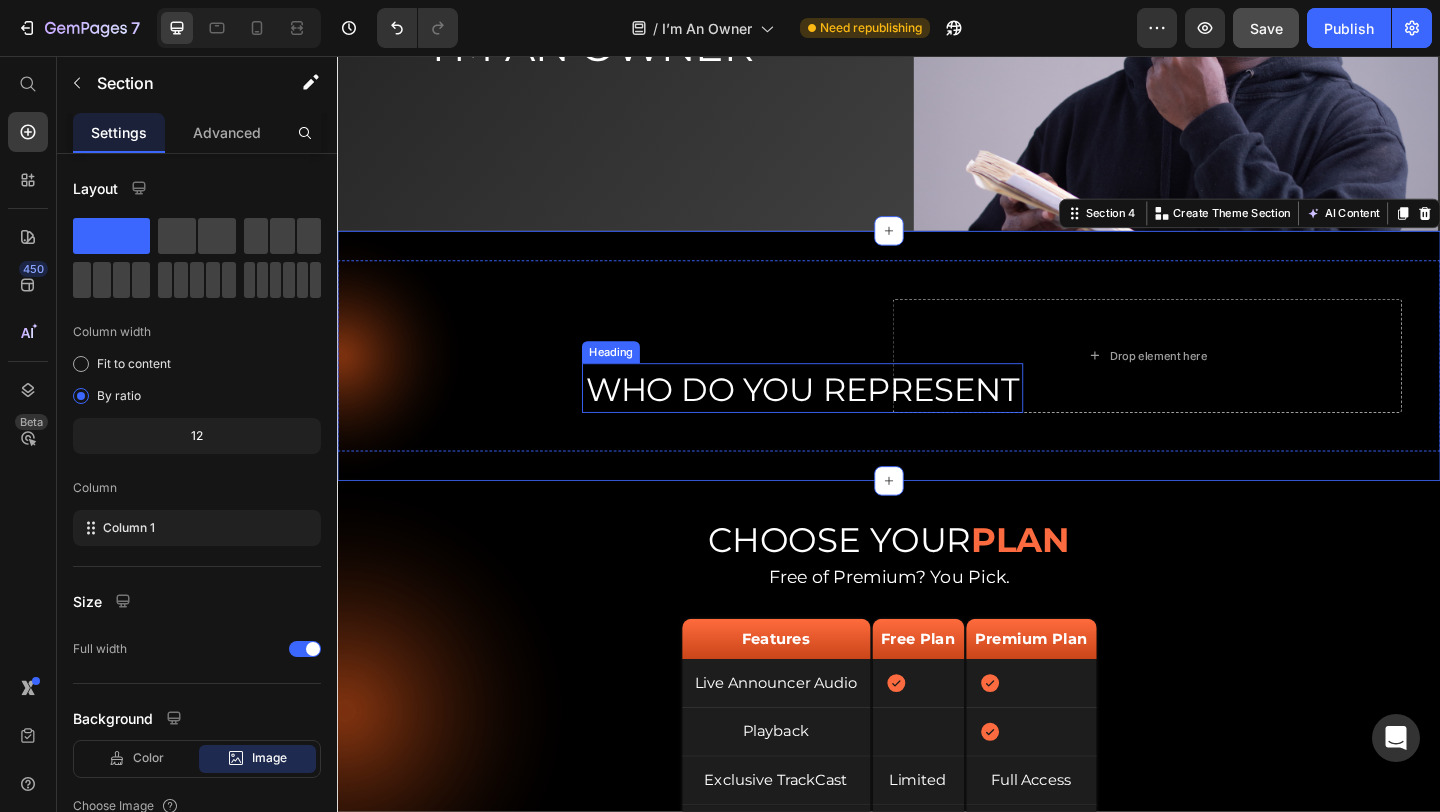 click on "WHO DO YOU REPRESENT" at bounding box center (843, 419) 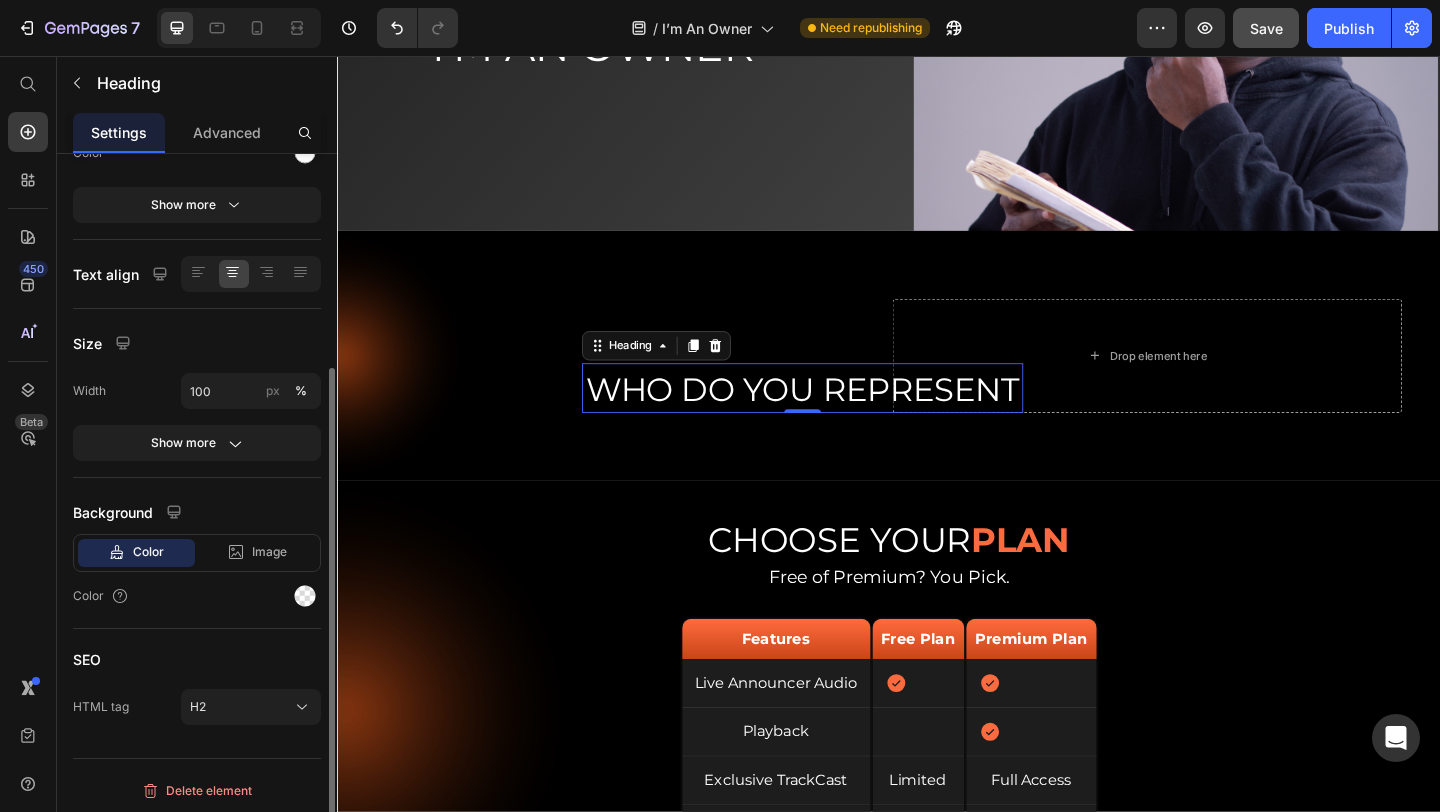 scroll, scrollTop: 297, scrollLeft: 0, axis: vertical 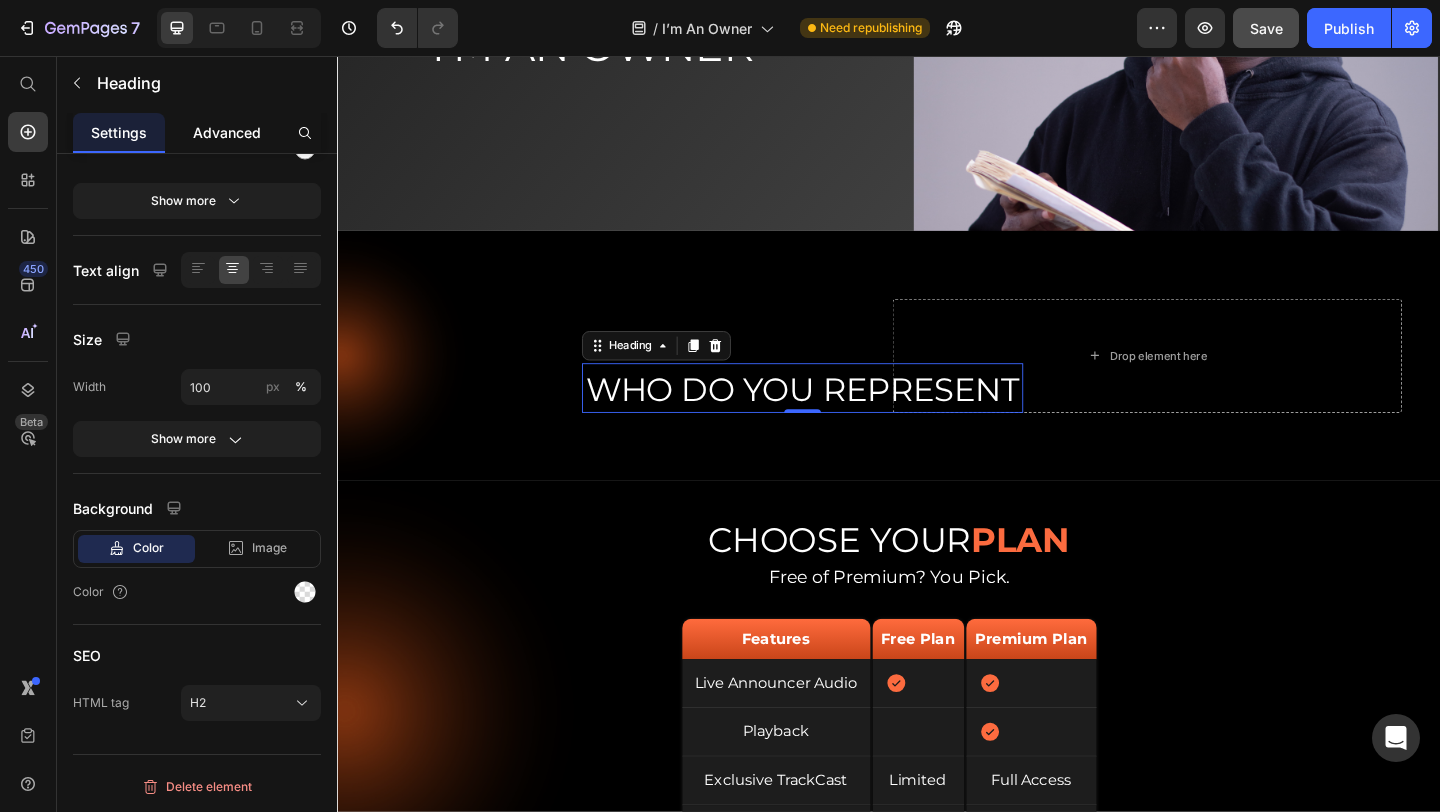 click on "Advanced" at bounding box center (227, 132) 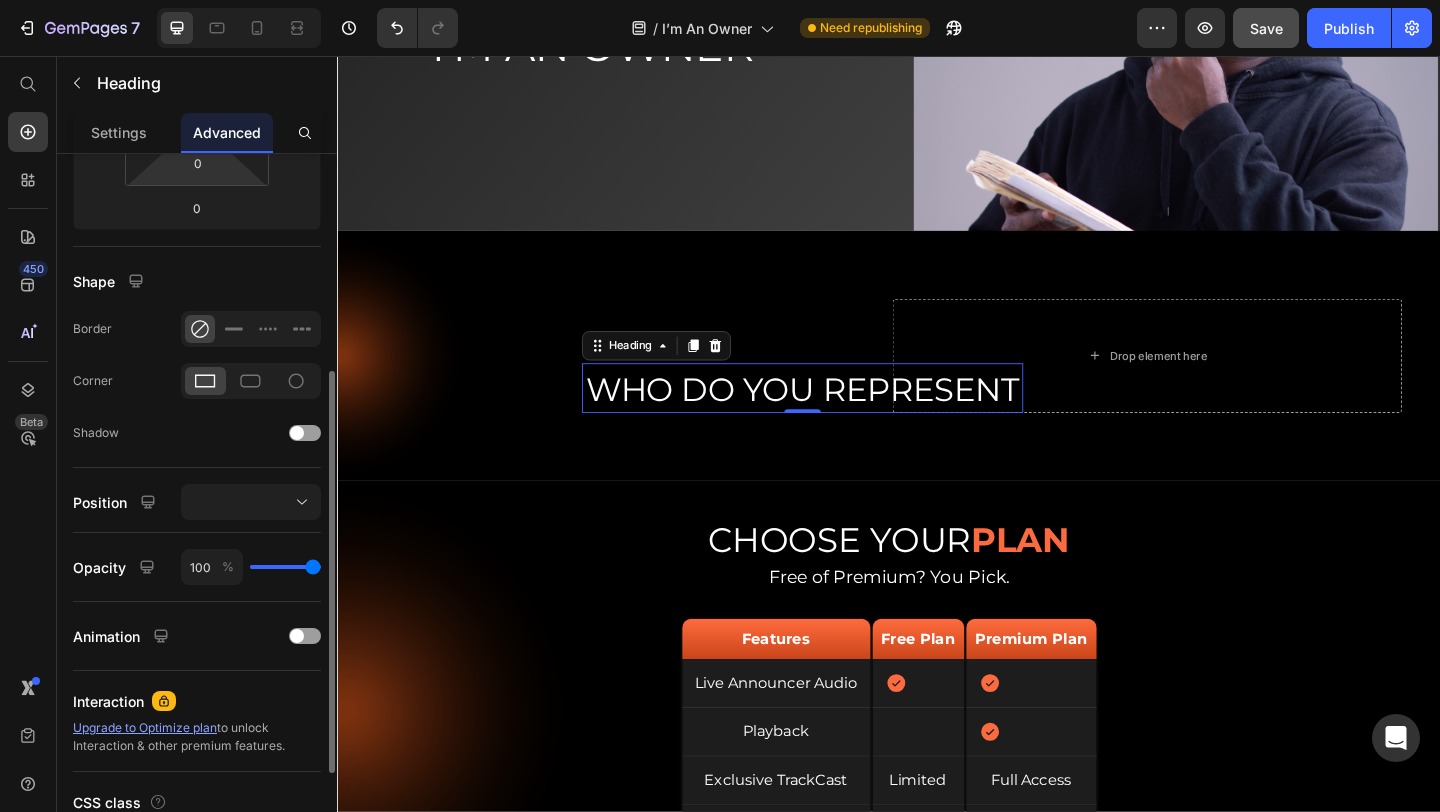 scroll, scrollTop: 408, scrollLeft: 0, axis: vertical 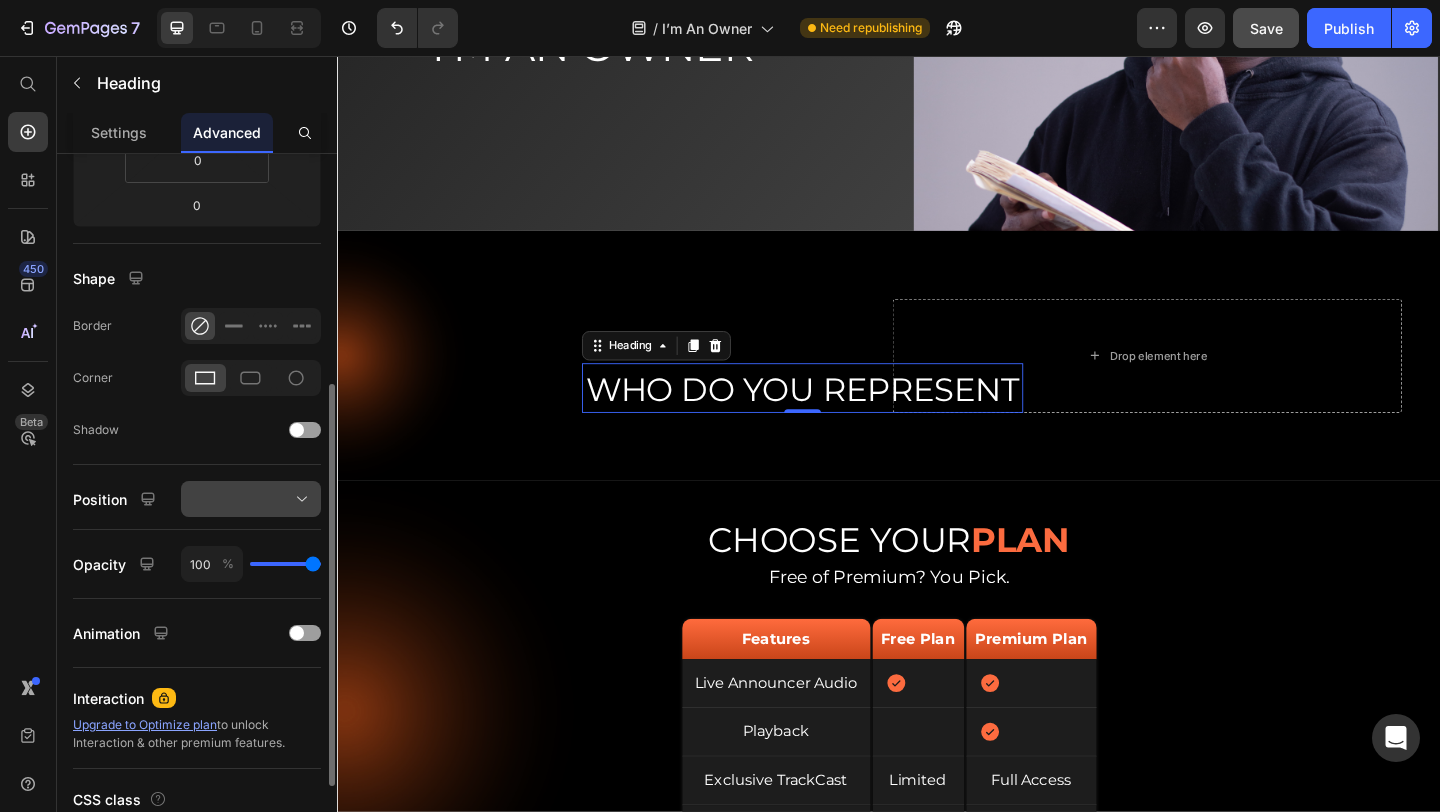 click at bounding box center (251, 499) 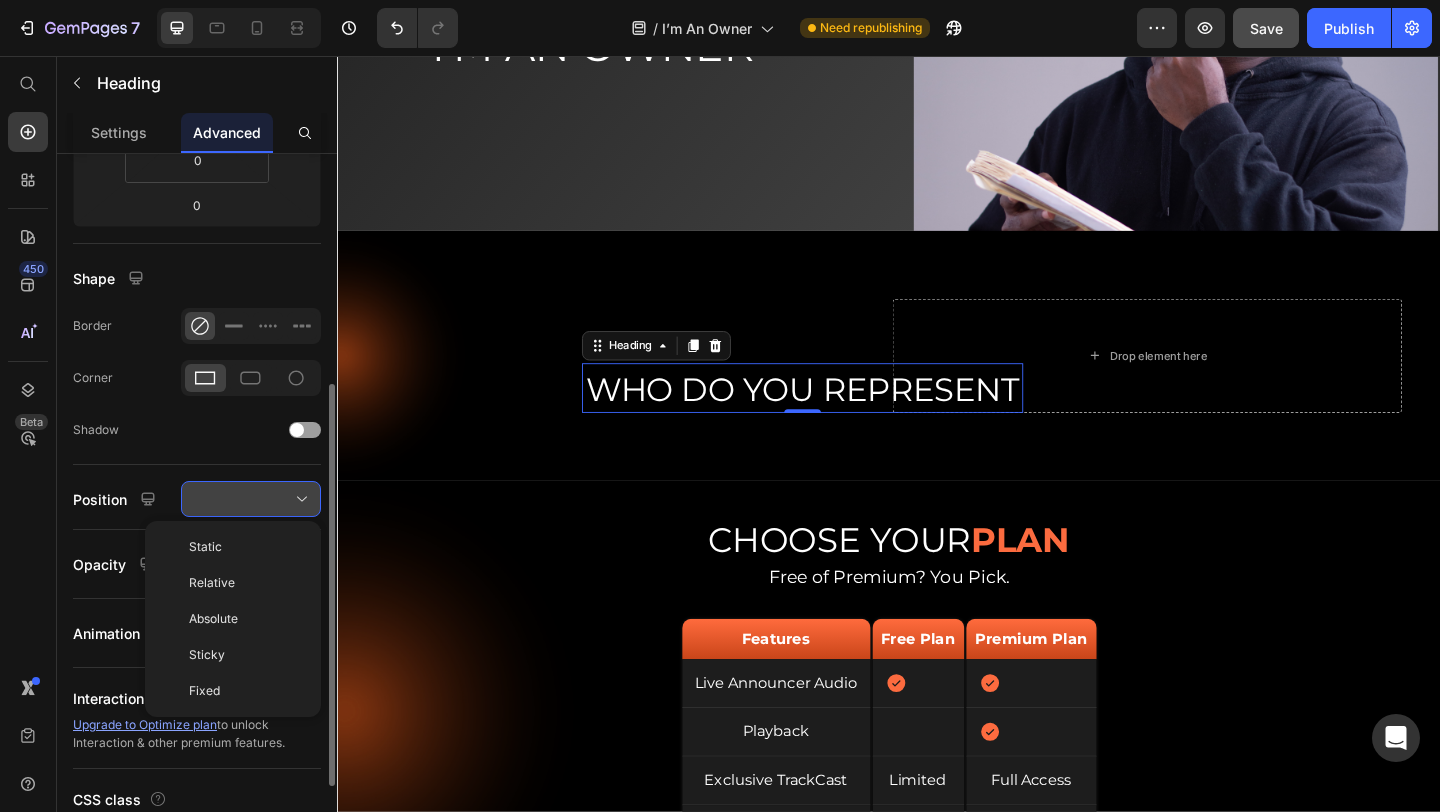 click at bounding box center (251, 499) 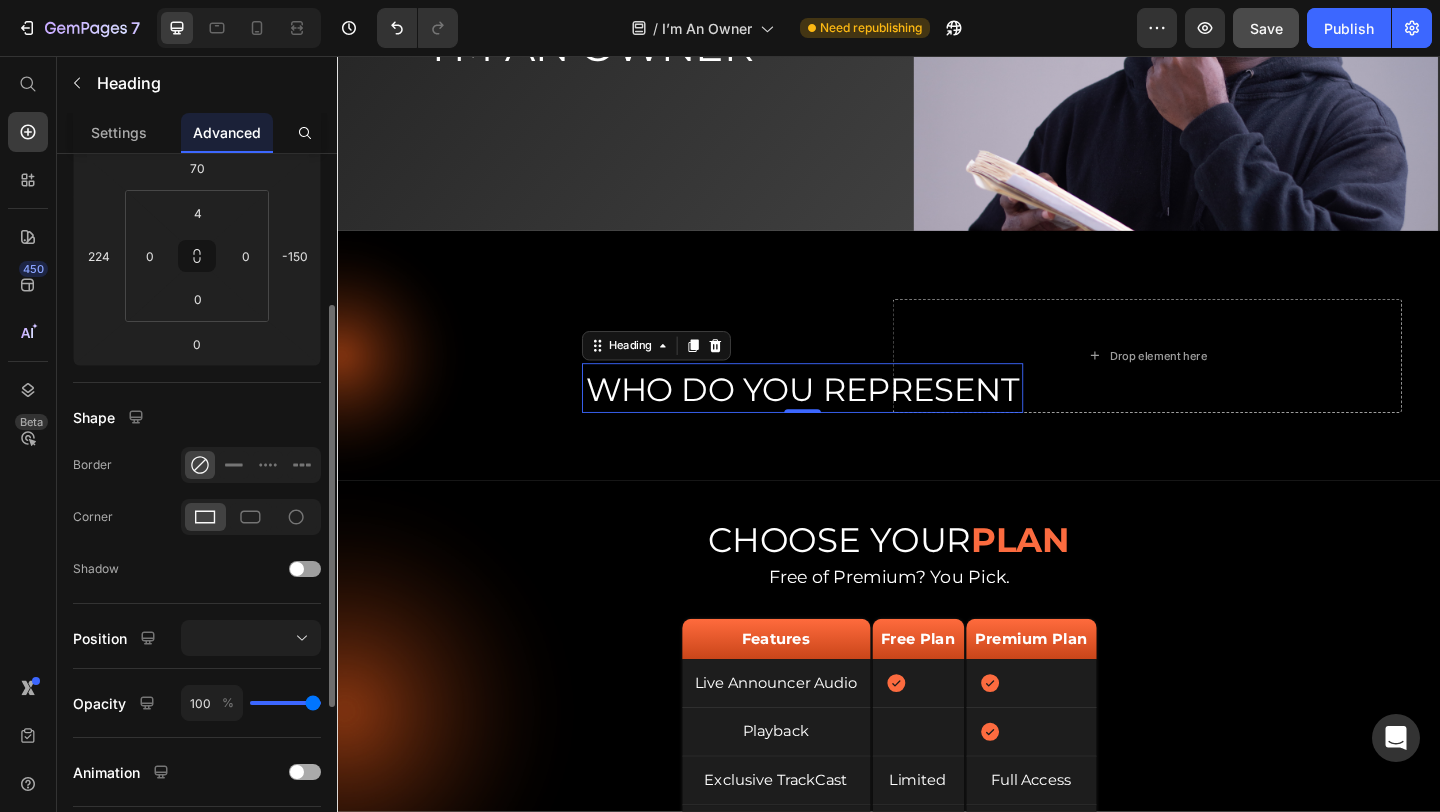scroll, scrollTop: 0, scrollLeft: 0, axis: both 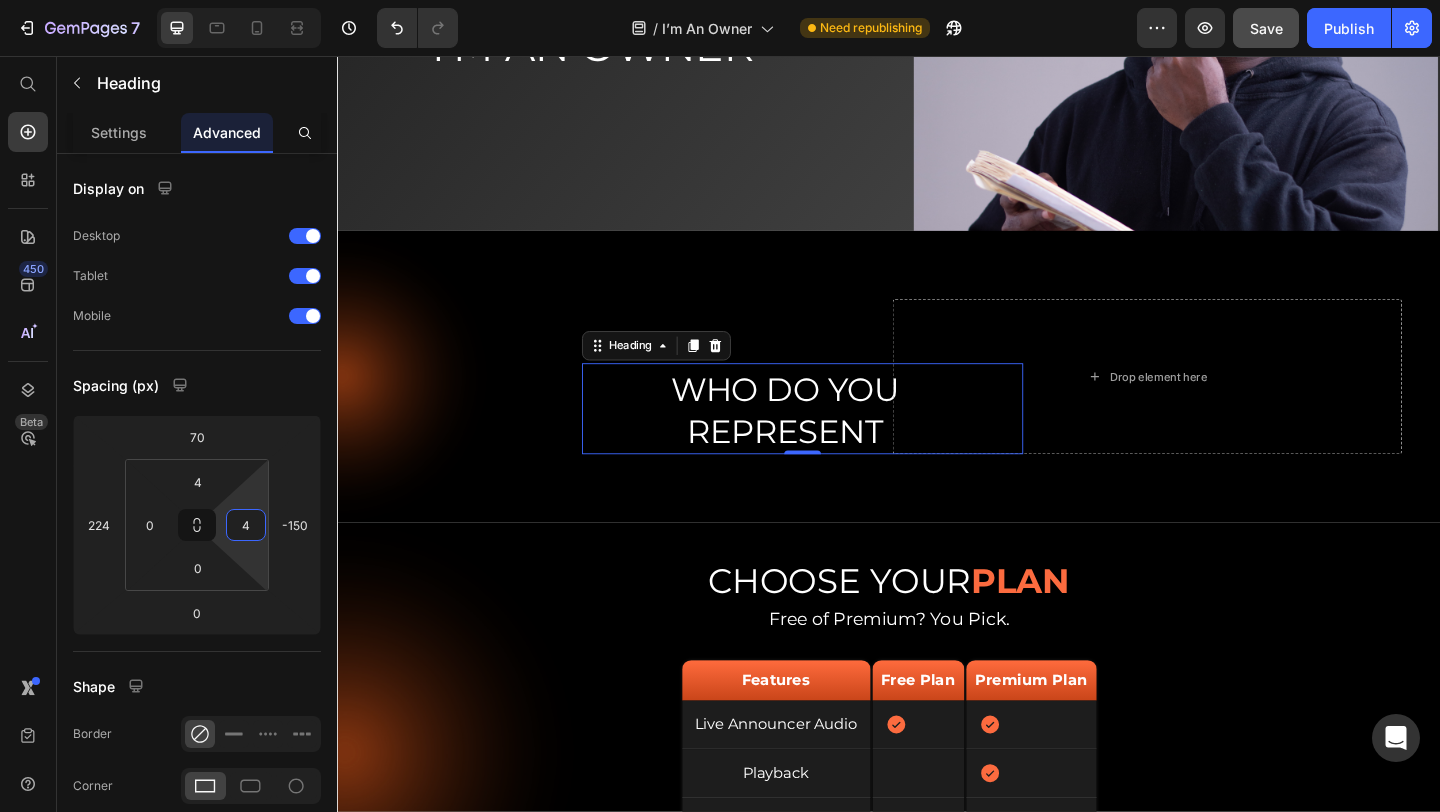 type on "0" 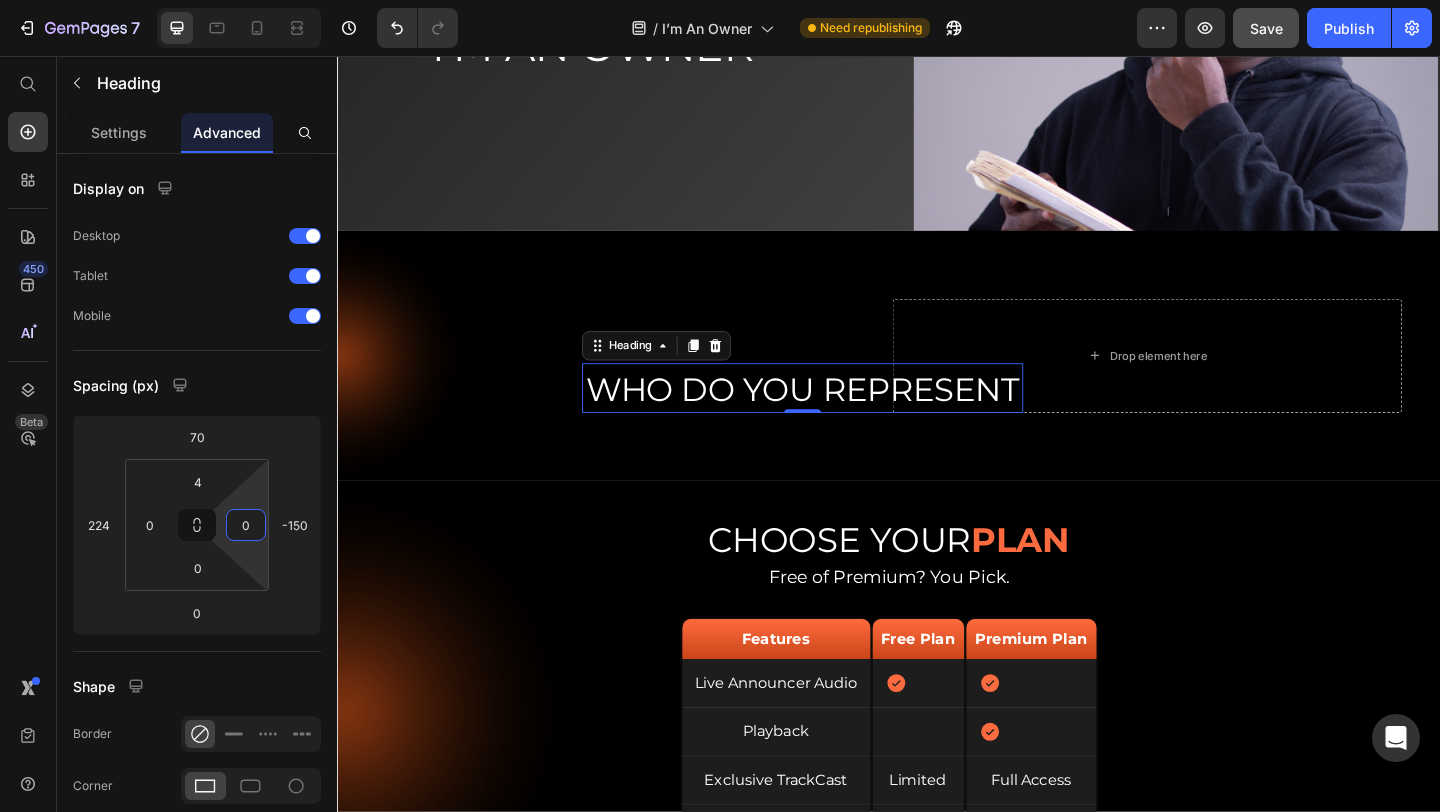 drag, startPoint x: 263, startPoint y: 505, endPoint x: 265, endPoint y: 556, distance: 51.0392 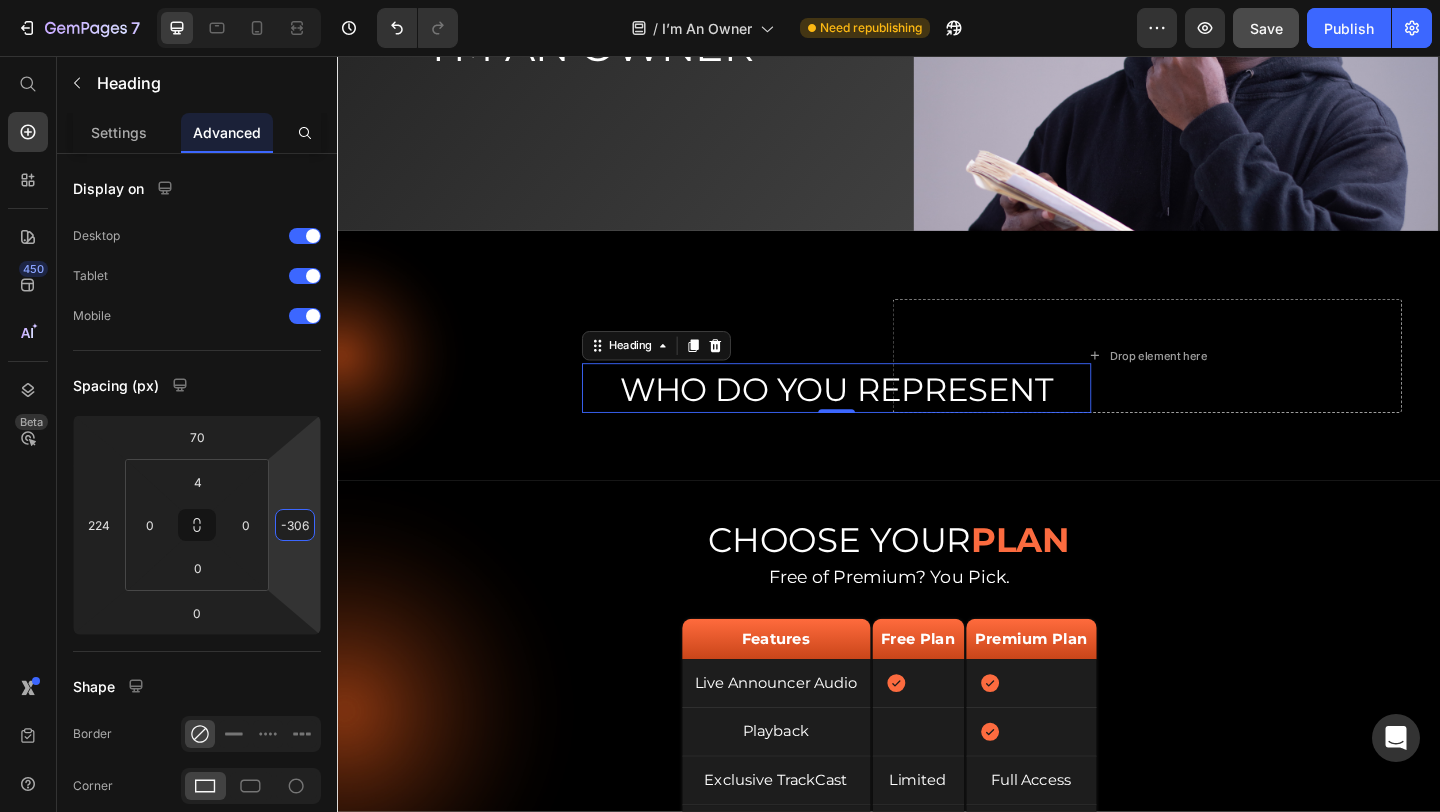 drag, startPoint x: 277, startPoint y: 568, endPoint x: 286, endPoint y: 646, distance: 78.51752 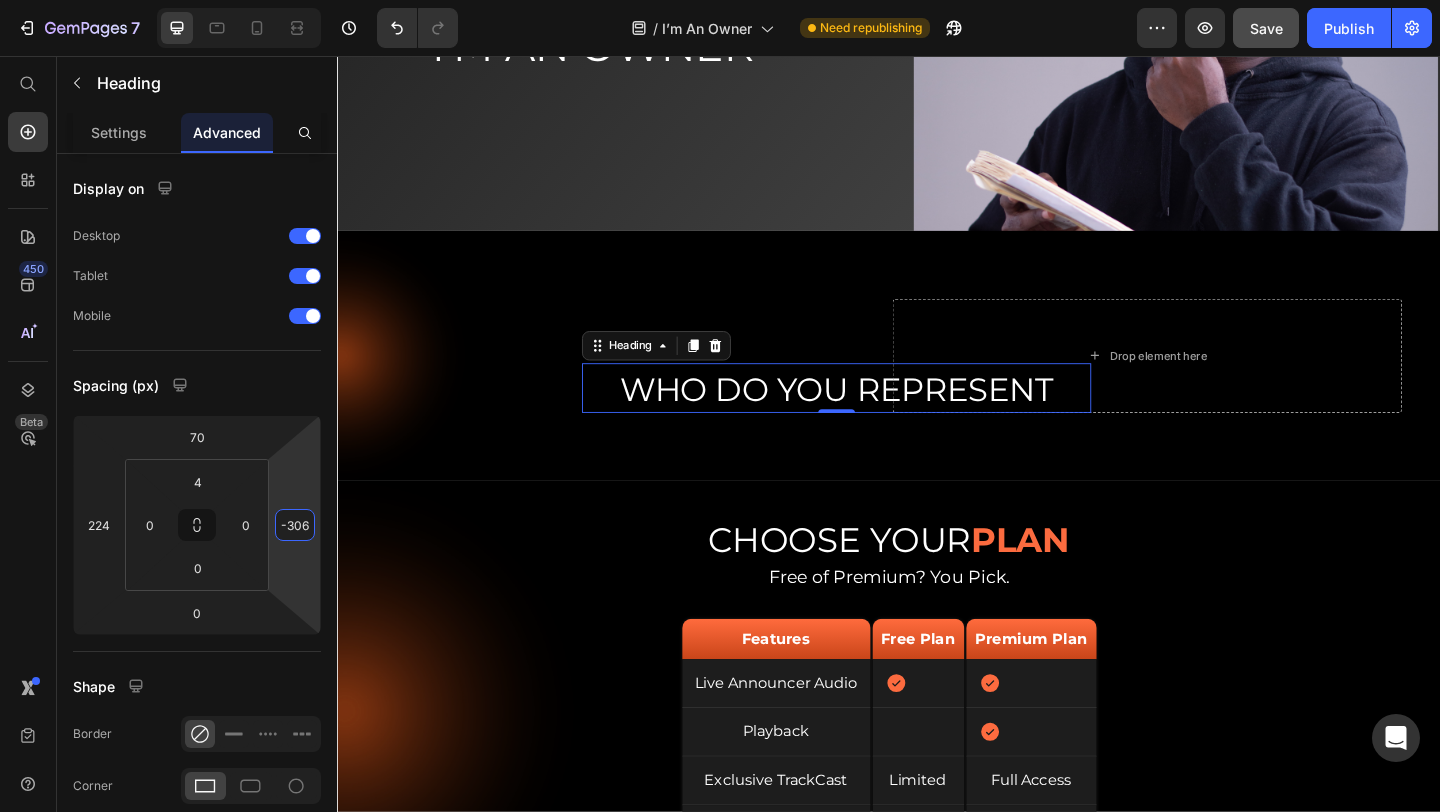 click on "7  Version history  /  I’m An Owner Need republishing Preview  Save   Publish  450 Beta Start with Sections Elements Hero Section Product Detail Brands Trusted Badges Guarantee Product Breakdown How to use Testimonials Compare Bundle FAQs Social Proof Brand Story Product List Collection Blog List Contact Sticky Add to Cart Custom Footer Browse Library 450 Layout
Row
Row
Row
Row Text
Heading
Text Block Button
Button
Button
Sticky Back to top Media
Image" at bounding box center [720, 0] 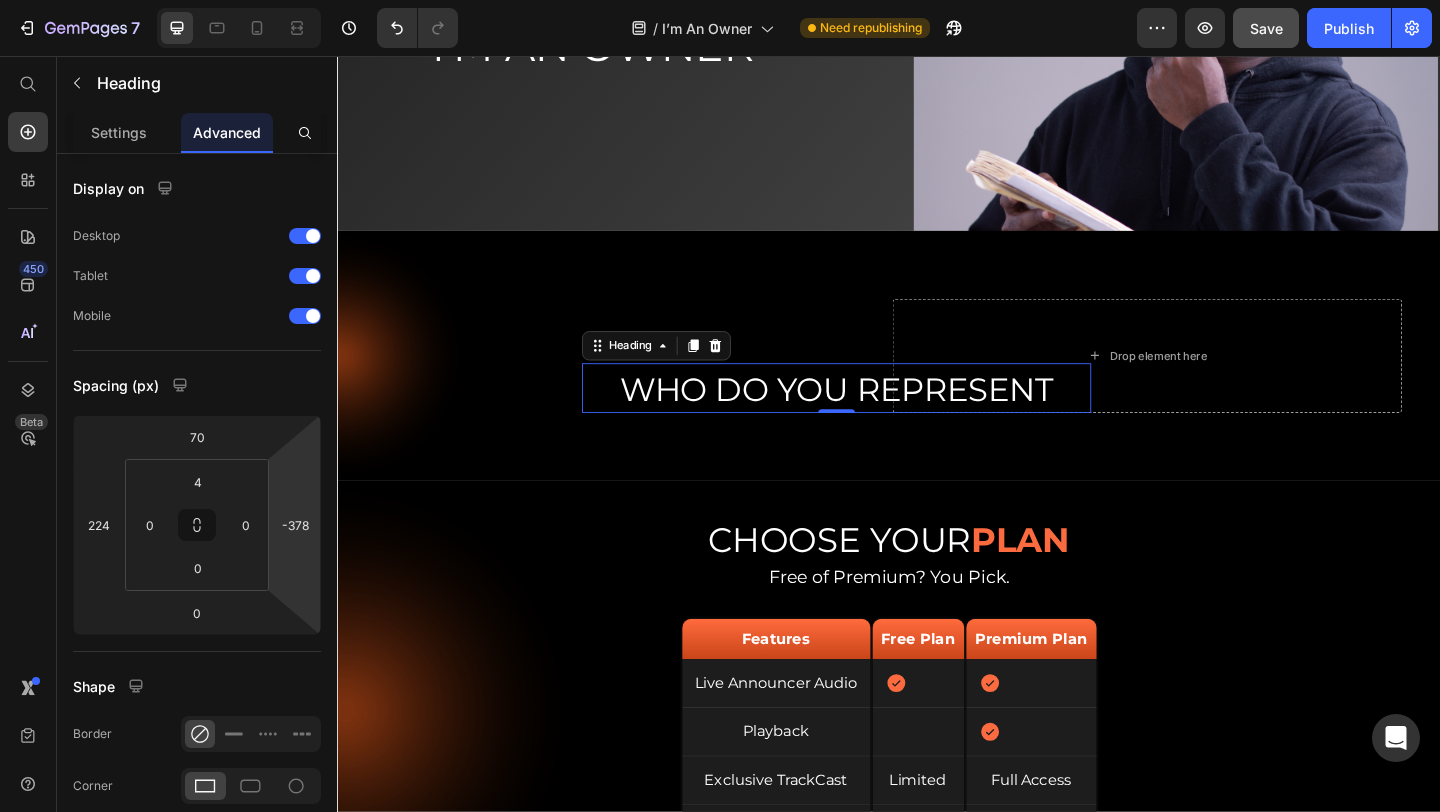 drag, startPoint x: 275, startPoint y: 465, endPoint x: 281, endPoint y: 501, distance: 36.496574 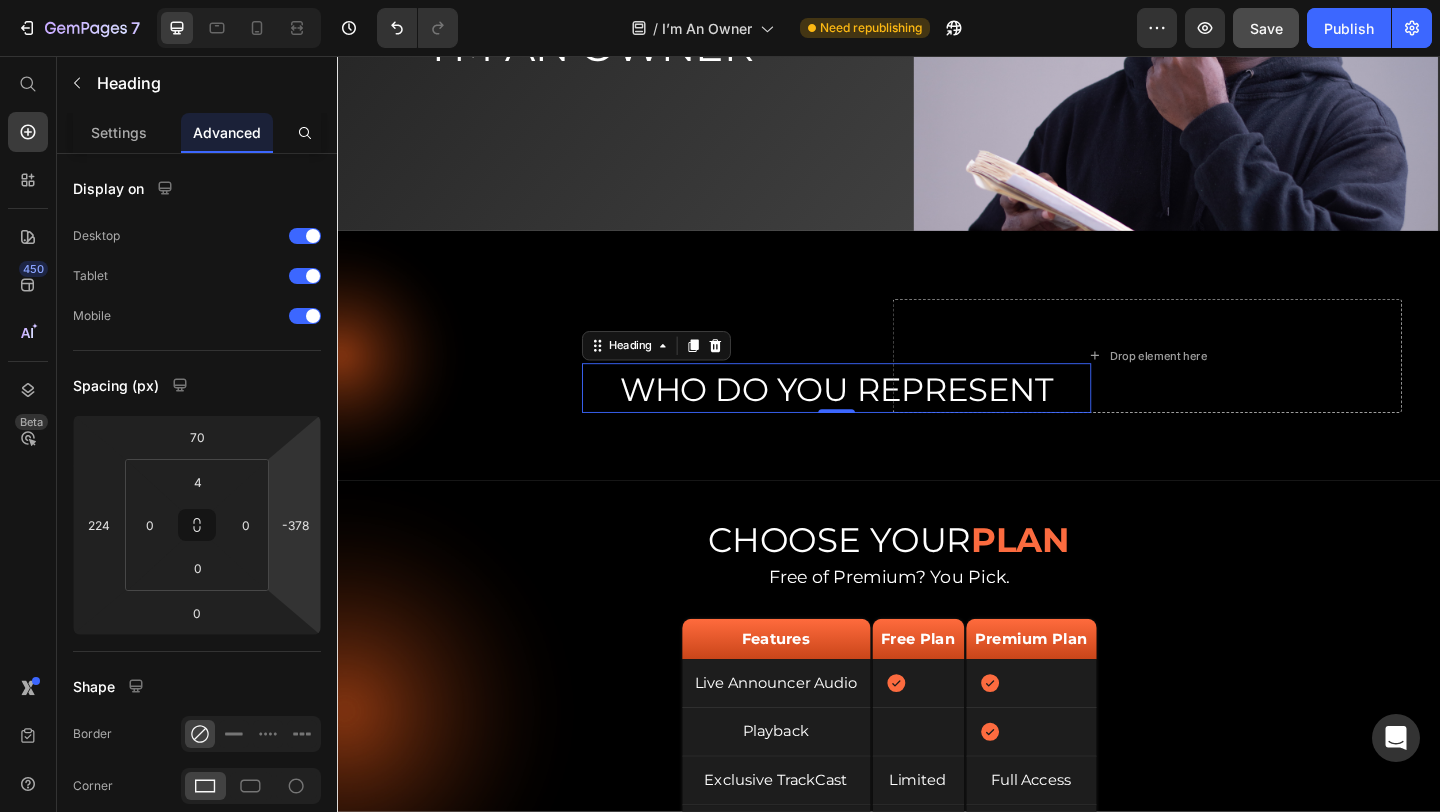 click on "7  Version history  /  I’m An Owner Need republishing Preview  Save   Publish  450 Beta Start with Sections Elements Hero Section Product Detail Brands Trusted Badges Guarantee Product Breakdown How to use Testimonials Compare Bundle FAQs Social Proof Brand Story Product List Collection Blog List Contact Sticky Add to Cart Custom Footer Browse Library 450 Layout
Row
Row
Row
Row Text
Heading
Text Block Button
Button
Button
Sticky Back to top Media
Image" at bounding box center [720, 0] 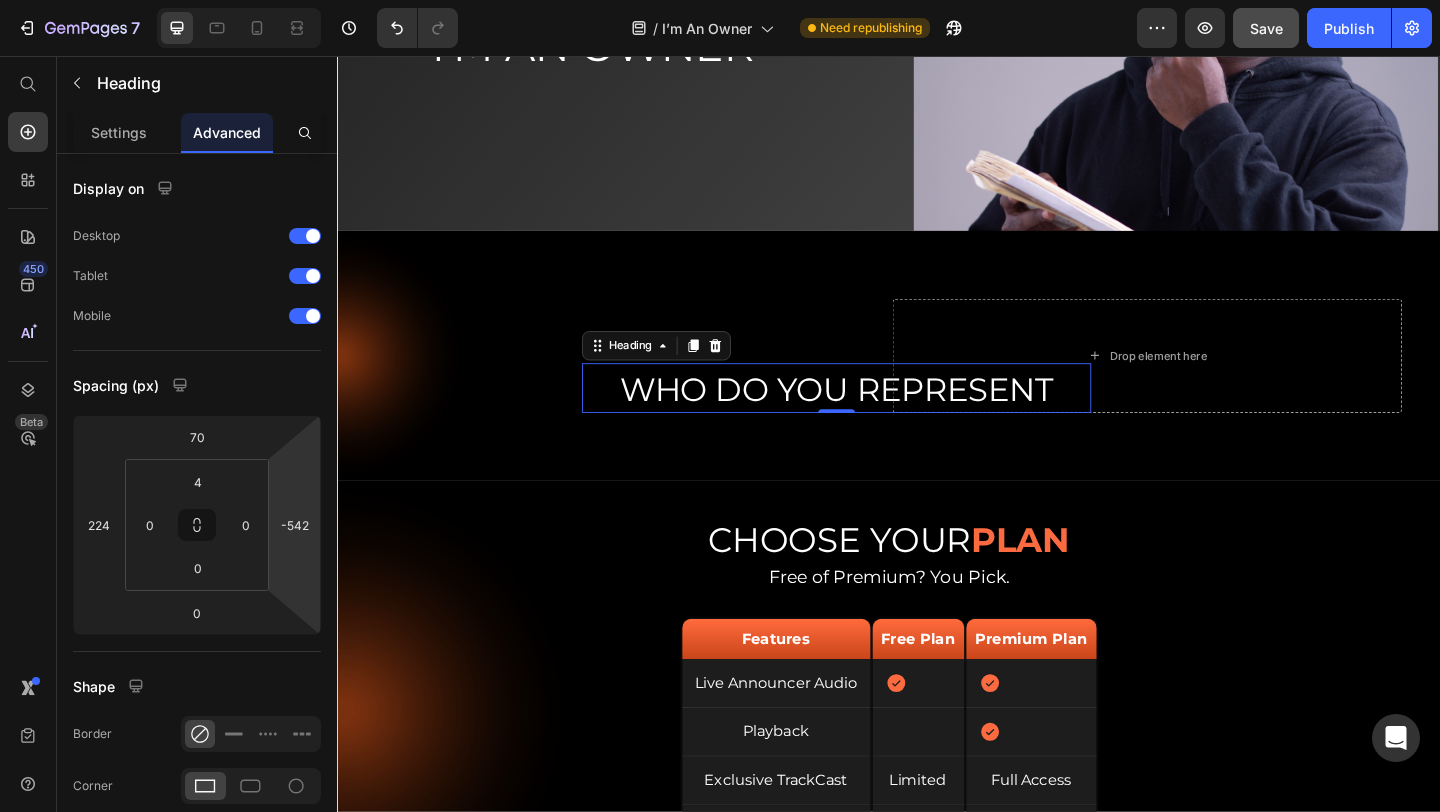 drag, startPoint x: 316, startPoint y: 460, endPoint x: 311, endPoint y: 542, distance: 82.1523 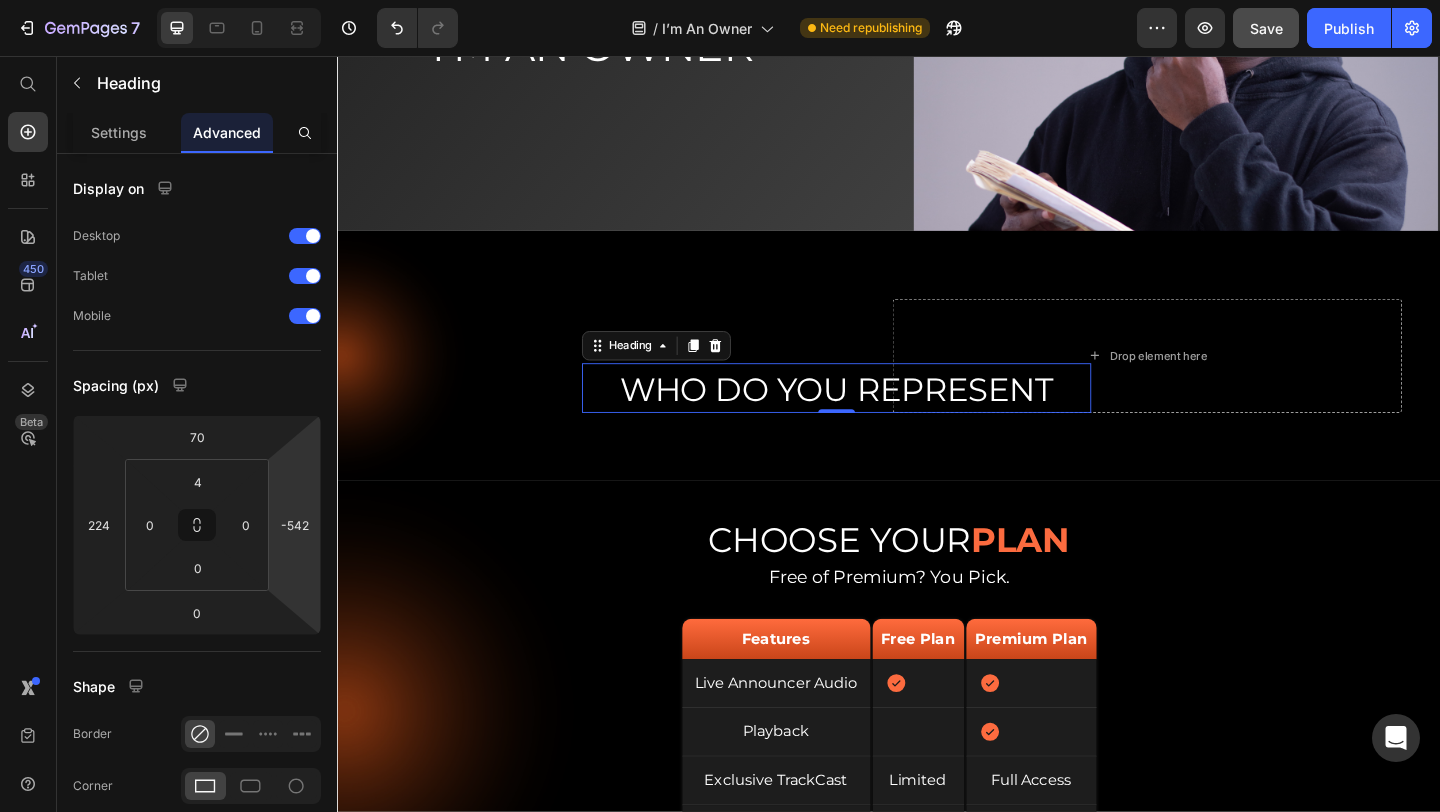 click on "7  Version history  /  I’m An Owner Need republishing Preview  Save   Publish  450 Beta Start with Sections Elements Hero Section Product Detail Brands Trusted Badges Guarantee Product Breakdown How to use Testimonials Compare Bundle FAQs Social Proof Brand Story Product List Collection Blog List Contact Sticky Add to Cart Custom Footer Browse Library 450 Layout
Row
Row
Row
Row Text
Heading
Text Block Button
Button
Button
Sticky Back to top Media
Image" at bounding box center [720, 0] 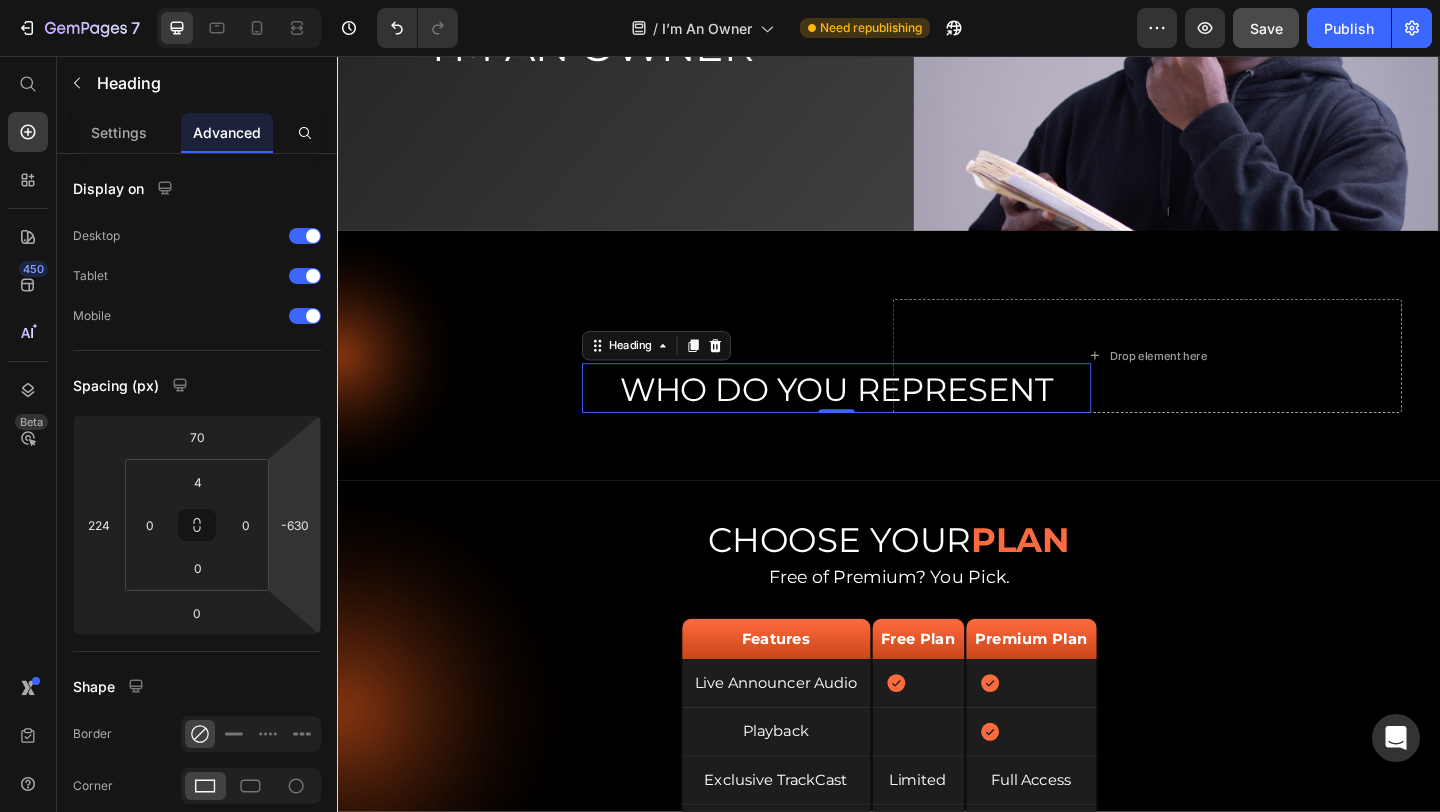 type on "-632" 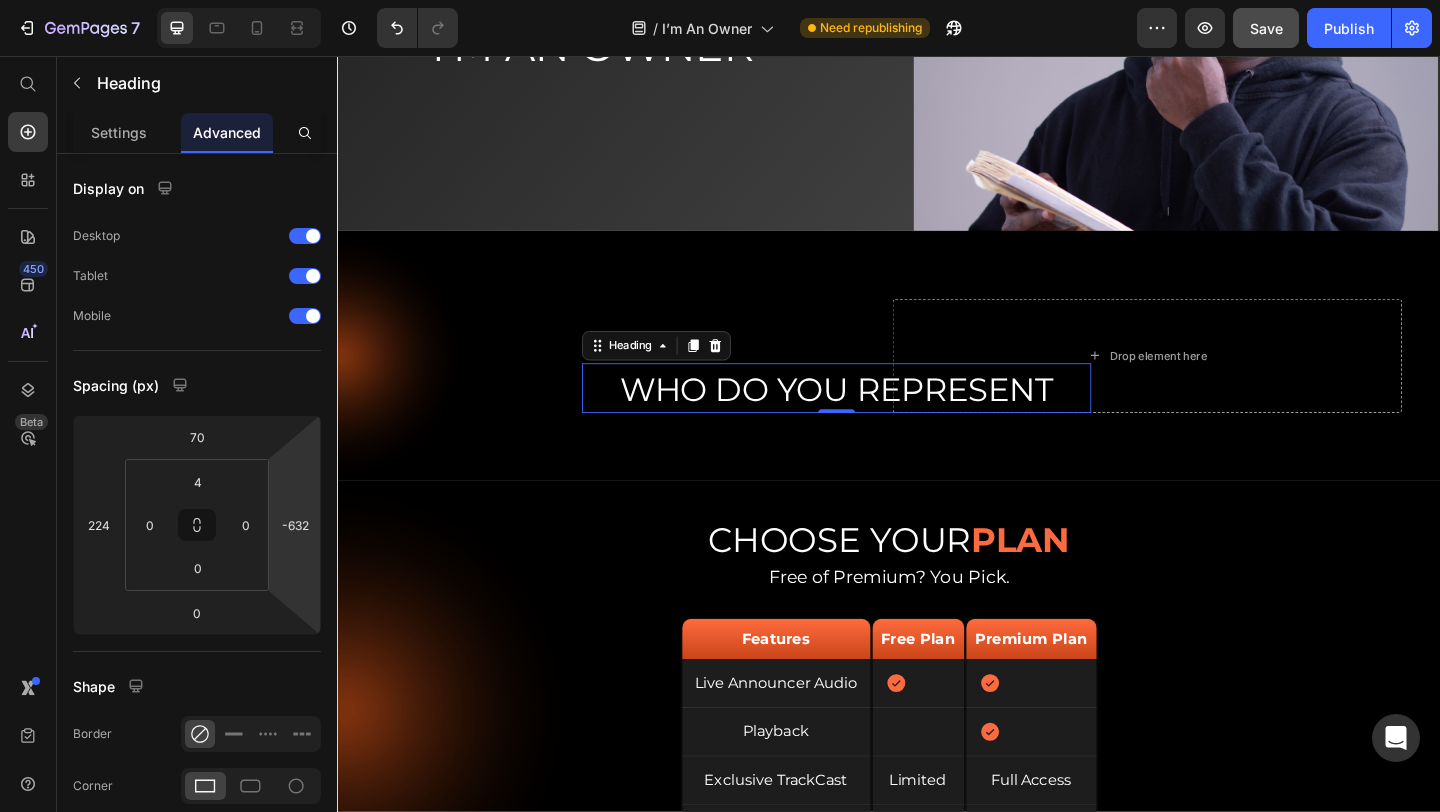 drag, startPoint x: 312, startPoint y: 580, endPoint x: 313, endPoint y: 625, distance: 45.01111 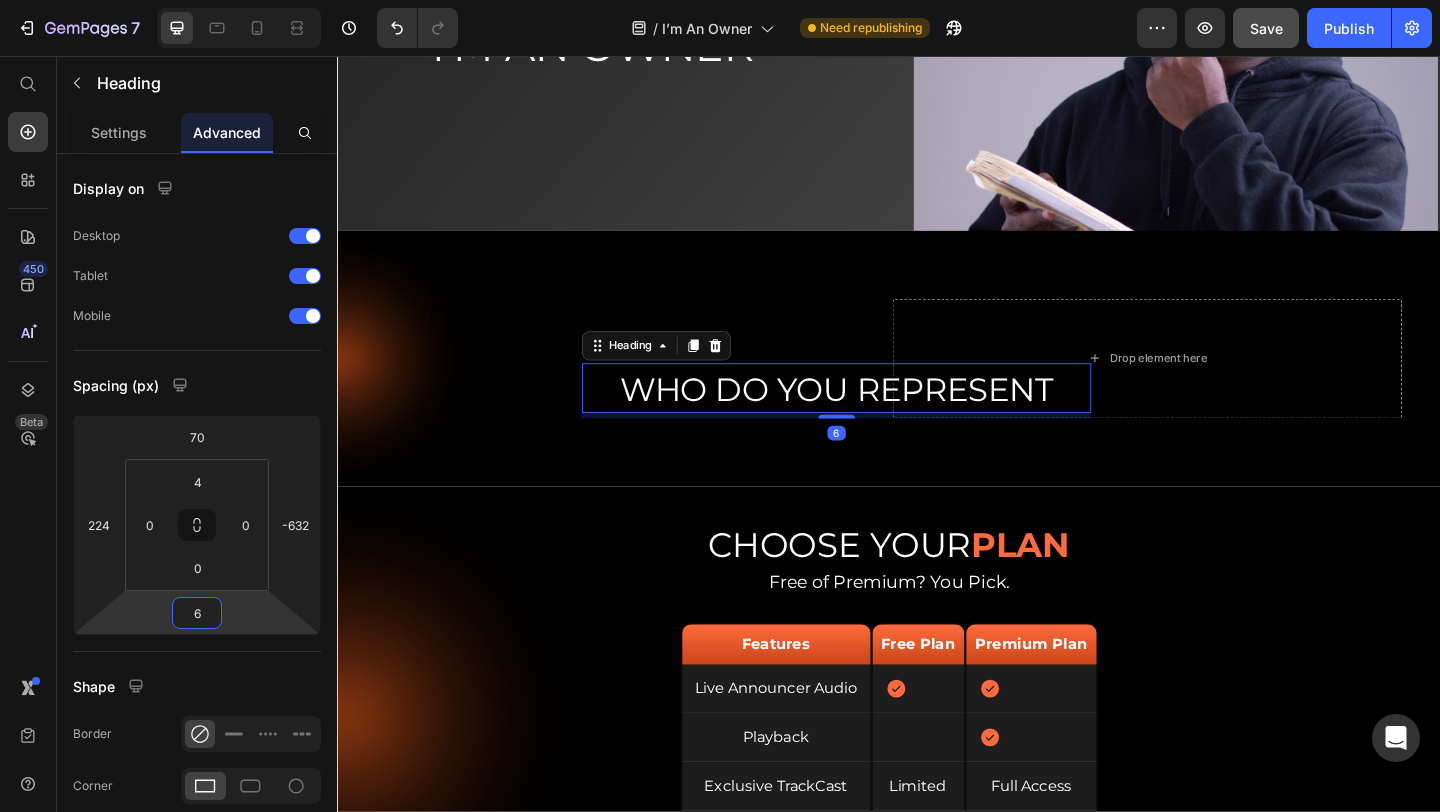 type on "4" 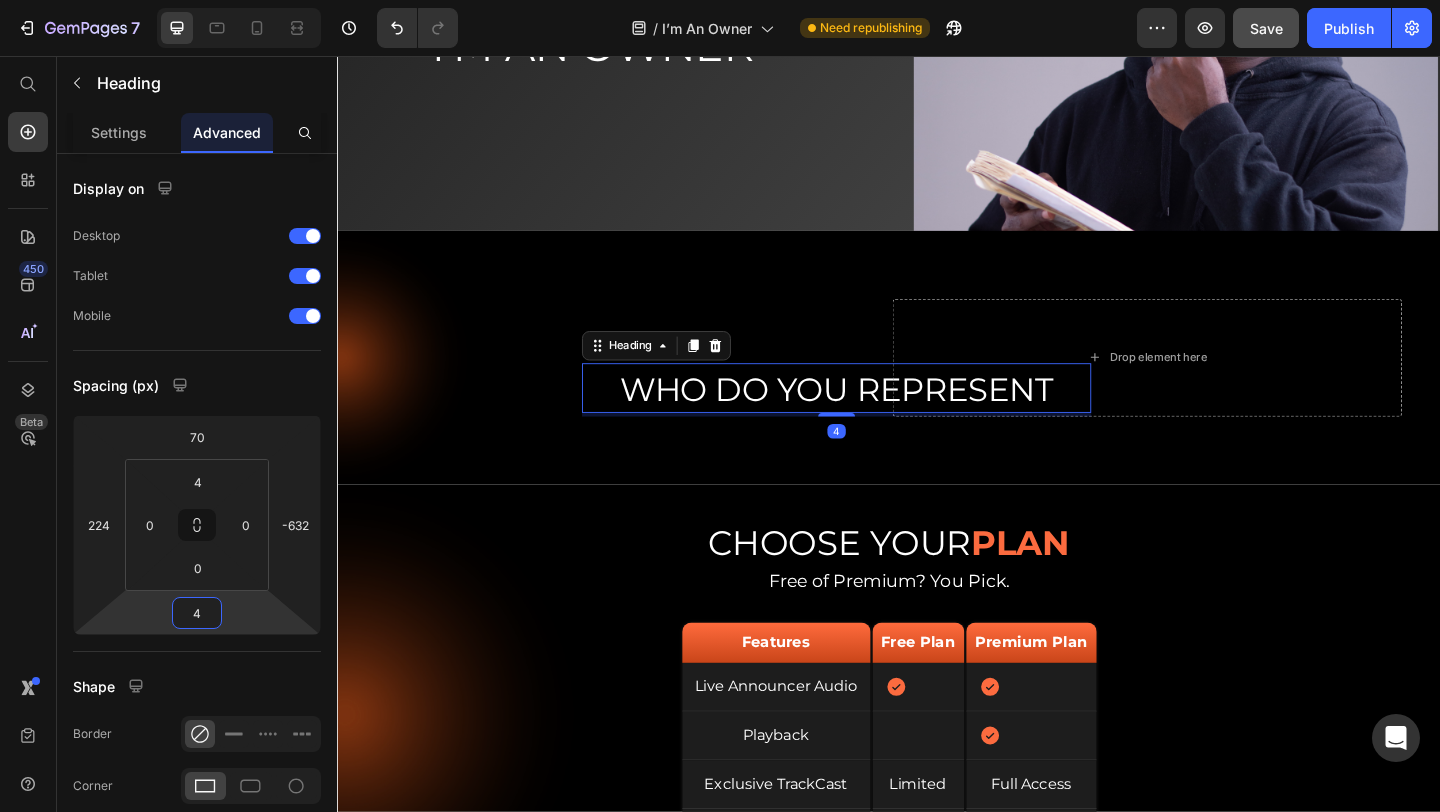 drag, startPoint x: 265, startPoint y: 615, endPoint x: 232, endPoint y: 613, distance: 33.06055 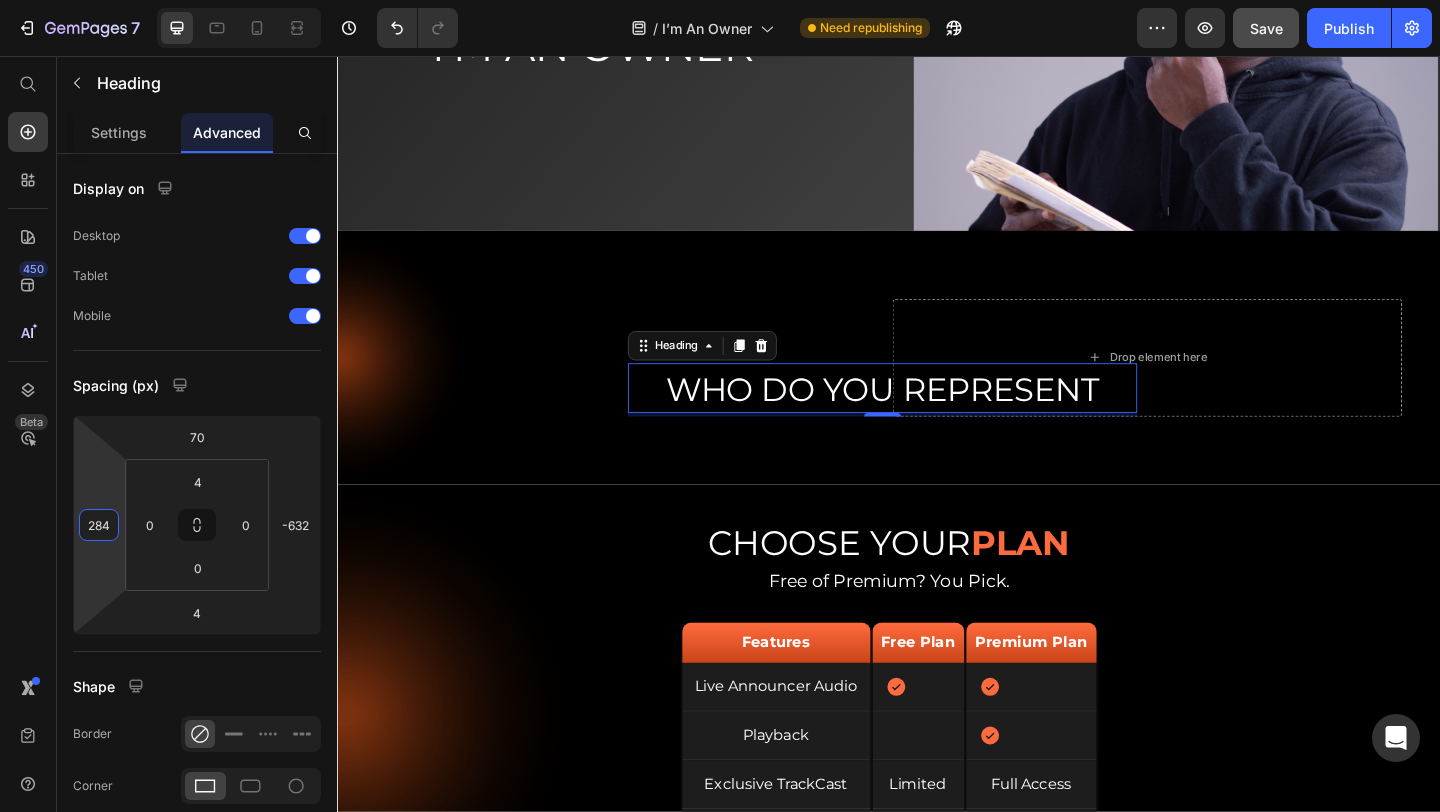 type on "286" 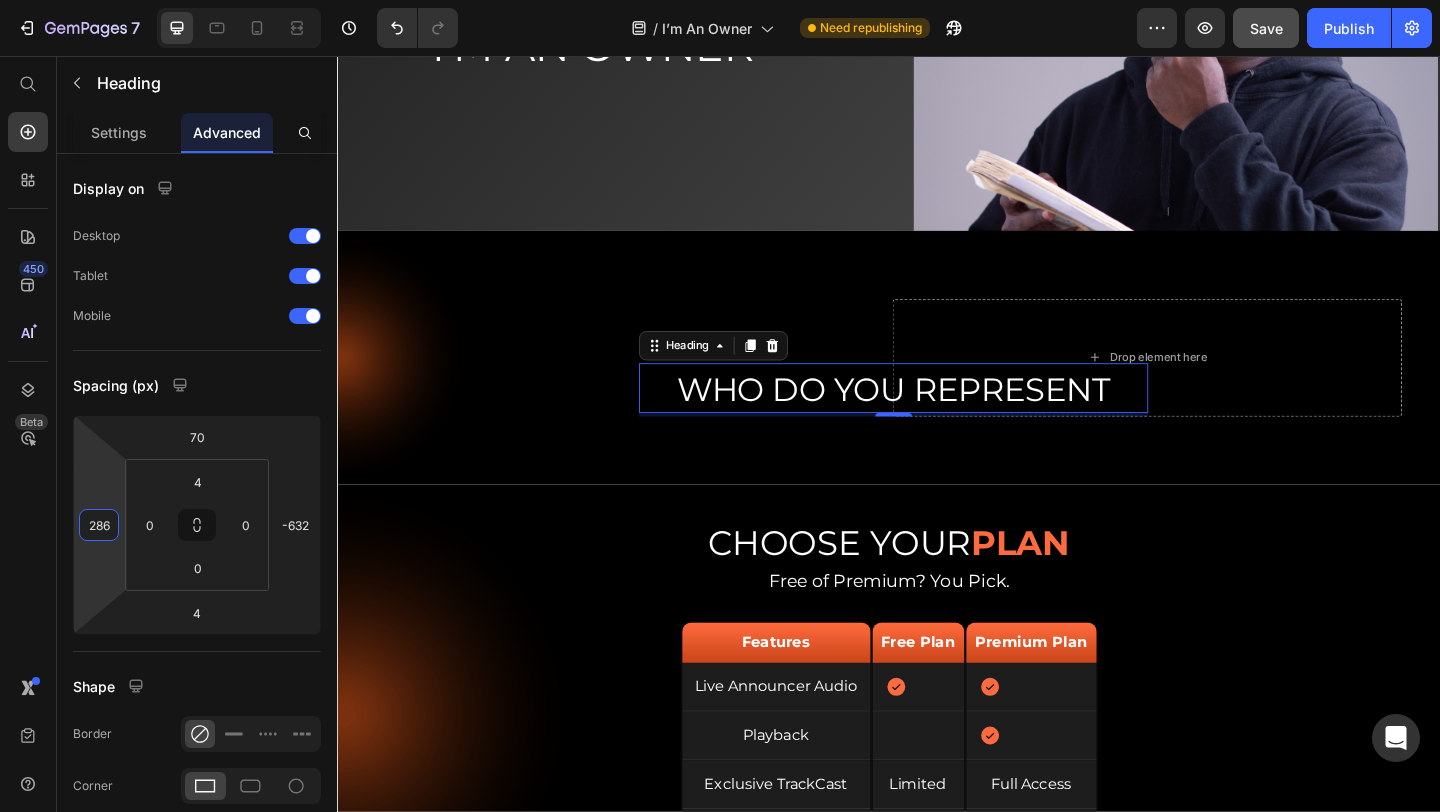 drag, startPoint x: 90, startPoint y: 566, endPoint x: 91, endPoint y: 535, distance: 31.016125 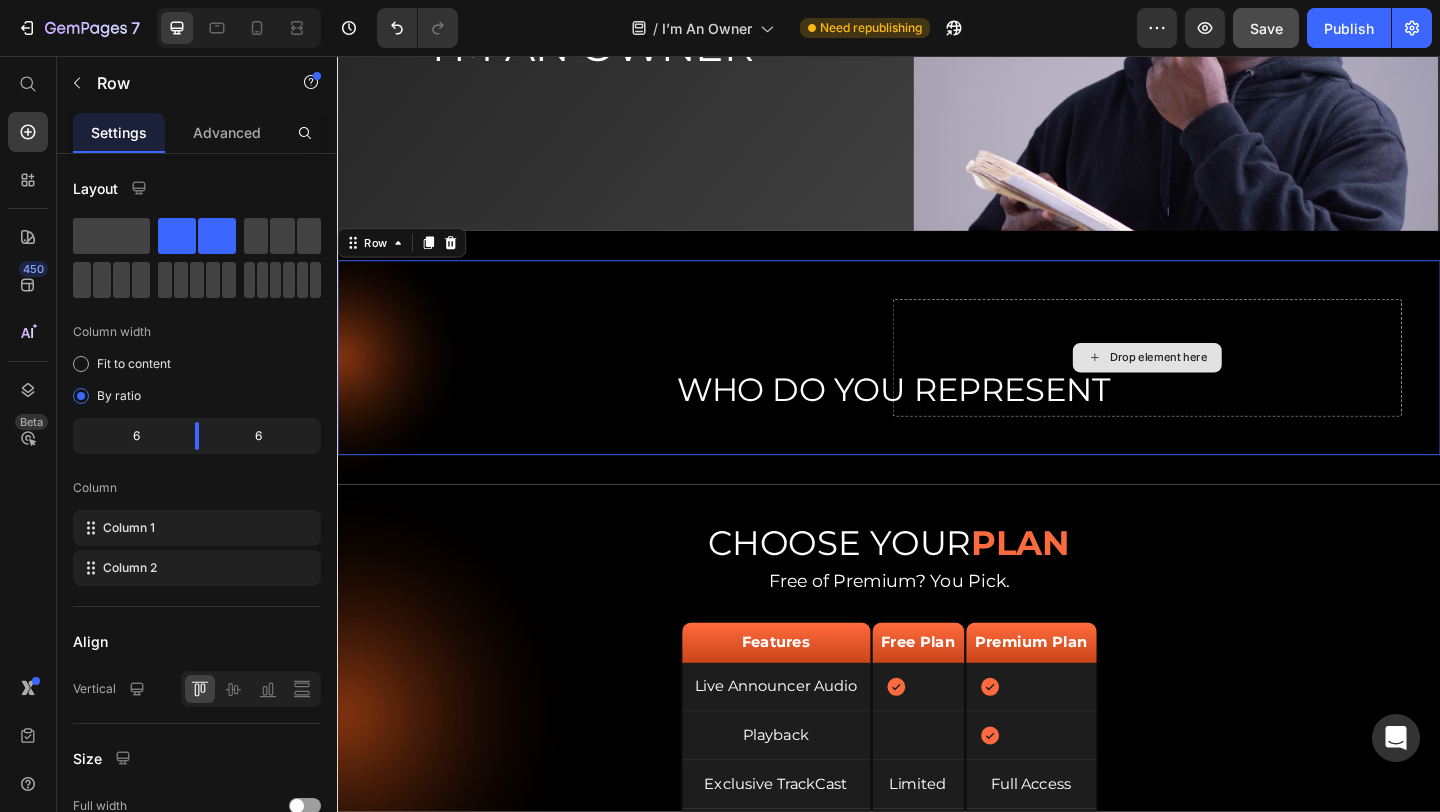 click on "Drop element here" at bounding box center (1218, 384) 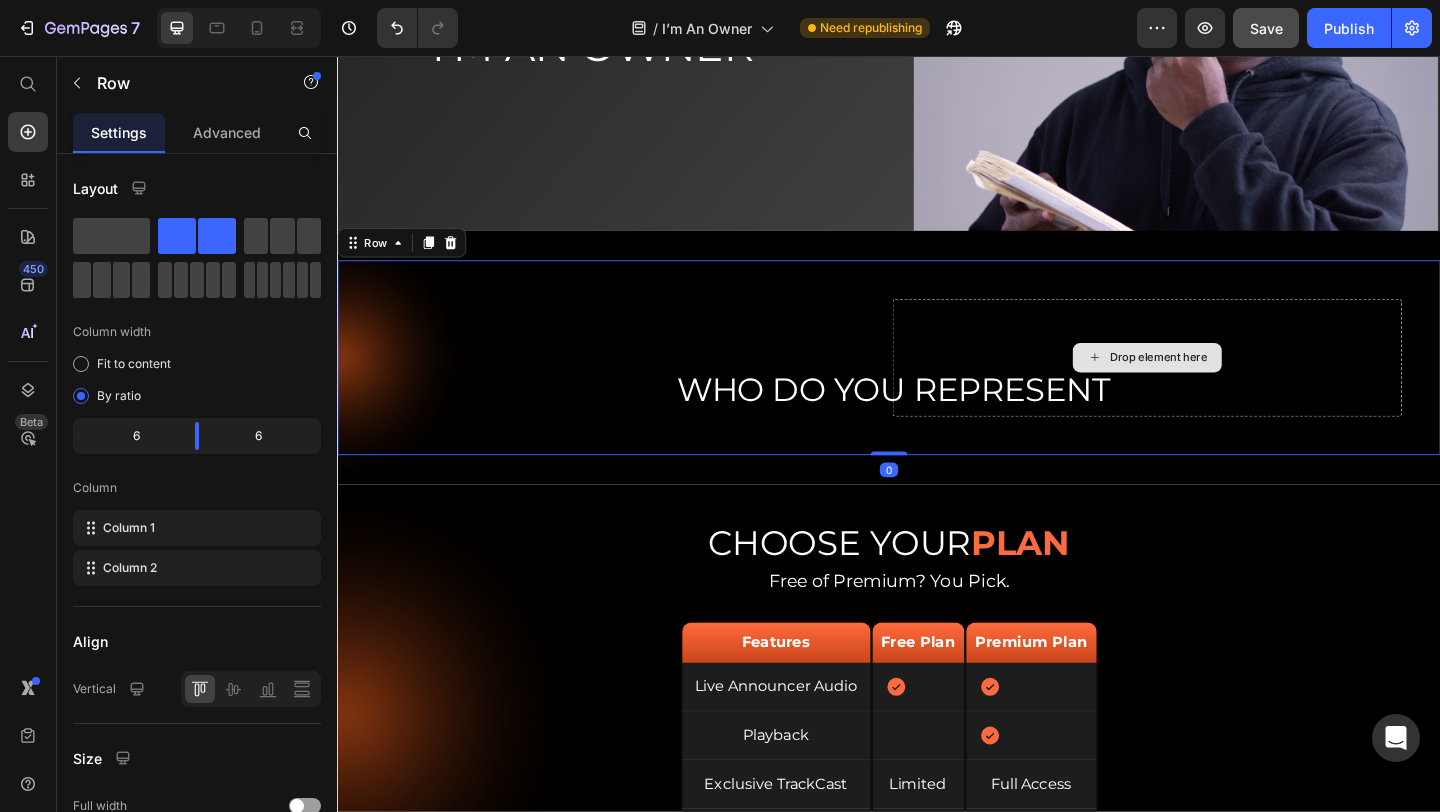 click on "Drop element here" at bounding box center (1218, 384) 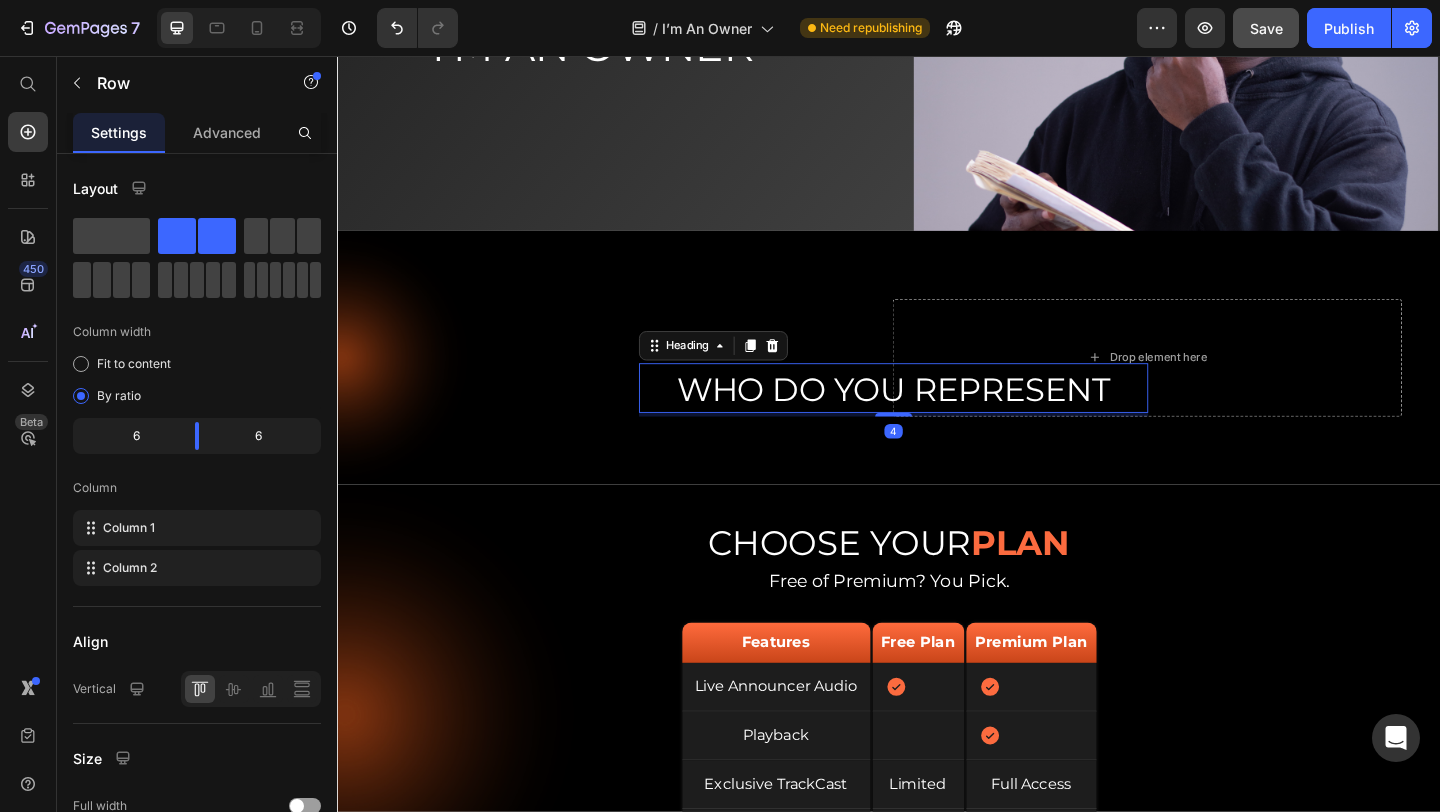click on "WHO DO YOU REPRESENT" at bounding box center (942, 419) 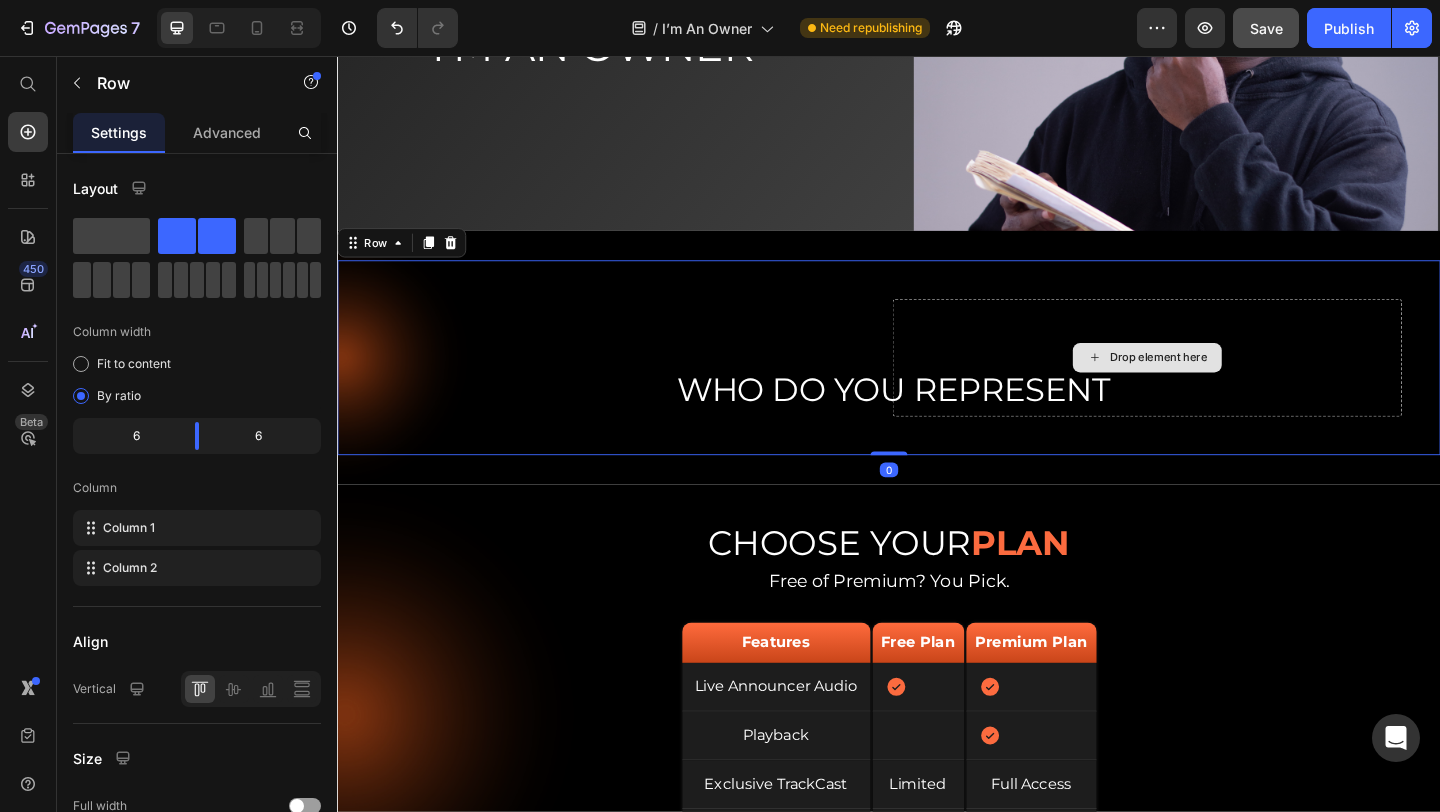 click on "Drop element here" at bounding box center [1218, 384] 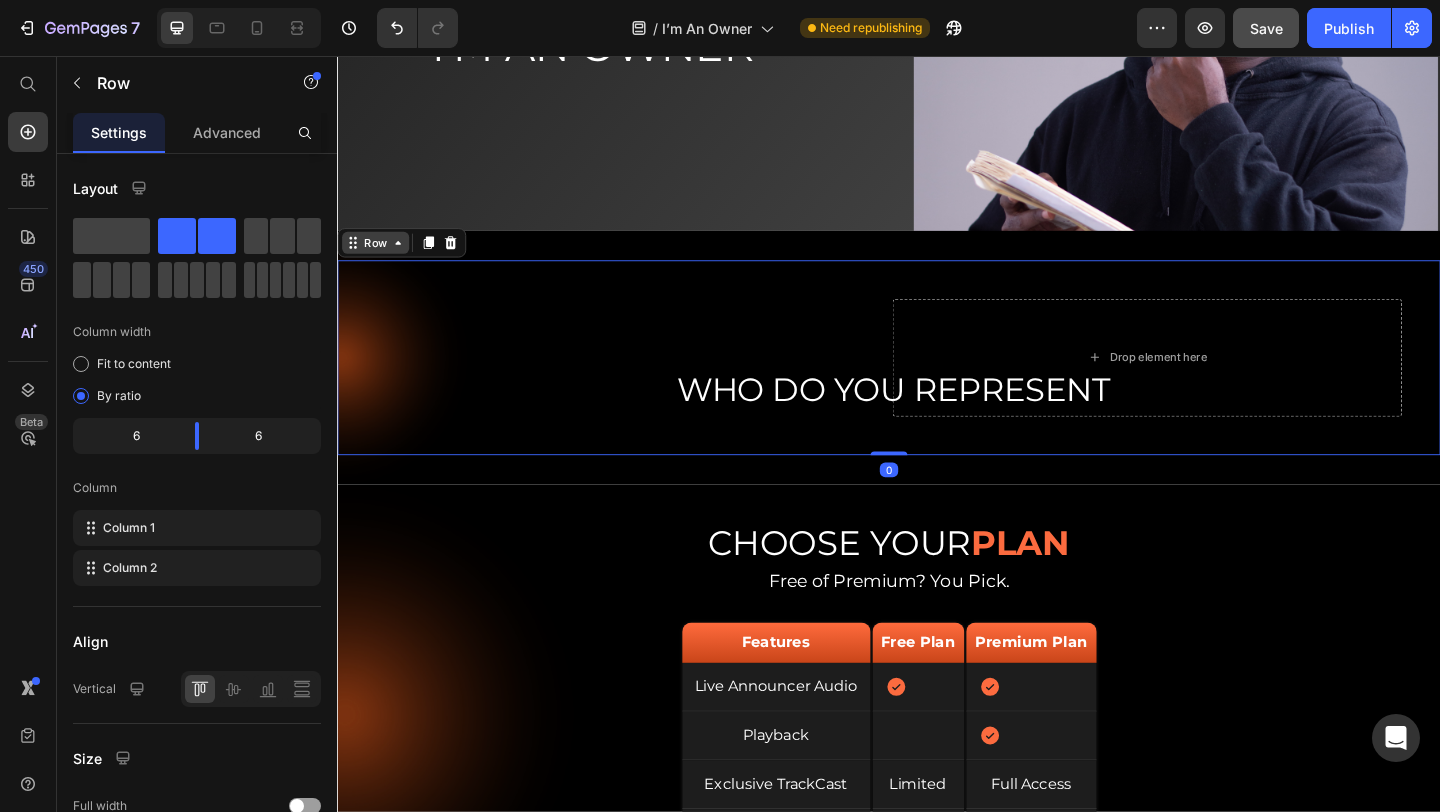click 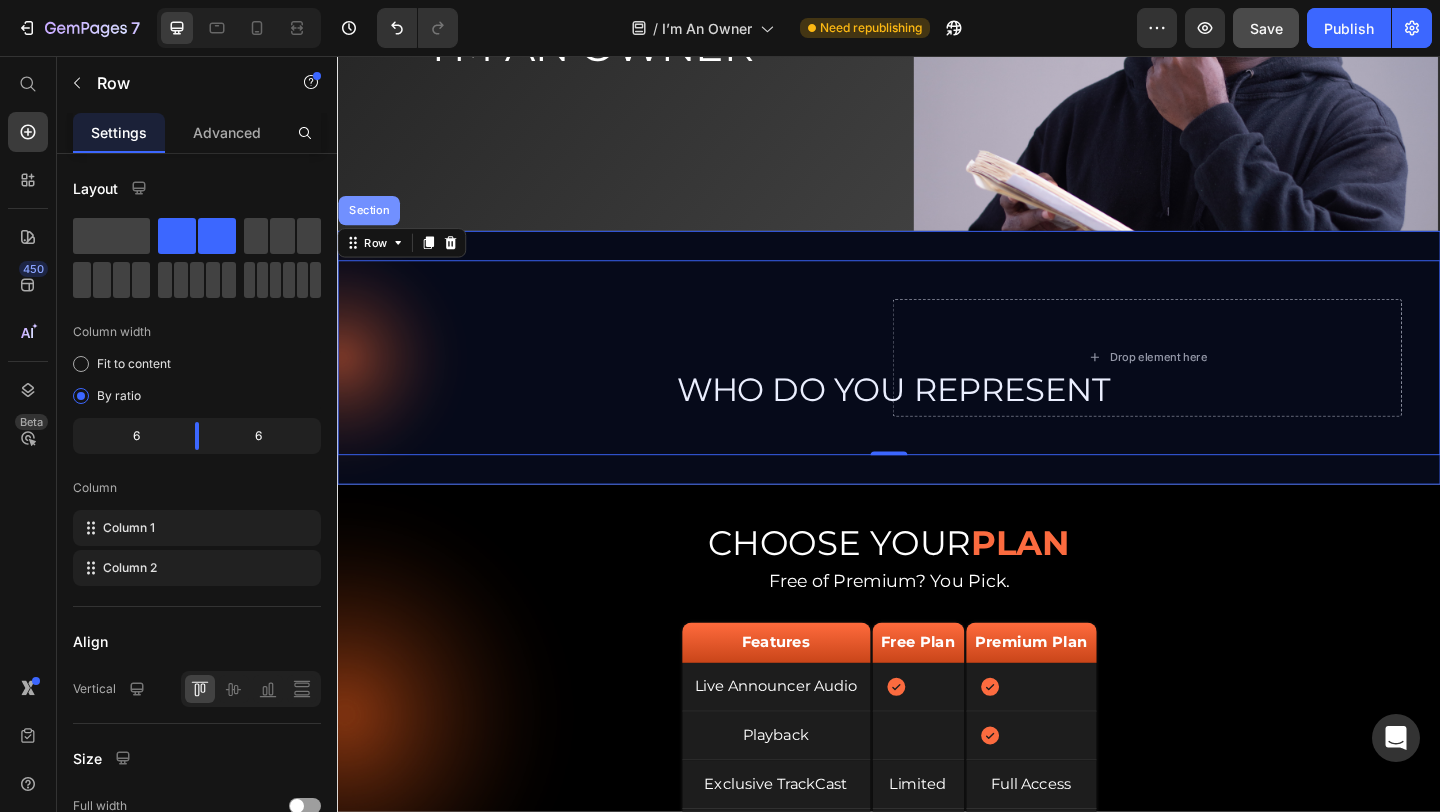 click on "Section" at bounding box center (371, 224) 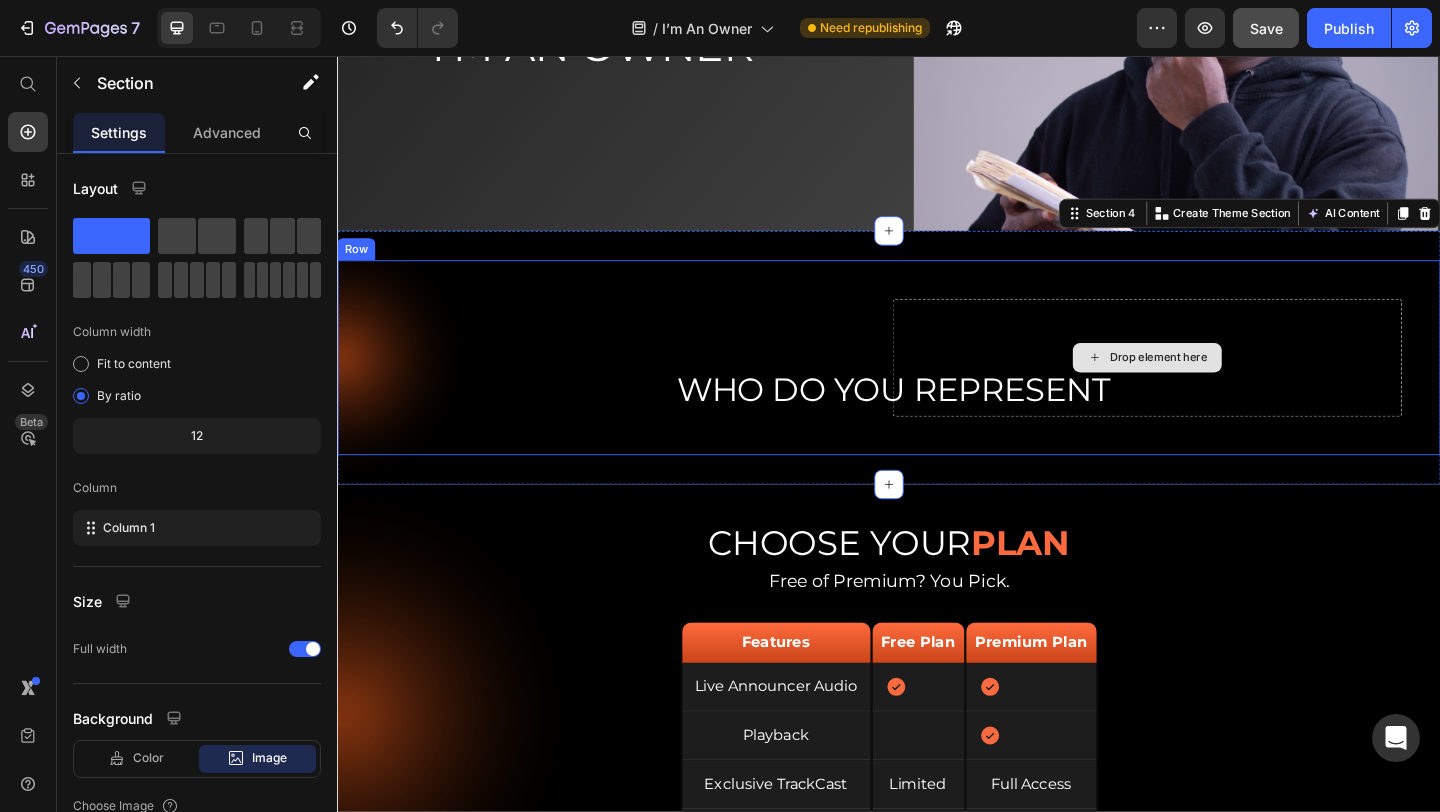 click on "Drop element here" at bounding box center (1218, 384) 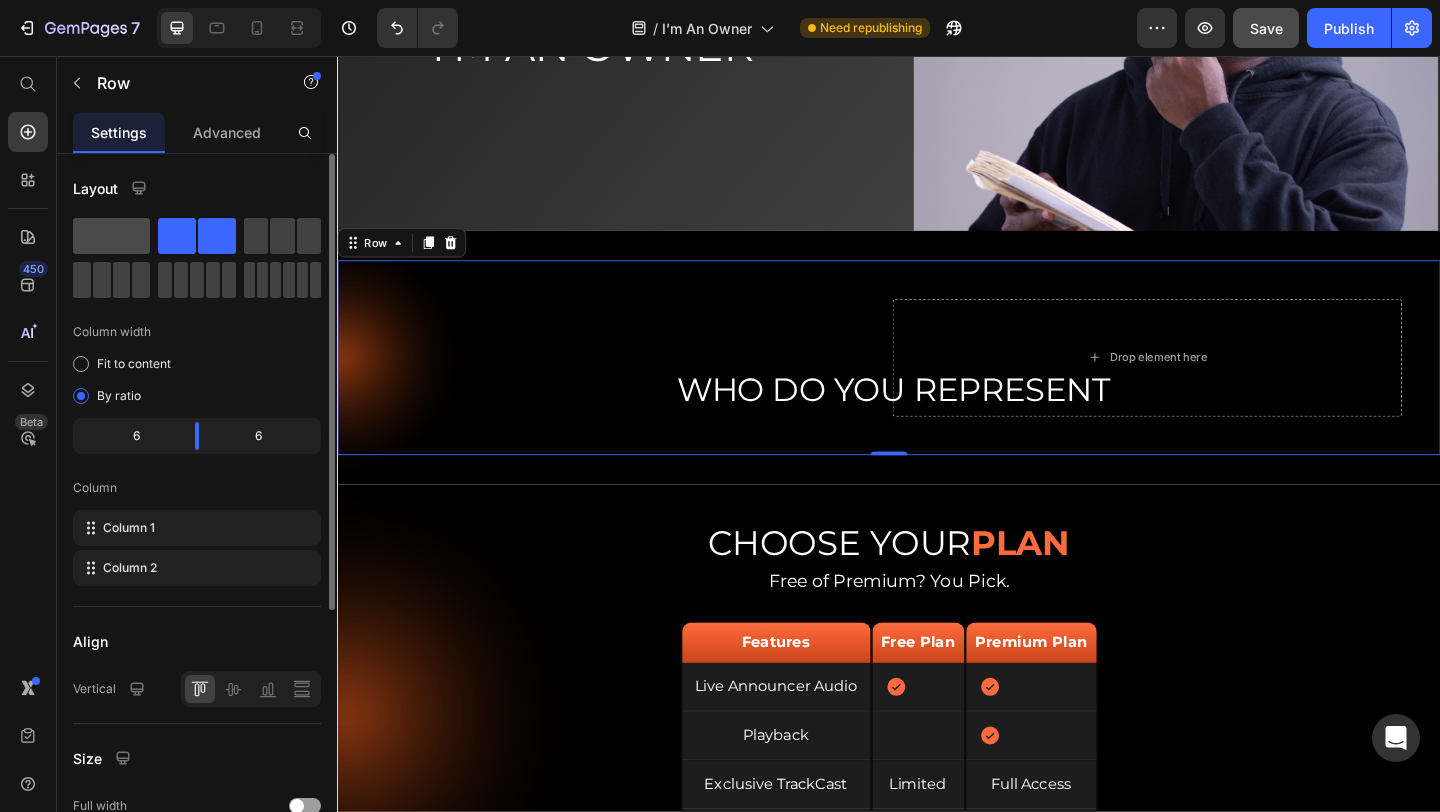 click 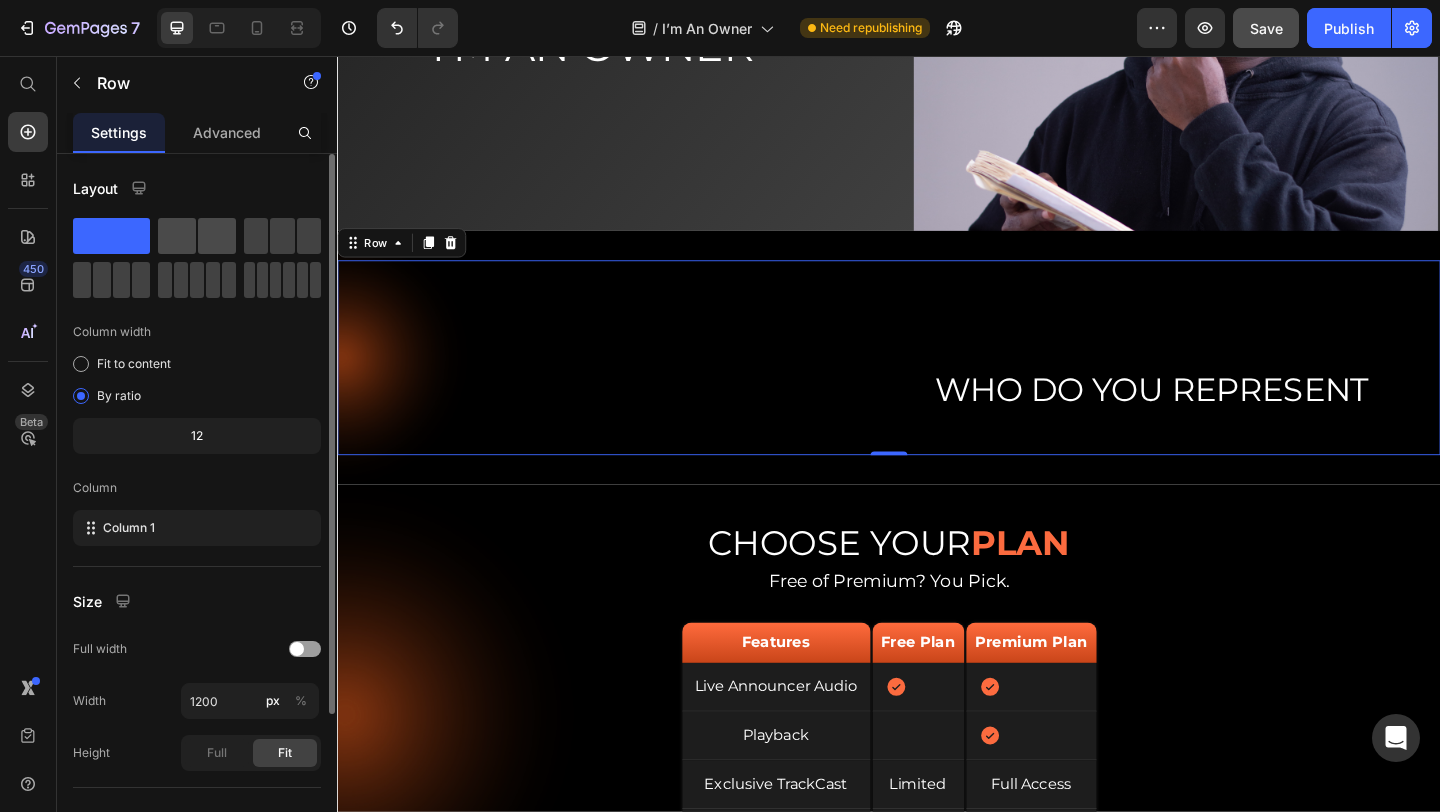 click 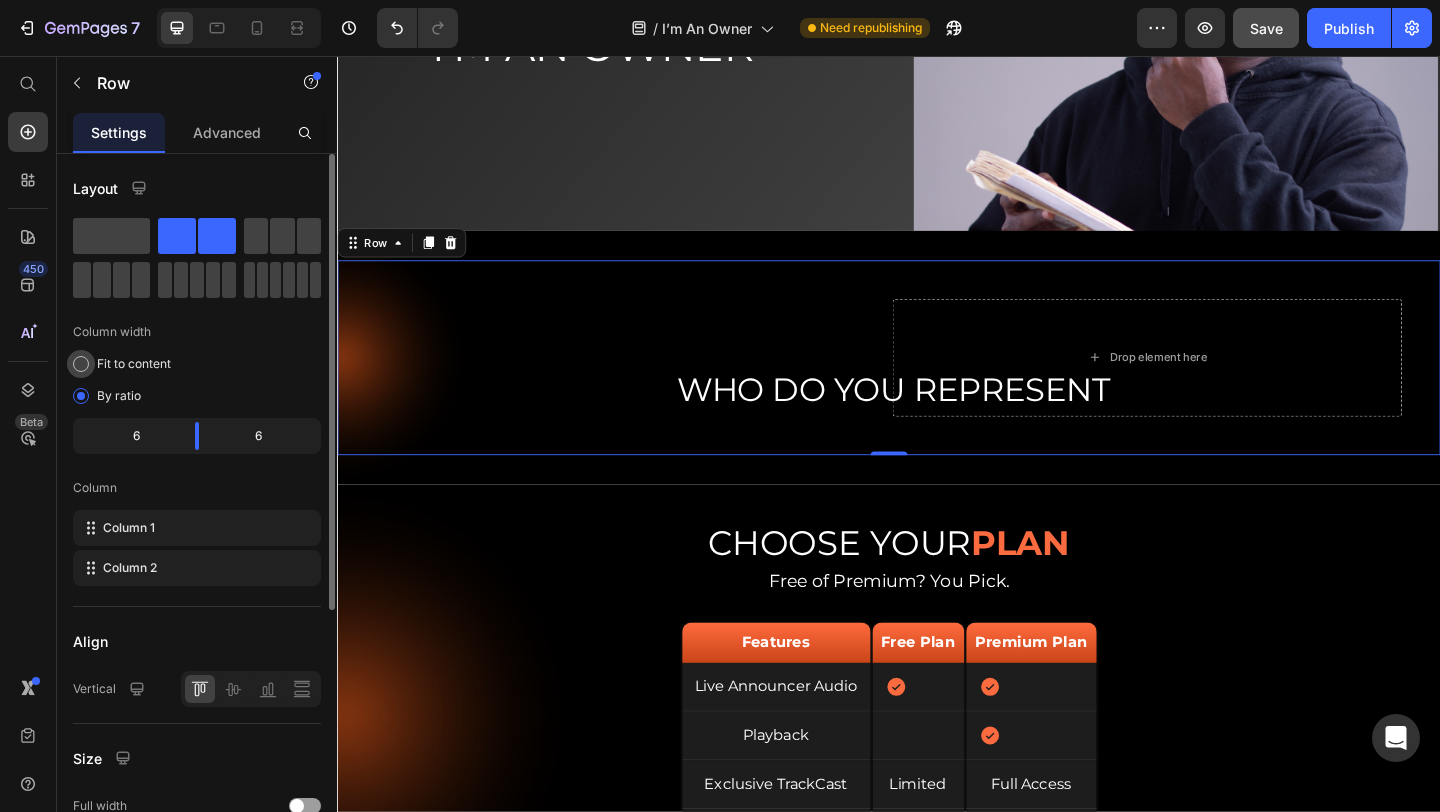click at bounding box center [81, 364] 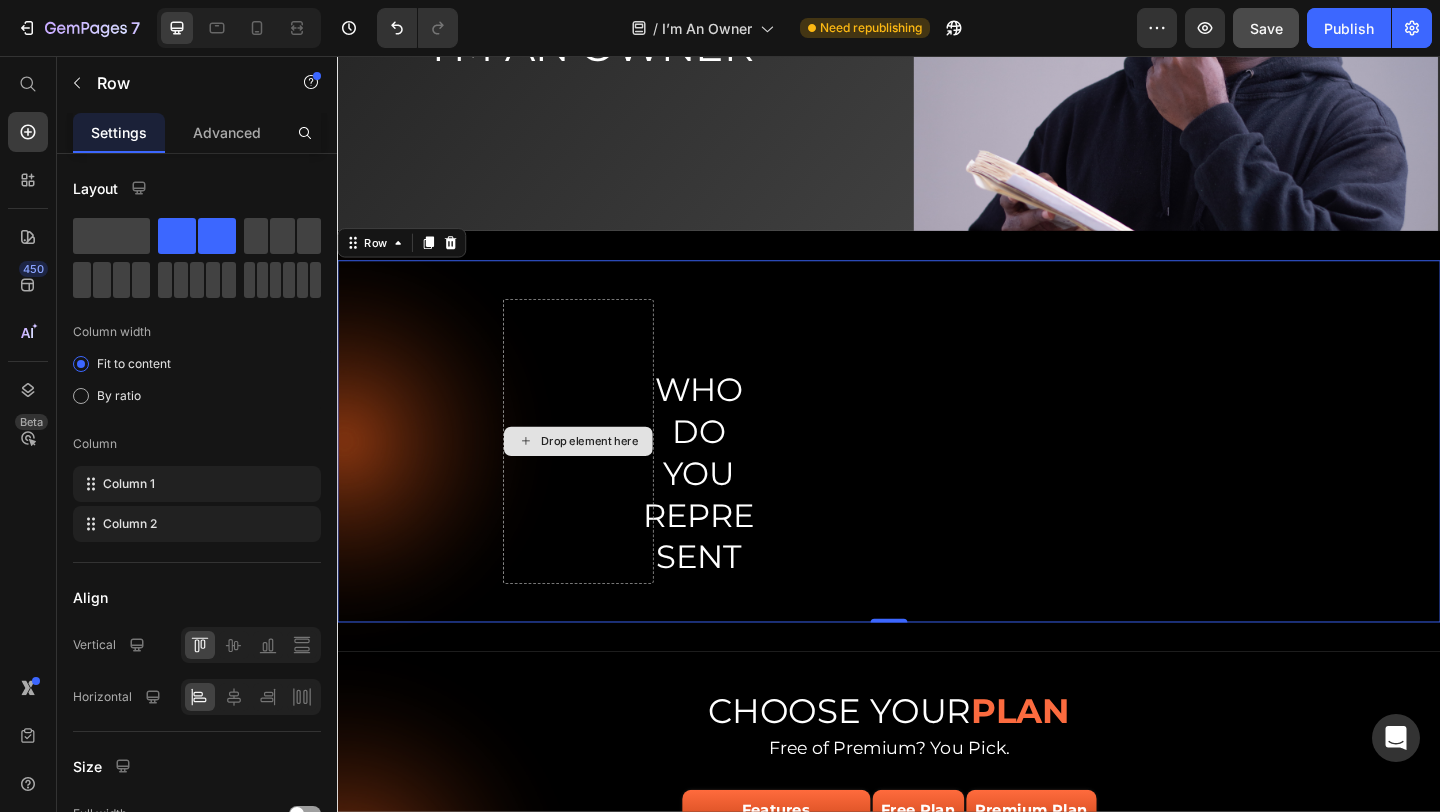 click on "Drop element here" at bounding box center (599, 475) 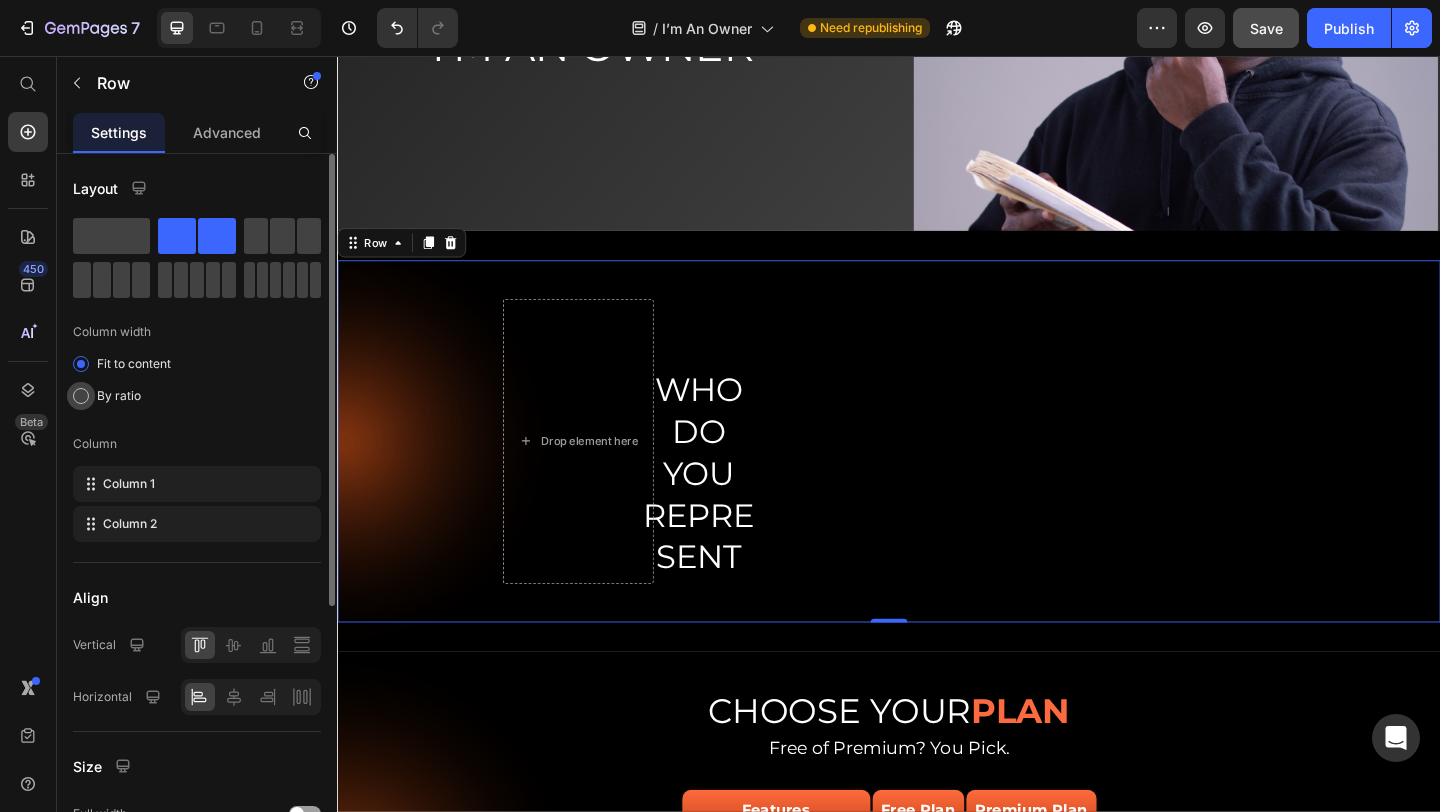click on "By ratio" 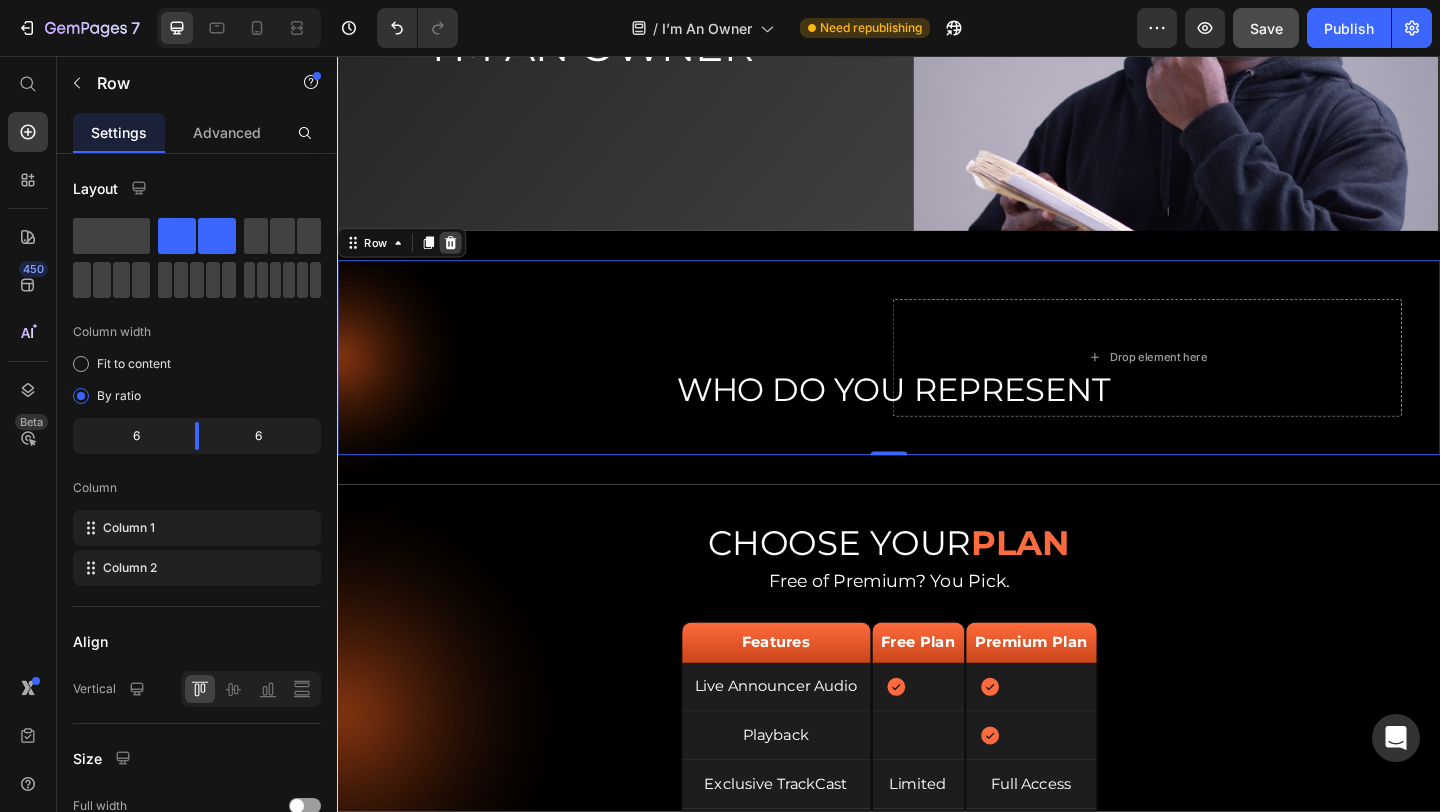click 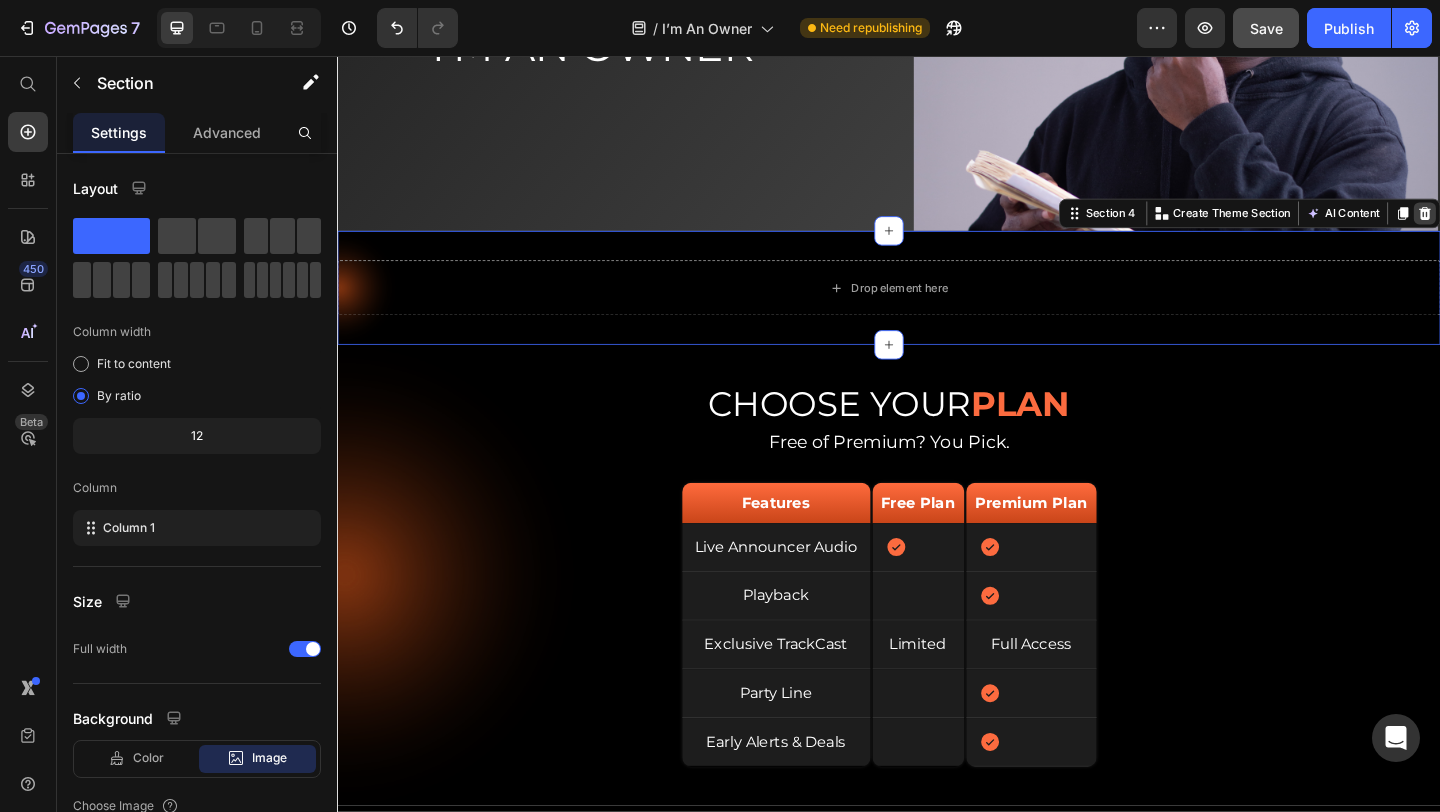 click at bounding box center (1520, 227) 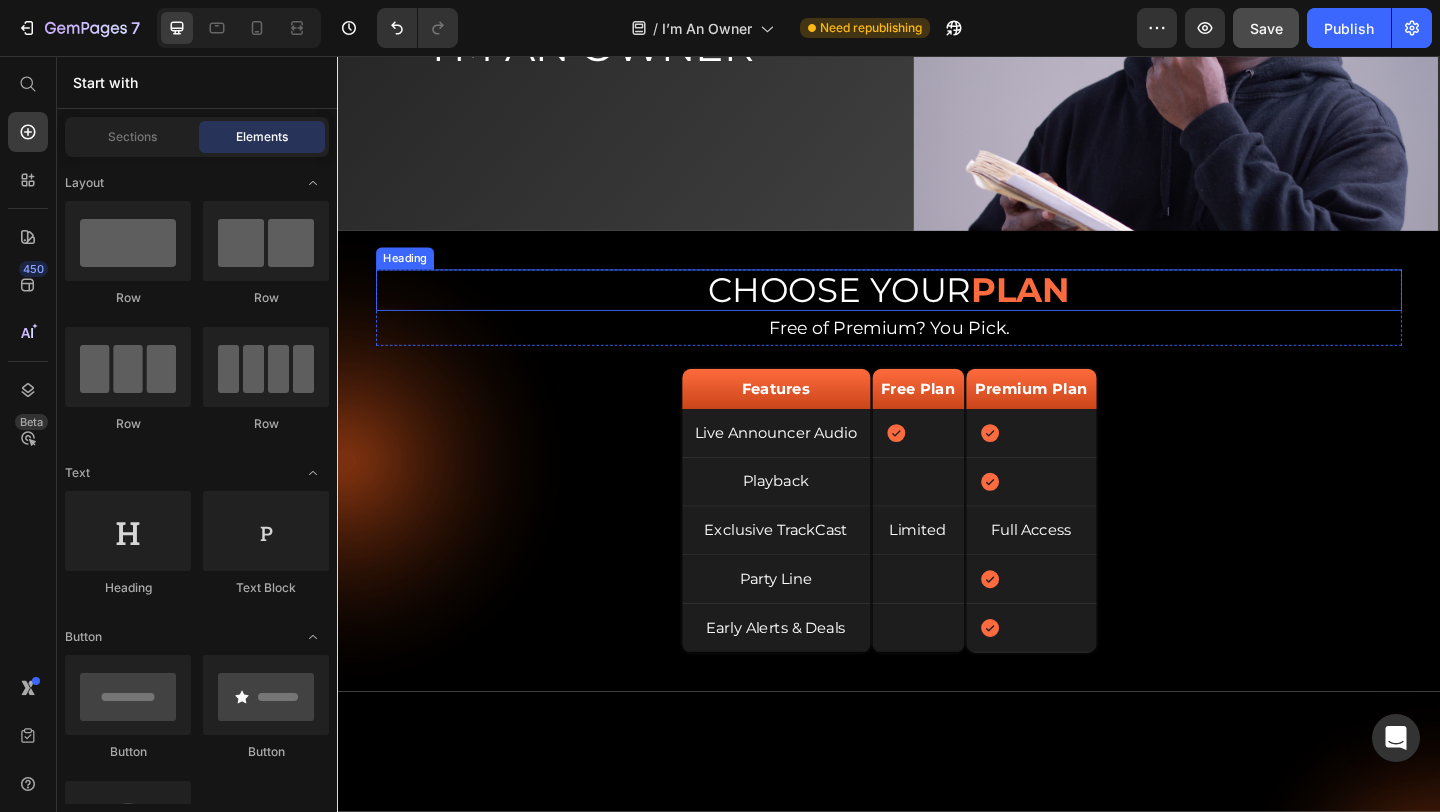 click on "CHOOSE YOUR  PLAN" at bounding box center [937, 310] 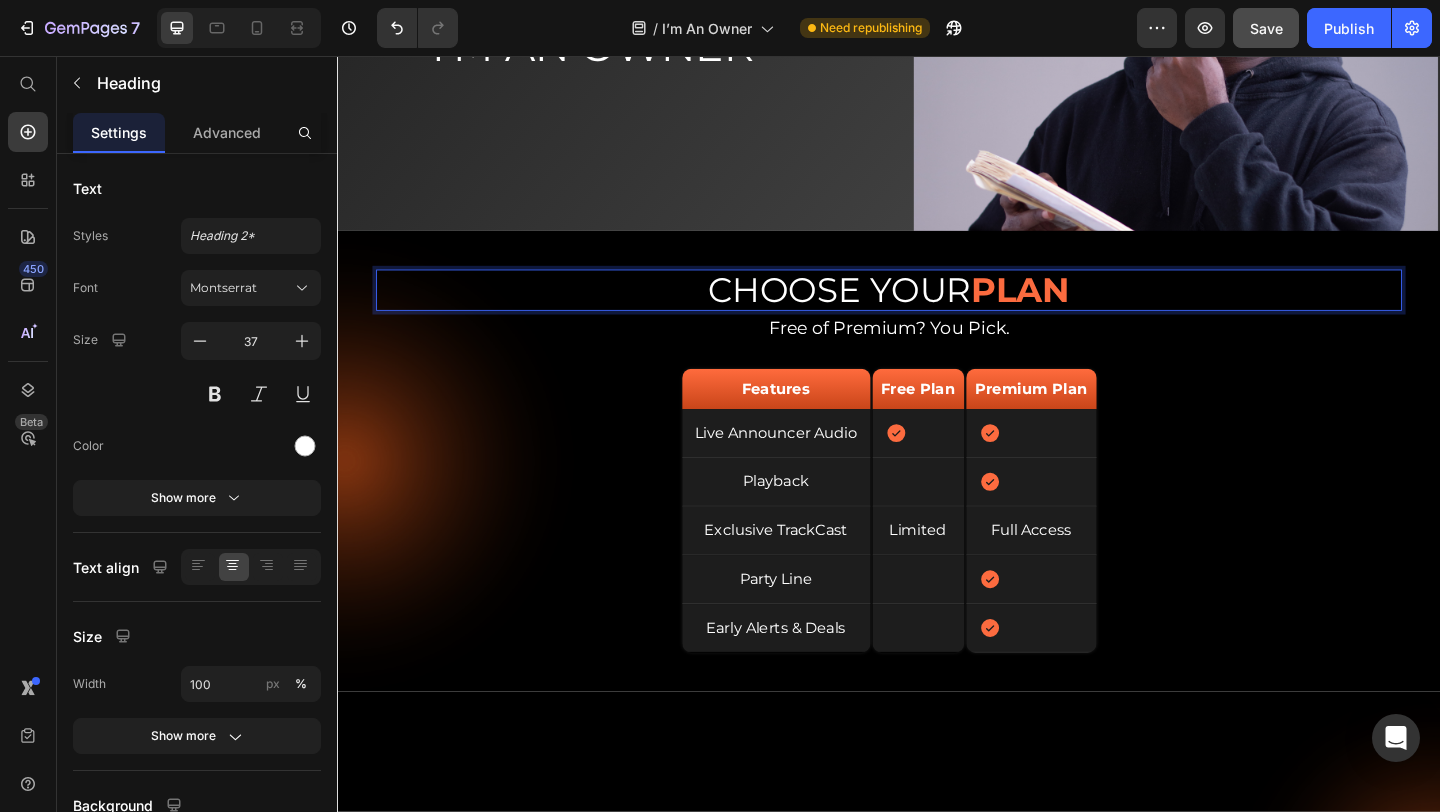 click on "CHOOSE YOUR  PLAN" at bounding box center [937, 310] 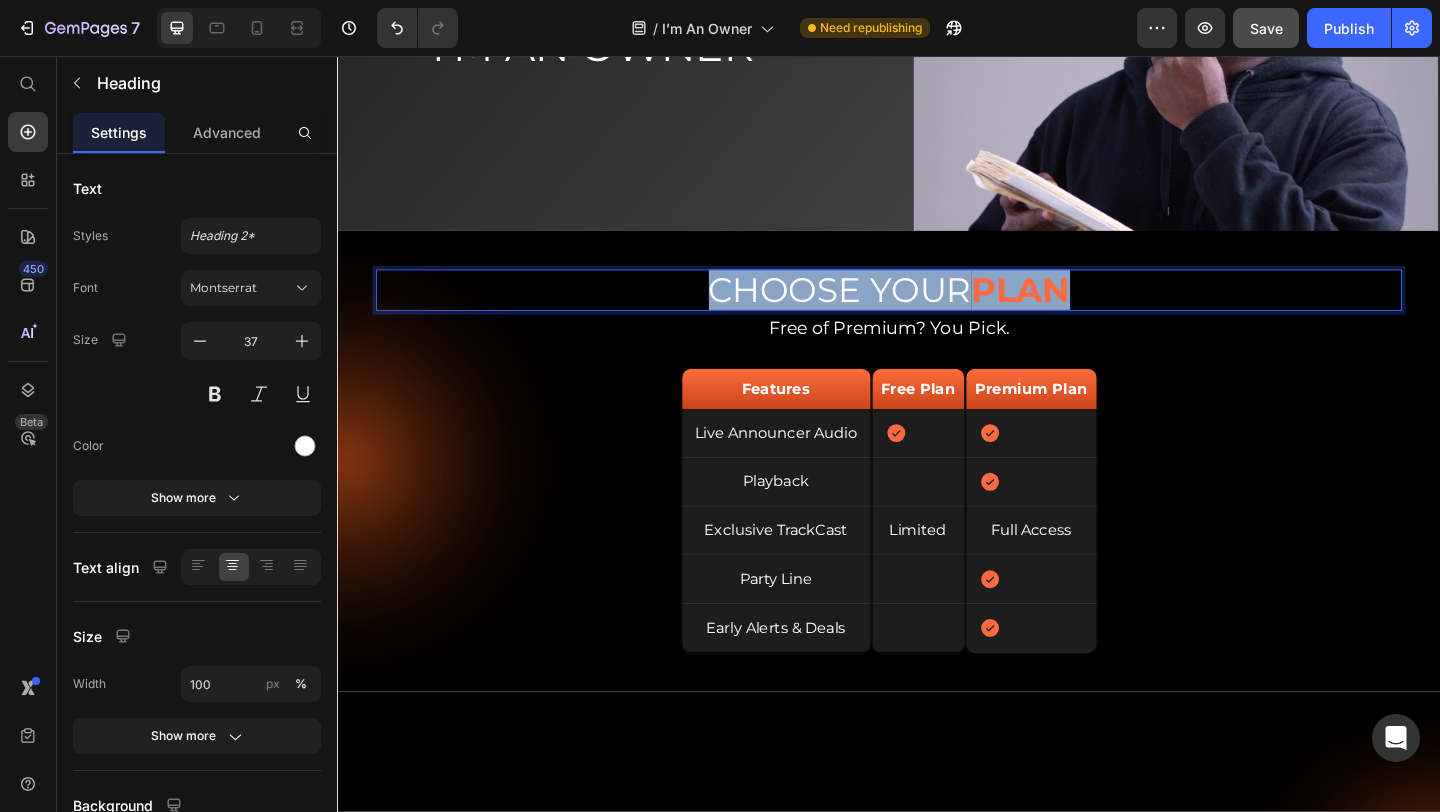 click on "CHOOSE YOUR  PLAN" at bounding box center (937, 310) 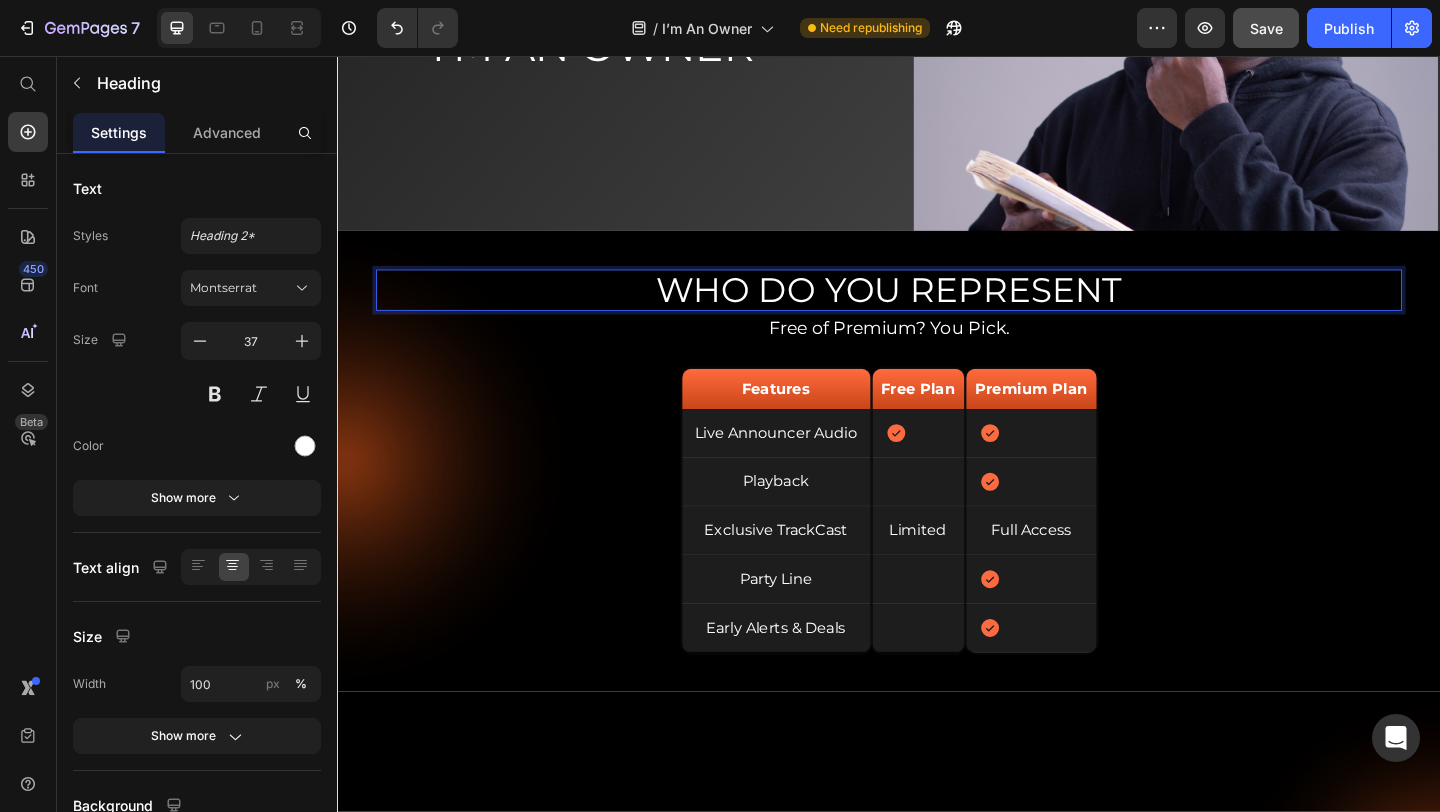 click on "WHO DO YOU REPRESENT" at bounding box center (937, 310) 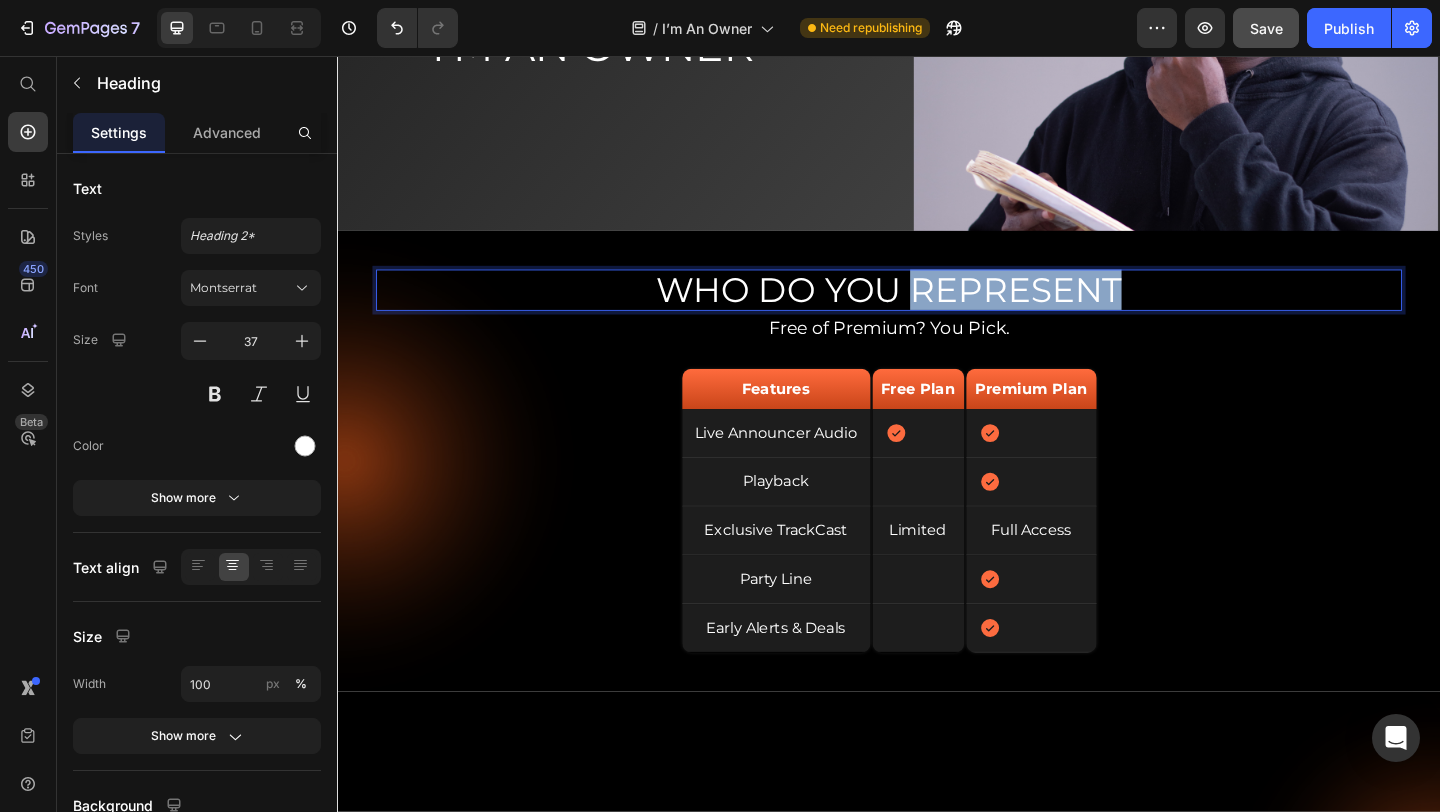 click on "WHO DO YOU REPRESENT" at bounding box center (937, 310) 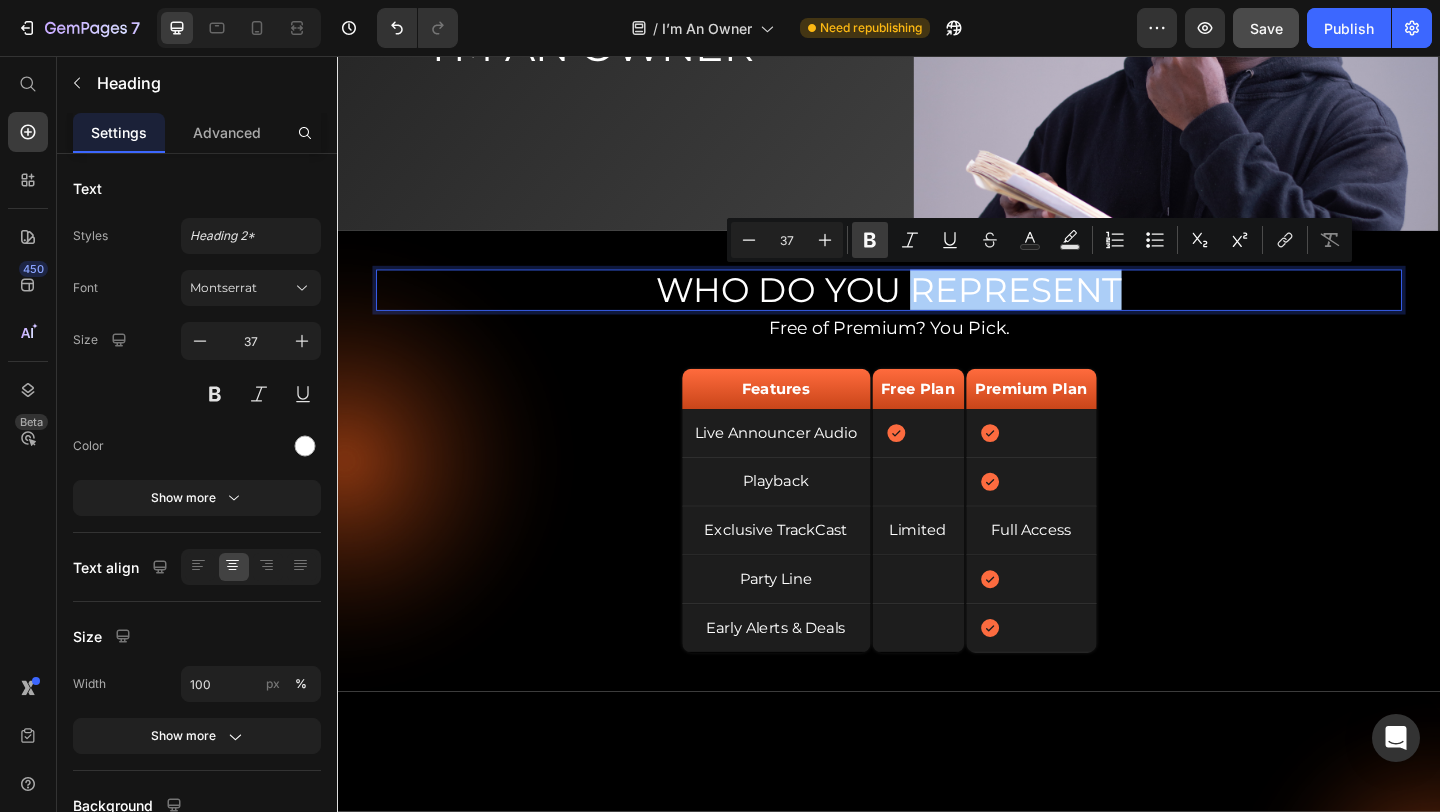 click 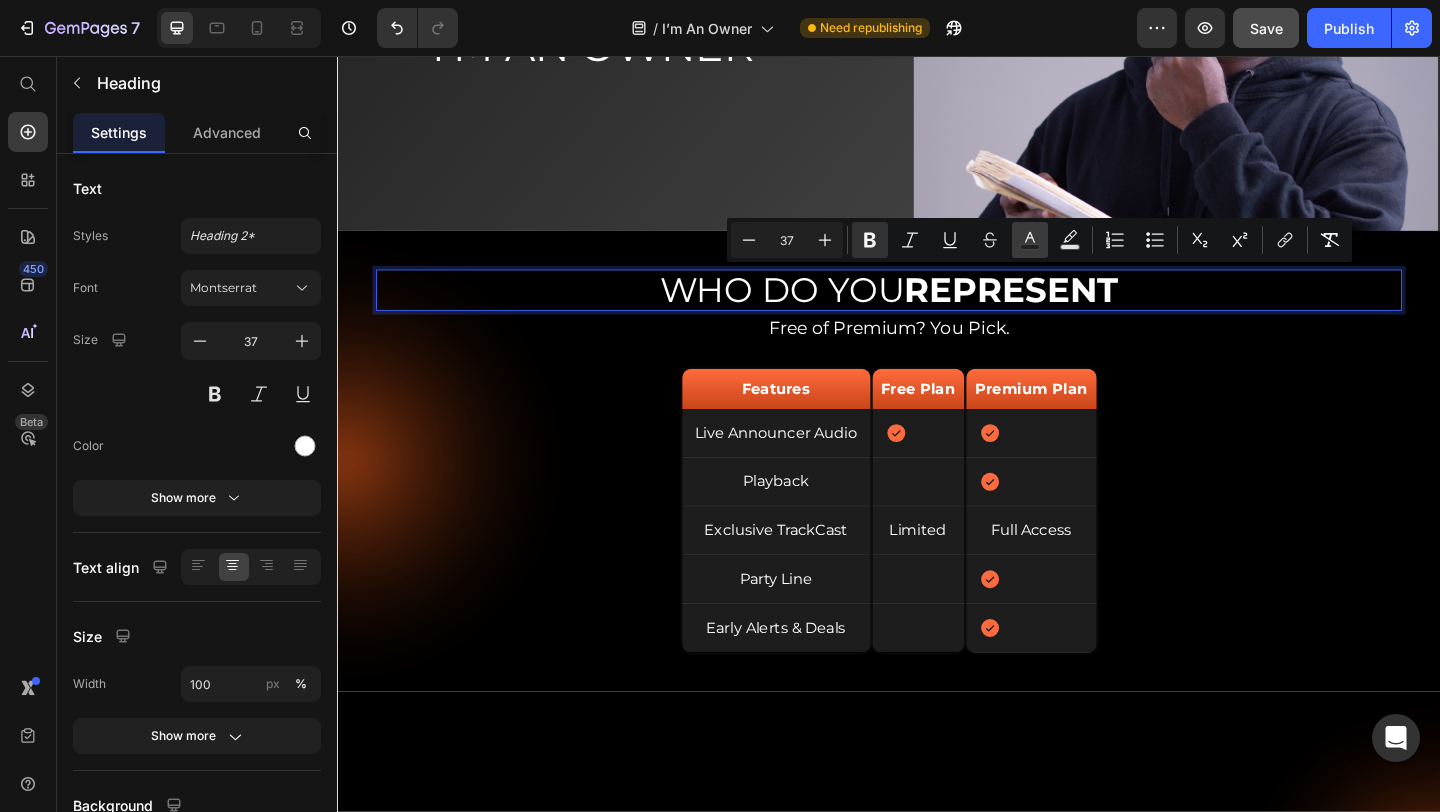 click 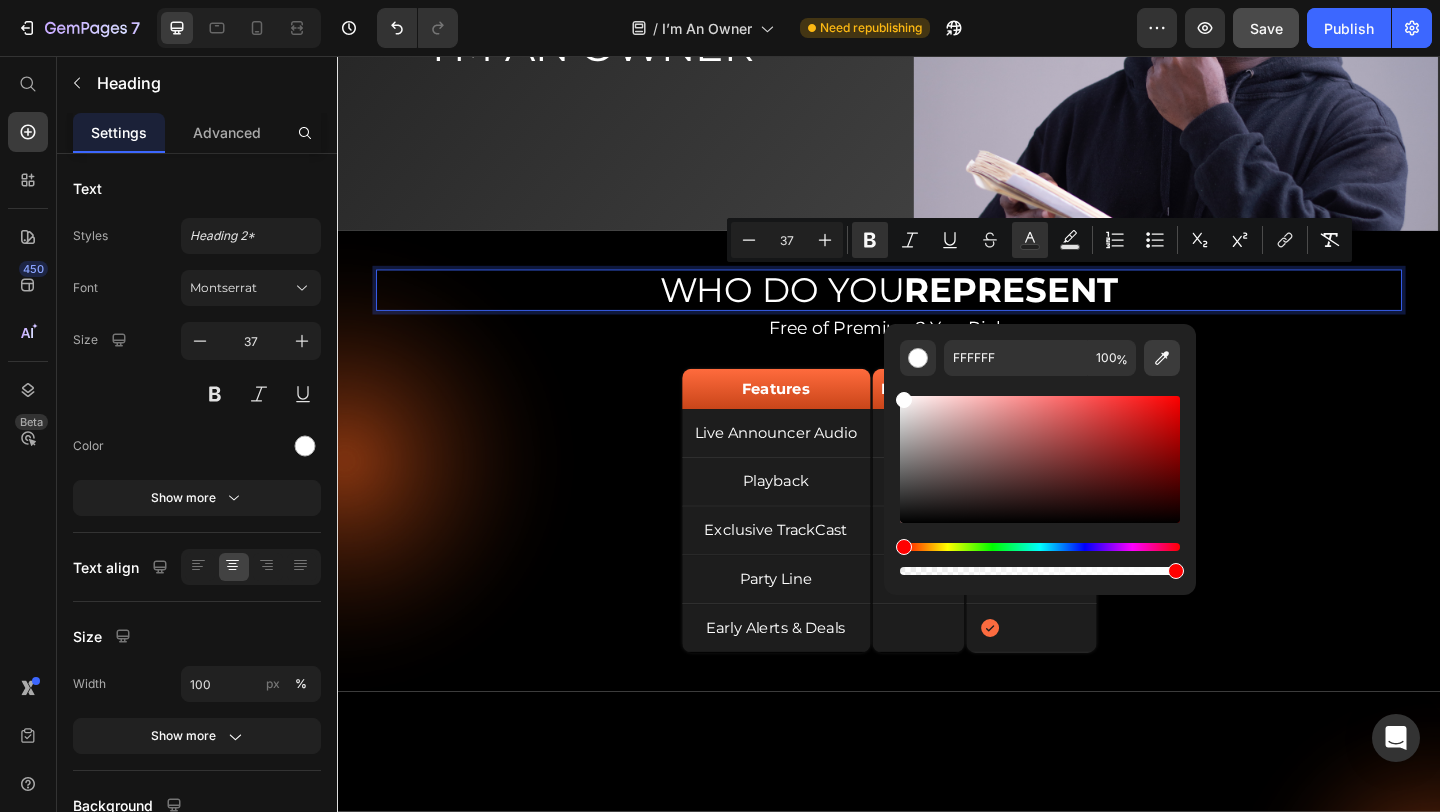 click 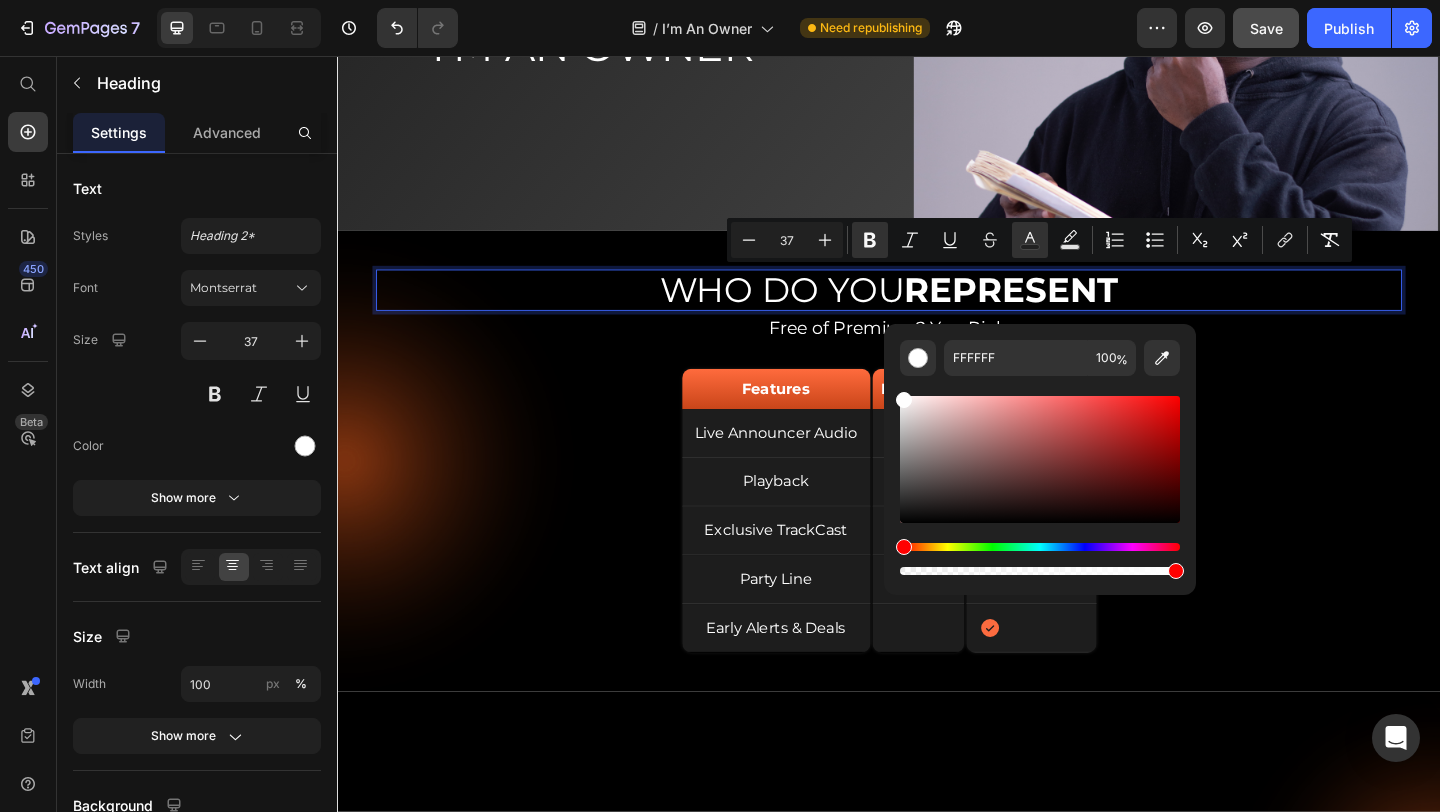 type on "ED5F30" 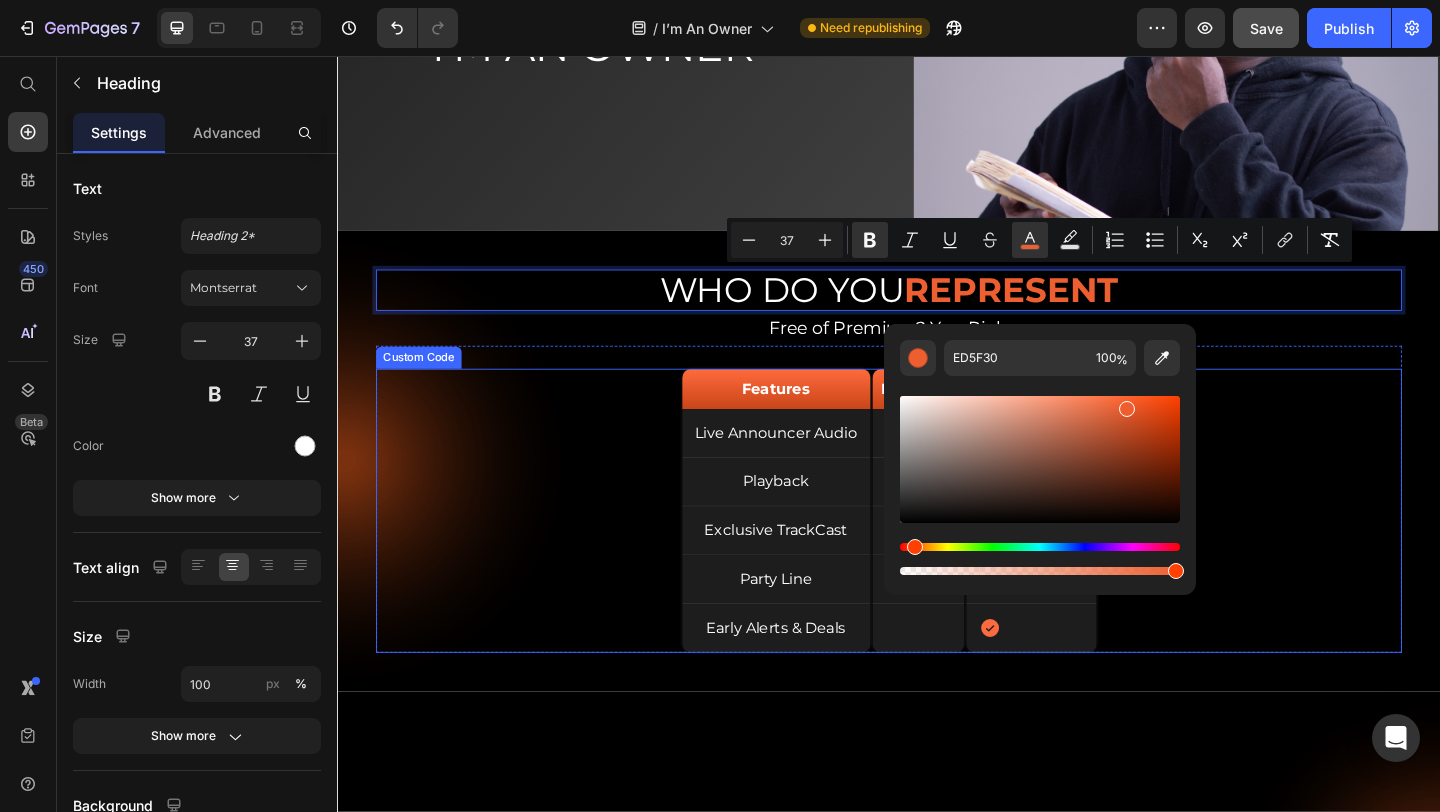 click on "Features
Live Announcer Audio
Playback
Exclusive TrackCast
Party Line
Early Alerts & Deals
Free Plan
Limited
Premium Plan
Full Access" at bounding box center (937, 550) 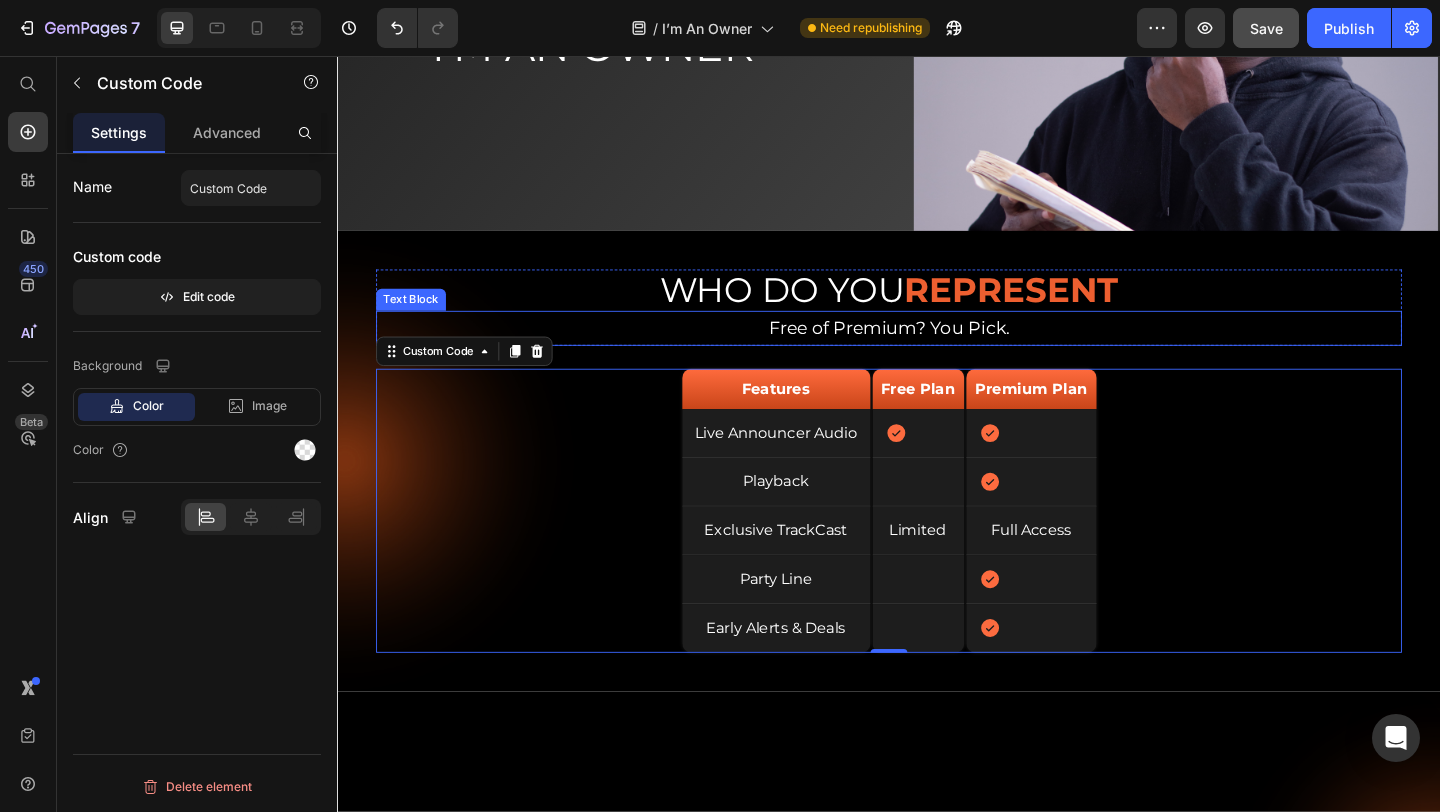 click on "Free of Premium? You Pick." at bounding box center [937, 352] 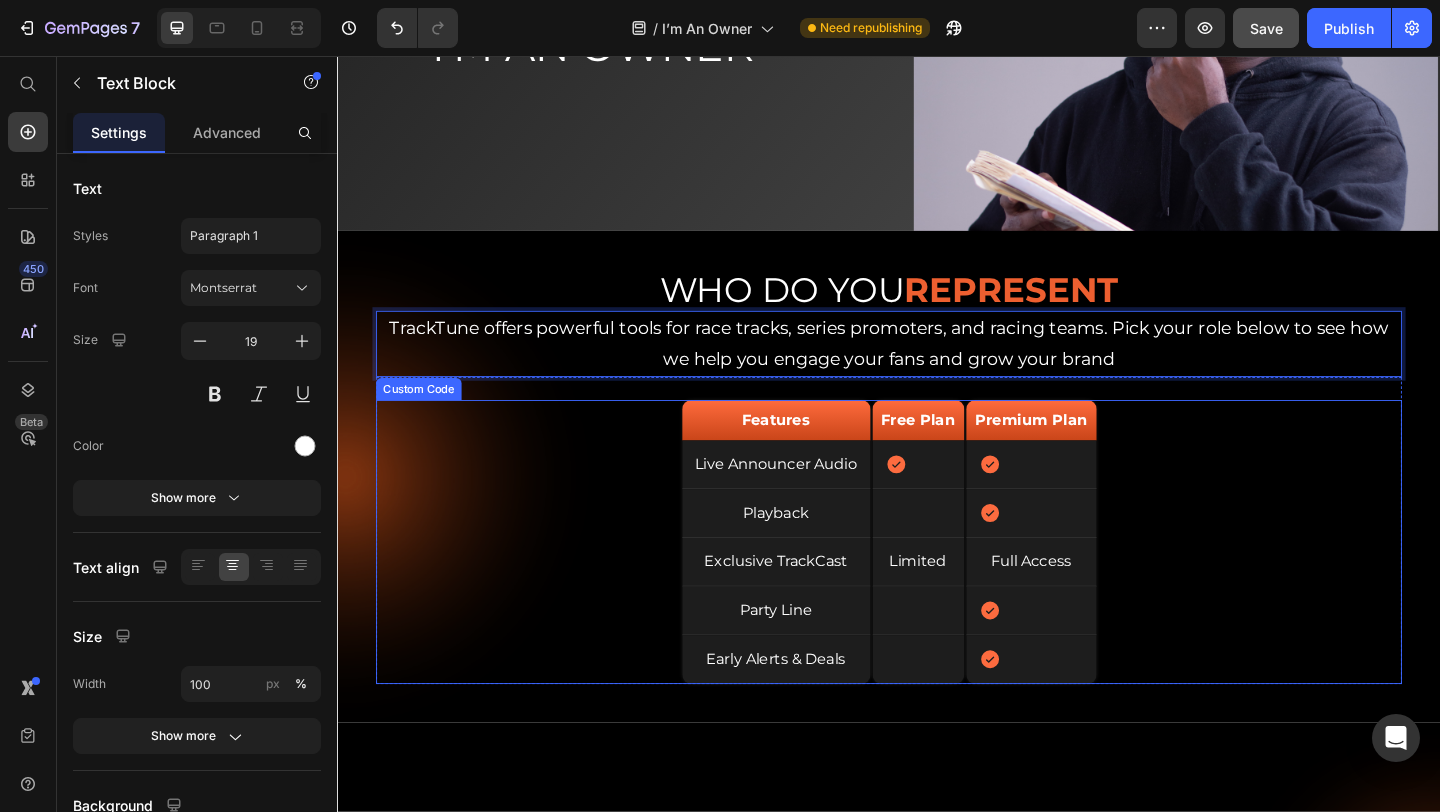 click on "Features
Live Announcer Audio
Playback
Exclusive TrackCast
Party Line
Early Alerts & Deals
Free Plan
Limited
Premium Plan
Full Access" at bounding box center [937, 584] 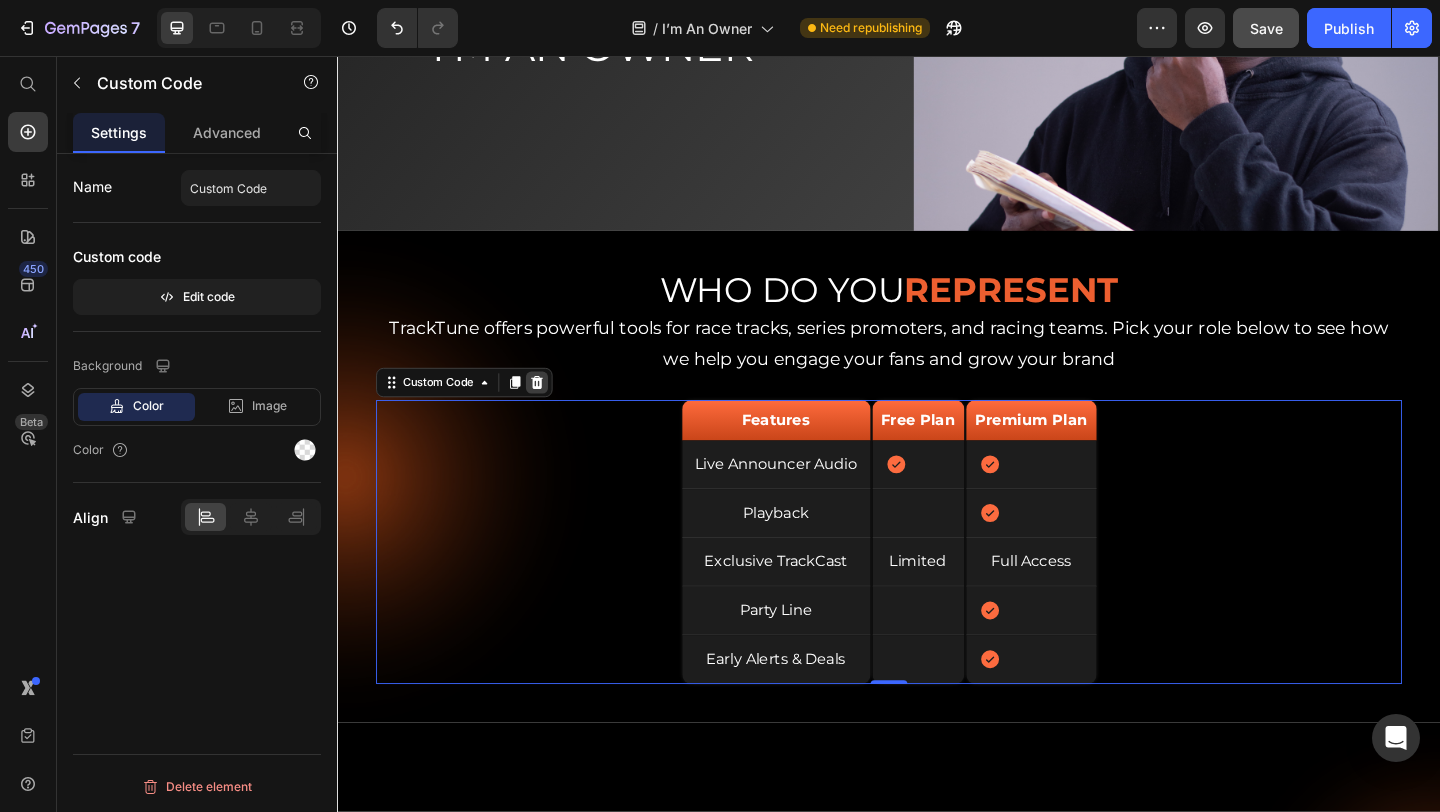 click 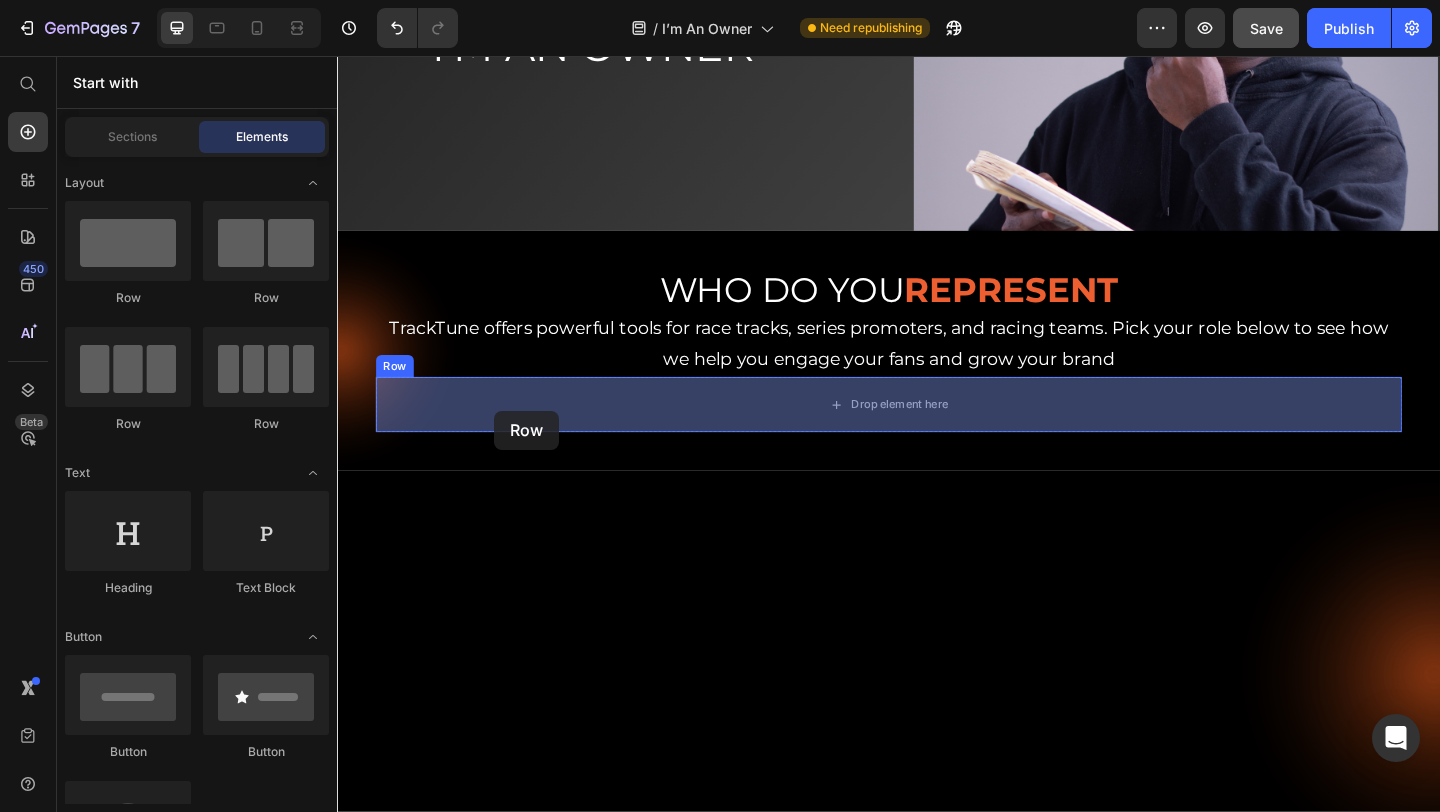 drag, startPoint x: 487, startPoint y: 418, endPoint x: 508, endPoint y: 442, distance: 31.890438 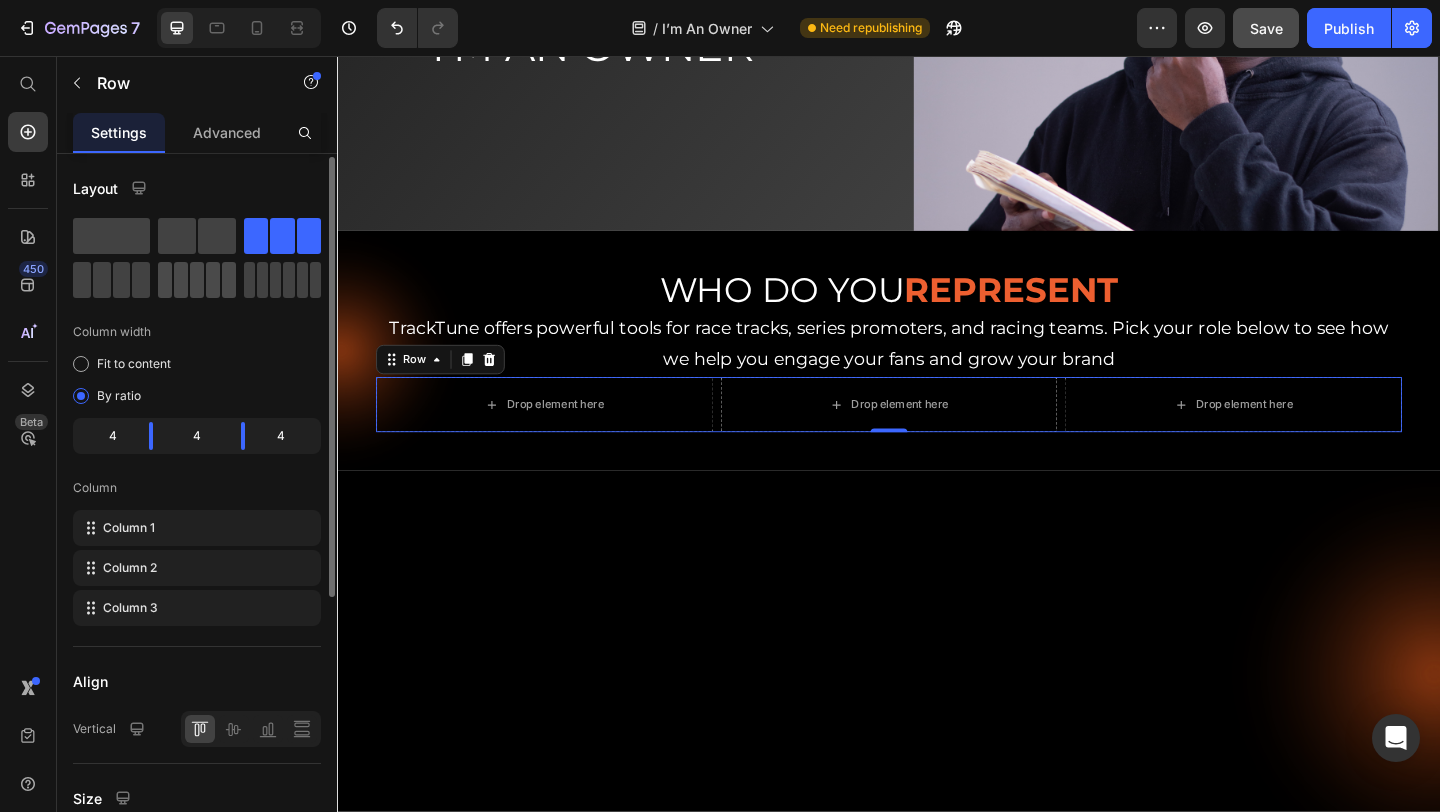 scroll, scrollTop: 0, scrollLeft: 0, axis: both 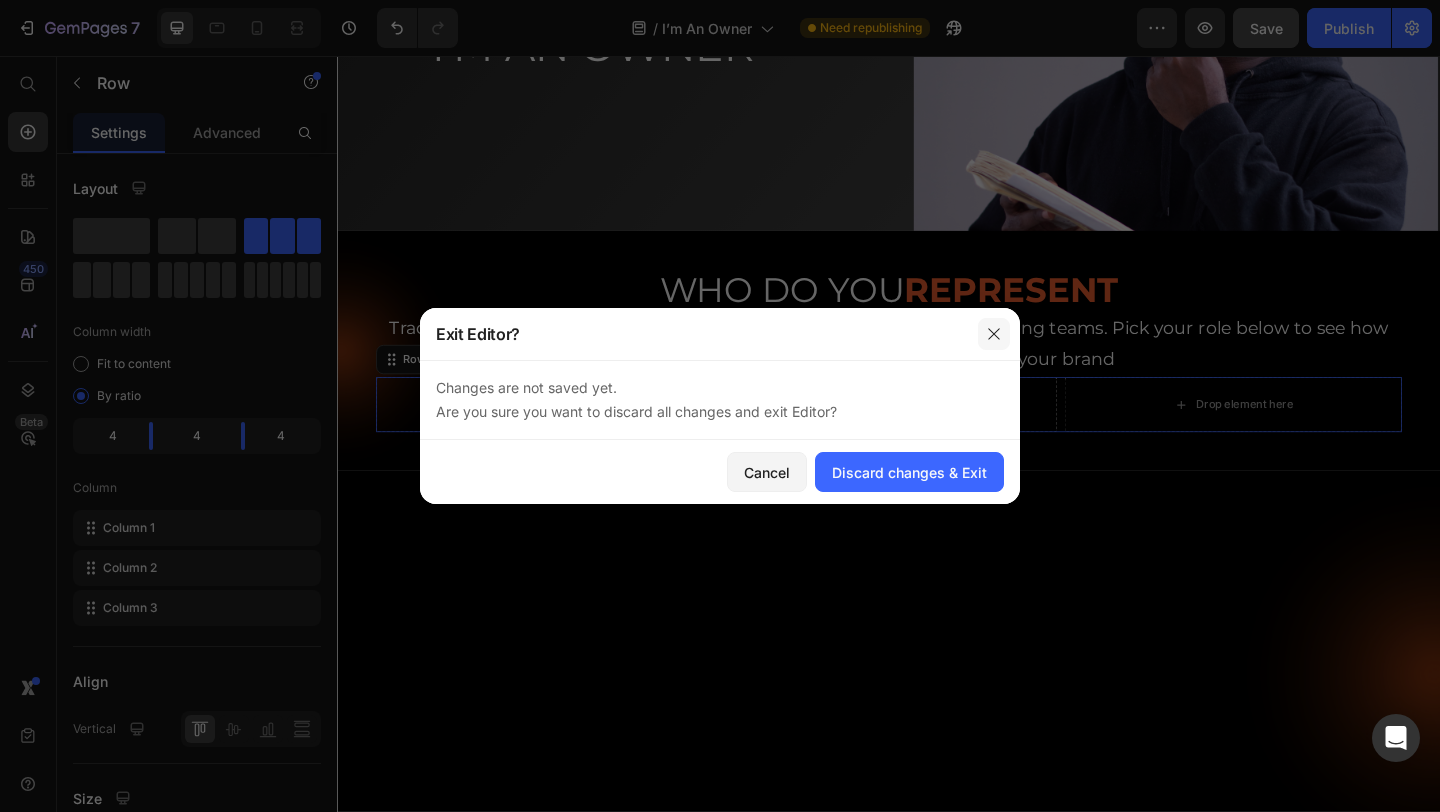 click 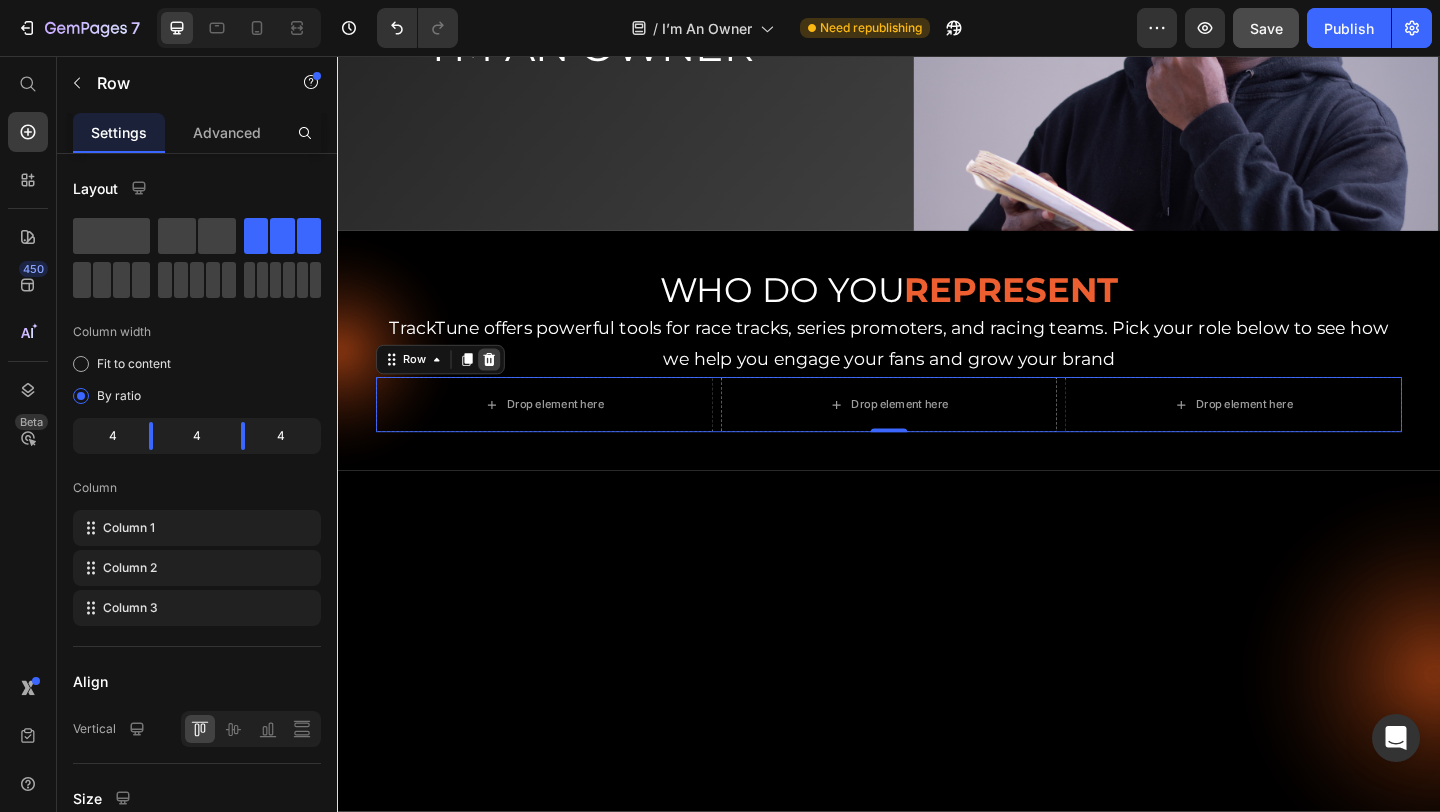 click 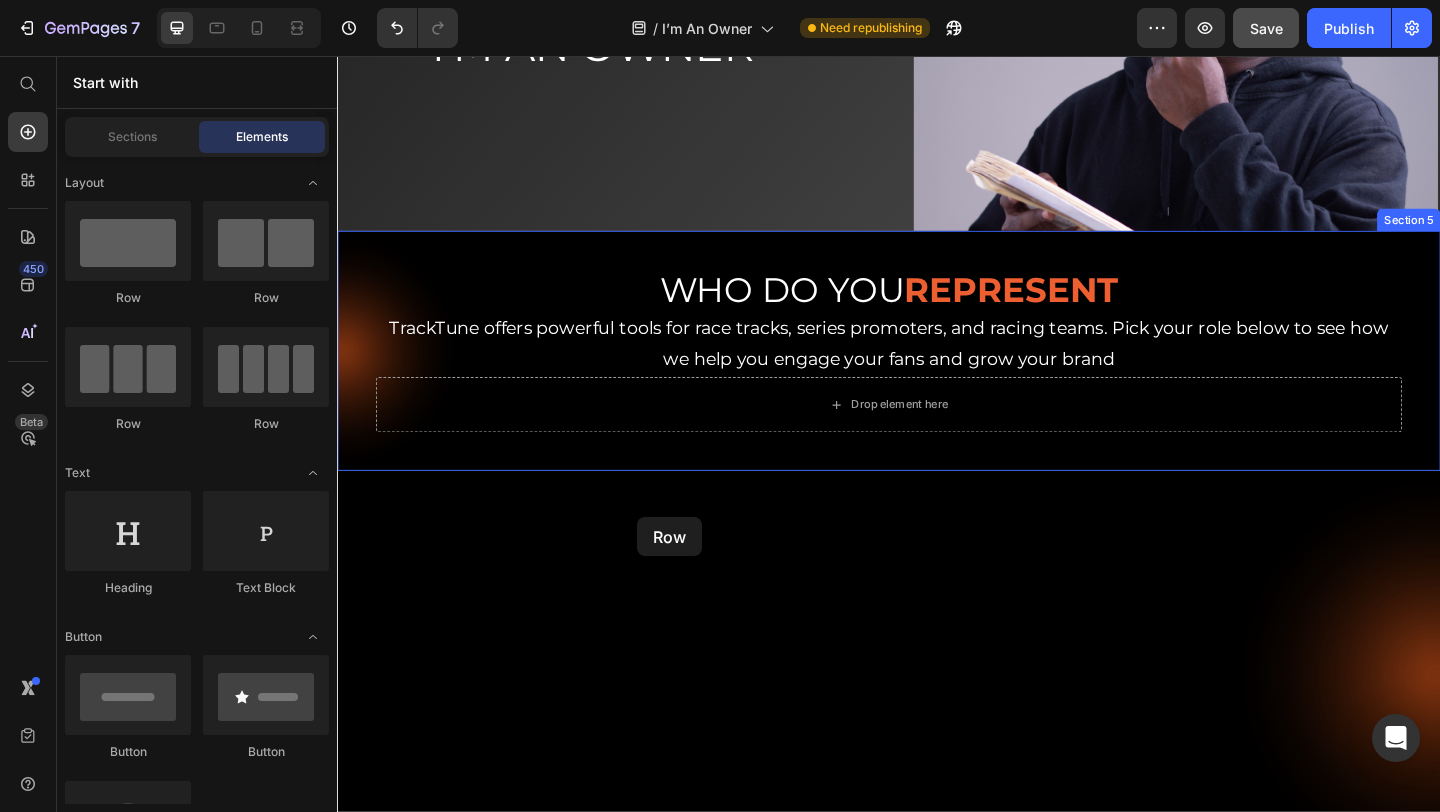 drag, startPoint x: 592, startPoint y: 287, endPoint x: 663, endPoint y: 558, distance: 280.1464 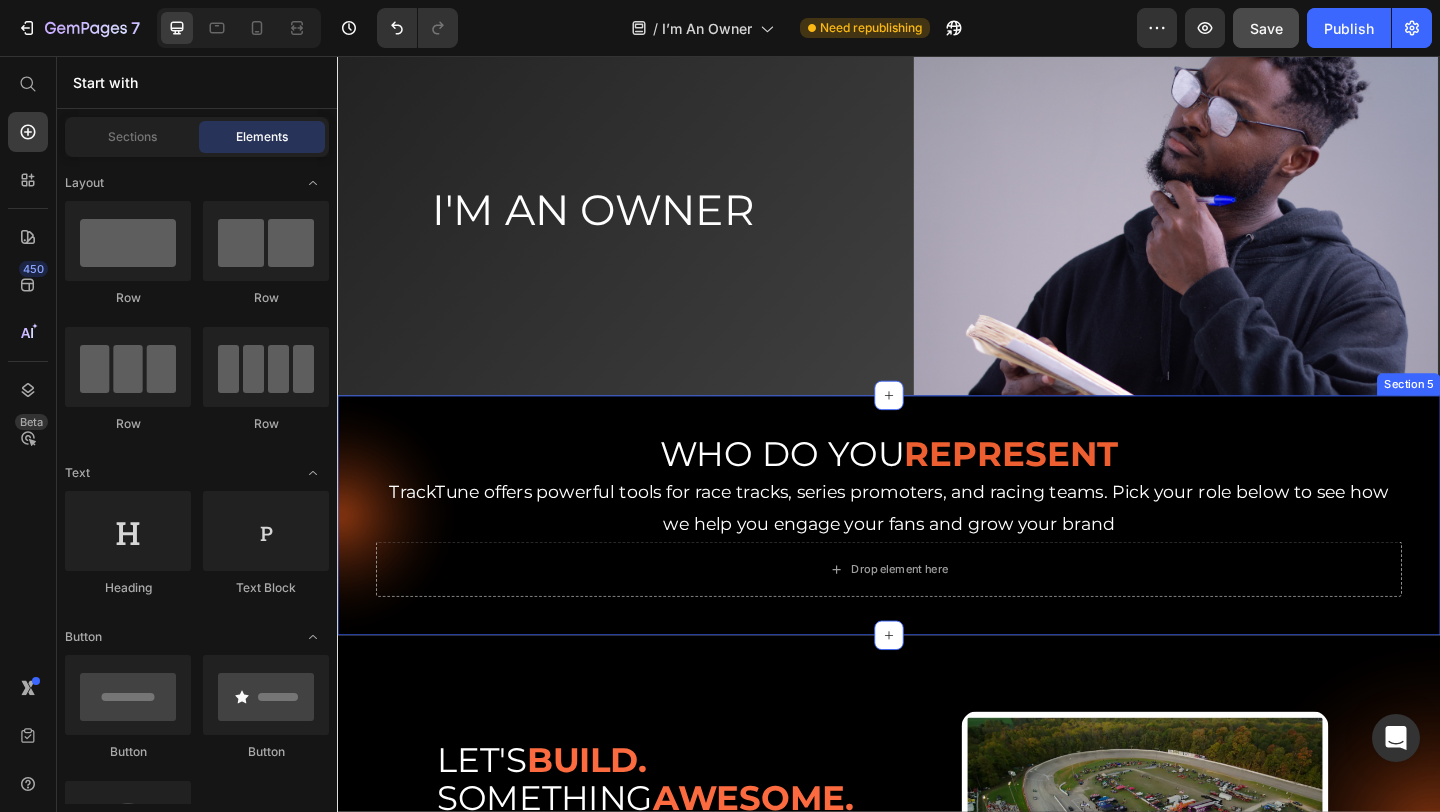 scroll, scrollTop: 89, scrollLeft: 0, axis: vertical 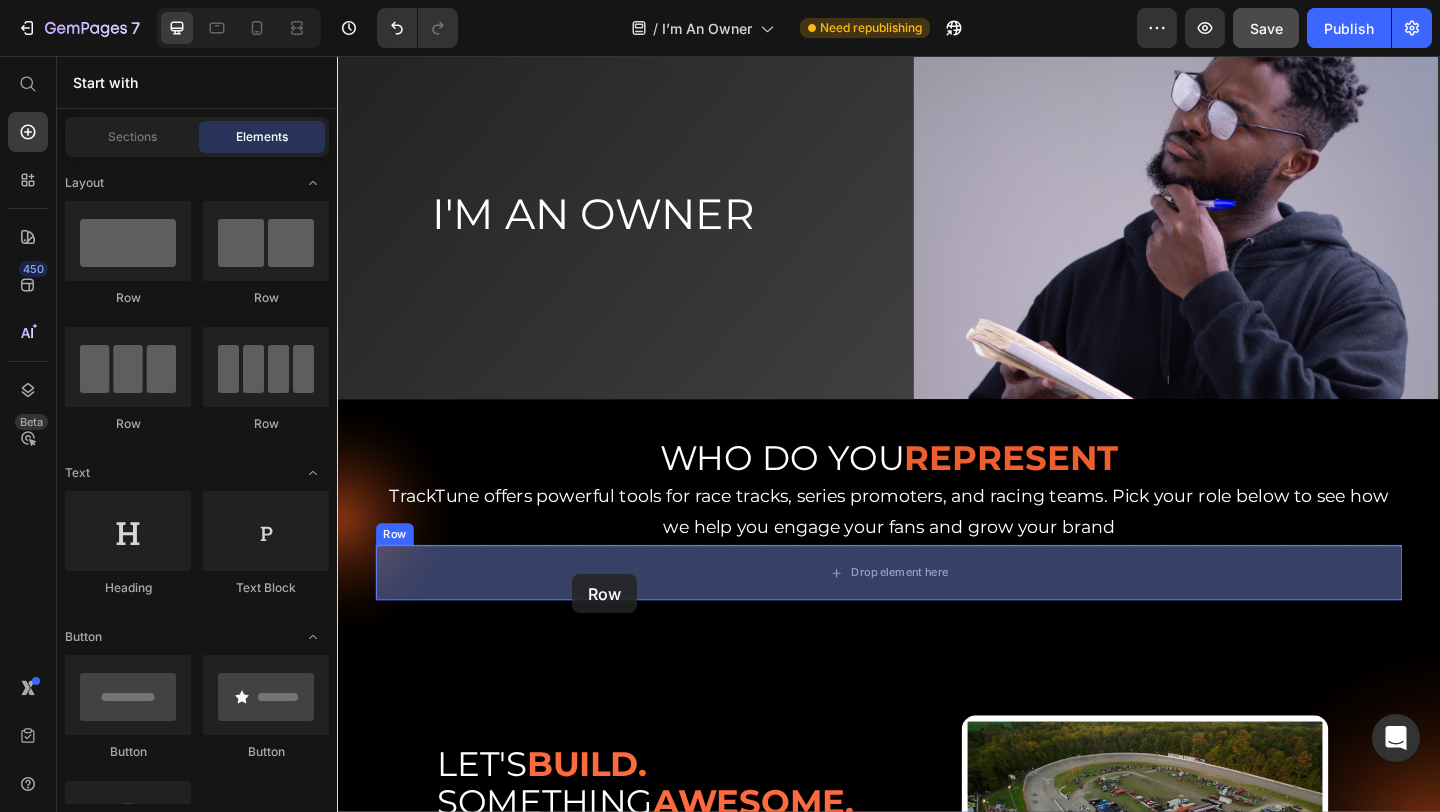 drag, startPoint x: 592, startPoint y: 316, endPoint x: 593, endPoint y: 620, distance: 304.00165 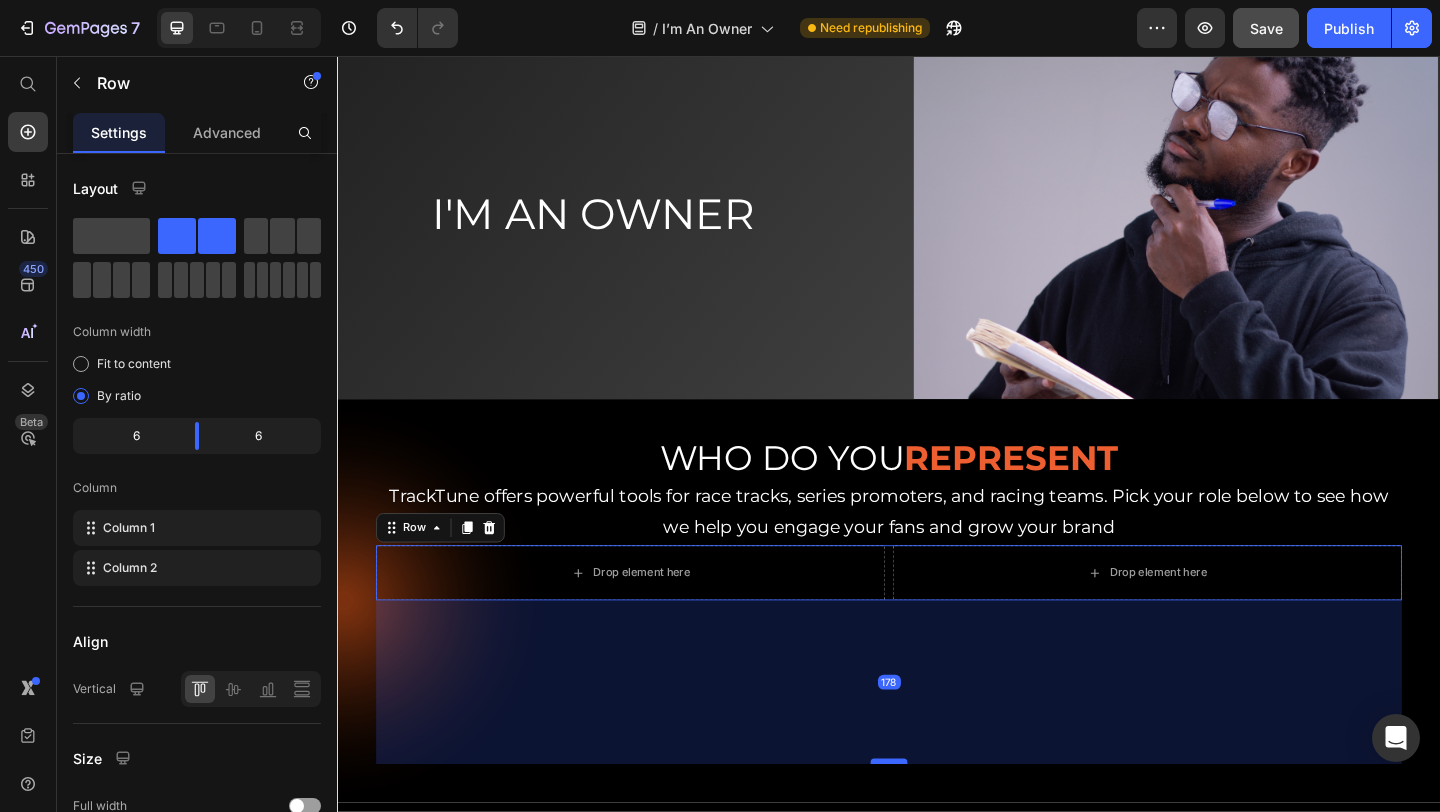 drag, startPoint x: 945, startPoint y: 645, endPoint x: 934, endPoint y: 829, distance: 184.3285 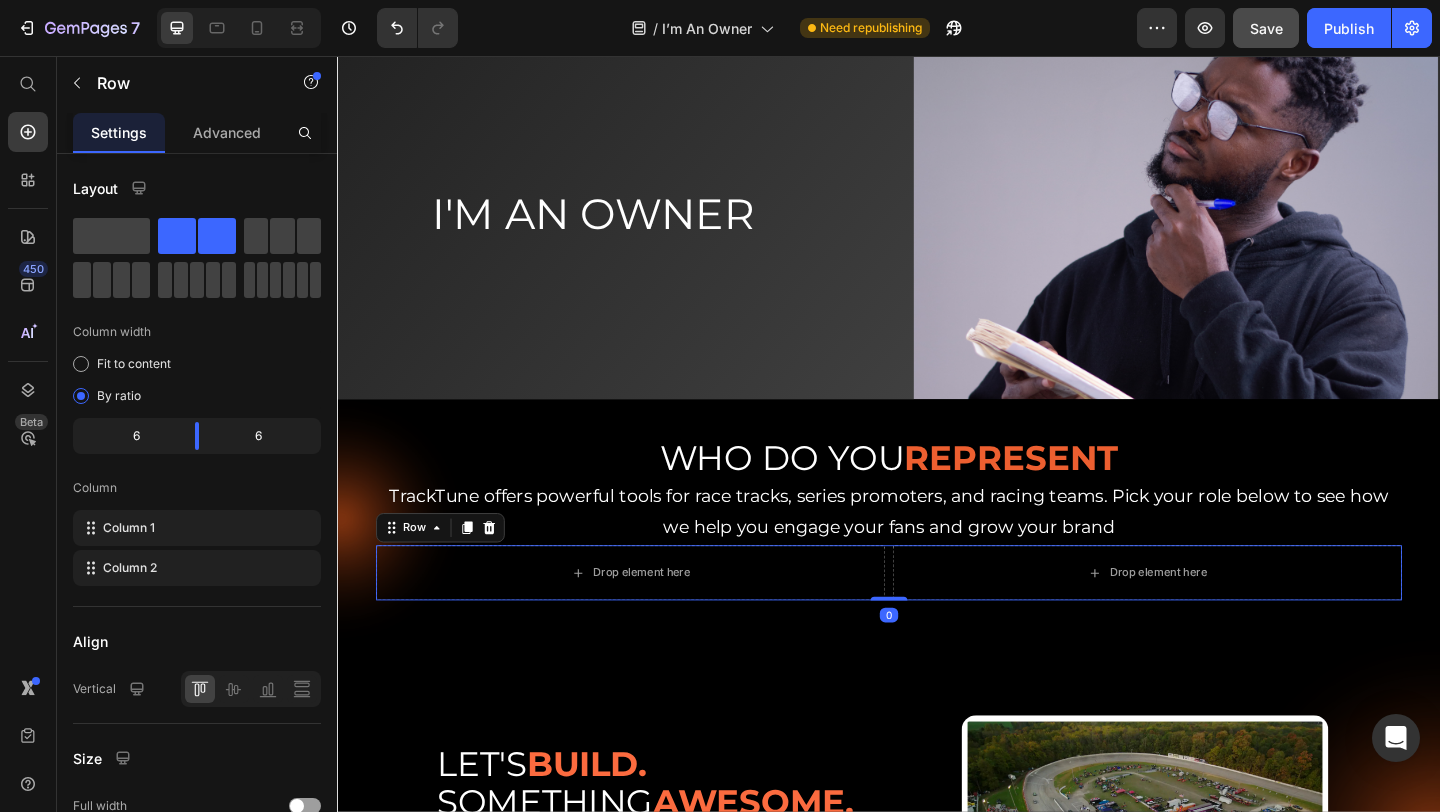 drag, startPoint x: 934, startPoint y: 831, endPoint x: 933, endPoint y: 641, distance: 190.00262 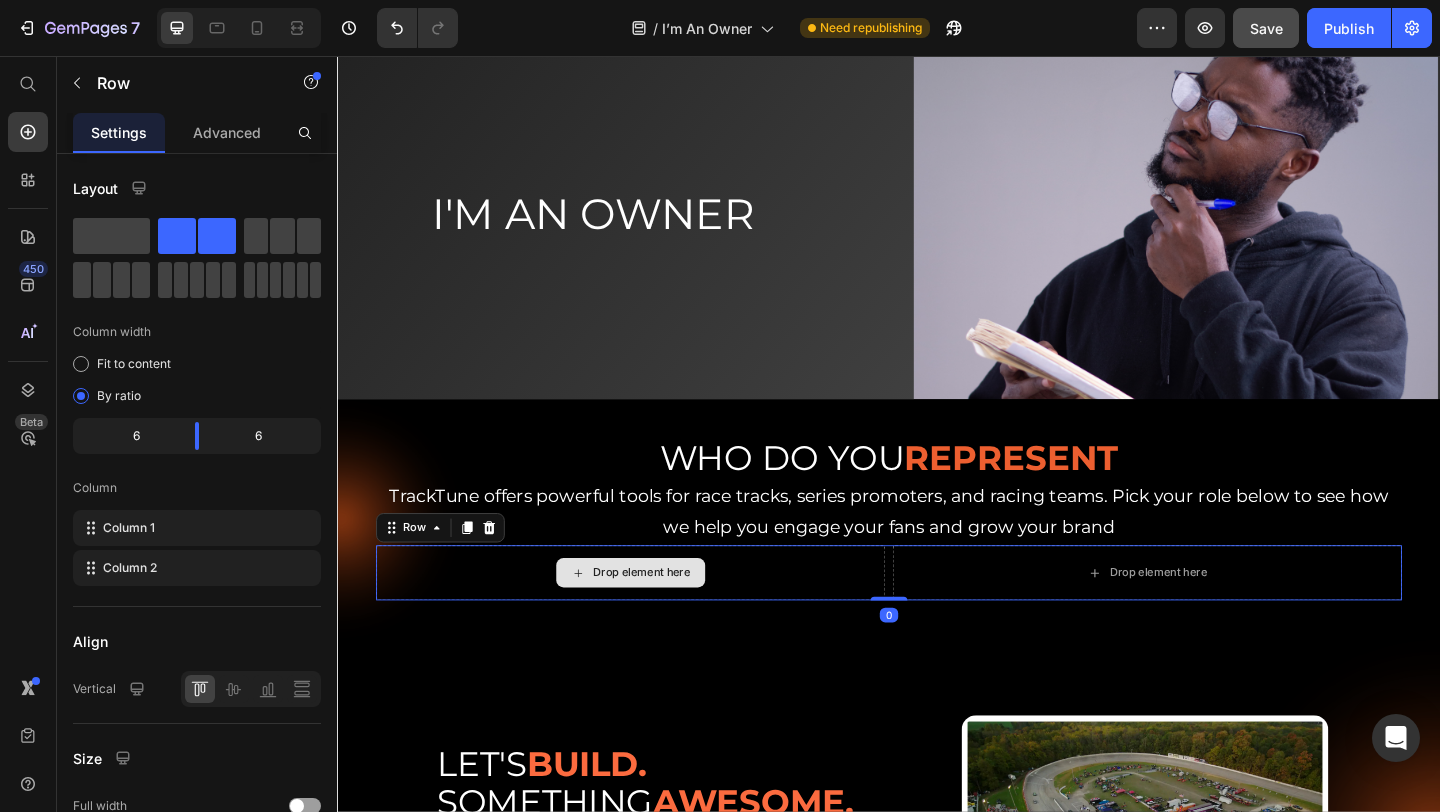 click on "Drop element here" at bounding box center [656, 618] 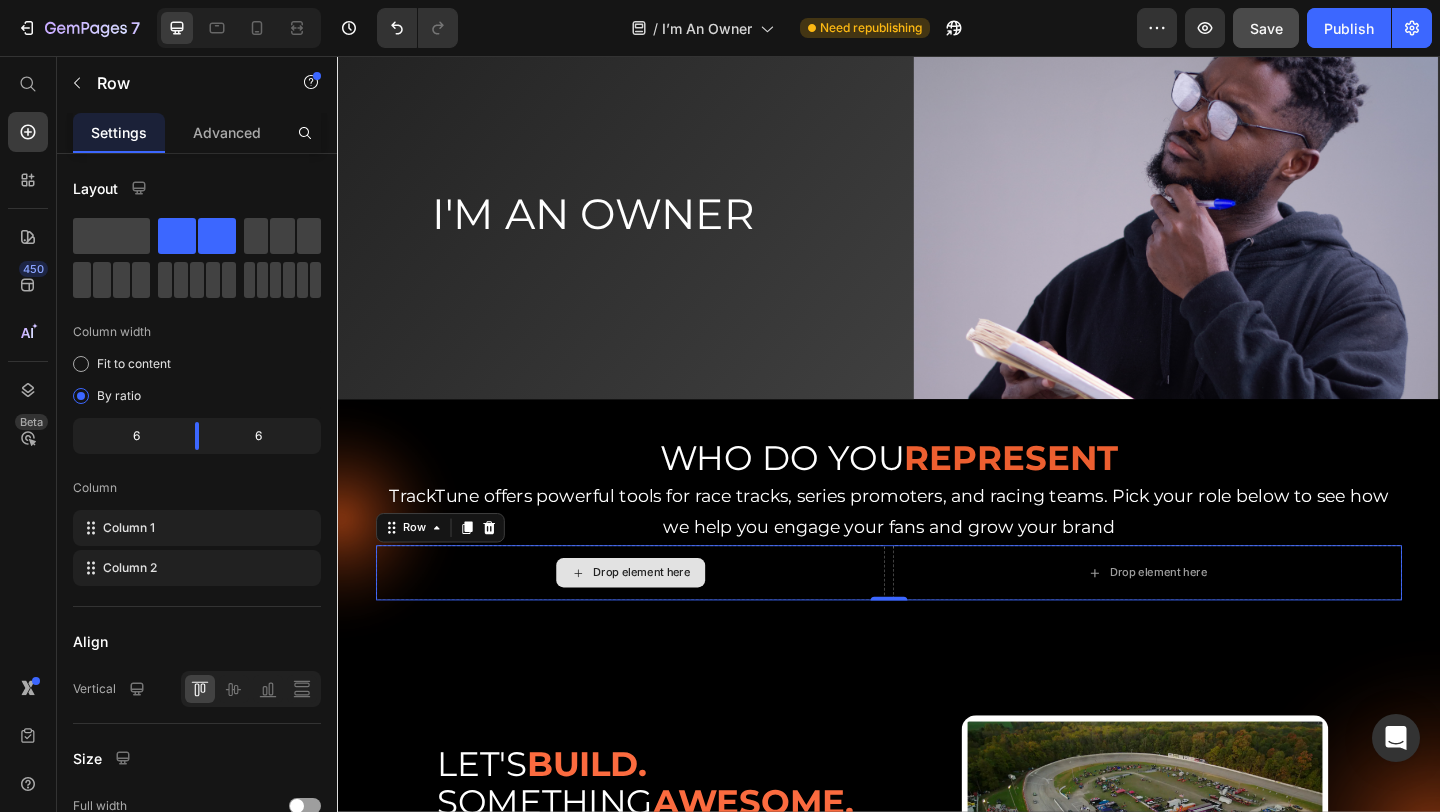 click on "Drop element here" at bounding box center [656, 618] 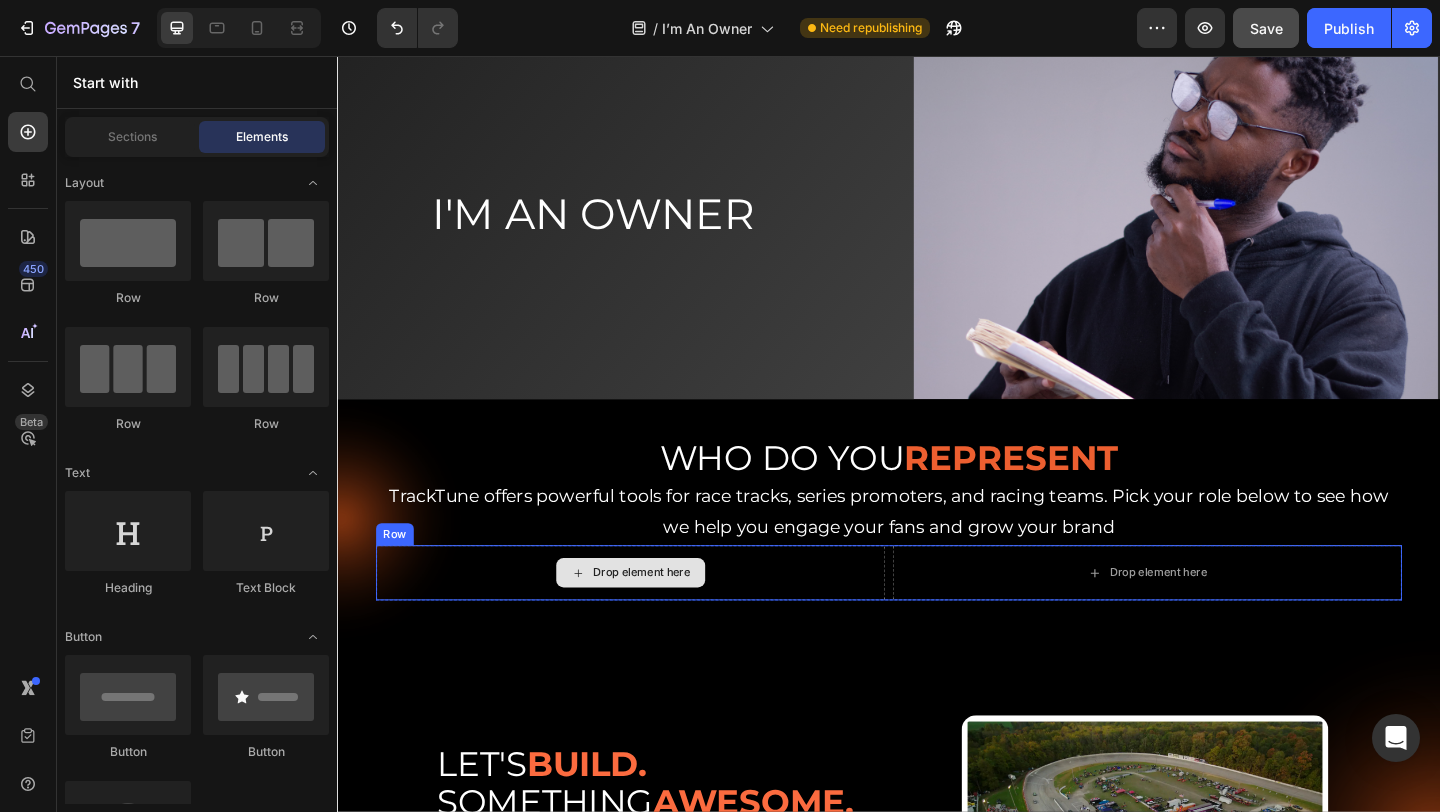 click on "Drop element here" at bounding box center [656, 618] 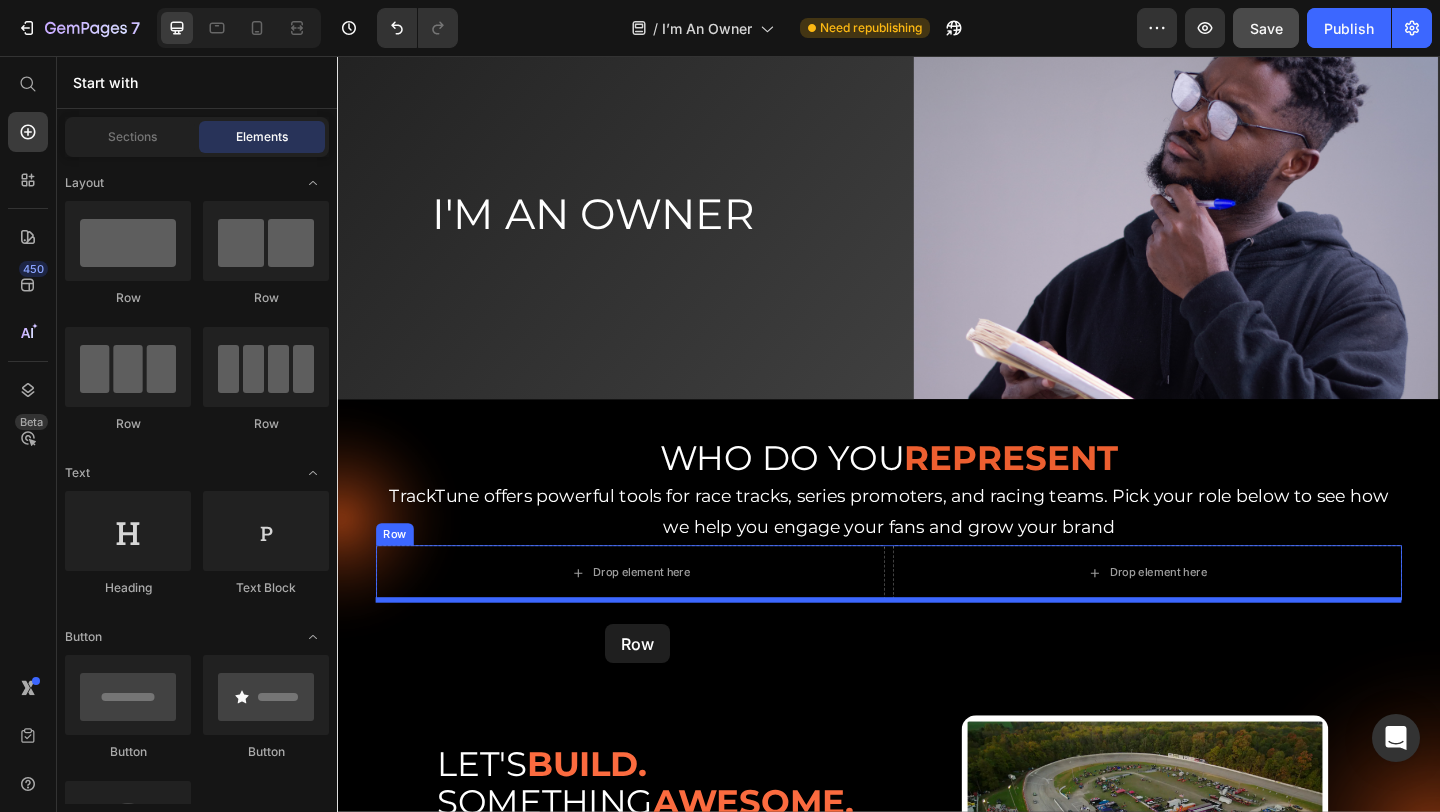 drag, startPoint x: 481, startPoint y: 316, endPoint x: 629, endPoint y: 674, distance: 387.3861 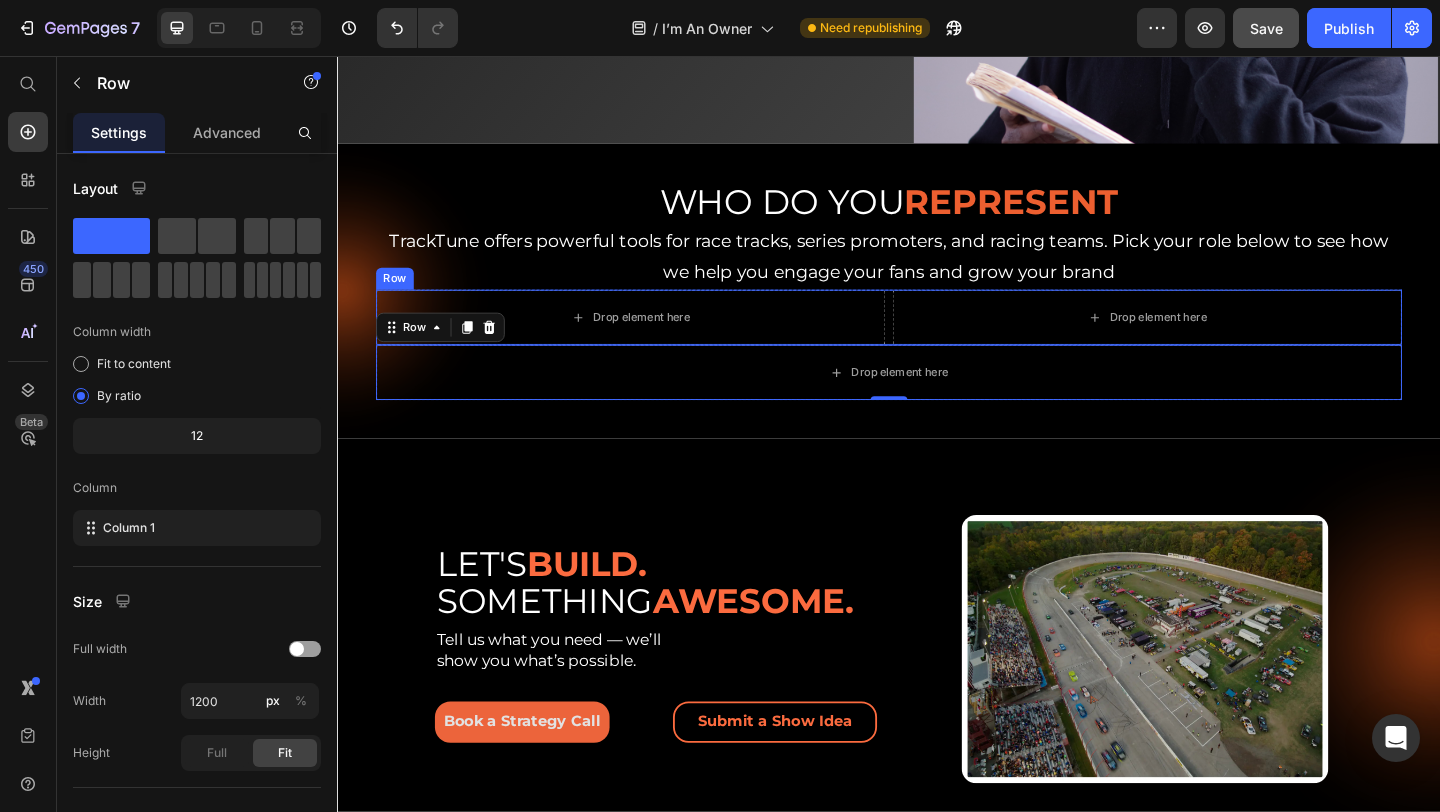scroll, scrollTop: 368, scrollLeft: 0, axis: vertical 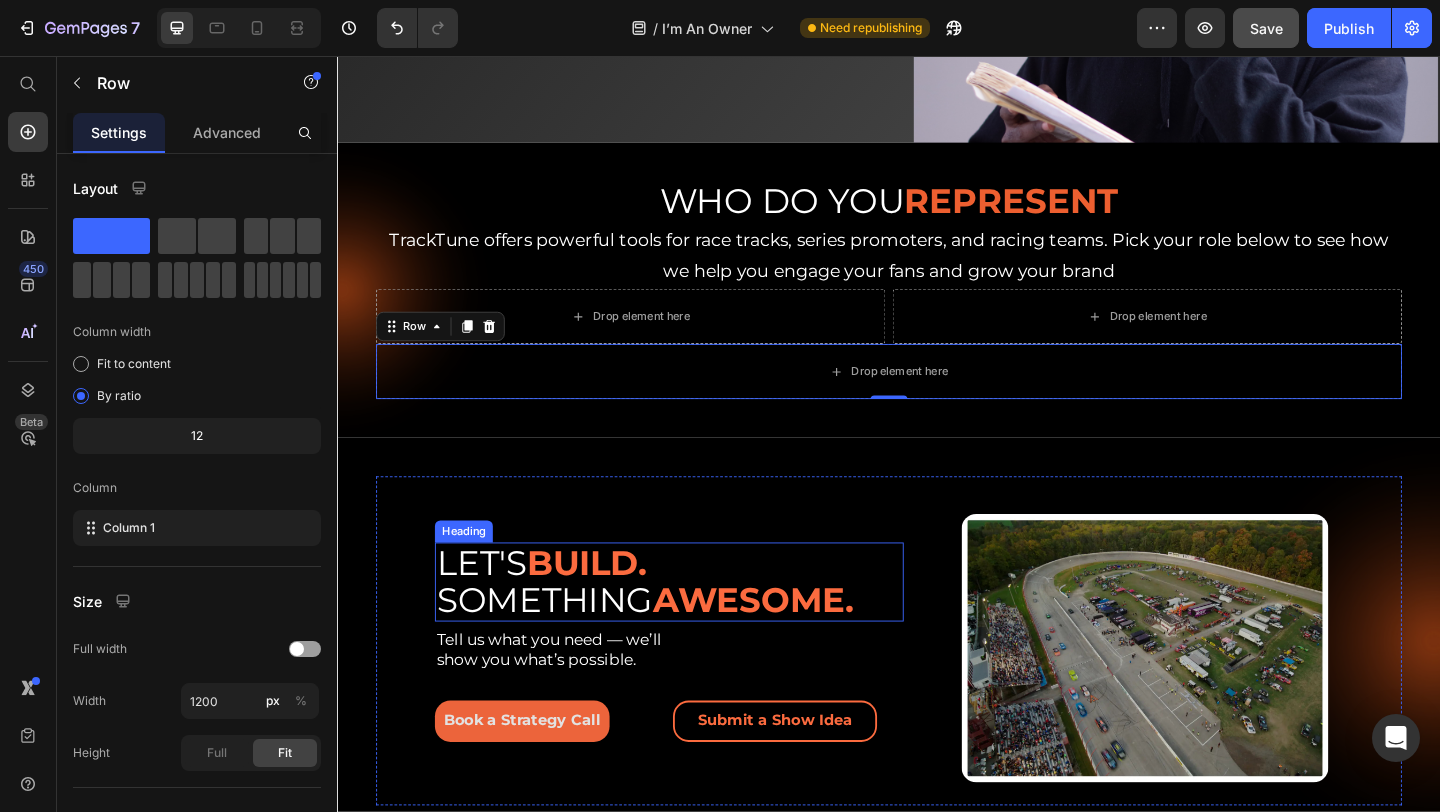 click on "LET'S  BUILD. SOMETHING  AWESOME." at bounding box center (698, 627) 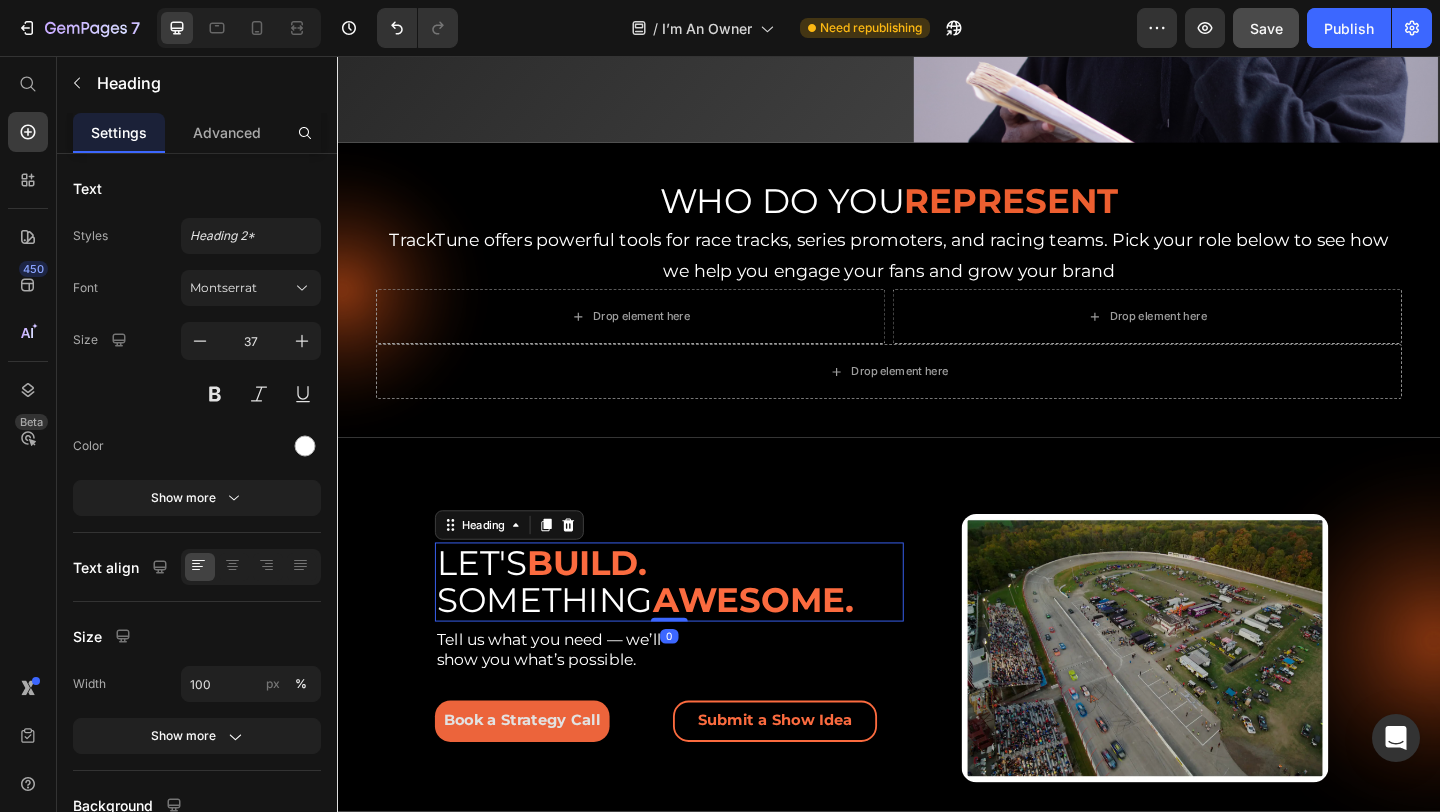 click on "LET'S  BUILD. SOMETHING  AWESOME." at bounding box center (698, 627) 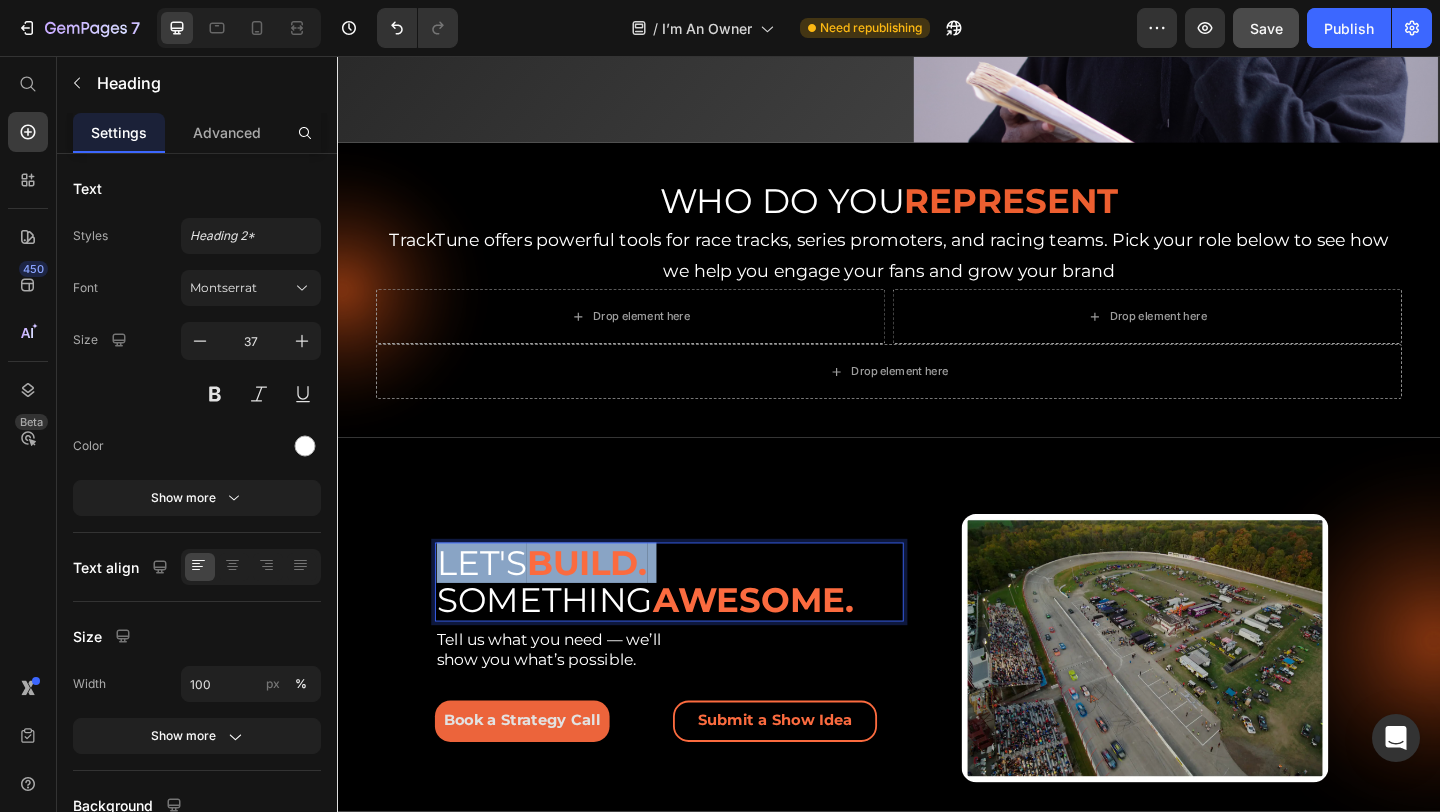 click on "LET'S  BUILD. SOMETHING  AWESOME." at bounding box center [698, 627] 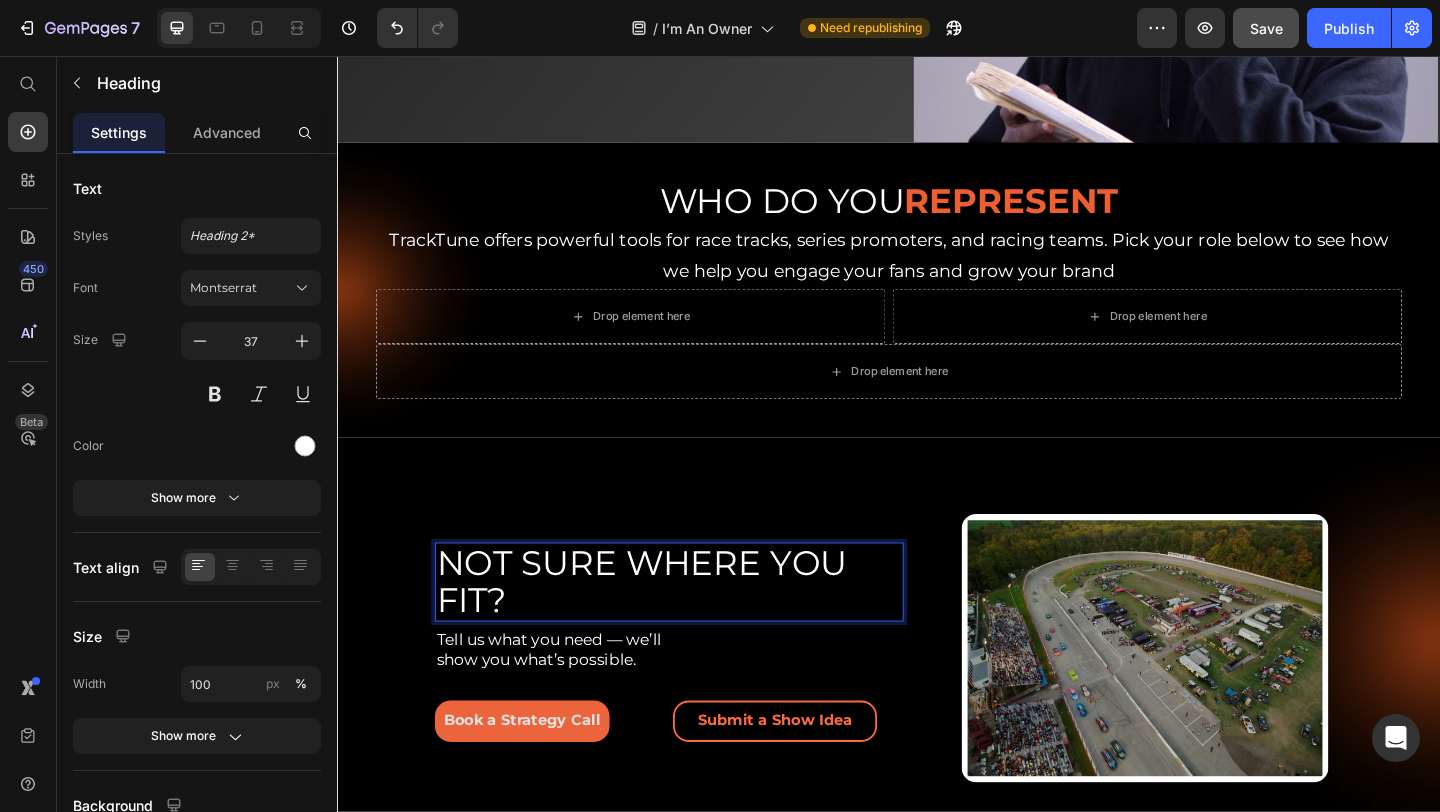 click on "NOT SURE WHERE YOU FIT?" at bounding box center (698, 627) 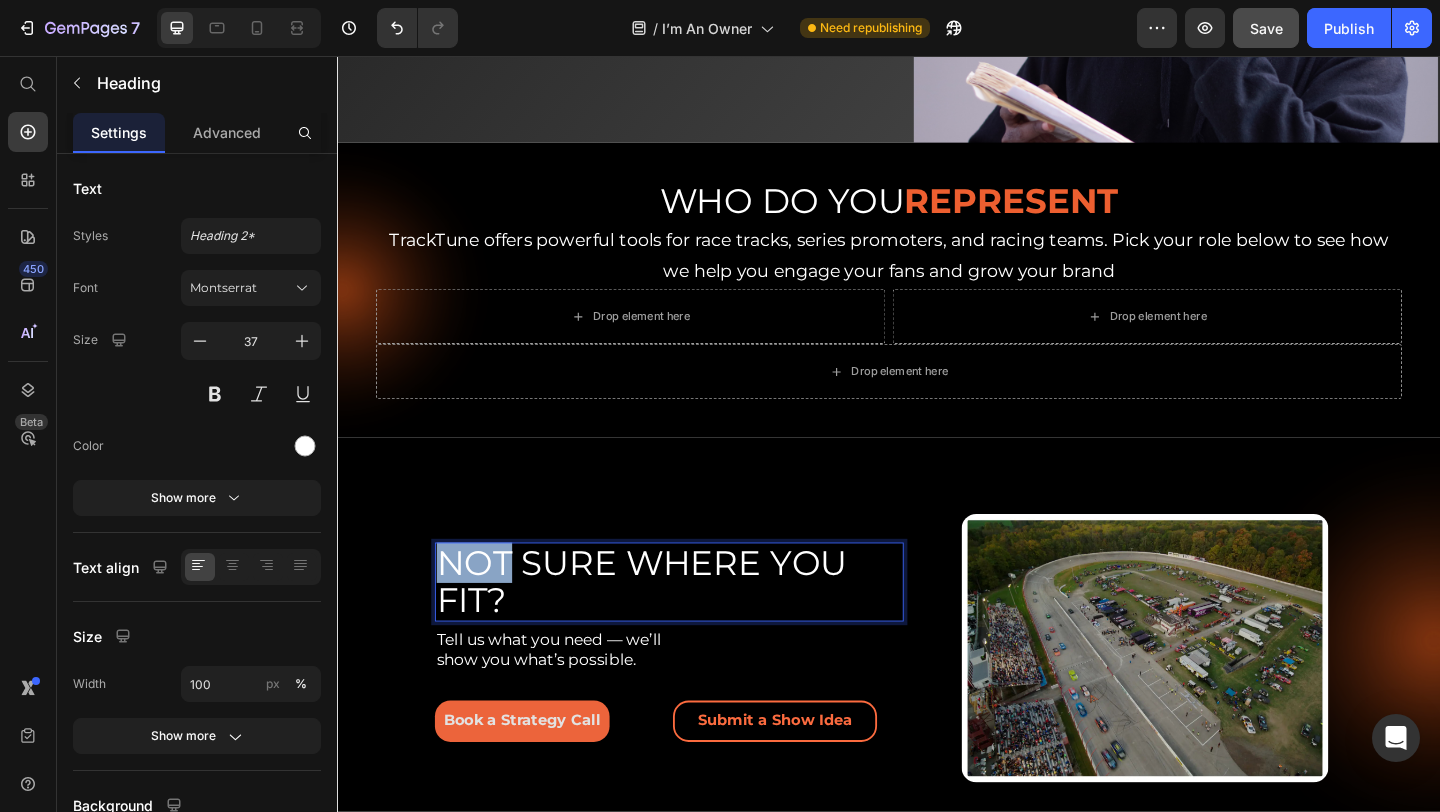 click on "NOT SURE WHERE YOU FIT?" at bounding box center (698, 627) 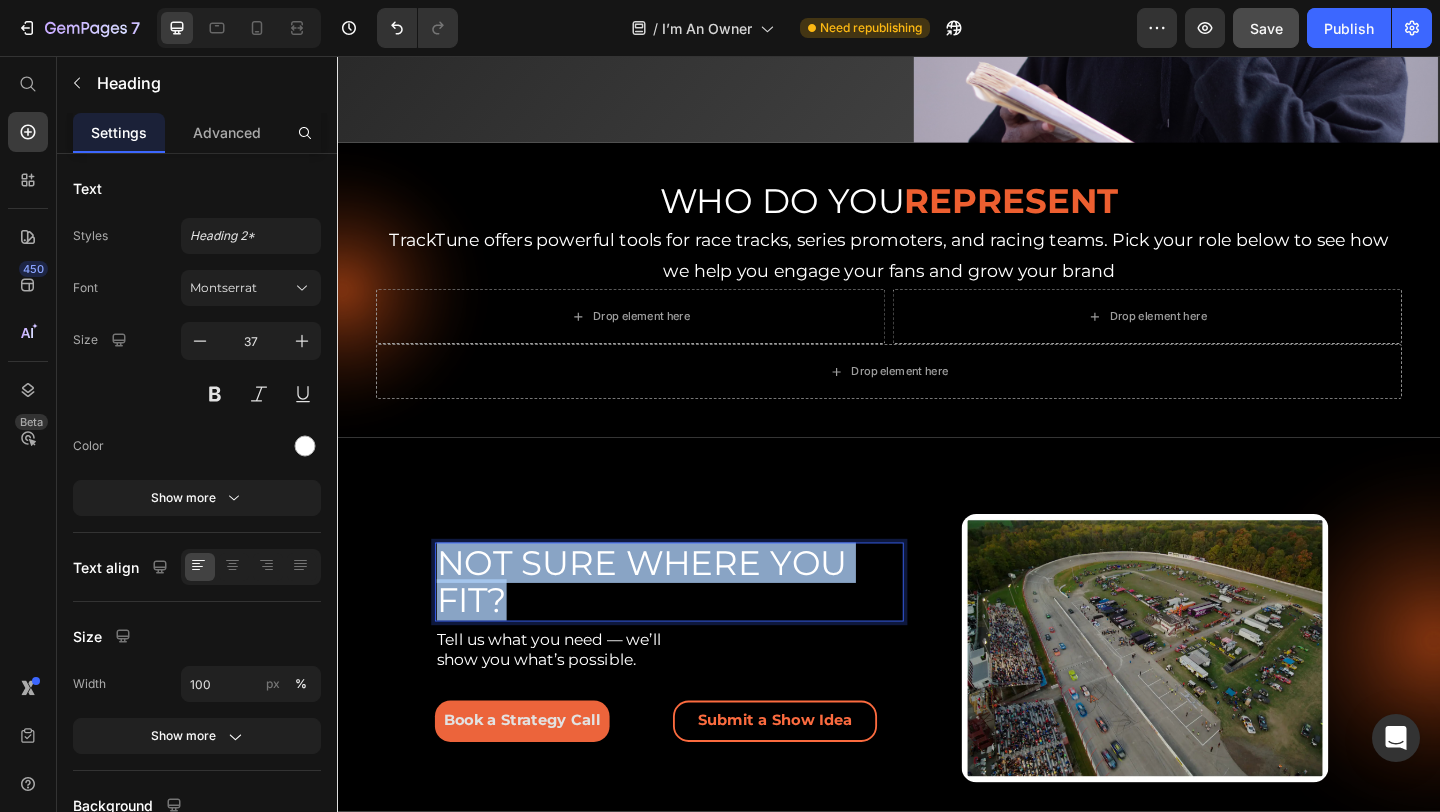 click on "NOT SURE WHERE YOU FIT?" at bounding box center (698, 627) 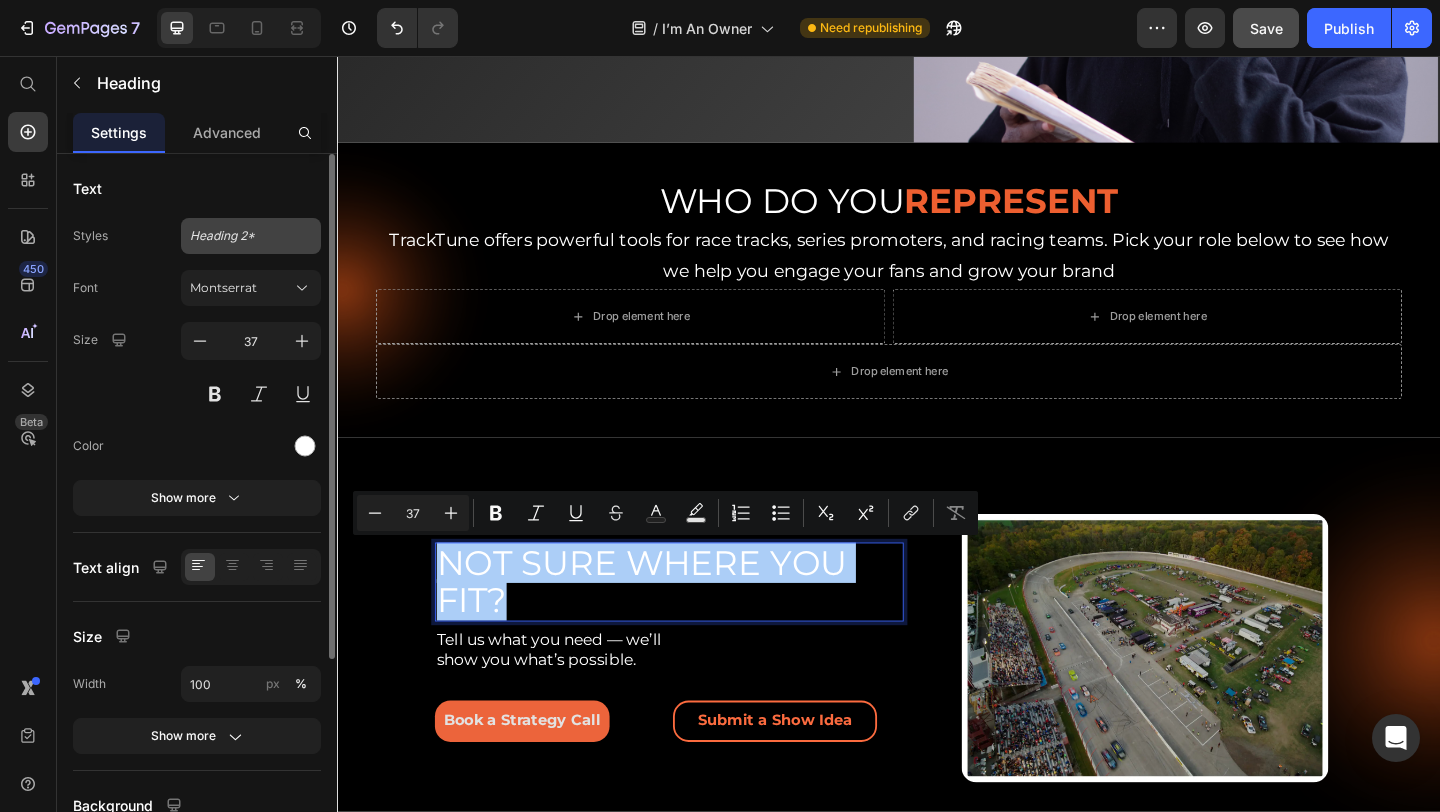 click on "Heading 2*" at bounding box center (239, 236) 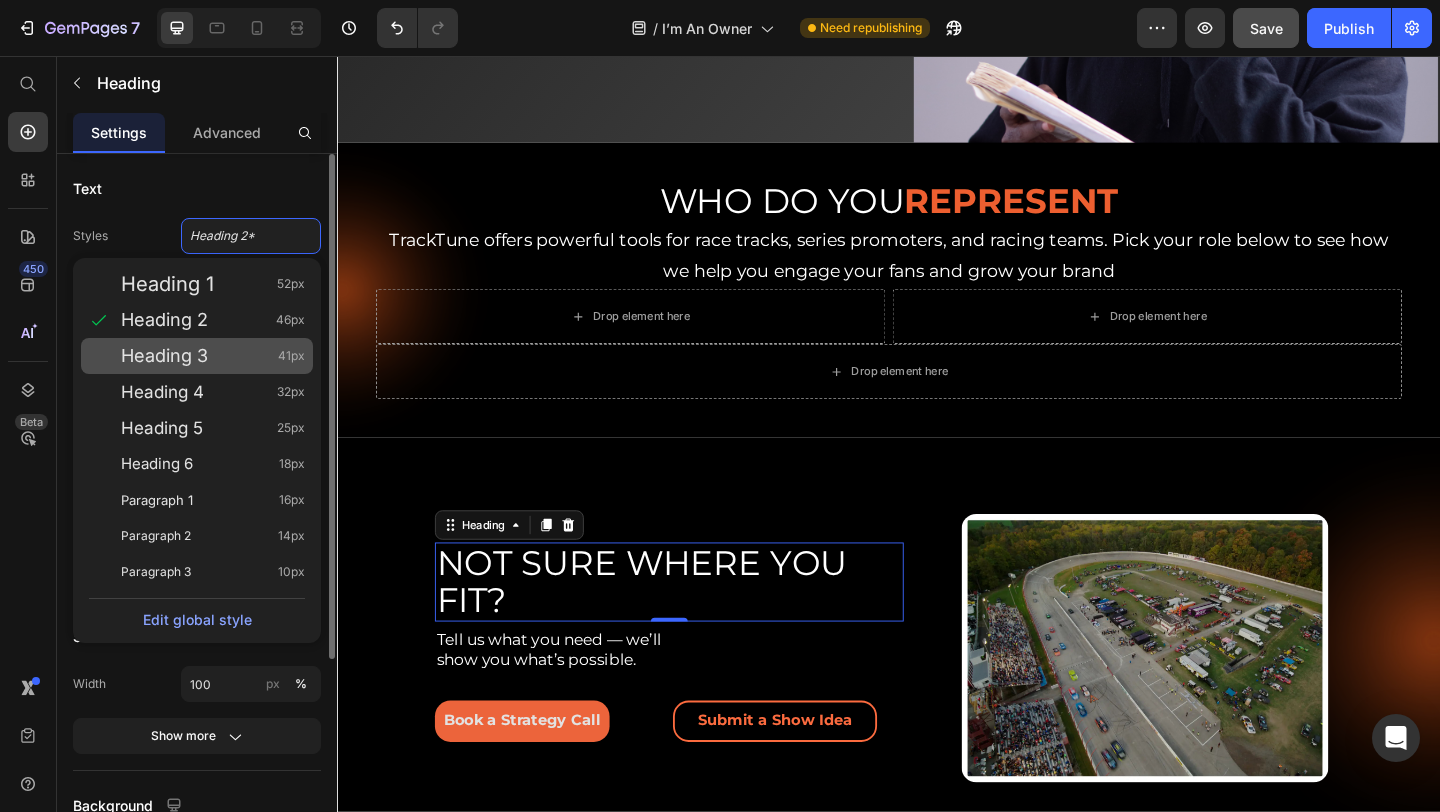 click on "Heading 3 41px" at bounding box center [213, 356] 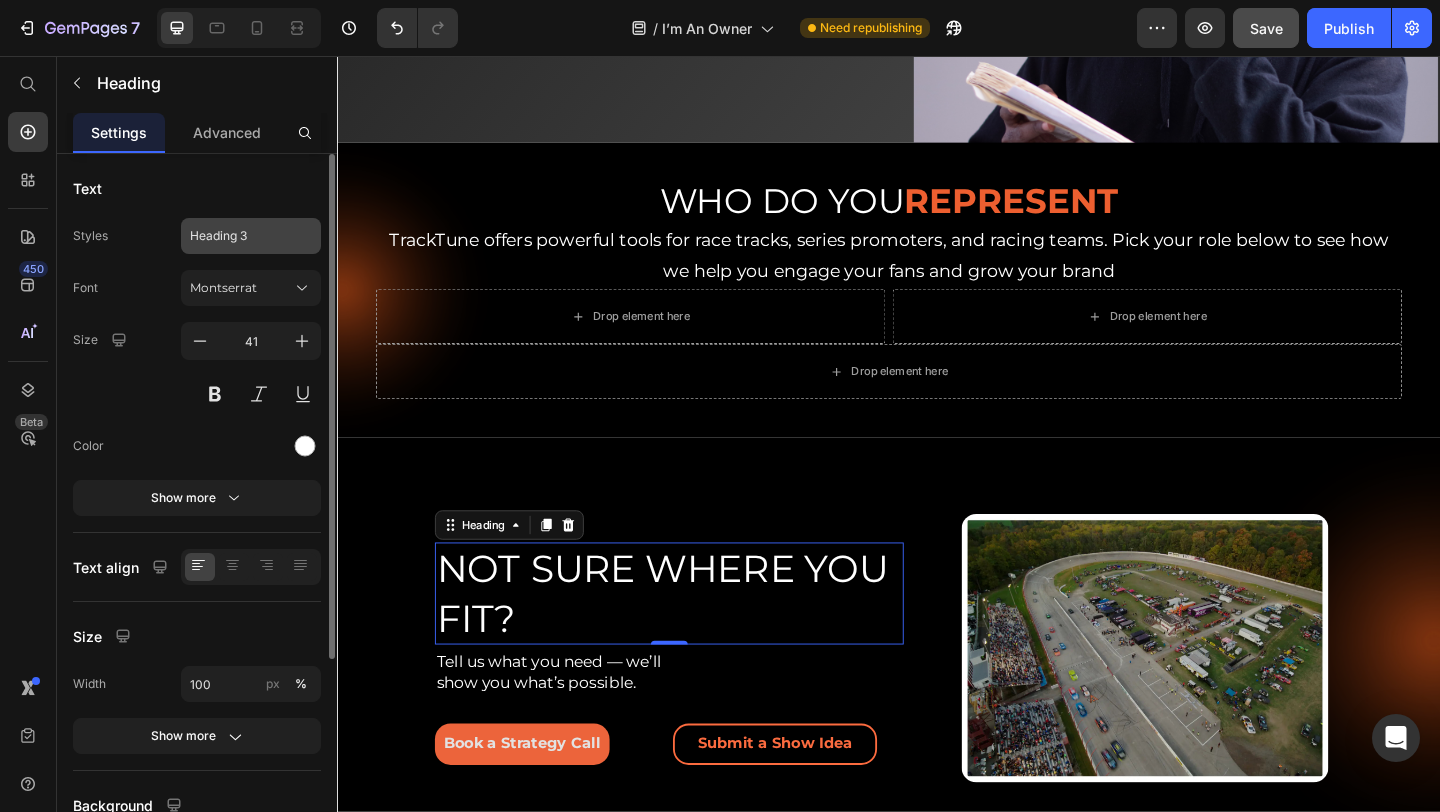 click on "Heading 3" 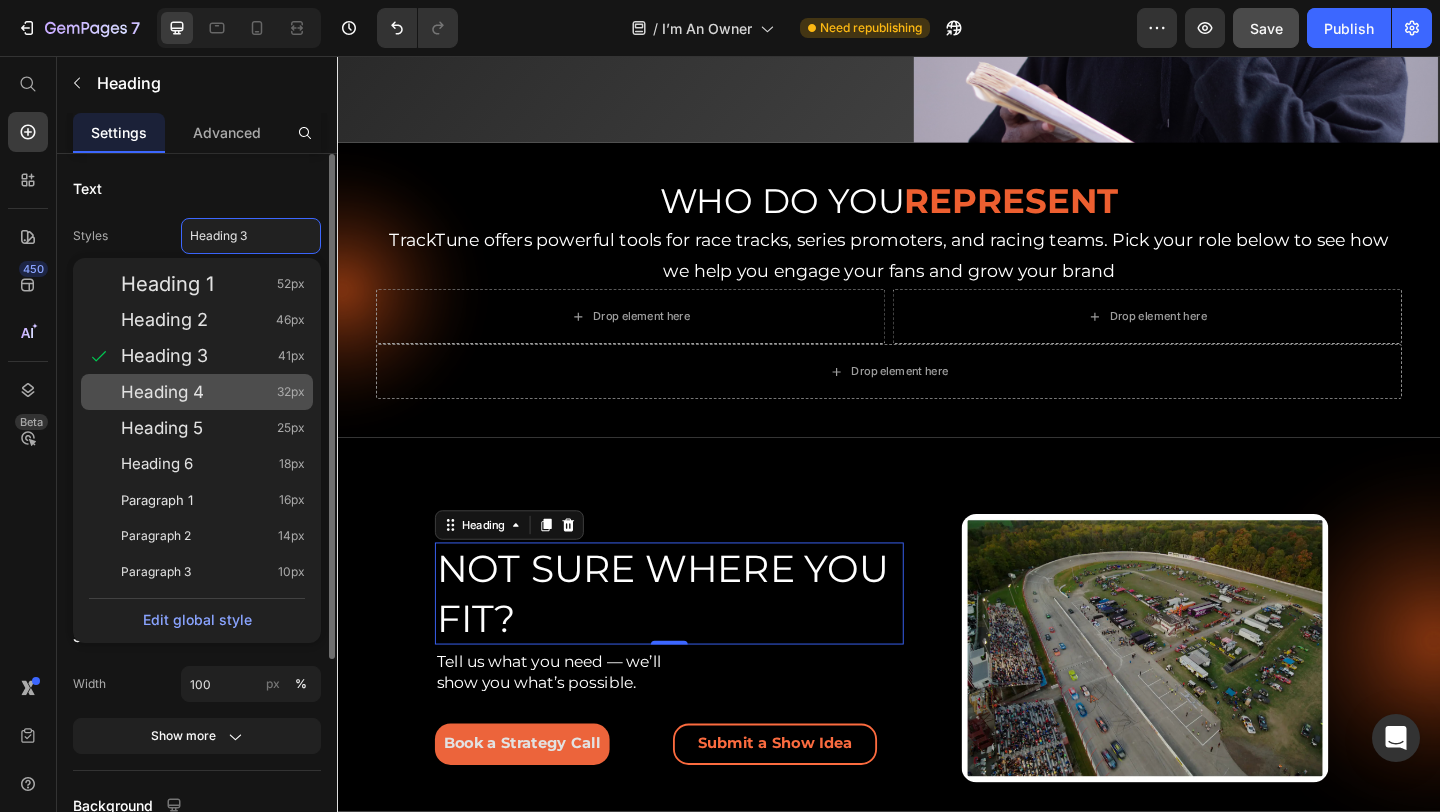 click on "Heading 4 32px" at bounding box center (213, 392) 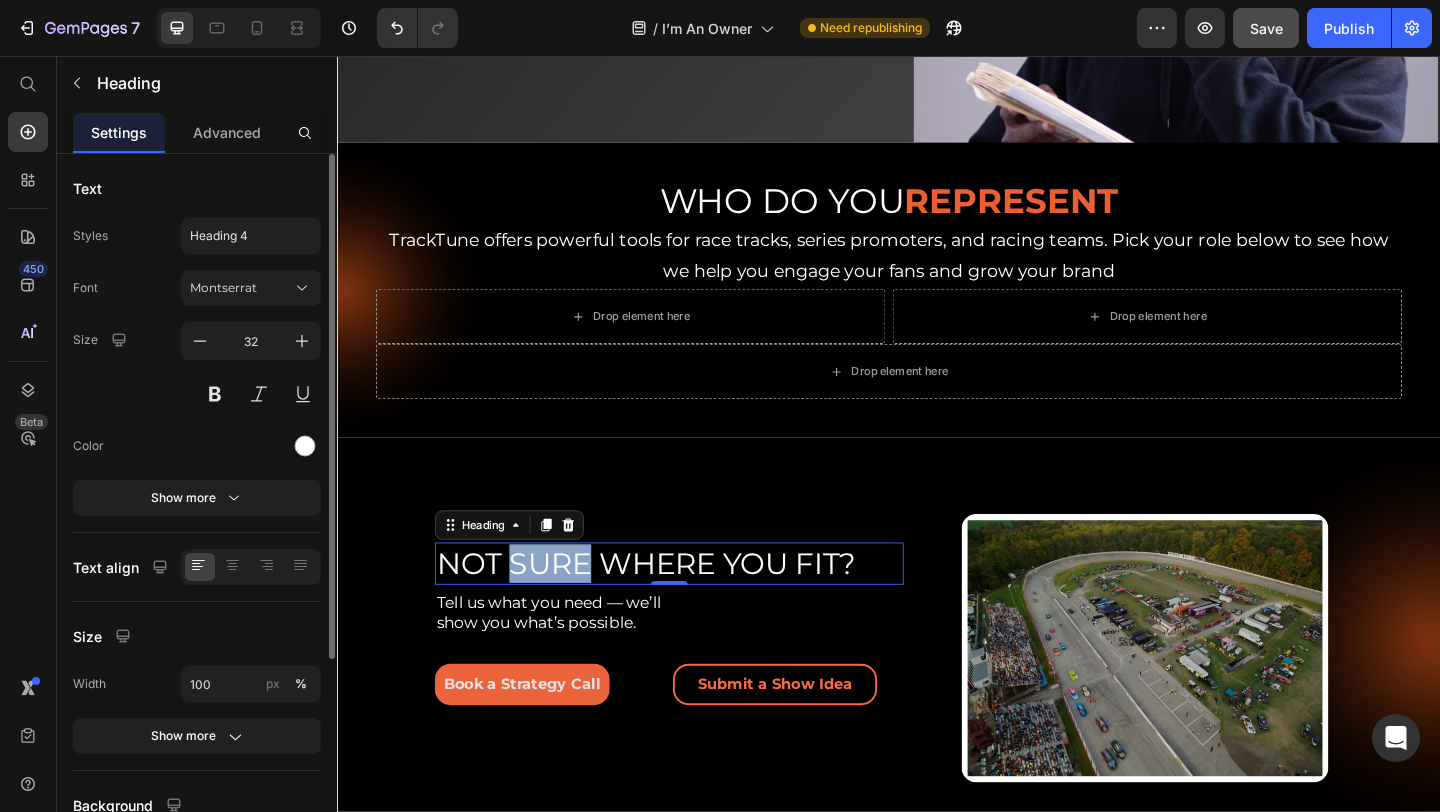 click on "NOT SURE WHERE YOU FIT?" at bounding box center (698, 608) 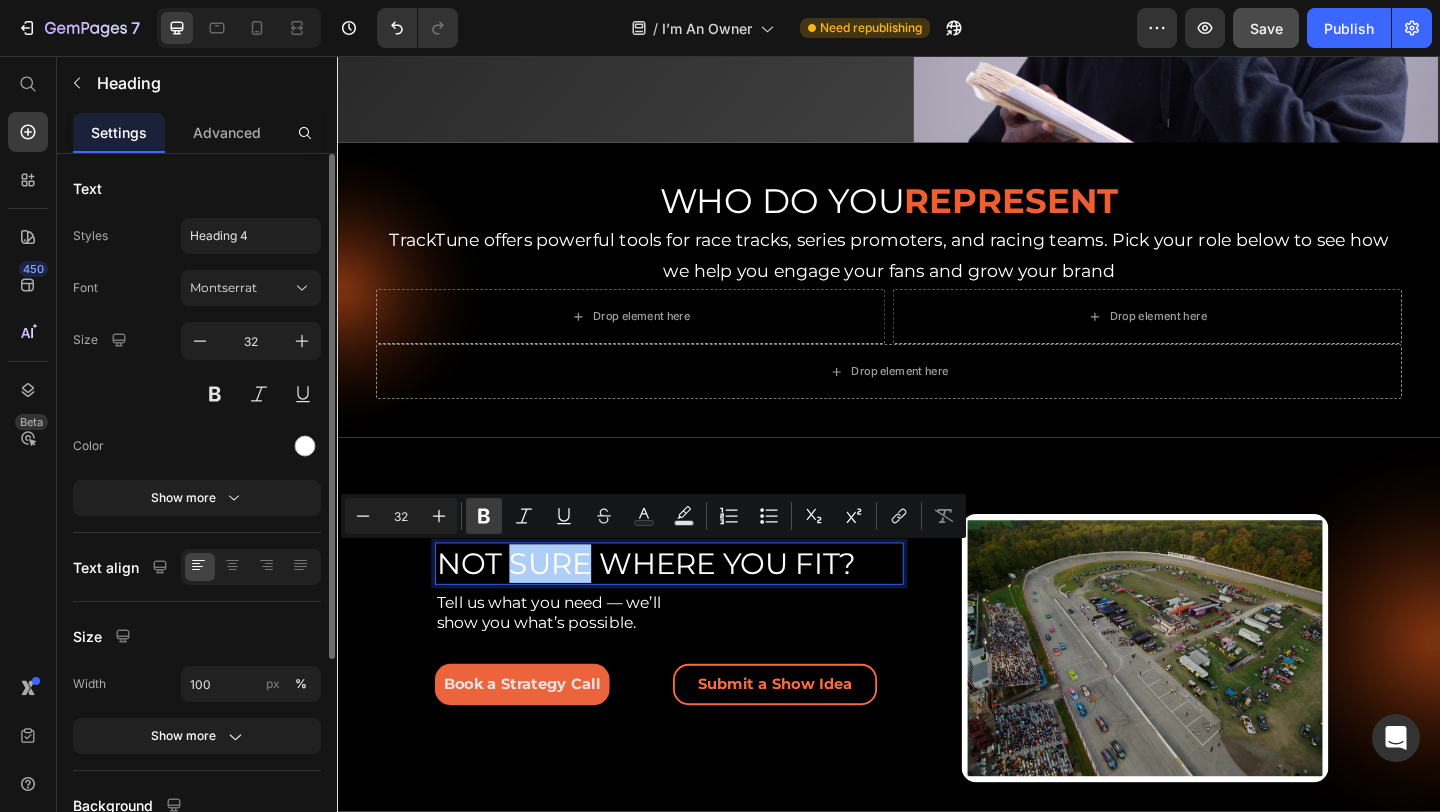 click 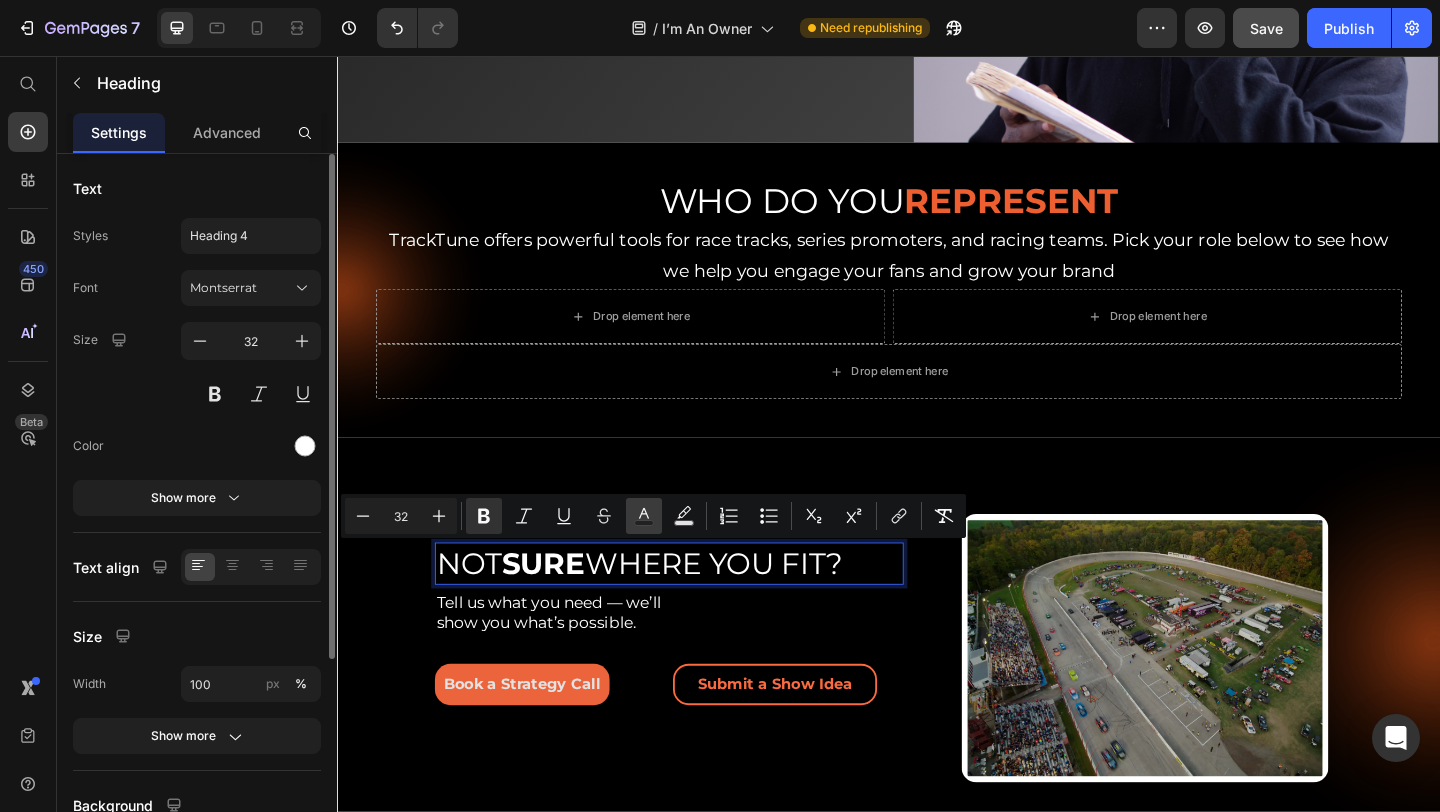 click 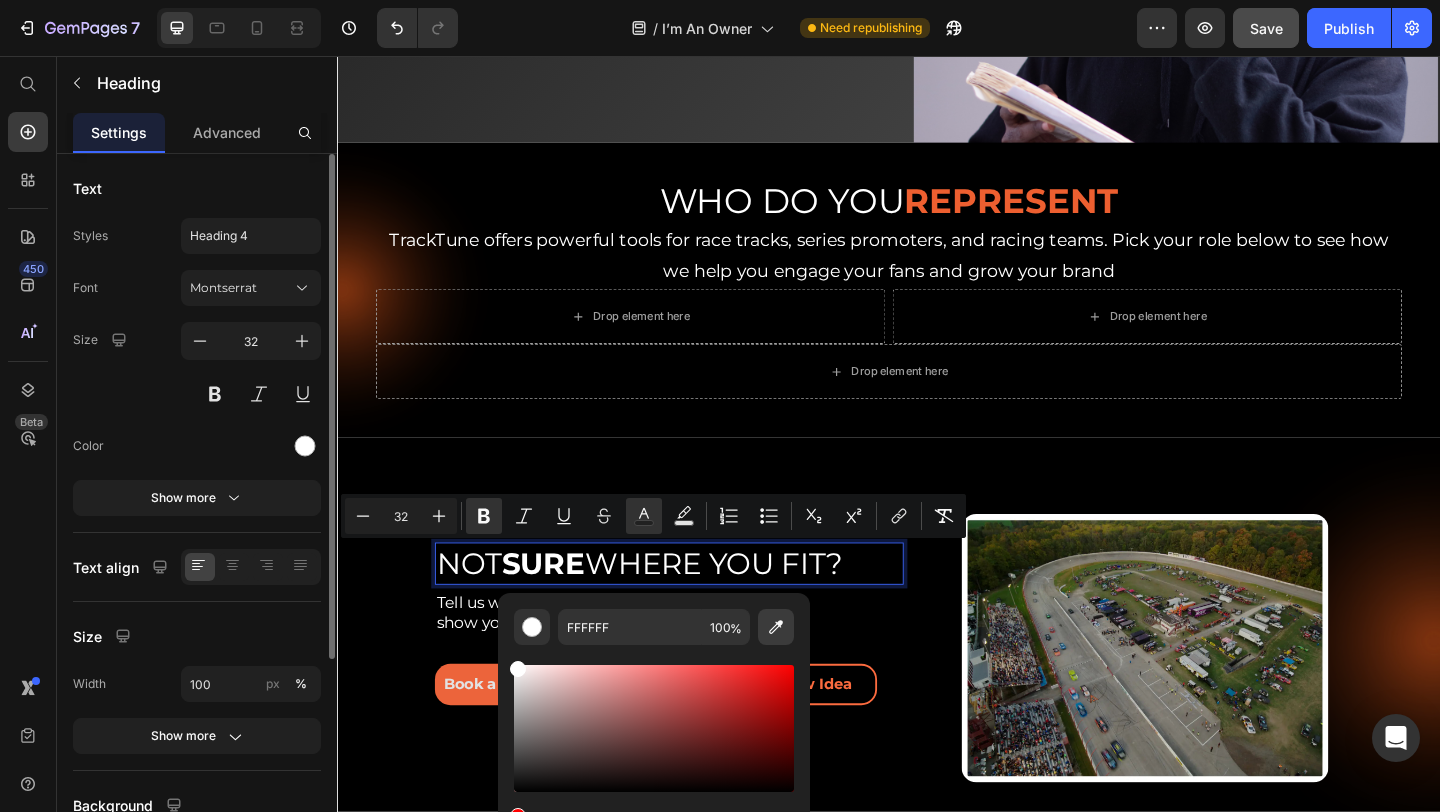 click 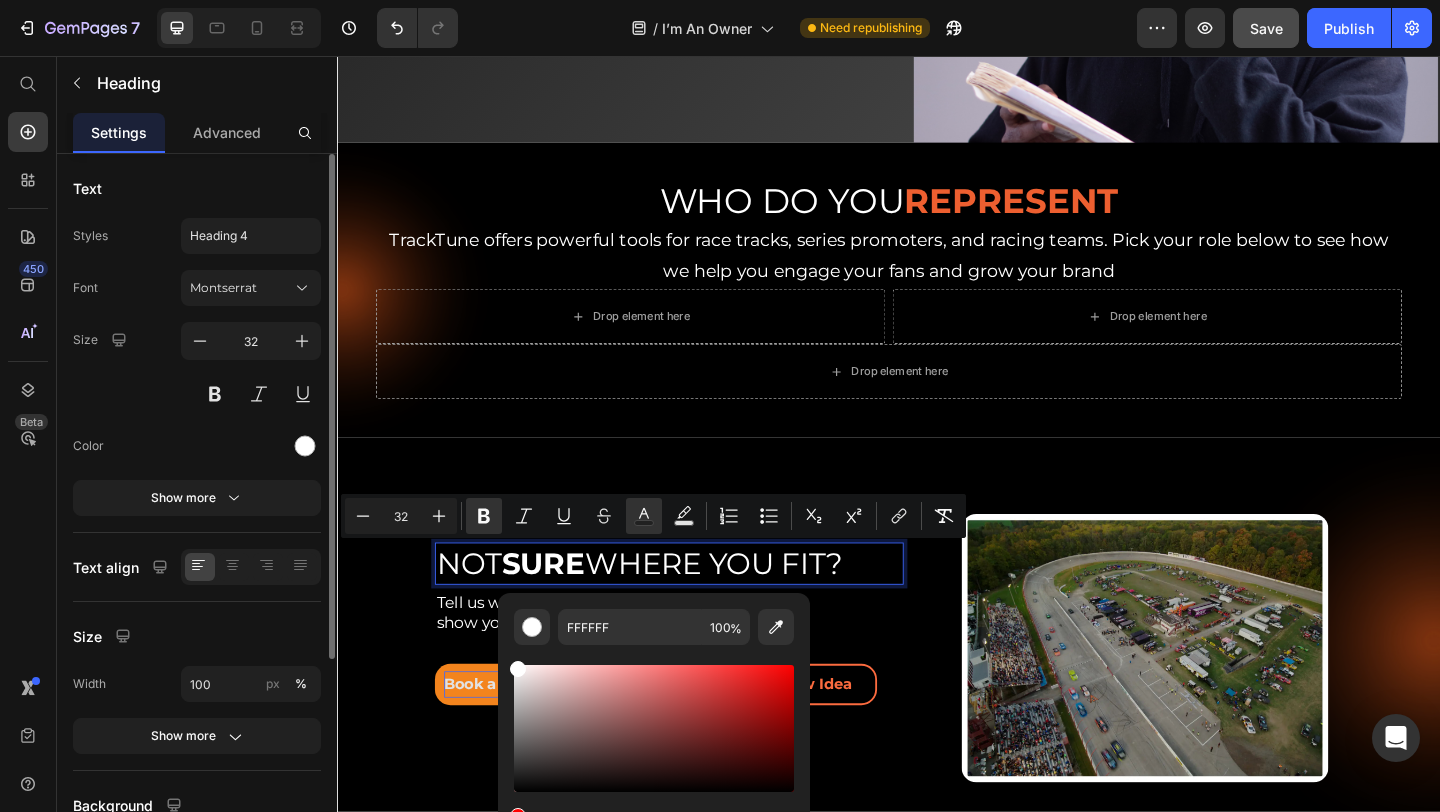 type on "EC643B" 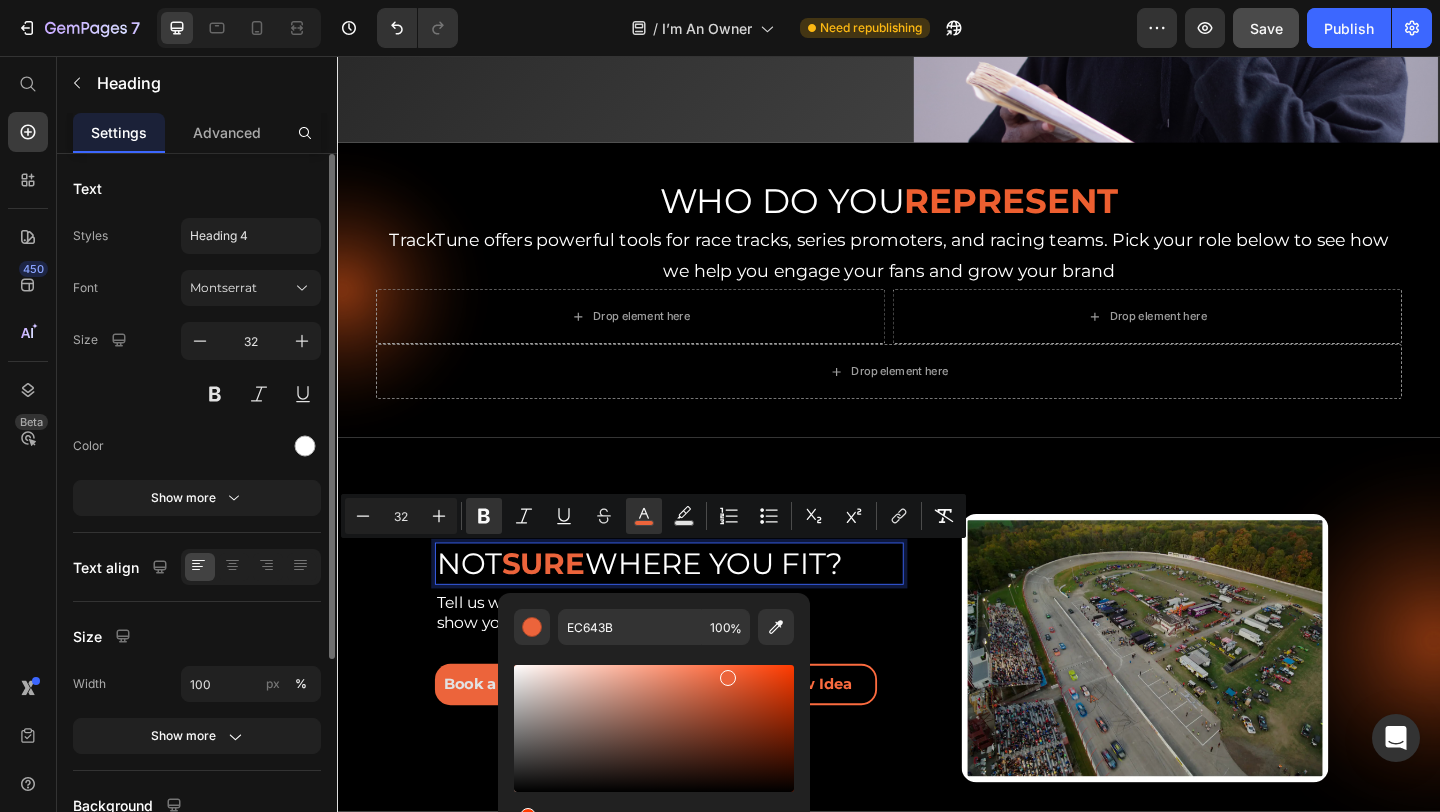 click on "NOT  SURE  WHERE YOU FIT?" at bounding box center (698, 608) 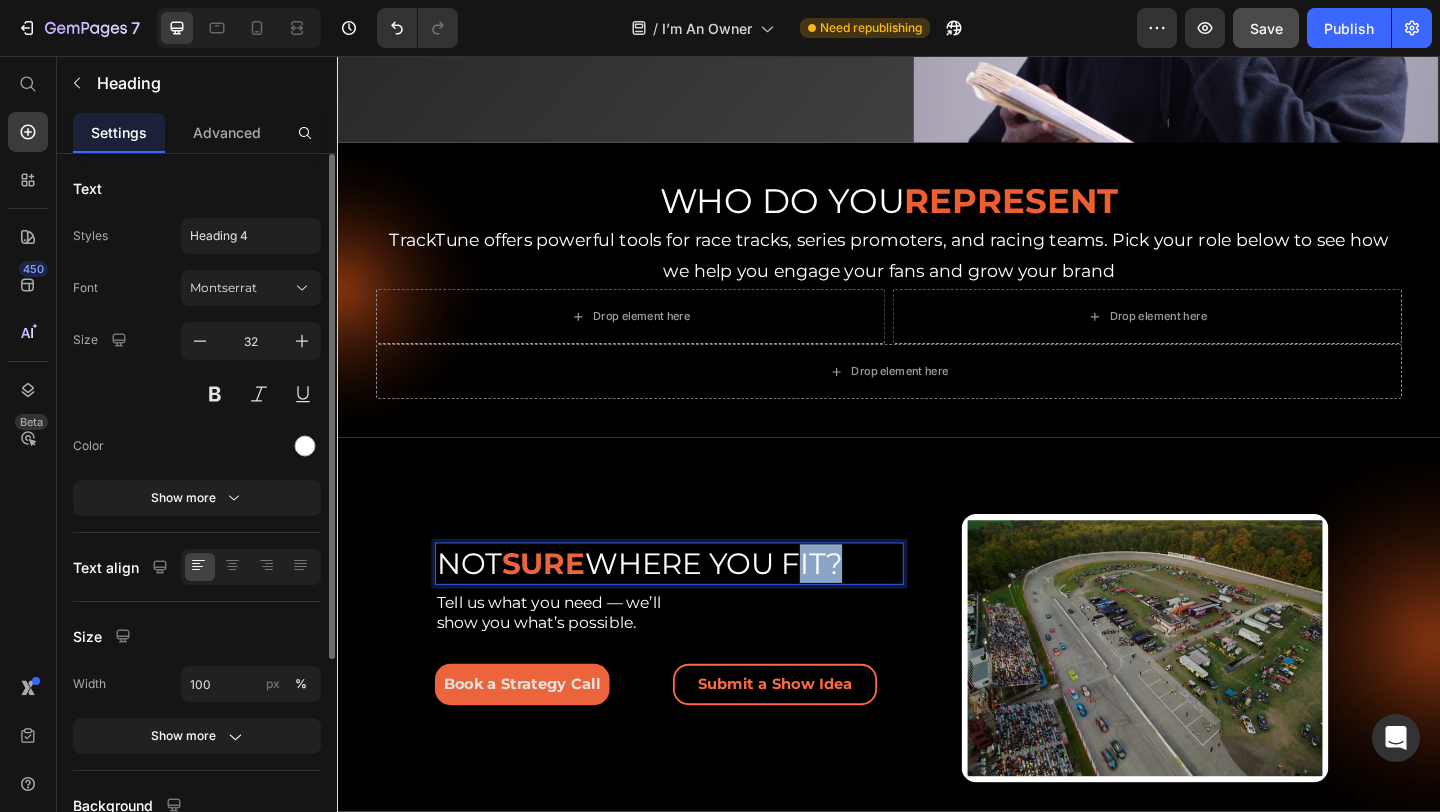 click on "NOT  SURE  WHERE YOU FIT?" at bounding box center (698, 608) 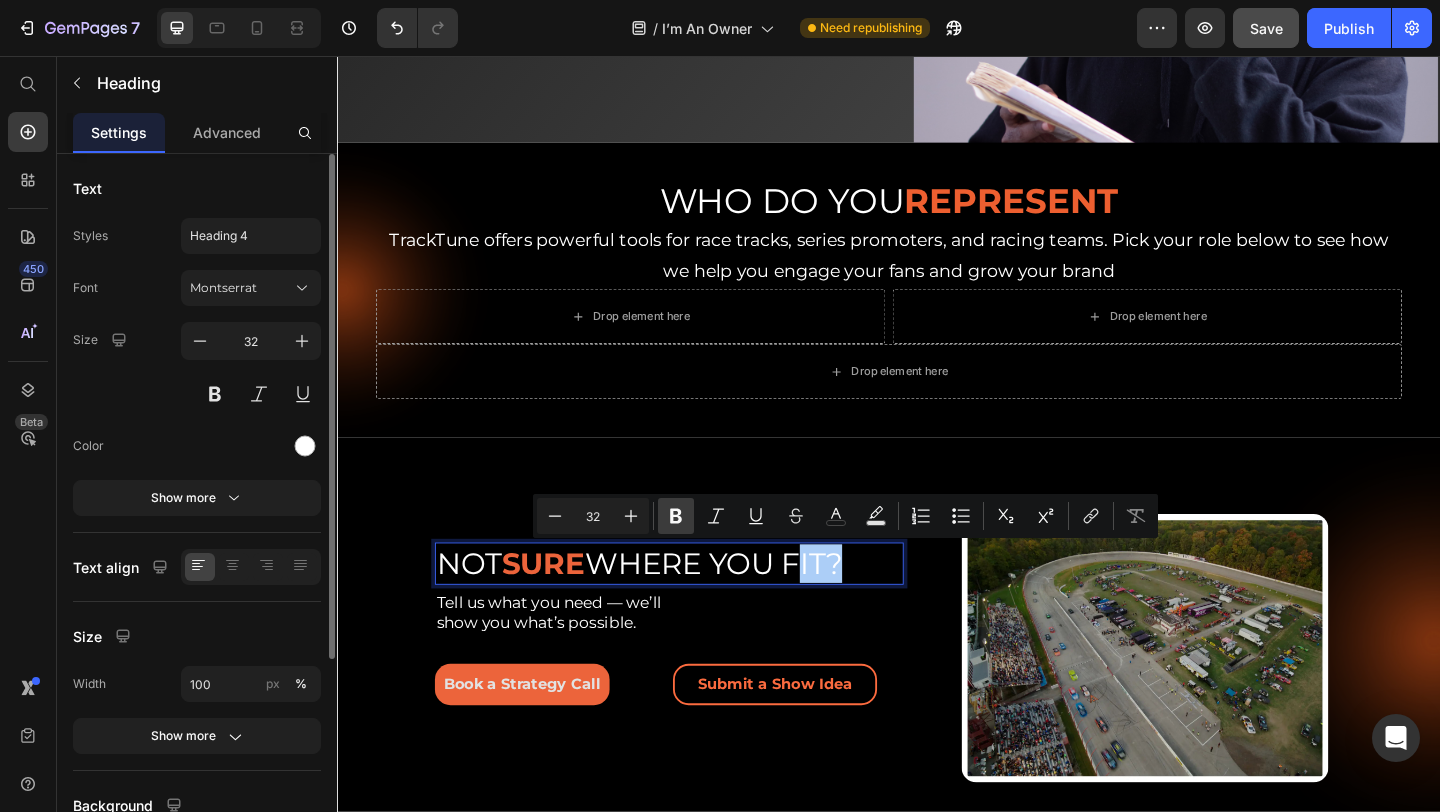 click 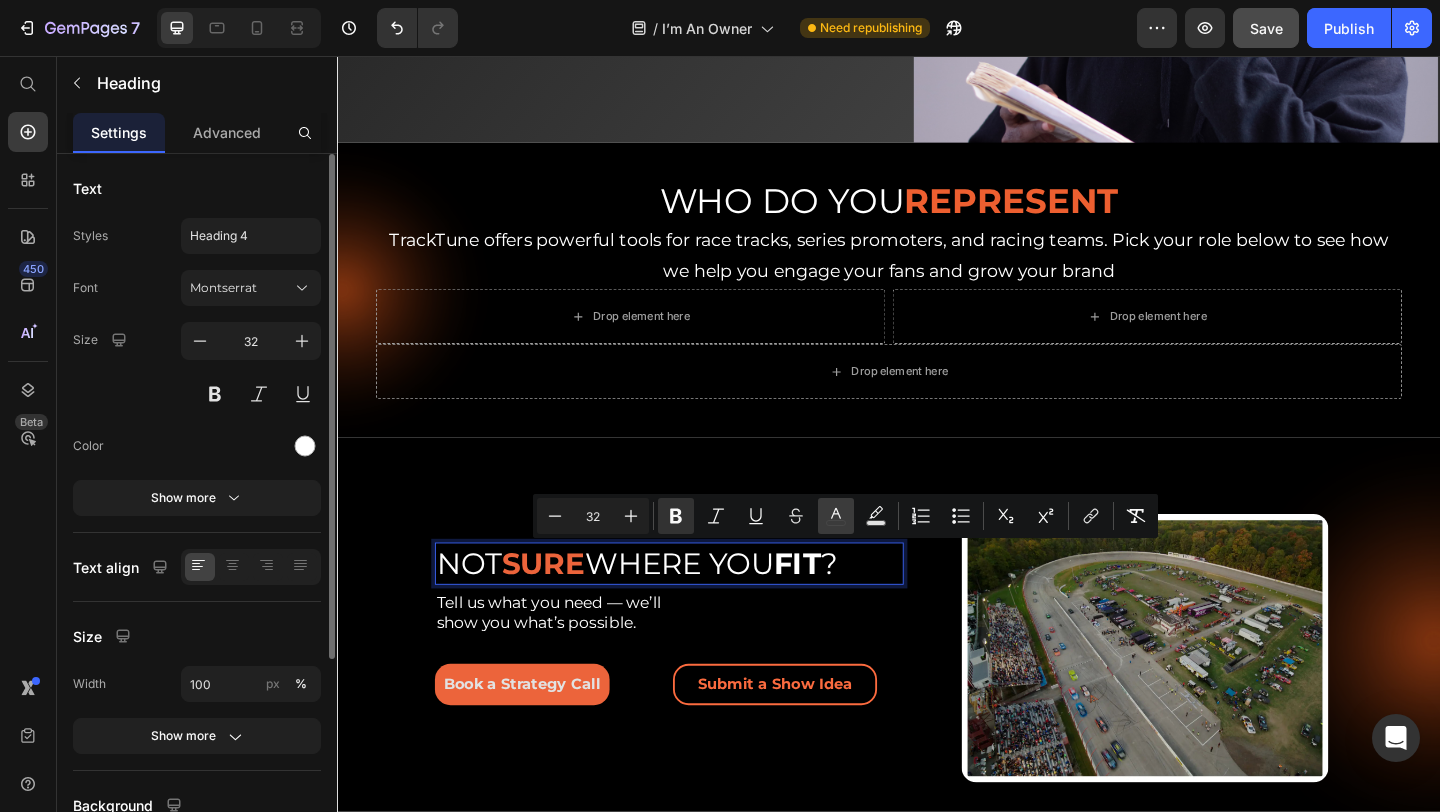 click 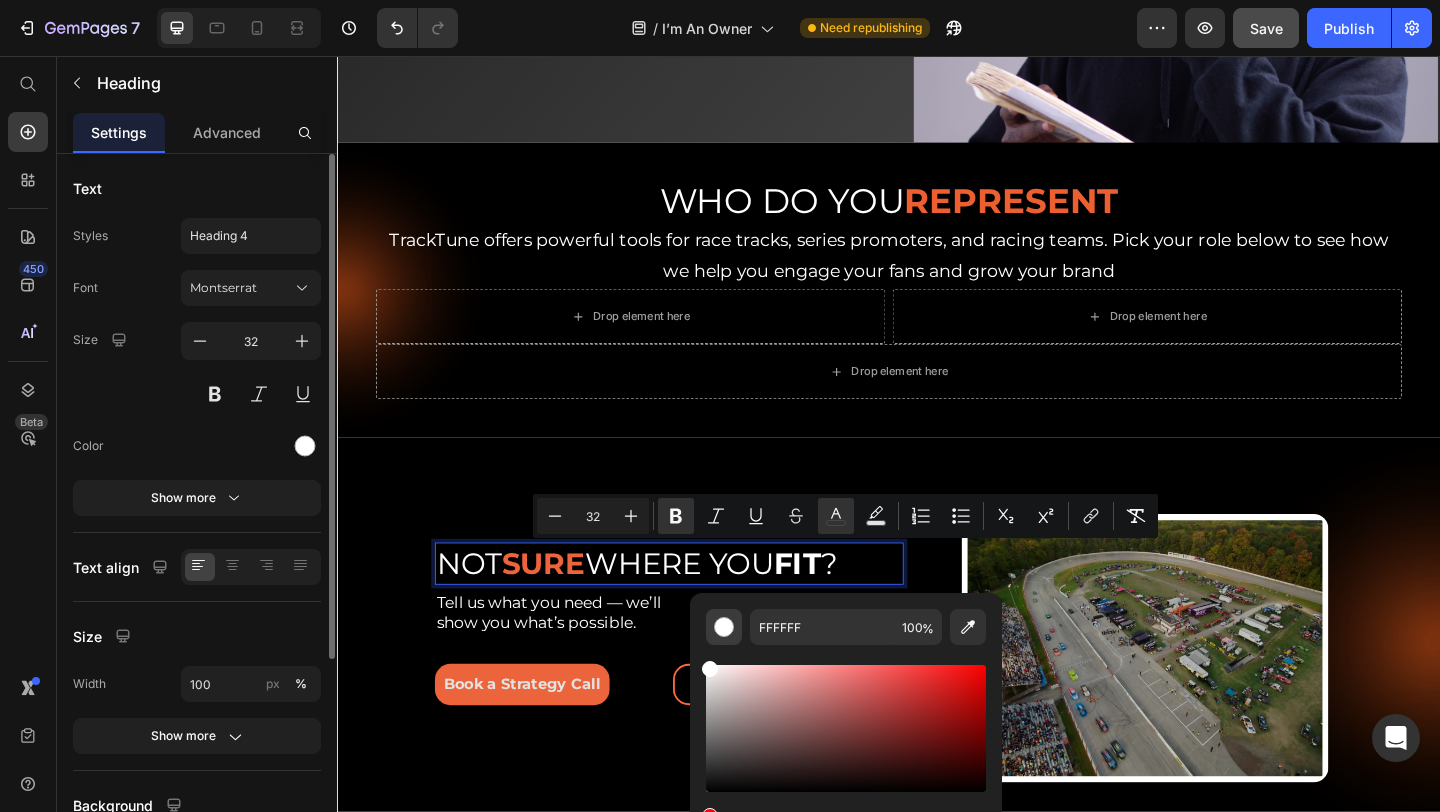 click at bounding box center (724, 627) 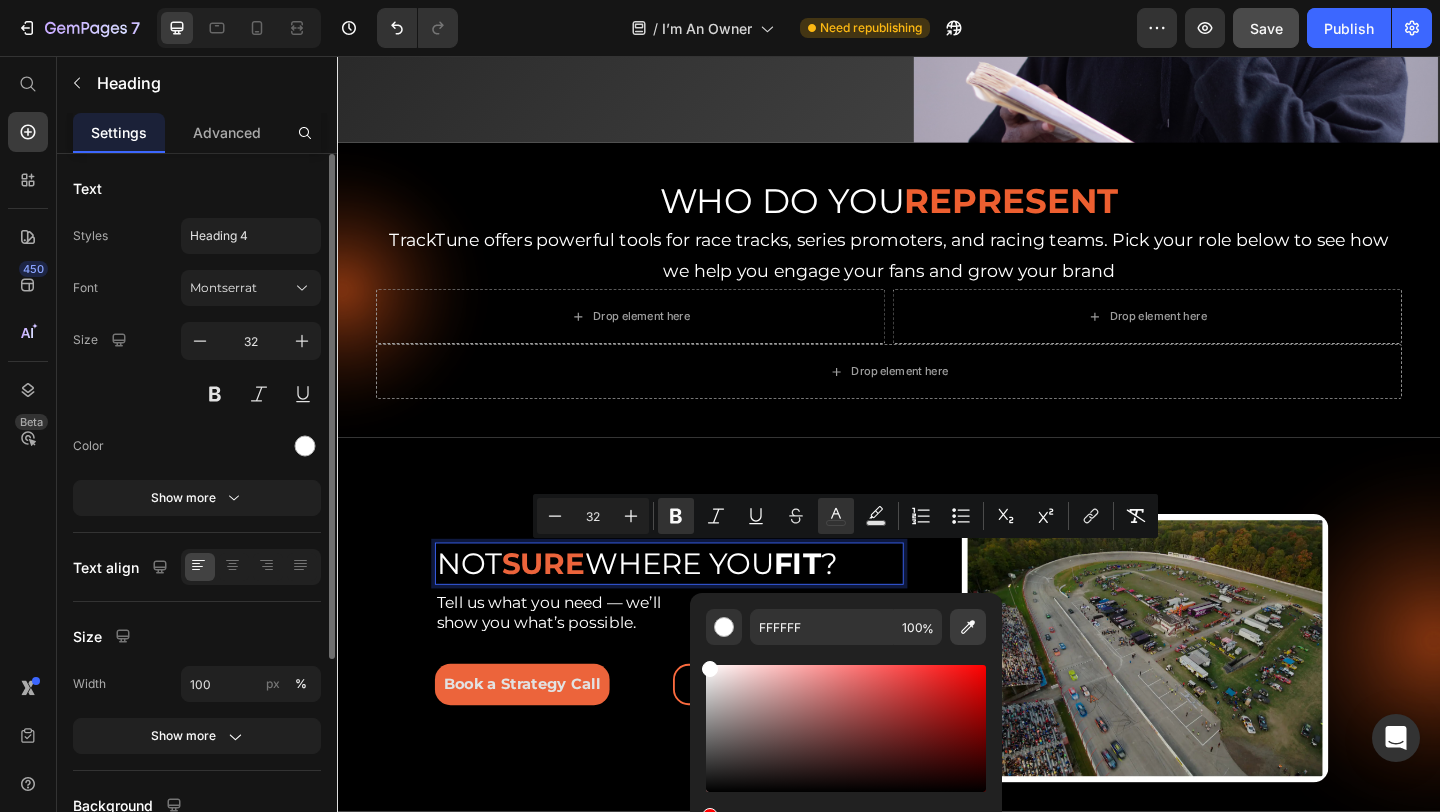 click 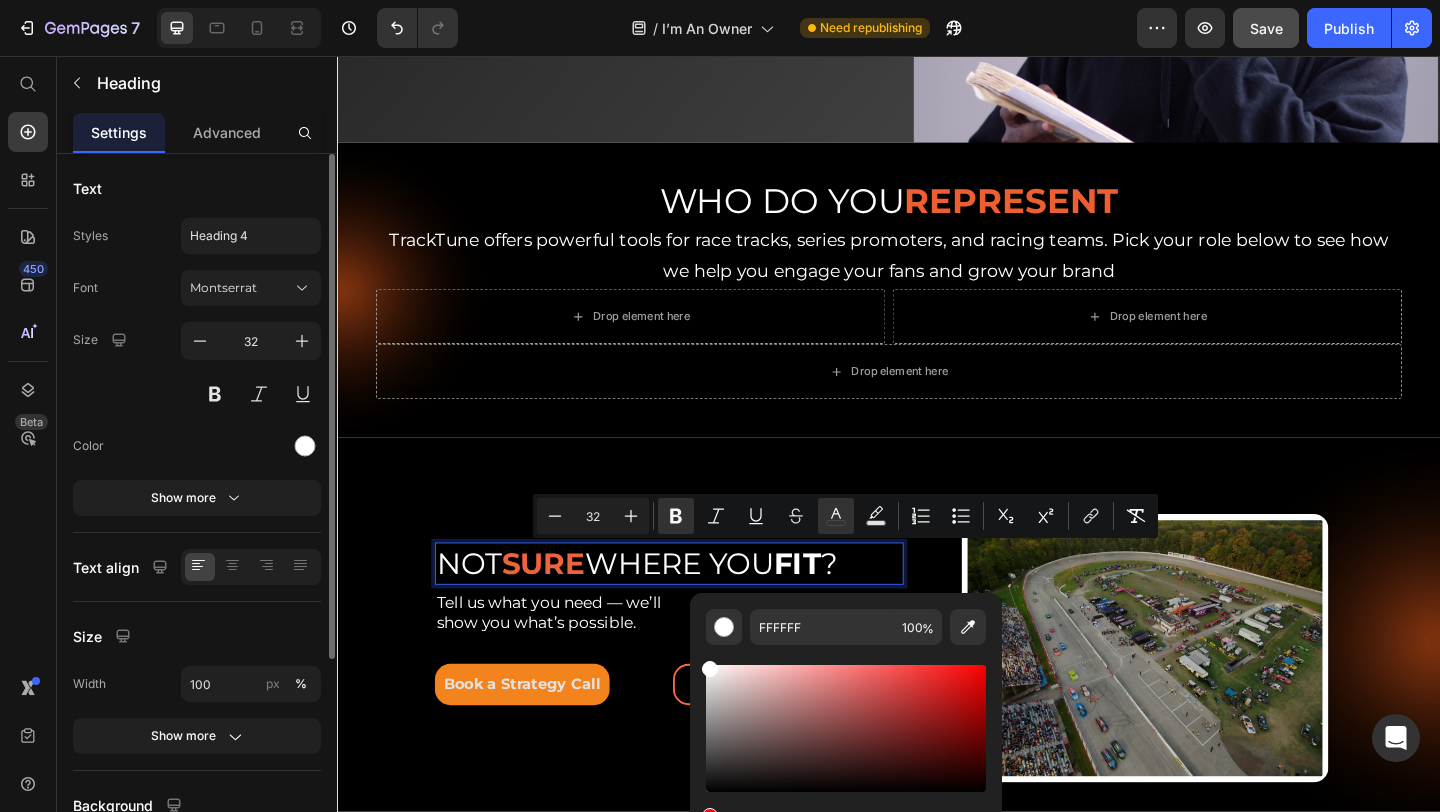 type on "EC643B" 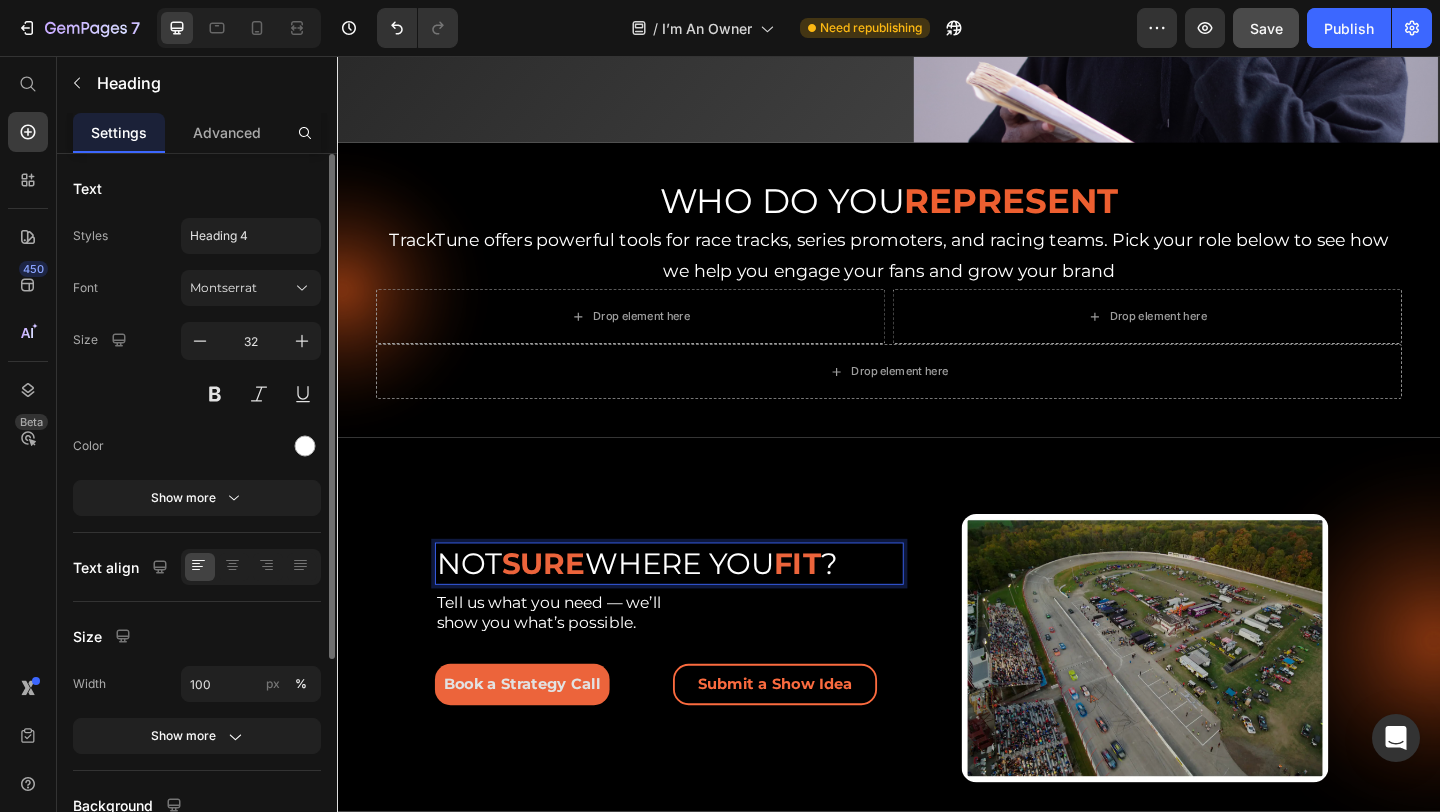 click on "NOT  SURE  WHERE YOU  FIT ?" at bounding box center (698, 608) 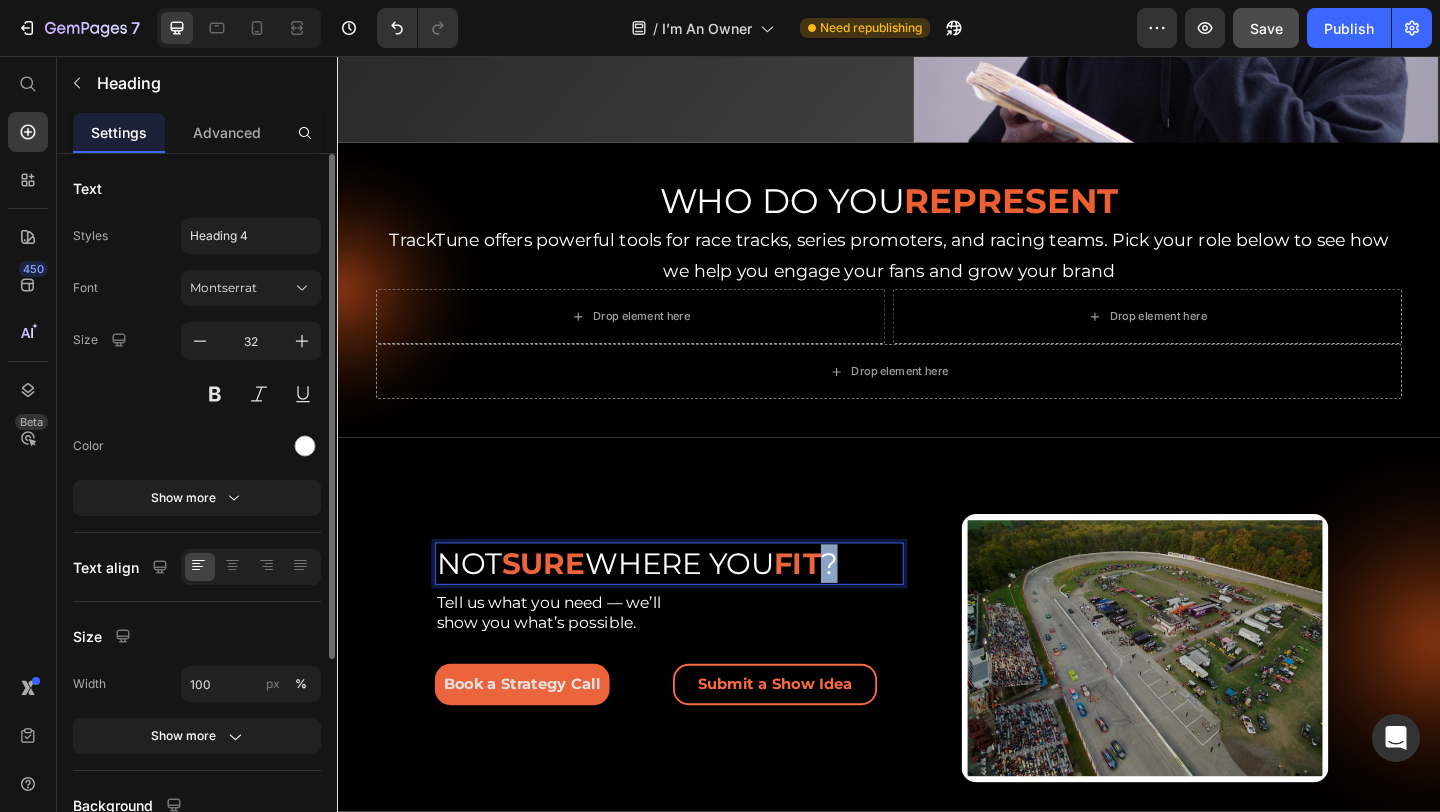 click on "NOT  SURE  WHERE YOU  FIT ?" at bounding box center [698, 608] 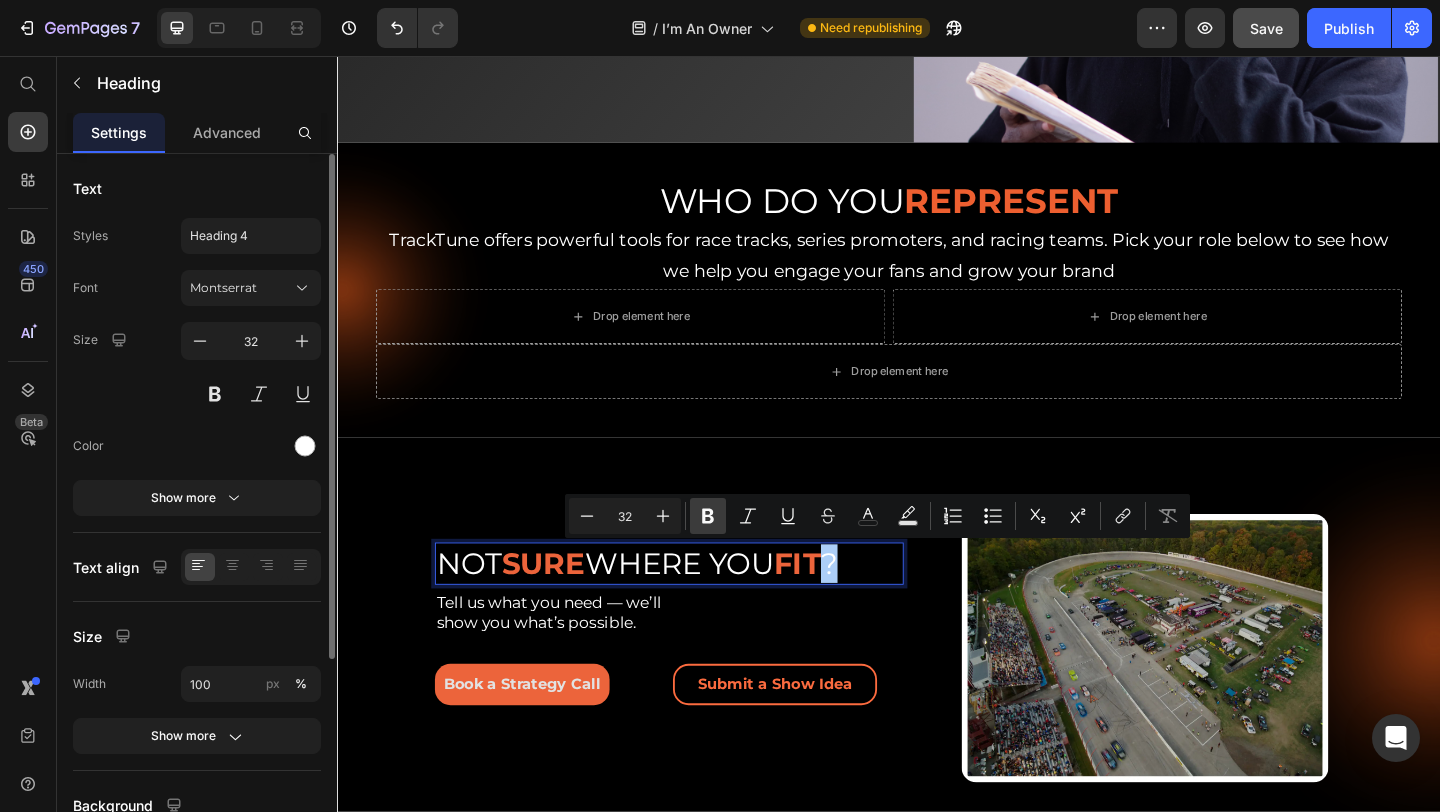 click 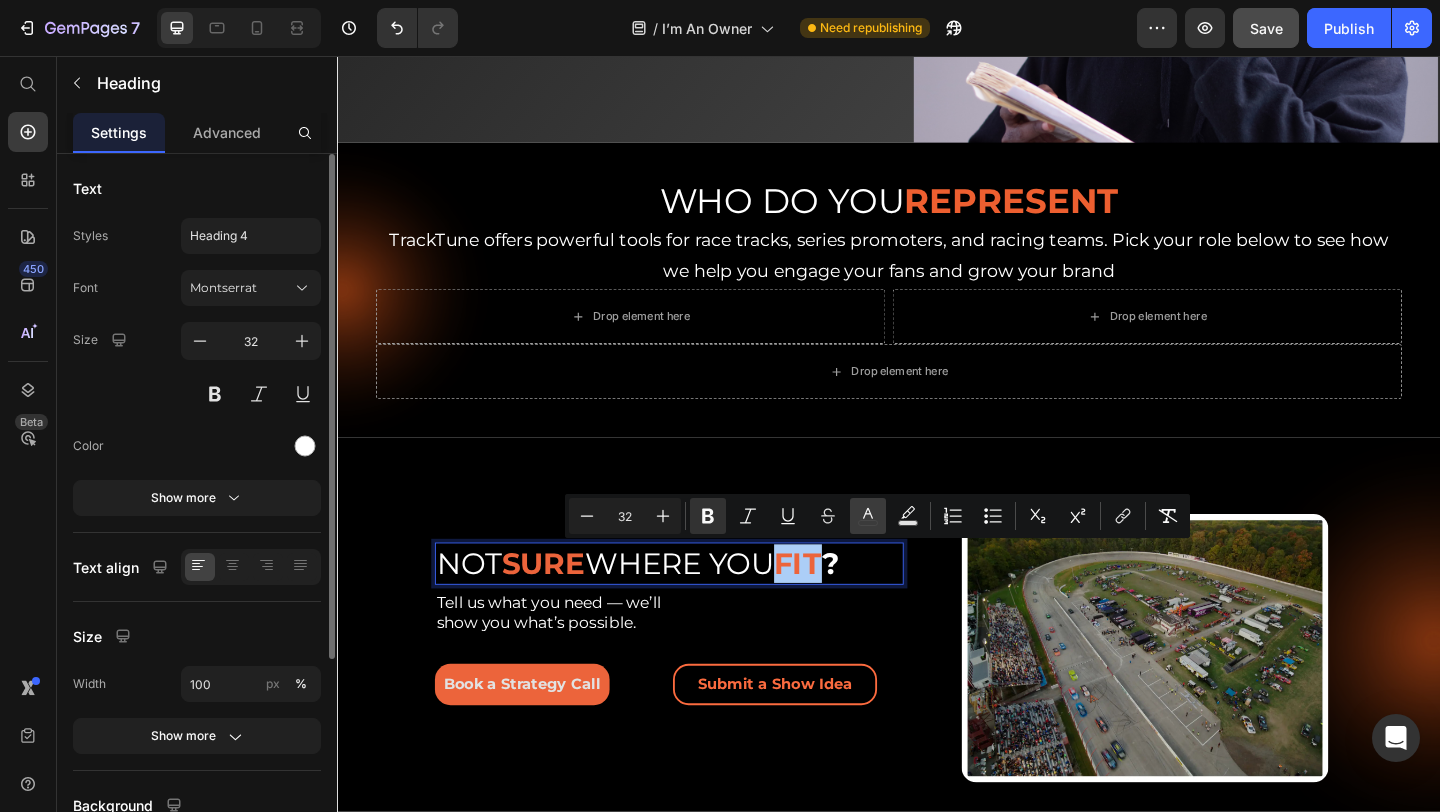click on "color" at bounding box center [868, 516] 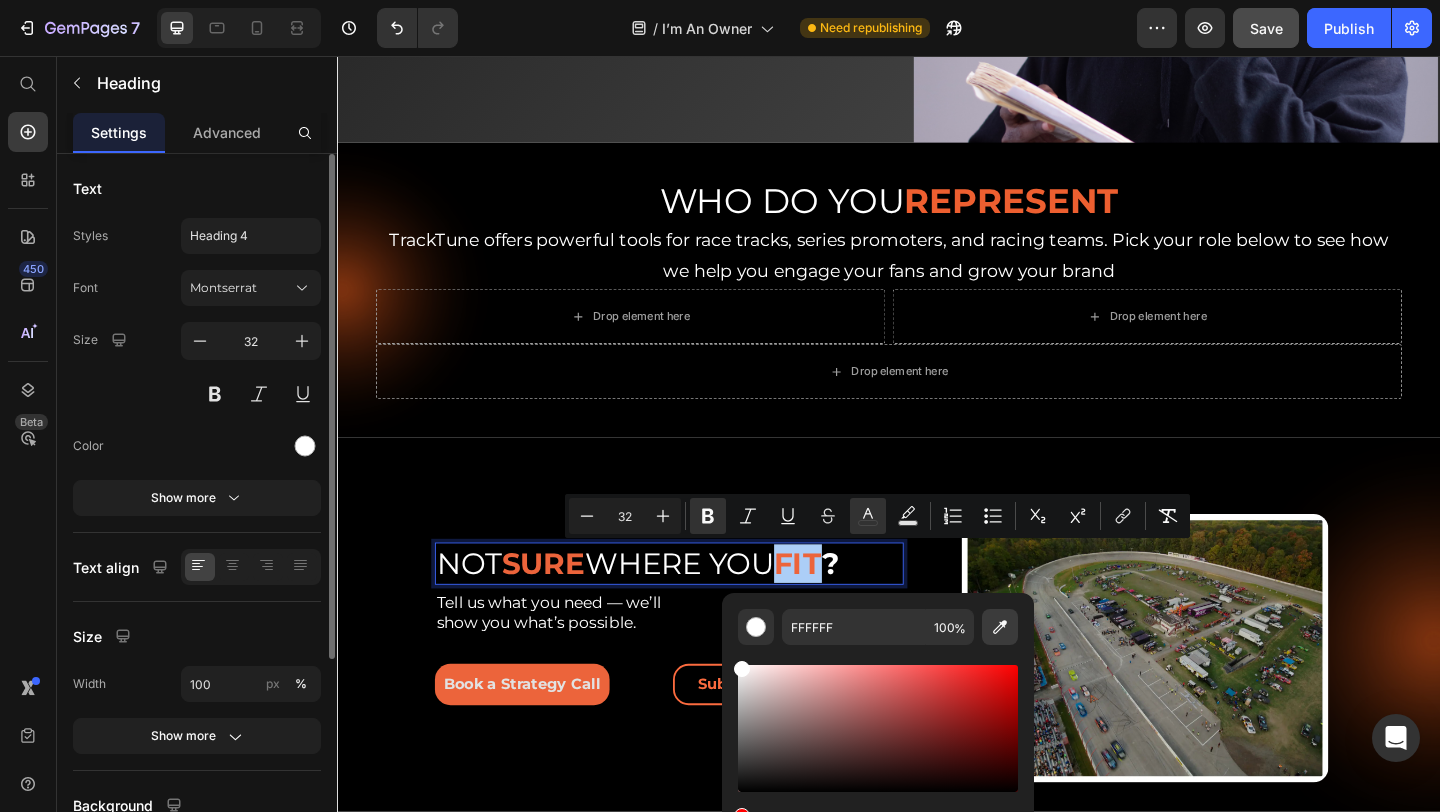 click 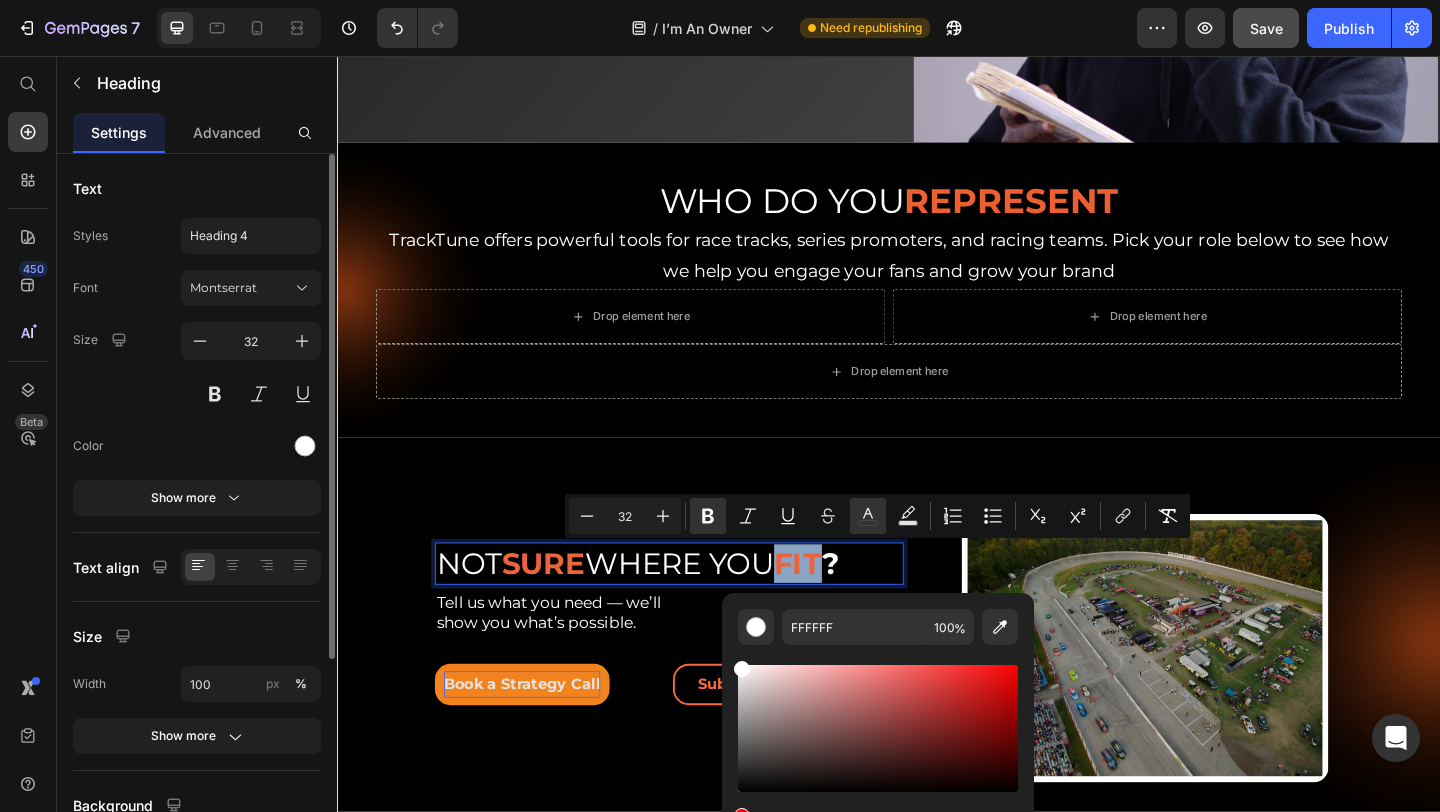 type on "EC643B" 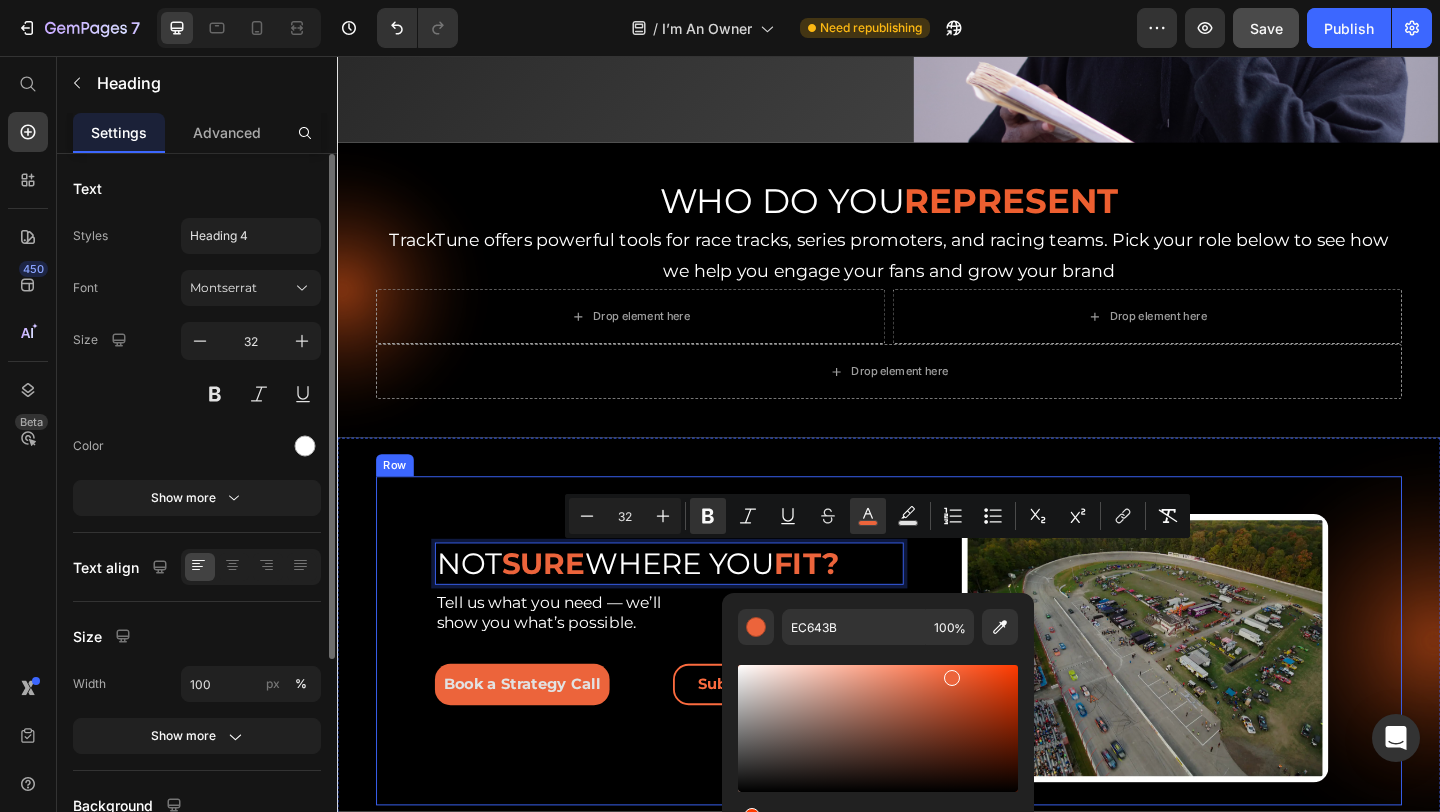 click on "NOT  SURE  WHERE YOU  FIT? Heading   0 Tell us what you need — we’ll show you what’s possible. Text Block Book a Strategy Call Button Submit a Show Idea   Button Row Image Row" at bounding box center [937, 691] 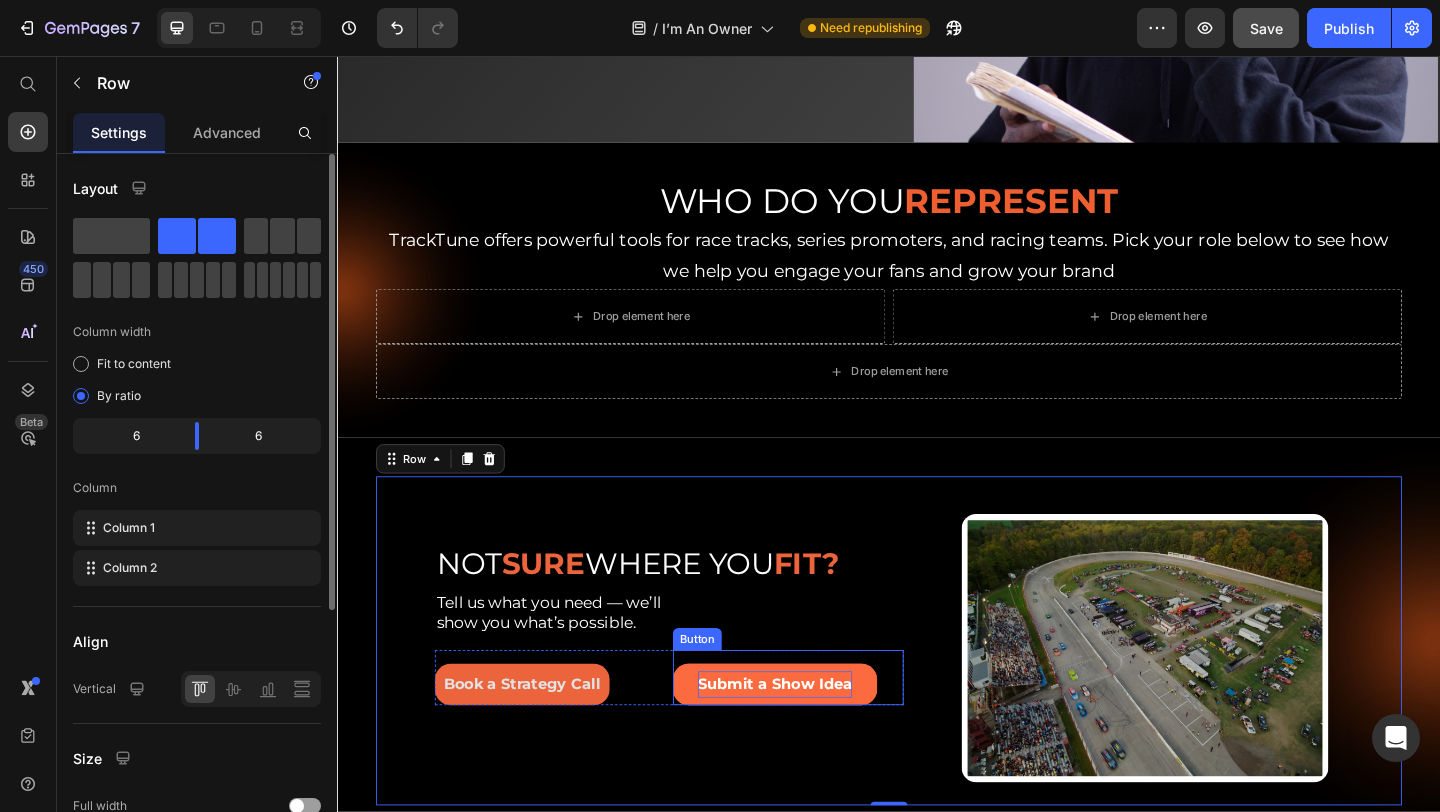 click on "Submit a Show Idea" at bounding box center (813, 738) 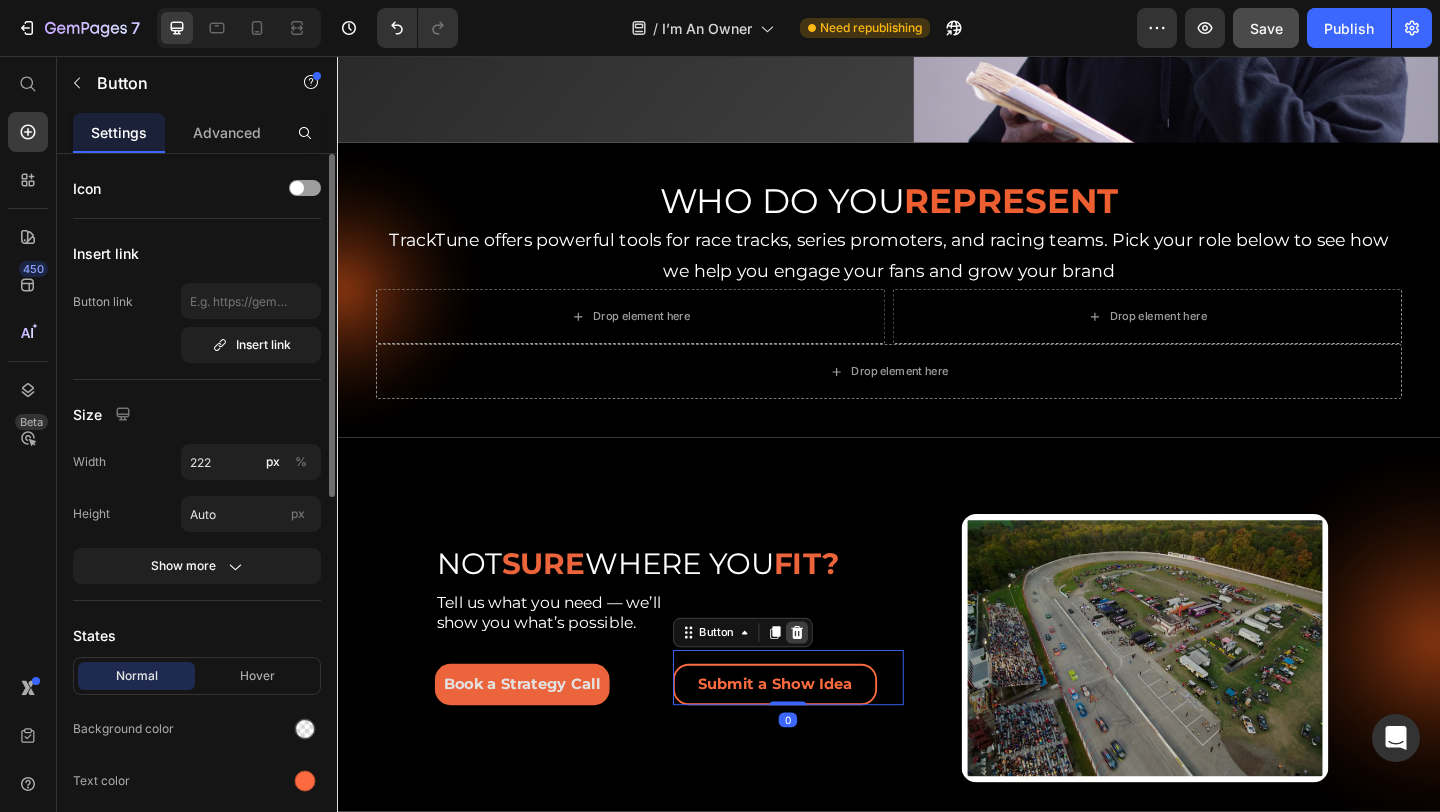 click 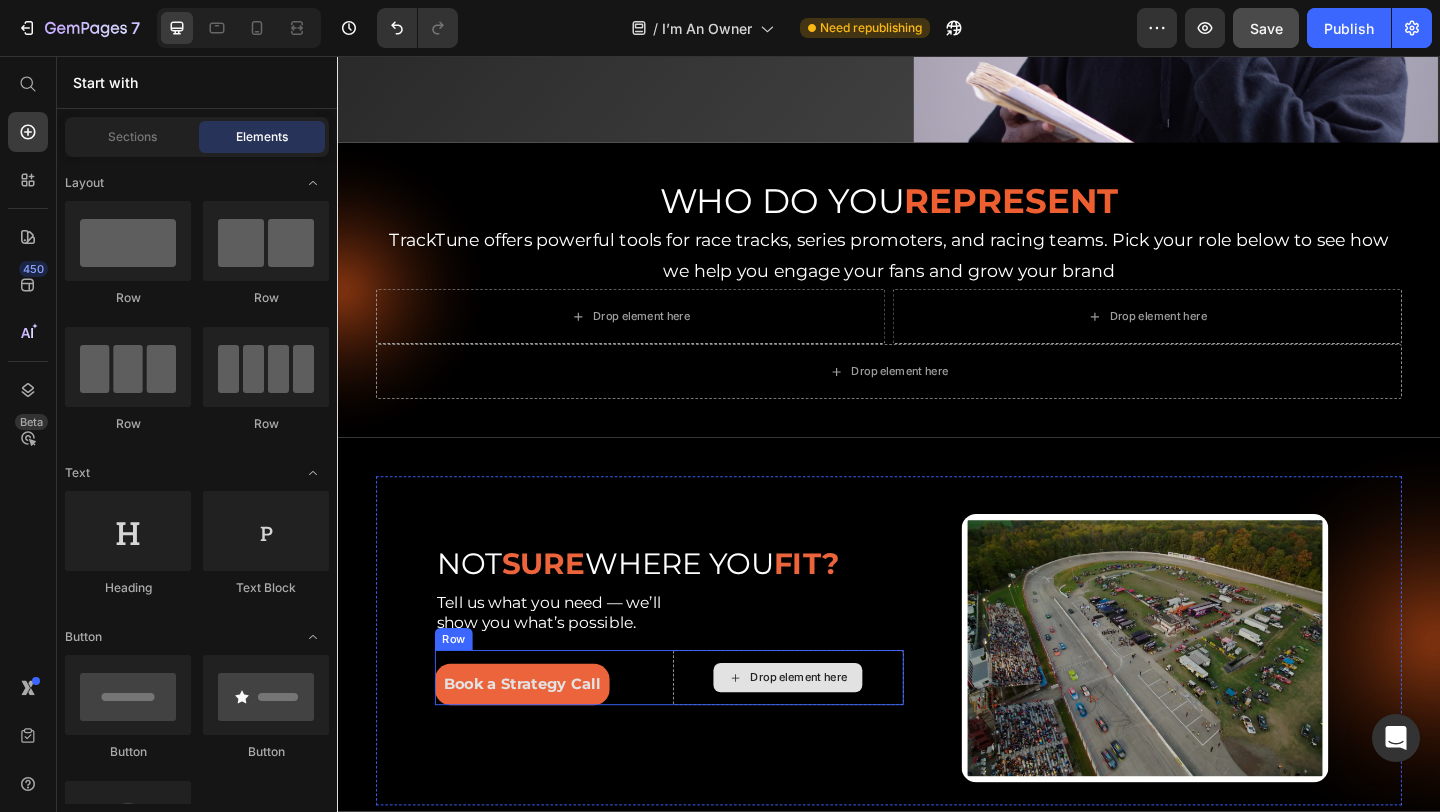 click on "Drop element here" at bounding box center (839, 732) 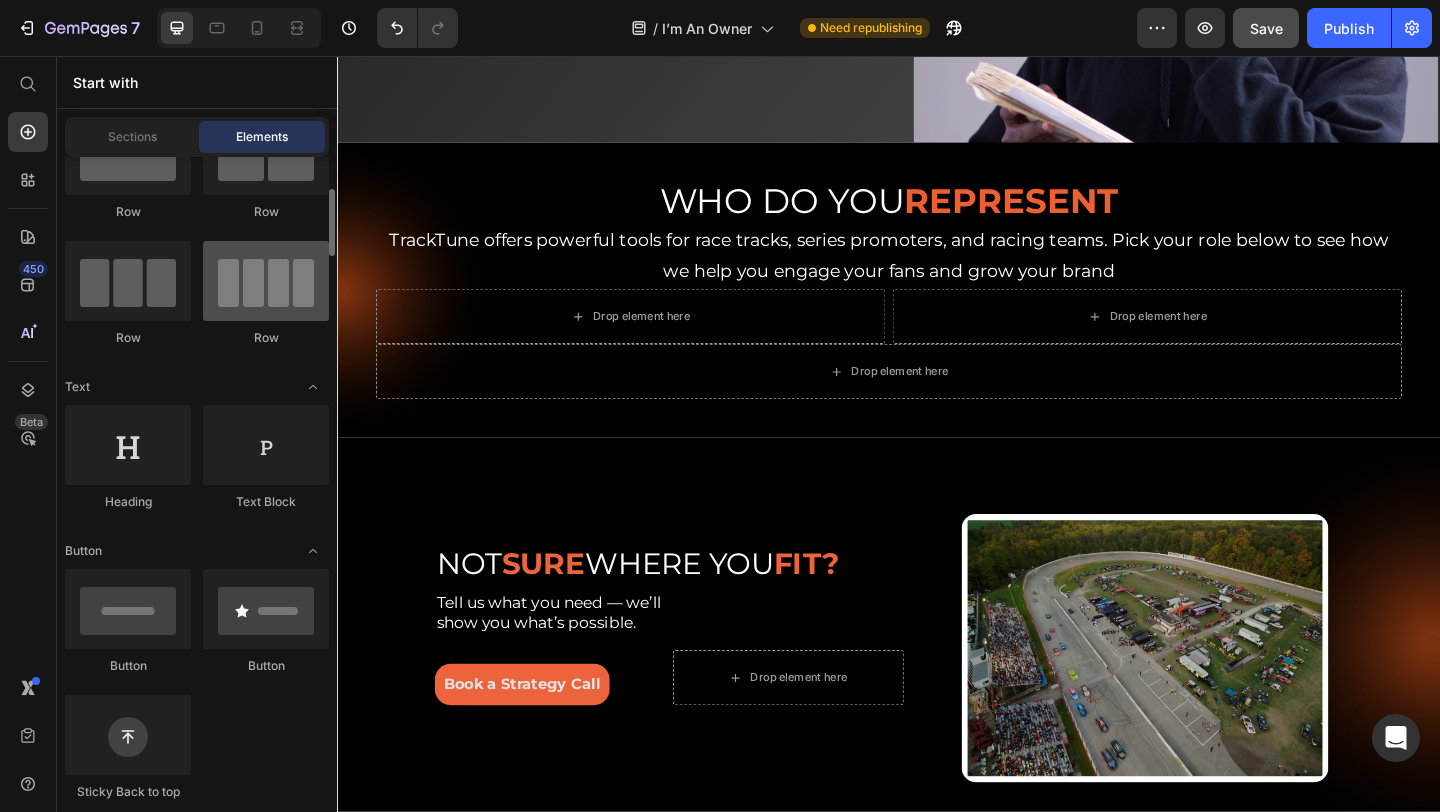 scroll, scrollTop: 132, scrollLeft: 0, axis: vertical 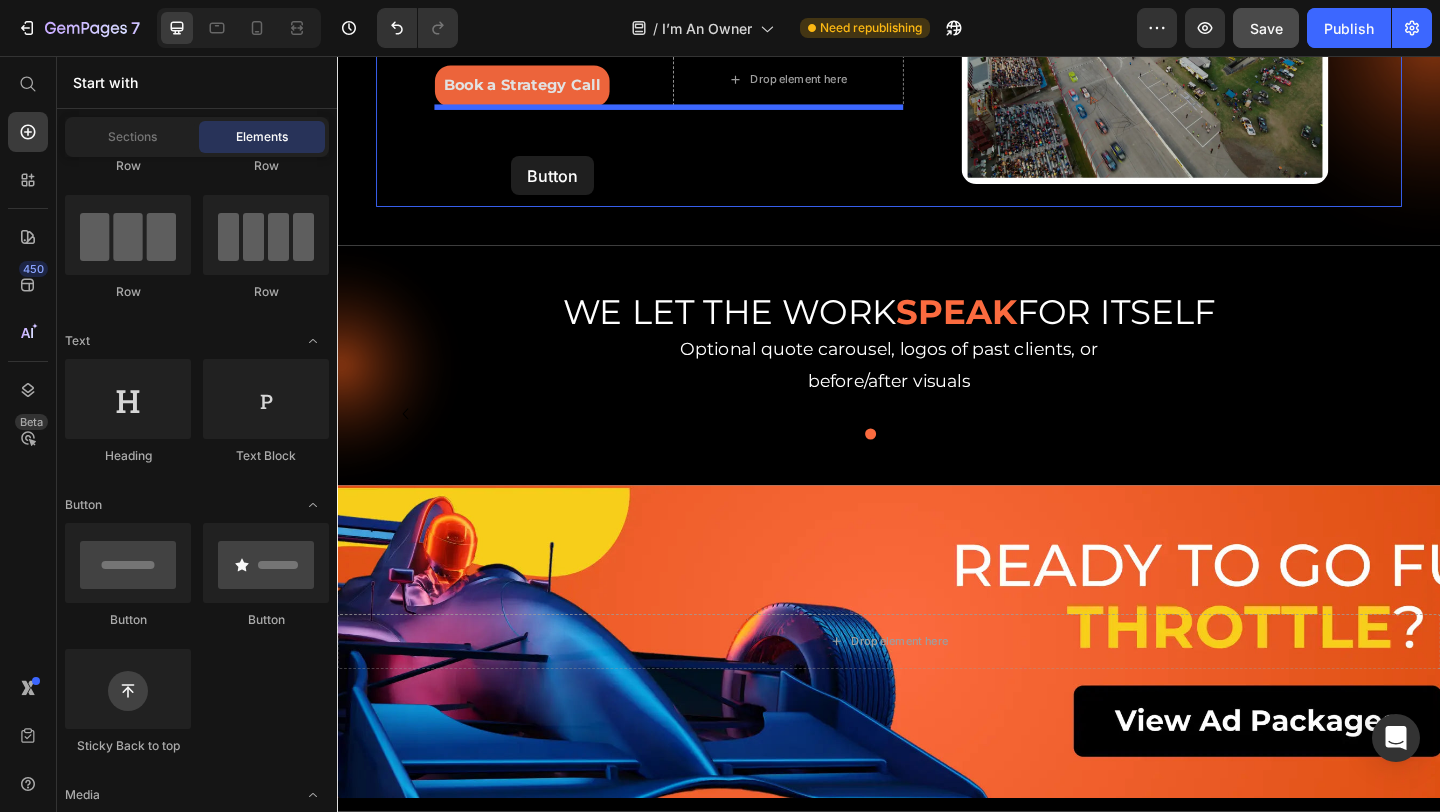drag, startPoint x: 447, startPoint y: 630, endPoint x: 526, endPoint y: 165, distance: 471.66302 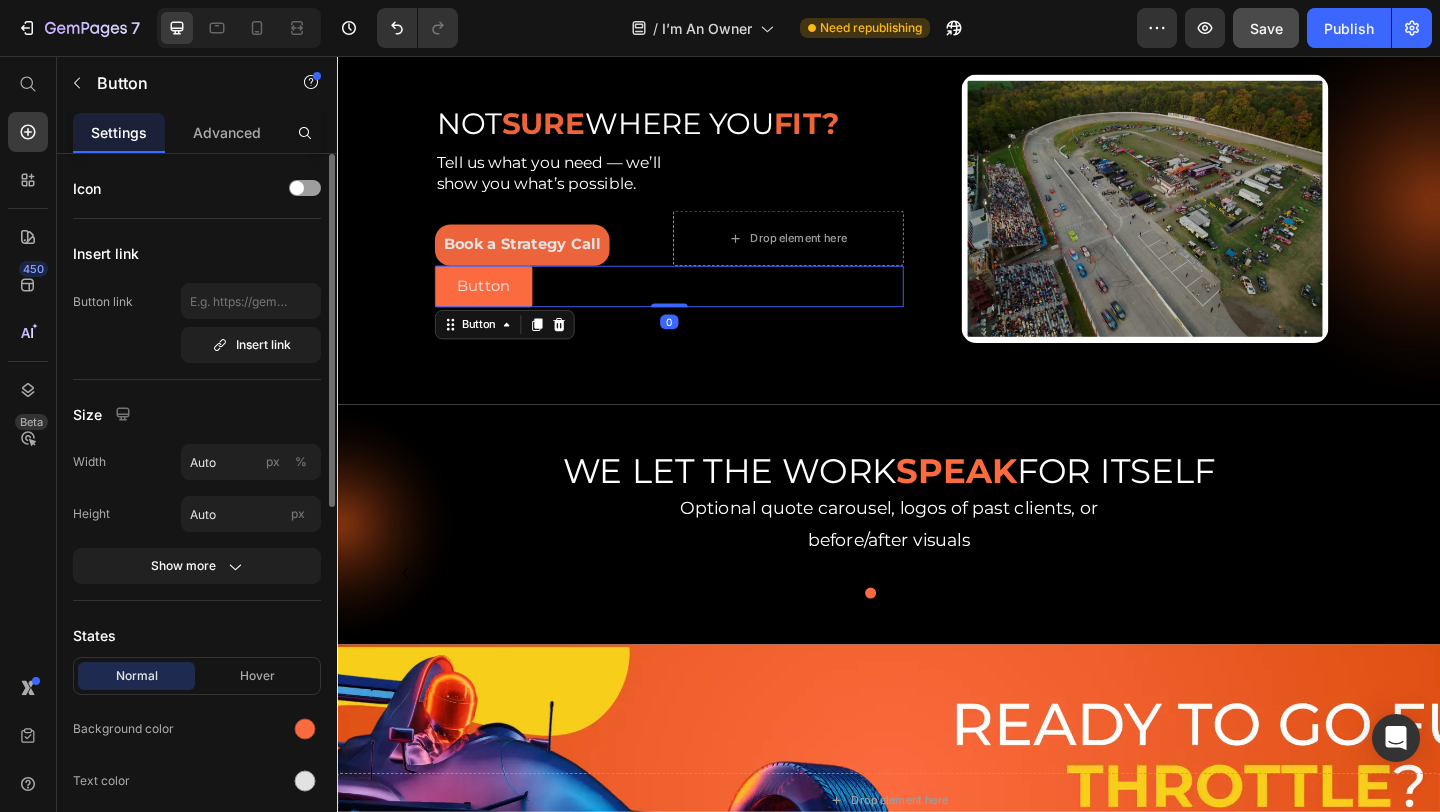 scroll, scrollTop: 817, scrollLeft: 0, axis: vertical 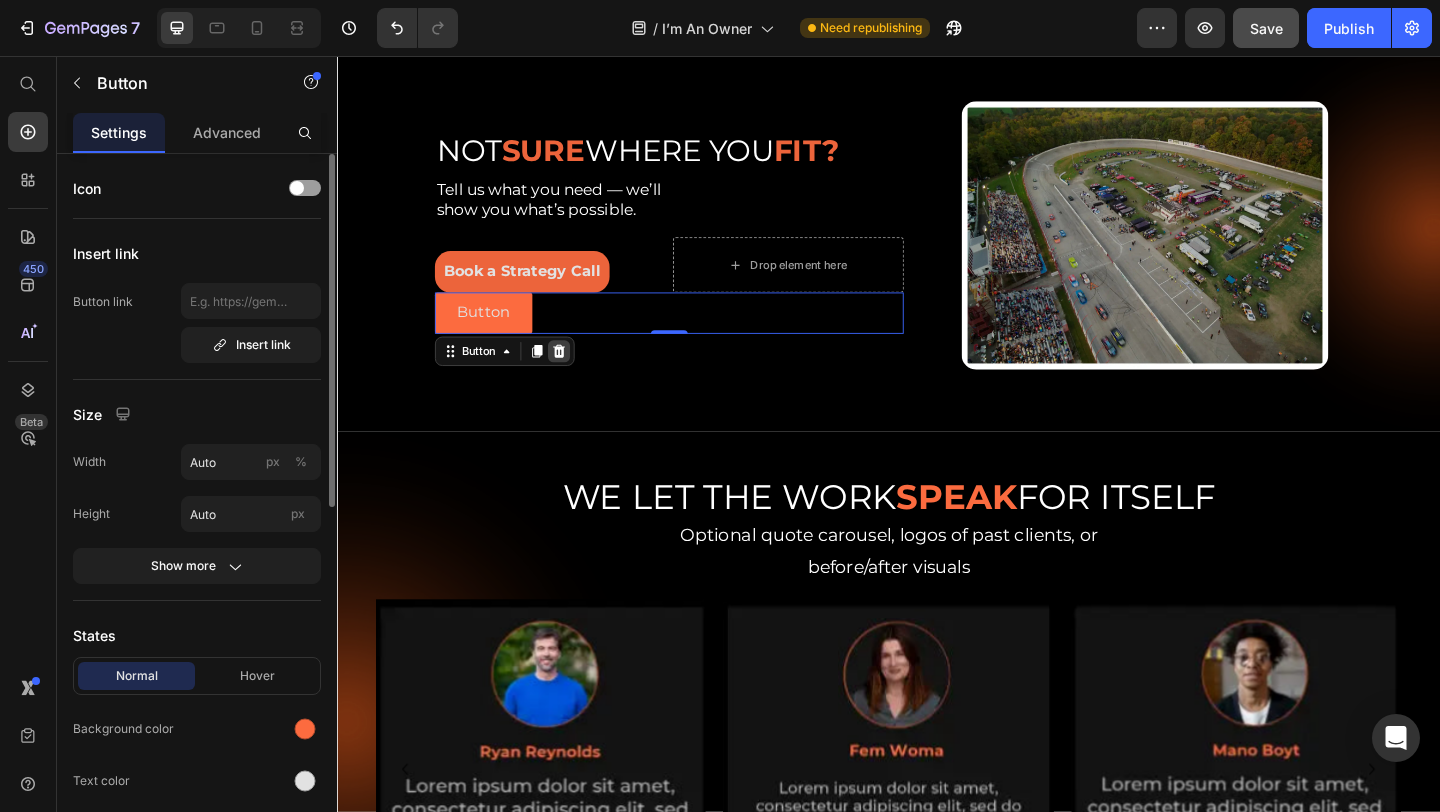 click 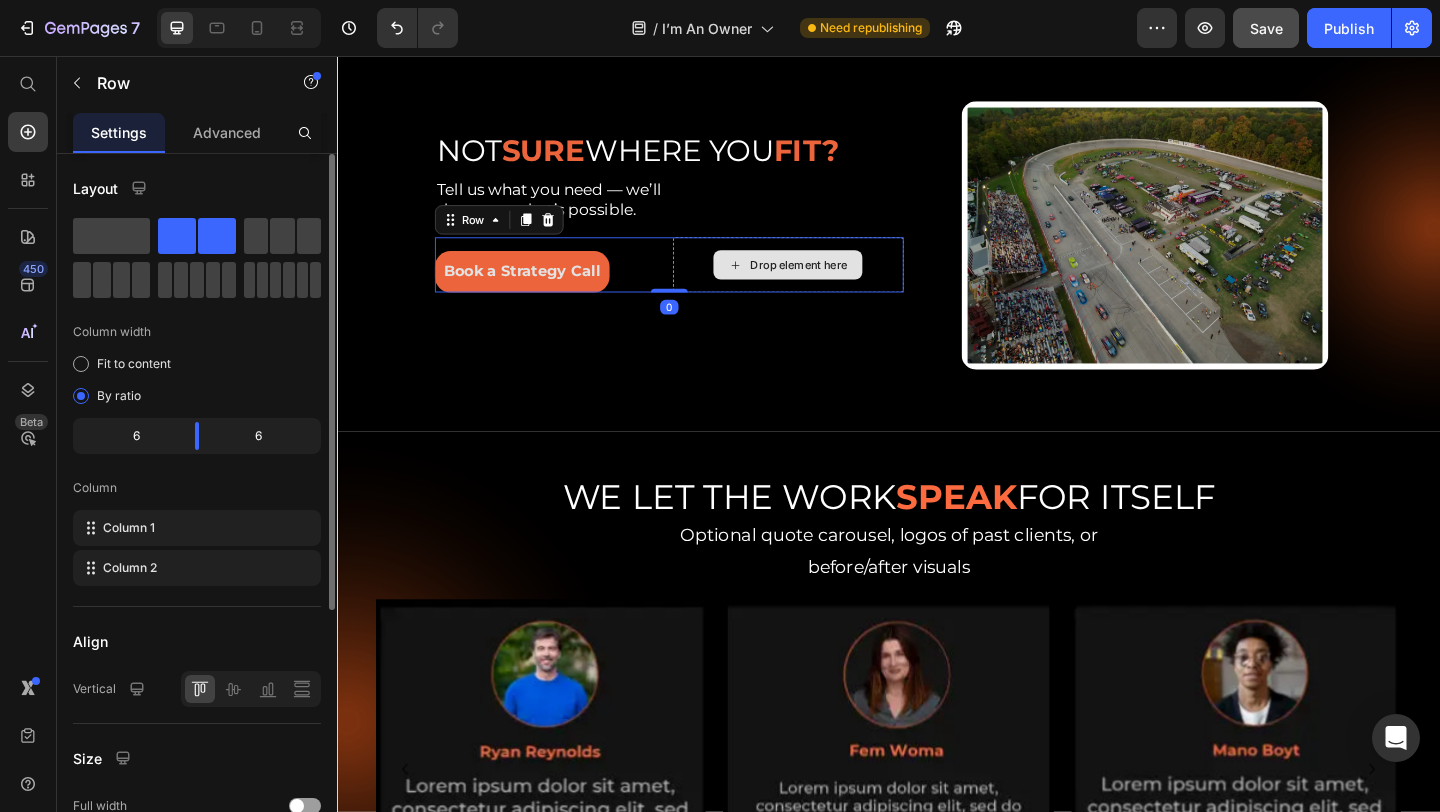 click on "Drop element here" at bounding box center (827, 283) 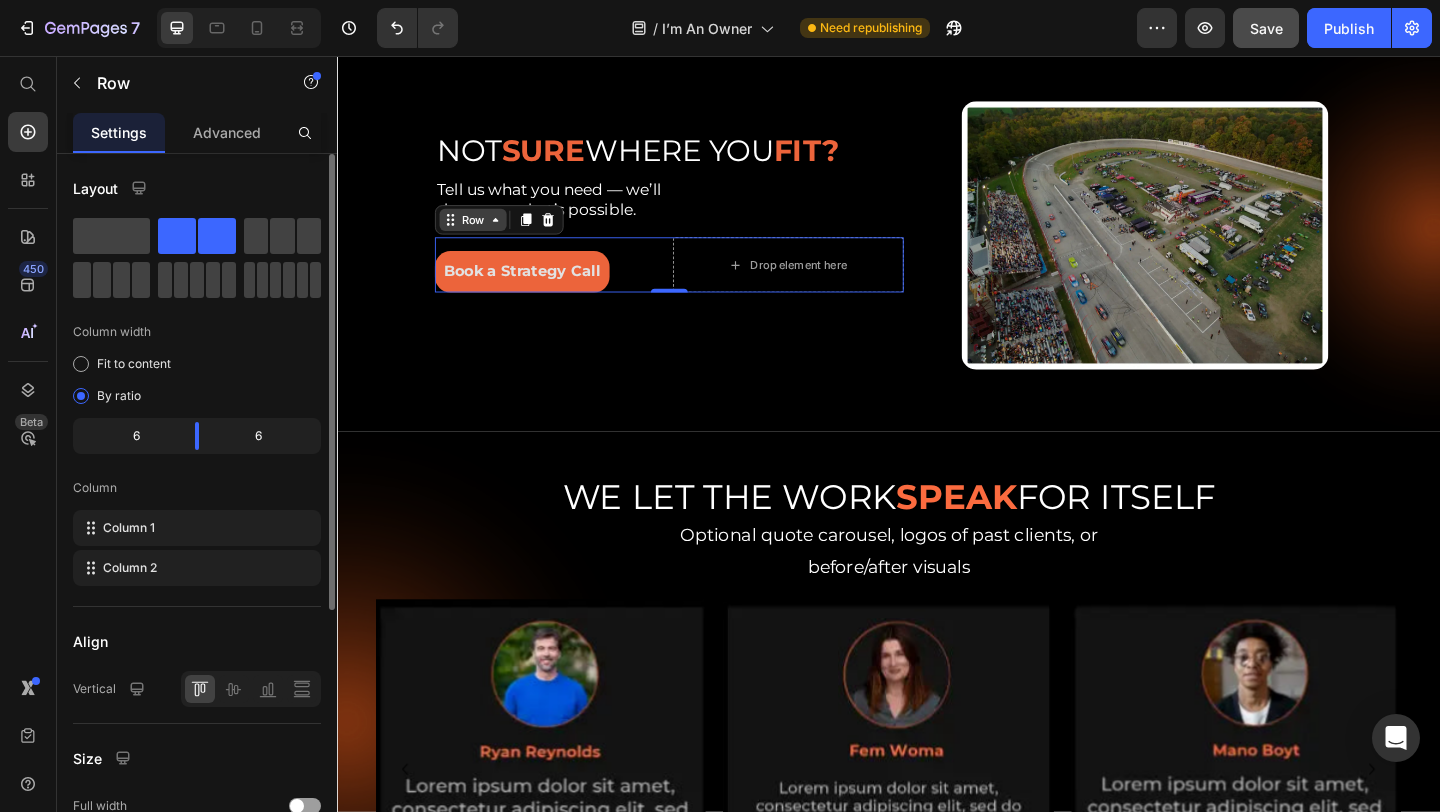 click on "Row" at bounding box center (484, 234) 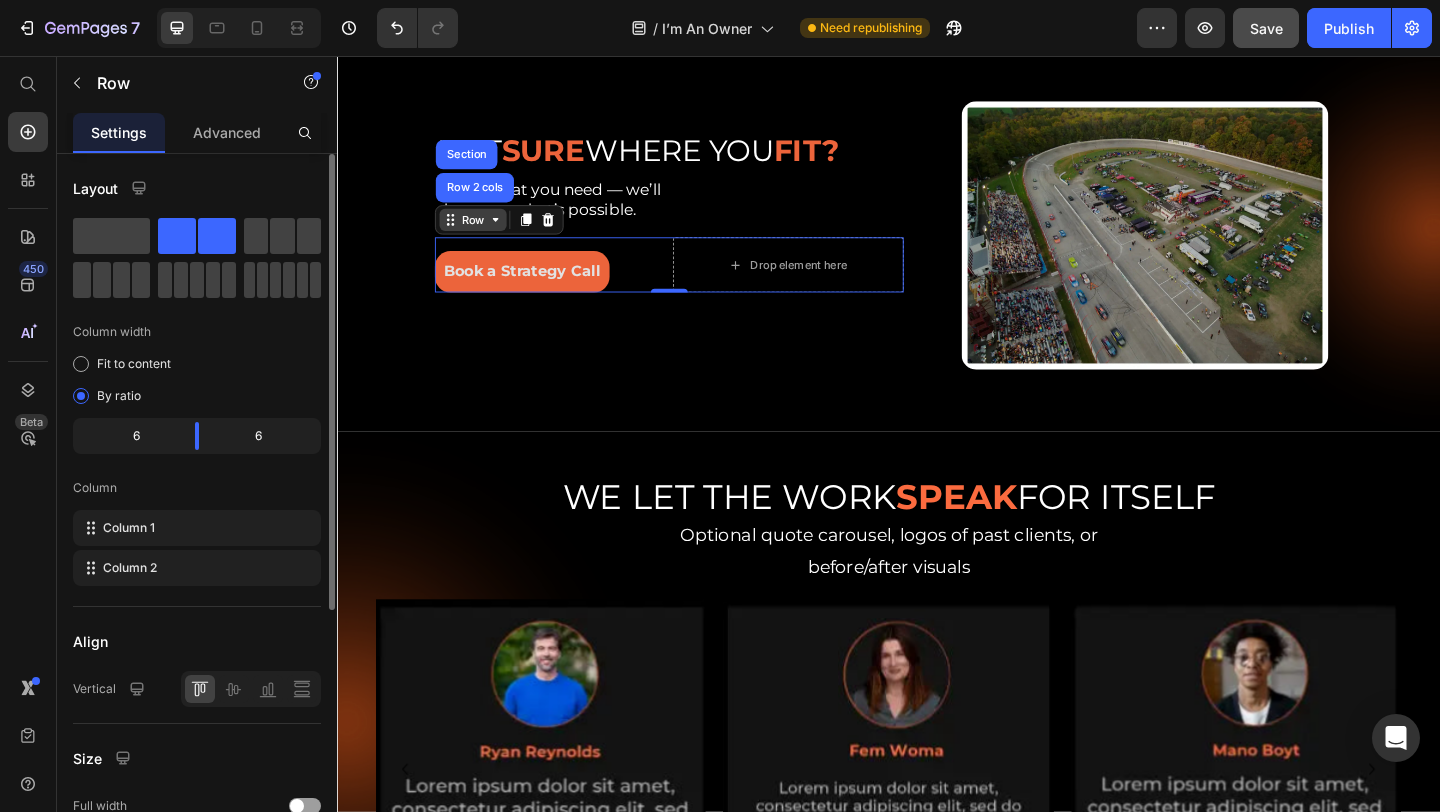 click 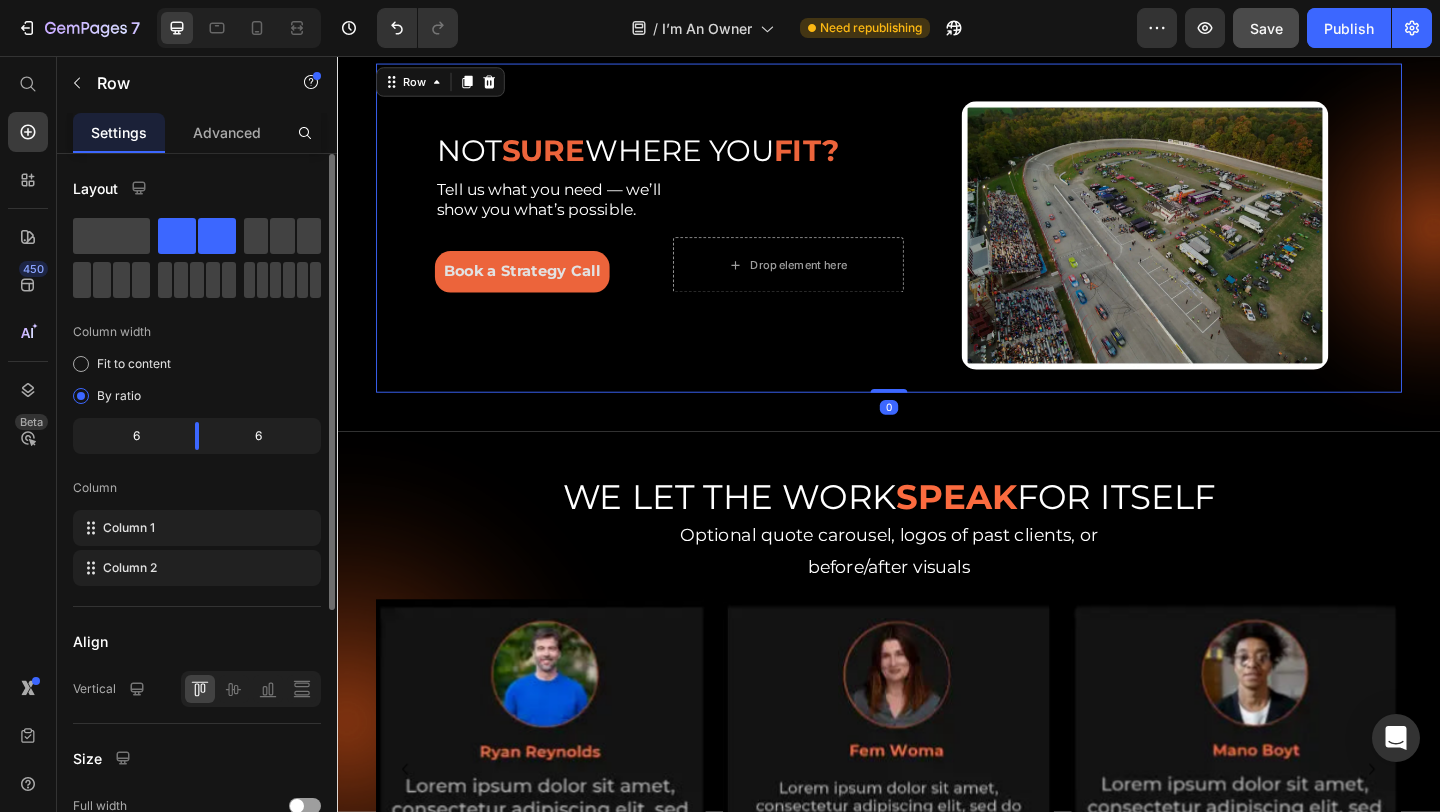 click on "NOT  SURE  WHERE YOU  FIT? Heading Tell us what you need — we’ll show you what’s possible. Text Block Book a Strategy Call Button
Drop element here Row Image Row   0" at bounding box center [937, 242] 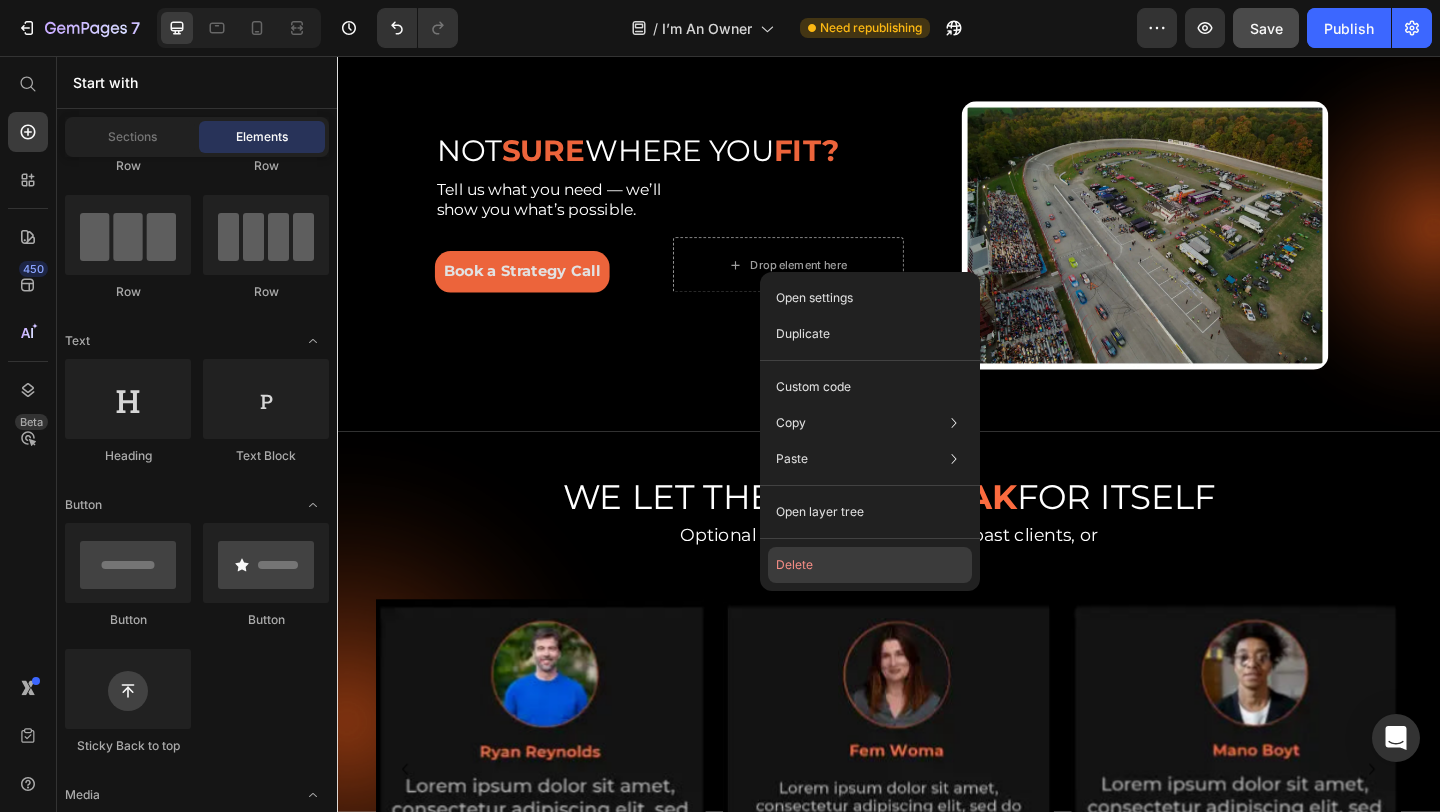 click on "Delete" 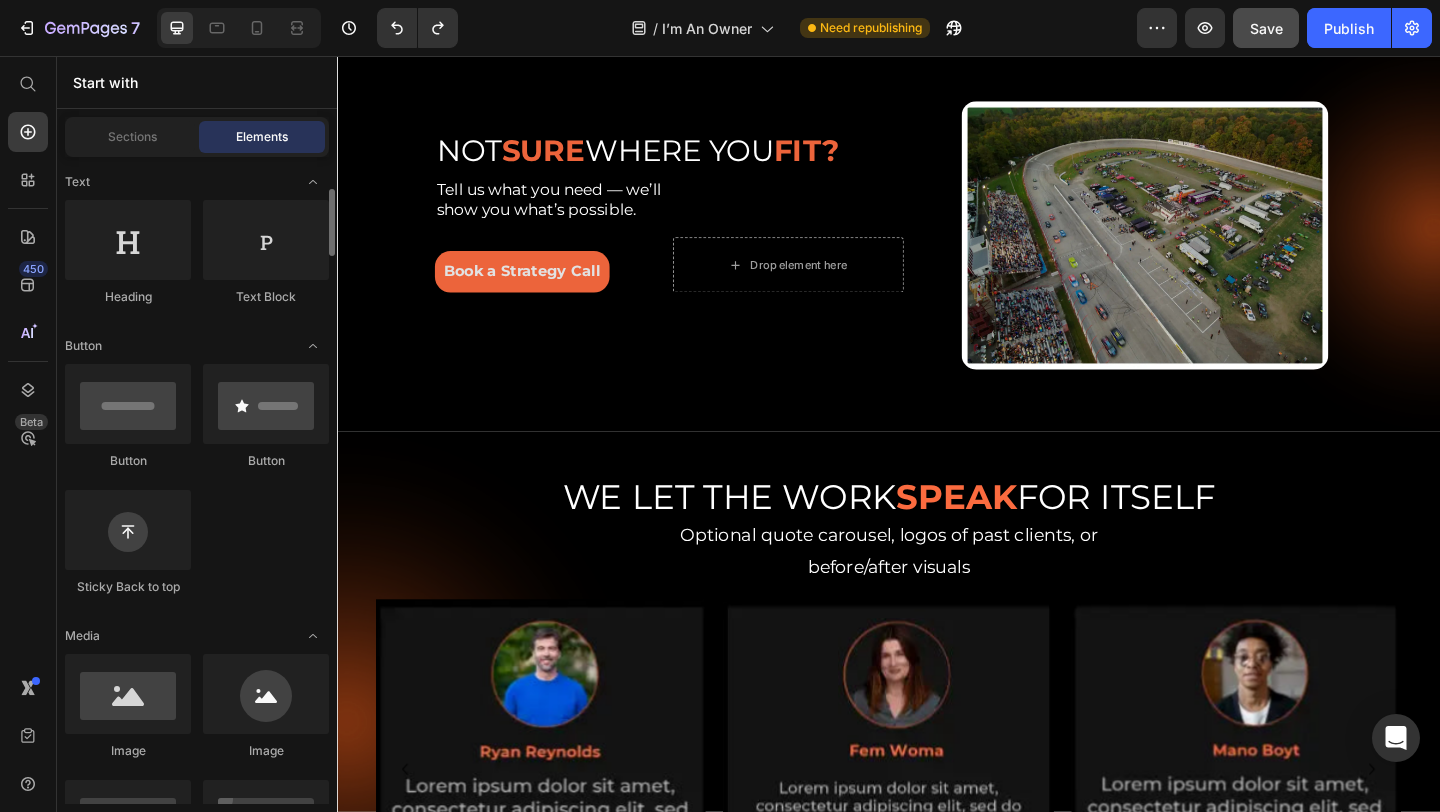 scroll, scrollTop: 302, scrollLeft: 0, axis: vertical 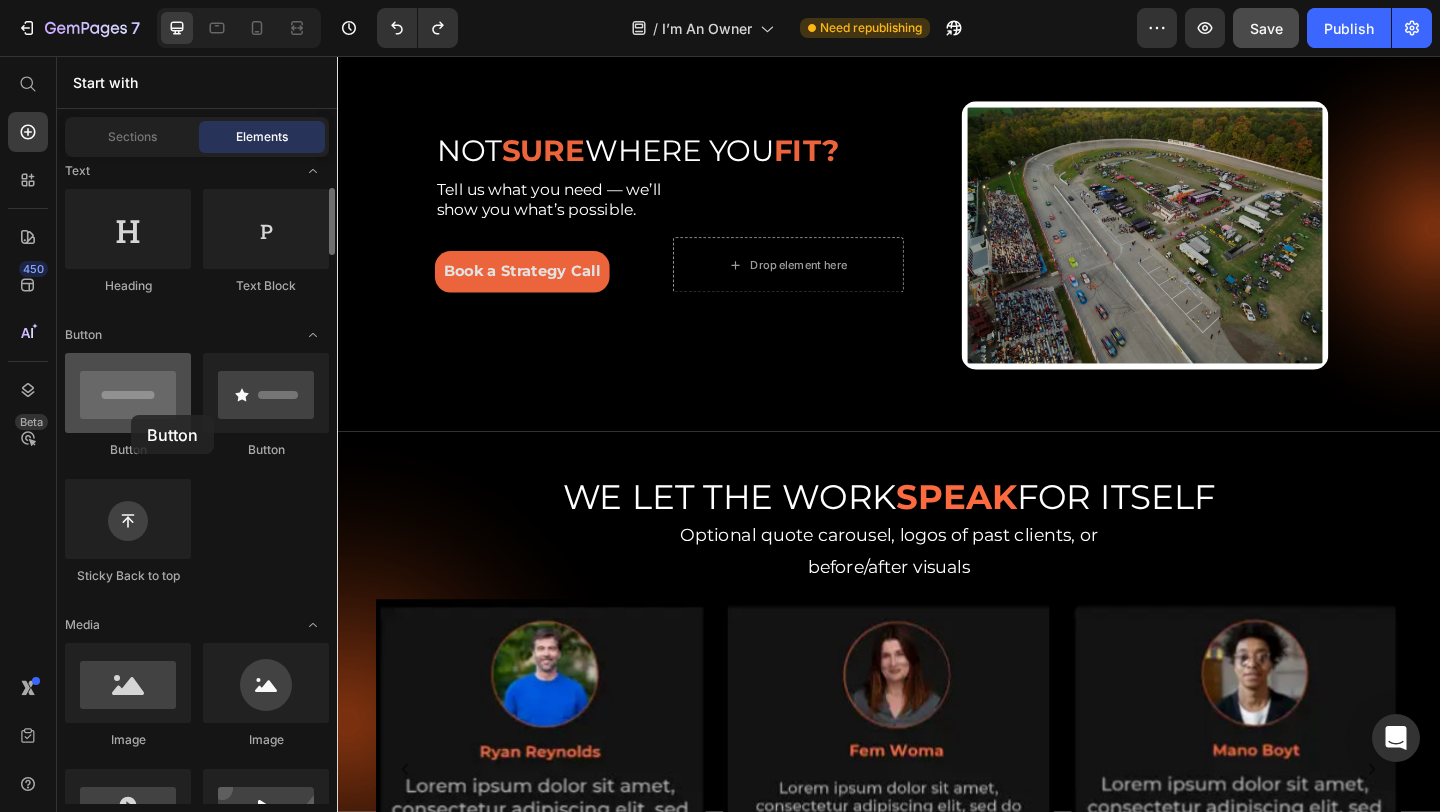 click at bounding box center (128, 393) 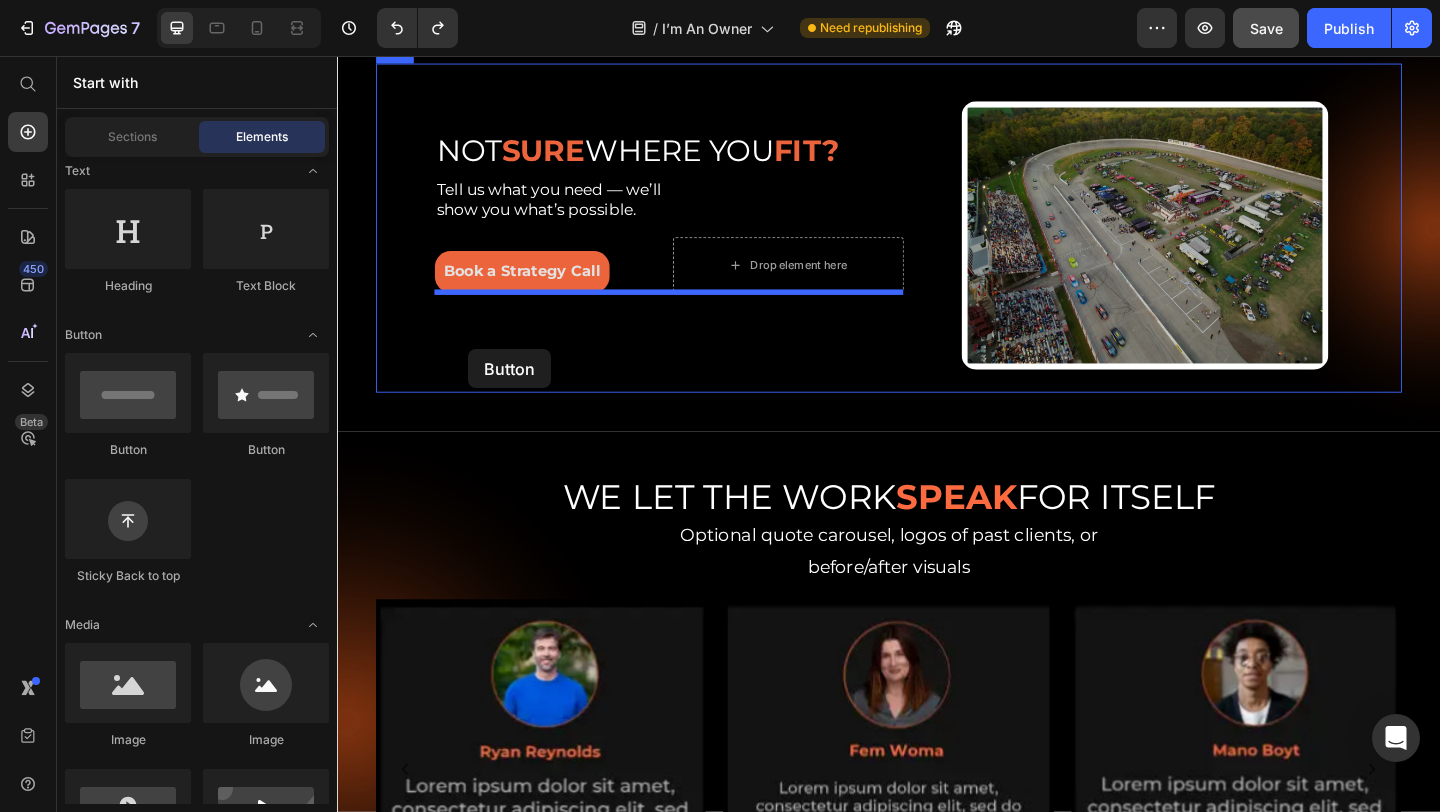 drag, startPoint x: 472, startPoint y: 464, endPoint x: 480, endPoint y: 375, distance: 89.358826 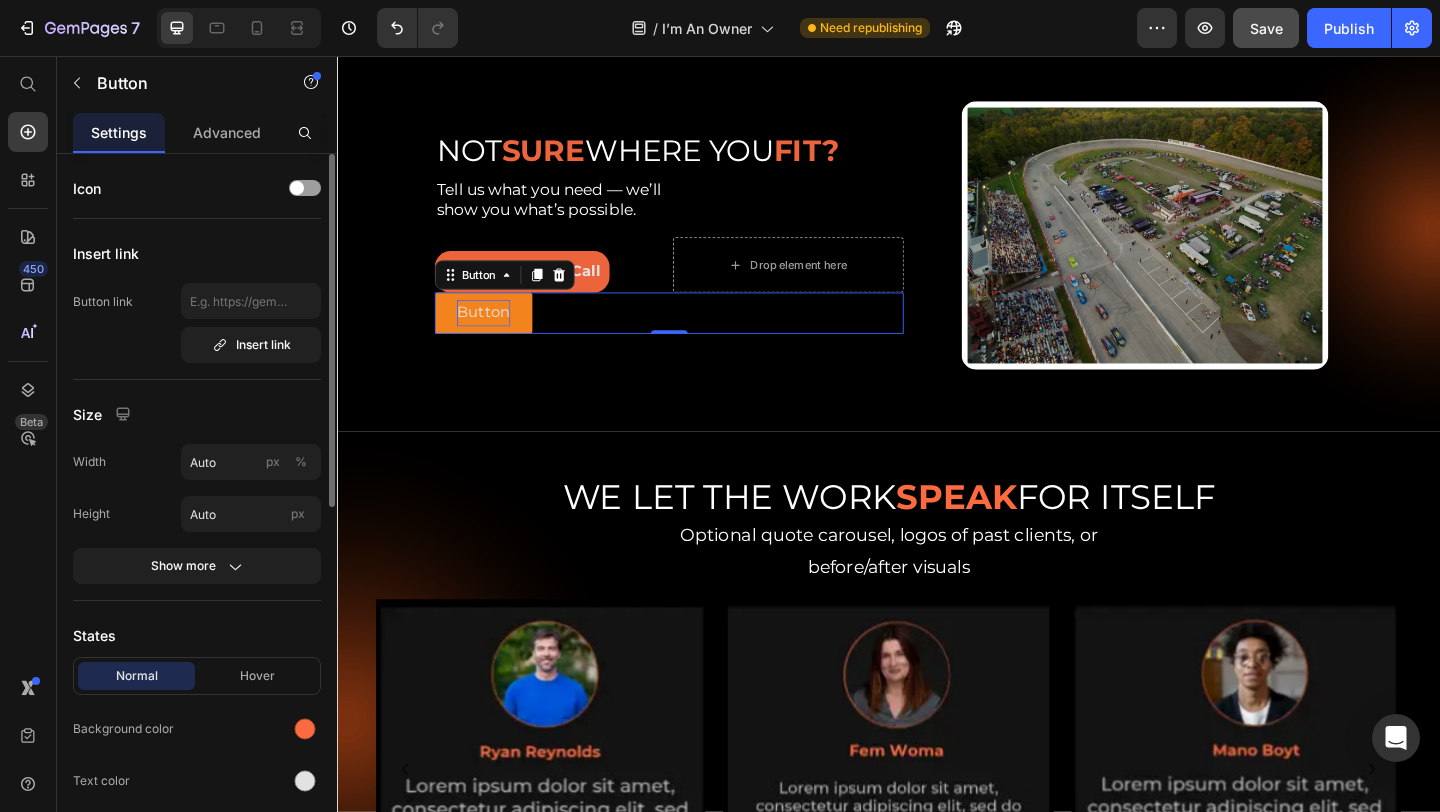 click on "Button" at bounding box center (496, 335) 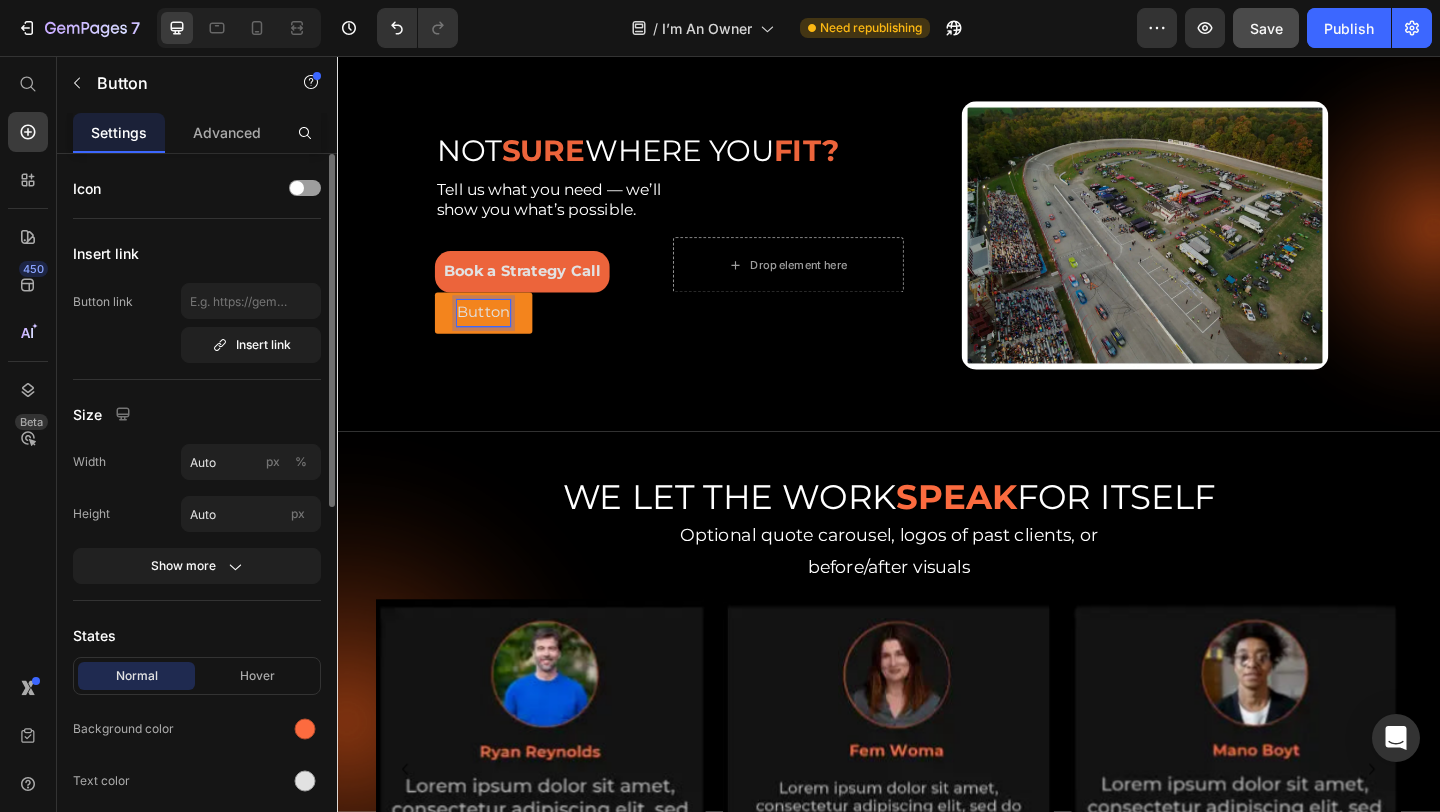 click on "Button" at bounding box center [496, 335] 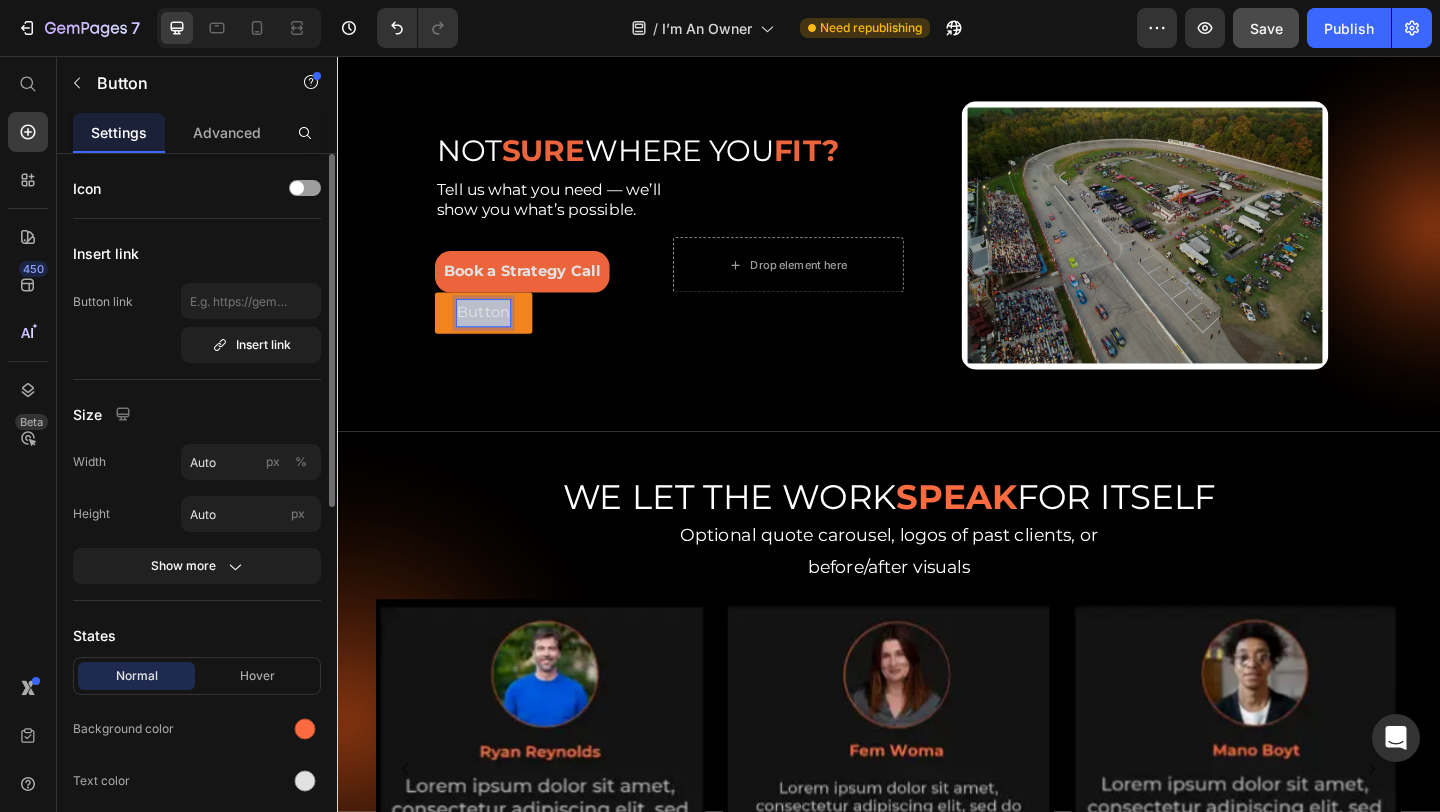 click on "Button" at bounding box center [496, 335] 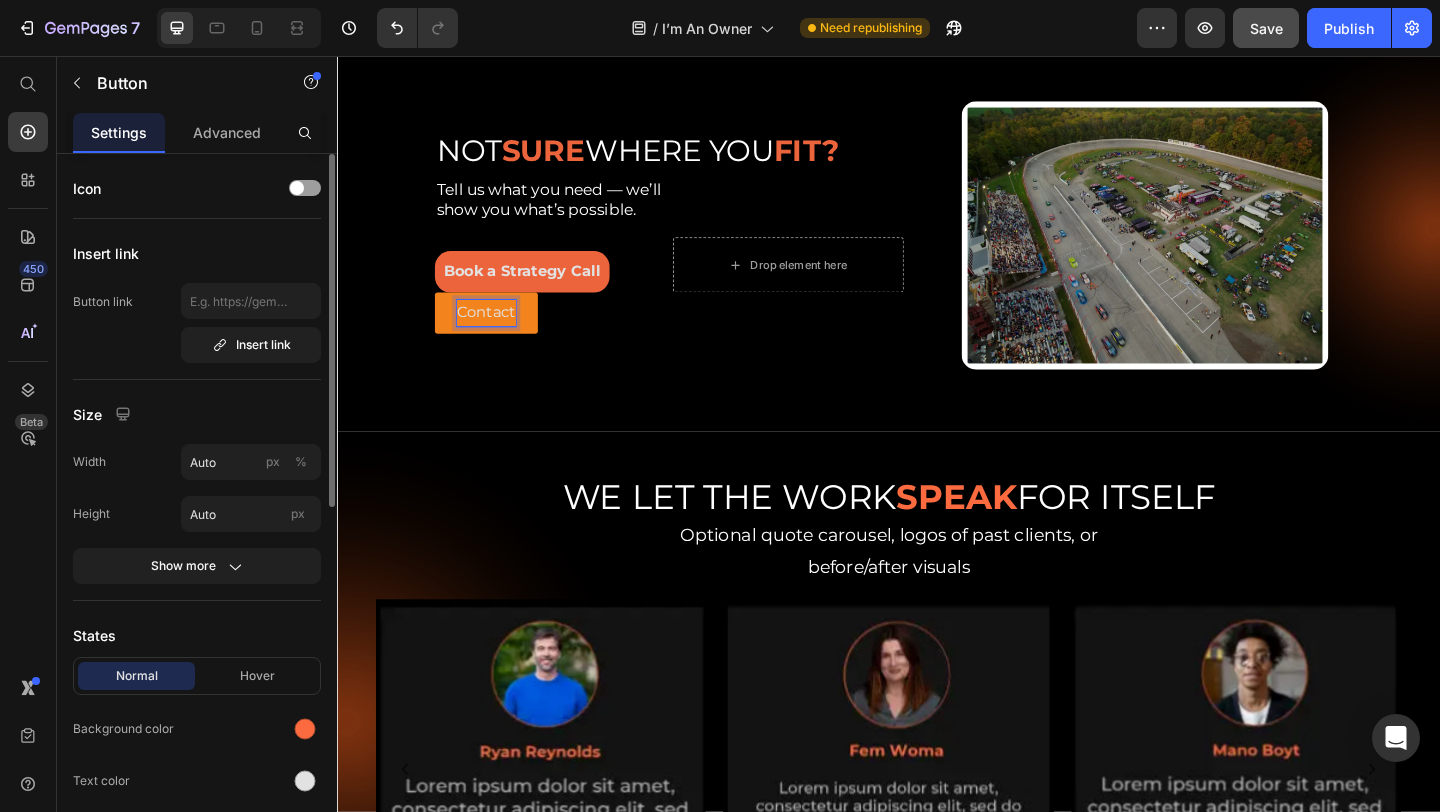 click on "Contact" at bounding box center [499, 335] 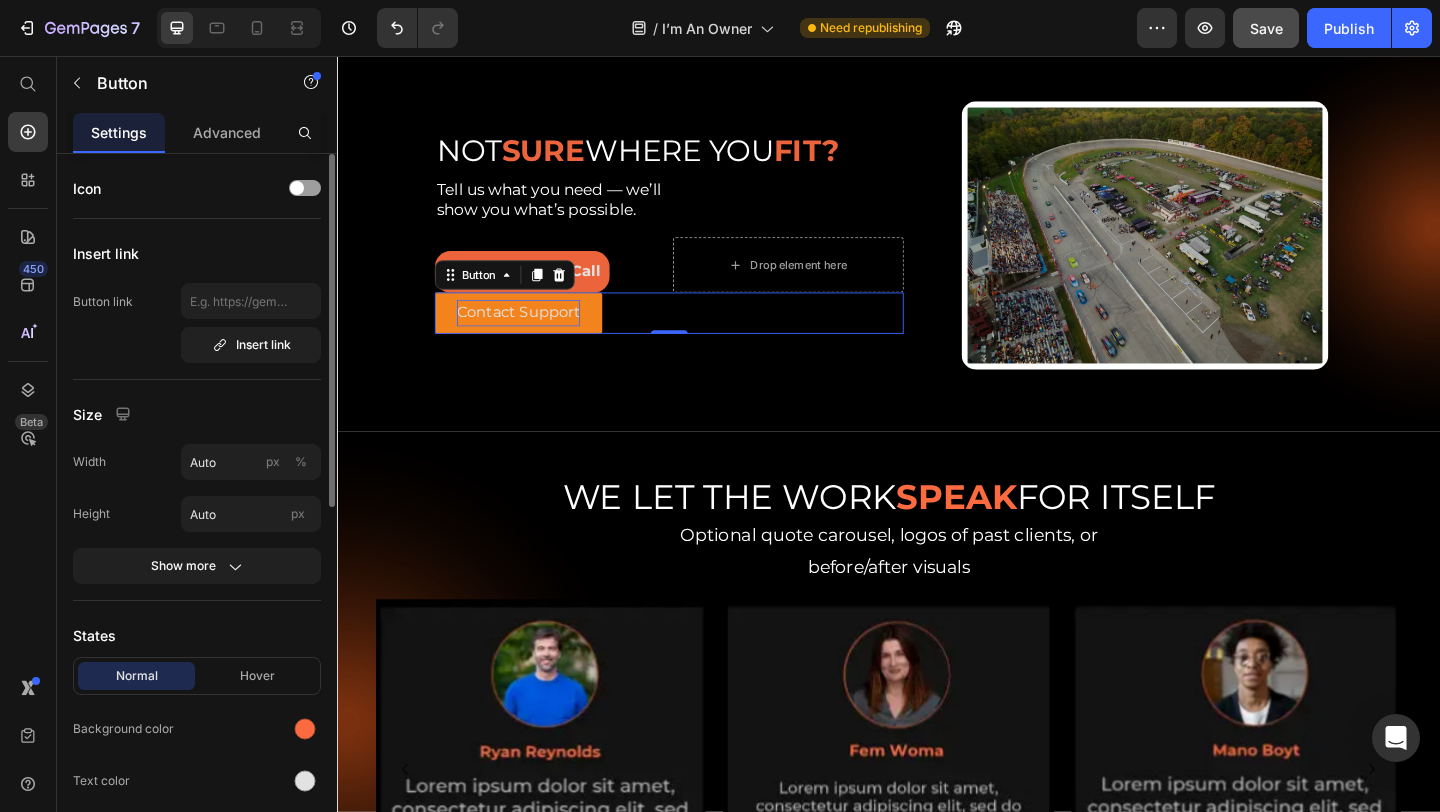 click on "Contact Support" at bounding box center [534, 335] 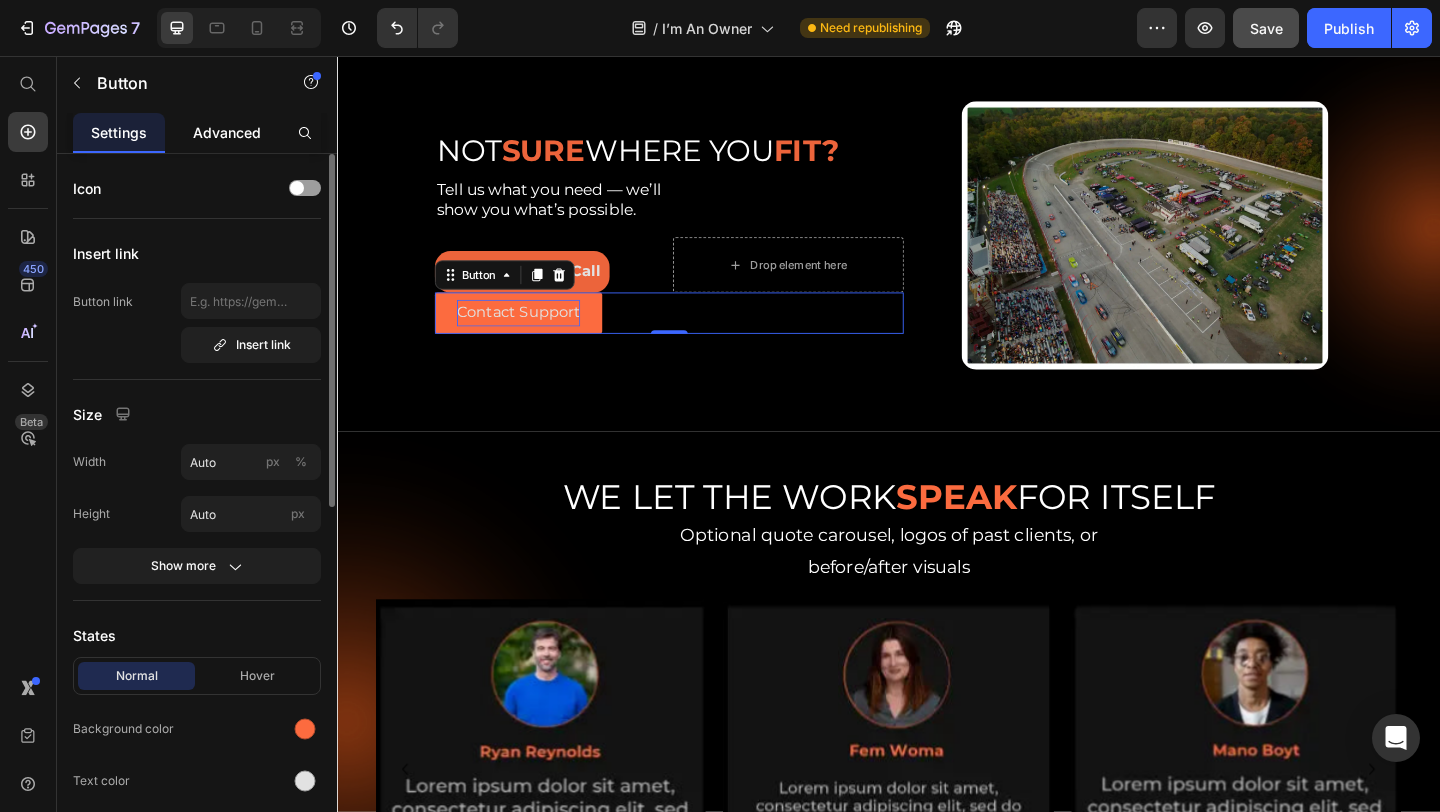 click on "Advanced" at bounding box center [227, 132] 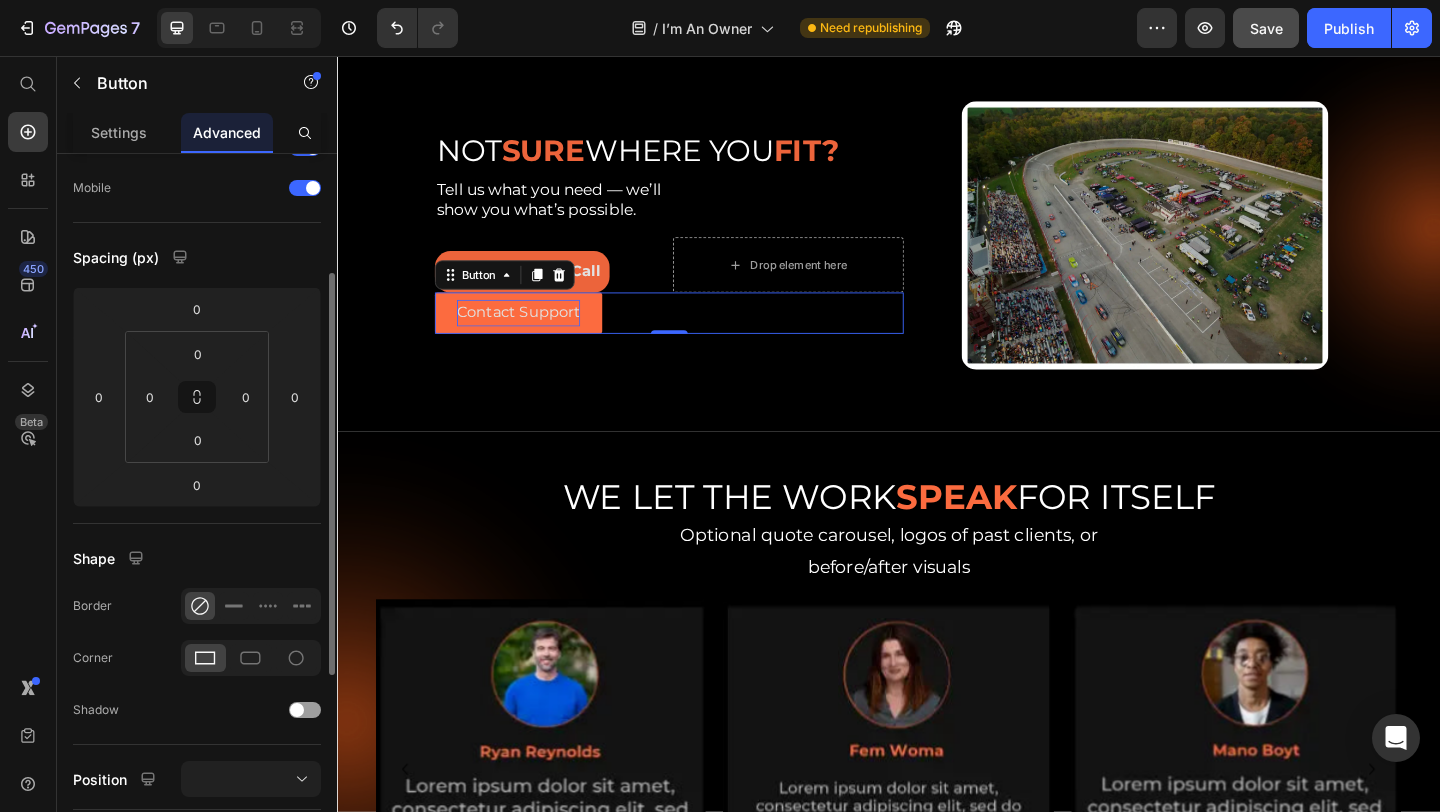 scroll, scrollTop: 186, scrollLeft: 0, axis: vertical 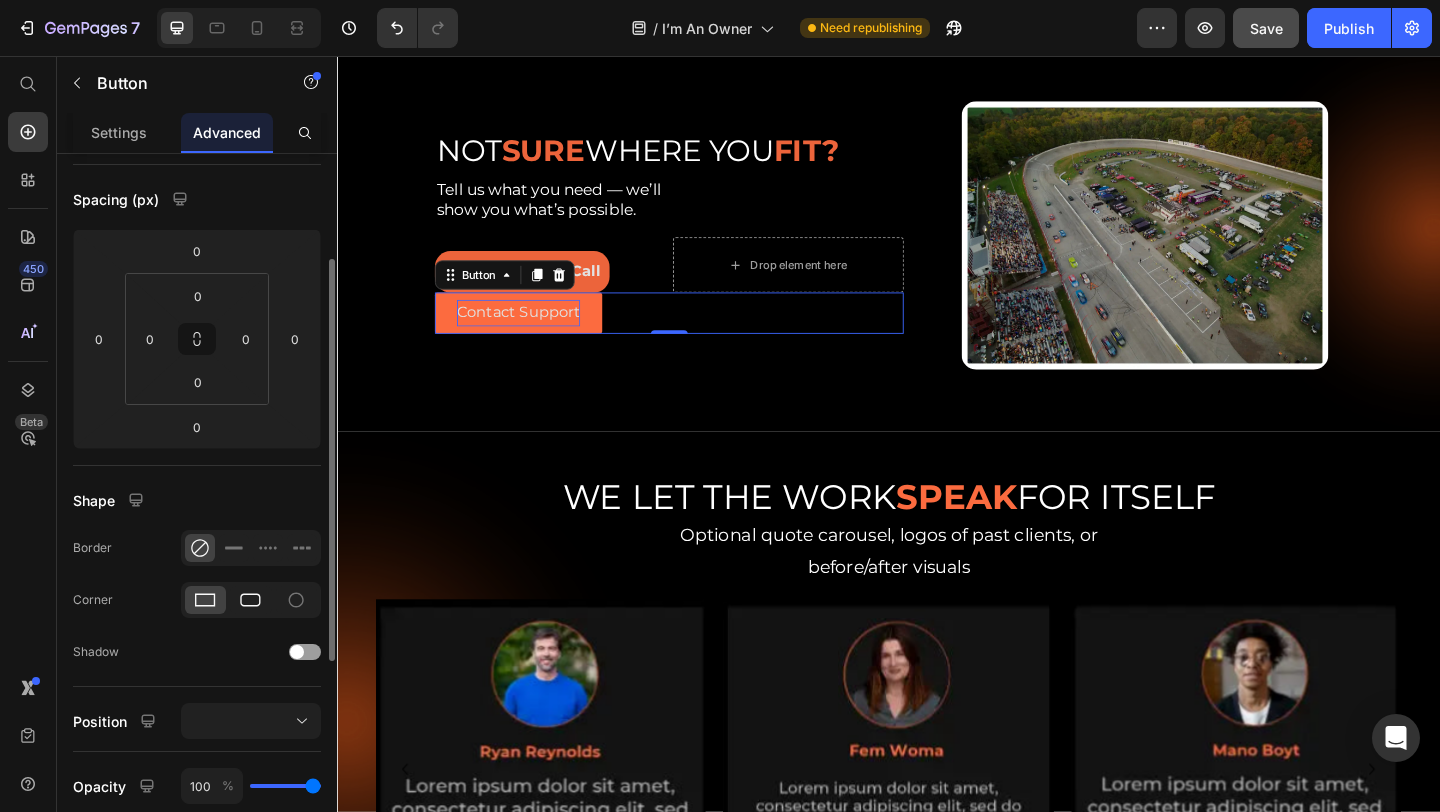 click 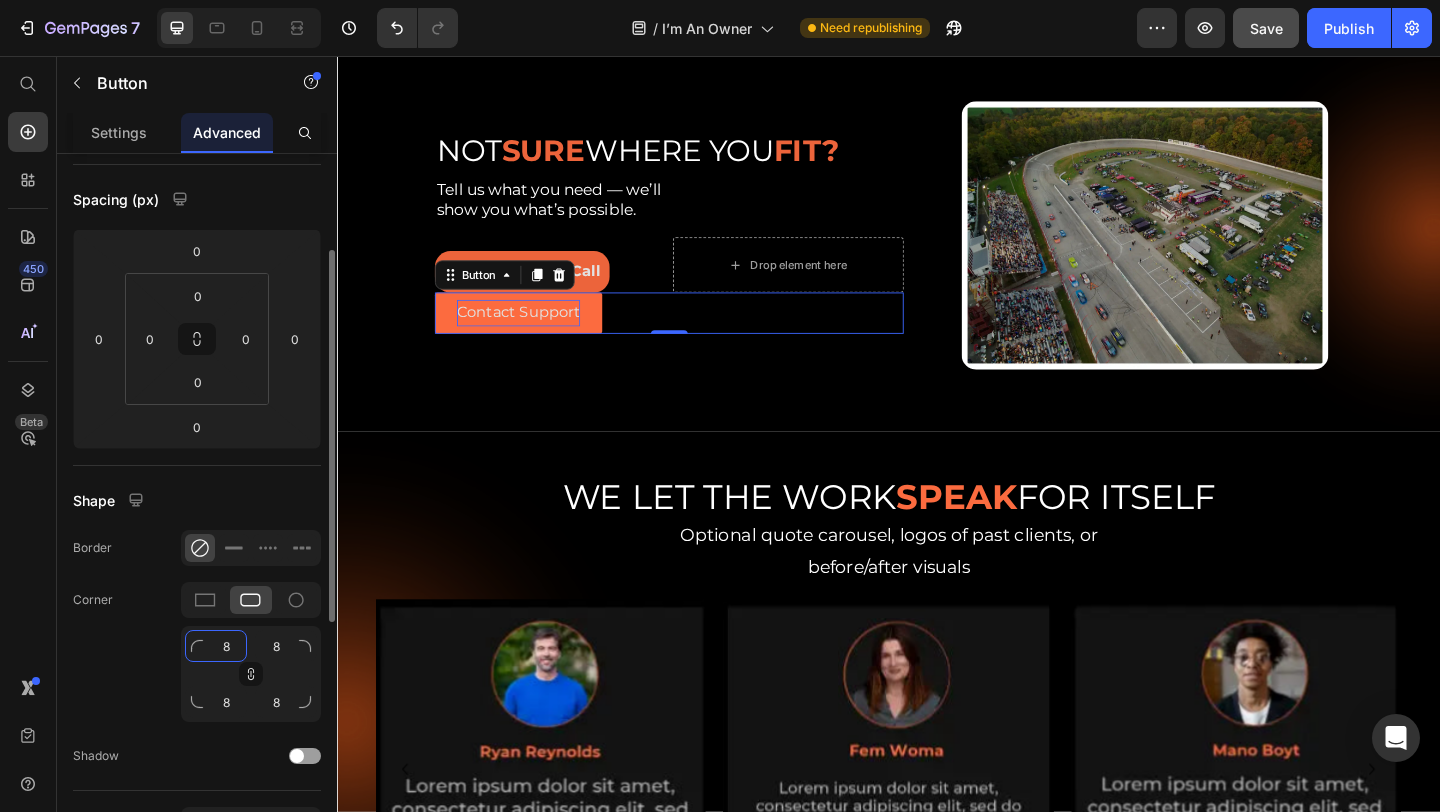 click on "8" 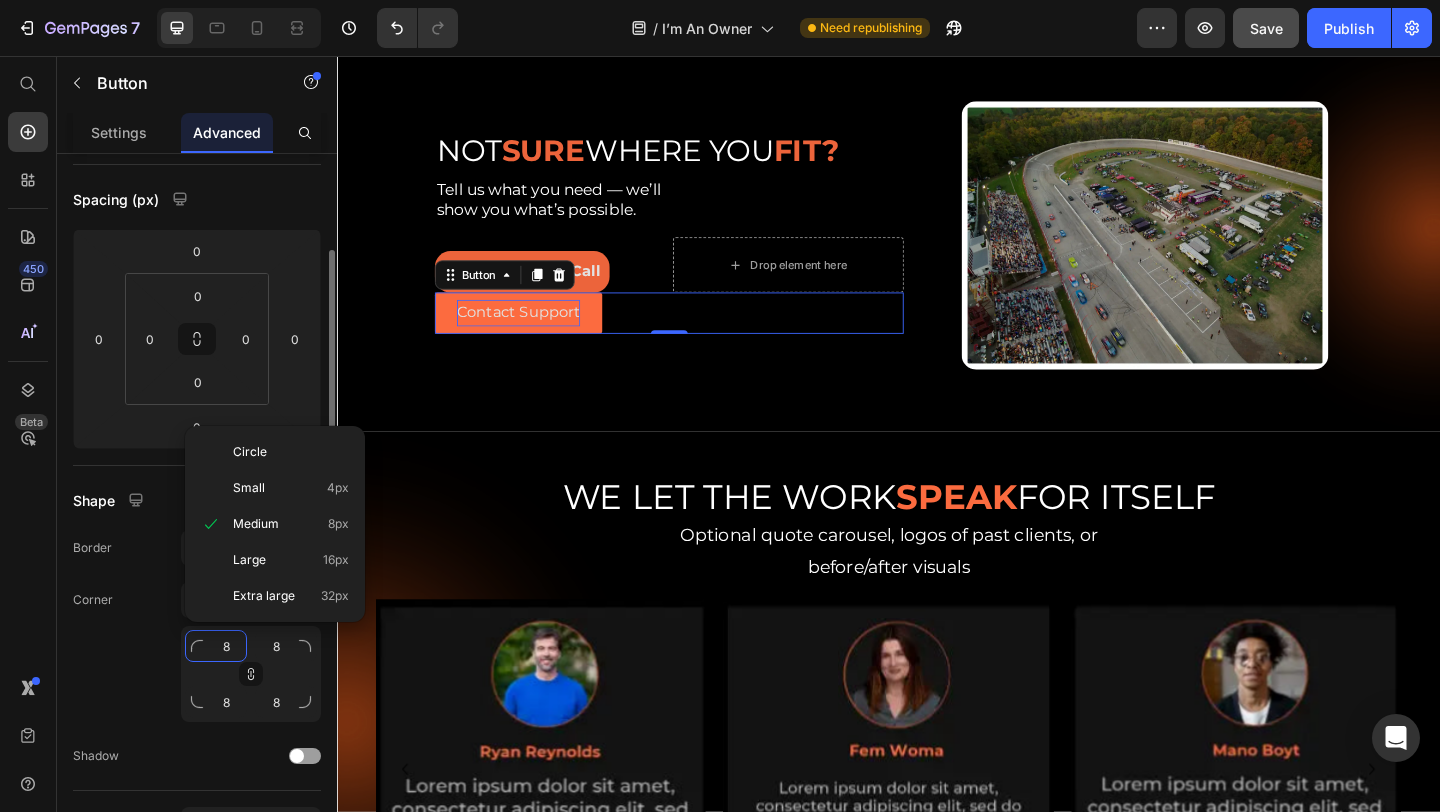 type on "2" 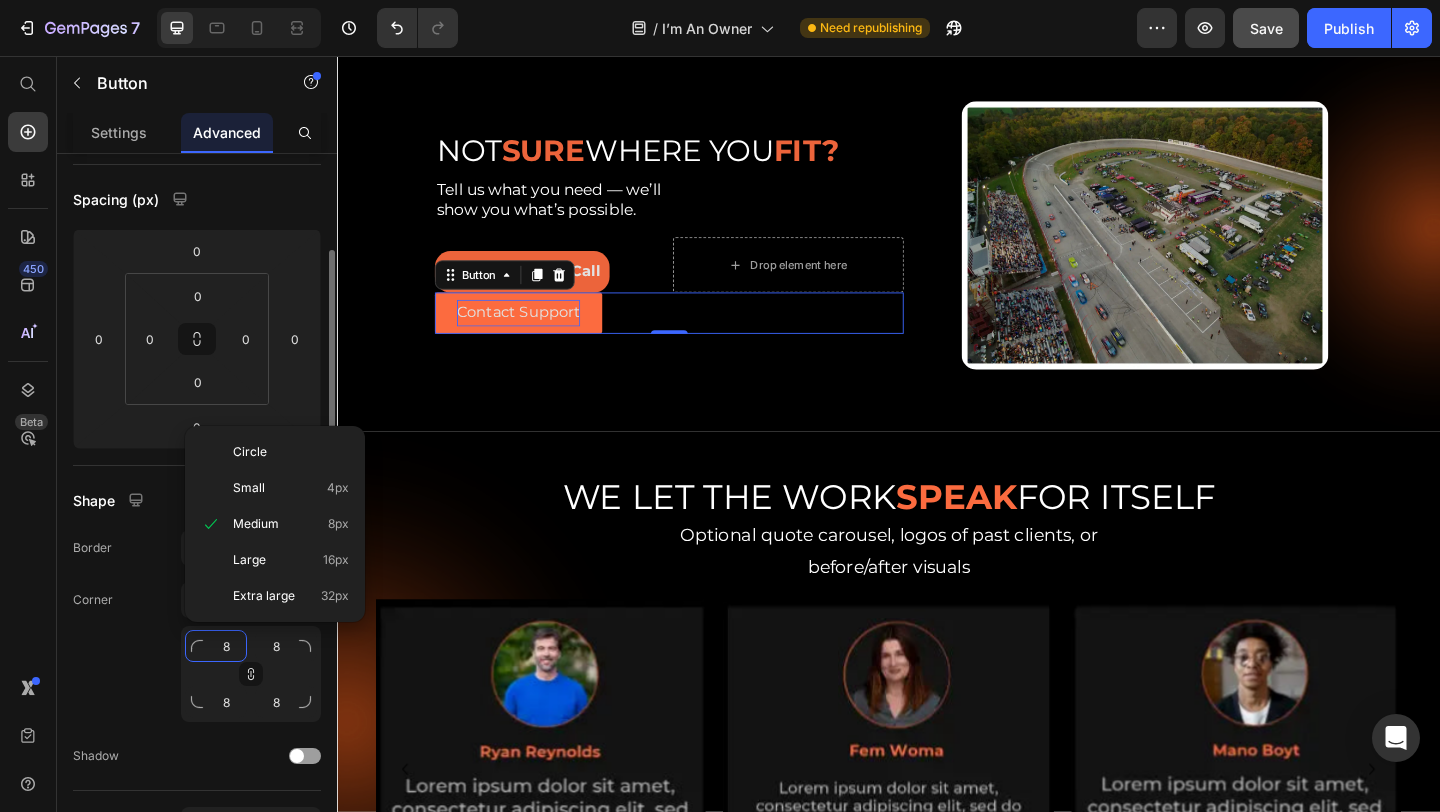 type on "2" 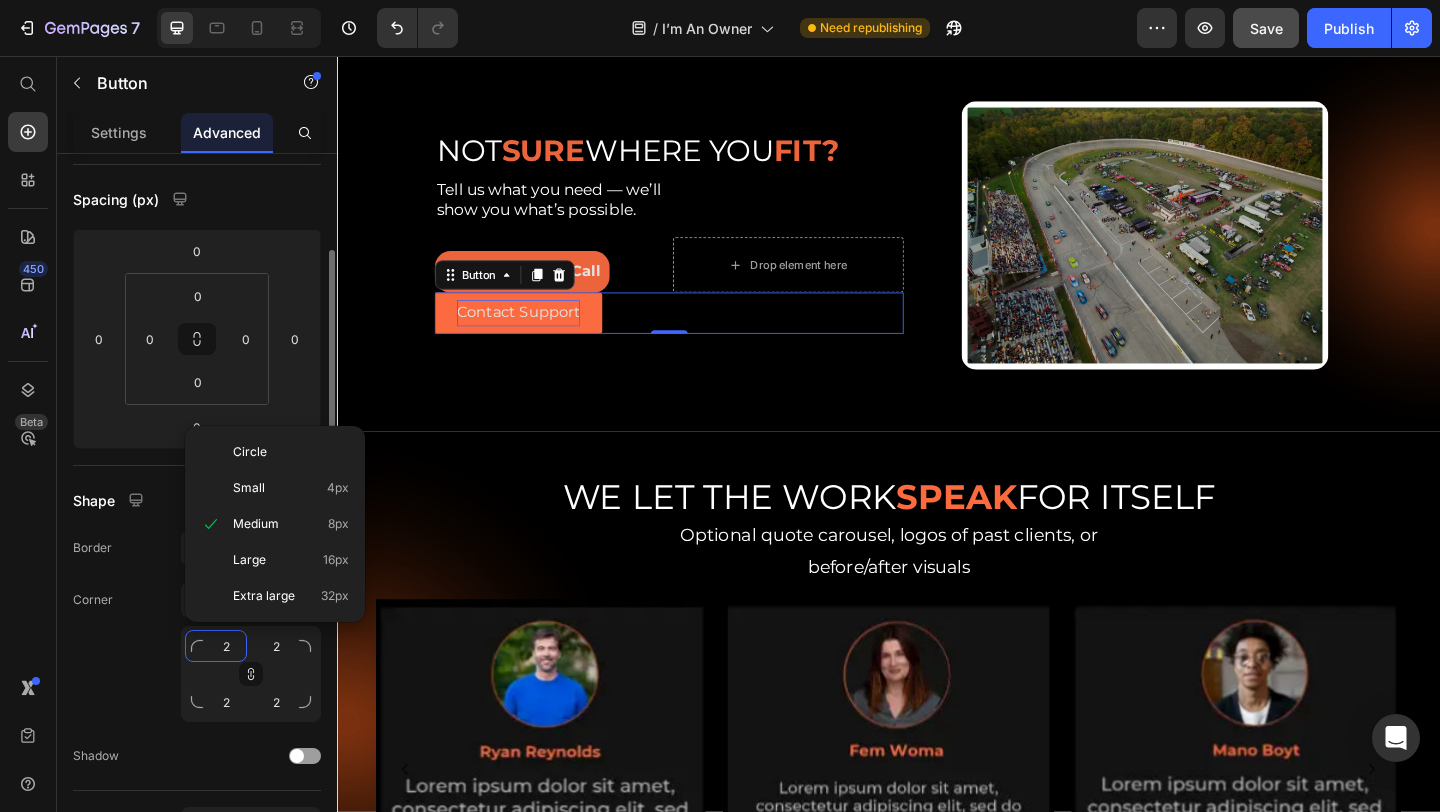 type on "20" 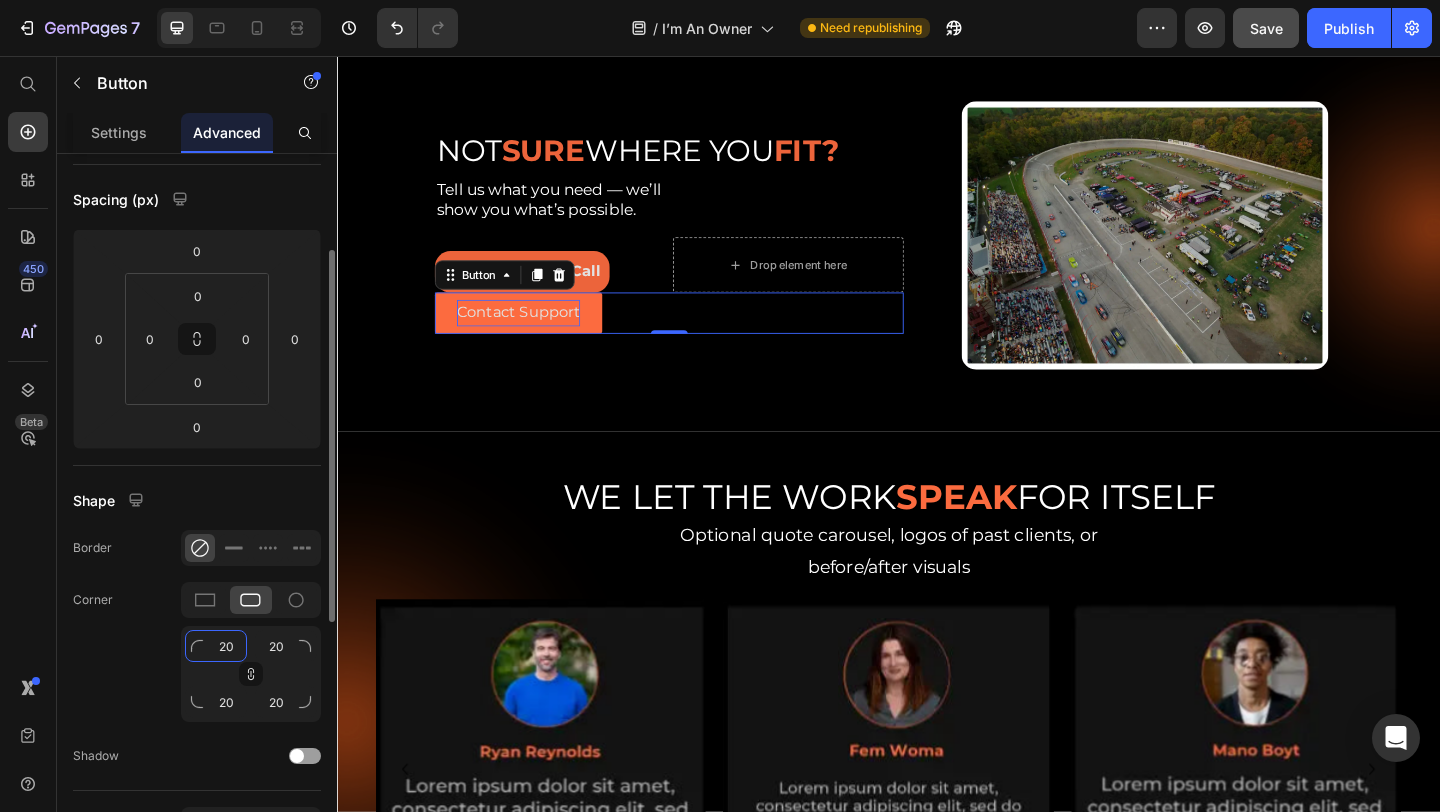 type on "20" 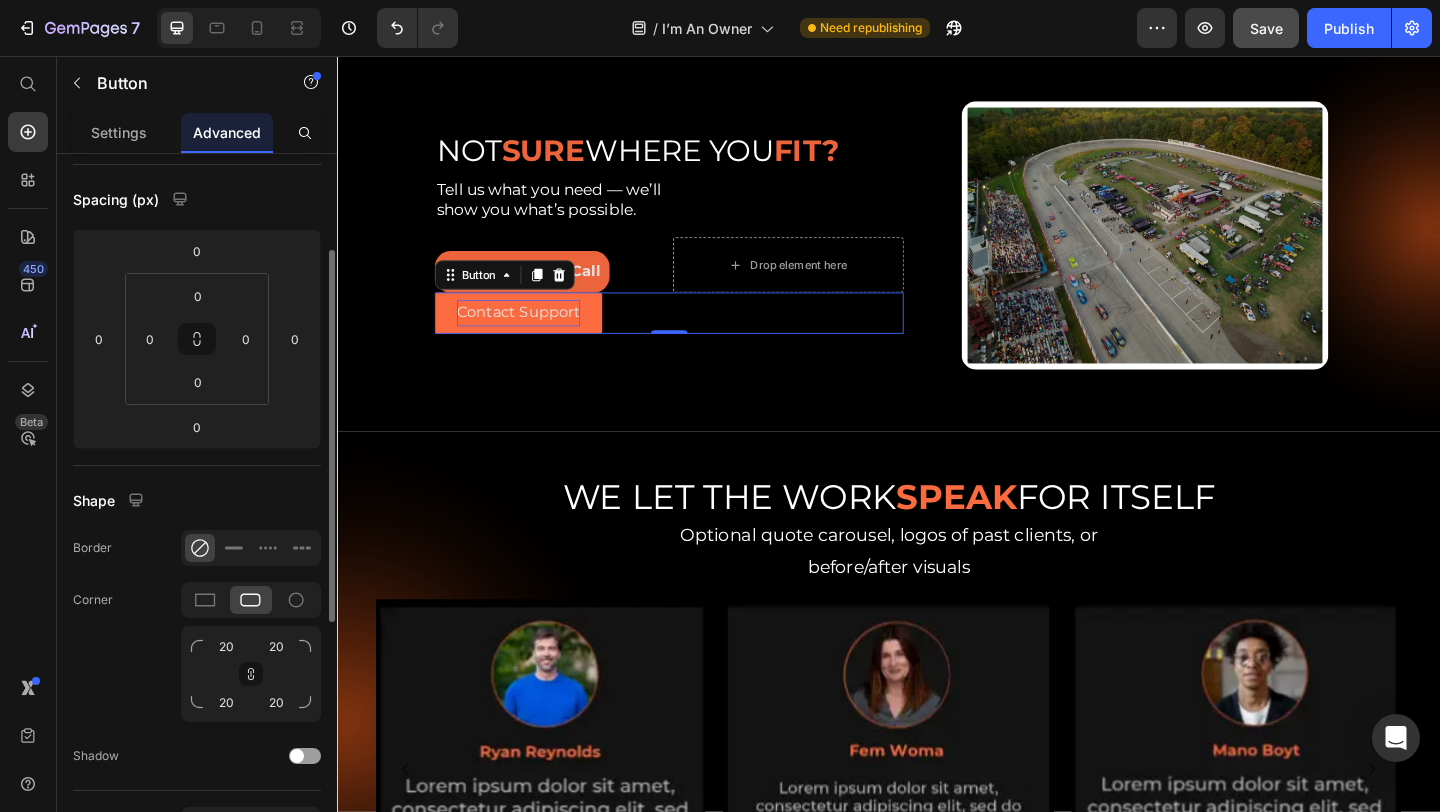 click on "Corner 20 20 20 20" 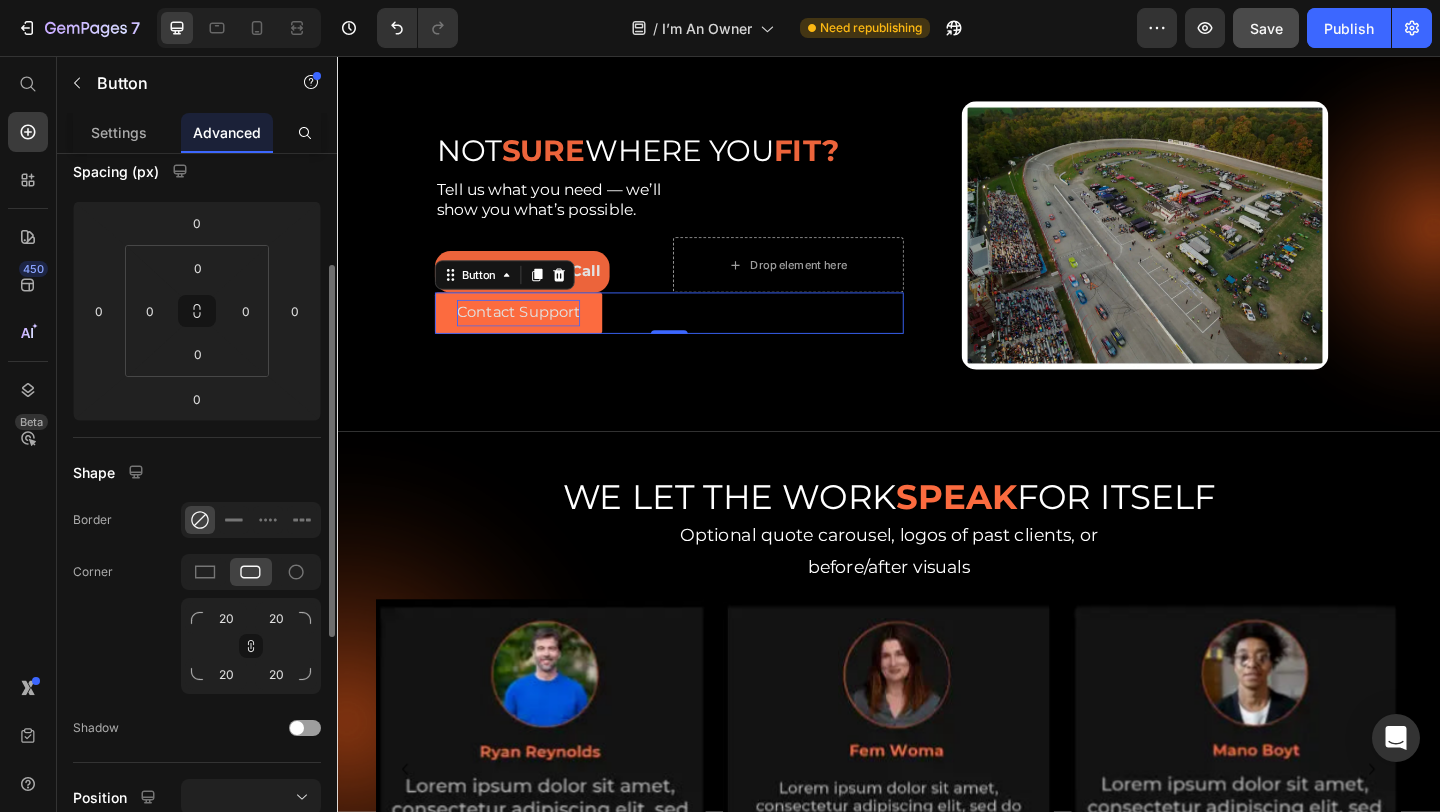 scroll, scrollTop: 225, scrollLeft: 0, axis: vertical 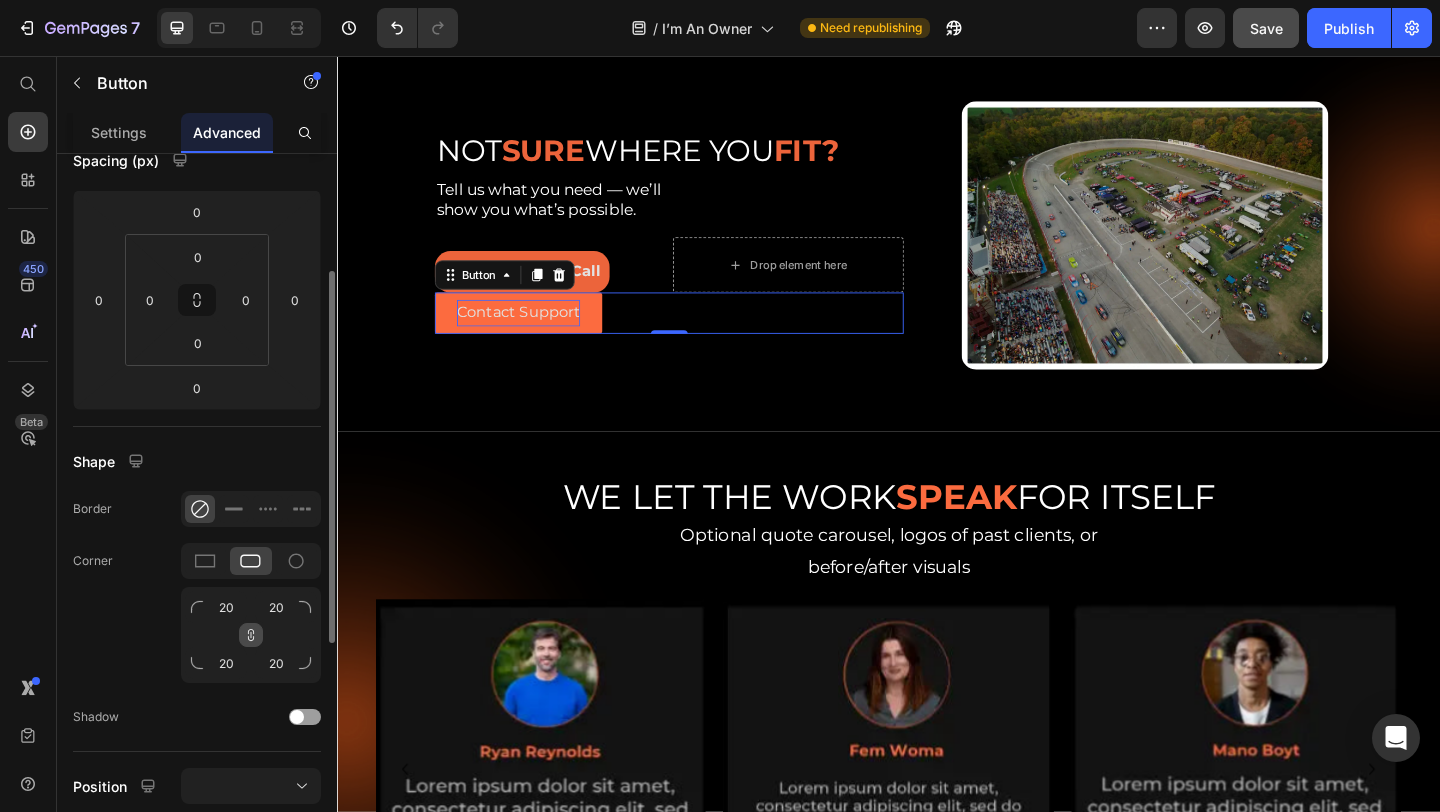 click 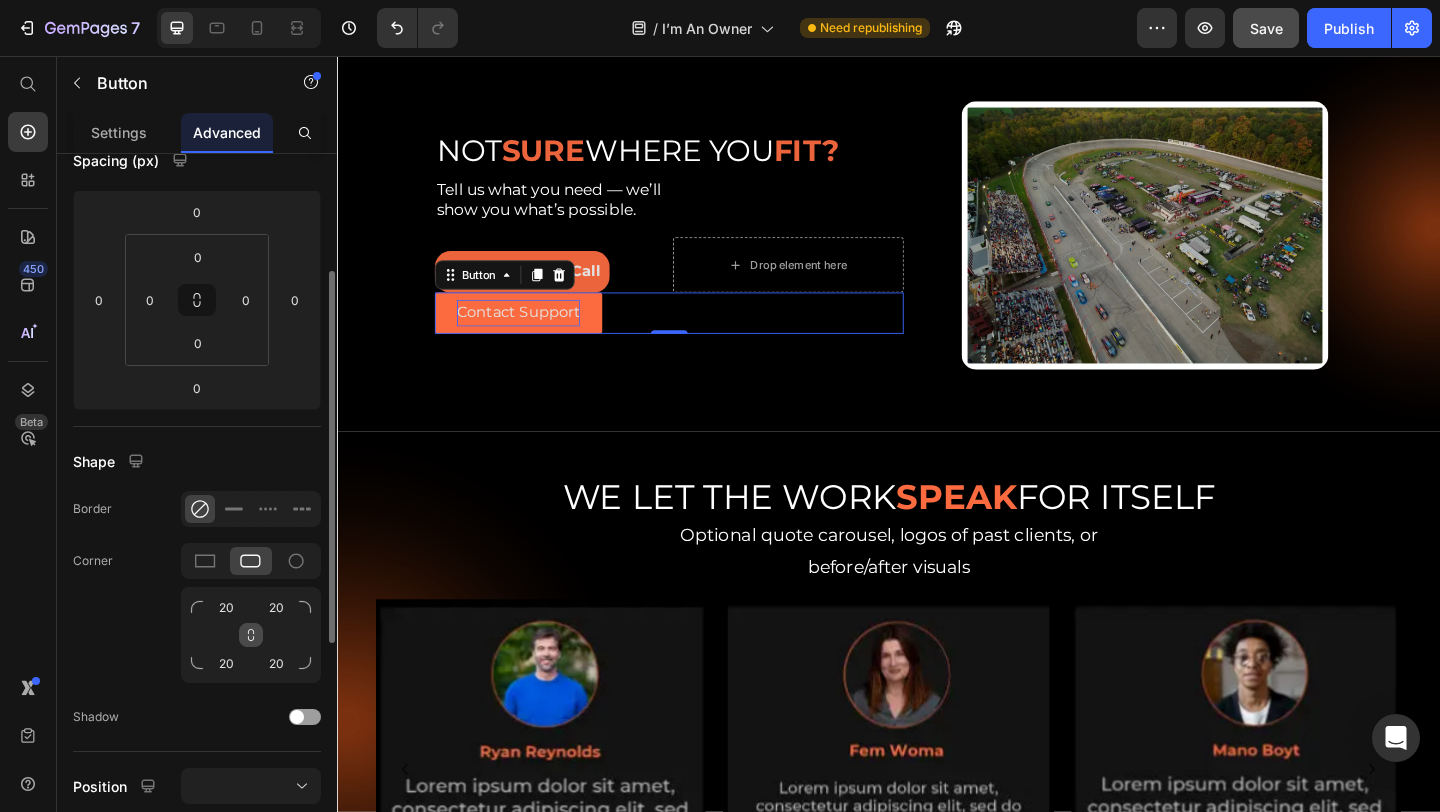 click 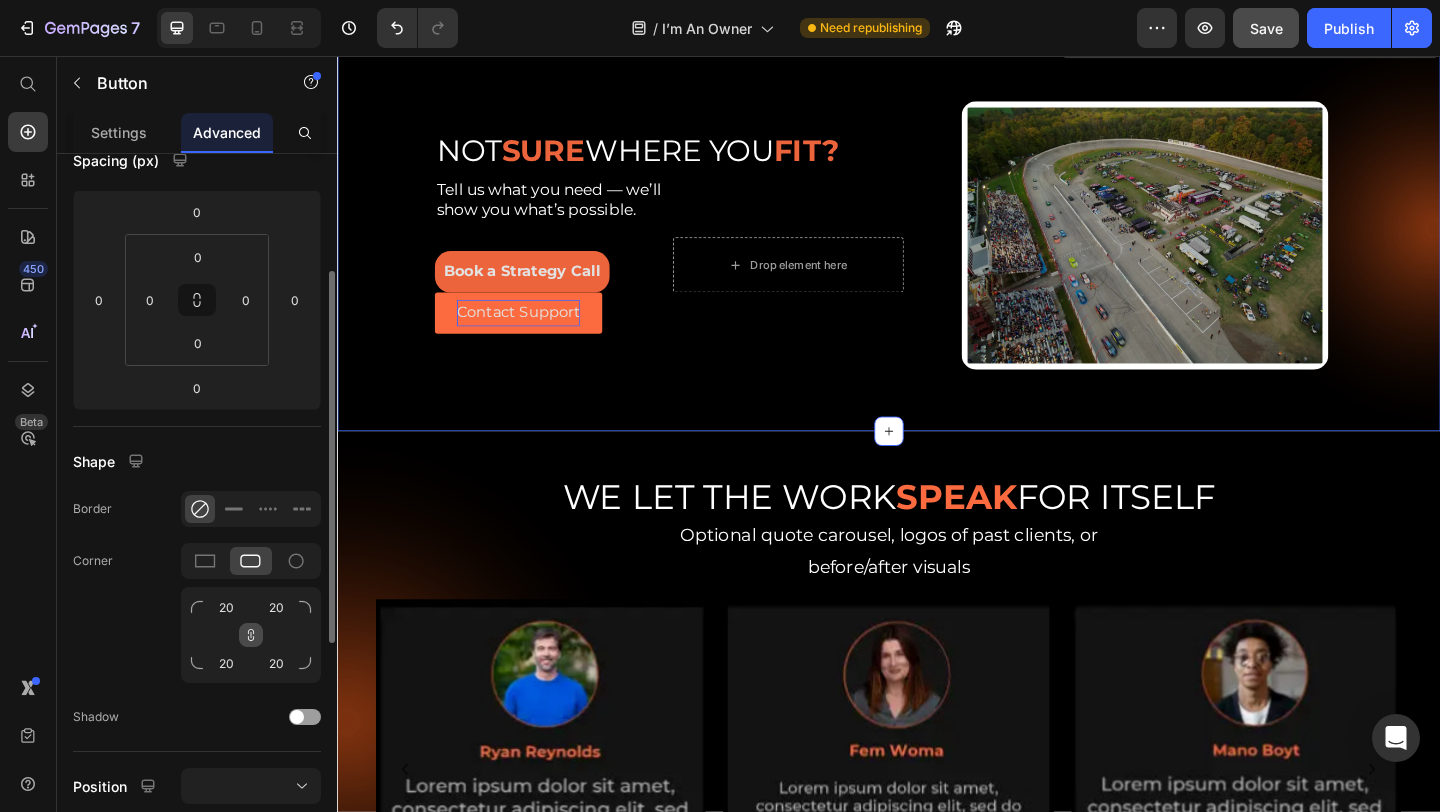 click on "NOT  SURE  WHERE YOU  FIT? Heading Tell us what you need — we’ll show you what’s possible. Text Block Book a Strategy Call Button
Drop element here Row Contact Support Button Image Row Section 7   Create Theme Section AI Content Write with GemAI What would you like to describe here? Tone and Voice Persuasive Product Show more Generate" at bounding box center (937, 242) 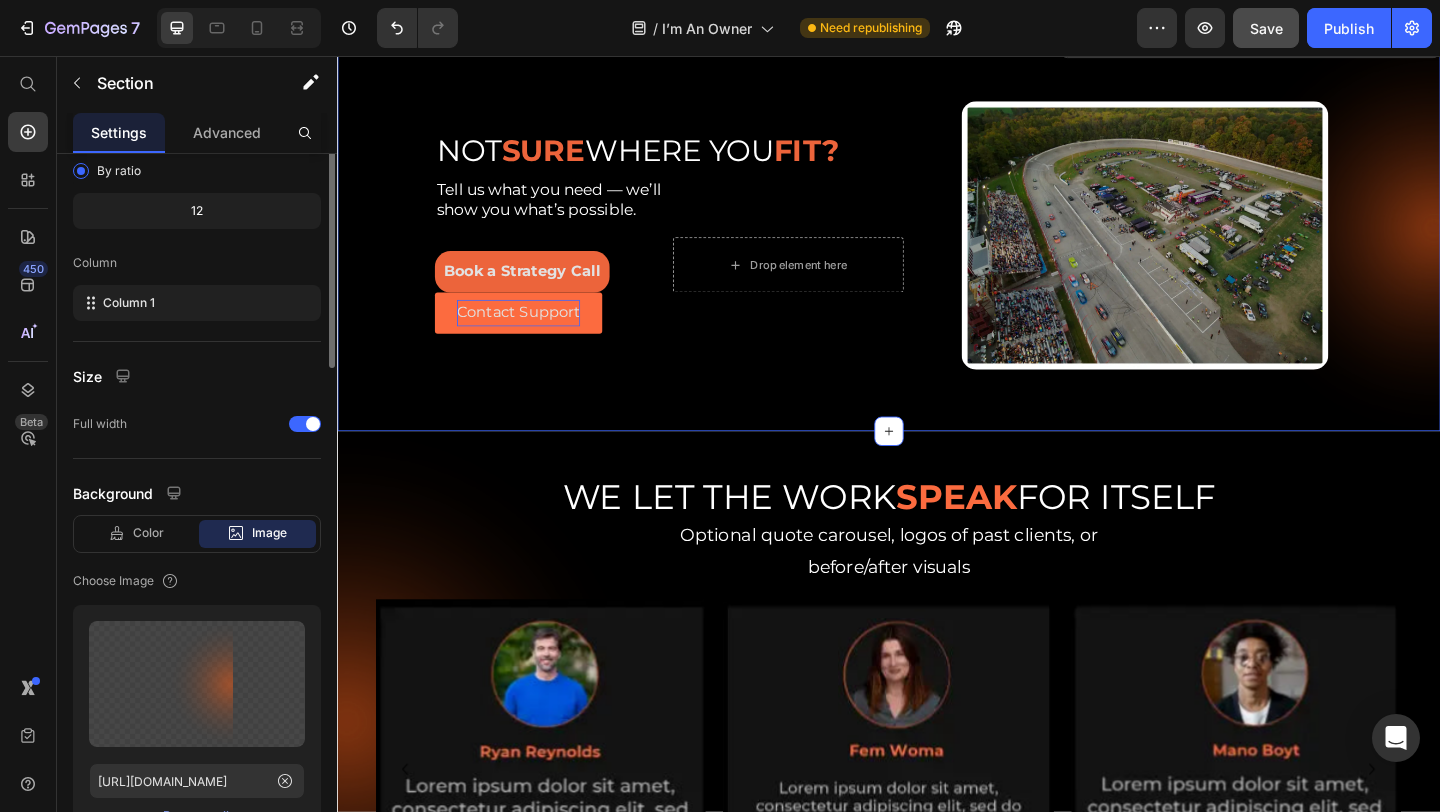 scroll, scrollTop: 0, scrollLeft: 0, axis: both 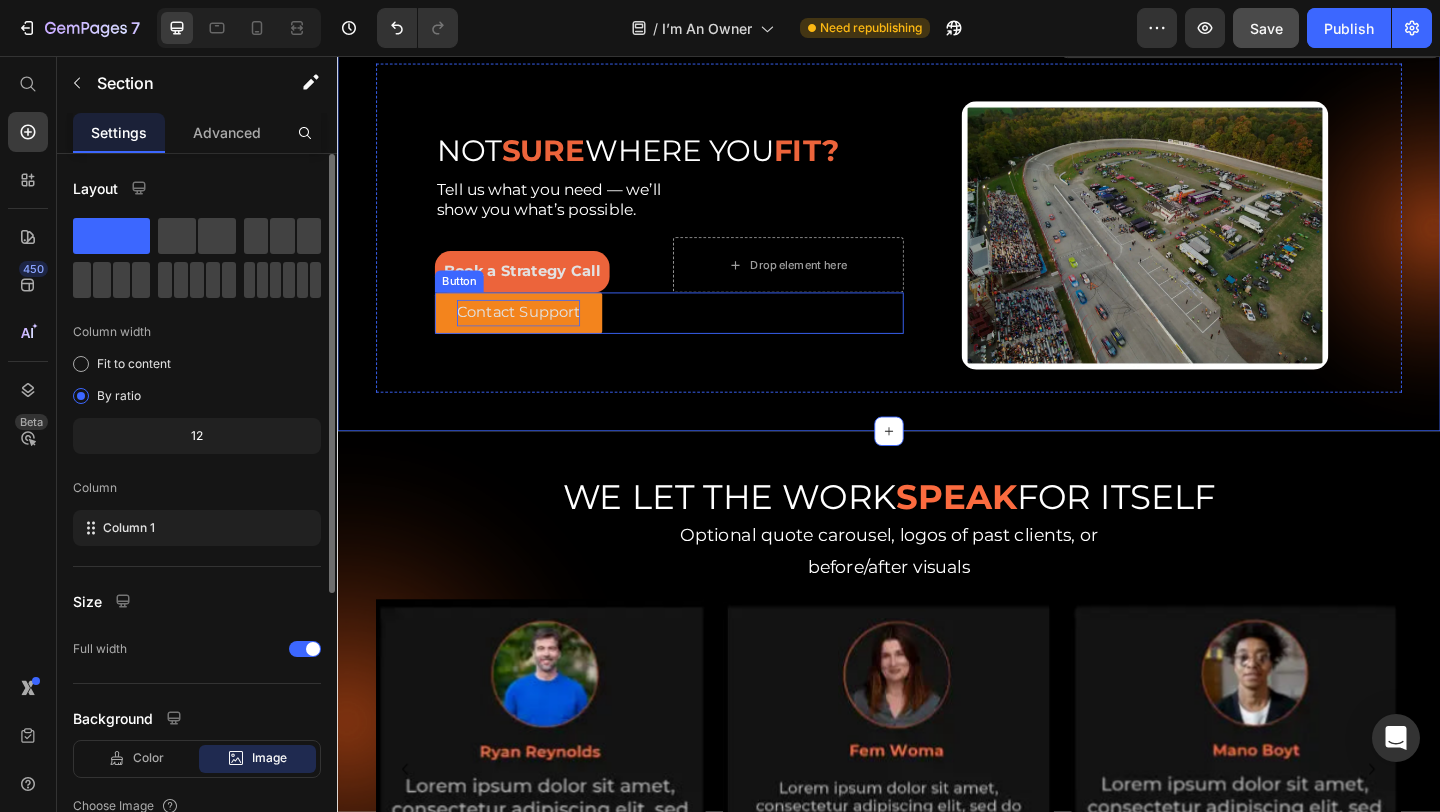 click on "Contact Support" at bounding box center [534, 335] 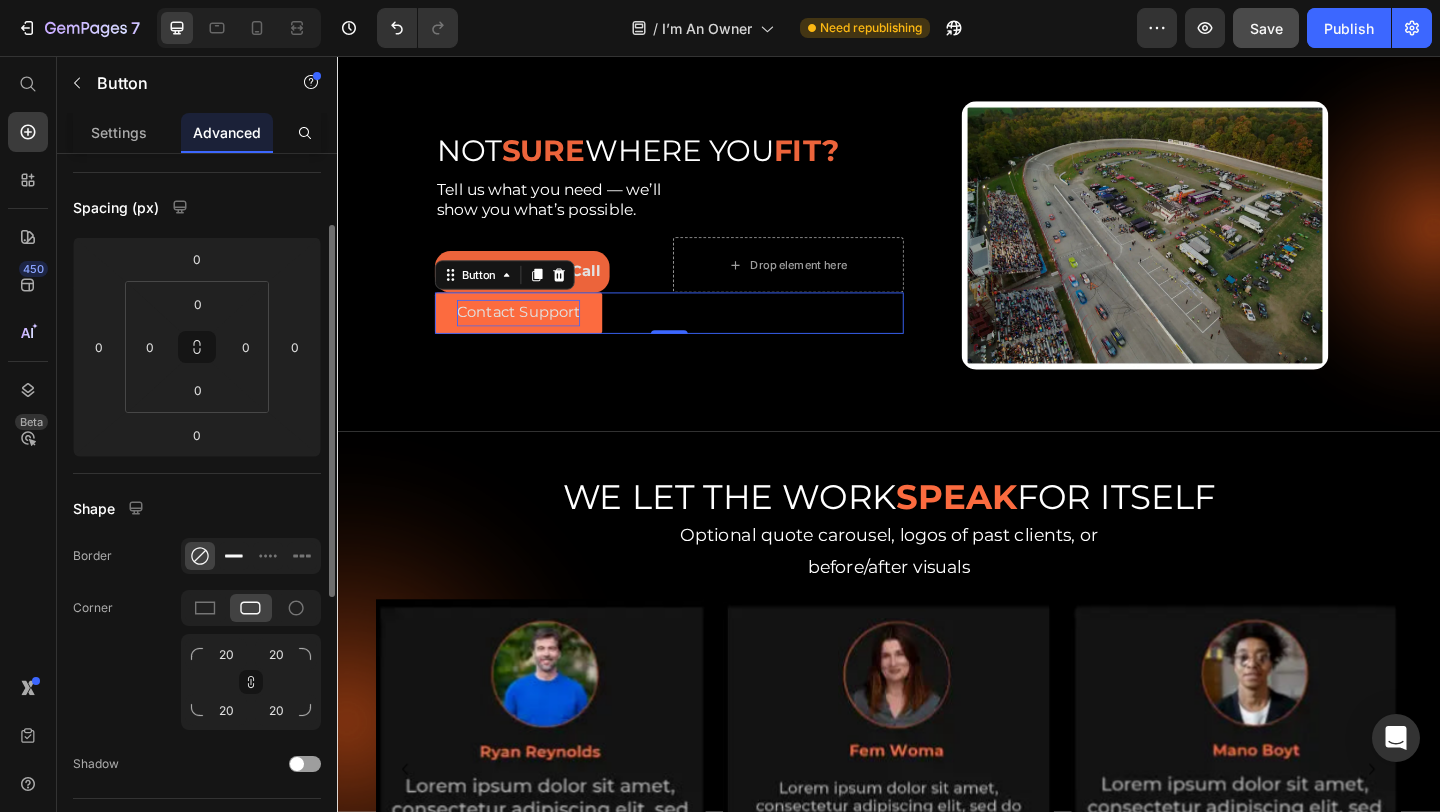 scroll, scrollTop: 183, scrollLeft: 0, axis: vertical 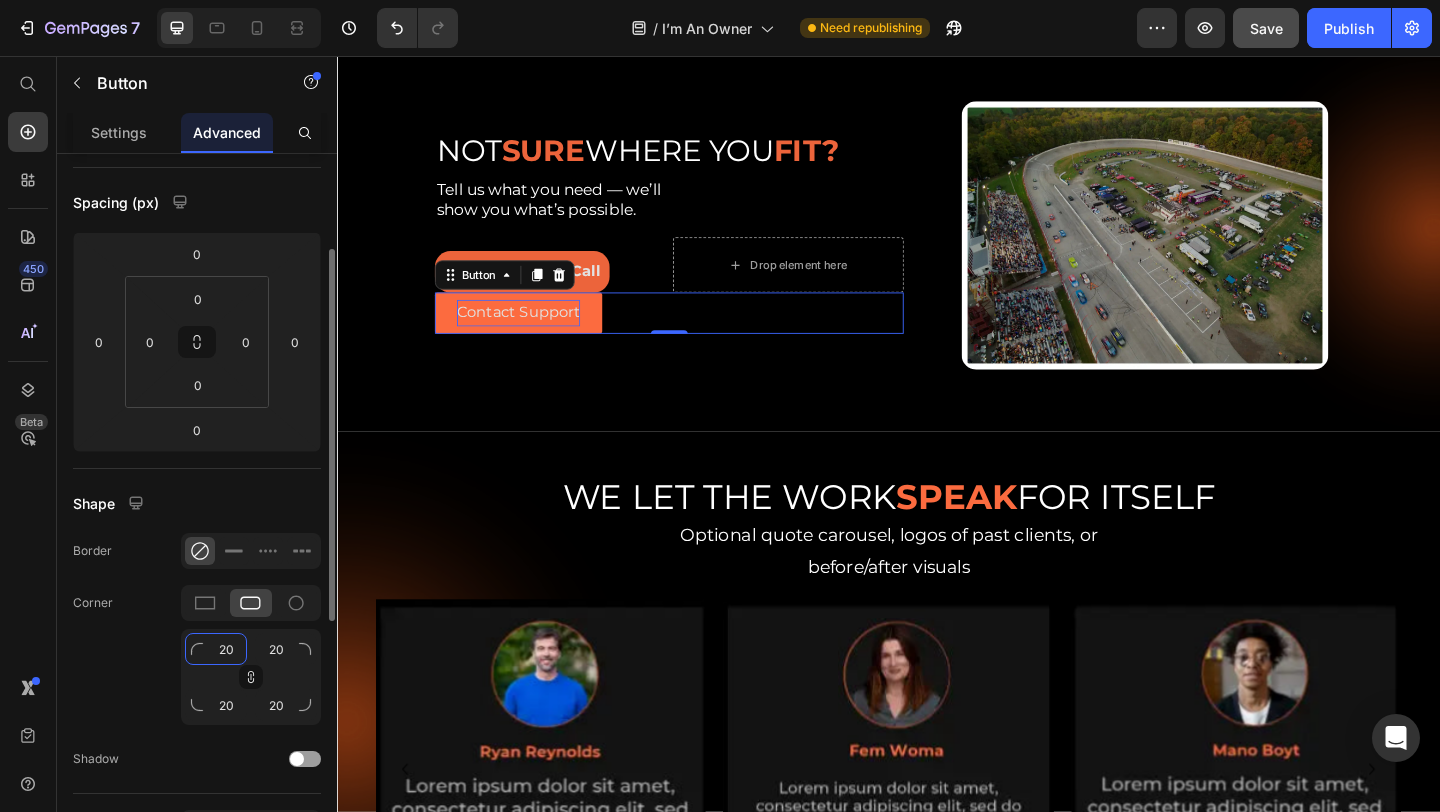 click on "20" 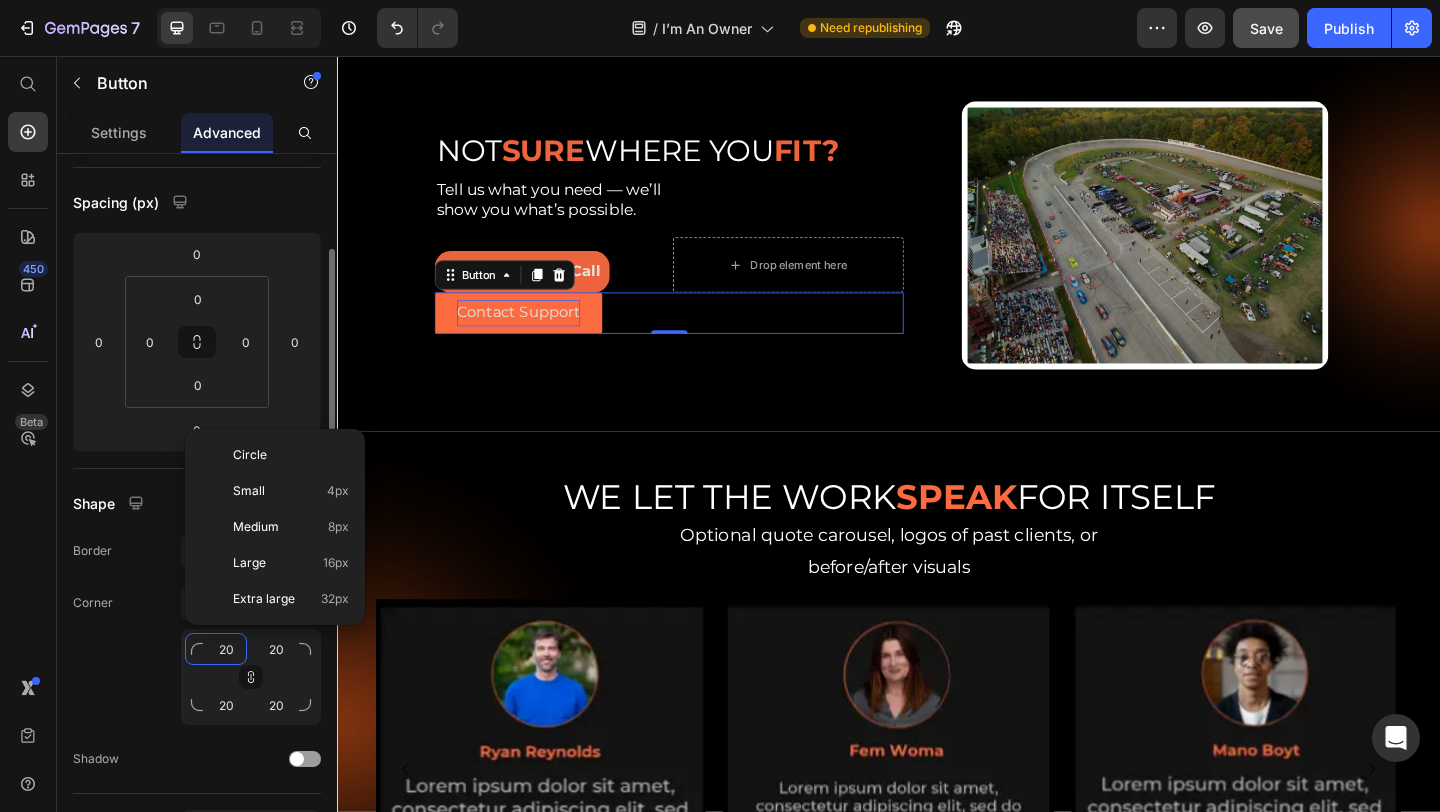 click on "20" 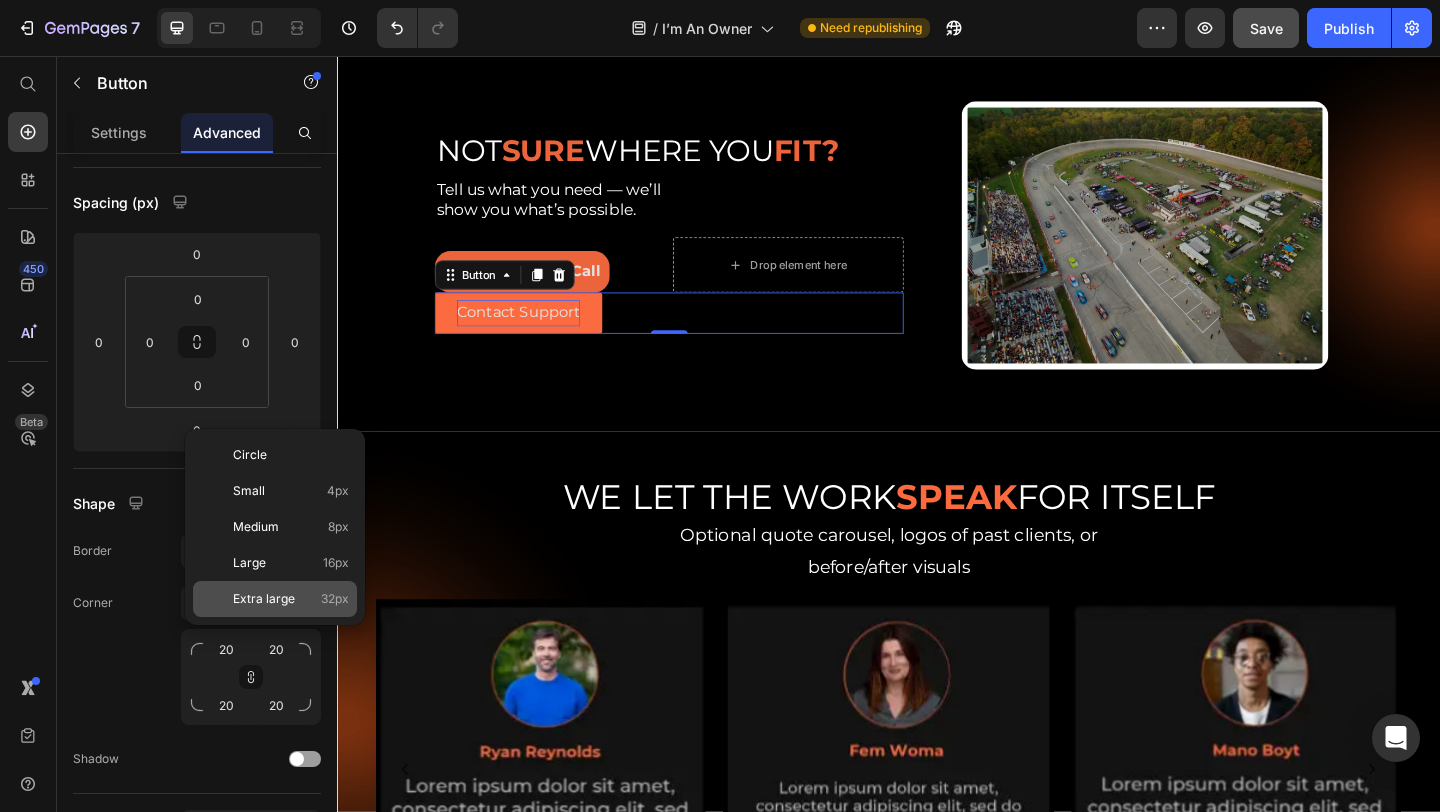 click on "Extra large" at bounding box center [264, 599] 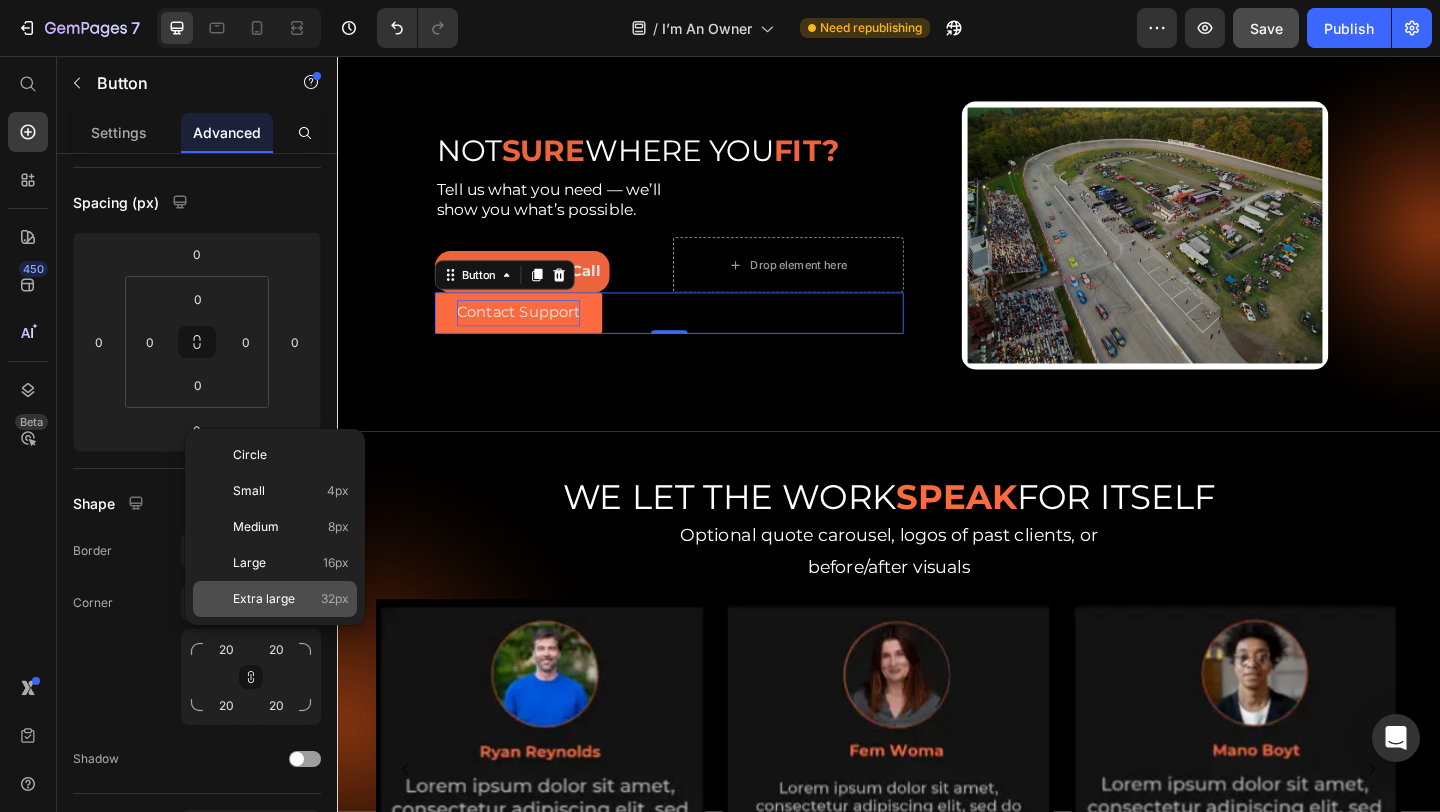 type on "32" 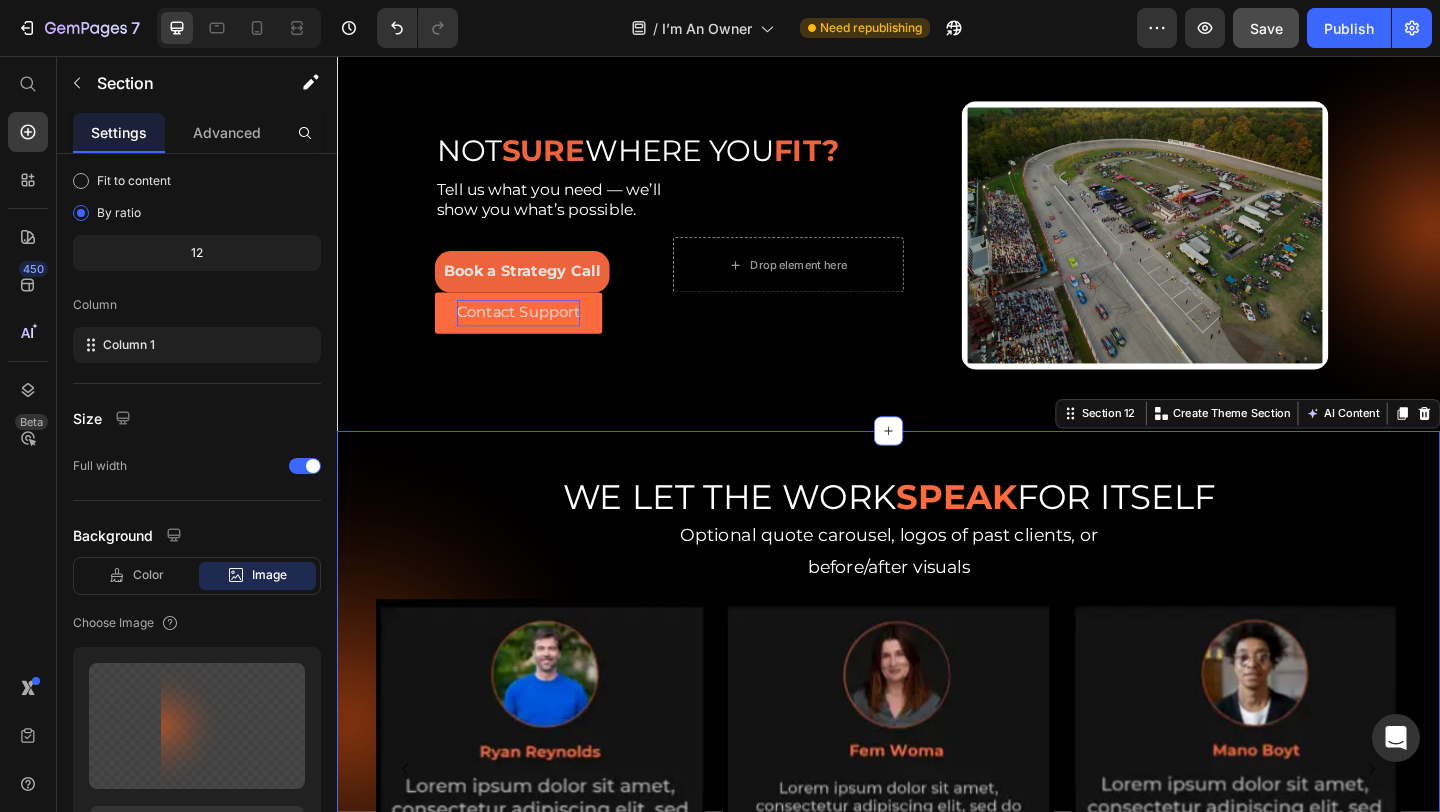 click on "WE LET THE WORK  SPEAK  FOR ITSELF Heading Optional quote carousel, logos of past clients, or before/after visuals Text Block Row Row
Image Image Image
Carousel Section 12   Create Theme Section AI Content Write with GemAI What would you like to describe here? Tone and Voice Persuasive Product Custom Hearing Protection Show more Generate" at bounding box center [937, 780] 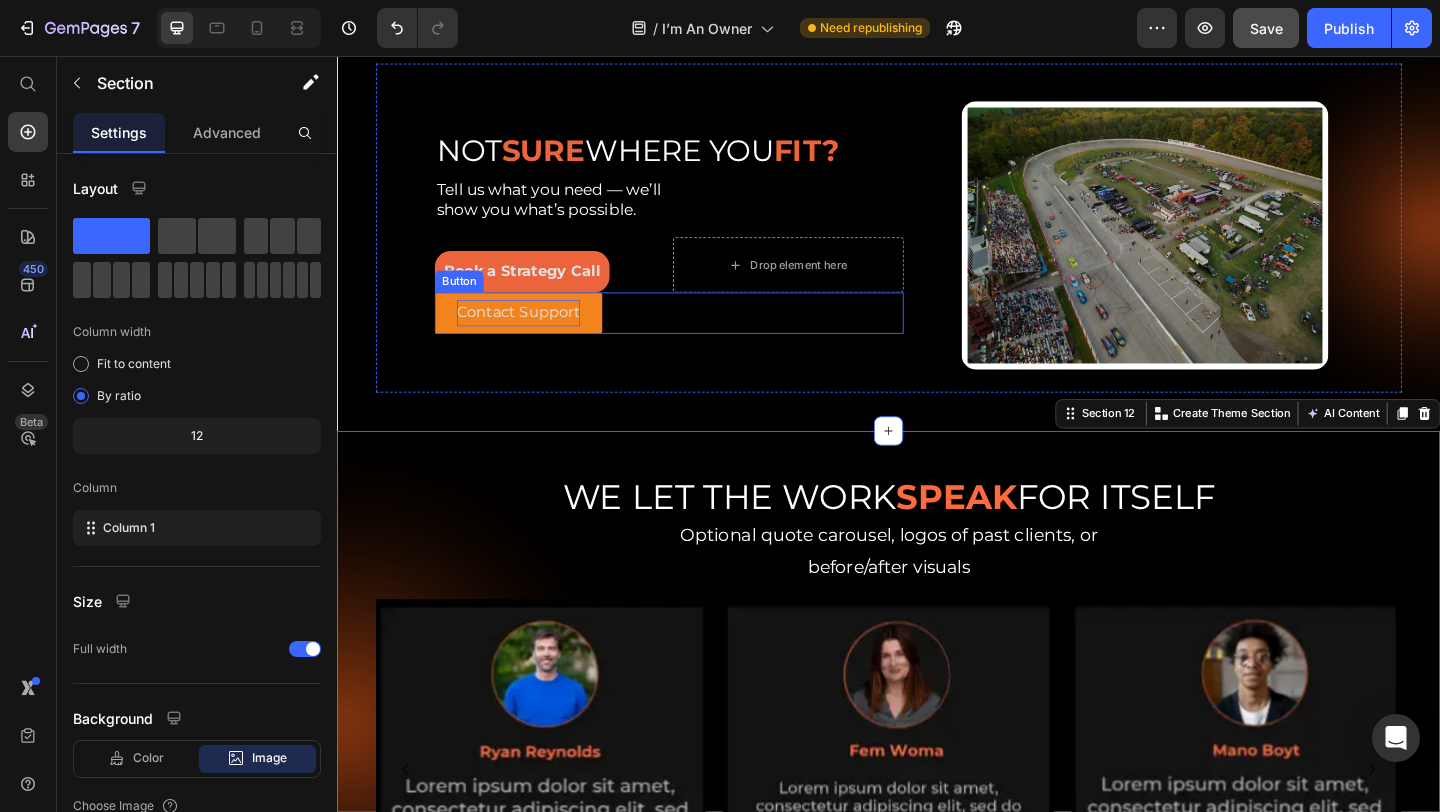 click on "Contact Support" at bounding box center (534, 335) 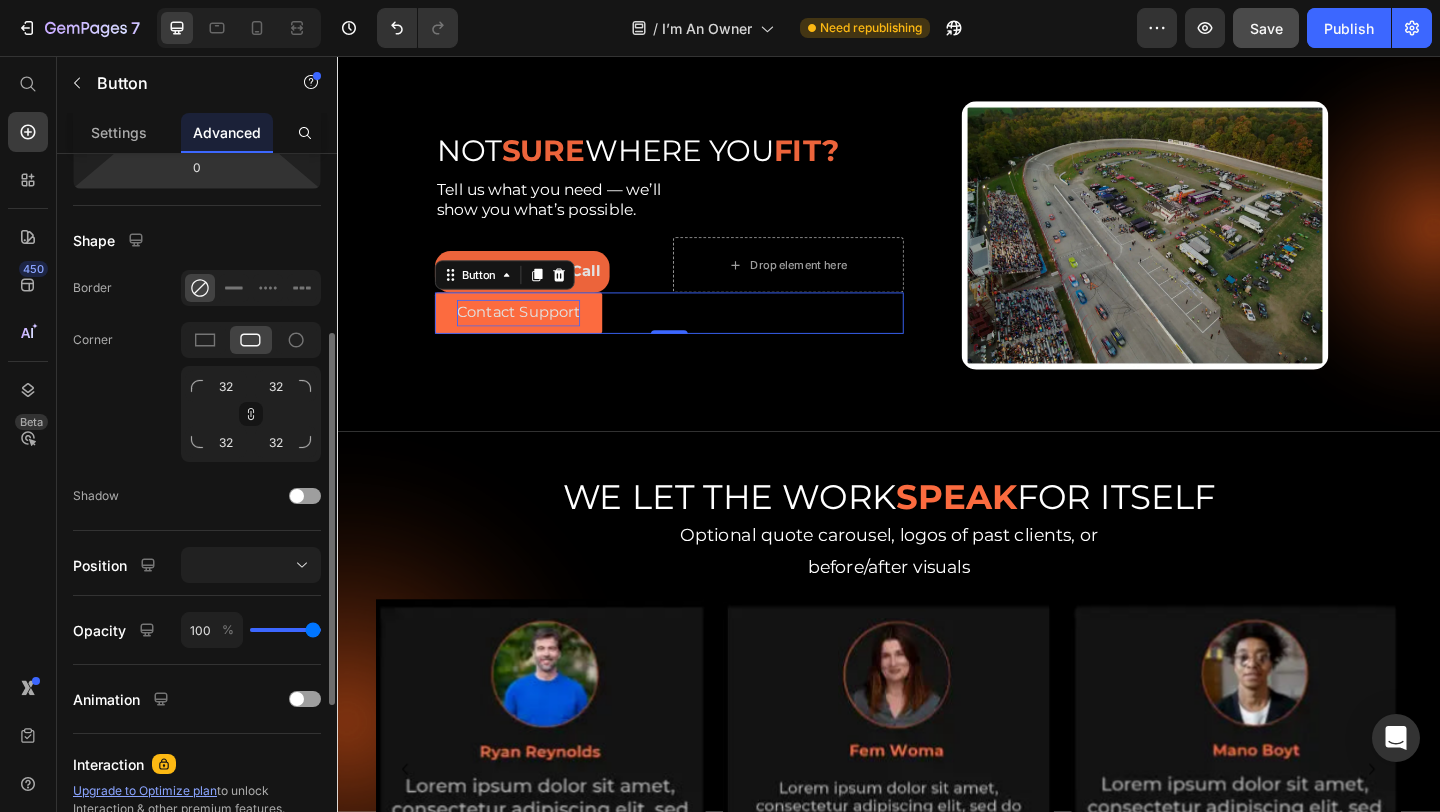 scroll, scrollTop: 282, scrollLeft: 0, axis: vertical 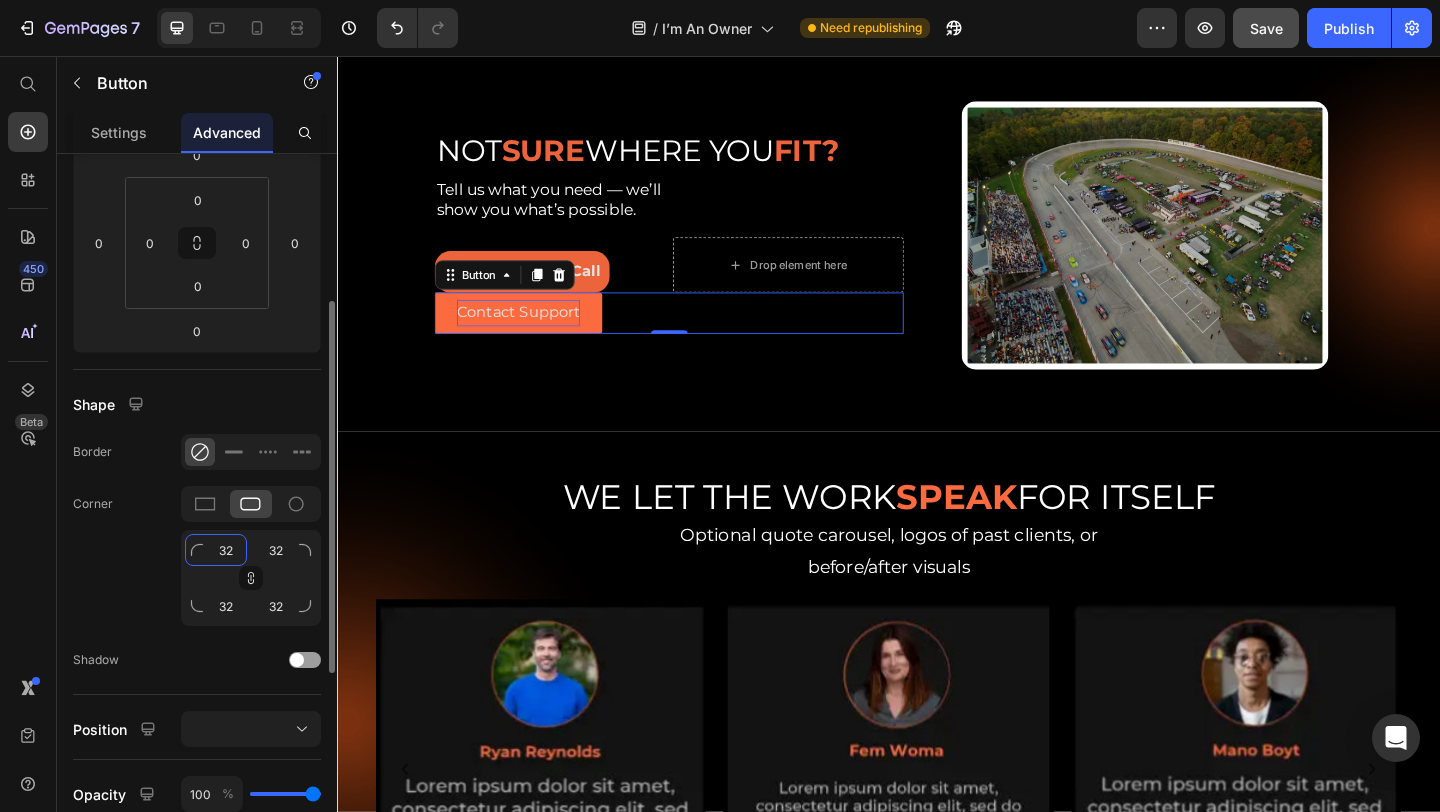 click on "32" 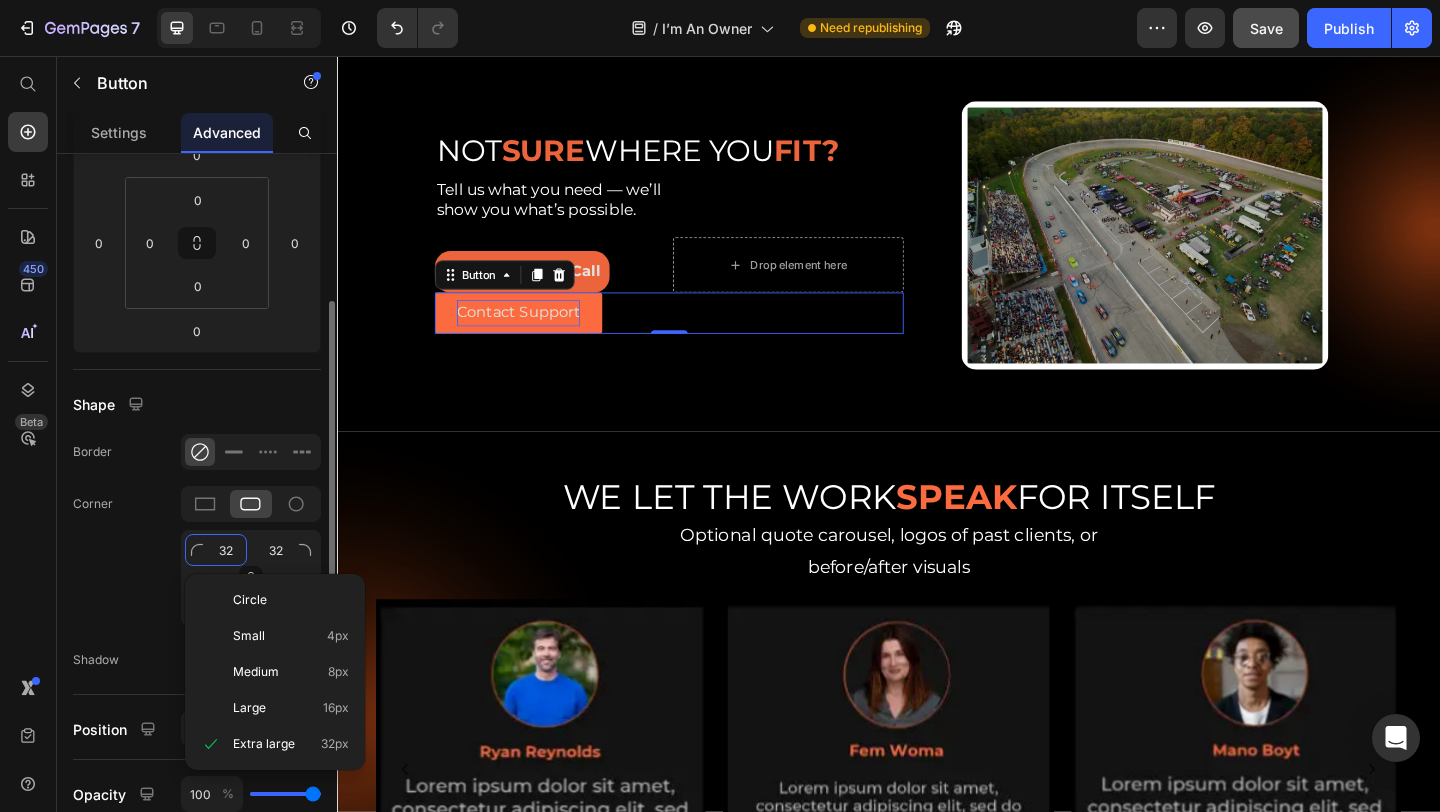 type on "1" 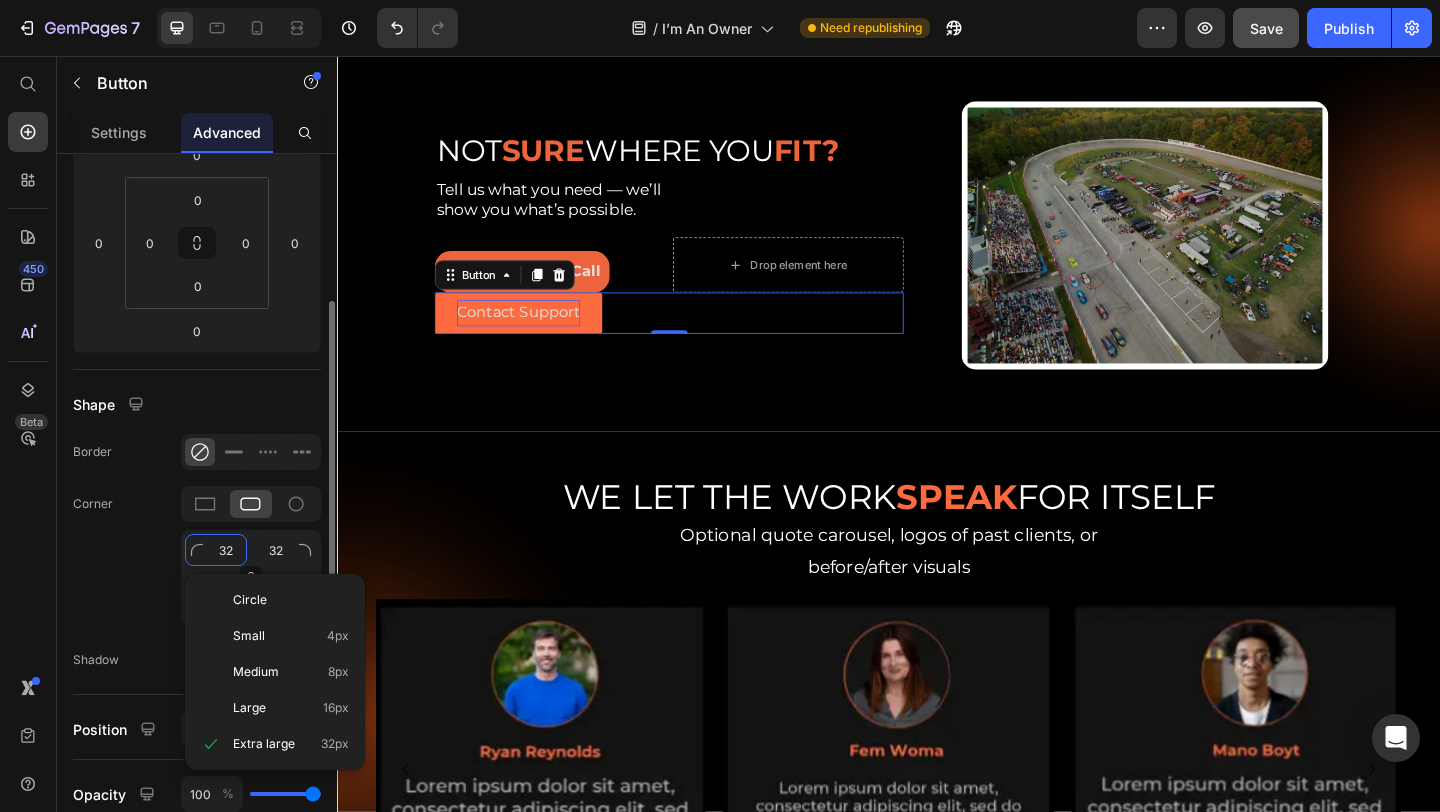 type on "1" 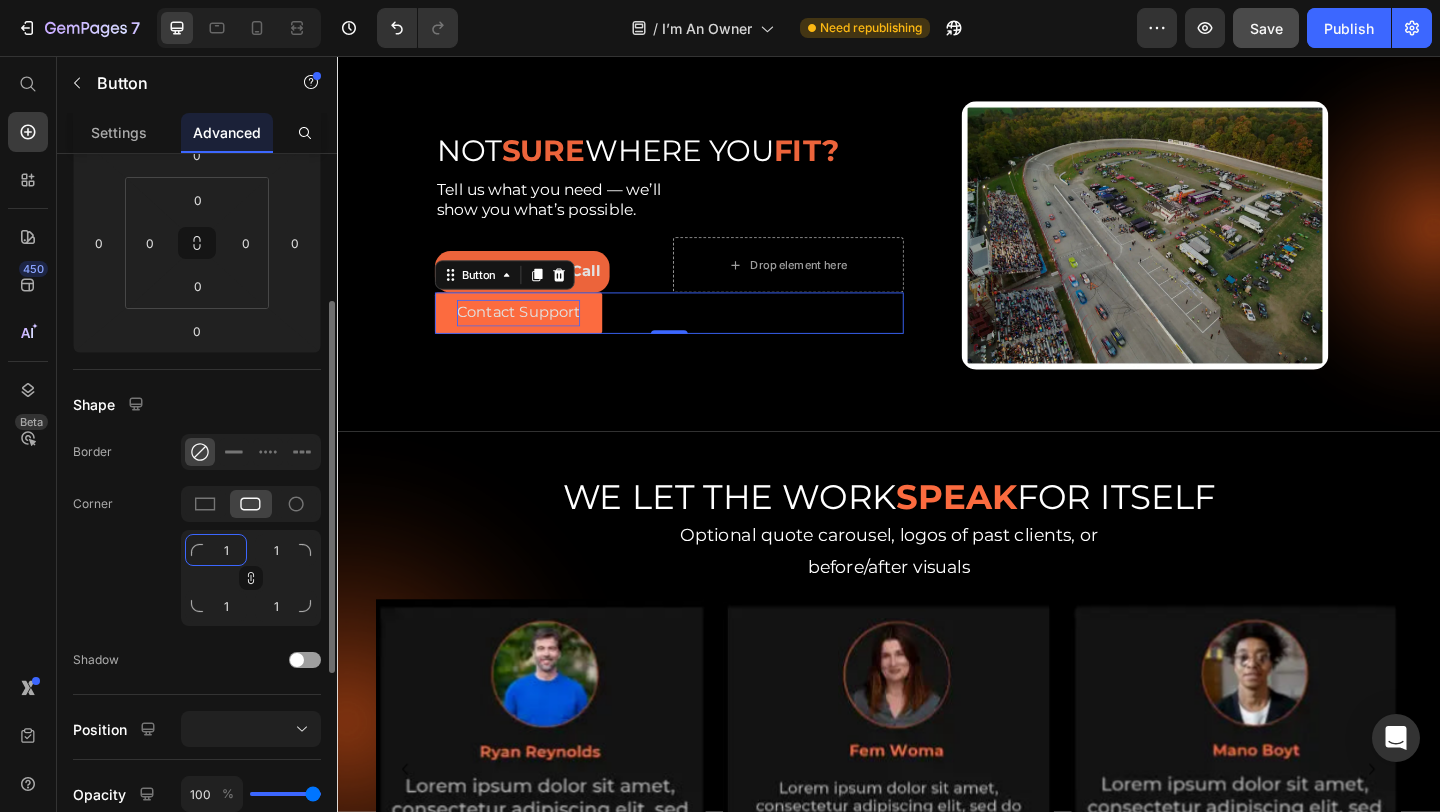 type on "10" 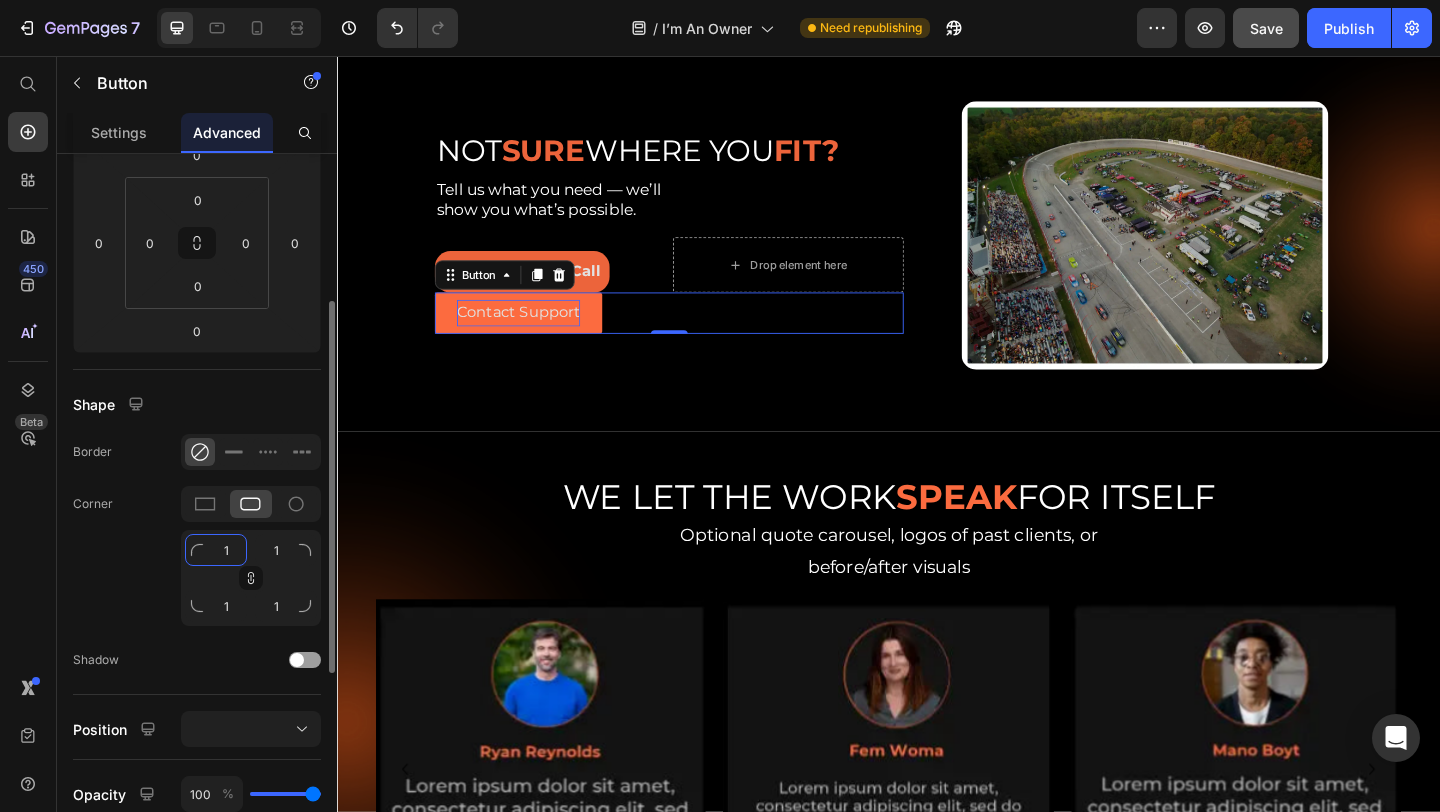 type on "10" 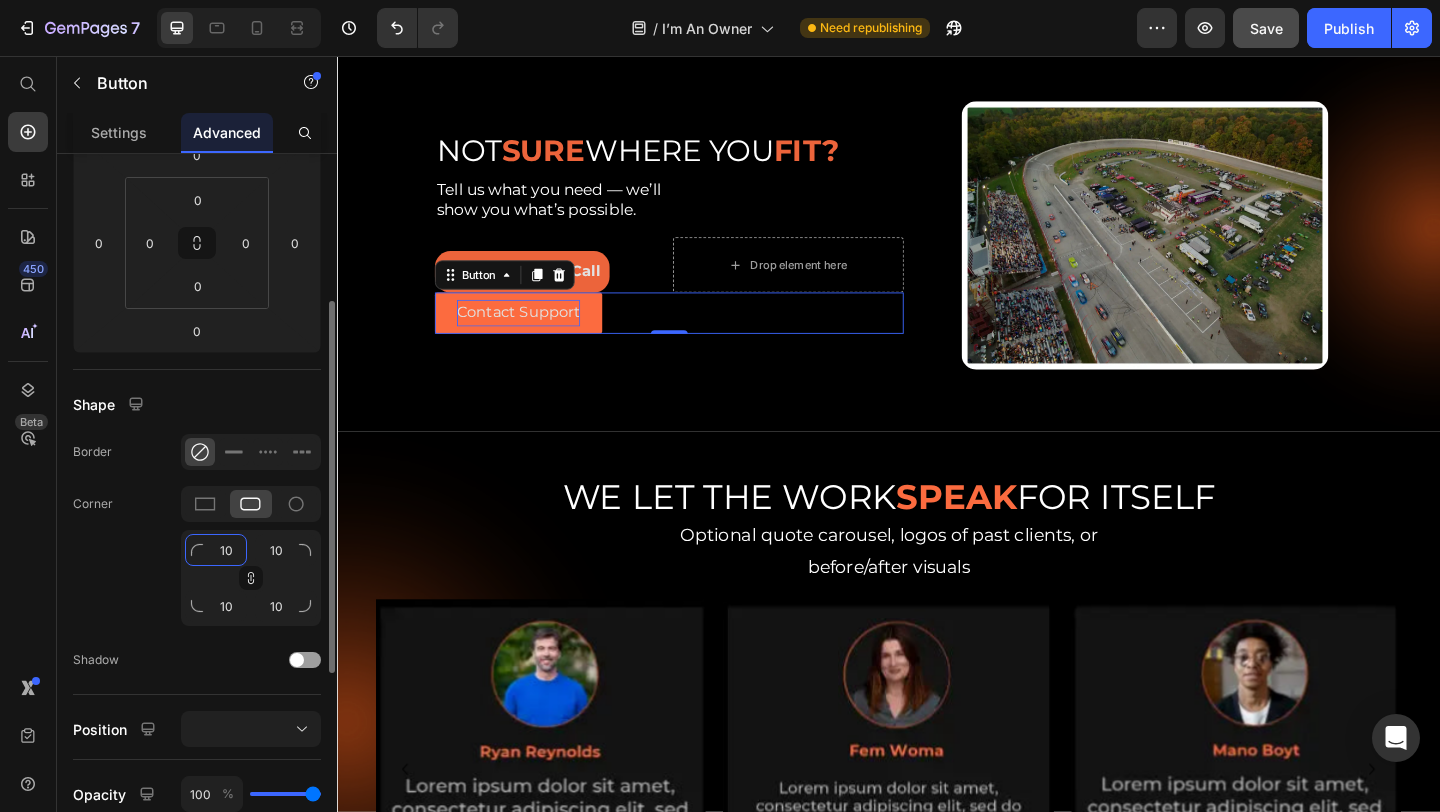 type on "100" 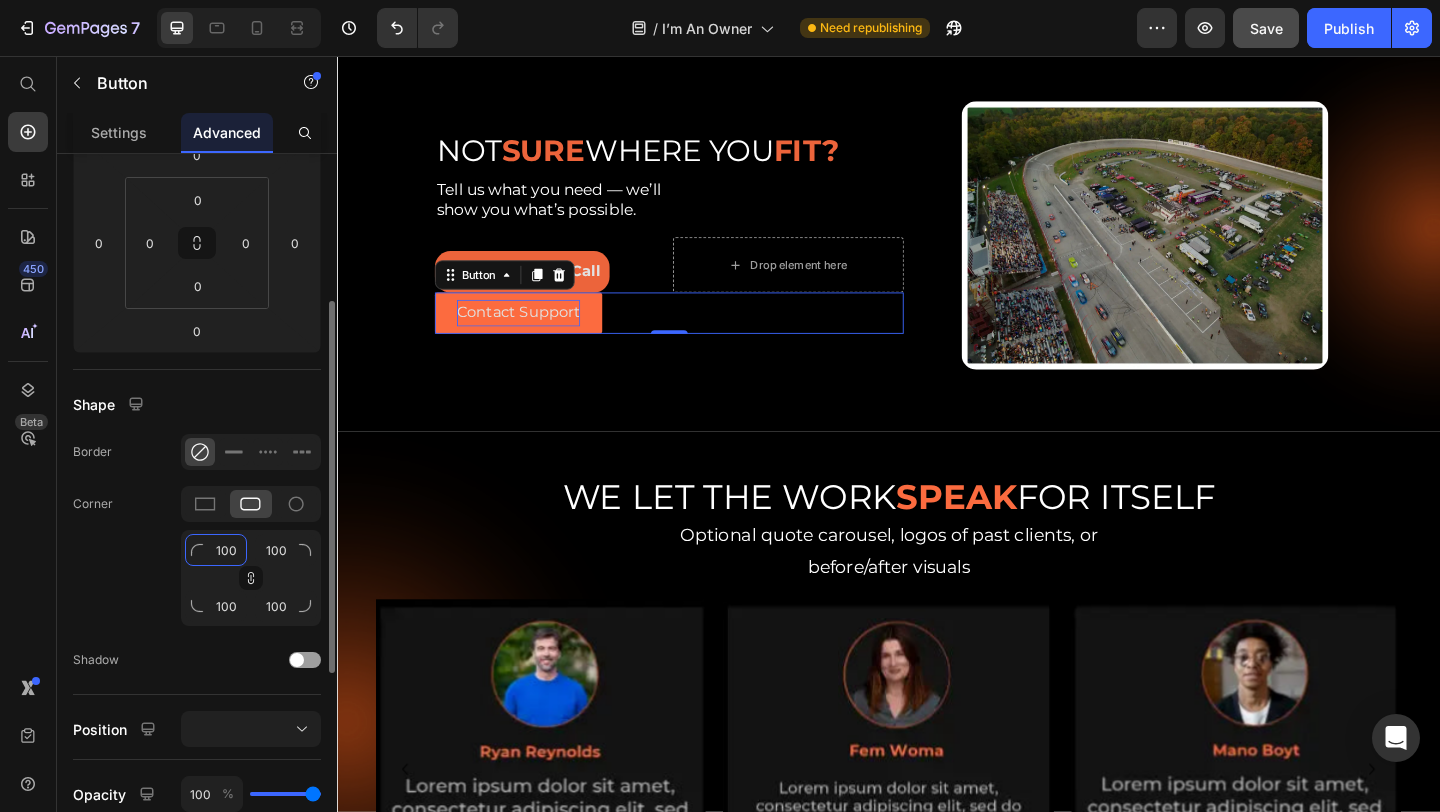 type on "100" 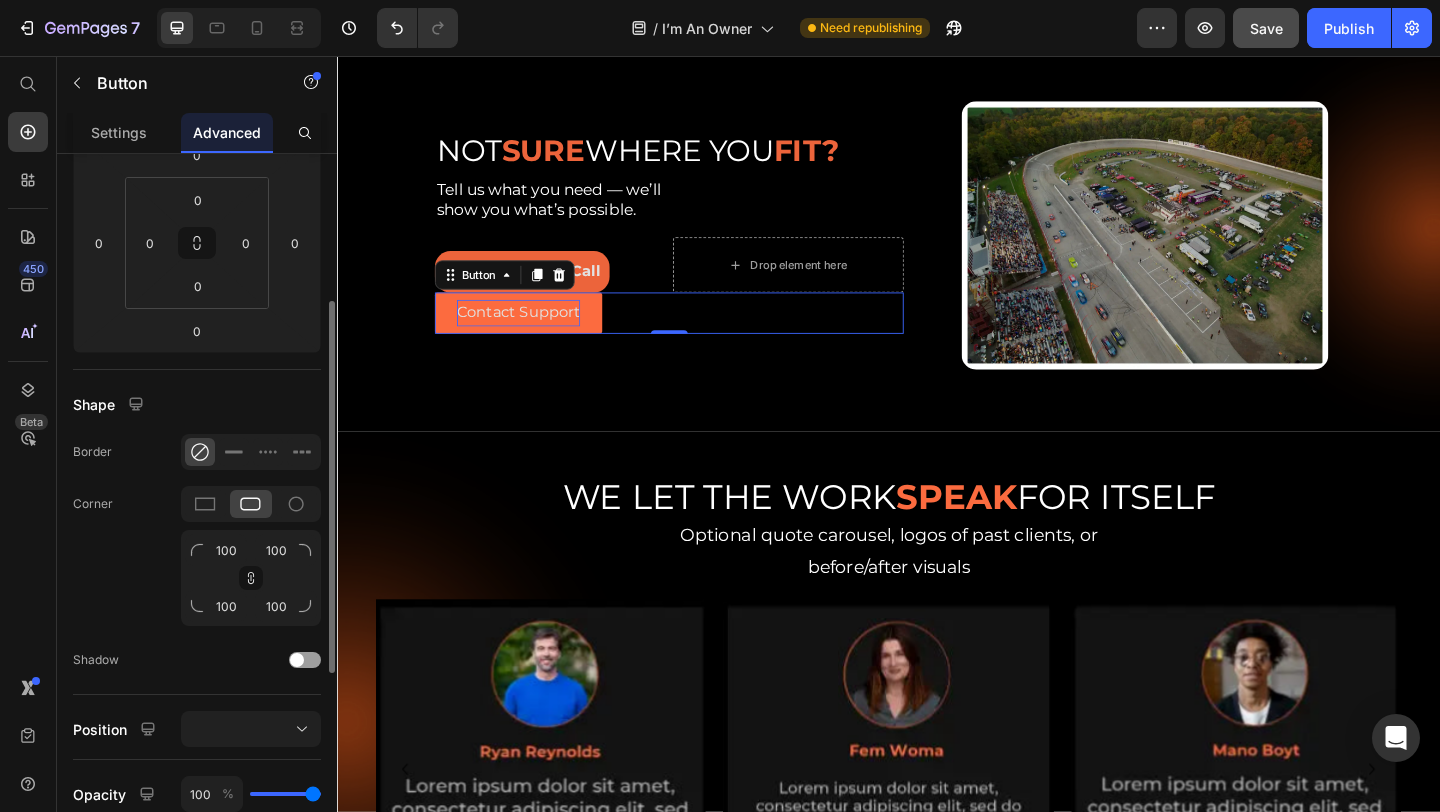 click on "Corner 100 100 100 100" 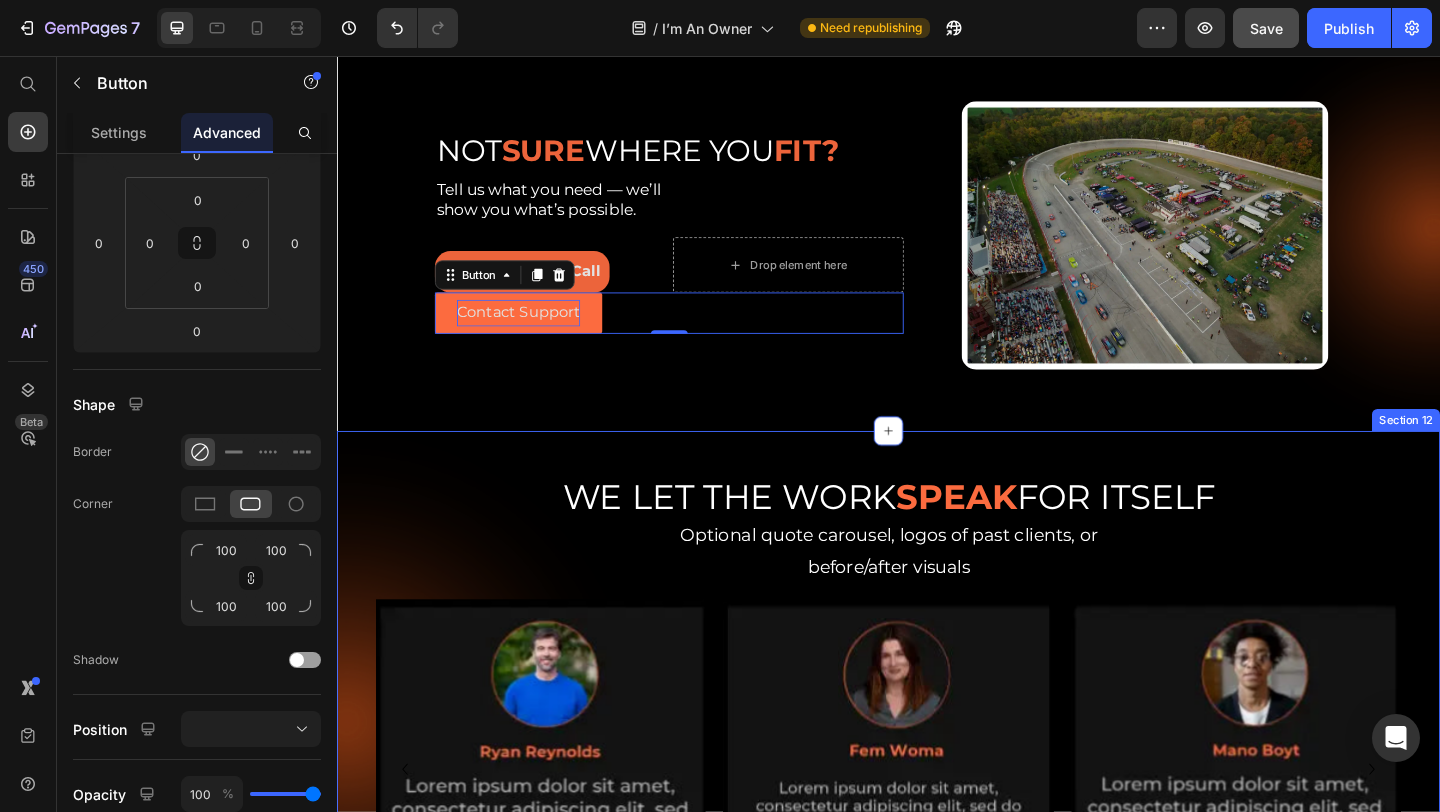 click on "WE LET THE WORK  SPEAK  FOR ITSELF Heading Optional quote carousel, logos of past clients, or before/after visuals Text Block Row Row
Image Image Image
Carousel Section 12" at bounding box center [937, 780] 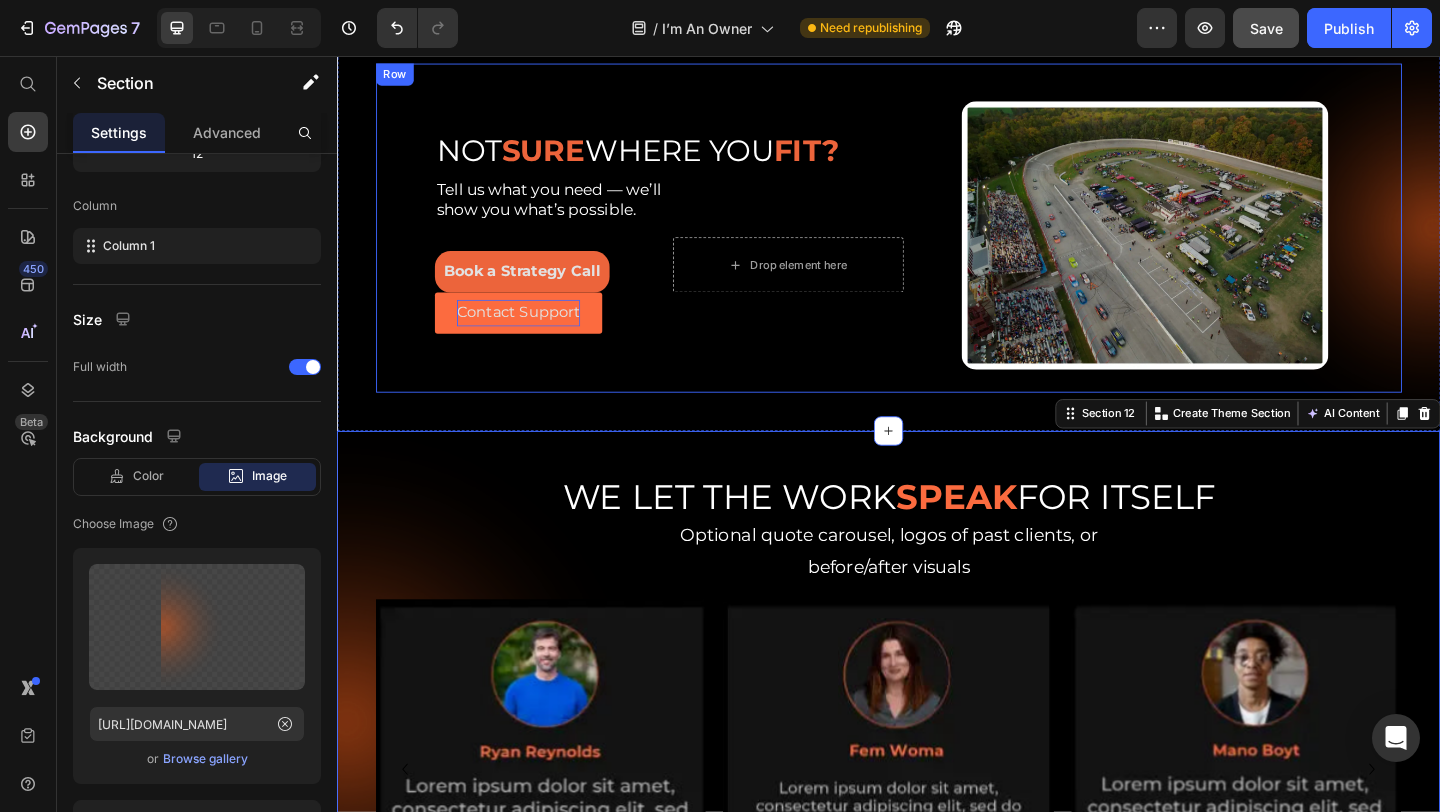 click on "NOT  SURE  WHERE YOU  FIT? Heading Tell us what you need — we’ll show you what’s possible. Text Block Book a Strategy Call Button
Drop element here Row Contact Support Button Image Row" at bounding box center [937, 242] 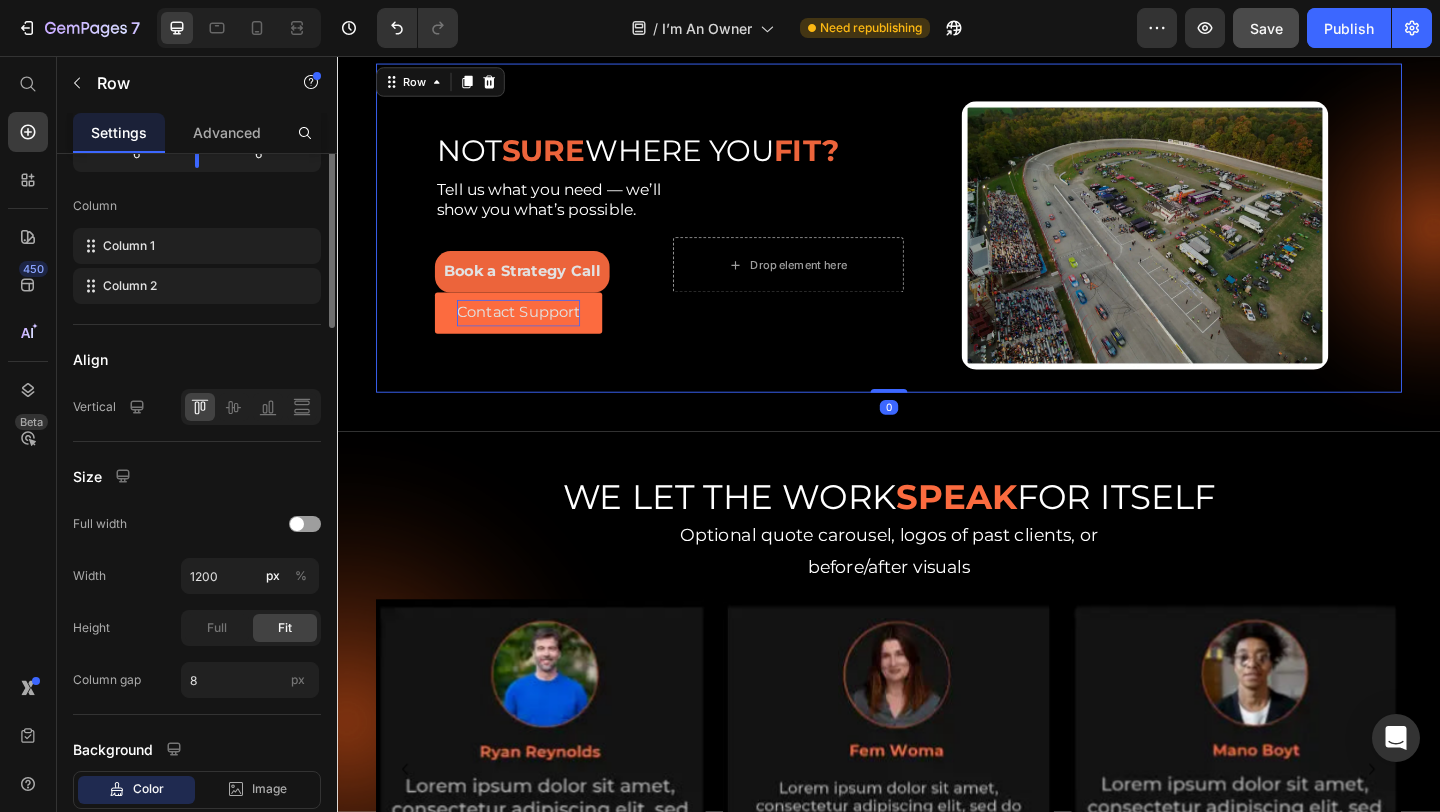 scroll, scrollTop: 0, scrollLeft: 0, axis: both 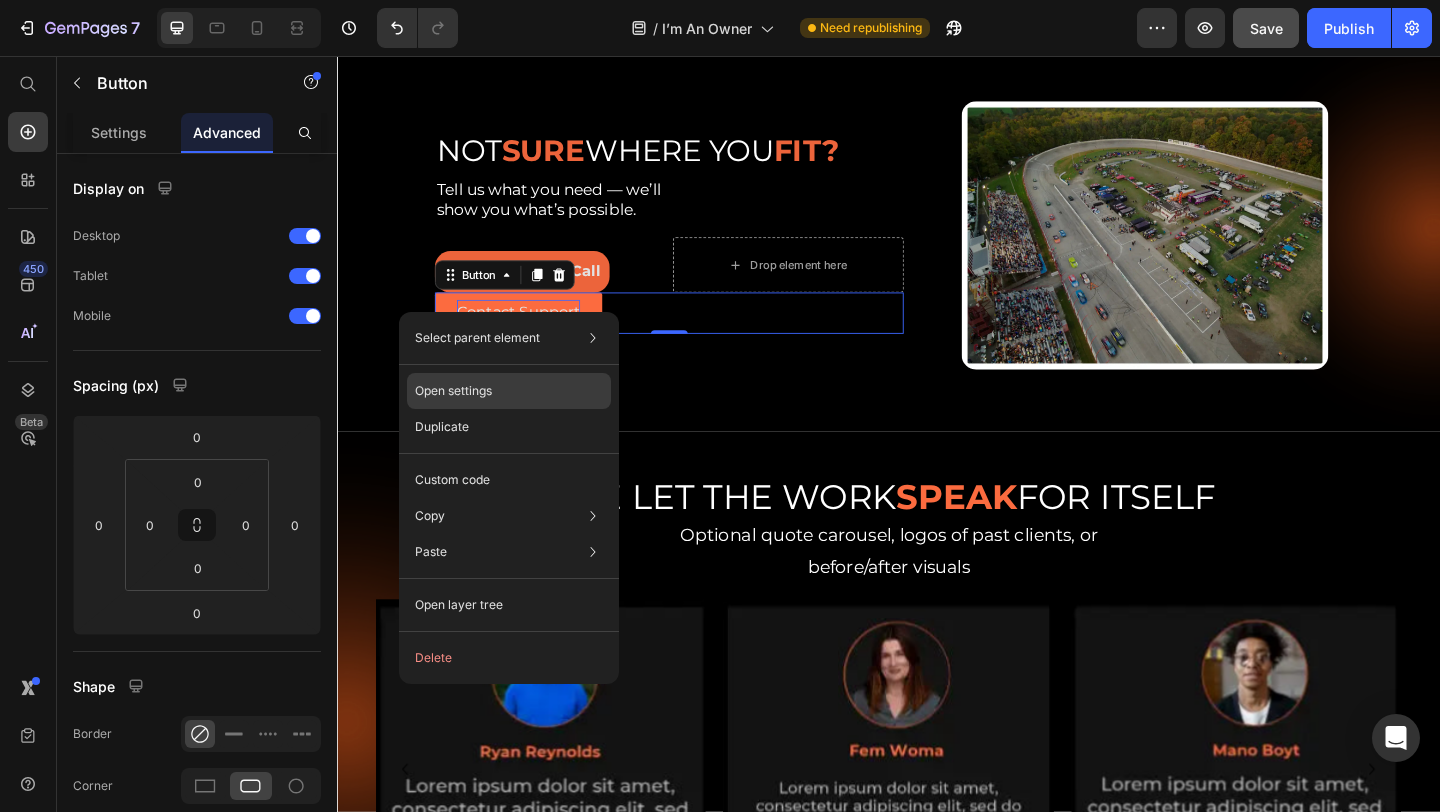 click on "Open settings" at bounding box center [453, 391] 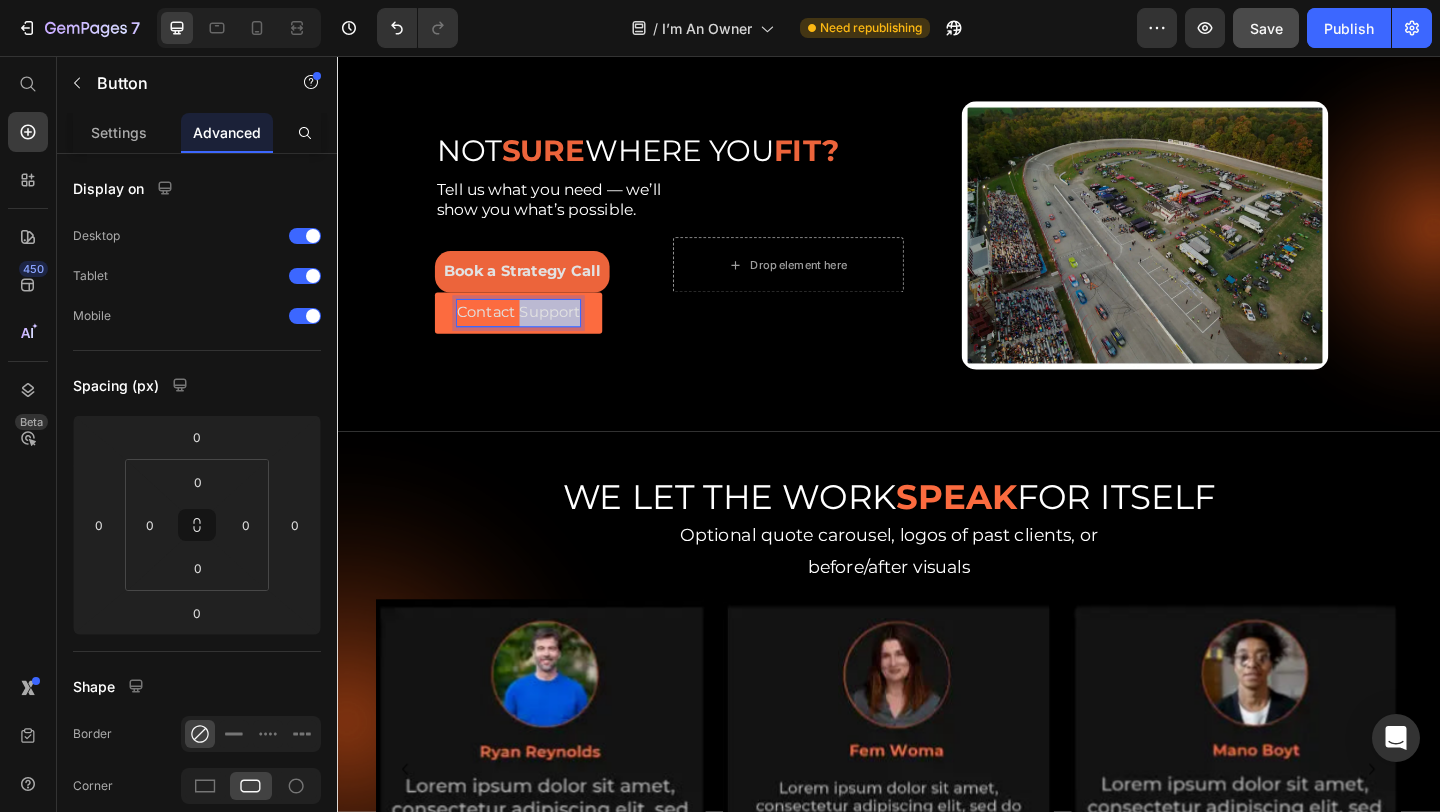 click on "Contact Support" at bounding box center (534, 335) 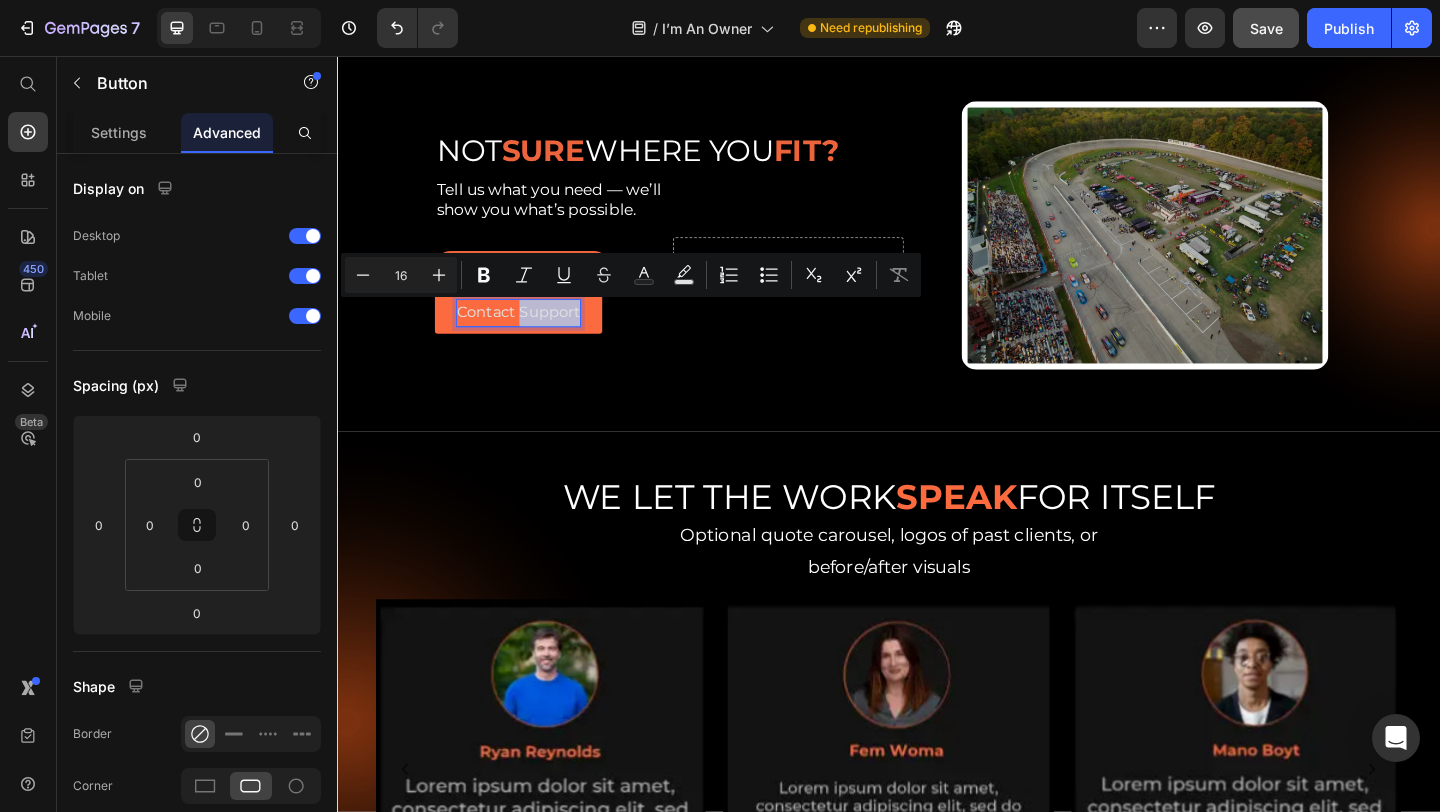 click on "Contact Support" at bounding box center (534, 335) 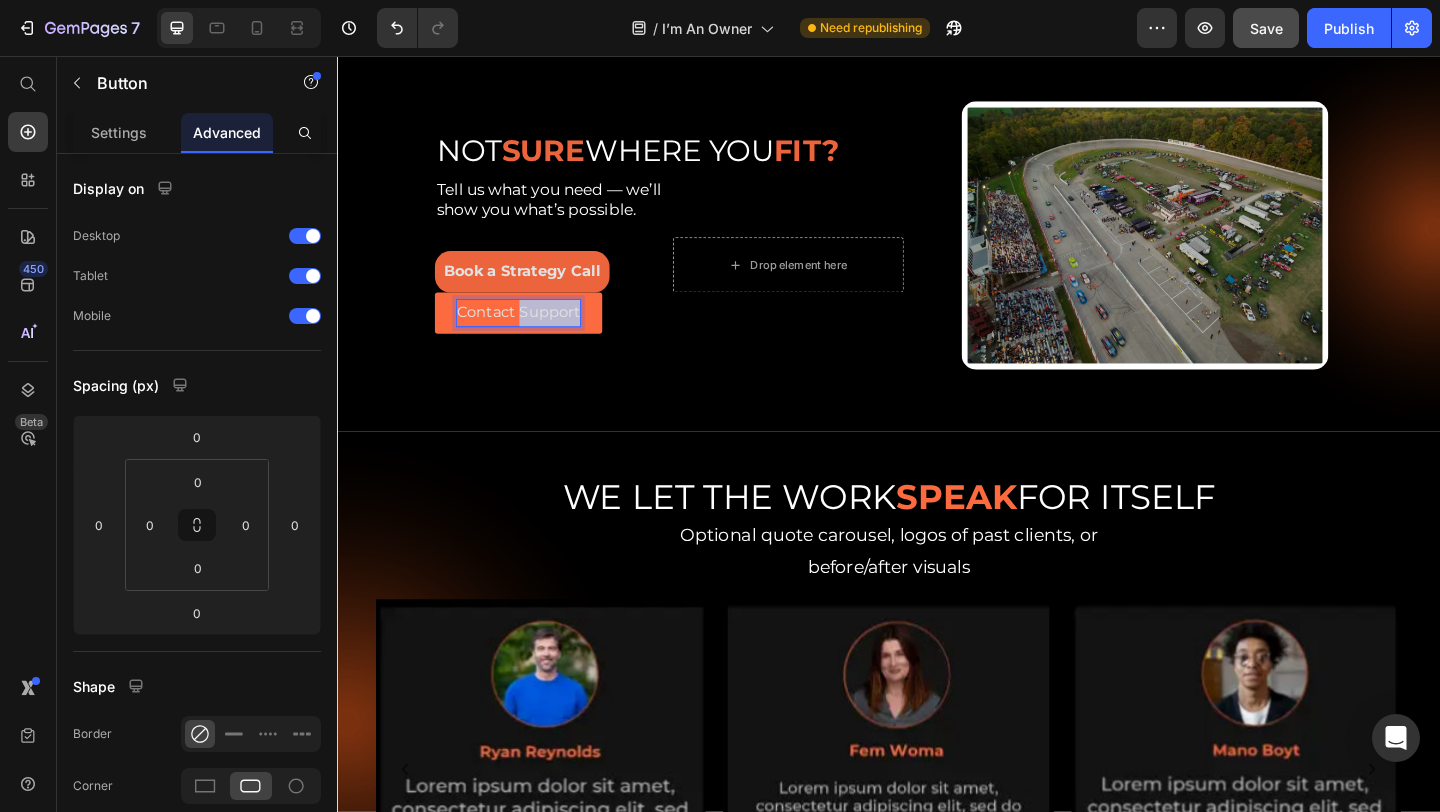 click on "Contact Support" at bounding box center (534, 335) 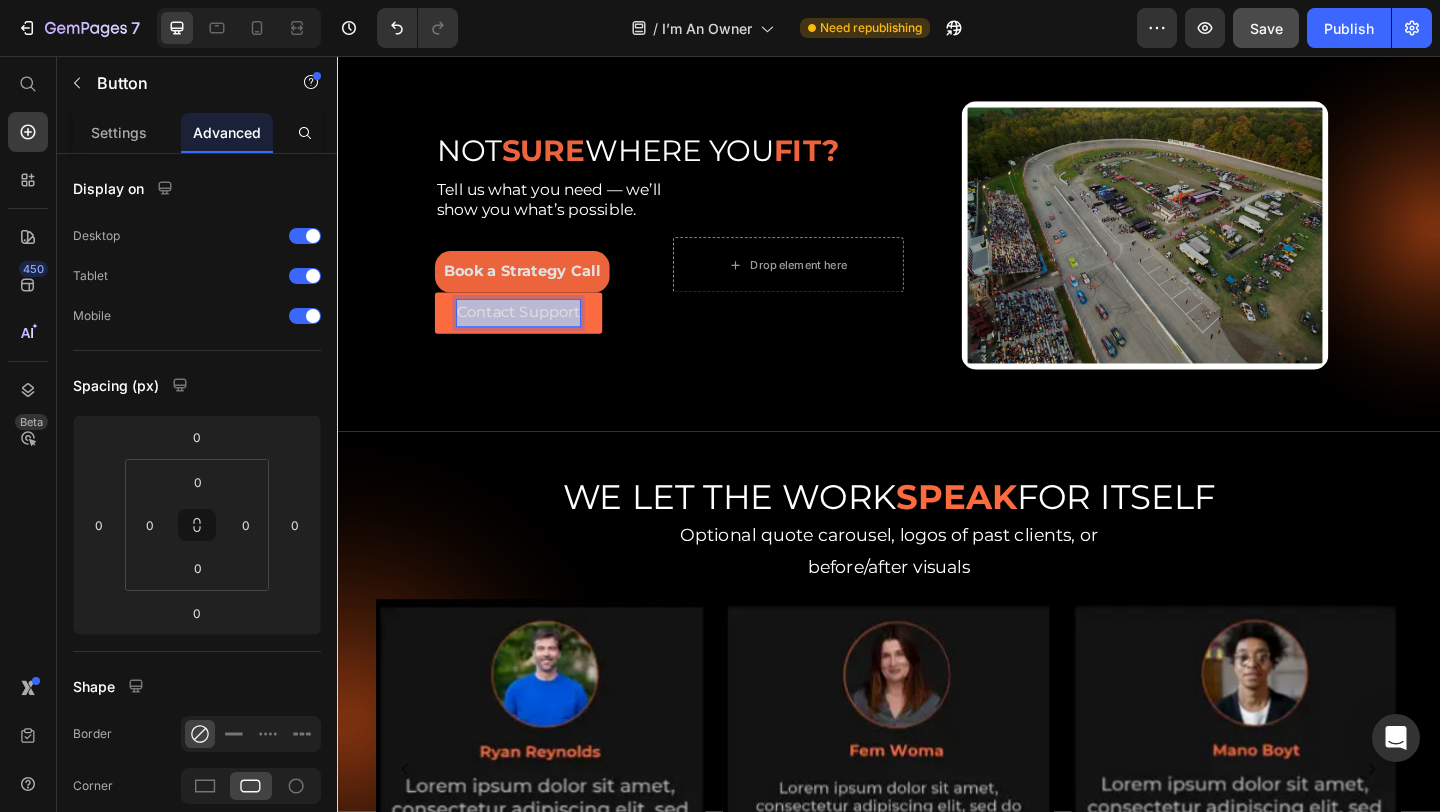 click on "Contact Support" at bounding box center (534, 335) 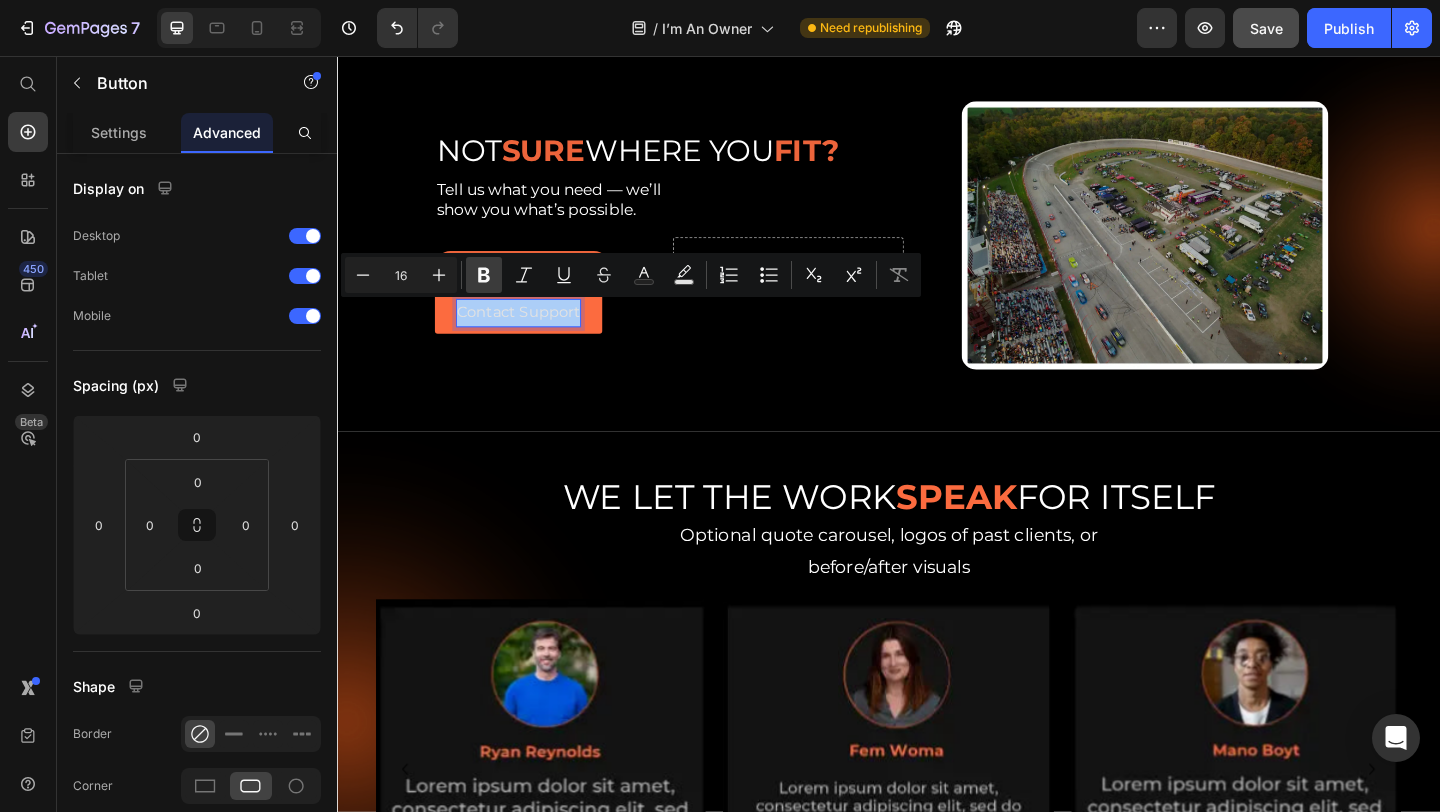 click 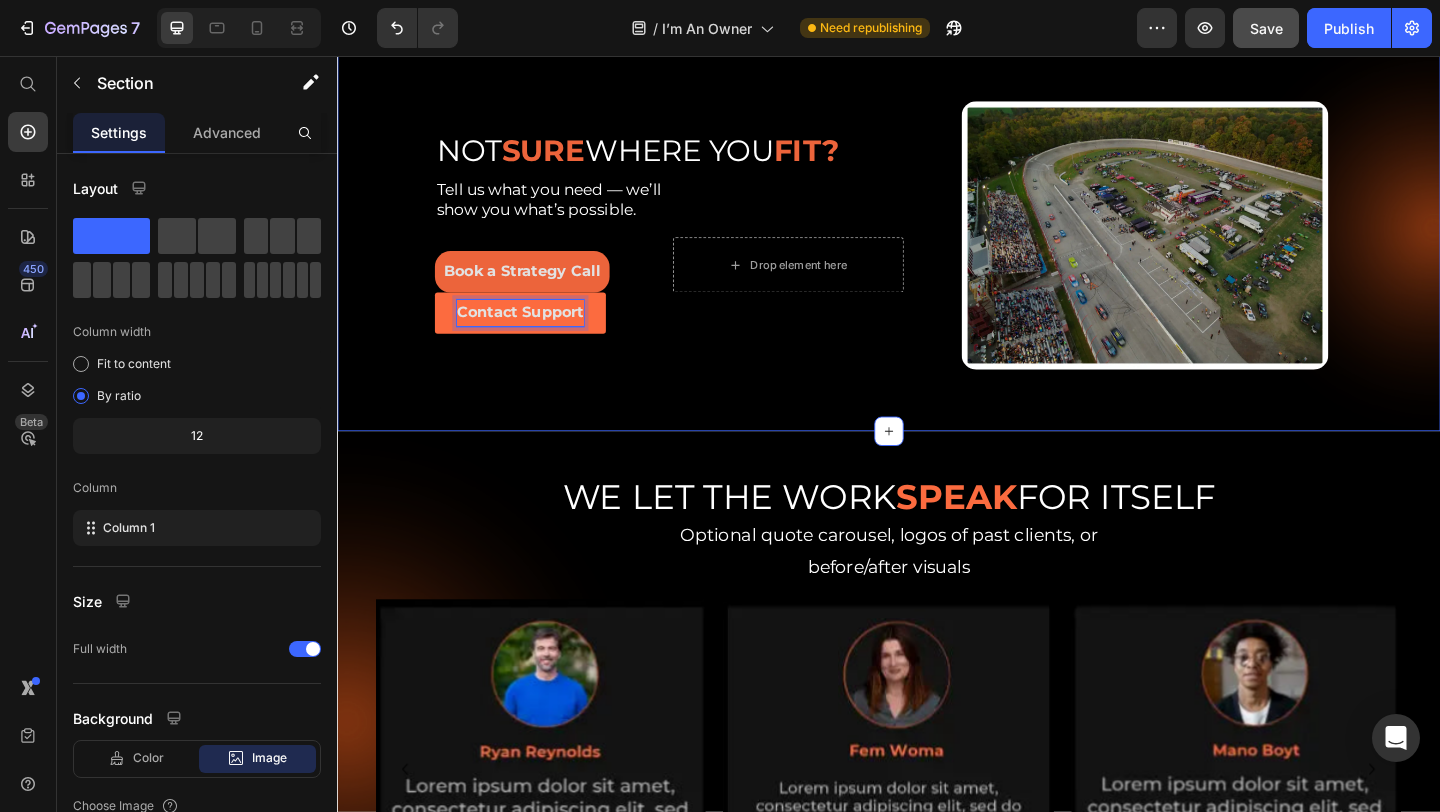 click on "NOT  SURE  WHERE YOU  FIT? Heading Tell us what you need — we’ll show you what’s possible. Text Block Book a Strategy Call Button
Drop element here Row Contact Support Button   0 Image Row Section 7" at bounding box center (937, 242) 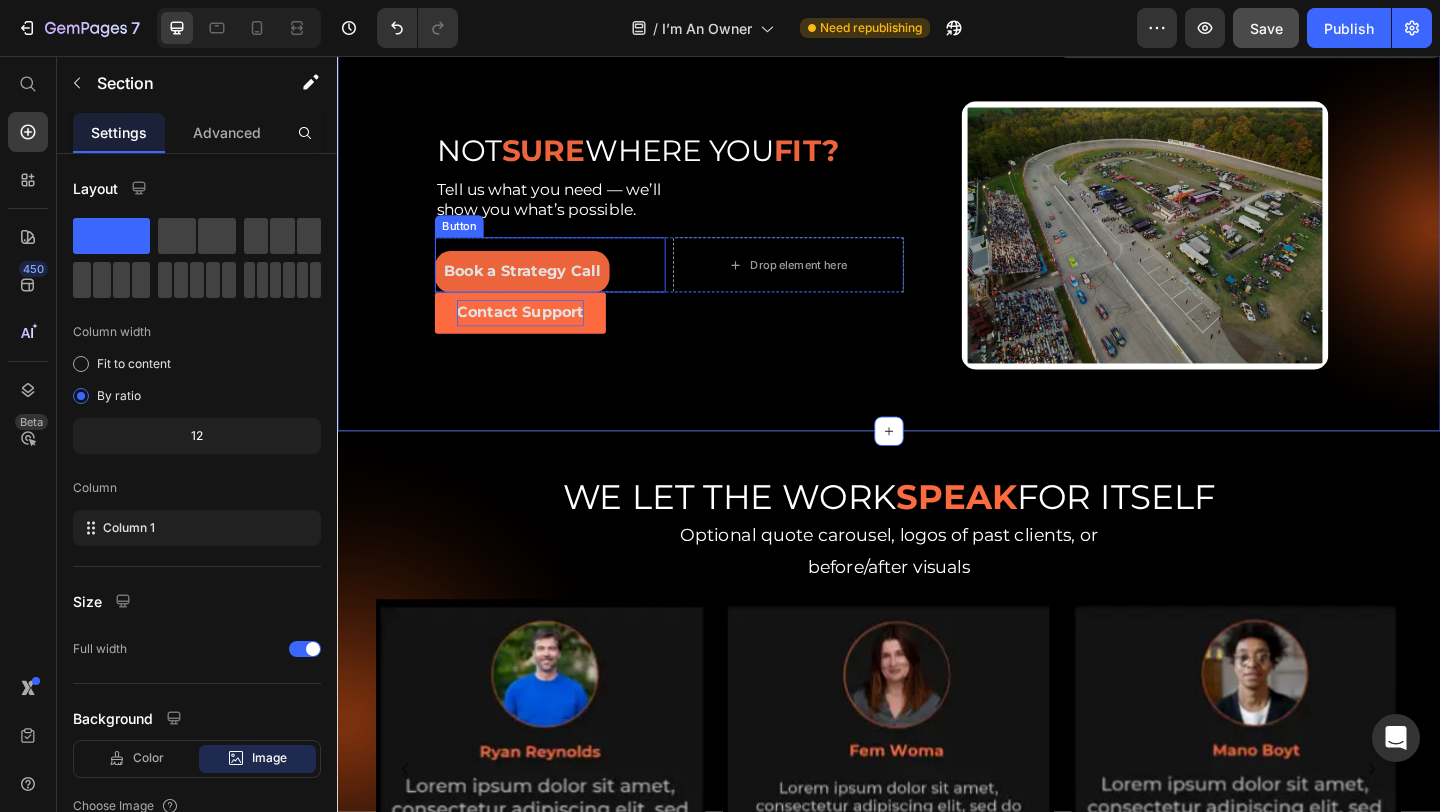 click on "Book a Strategy Call Button" at bounding box center (568, 283) 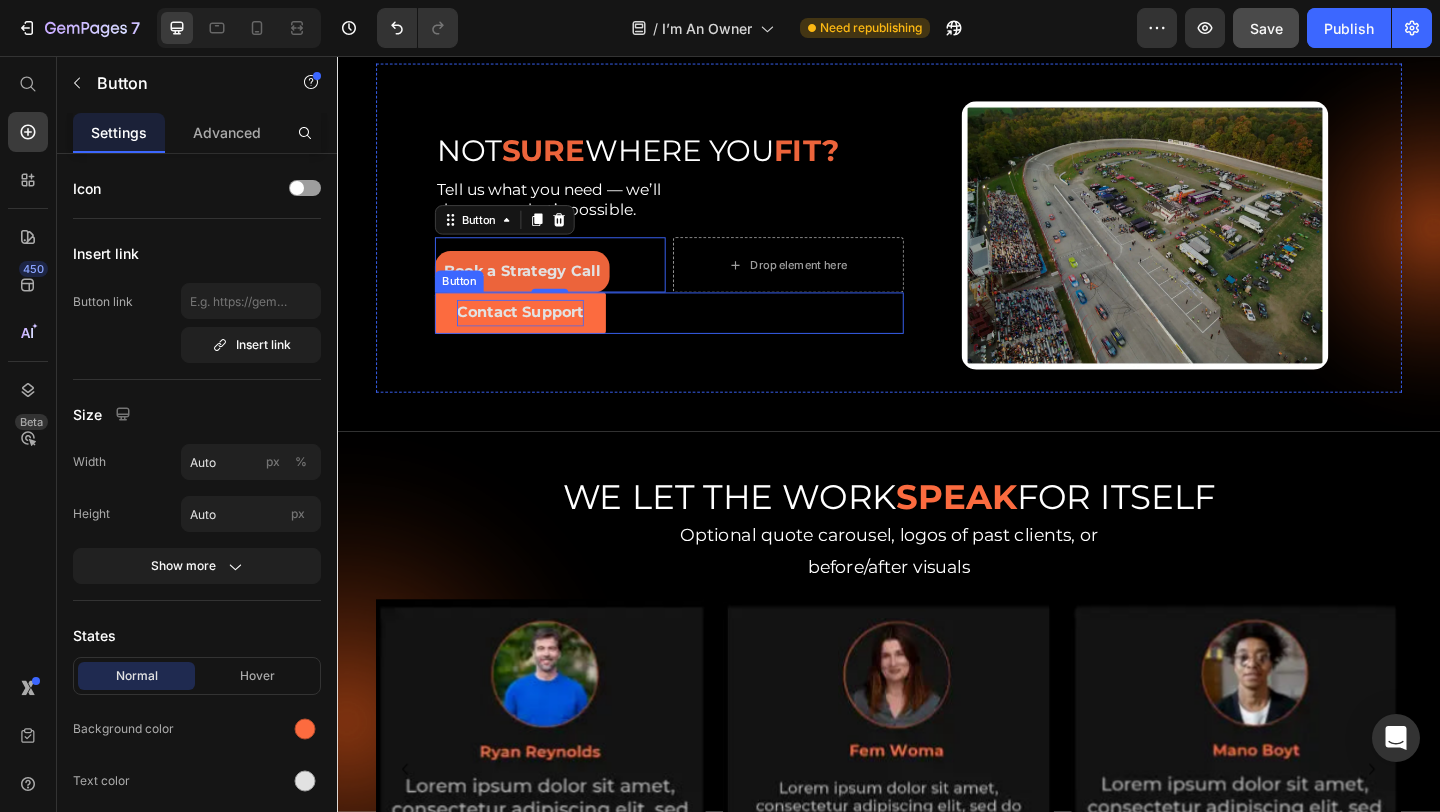 click on "Contact Support" at bounding box center [536, 334] 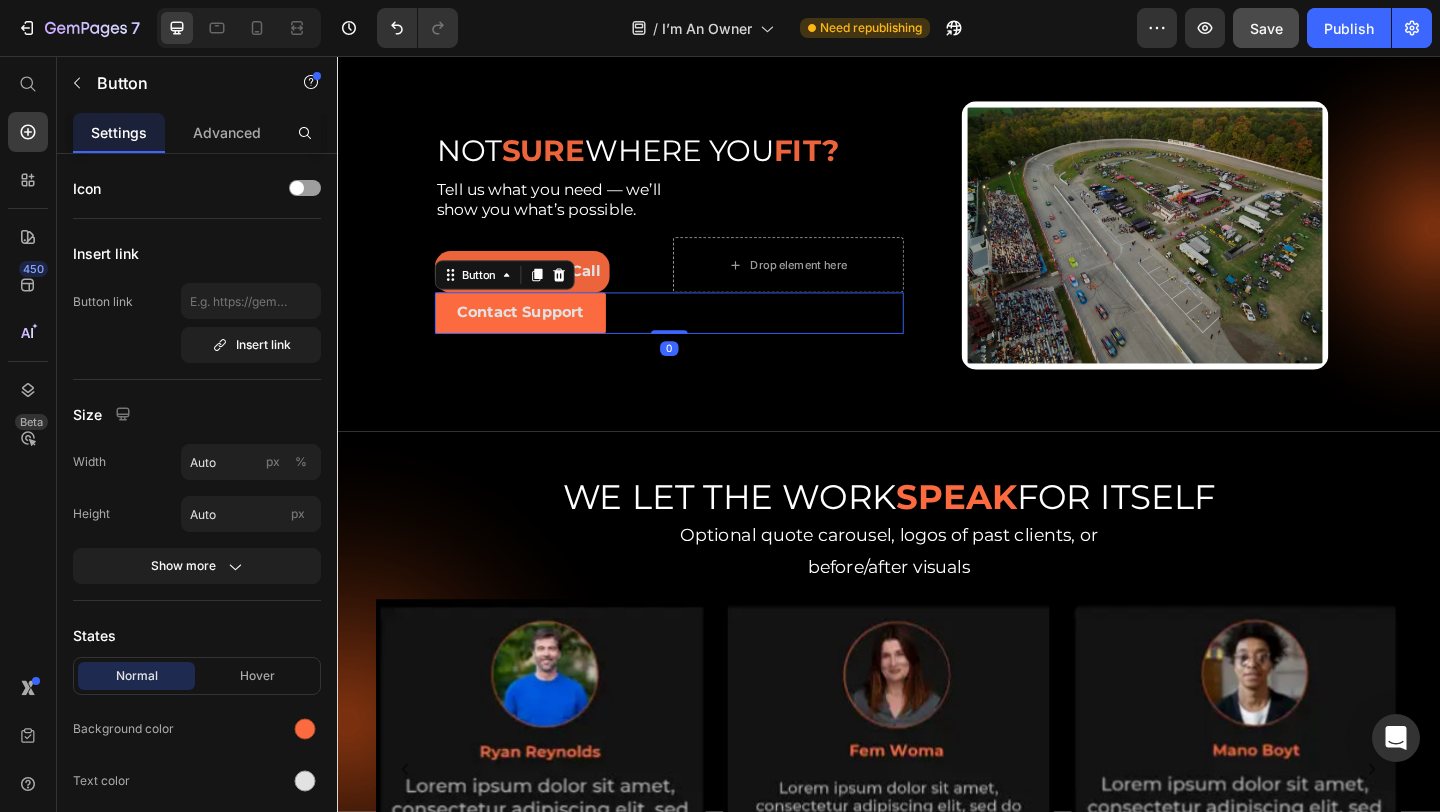 click on "Contact Support" at bounding box center [536, 335] 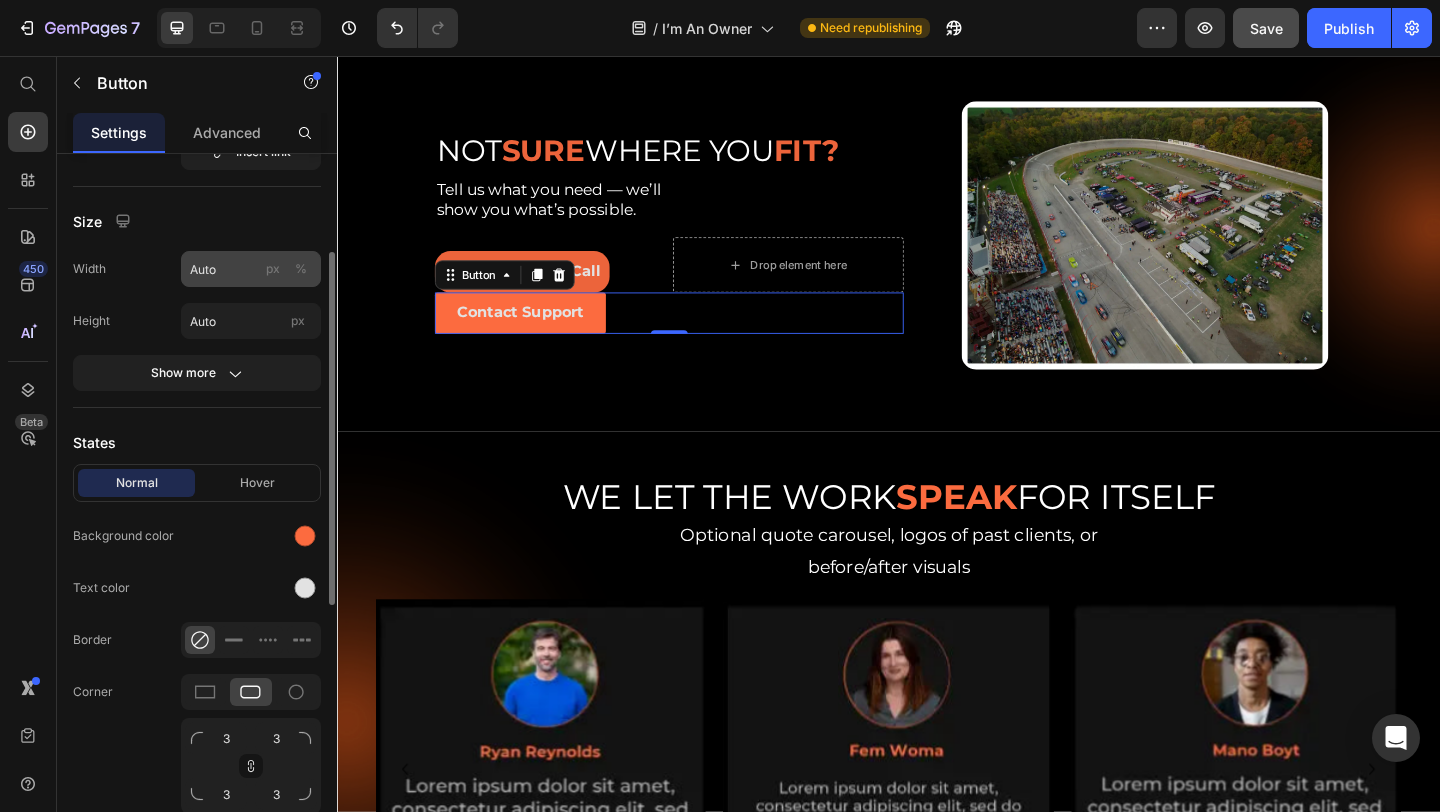 scroll, scrollTop: 195, scrollLeft: 0, axis: vertical 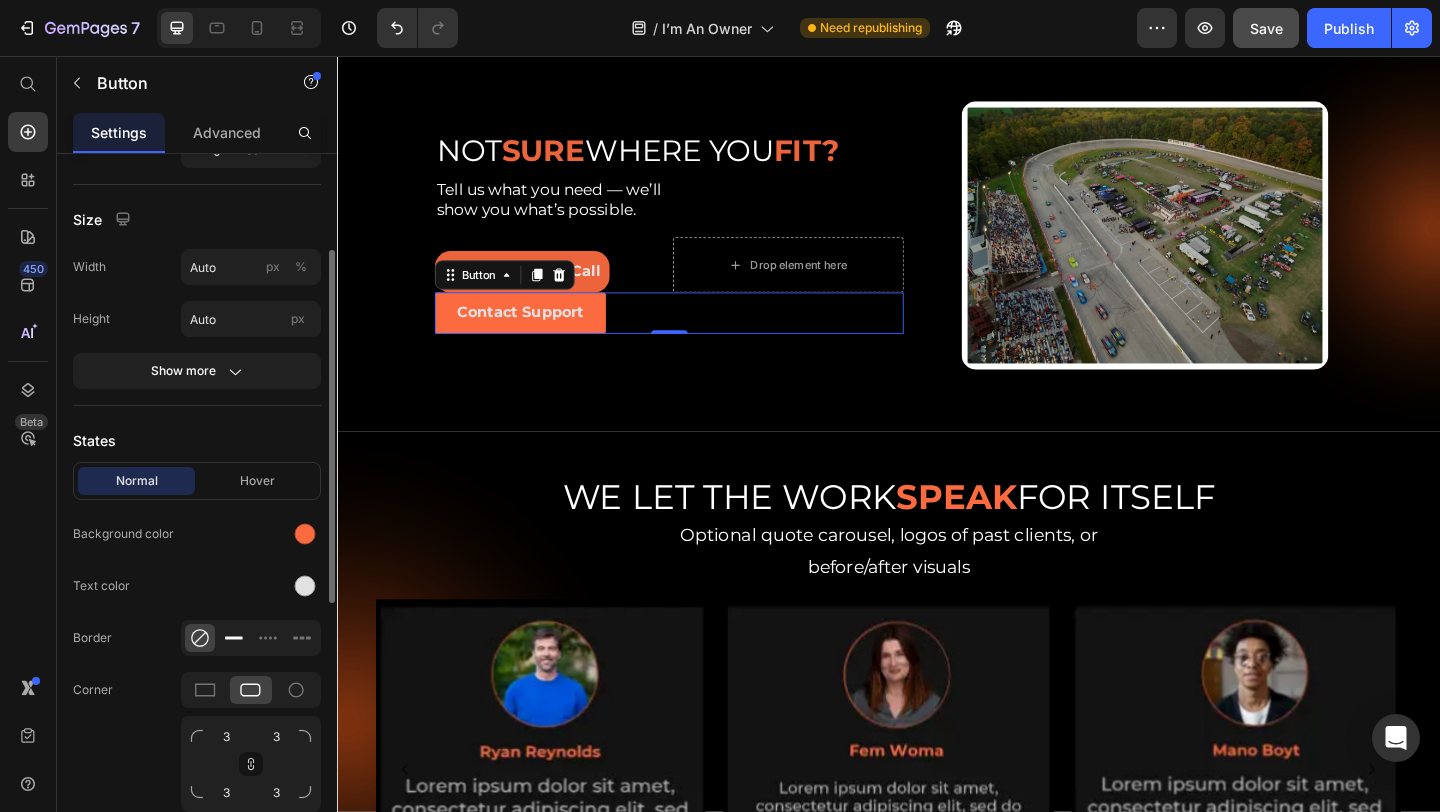click 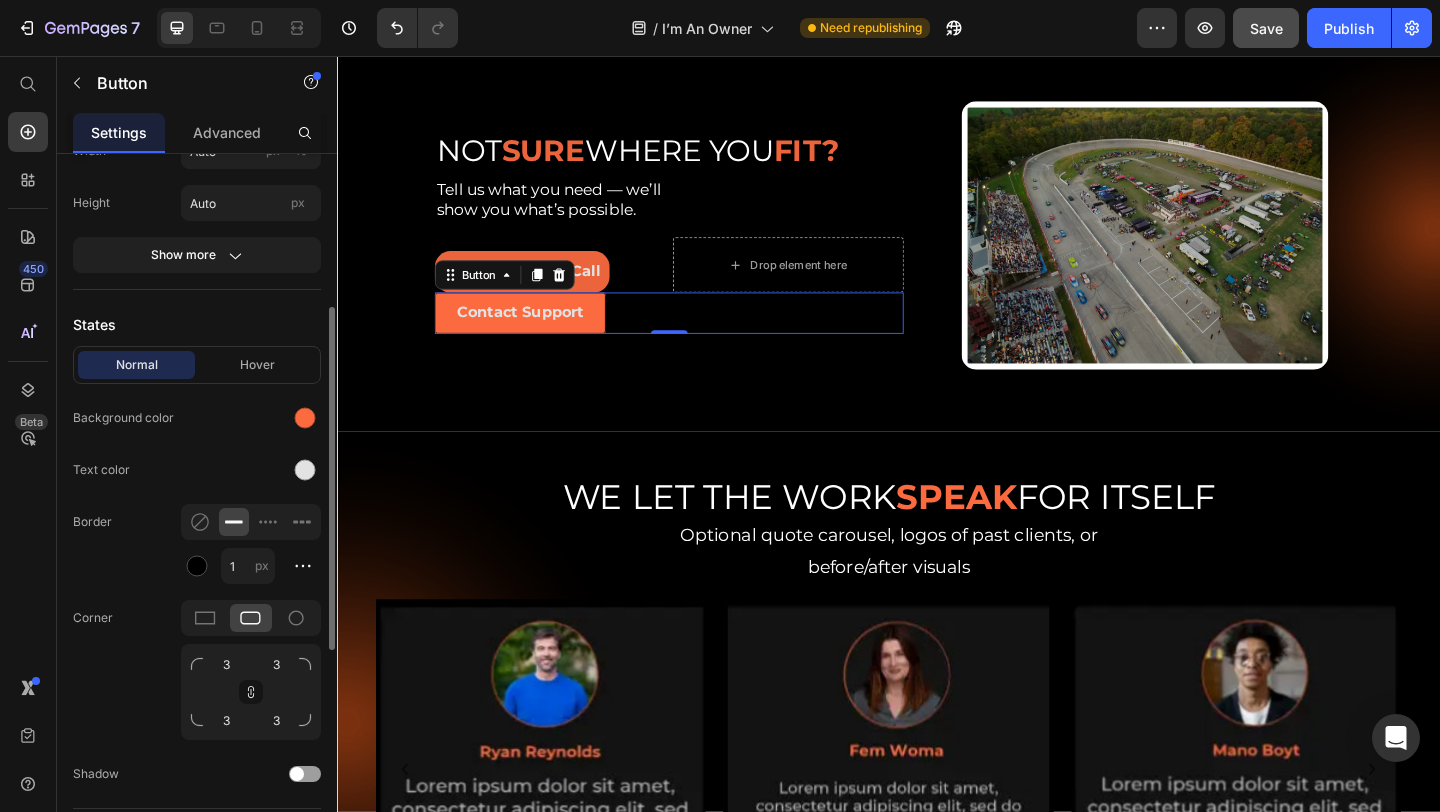 scroll, scrollTop: 314, scrollLeft: 0, axis: vertical 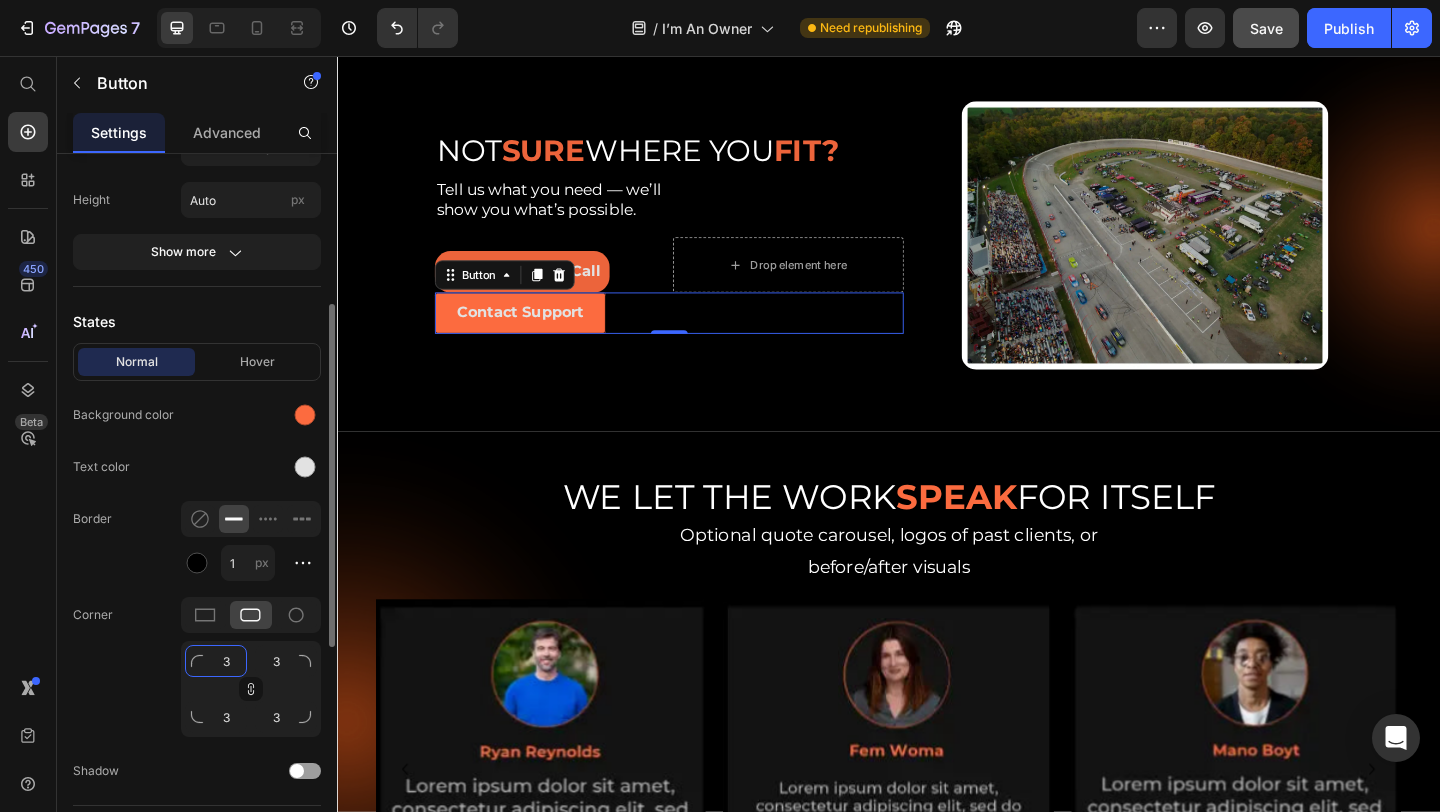 click on "3" 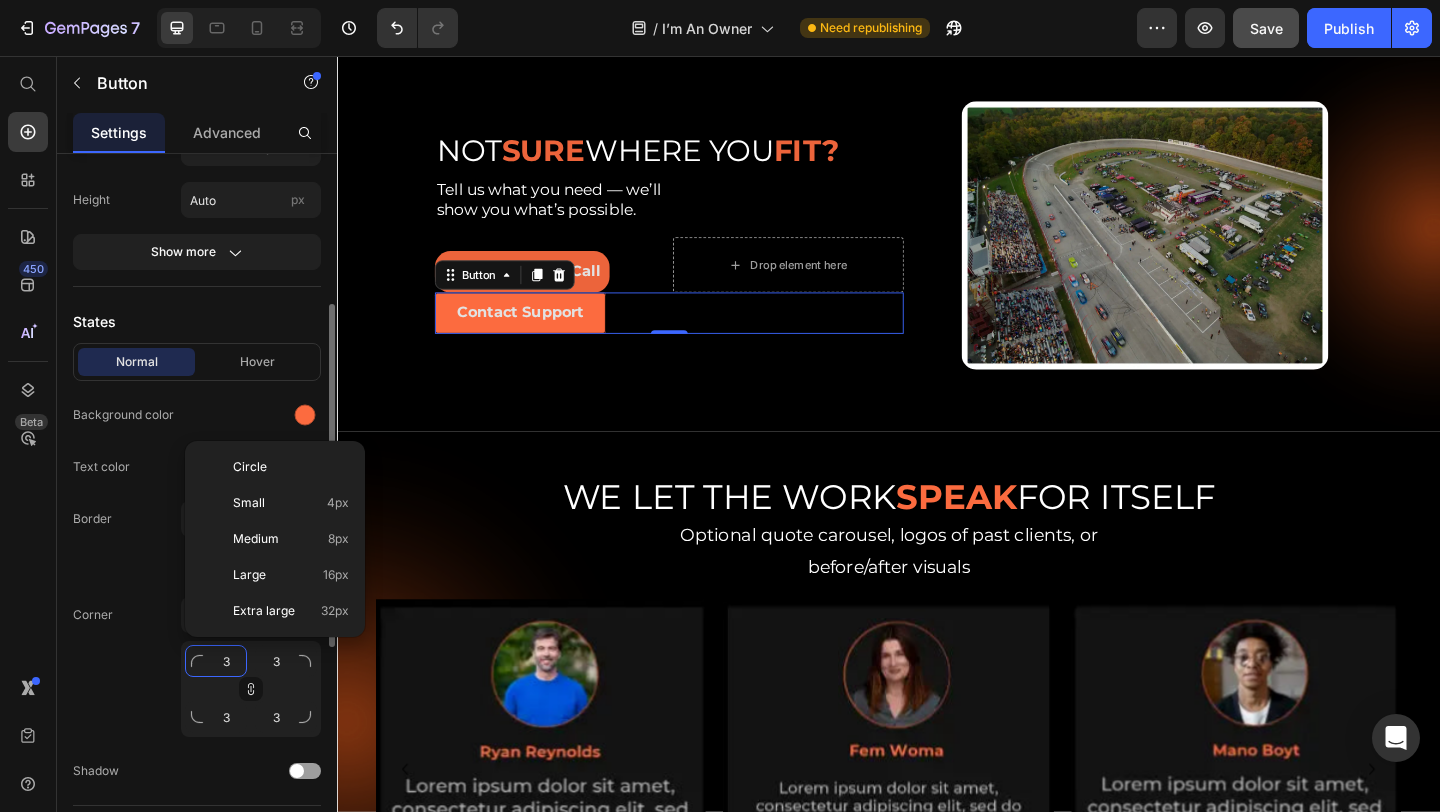 type on "1" 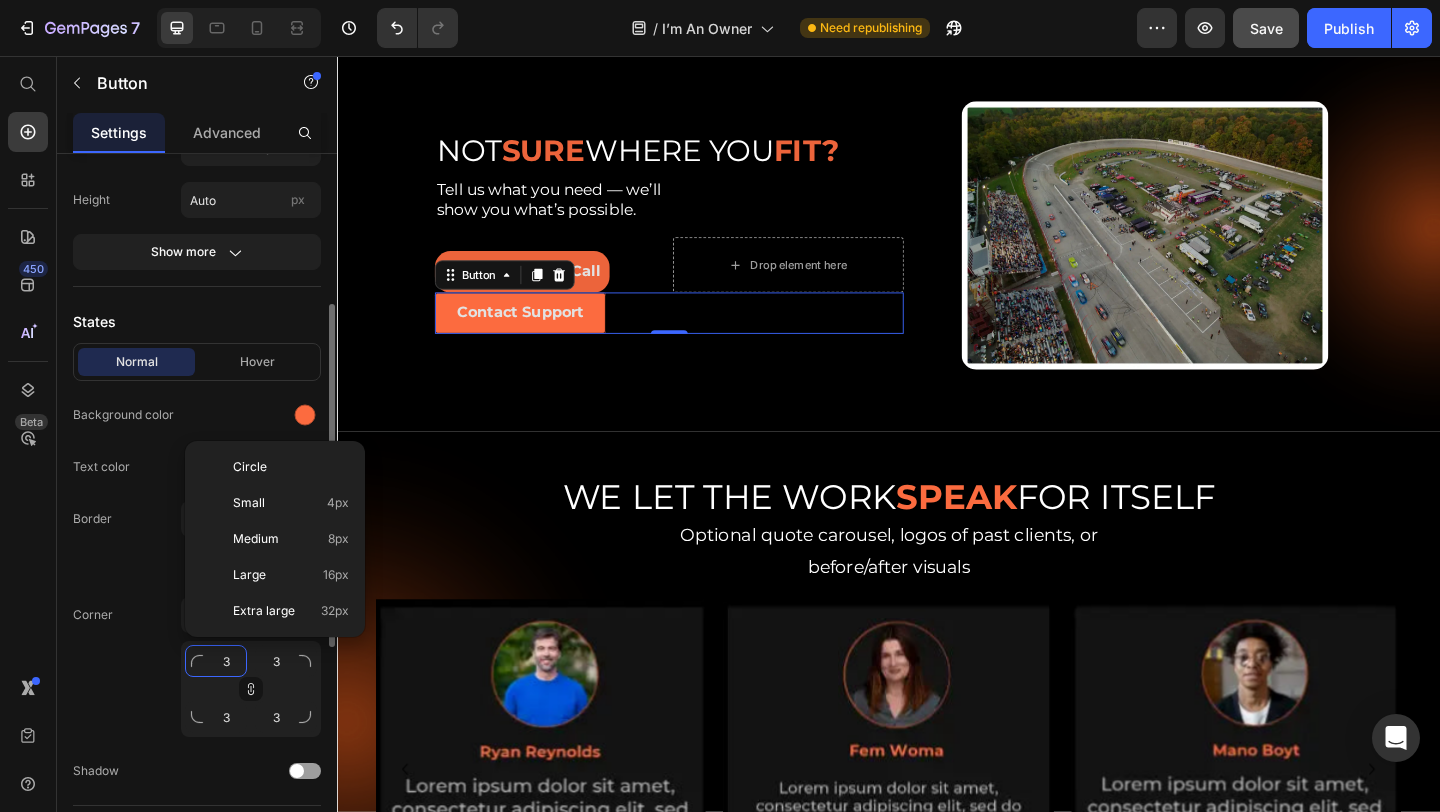 type on "1" 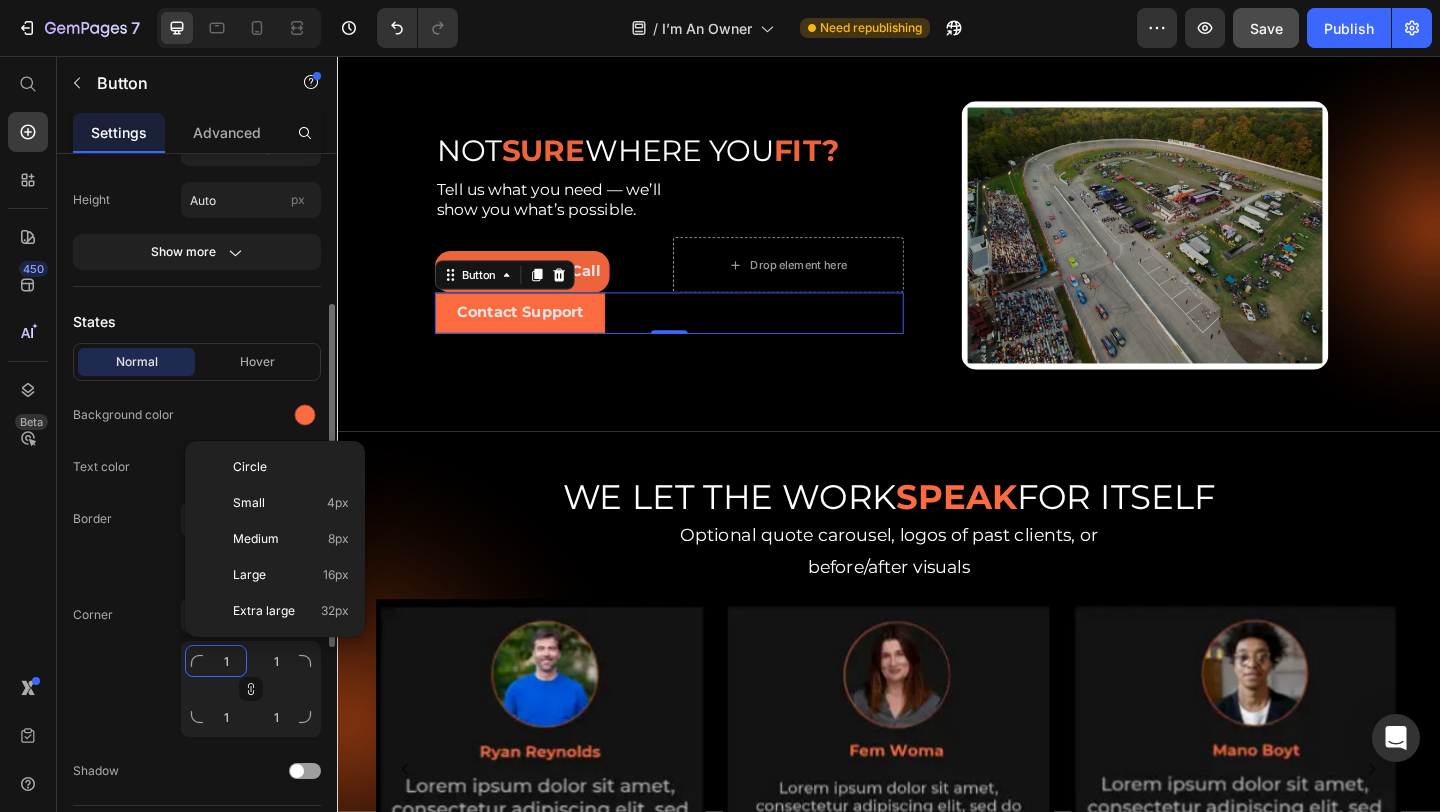 type on "10" 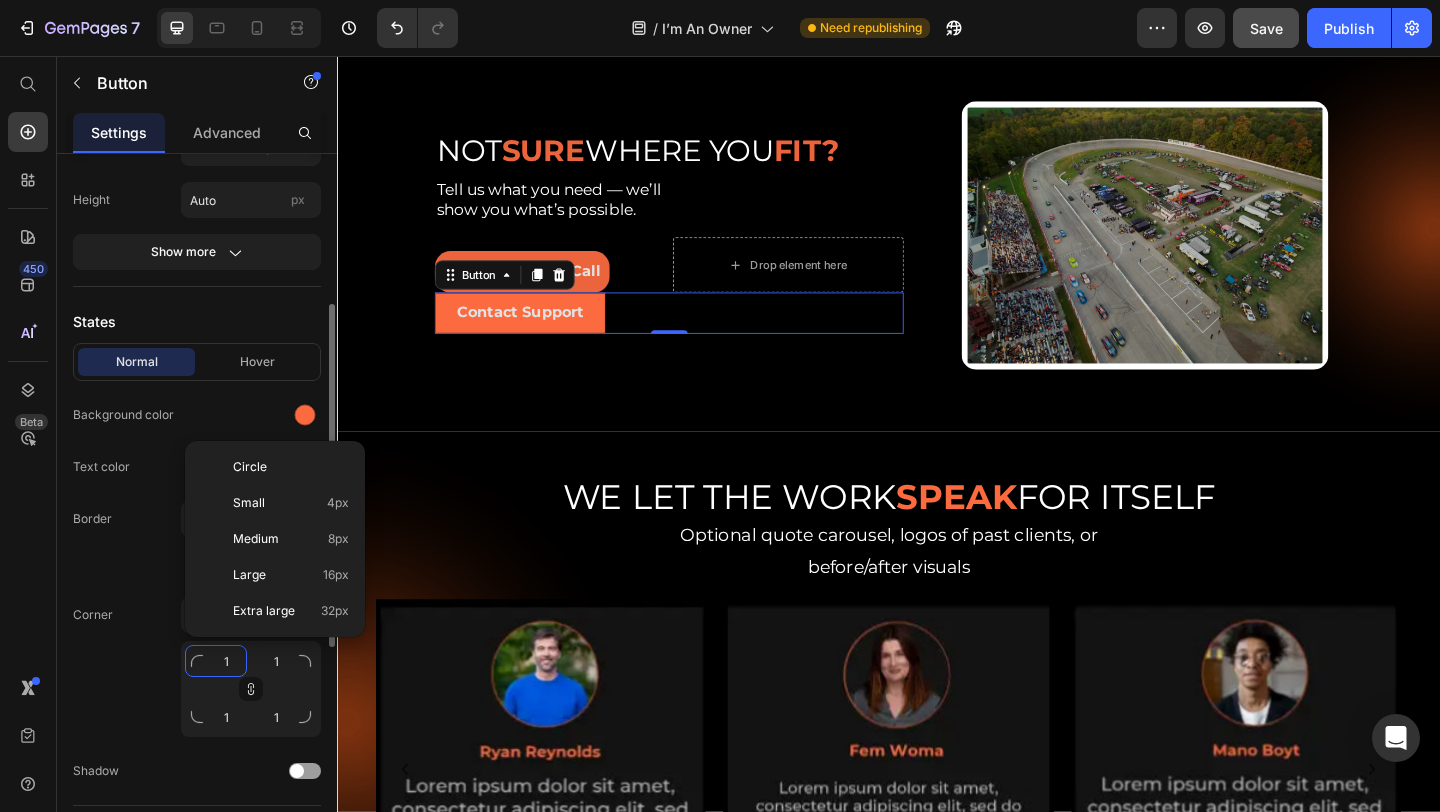 type on "10" 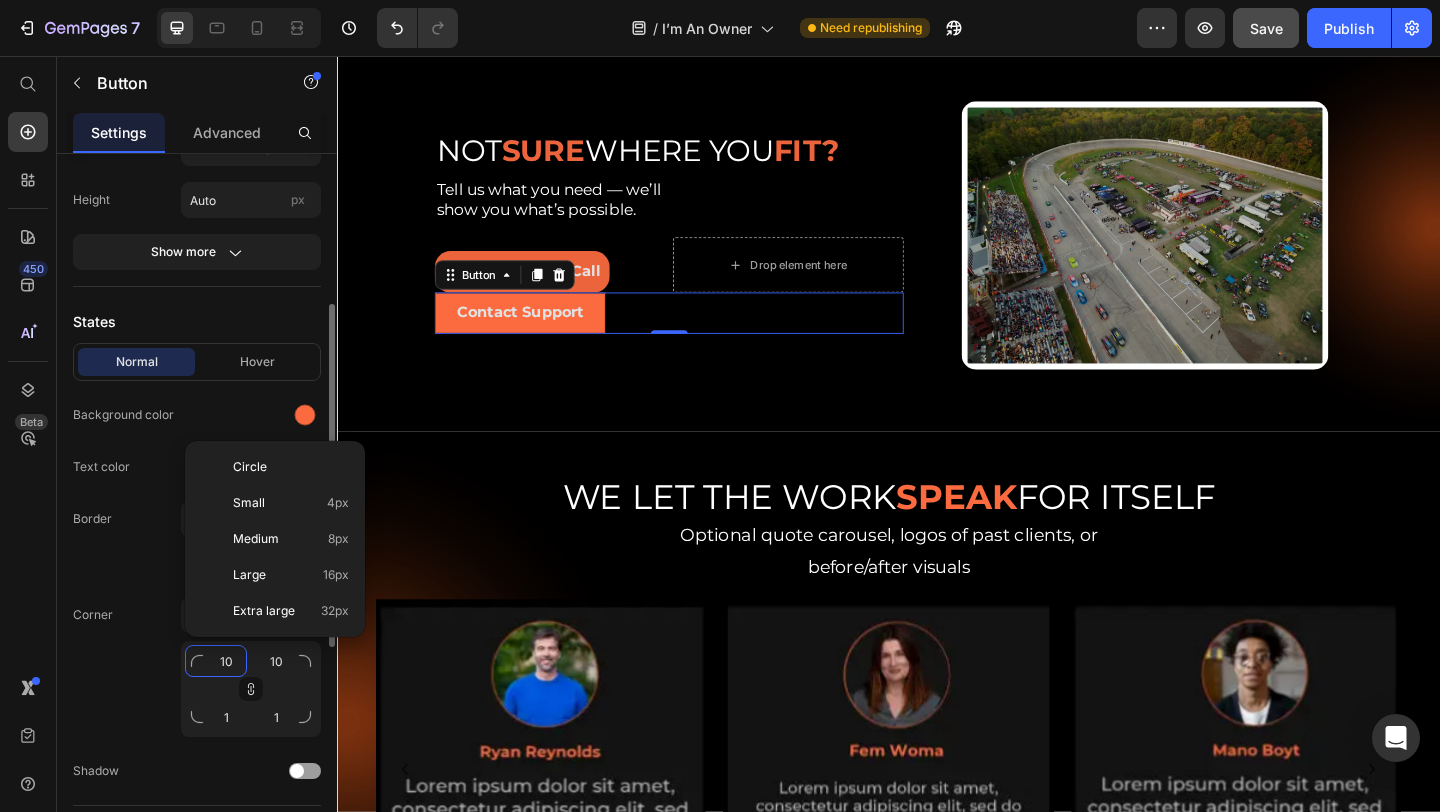 type on "10" 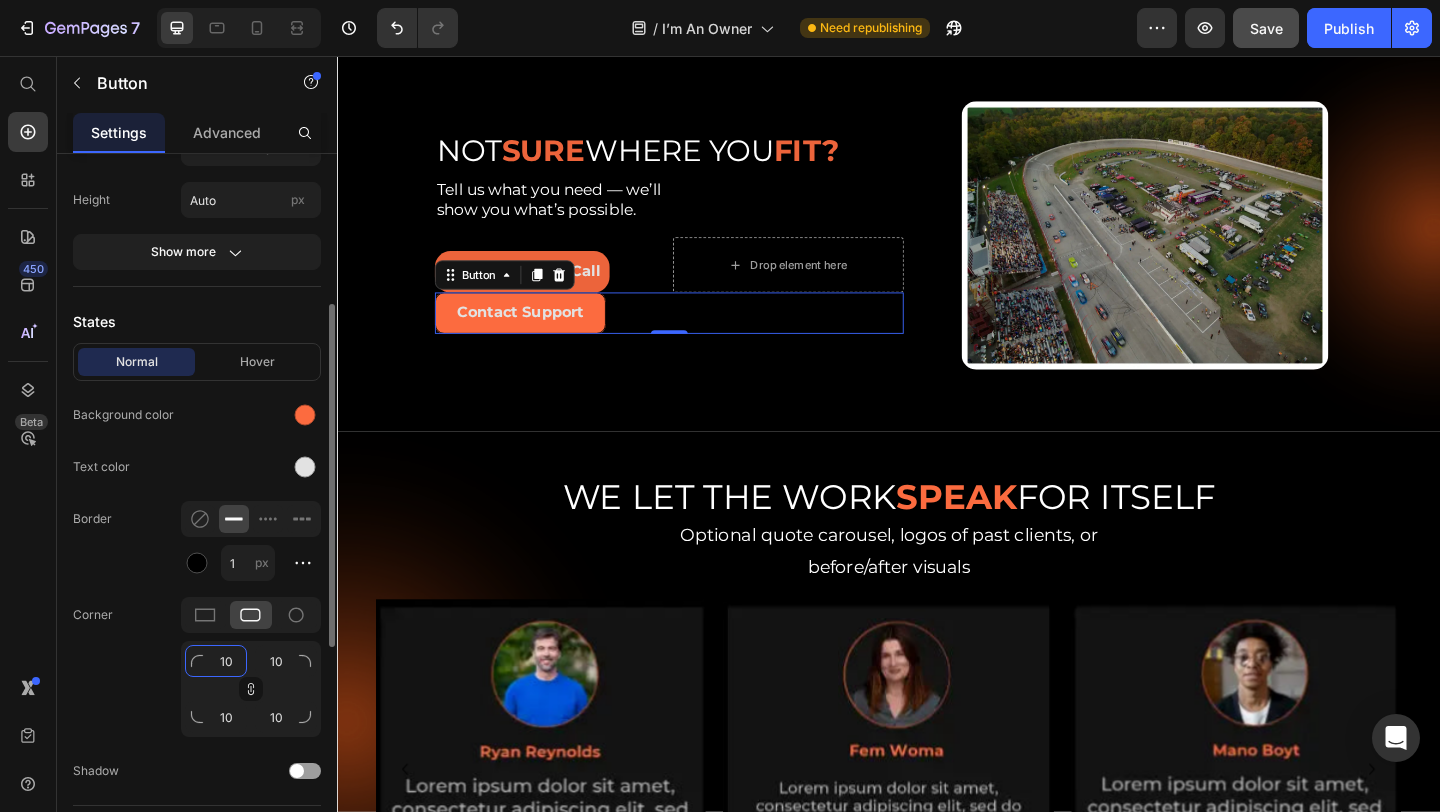type on "1" 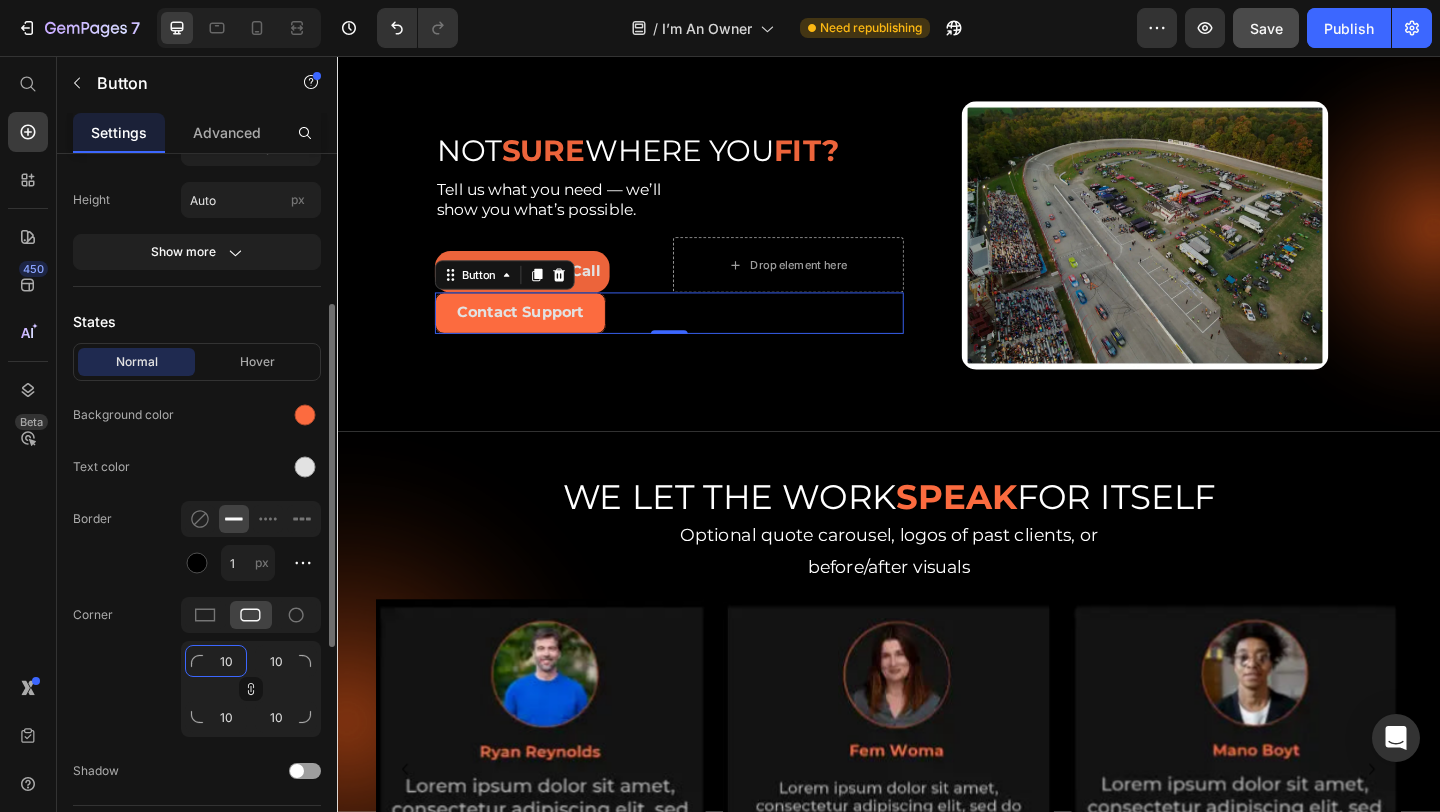 type on "1" 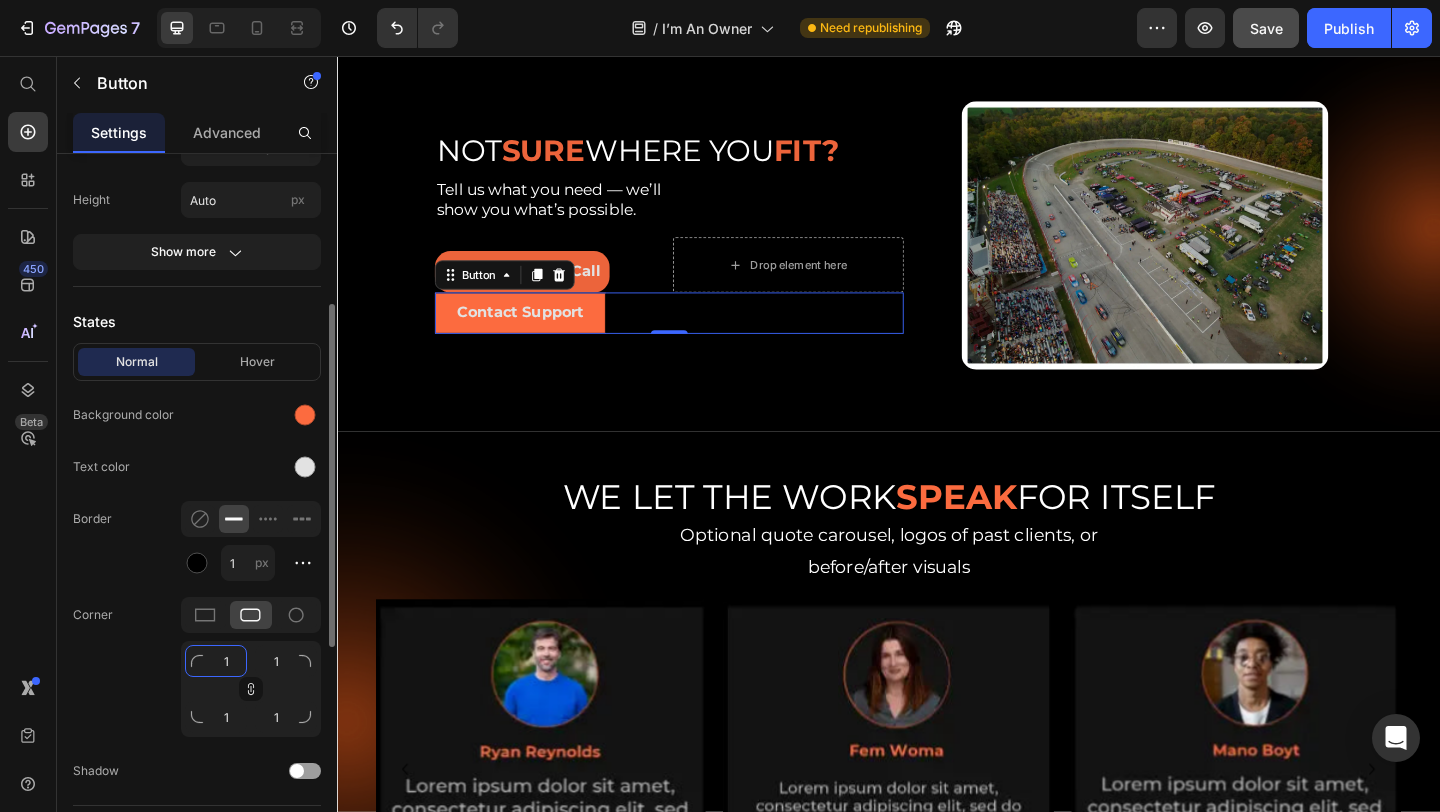 type on "15" 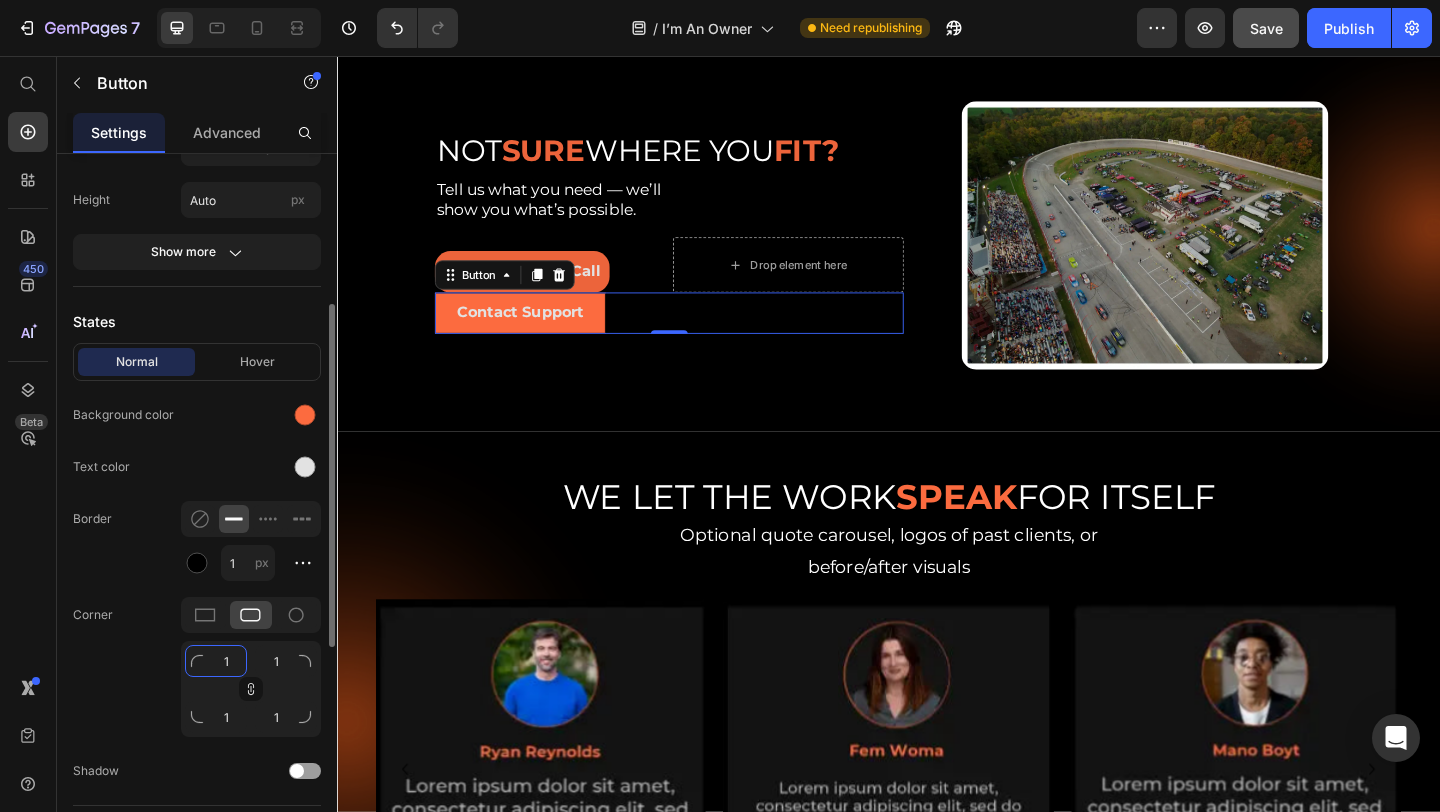 type on "15" 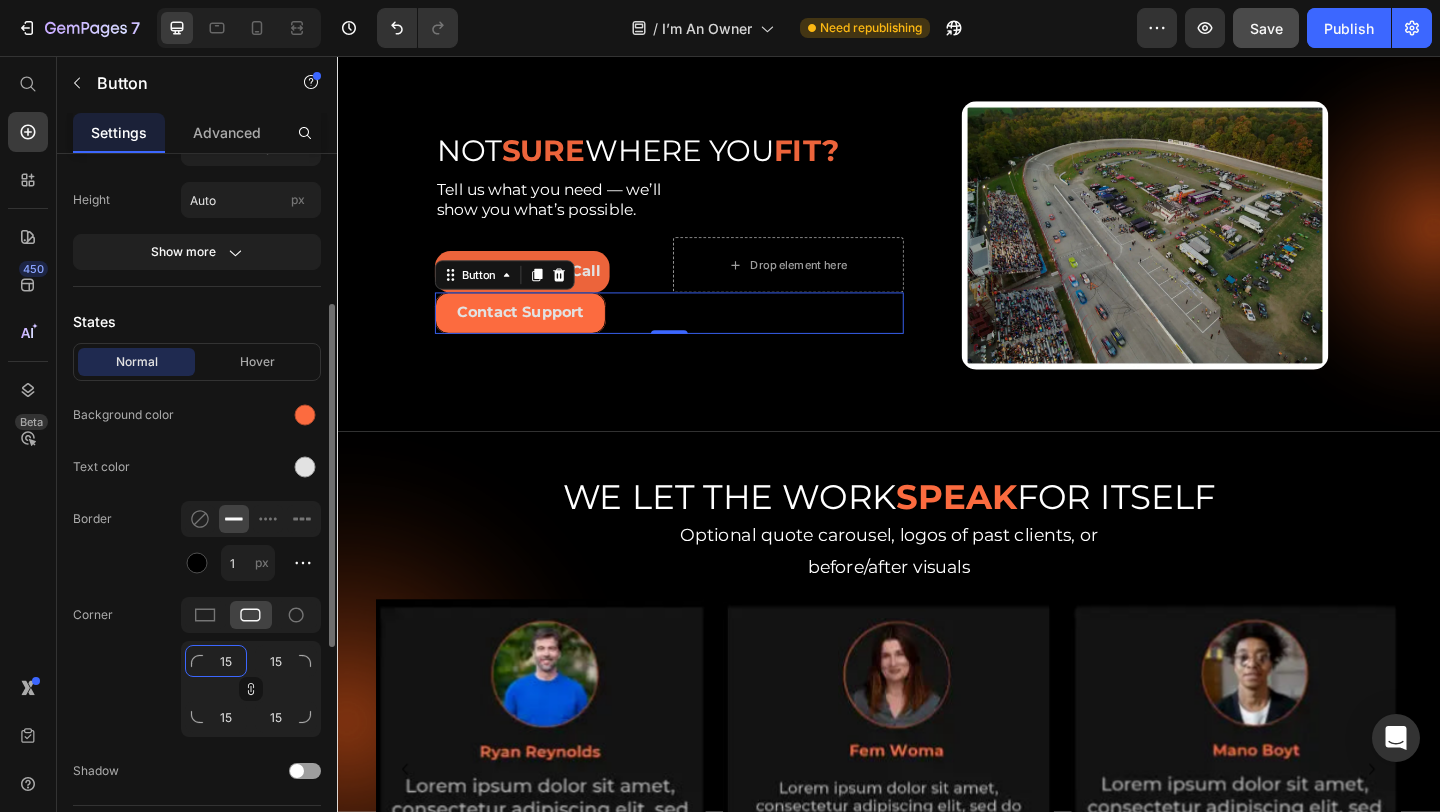 type on "1" 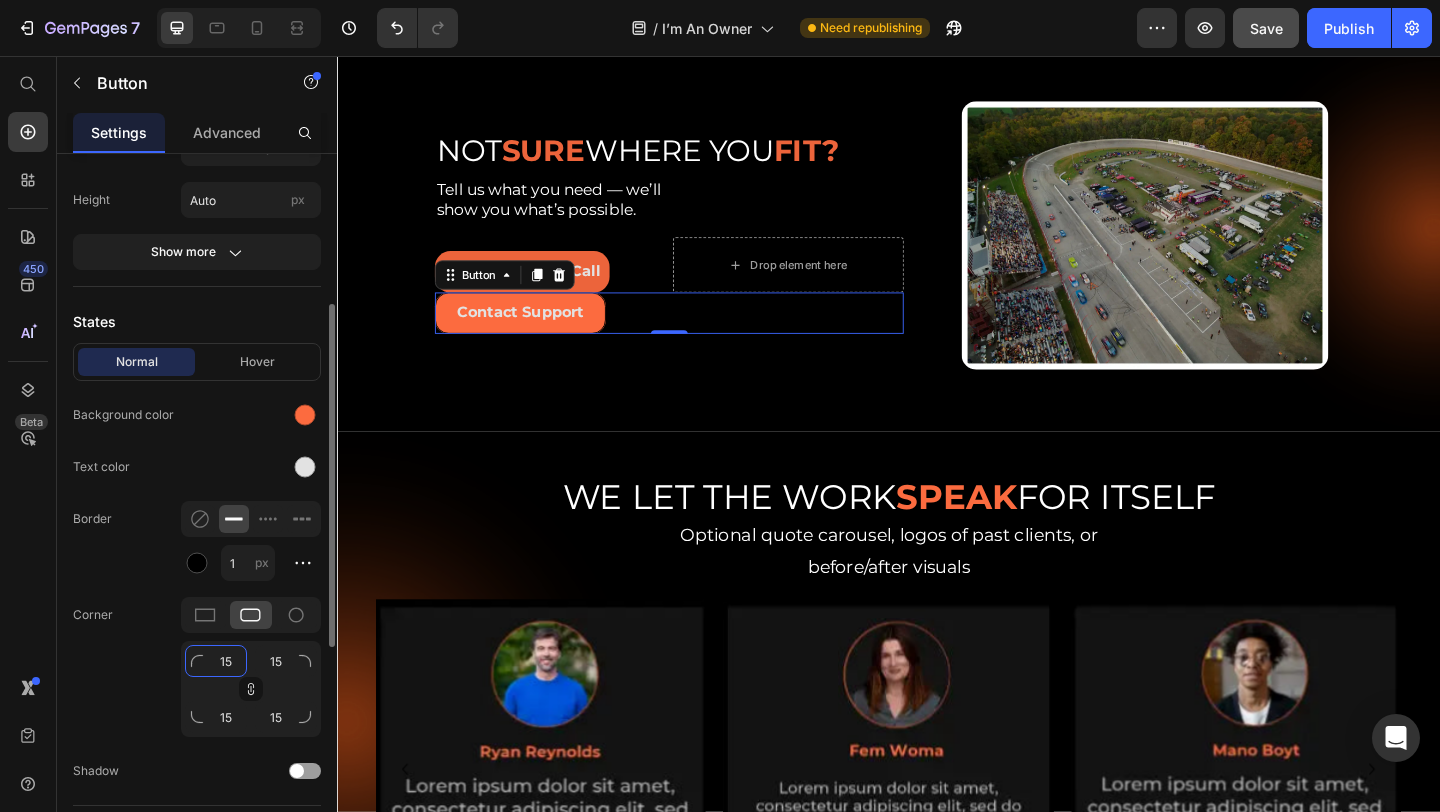 type on "1" 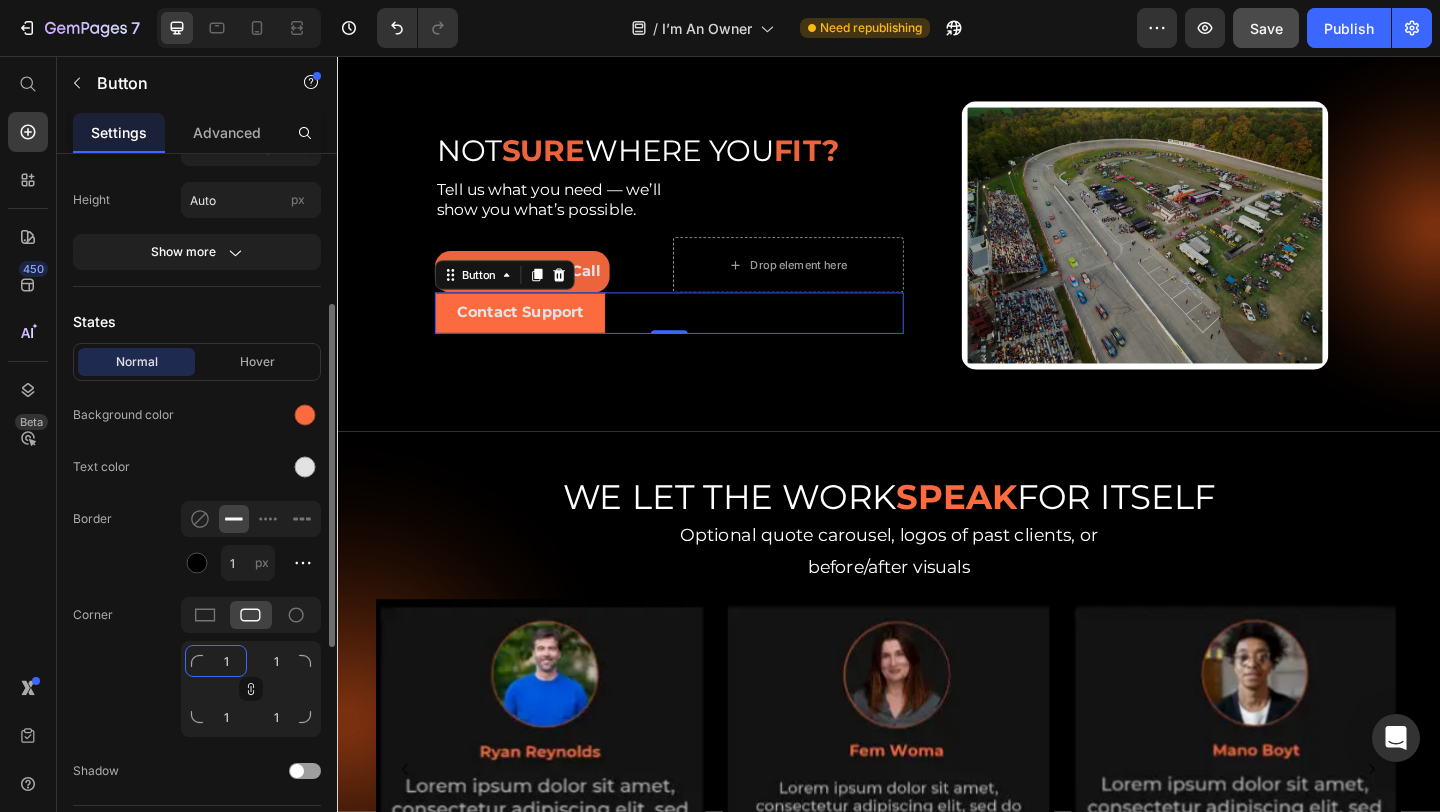 type on "13" 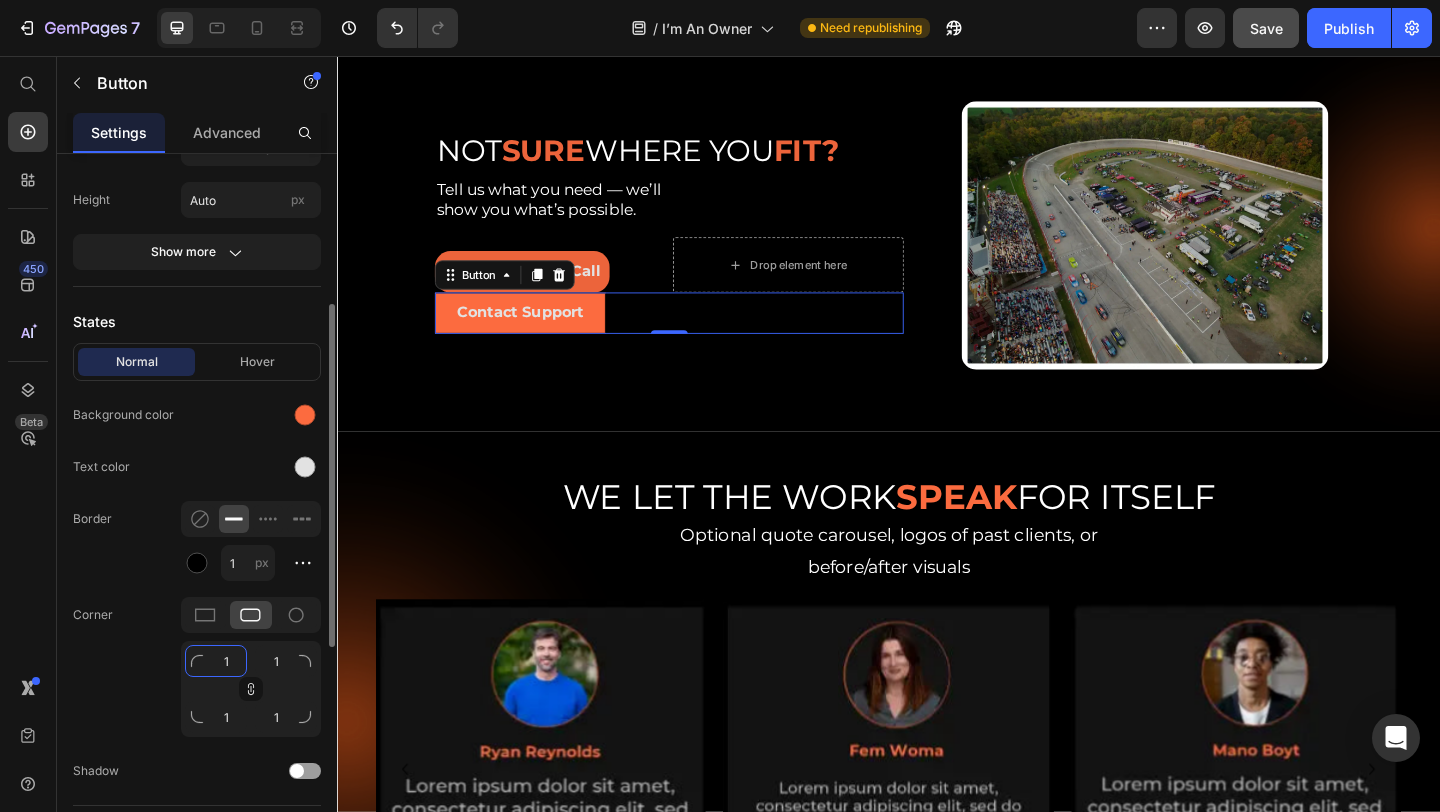 type on "13" 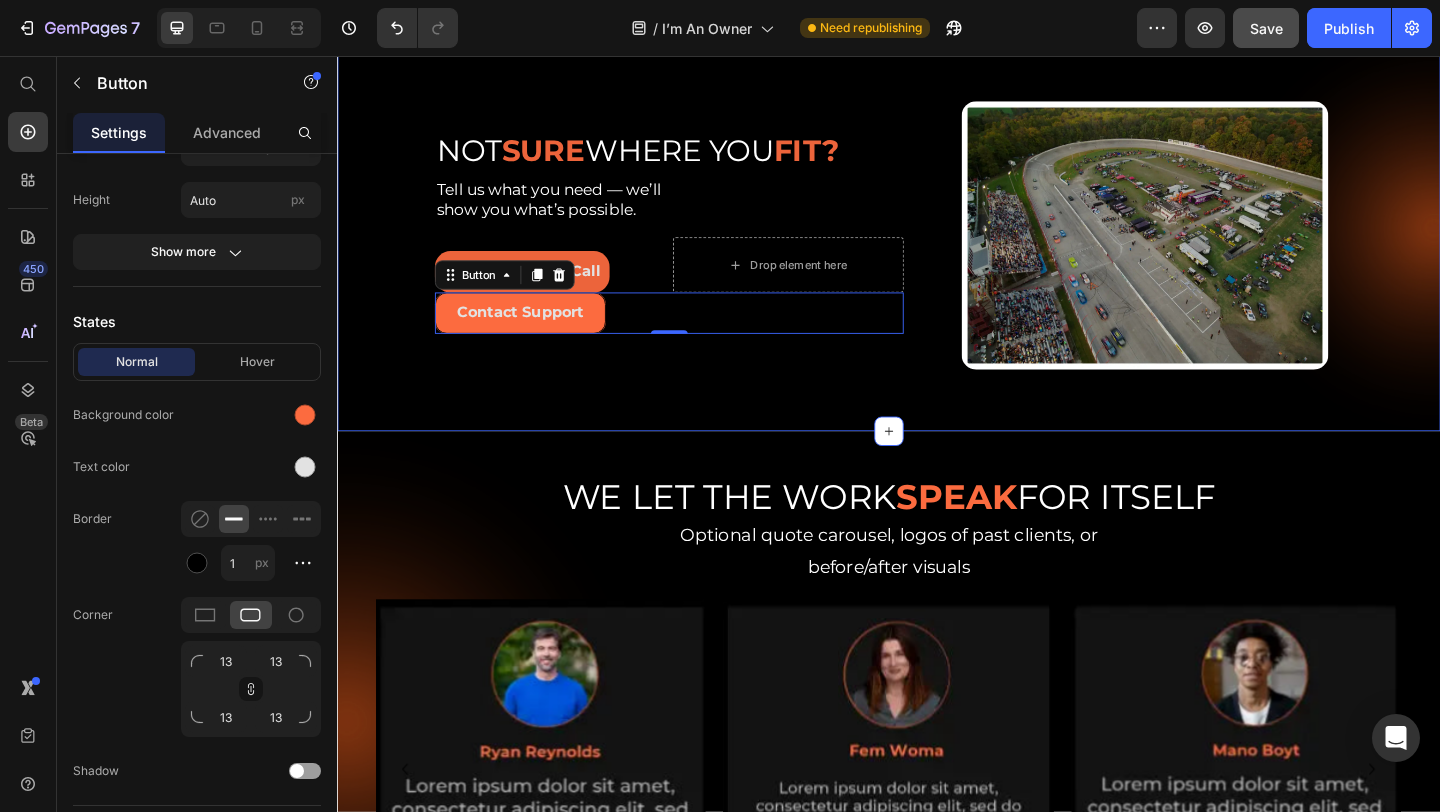 click on "NOT  SURE  WHERE YOU  FIT? Heading Tell us what you need — we’ll show you what’s possible. Text Block Book a Strategy Call Button
Drop element here Row Contact Support Button   0 Image Row" at bounding box center (937, 242) 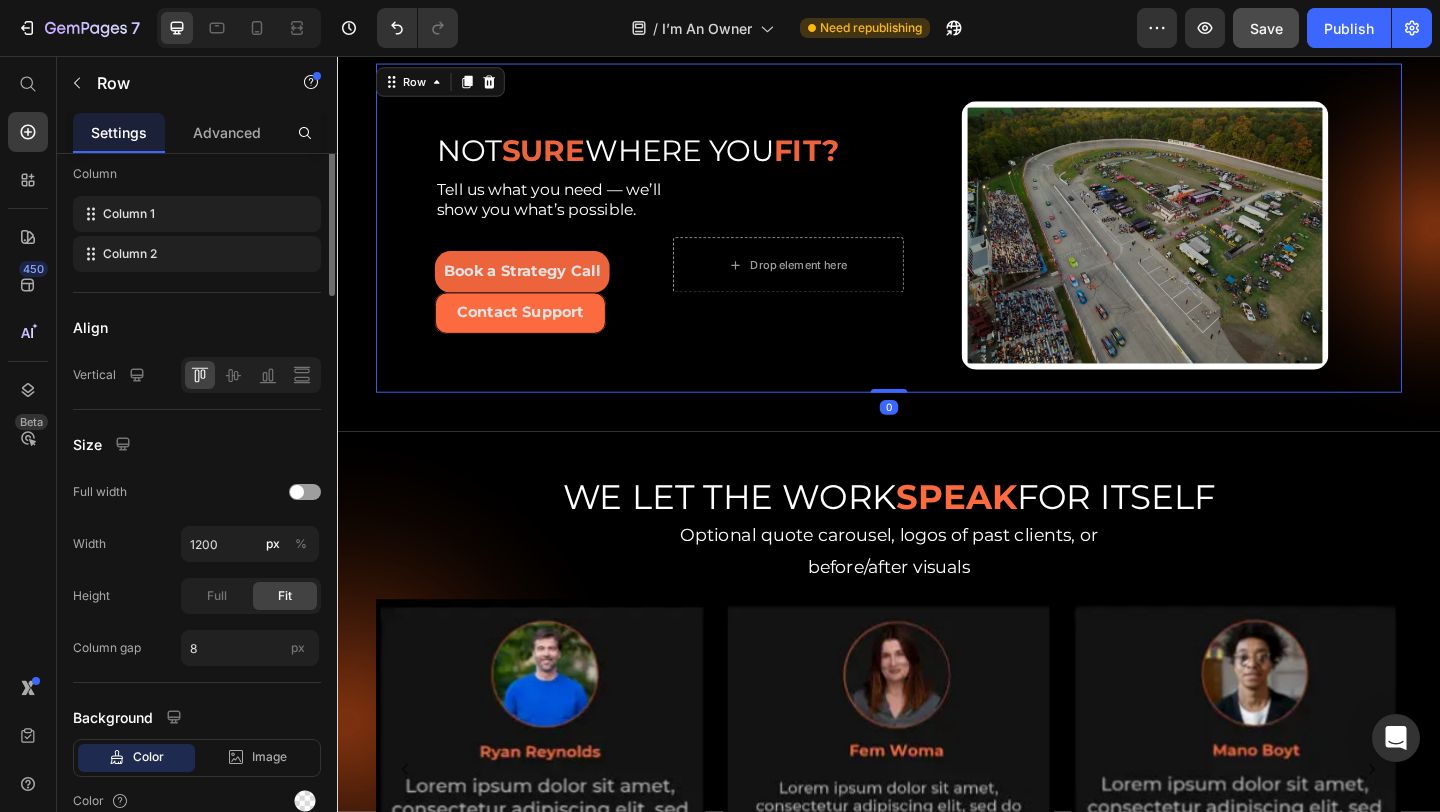 scroll, scrollTop: 0, scrollLeft: 0, axis: both 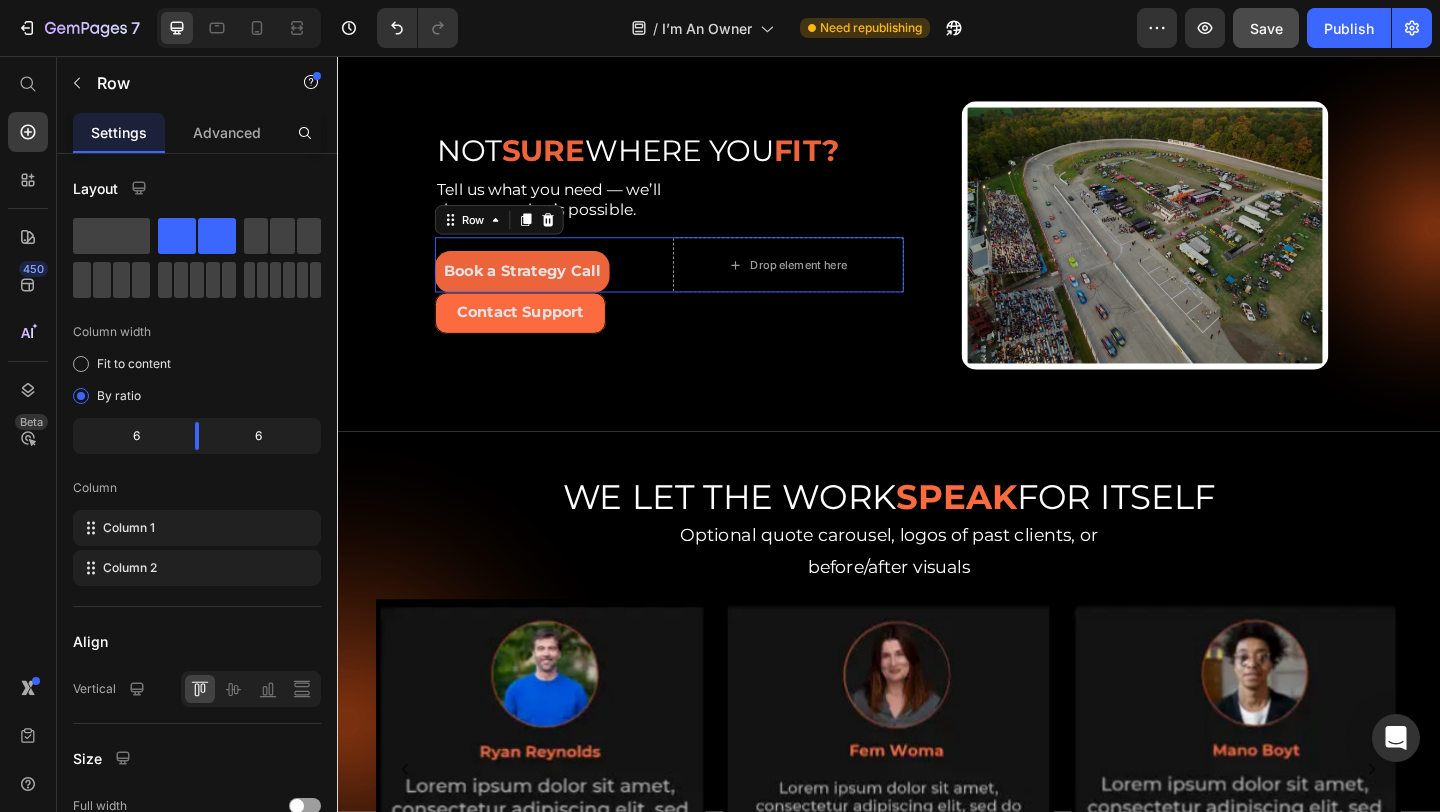 click on "Book a Strategy Call Button
Drop element here Row   0" at bounding box center (698, 283) 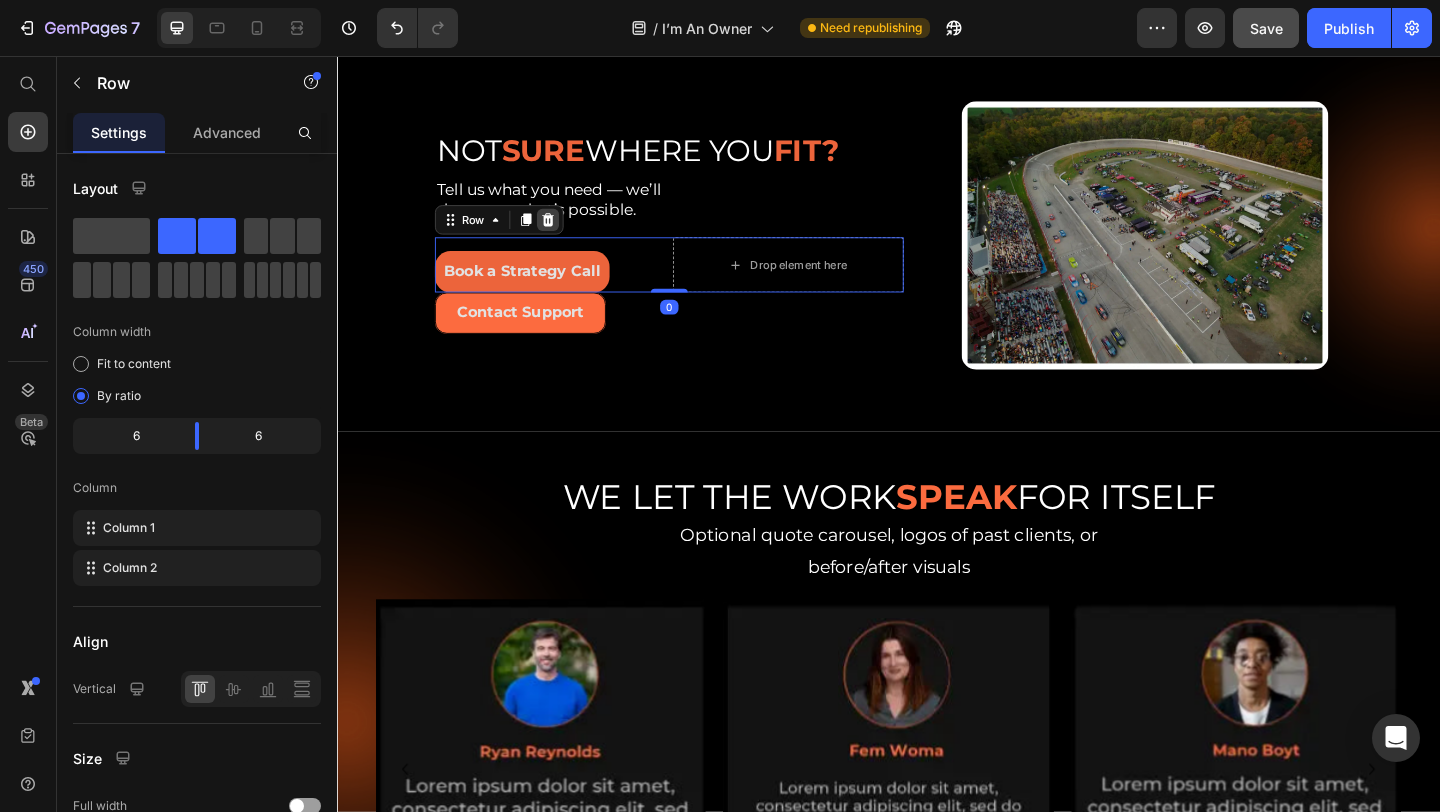 click 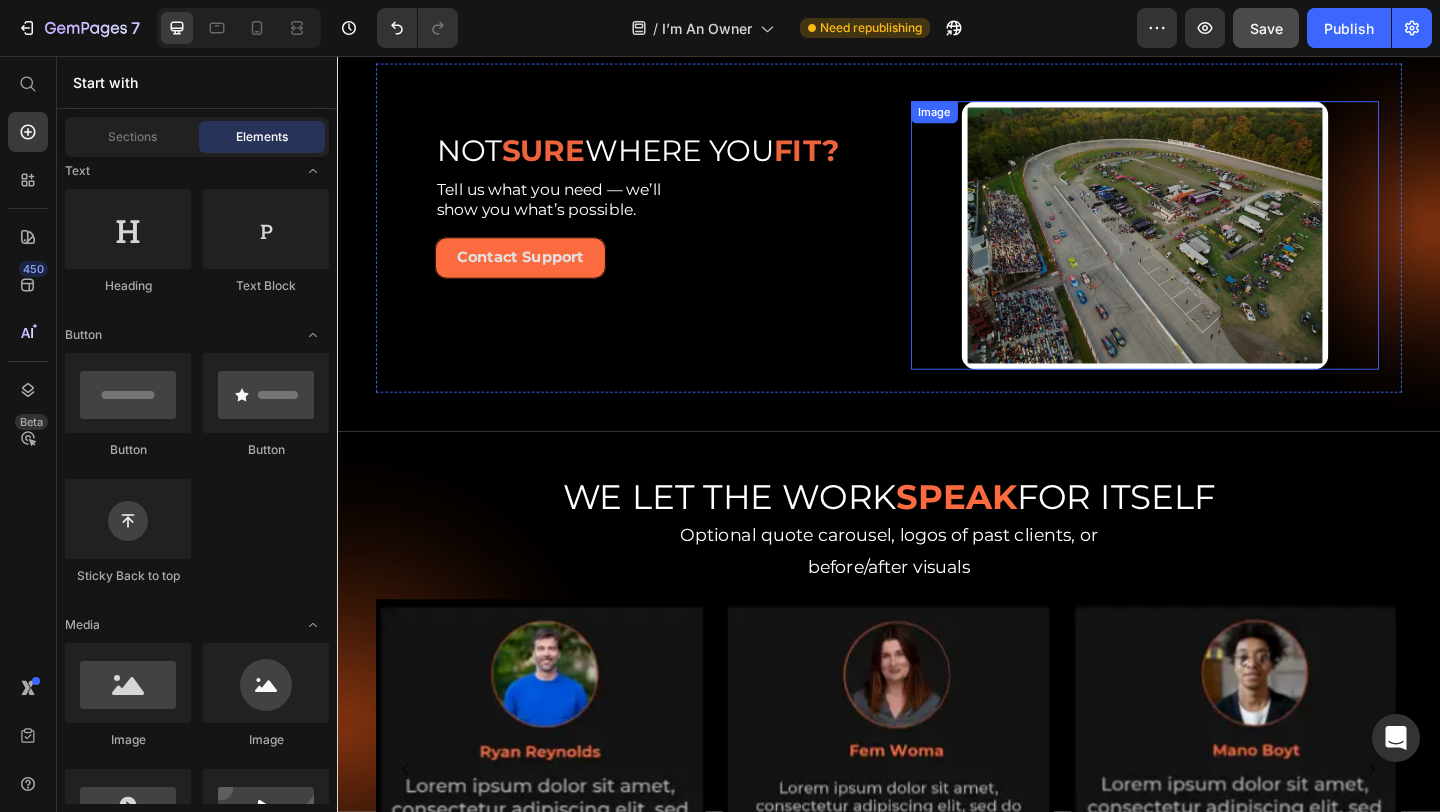 click at bounding box center [1216, 250] 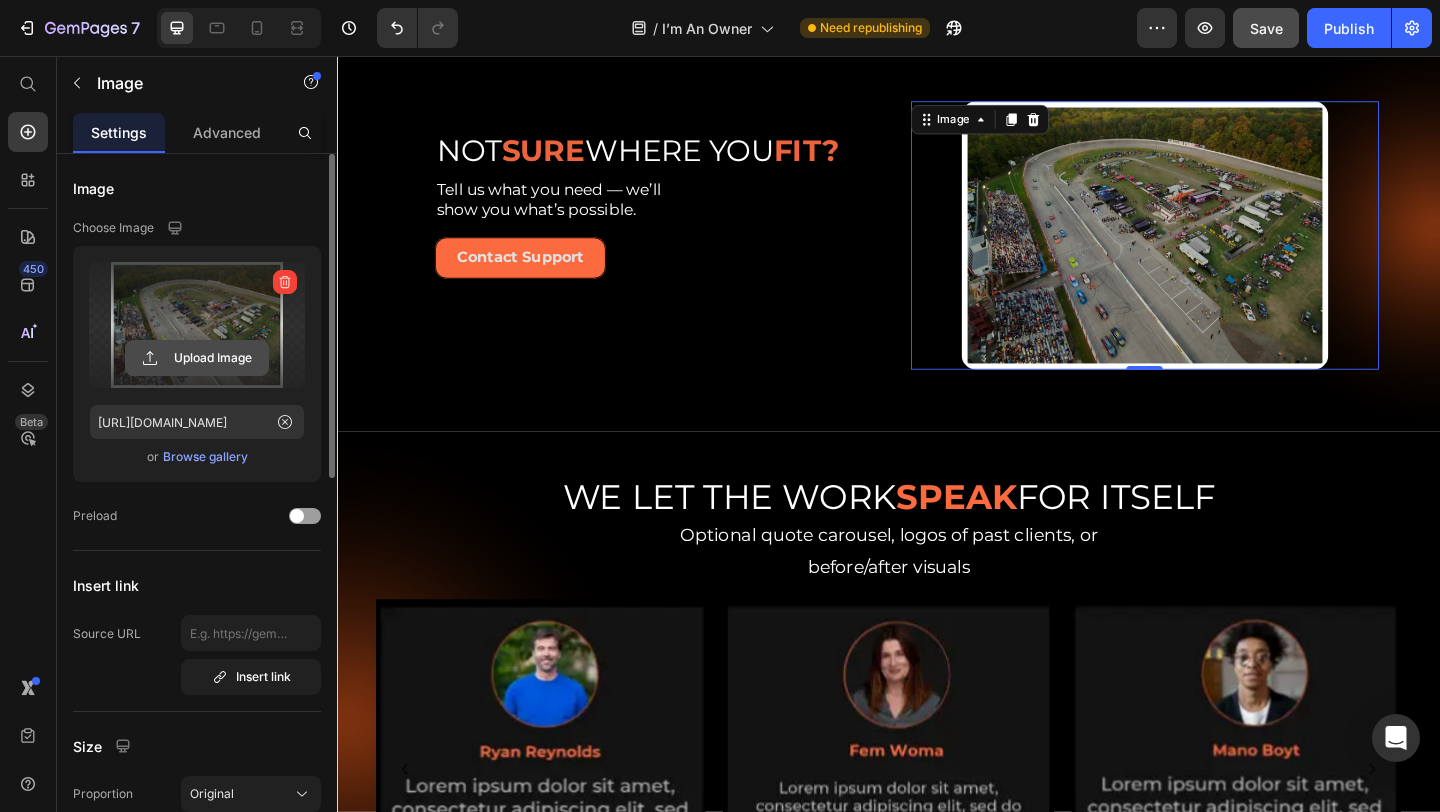 click 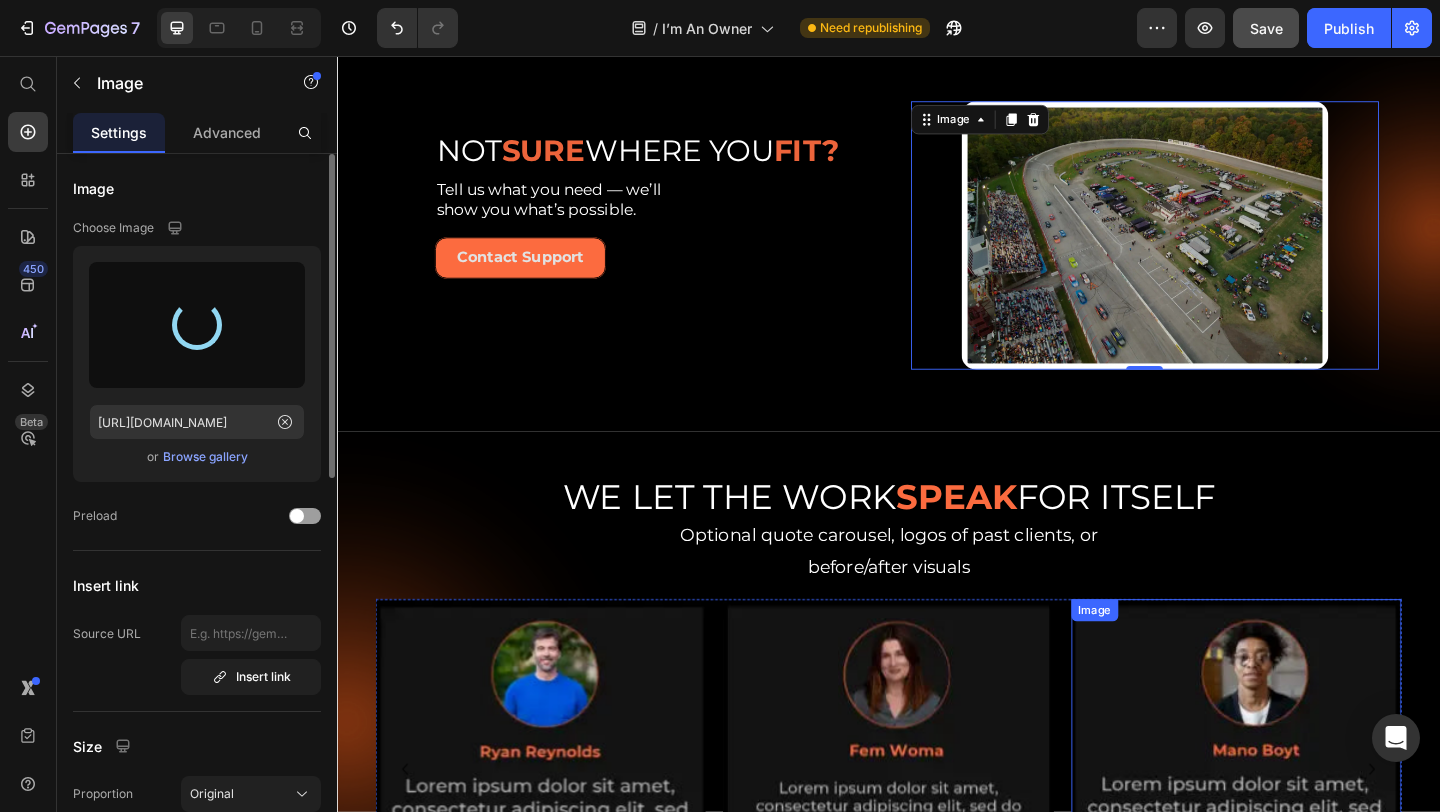 type on "https://cdn.shopify.com/s/files/1/0729/3576/8121/files/gempages_570691378619614432-3828c40b-b1f5-4f1d-b7e2-6995b90aa45f.png" 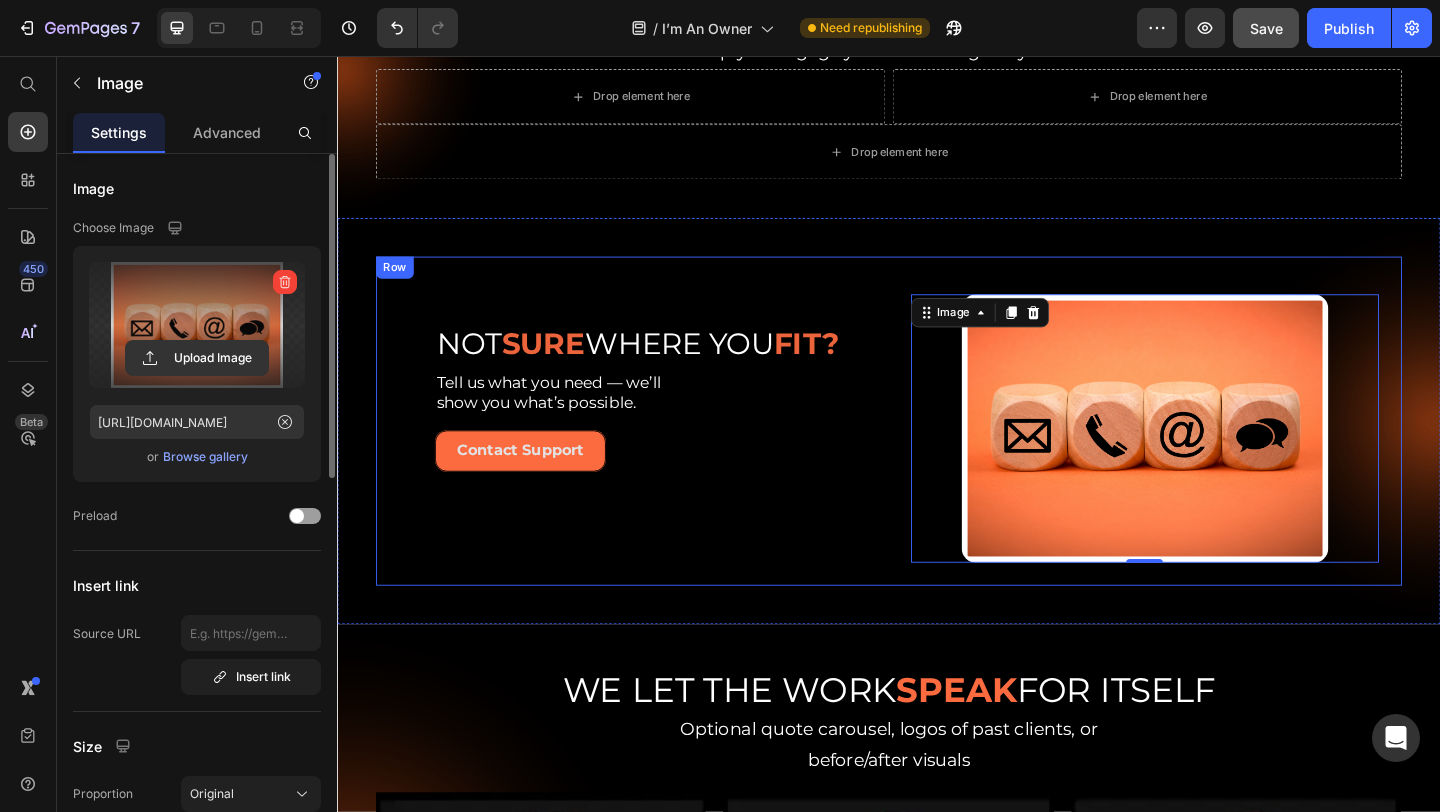 scroll, scrollTop: 0, scrollLeft: 0, axis: both 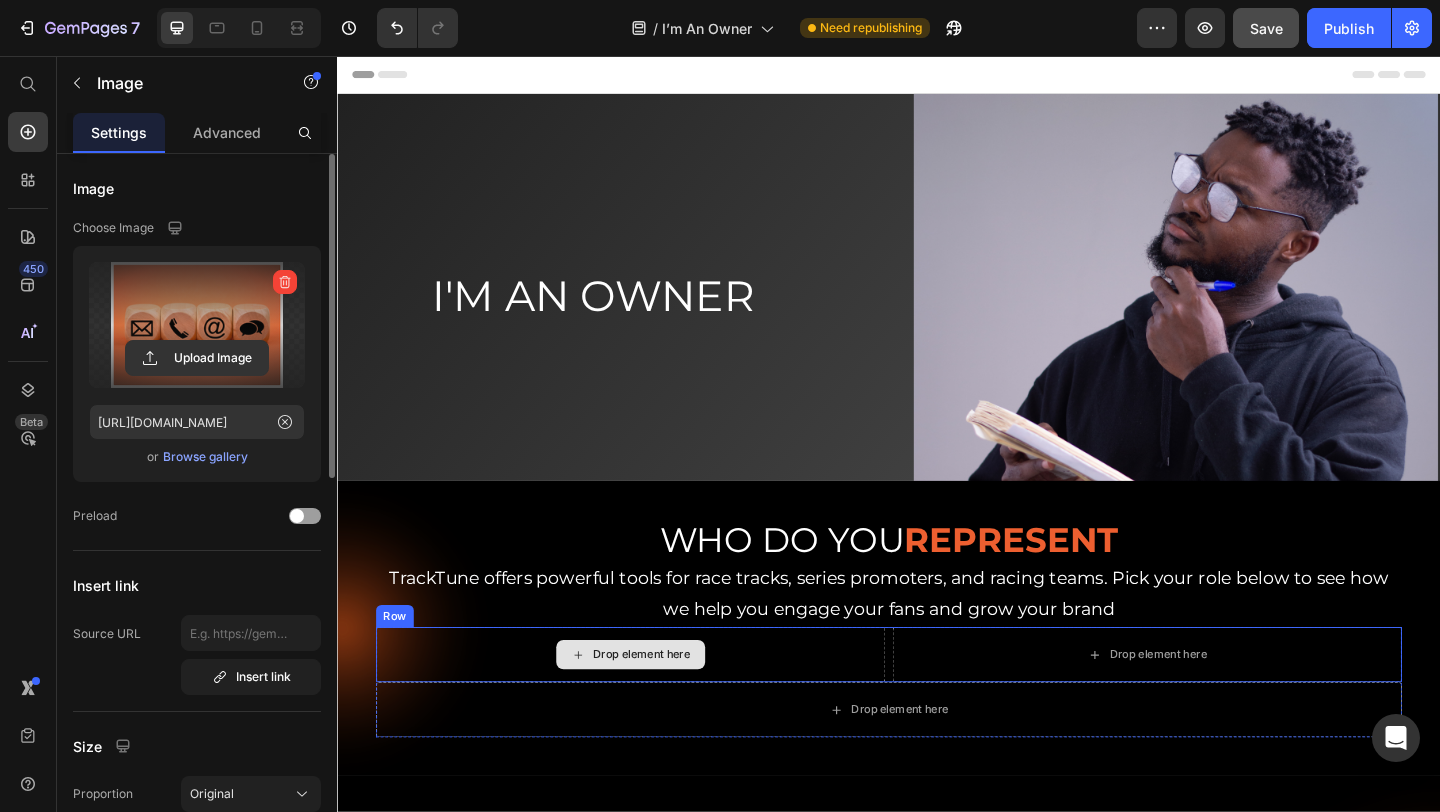 click on "Drop element here" at bounding box center (656, 707) 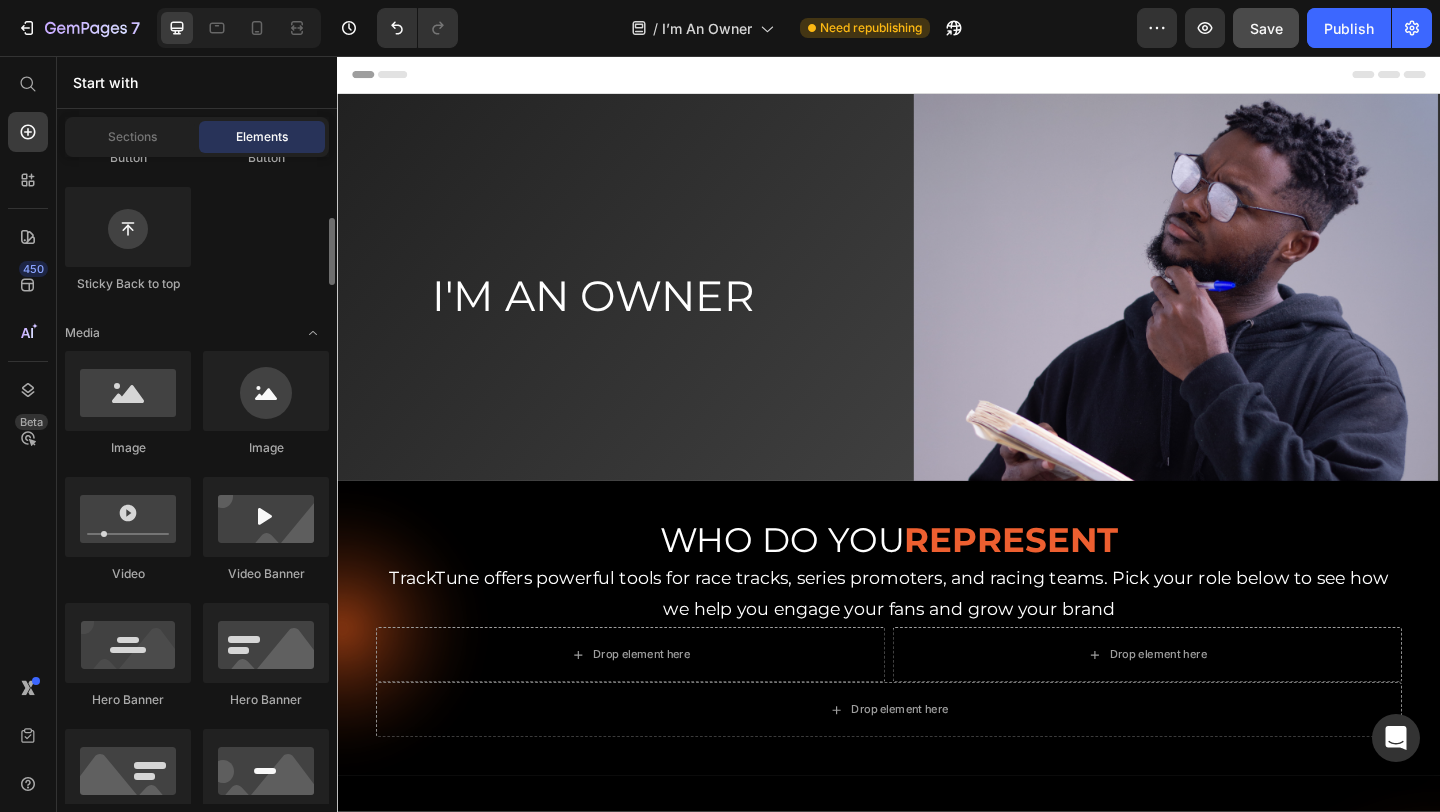 scroll, scrollTop: 596, scrollLeft: 0, axis: vertical 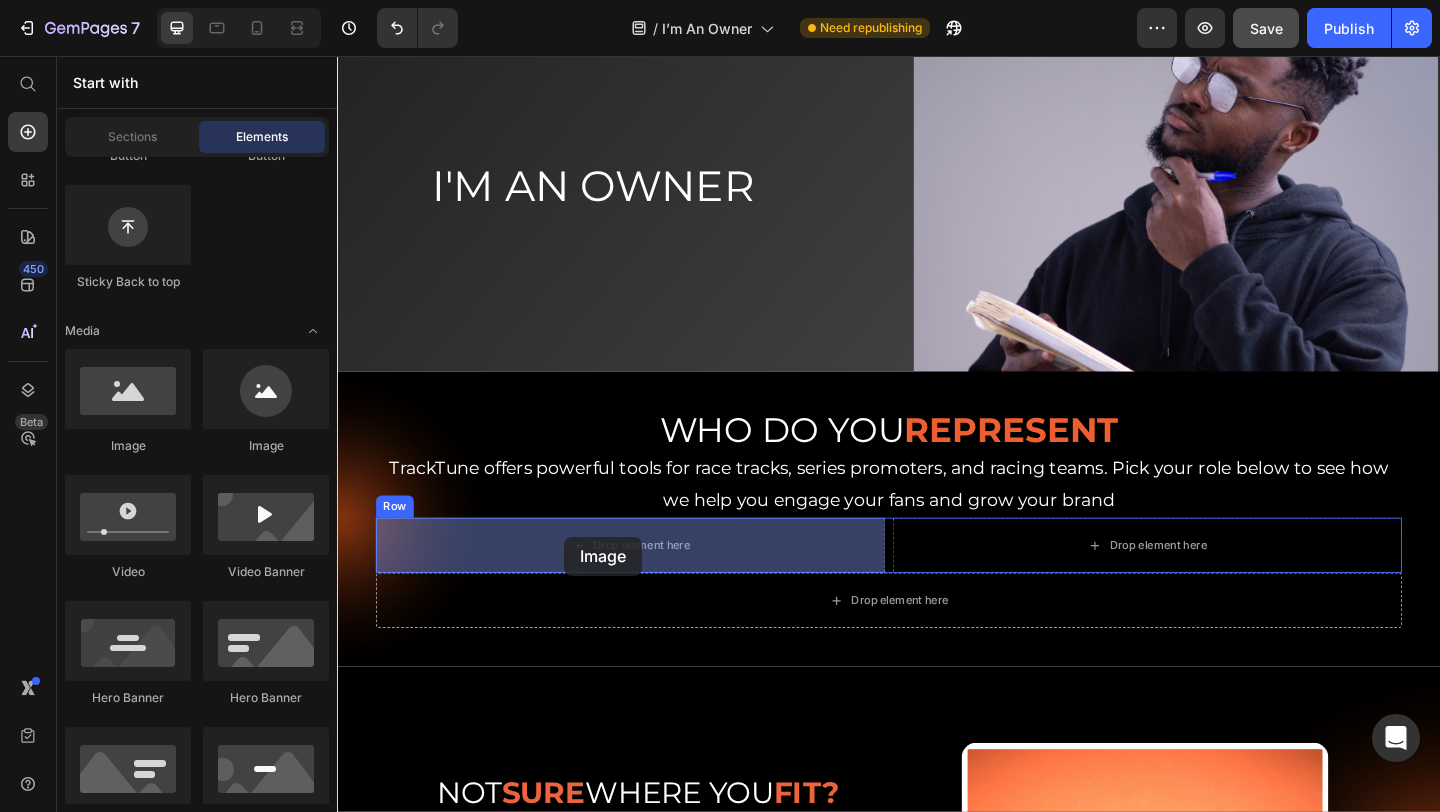 drag, startPoint x: 485, startPoint y: 452, endPoint x: 584, endPoint y: 579, distance: 161.02795 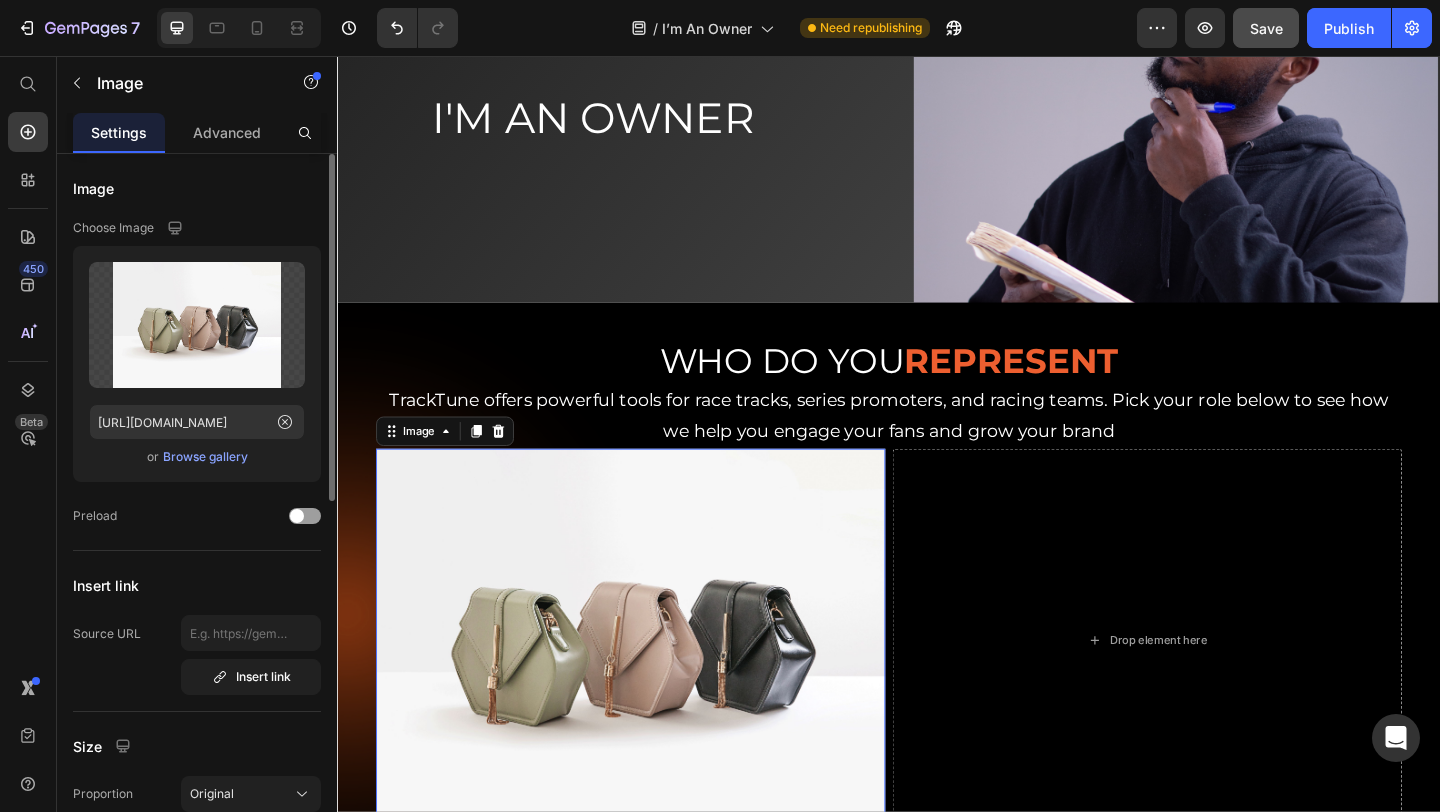 scroll, scrollTop: 445, scrollLeft: 0, axis: vertical 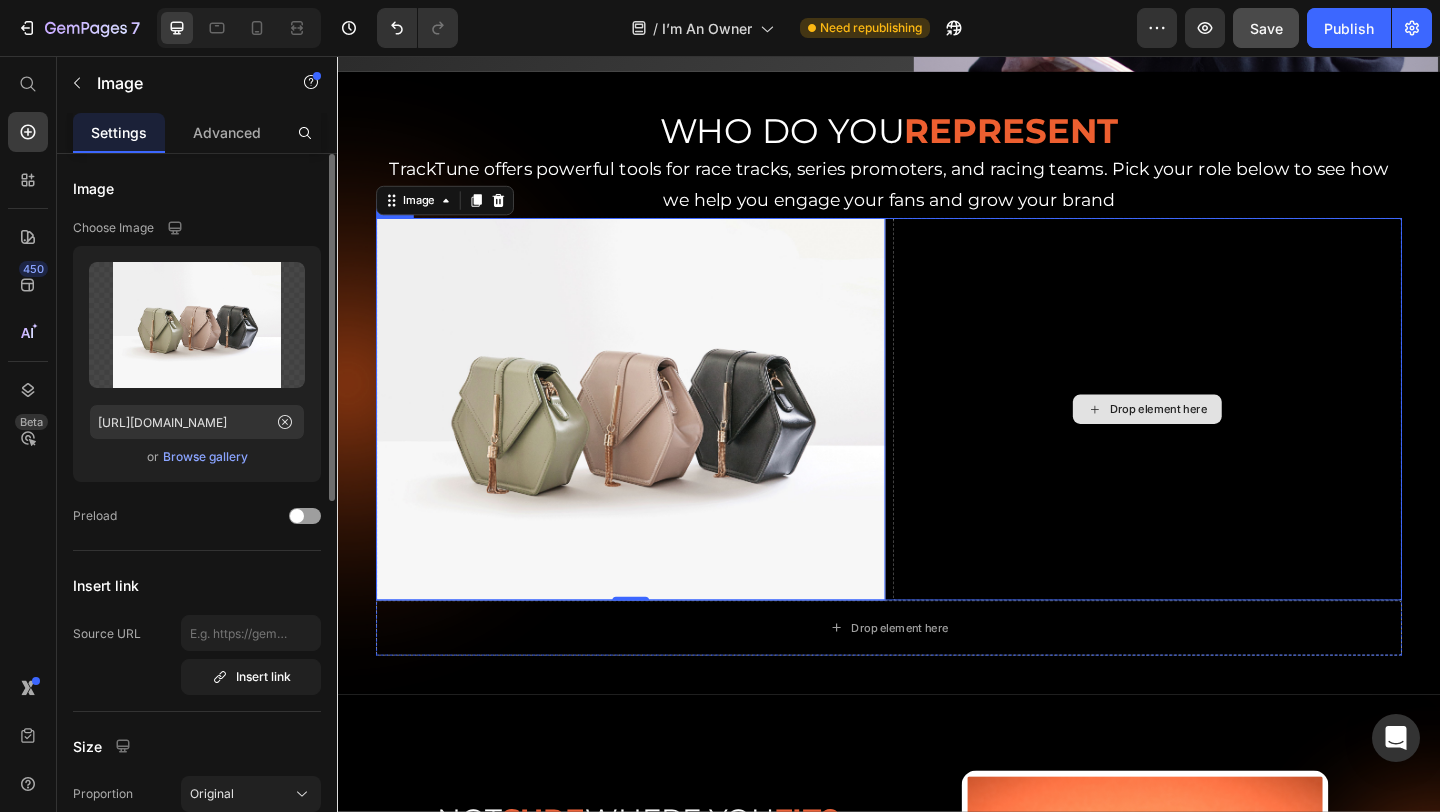 click on "Drop element here" at bounding box center [1218, 440] 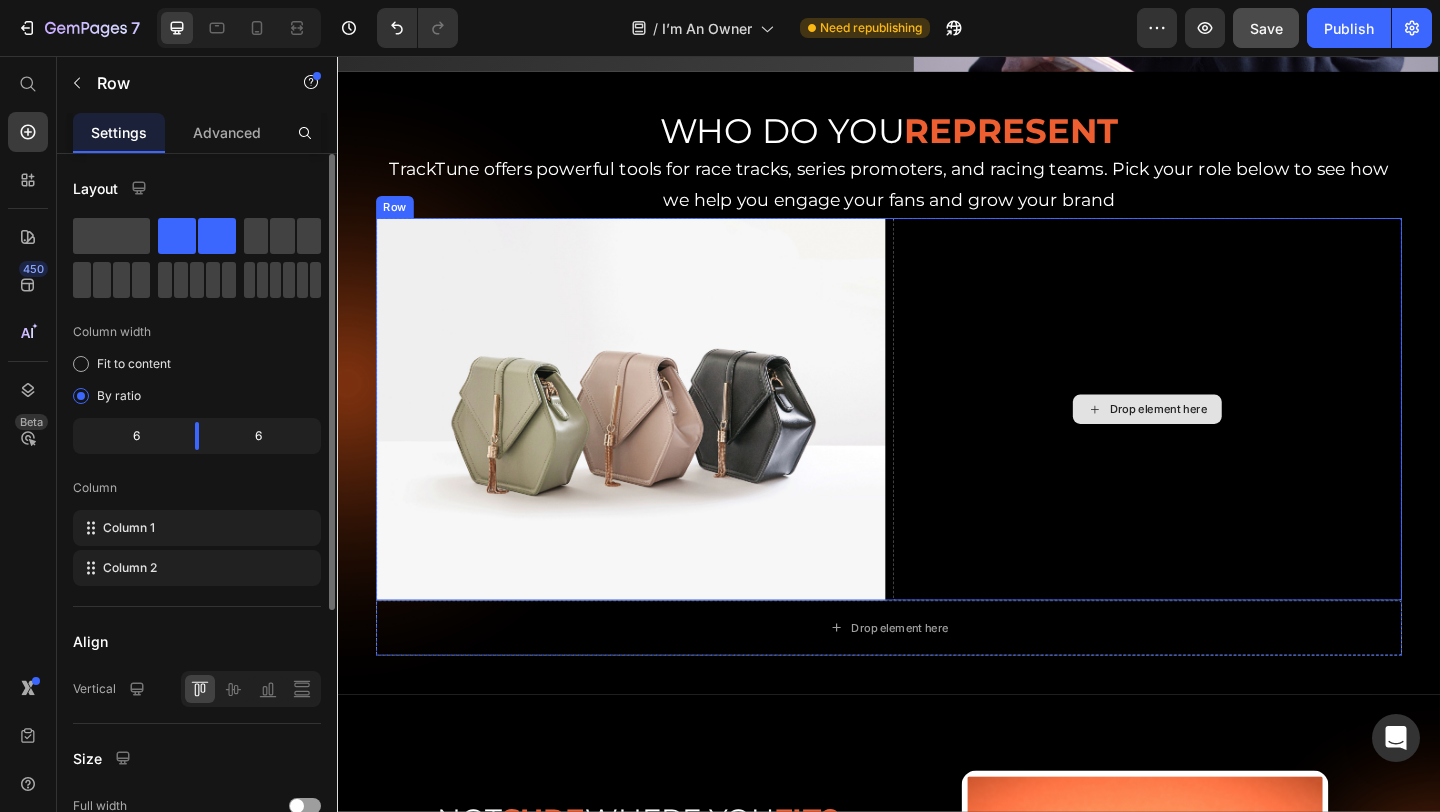 click on "Drop element here" at bounding box center (1218, 440) 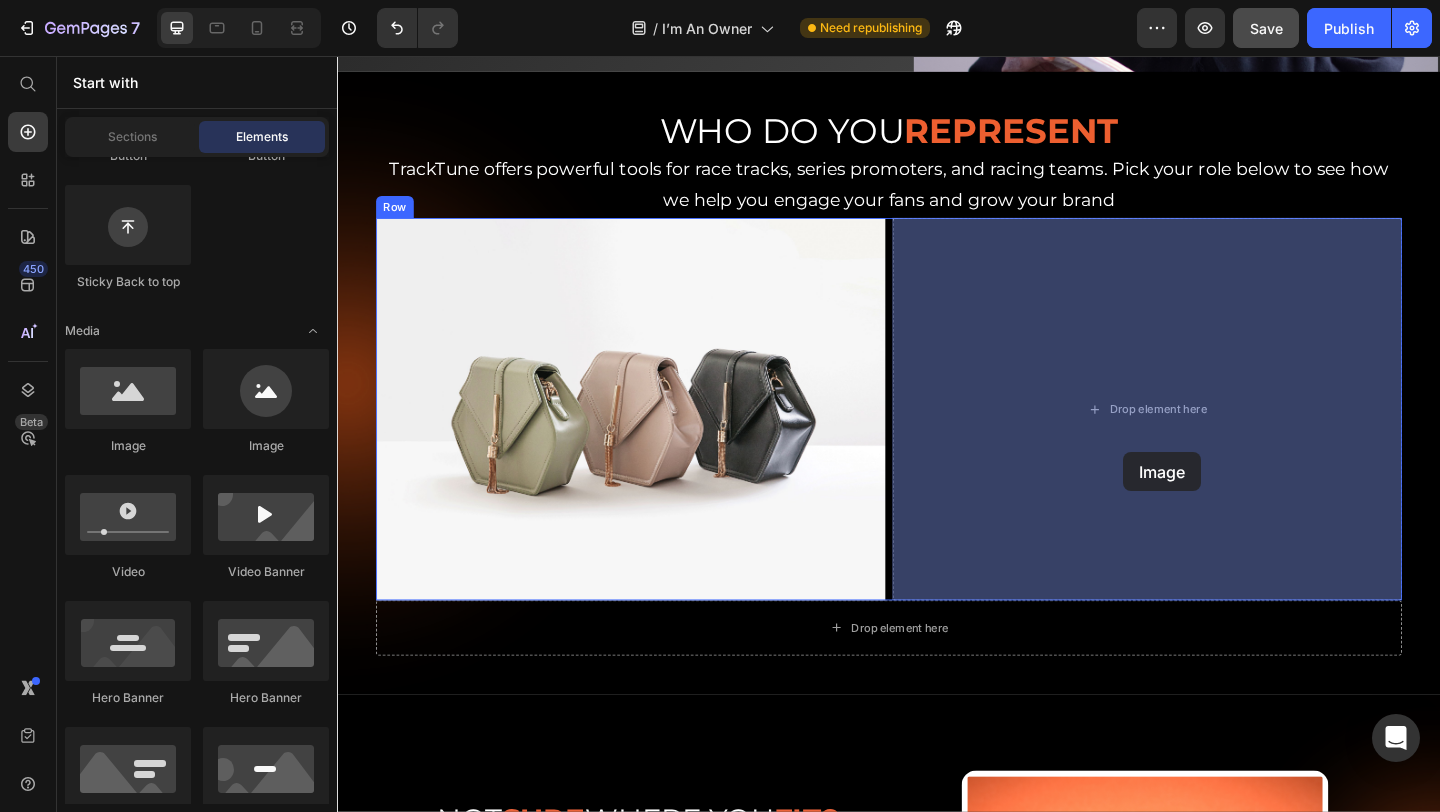 drag, startPoint x: 449, startPoint y: 454, endPoint x: 1192, endPoint y: 487, distance: 743.7325 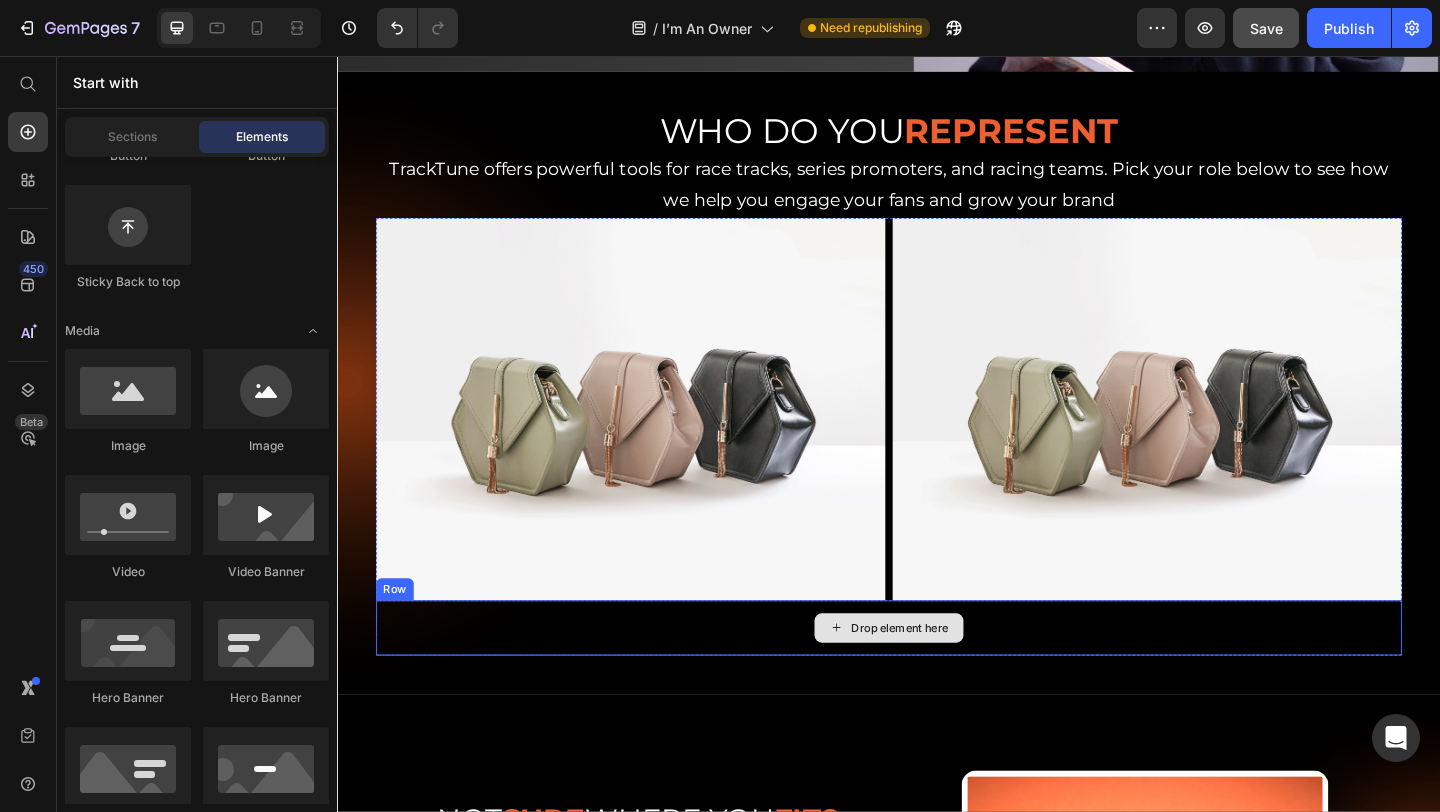 click on "Drop element here" at bounding box center [949, 678] 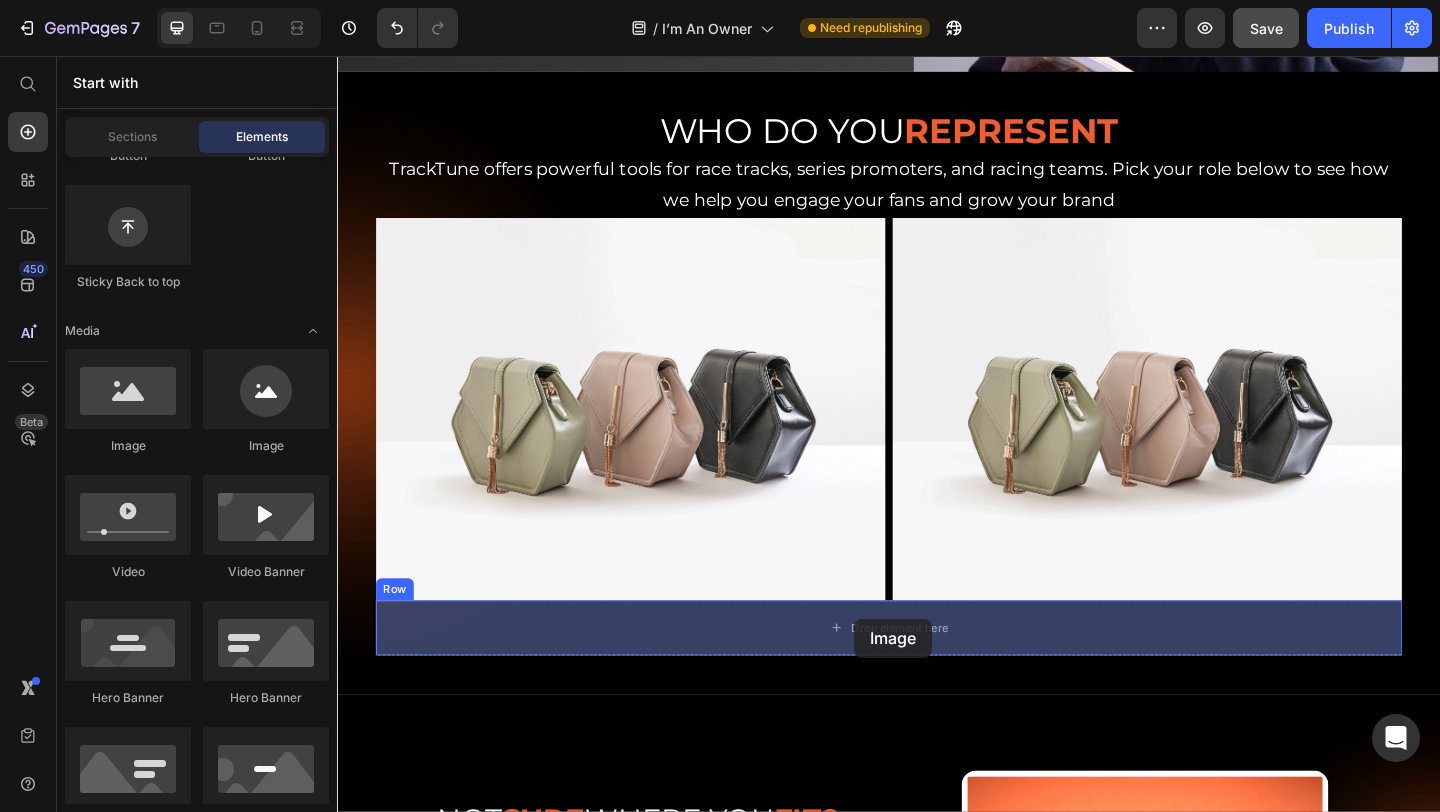 drag, startPoint x: 495, startPoint y: 437, endPoint x: 901, endPoint y: 668, distance: 467.11563 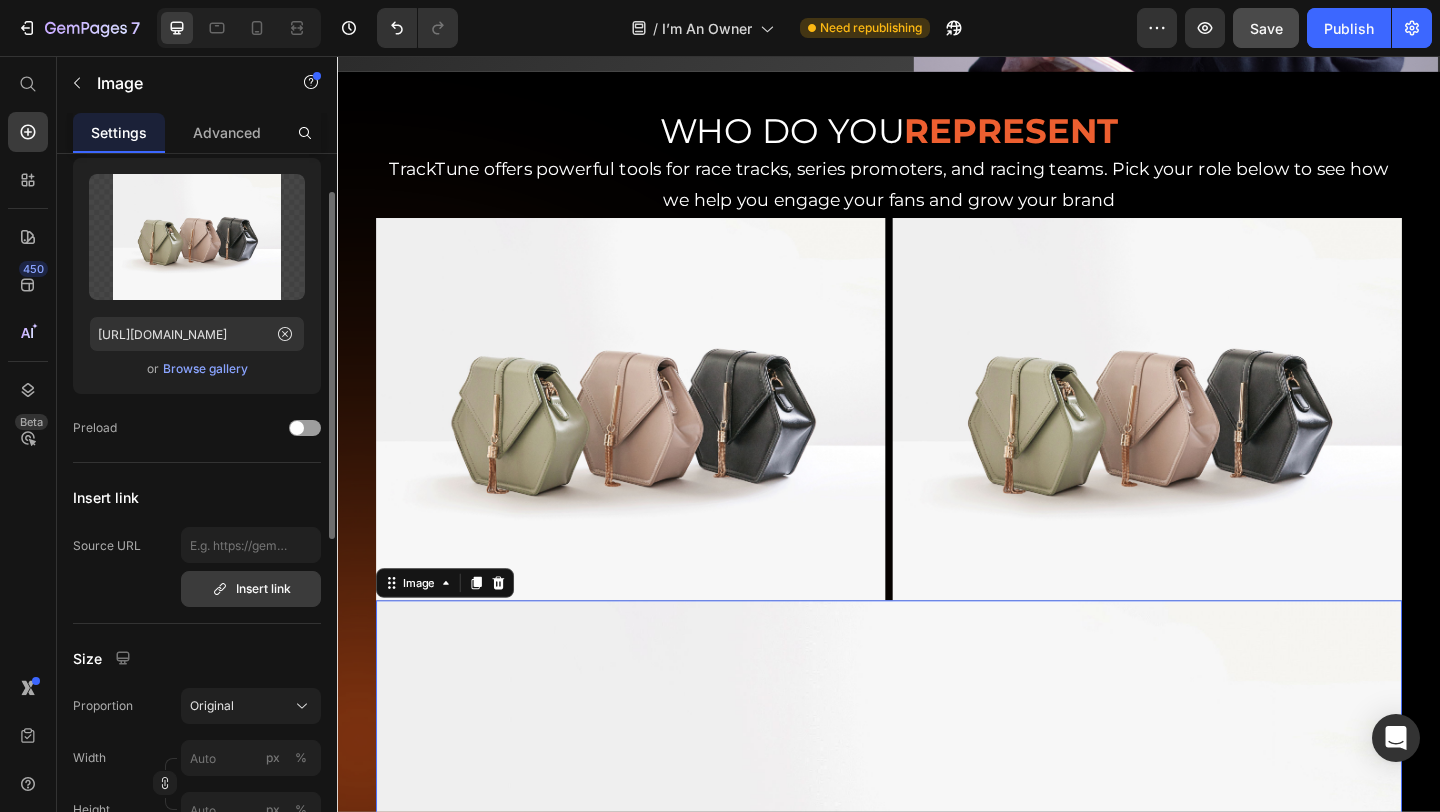 scroll, scrollTop: 96, scrollLeft: 0, axis: vertical 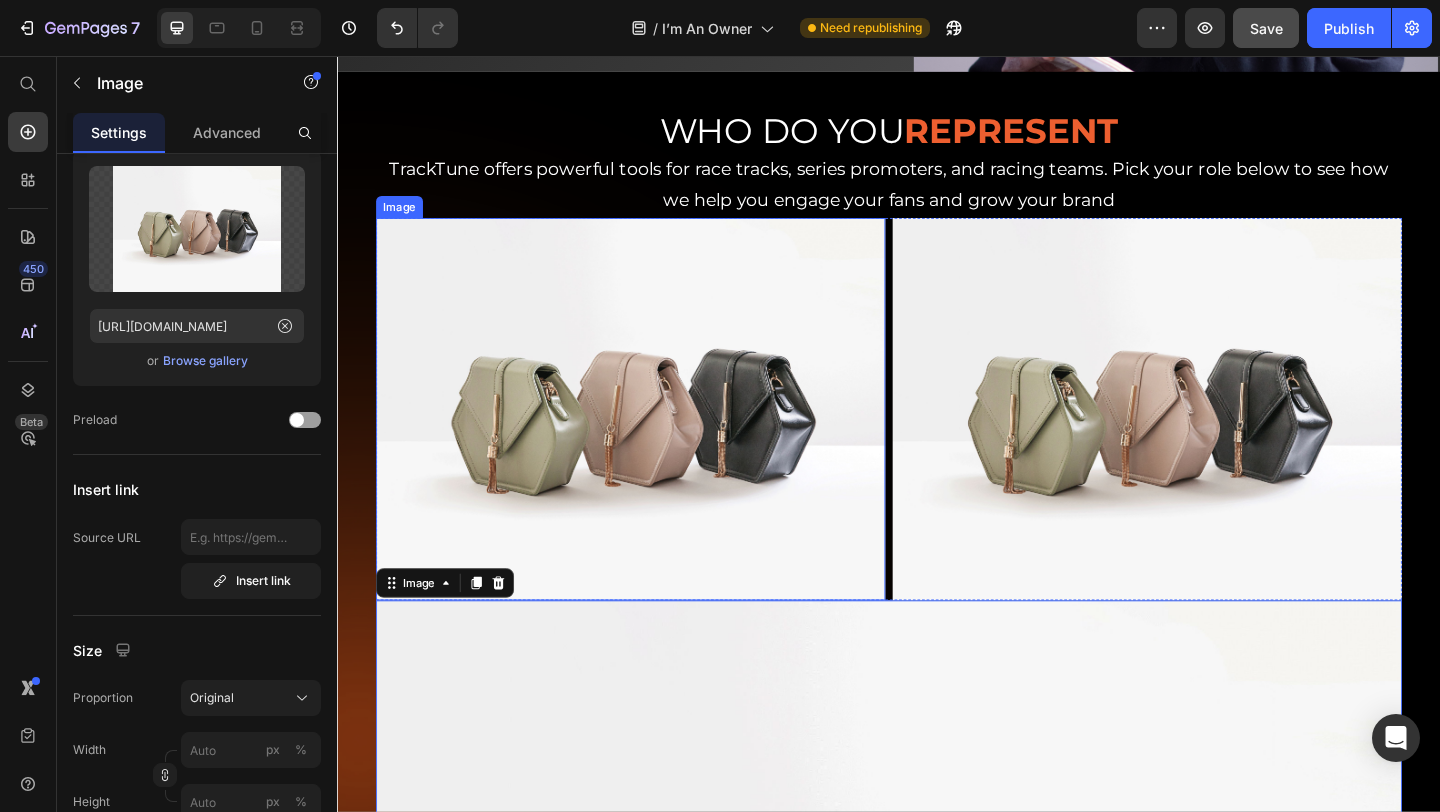 click at bounding box center (656, 440) 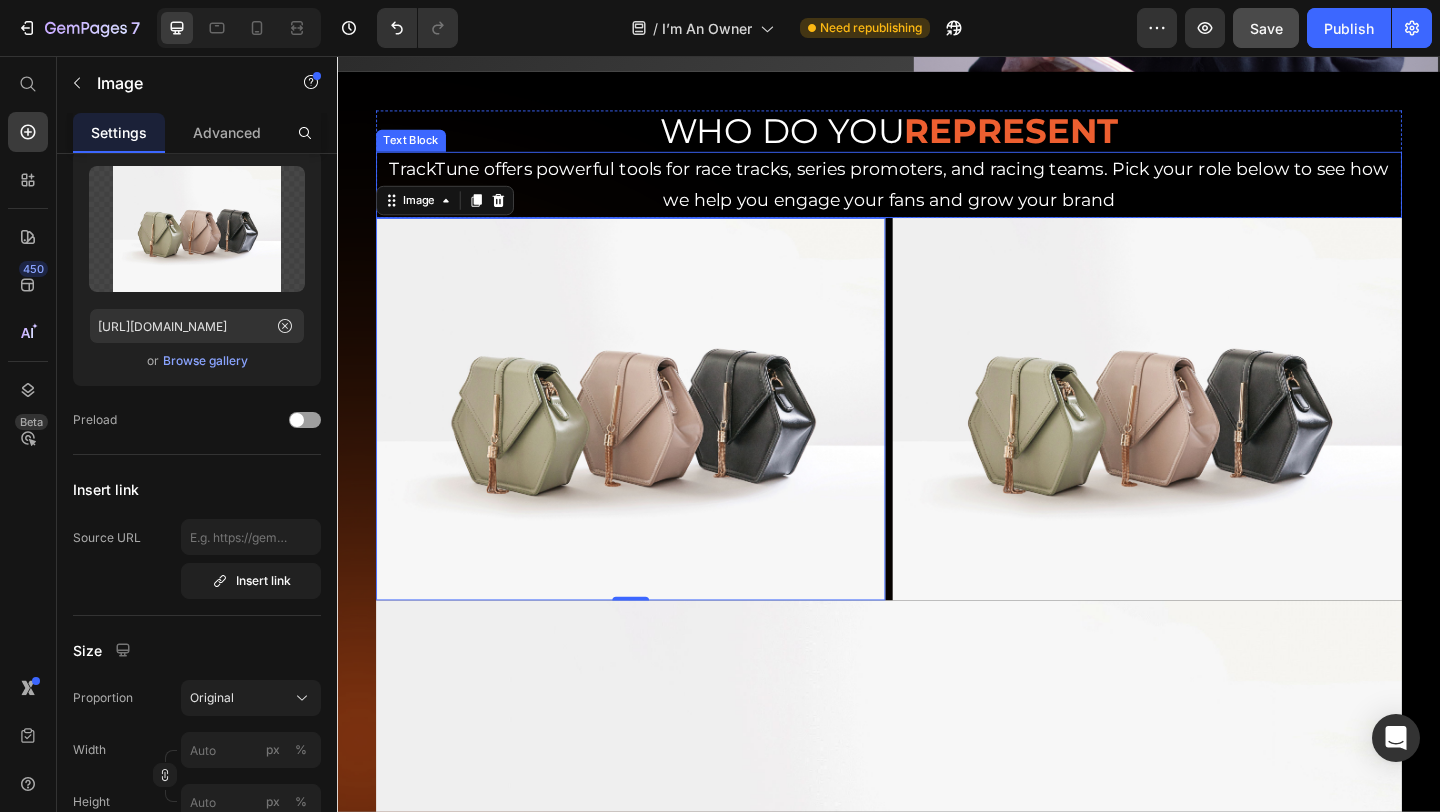 click on "TrackTune offers powerful tools for race tracks, series promoters, and racing teams. Pick your role below to see how we help you engage your fans and grow your brand" at bounding box center [937, 196] 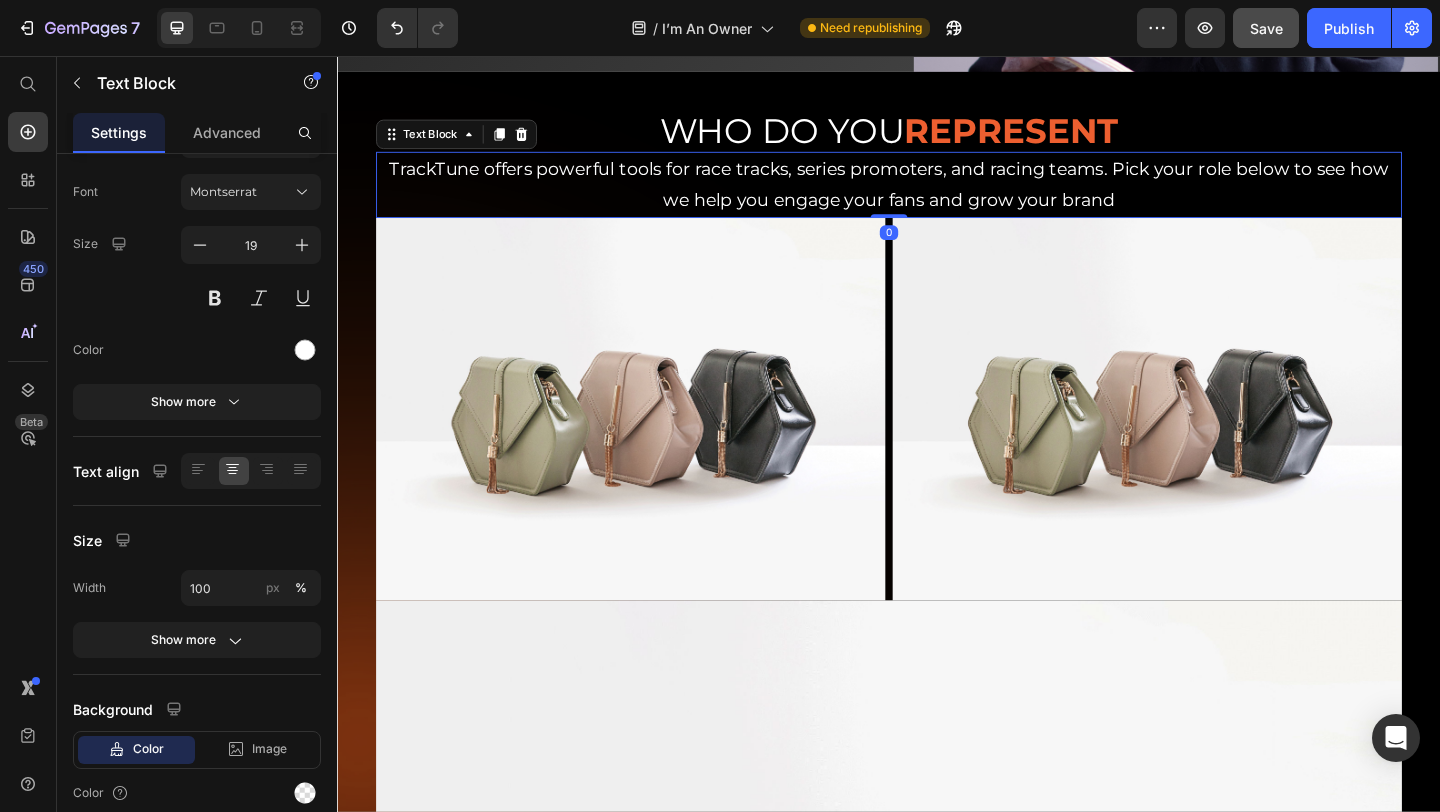 scroll, scrollTop: 0, scrollLeft: 0, axis: both 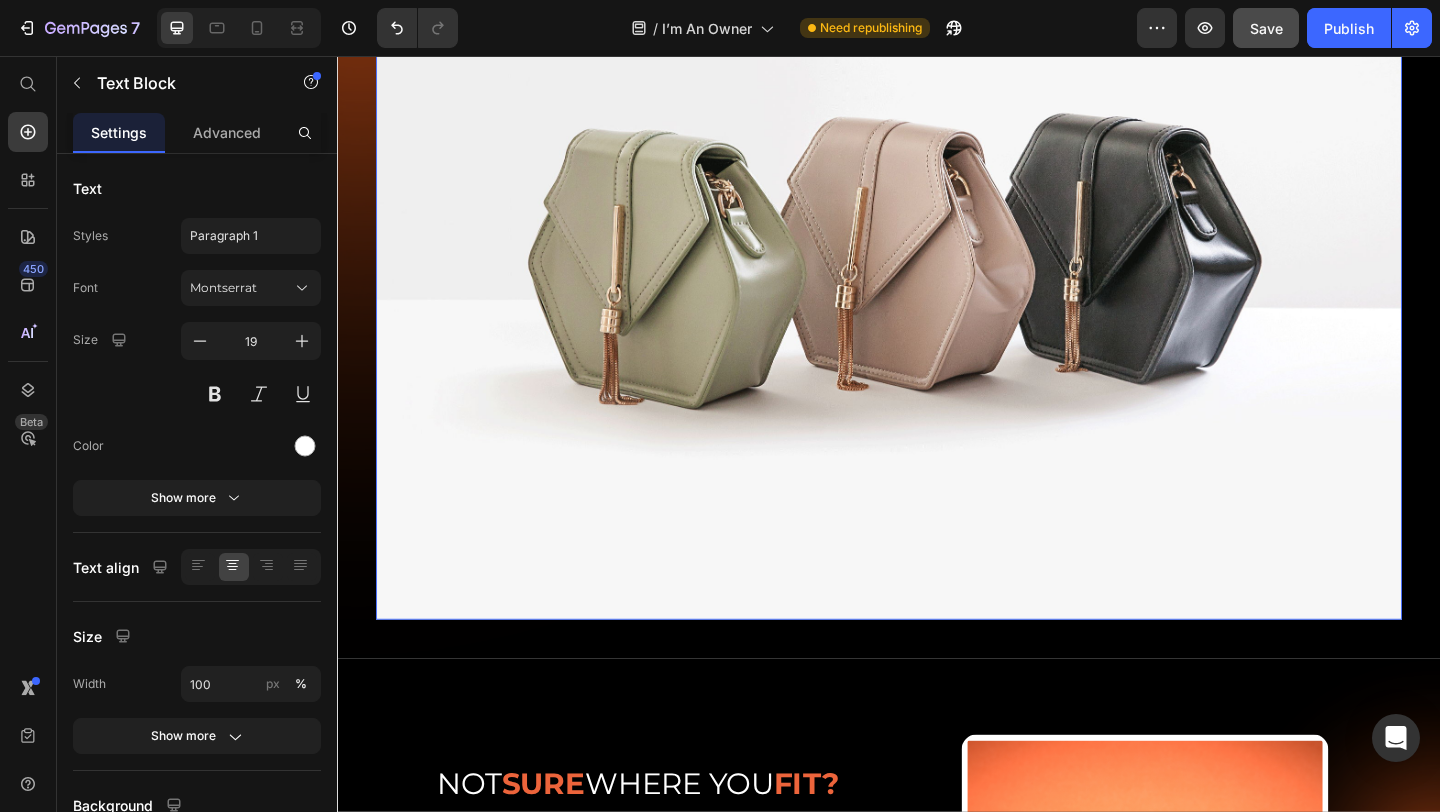 click at bounding box center (937, 250) 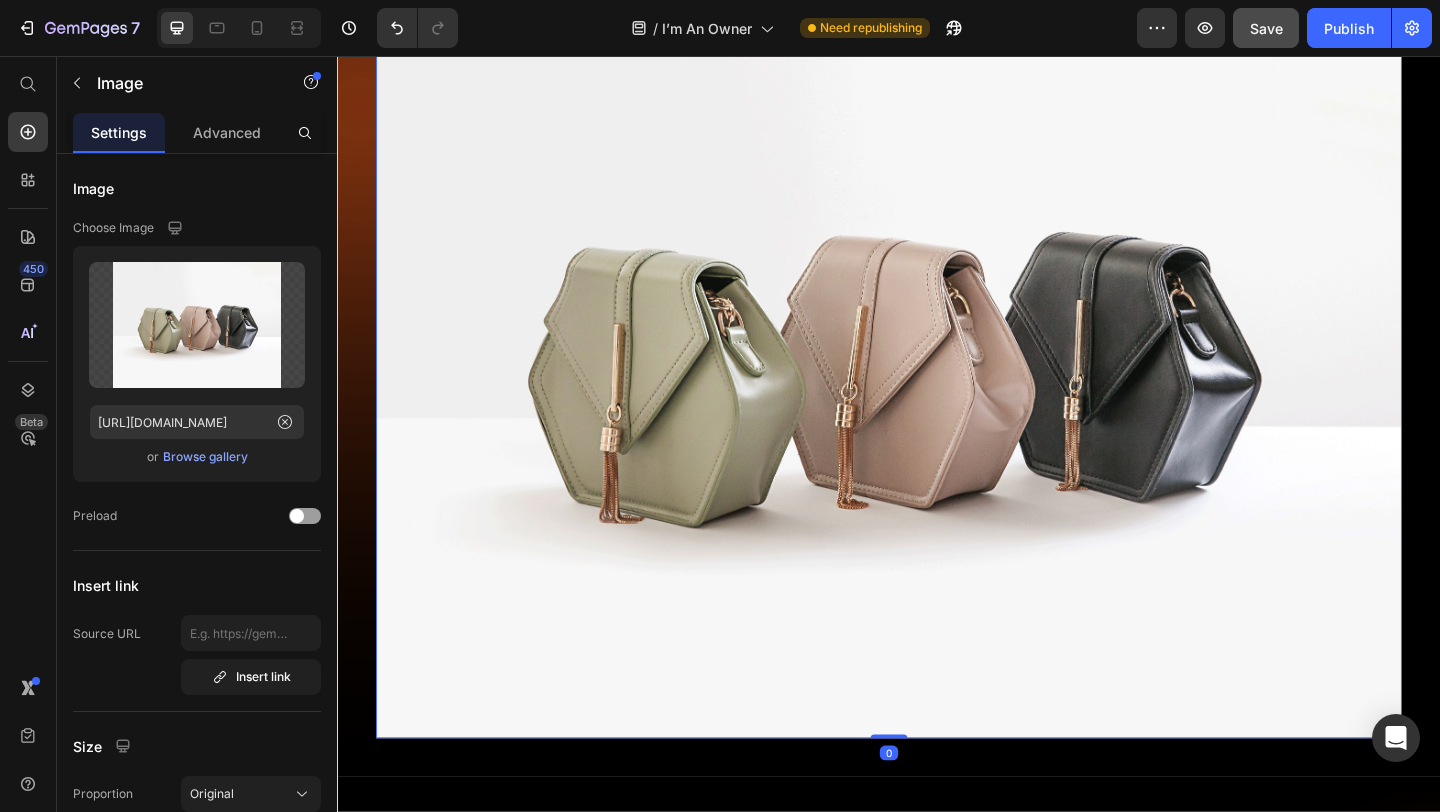 scroll, scrollTop: 1014, scrollLeft: 0, axis: vertical 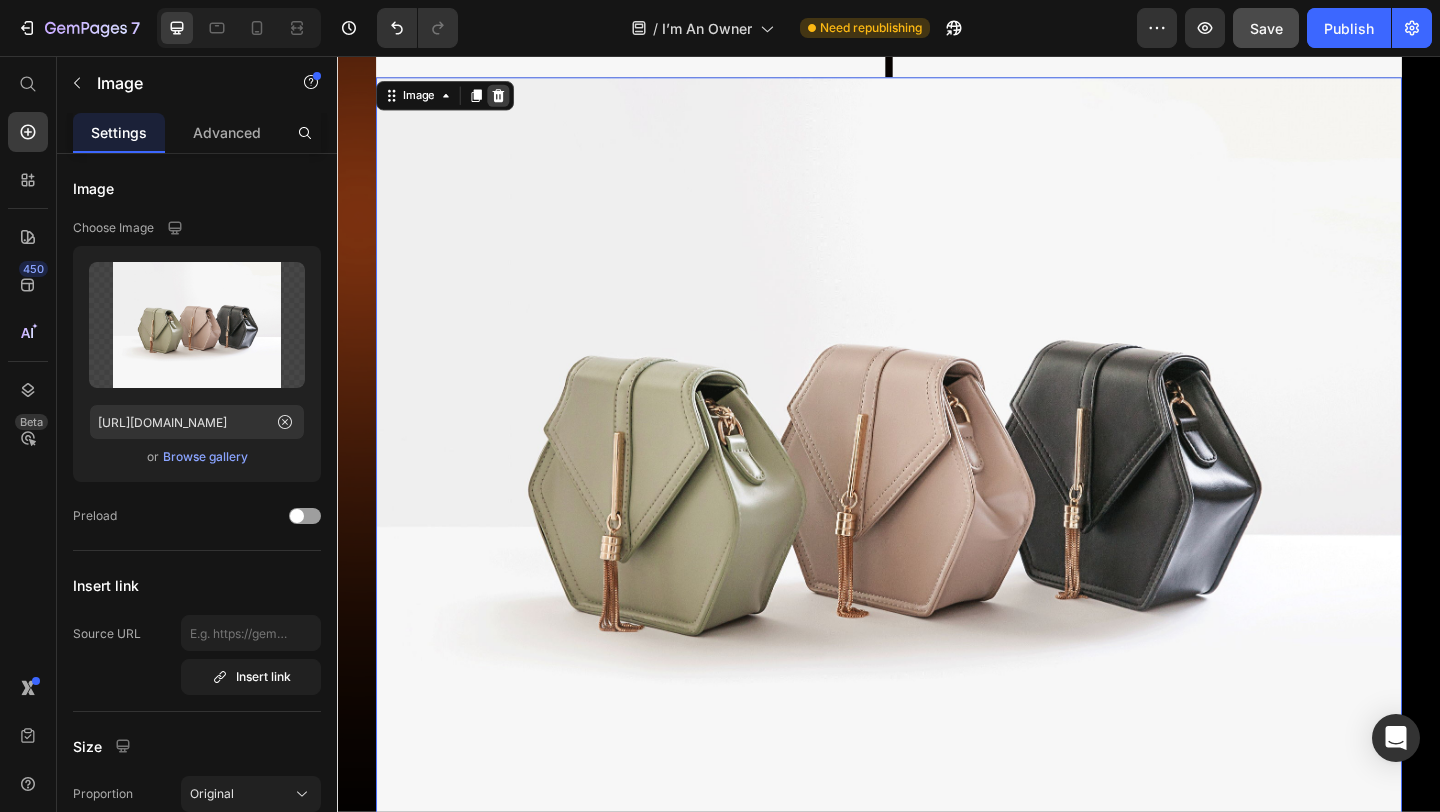 click 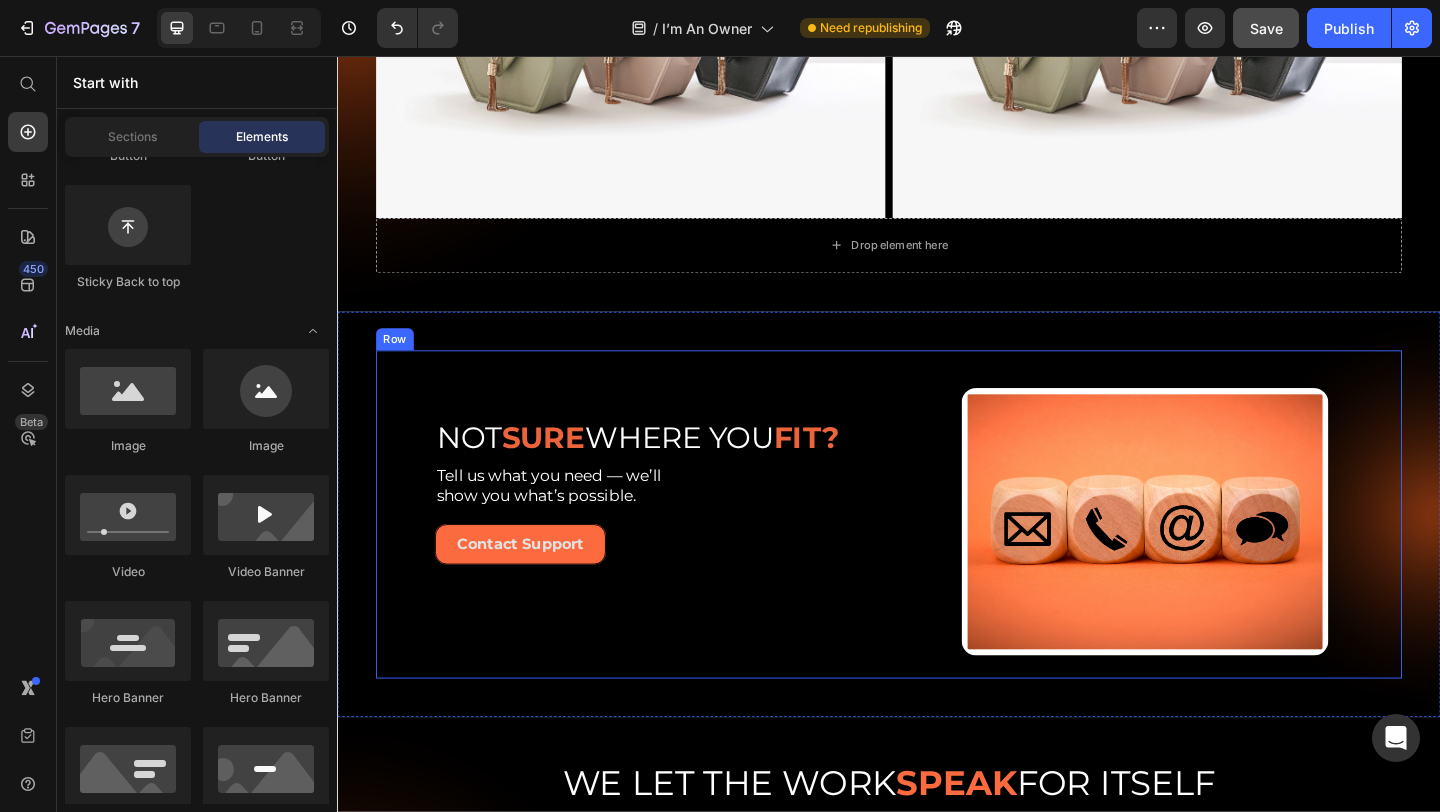 scroll, scrollTop: 734, scrollLeft: 0, axis: vertical 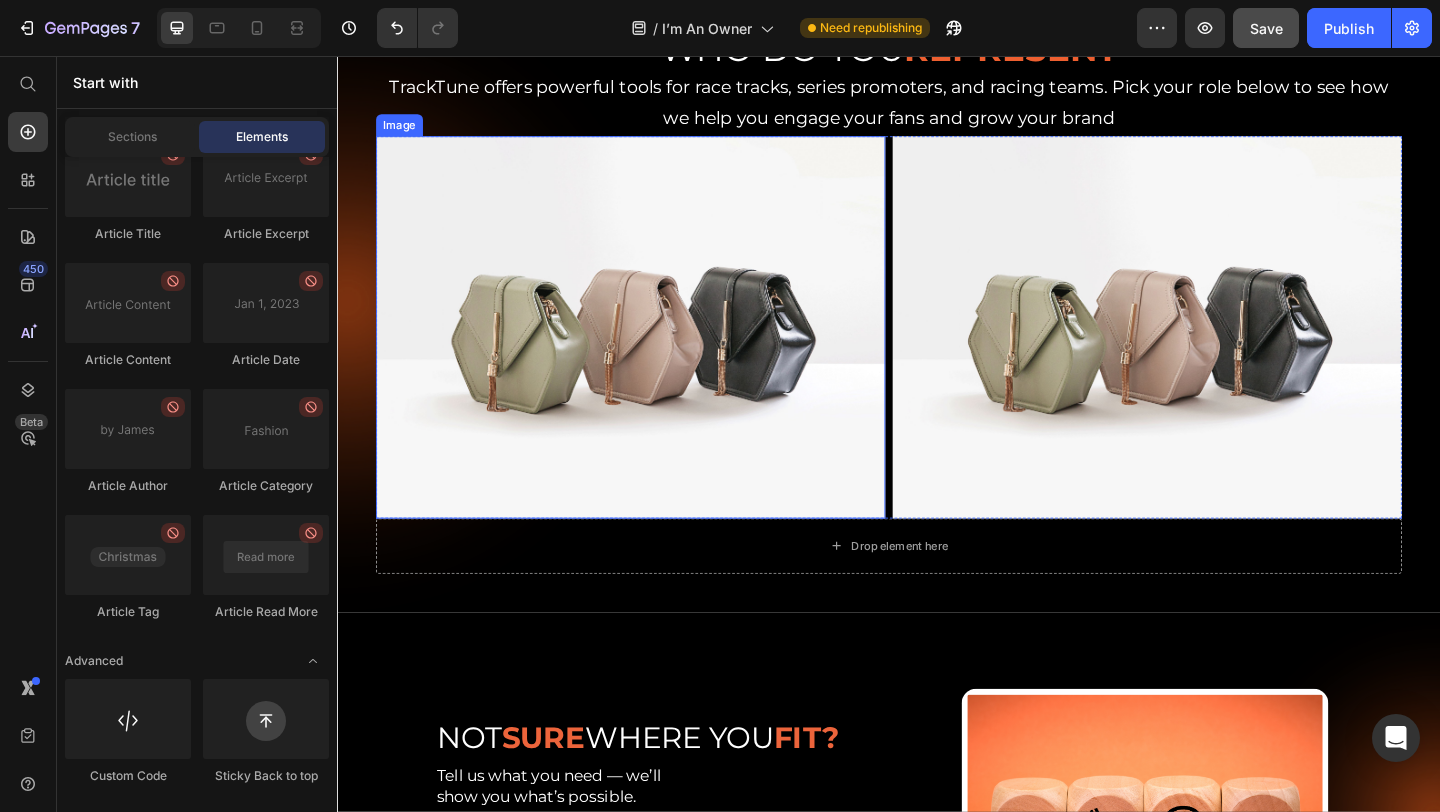 click at bounding box center [656, 351] 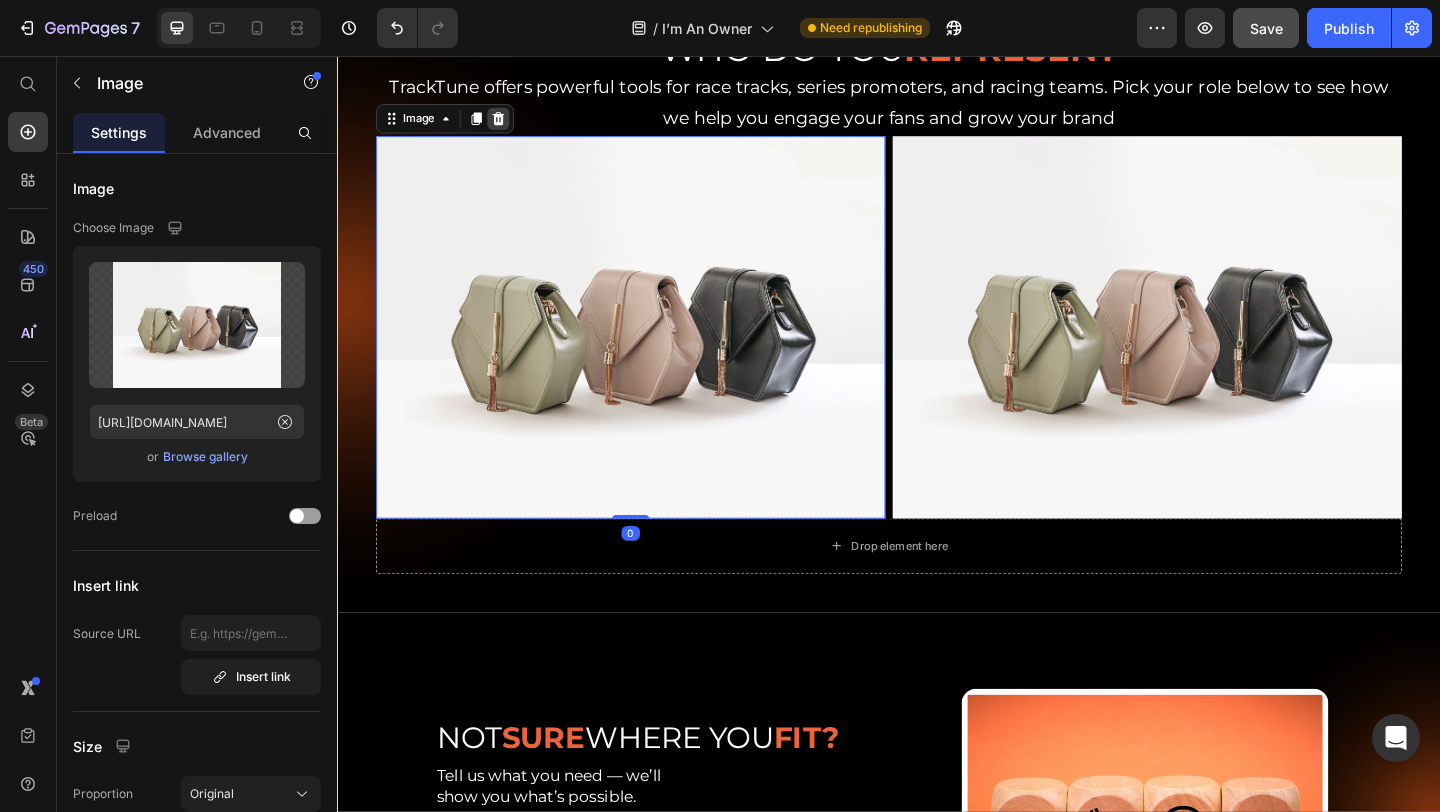 click 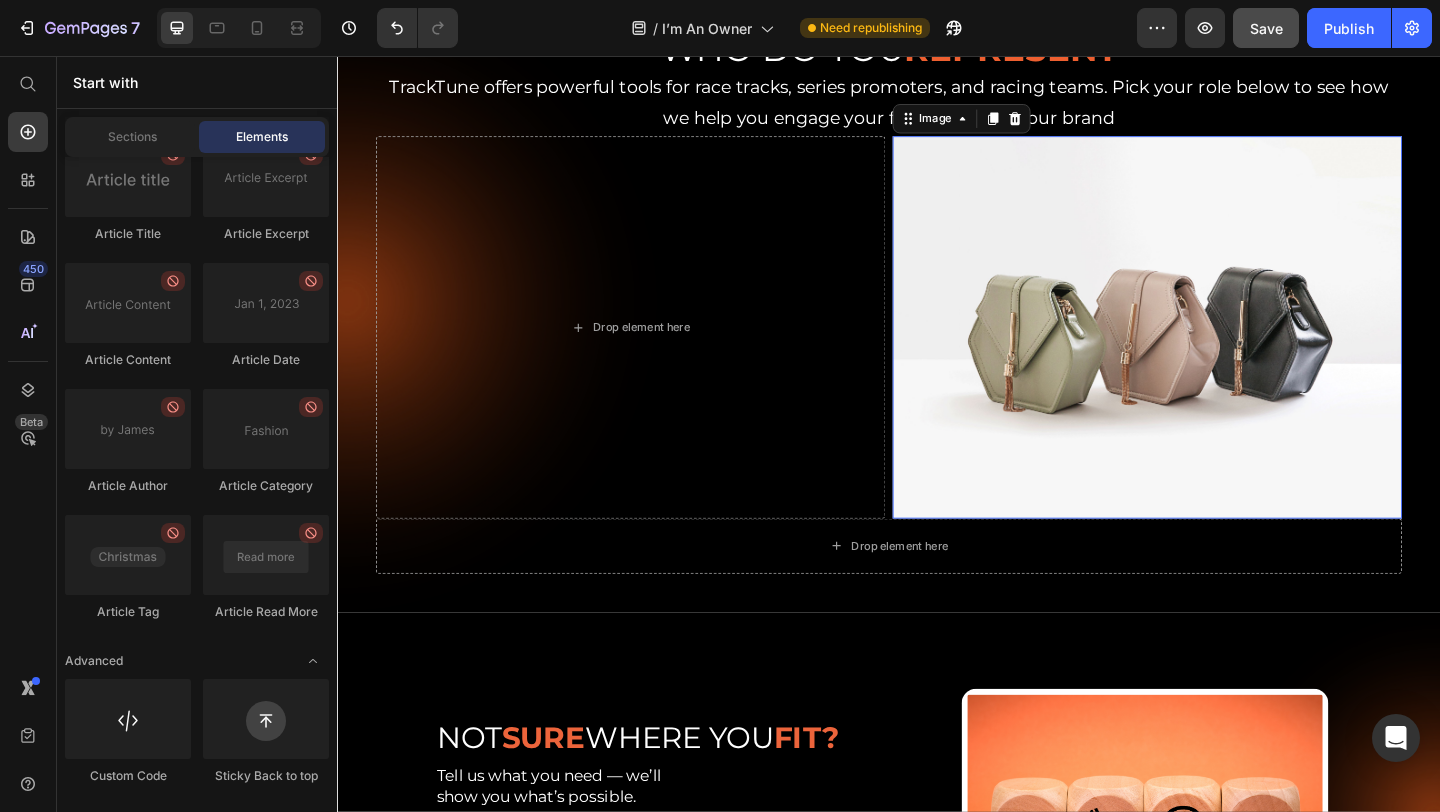 click at bounding box center (1218, 351) 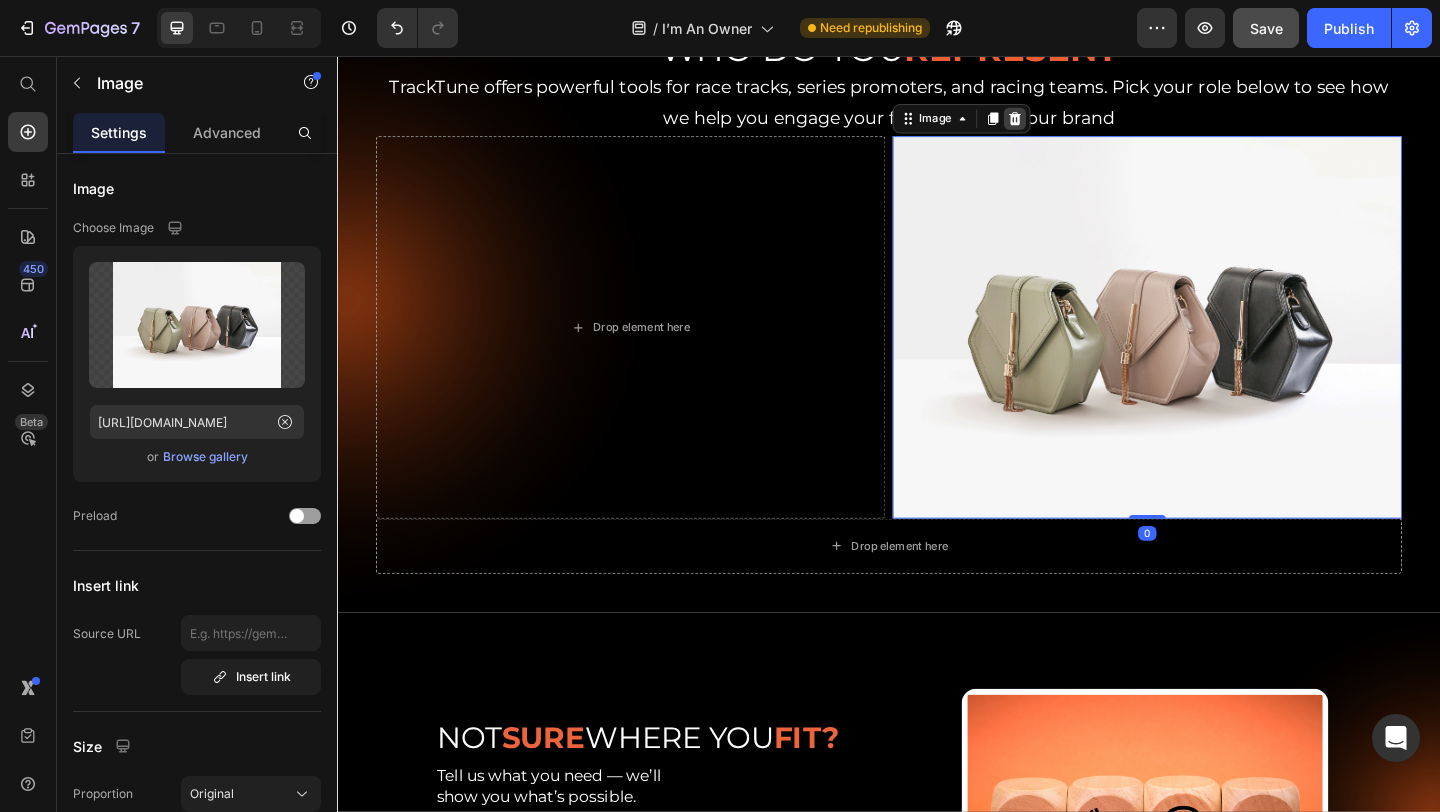 click 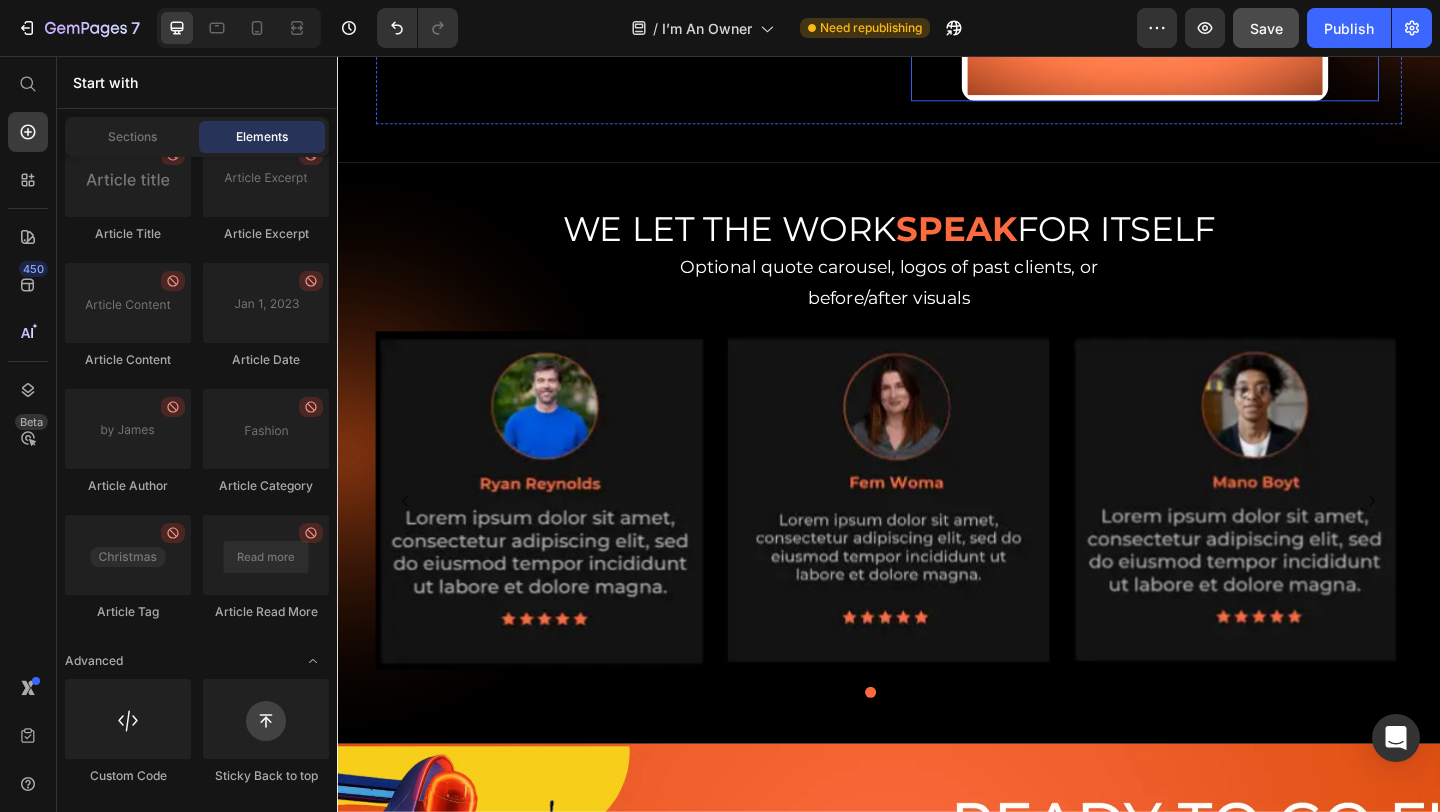 scroll, scrollTop: 1133, scrollLeft: 0, axis: vertical 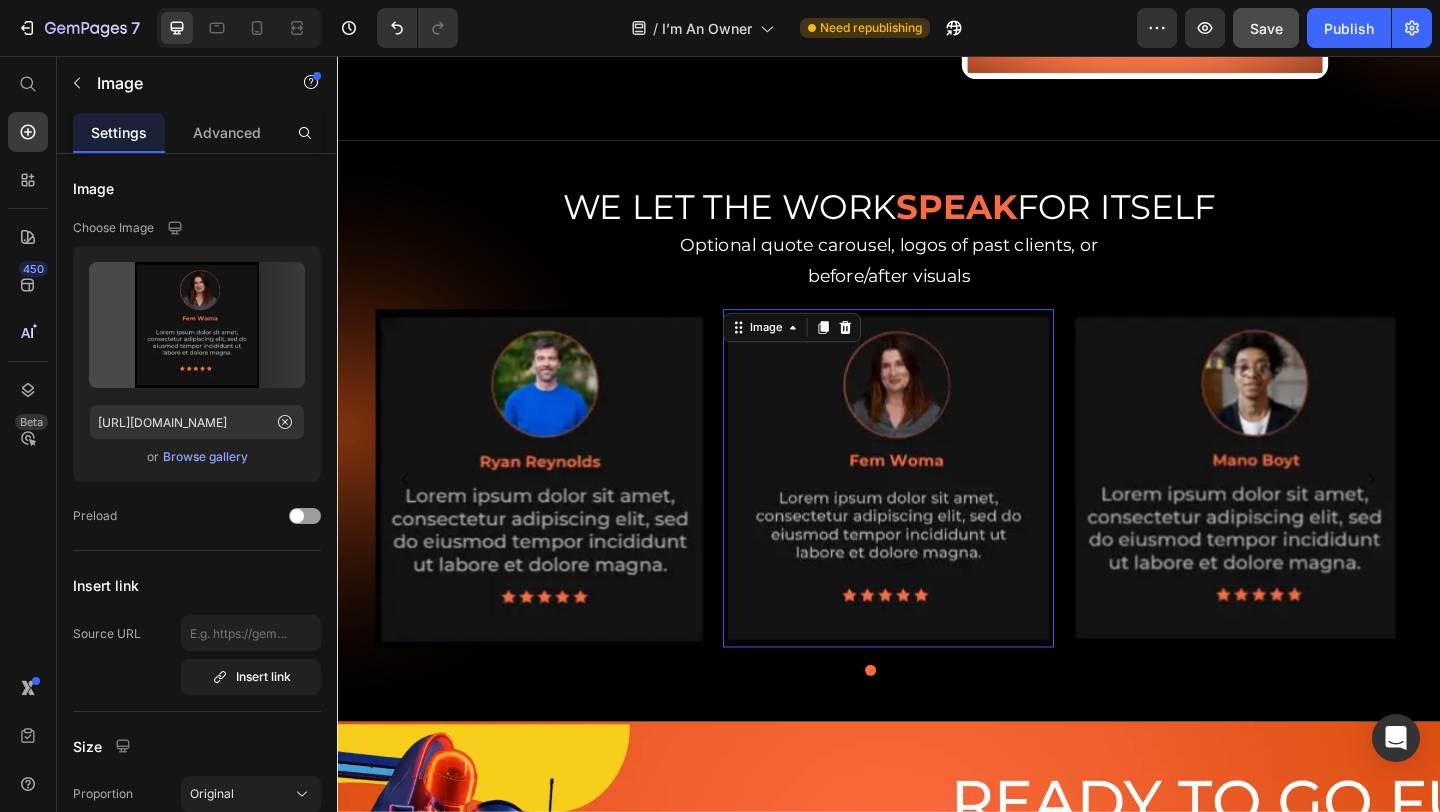 click at bounding box center [936, 515] 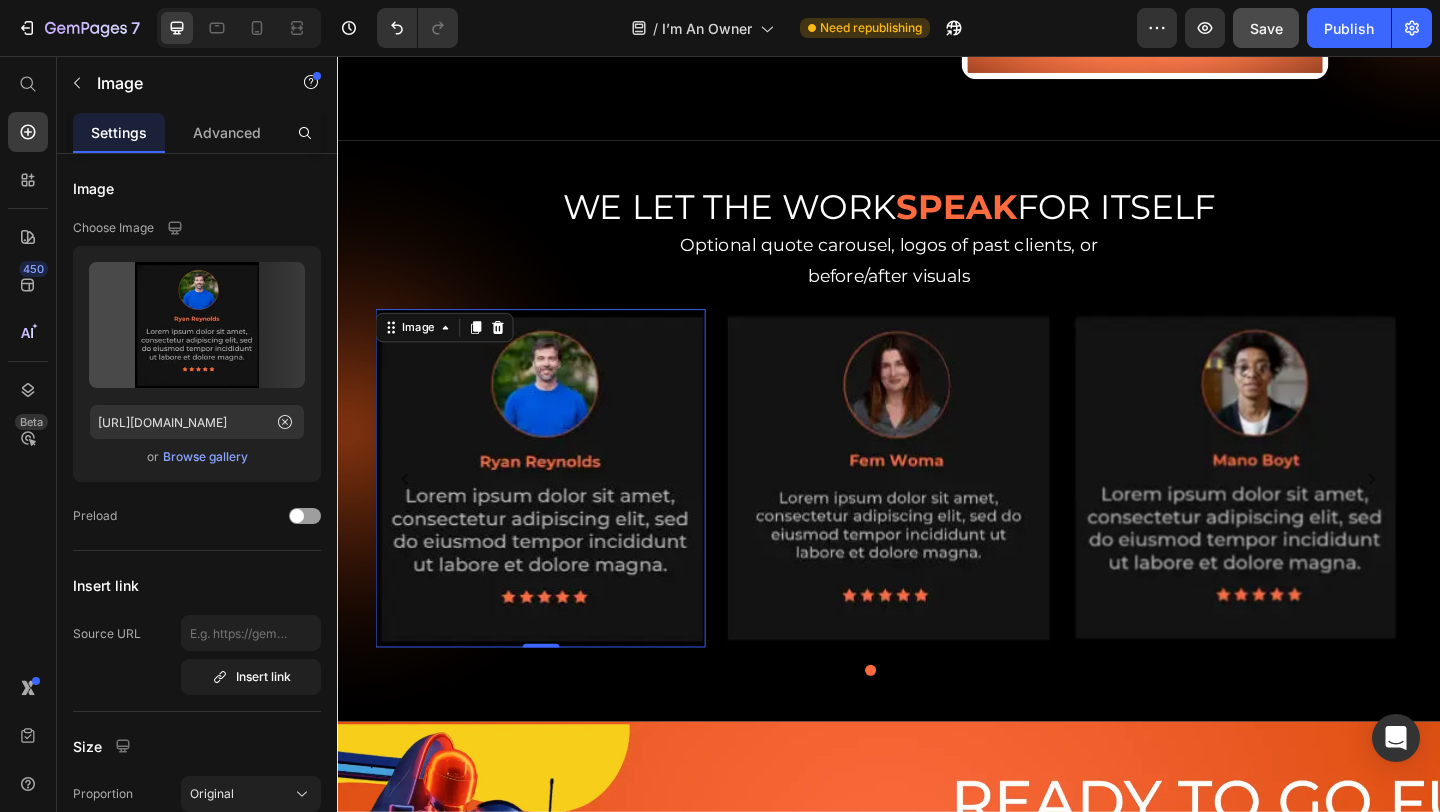 click at bounding box center (558, 515) 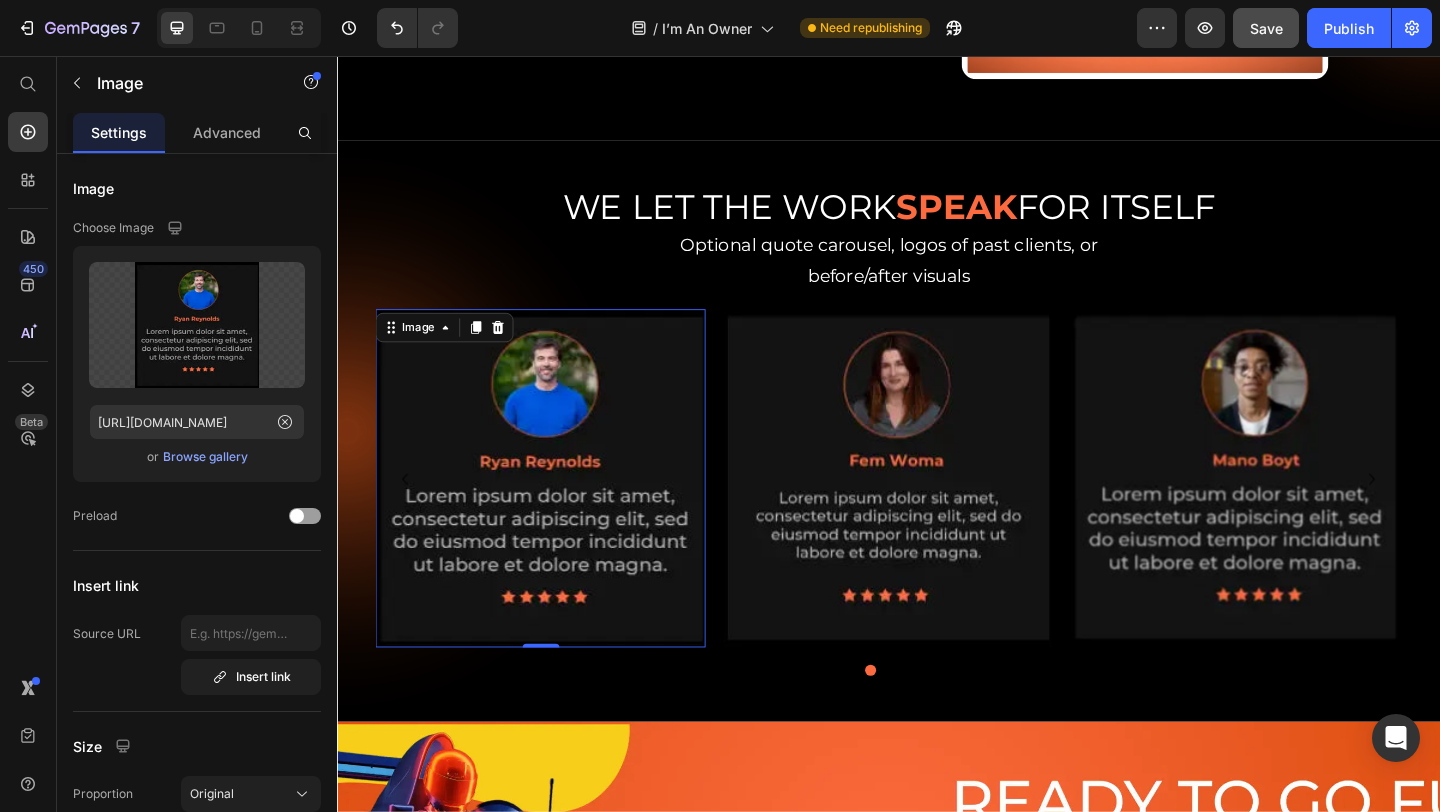 click at bounding box center (558, 515) 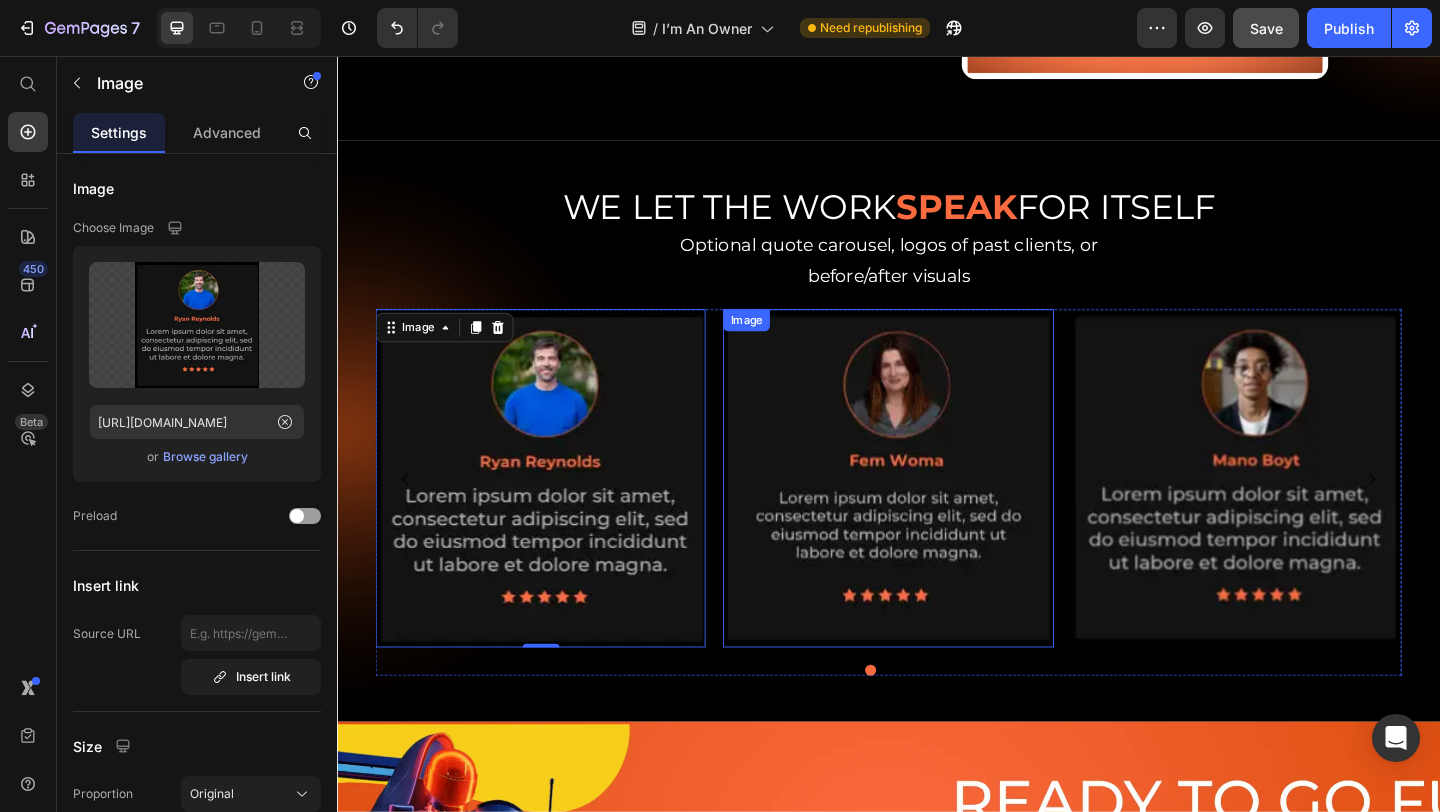 click on "Image" at bounding box center [936, 515] 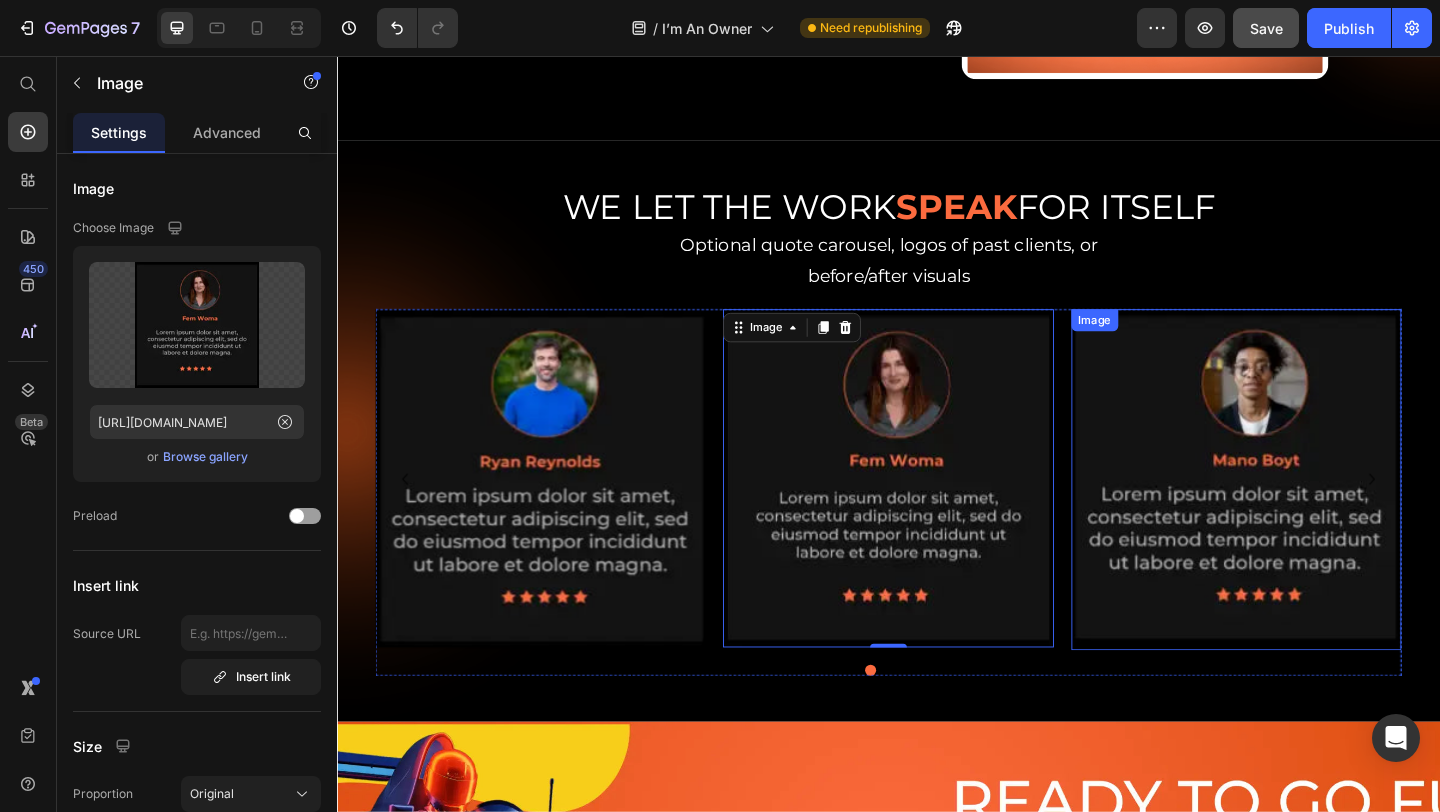 click on "Image" at bounding box center (1161, 343) 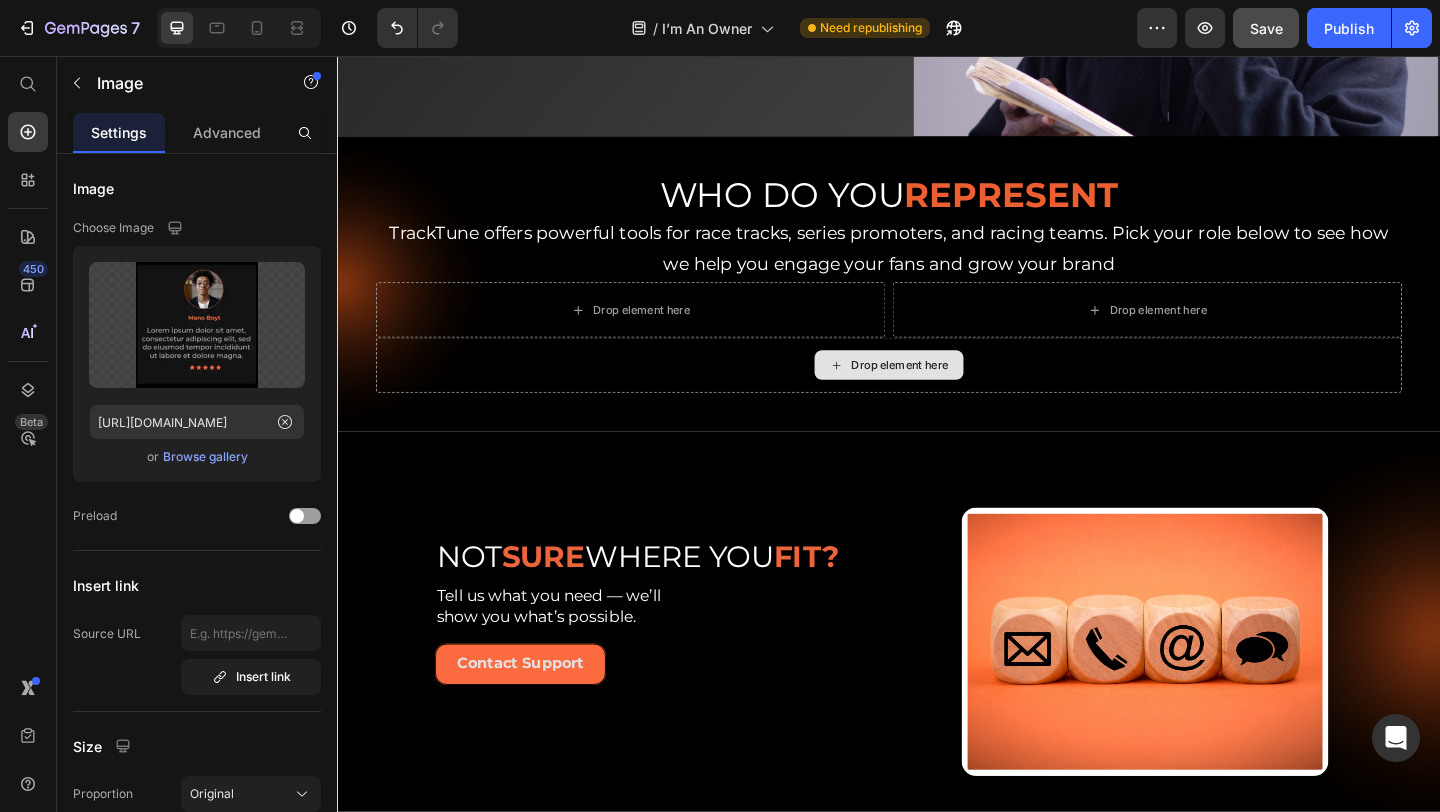 scroll, scrollTop: 373, scrollLeft: 0, axis: vertical 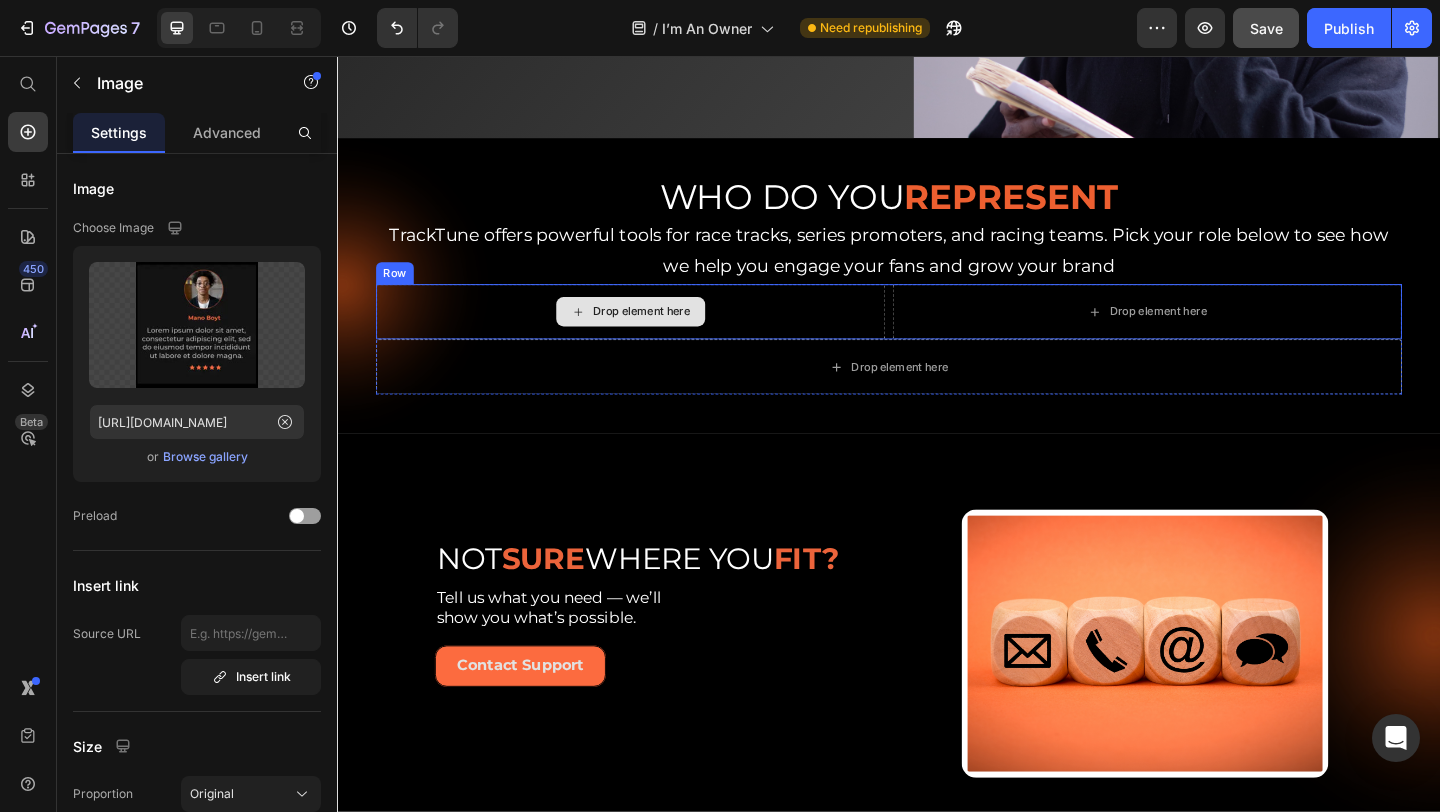click on "Drop element here" at bounding box center (668, 334) 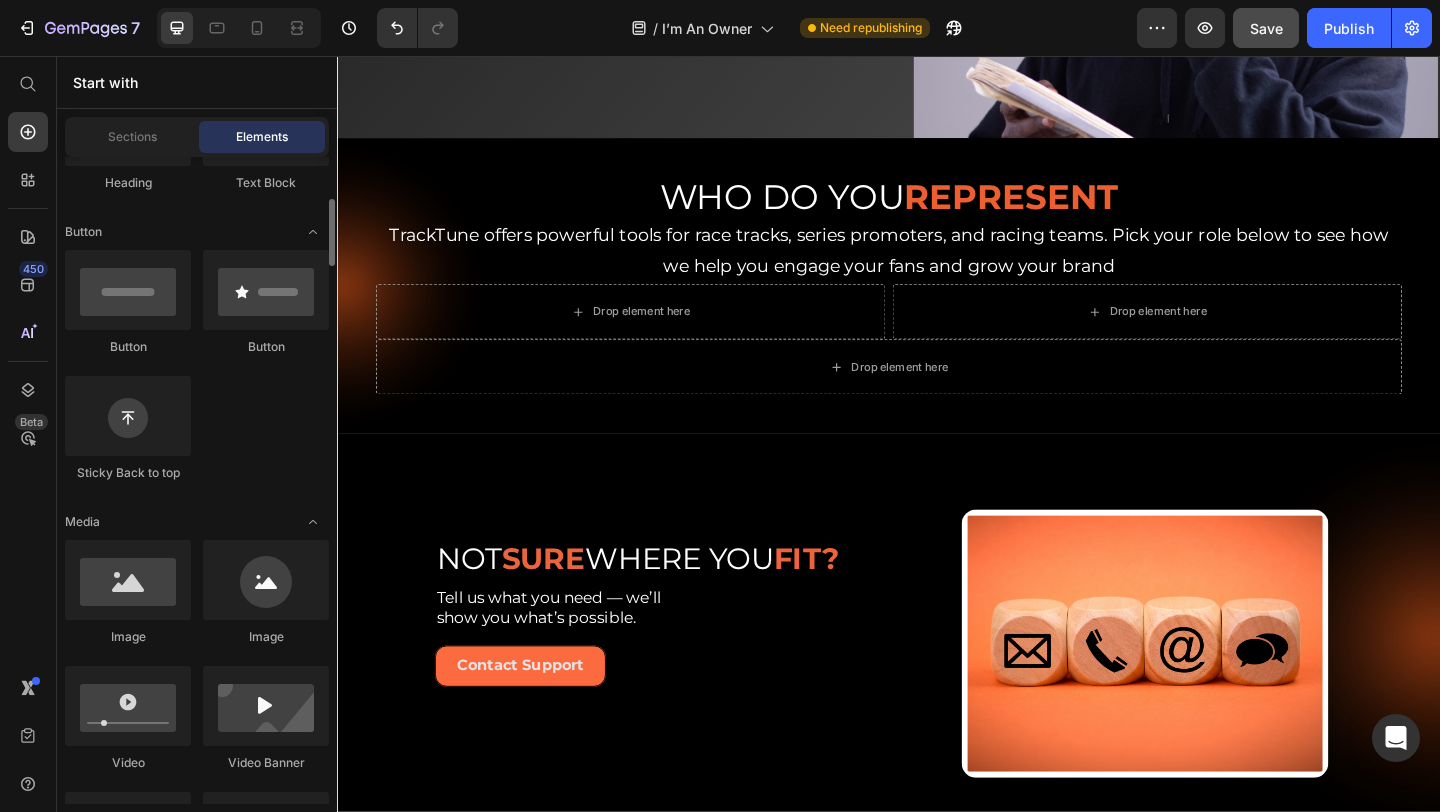 scroll, scrollTop: 0, scrollLeft: 0, axis: both 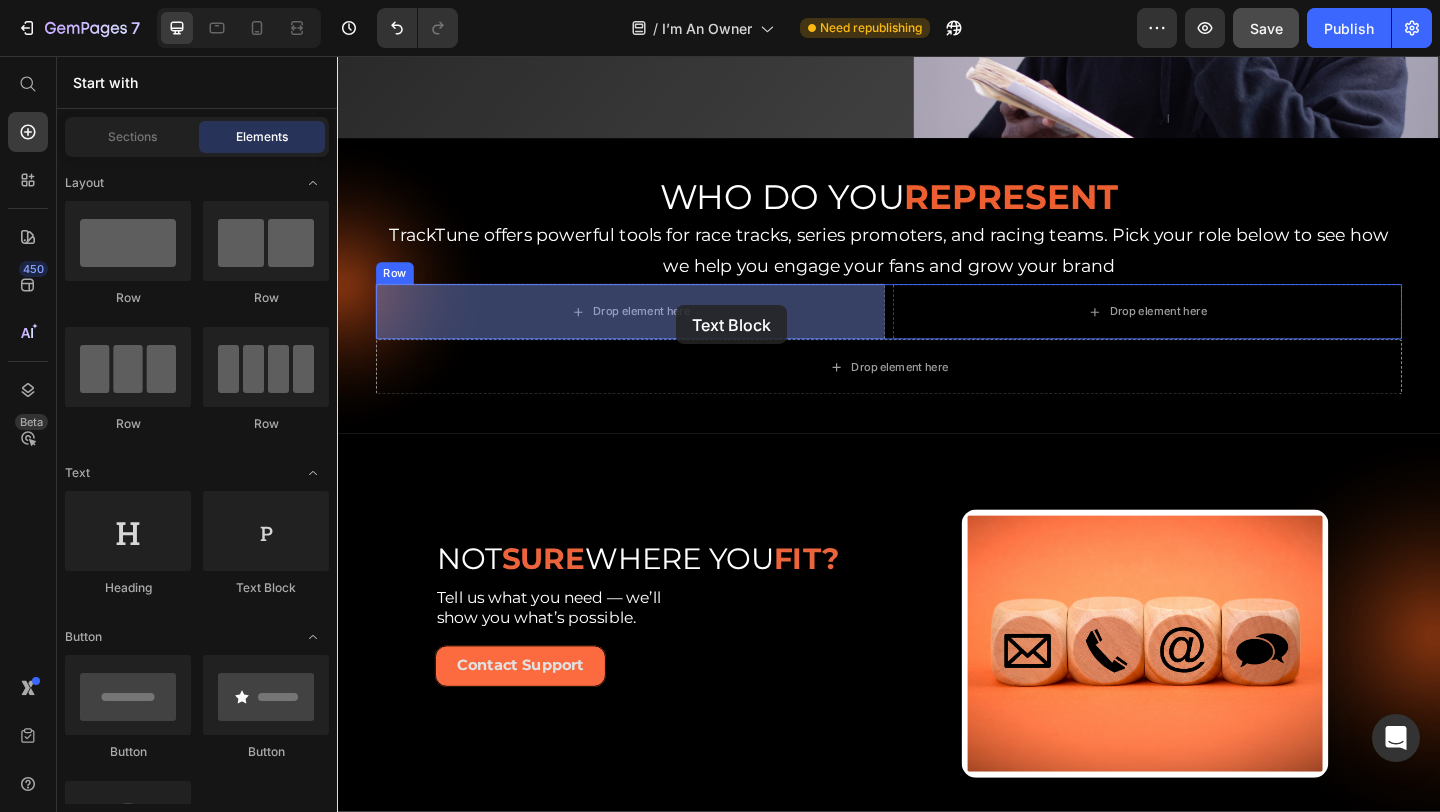 drag, startPoint x: 579, startPoint y: 606, endPoint x: 693, endPoint y: 330, distance: 298.61682 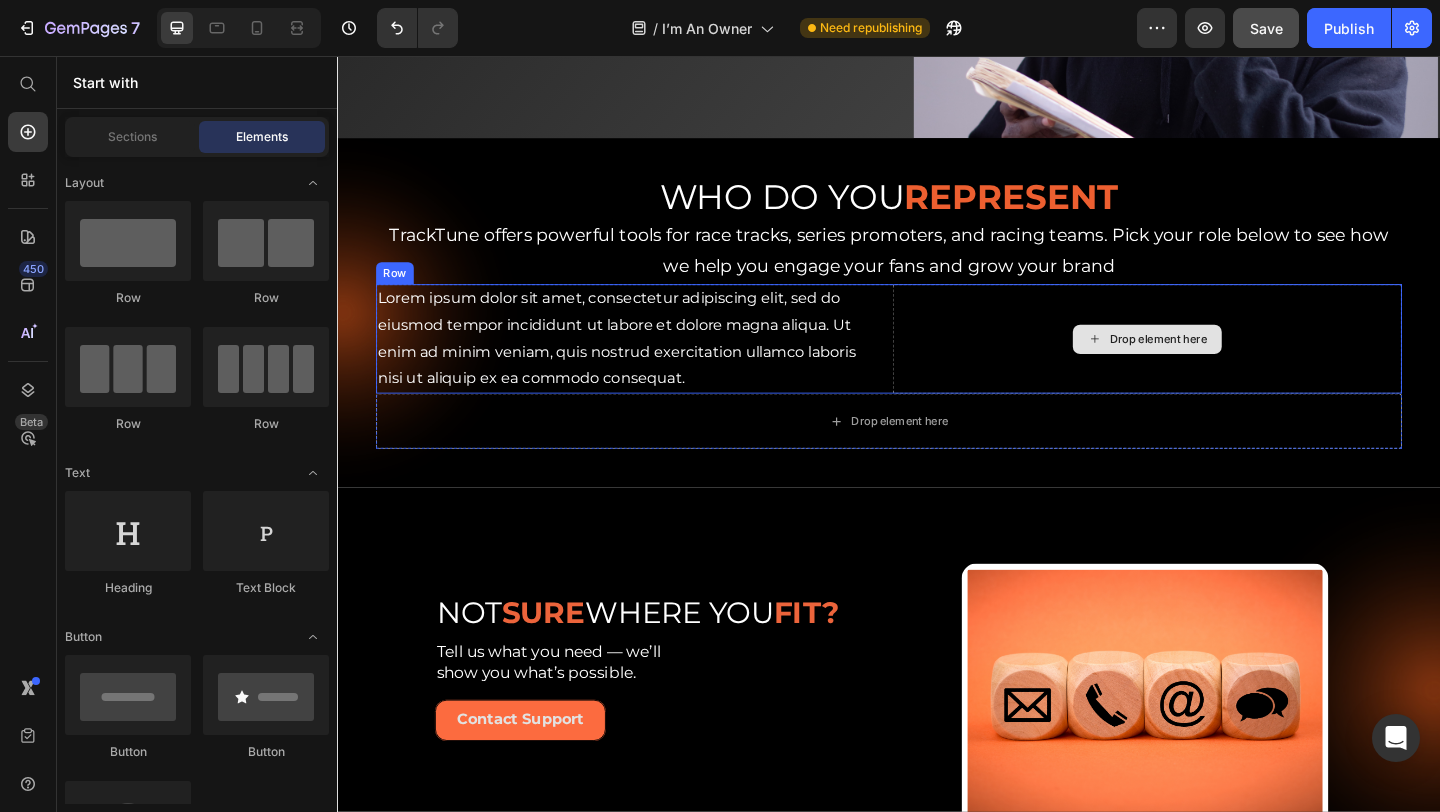 click on "Drop element here" at bounding box center (1230, 364) 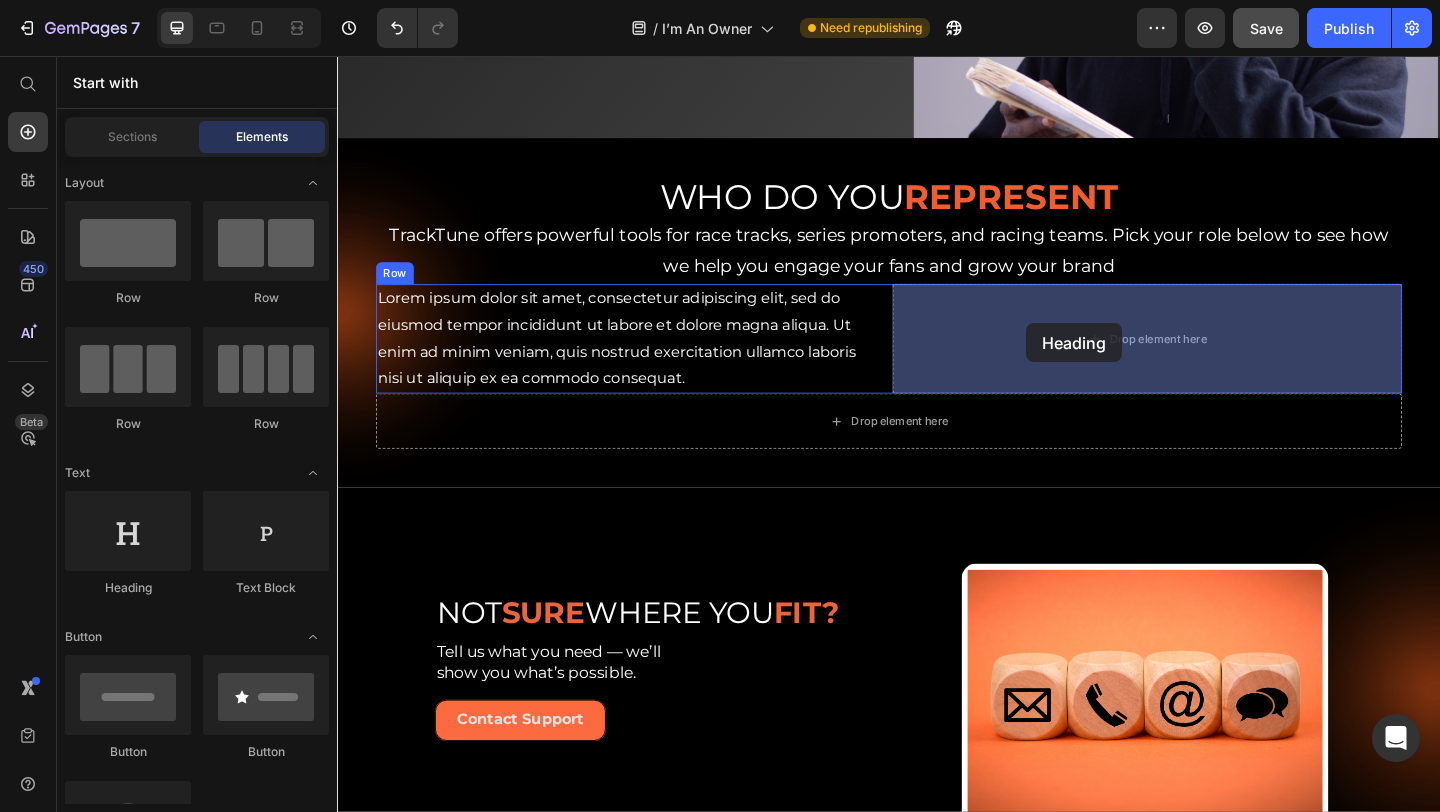 drag, startPoint x: 471, startPoint y: 588, endPoint x: 1087, endPoint y: 347, distance: 661.4658 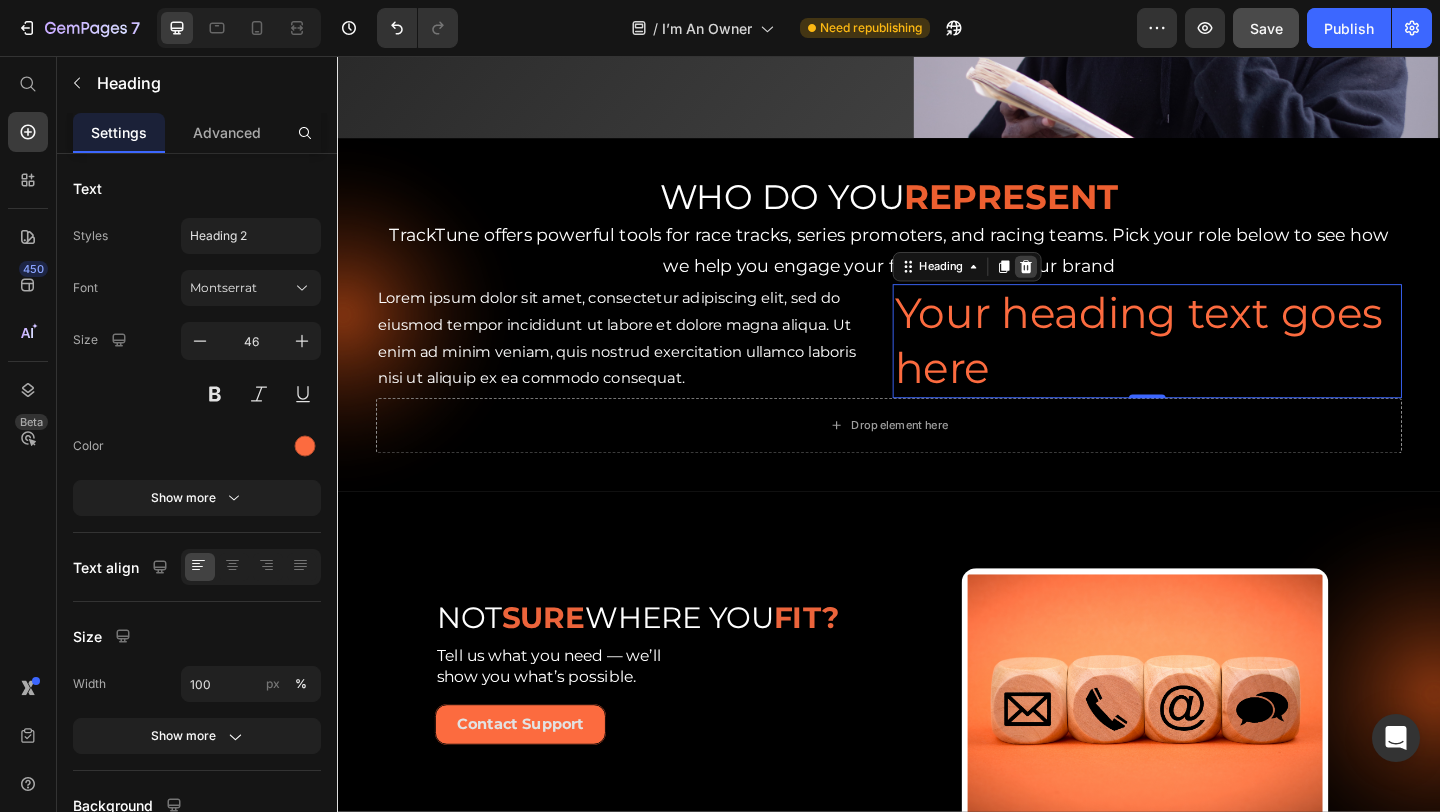 click at bounding box center [1086, 285] 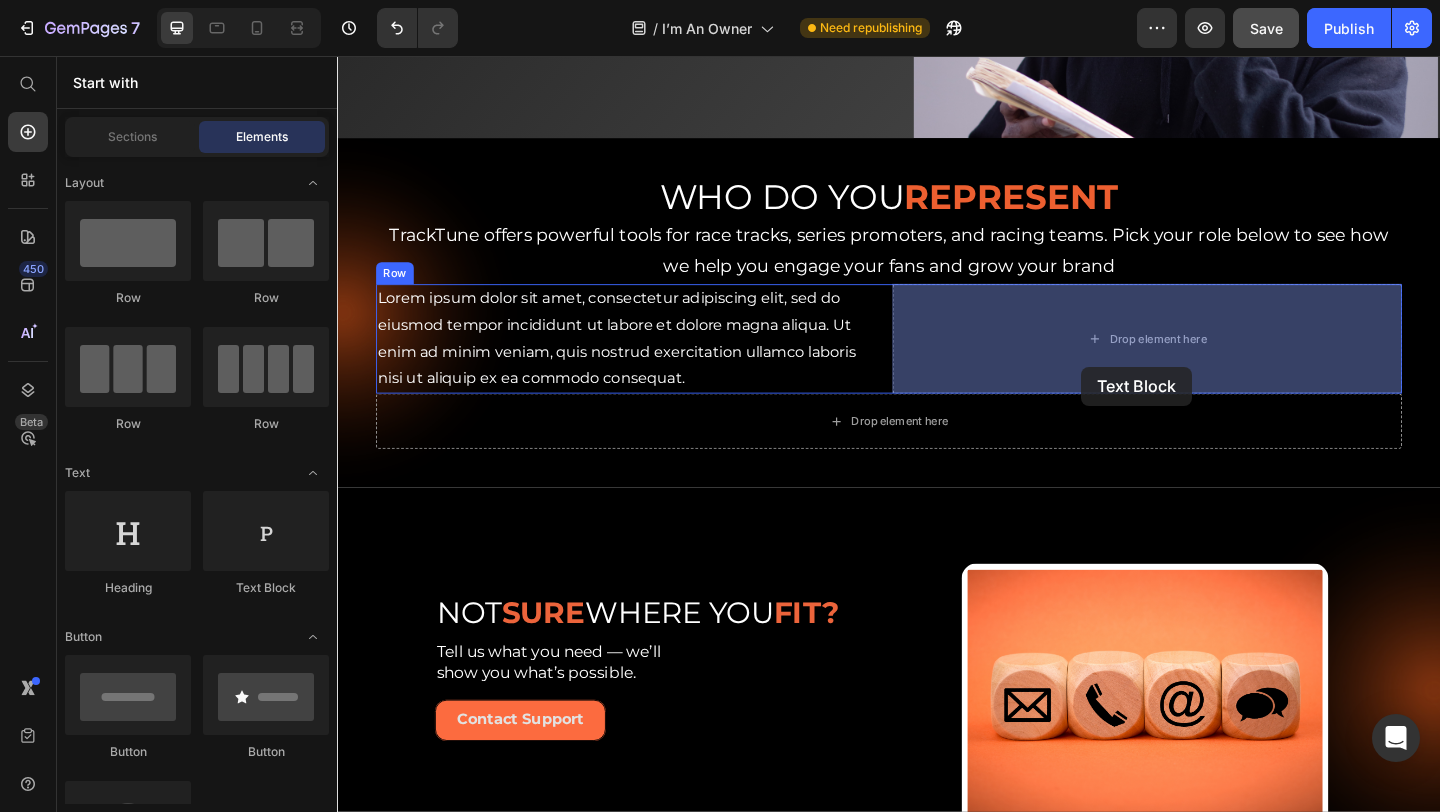 drag, startPoint x: 601, startPoint y: 581, endPoint x: 1146, endPoint y: 394, distance: 576.1892 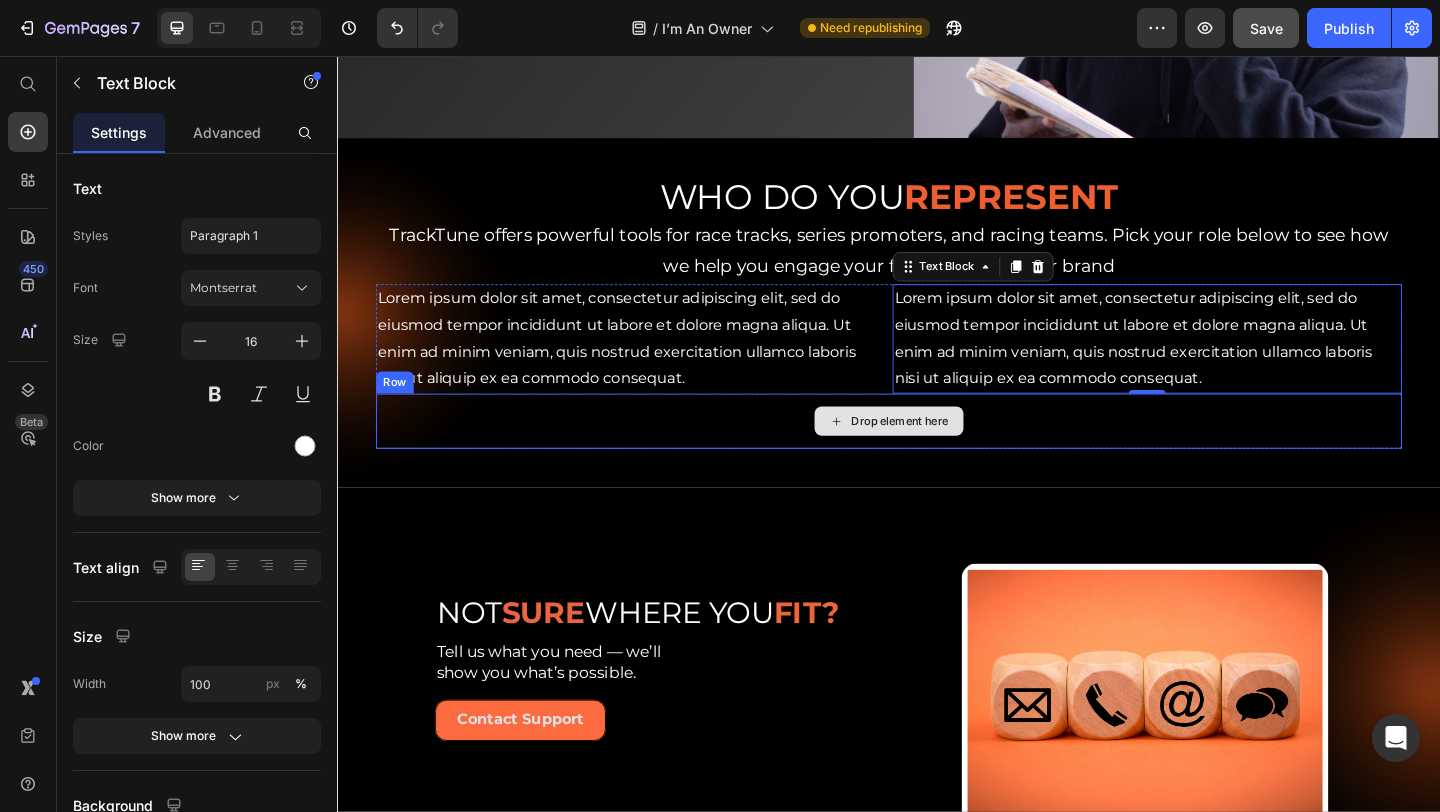 click on "Drop element here" at bounding box center [937, 453] 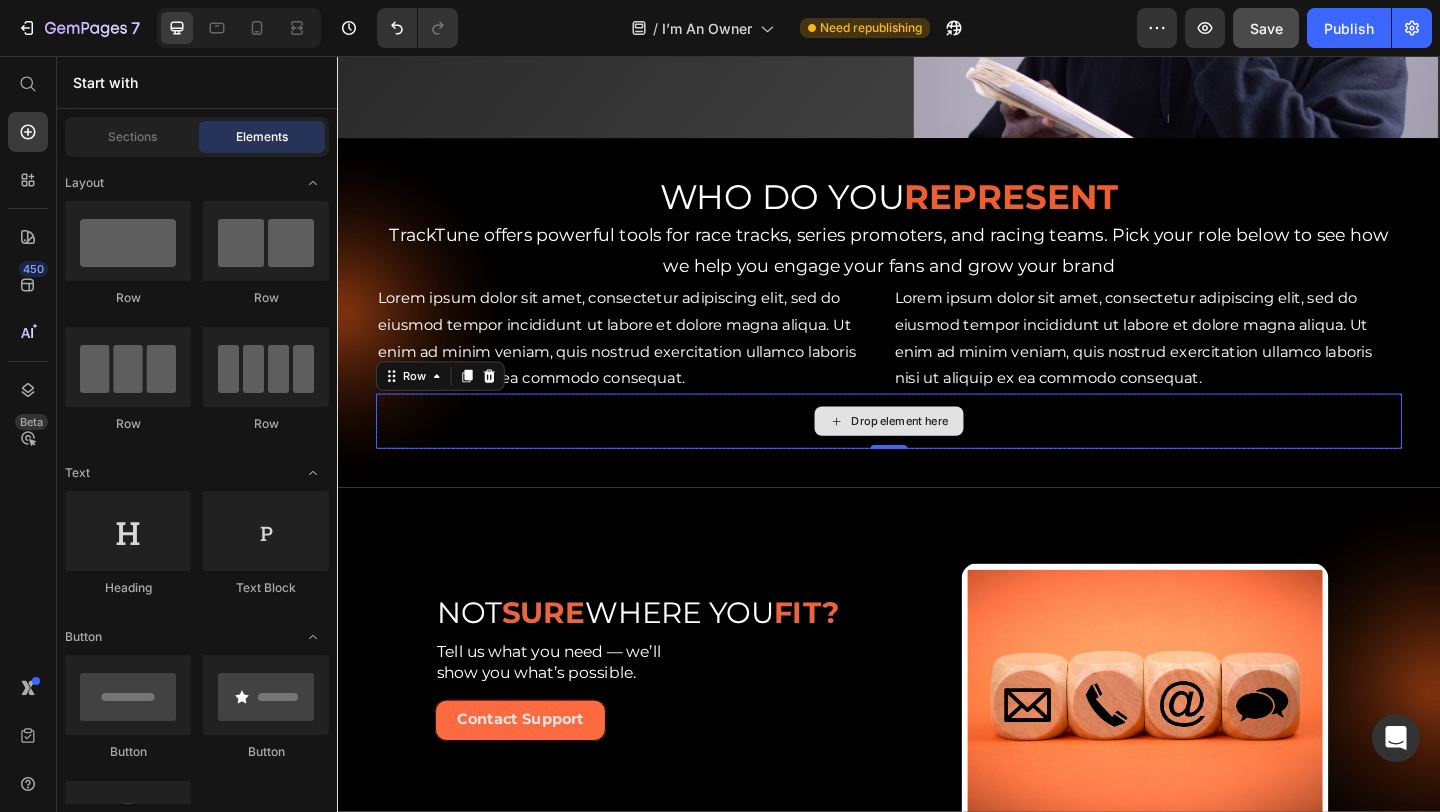 click on "Drop element here" at bounding box center [949, 453] 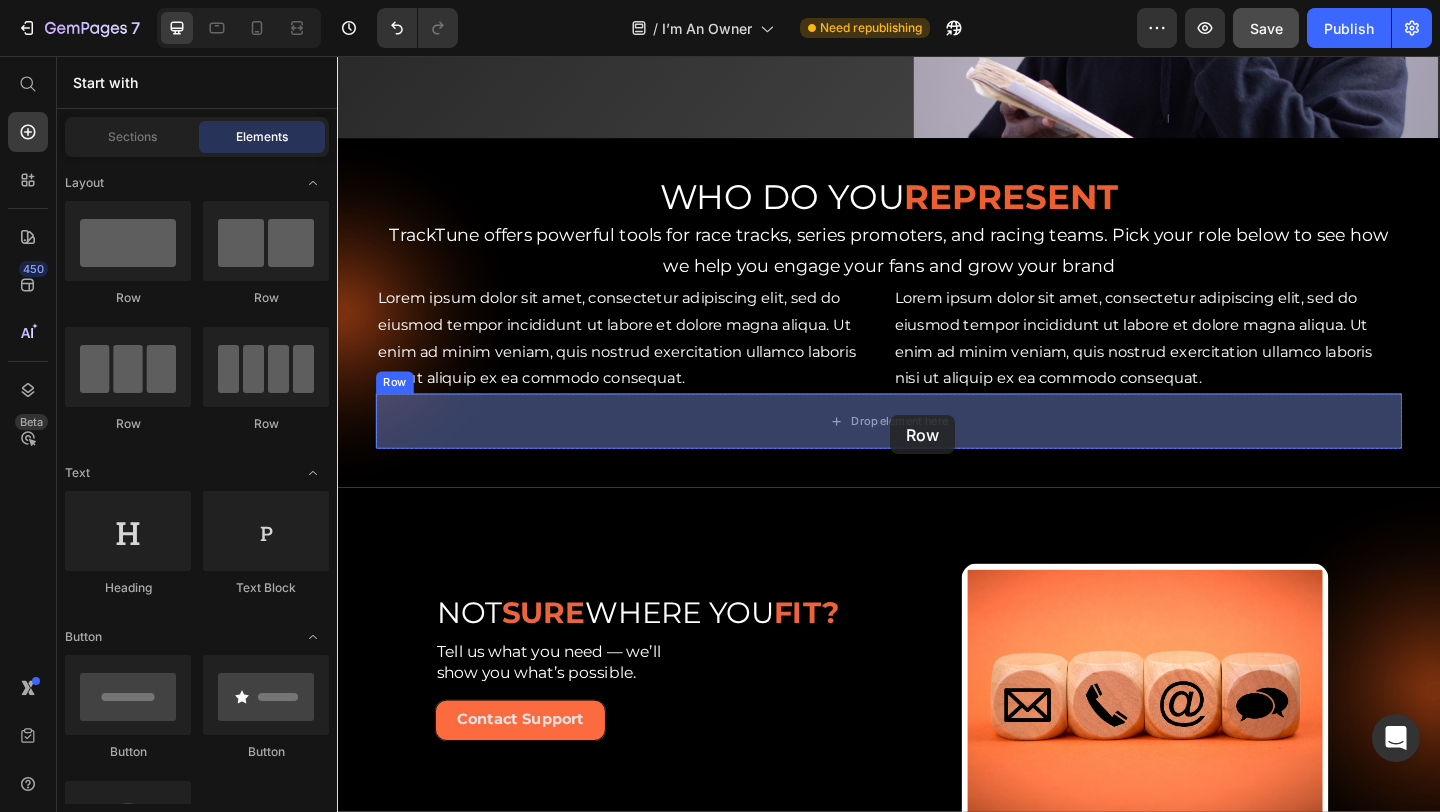 drag, startPoint x: 472, startPoint y: 321, endPoint x: 939, endPoint y: 447, distance: 483.69928 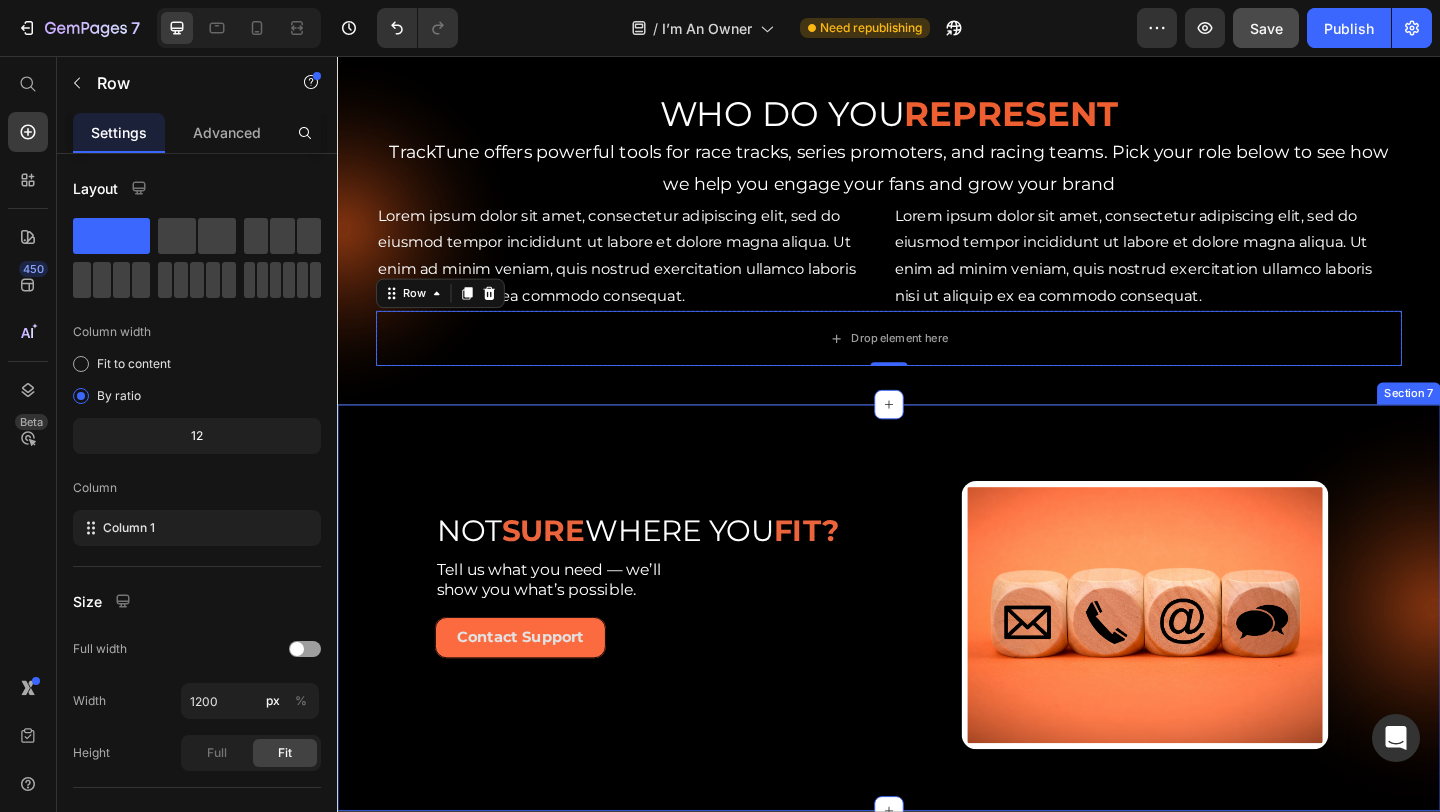 scroll, scrollTop: 435, scrollLeft: 0, axis: vertical 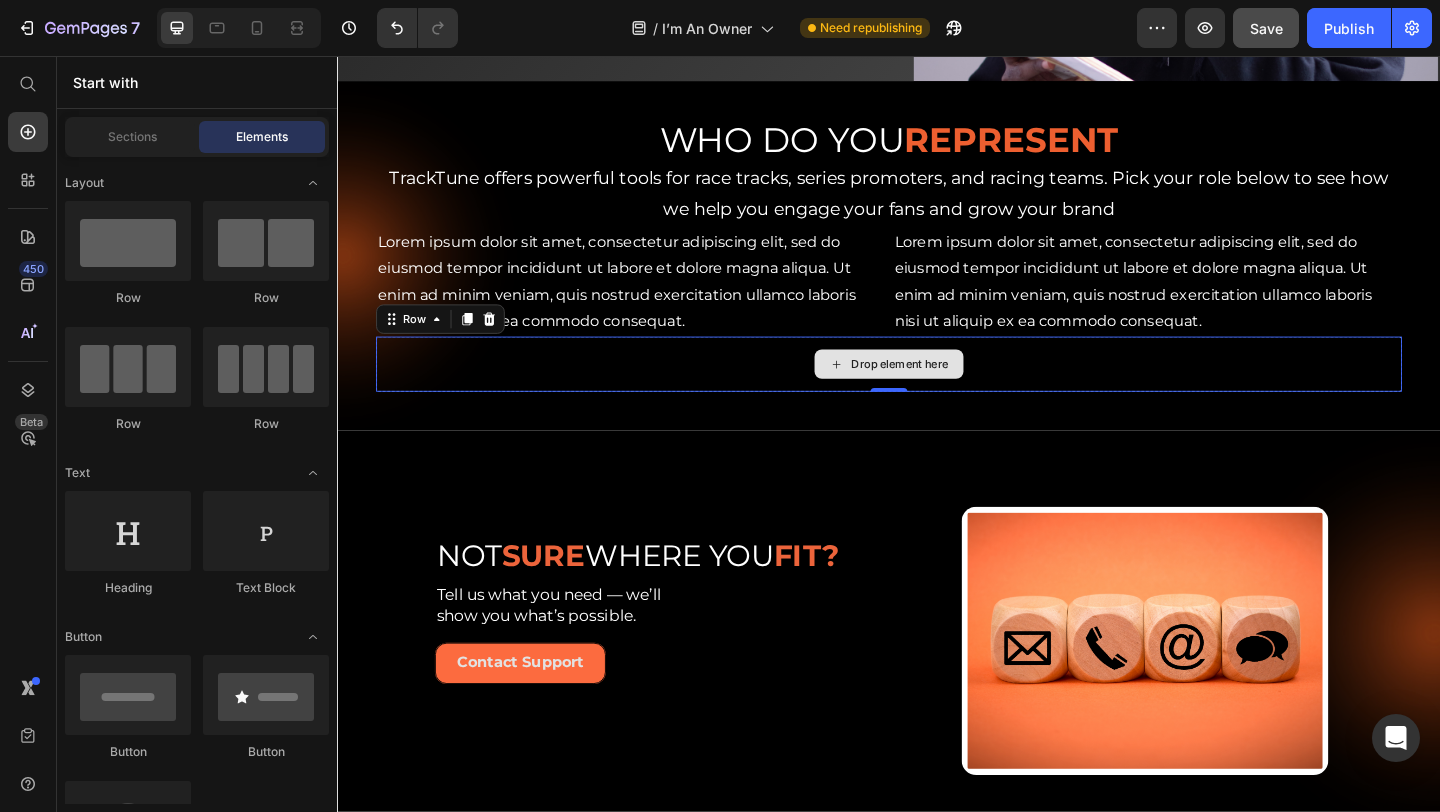 click on "Drop element here" at bounding box center (949, 391) 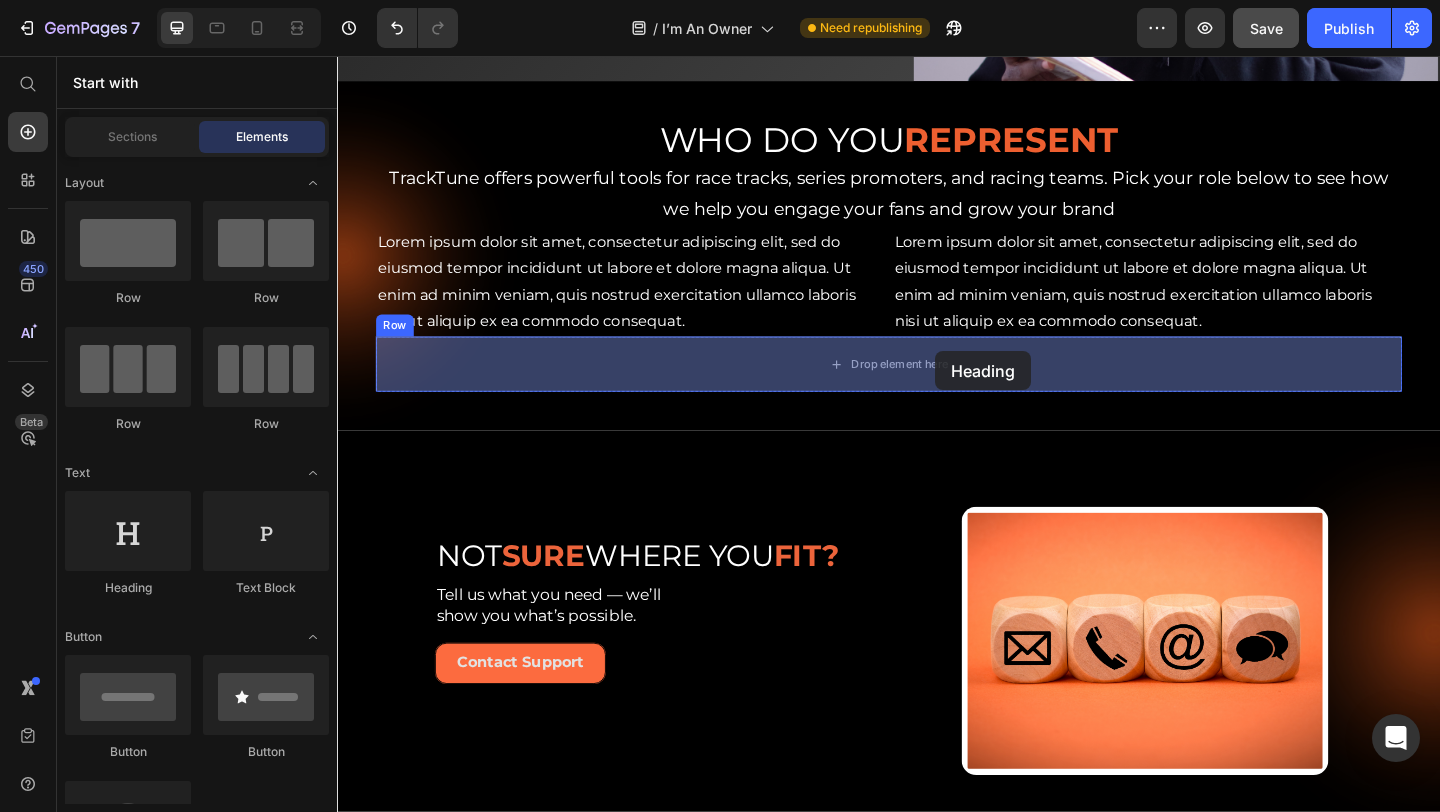 drag, startPoint x: 482, startPoint y: 594, endPoint x: 986, endPoint y: 378, distance: 548.3357 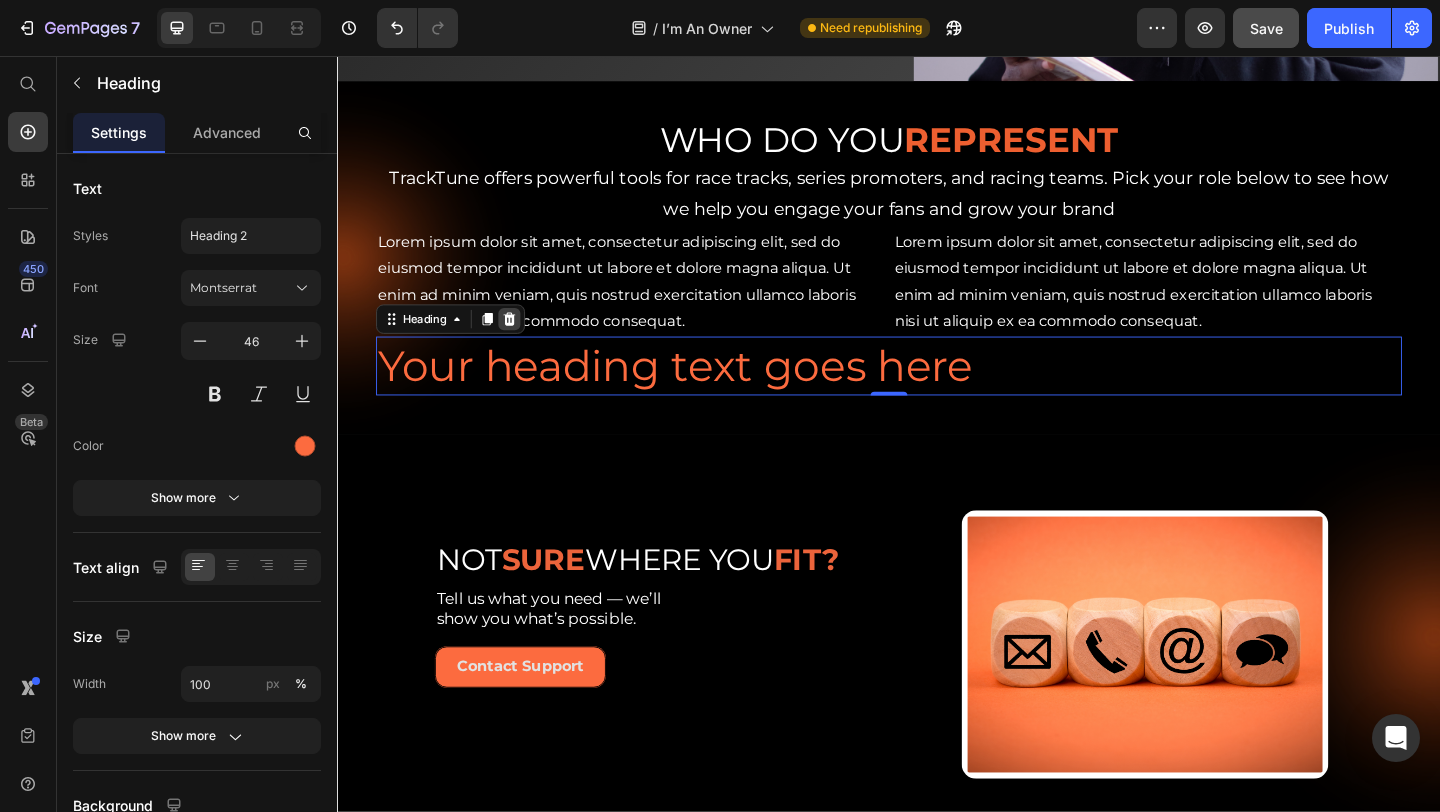 click at bounding box center [524, 342] 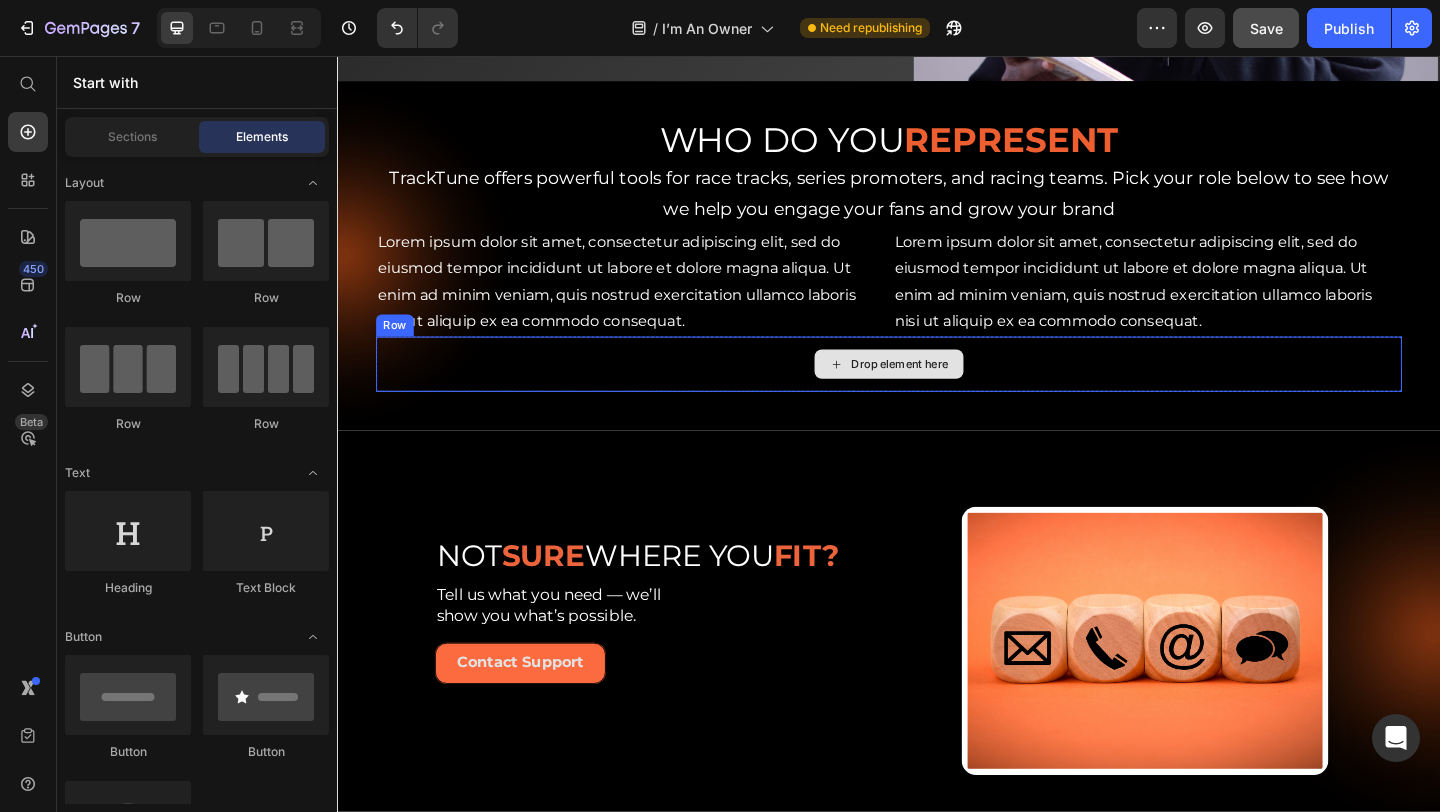 click 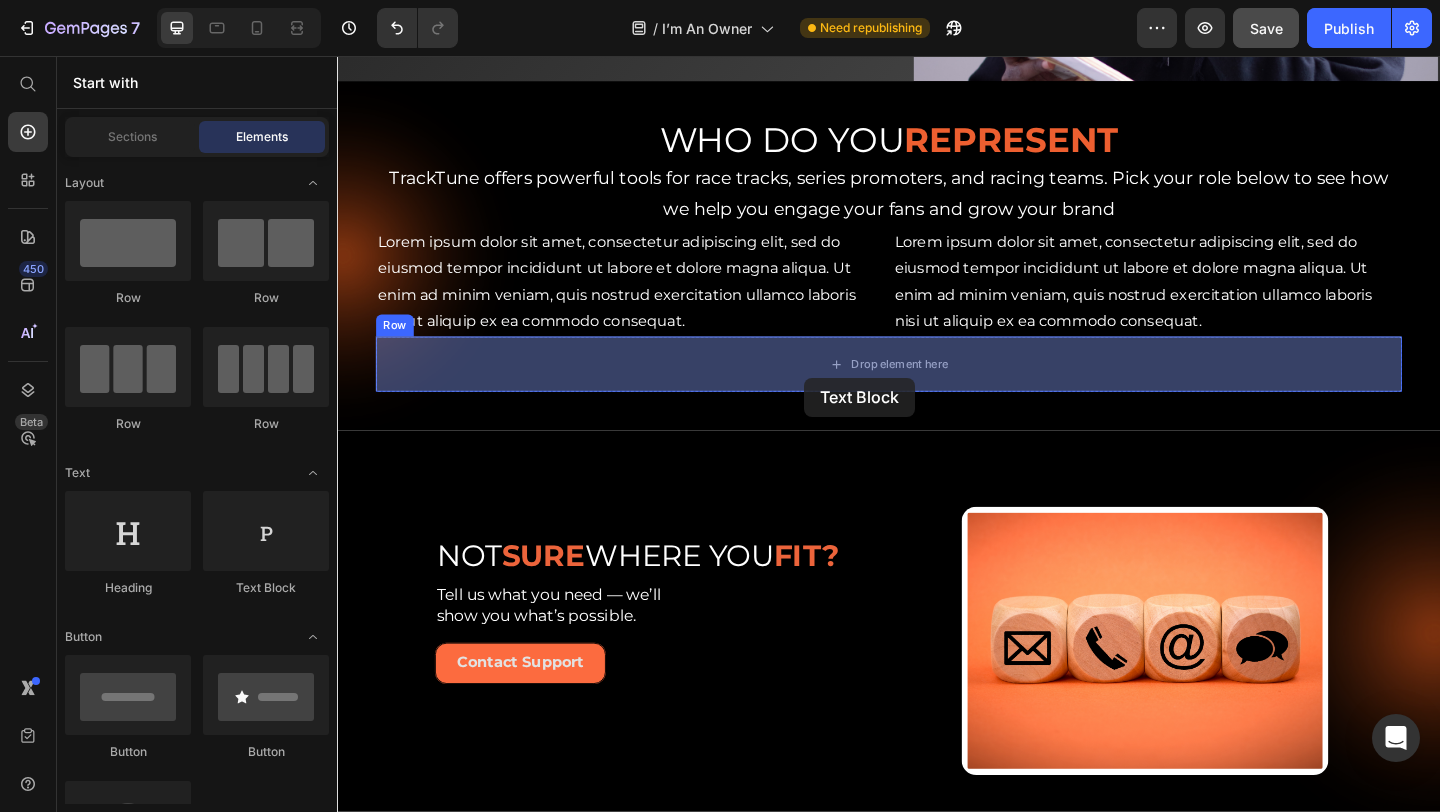 drag, startPoint x: 593, startPoint y: 594, endPoint x: 845, endPoint y: 406, distance: 314.40103 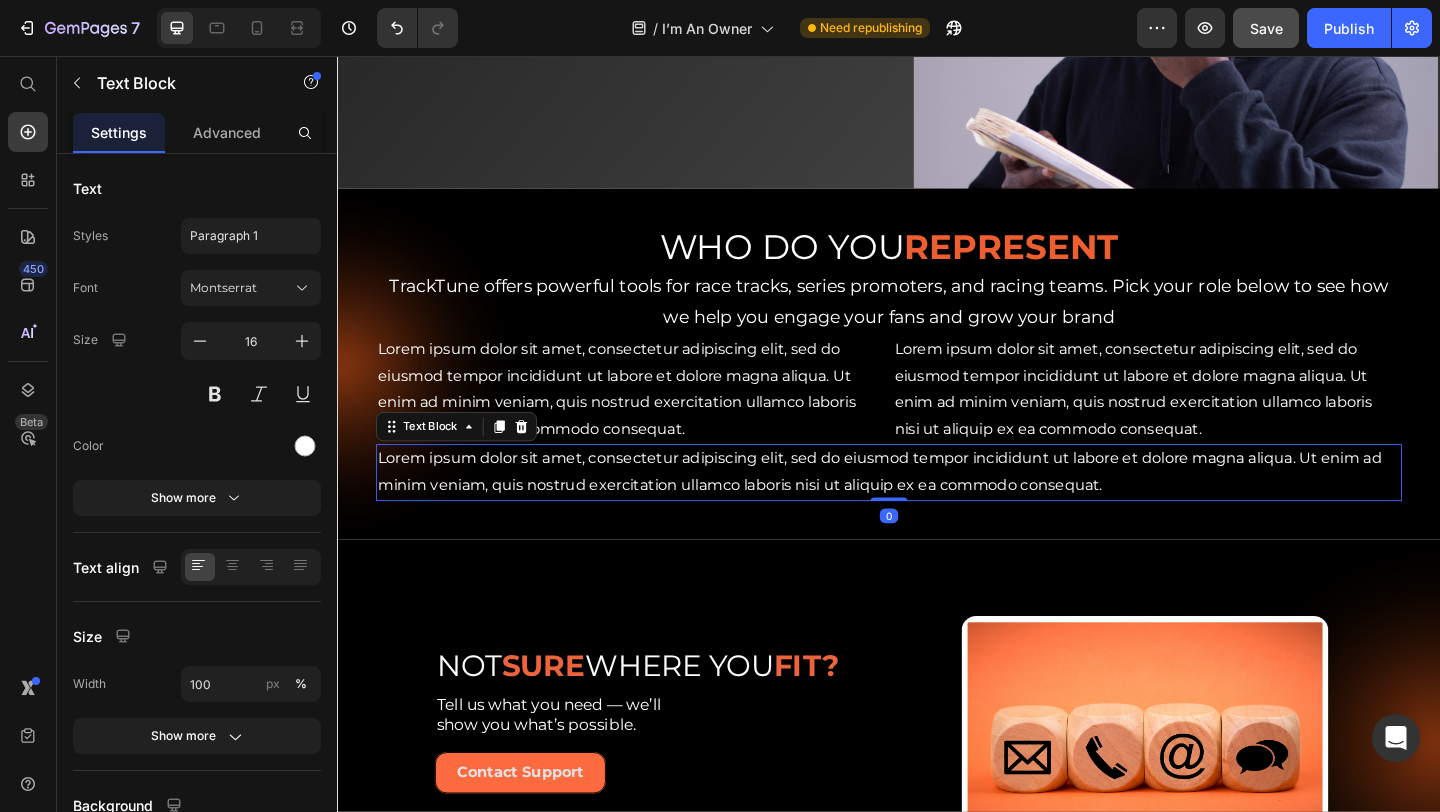 scroll, scrollTop: 311, scrollLeft: 0, axis: vertical 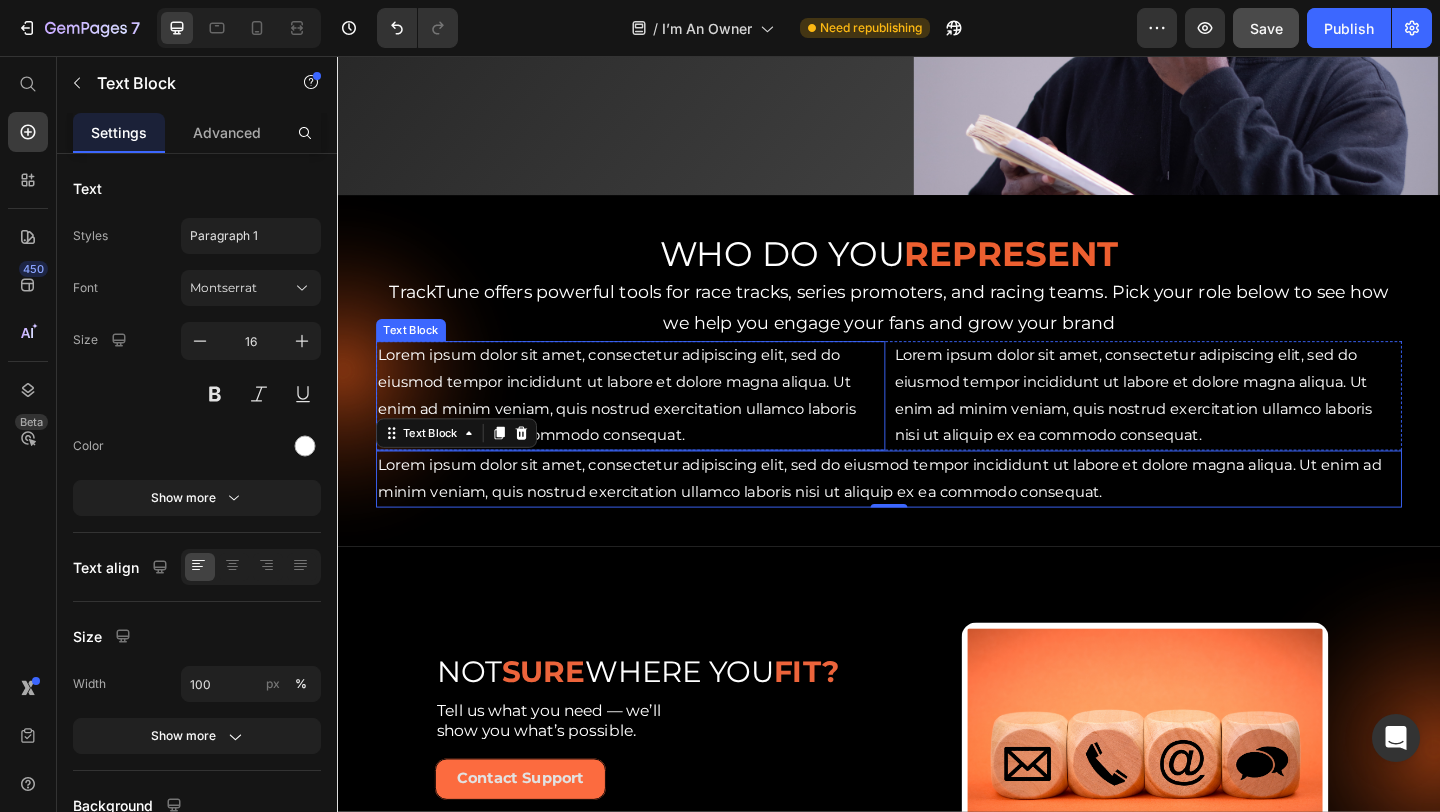 click on "Lorem ipsum dolor sit amet, consectetur adipiscing elit, sed do eiusmod tempor incididunt ut labore et dolore magna aliqua. Ut enim ad minim veniam, quis nostrud exercitation ullamco laboris nisi ut aliquip ex ea commodo consequat." at bounding box center [656, 425] 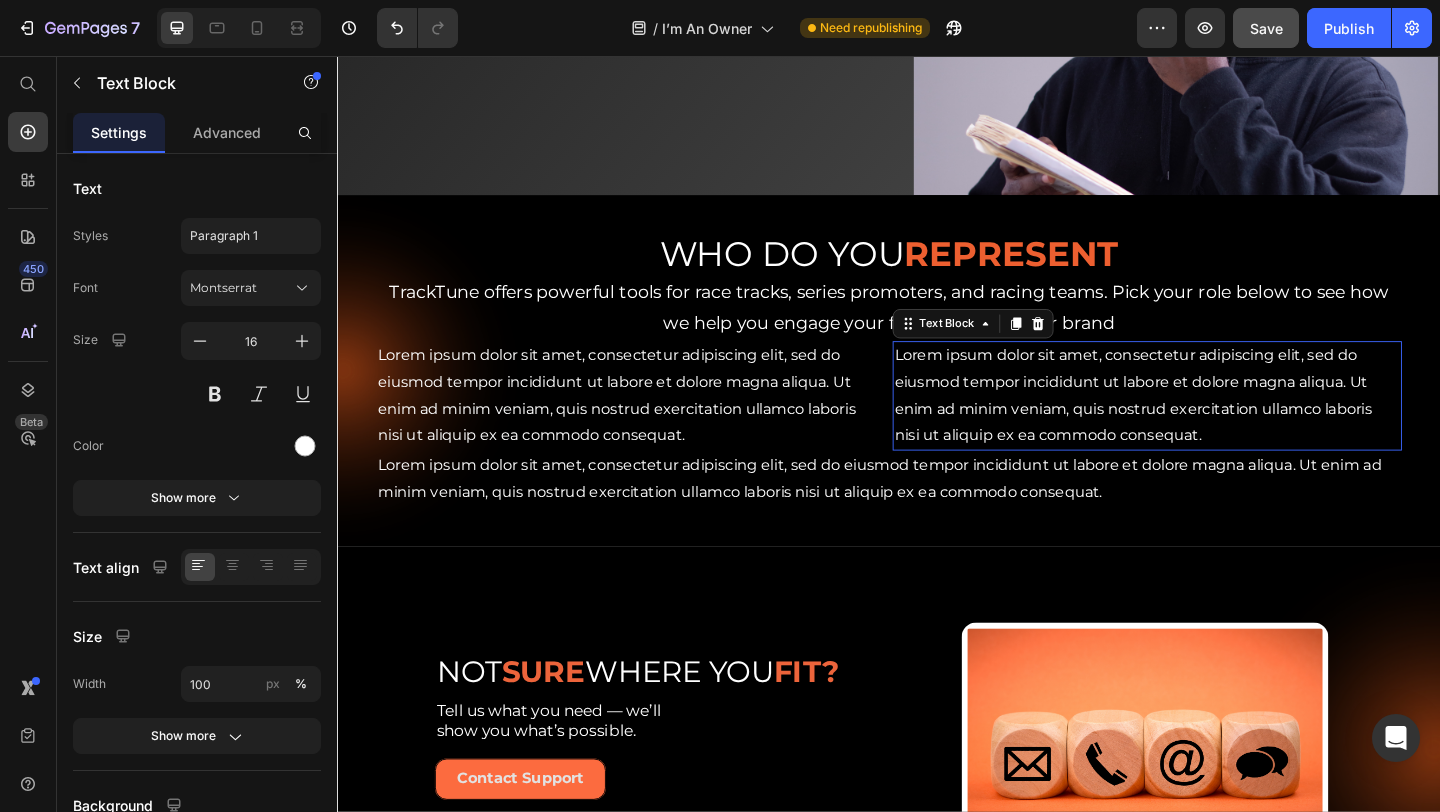 click on "Lorem ipsum dolor sit amet, consectetur adipiscing elit, sed do eiusmod tempor incididunt ut labore et dolore magna aliqua. Ut enim ad minim veniam, quis nostrud exercitation ullamco laboris nisi ut aliquip ex ea commodo consequat." at bounding box center (1218, 425) 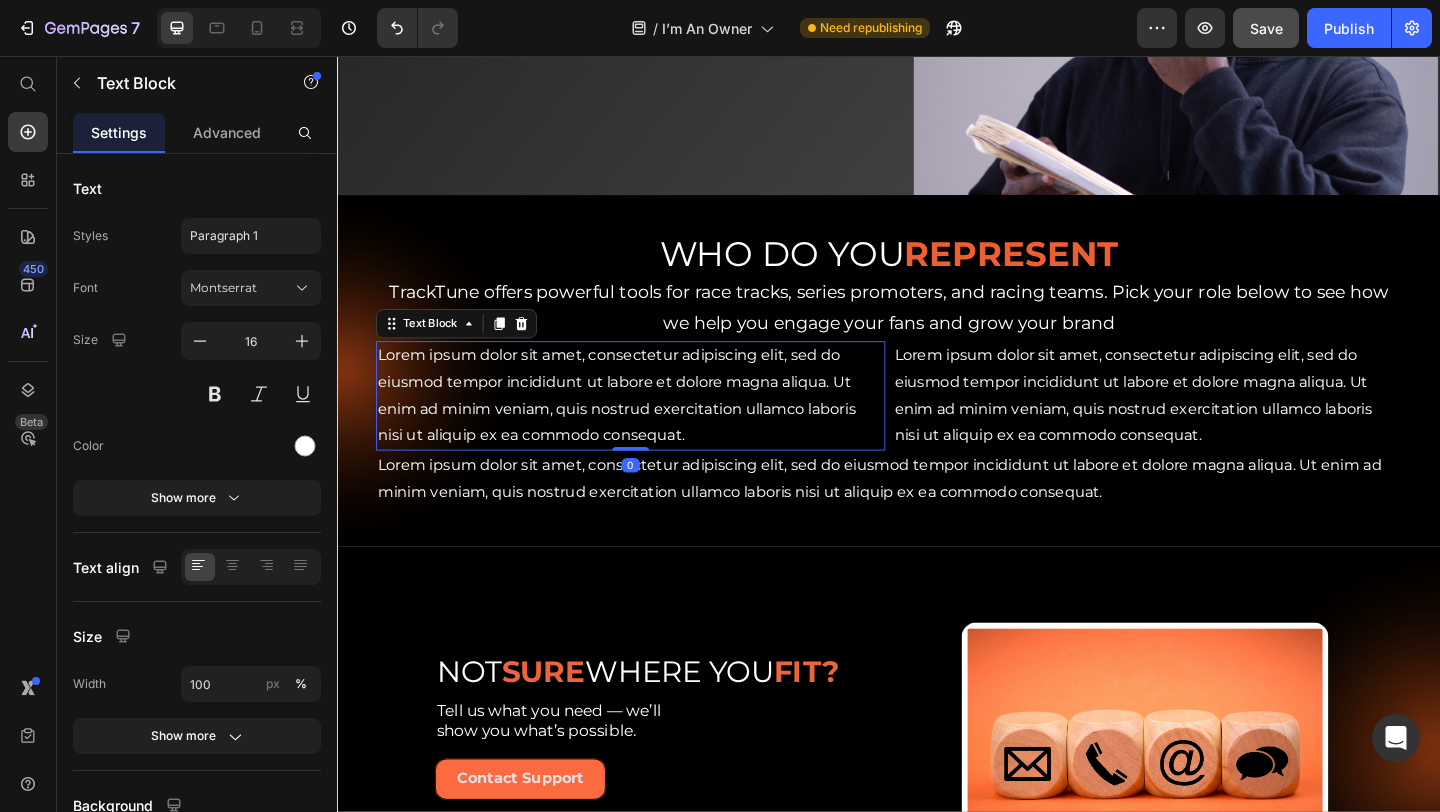 click on "Lorem ipsum dolor sit amet, consectetur adipiscing elit, sed do eiusmod tempor incididunt ut labore et dolore magna aliqua. Ut enim ad minim veniam, quis nostrud exercitation ullamco laboris nisi ut aliquip ex ea commodo consequat." at bounding box center (656, 425) 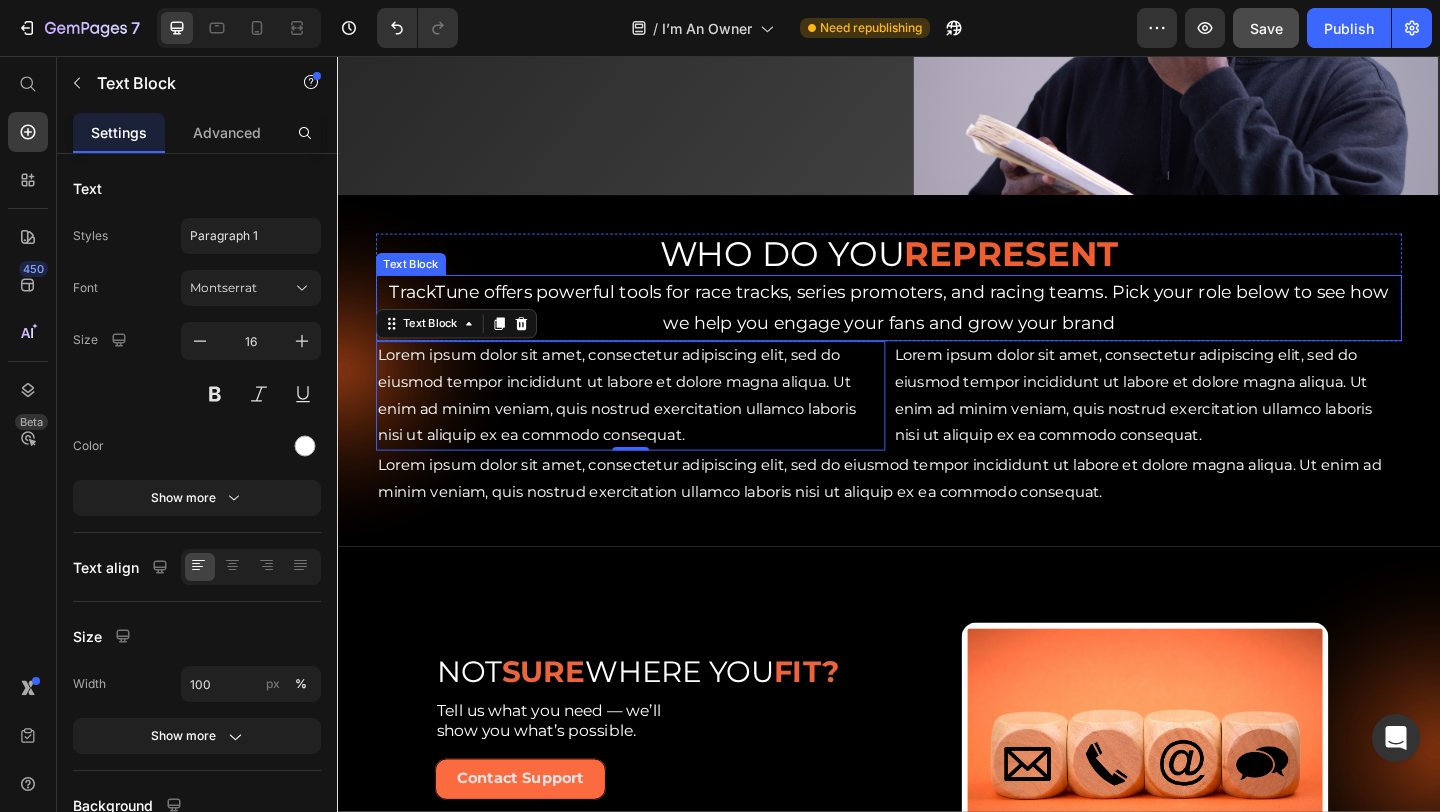 click on "TrackTune offers powerful tools for race tracks, series promoters, and racing teams. Pick your role below to see how we help you engage your fans and grow your brand" at bounding box center (937, 330) 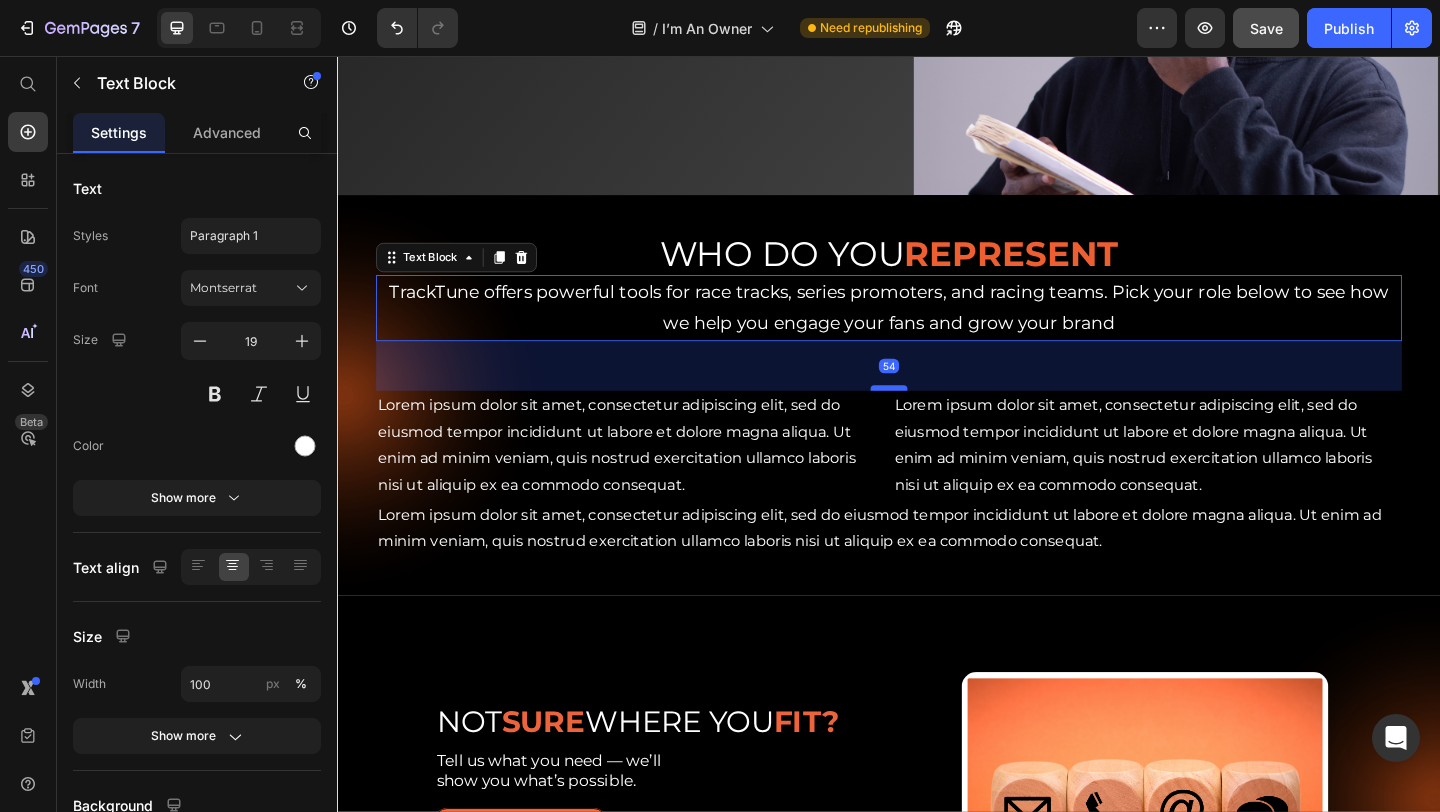 drag, startPoint x: 944, startPoint y: 364, endPoint x: 945, endPoint y: 418, distance: 54.00926 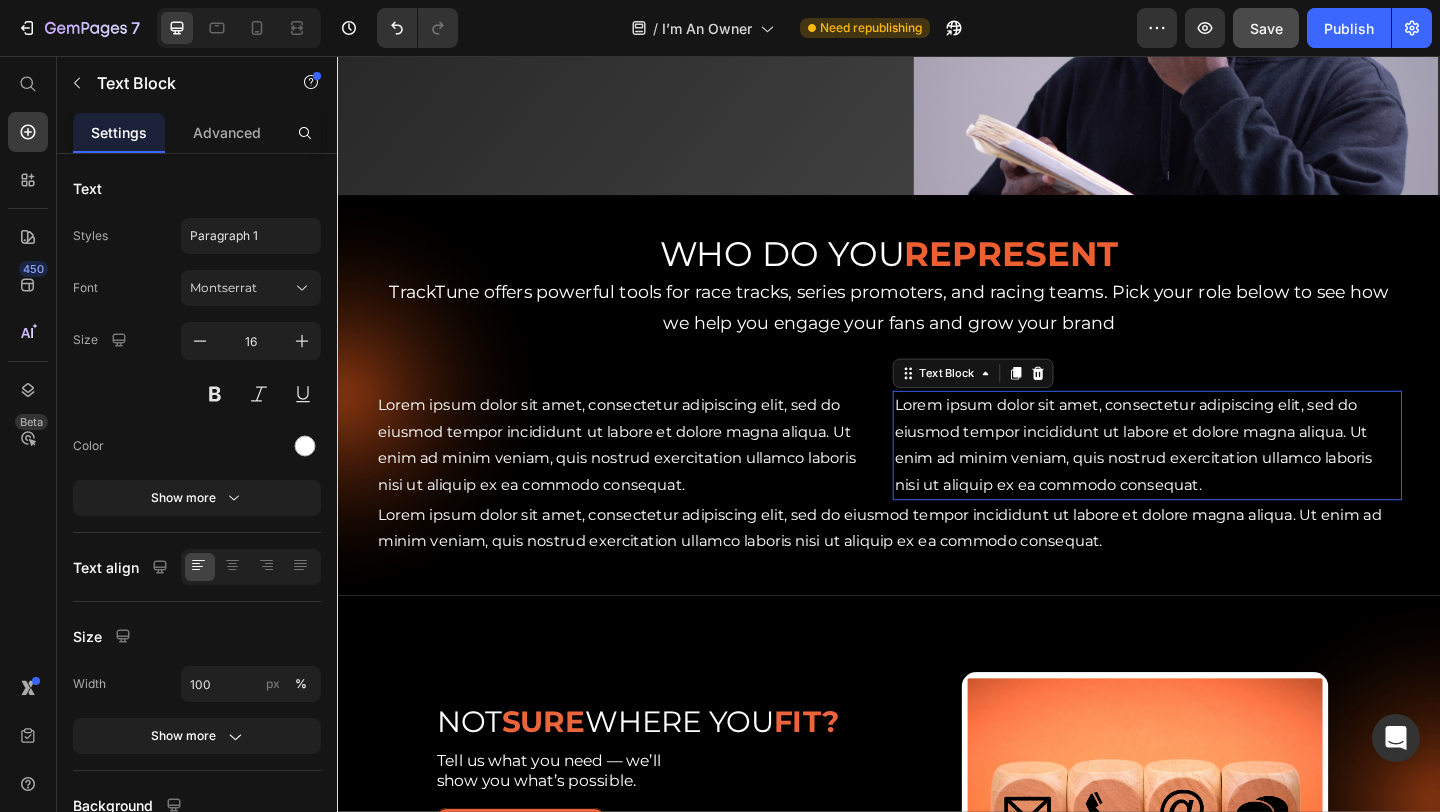 click on "Lorem ipsum dolor sit amet, consectetur adipiscing elit, sed do eiusmod tempor incididunt ut labore et dolore magna aliqua. Ut enim ad minim veniam, quis nostrud exercitation ullamco laboris nisi ut aliquip ex ea commodo consequat." at bounding box center (1218, 479) 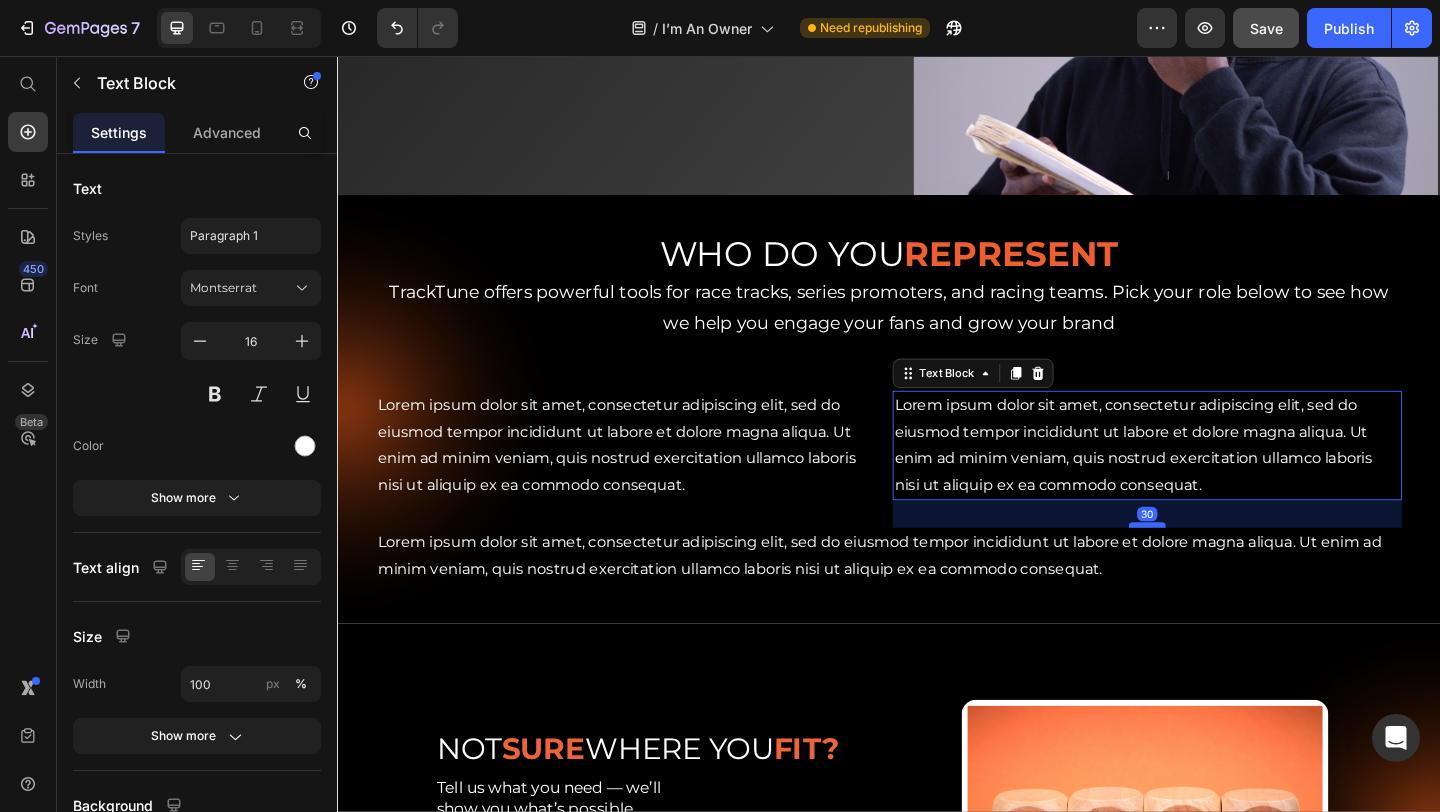 drag, startPoint x: 1212, startPoint y: 537, endPoint x: 1217, endPoint y: 567, distance: 30.413813 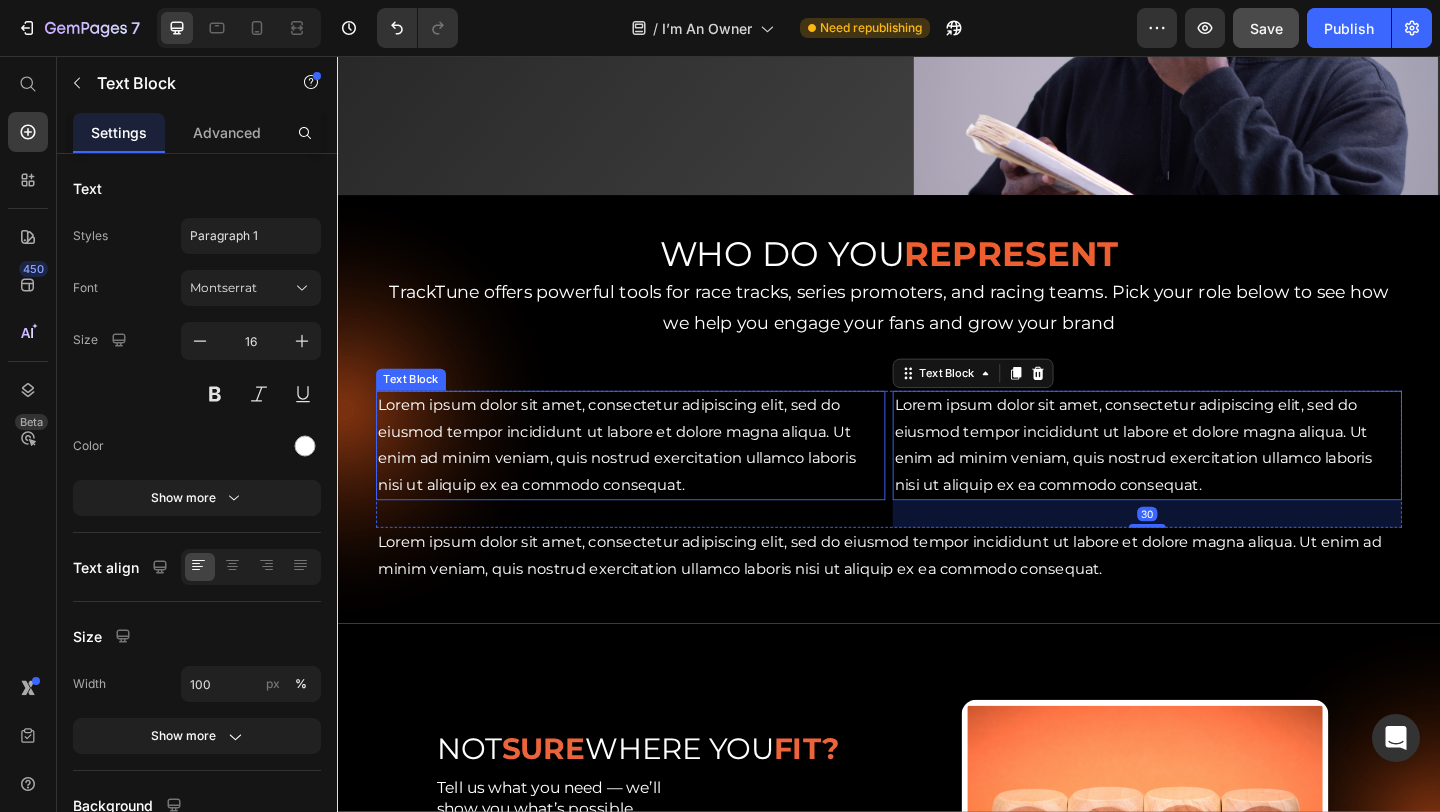 click on "Lorem ipsum dolor sit amet, consectetur adipiscing elit, sed do eiusmod tempor incididunt ut labore et dolore magna aliqua. Ut enim ad minim veniam, quis nostrud exercitation ullamco laboris nisi ut aliquip ex ea commodo consequat." at bounding box center (656, 479) 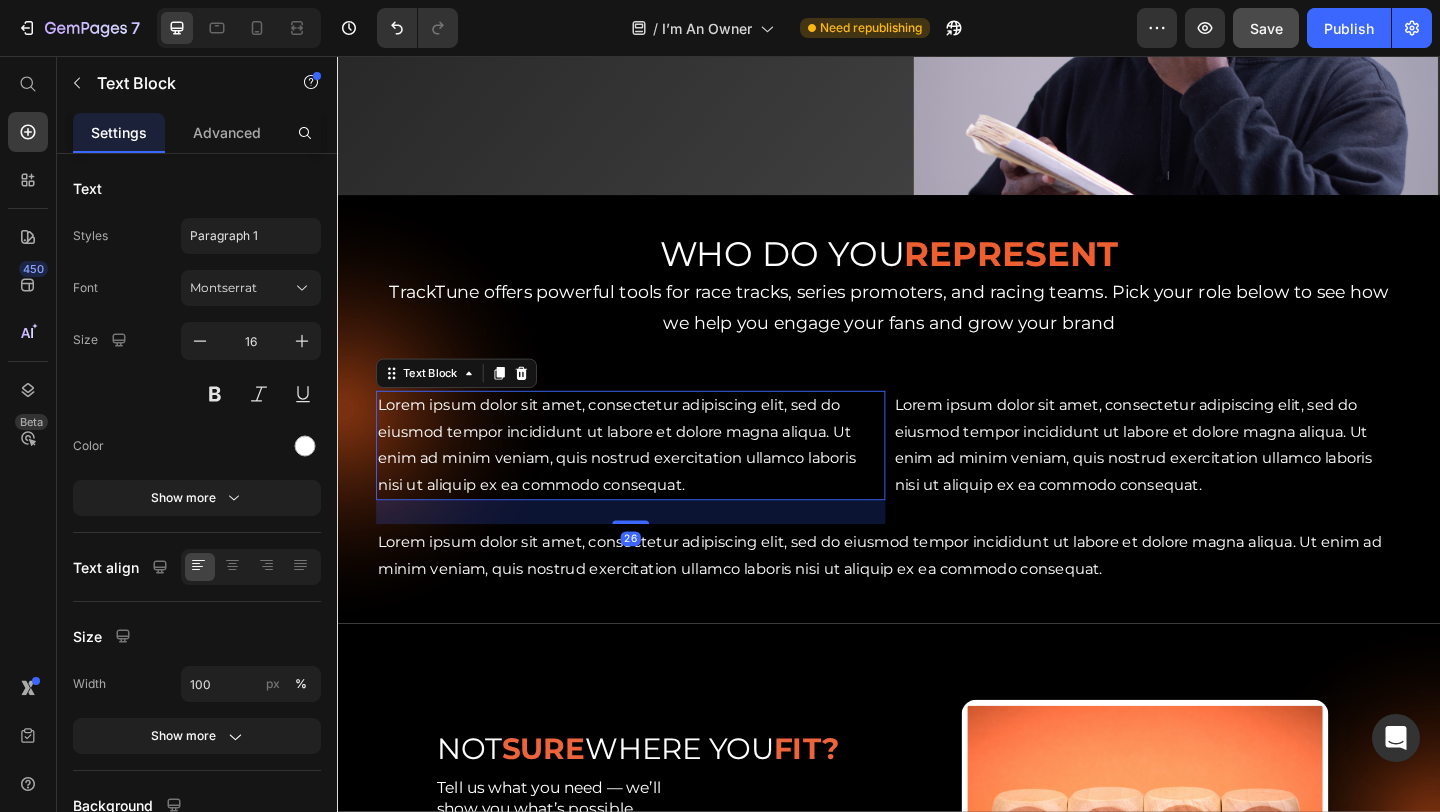 drag, startPoint x: 670, startPoint y: 539, endPoint x: 669, endPoint y: 565, distance: 26.019224 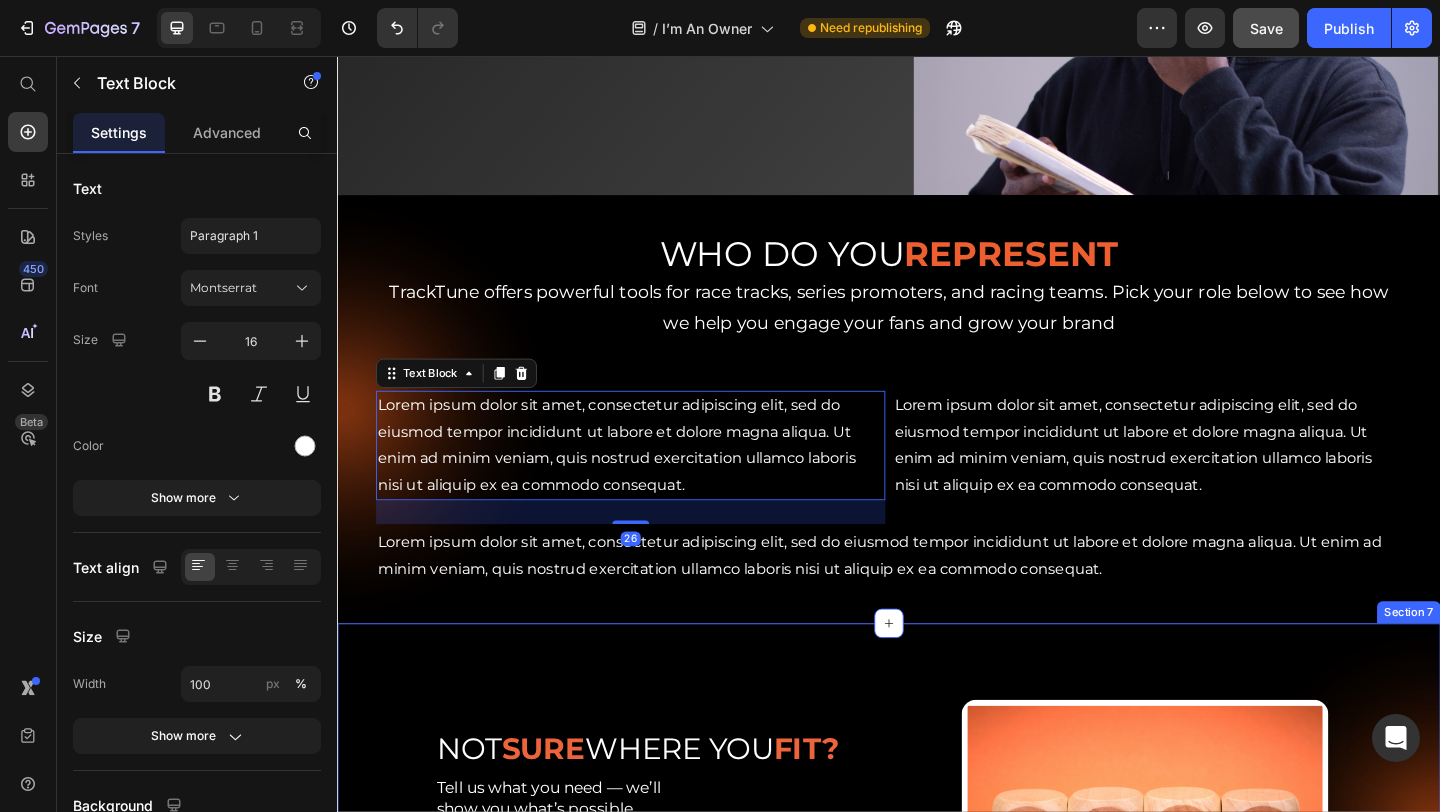 click on "NOT  SURE  WHERE YOU  FIT? Heading Tell us what you need — we’ll show you what’s possible. Text Block Contact Support Button Image Row Section 7" at bounding box center (937, 894) 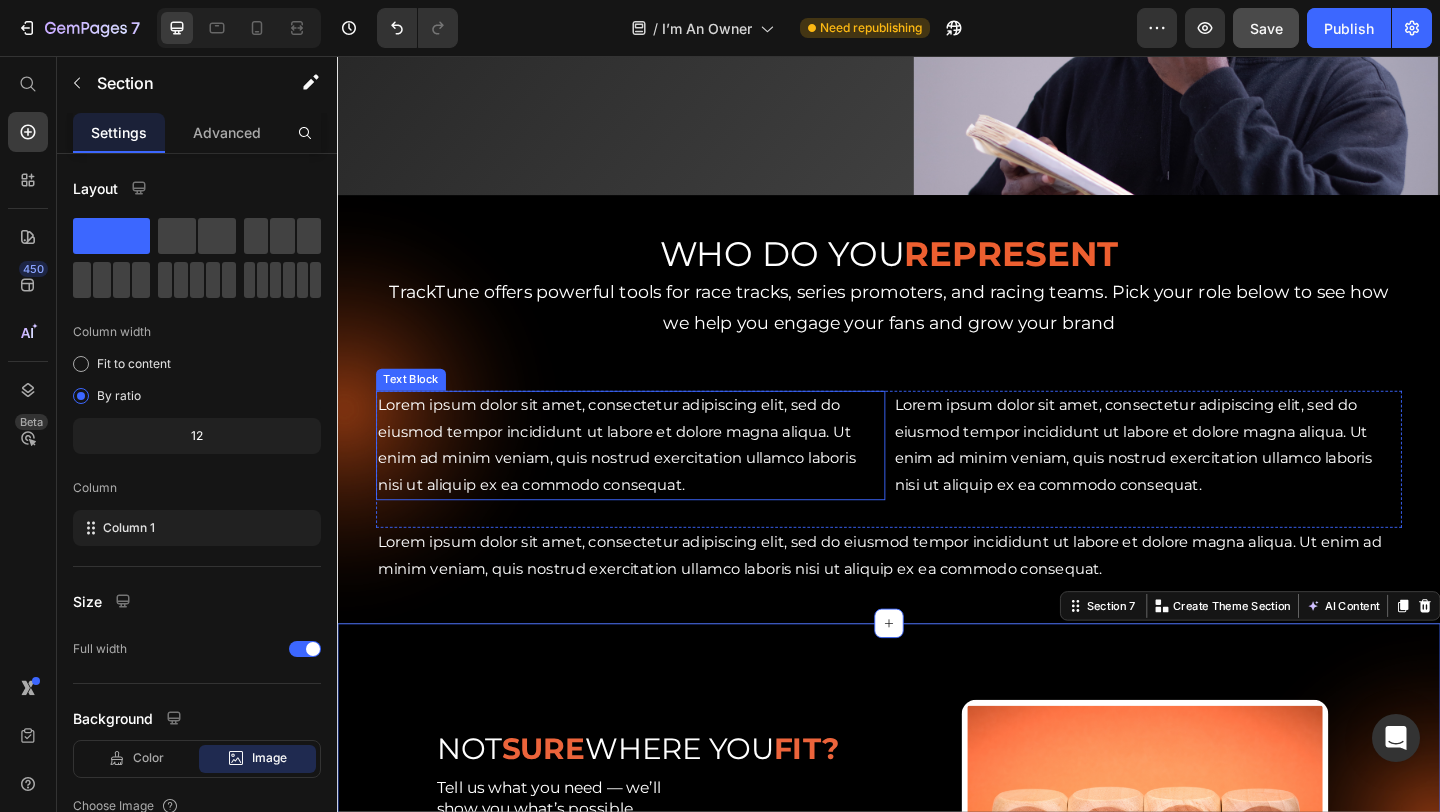 click on "Lorem ipsum dolor sit amet, consectetur adipiscing elit, sed do eiusmod tempor incididunt ut labore et dolore magna aliqua. Ut enim ad minim veniam, quis nostrud exercitation ullamco laboris nisi ut aliquip ex ea commodo consequat." at bounding box center [656, 479] 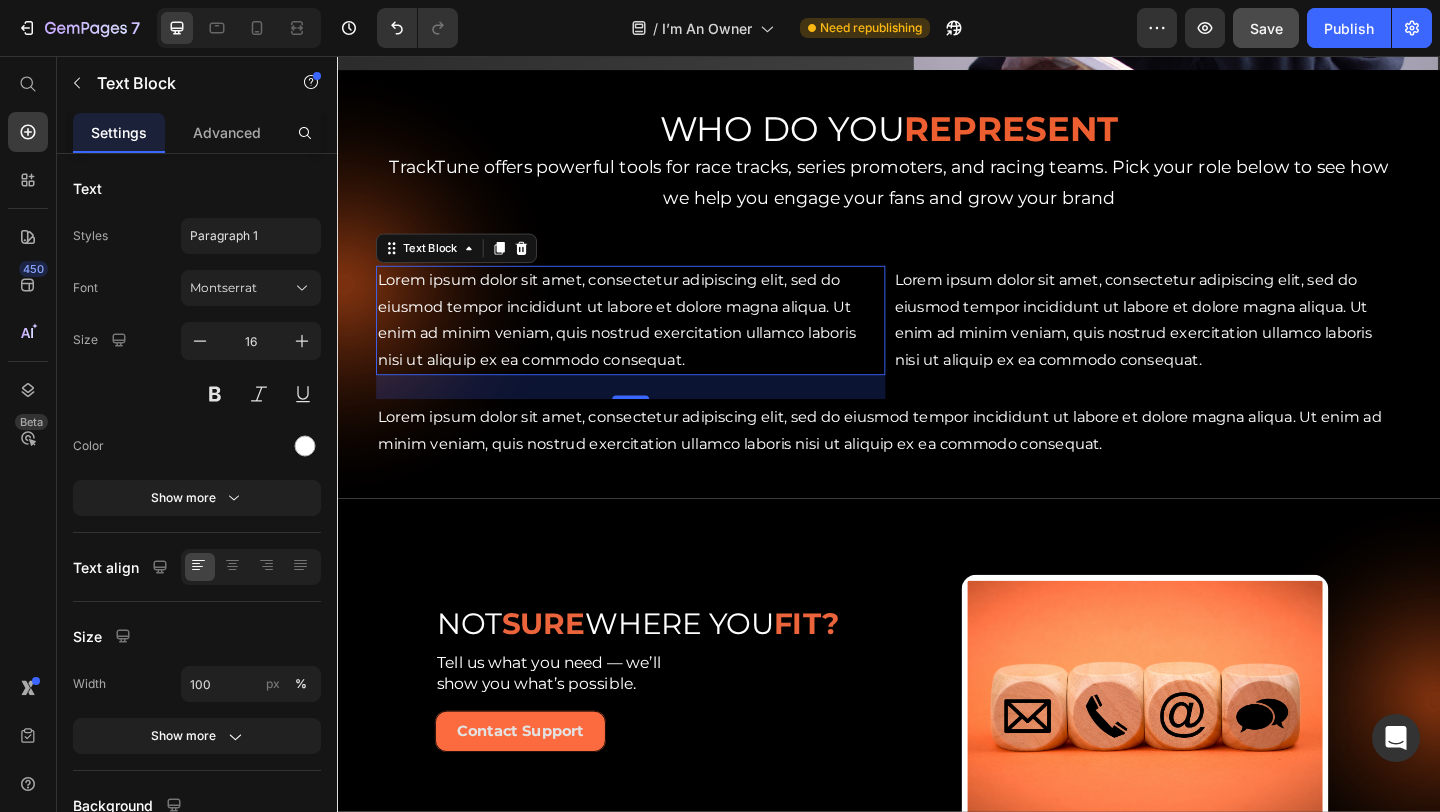 scroll, scrollTop: 443, scrollLeft: 0, axis: vertical 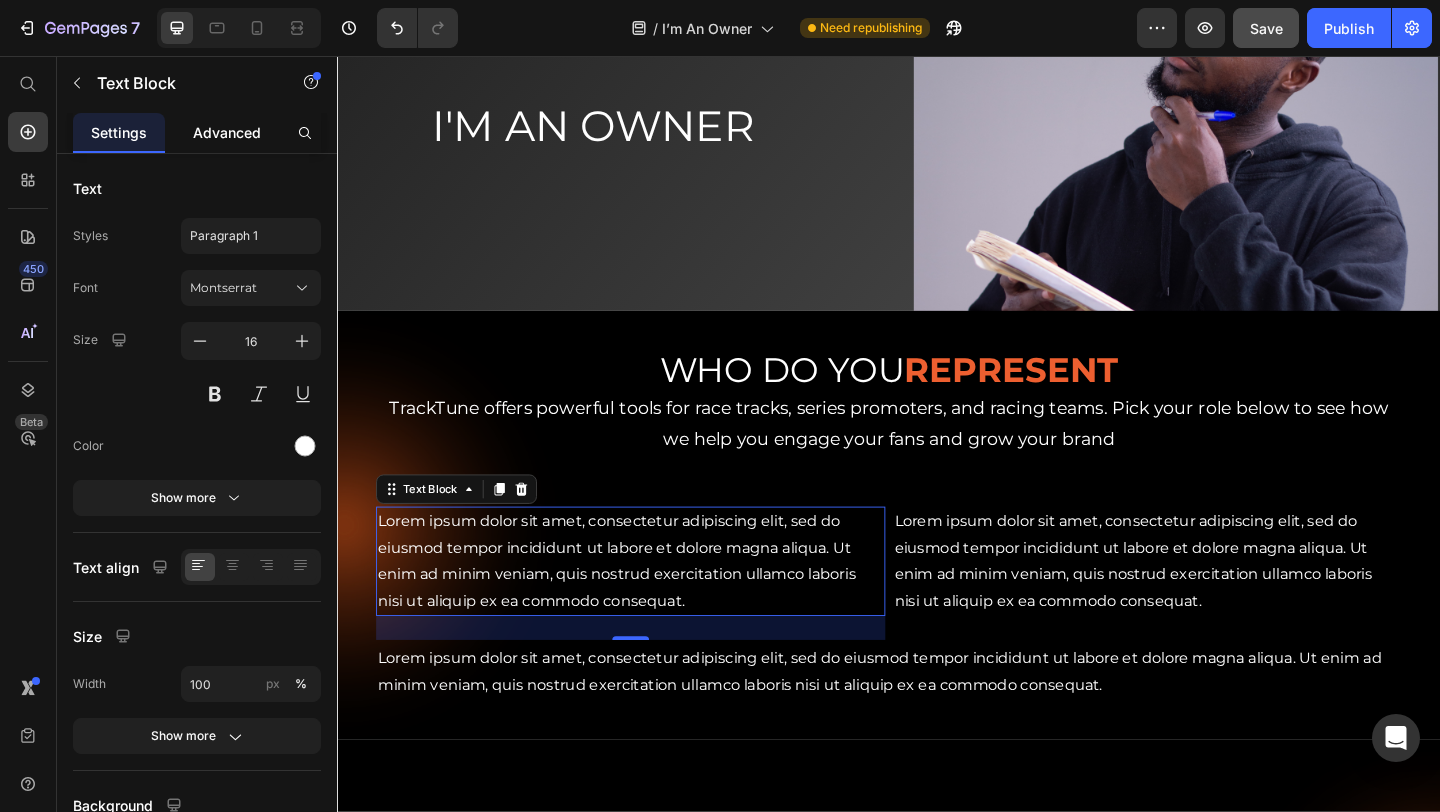 click on "Advanced" at bounding box center (227, 132) 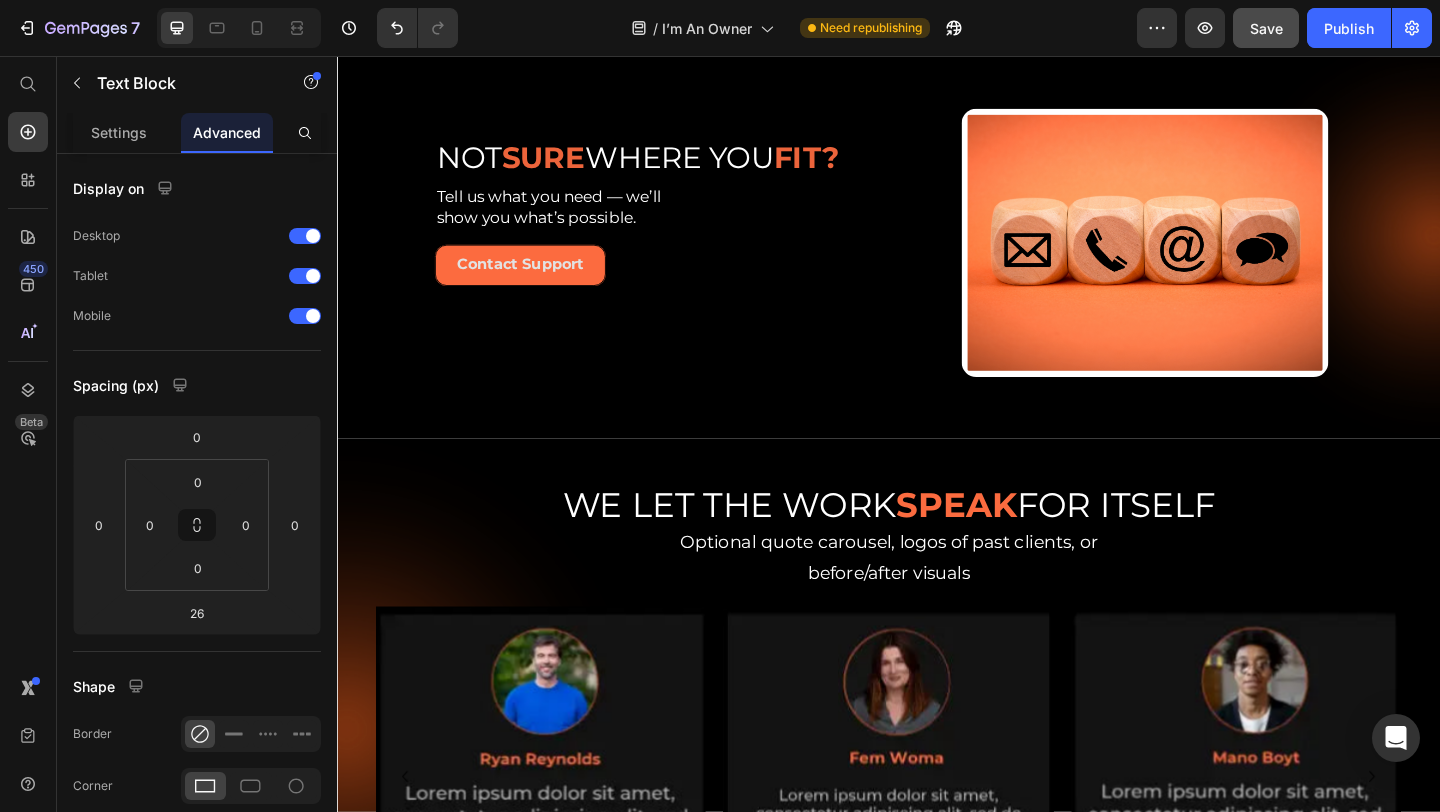 scroll, scrollTop: 1200, scrollLeft: 0, axis: vertical 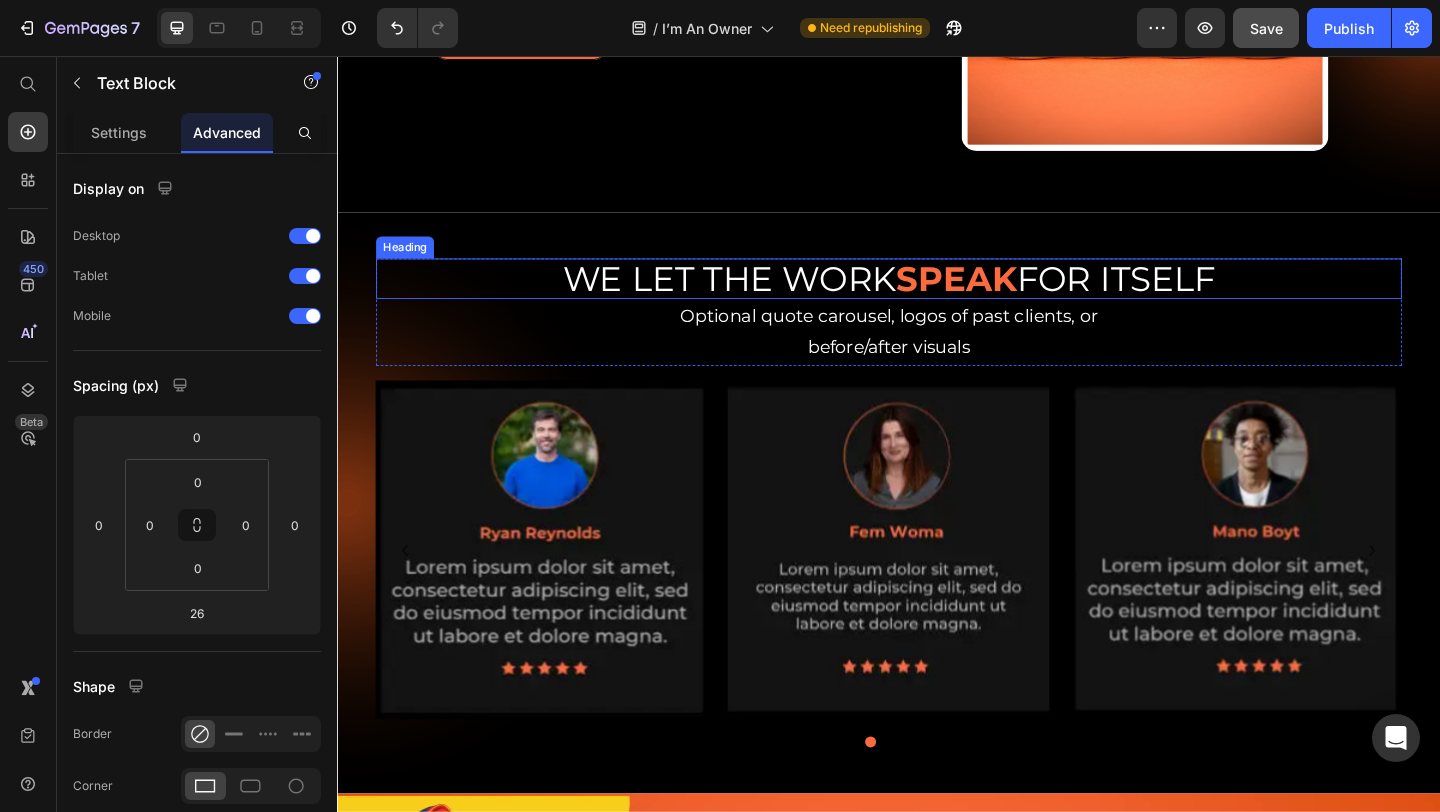 click on "WE LET THE WORK  SPEAK  FOR ITSELF" at bounding box center [937, 298] 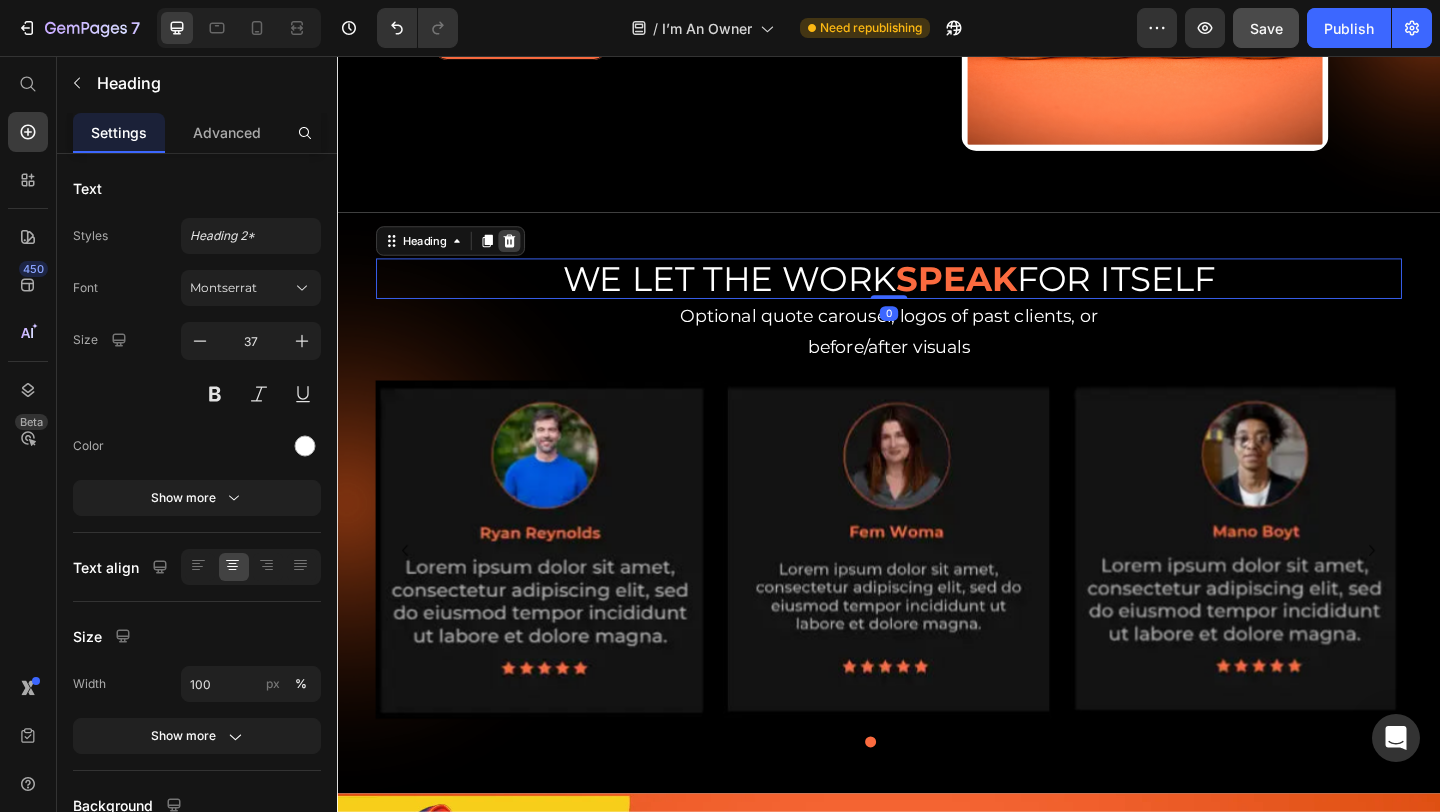 click 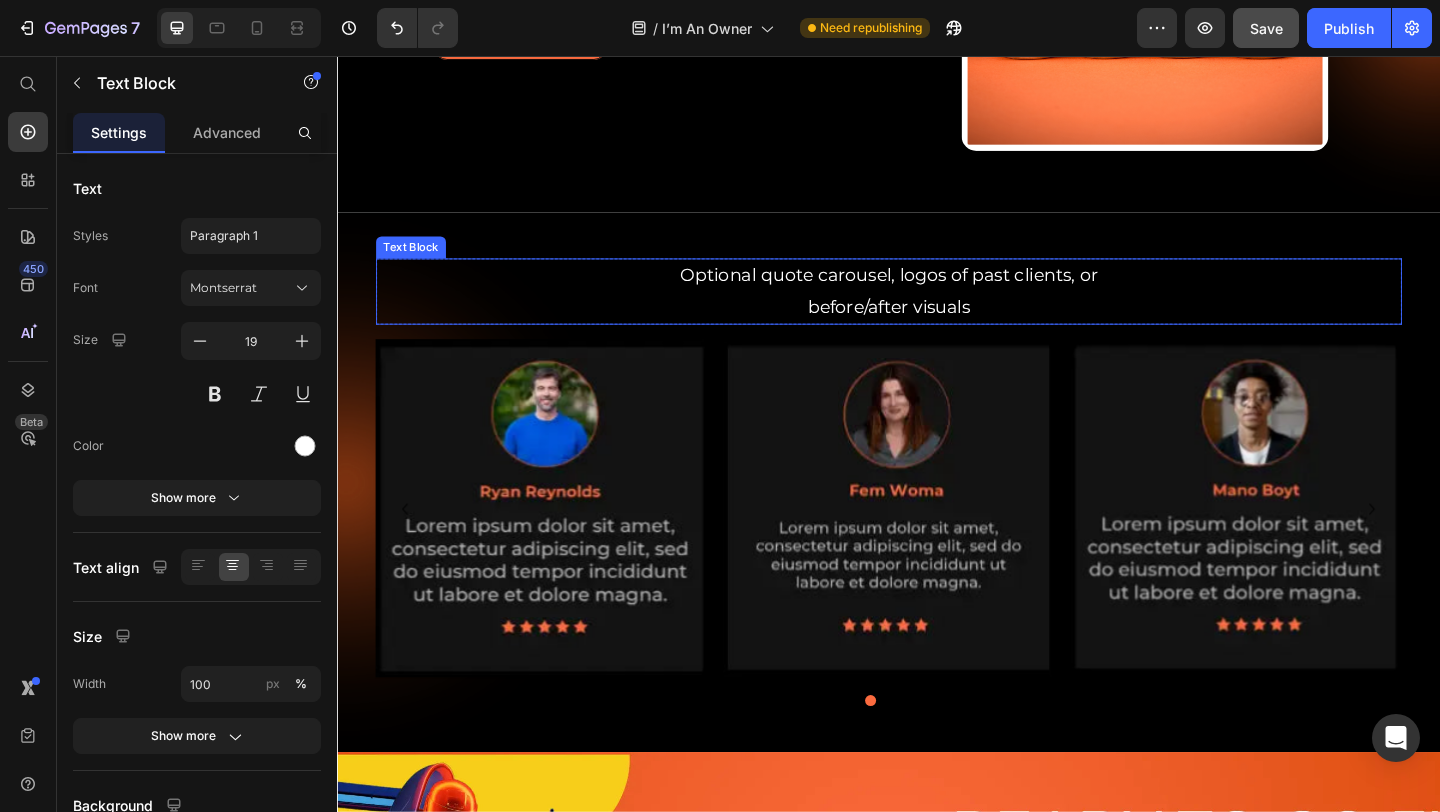 click on "before/after visuals" at bounding box center [937, 329] 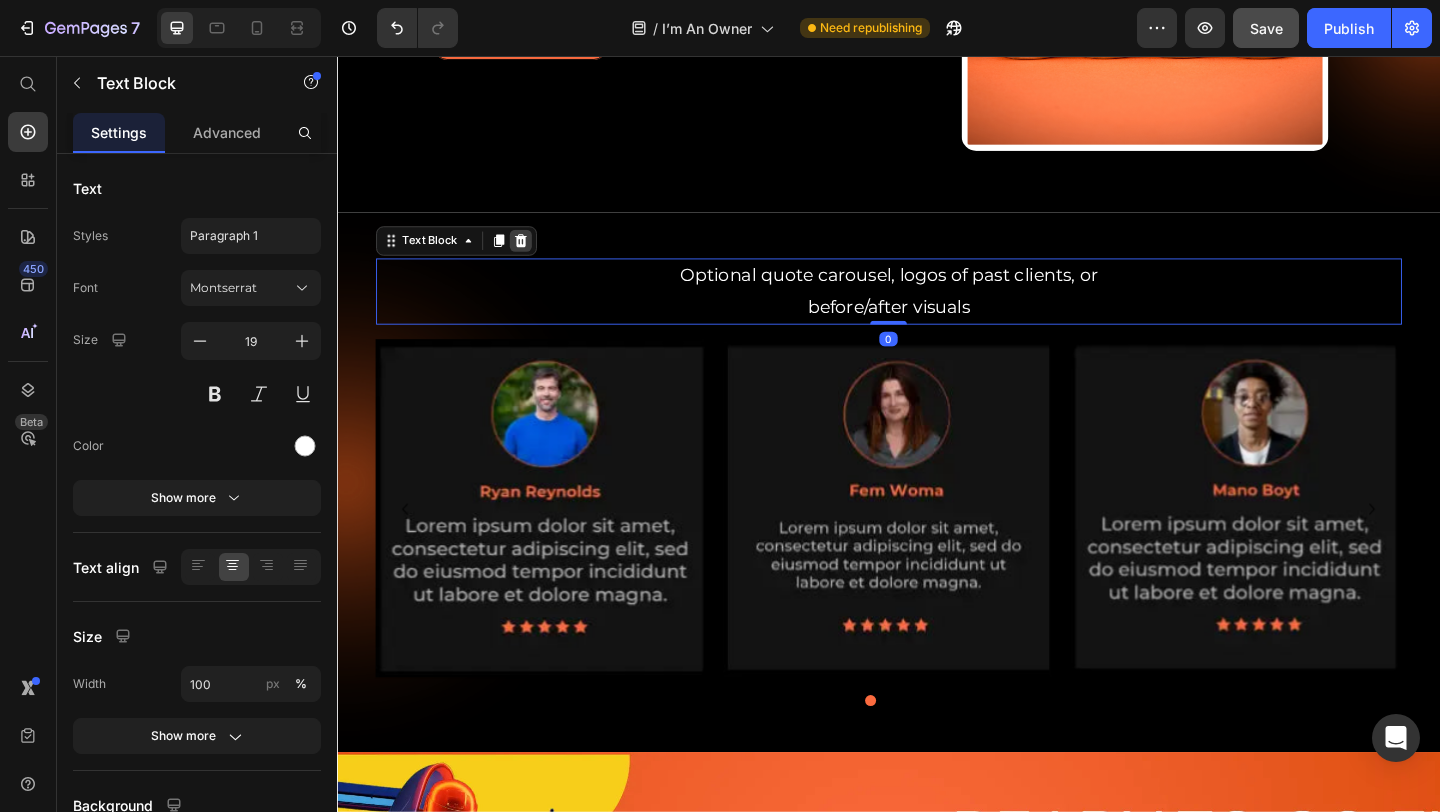 click 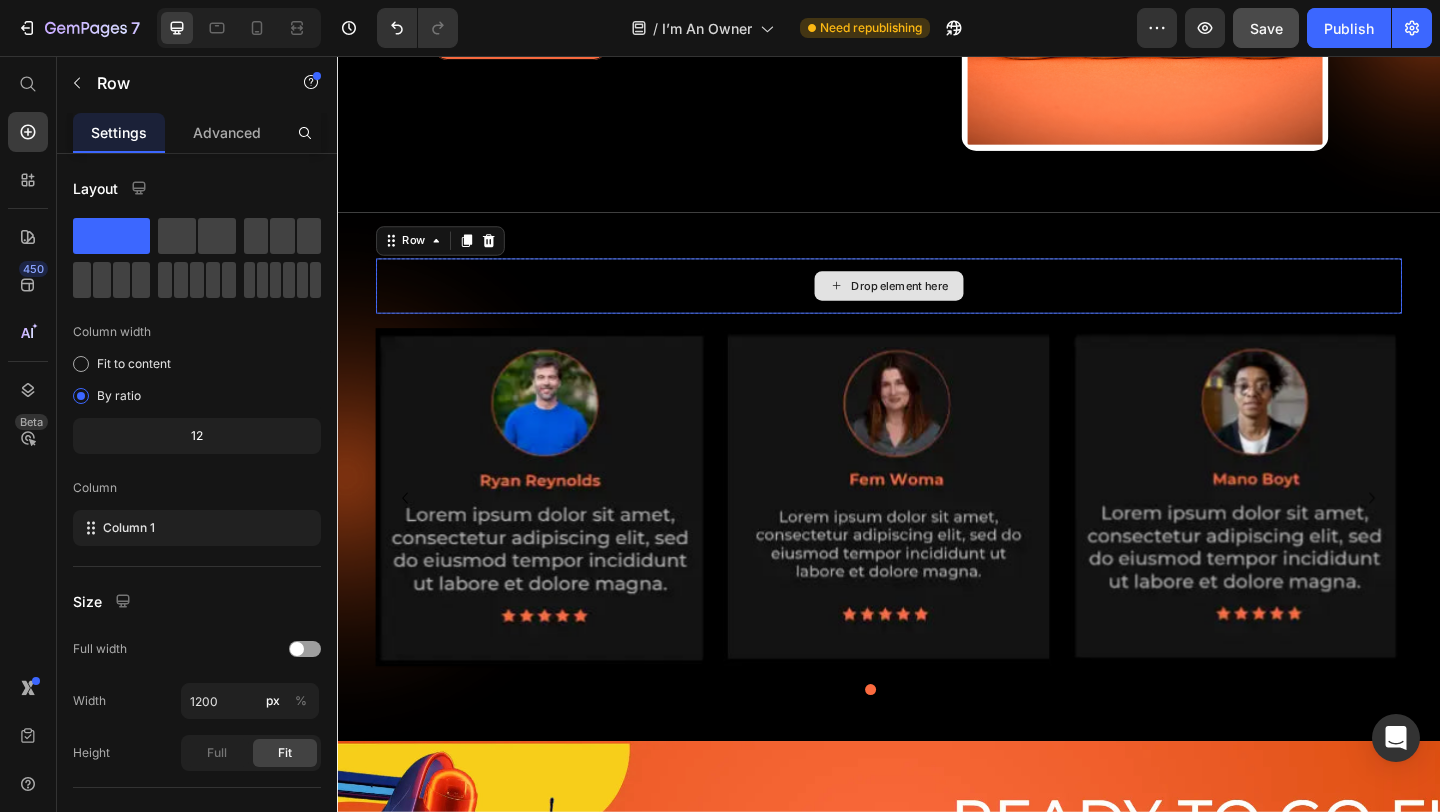 click on "Drop element here" at bounding box center [937, 306] 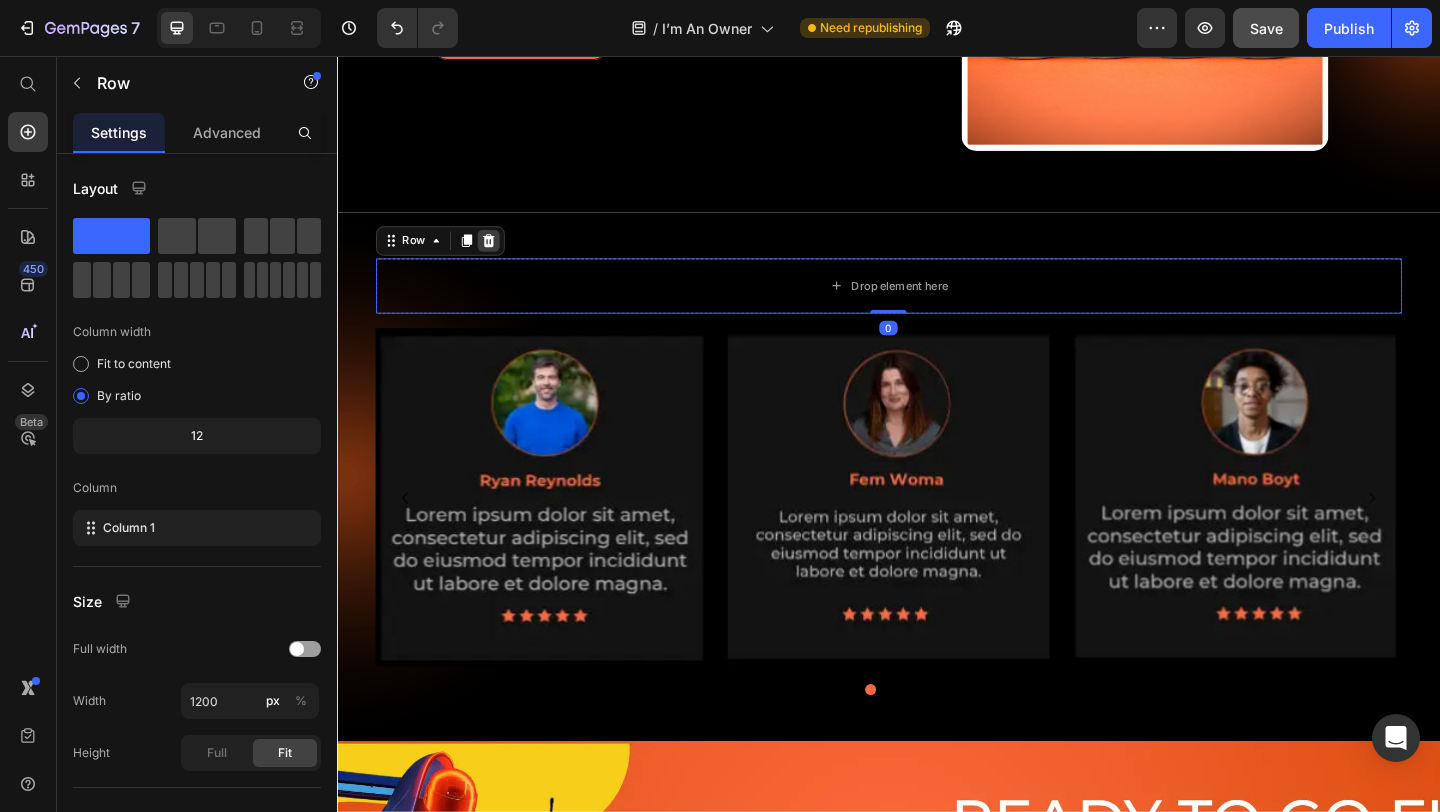 click 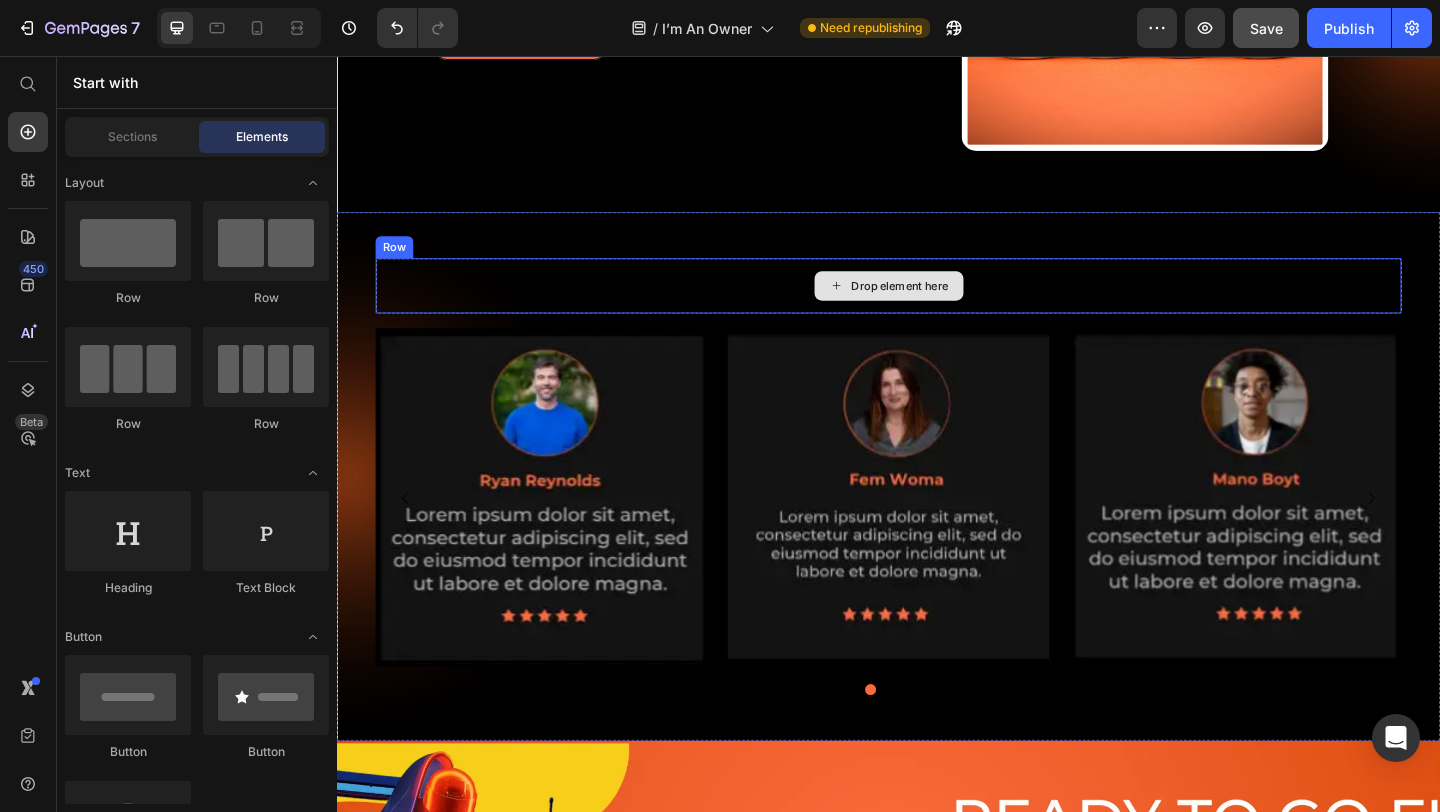 click on "Drop element here" at bounding box center [937, 306] 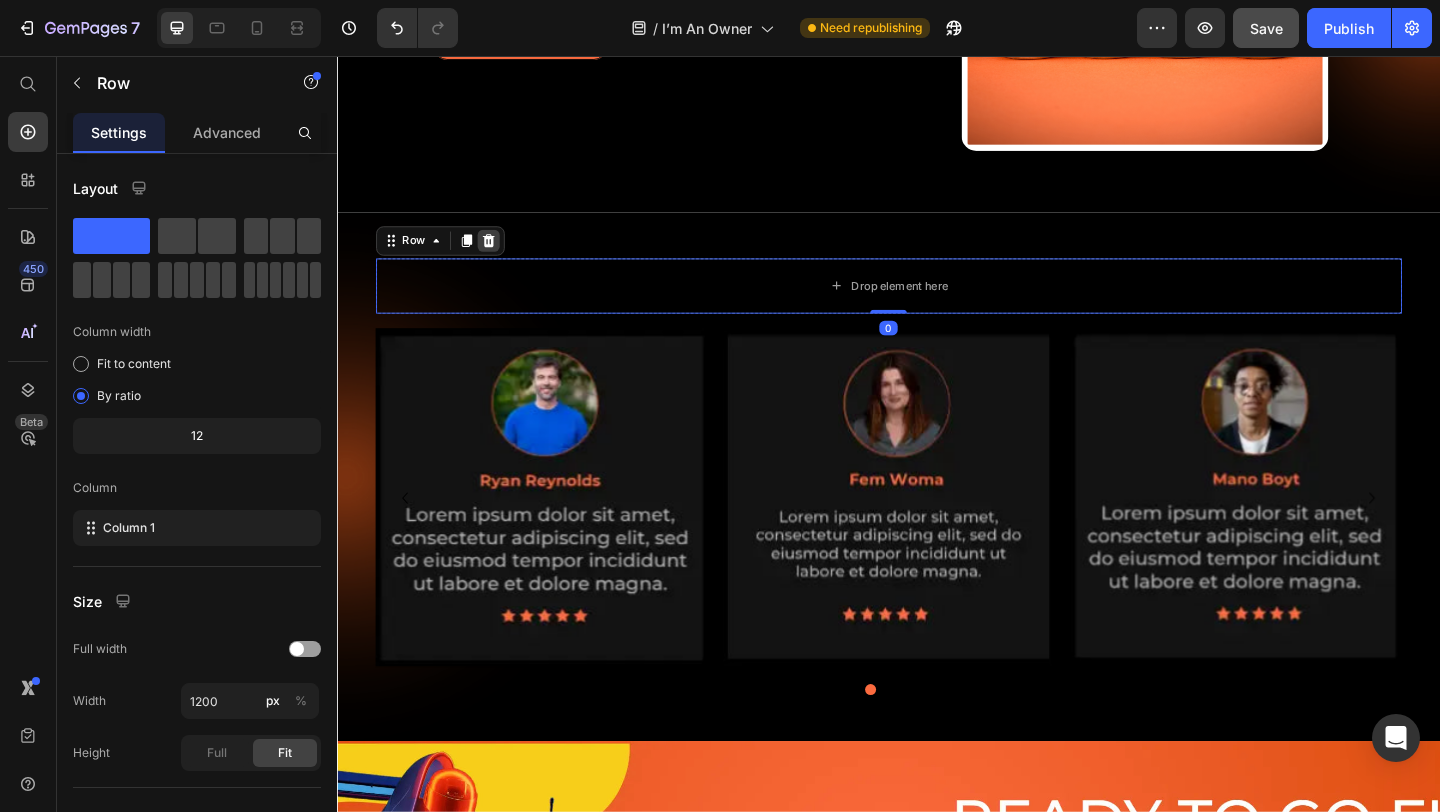 click 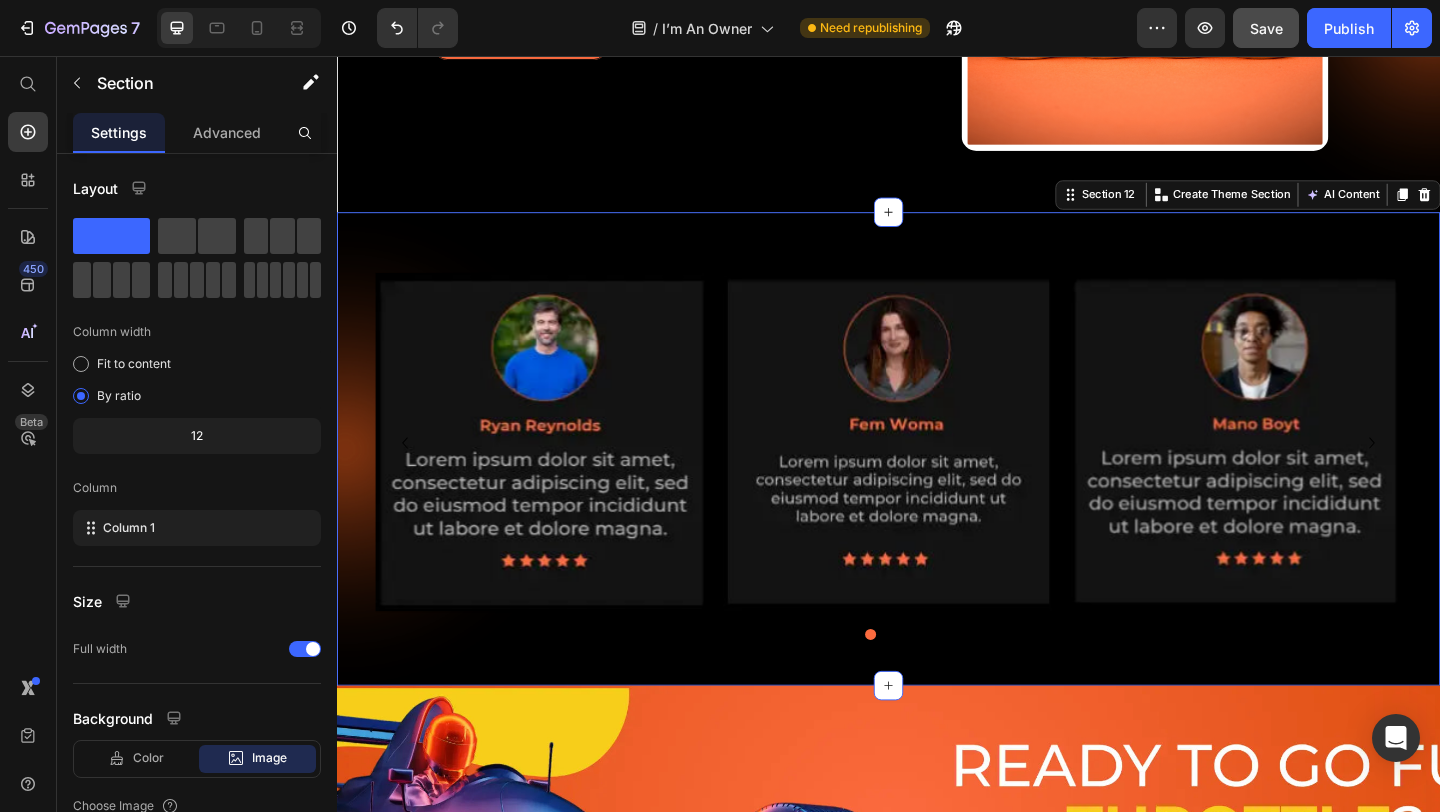 click on "Image Image Image
Carousel" at bounding box center [937, 483] 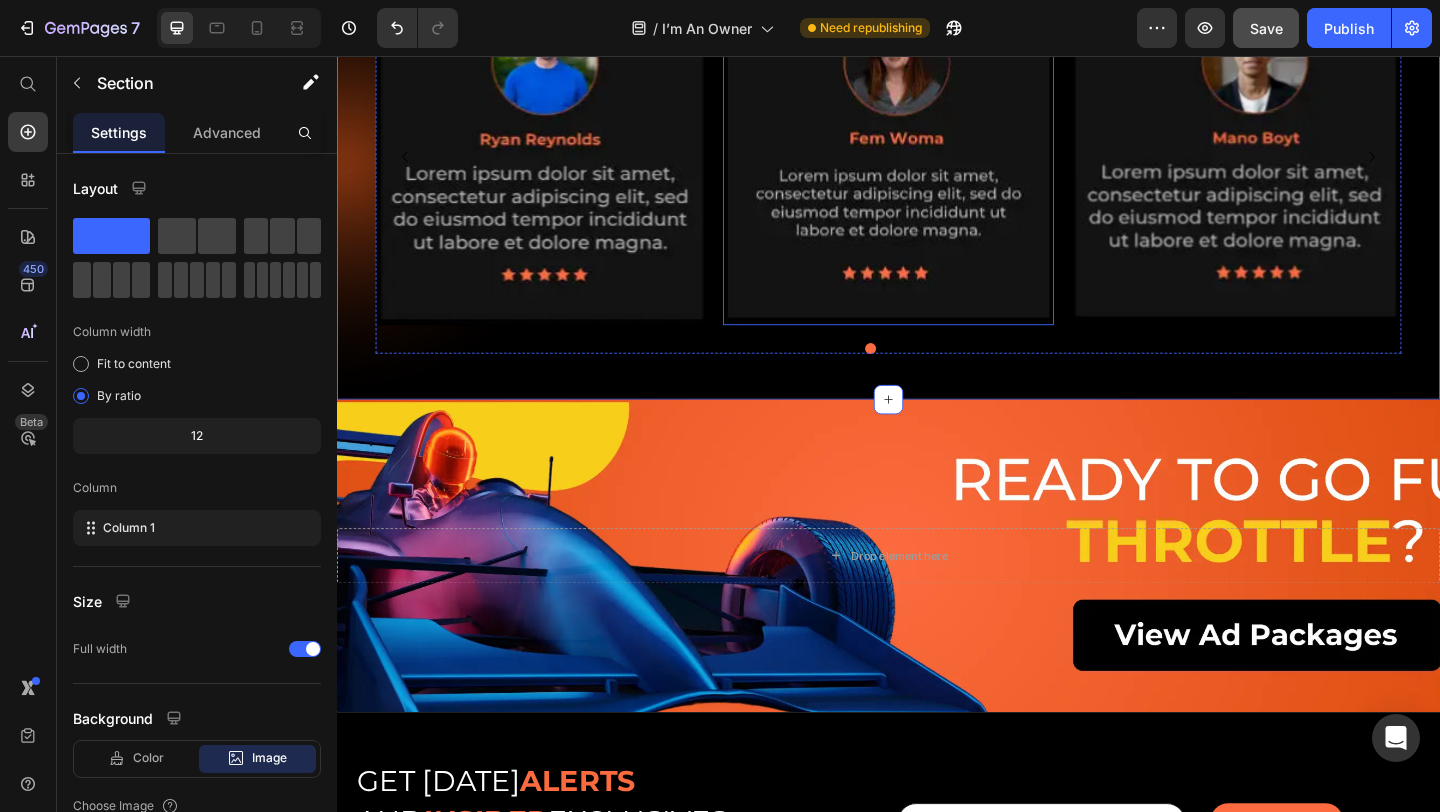 scroll, scrollTop: 1309, scrollLeft: 0, axis: vertical 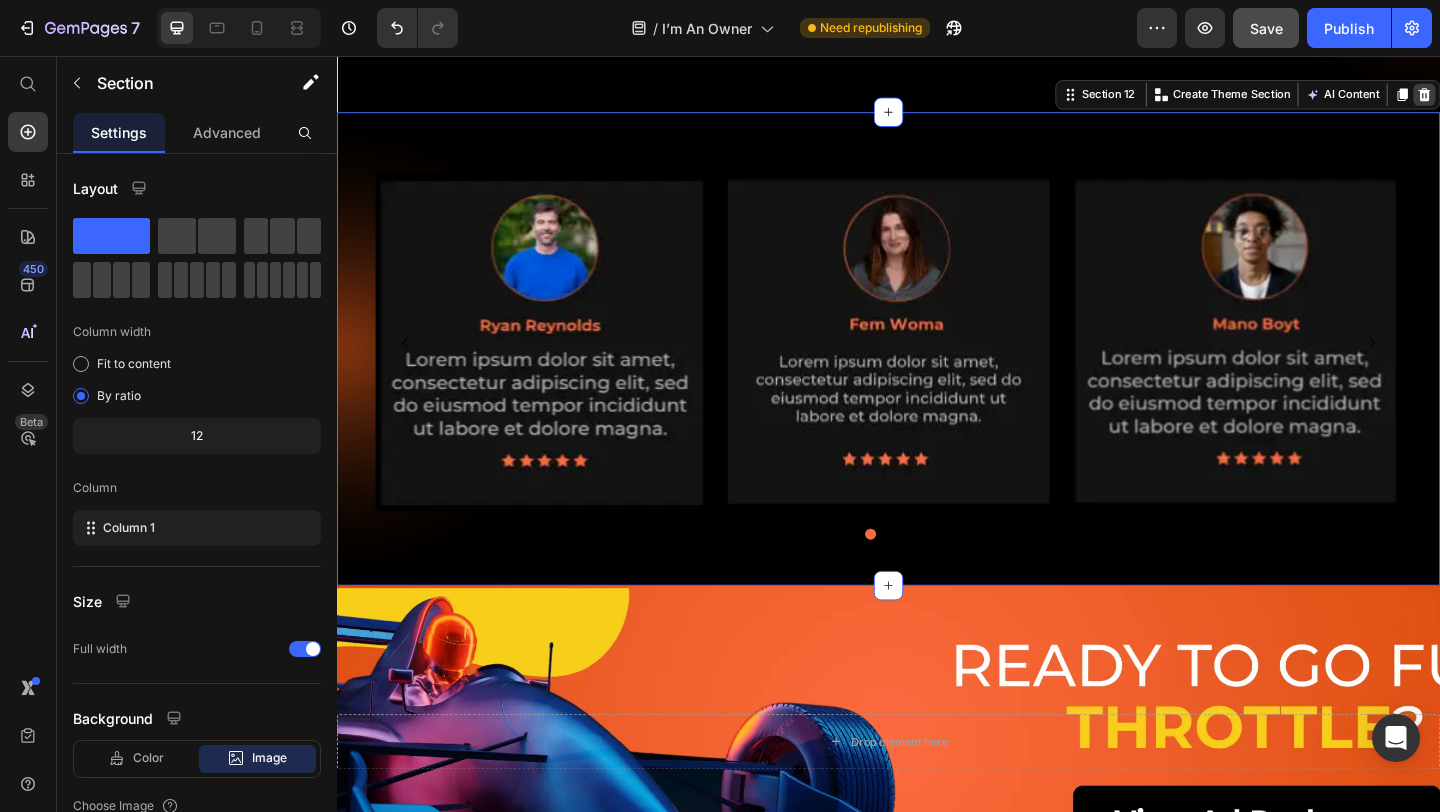 click at bounding box center (1520, 98) 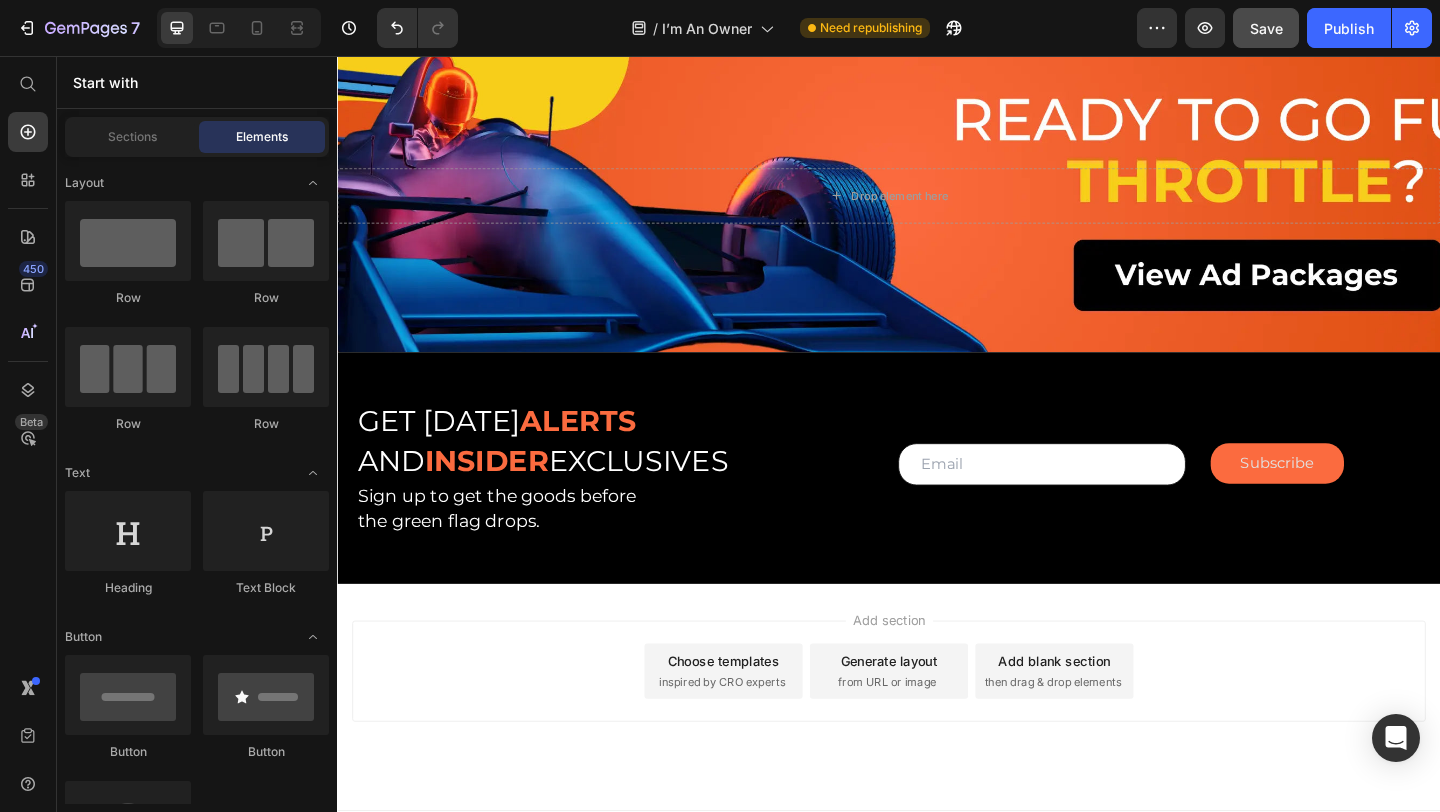 scroll, scrollTop: 1427, scrollLeft: 0, axis: vertical 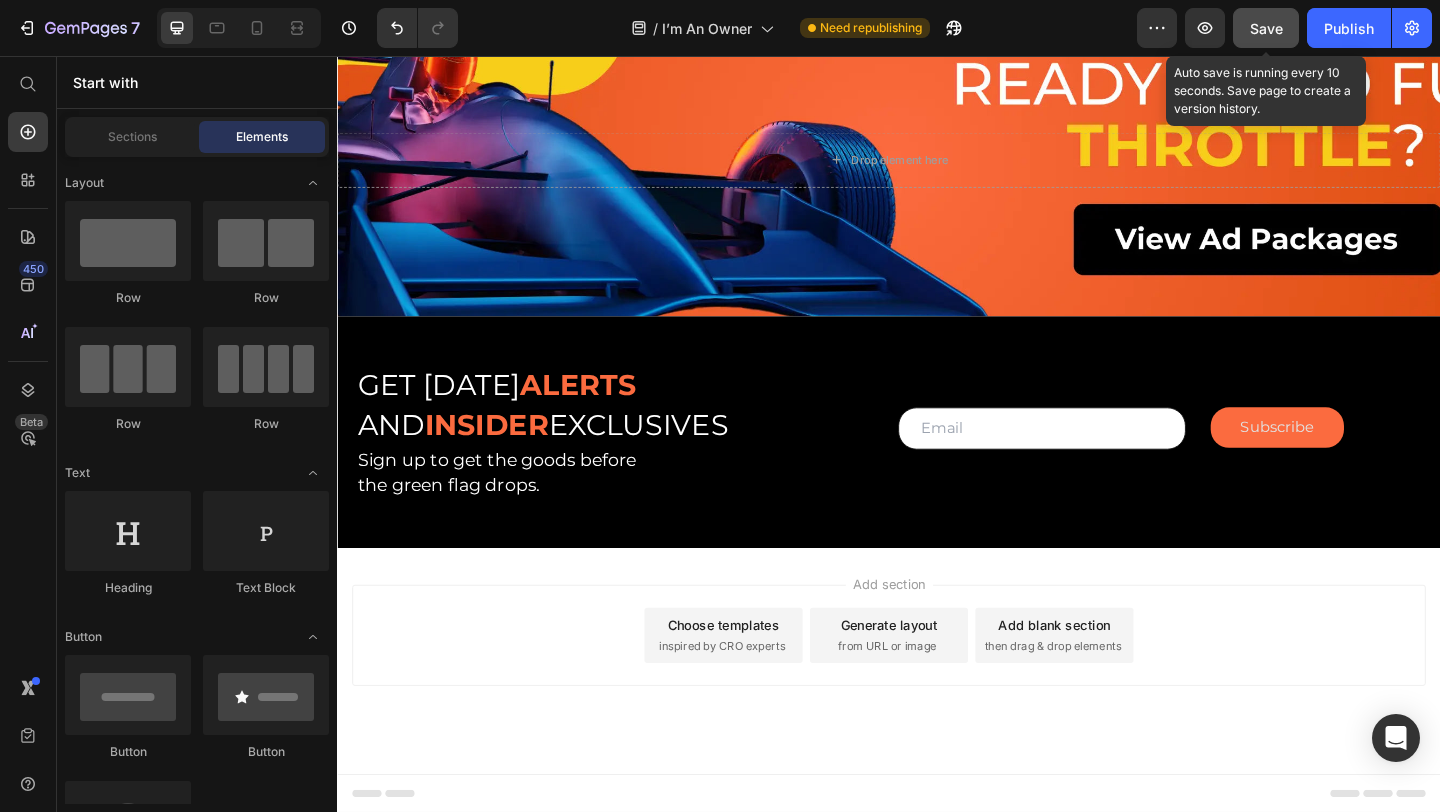 click on "Save" 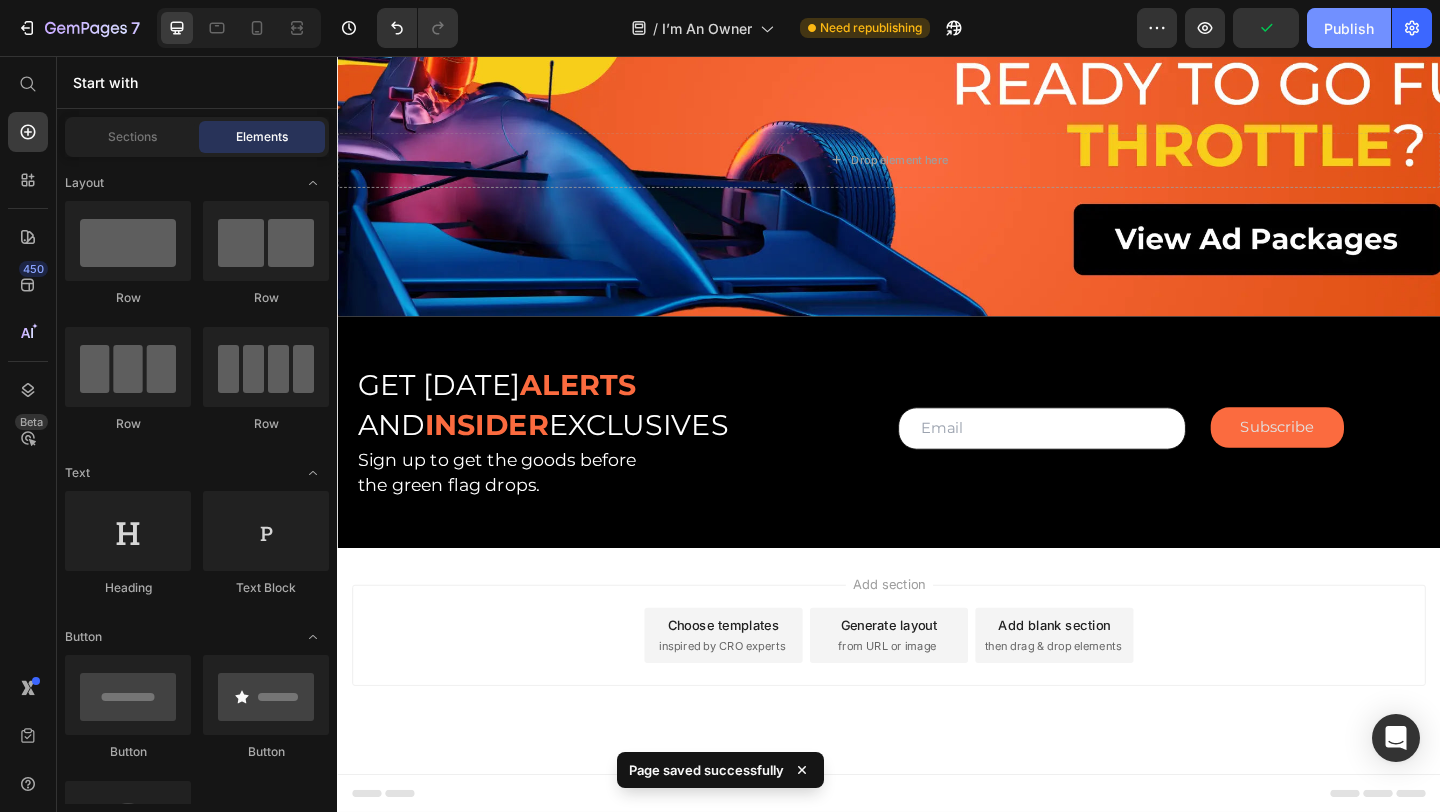 click on "Publish" at bounding box center [1349, 28] 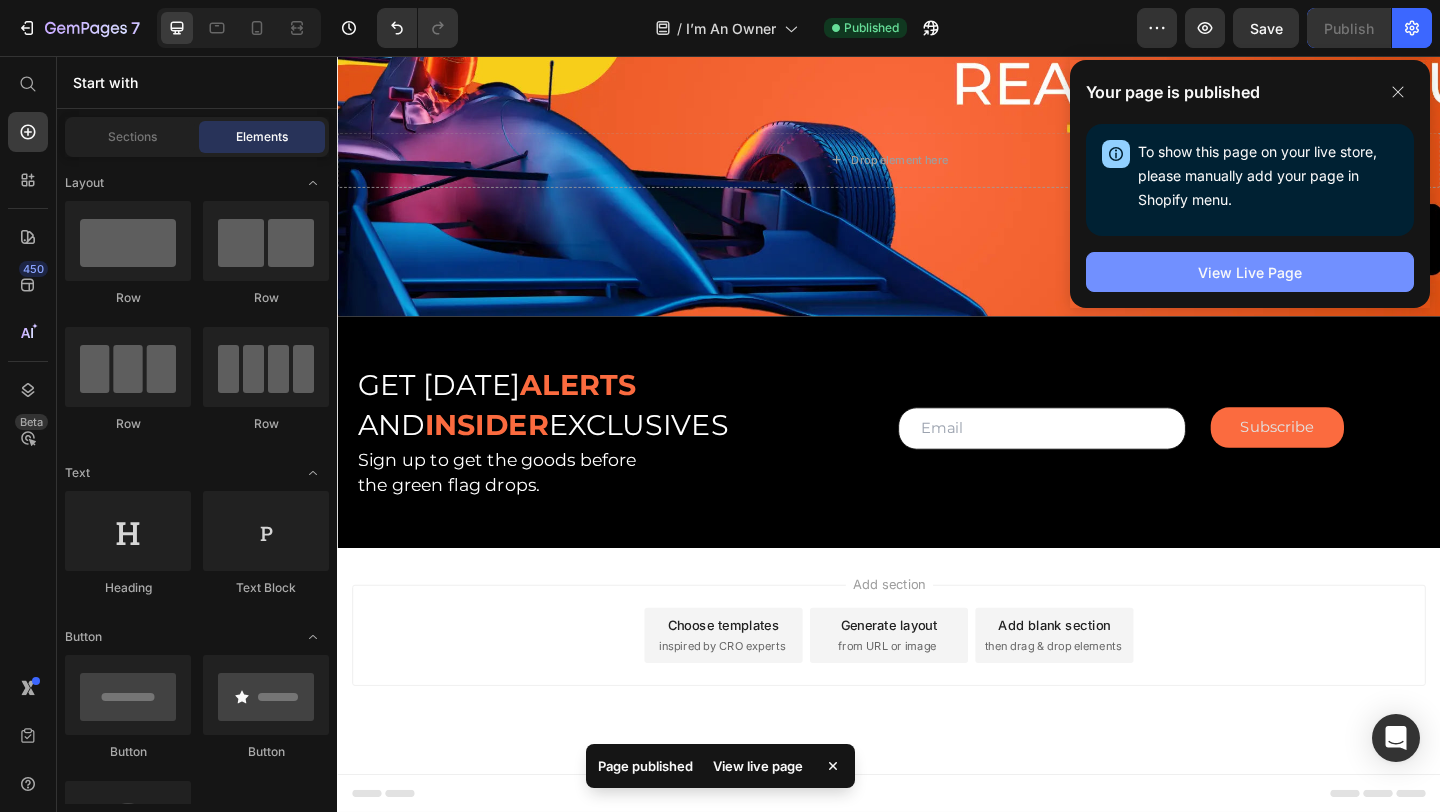 click on "View Live Page" at bounding box center [1250, 272] 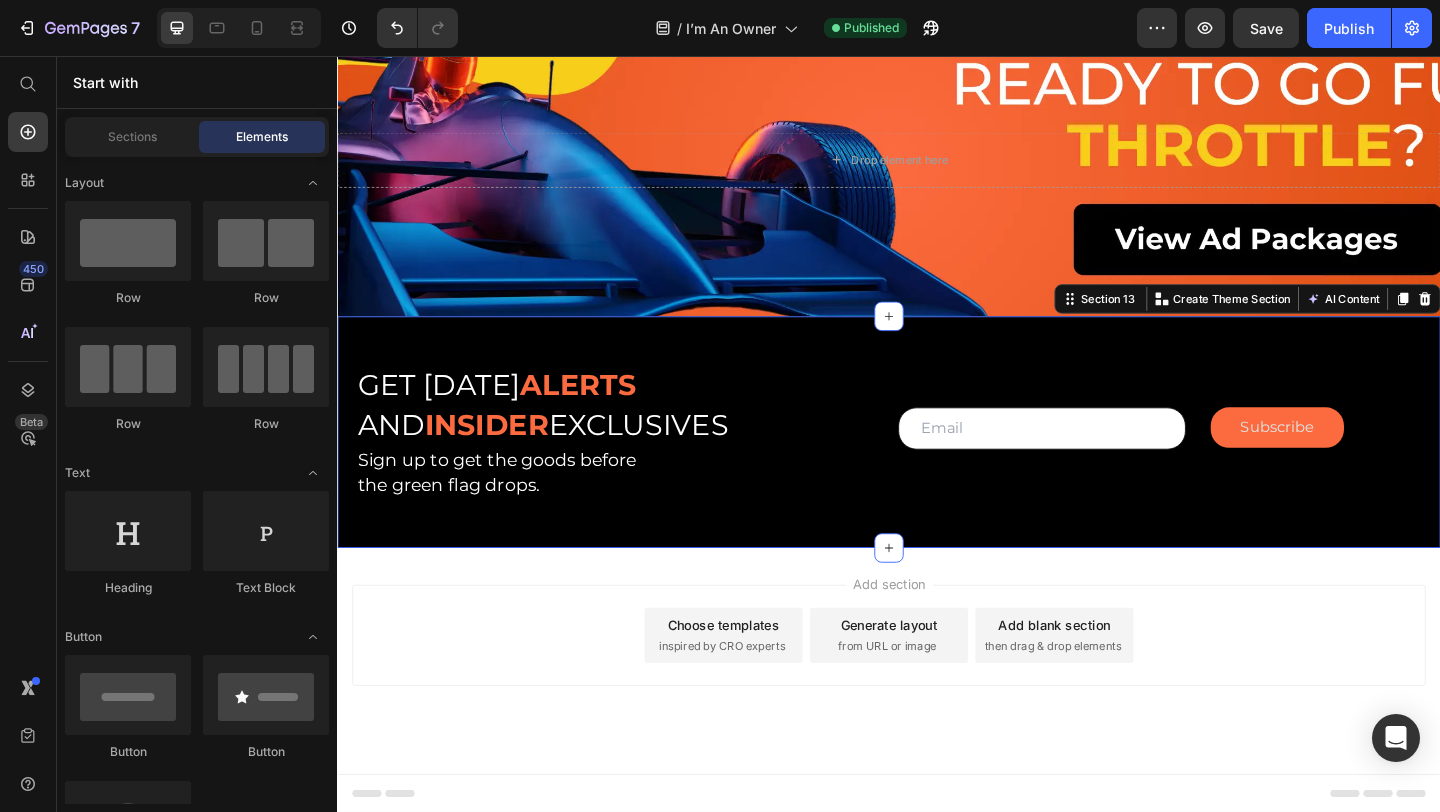 click on "GET RACE DAY  ALERTS AND  INSIDER  EXCLUSIVES Text Block Sign up to get the goods before the green flag drops. Text Block Row Email Field Subscribe Submit Button Row Newsletter Row Row Section 13   Create Theme Section AI Content Write with GemAI What would you like to describe here? Tone and Voice Persuasive Product Show more Generate" at bounding box center [937, 465] 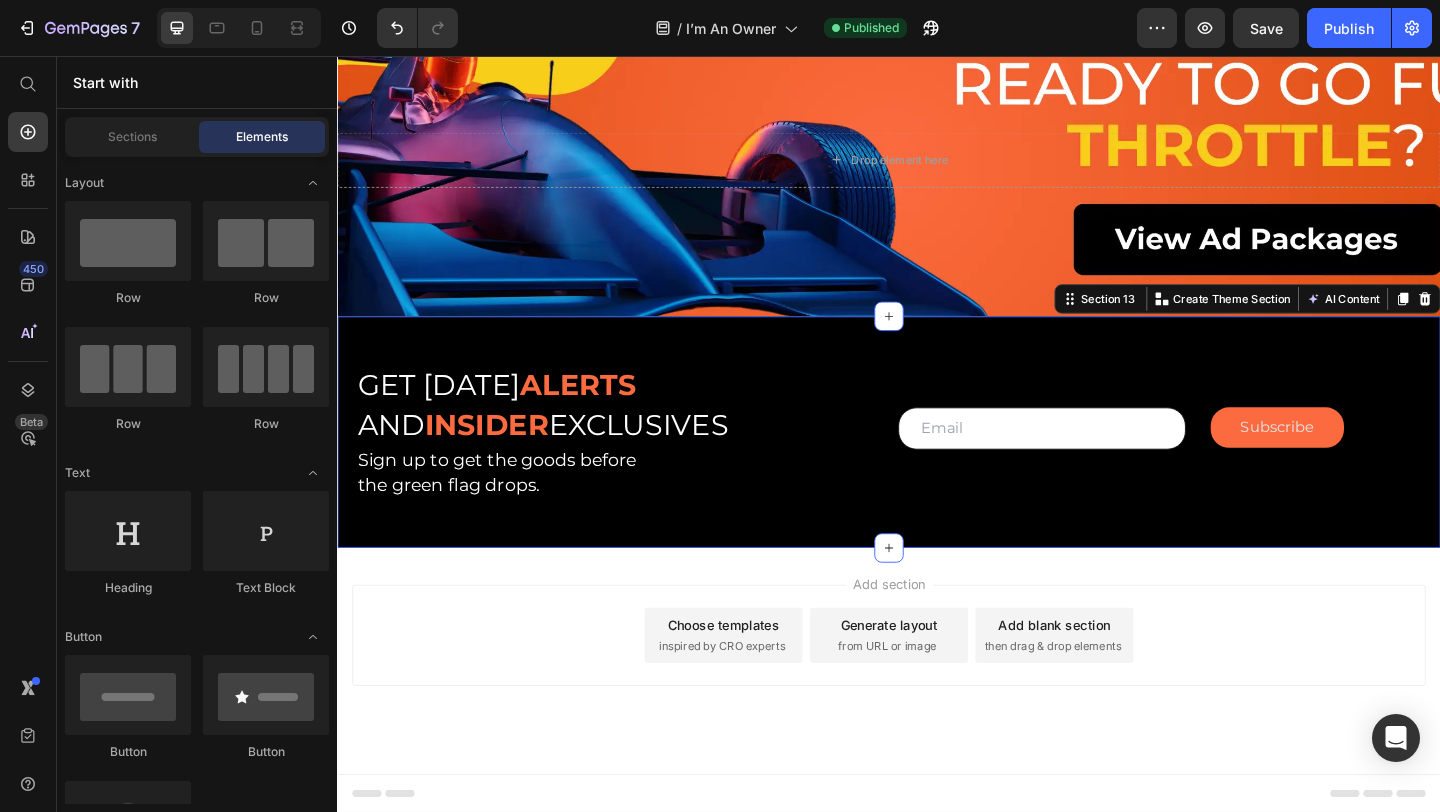 click on "Add section Choose templates inspired by CRO experts Generate layout from URL or image Add blank section then drag & drop elements" at bounding box center (937, 686) 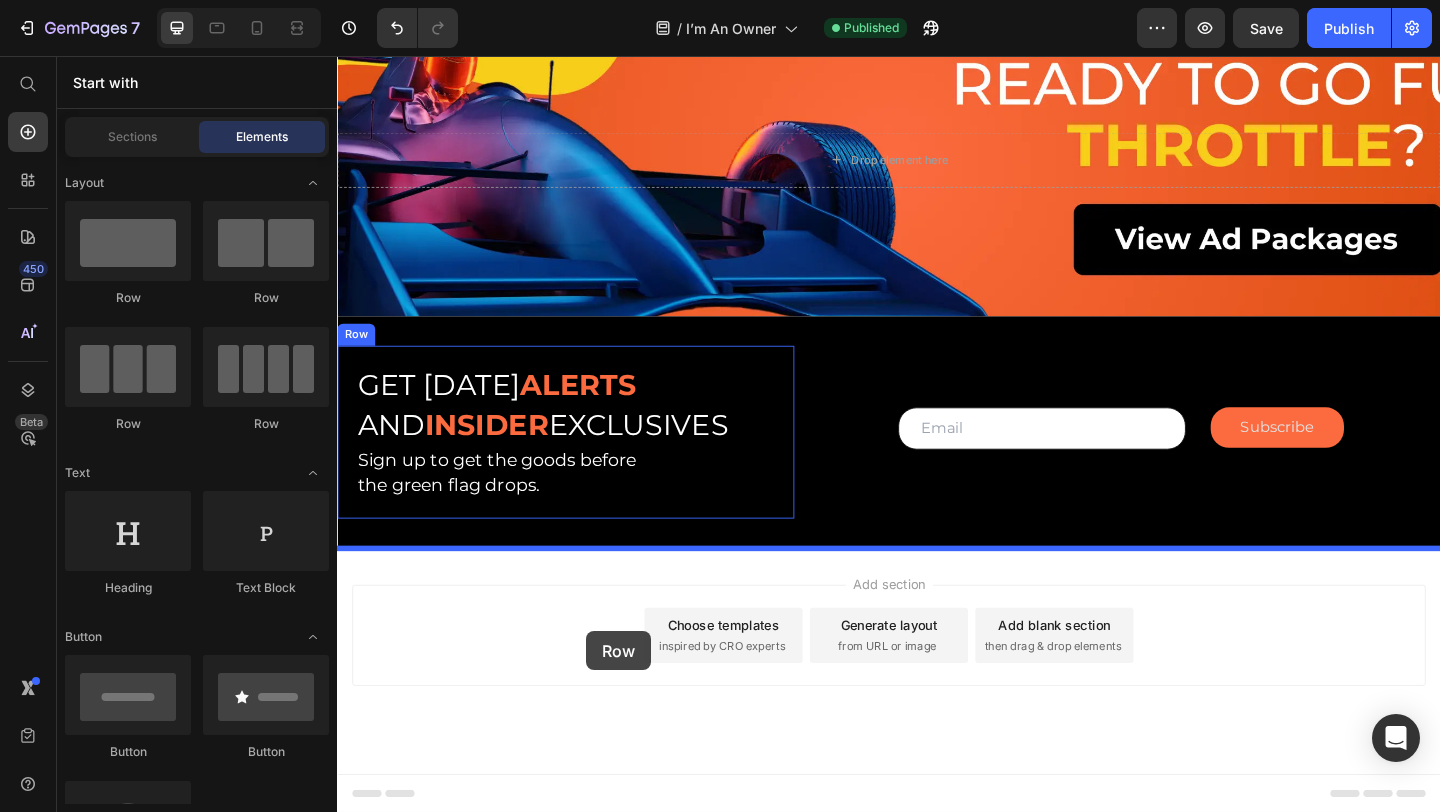 drag, startPoint x: 470, startPoint y: 293, endPoint x: 608, endPoint y: 682, distance: 412.75296 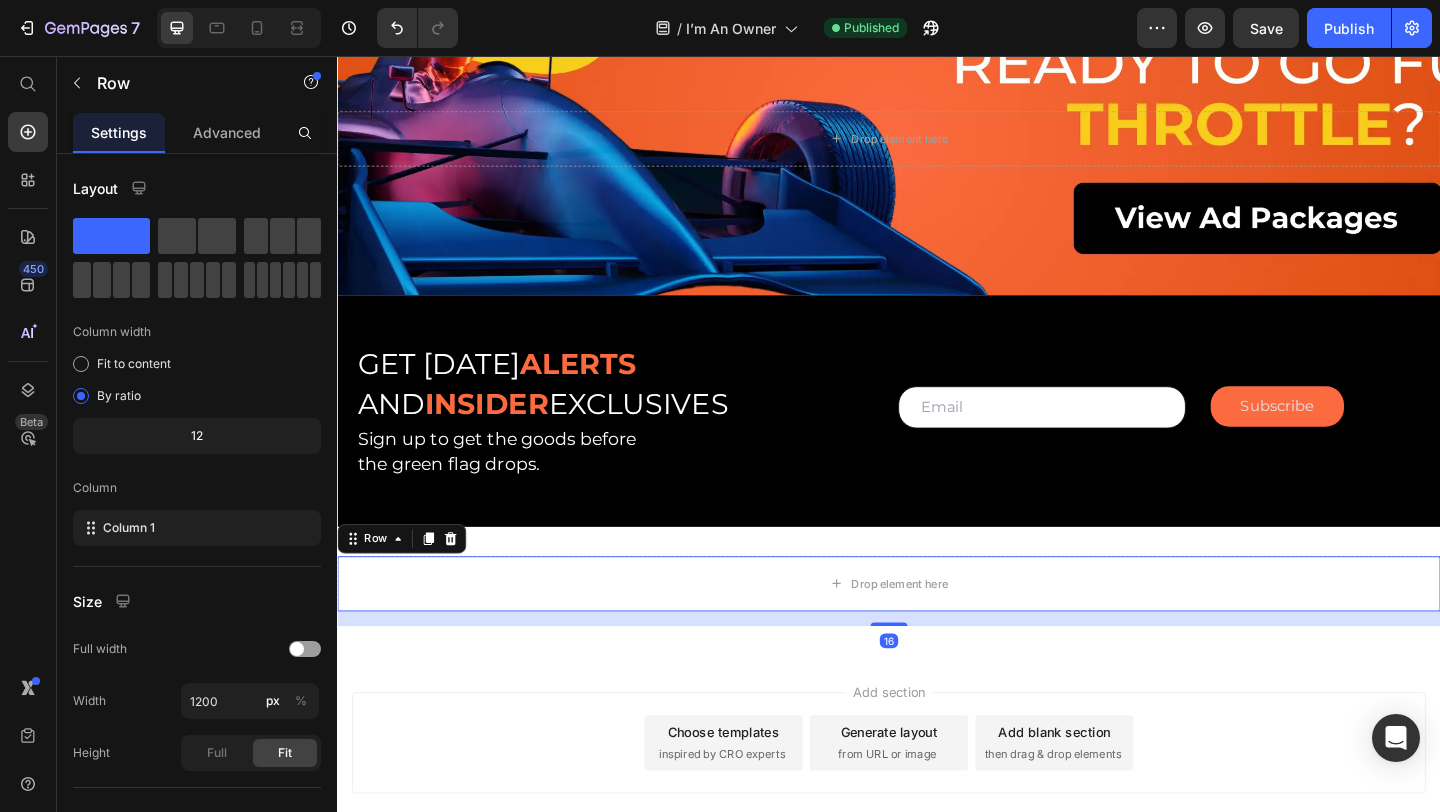 scroll, scrollTop: 1460, scrollLeft: 0, axis: vertical 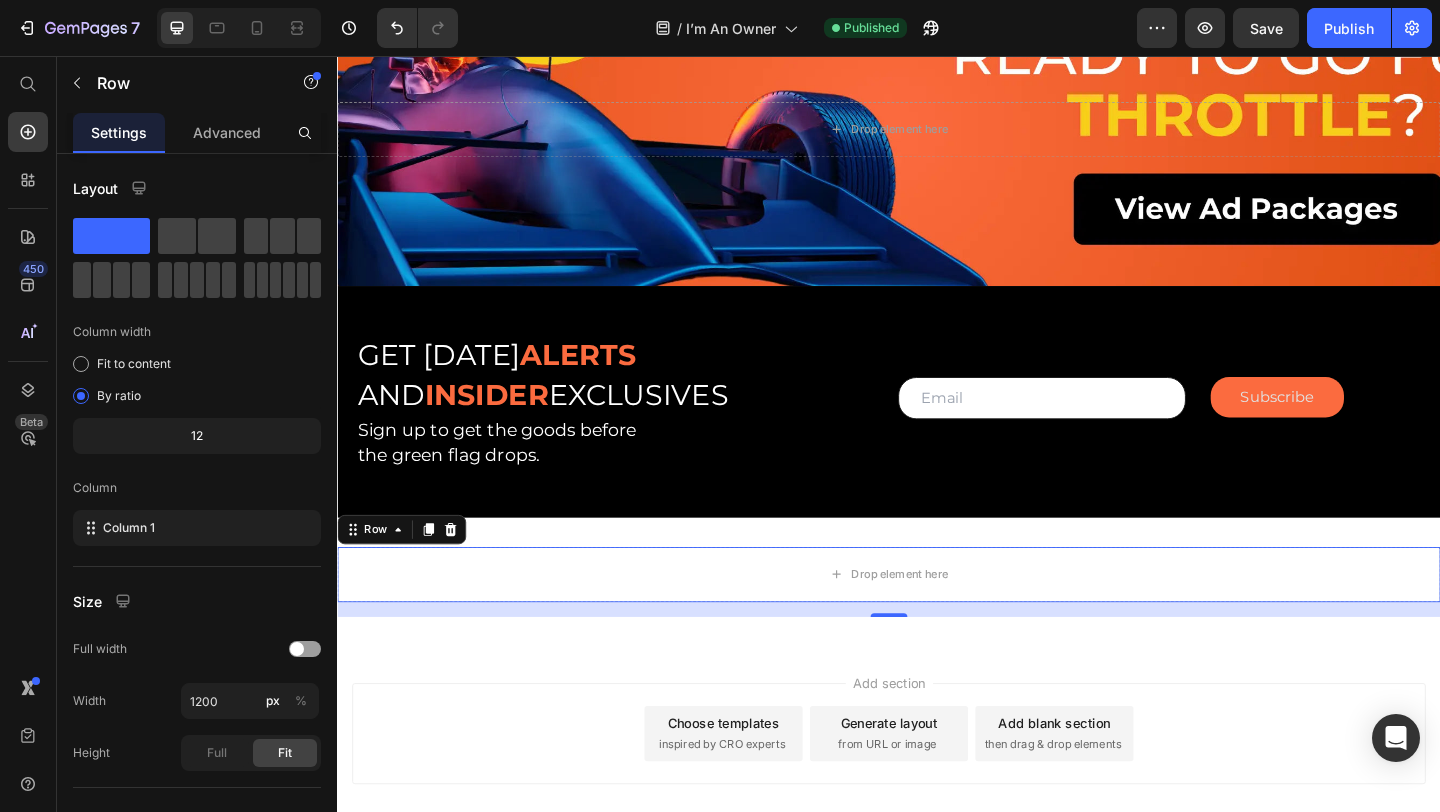 click on "Add blank section then drag & drop elements" at bounding box center (1117, 793) 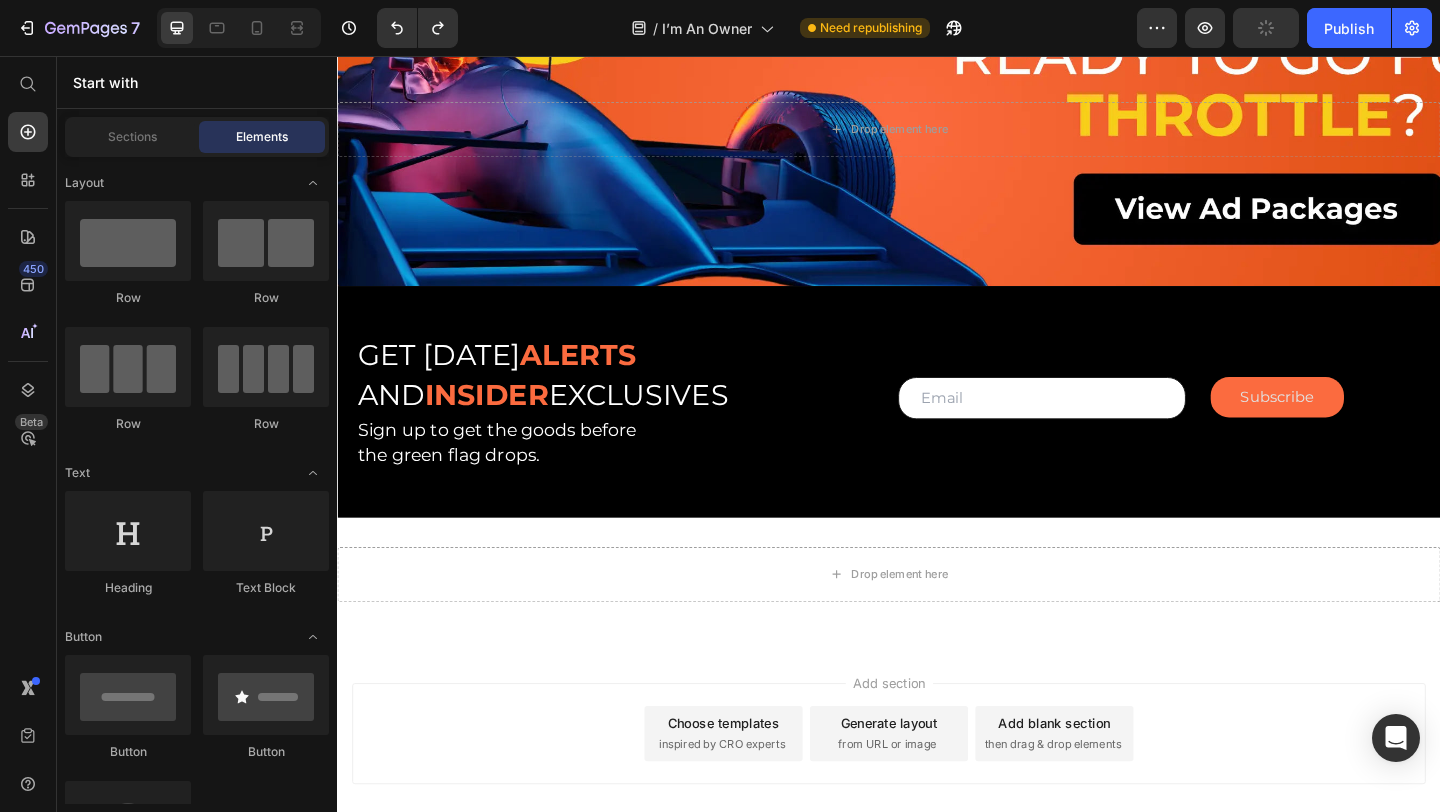 click on "inspired by CRO experts" at bounding box center [755, 805] 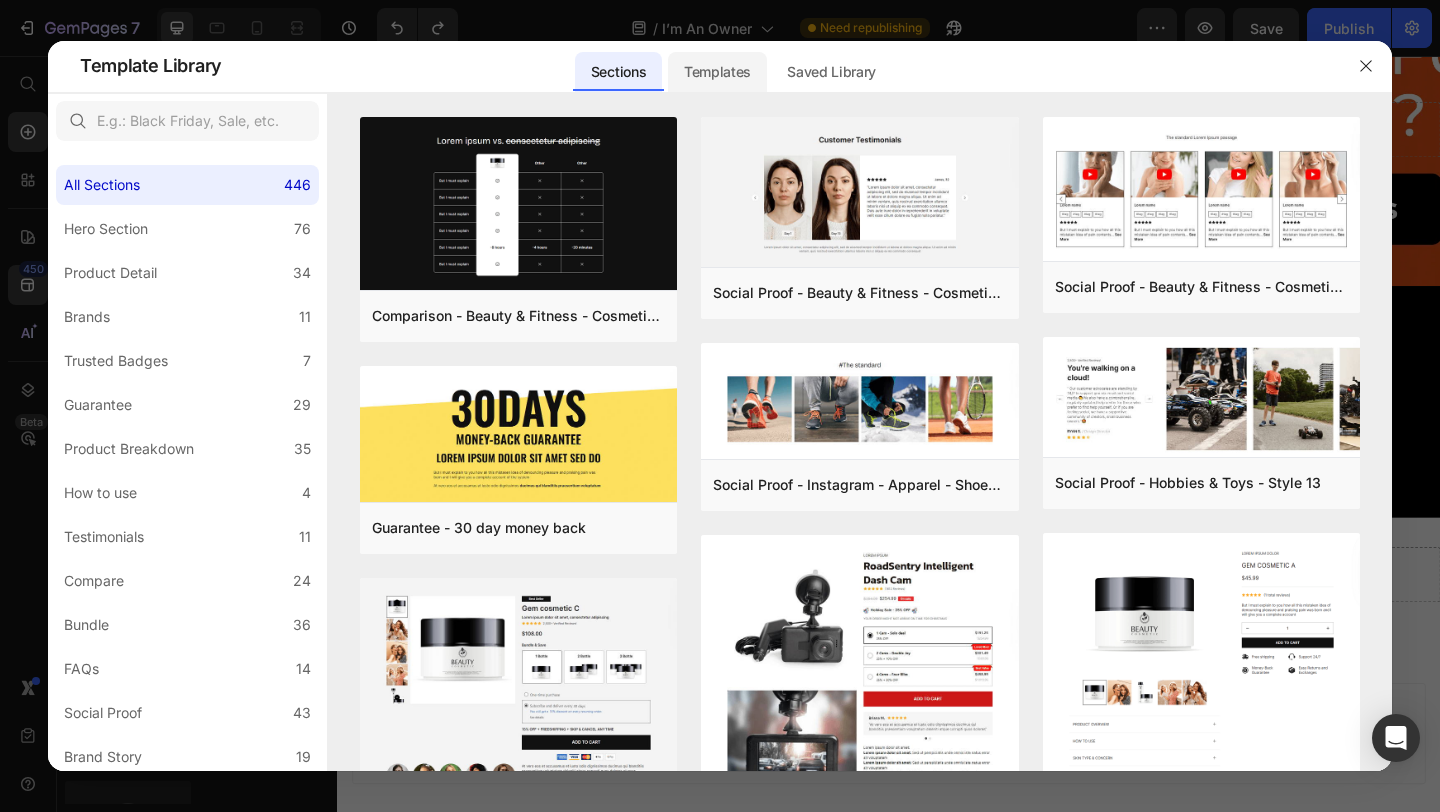 click on "Templates" 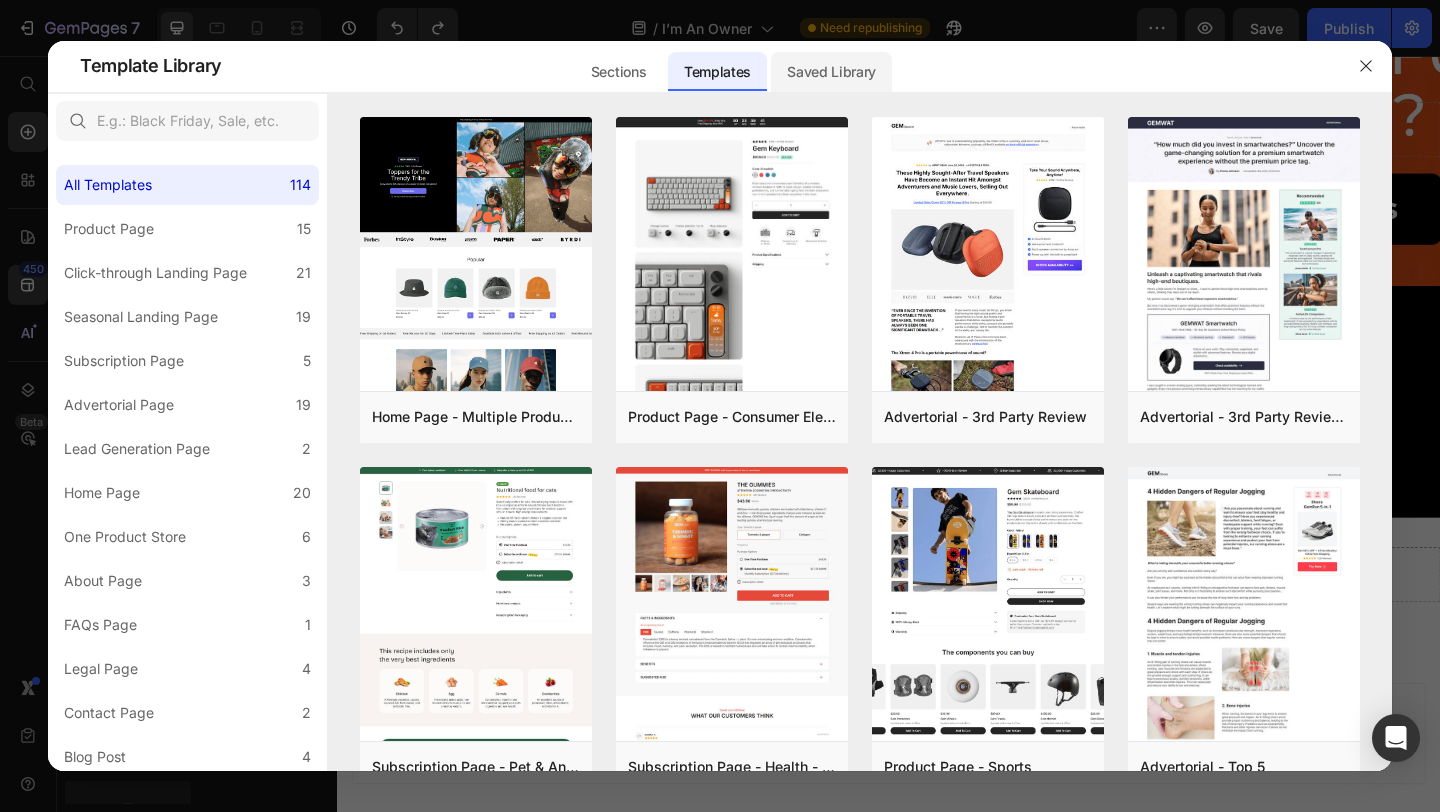click on "Saved Library" 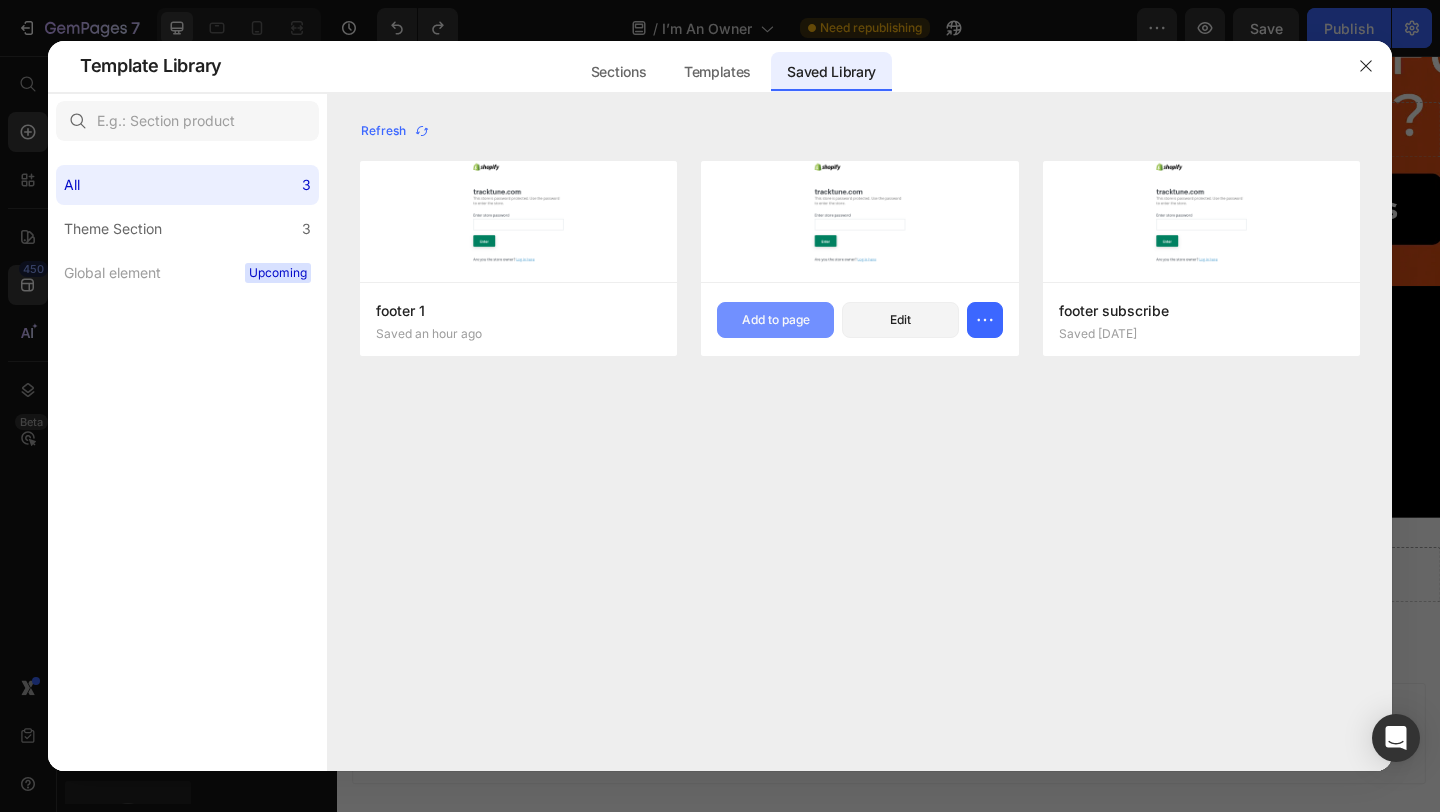 click on "Add to page" at bounding box center (776, 320) 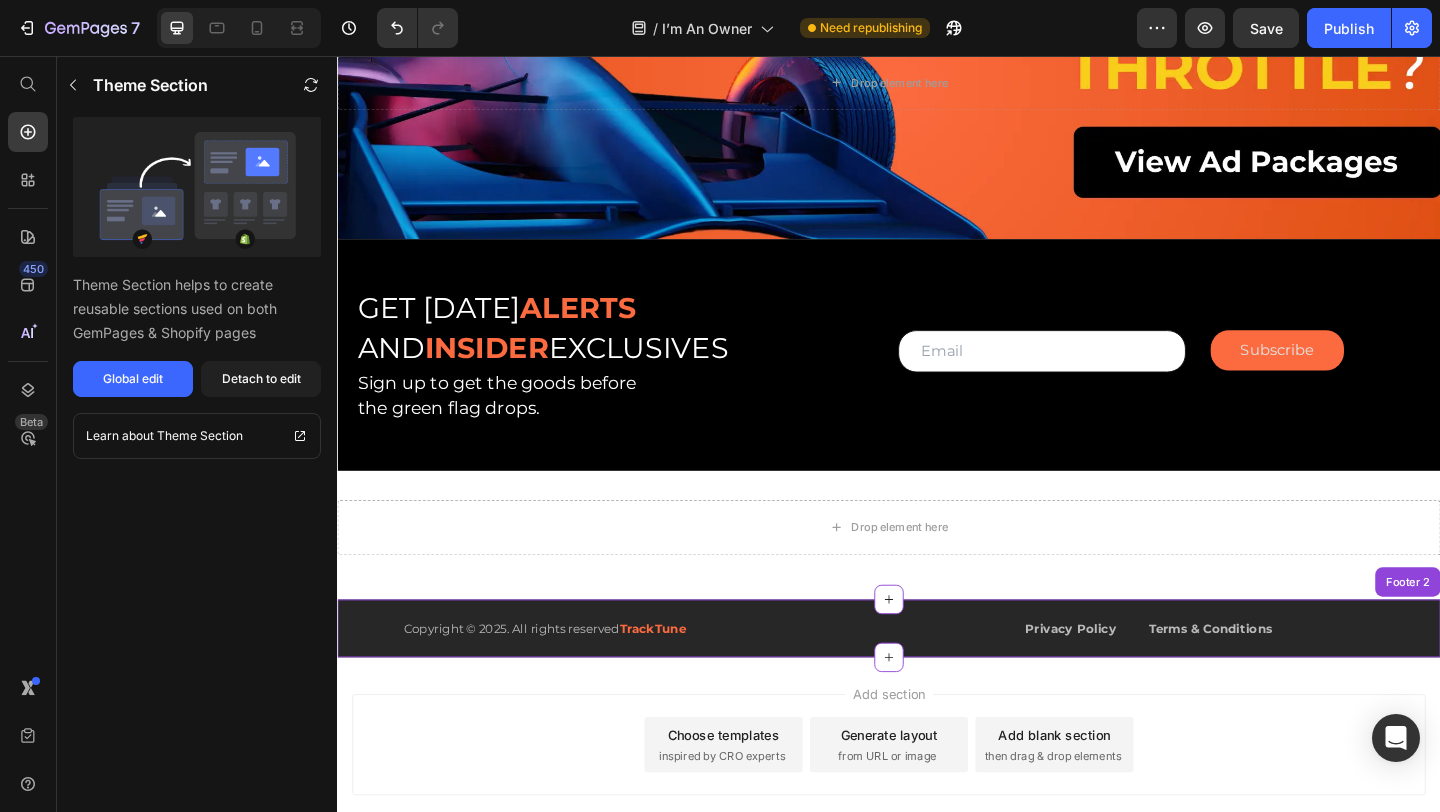 scroll, scrollTop: 1610, scrollLeft: 0, axis: vertical 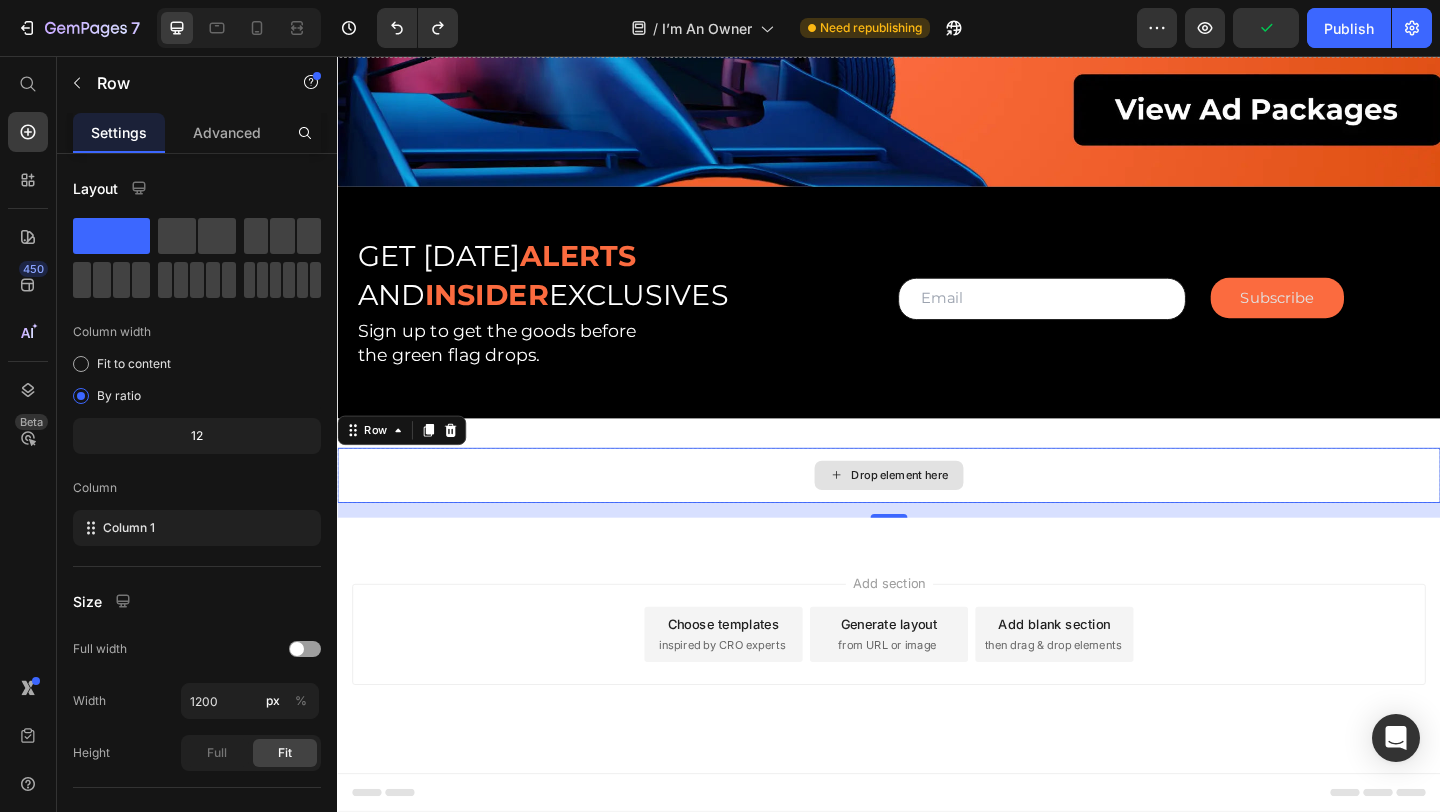 click on "Drop element here" at bounding box center [937, 512] 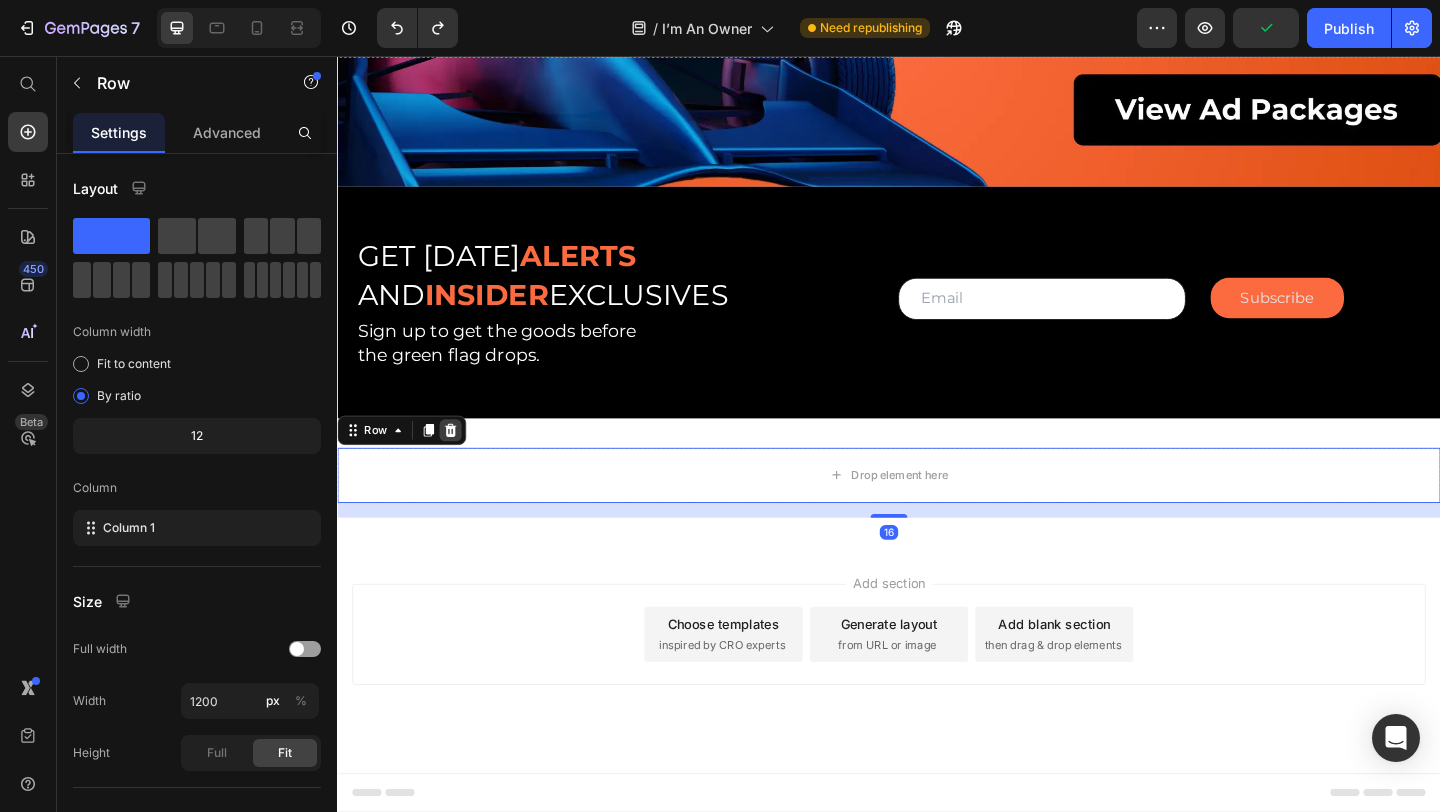 click 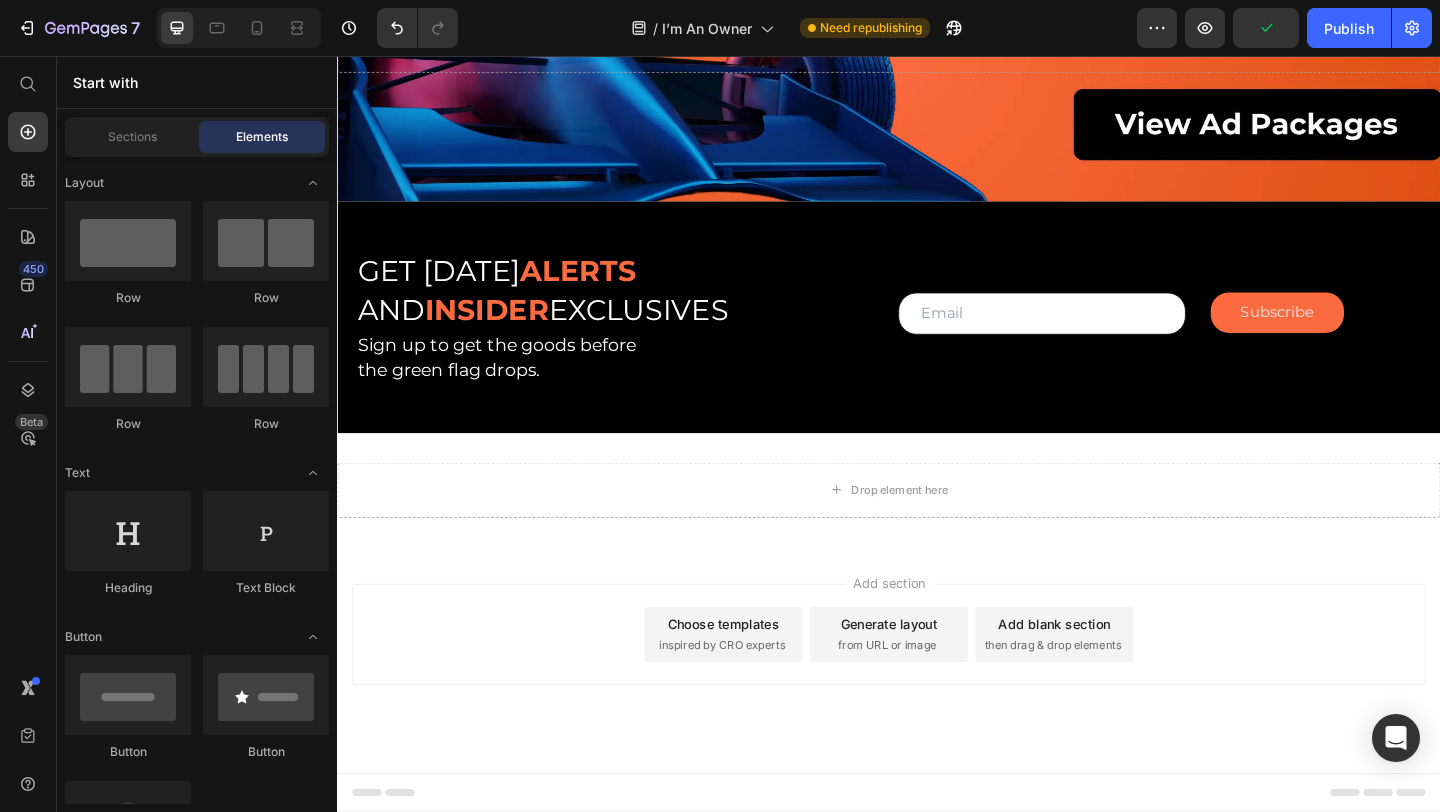 scroll, scrollTop: 1551, scrollLeft: 0, axis: vertical 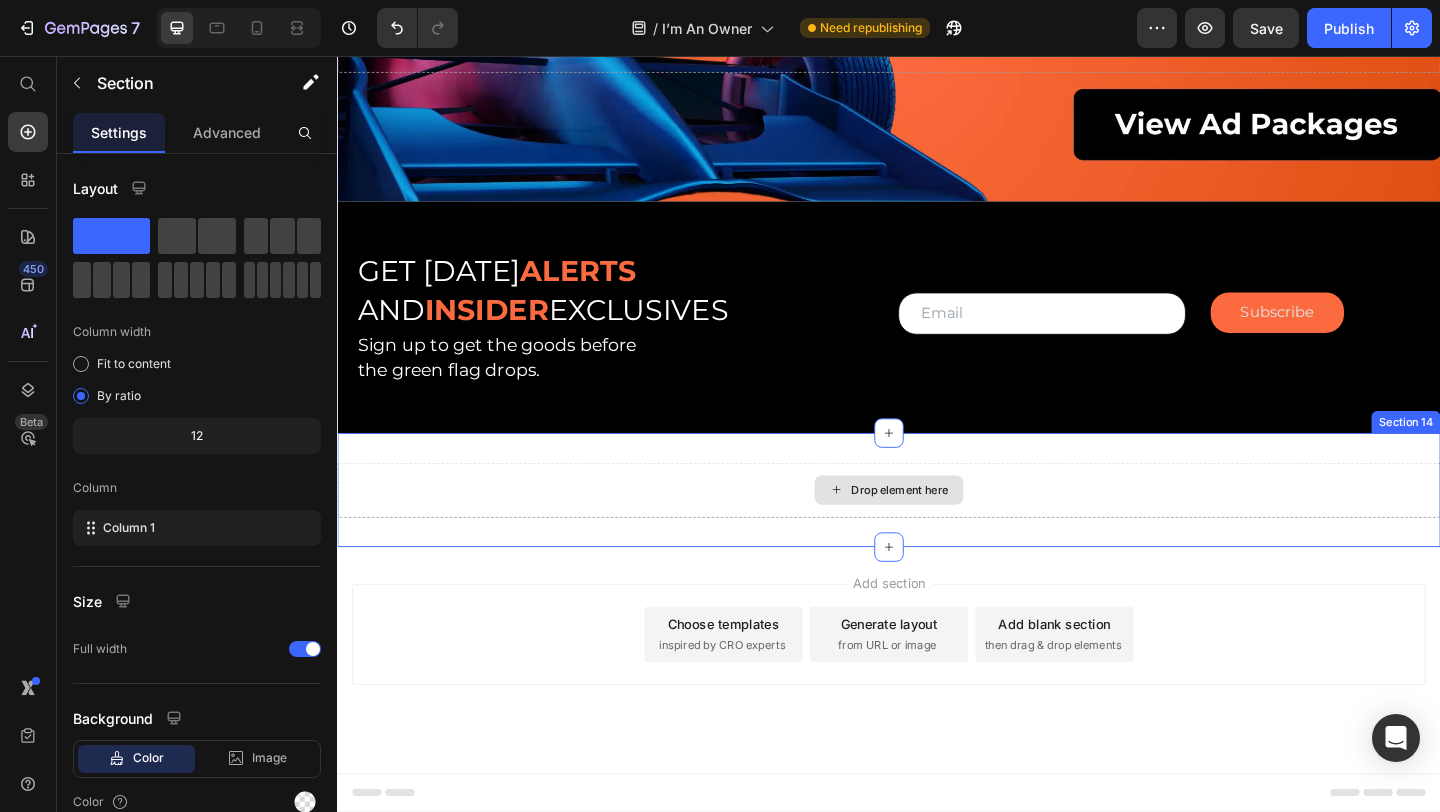click on "Drop element here" at bounding box center (937, 528) 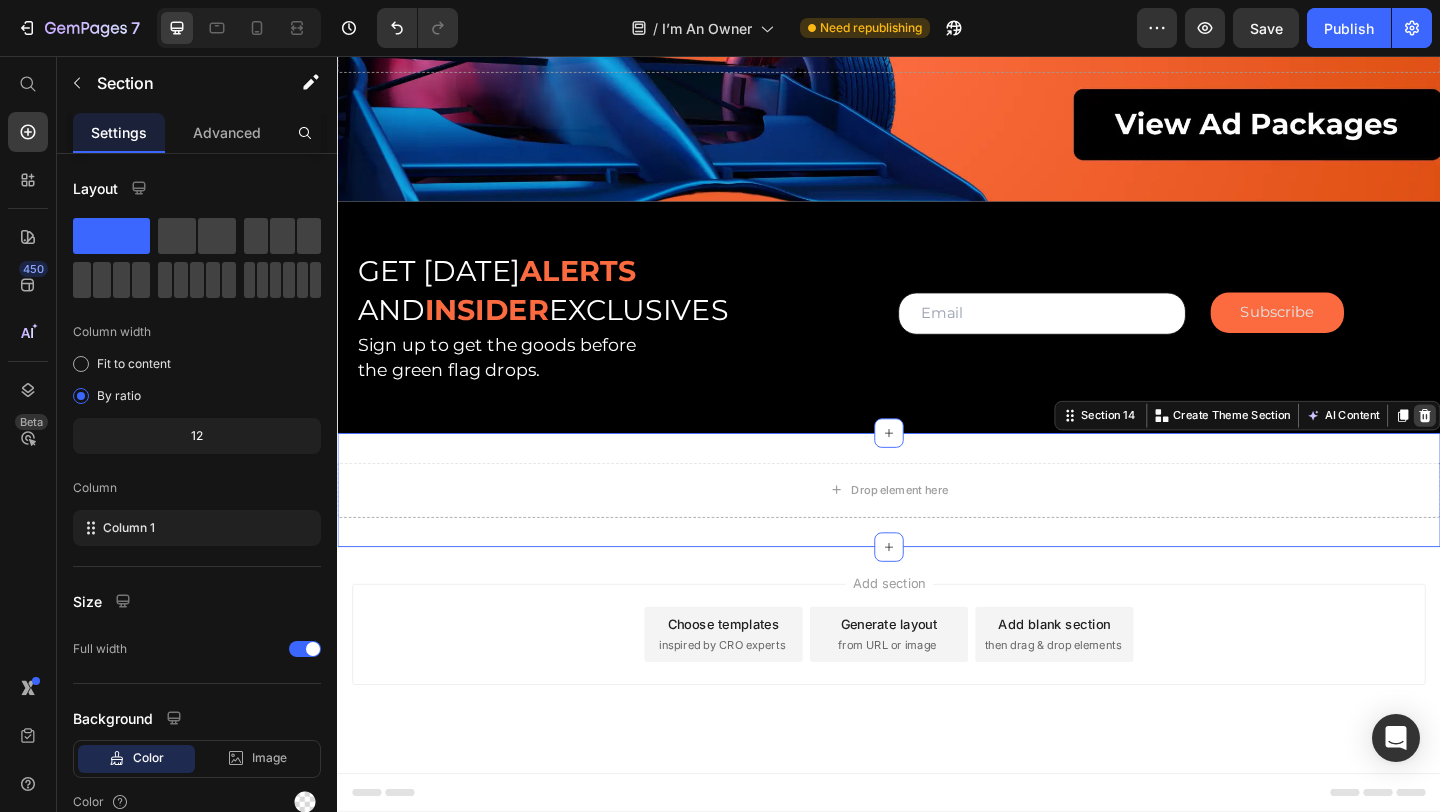 click 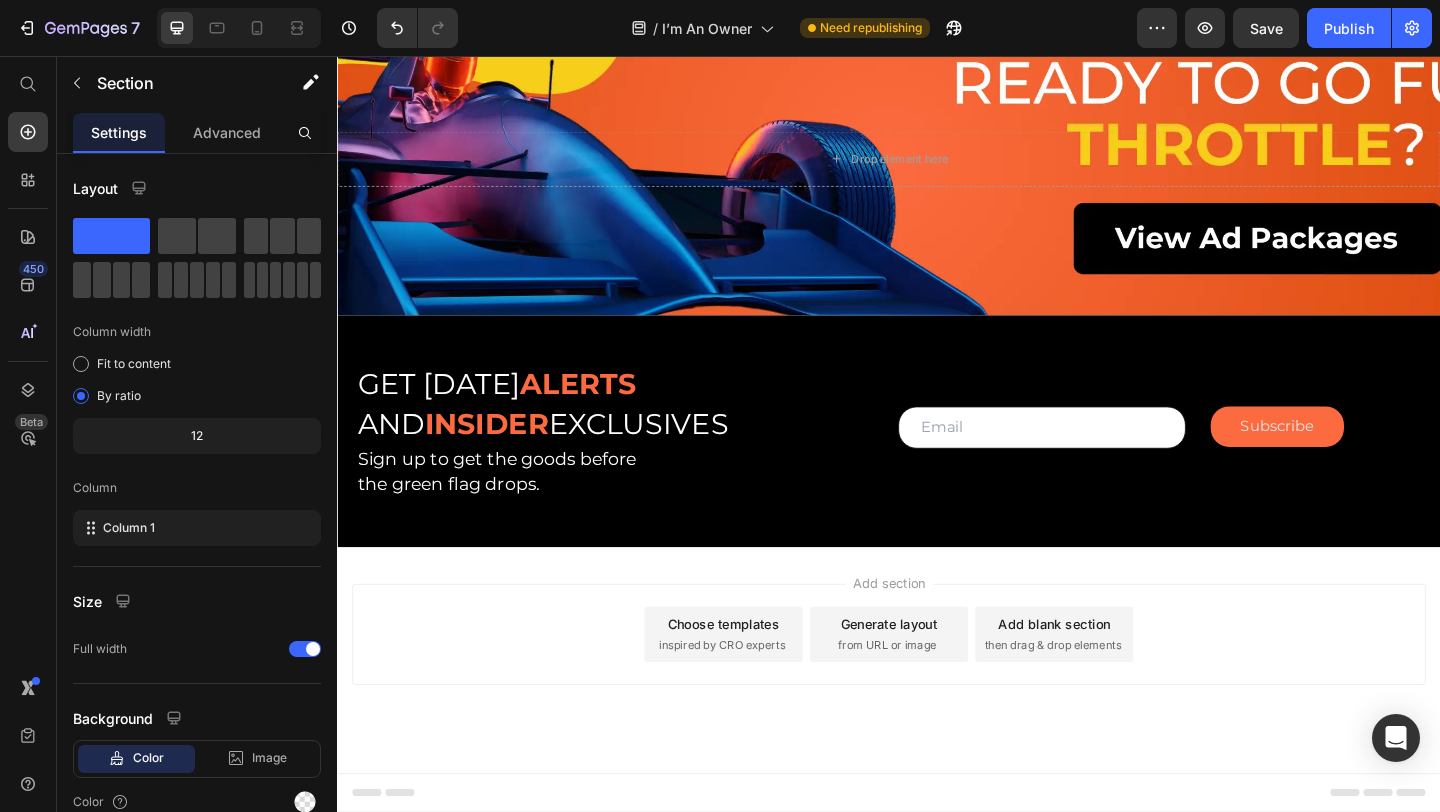 scroll, scrollTop: 1427, scrollLeft: 0, axis: vertical 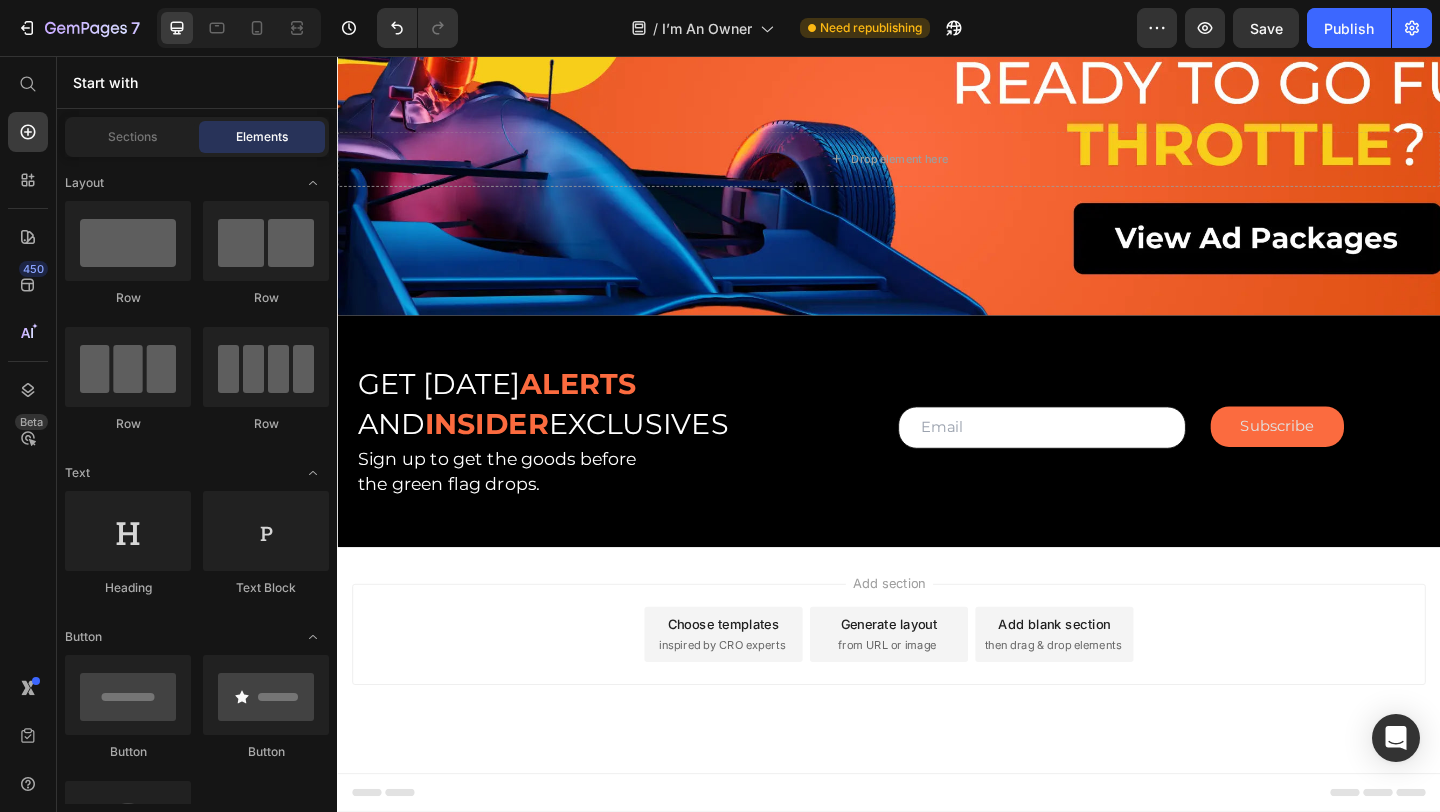 click on "inspired by CRO experts" at bounding box center [755, 697] 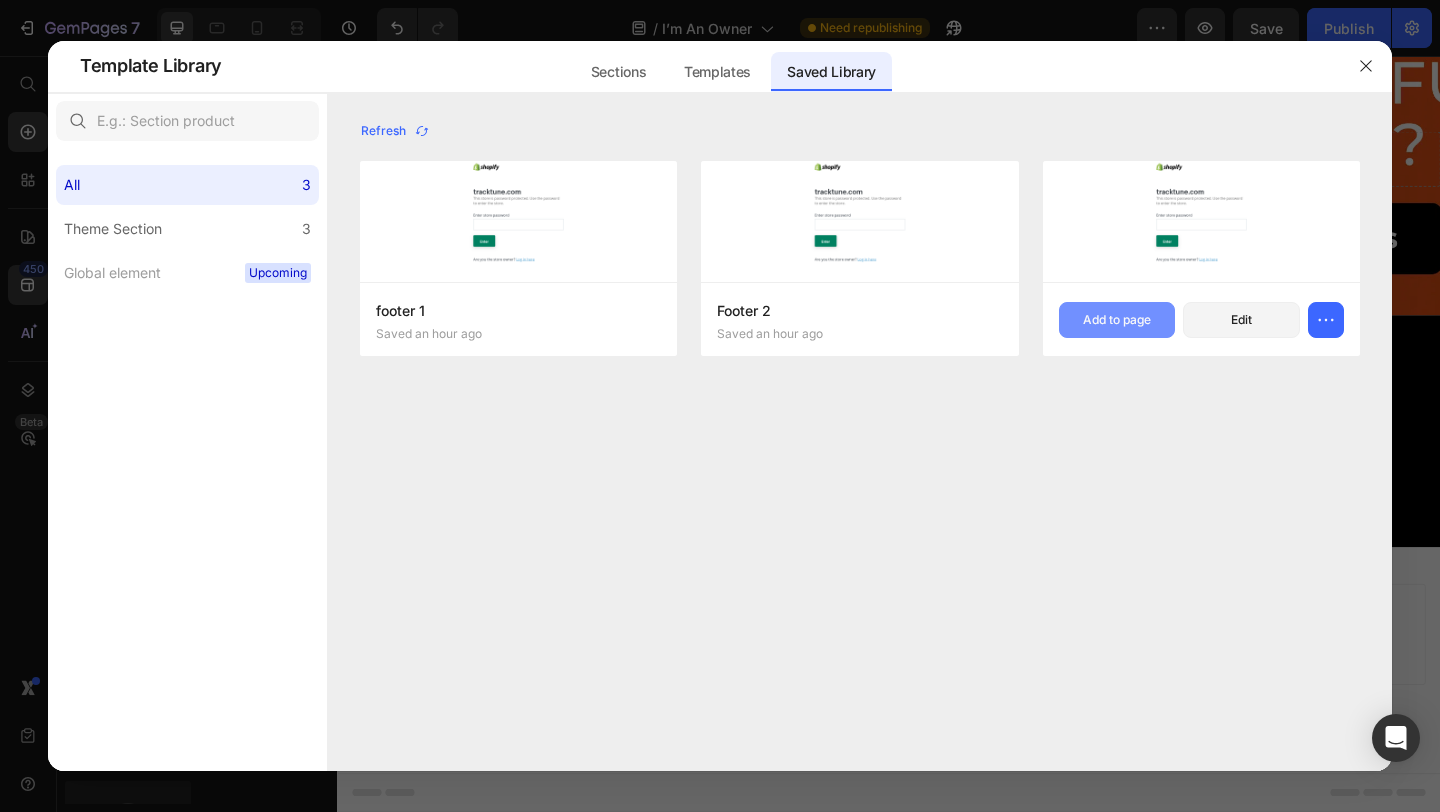 click on "Add to page" at bounding box center (1117, 320) 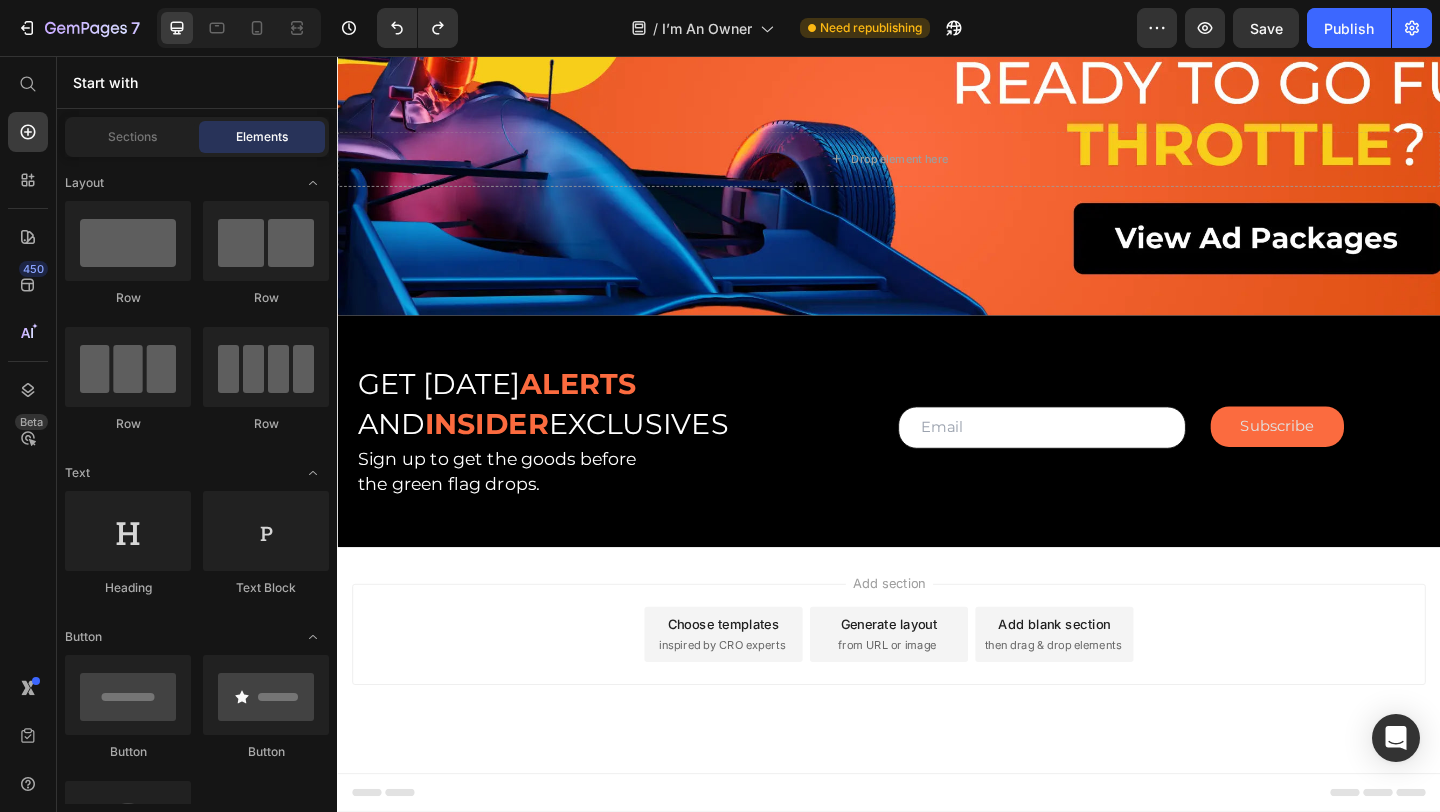 scroll, scrollTop: 1427, scrollLeft: 0, axis: vertical 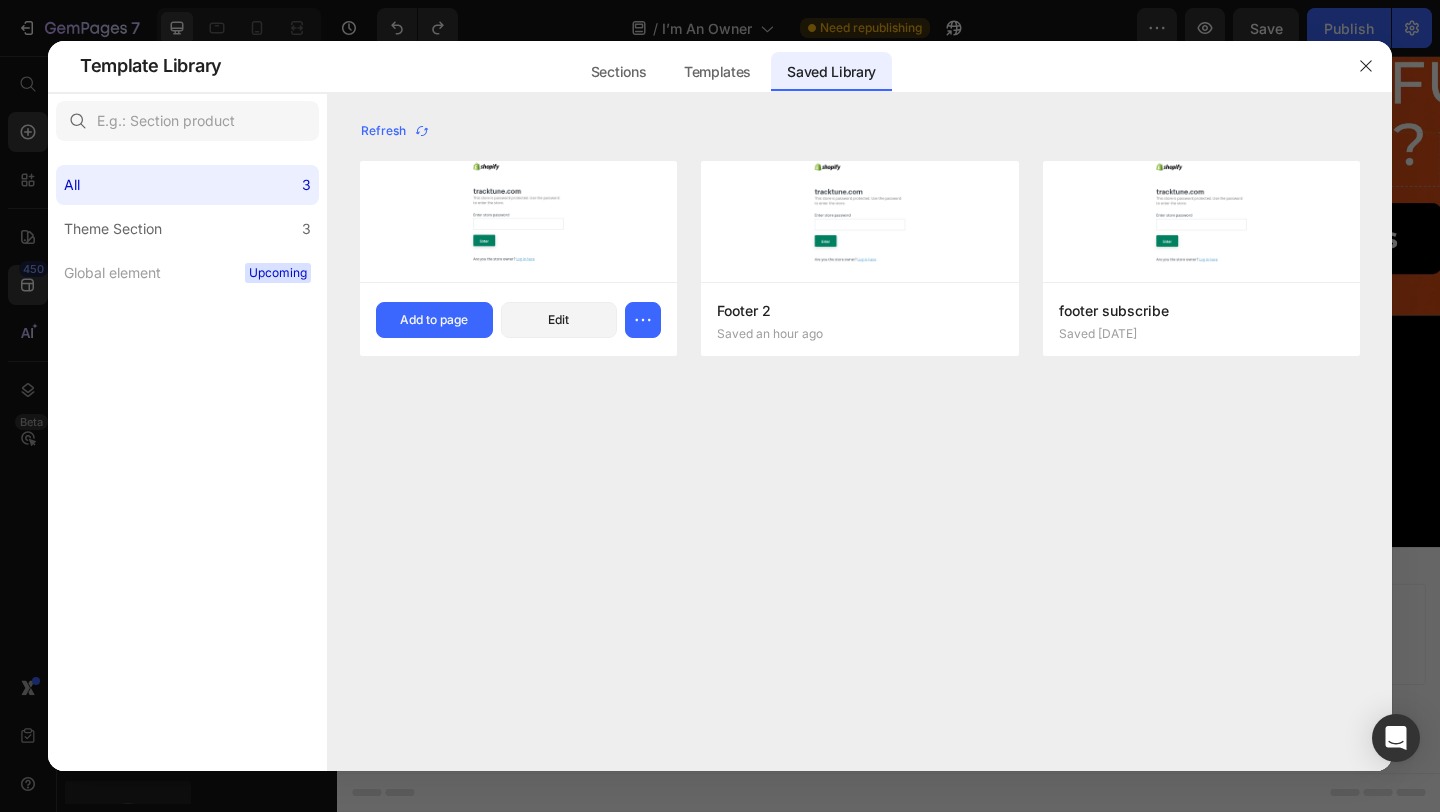 click at bounding box center (518, 220) 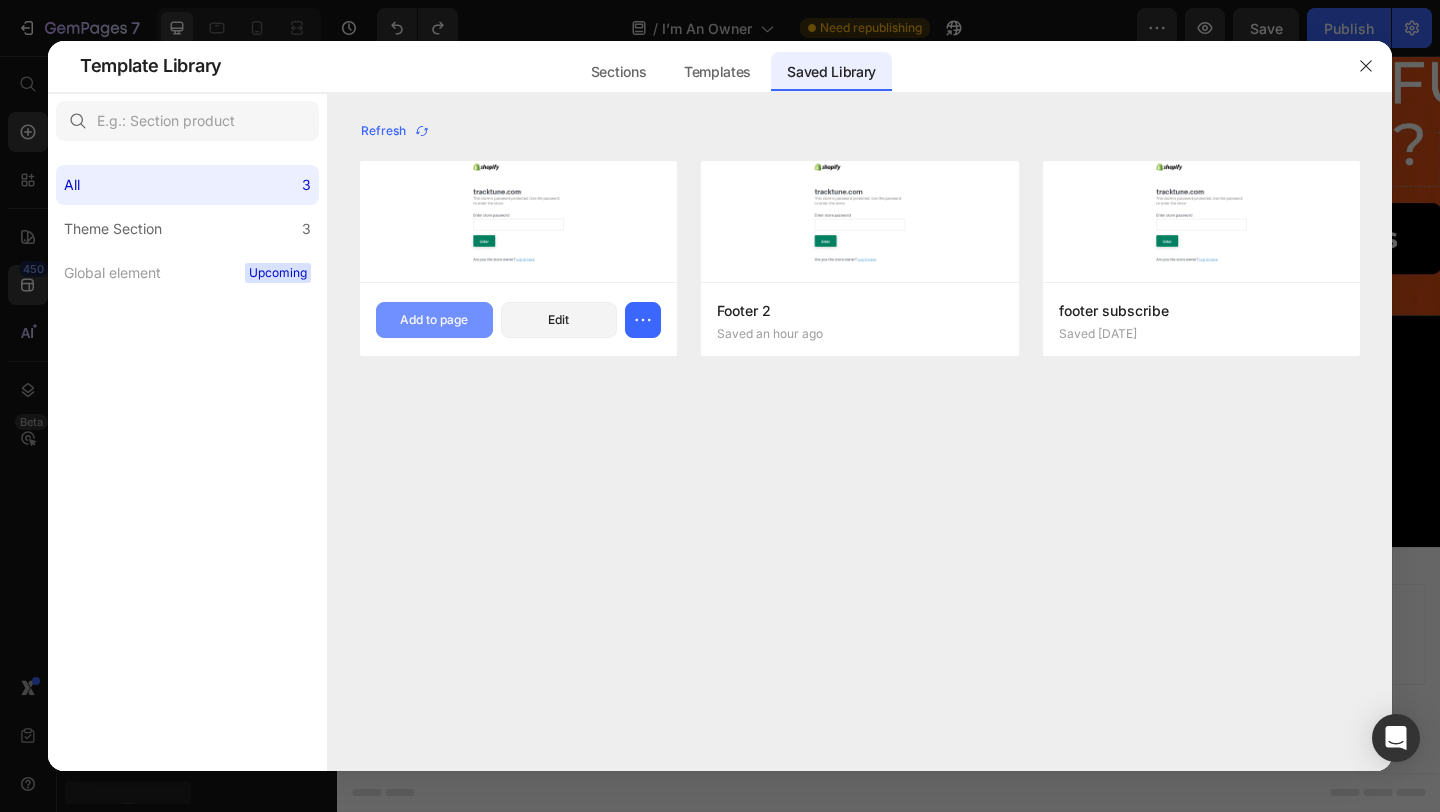 click on "Add to page" at bounding box center (434, 320) 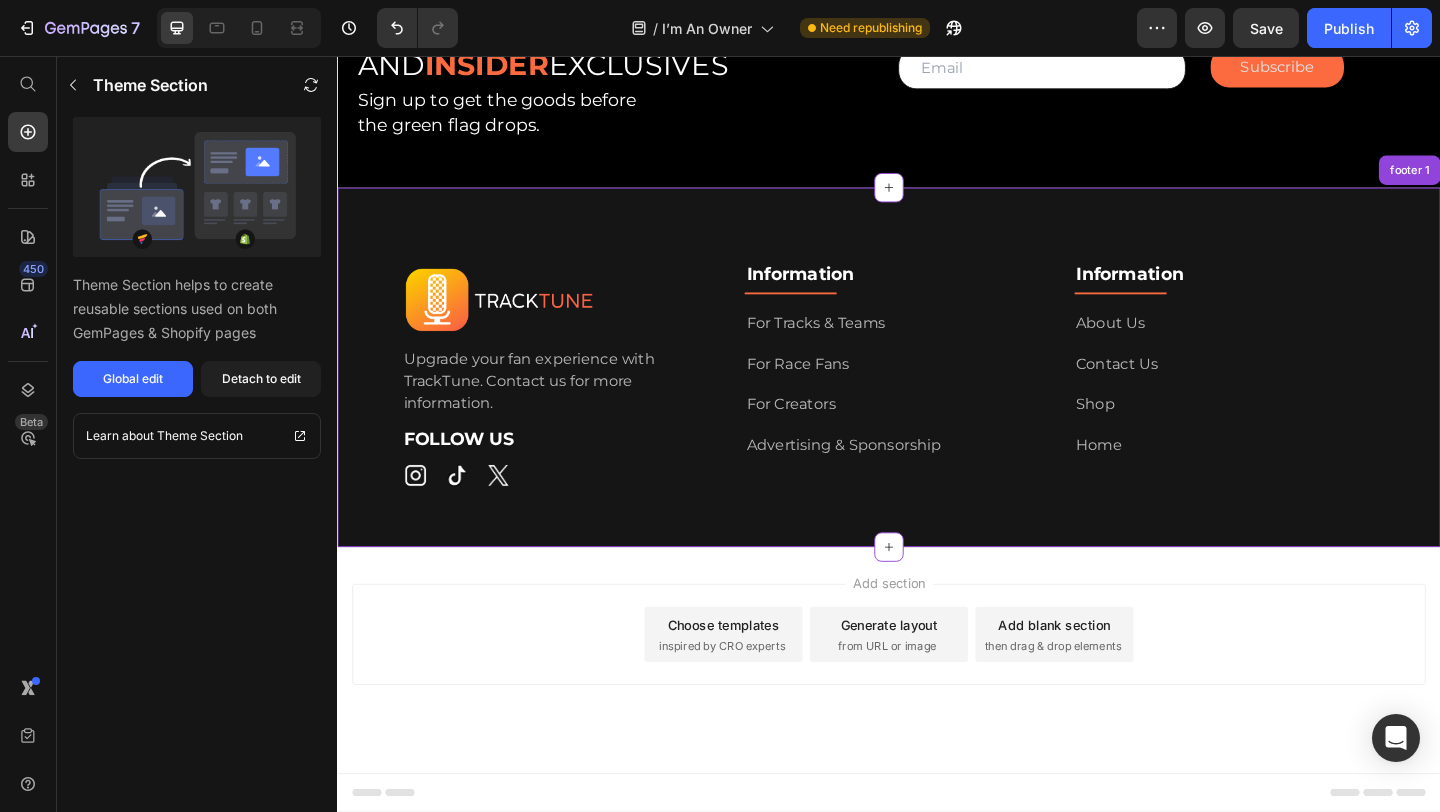 scroll, scrollTop: 1819, scrollLeft: 0, axis: vertical 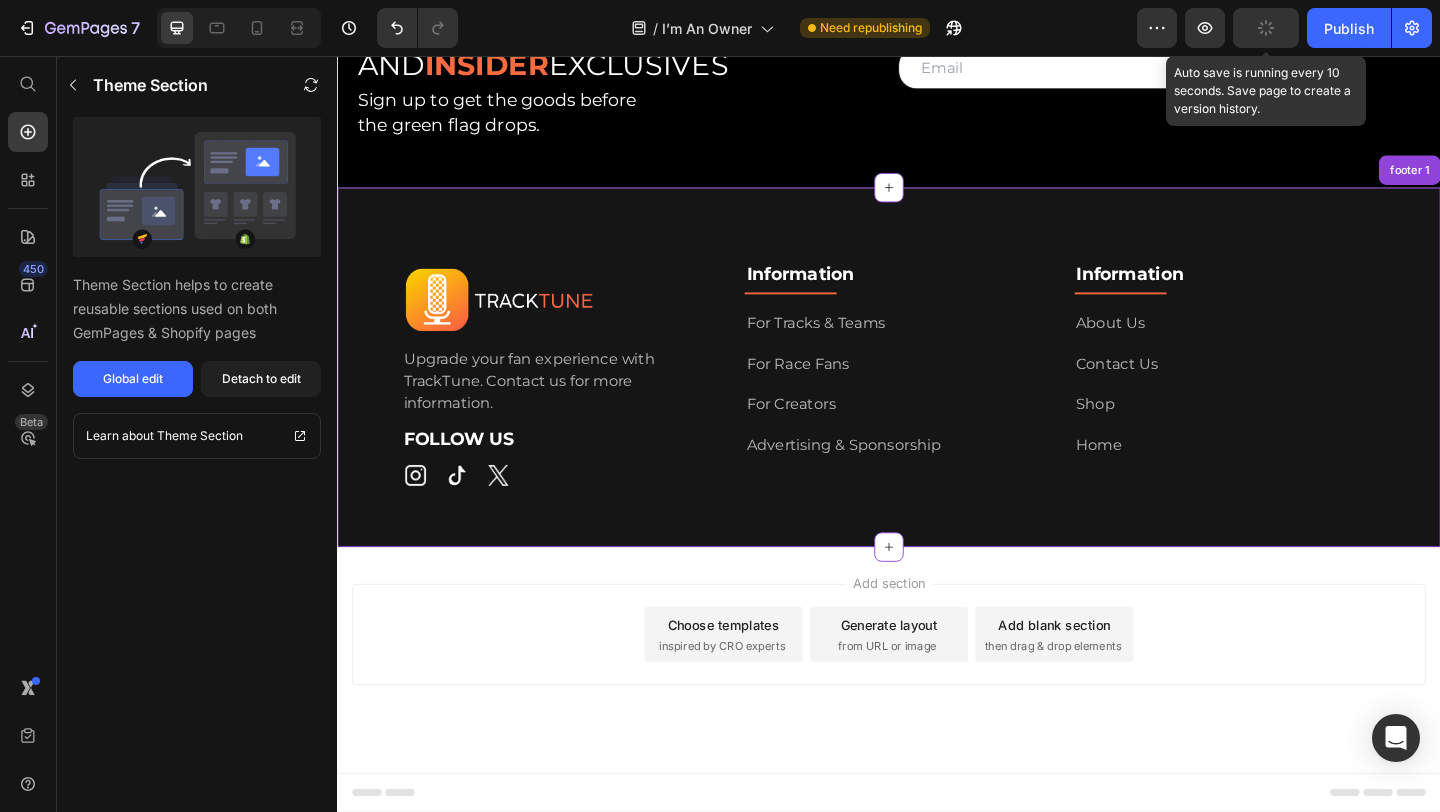 click 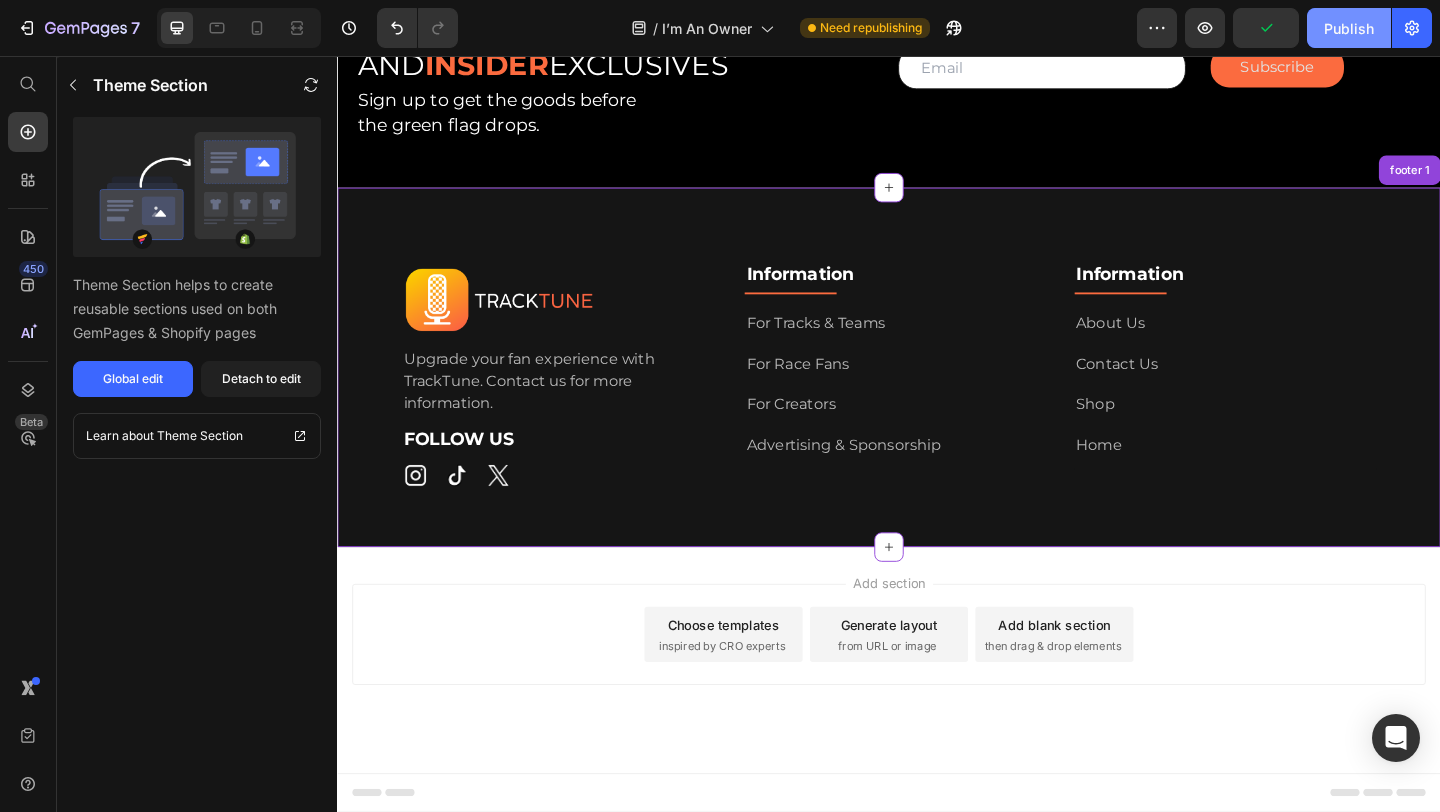 click on "Publish" at bounding box center [1349, 28] 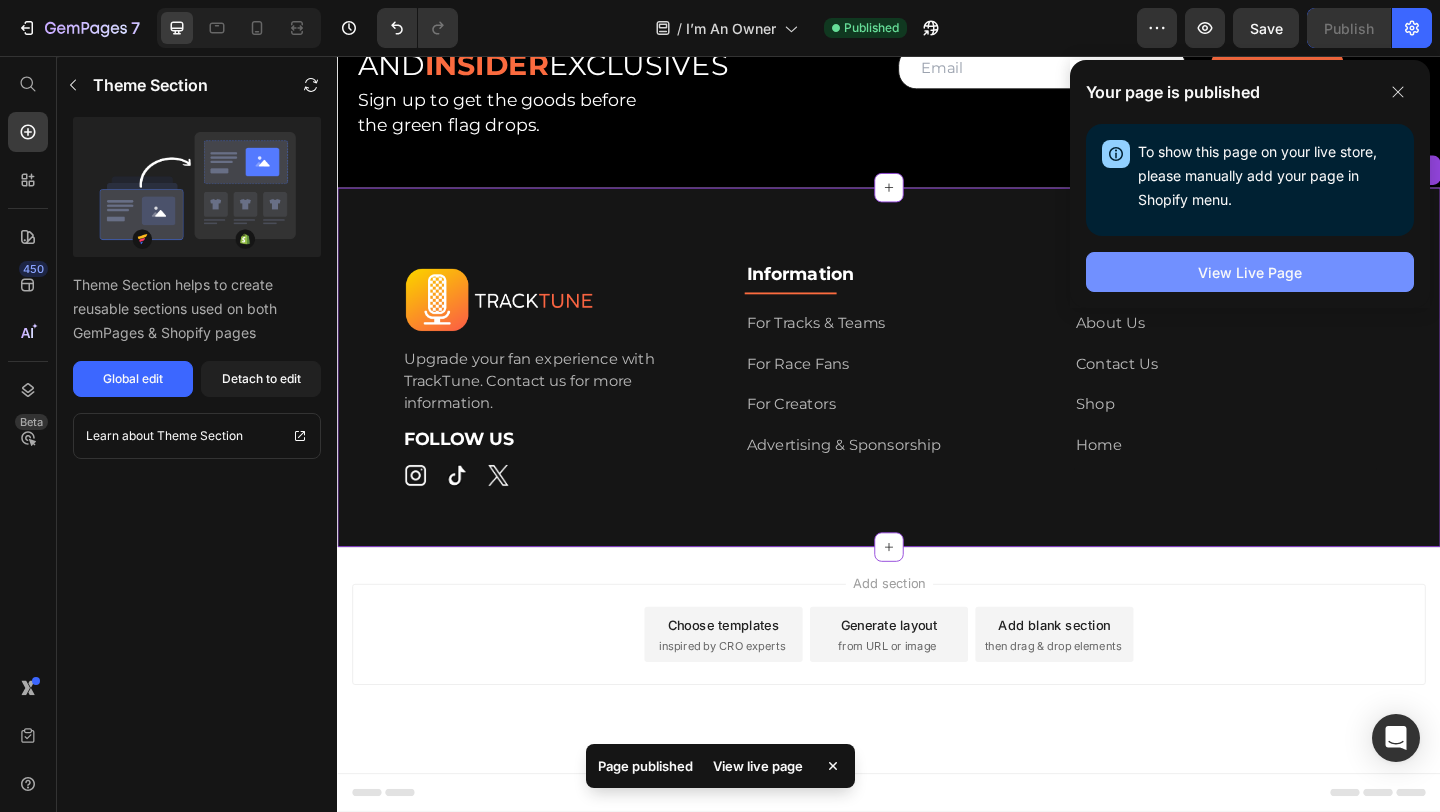 click on "View Live Page" at bounding box center (1250, 272) 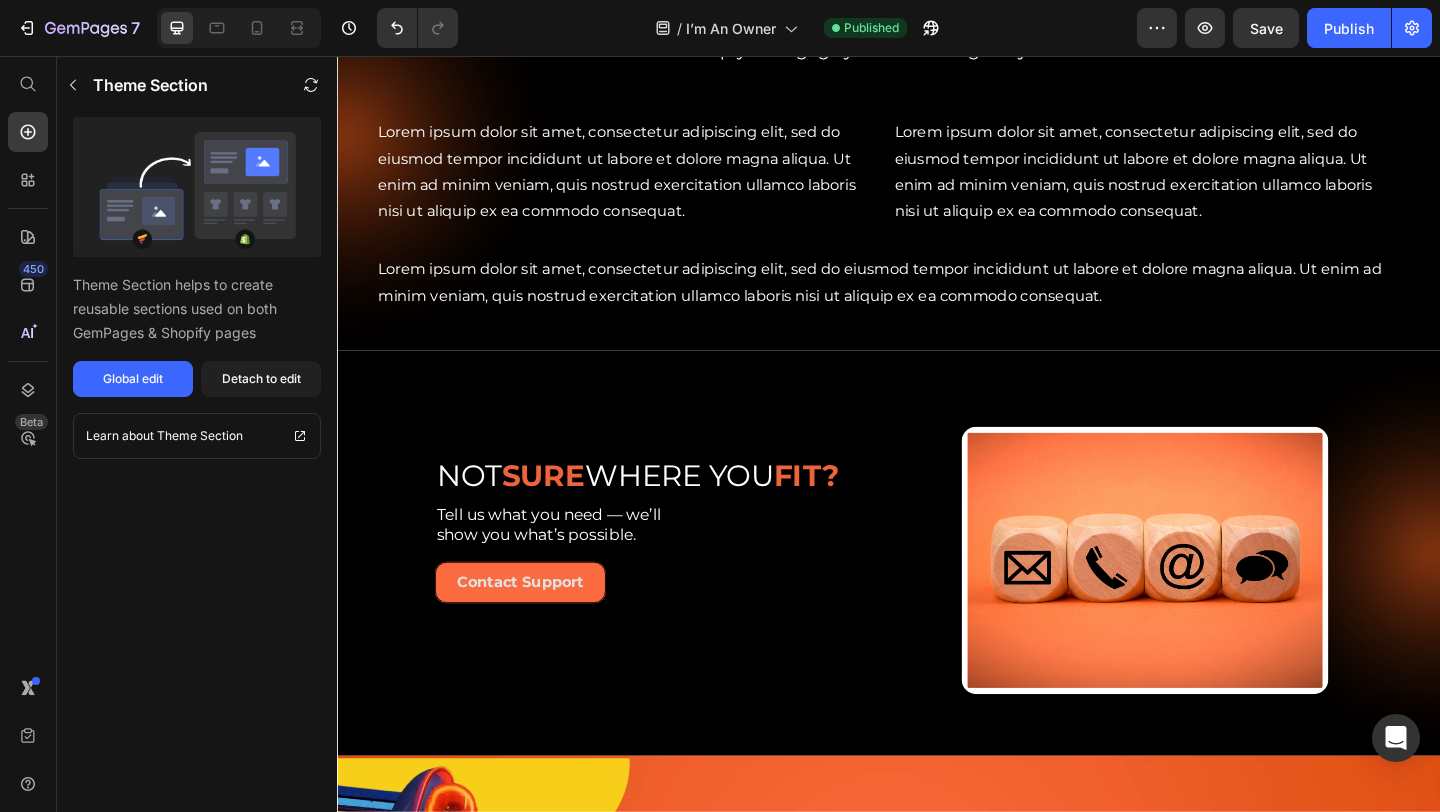 scroll, scrollTop: 0, scrollLeft: 0, axis: both 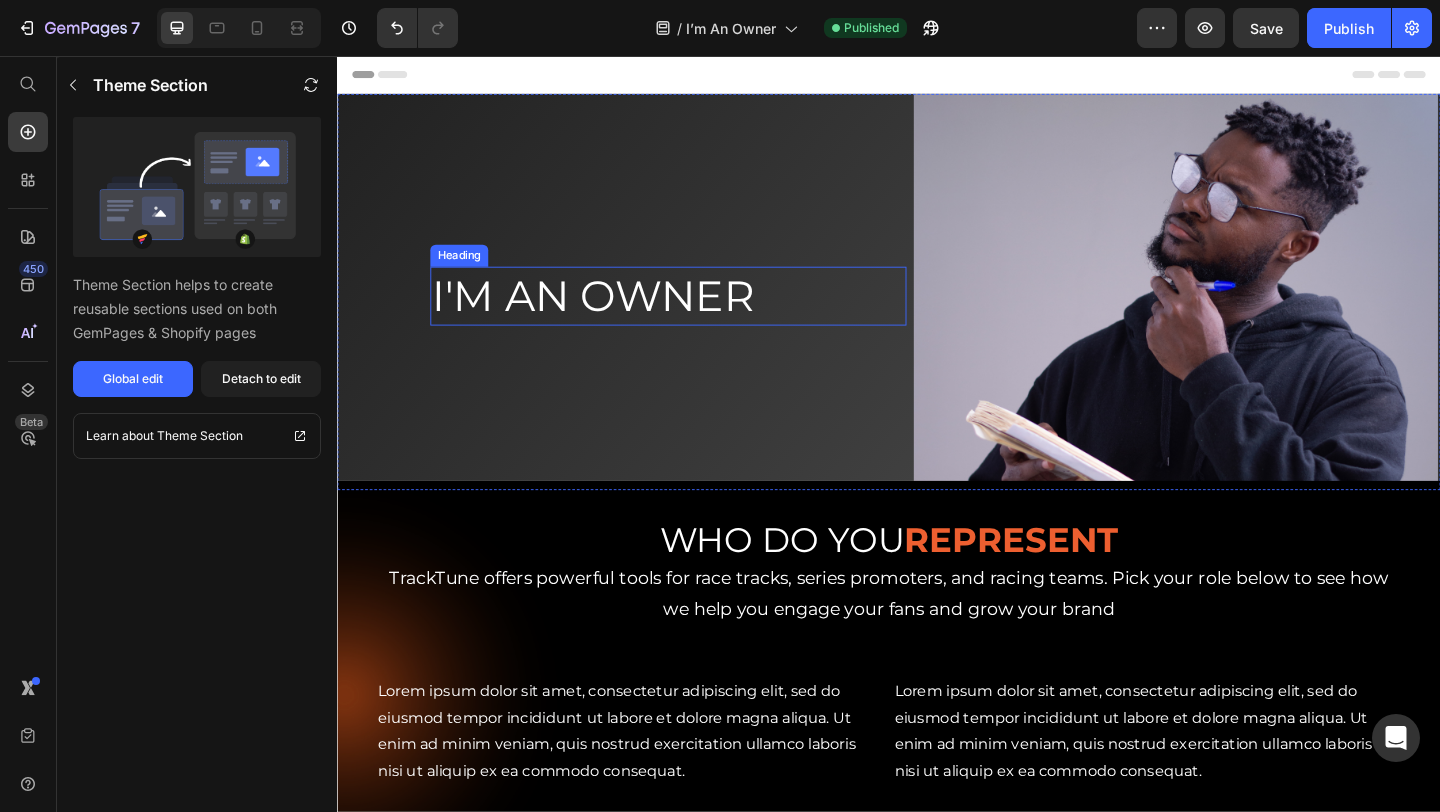 click on "I'M AN OWNER" at bounding box center (615, 316) 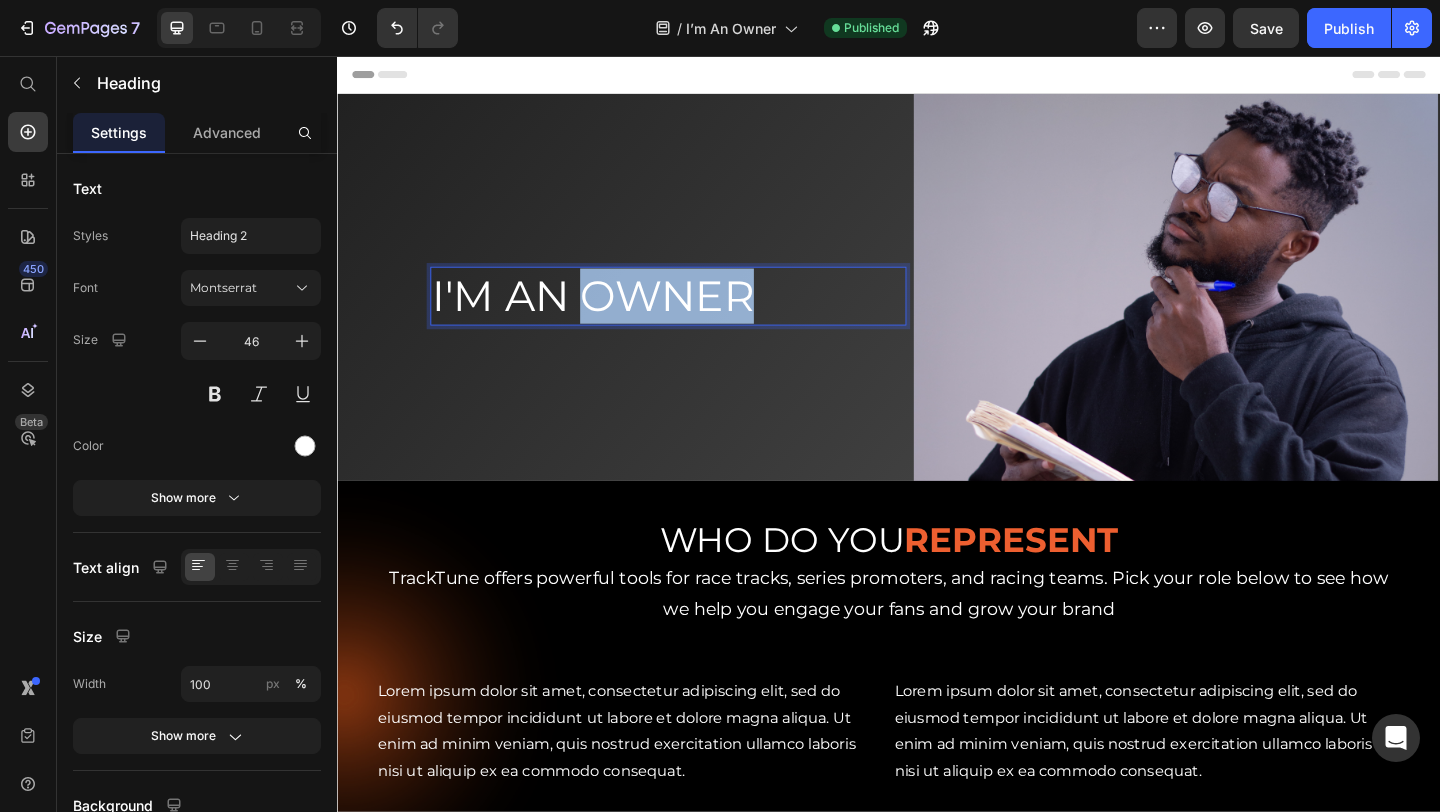 click on "I'M AN OWNER" at bounding box center [615, 316] 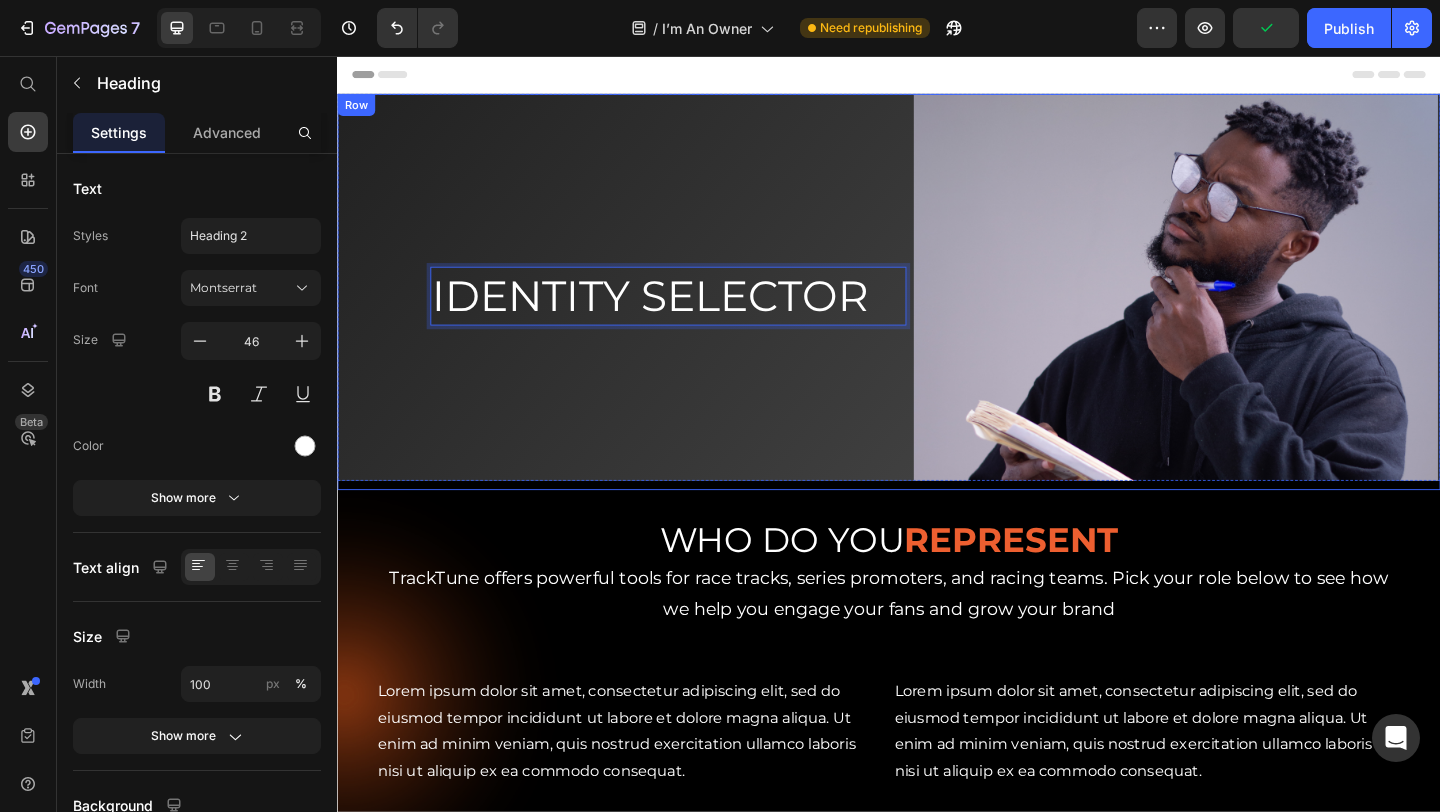 click on "IDENTITY SELECTOR  Heading   0" at bounding box center (669, 312) 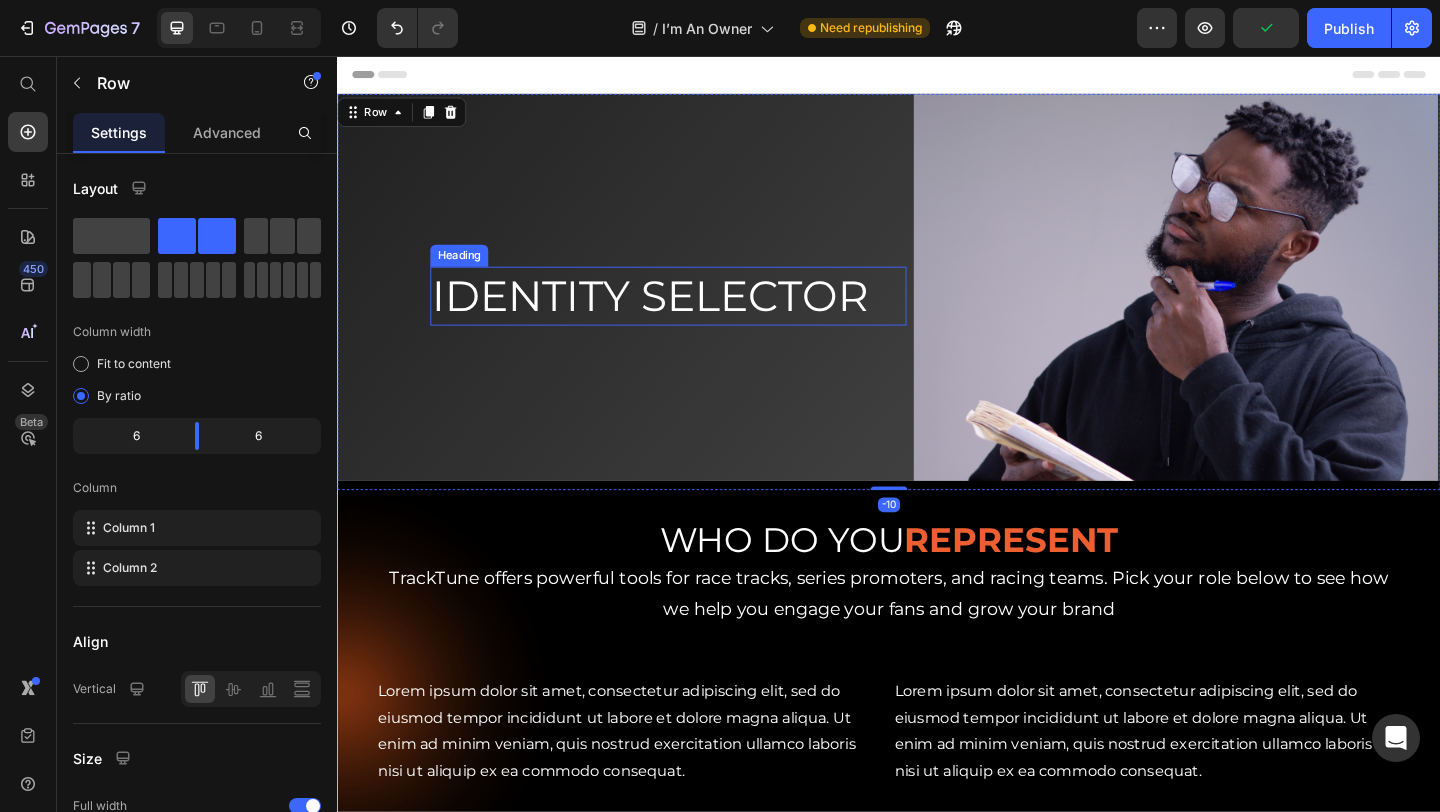 click on "IDENTITY SELECTOR" at bounding box center [677, 316] 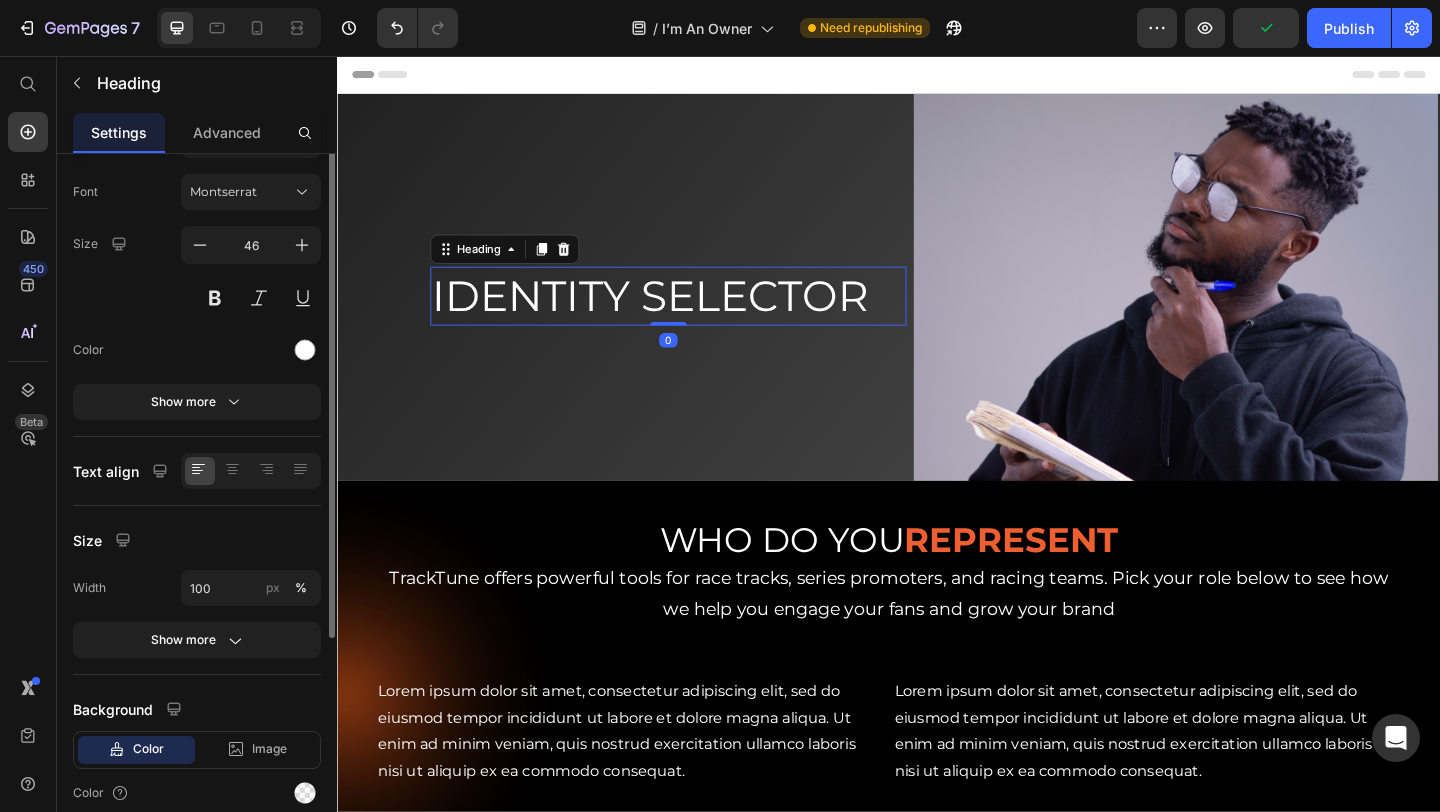 scroll, scrollTop: 124, scrollLeft: 0, axis: vertical 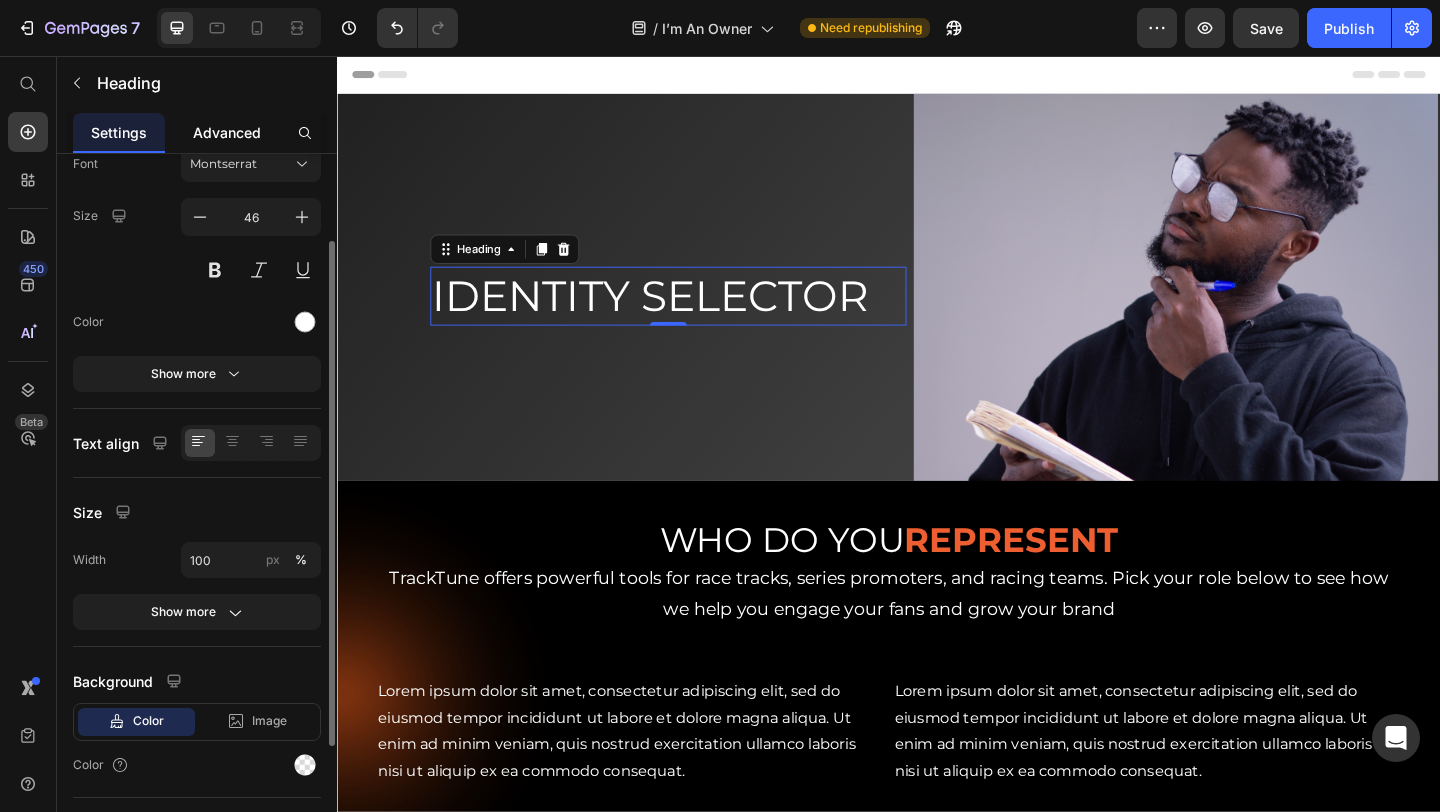 click on "Advanced" at bounding box center [227, 132] 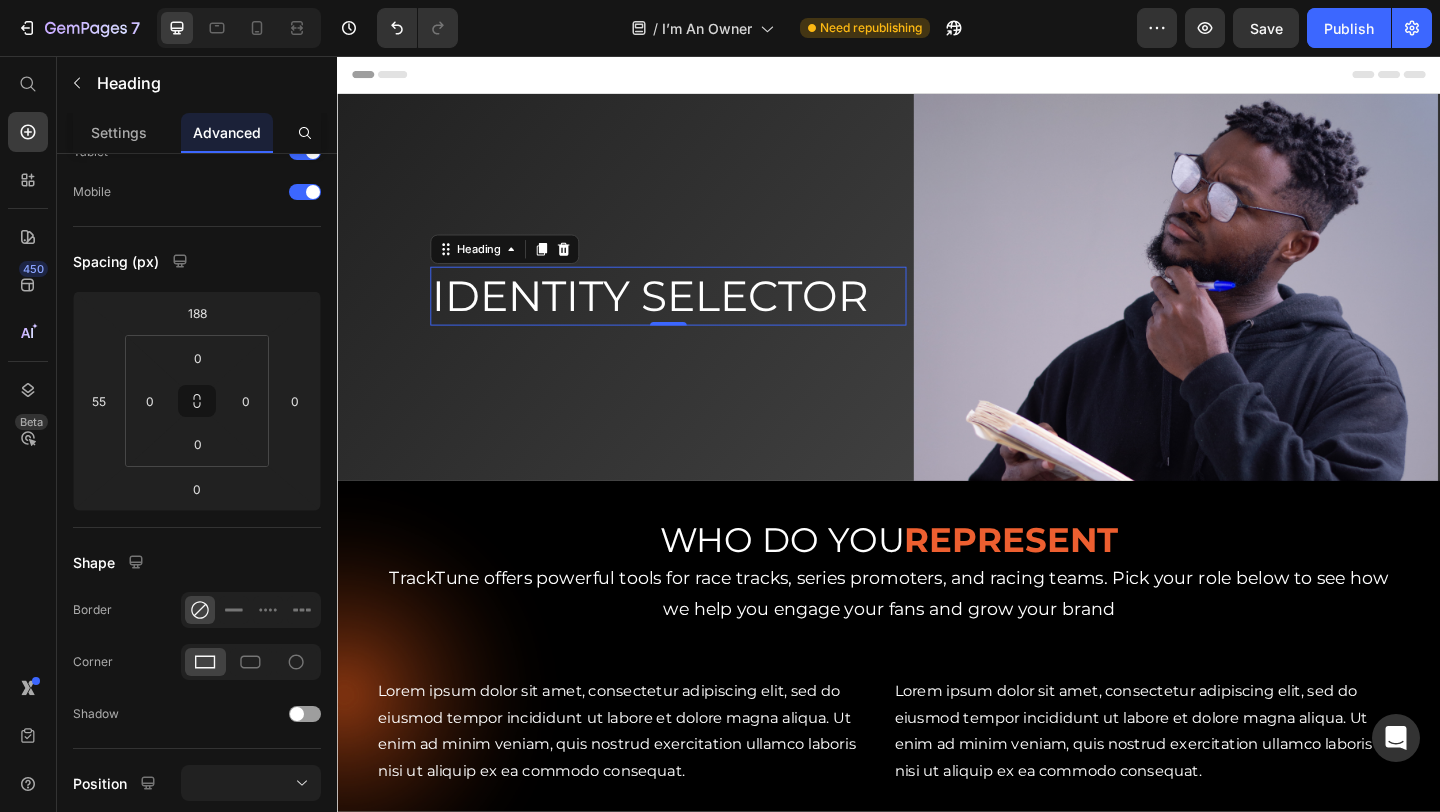 scroll, scrollTop: 0, scrollLeft: 0, axis: both 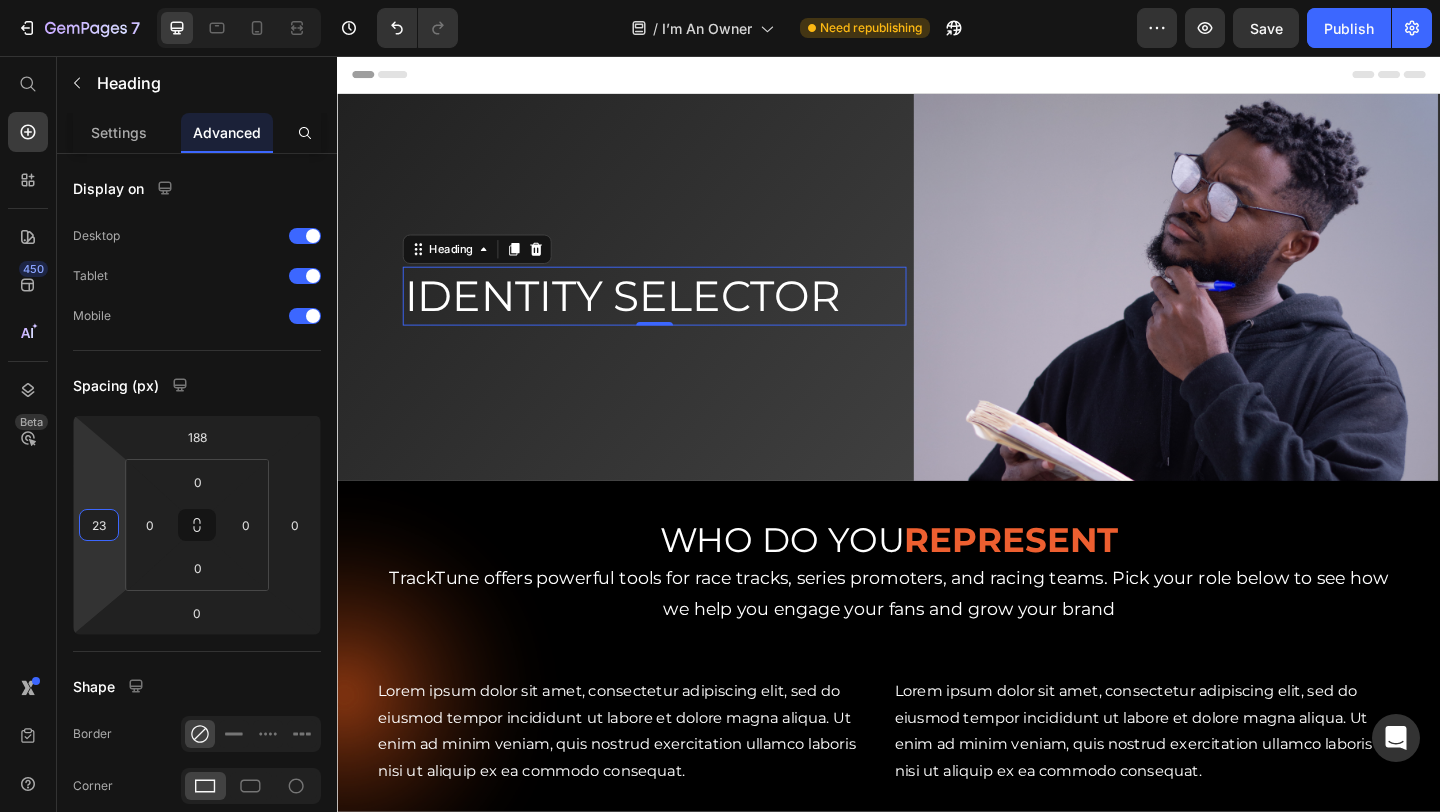 type on "21" 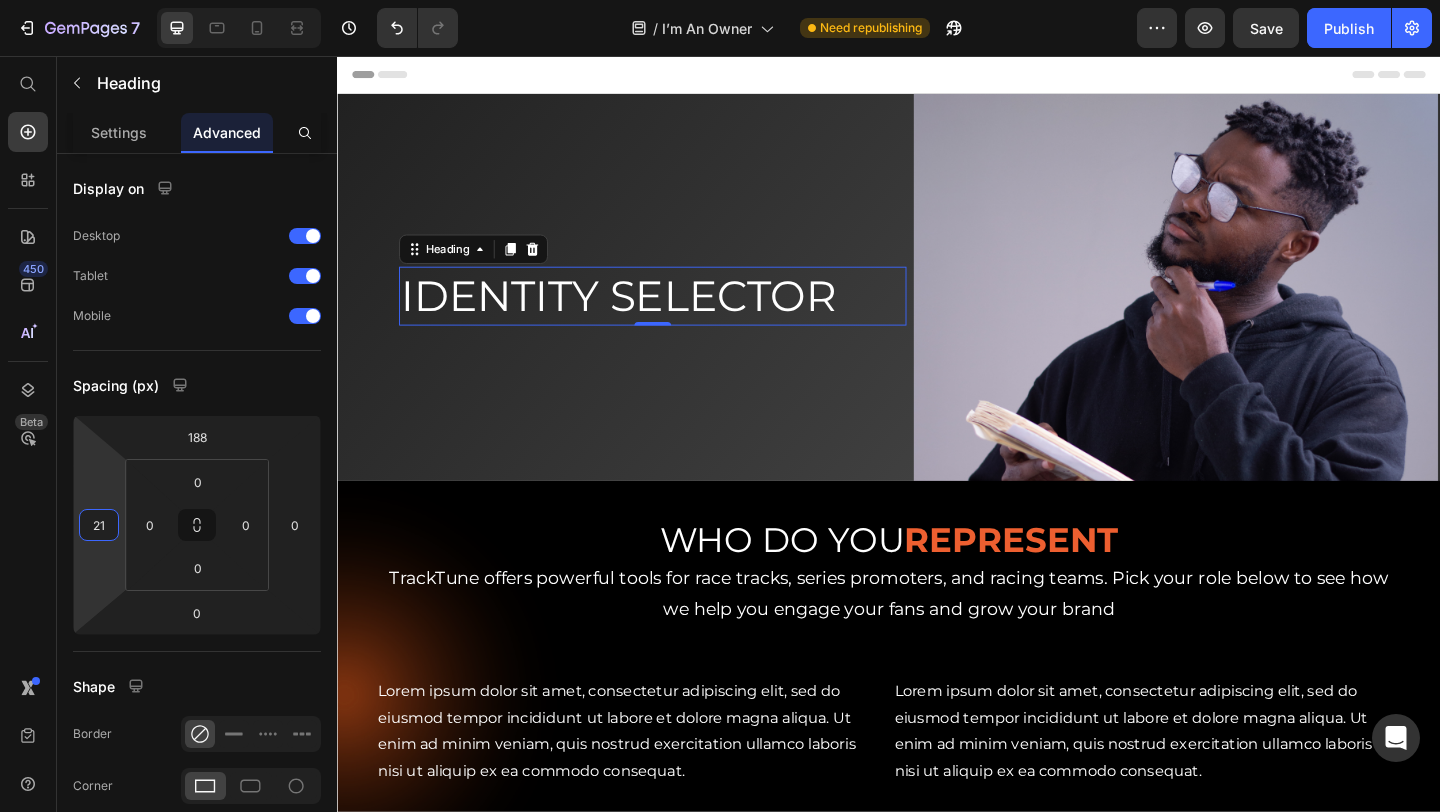 drag, startPoint x: 124, startPoint y: 496, endPoint x: 125, endPoint y: 513, distance: 17.029387 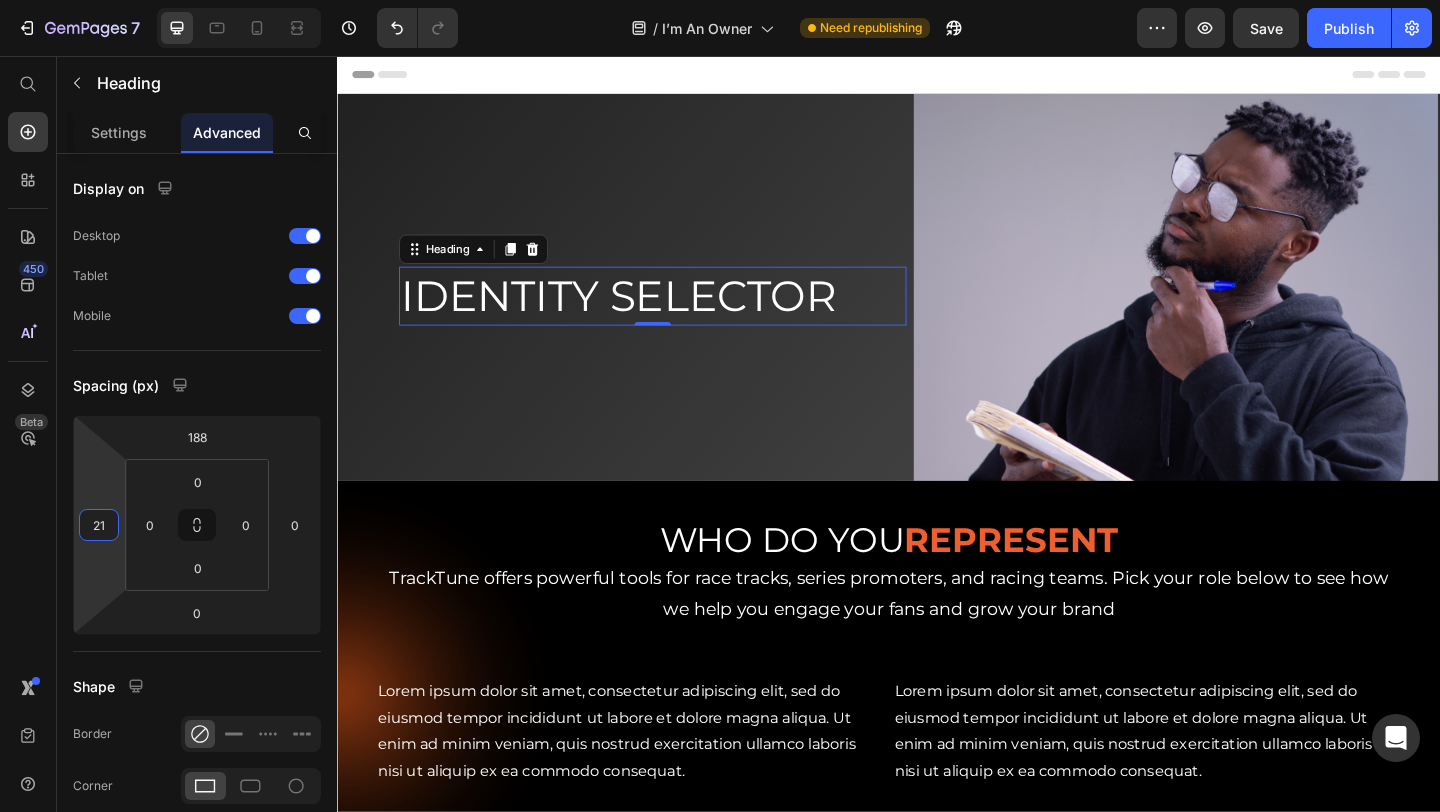click on "7  Version history  /  I’m An Owner Need republishing Preview  Save   Publish  450 Beta Start with Sections Elements Hero Section Product Detail Brands Trusted Badges Guarantee Product Breakdown How to use Testimonials Compare Bundle FAQs Social Proof Brand Story Product List Collection Blog List Contact Sticky Add to Cart Custom Footer Browse Library 450 Layout
Row
Row
Row
Row Text
Heading
Text Block Button
Button
Button
Sticky Back to top Media
Image" at bounding box center [720, 0] 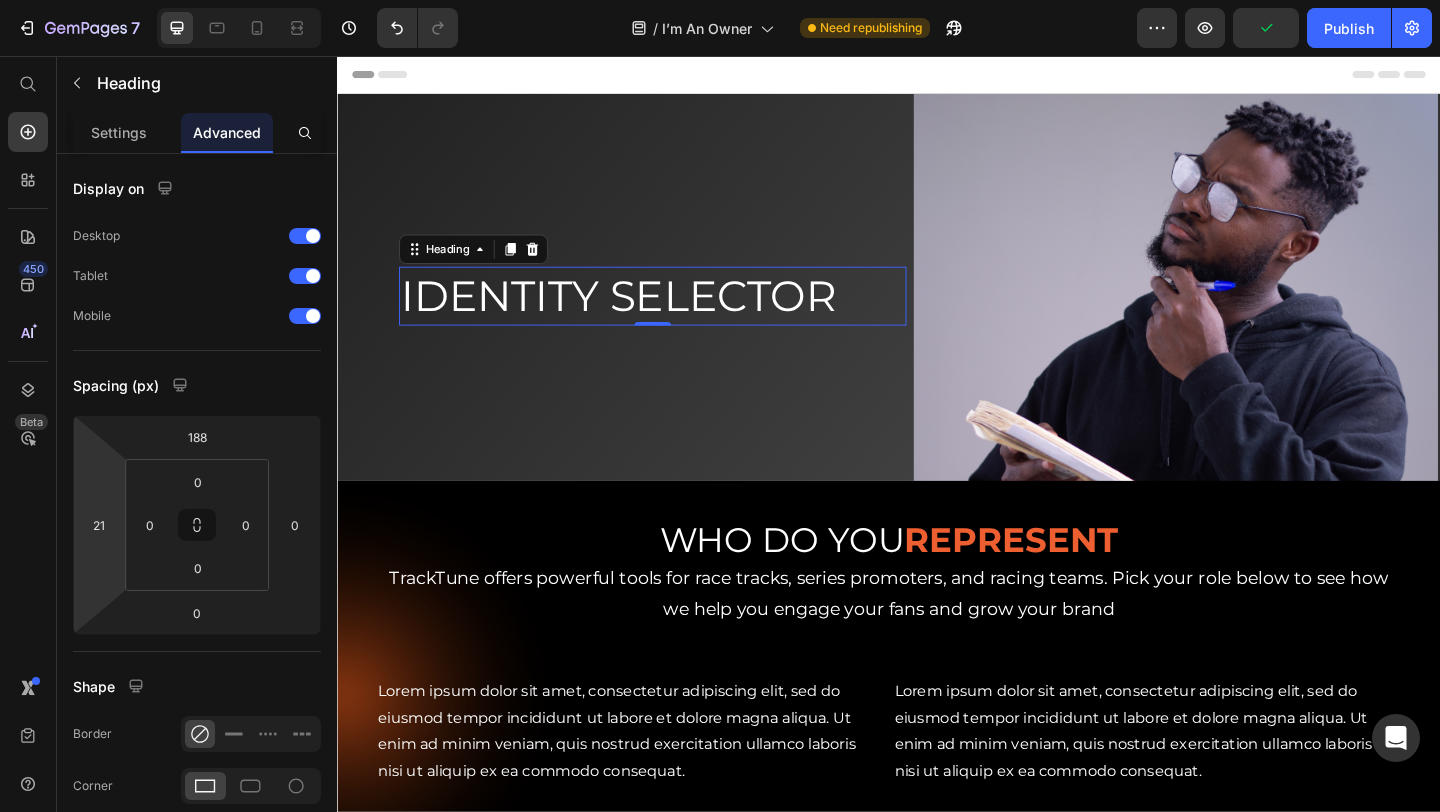 click on "IDENTITY SELECTOR" at bounding box center [643, 316] 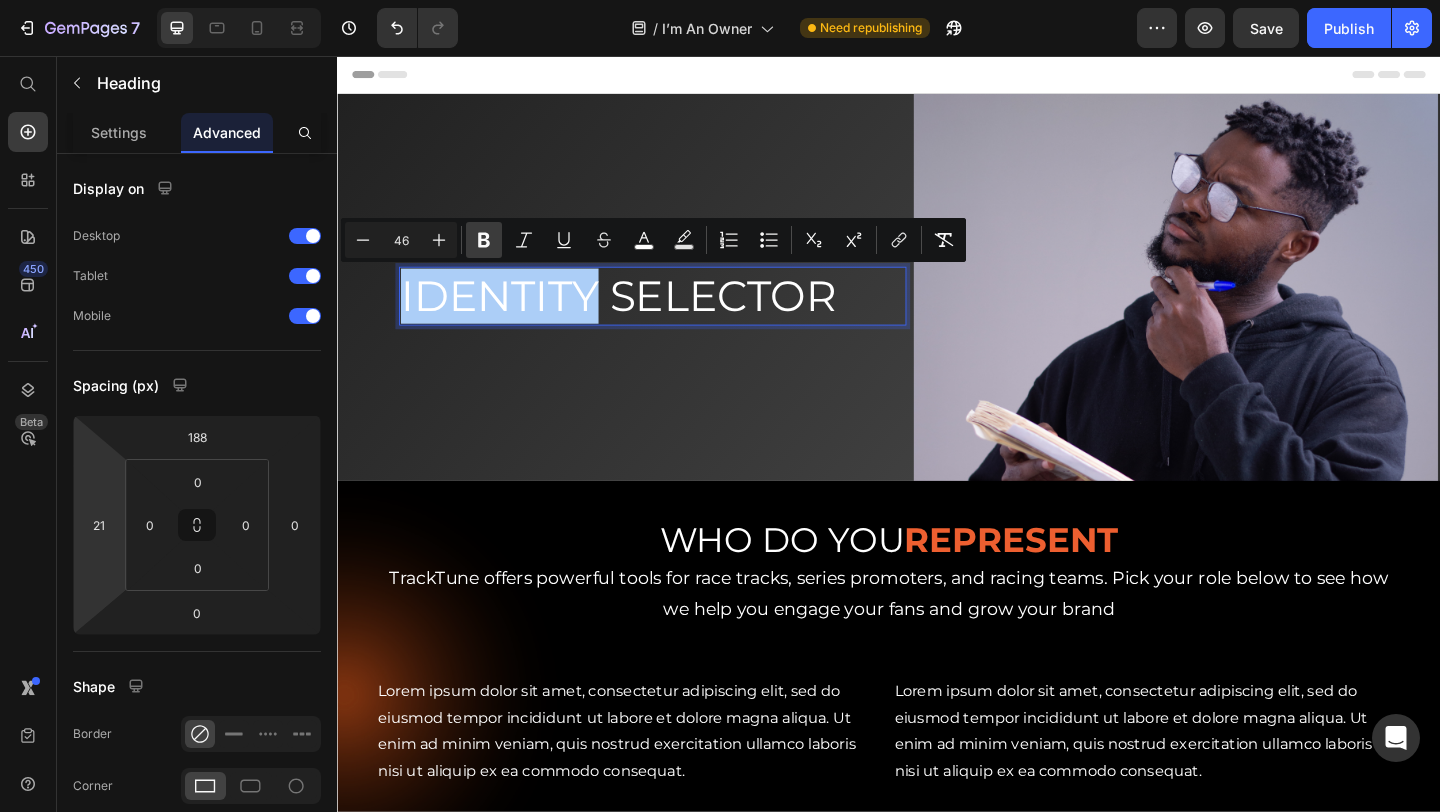 click 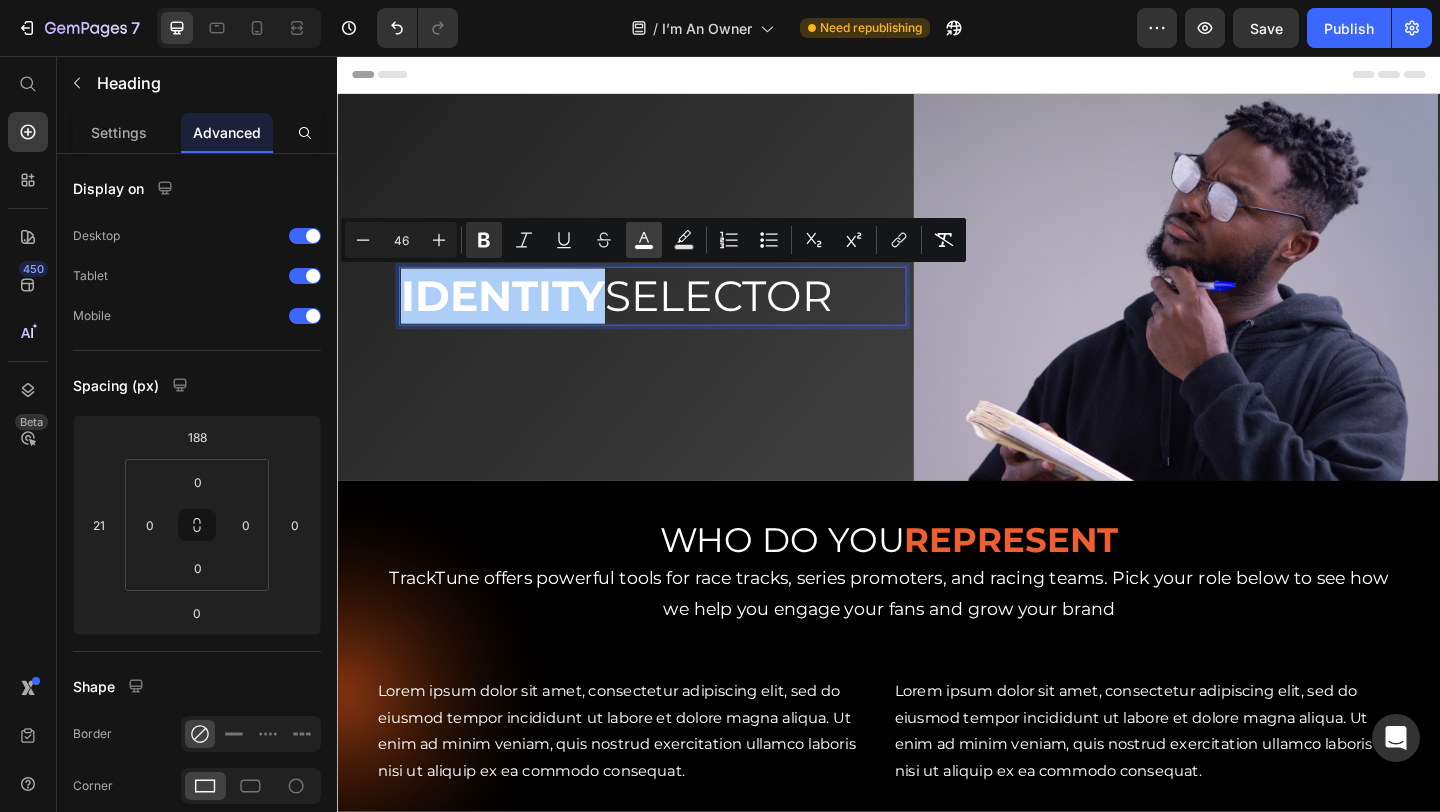 click 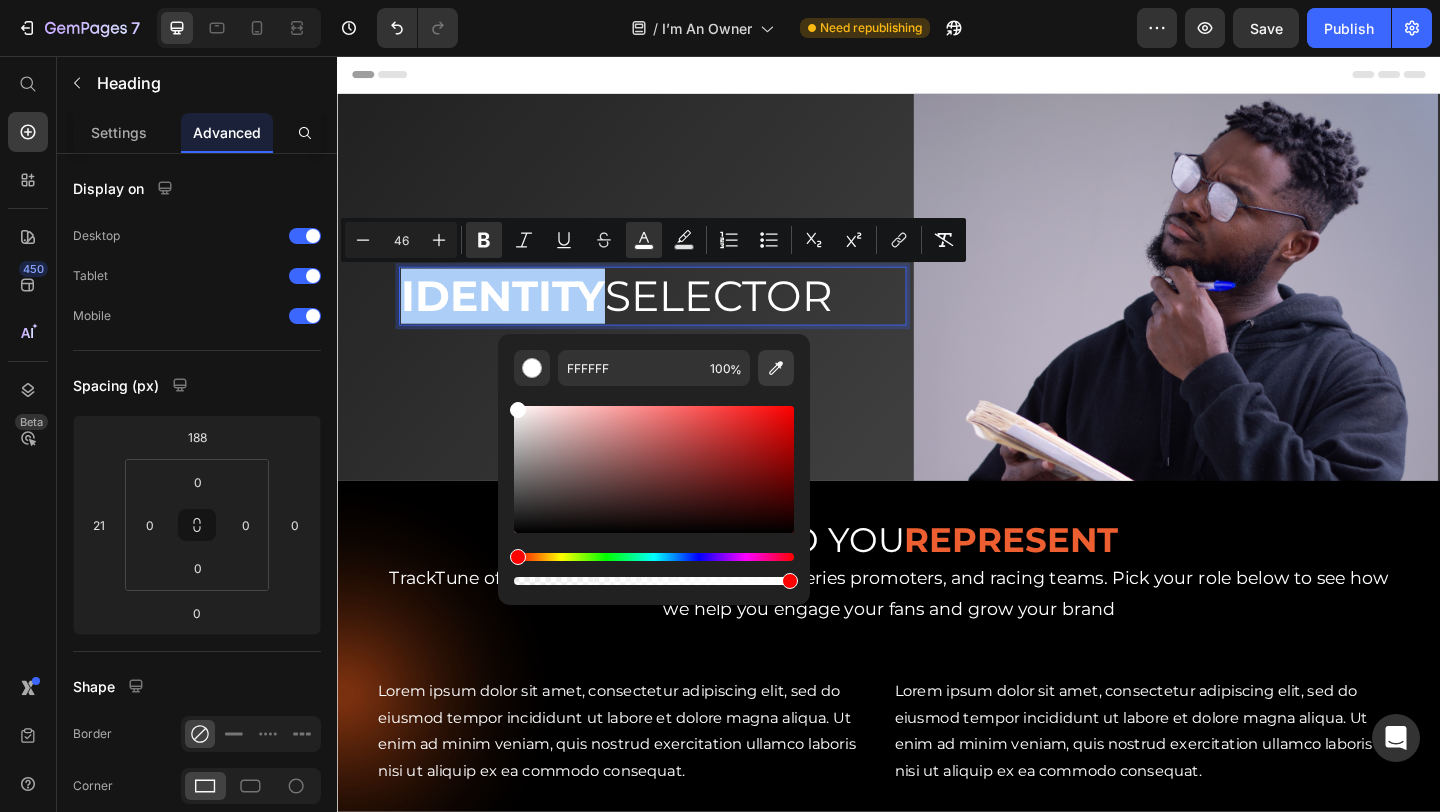 click 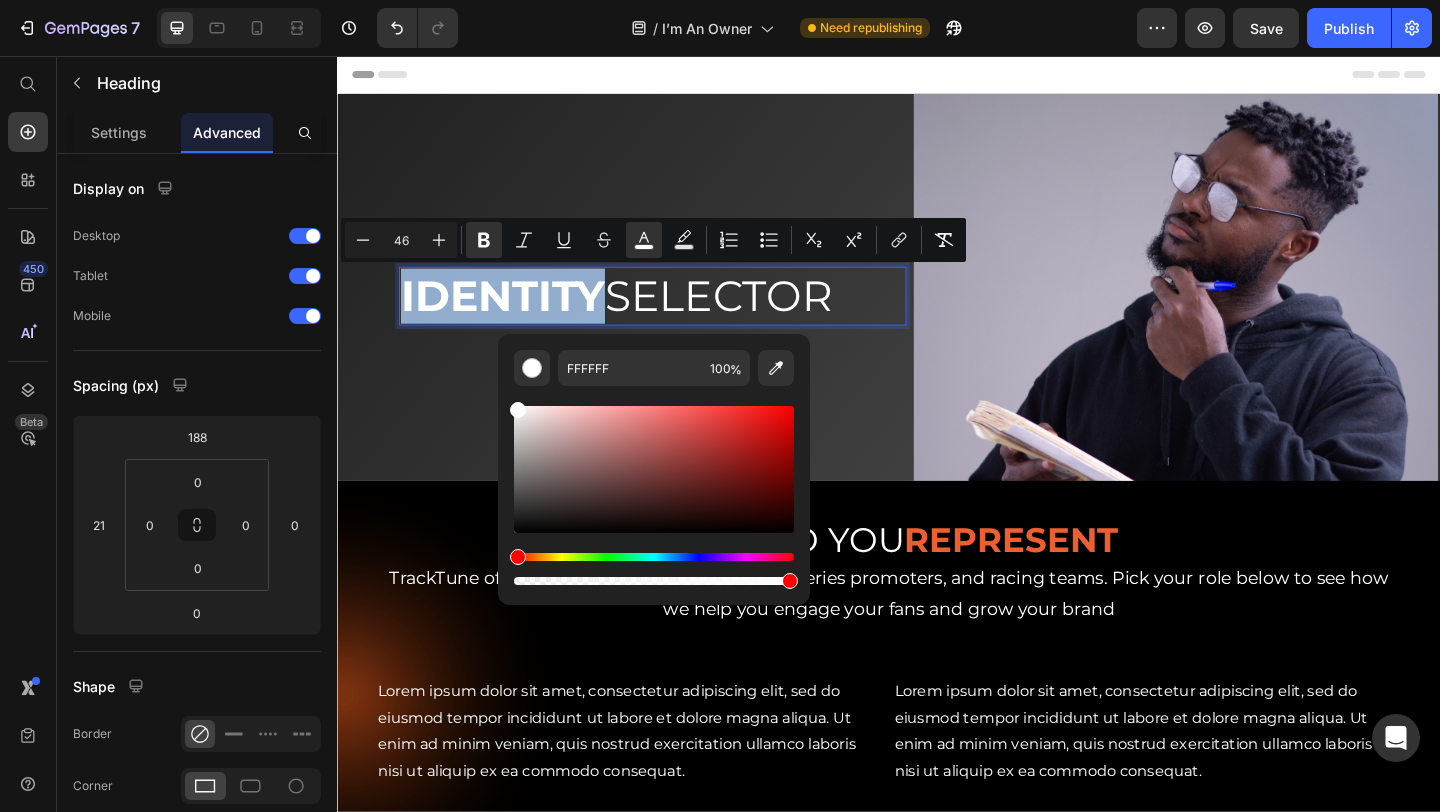 type on "ED6030" 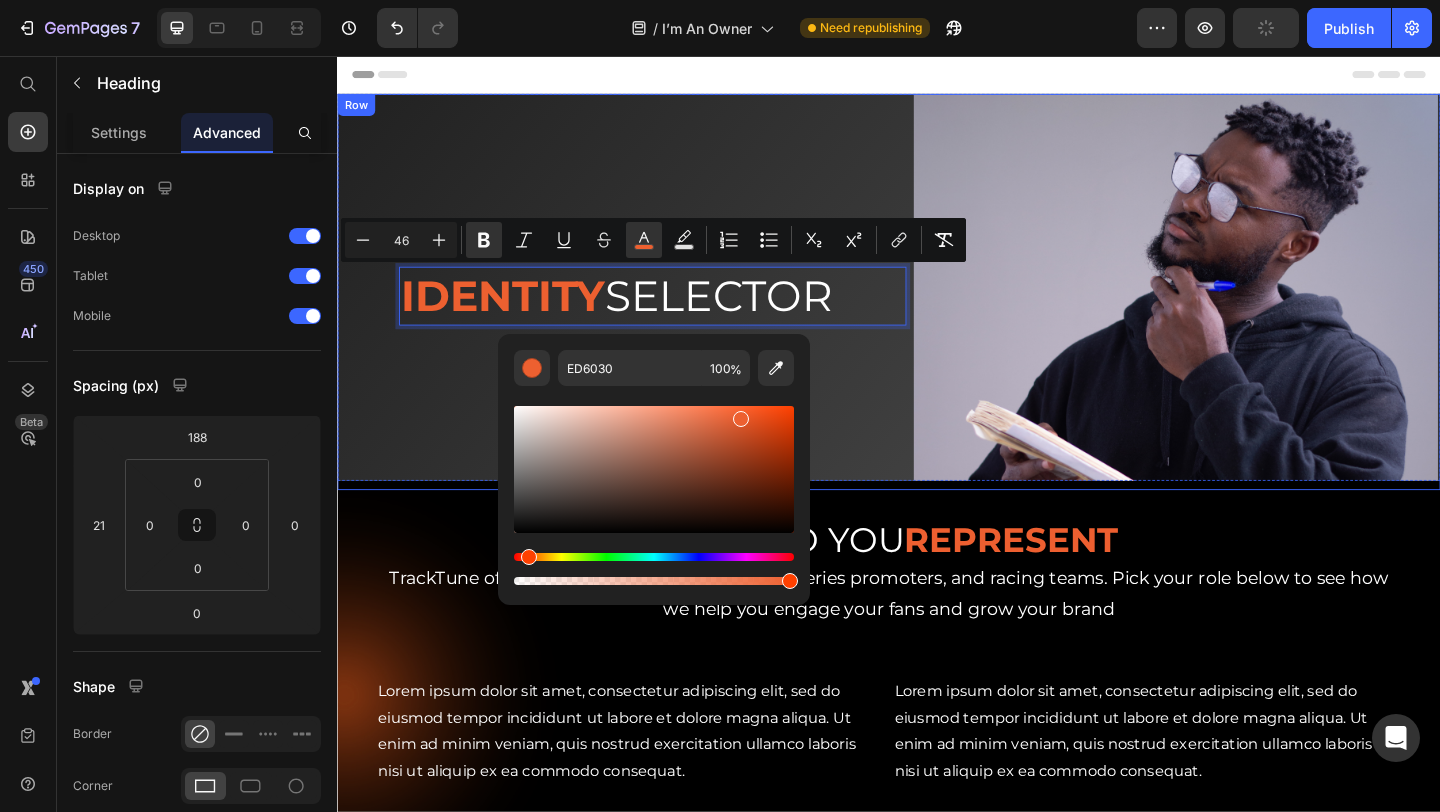 click on "IDENTITY  SELECTOR  Heading   0" at bounding box center (669, 312) 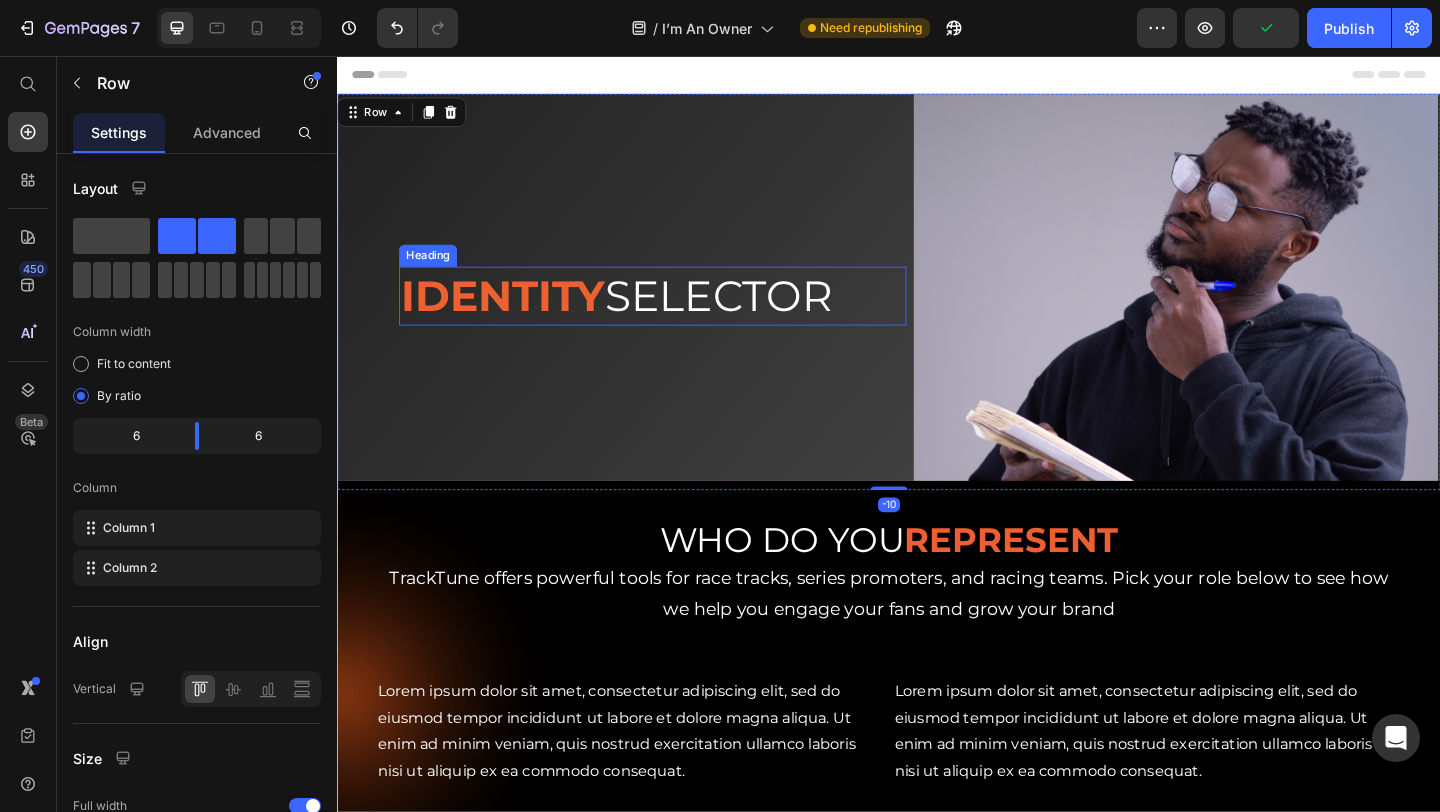 click on "SELECTOR" at bounding box center [751, 316] 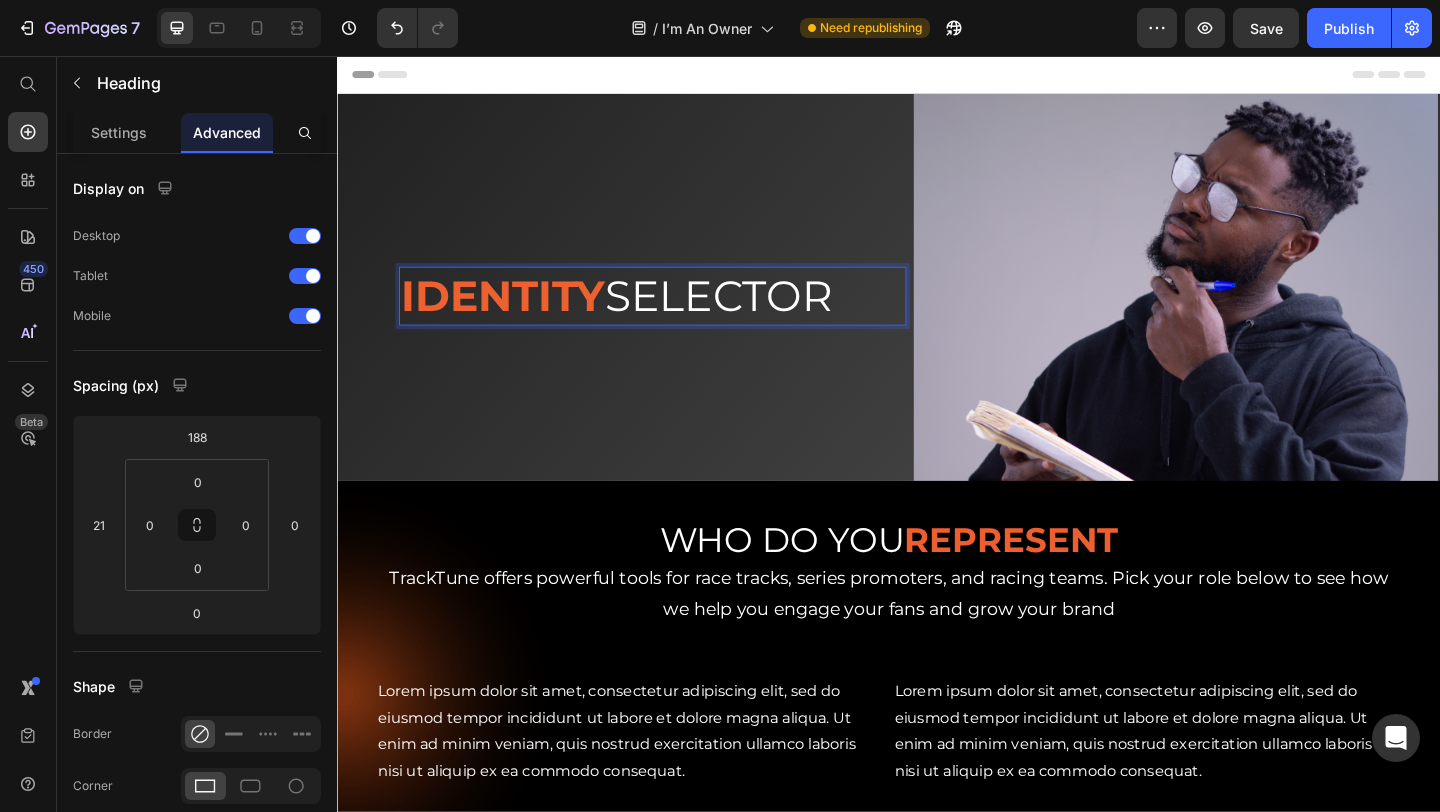 click on "SELECTOR" at bounding box center [751, 316] 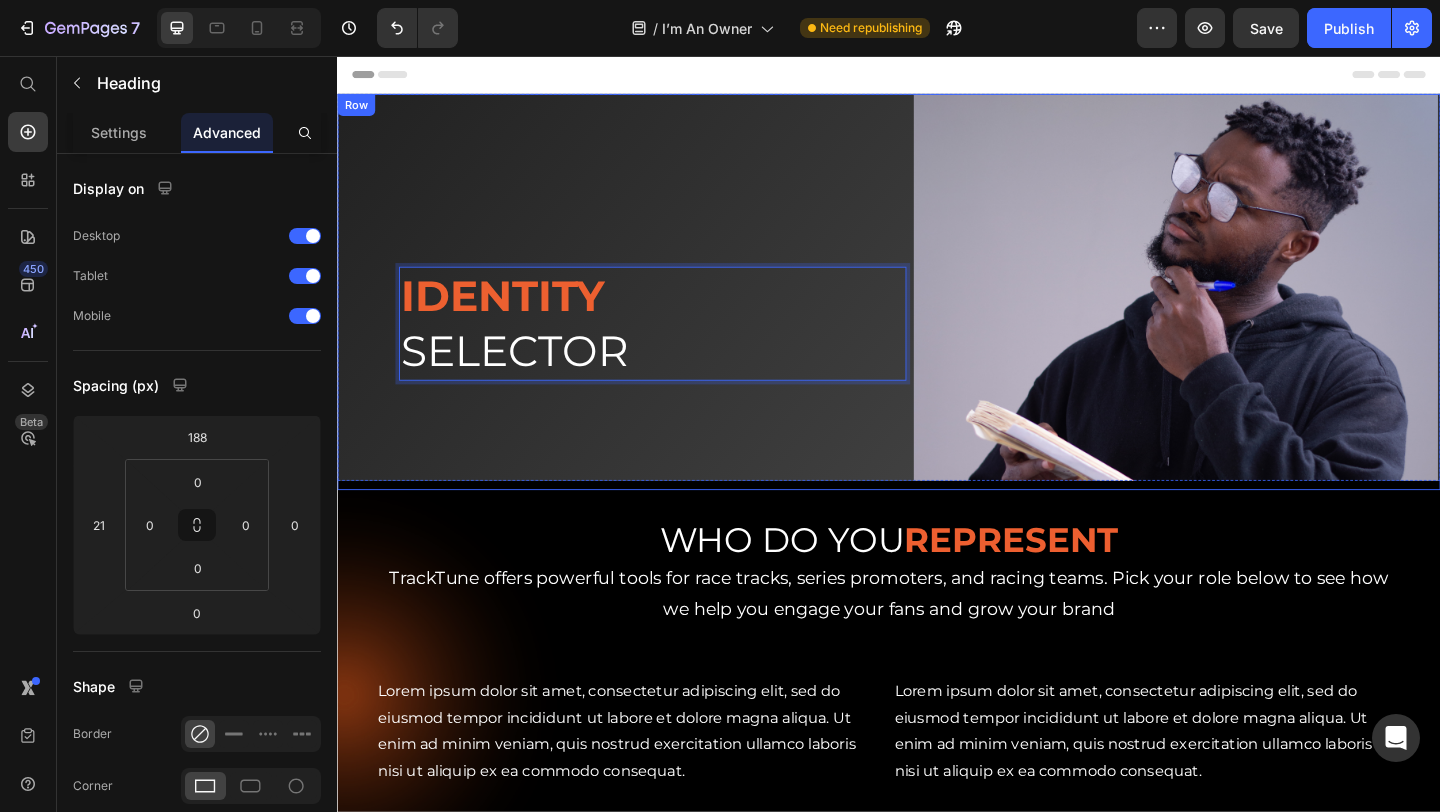 click on "IDENTITY   SELECTOR  Heading   0" at bounding box center [669, 312] 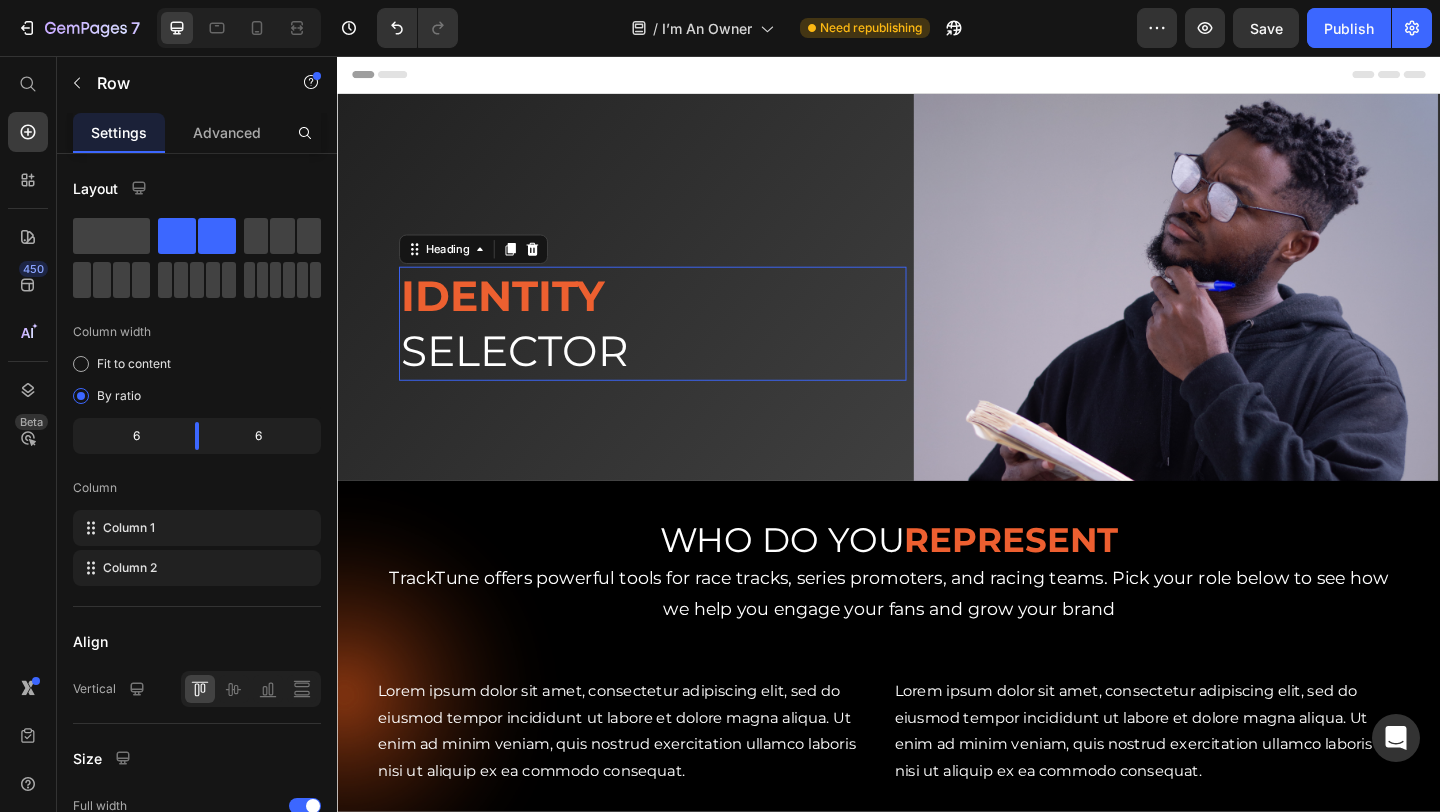 click on "IDENTITY" at bounding box center (517, 316) 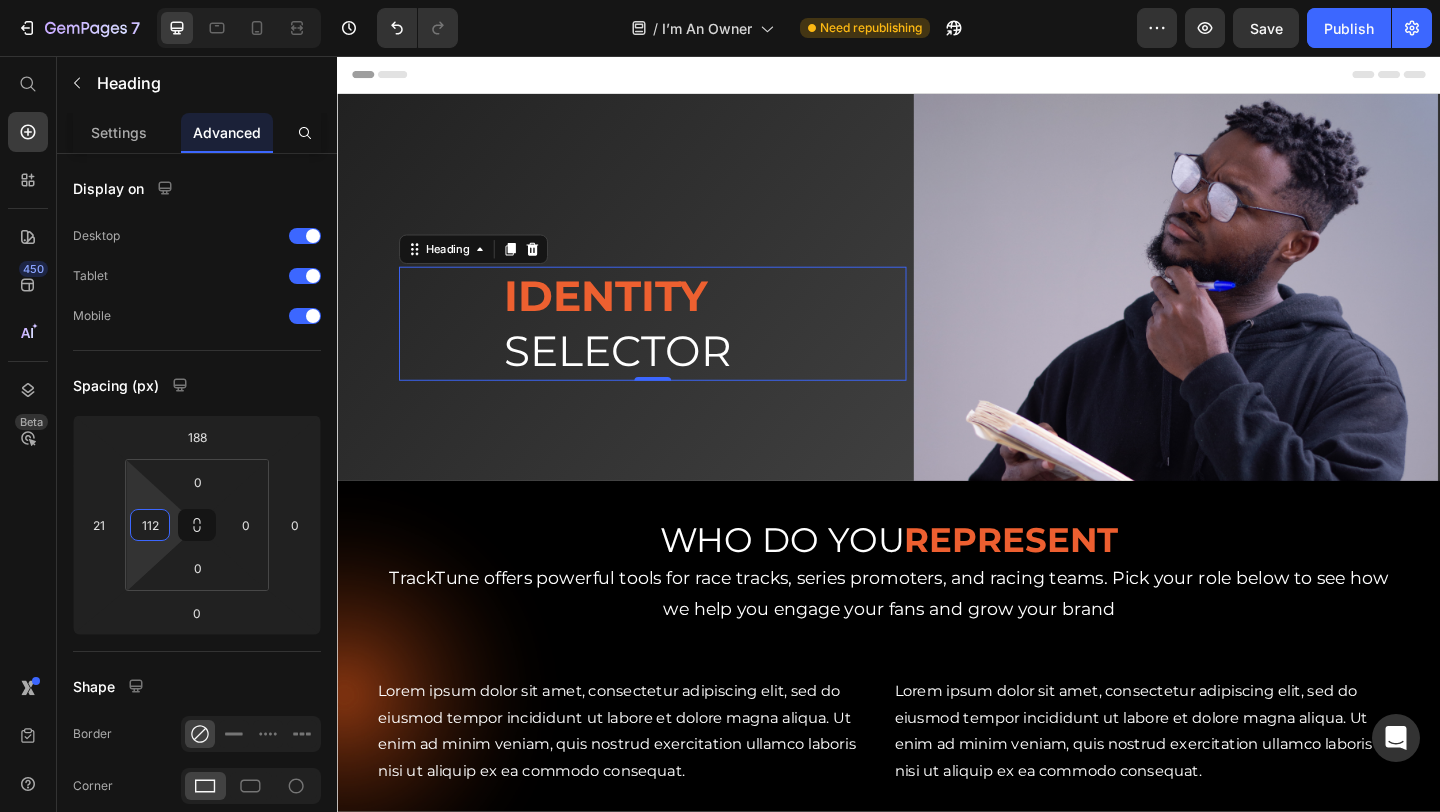 type on "114" 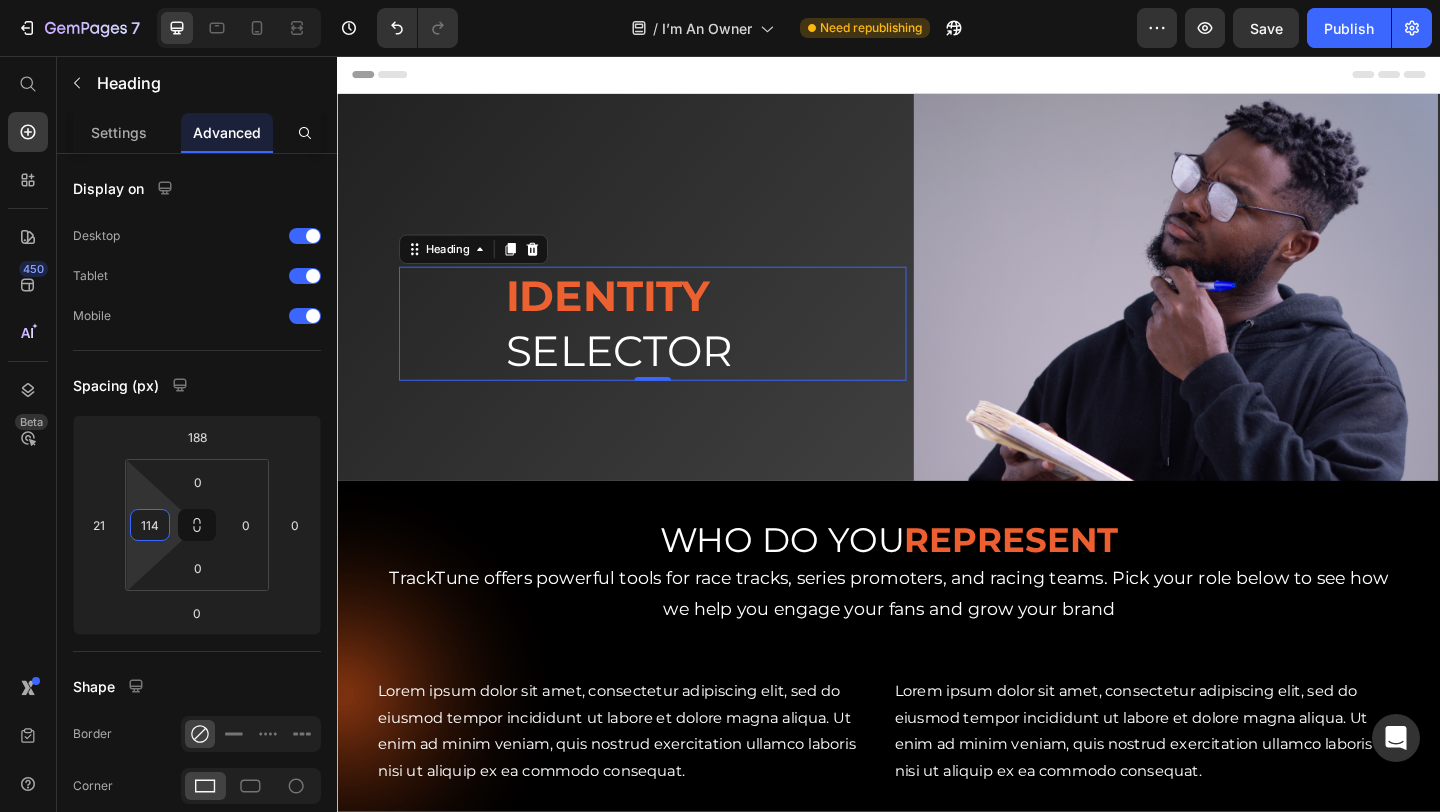 drag, startPoint x: 127, startPoint y: 511, endPoint x: 131, endPoint y: 454, distance: 57.14018 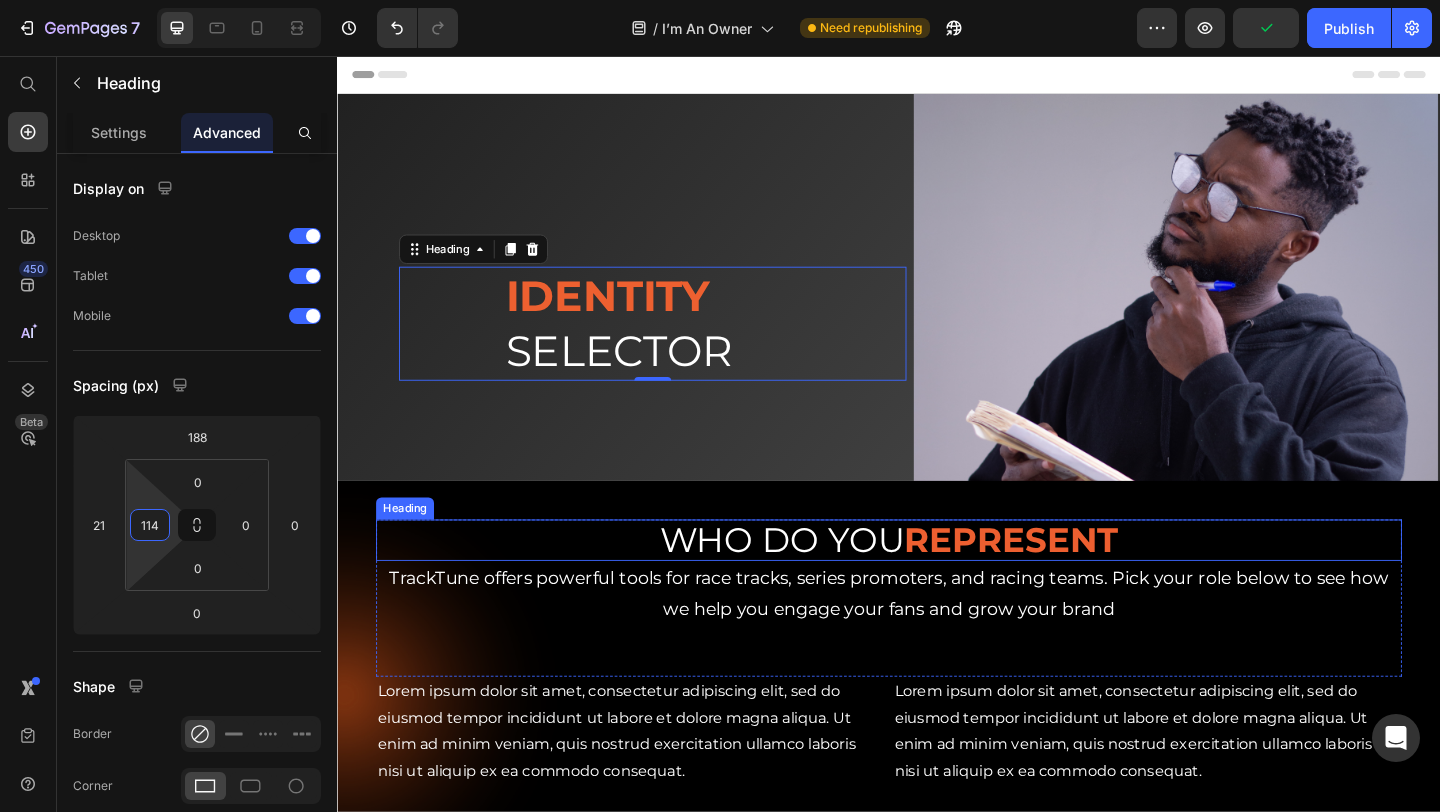 click on "WHO DO YOU  REPRESENT Heading TrackTune offers powerful tools for race tracks, series promoters, and racing teams. Pick your role below to see how we help you engage your fans and grow your brand Text Block Row Row Lorem ipsum dolor sit amet, consectetur adipiscing elit, sed do eiusmod tempor incididunt ut labore et dolore magna aliqua. Ut enim ad minim veniam, quis nostrud exercitation ullamco laboris nisi ut aliquip ex ea commodo consequat. Text Block Lorem ipsum dolor sit amet, consectetur adipiscing elit, sed do eiusmod tempor incididunt ut labore et dolore magna aliqua. Ut enim ad minim veniam, quis nostrud exercitation ullamco laboris nisi ut aliquip ex ea commodo consequat. Text Block Row Lorem ipsum dolor sit amet, consectetur adipiscing elit, sed do eiusmod tempor incididunt ut labore et dolore magna aliqua. Ut enim ad minim veniam, quis nostrud exercitation ullamco laboris nisi ut aliquip ex ea commodo consequat. Text Block Row Row Row Section 5" at bounding box center [937, 751] 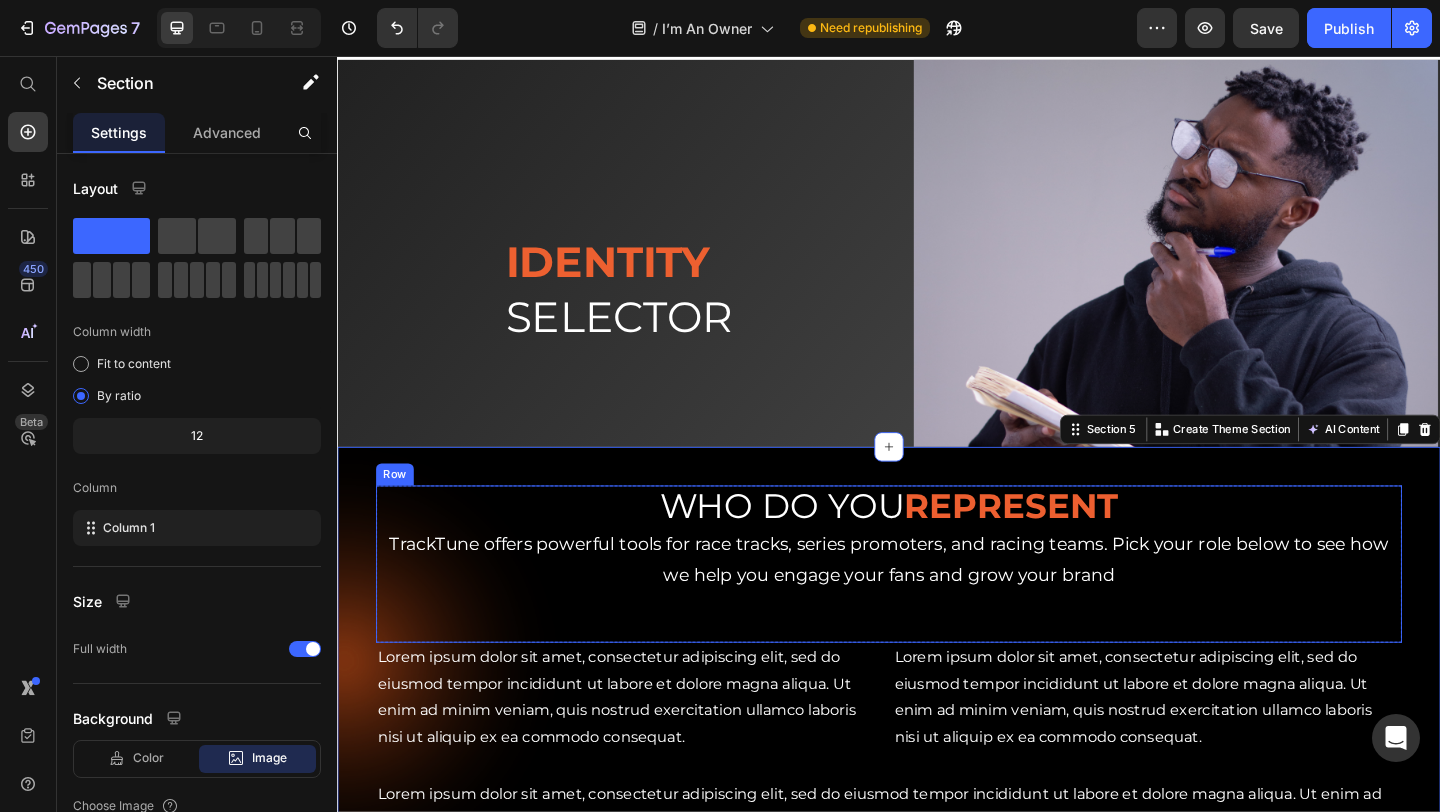 scroll, scrollTop: 28, scrollLeft: 0, axis: vertical 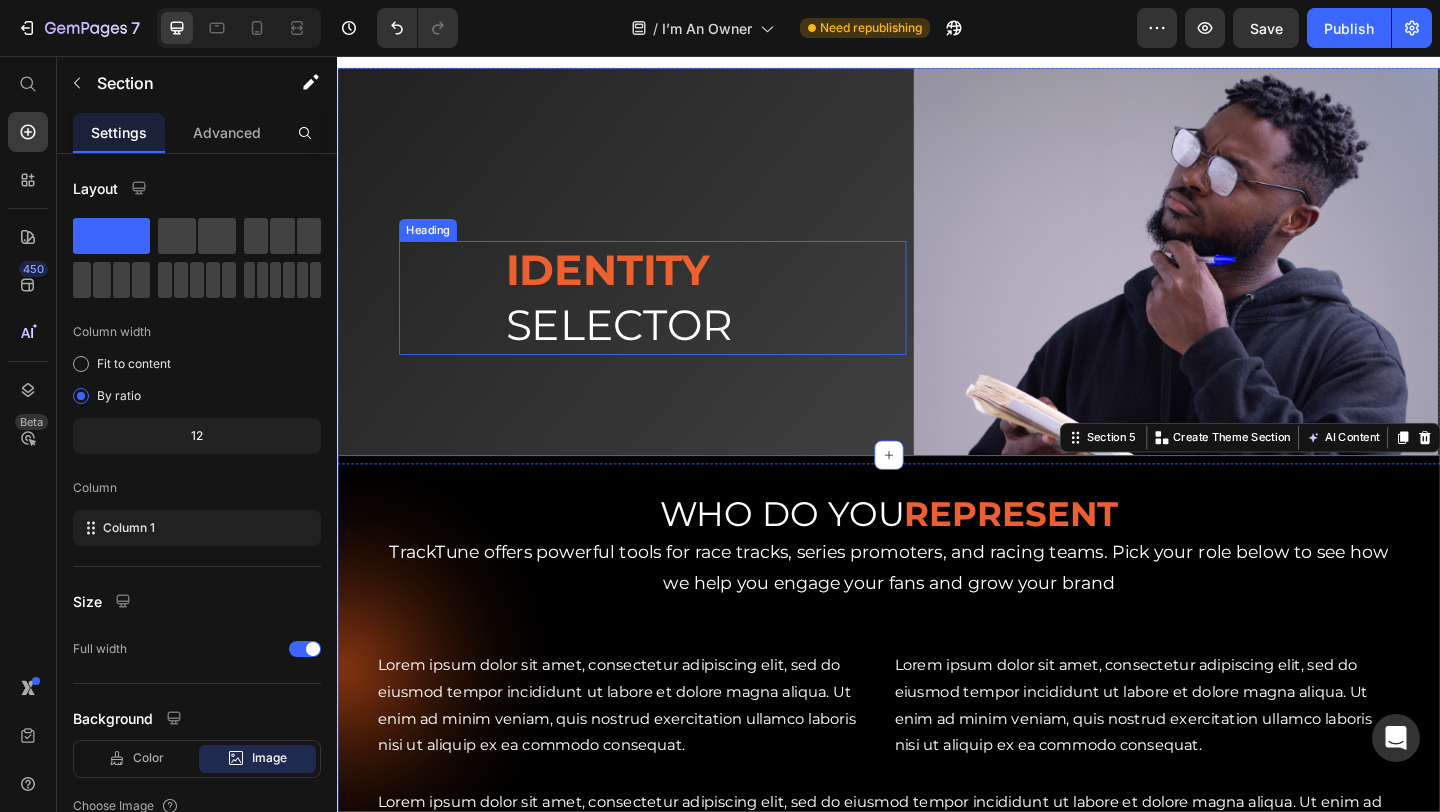 click on "IDENTITY" at bounding box center [631, 288] 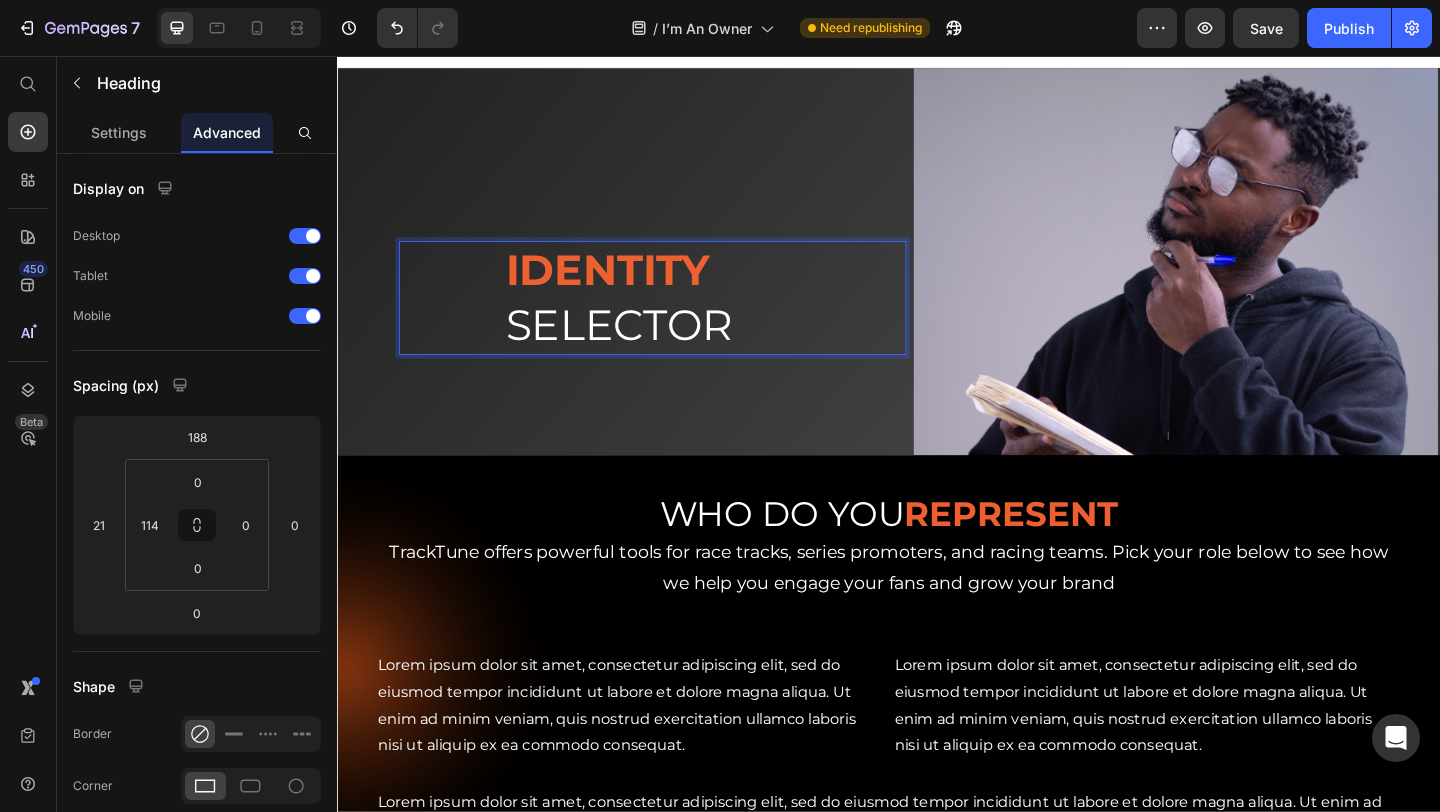 click on "IDENTITY" at bounding box center [631, 288] 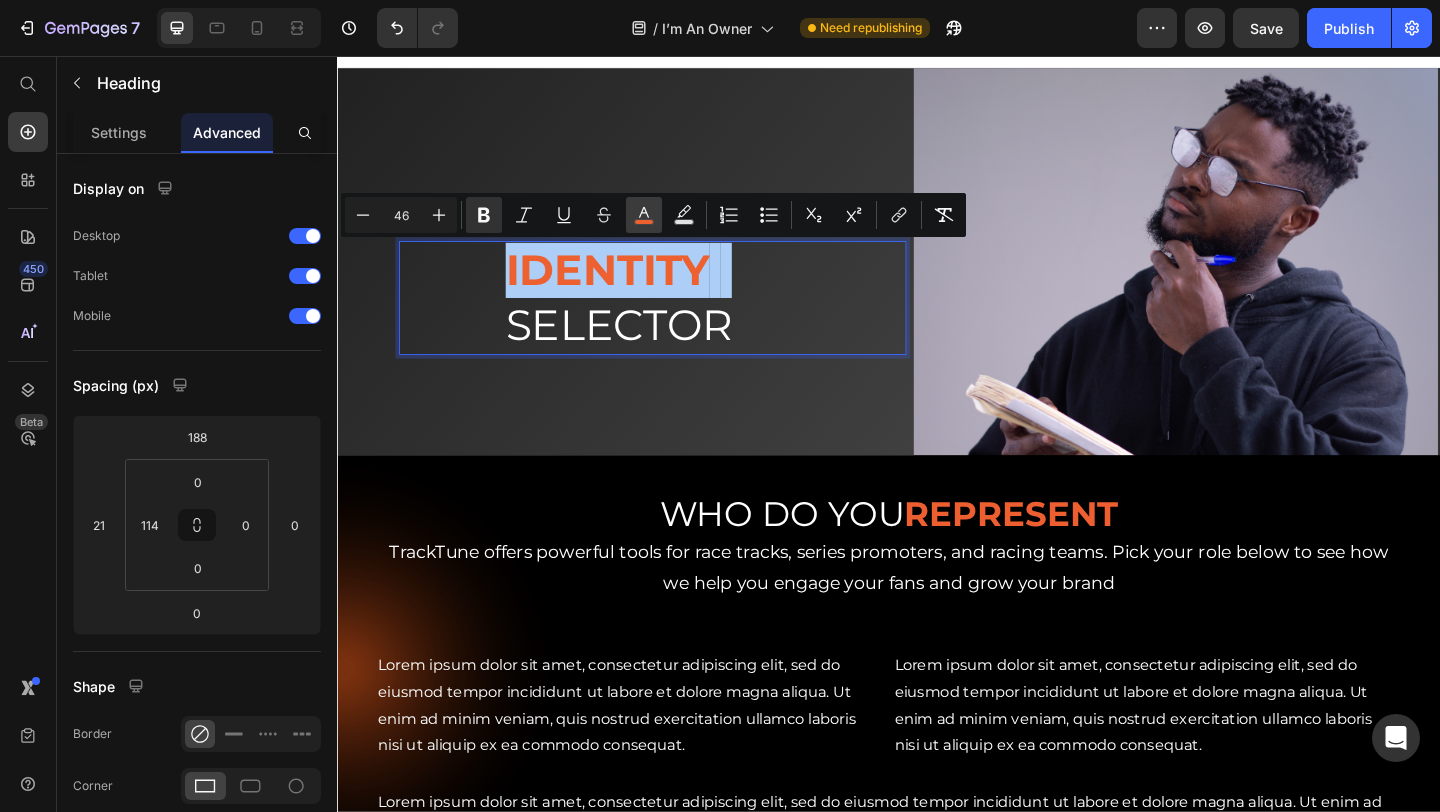 click 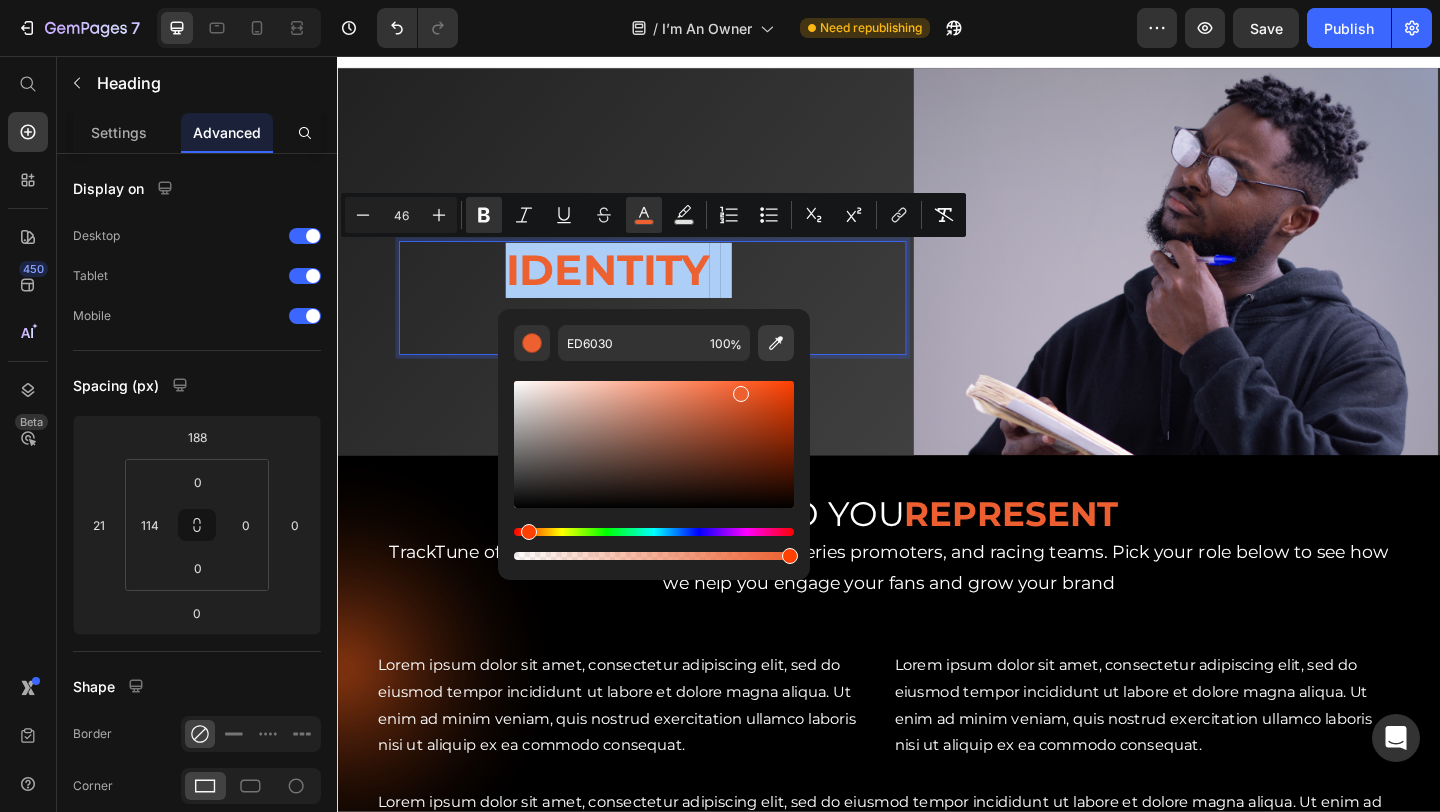 click 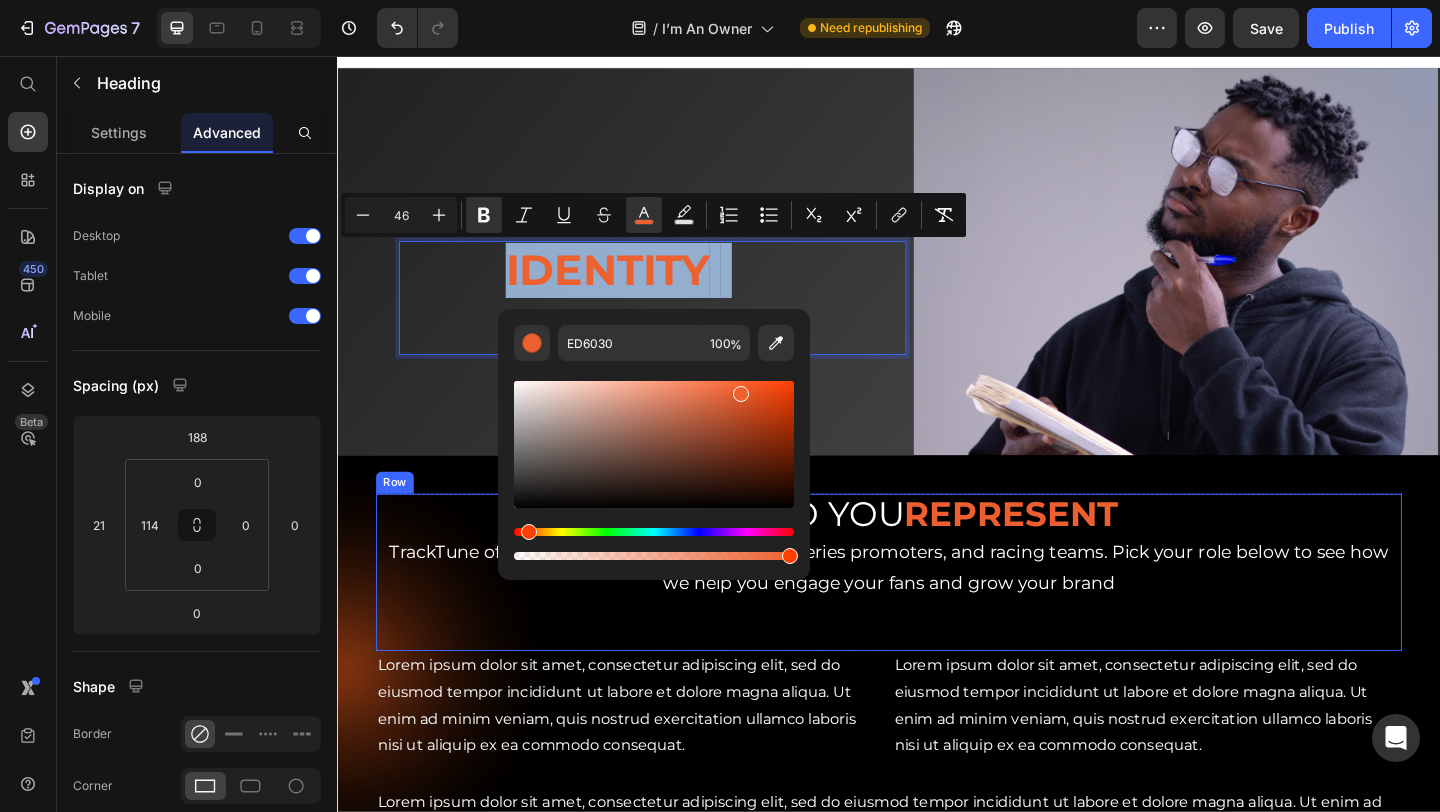 click on "Lorem ipsum dolor sit amet, consectetur adipiscing elit, sed do eiusmod tempor incididunt ut labore et dolore magna aliqua. Ut enim ad minim veniam, quis nostrud exercitation ullamco laboris nisi ut aliquip ex ea commodo consequat." at bounding box center [656, 762] 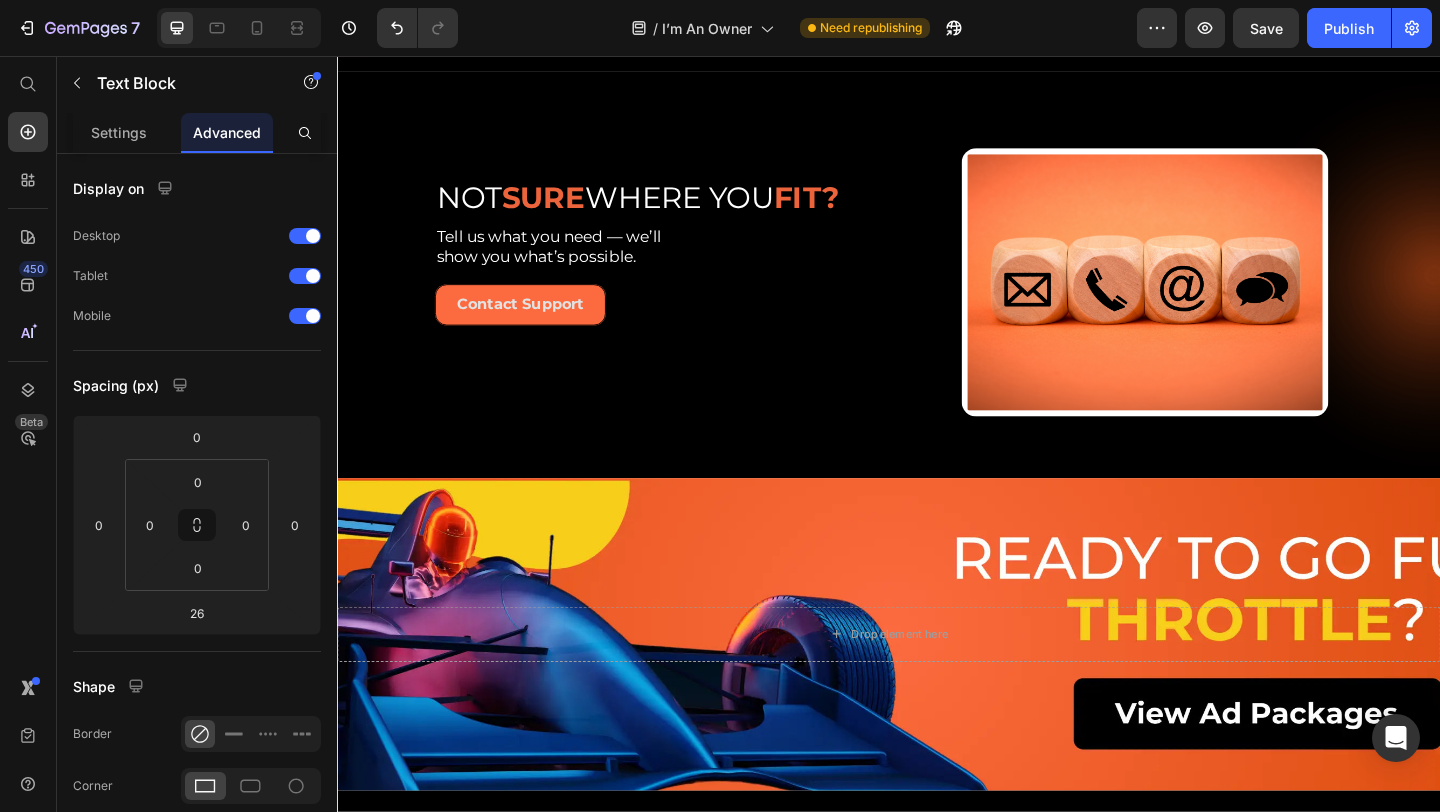 scroll, scrollTop: 1001, scrollLeft: 0, axis: vertical 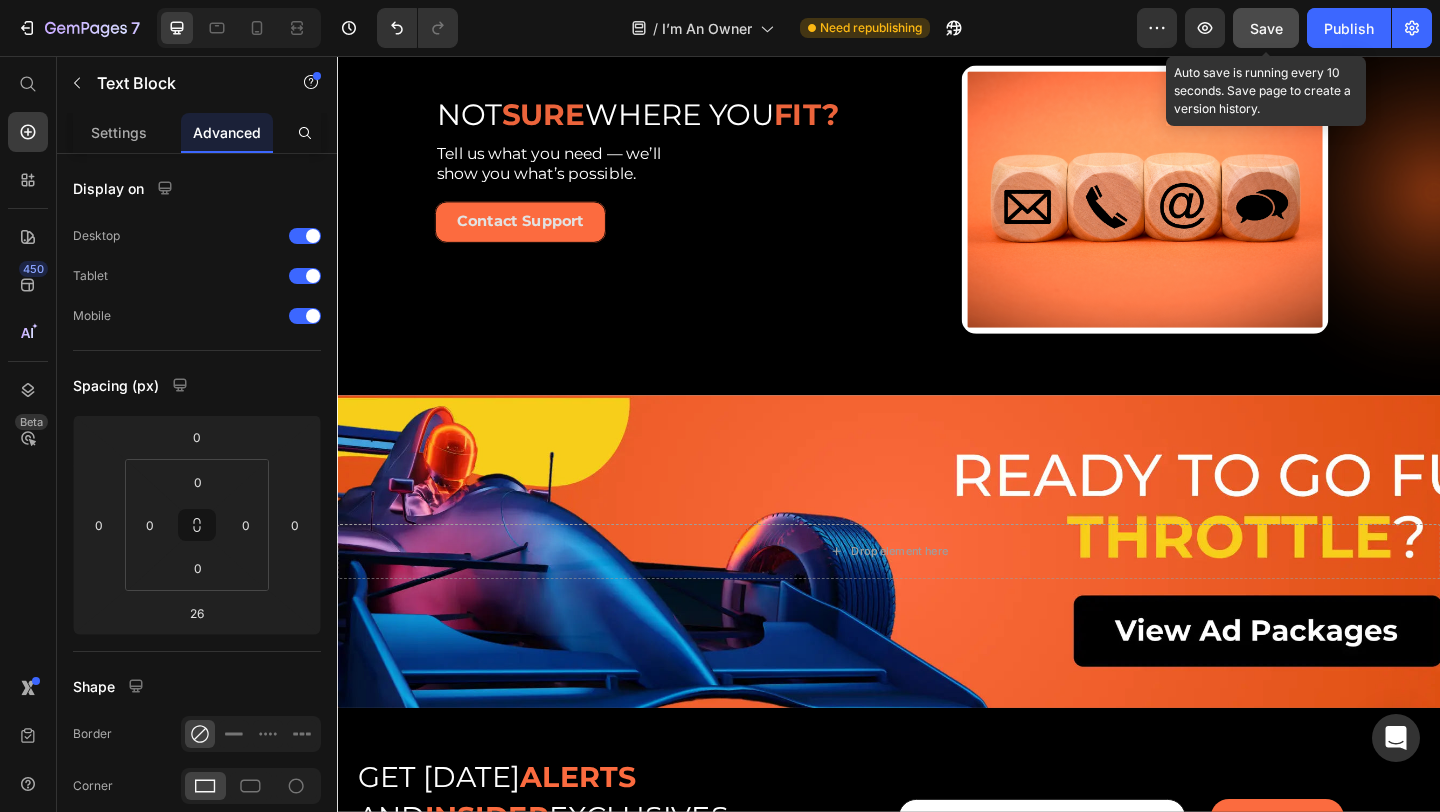 click on "Save" at bounding box center (1266, 28) 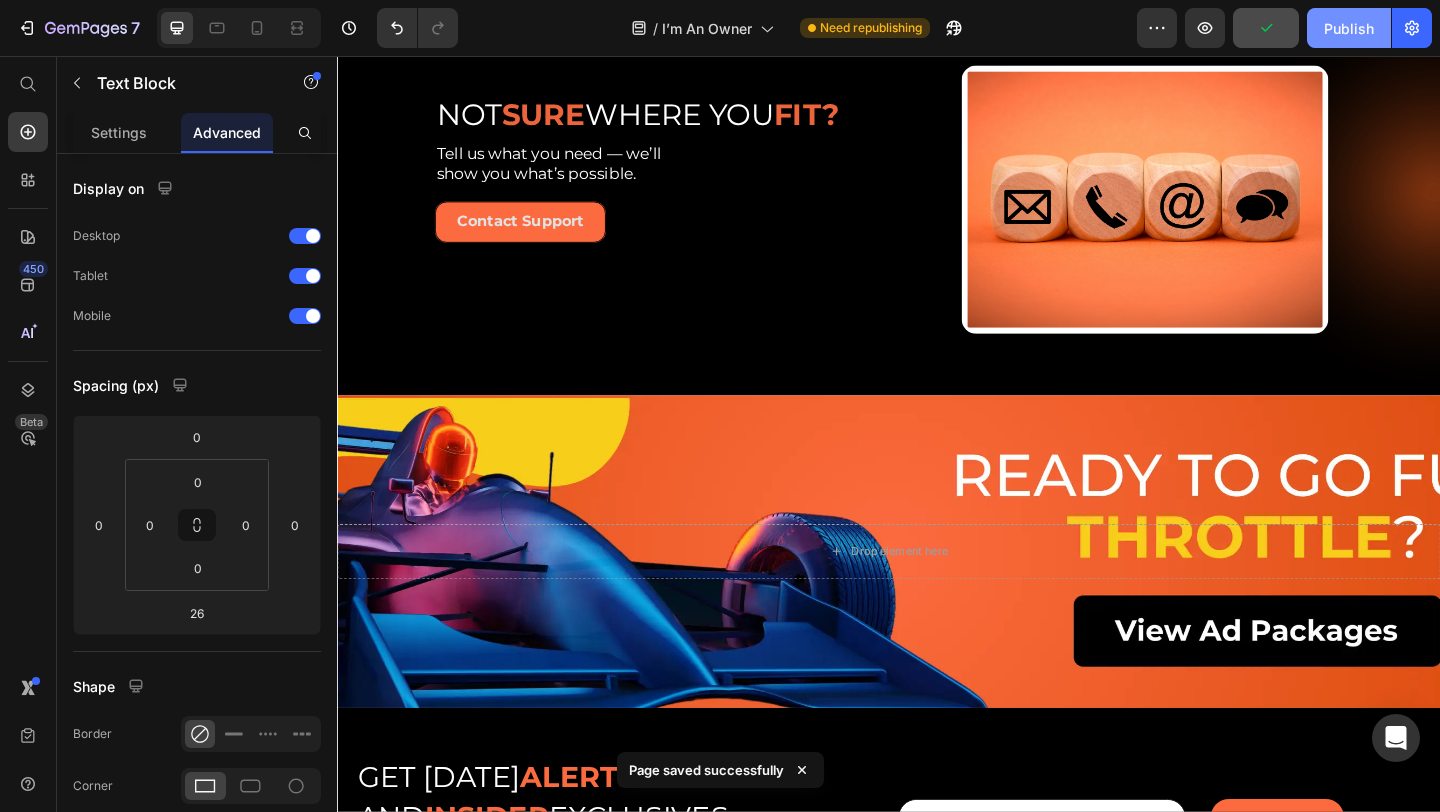 click on "Publish" at bounding box center [1349, 28] 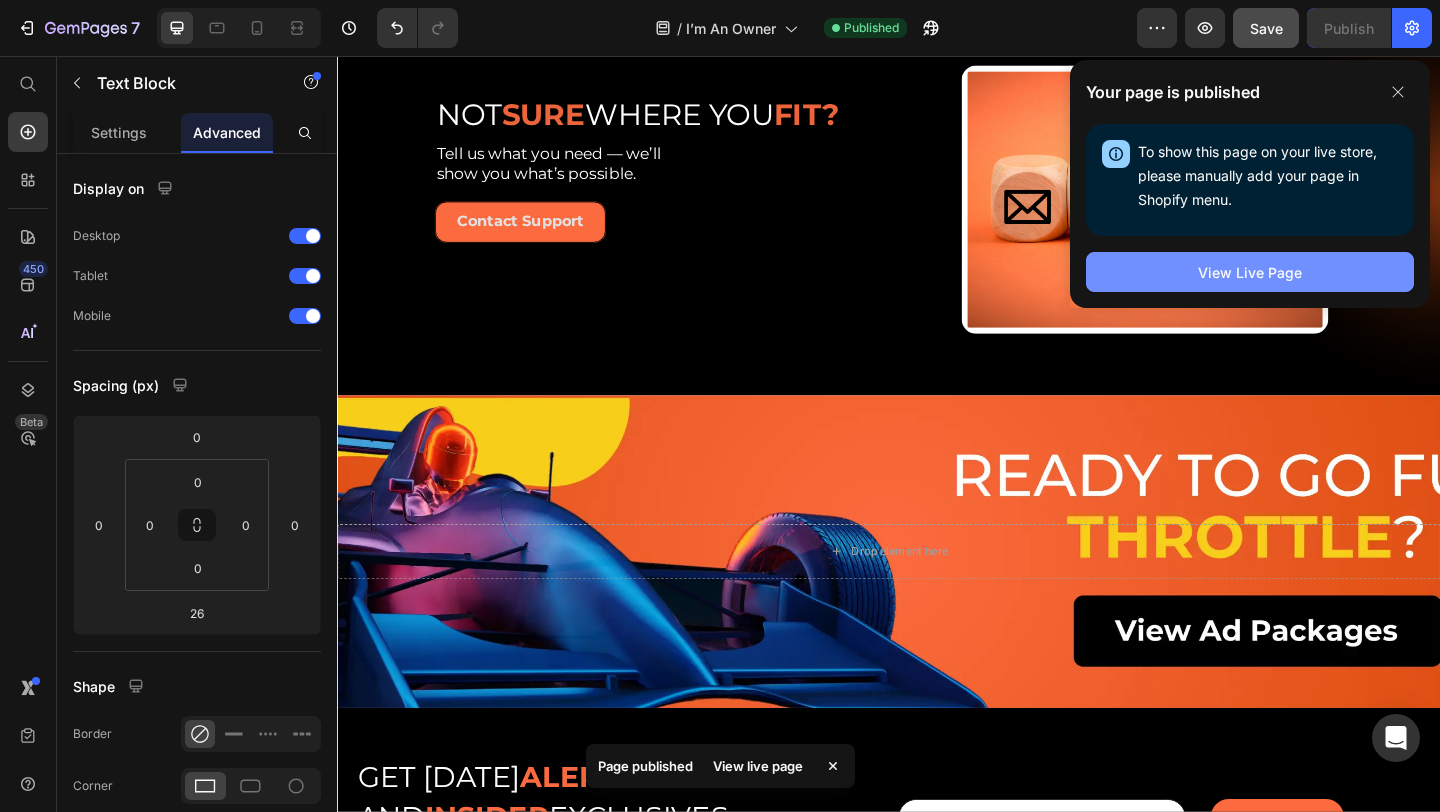 click on "View Live Page" at bounding box center (1250, 272) 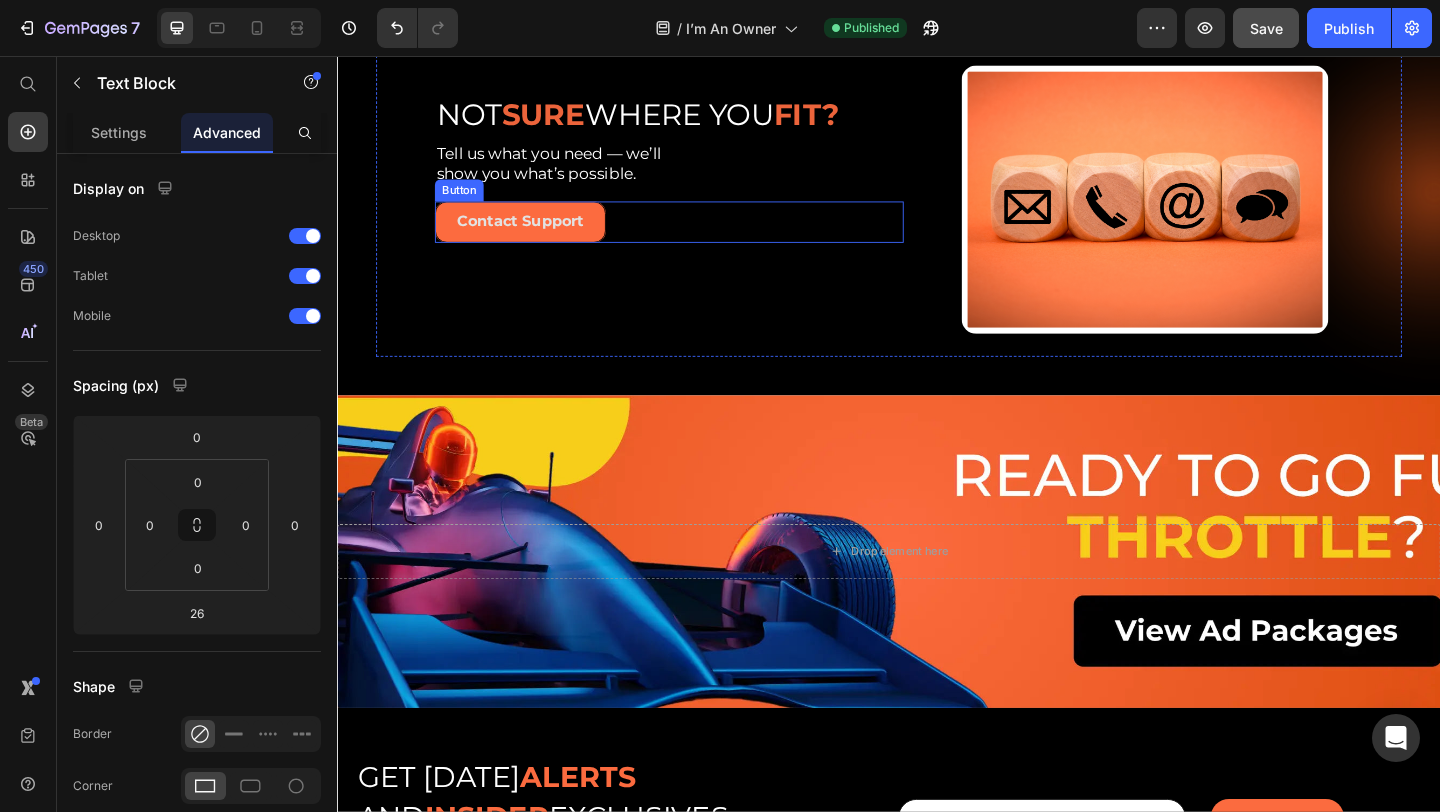 scroll, scrollTop: 0, scrollLeft: 0, axis: both 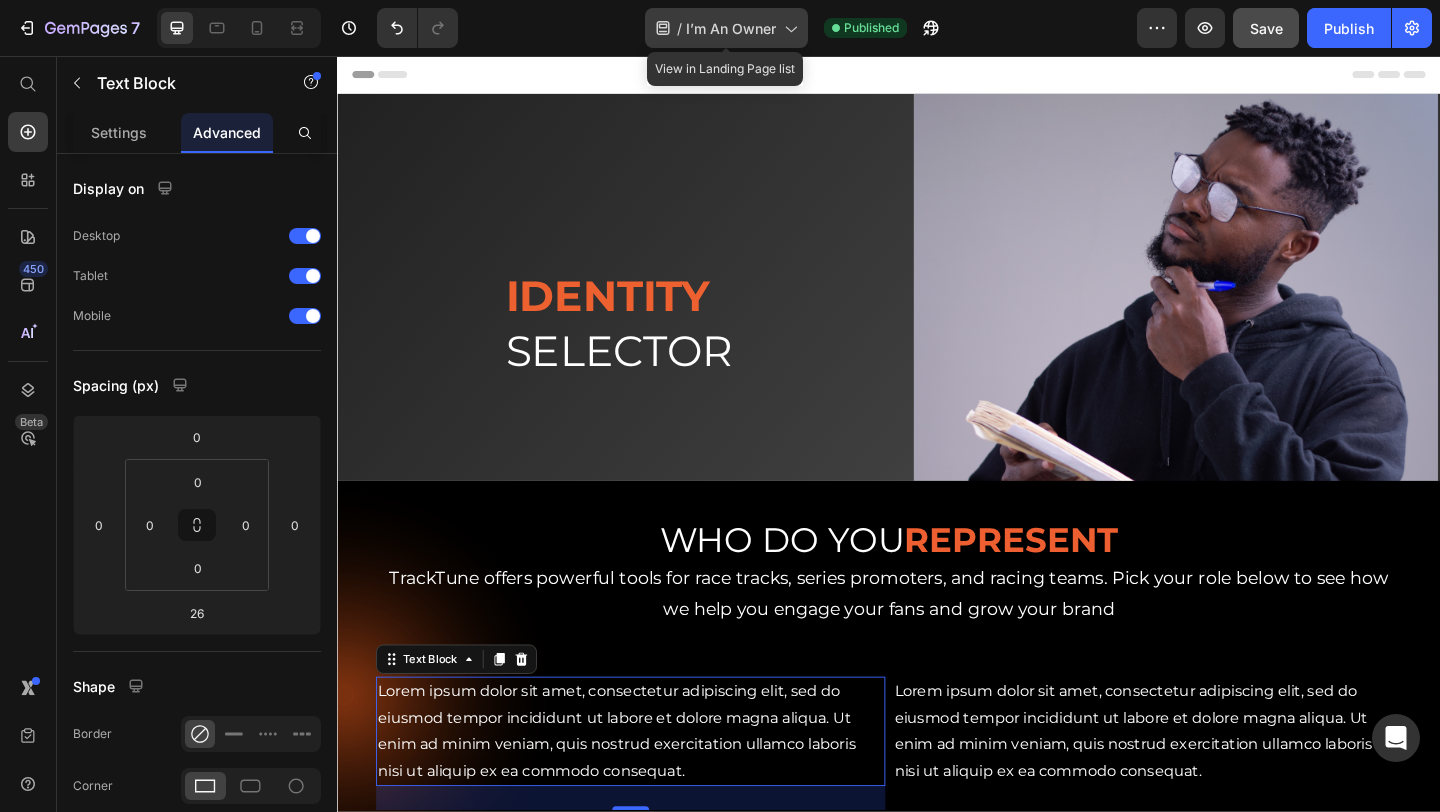 click on "I’m An Owner" at bounding box center (731, 28) 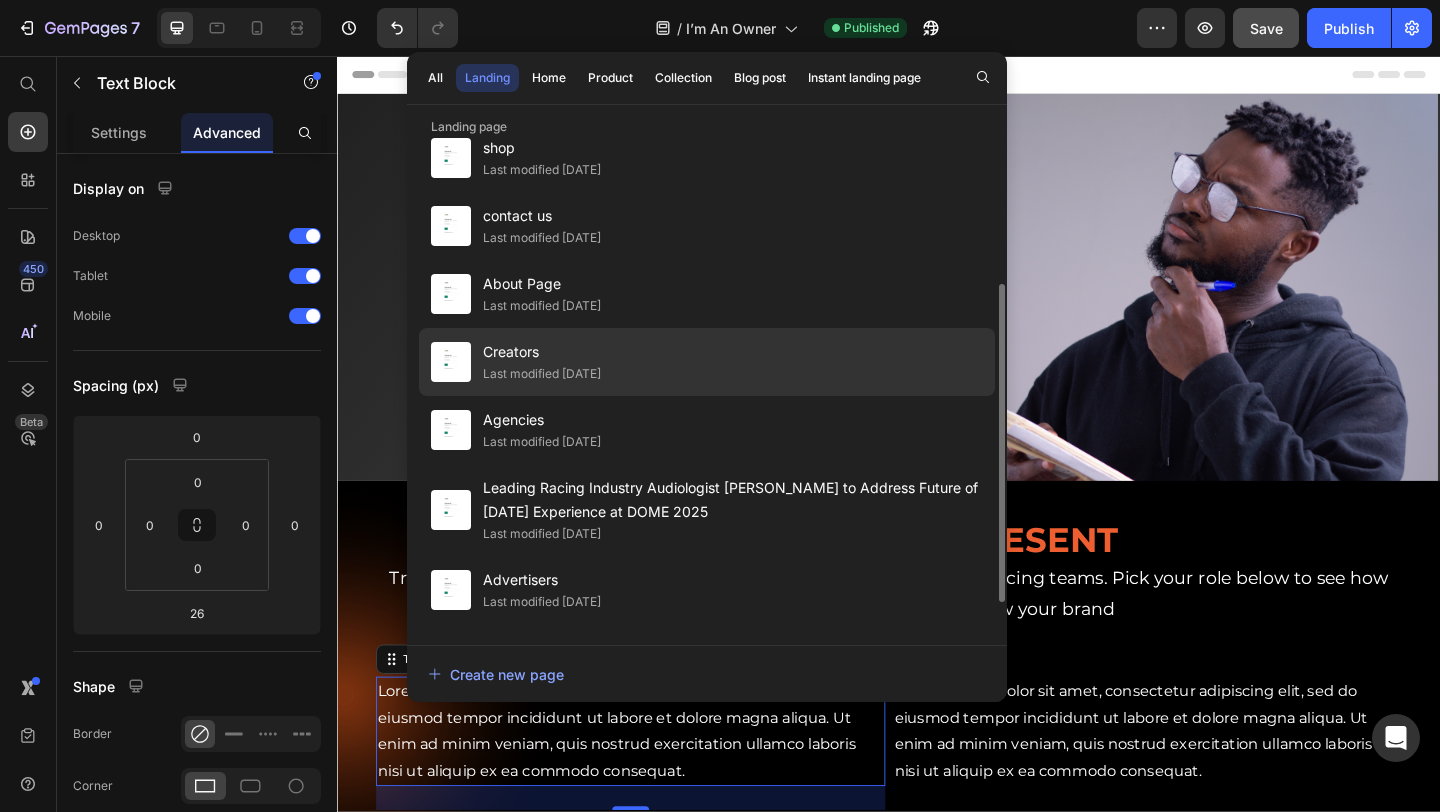 scroll, scrollTop: 0, scrollLeft: 0, axis: both 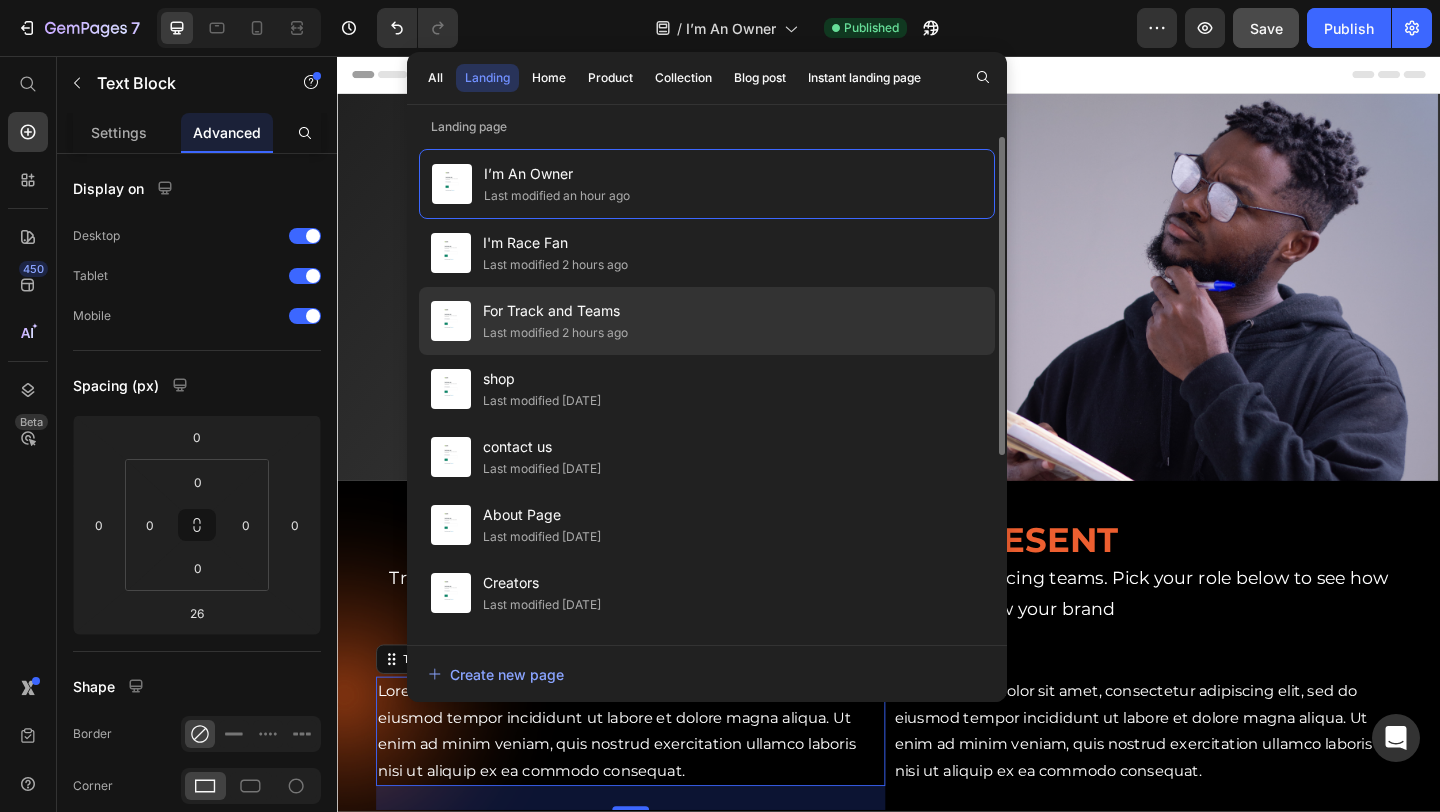 click on "For Track and Teams Last modified 2 hours ago" 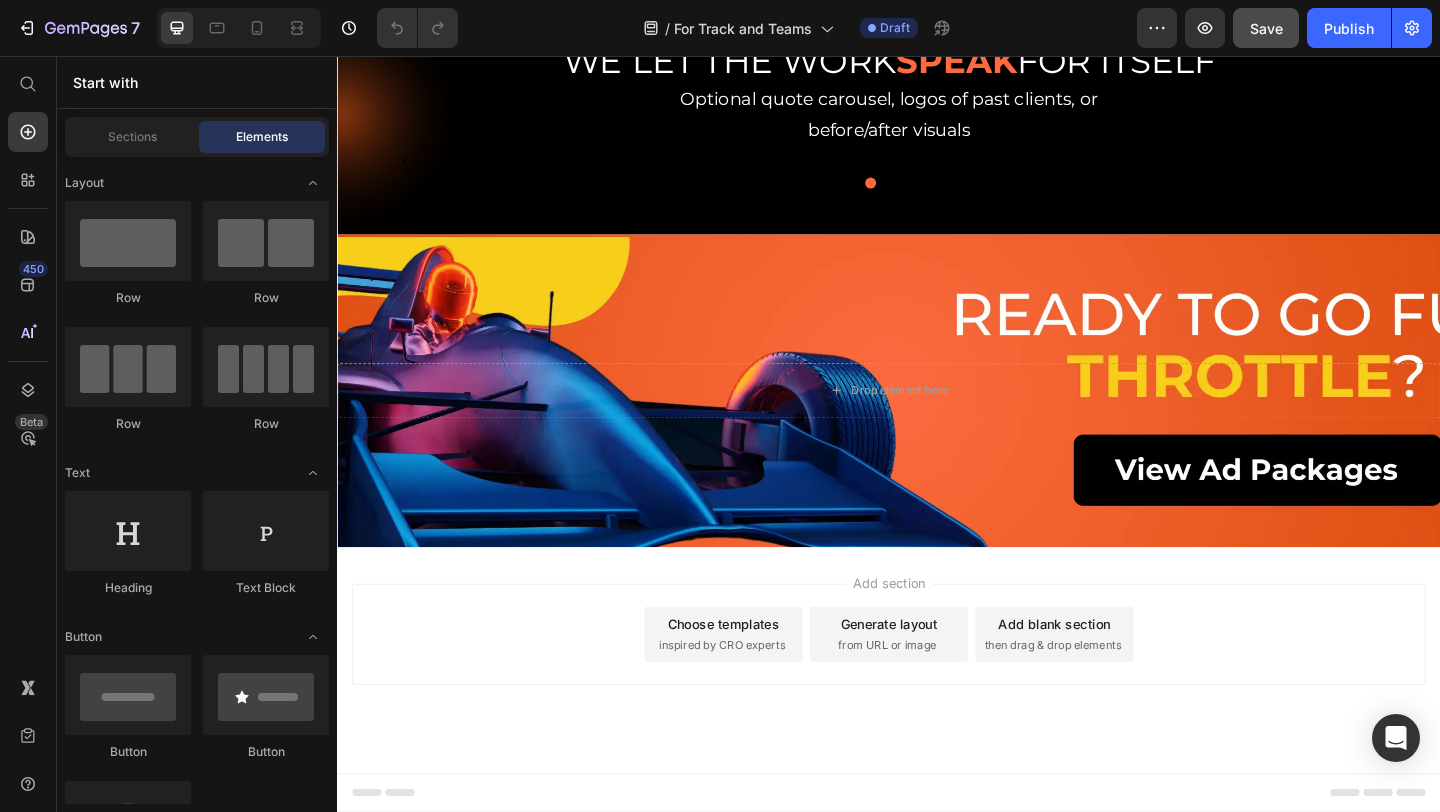 scroll, scrollTop: 4211, scrollLeft: 0, axis: vertical 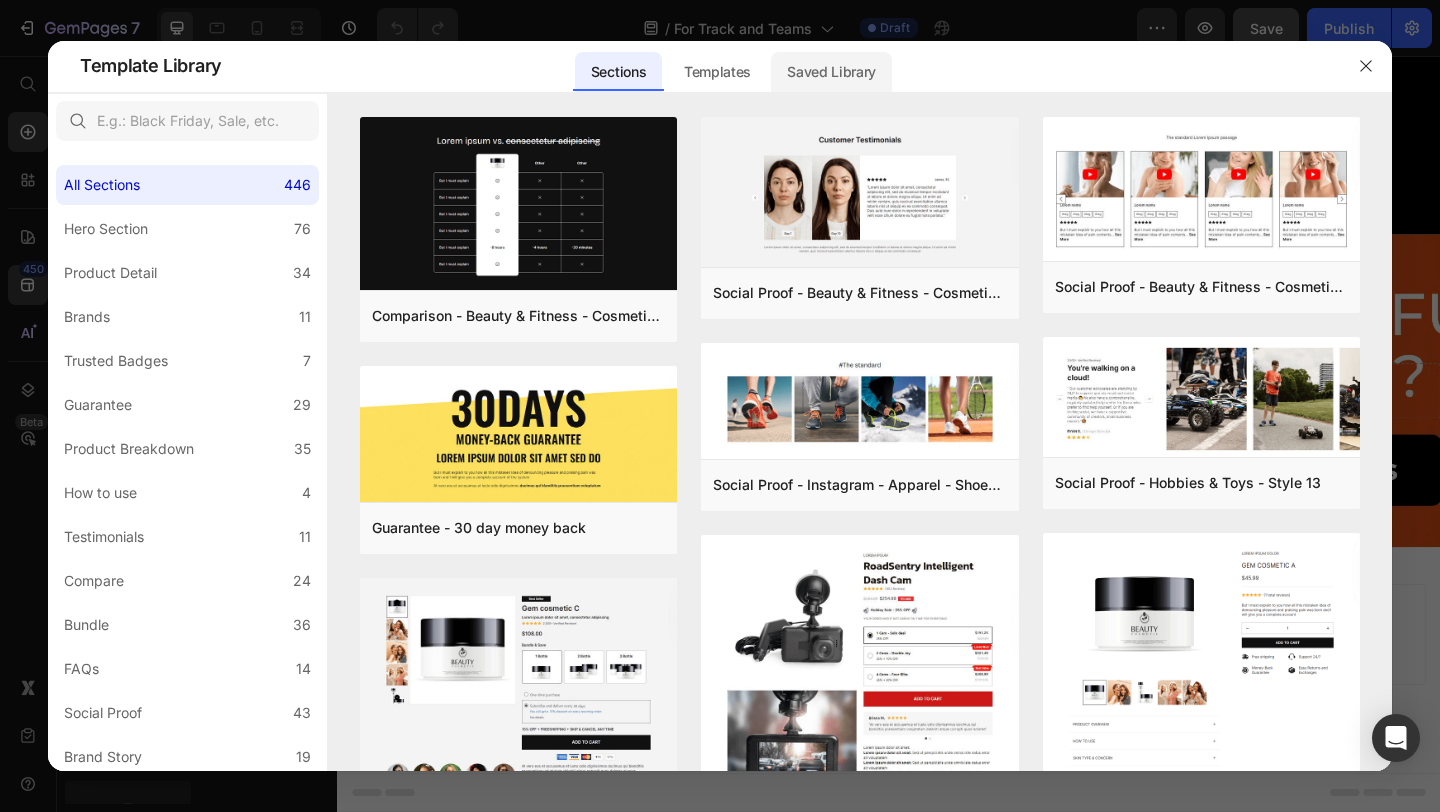 click on "Saved Library" 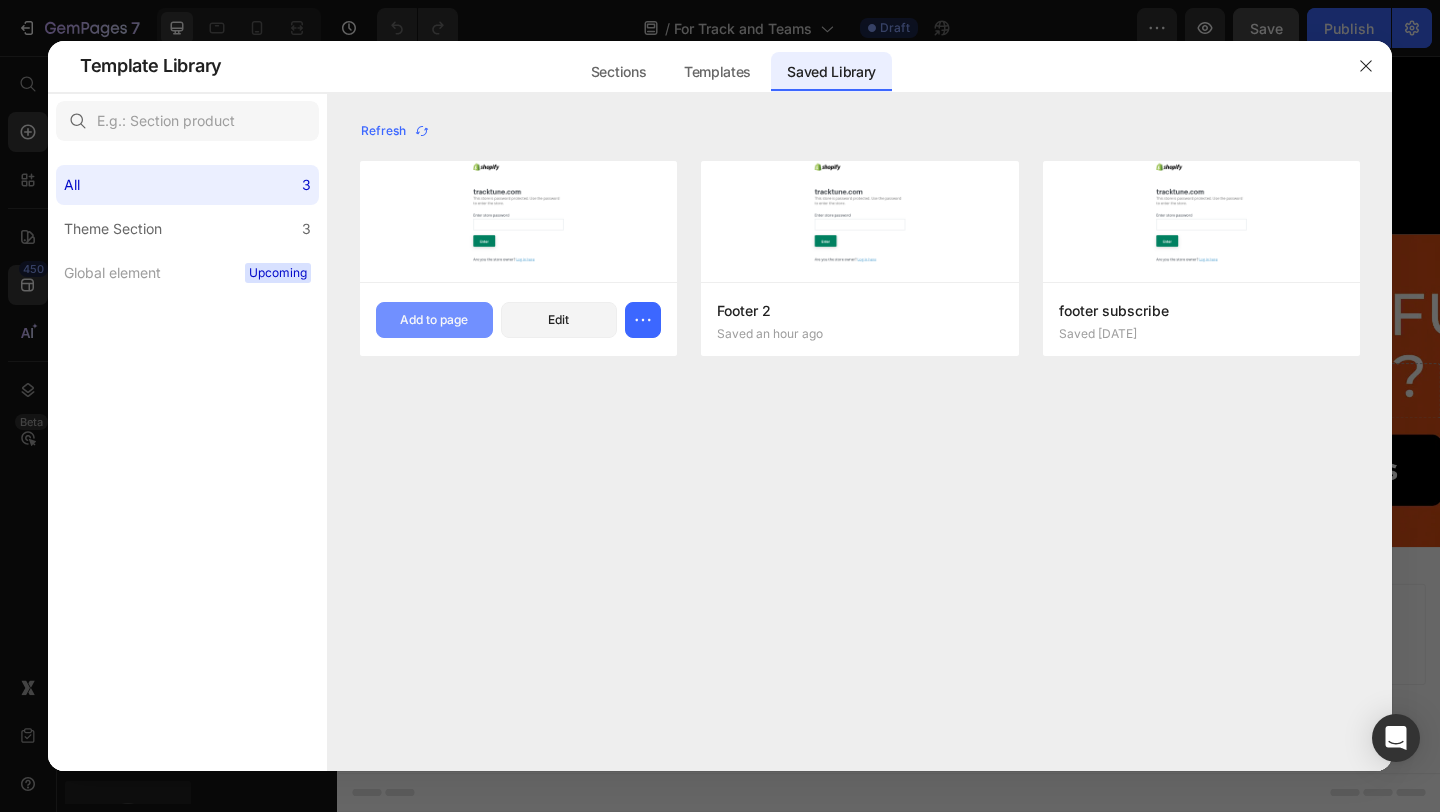 click on "Add to page" at bounding box center (434, 320) 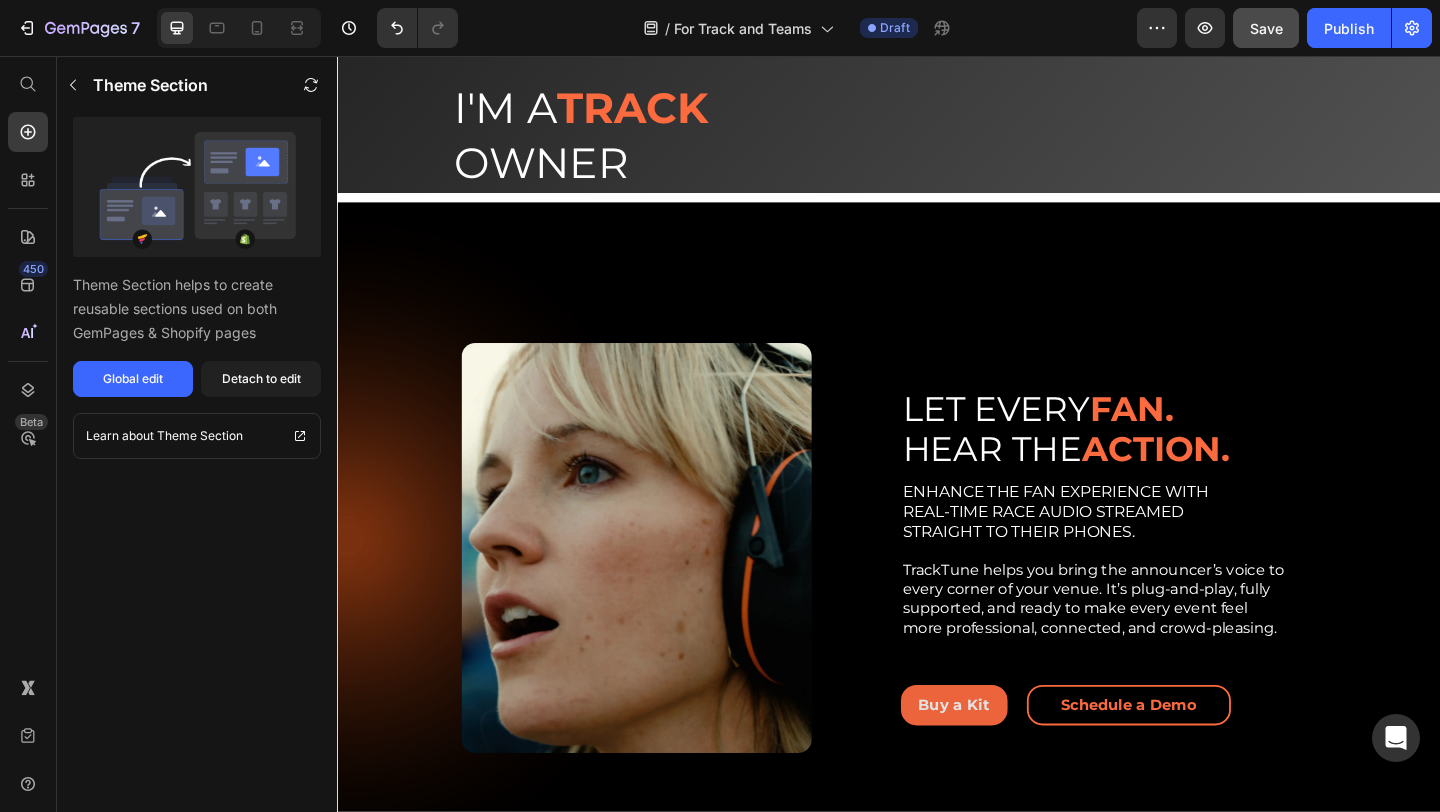 scroll, scrollTop: 0, scrollLeft: 0, axis: both 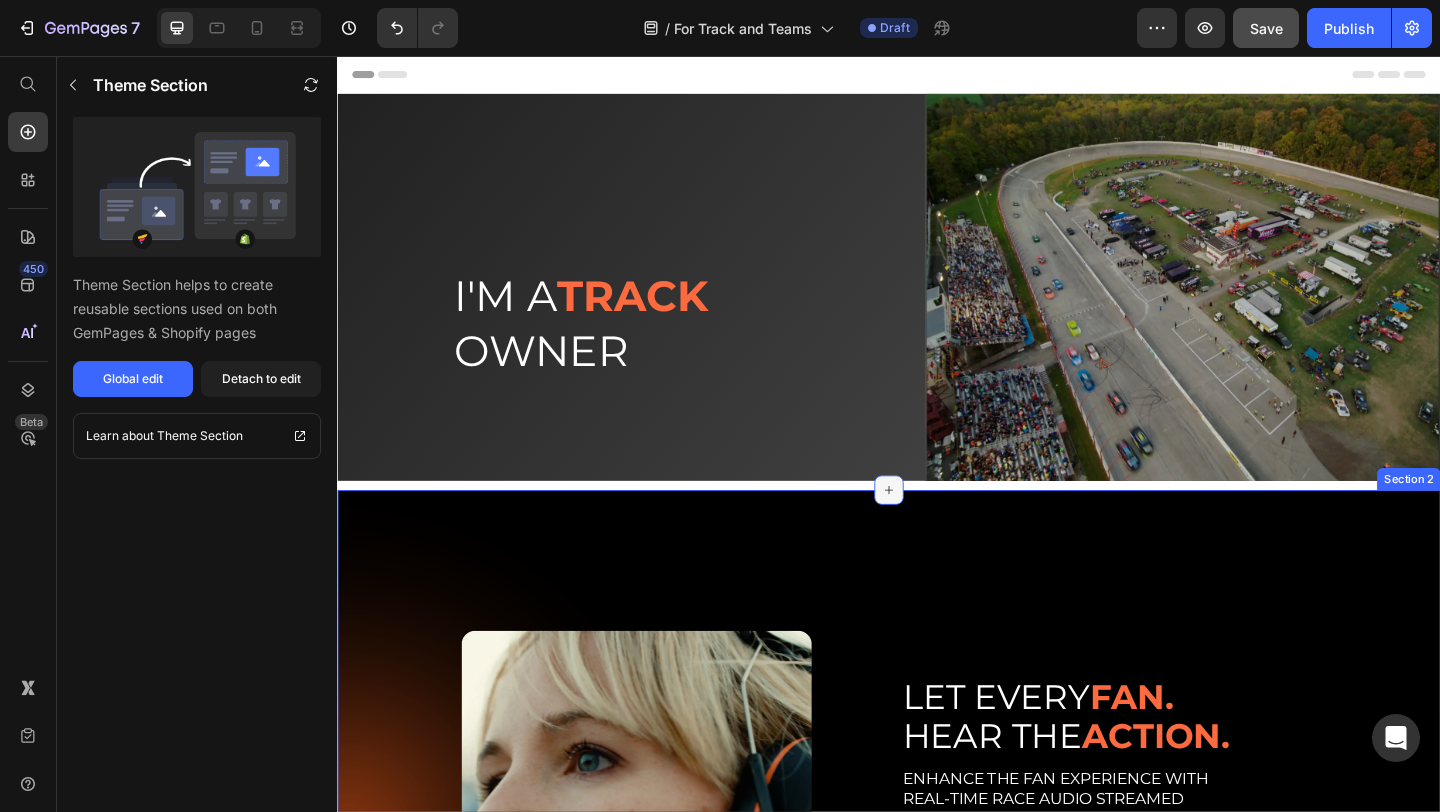 click 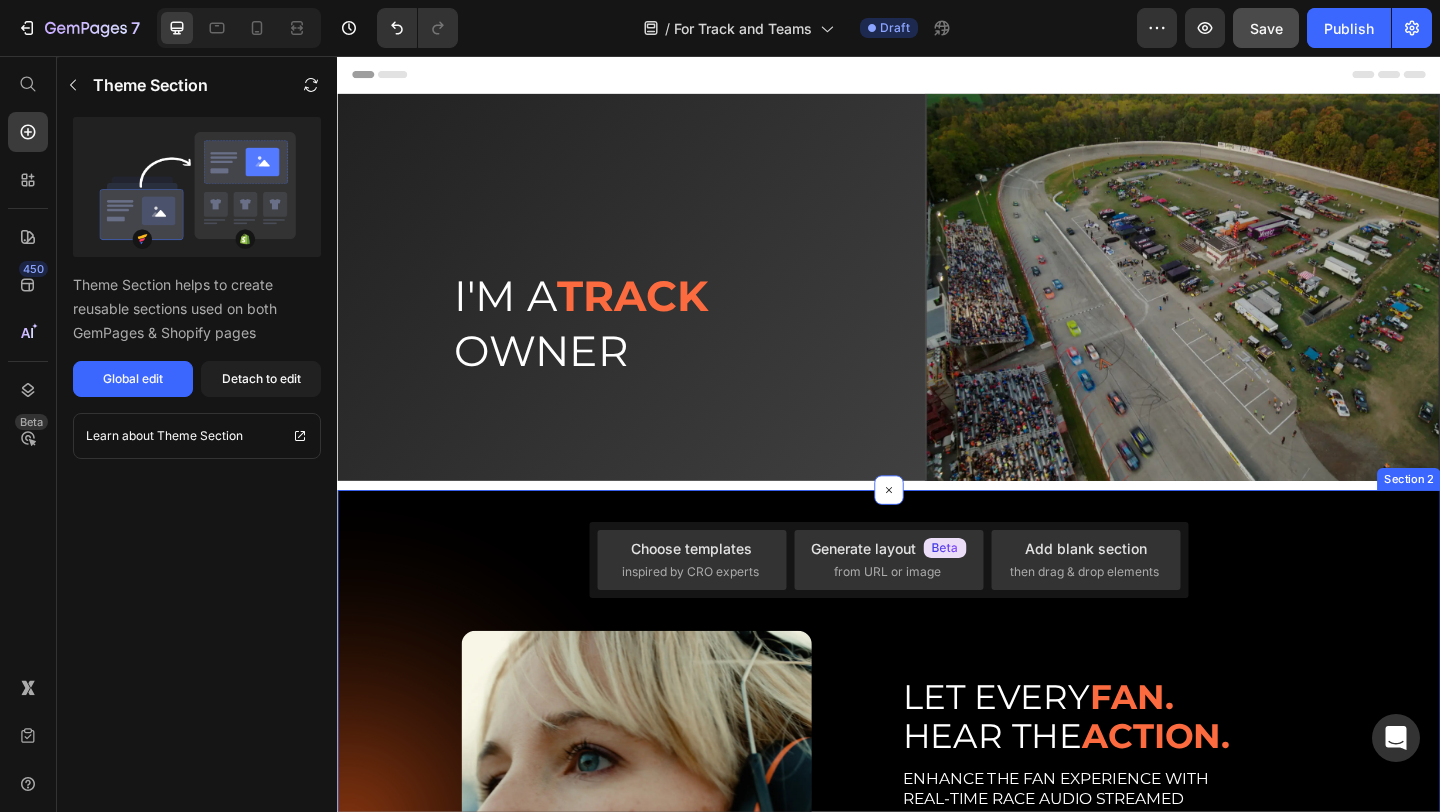 click on "Image Row LET EVERY  FAN. HEAR THE  ACTION. Heading ENHANCE THE FAN EXPERIENCE WITH REAL-TIME RACE AUDIO STREAMED STRAIGHT TO THEIR PHONES.   TrackTune helps you bring the announcer’s voice to every corner of your venue. It’s plug-and-play, fully supported, and ready to make every event feel more professional, connected, and crowd-pleasing. Text Block Buy a Kit   Button Schedule a Demo Button Row Row Row Section 2" at bounding box center (937, 895) 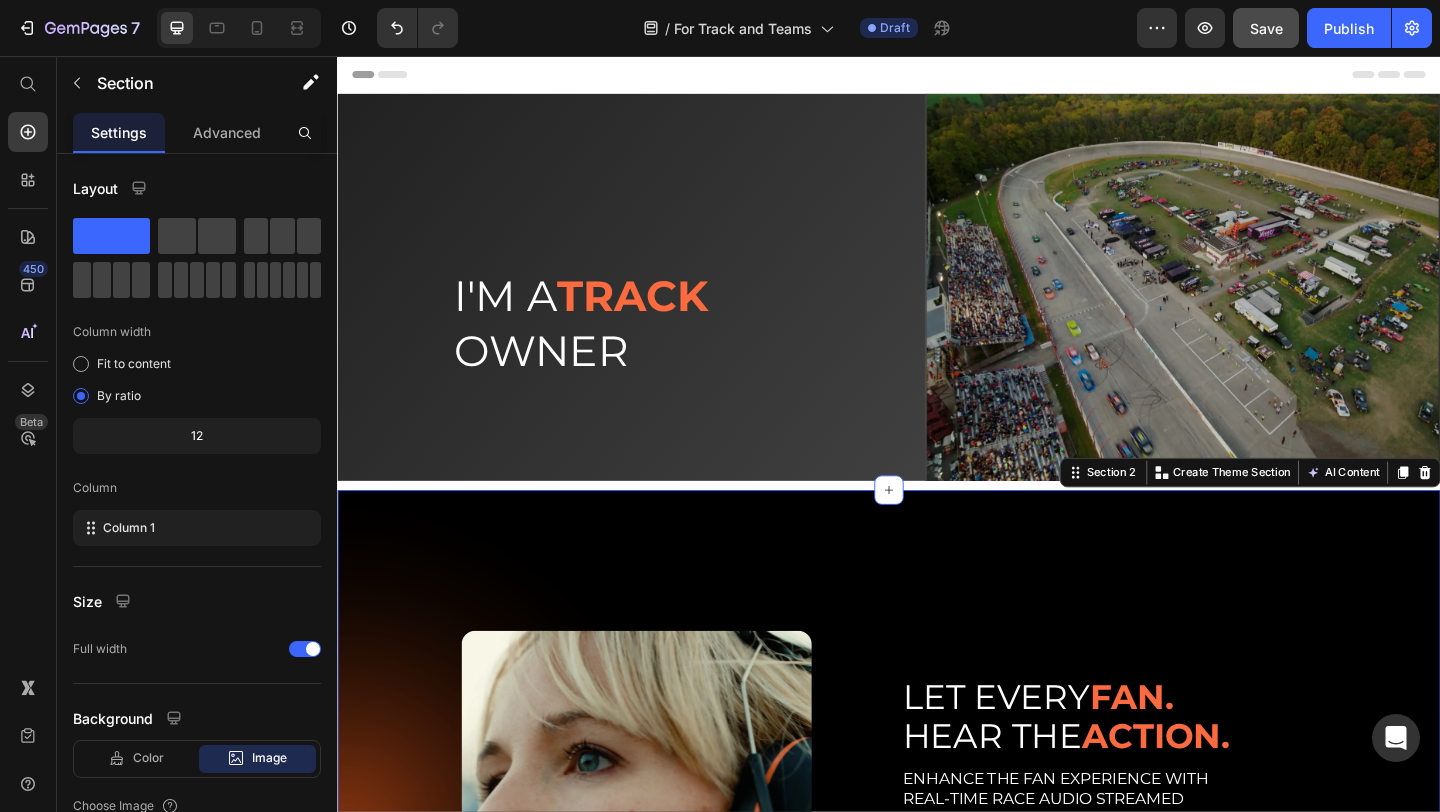 click on "Image Row LET EVERY  FAN. HEAR THE  ACTION. Heading ENHANCE THE FAN EXPERIENCE WITH REAL-TIME RACE AUDIO STREAMED STRAIGHT TO THEIR PHONES.   TrackTune helps you bring the announcer’s voice to every corner of your venue. It’s plug-and-play, fully supported, and ready to make every event feel more professional, connected, and crowd-pleasing. Text Block Buy a Kit   Button Schedule a Demo Button Row Row Row Section 2   You can create reusable sections Create Theme Section AI Content Write with GemAI What would you like to describe here? Tone and Voice Persuasive Product Getting products... Show more Generate" at bounding box center [937, 895] 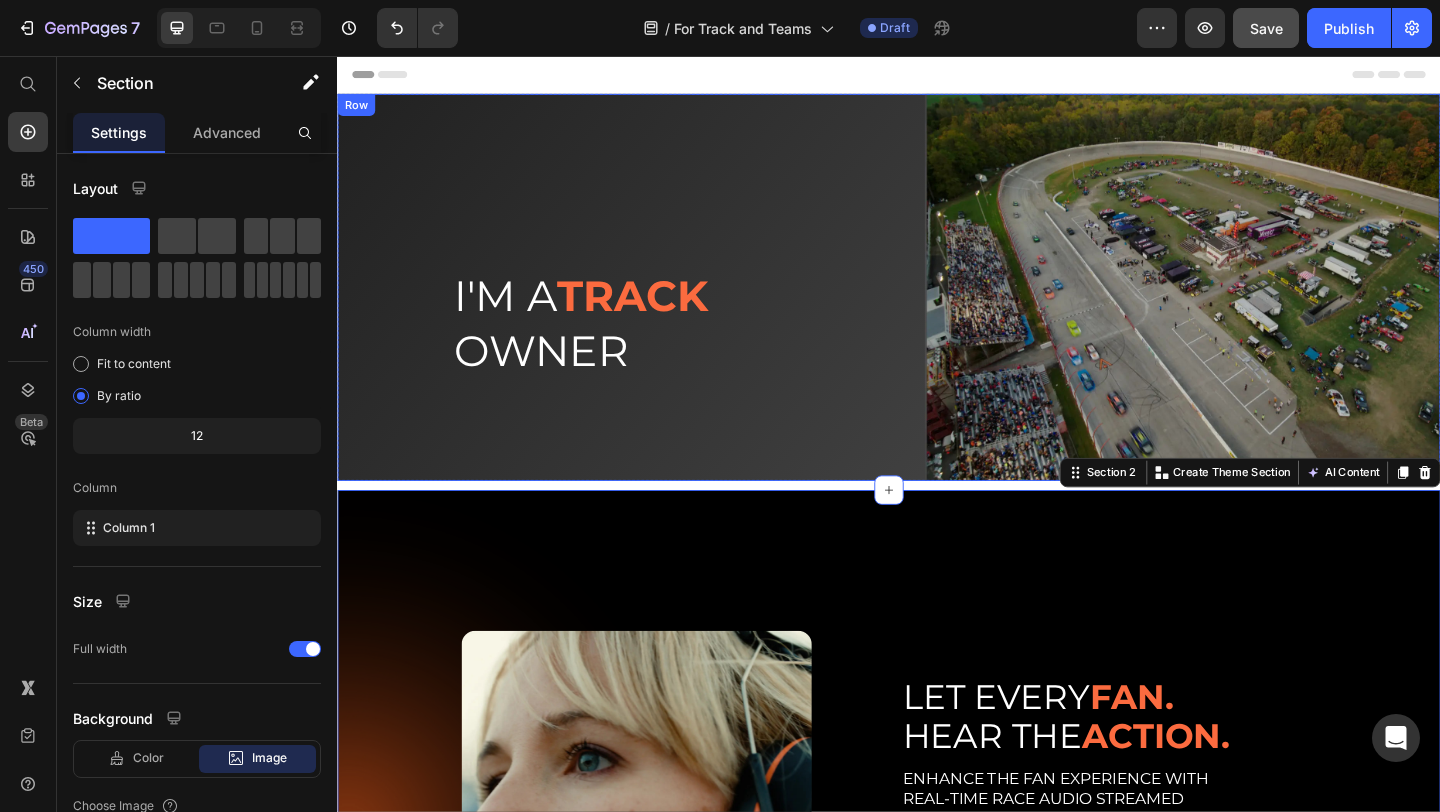 click on "I'M A  TRACK  OWNER  Heading" at bounding box center (687, 307) 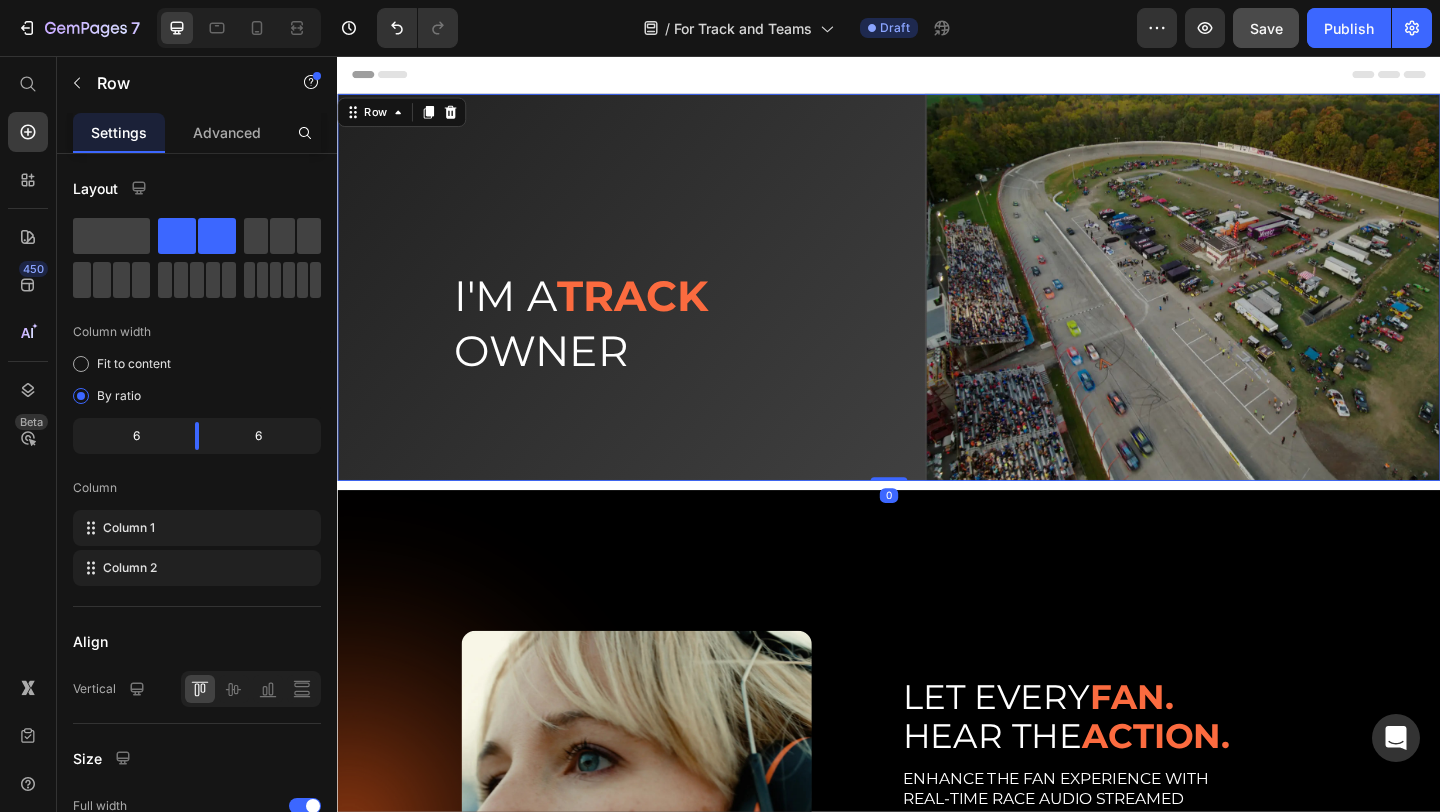 drag, startPoint x: 929, startPoint y: 514, endPoint x: 926, endPoint y: 435, distance: 79.05694 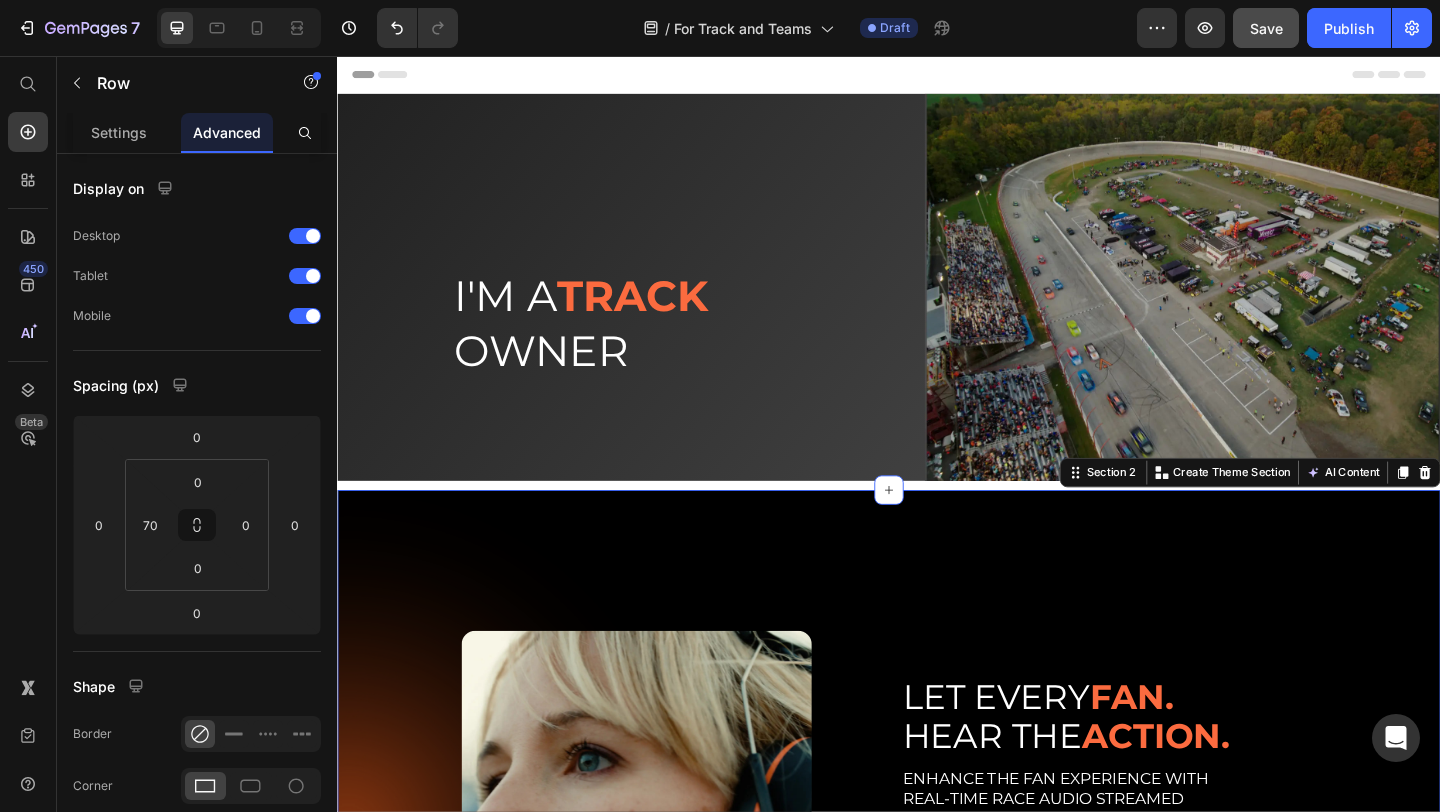 click on "Image Row LET EVERY  FAN. HEAR THE  ACTION. Heading ENHANCE THE FAN EXPERIENCE WITH REAL-TIME RACE AUDIO STREAMED STRAIGHT TO THEIR PHONES.   TrackTune helps you bring the announcer’s voice to every corner of your venue. It’s plug-and-play, fully supported, and ready to make every event feel more professional, connected, and crowd-pleasing. Text Block Buy a Kit   Button Schedule a Demo Button Row Row Row Section 2   You can create reusable sections Create Theme Section AI Content Write with GemAI What would you like to describe here? Tone and Voice Persuasive Product Show more Generate" at bounding box center (937, 895) 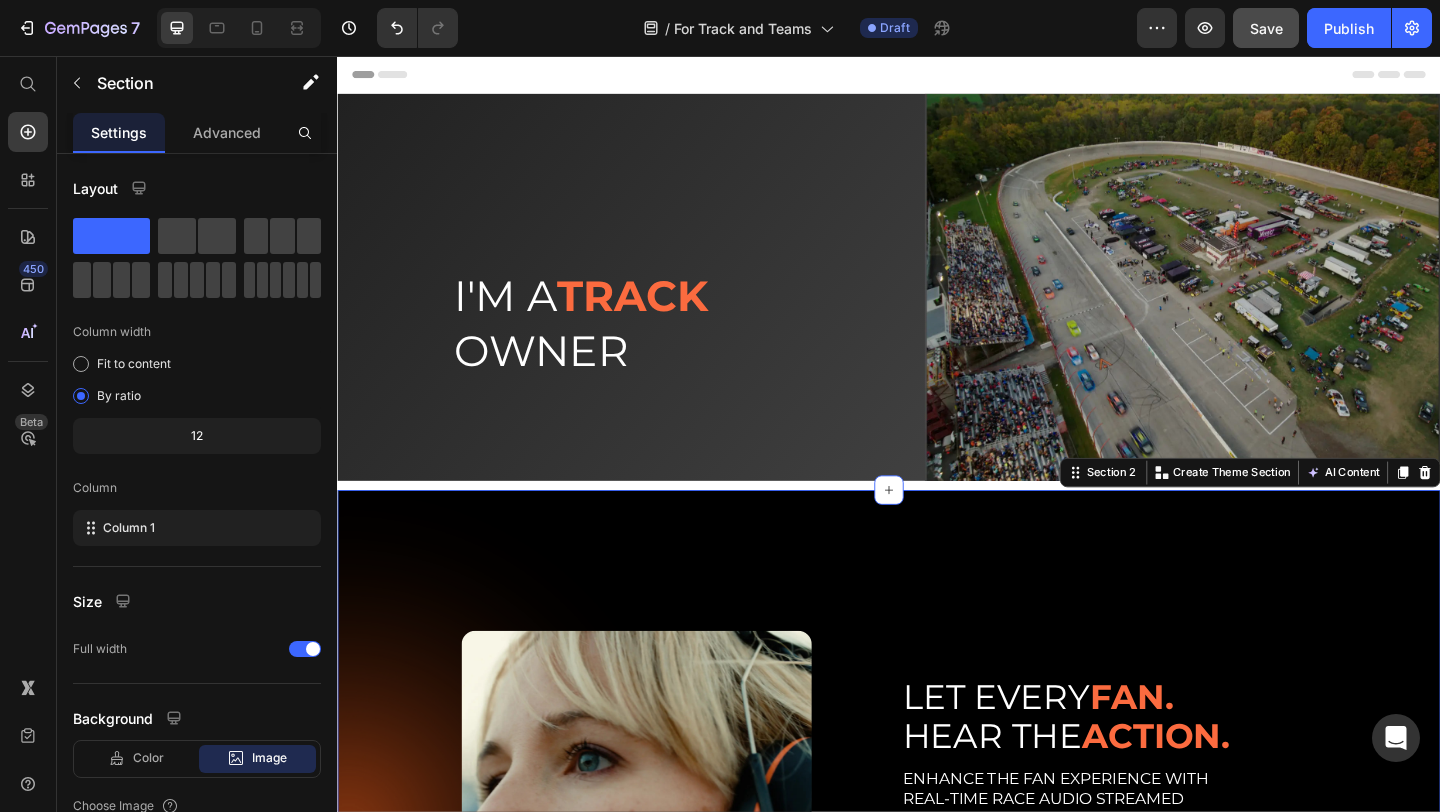 click on "Image Row LET EVERY  FAN. HEAR THE  ACTION. Heading ENHANCE THE FAN EXPERIENCE WITH REAL-TIME RACE AUDIO STREAMED STRAIGHT TO THEIR PHONES.   TrackTune helps you bring the announcer’s voice to every corner of your venue. It’s plug-and-play, fully supported, and ready to make every event feel more professional, connected, and crowd-pleasing. Text Block Buy a Kit   Button Schedule a Demo Button Row Row Row Section 2   You can create reusable sections Create Theme Section AI Content Write with GemAI What would you like to describe here? Tone and Voice Persuasive Product Custom Hearing Protection Show more Generate" at bounding box center (937, 895) 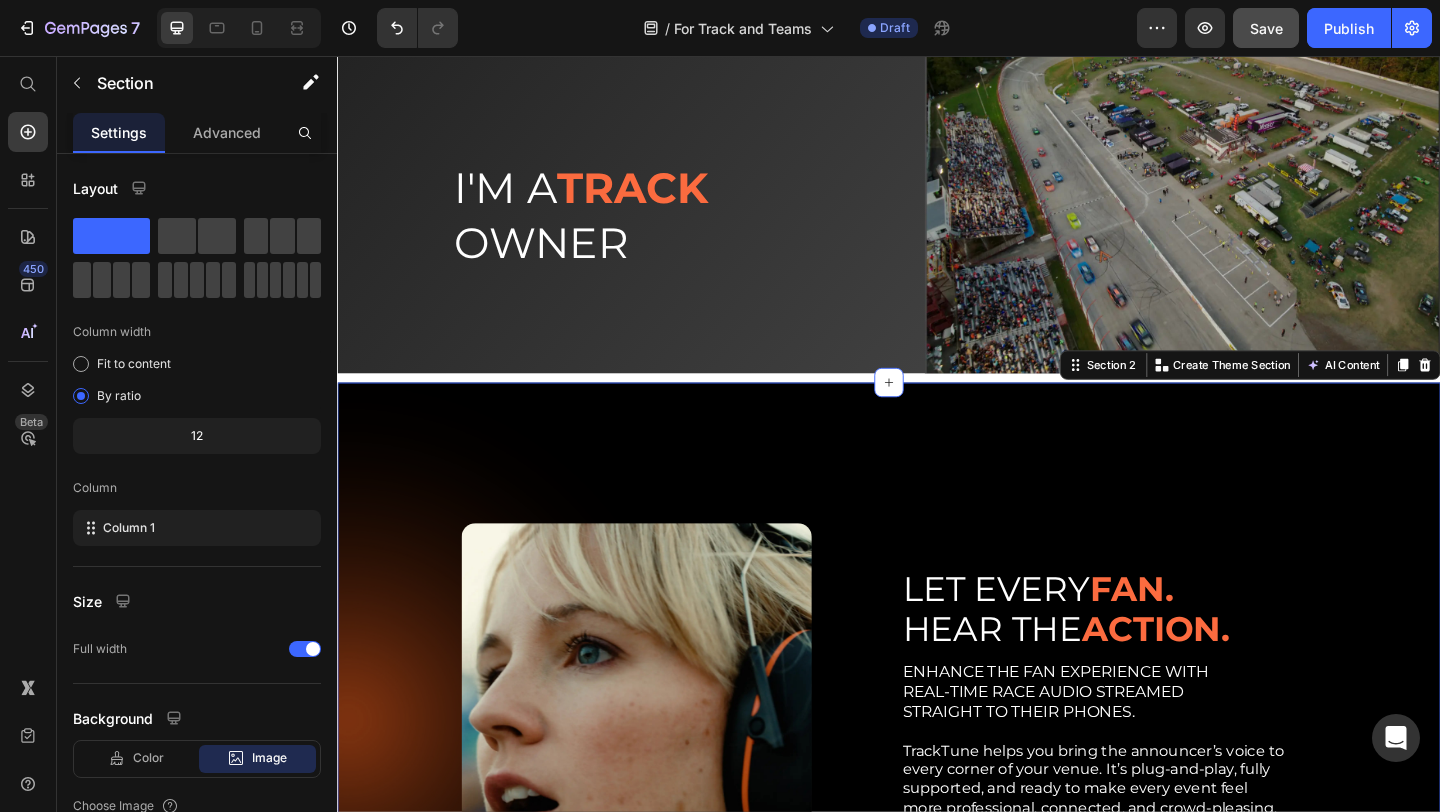 scroll, scrollTop: 0, scrollLeft: 0, axis: both 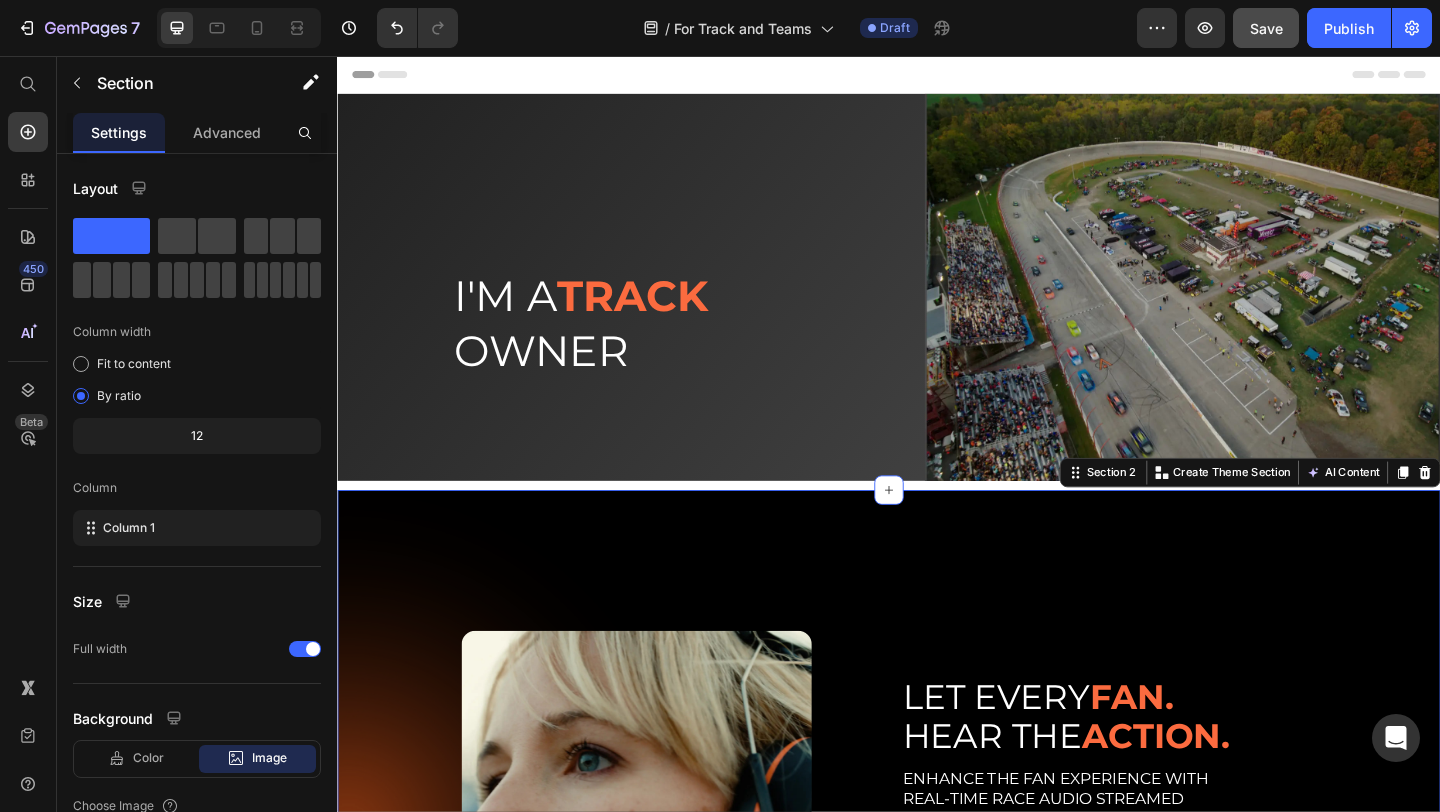 click on "Image Row LET EVERY  FAN. HEAR THE  ACTION. Heading ENHANCE THE FAN EXPERIENCE WITH REAL-TIME RACE AUDIO STREAMED STRAIGHT TO THEIR PHONES.   TrackTune helps you bring the announcer’s voice to every corner of your venue. It’s plug-and-play, fully supported, and ready to make every event feel more professional, connected, and crowd-pleasing. Text Block Buy a Kit   Button Schedule a Demo Button Row Row Row Section 2   You can create reusable sections Create Theme Section AI Content Write with GemAI What would you like to describe here? Tone and Voice Persuasive Product Custom Hearing Protection Show more Generate" at bounding box center [937, 895] 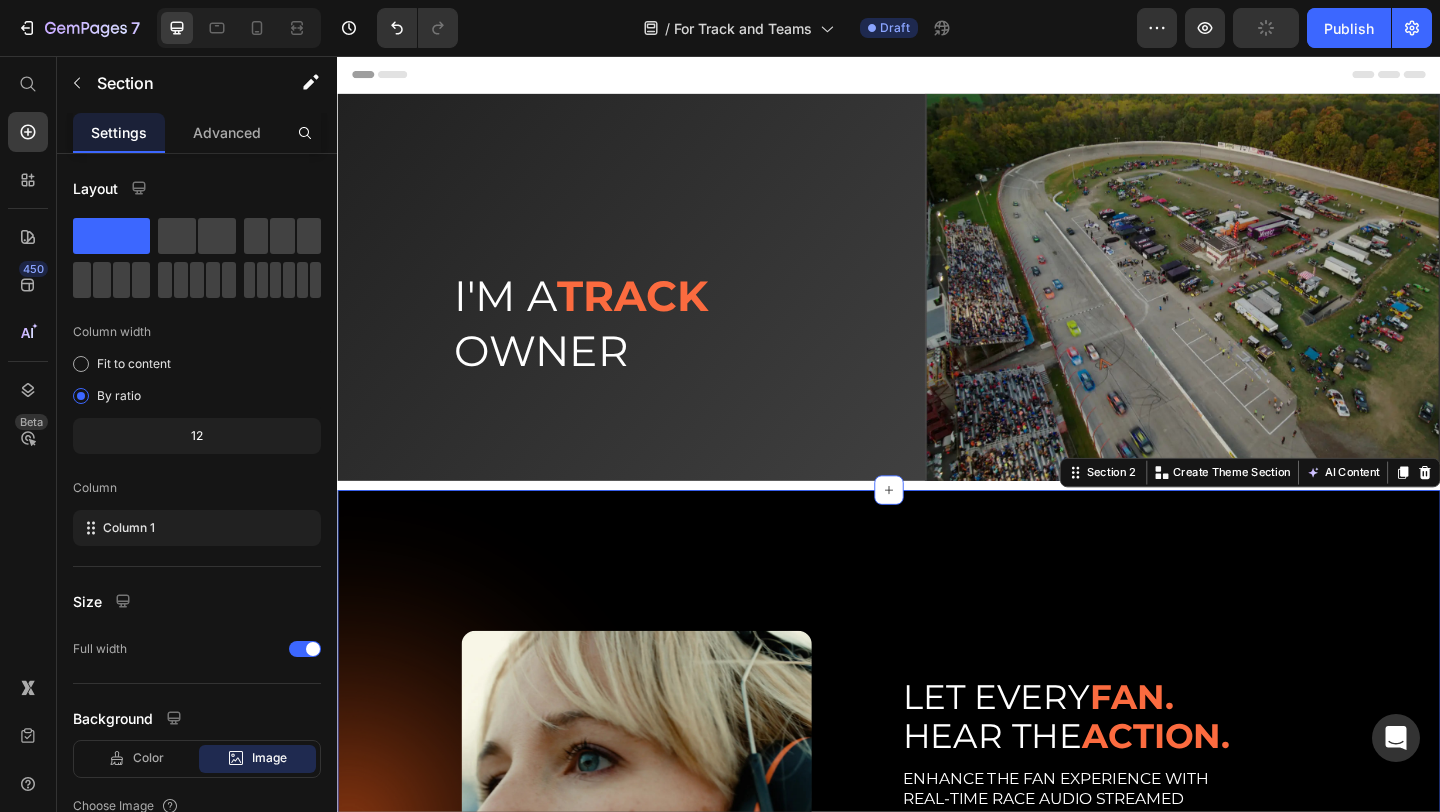 click on "Image Row LET EVERY  FAN. HEAR THE  ACTION. Heading ENHANCE THE FAN EXPERIENCE WITH REAL-TIME RACE AUDIO STREAMED STRAIGHT TO THEIR PHONES.   TrackTune helps you bring the announcer’s voice to every corner of your venue. It’s plug-and-play, fully supported, and ready to make every event feel more professional, connected, and crowd-pleasing. Text Block Buy a Kit   Button Schedule a Demo Button Row Row Row Section 2   You can create reusable sections Create Theme Section AI Content Write with GemAI What would you like to describe here? Tone and Voice Persuasive Product Custom Hearing Protection Show more Generate" at bounding box center [937, 895] 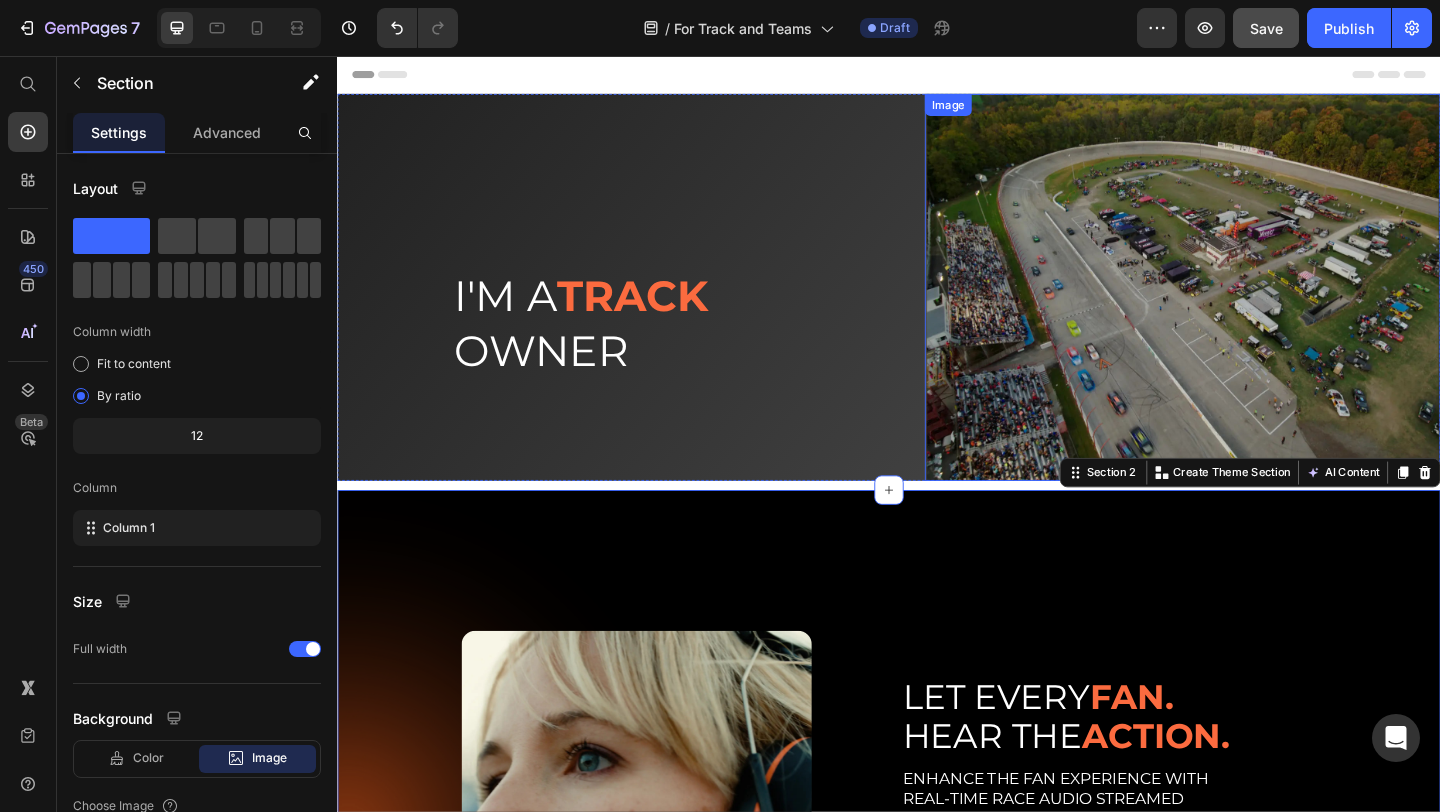 click at bounding box center [1256, 307] 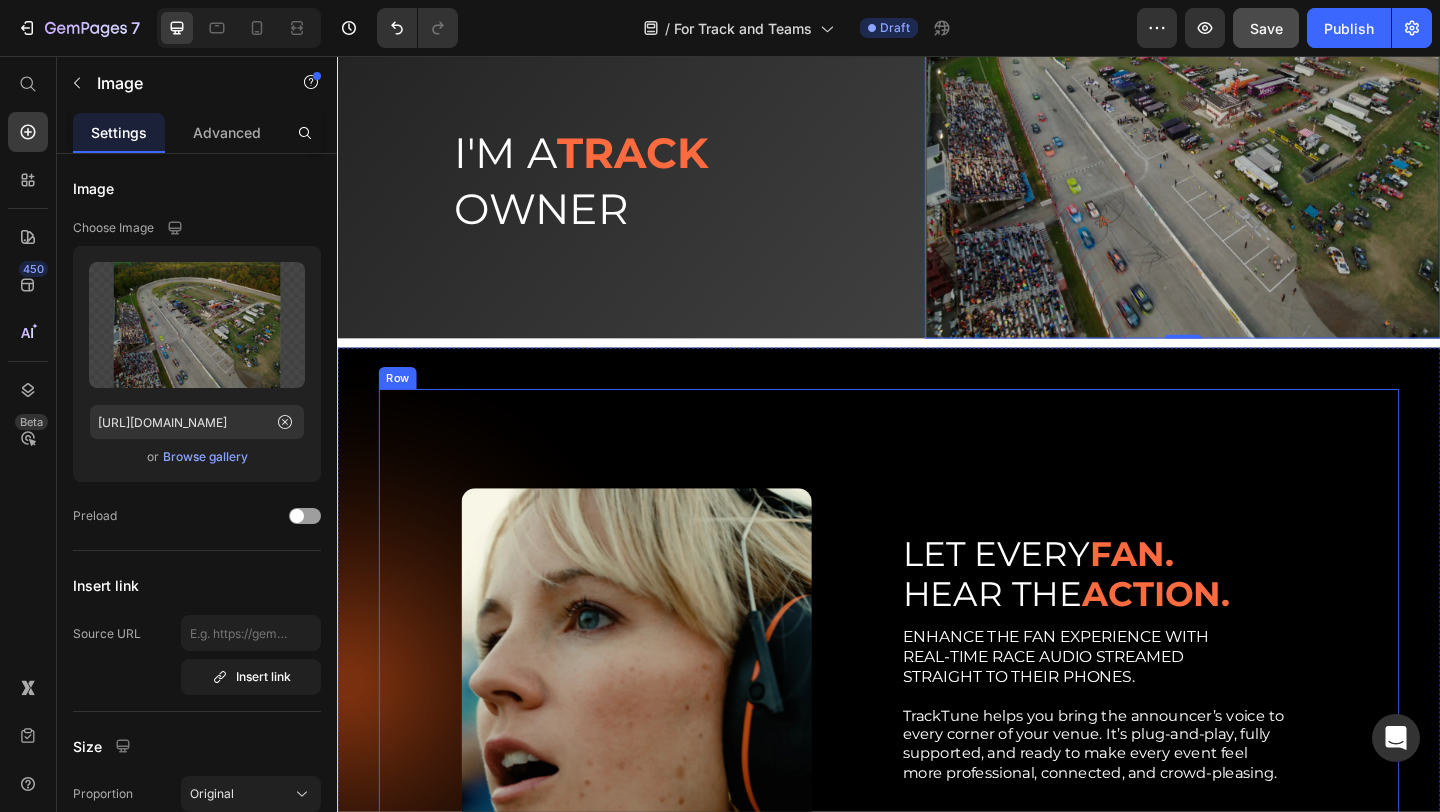 scroll, scrollTop: 158, scrollLeft: 0, axis: vertical 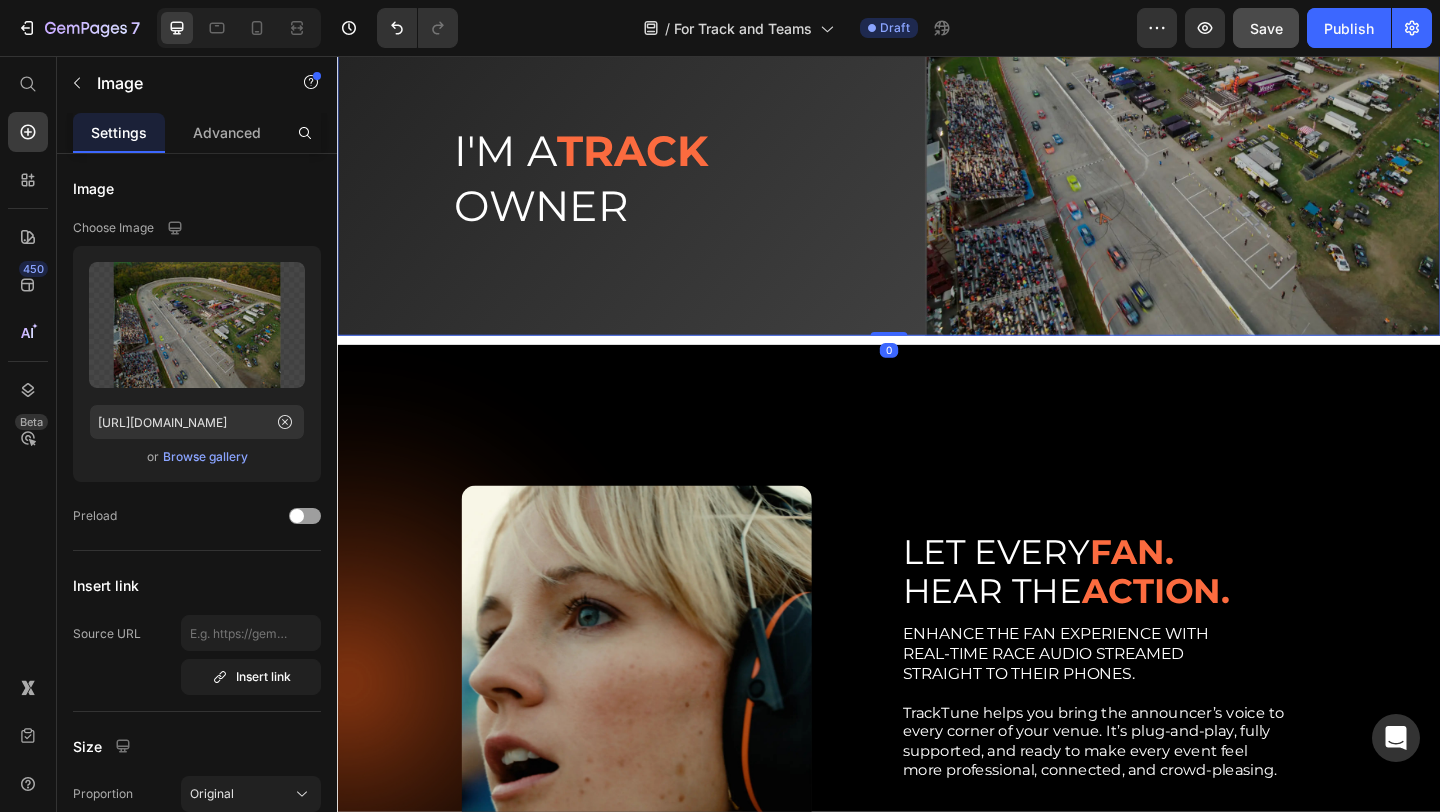 click on "I'M A  TRACK  OWNER  Heading" at bounding box center [687, 149] 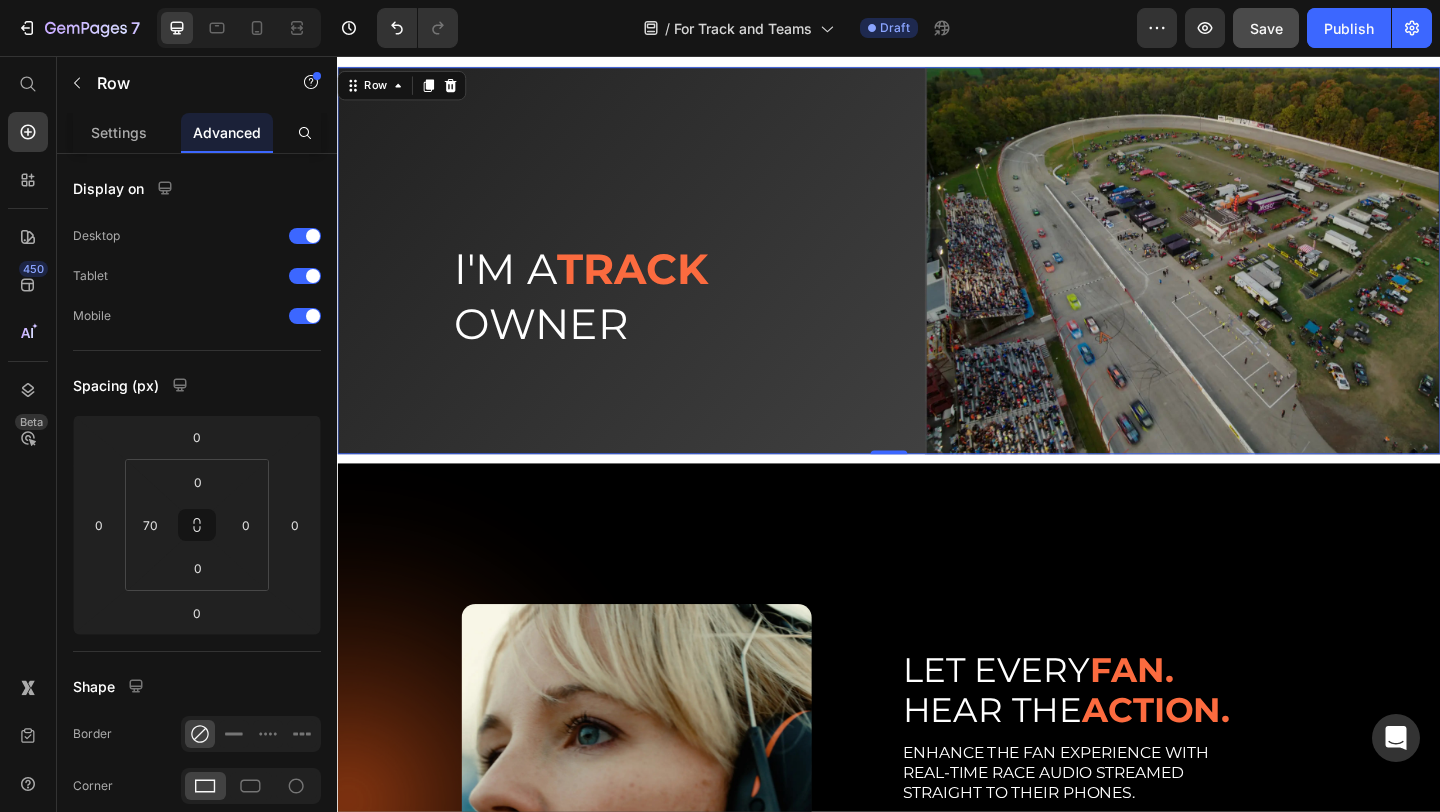 scroll, scrollTop: 0, scrollLeft: 0, axis: both 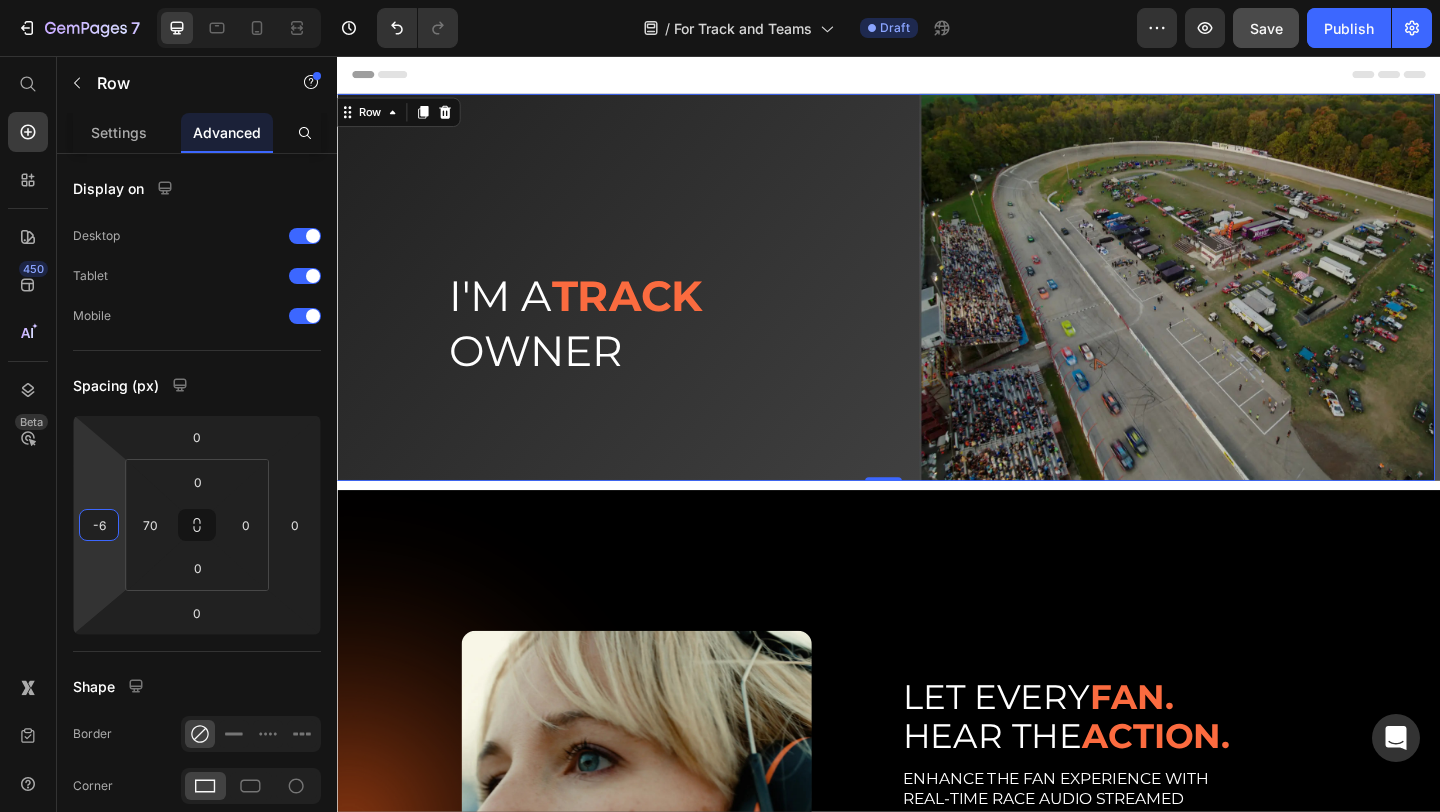 type on "-4" 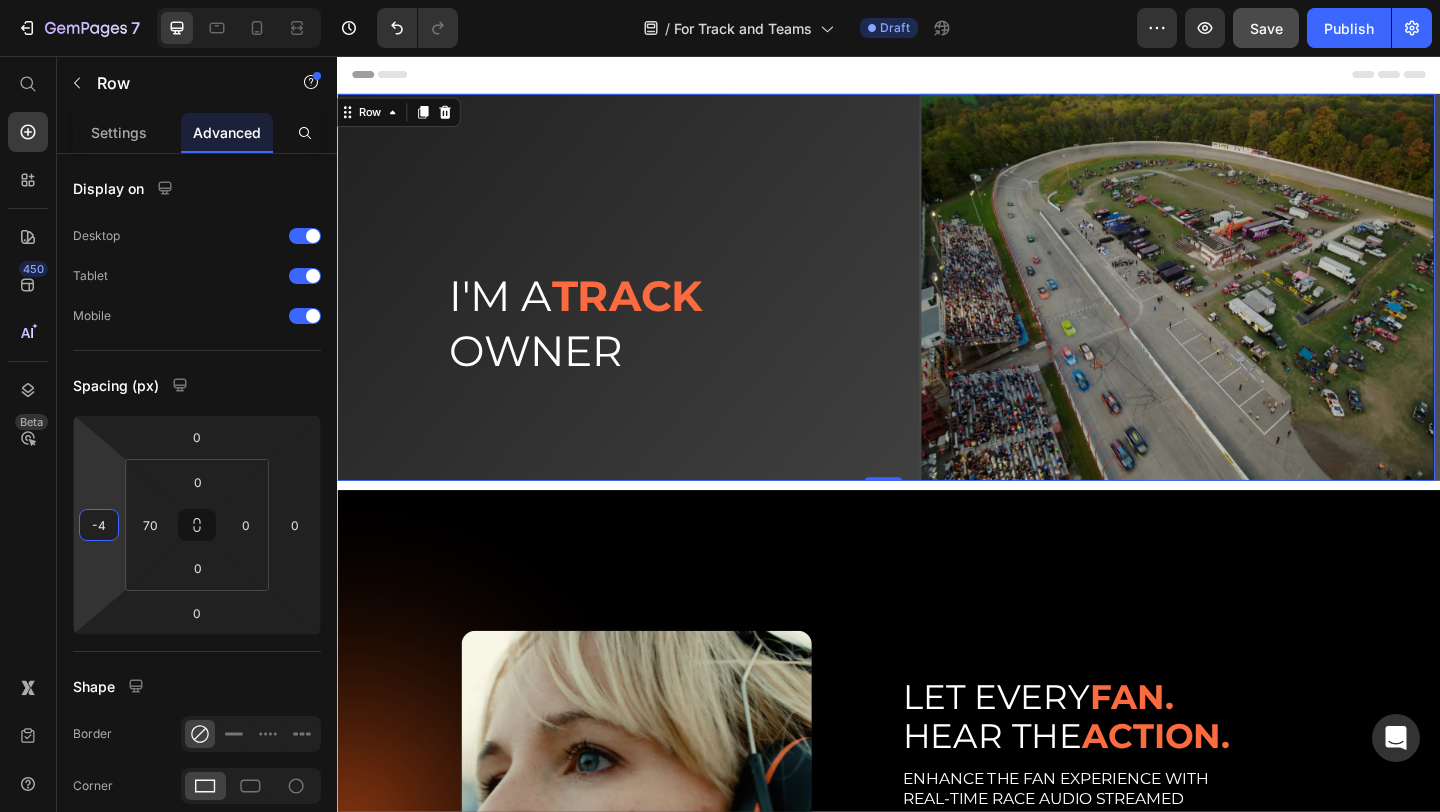 drag, startPoint x: 119, startPoint y: 521, endPoint x: 106, endPoint y: 523, distance: 13.152946 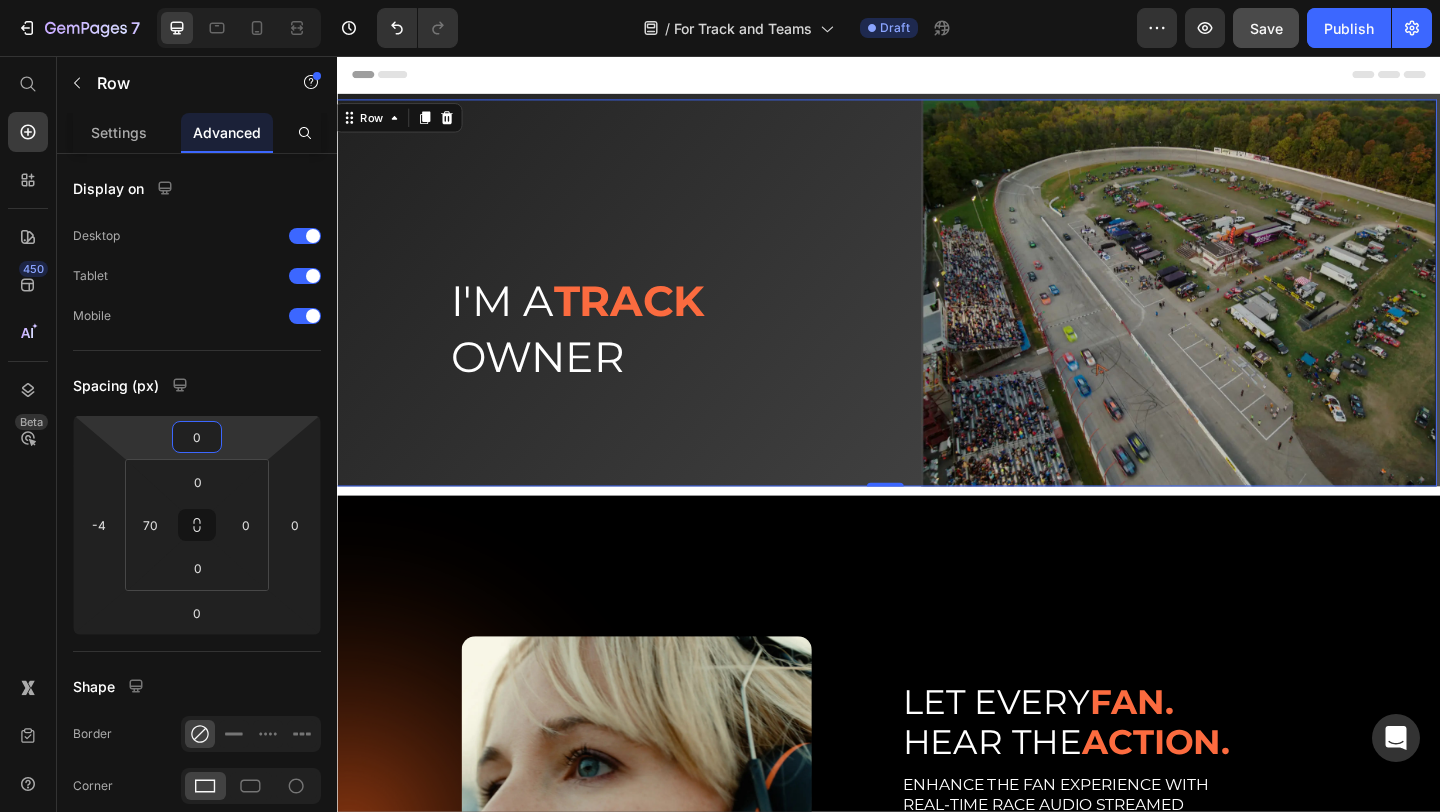 type on "-2" 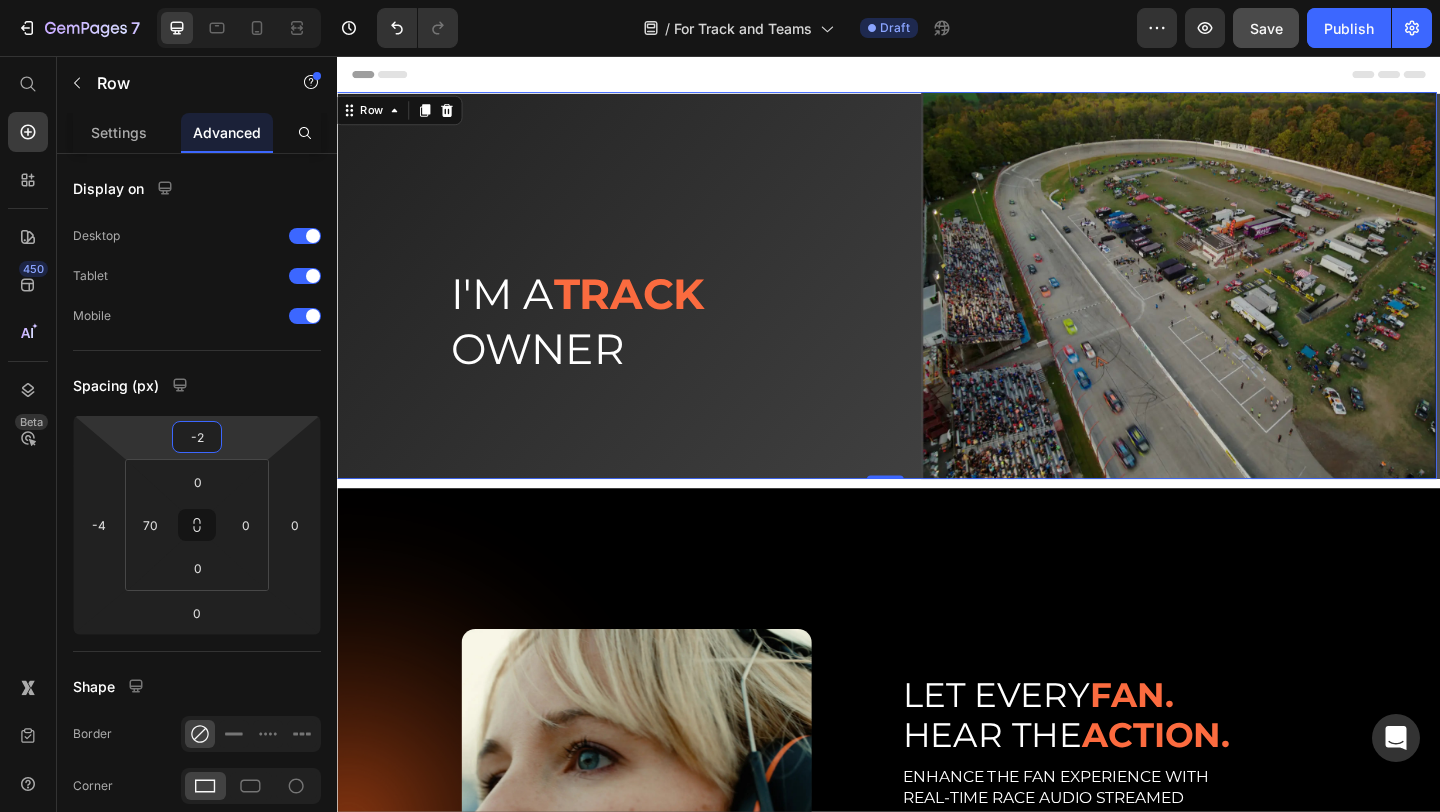 click on "7  Version history  /  For Track and Teams Draft Preview  Save   Publish  450 Beta Start with Sections Elements Hero Section Product Detail Brands Trusted Badges Guarantee Product Breakdown How to use Testimonials Compare Bundle FAQs Social Proof Brand Story Product List Collection Blog List Contact Sticky Add to Cart Custom Footer Browse Library 450 Layout
Row
Row
Row
Row Text
Heading
Text Block Button
Button
Button
Sticky Back to top Media
Image
Image" at bounding box center (720, 0) 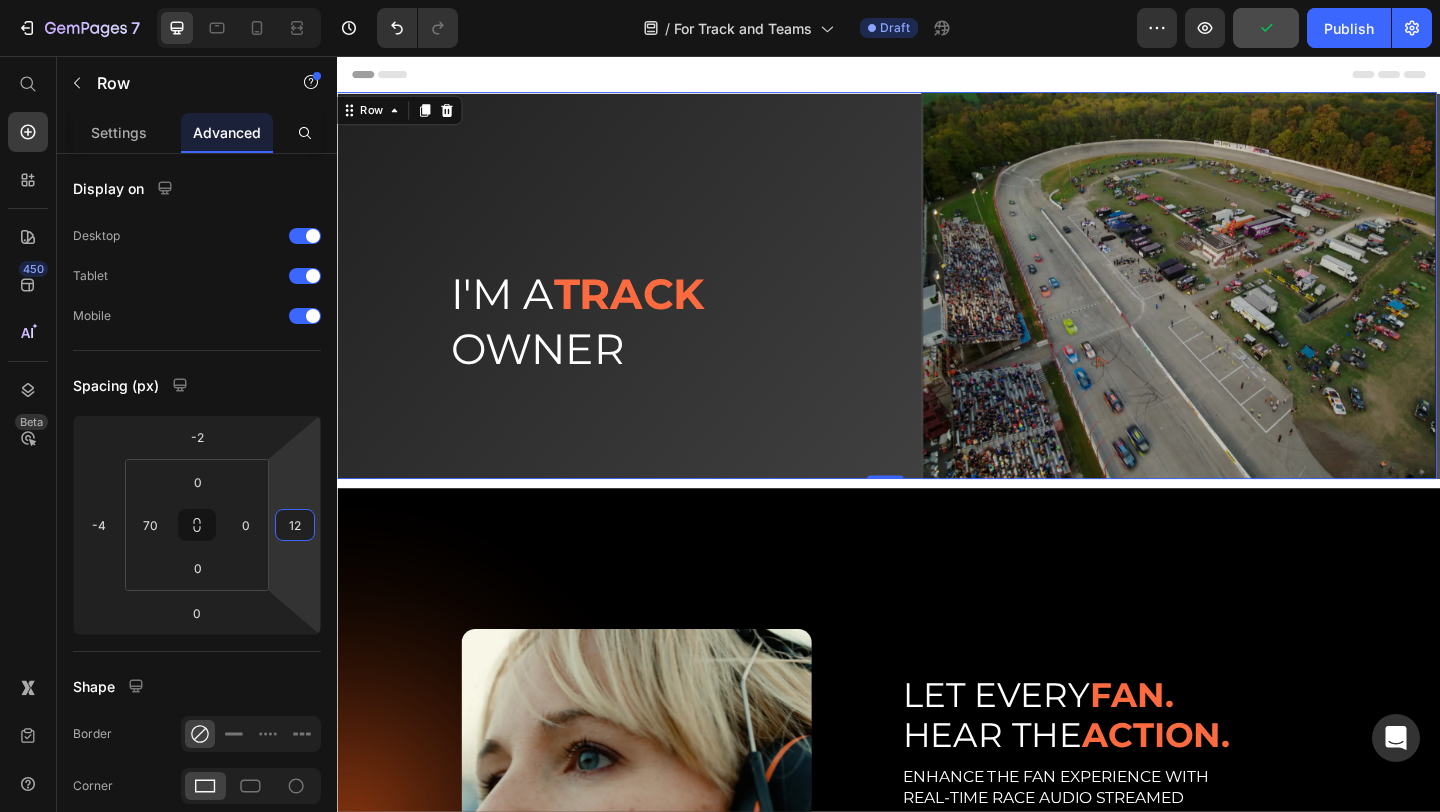 type on "14" 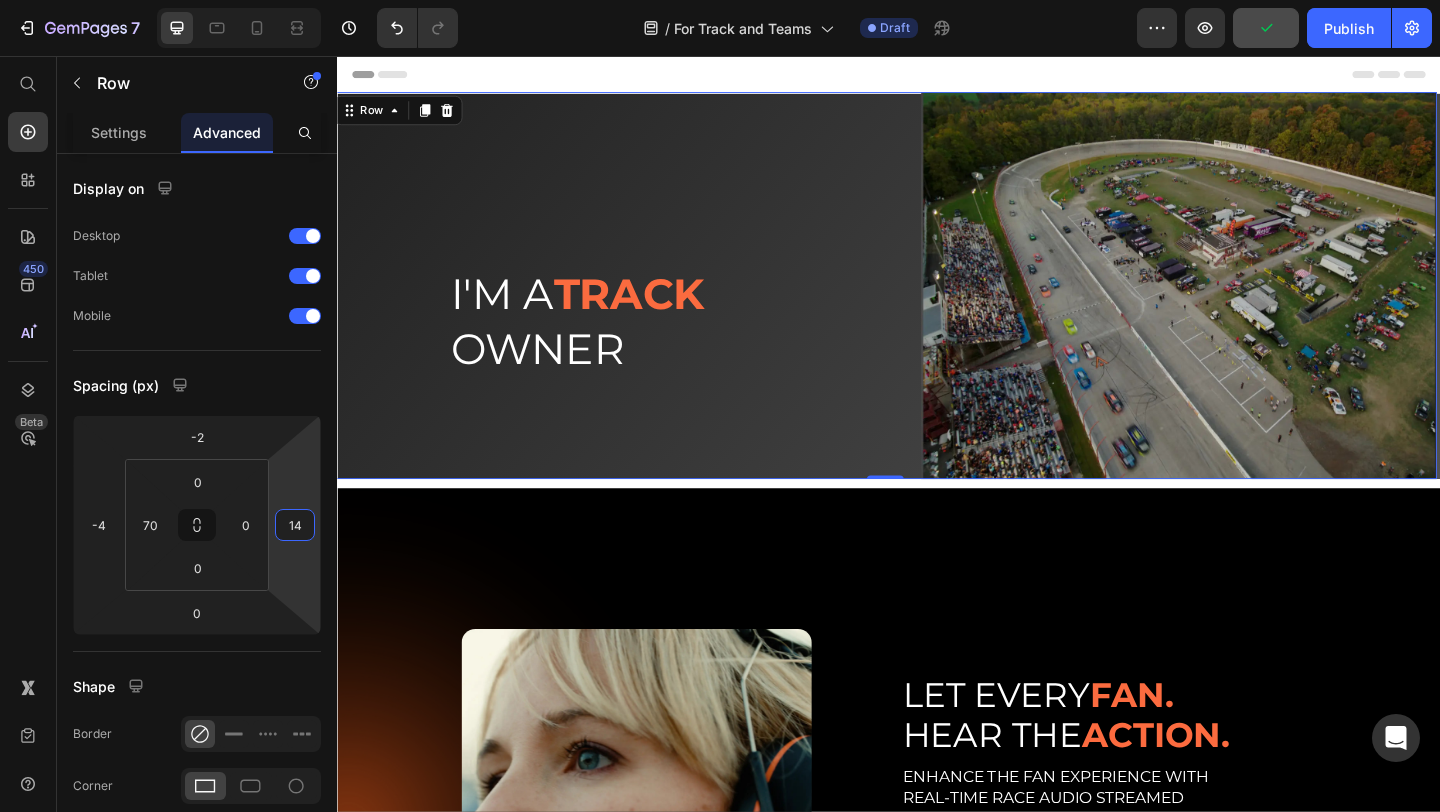 click on "7  Version history  /  For Track and Teams Draft Preview  Publish  450 Beta Start with Sections Elements Hero Section Product Detail Brands Trusted Badges Guarantee Product Breakdown How to use Testimonials Compare Bundle FAQs Social Proof Brand Story Product List Collection Blog List Contact Sticky Add to Cart Custom Footer Browse Library 450 Layout
Row
Row
Row
Row Text
Heading
Text Block Button
Button
Button
Sticky Back to top Media
Image" at bounding box center [720, 0] 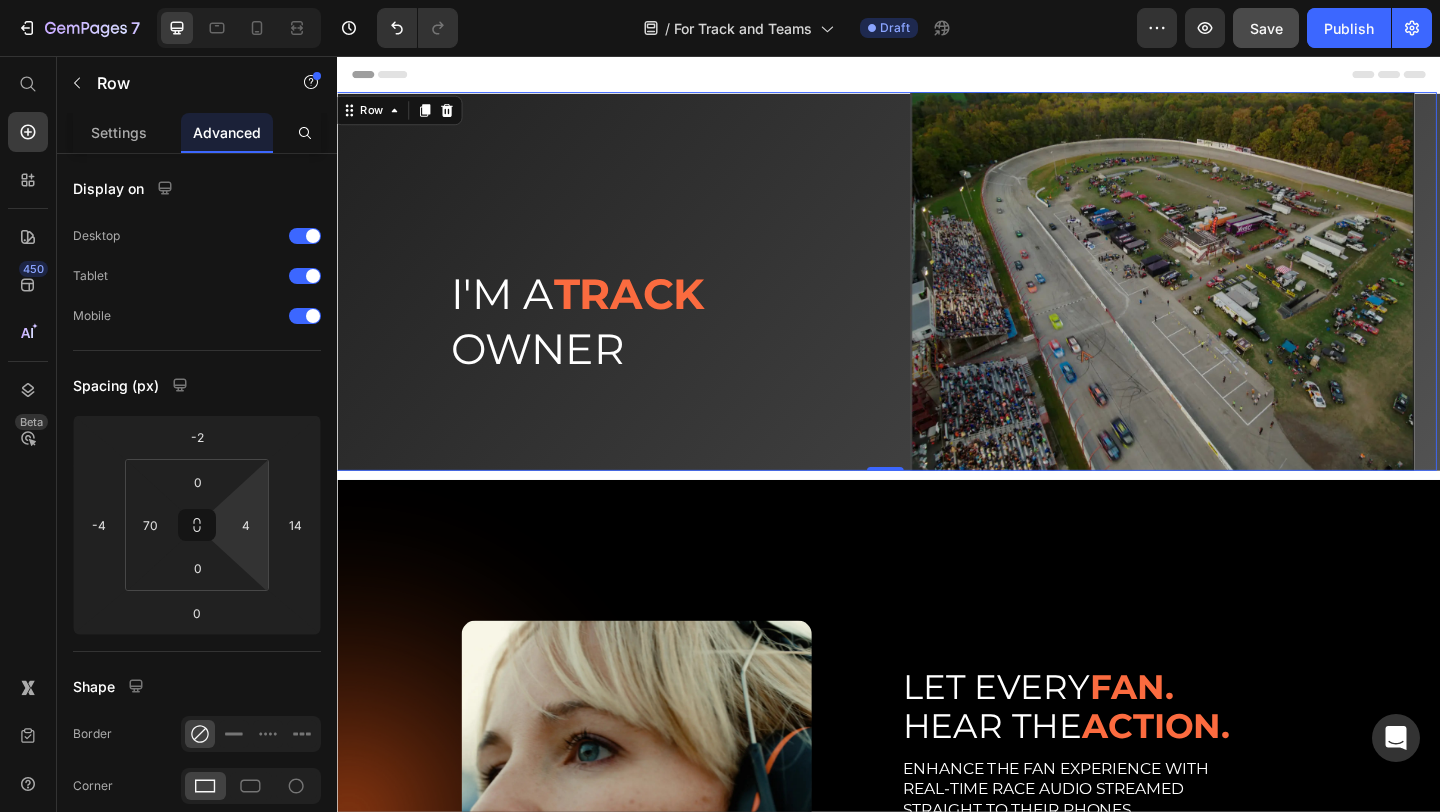 type on "0" 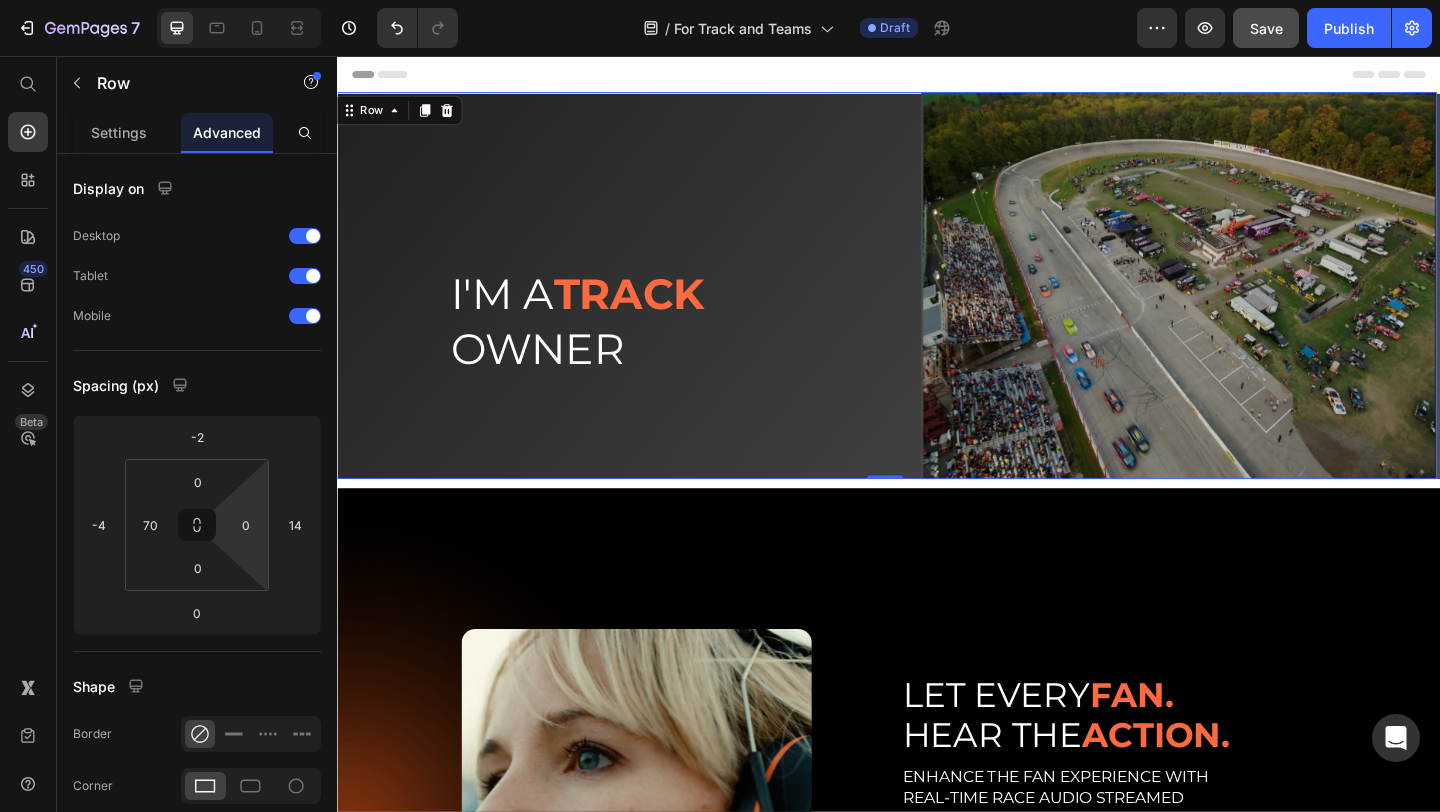 drag, startPoint x: 223, startPoint y: 517, endPoint x: 215, endPoint y: 535, distance: 19.697716 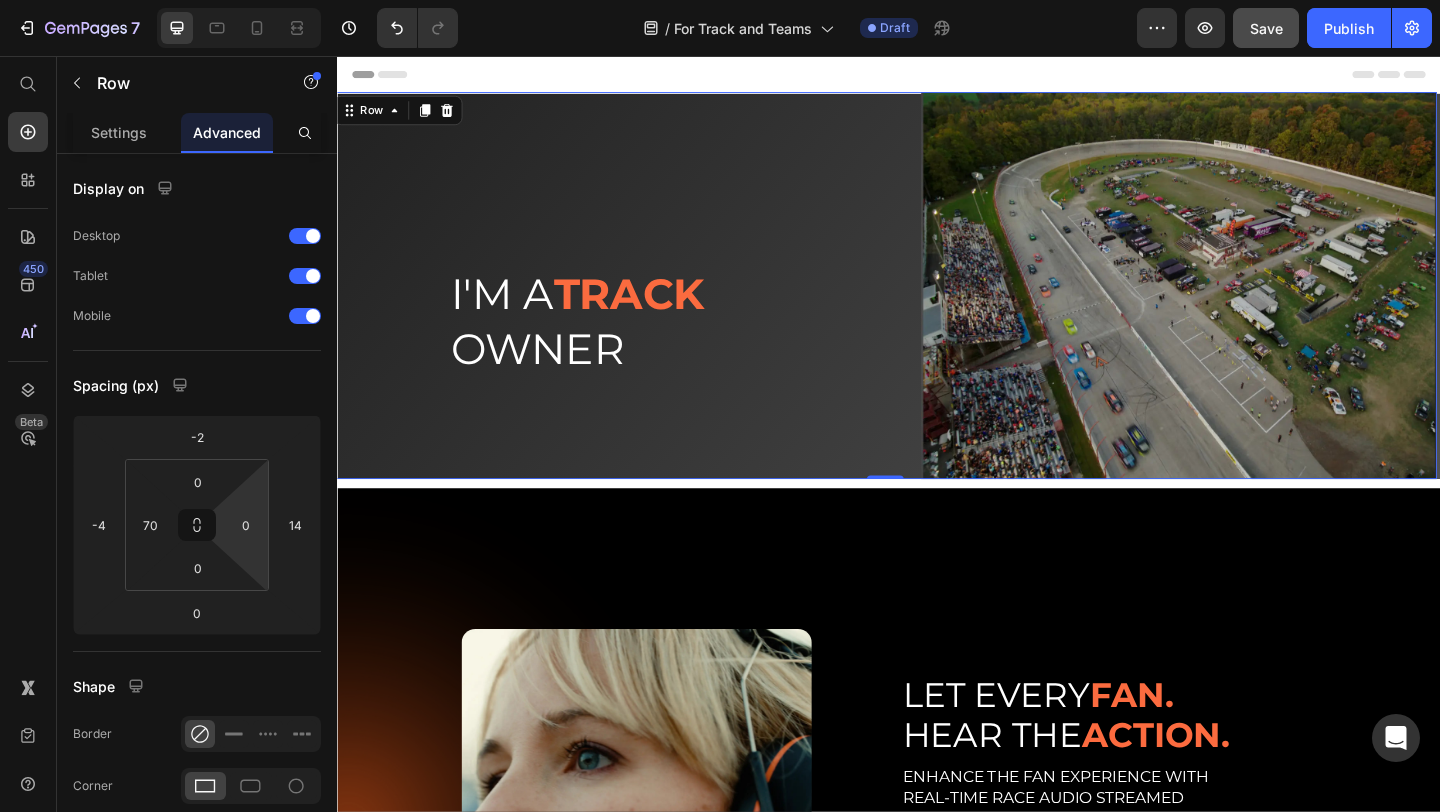 click on "7  Version history  /  For Track and Teams Draft Preview  Save   Publish  450 Beta Start with Sections Elements Hero Section Product Detail Brands Trusted Badges Guarantee Product Breakdown How to use Testimonials Compare Bundle FAQs Social Proof Brand Story Product List Collection Blog List Contact Sticky Add to Cart Custom Footer Browse Library 450 Layout
Row
Row
Row
Row Text
Heading
Text Block Button
Button
Button
Sticky Back to top Media
Image
Image" at bounding box center [720, 0] 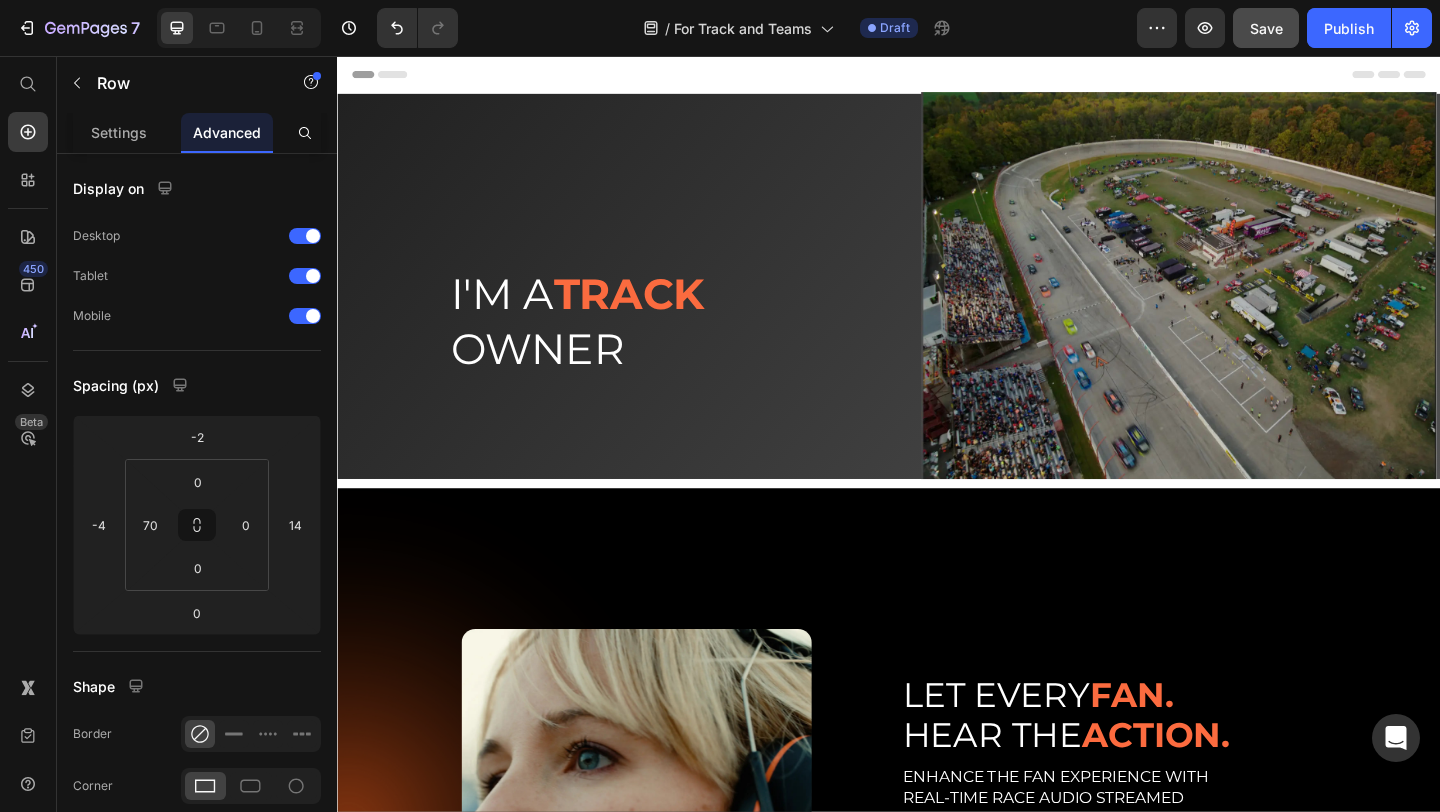 click on "I'M A  TRACK  OWNER  Heading Image Row Section 1 Image Row LET EVERY  FAN. HEAR THE  ACTION. Heading ENHANCE THE FAN EXPERIENCE WITH REAL-TIME RACE AUDIO STREAMED STRAIGHT TO THEIR PHONES.   TrackTune helps you bring the announcer’s voice to every corner of your venue. It’s plug-and-play, fully supported, and ready to make every event feel more professional, connected, and crowd-pleasing. Text Block Buy a Kit   Button Schedule a Demo Button Row Row Row Section 2 ONE  BOX.  BIG  IMPACT. Heading WHAT'S IN THE KIT Text Block TrackTune transmitter (plug-and-play) Power and audio cables (multiple connector types included) Branded signage (QR posters, setup instructions, banners) Access to the digital Content Bank (social media graphics, emails, more) Quick setup guide Item List Image Row Section 3 Root" at bounding box center [937, 2644] 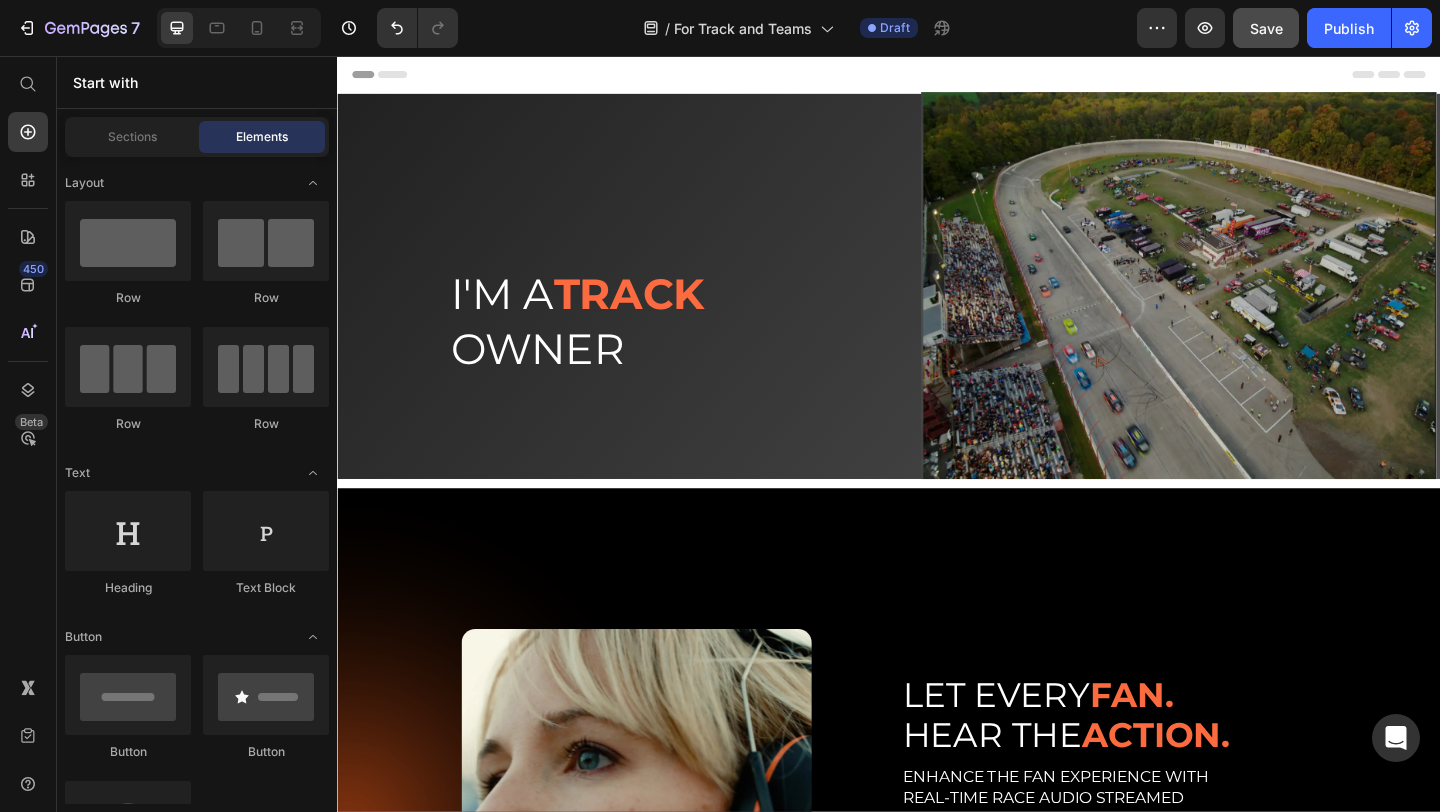click on "I'M A  TRACK  OWNER  Heading Image Row Section 1 Image Row LET EVERY  FAN. HEAR THE  ACTION. Heading ENHANCE THE FAN EXPERIENCE WITH REAL-TIME RACE AUDIO STREAMED STRAIGHT TO THEIR PHONES.   TrackTune helps you bring the announcer’s voice to every corner of your venue. It’s plug-and-play, fully supported, and ready to make every event feel more professional, connected, and crowd-pleasing. Text Block Buy a Kit   Button Schedule a Demo Button Row Row Row Section 2 ONE  BOX.  BIG  IMPACT. Heading WHAT'S IN THE KIT Text Block TrackTune transmitter (plug-and-play) Power and audio cables (multiple connector types included) Branded signage (QR posters, setup instructions, banners) Access to the digital Content Bank (social media graphics, emails, more) Quick setup guide Item List Image Row Section 3 Root" at bounding box center [937, 2644] 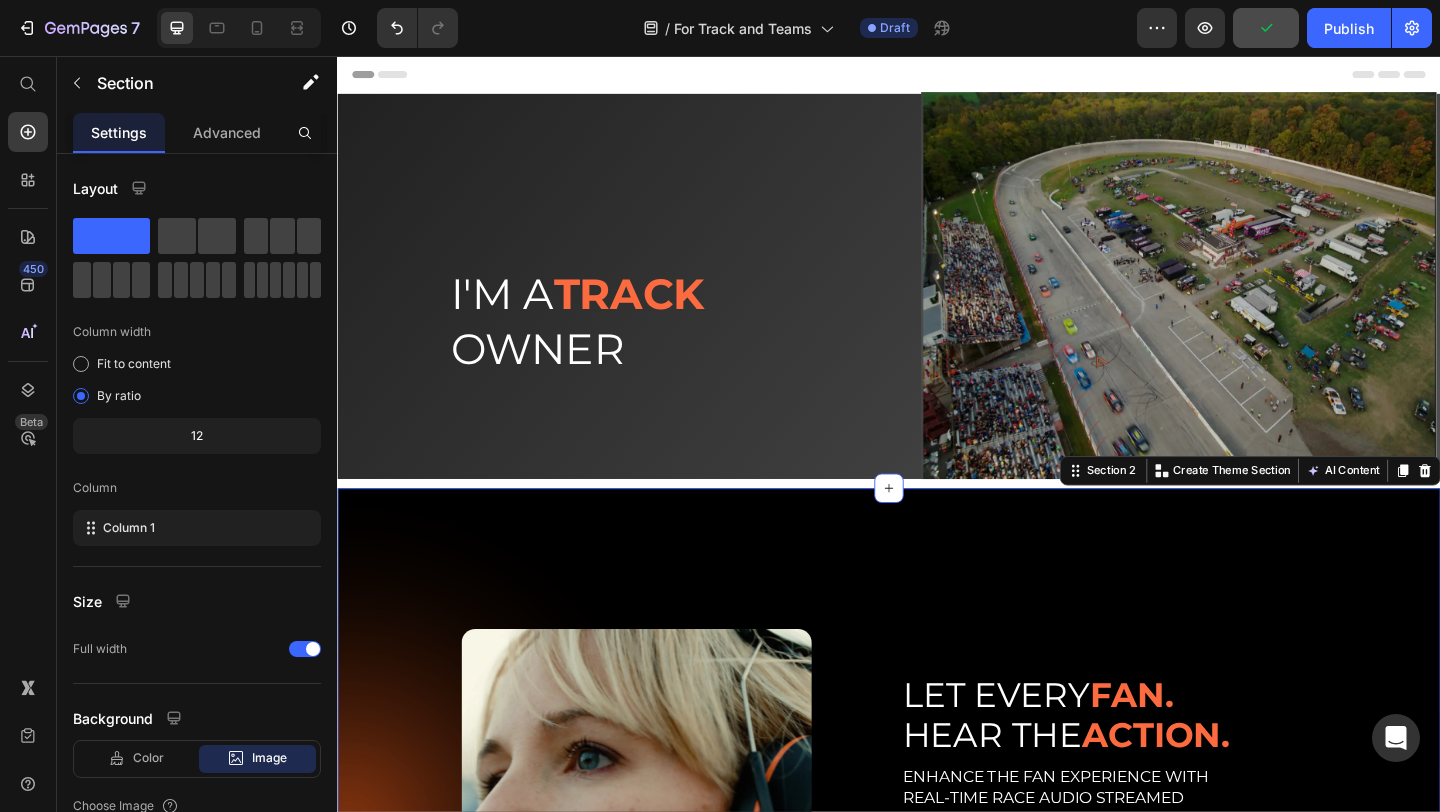 click on "Image Row LET EVERY  FAN. HEAR THE  ACTION. Heading ENHANCE THE FAN EXPERIENCE WITH REAL-TIME RACE AUDIO STREAMED STRAIGHT TO THEIR PHONES.   TrackTune helps you bring the announcer’s voice to every corner of your venue. It’s plug-and-play, fully supported, and ready to make every event feel more professional, connected, and crowd-pleasing. Text Block Buy a Kit   Button Schedule a Demo Button Row Row Row Section 2   You can create reusable sections Create Theme Section AI Content Write with GemAI What would you like to describe here? Tone and Voice Persuasive Product Custom Hearing Protection Show more Generate" at bounding box center (937, 893) 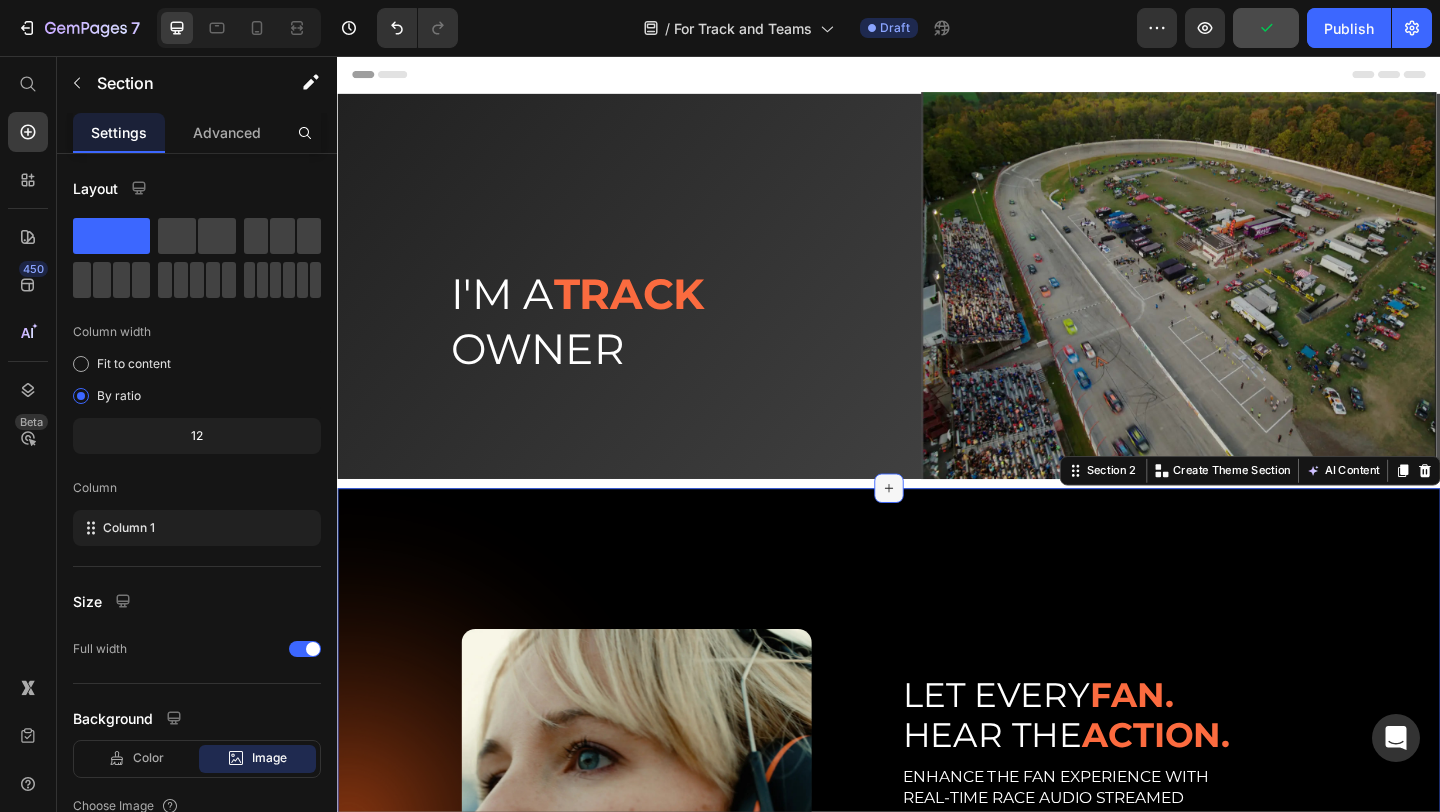 click 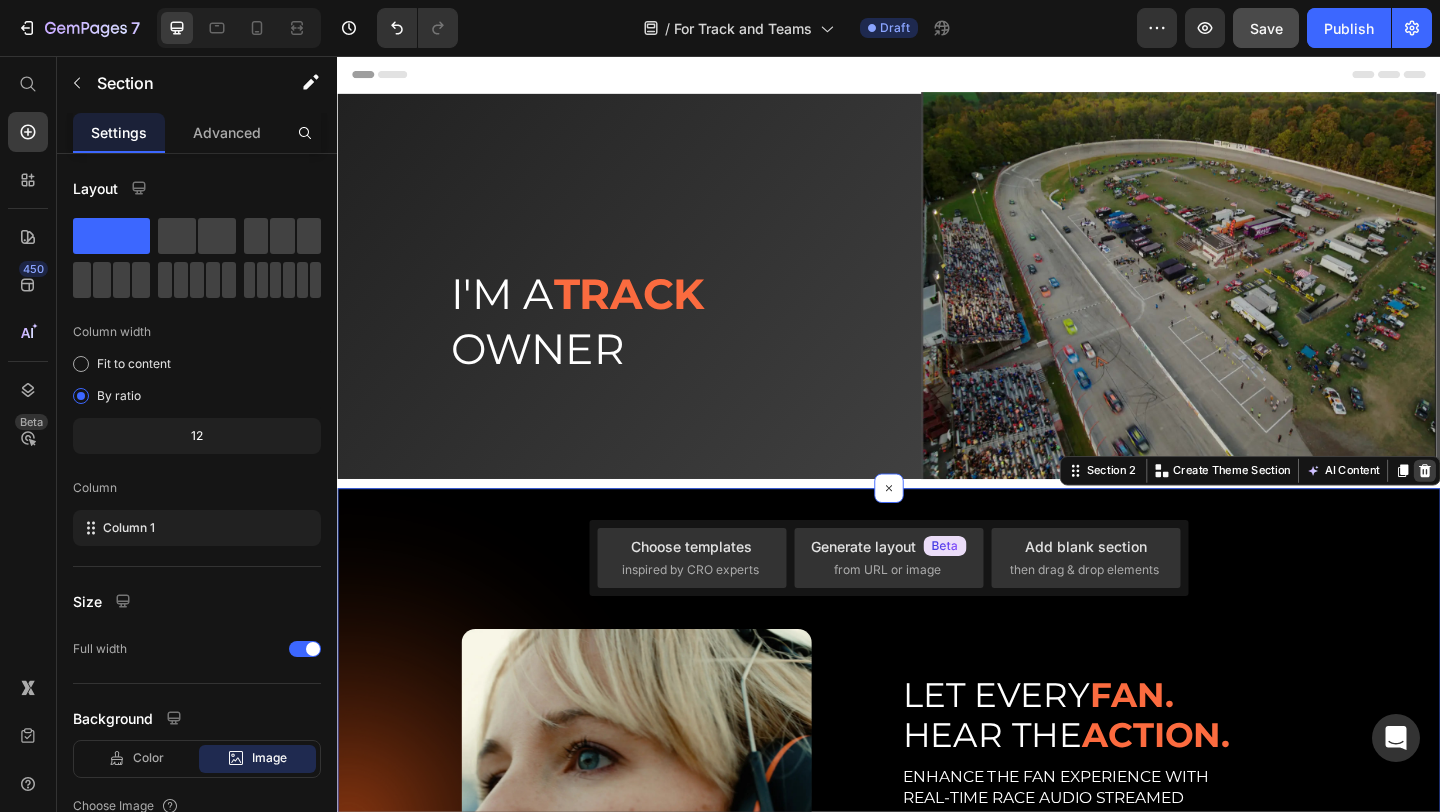 click 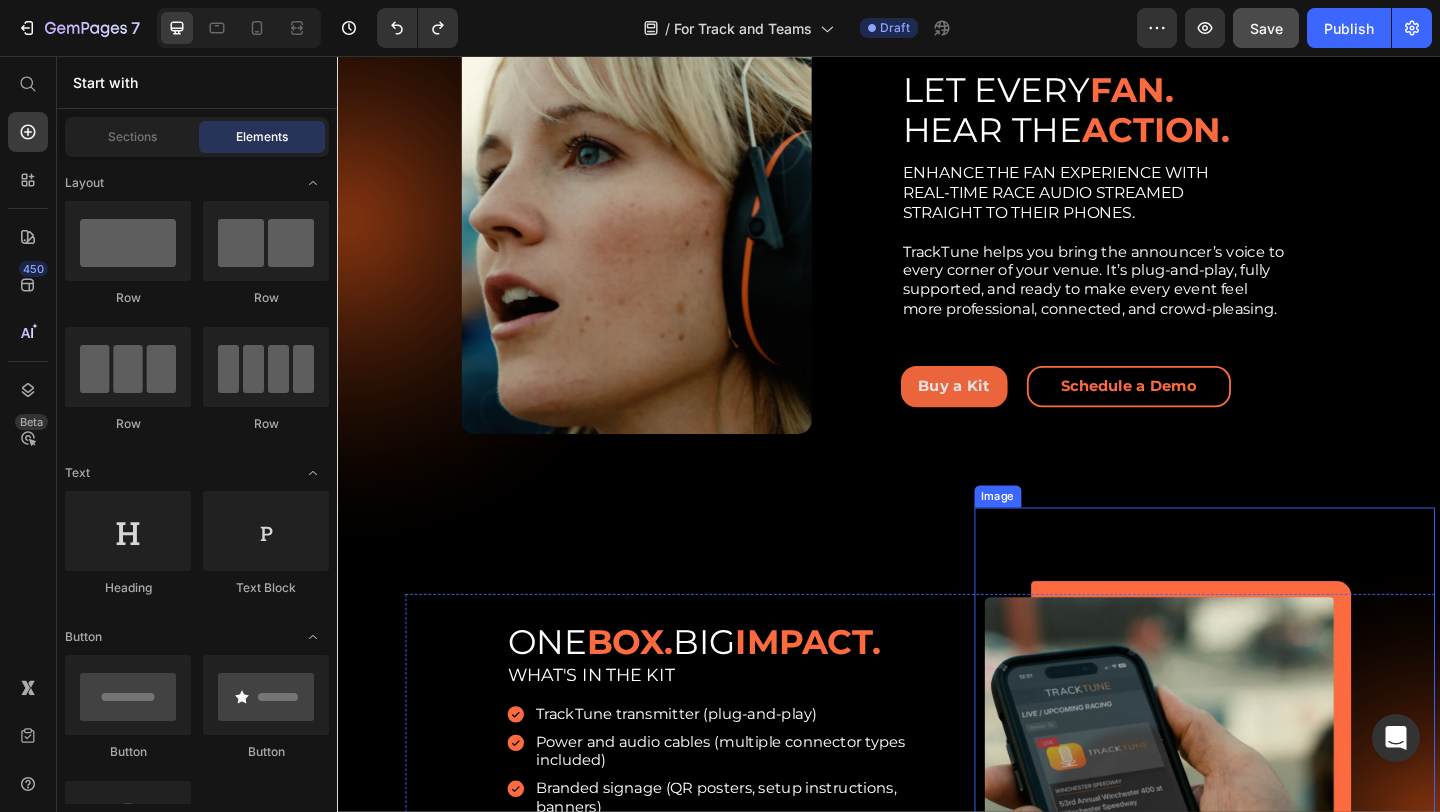 scroll, scrollTop: 663, scrollLeft: 0, axis: vertical 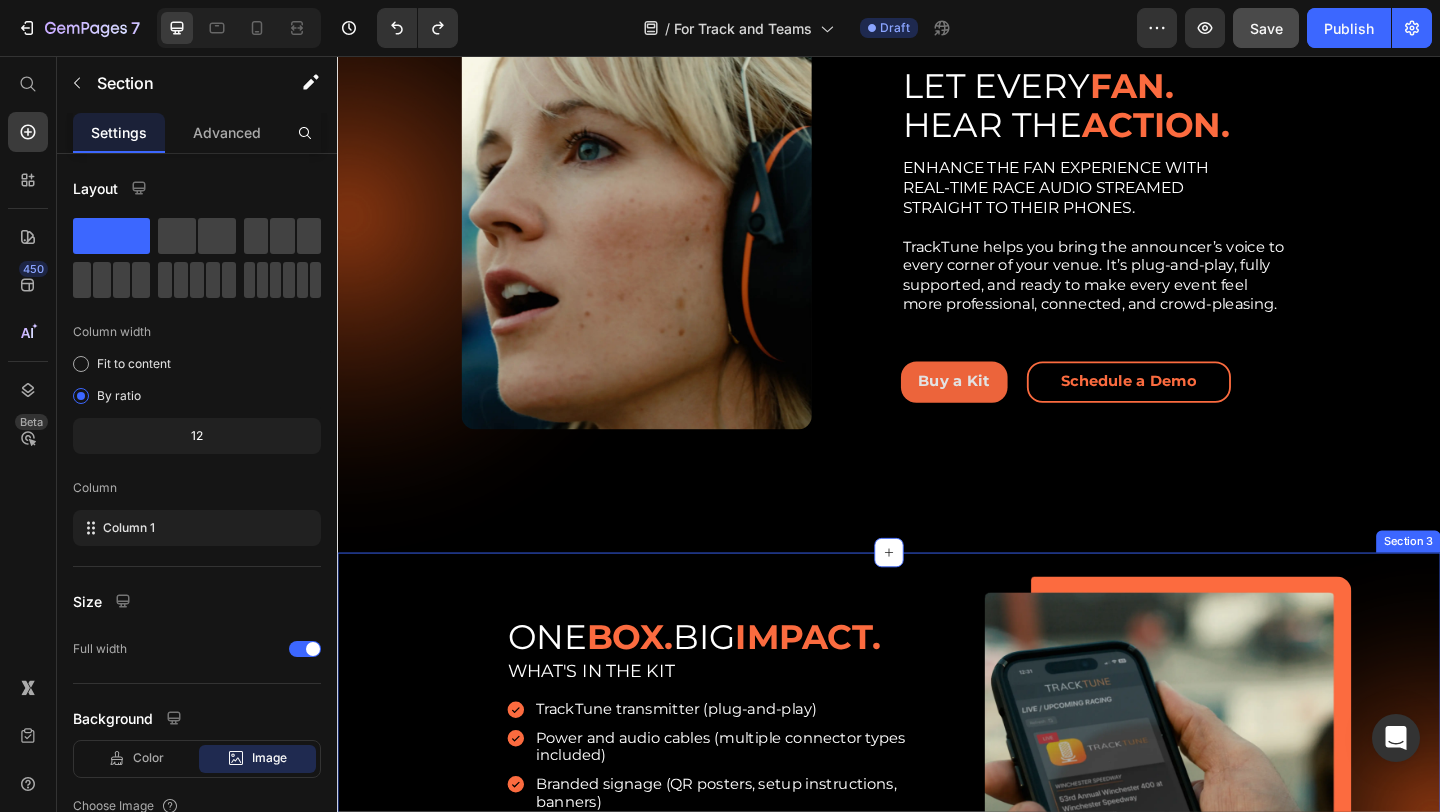 click on "ONE  BOX.  BIG  IMPACT. Heading WHAT'S IN THE KIT Text Block TrackTune transmitter (plug-and-play) Power and audio cables (multiple connector types included) Branded signage (QR posters, setup instructions, banners) Access to the digital Content Bank (social media graphics, emails, more) Quick setup guide Item List Image Row Section 3" at bounding box center (937, 884) 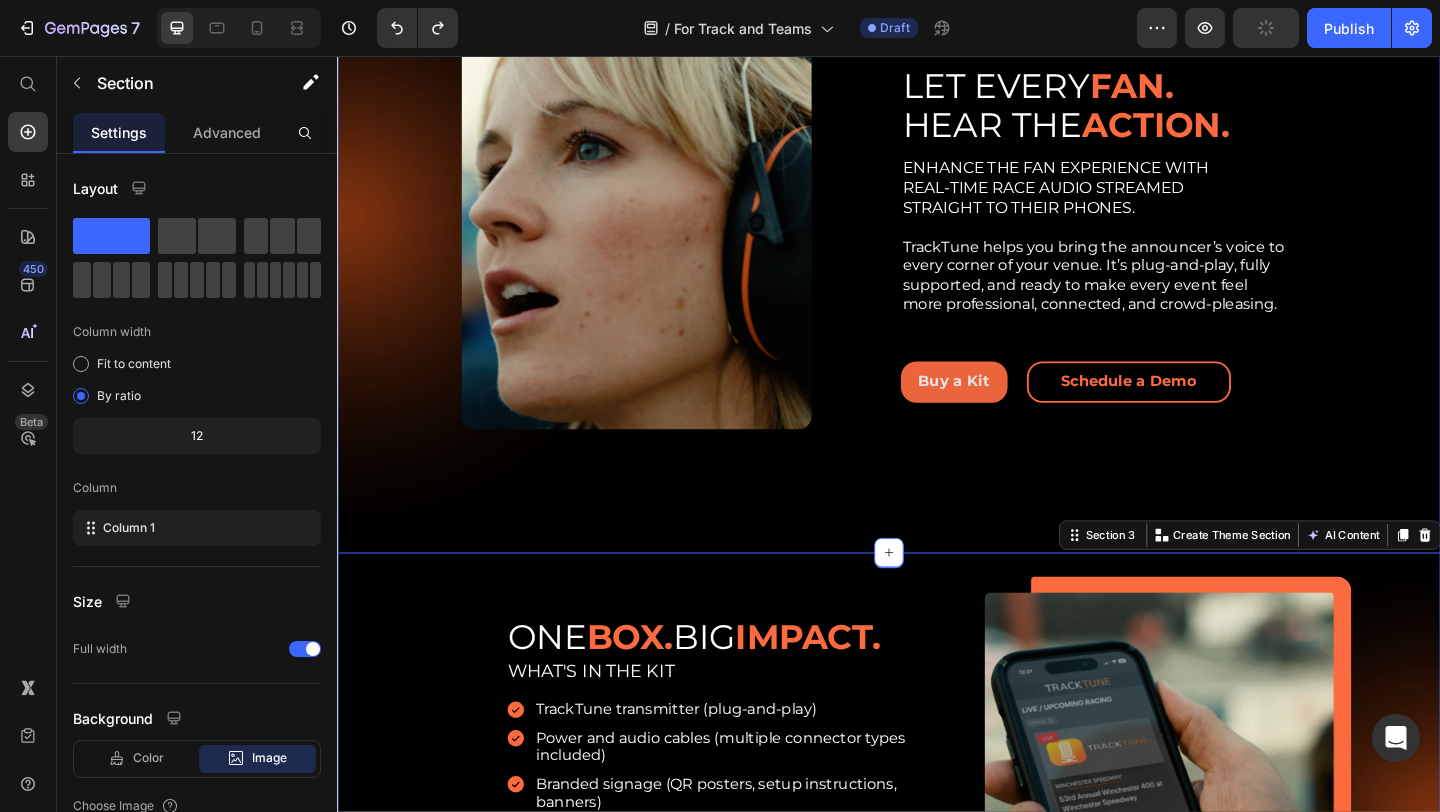 click on "Image Row LET EVERY  FAN. HEAR THE  ACTION. Heading ENHANCE THE FAN EXPERIENCE WITH REAL-TIME RACE AUDIO STREAMED STRAIGHT TO THEIR PHONES.   TrackTune helps you bring the announcer’s voice to every corner of your venue. It’s plug-and-play, fully supported, and ready to make every event feel more professional, connected, and crowd-pleasing. Text Block Buy a Kit   Button Schedule a Demo Button Row Row Row Section 2" at bounding box center (937, 230) 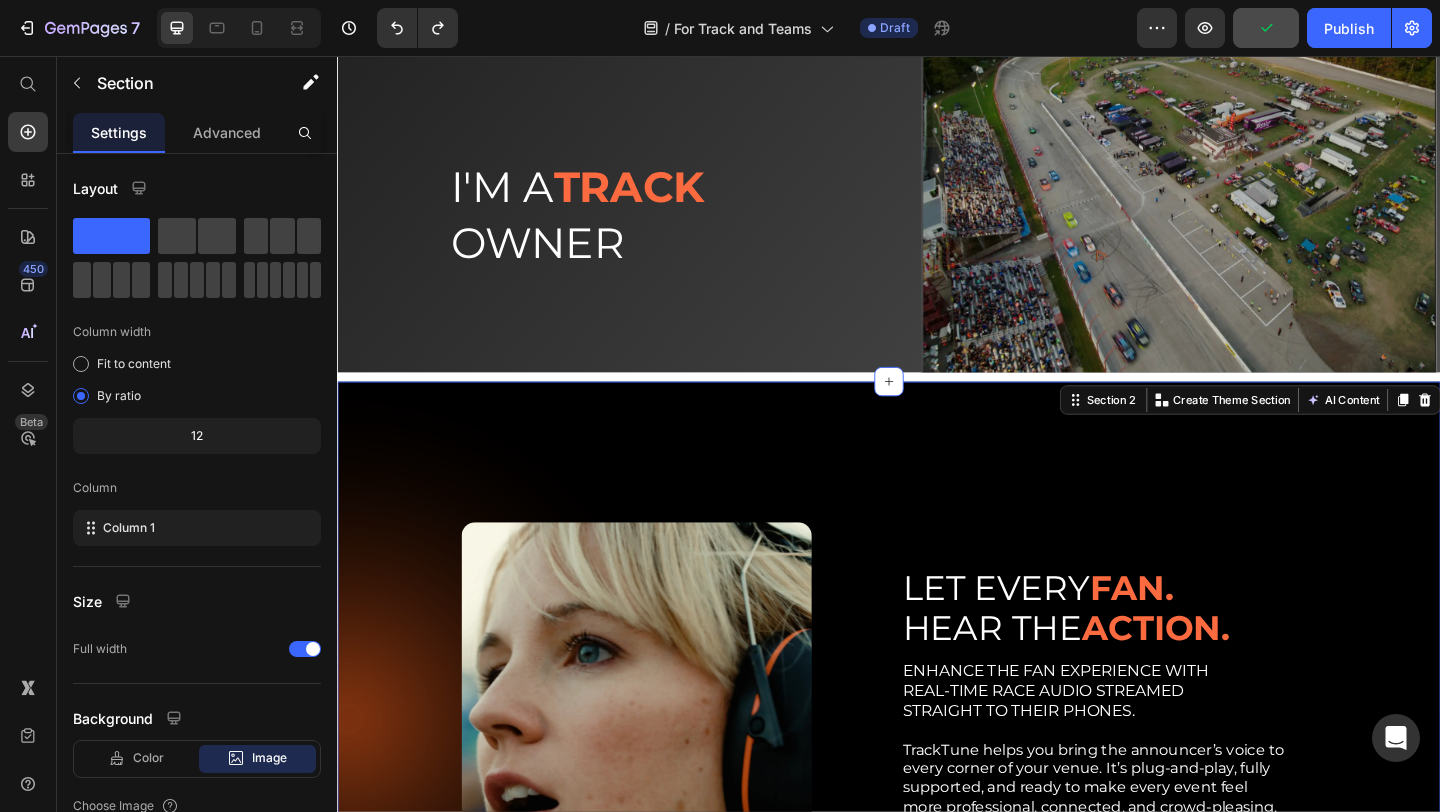 scroll, scrollTop: 106, scrollLeft: 0, axis: vertical 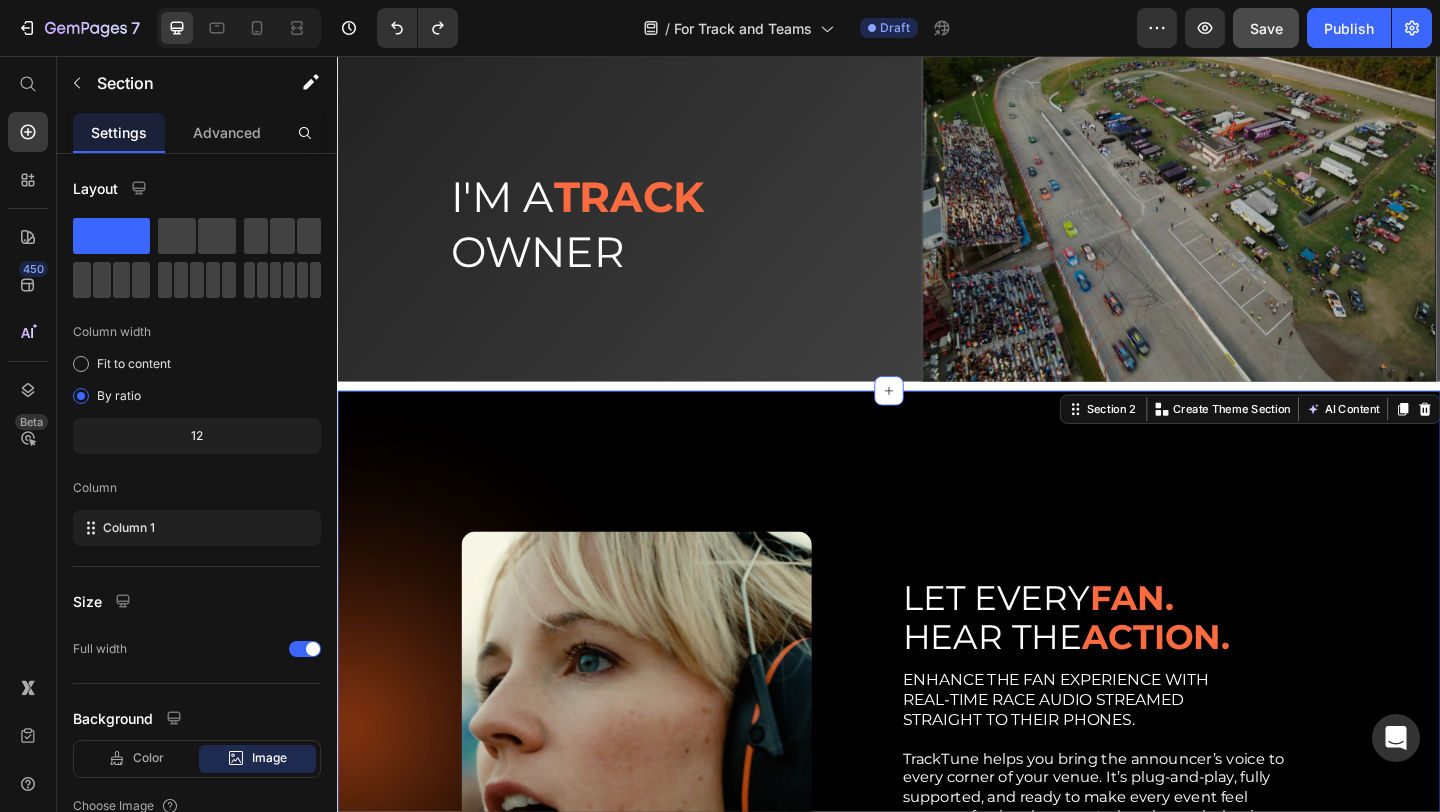 drag, startPoint x: 942, startPoint y: 425, endPoint x: 943, endPoint y: 466, distance: 41.01219 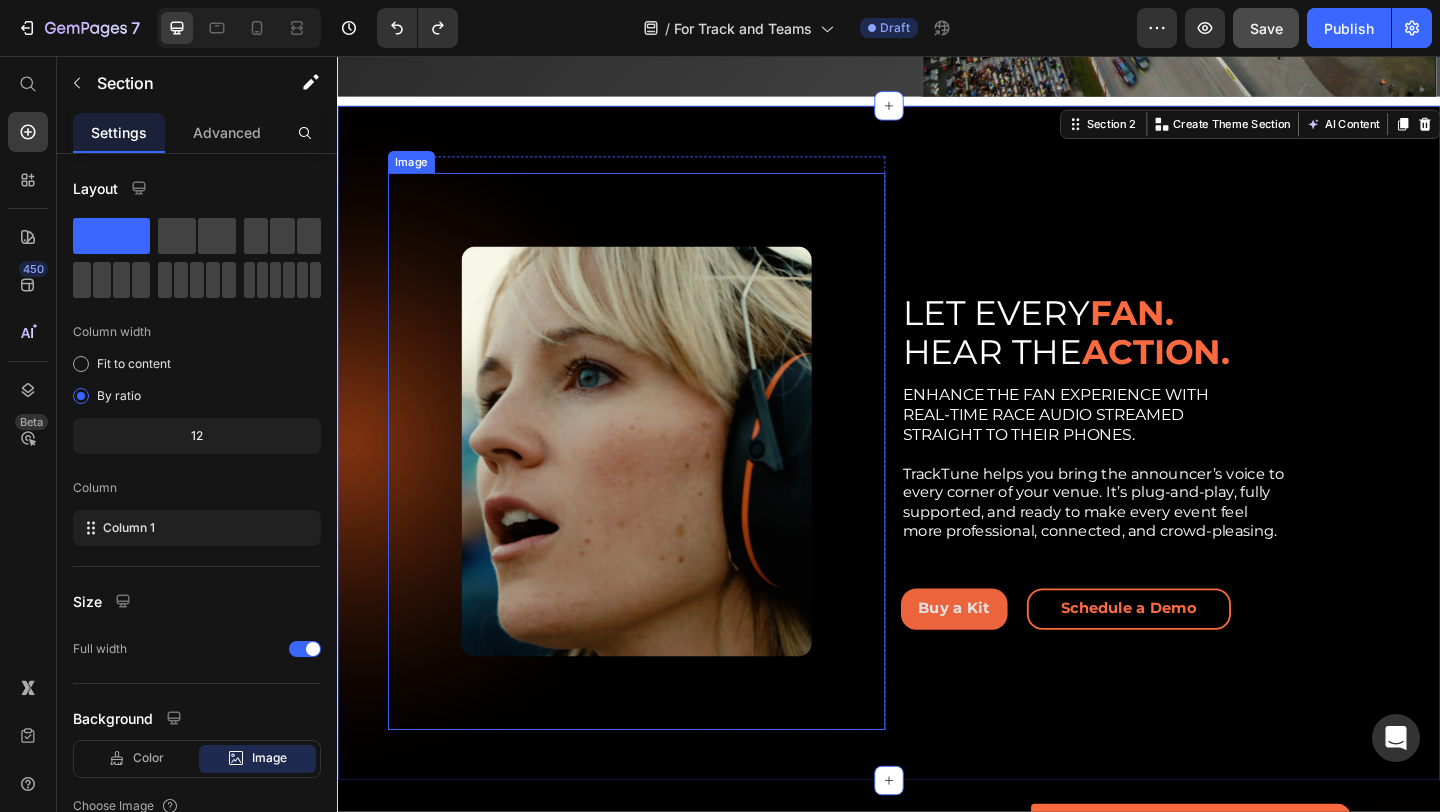 scroll, scrollTop: 344, scrollLeft: 0, axis: vertical 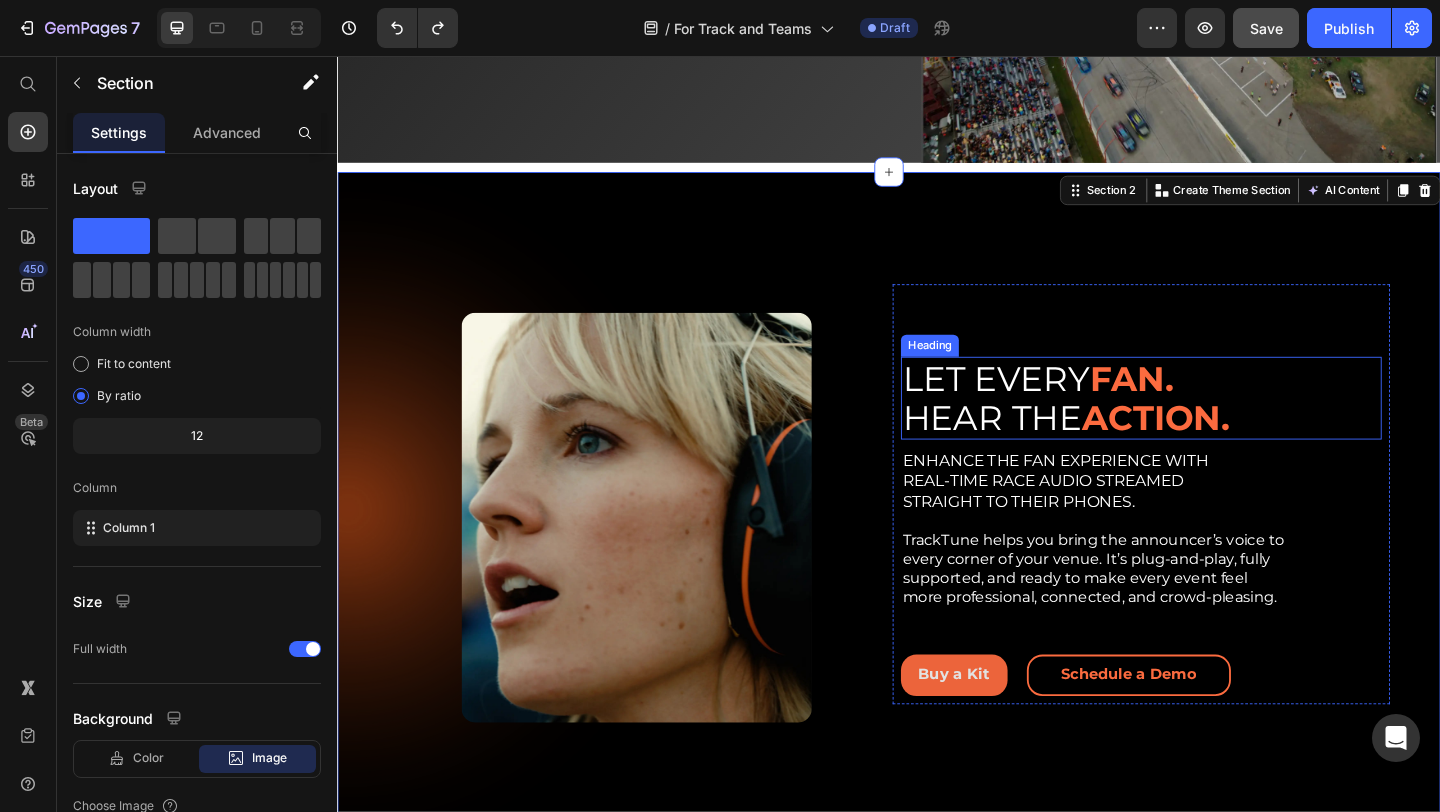 click on "ACTION." at bounding box center (1227, 449) 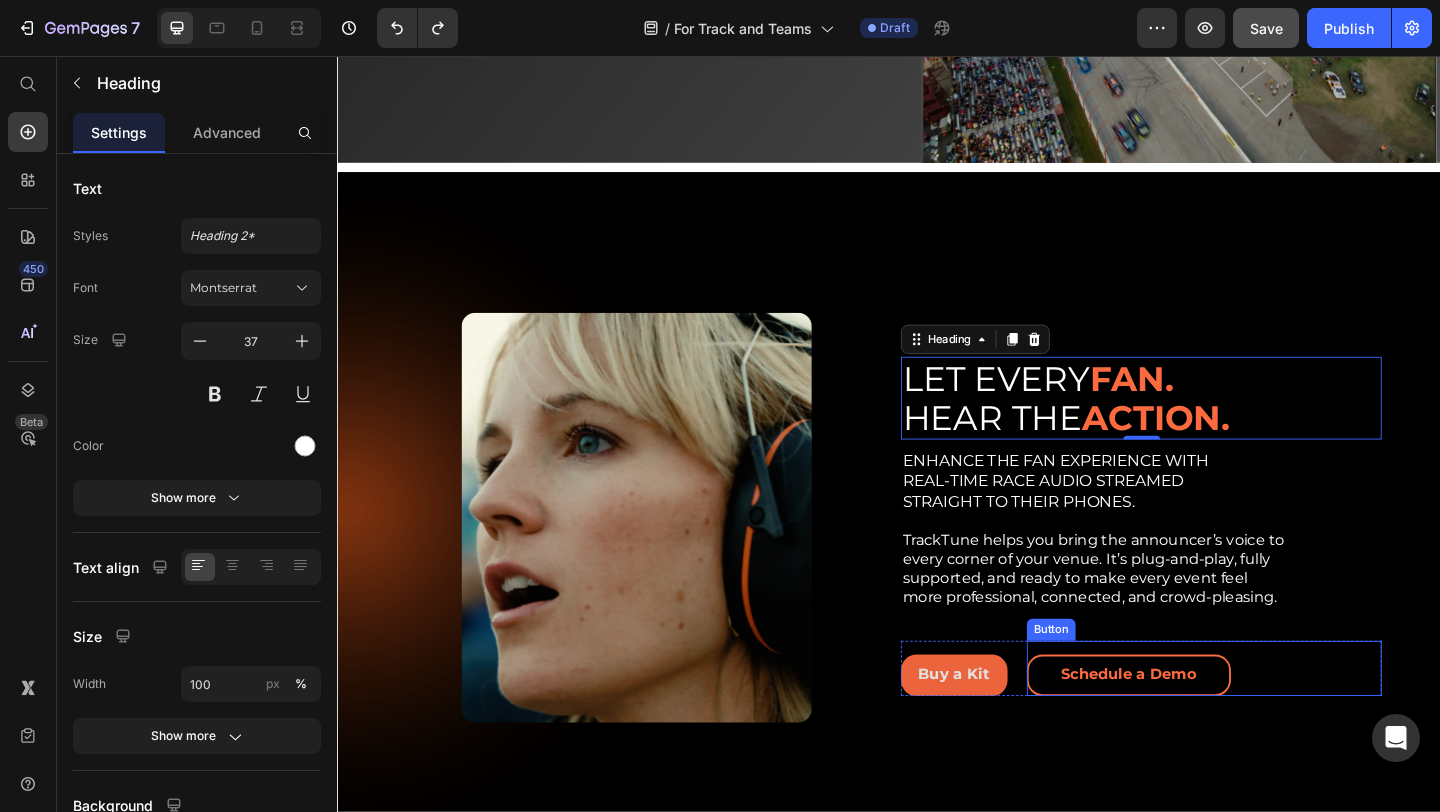 click on "Schedule a Demo Button" at bounding box center [1280, 722] 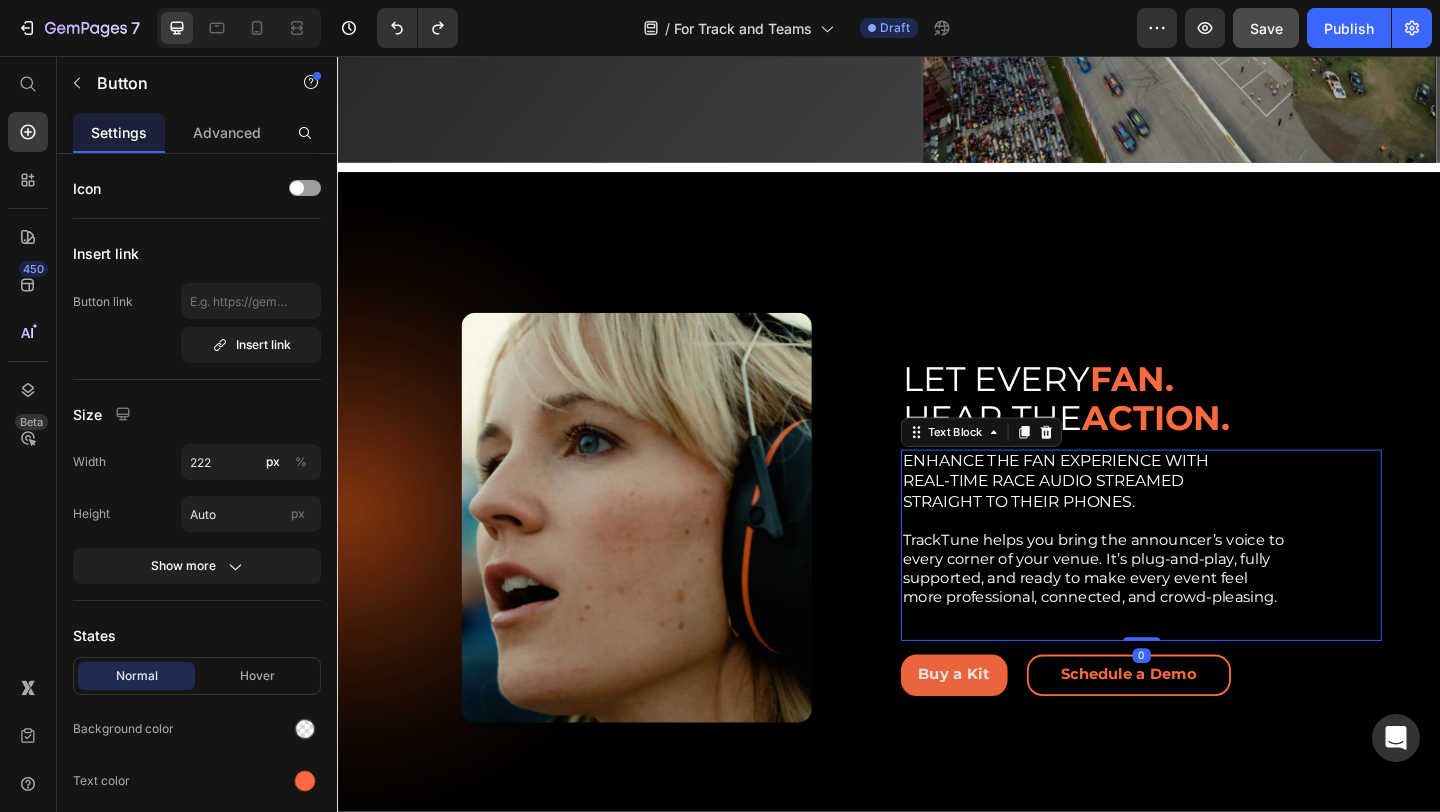 click on "TrackTune helps you bring the announcer’s voice to every corner of your venue. It’s plug-and-play, fully supported, and ready to make every event feel more professional, connected, and crowd-pleasing." at bounding box center (1211, 614) 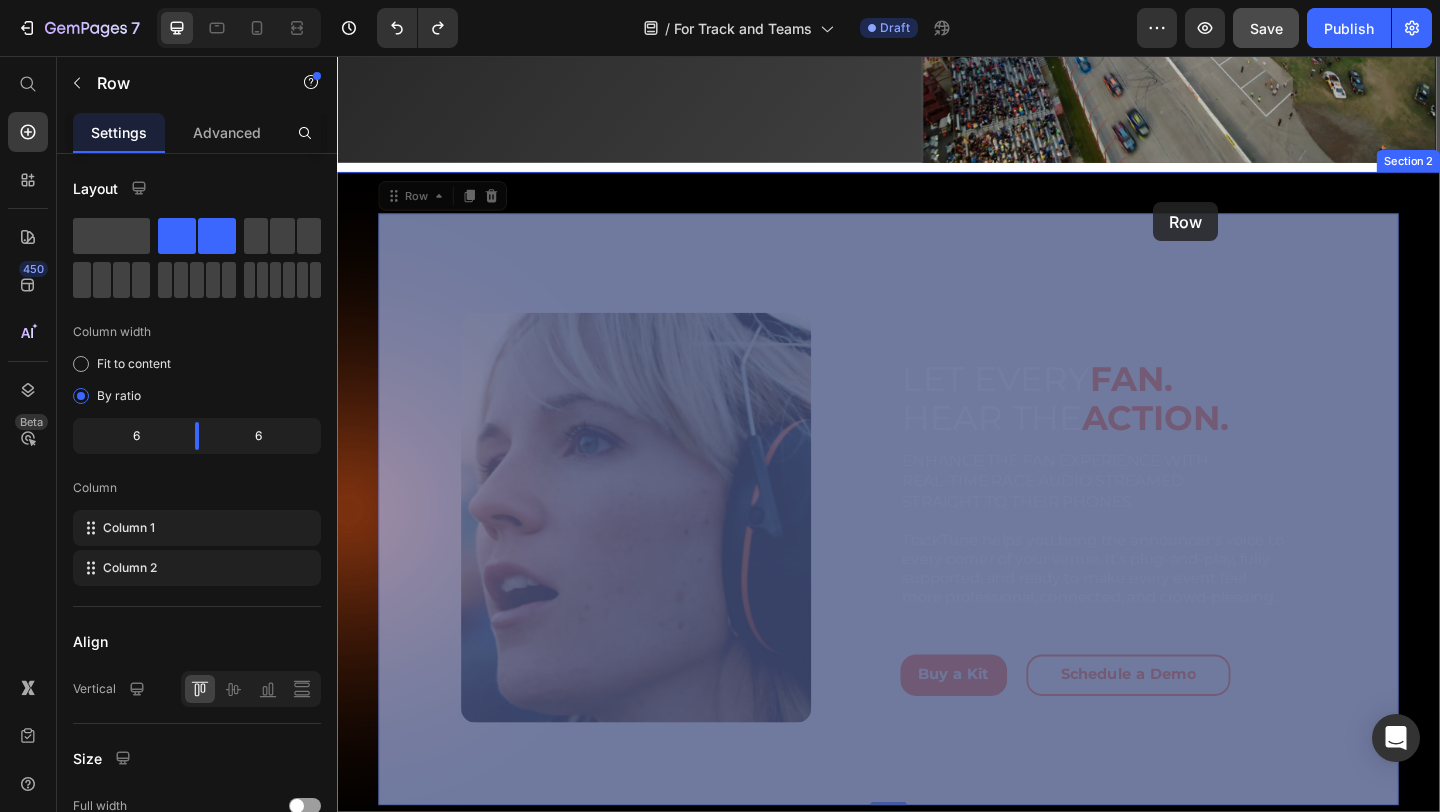 drag, startPoint x: 1337, startPoint y: 788, endPoint x: 1225, endPoint y: 215, distance: 583.8433 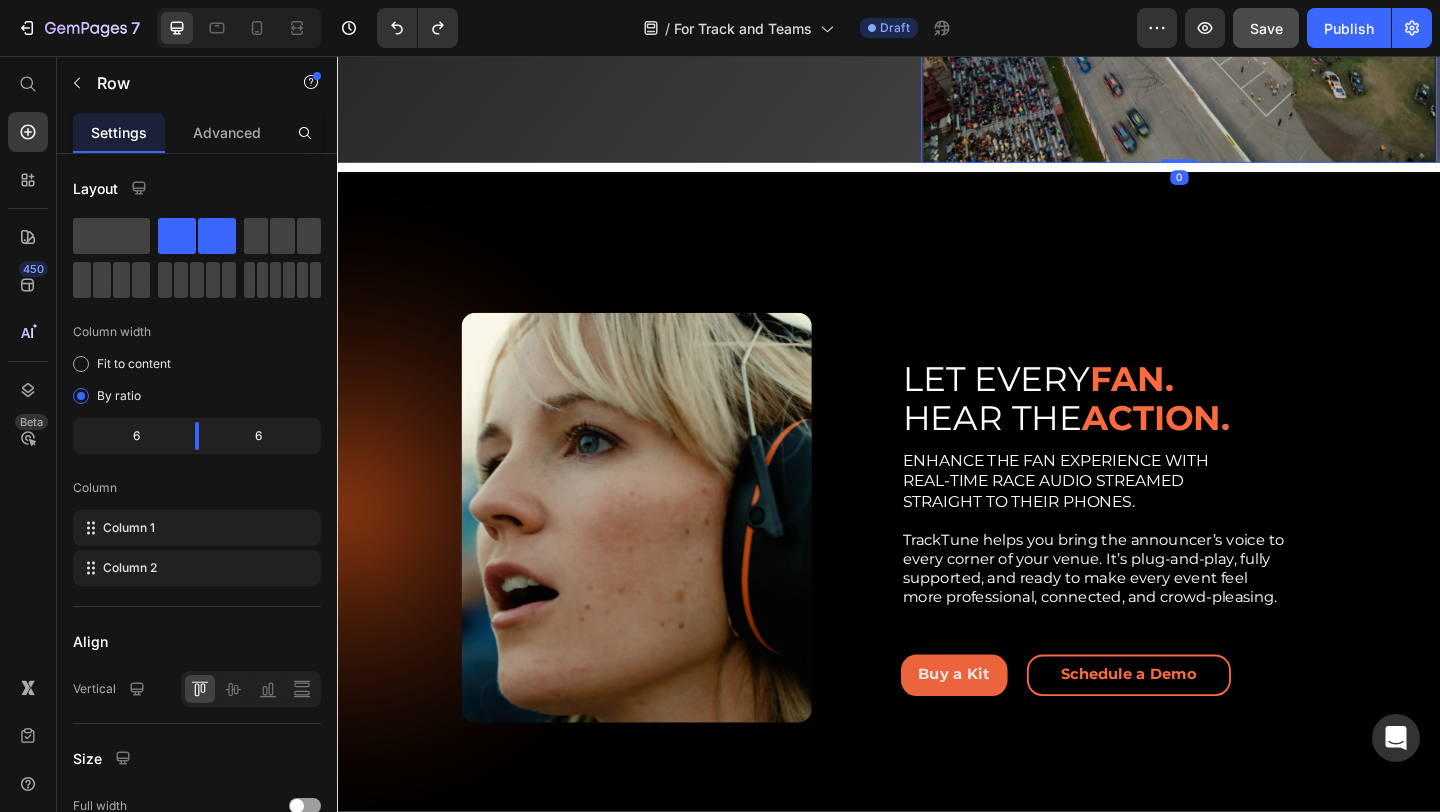 click at bounding box center [1252, -39] 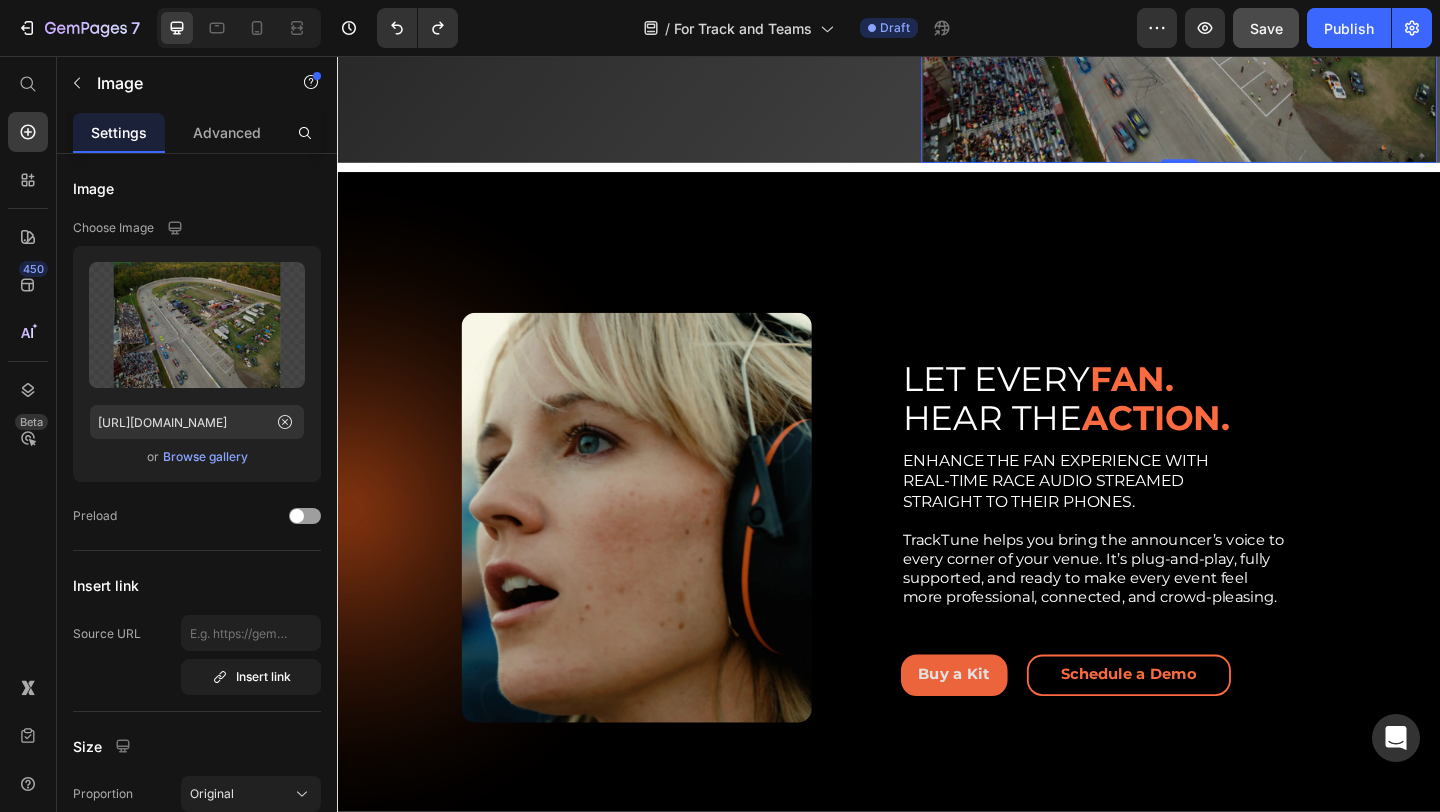 click on "0" at bounding box center [1253, 188] 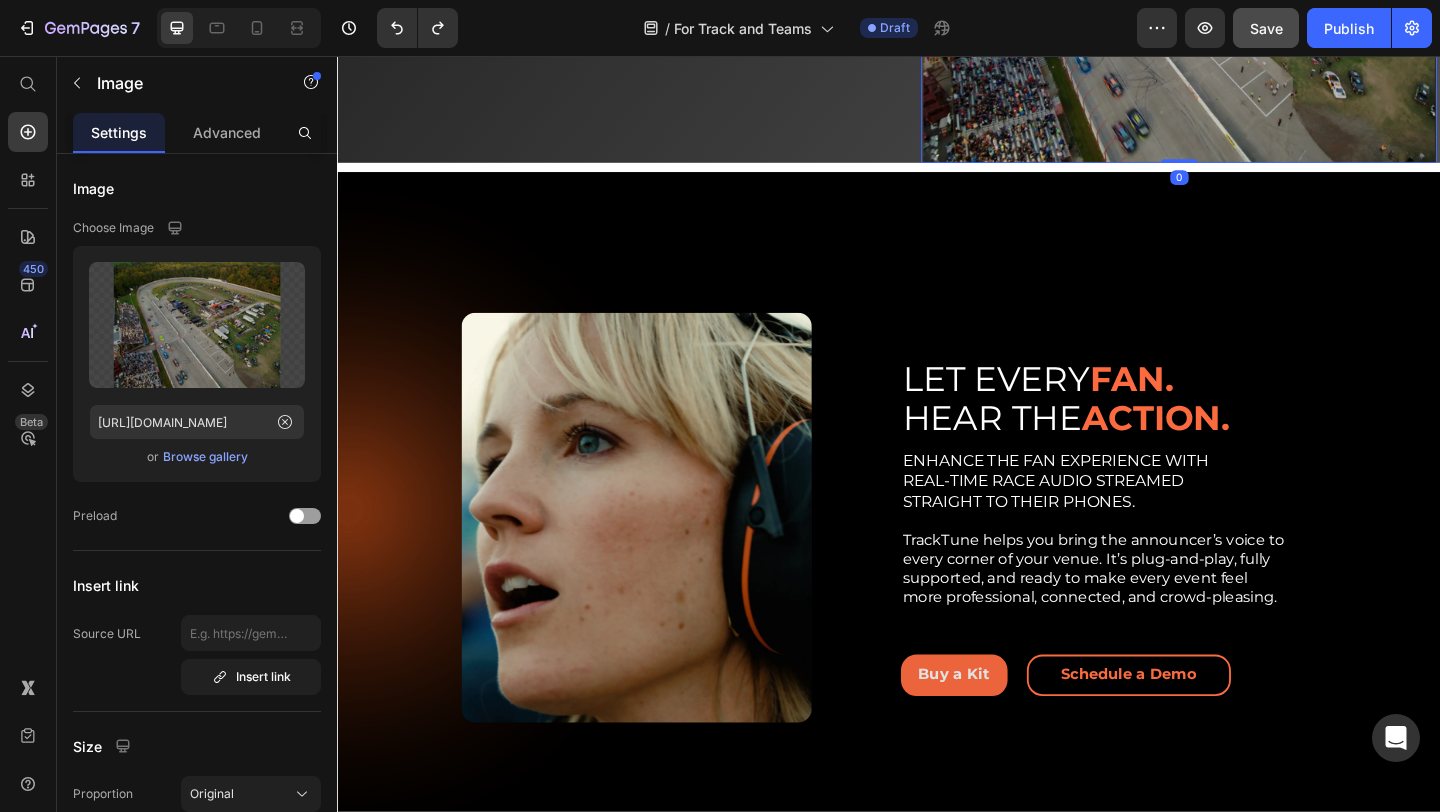 drag, startPoint x: 1250, startPoint y: 171, endPoint x: 1250, endPoint y: 8, distance: 163 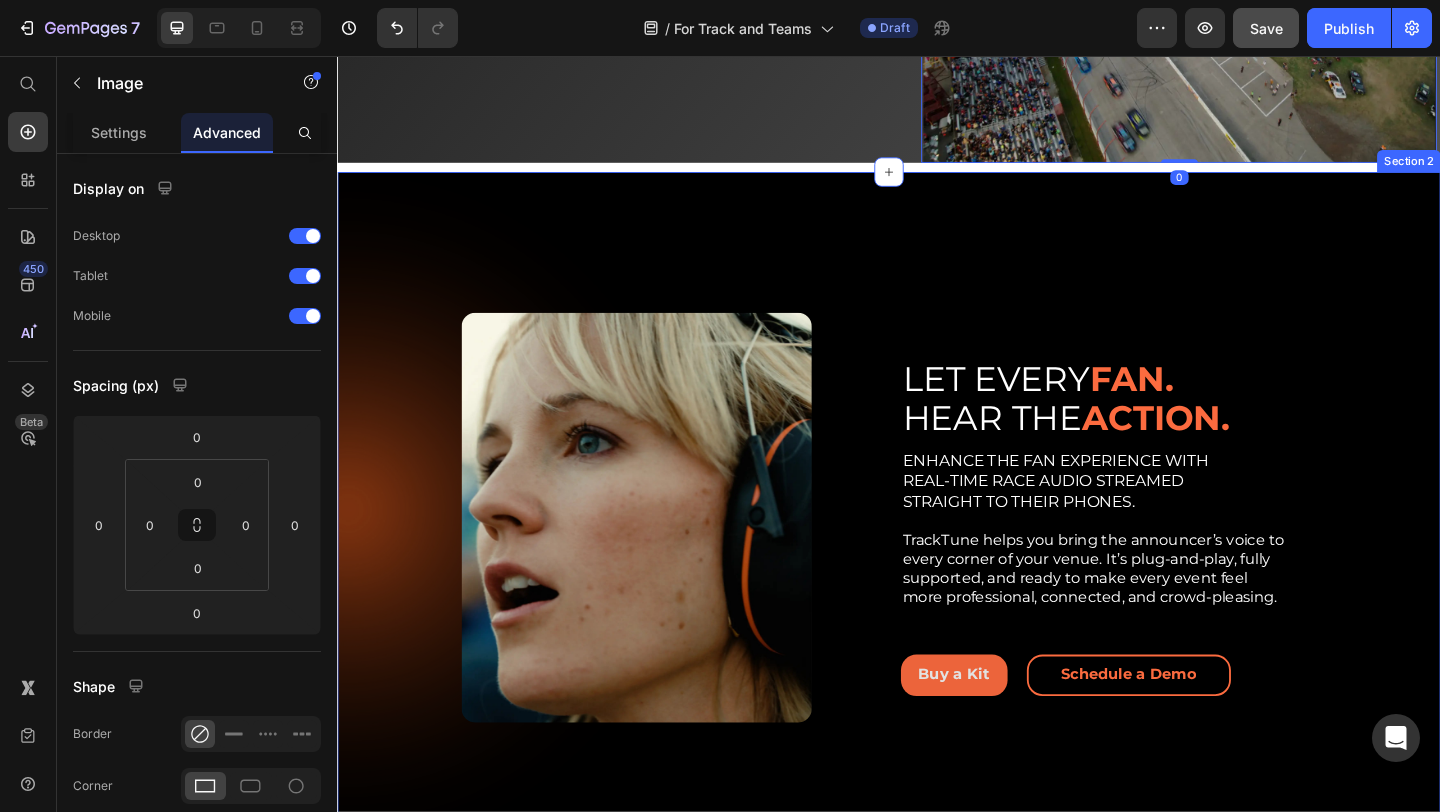 click on "Image Row LET EVERY  FAN. HEAR THE  ACTION. Heading ENHANCE THE FAN EXPERIENCE WITH REAL-TIME RACE AUDIO STREAMED STRAIGHT TO THEIR PHONES.   TrackTune helps you bring the announcer’s voice to every corner of your venue. It’s plug-and-play, fully supported, and ready to make every event feel more professional, connected, and crowd-pleasing. Text Block Buy a Kit   Button Schedule a Demo Button Row Row Row Section 2" at bounding box center (937, 549) 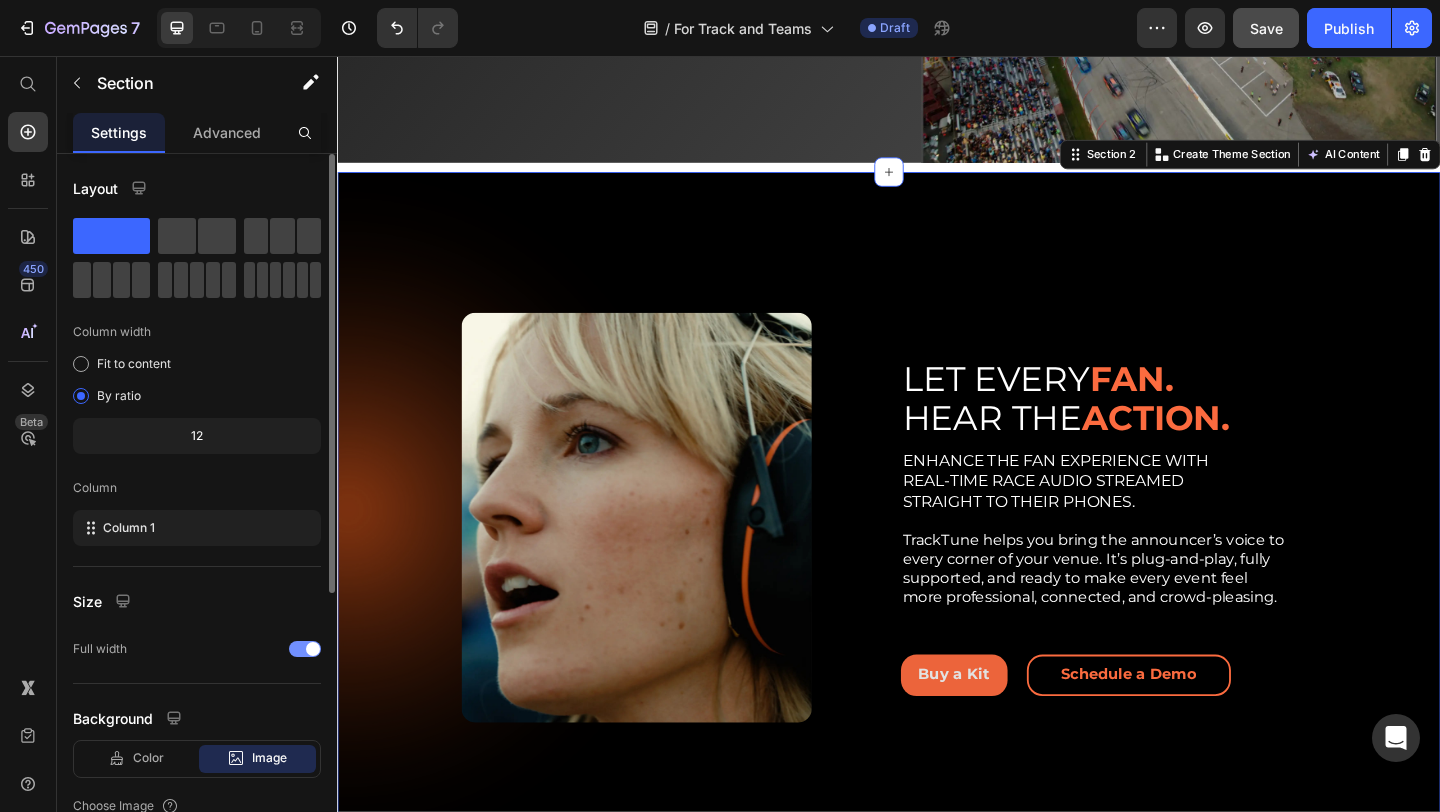 click at bounding box center [305, 649] 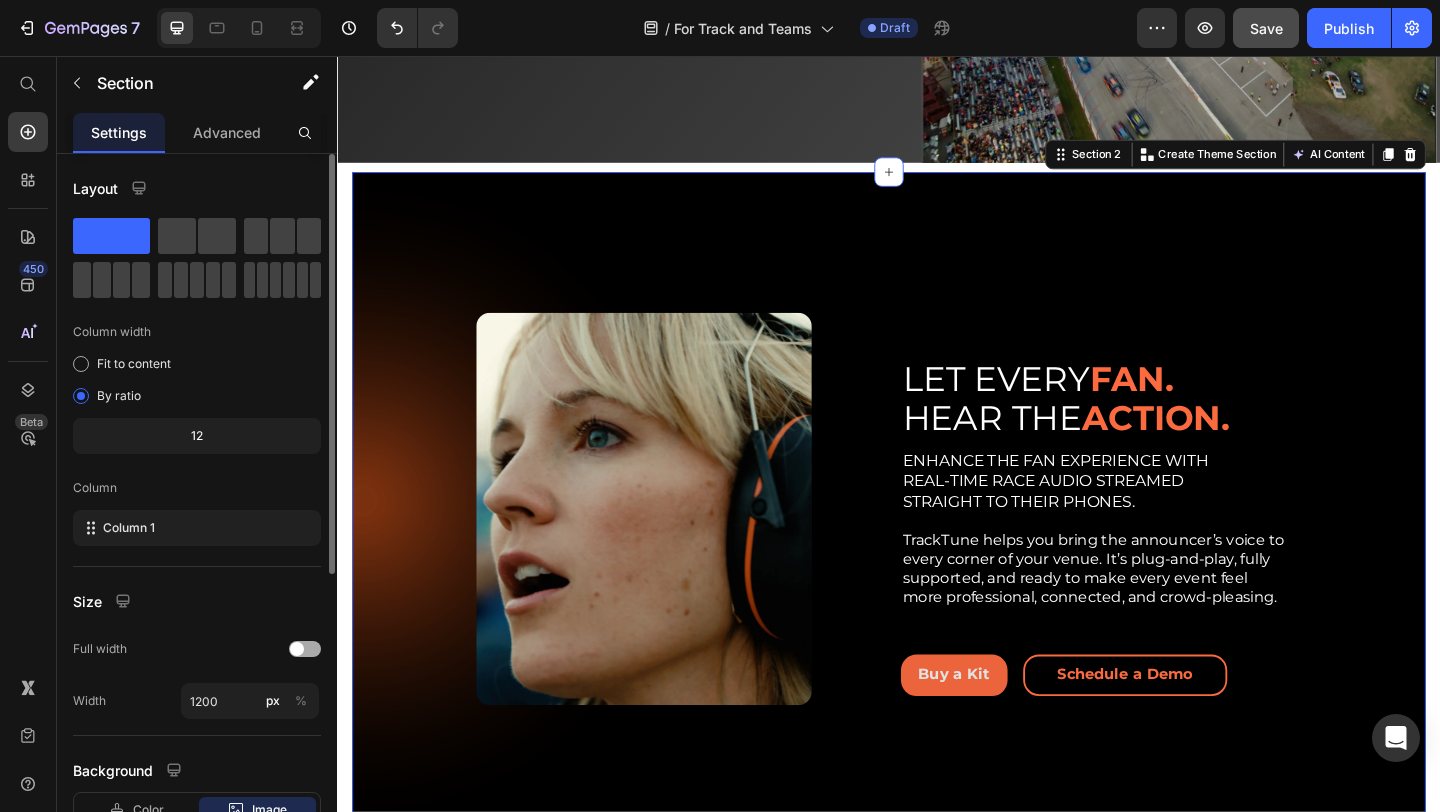 click at bounding box center [297, 649] 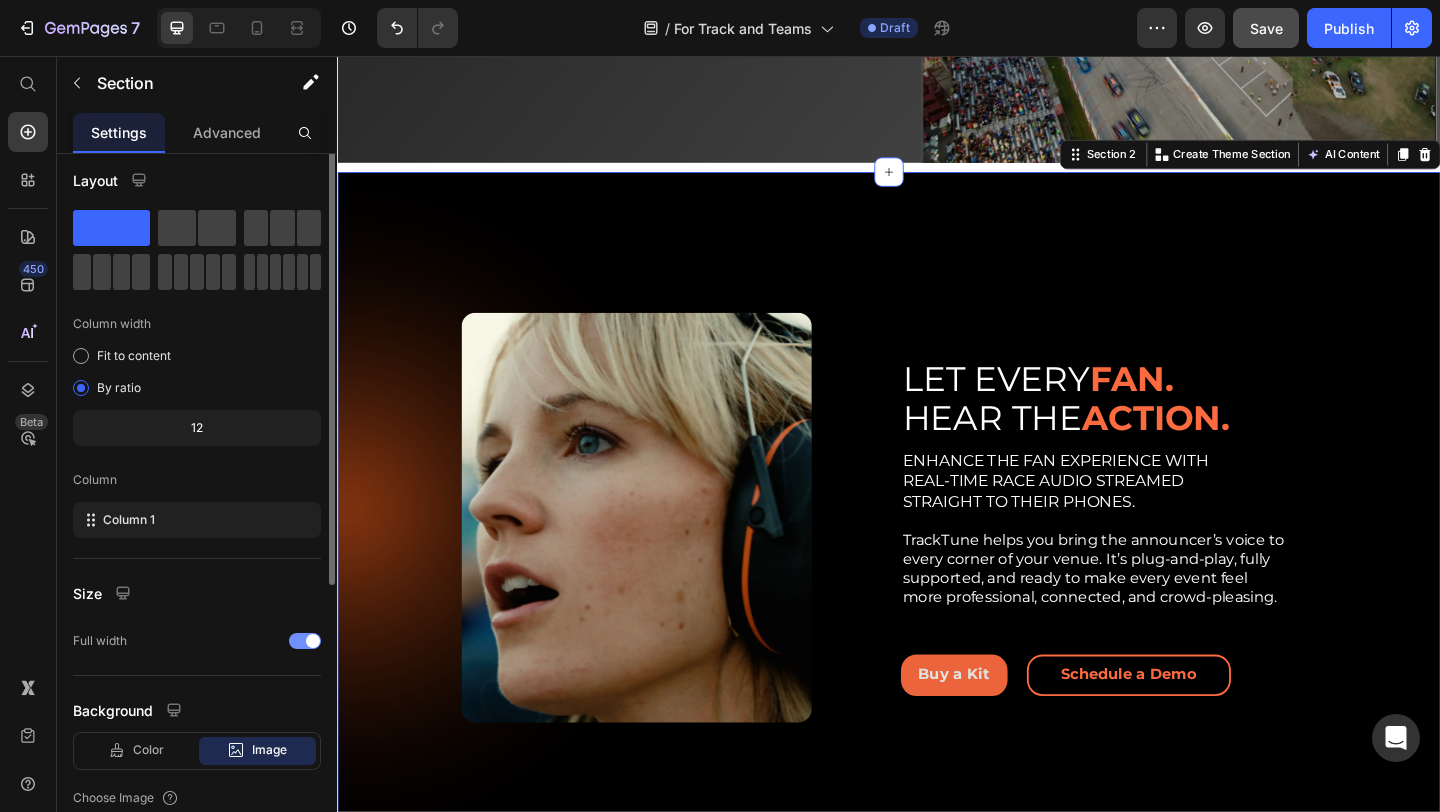 scroll, scrollTop: 0, scrollLeft: 0, axis: both 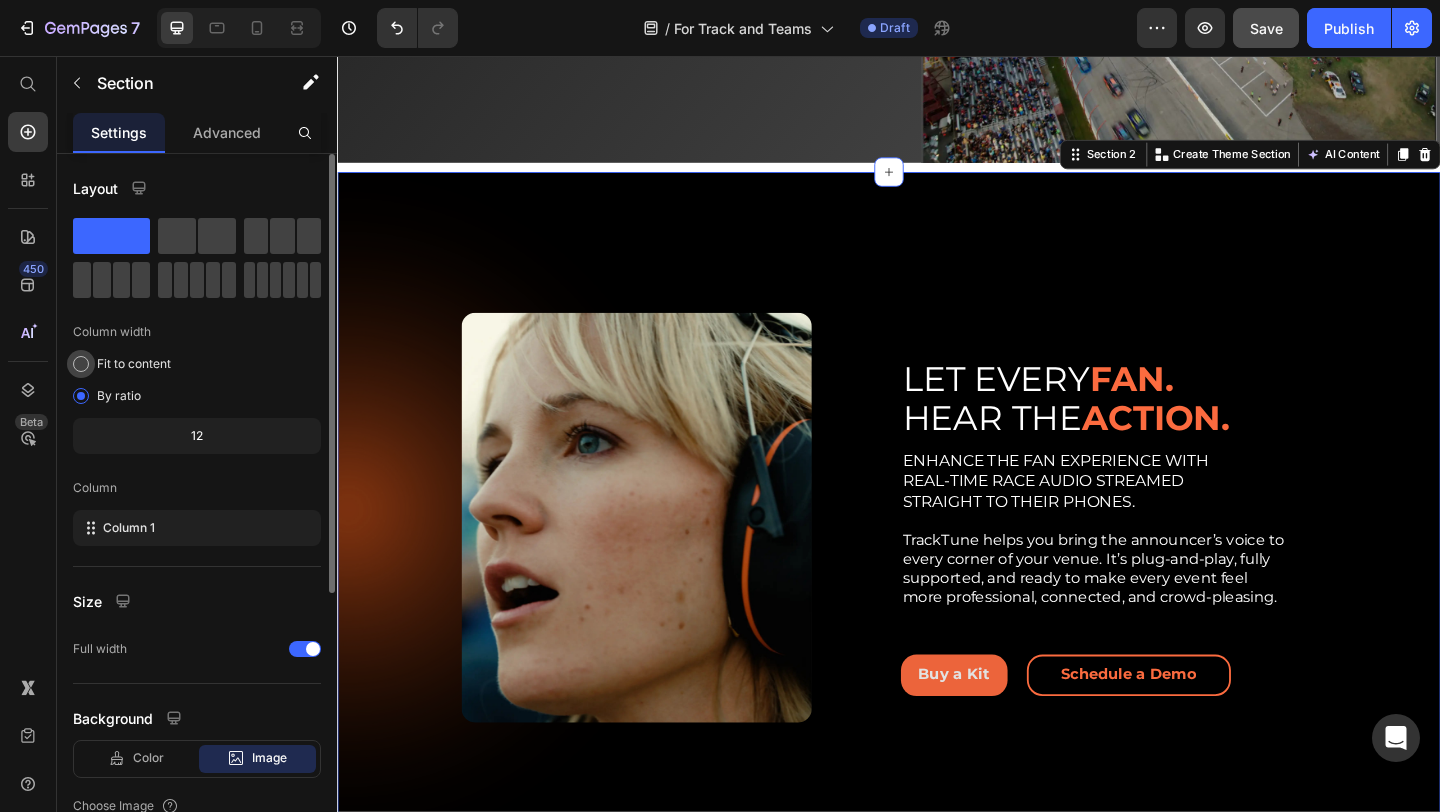 click at bounding box center (81, 364) 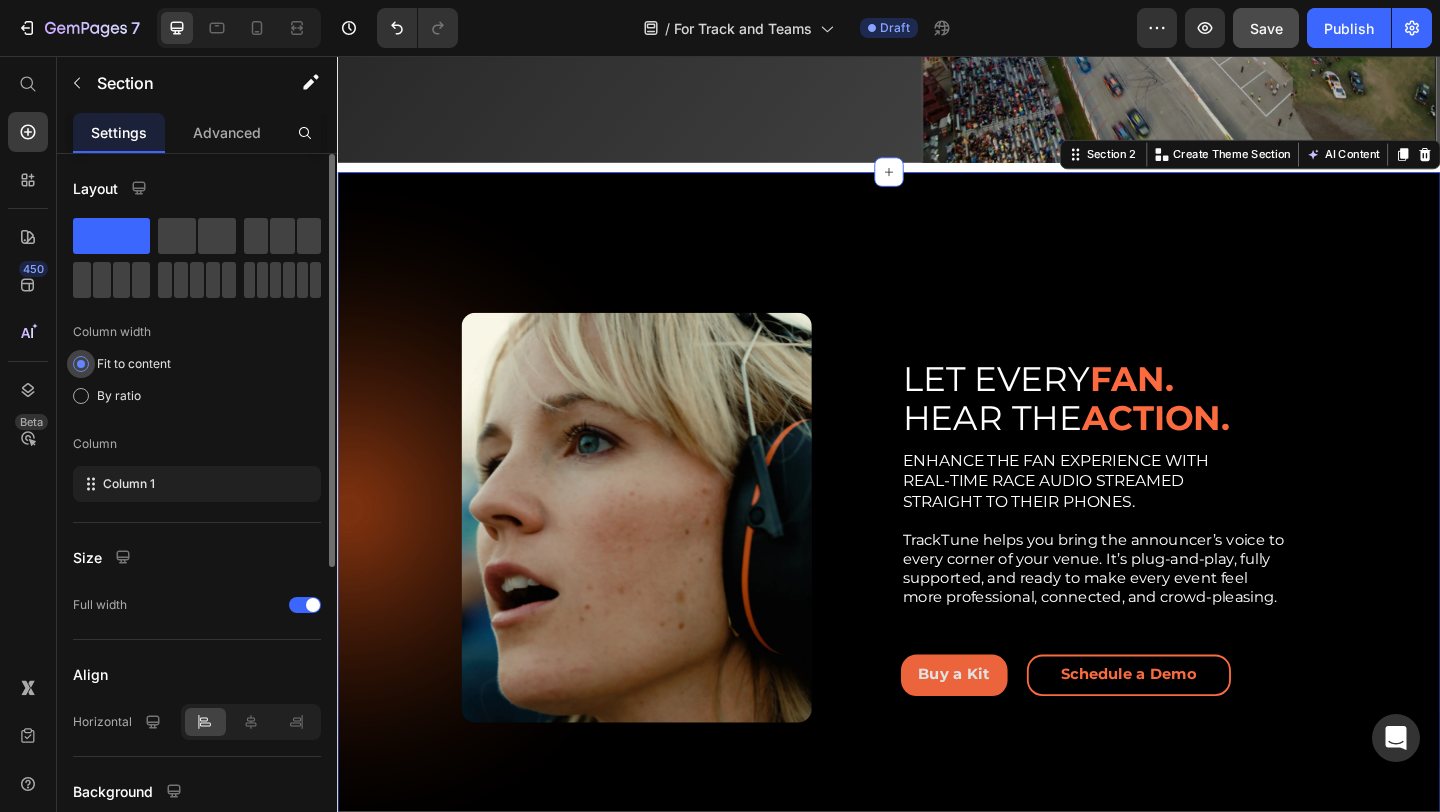 click at bounding box center (81, 364) 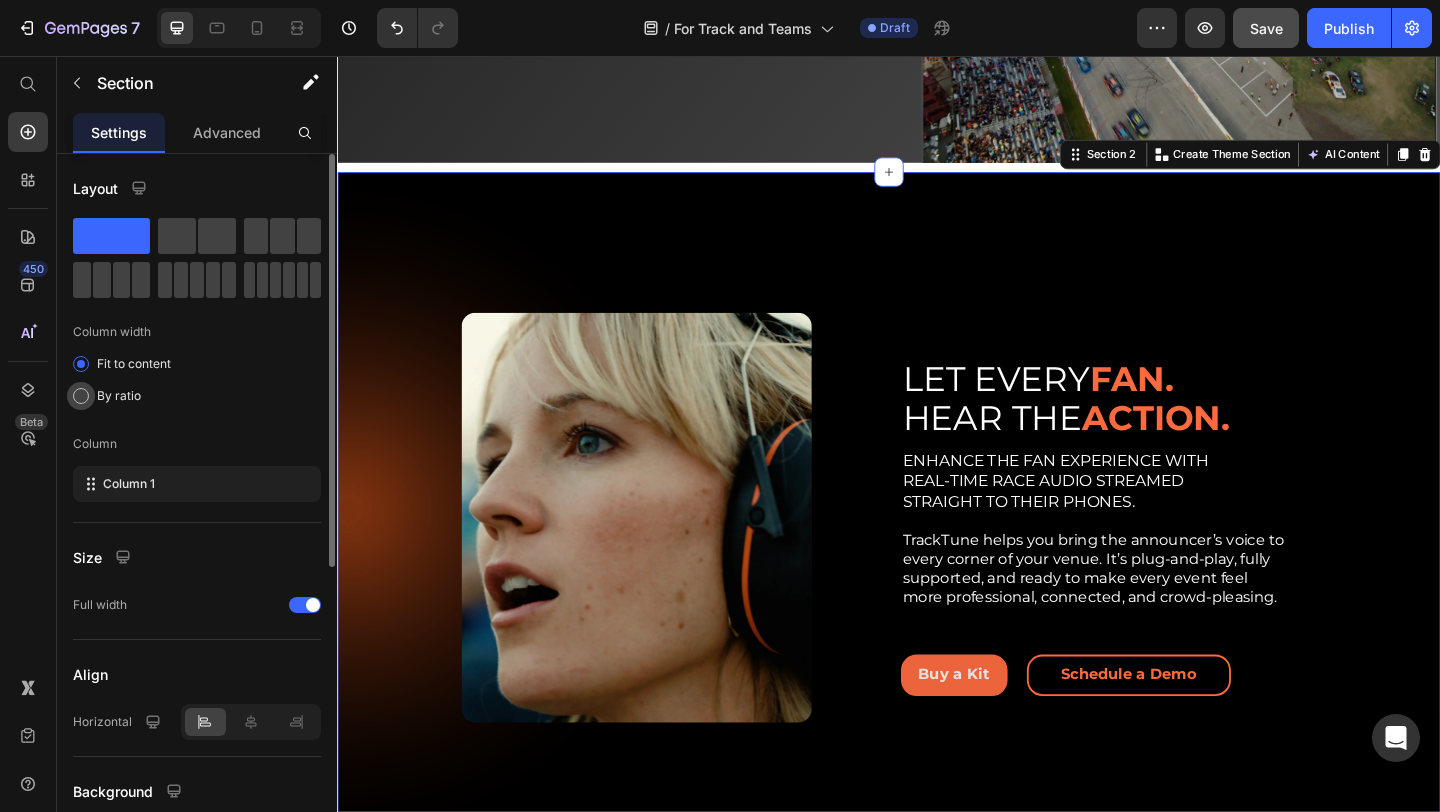 click at bounding box center (81, 396) 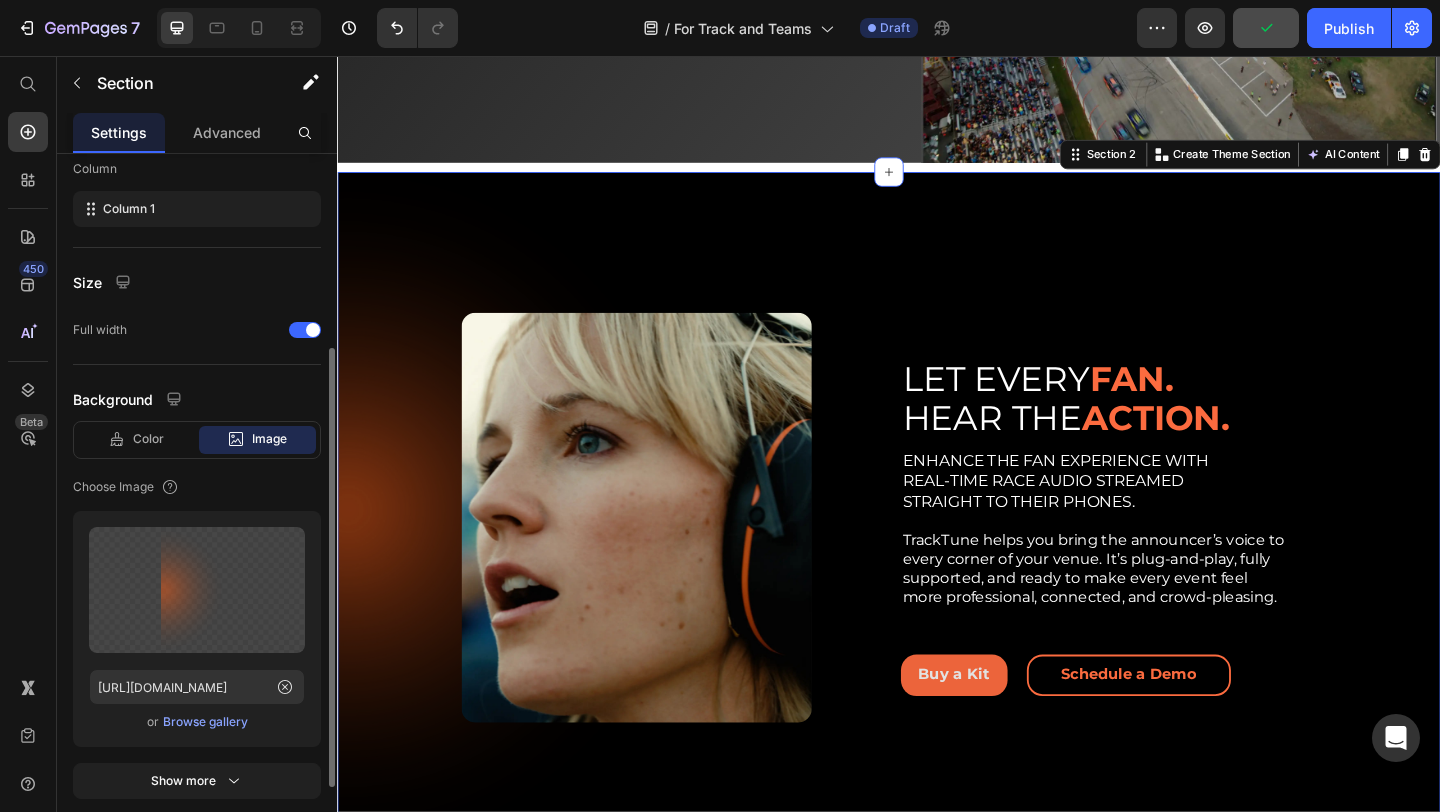scroll, scrollTop: 329, scrollLeft: 0, axis: vertical 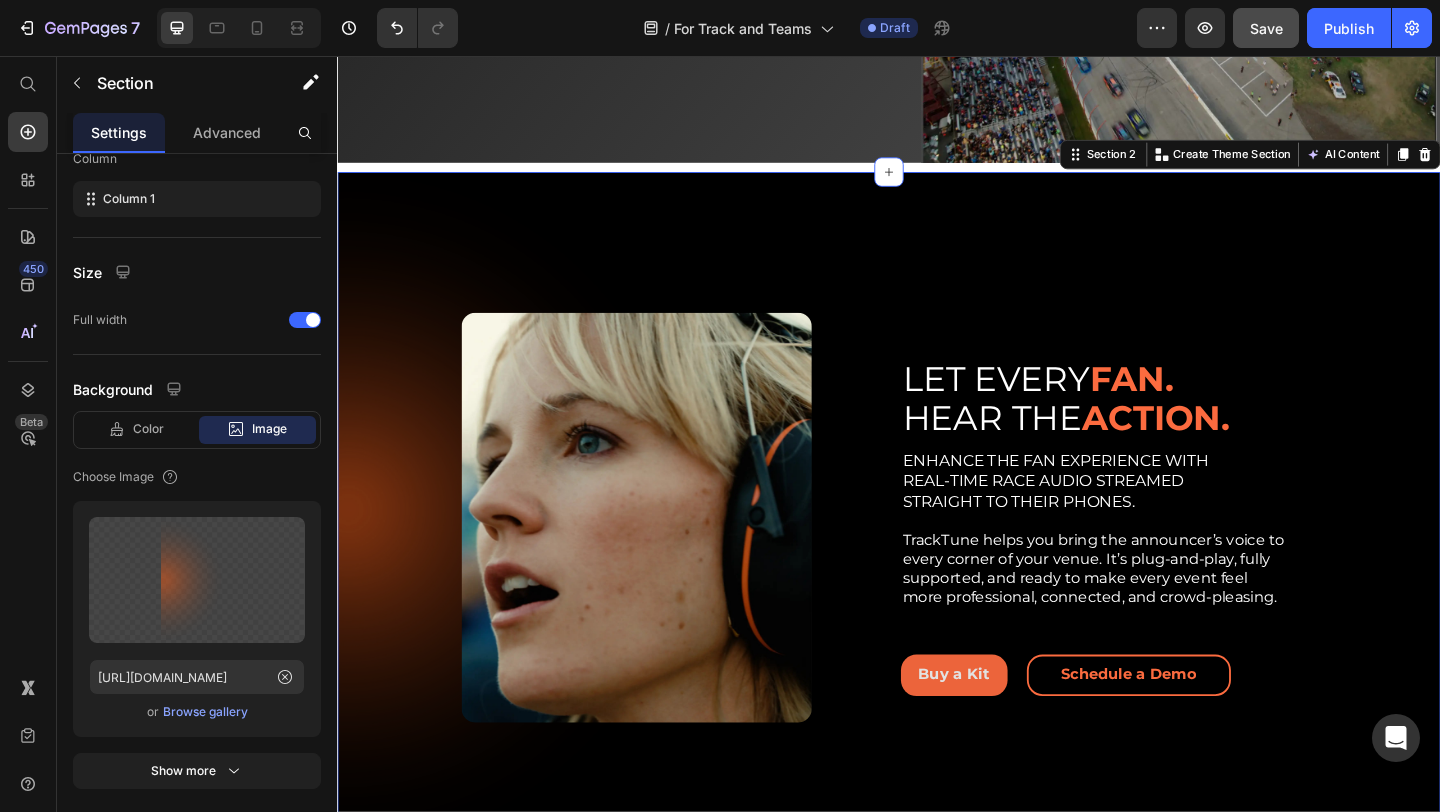 click on "Image Row LET EVERY  FAN. HEAR THE  ACTION. Heading ENHANCE THE FAN EXPERIENCE WITH REAL-TIME RACE AUDIO STREAMED STRAIGHT TO THEIR PHONES.   TrackTune helps you bring the announcer’s voice to every corner of your venue. It’s plug-and-play, fully supported, and ready to make every event feel more professional, connected, and crowd-pleasing. Text Block Buy a Kit   Button Schedule a Demo Button Row Row Row Section 2   You can create reusable sections Create Theme Section AI Content Write with GemAI What would you like to describe here? Tone and Voice Persuasive Product Custom Hearing Protection Show more Generate" at bounding box center (937, 549) 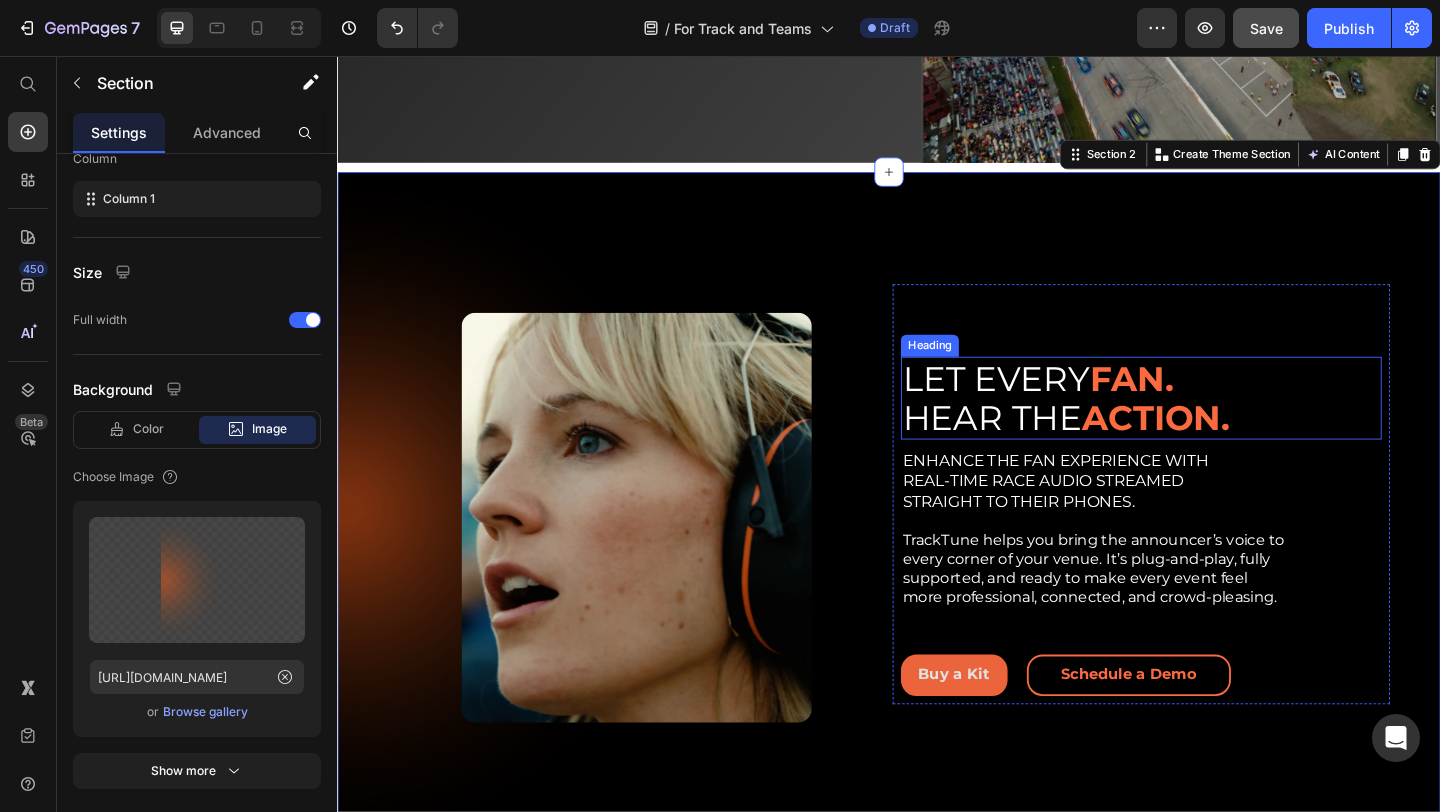 scroll, scrollTop: 0, scrollLeft: 0, axis: both 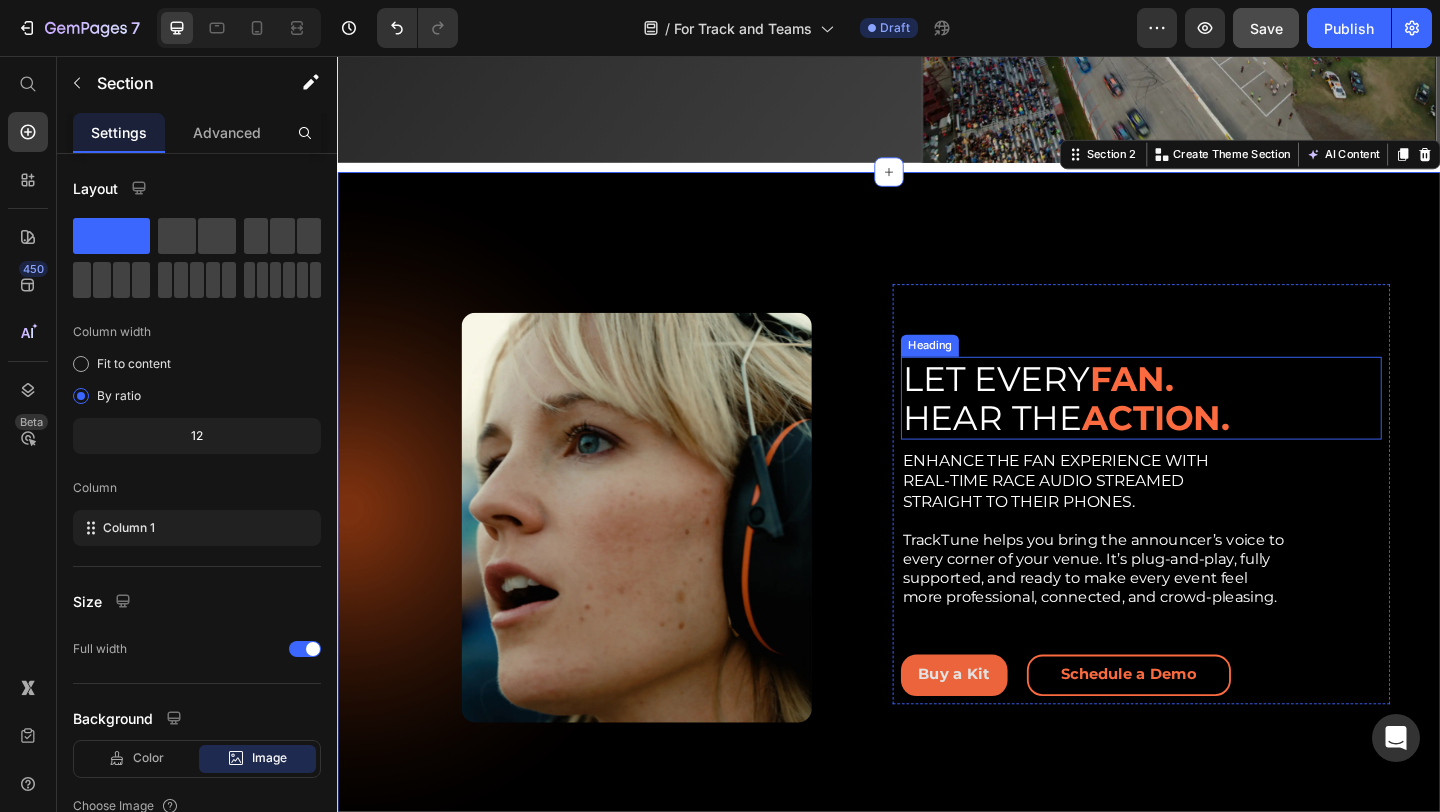 click on "ACTION." at bounding box center (1227, 449) 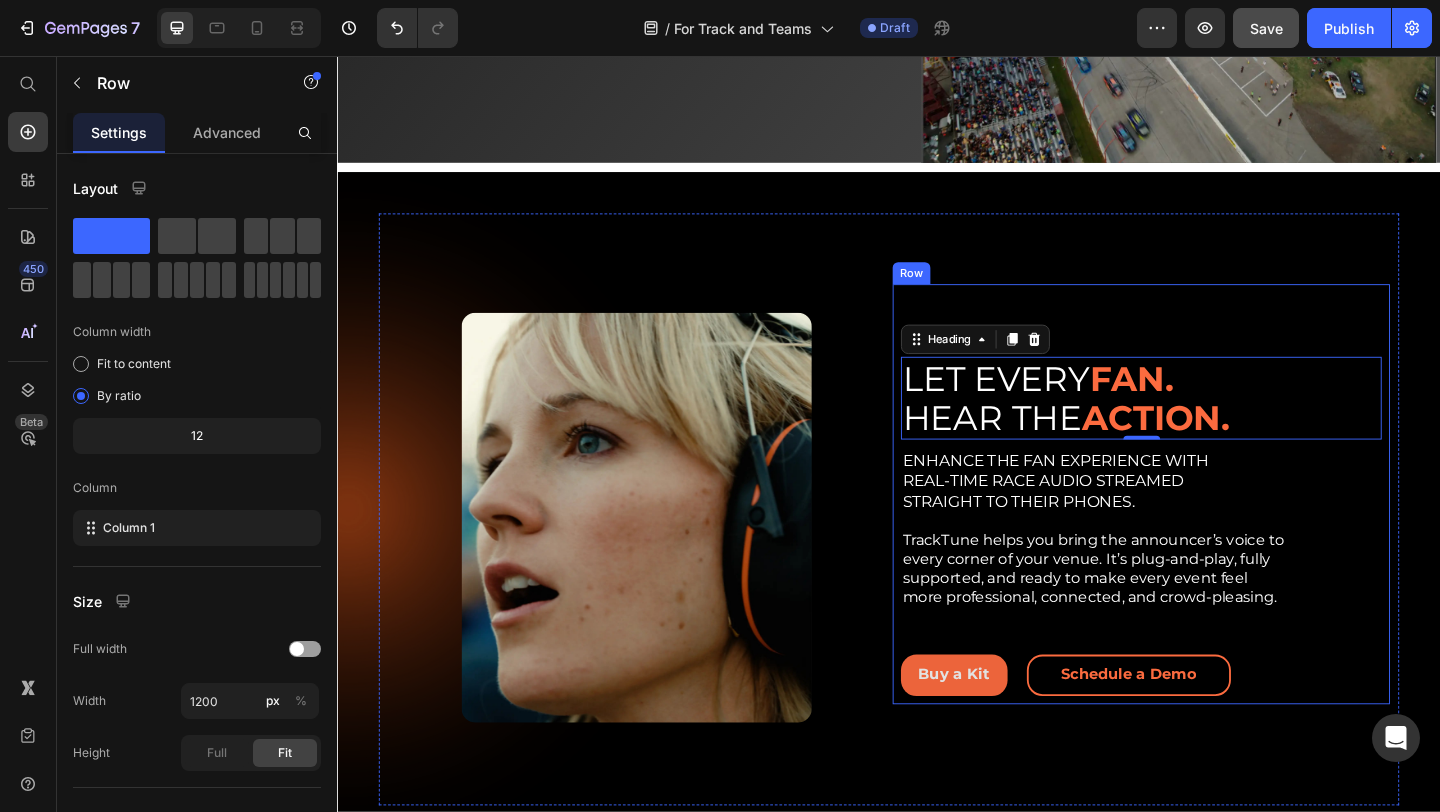 click on "LET EVERY  FAN. HEAR THE  ACTION. Heading   0 ENHANCE THE FAN EXPERIENCE WITH REAL-TIME RACE AUDIO STREAMED STRAIGHT TO THEIR PHONES.   TrackTune helps you bring the announcer’s voice to every corner of your venue. It’s plug-and-play, fully supported, and ready to make every event feel more professional, connected, and crowd-pleasing. Text Block Buy a Kit   Button Schedule a Demo Button Row Row" at bounding box center (1211, 532) 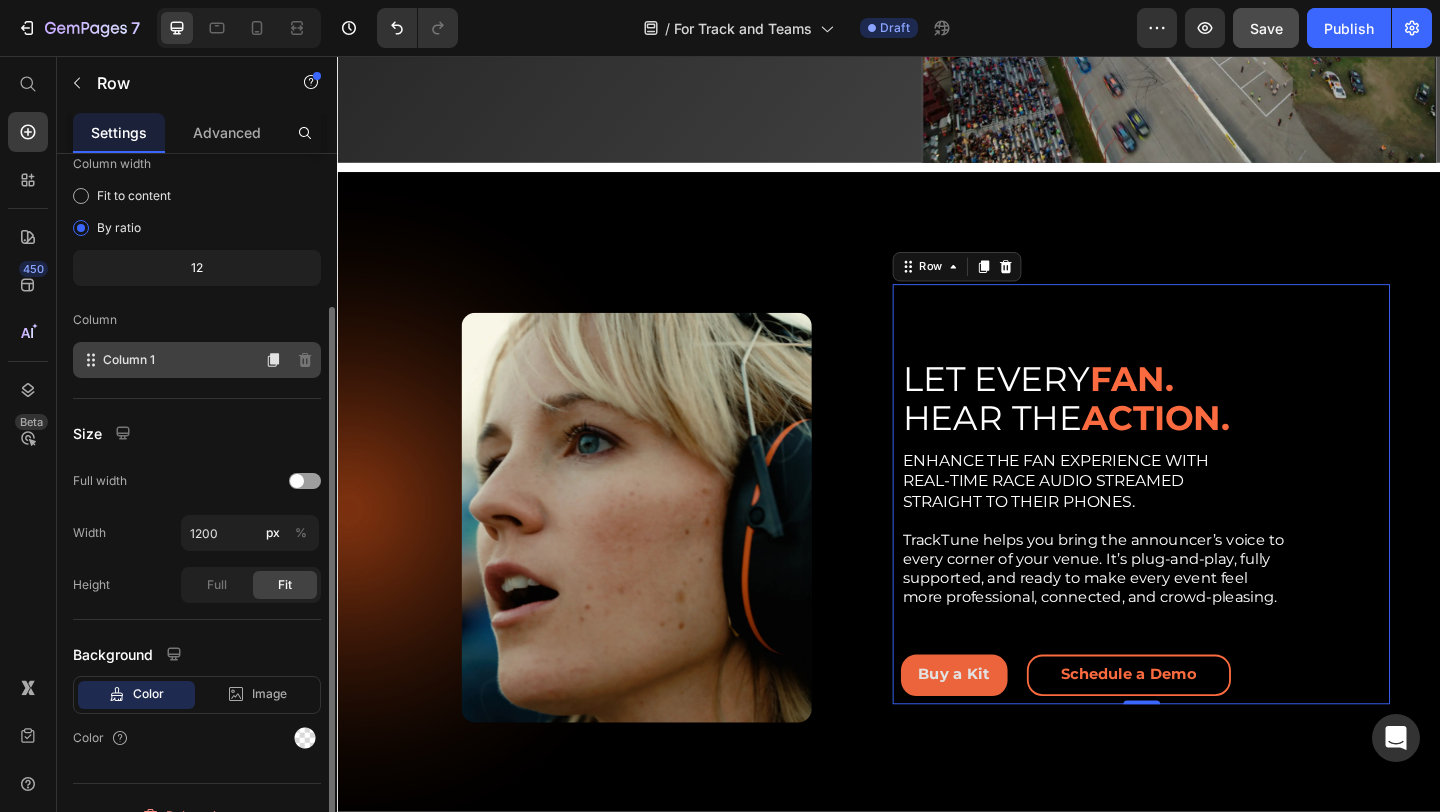 scroll, scrollTop: 197, scrollLeft: 0, axis: vertical 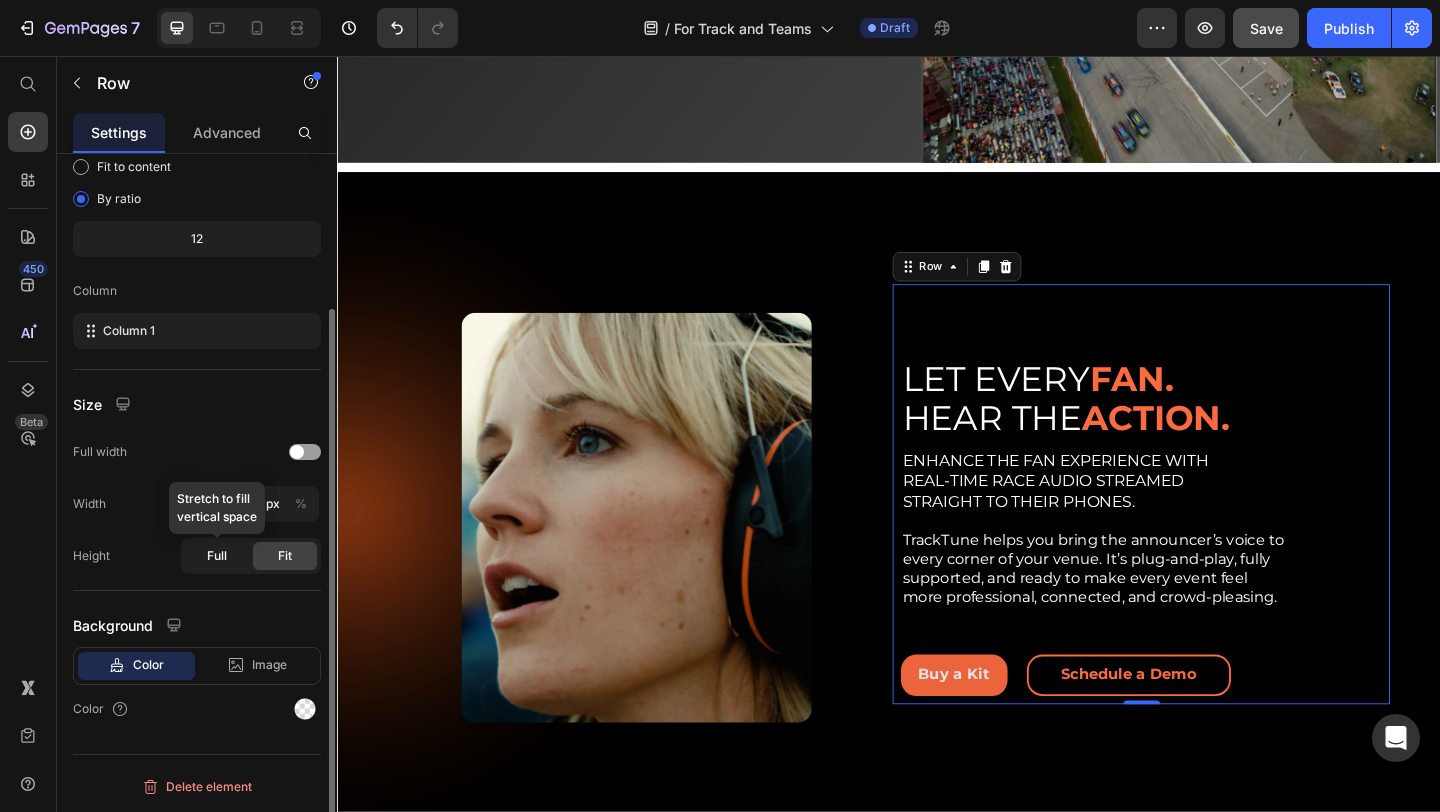 click on "Full" 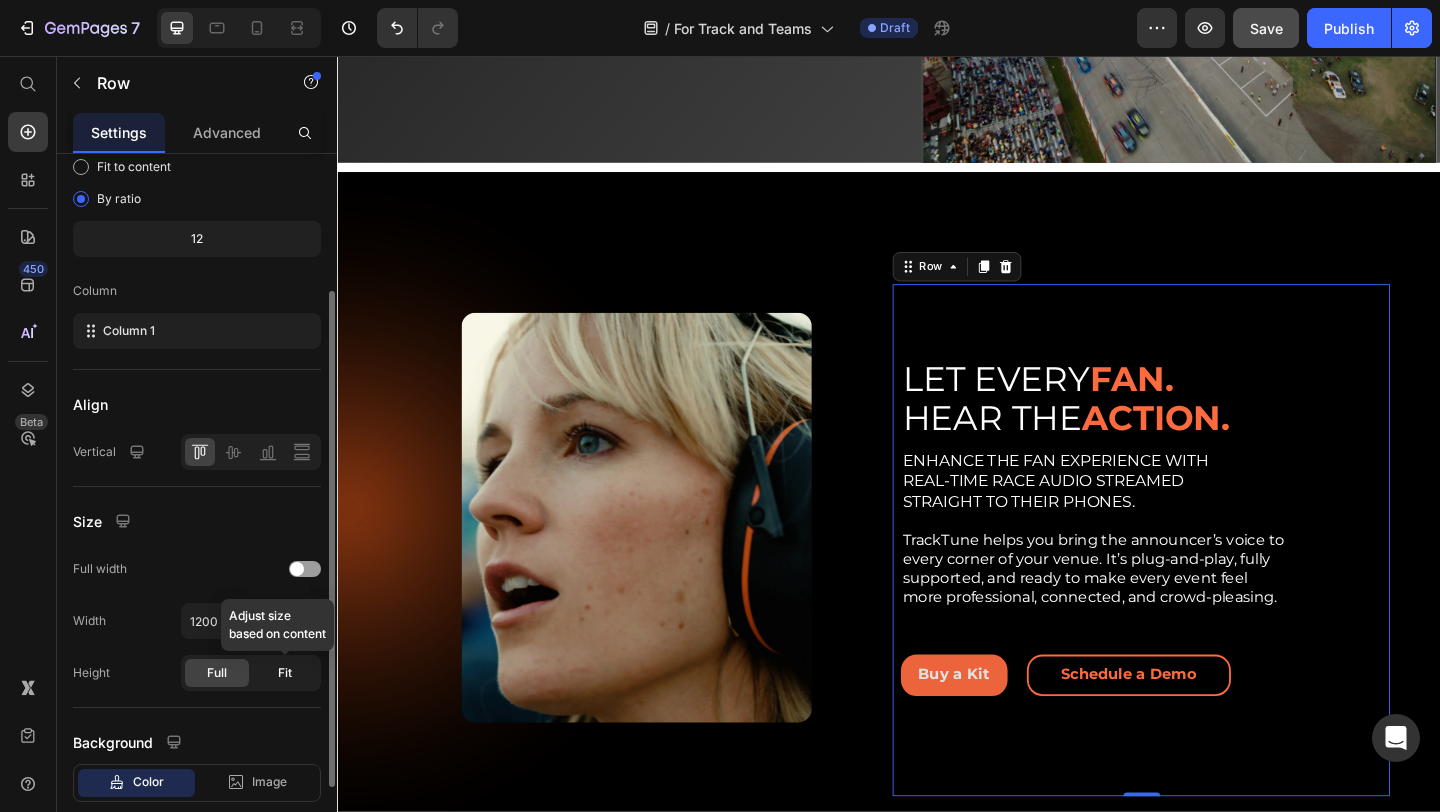 click on "Fit" 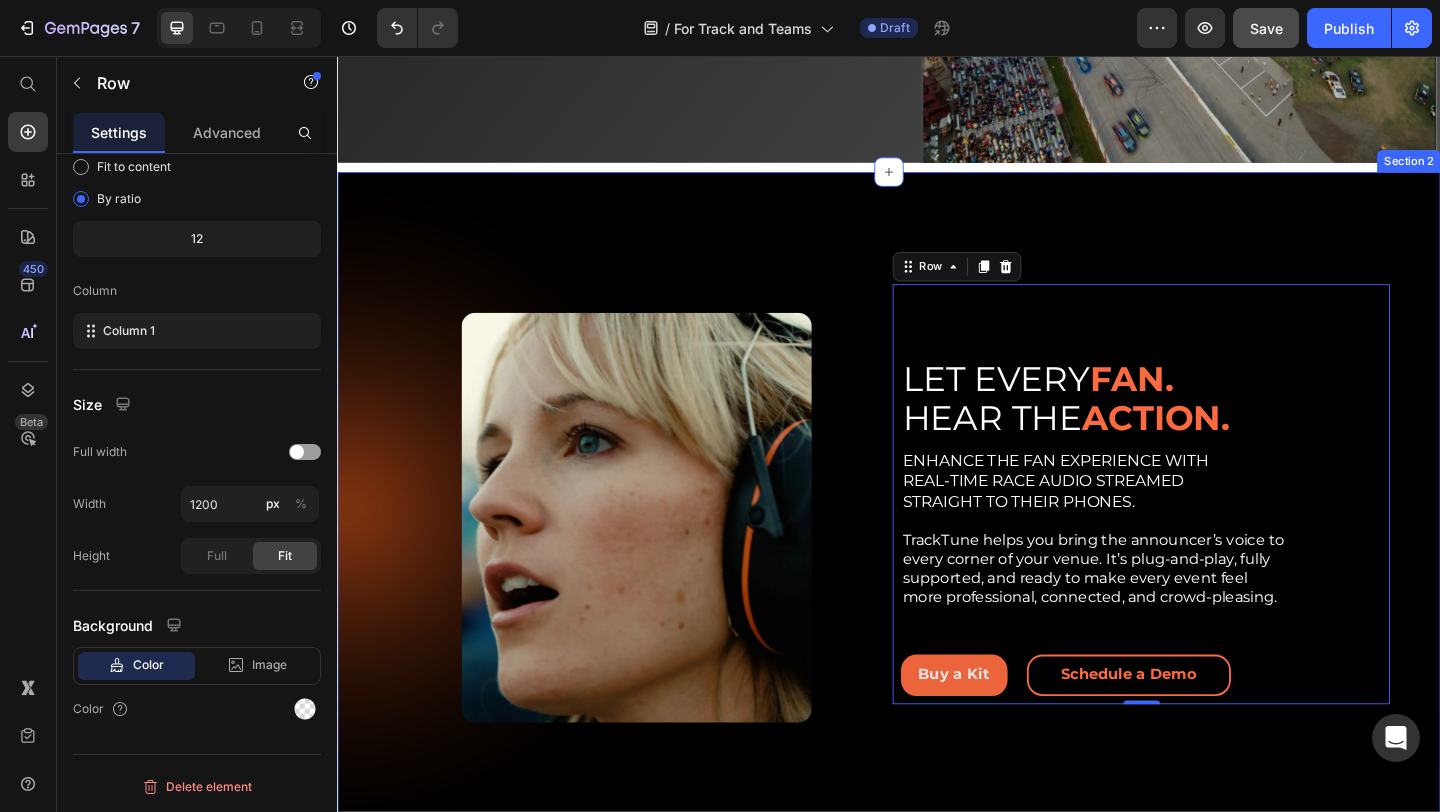 click on "Image Row LET EVERY  FAN. HEAR THE  ACTION. Heading ENHANCE THE FAN EXPERIENCE WITH REAL-TIME RACE AUDIO STREAMED STRAIGHT TO THEIR PHONES.   TrackTune helps you bring the announcer’s voice to every corner of your venue. It’s plug-and-play, fully supported, and ready to make every event feel more professional, connected, and crowd-pleasing. Text Block Buy a Kit   Button Schedule a Demo Button Row Row   0 Row Section 2" at bounding box center [937, 549] 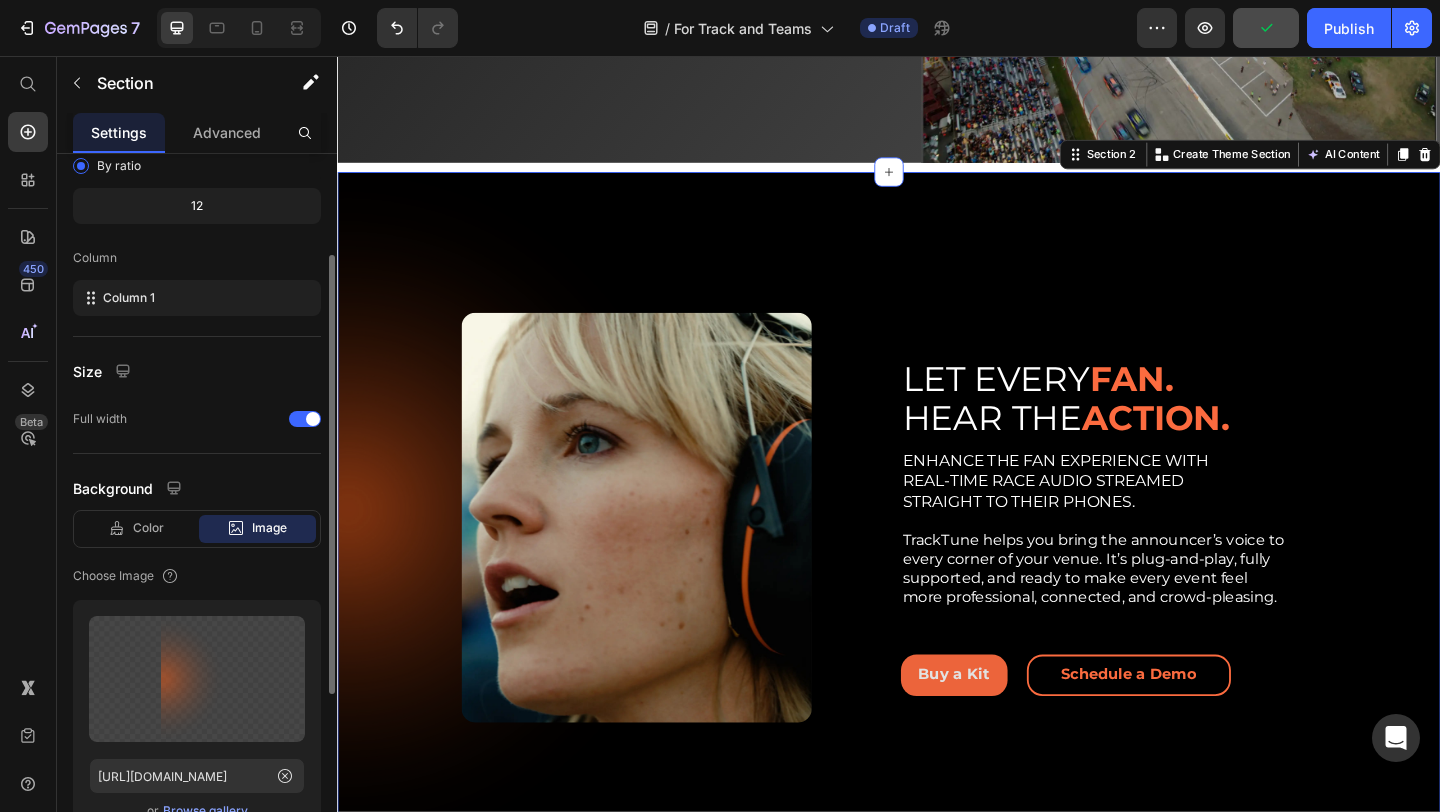 scroll, scrollTop: 205, scrollLeft: 0, axis: vertical 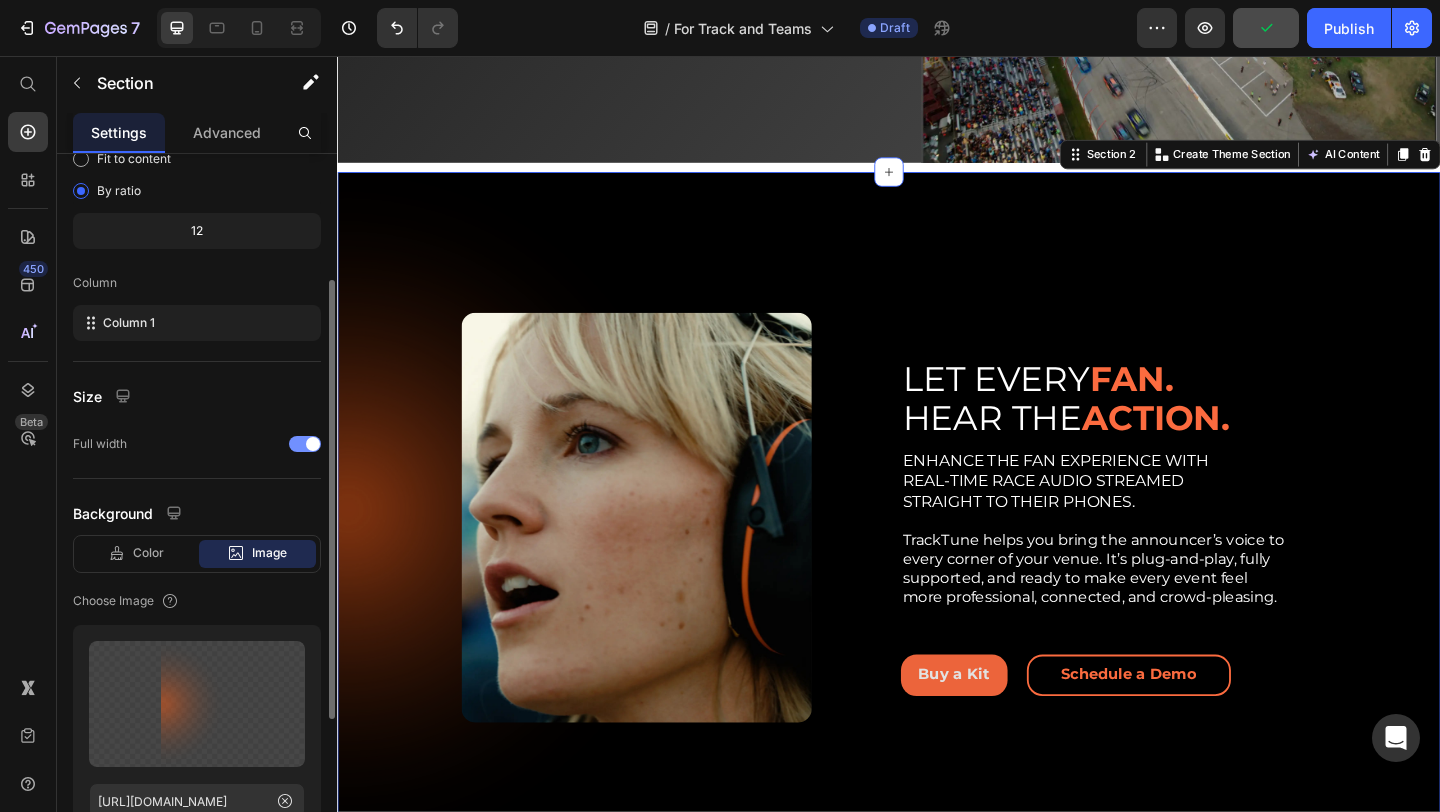 click at bounding box center (305, 444) 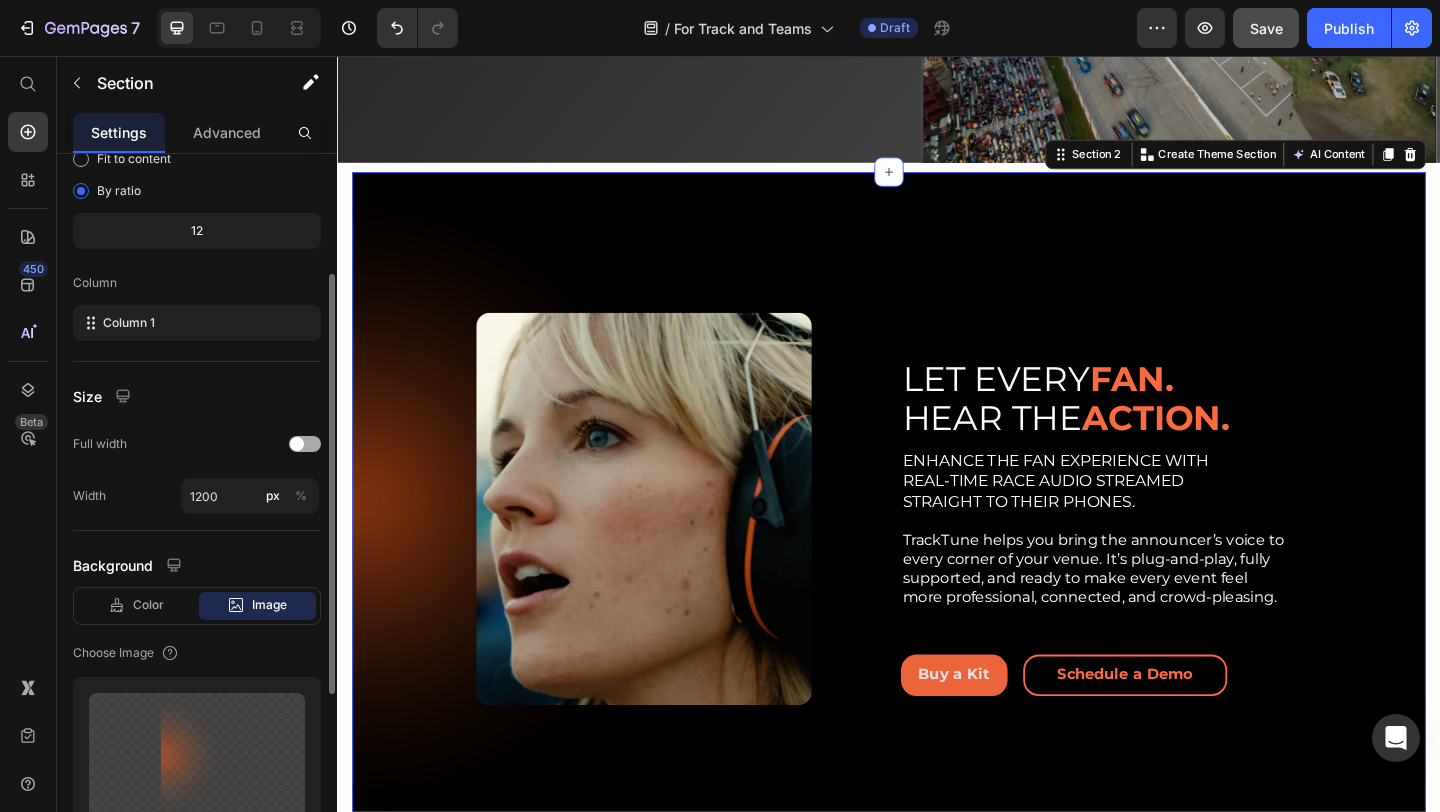 click at bounding box center [297, 444] 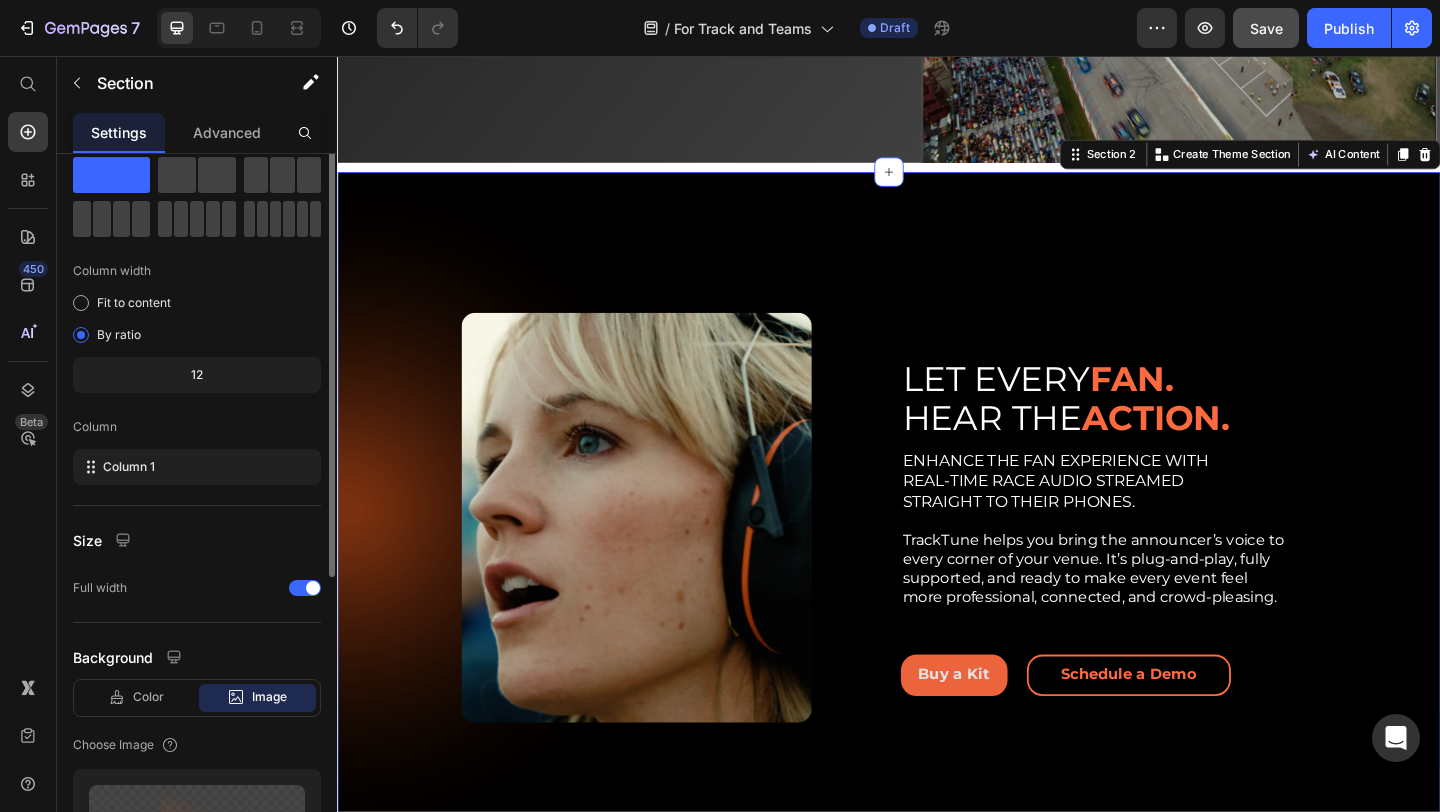 scroll, scrollTop: 5, scrollLeft: 0, axis: vertical 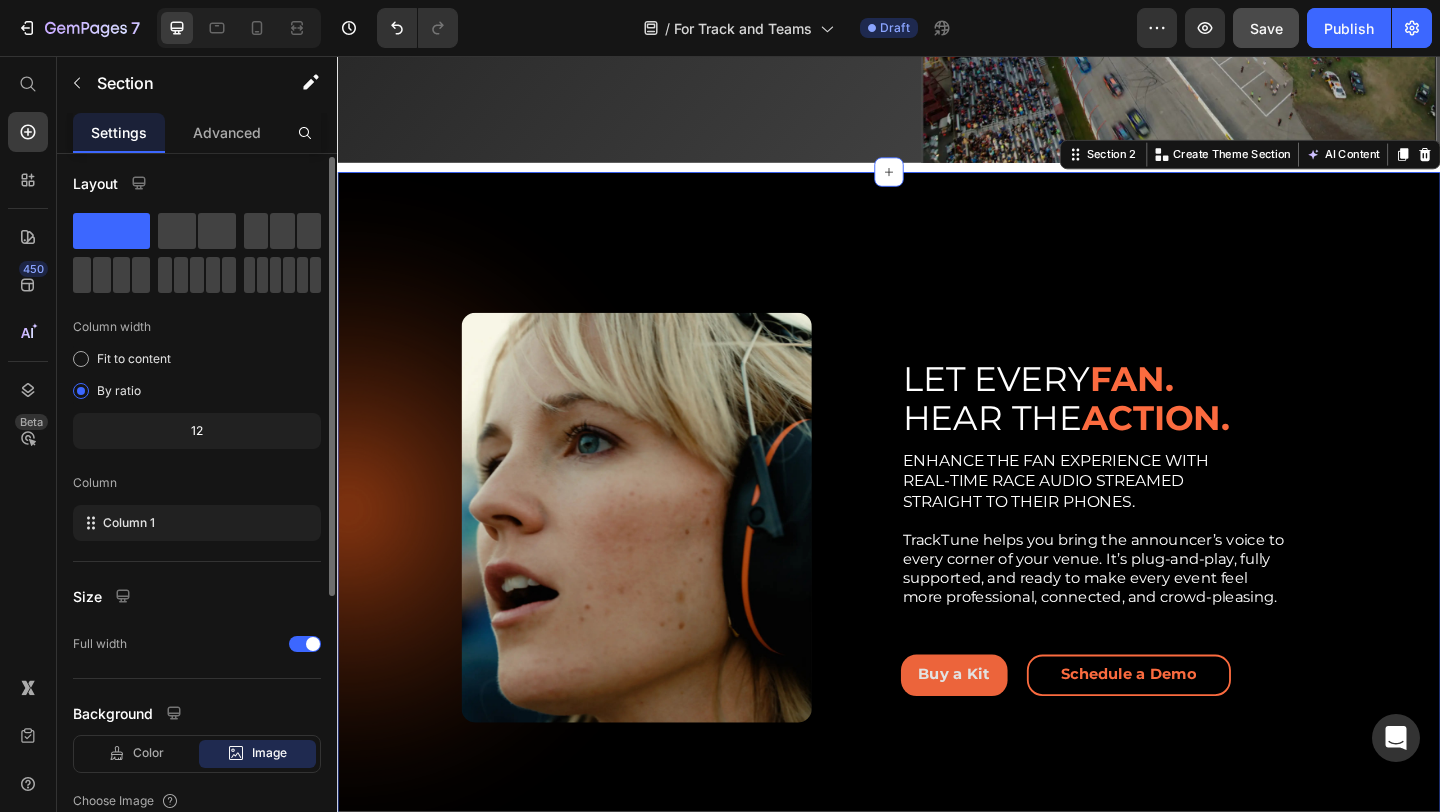 click on "12" 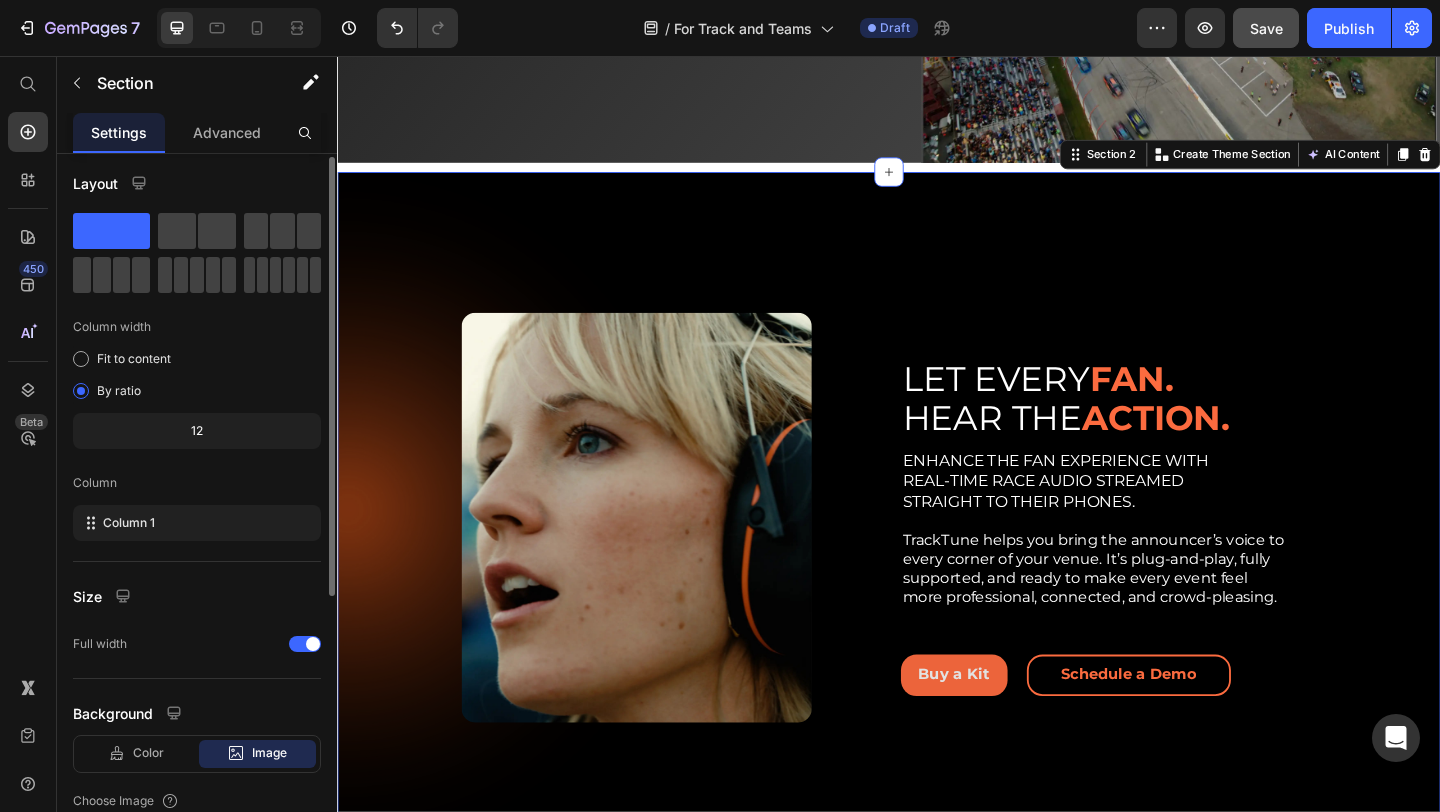 scroll, scrollTop: 0, scrollLeft: 0, axis: both 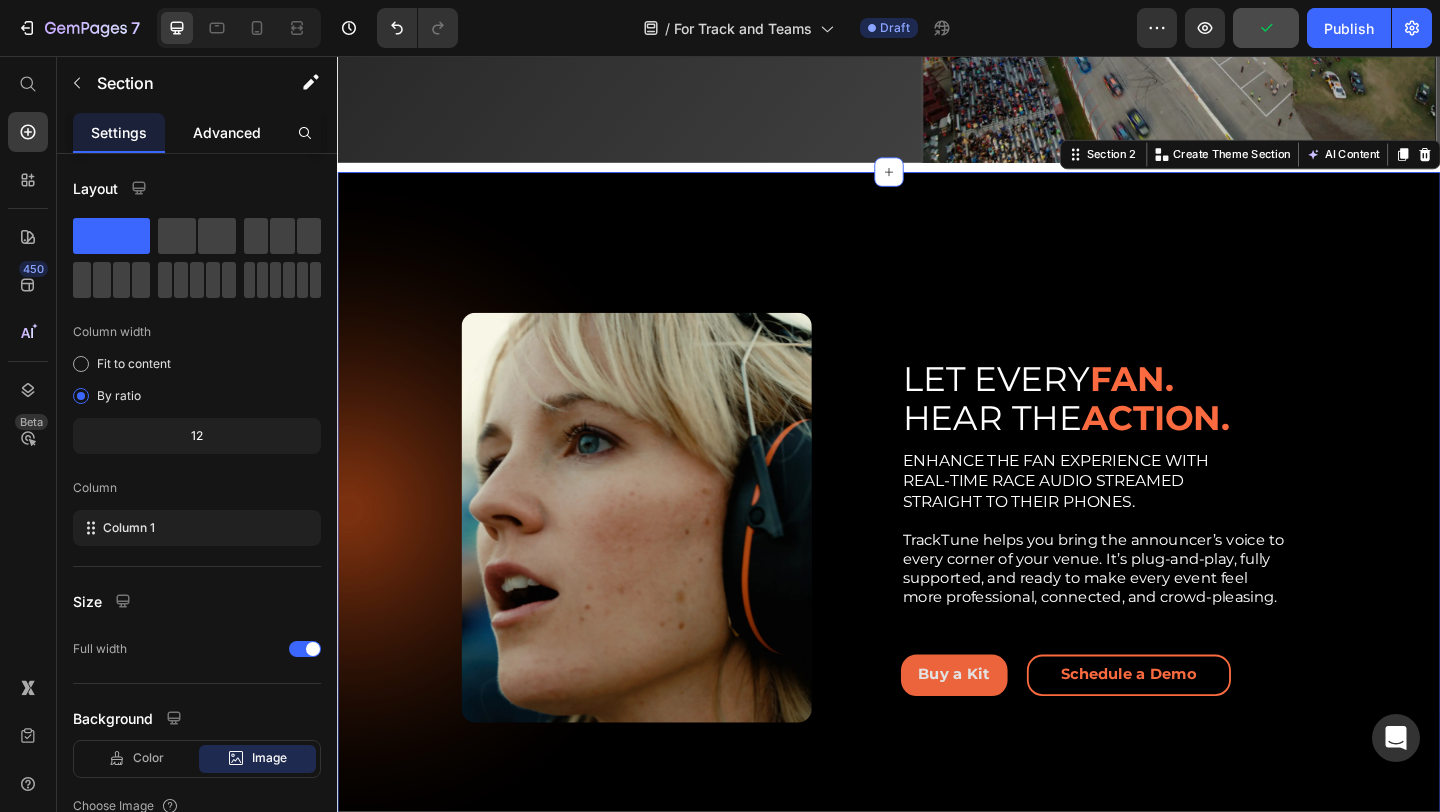 click on "Advanced" at bounding box center [227, 132] 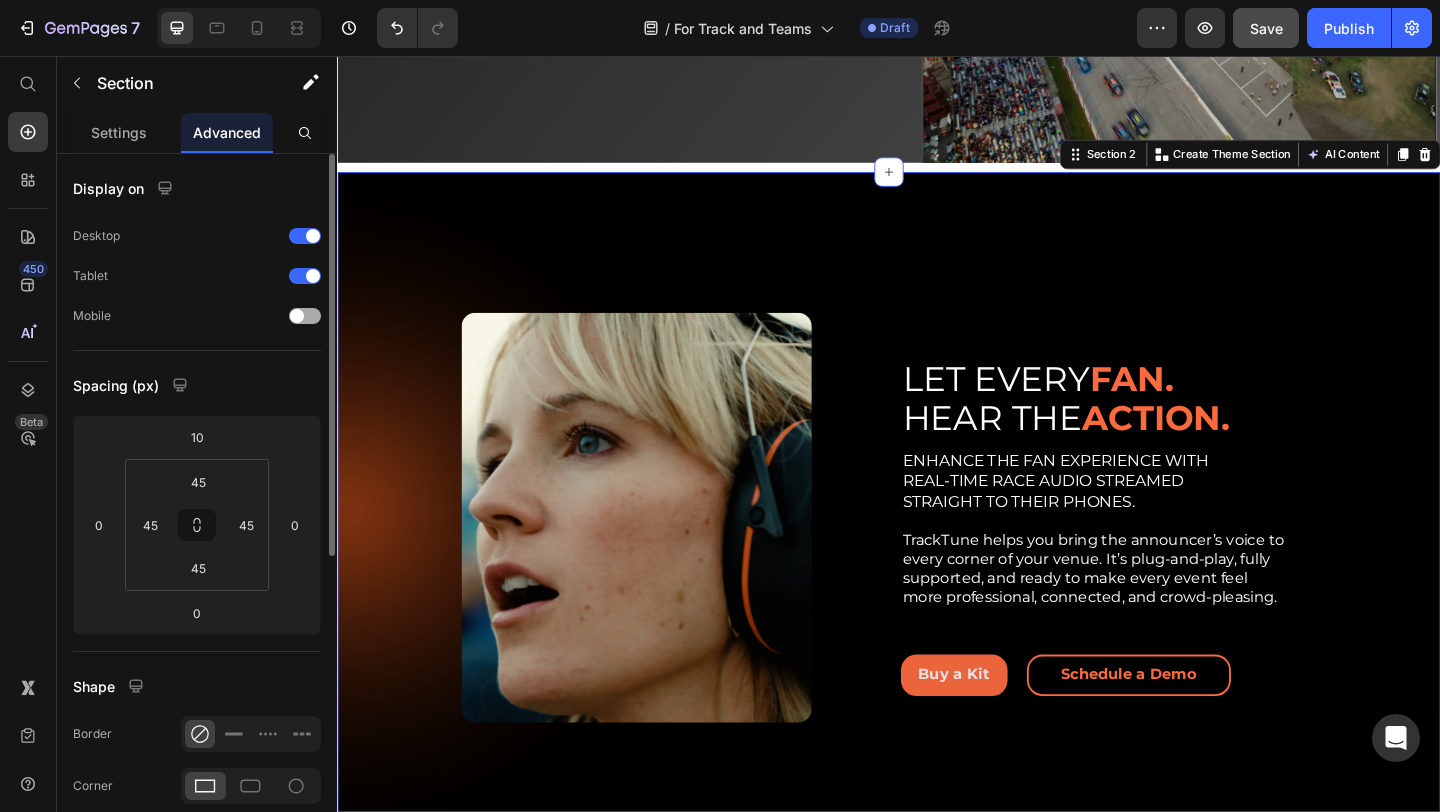 click at bounding box center (305, 316) 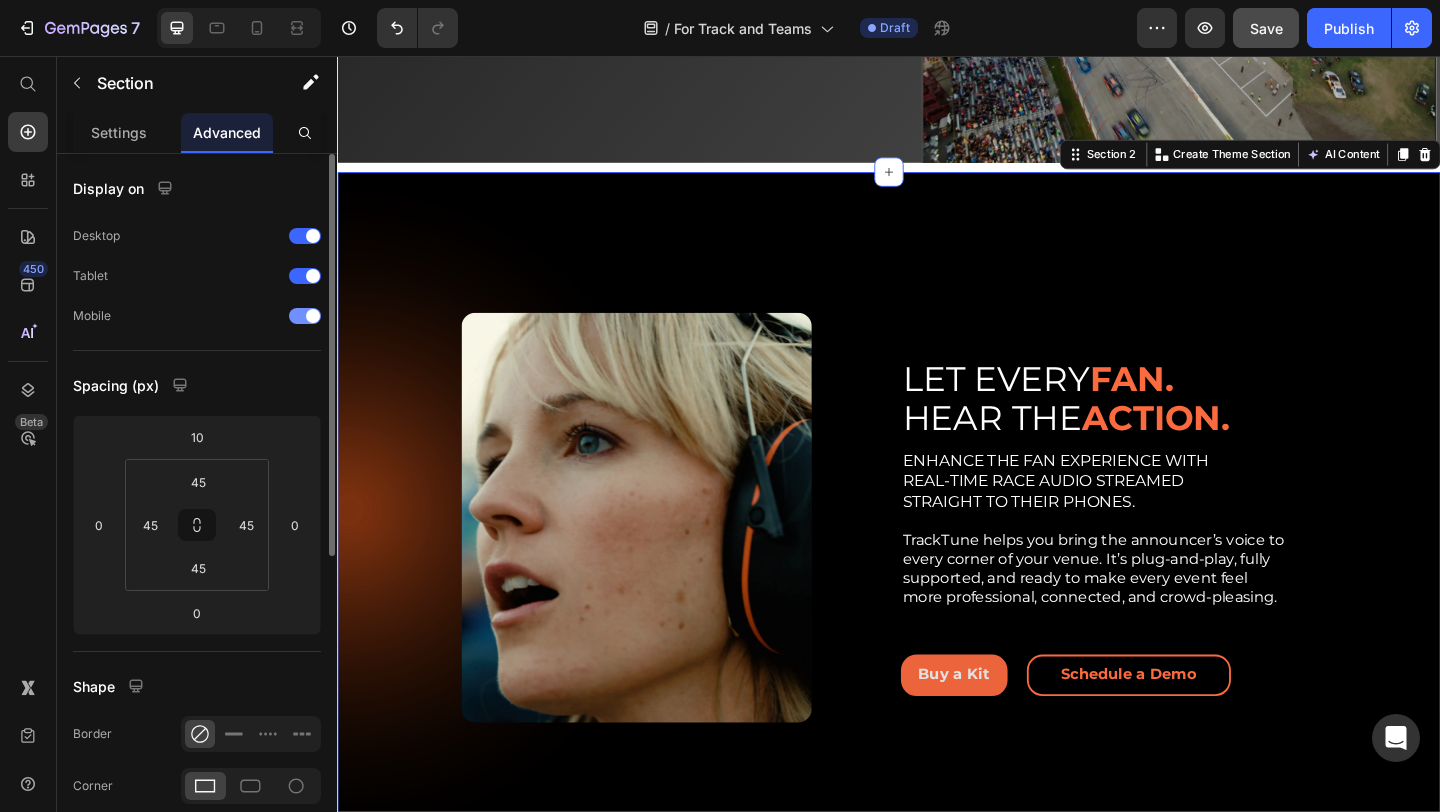 click at bounding box center [305, 316] 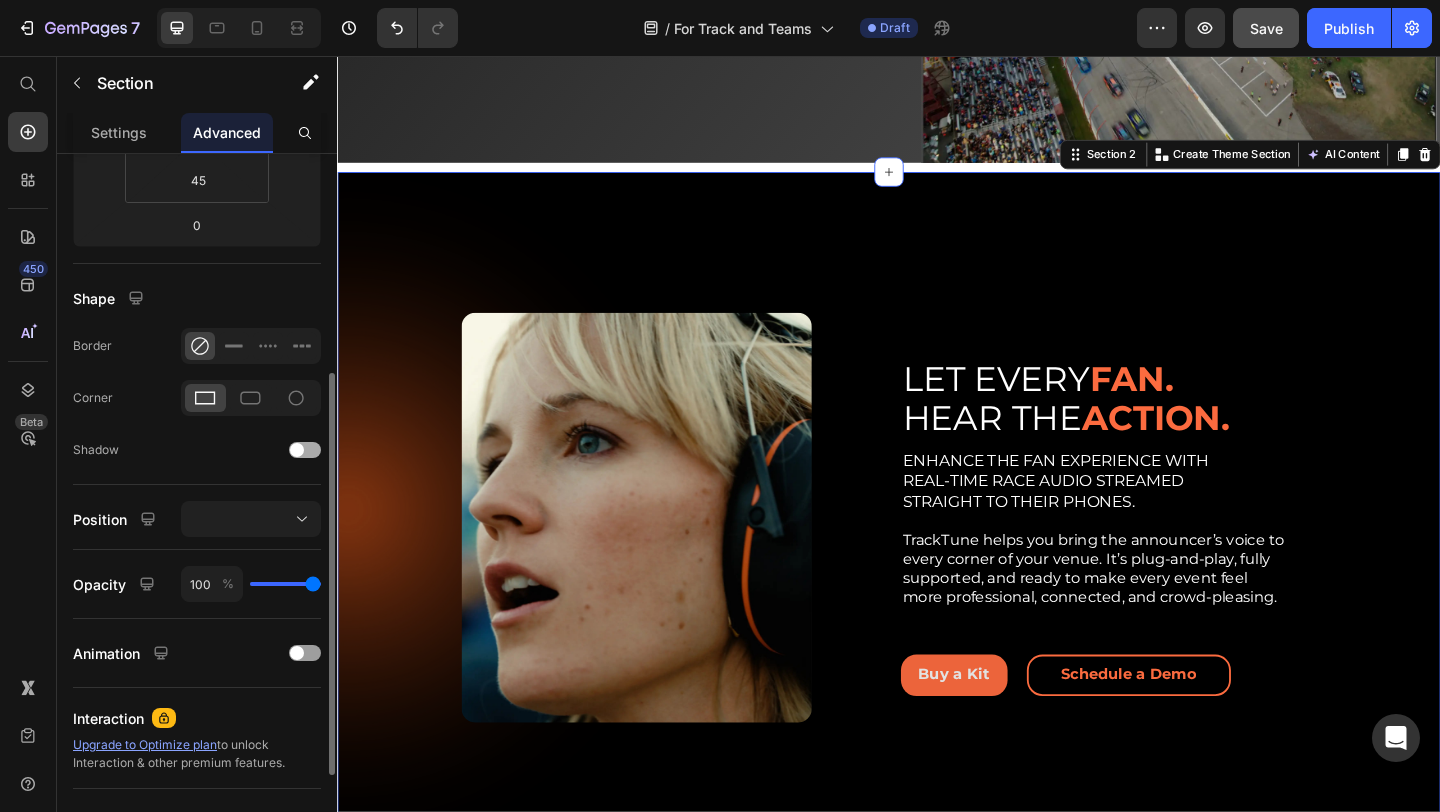 scroll, scrollTop: 395, scrollLeft: 0, axis: vertical 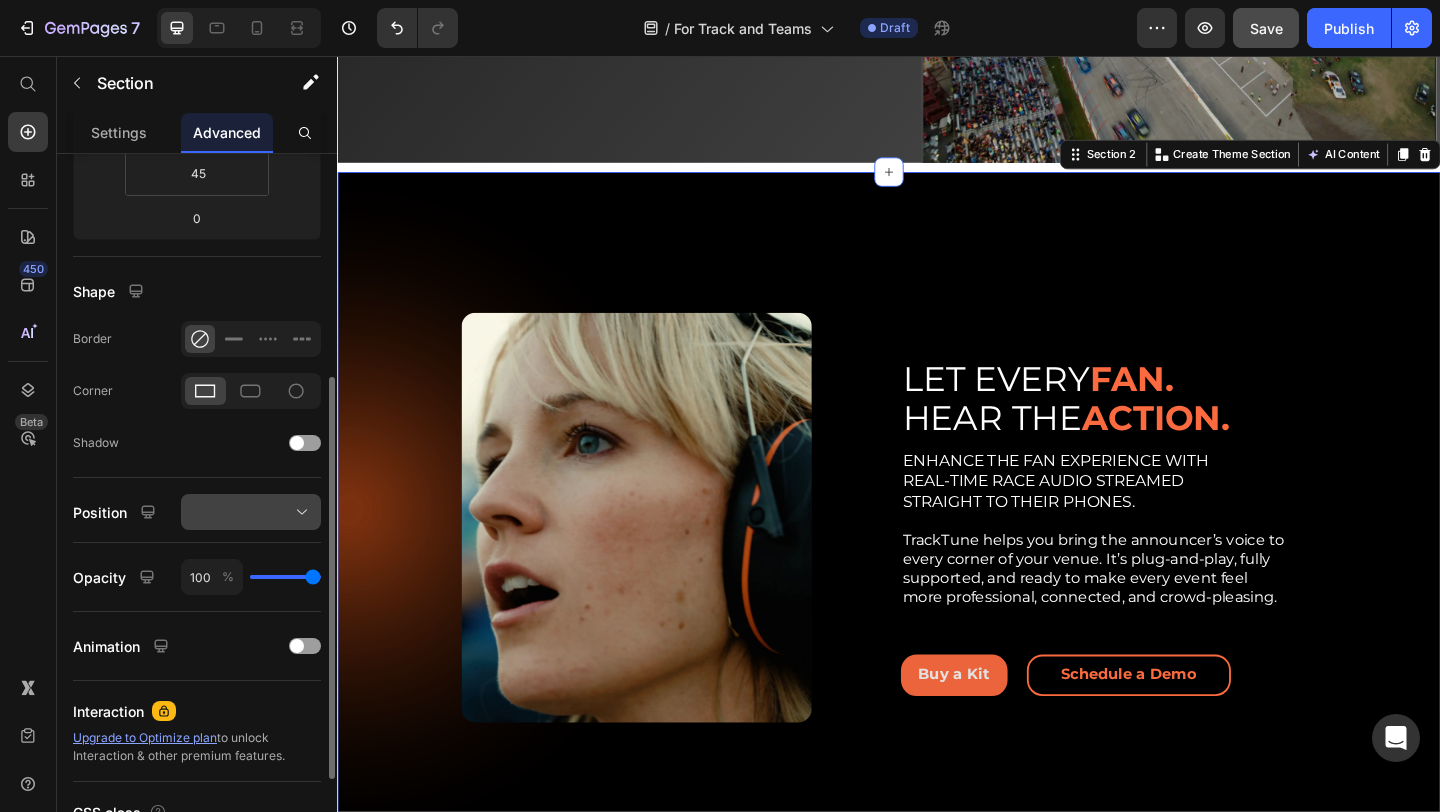 click at bounding box center [251, 512] 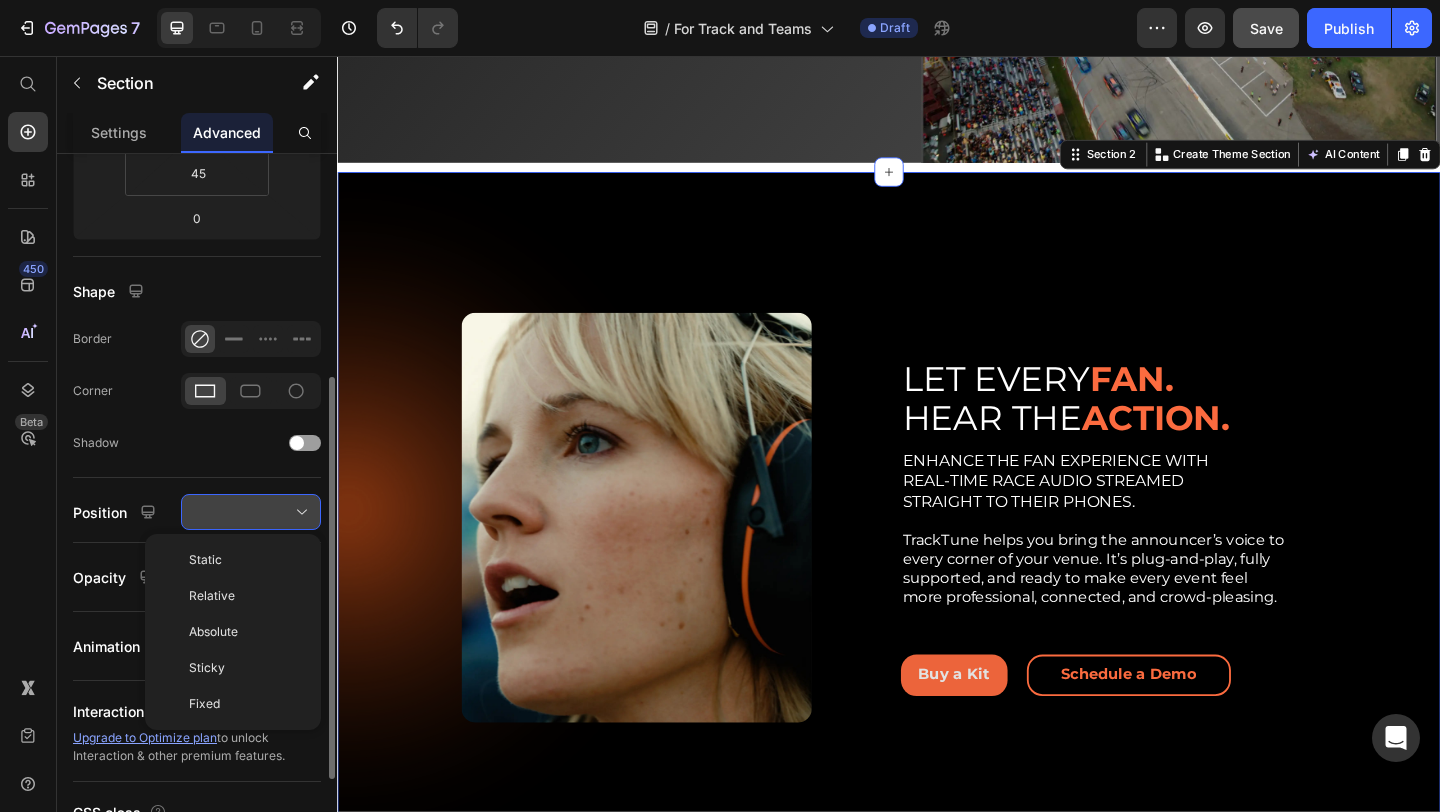 click at bounding box center [251, 512] 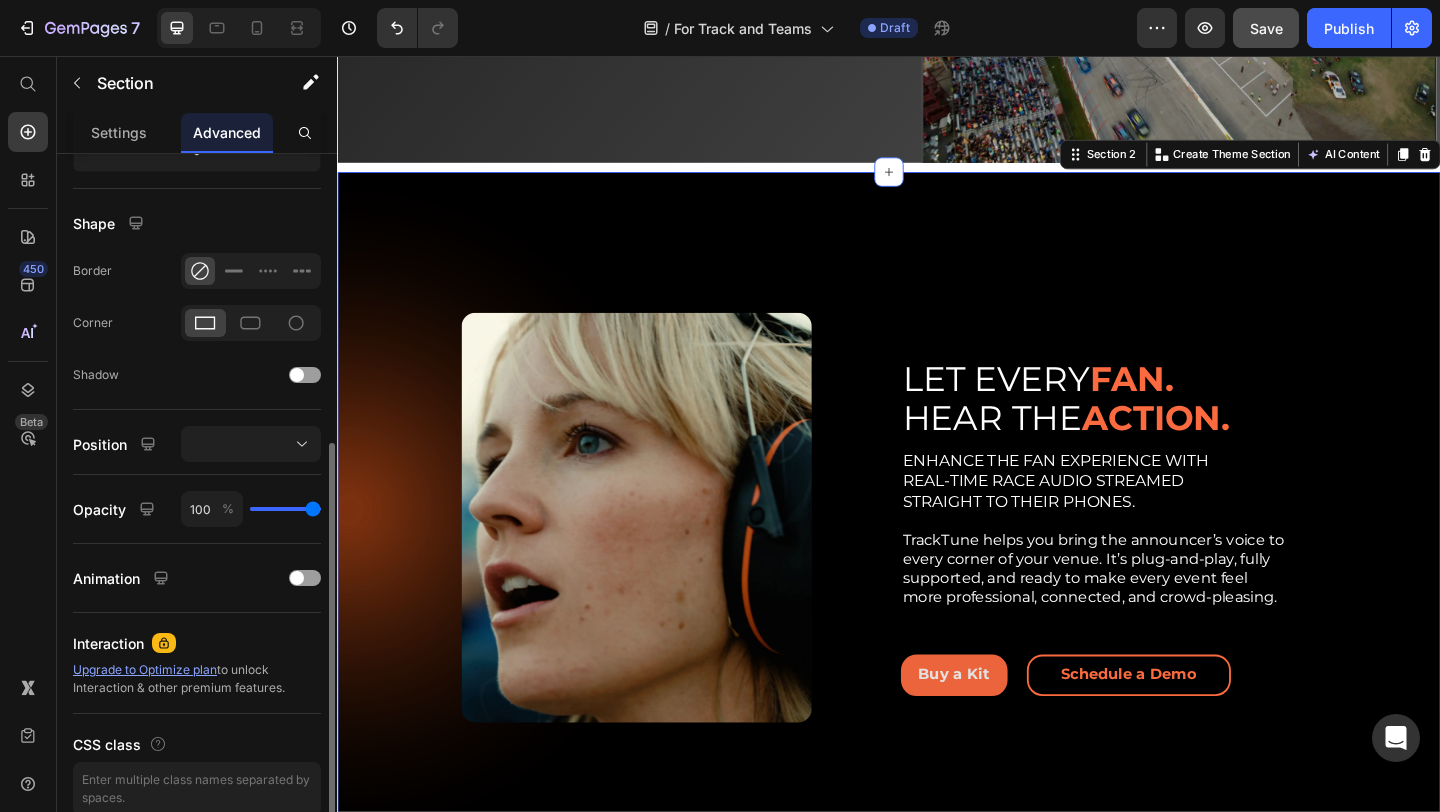scroll, scrollTop: 554, scrollLeft: 0, axis: vertical 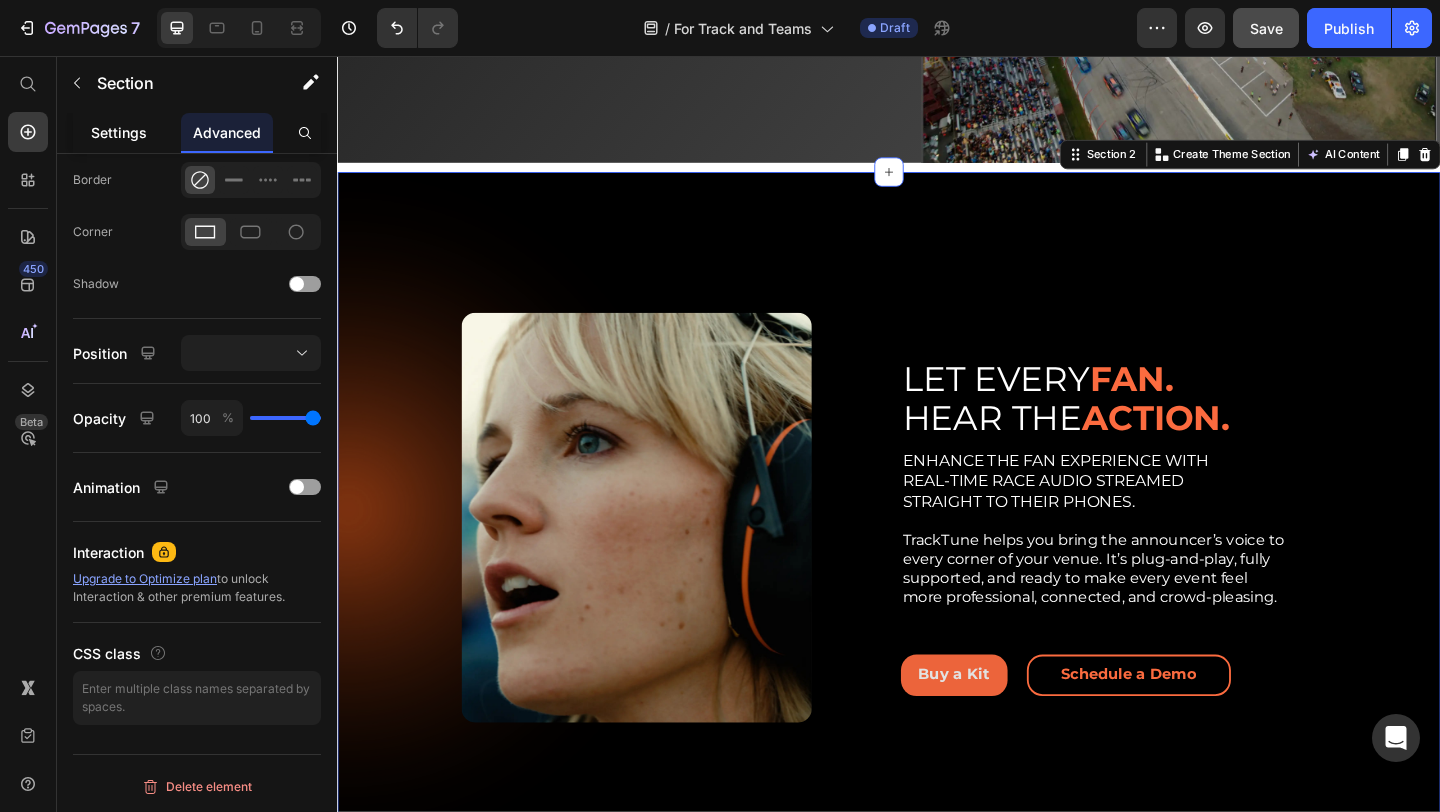 click on "Settings" at bounding box center (119, 132) 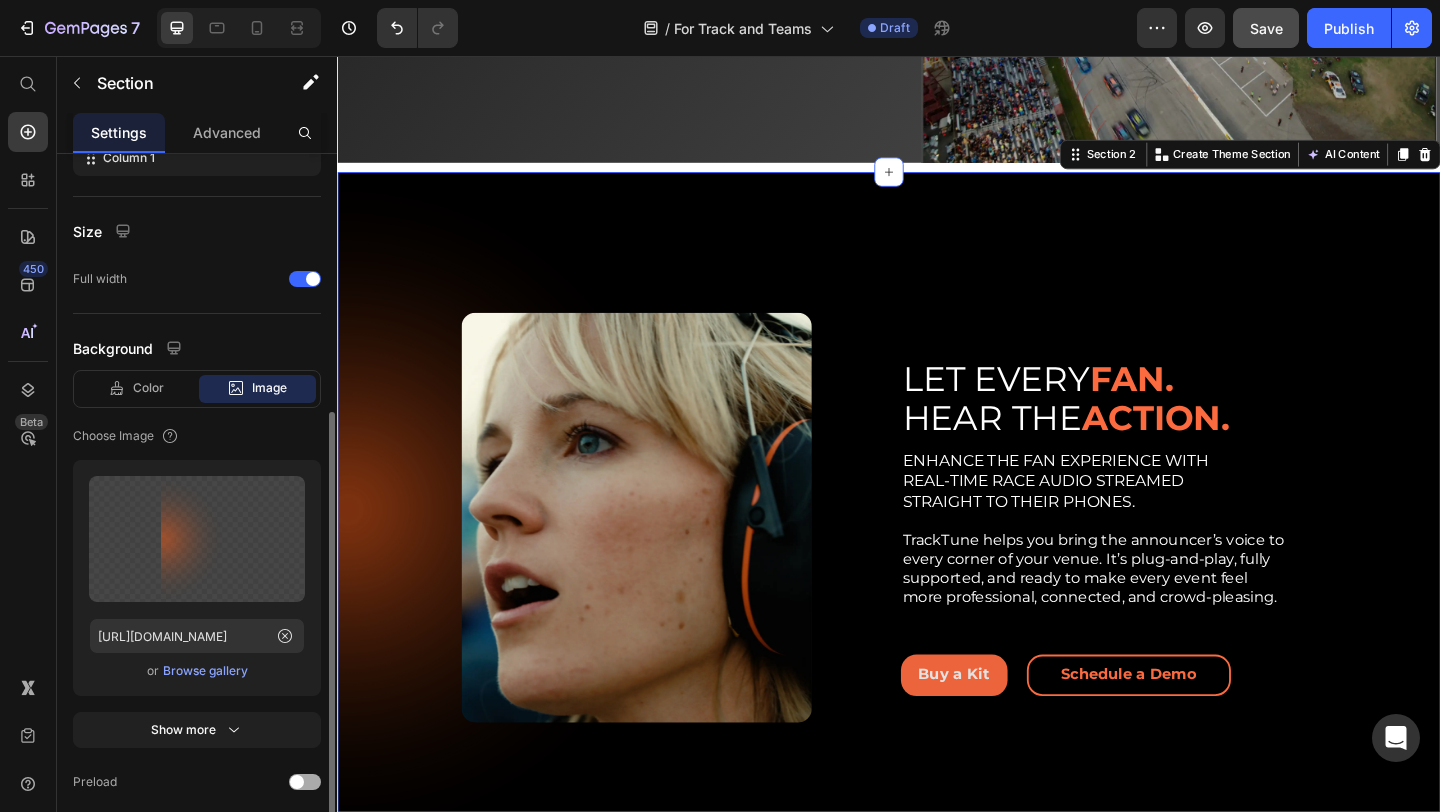 scroll, scrollTop: 449, scrollLeft: 0, axis: vertical 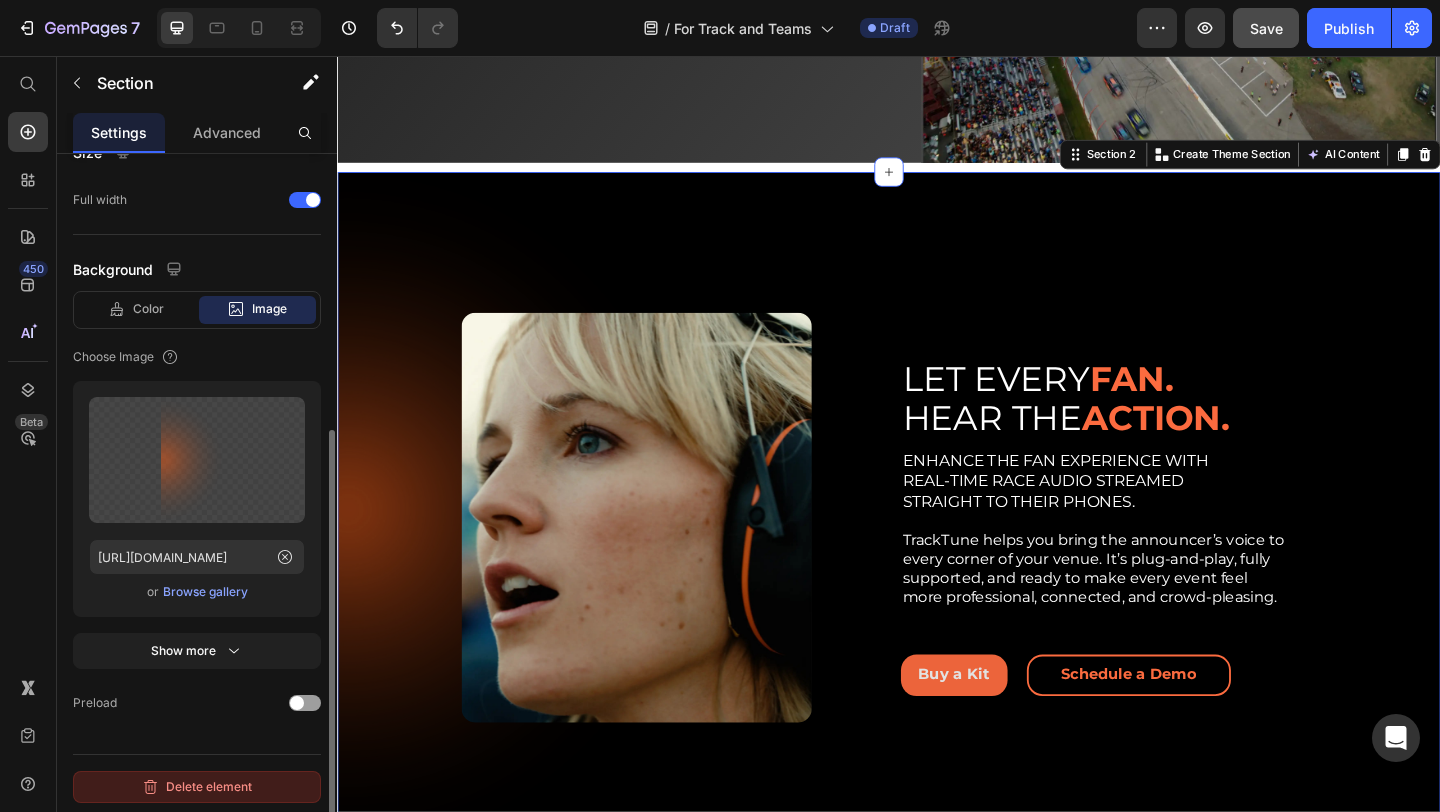 click on "Delete element" at bounding box center [197, 787] 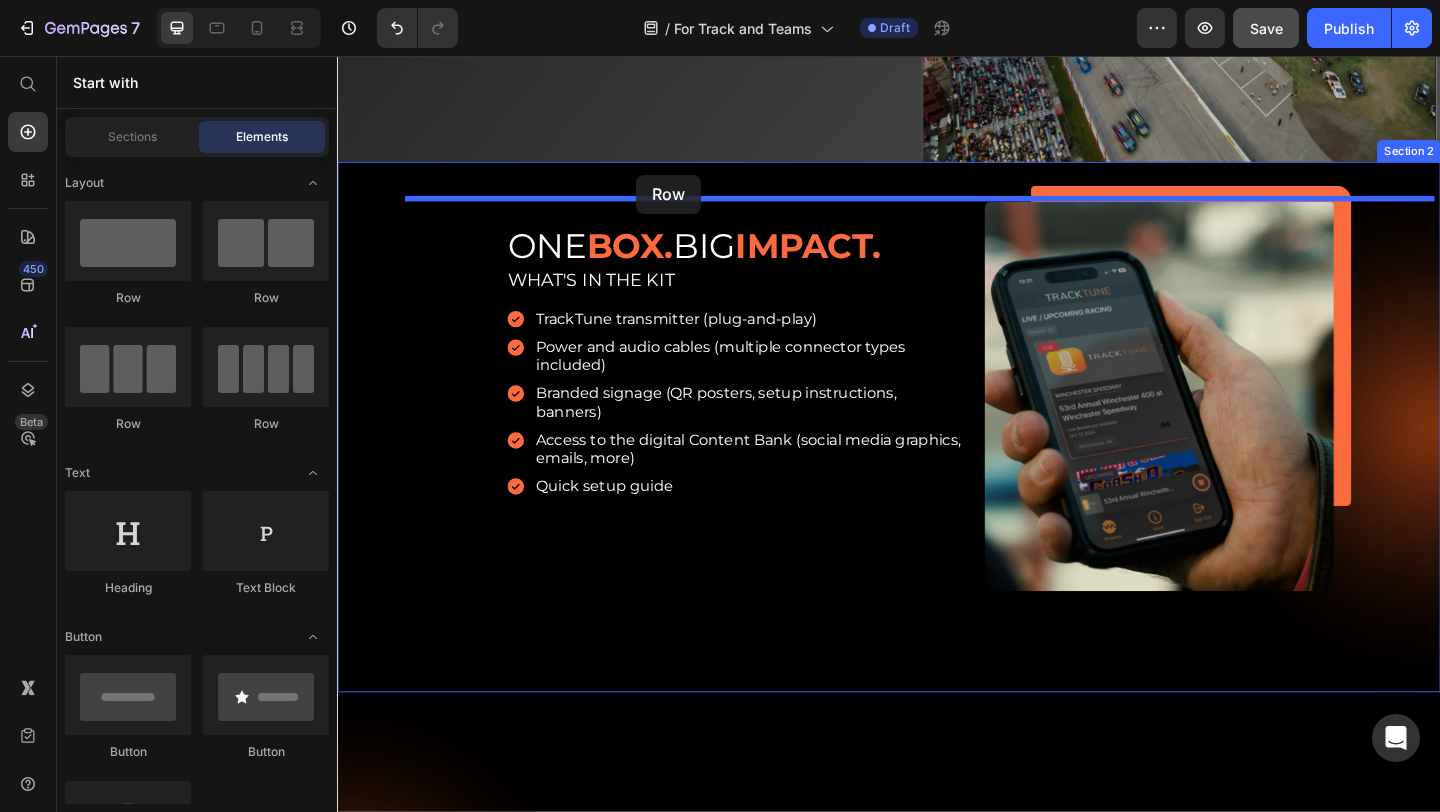 drag, startPoint x: 479, startPoint y: 316, endPoint x: 662, endPoint y: 185, distance: 225.05554 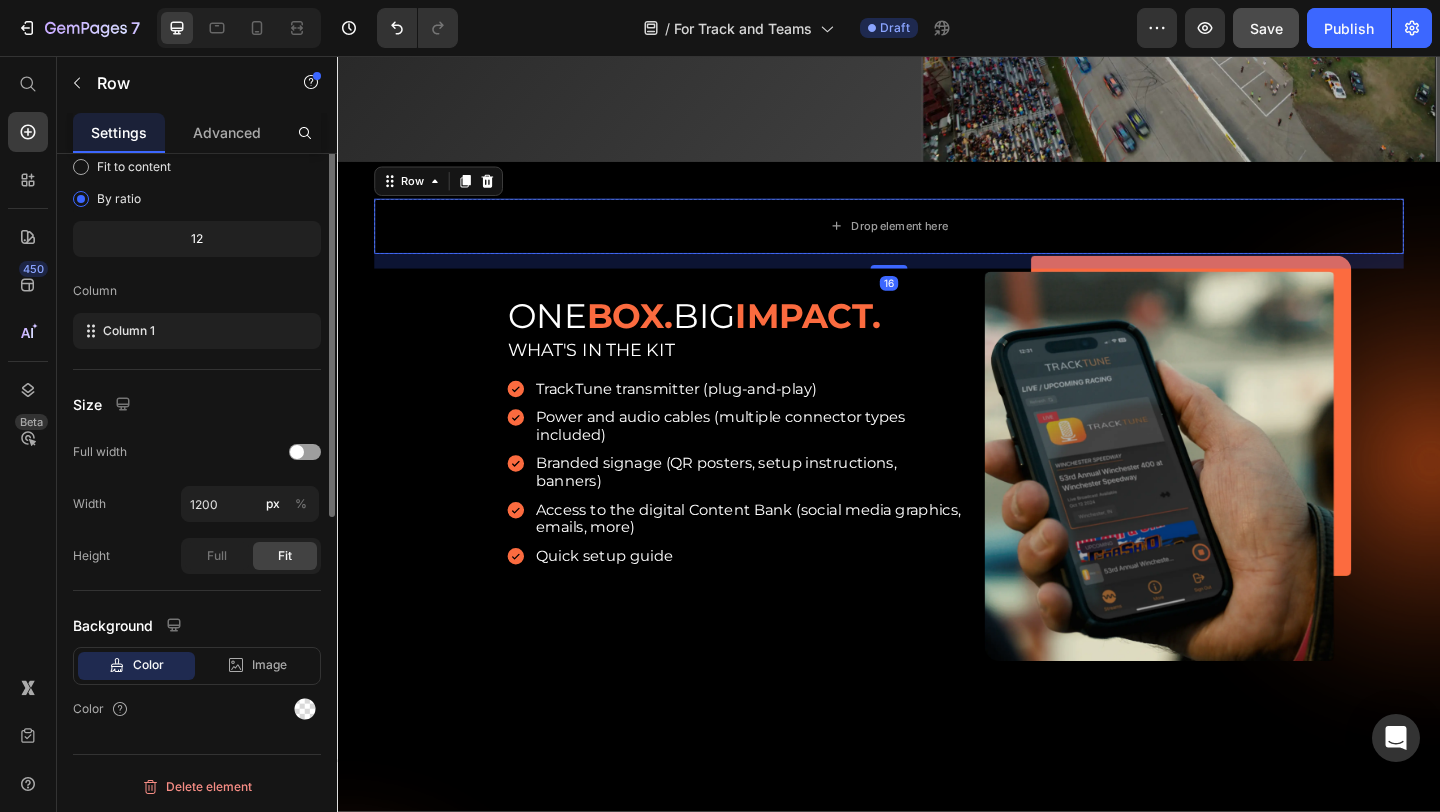 scroll, scrollTop: 0, scrollLeft: 0, axis: both 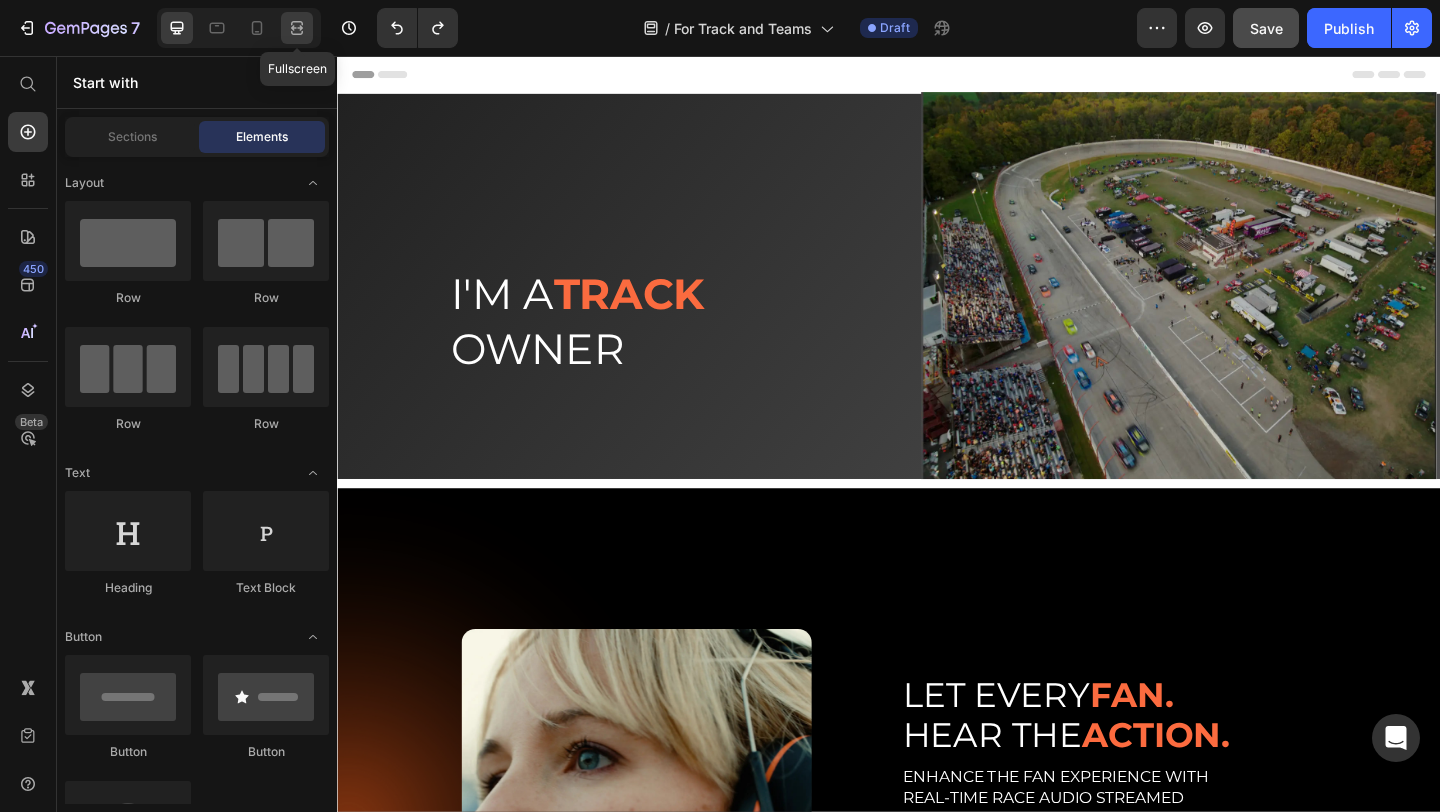 click 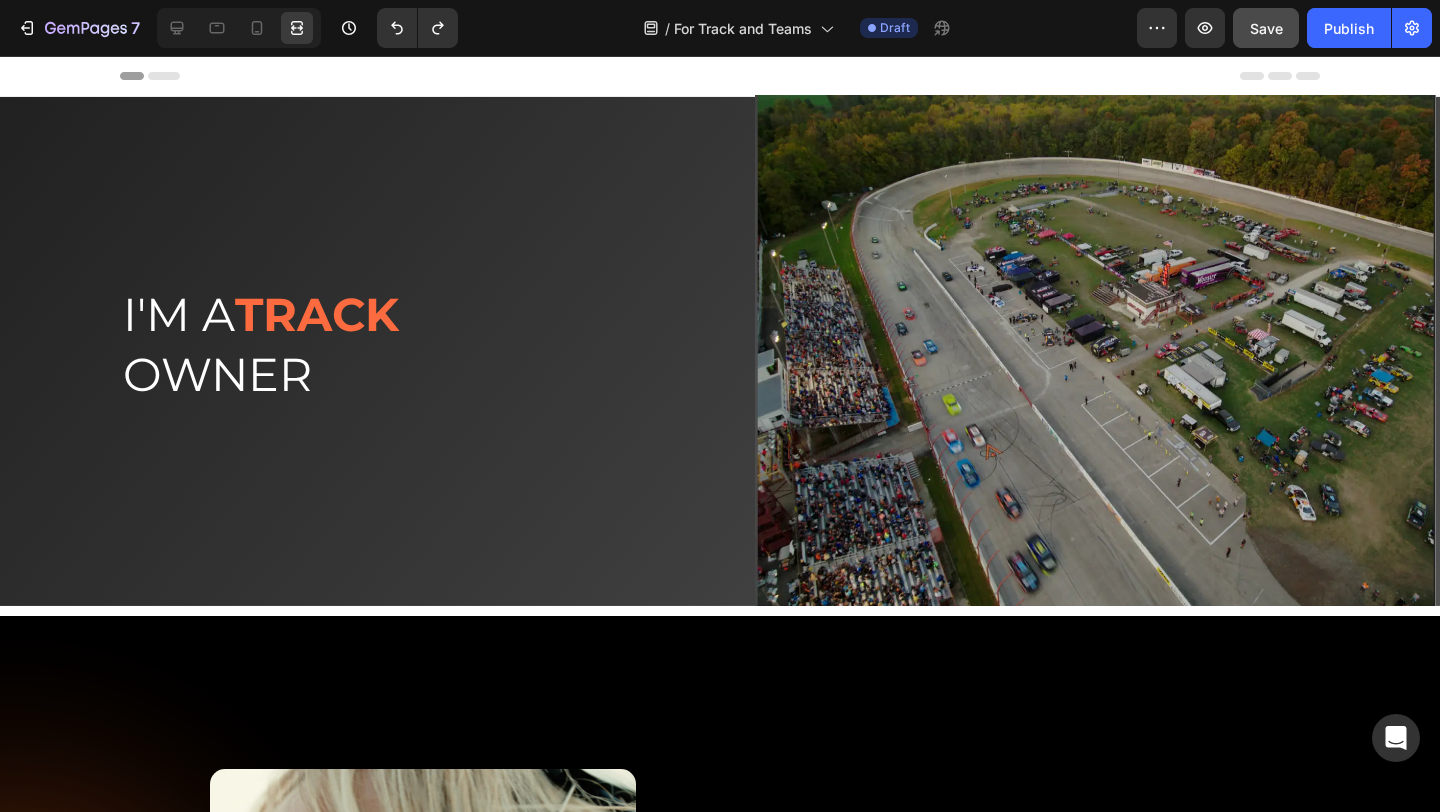 click on "Header" at bounding box center (57, 76) 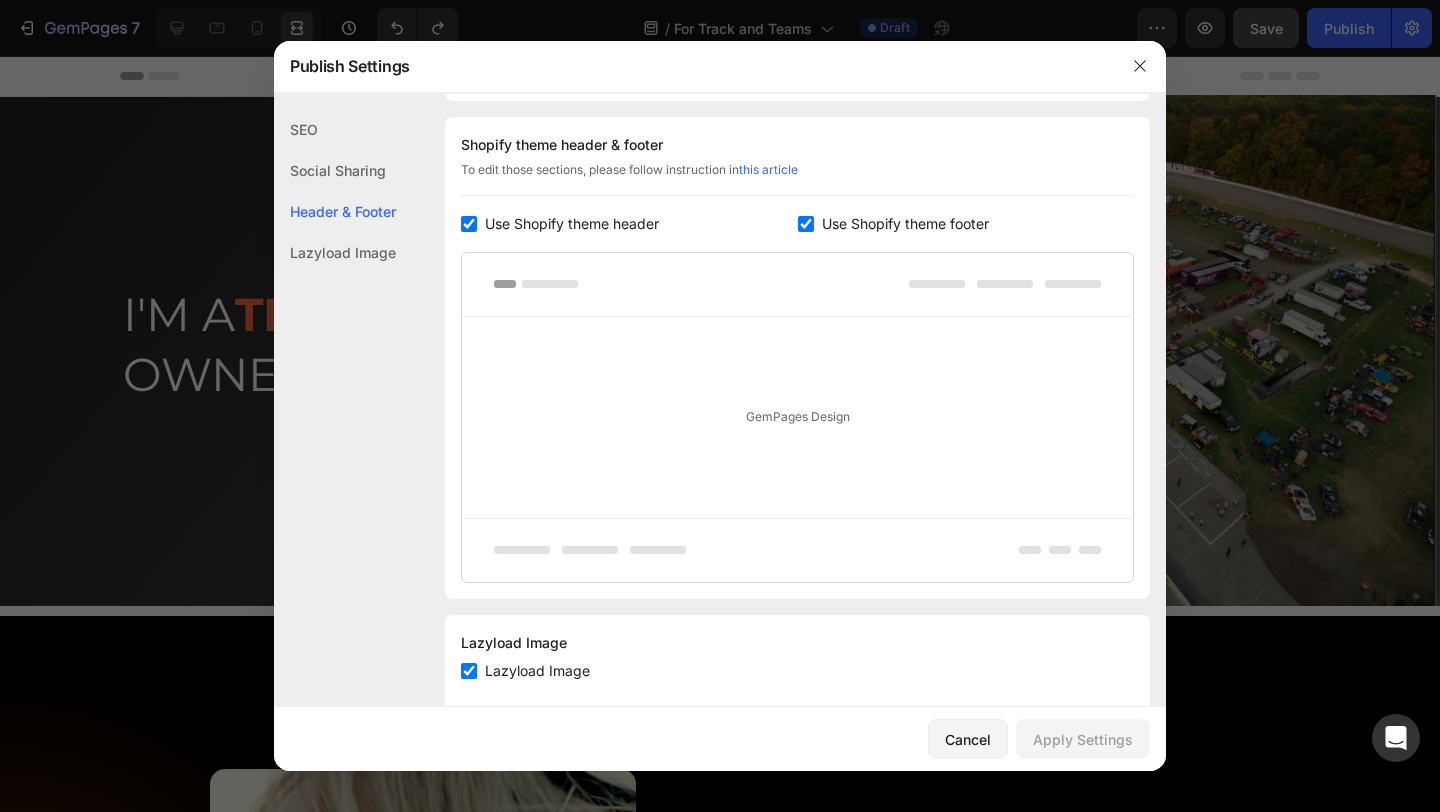 scroll, scrollTop: 937, scrollLeft: 0, axis: vertical 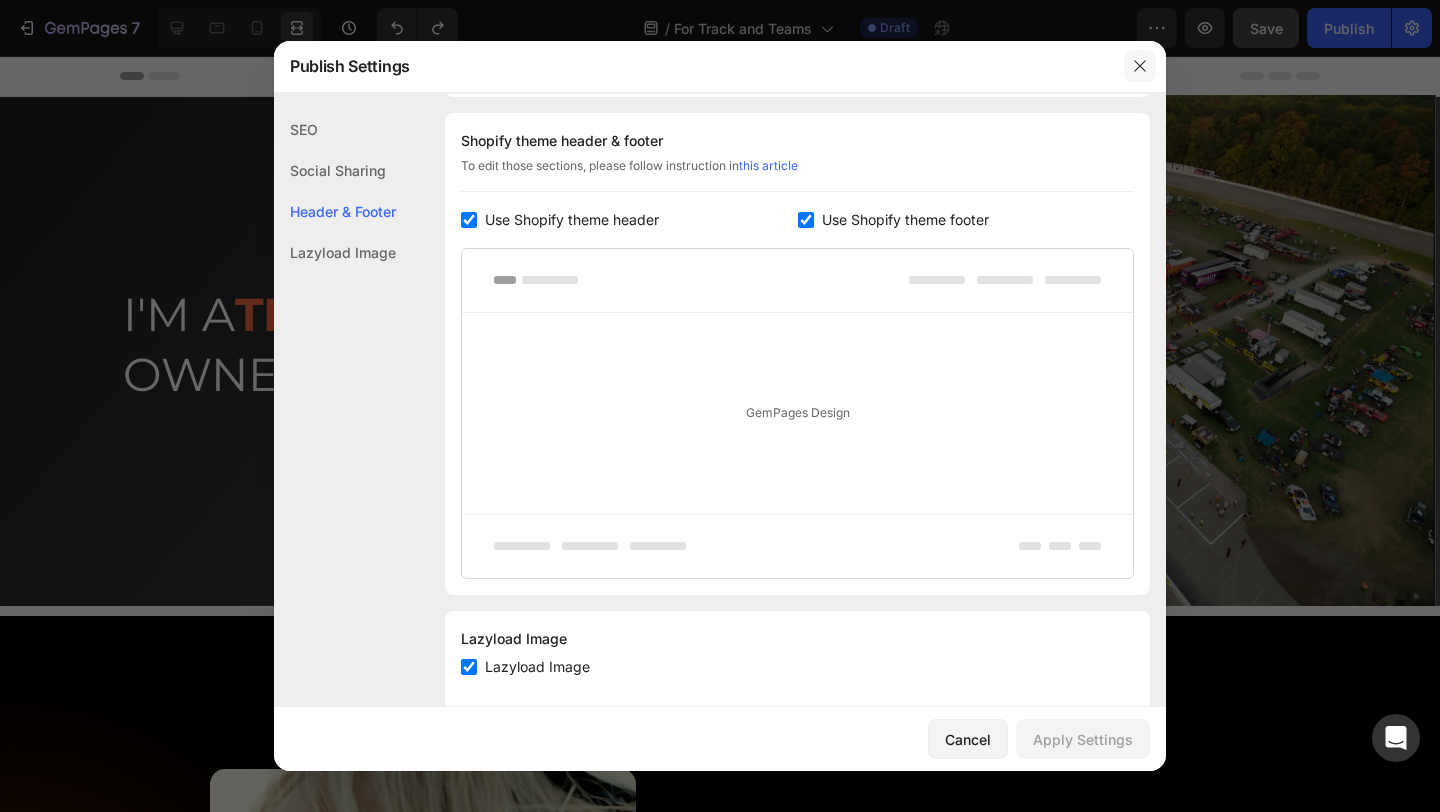click 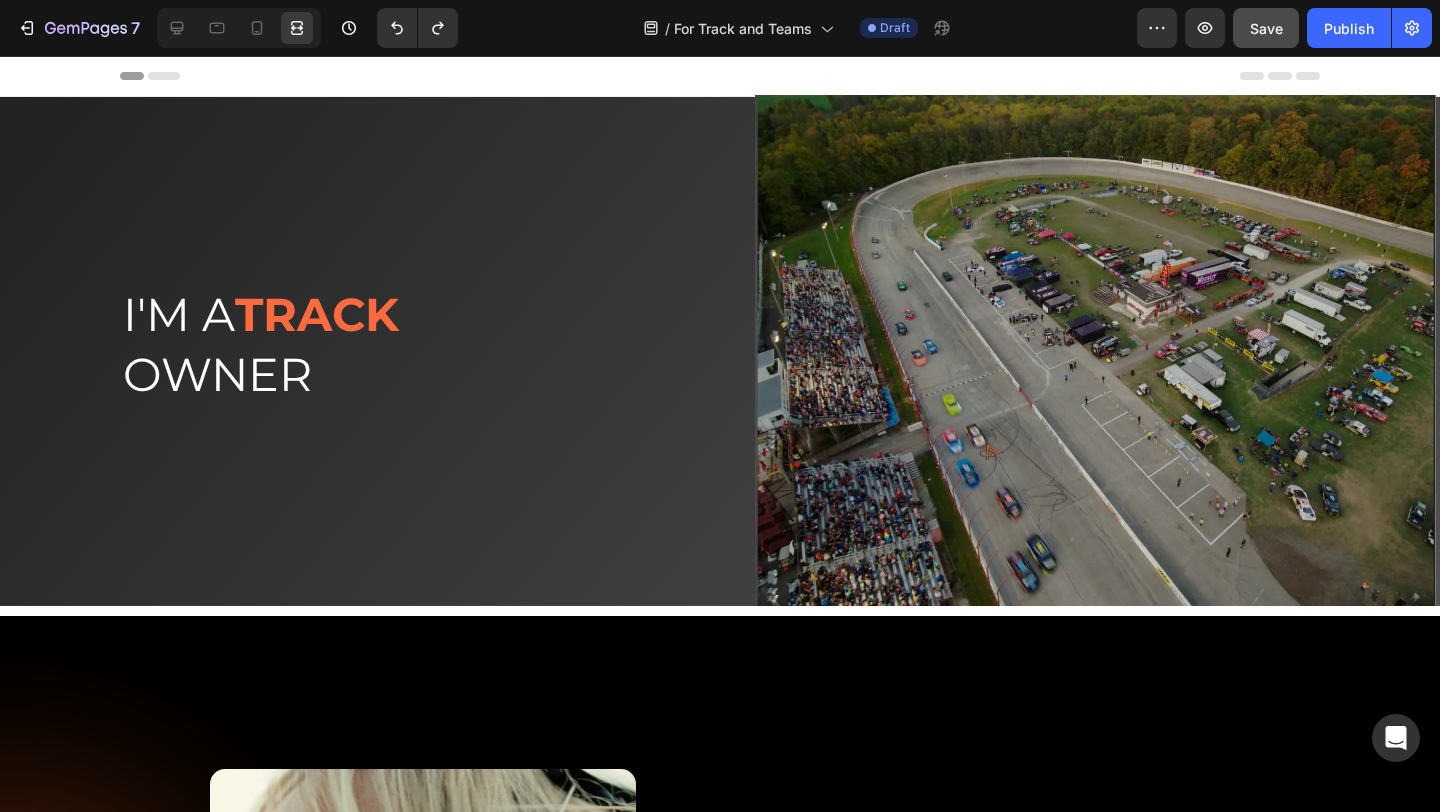 click 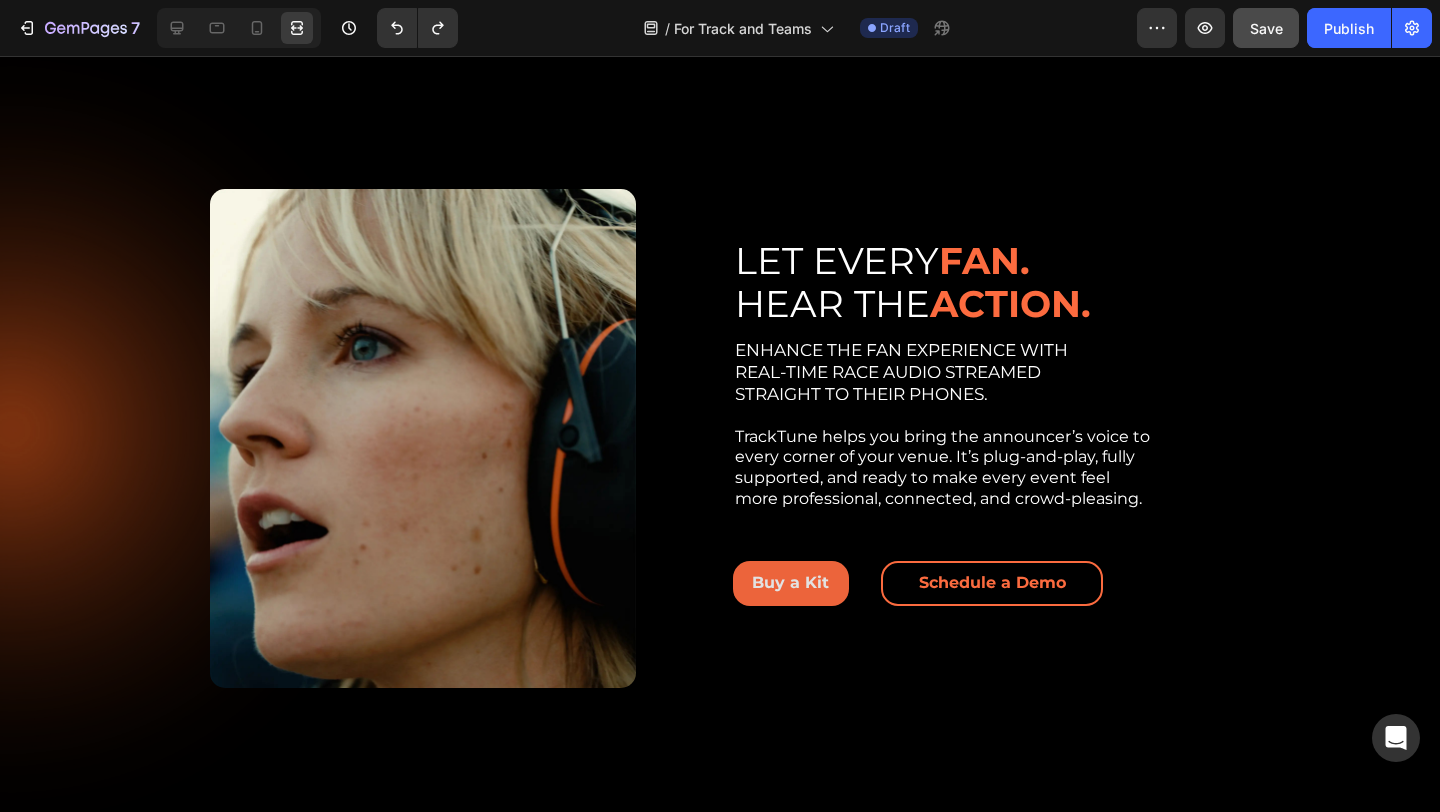 scroll, scrollTop: 579, scrollLeft: 0, axis: vertical 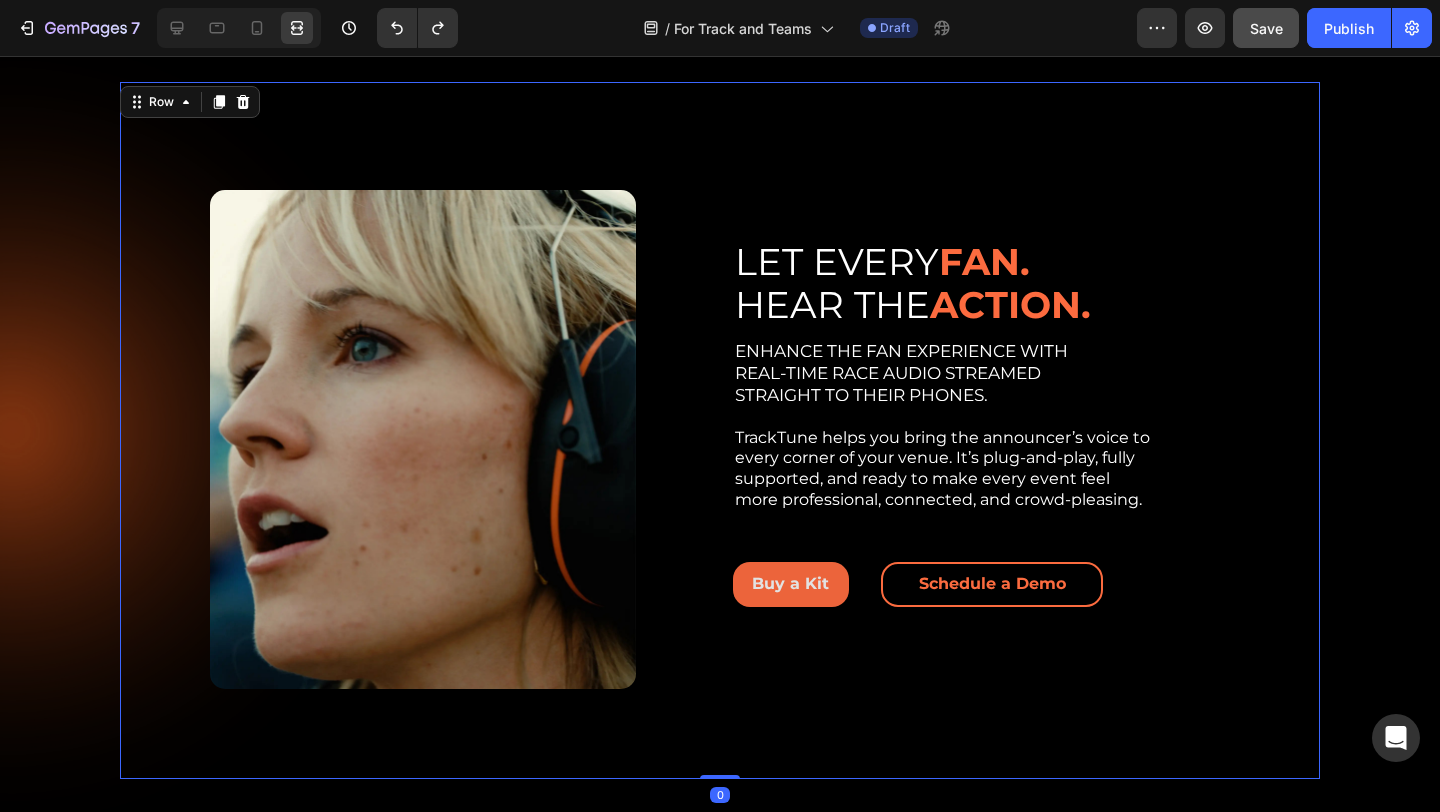 click on "LET EVERY  FAN. HEAR THE  ACTION. Heading ENHANCE THE FAN EXPERIENCE WITH REAL-TIME RACE AUDIO STREAMED STRAIGHT TO THEIR PHONES.   TrackTune helps you bring the announcer’s voice to every corner of your venue. It’s plug-and-play, fully supported, and ready to make every event feel more professional, connected, and crowd-pleasing. Text Block Buy a Kit   Button Schedule a Demo Button Row Row" at bounding box center (1017, 430) 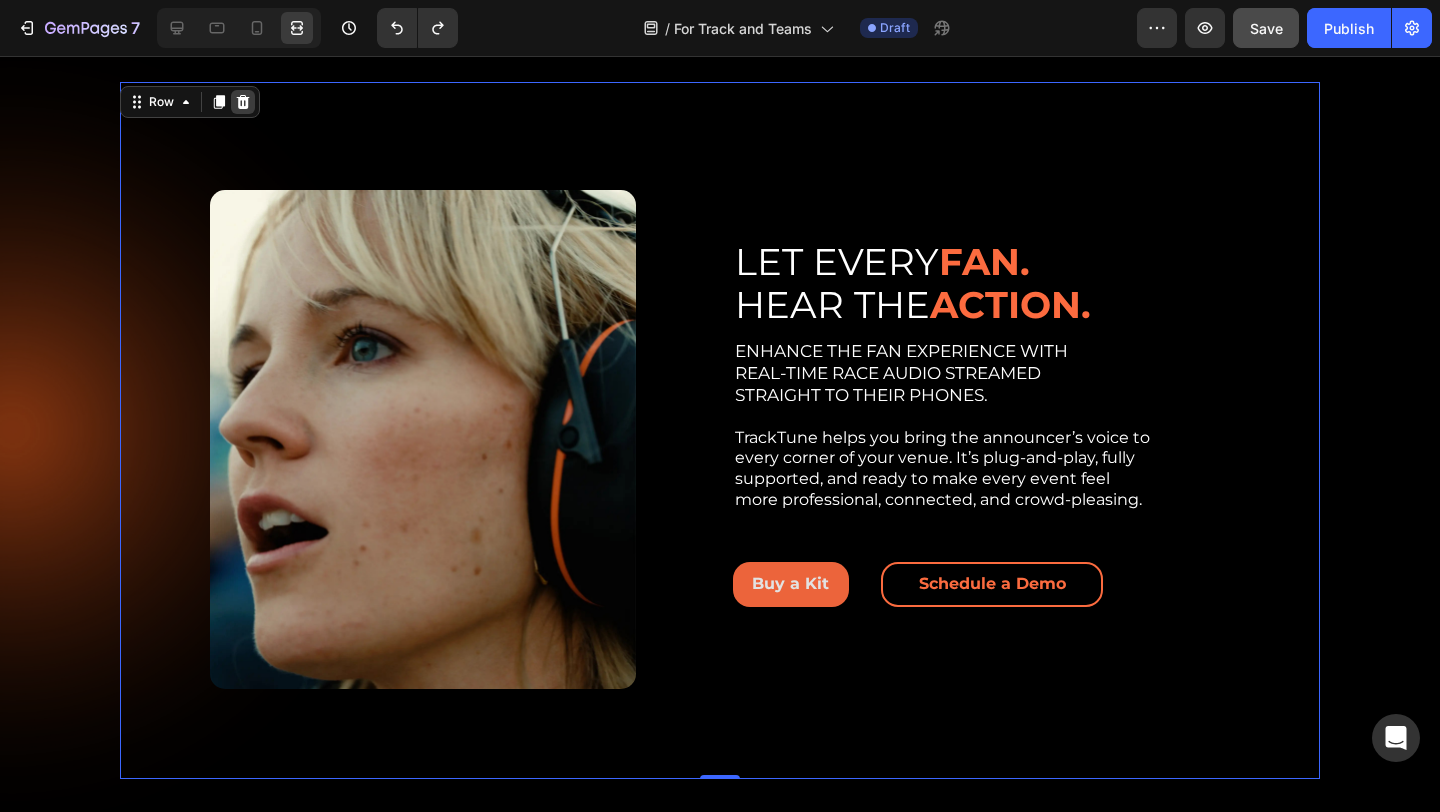 click 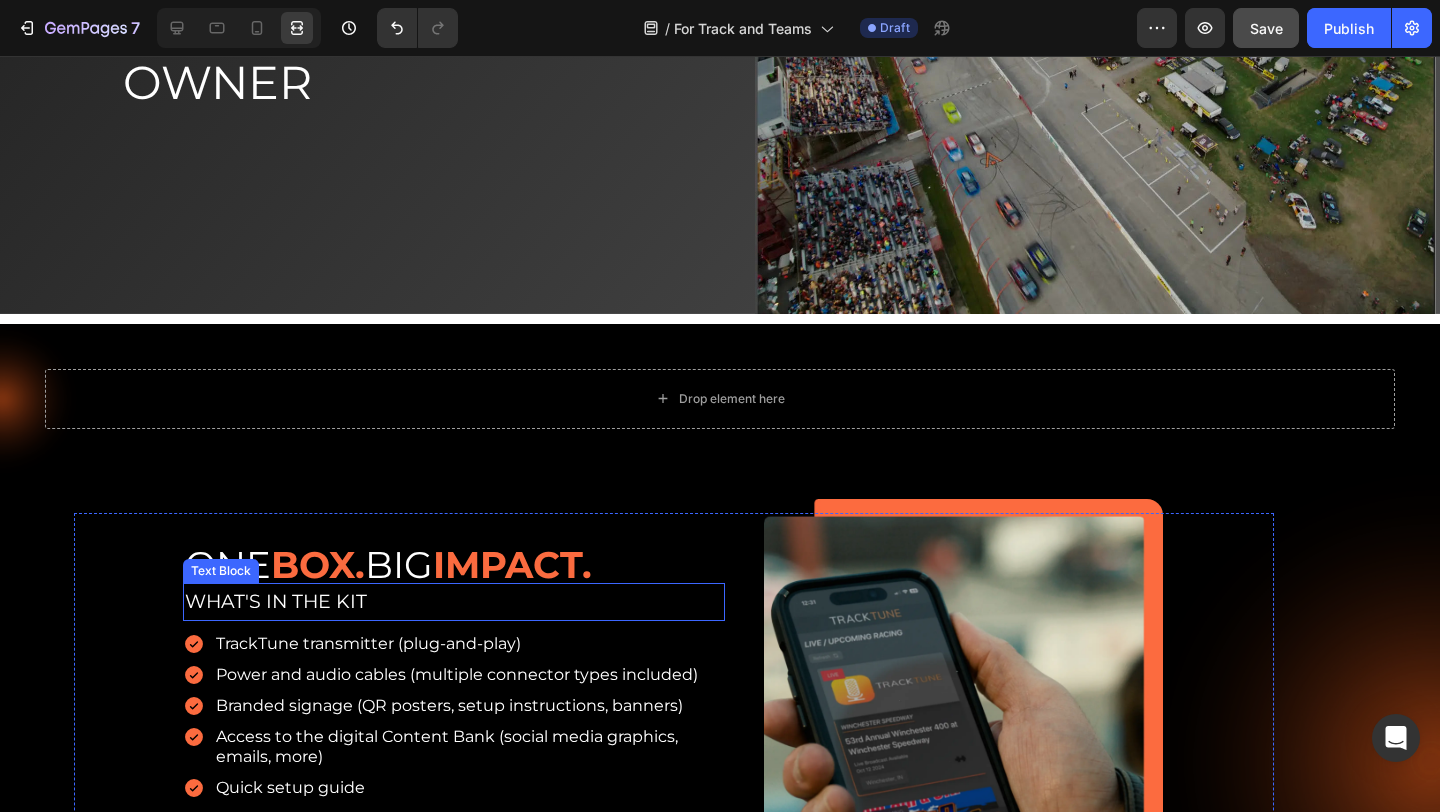 scroll, scrollTop: 288, scrollLeft: 0, axis: vertical 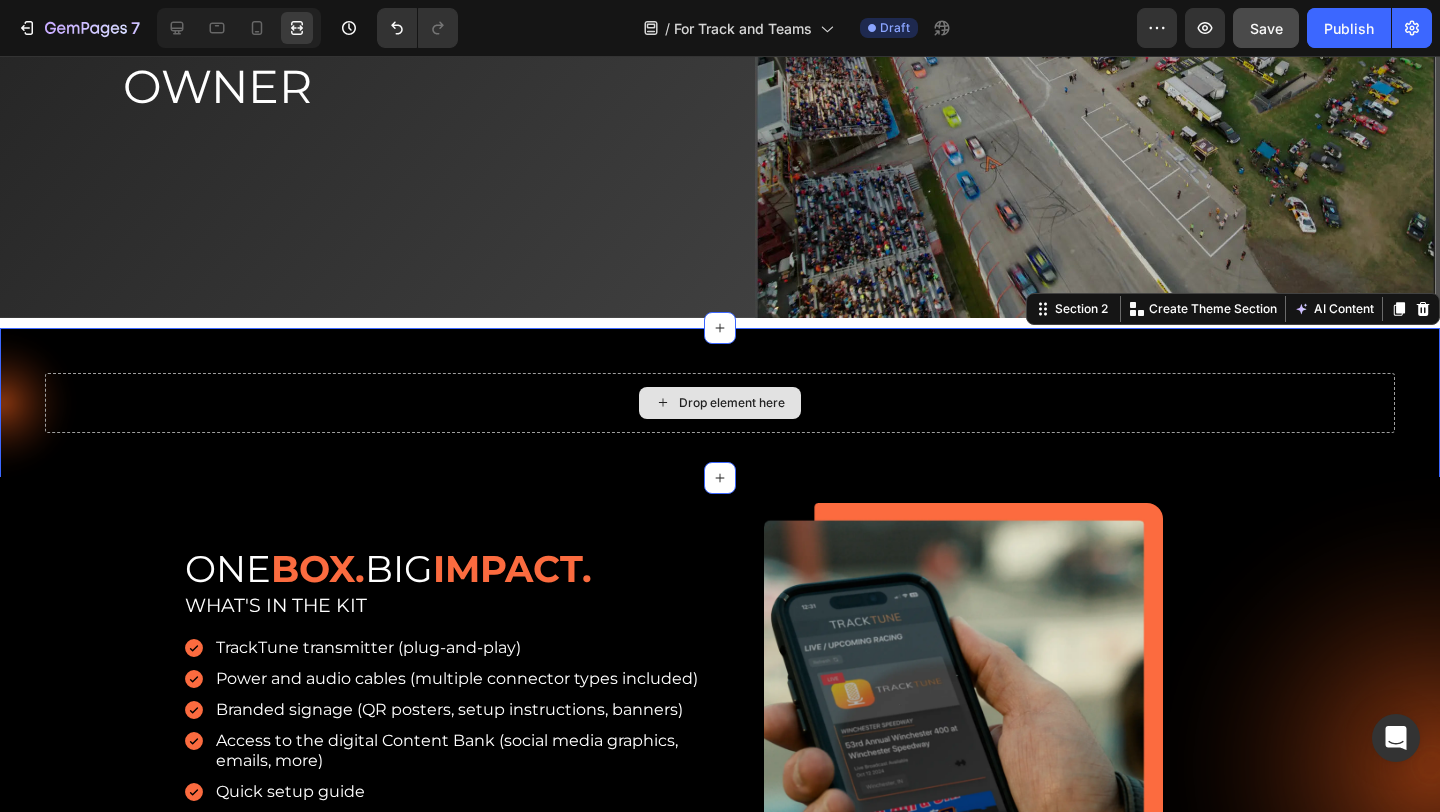 click on "Drop element here" at bounding box center (720, 403) 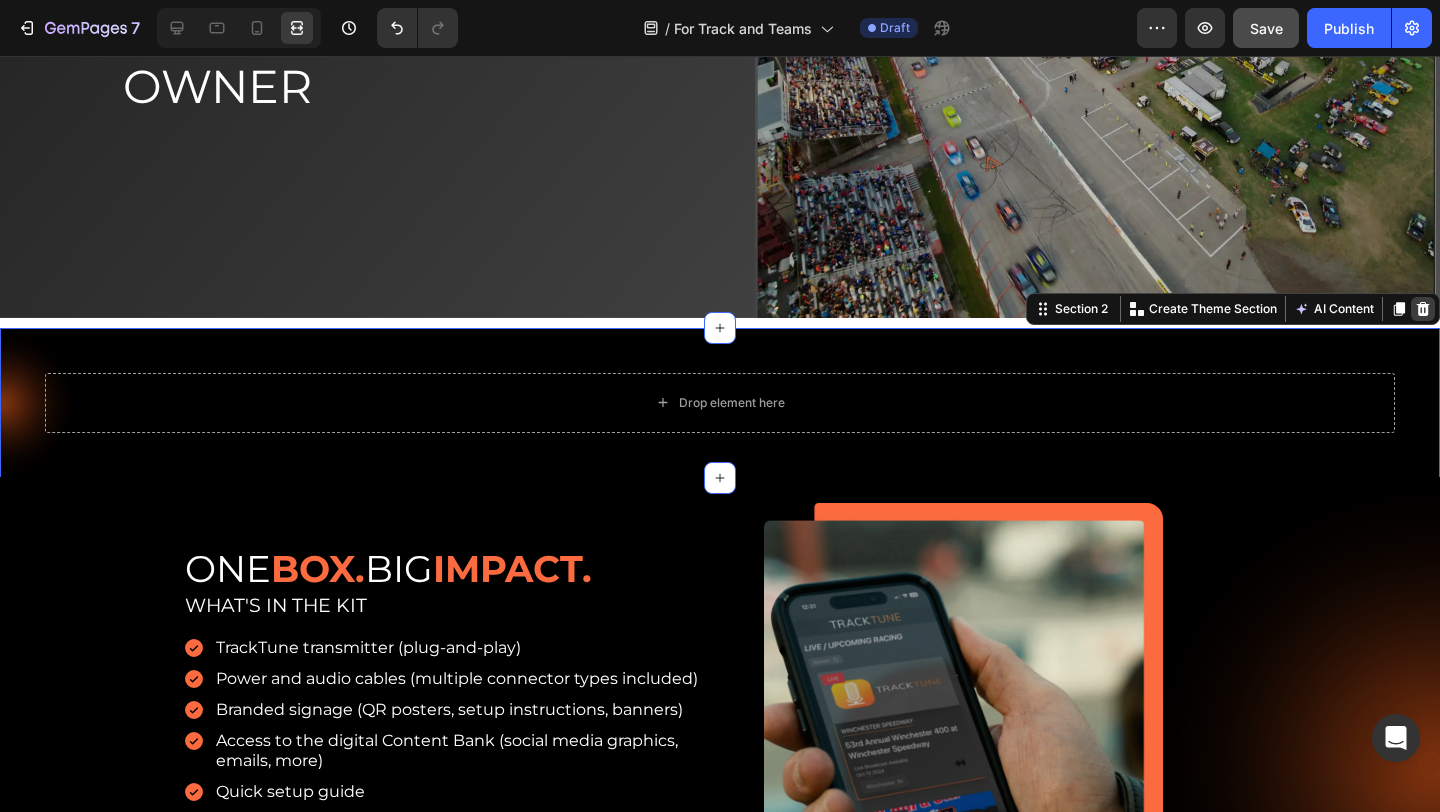 click 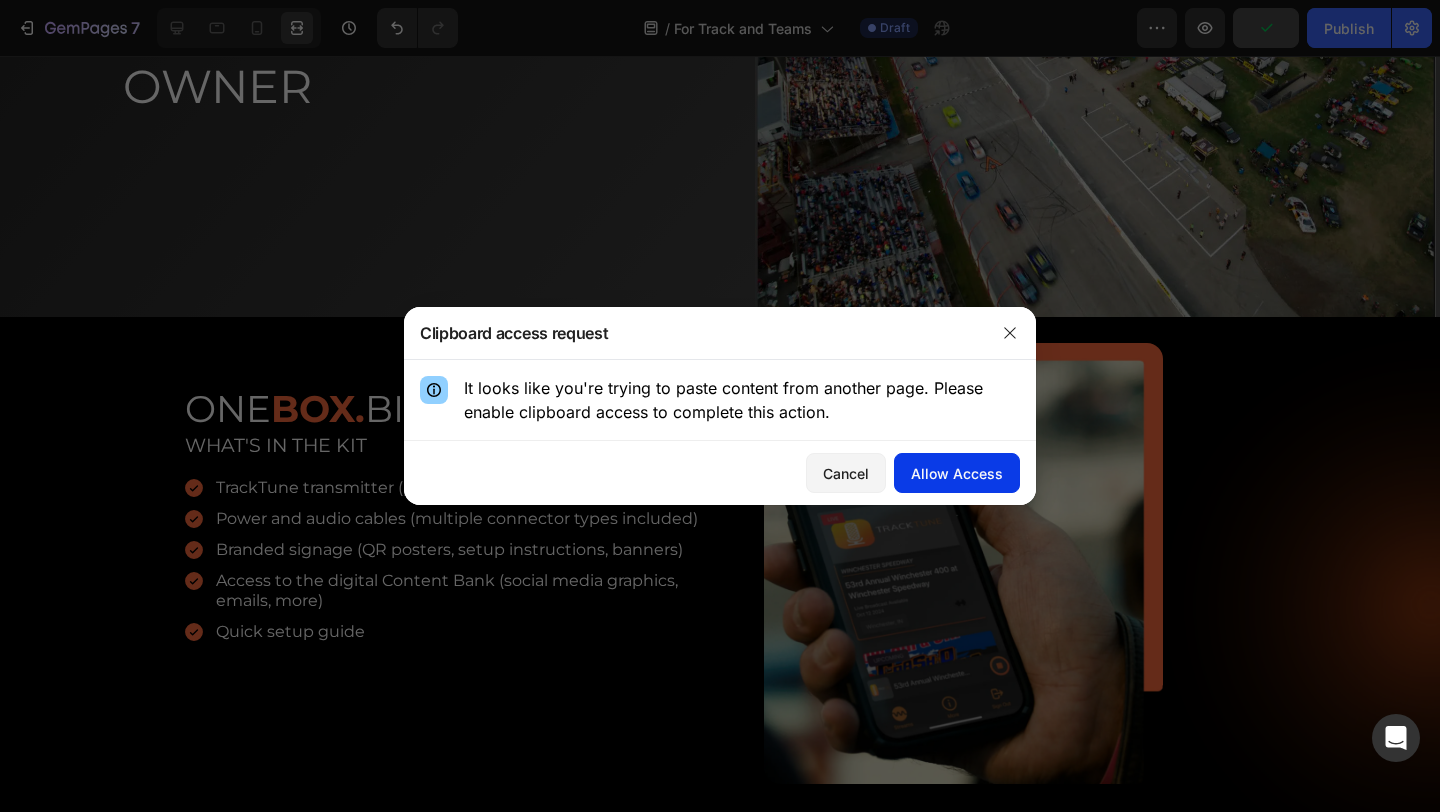 click on "Allow Access" at bounding box center [957, 473] 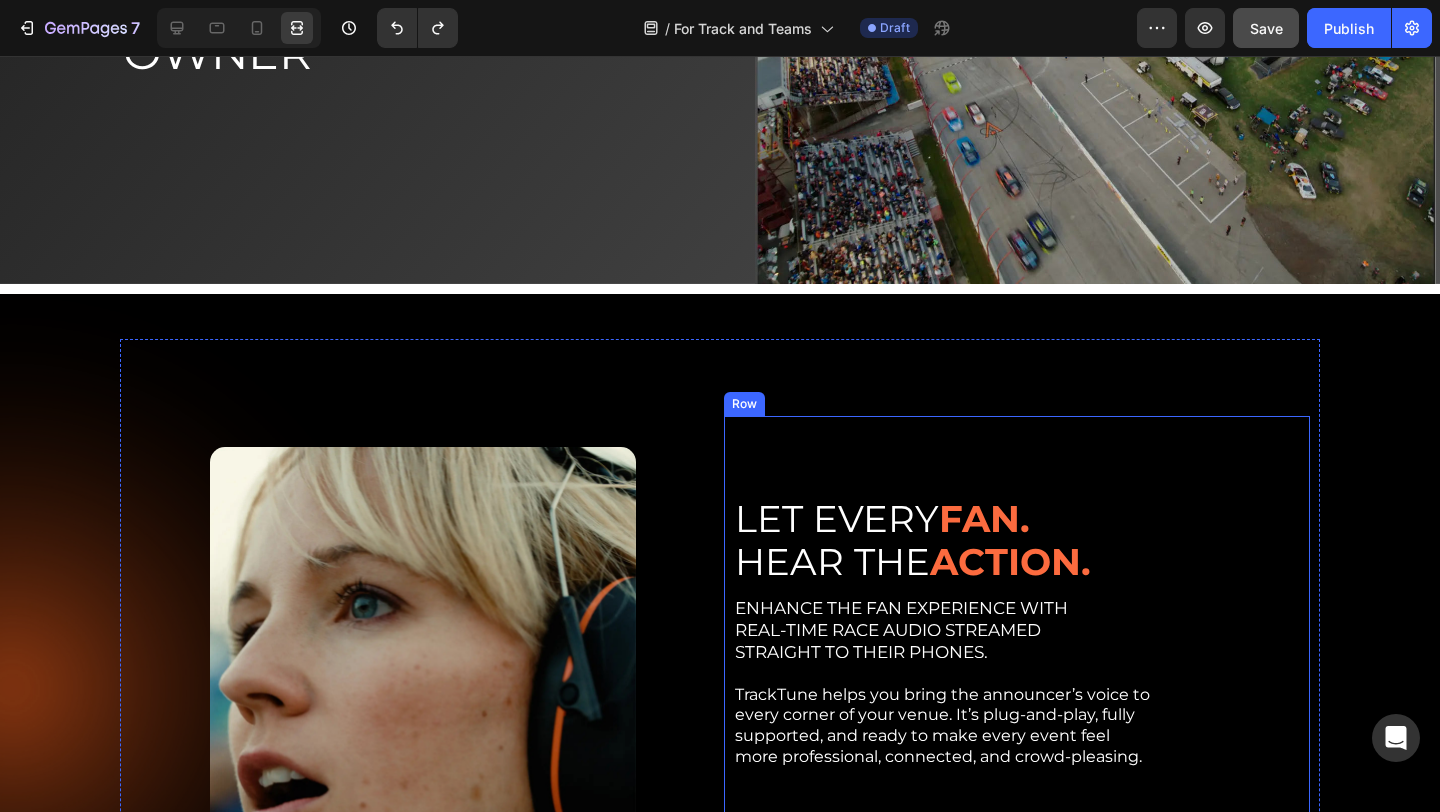 scroll, scrollTop: 235, scrollLeft: 0, axis: vertical 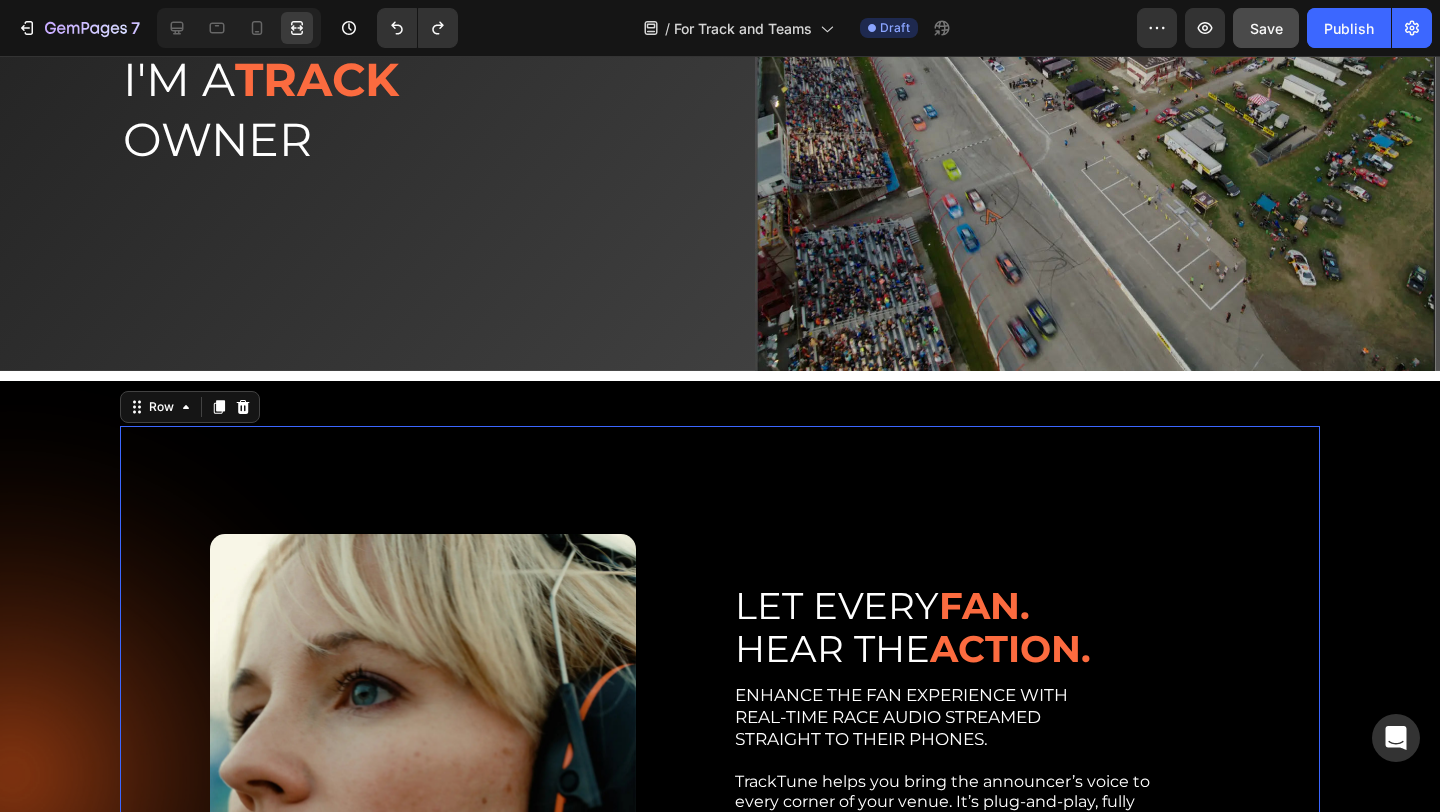 click on "LET EVERY  FAN. HEAR THE  ACTION. Heading ENHANCE THE FAN EXPERIENCE WITH REAL-TIME RACE AUDIO STREAMED STRAIGHT TO THEIR PHONES.   TrackTune helps you bring the announcer’s voice to every corner of your venue. It’s plug-and-play, fully supported, and ready to make every event feel more professional, connected, and crowd-pleasing. Text Block Buy a Kit   Button Schedule a Demo Button Row Row" at bounding box center [1017, 774] 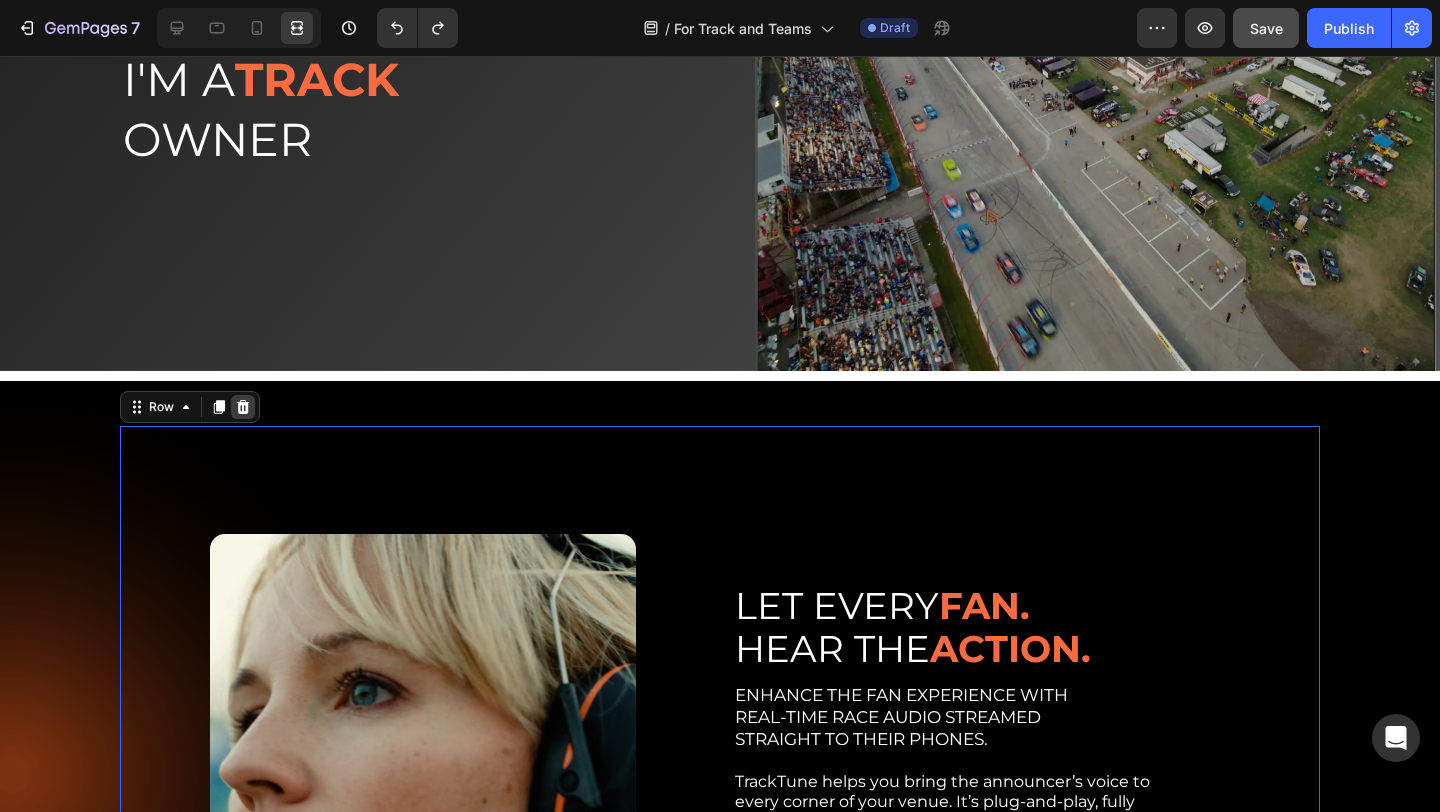 click 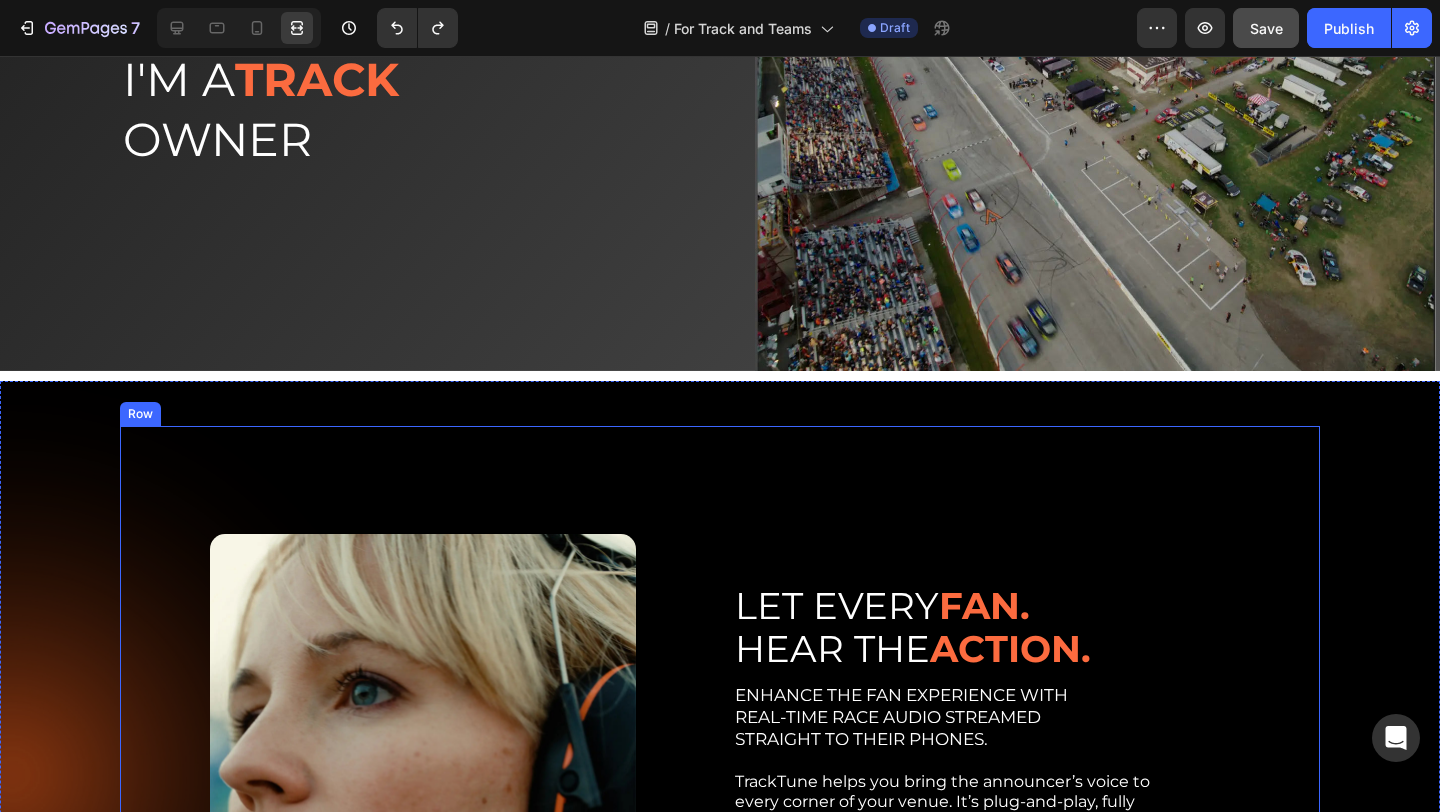 click on "Image Row LET EVERY  FAN. HEAR THE  ACTION. Heading ENHANCE THE FAN EXPERIENCE WITH REAL-TIME RACE AUDIO STREAMED STRAIGHT TO THEIR PHONES.   TrackTune helps you bring the announcer’s voice to every corner of your venue. It’s plug-and-play, fully supported, and ready to make every event feel more professional, connected, and crowd-pleasing. Text Block Buy a Kit   Button Schedule a Demo Button Row Row Row" at bounding box center [720, 774] 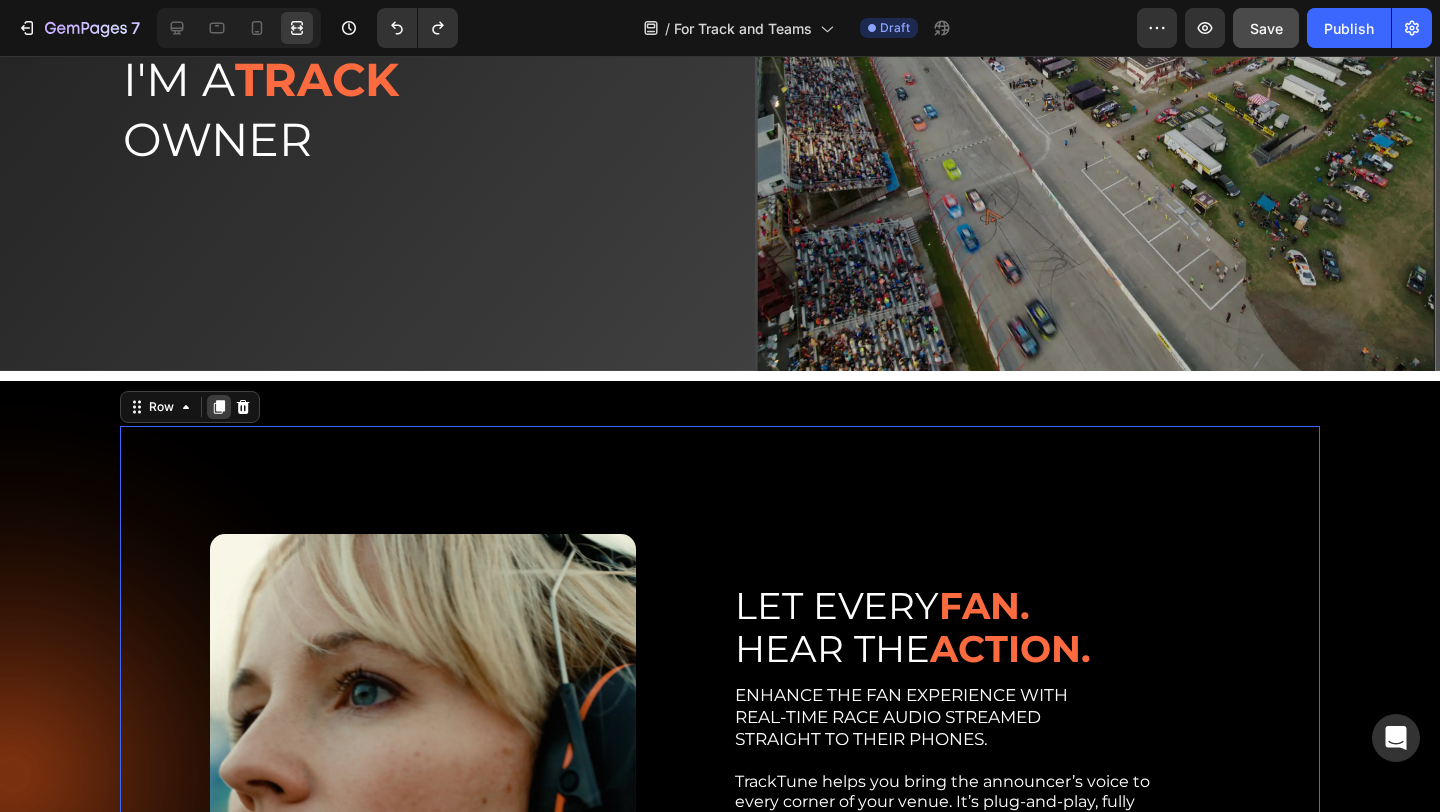 click 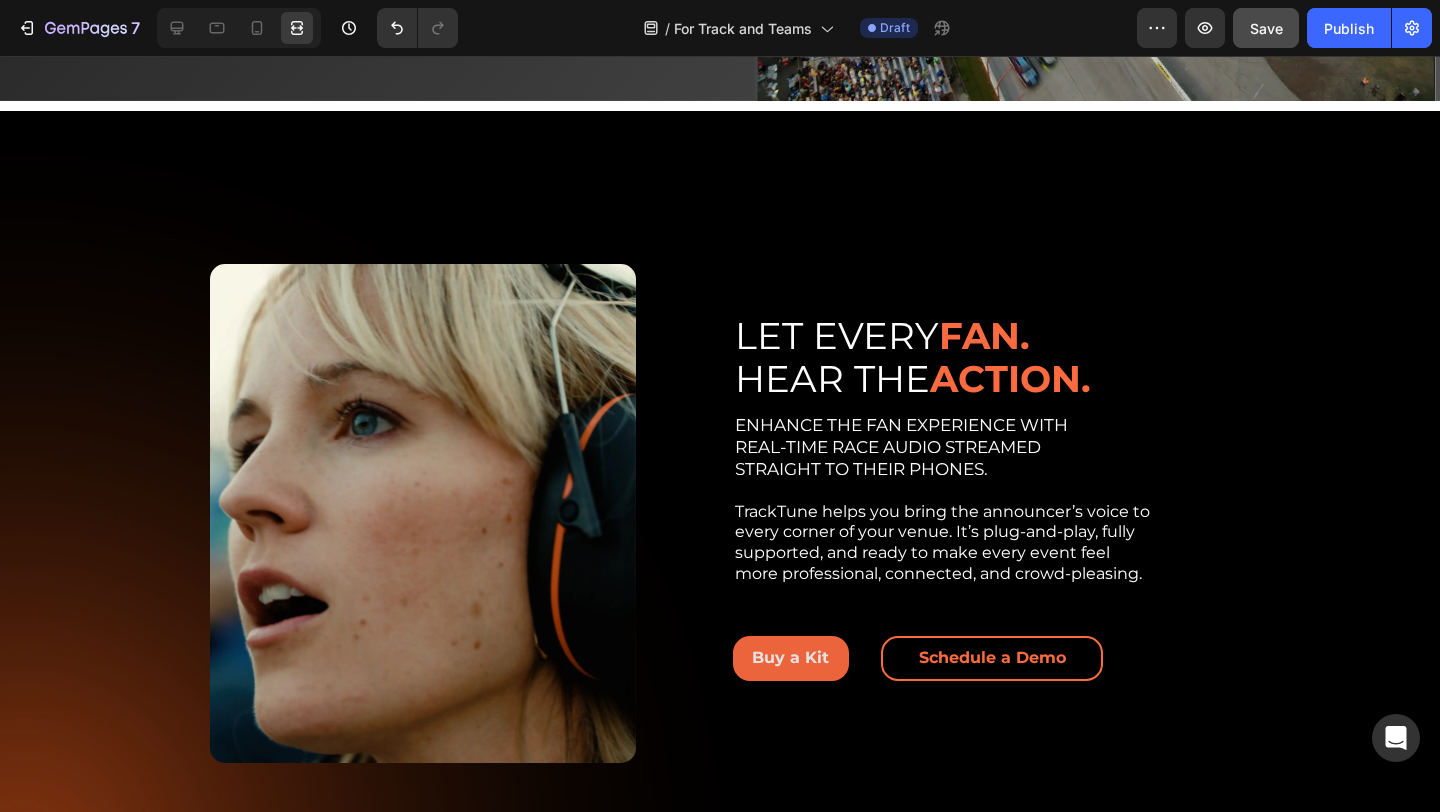 scroll, scrollTop: 480, scrollLeft: 0, axis: vertical 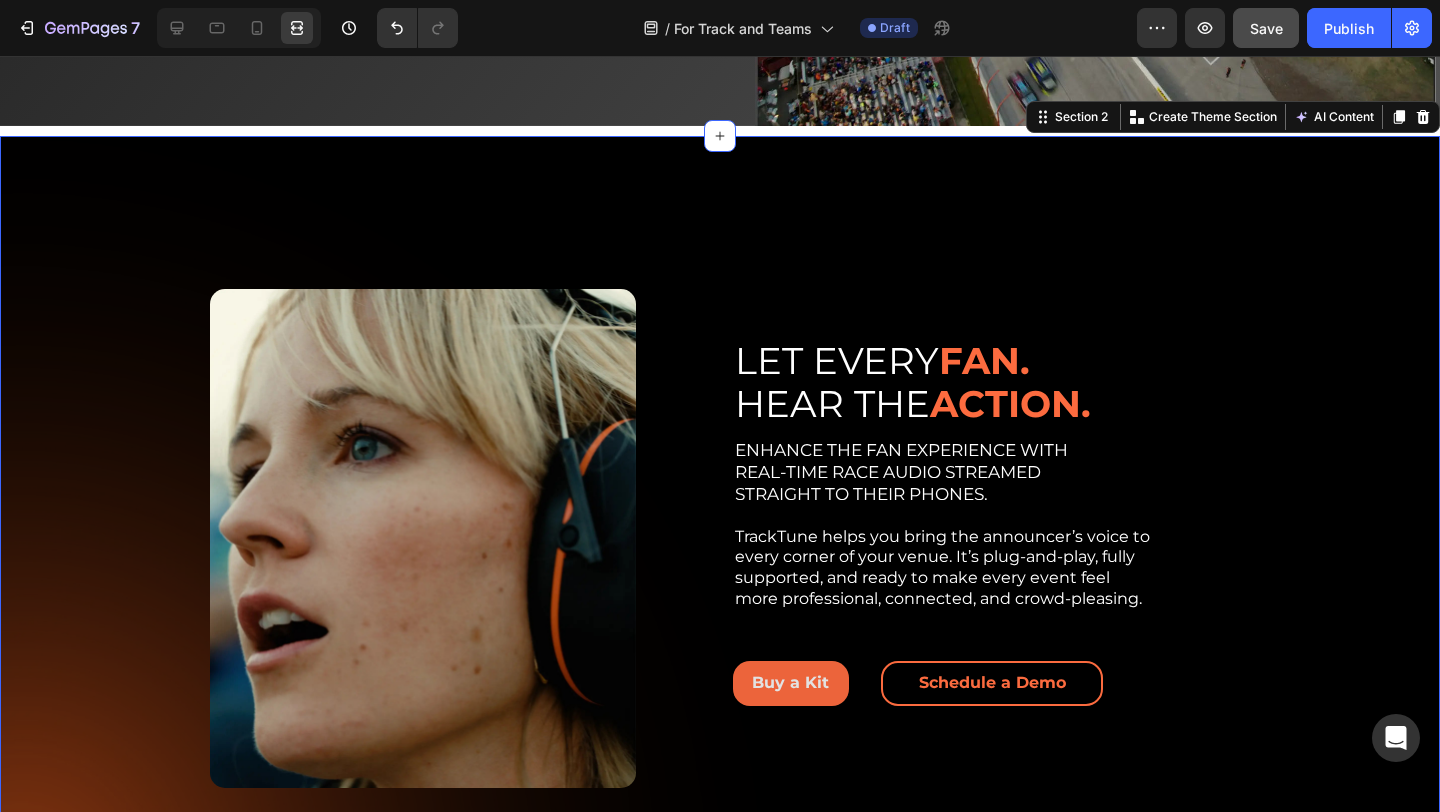 click on "Image Row LET EVERY  FAN. HEAR THE  ACTION. Heading ENHANCE THE FAN EXPERIENCE WITH REAL-TIME RACE AUDIO STREAMED STRAIGHT TO THEIR PHONES.   TrackTune helps you bring the announcer’s voice to every corner of your venue. It’s plug-and-play, fully supported, and ready to make every event feel more professional, connected, and crowd-pleasing. Text Block Buy a Kit   Button Schedule a Demo Button Row Row Row Image Row LET EVERY  FAN. HEAR THE  ACTION. Heading ENHANCE THE FAN EXPERIENCE WITH REAL-TIME RACE AUDIO STREAMED STRAIGHT TO THEIR PHONES.   TrackTune helps you bring the announcer’s voice to every corner of your venue. It’s plug-and-play, fully supported, and ready to make every event feel more professional, connected, and crowd-pleasing. Text Block Buy a Kit   Button Schedule a Demo Button Row Row Row Section 2   You can create reusable sections Create Theme Section AI Content Write with GemAI What would you like to describe here? Tone and Voice Persuasive Product Custom Hearing Protection" at bounding box center [720, 878] 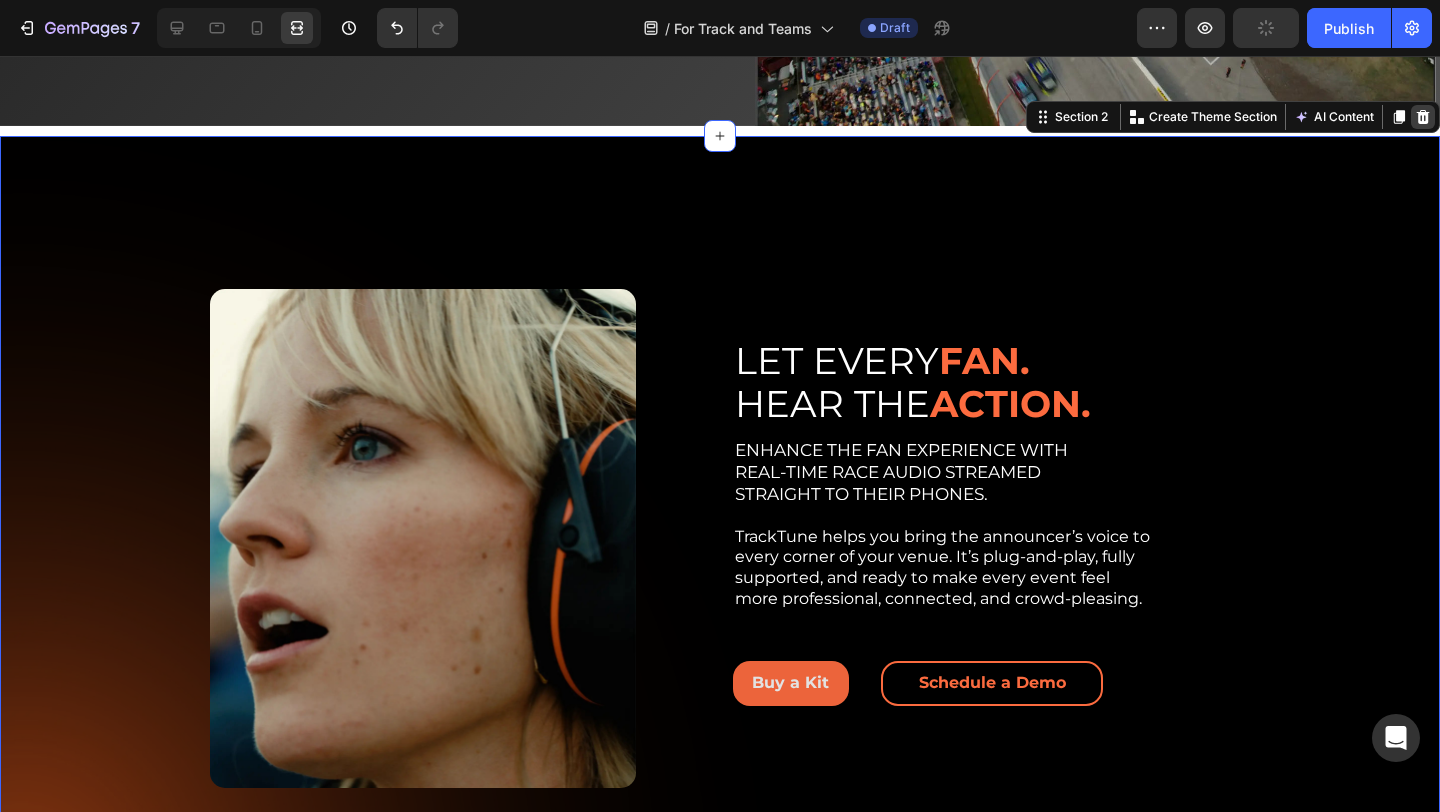 click 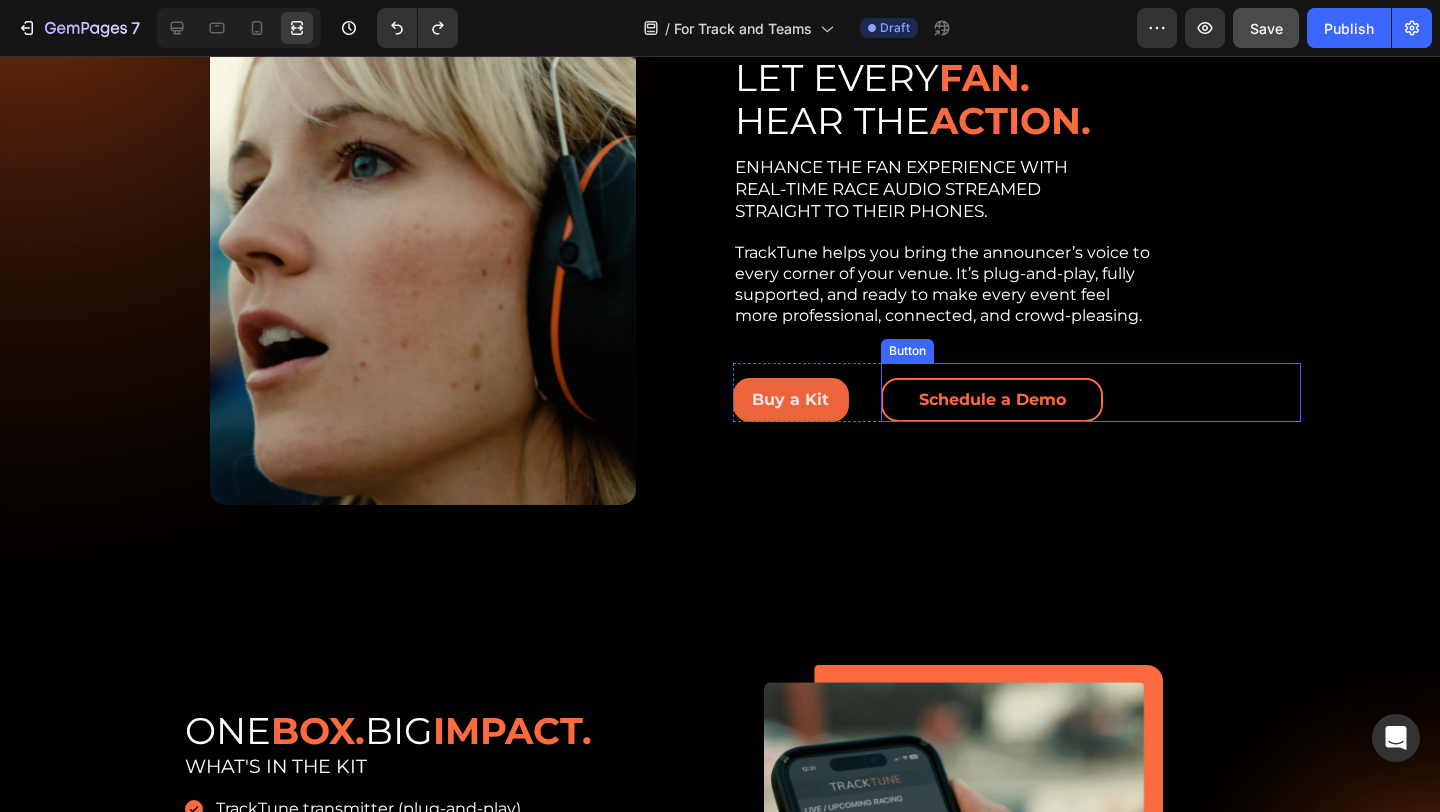 scroll, scrollTop: 1389, scrollLeft: 0, axis: vertical 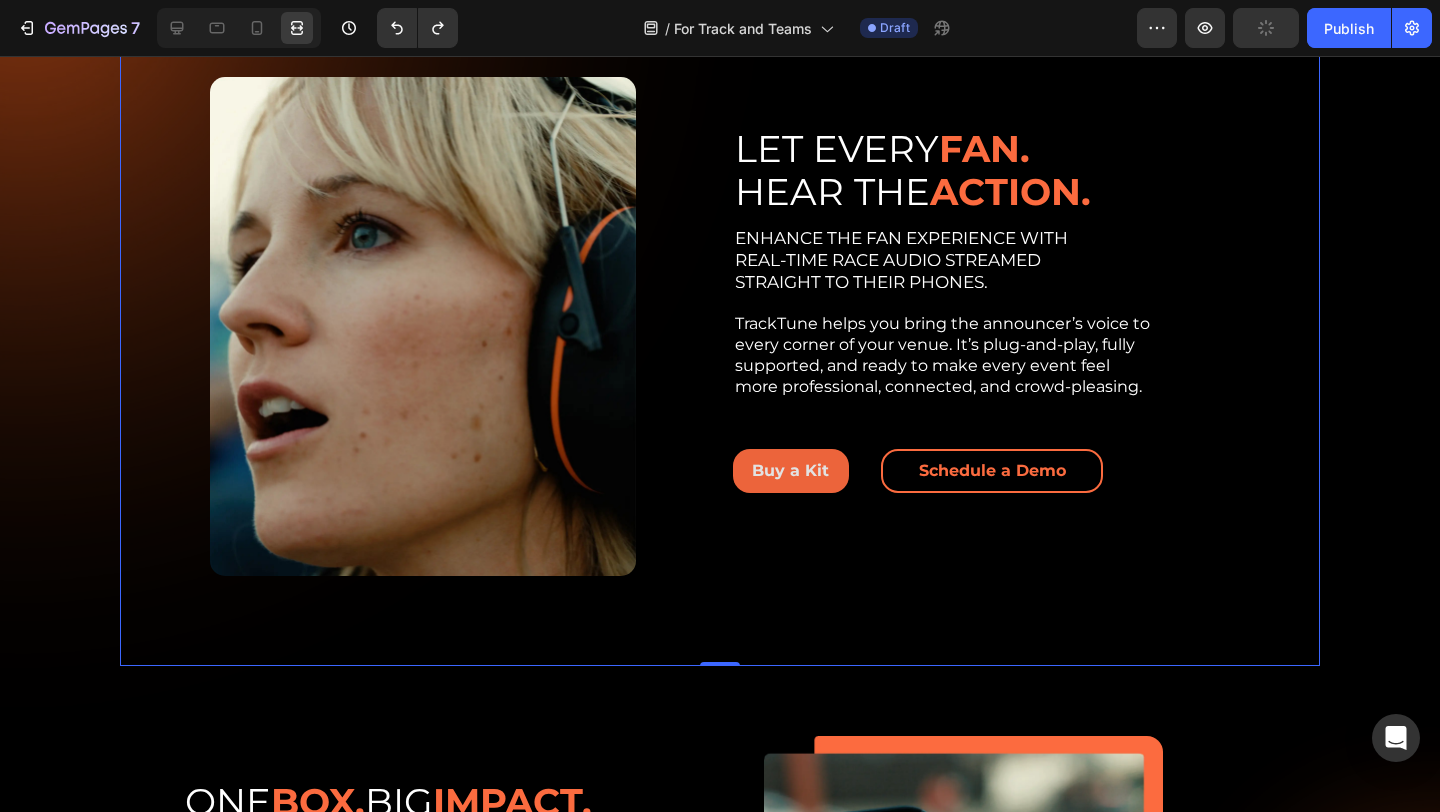 click on "LET EVERY  FAN. HEAR THE  ACTION. Heading ENHANCE THE FAN EXPERIENCE WITH REAL-TIME RACE AUDIO STREAMED STRAIGHT TO THEIR PHONES.   TrackTune helps you bring the announcer’s voice to every corner of your venue. It’s plug-and-play, fully supported, and ready to make every event feel more professional, connected, and crowd-pleasing. Text Block Buy a Kit   Button Schedule a Demo Button Row Row" at bounding box center (1017, 317) 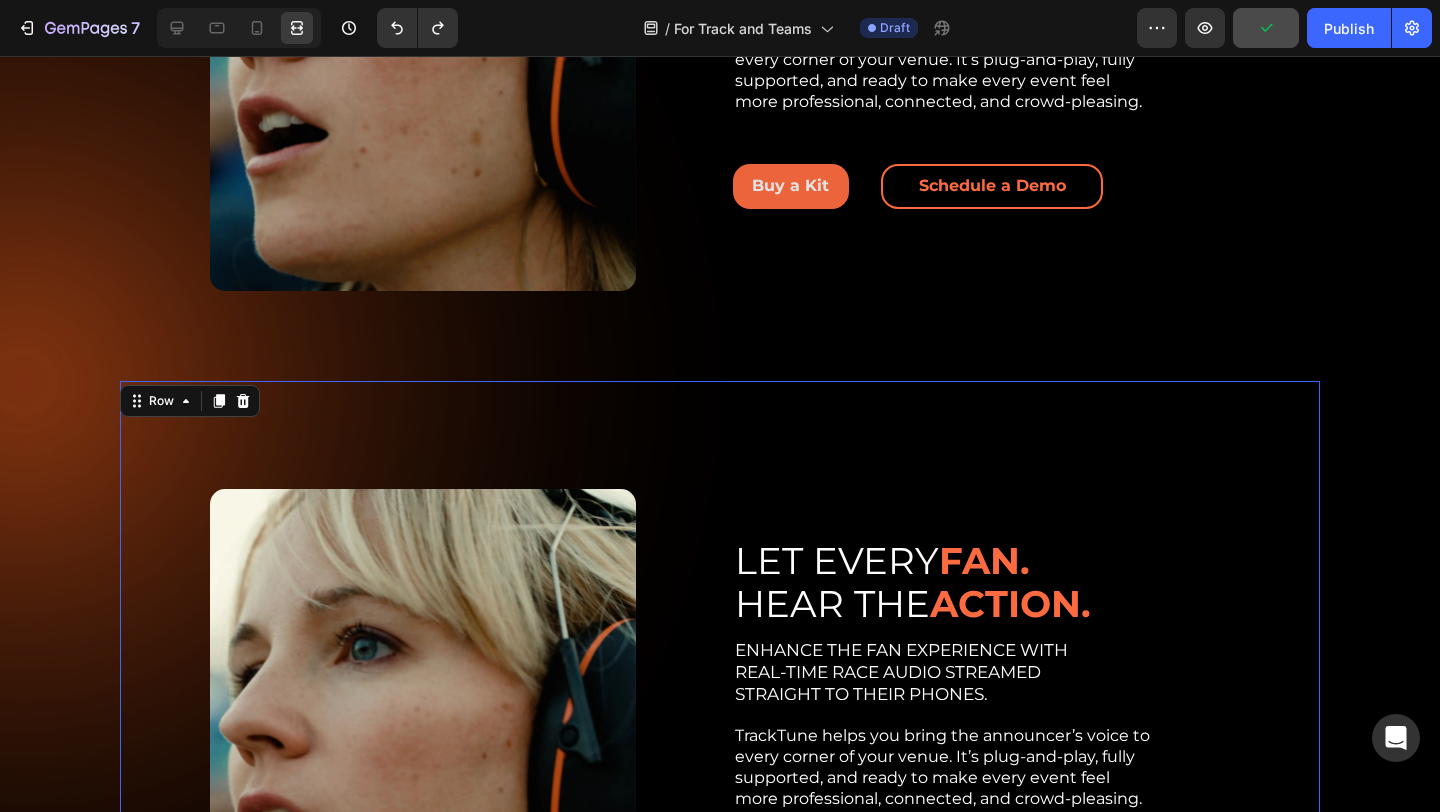 scroll, scrollTop: 975, scrollLeft: 0, axis: vertical 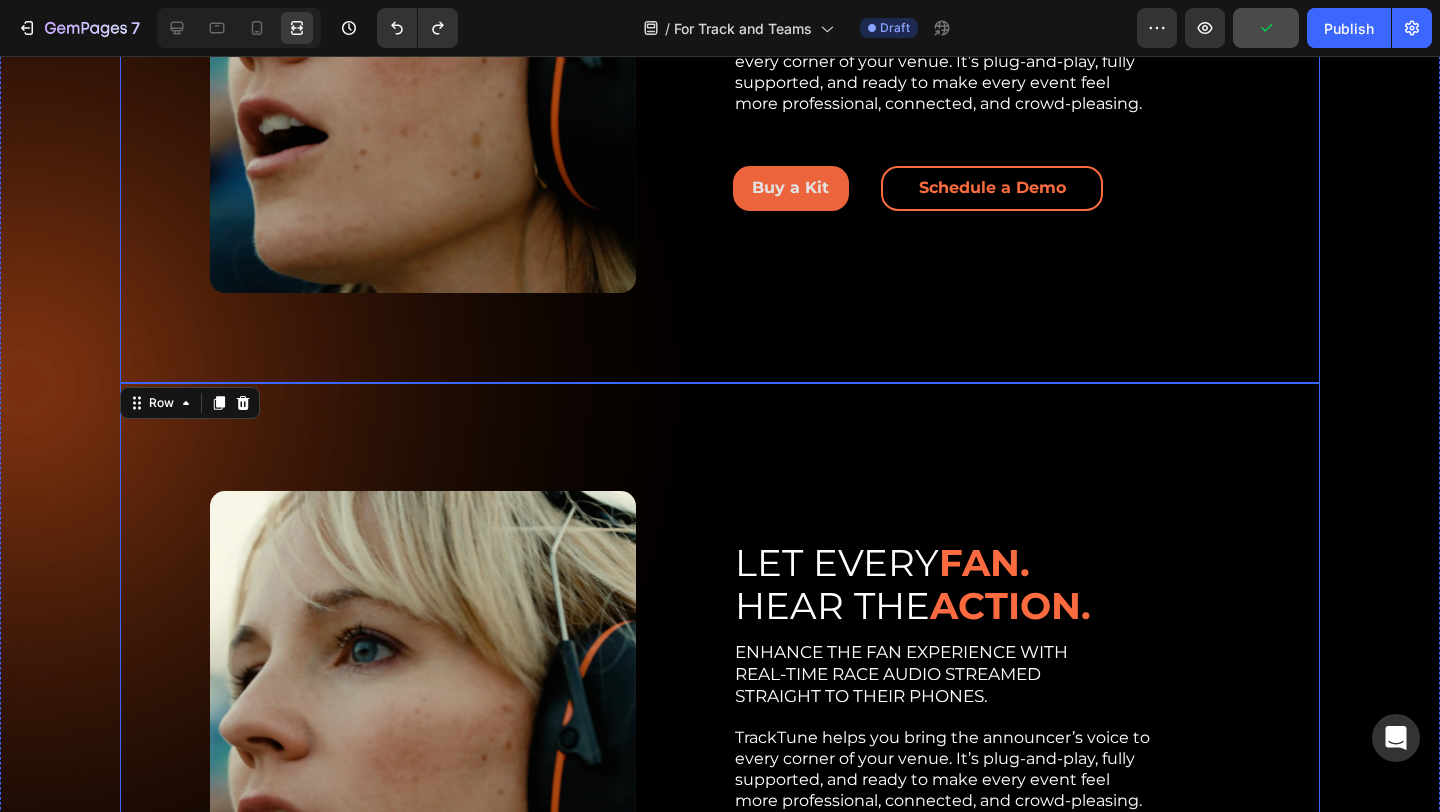 click on "LET EVERY  FAN. HEAR THE  ACTION. Heading ENHANCE THE FAN EXPERIENCE WITH REAL-TIME RACE AUDIO STREAMED STRAIGHT TO THEIR PHONES.   TrackTune helps you bring the announcer’s voice to every corner of your venue. It’s plug-and-play, fully supported, and ready to make every event feel more professional, connected, and crowd-pleasing. Text Block Buy a Kit   Button Schedule a Demo Button Row Row" at bounding box center (1017, 34) 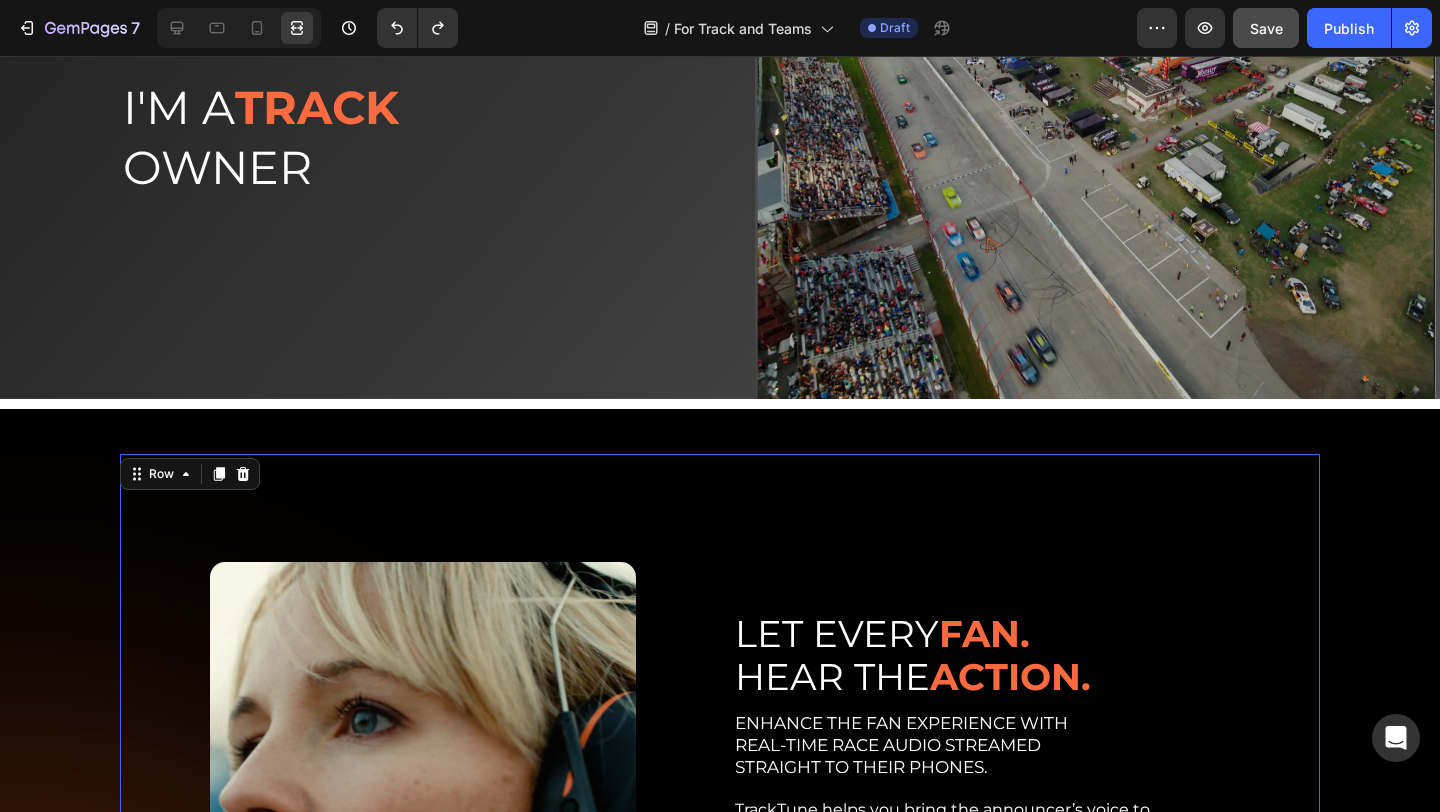 scroll, scrollTop: 179, scrollLeft: 0, axis: vertical 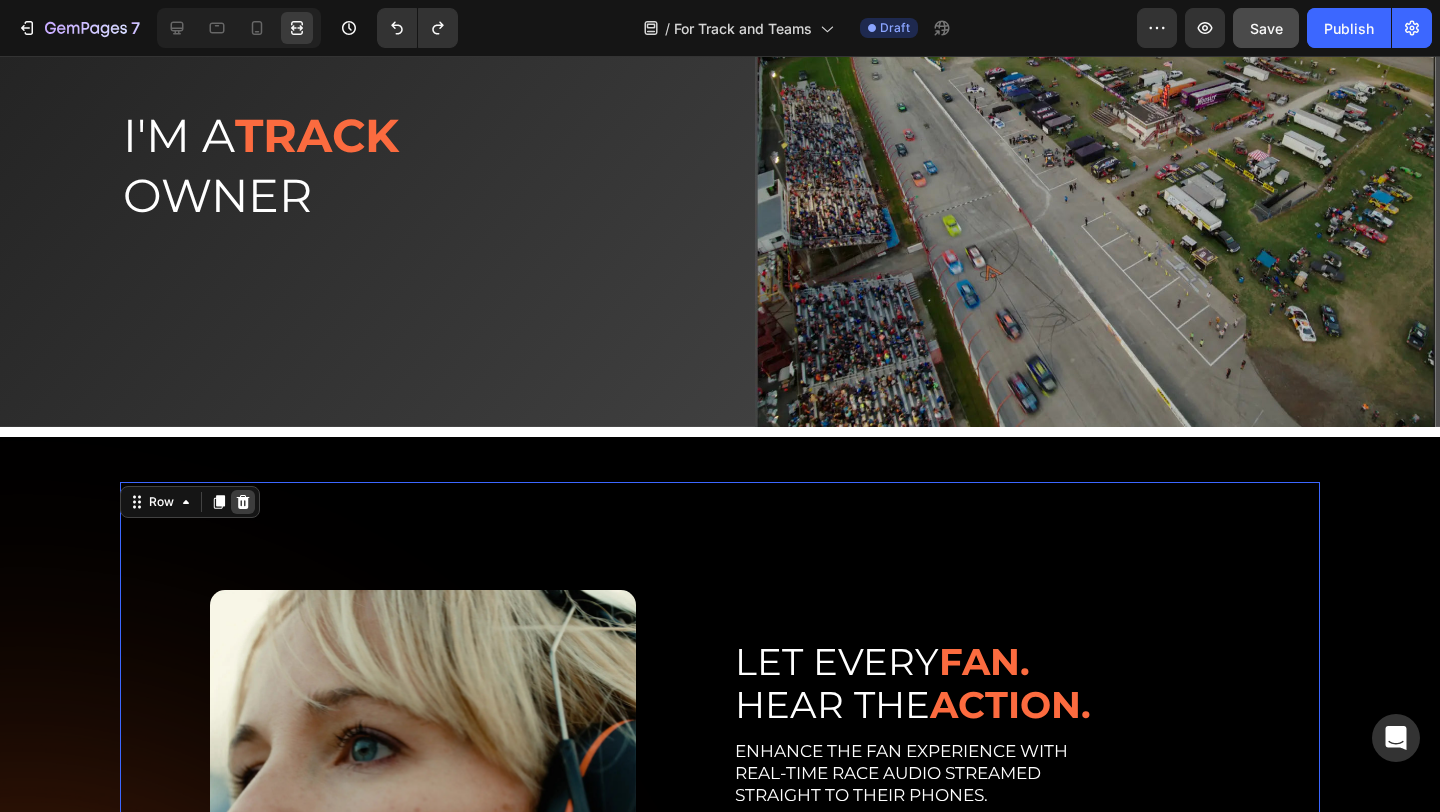 click 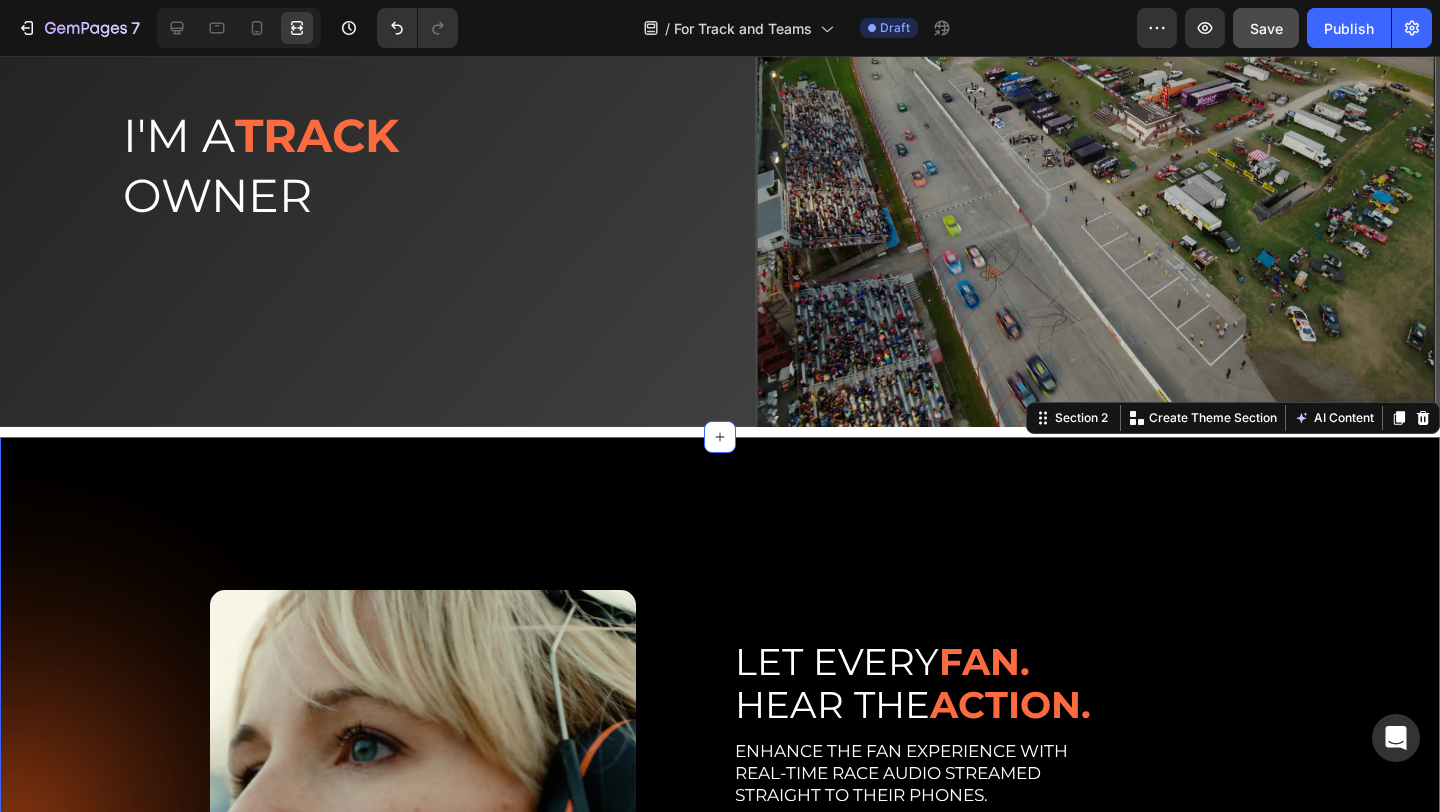 click on "Image Row LET EVERY  FAN. HEAR THE  ACTION. Heading ENHANCE THE FAN EXPERIENCE WITH REAL-TIME RACE AUDIO STREAMED STRAIGHT TO THEIR PHONES.   TrackTune helps you bring the announcer’s voice to every corner of your venue. It’s plug-and-play, fully supported, and ready to make every event feel more professional, connected, and crowd-pleasing. Text Block Buy a Kit   Button Schedule a Demo Button Row Row Row Section 2   You can create reusable sections Create Theme Section AI Content Write with GemAI What would you like to describe here? Tone and Voice Persuasive Product Custom Hearing Protection Show more Generate" at bounding box center [720, 830] 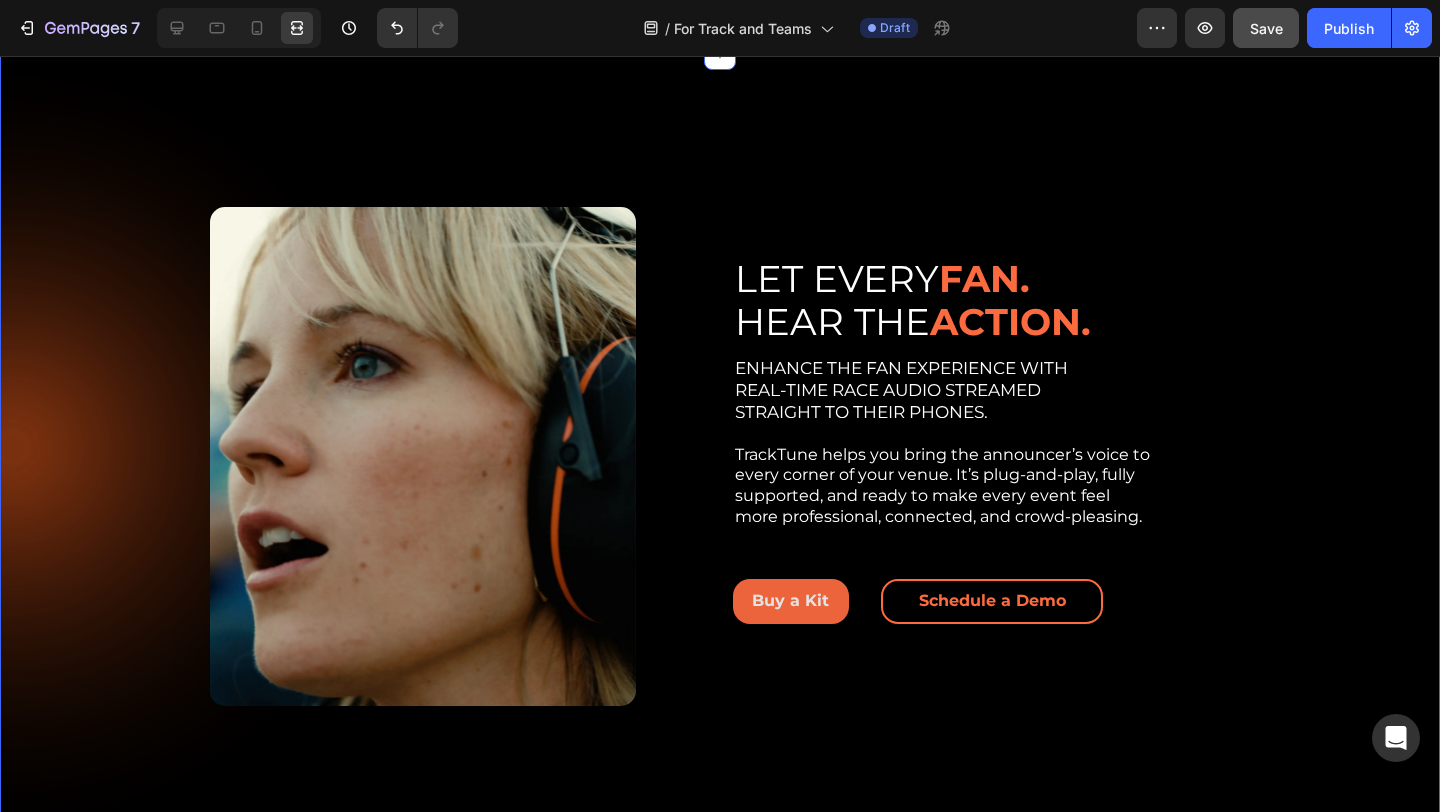 scroll, scrollTop: 535, scrollLeft: 0, axis: vertical 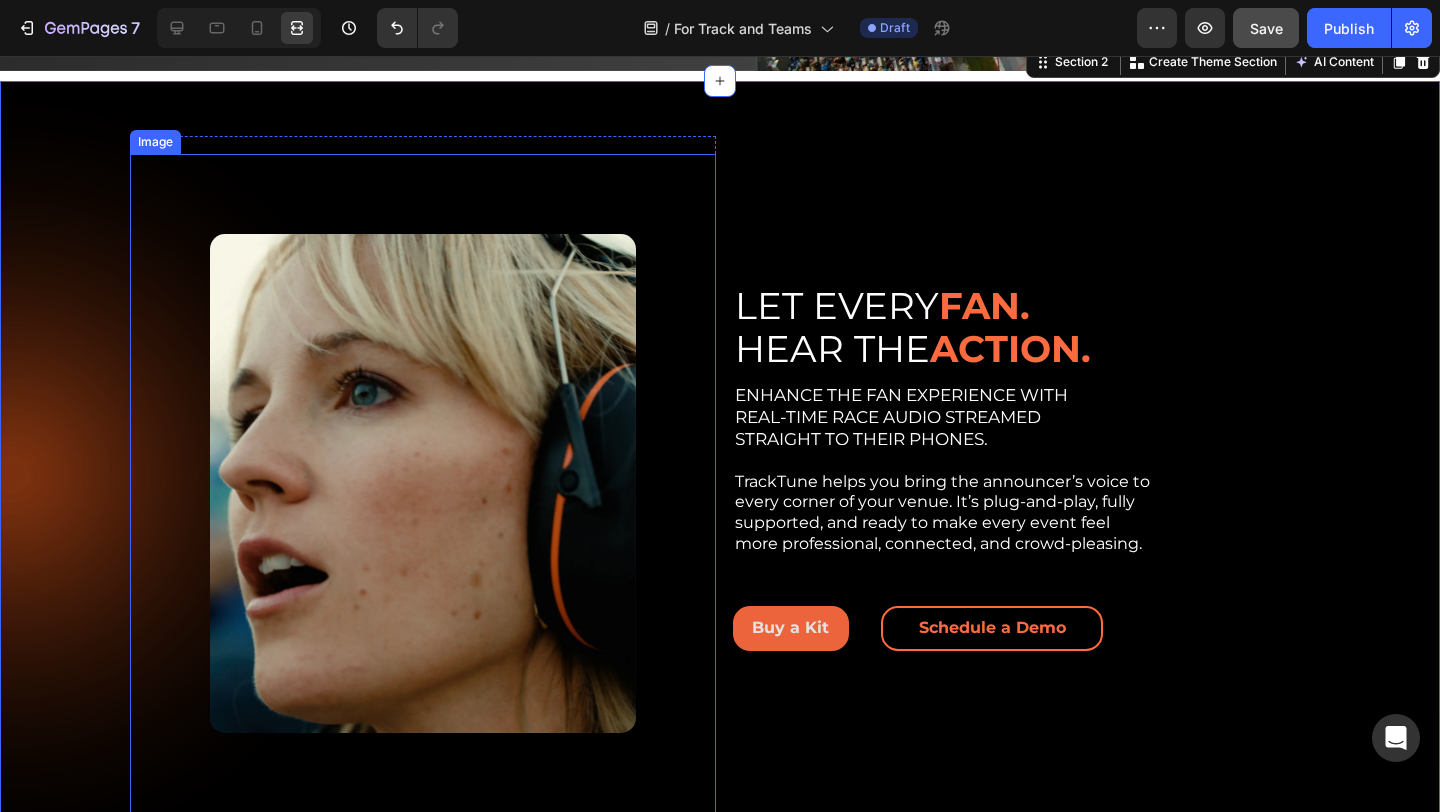 click at bounding box center (423, 483) 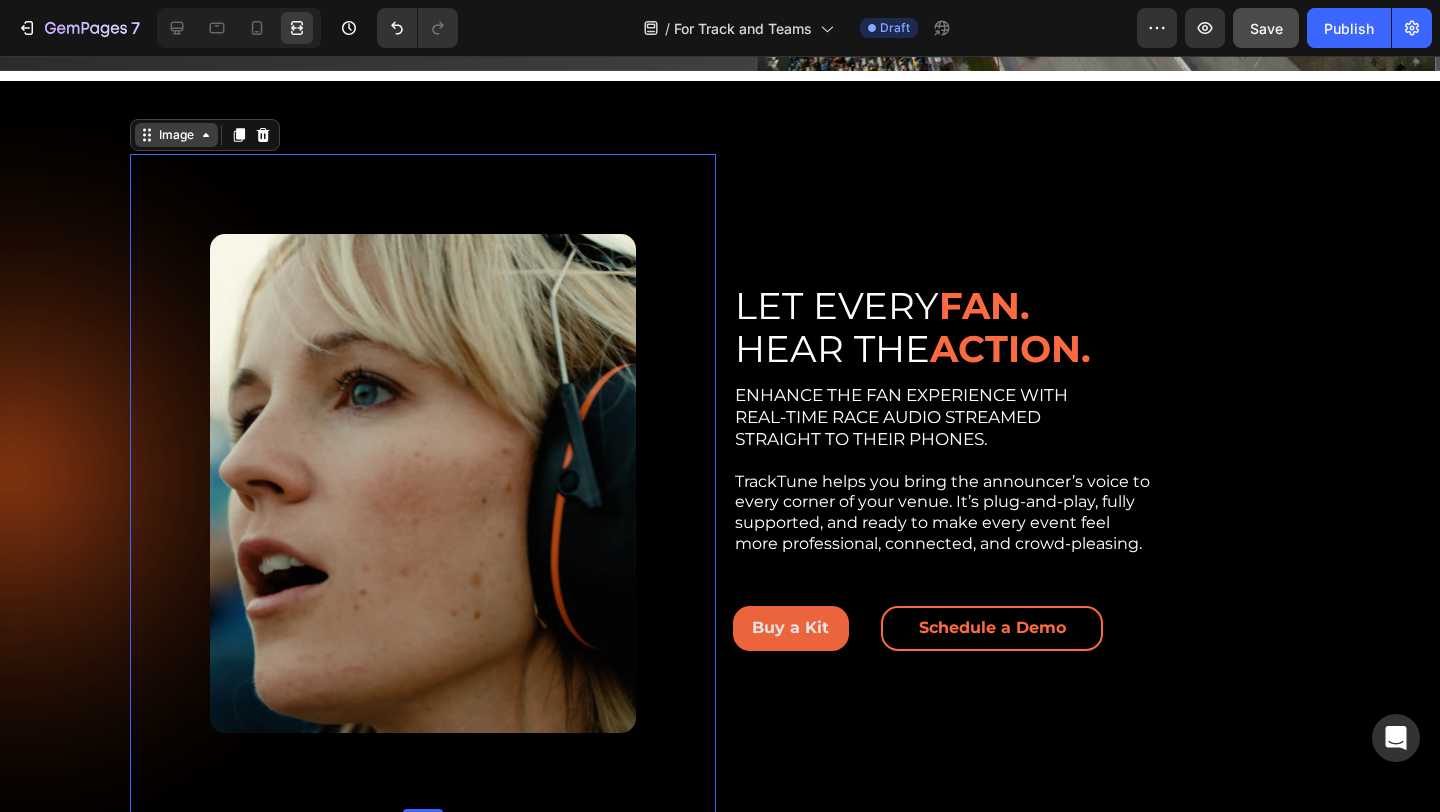click on "Image" at bounding box center [176, 135] 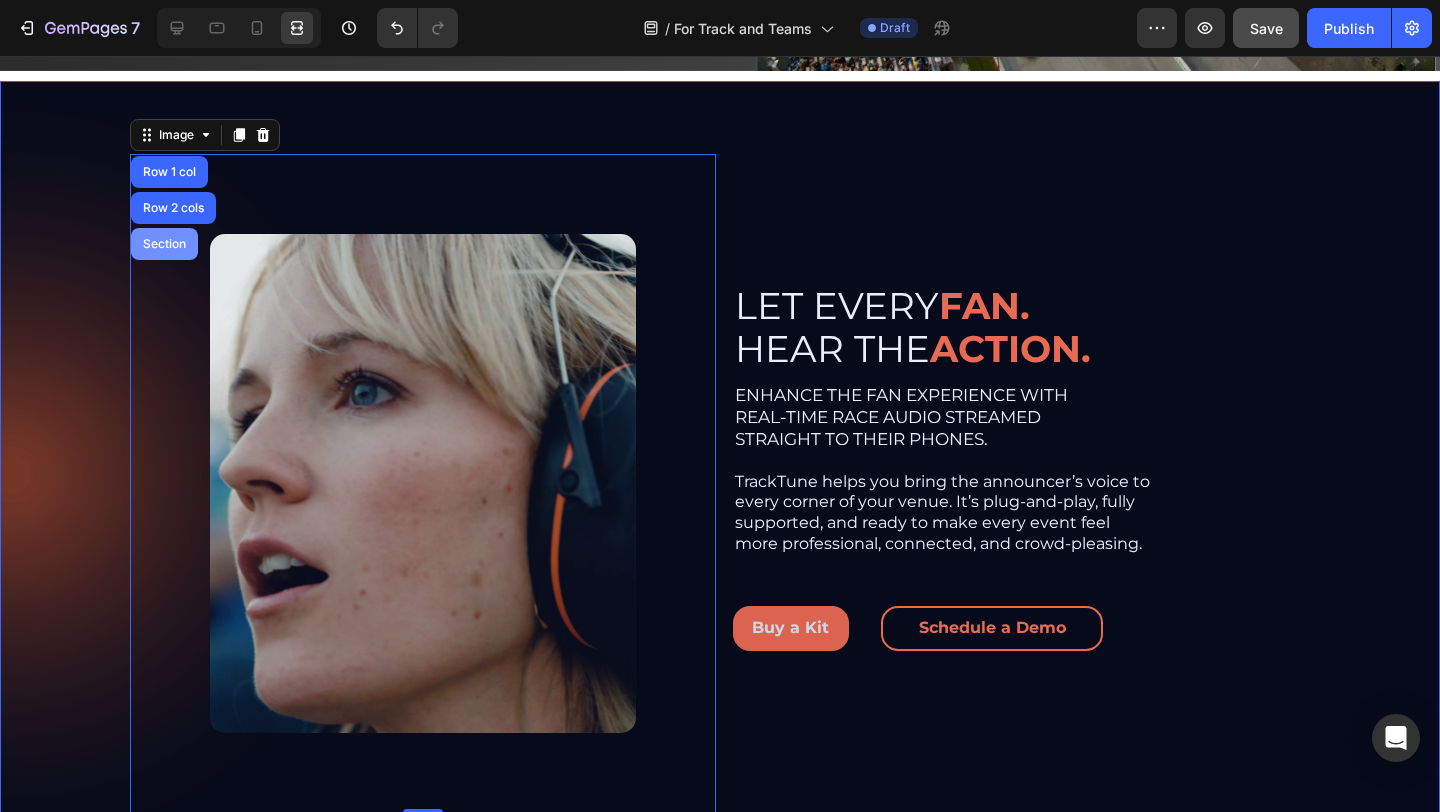 click on "Section" at bounding box center (164, 244) 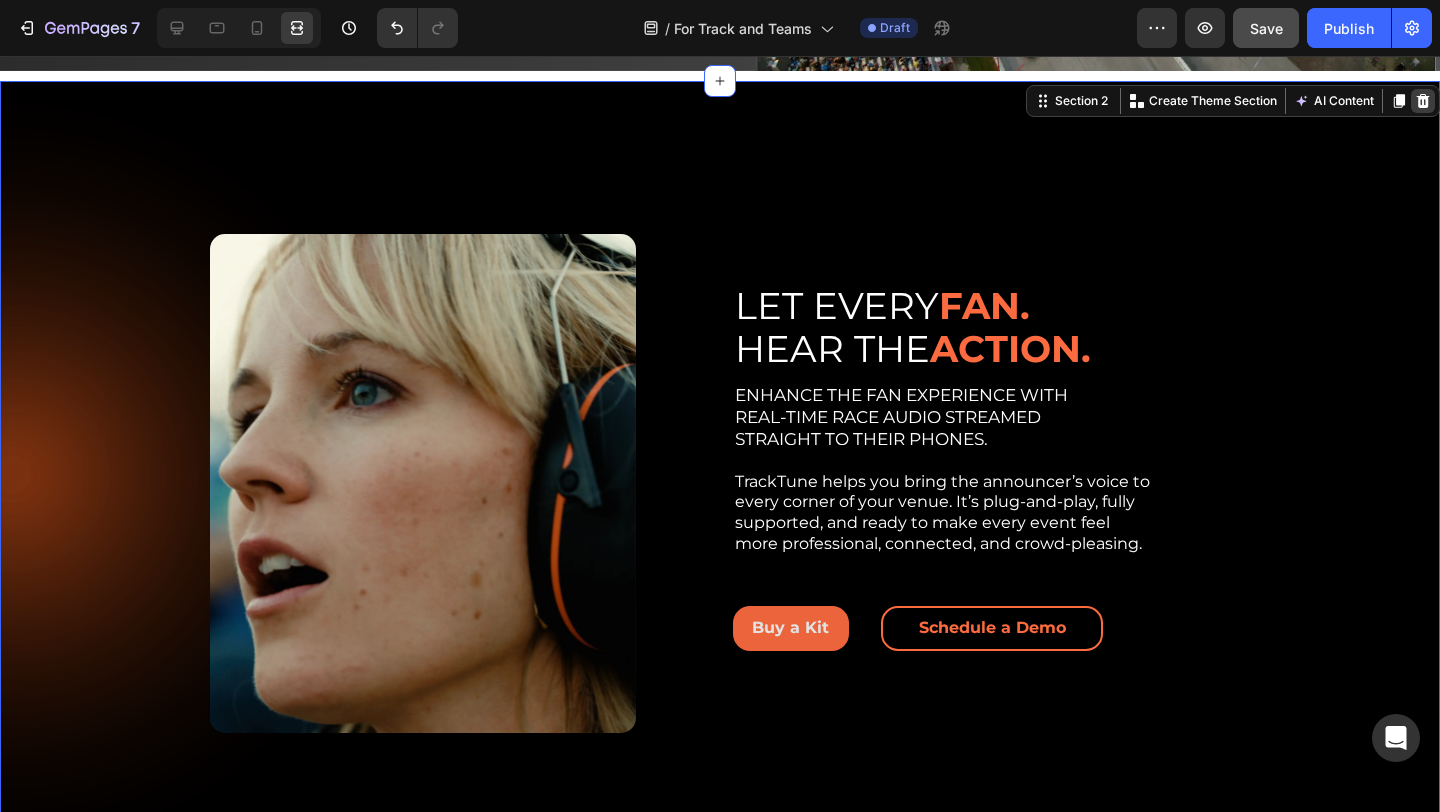 click 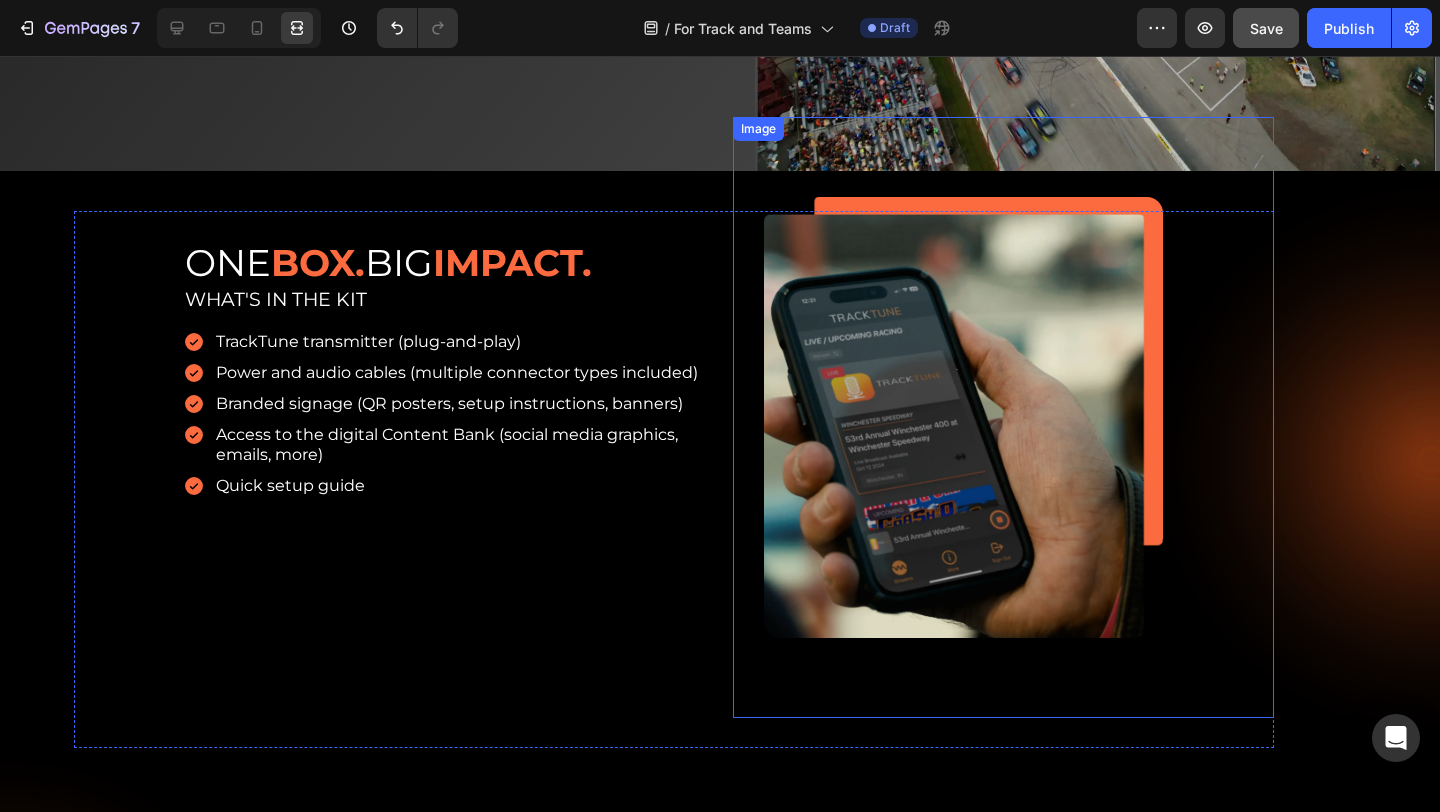 scroll, scrollTop: 433, scrollLeft: 0, axis: vertical 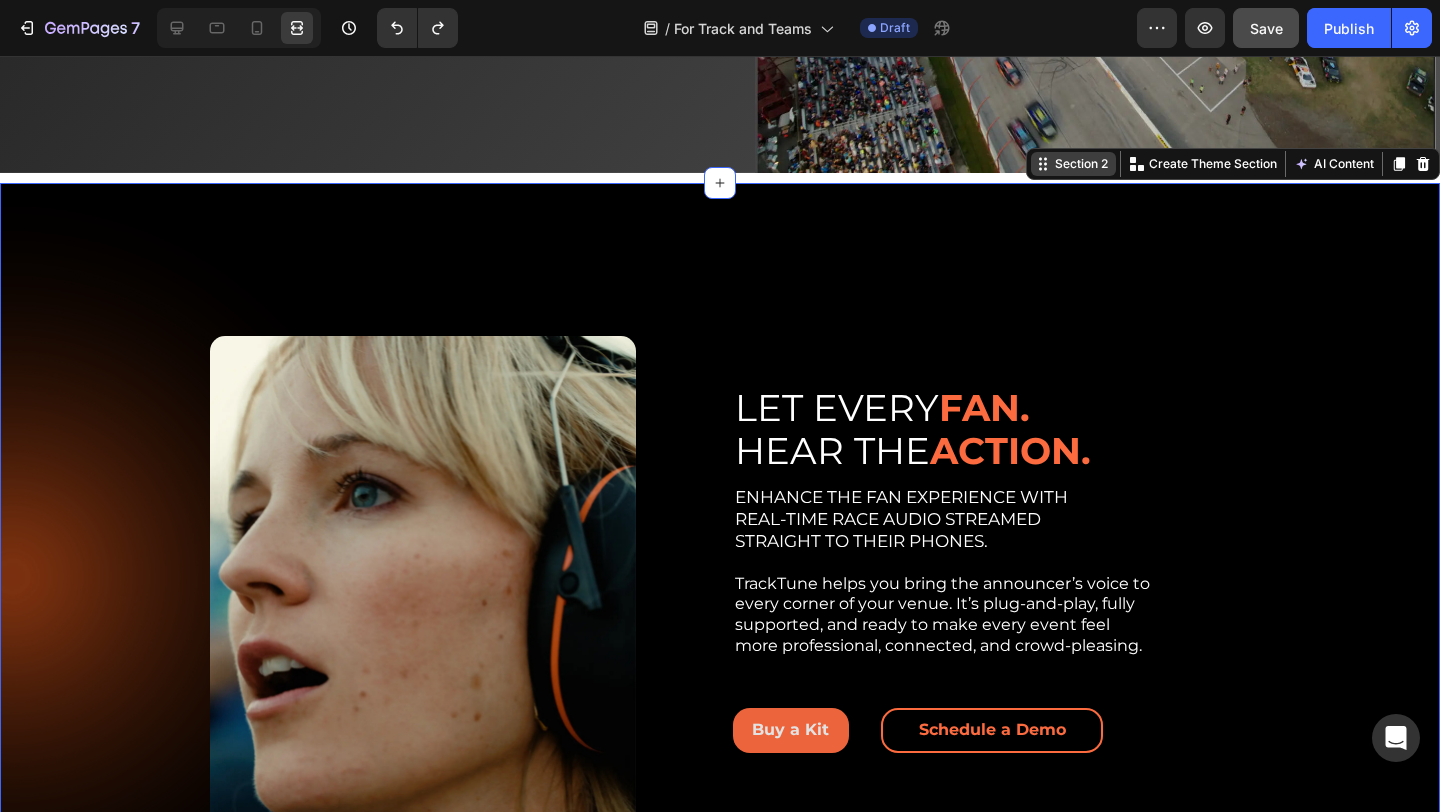 click on "Section 2" at bounding box center (1081, 164) 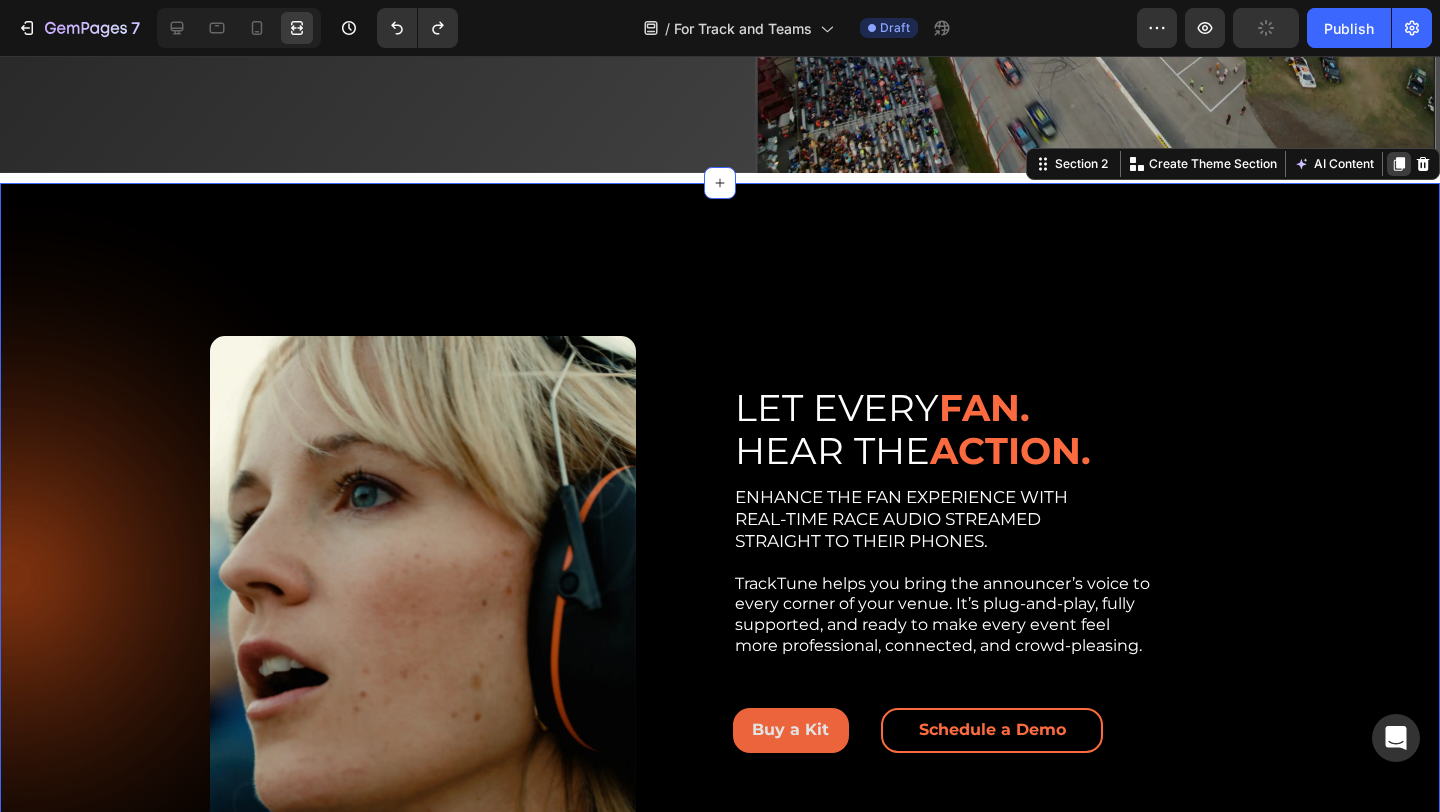 click 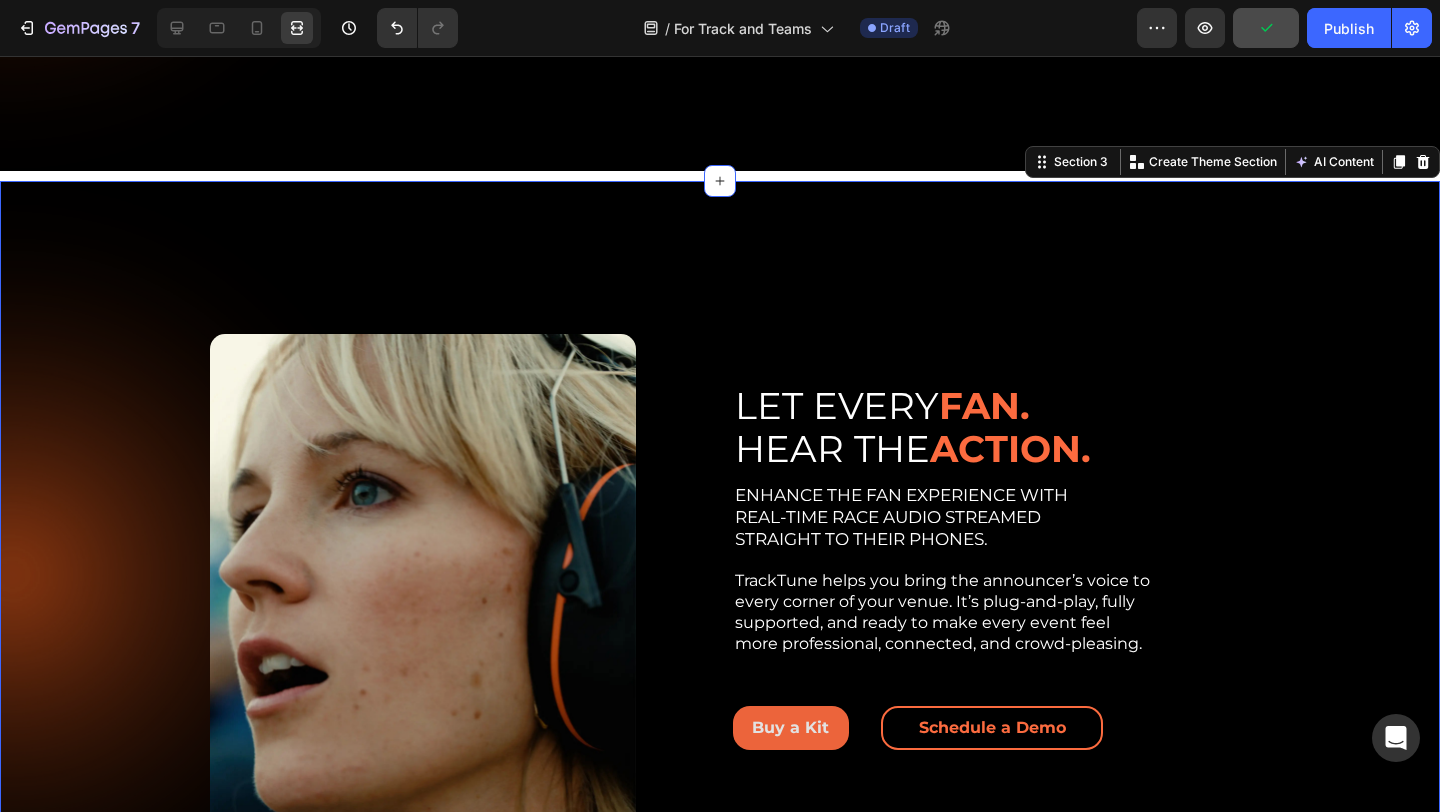 scroll, scrollTop: 1286, scrollLeft: 0, axis: vertical 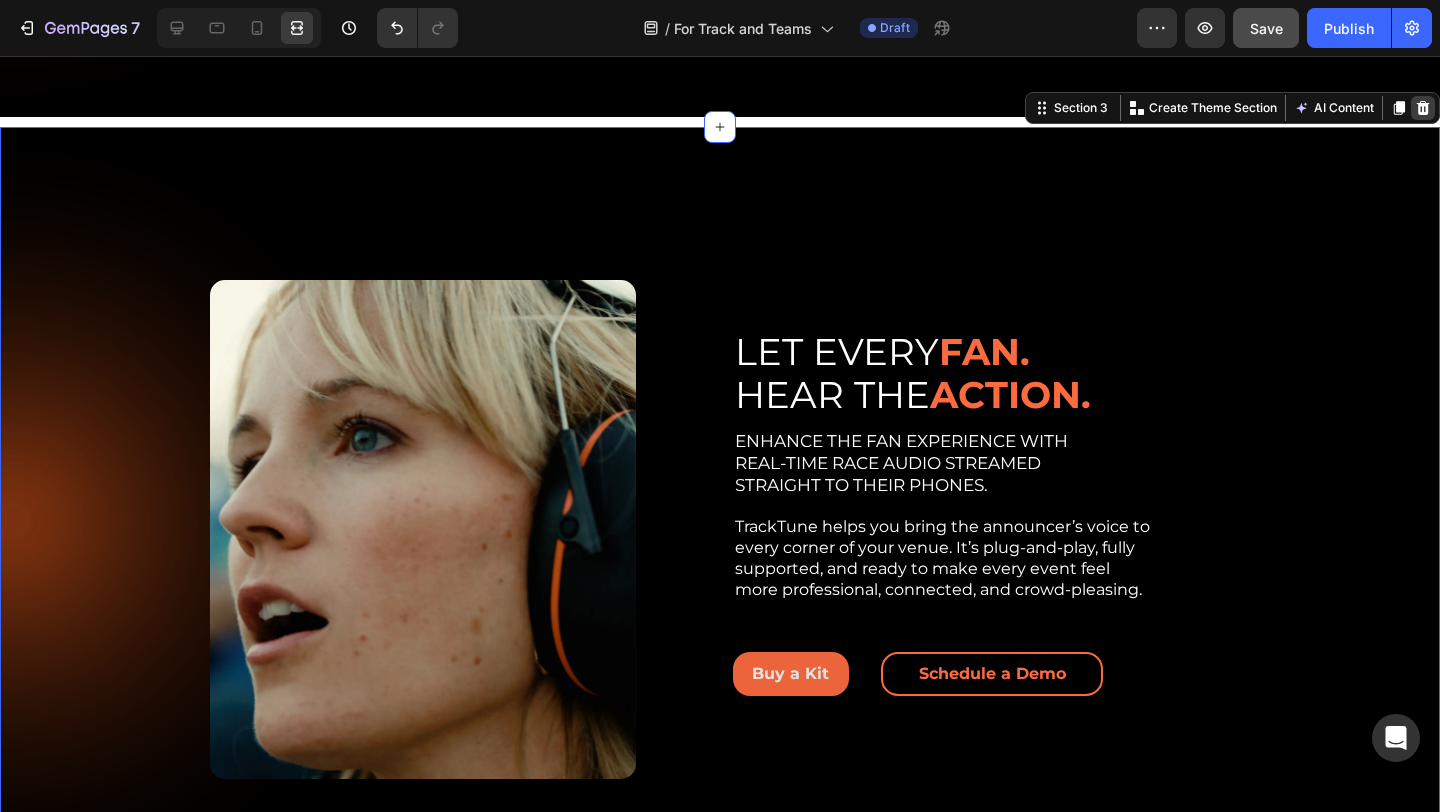 click 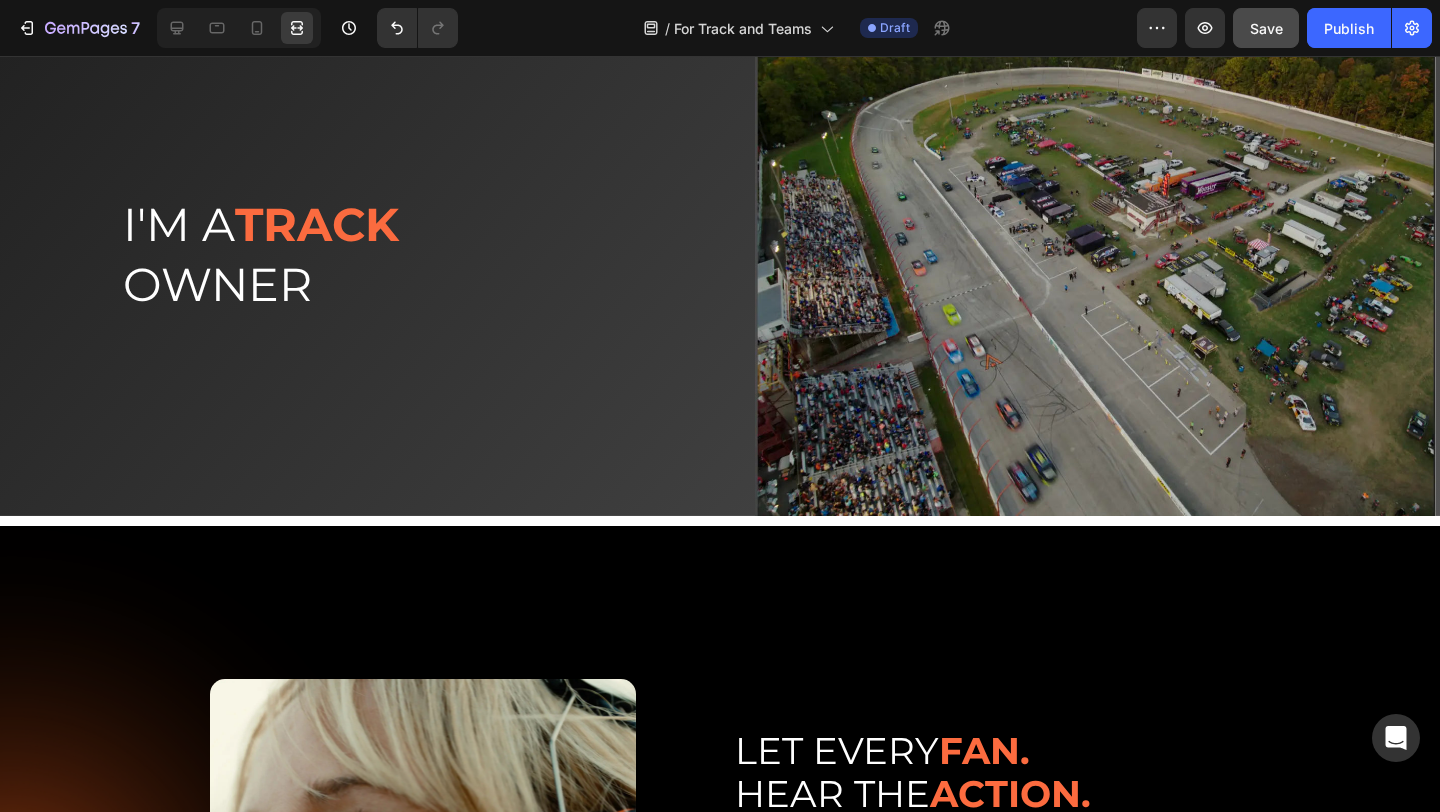 scroll, scrollTop: 85, scrollLeft: 0, axis: vertical 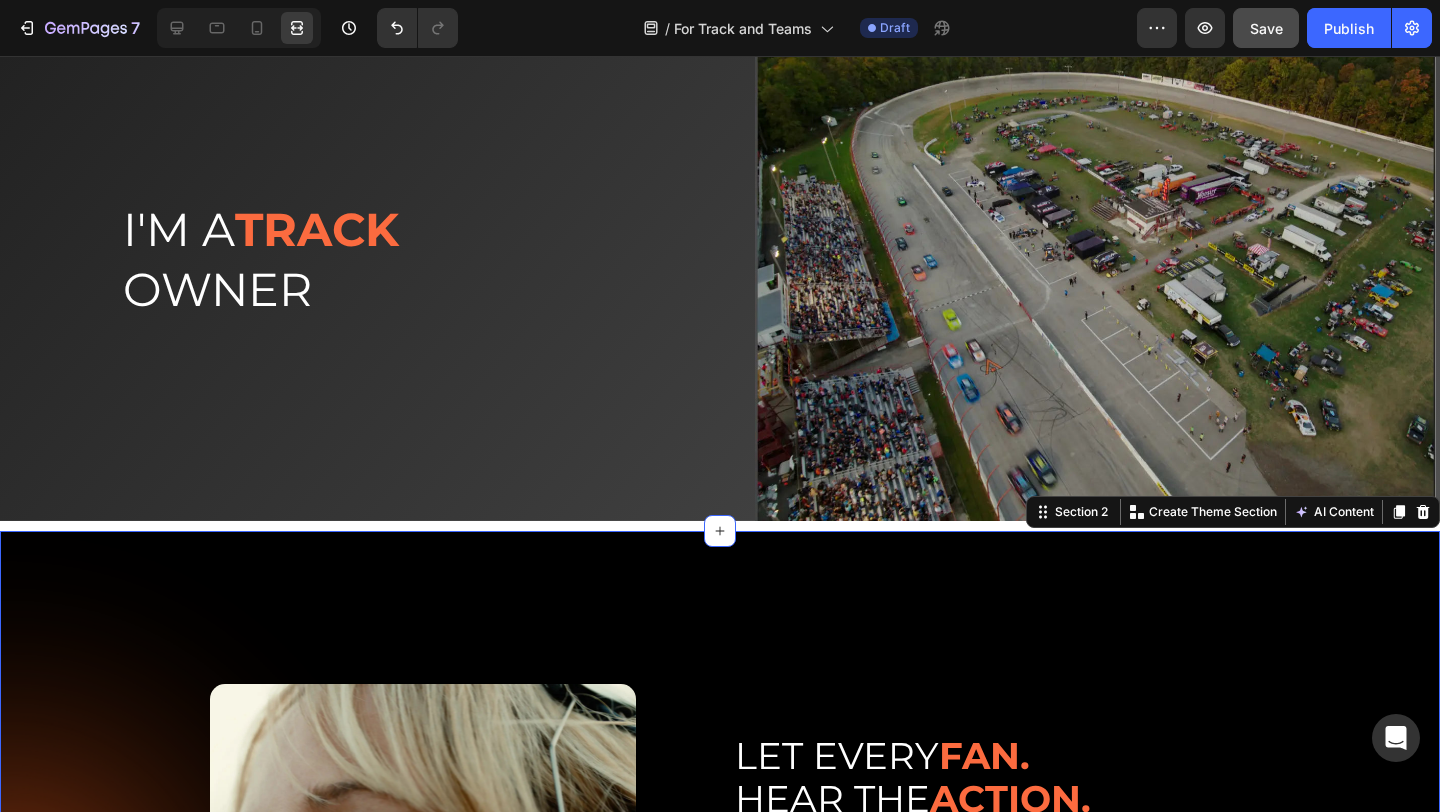 click on "Image Row LET EVERY  FAN. HEAR THE  ACTION. Heading ENHANCE THE FAN EXPERIENCE WITH REAL-TIME RACE AUDIO STREAMED STRAIGHT TO THEIR PHONES.   TrackTune helps you bring the announcer’s voice to every corner of your venue. It’s plug-and-play, fully supported, and ready to make every event feel more professional, connected, and crowd-pleasing. Text Block Buy a Kit   Button Schedule a Demo Button Row Row Row Section 2   You can create reusable sections Create Theme Section AI Content Write with GemAI What would you like to describe here? Tone and Voice Persuasive Product Custom Hearing Protection Show more Generate" at bounding box center (720, 924) 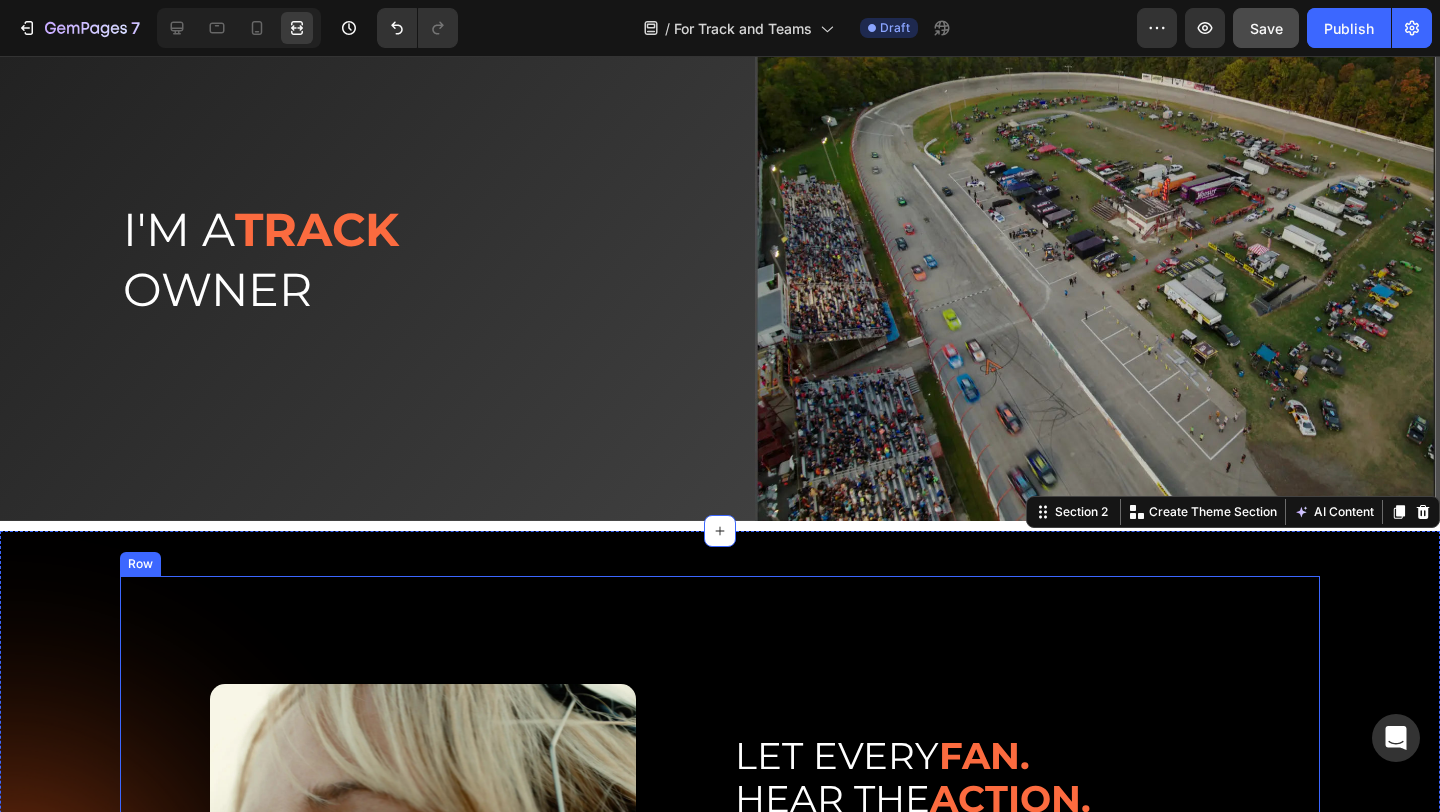 click on "Image Row LET EVERY  FAN. HEAR THE  ACTION. Heading ENHANCE THE FAN EXPERIENCE WITH REAL-TIME RACE AUDIO STREAMED STRAIGHT TO THEIR PHONES.   TrackTune helps you bring the announcer’s voice to every corner of your venue. It’s plug-and-play, fully supported, and ready to make every event feel more professional, connected, and crowd-pleasing. Text Block Buy a Kit   Button Schedule a Demo Button Row Row Row" at bounding box center [720, 924] 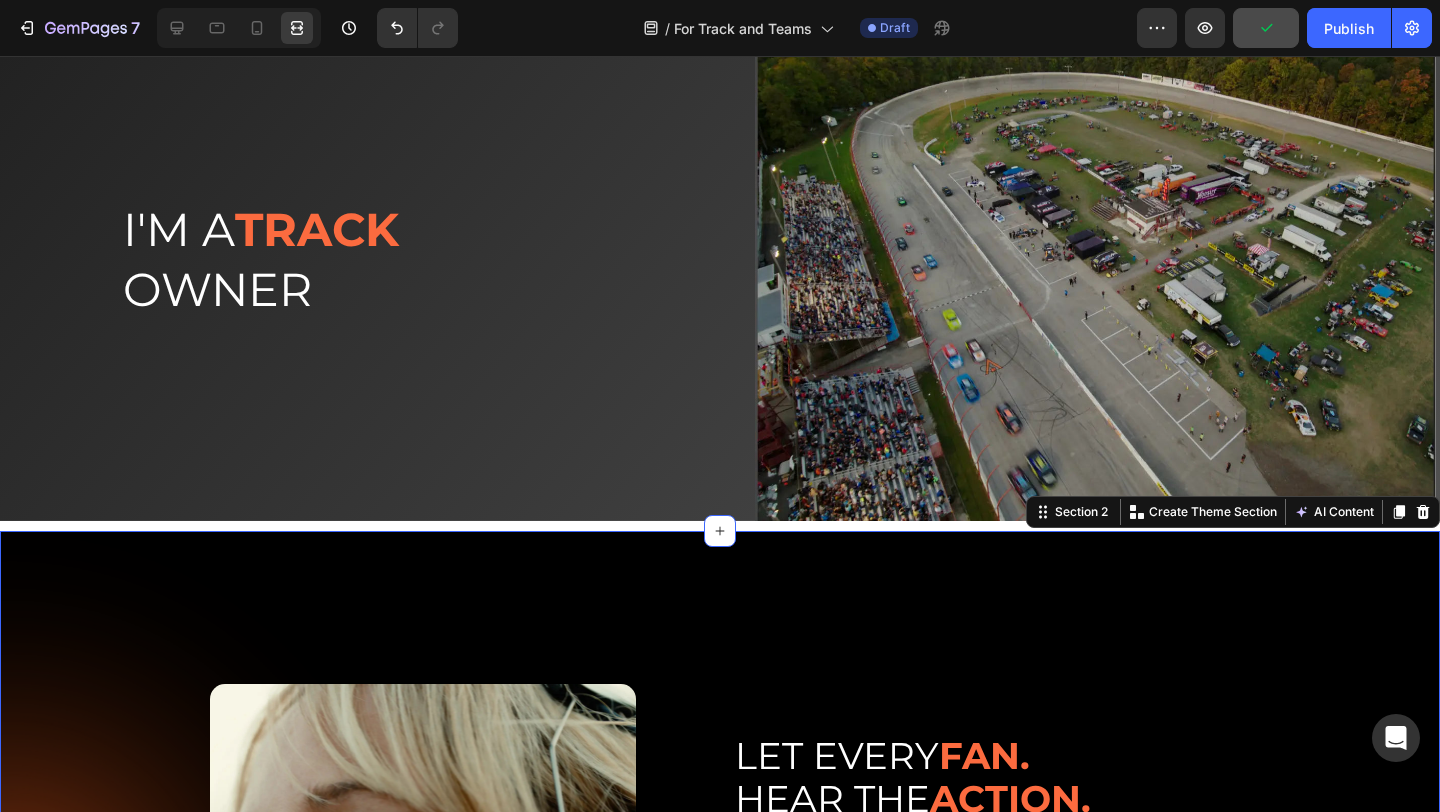 click on "Image Row LET EVERY  FAN. HEAR THE  ACTION. Heading ENHANCE THE FAN EXPERIENCE WITH REAL-TIME RACE AUDIO STREAMED STRAIGHT TO THEIR PHONES.   TrackTune helps you bring the announcer’s voice to every corner of your venue. It’s plug-and-play, fully supported, and ready to make every event feel more professional, connected, and crowd-pleasing. Text Block Buy a Kit   Button Schedule a Demo Button Row Row Row Section 2   You can create reusable sections Create Theme Section AI Content Write with GemAI What would you like to describe here? Tone and Voice Persuasive Product Custom Hearing Protection Show more Generate" at bounding box center [720, 924] 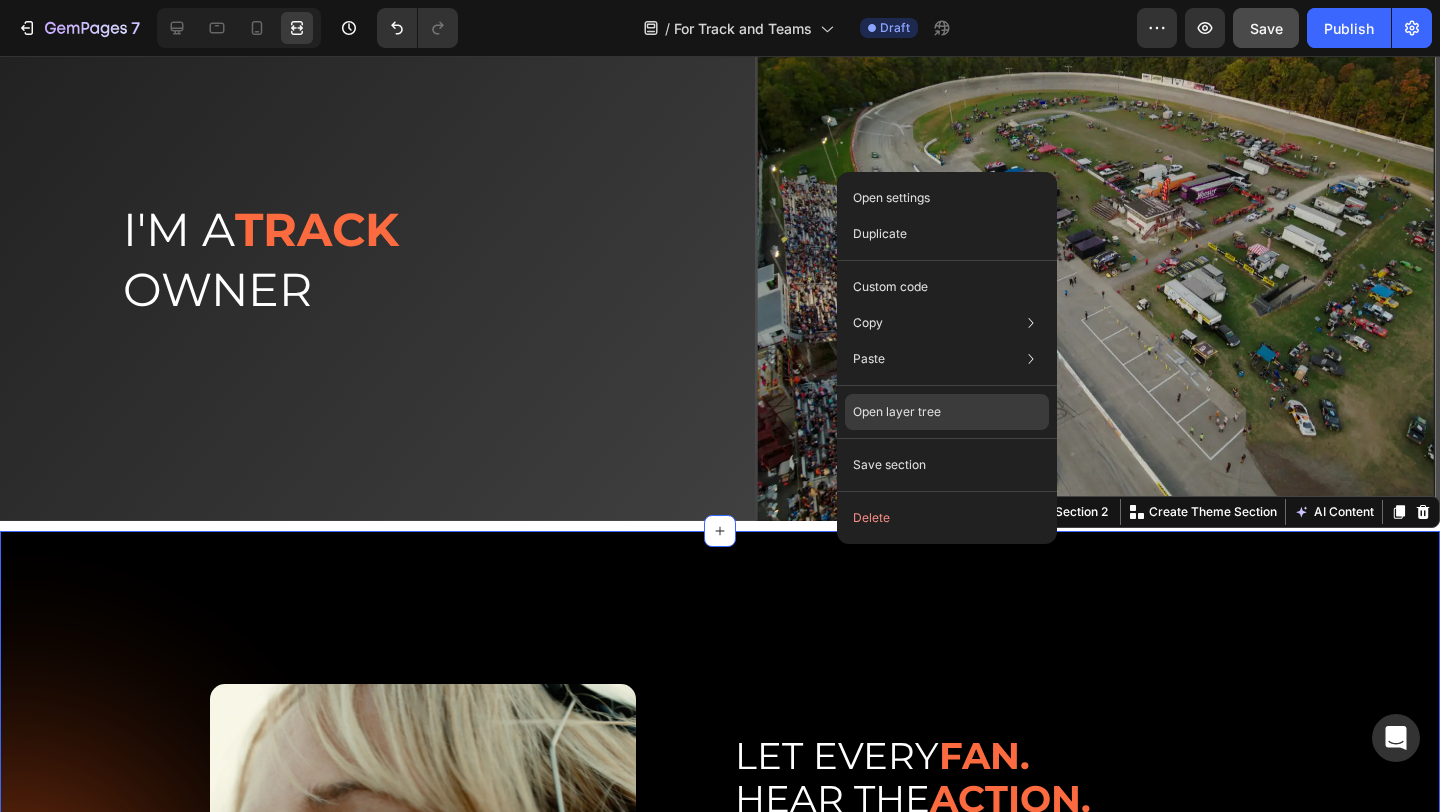 click on "Open layer tree" at bounding box center (897, 412) 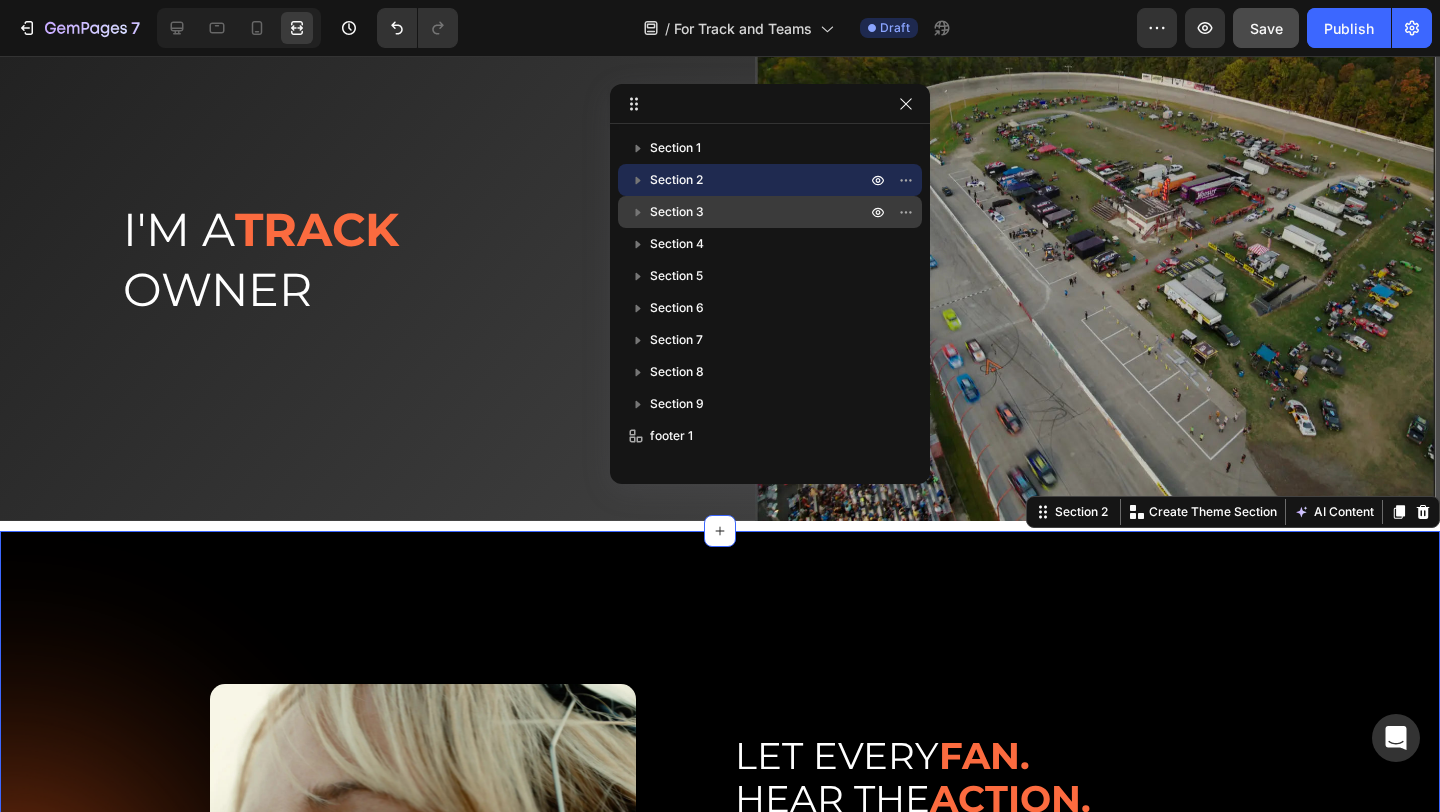 click on "Section 3" at bounding box center [677, 212] 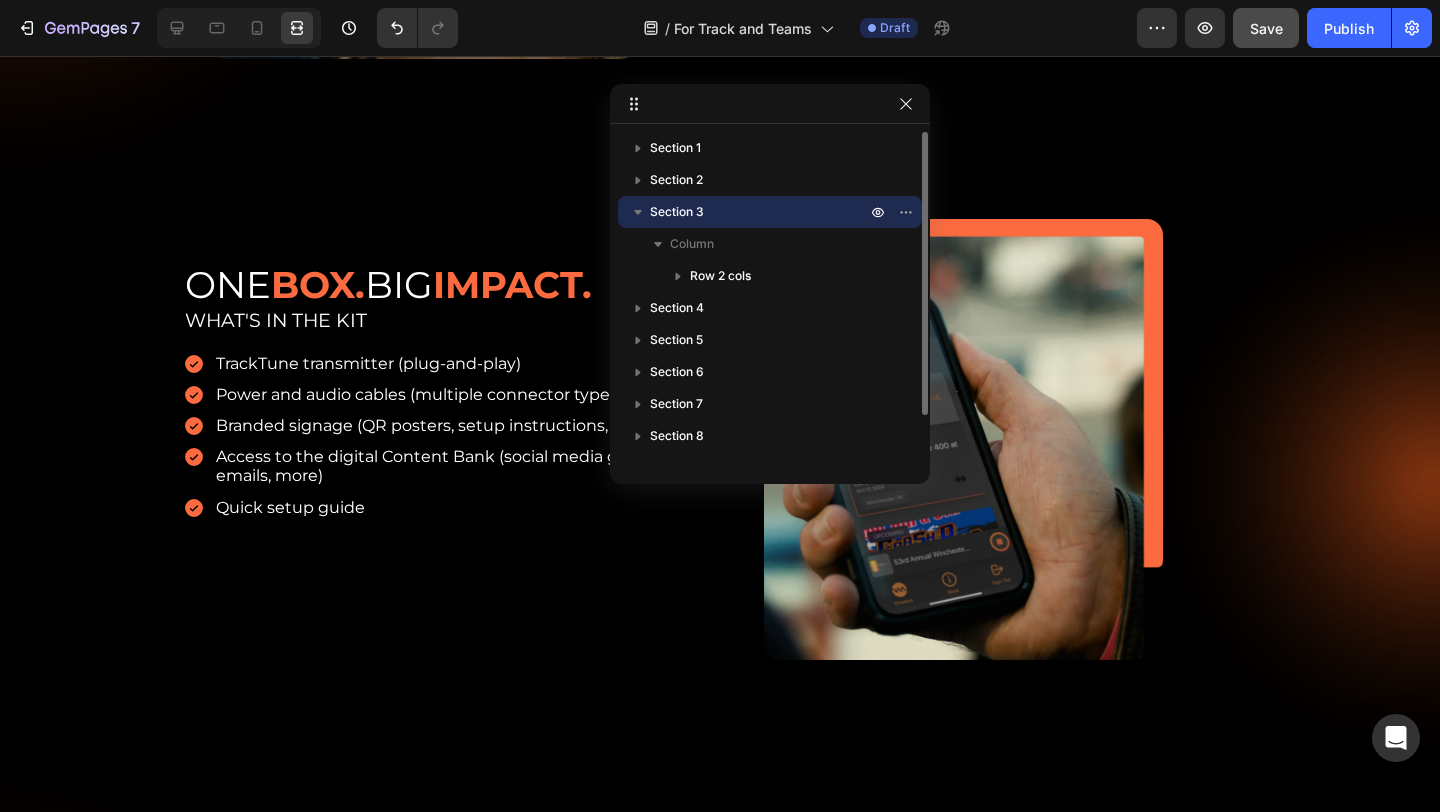scroll, scrollTop: 1275, scrollLeft: 0, axis: vertical 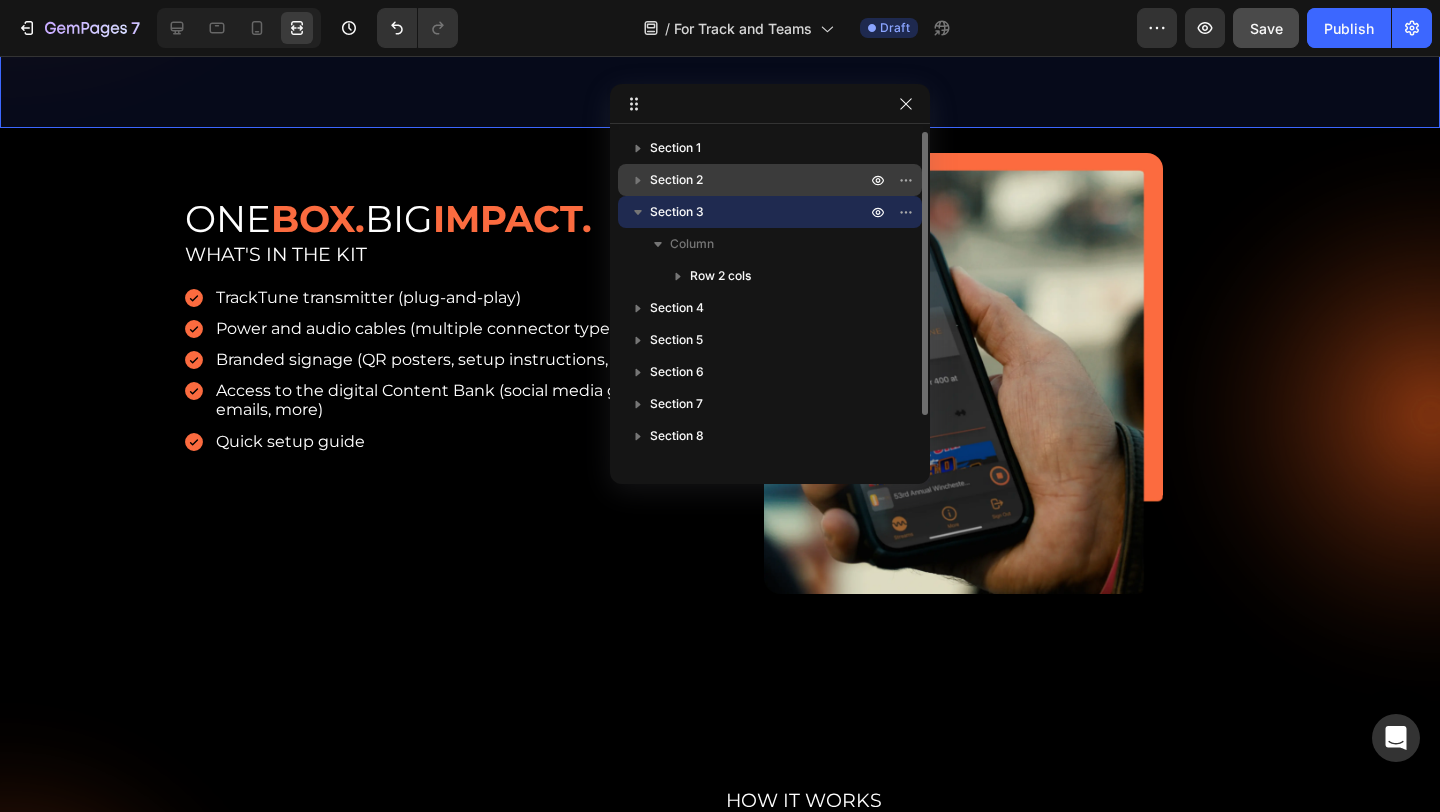 click on "Section 2" at bounding box center (676, 180) 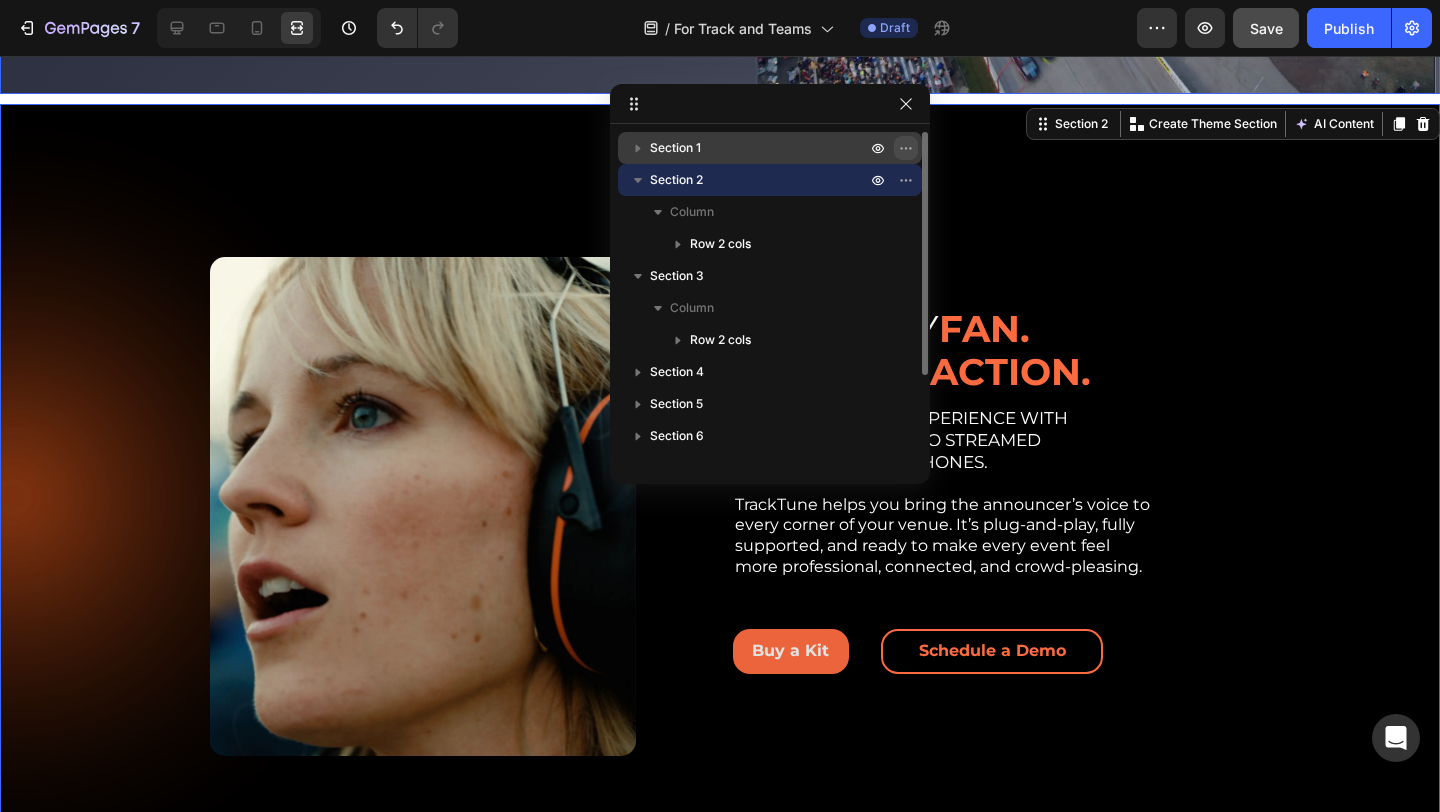scroll, scrollTop: 490, scrollLeft: 0, axis: vertical 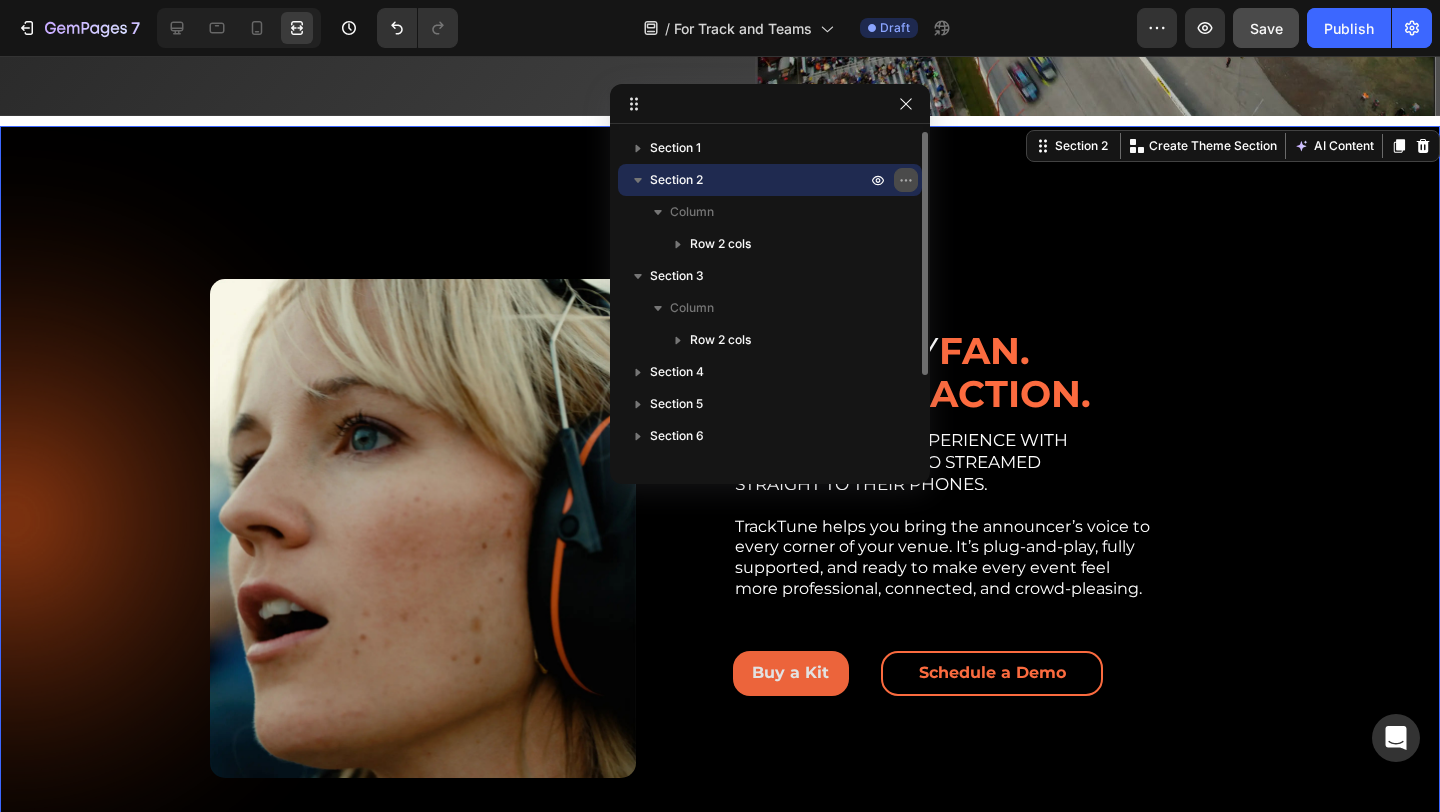 click 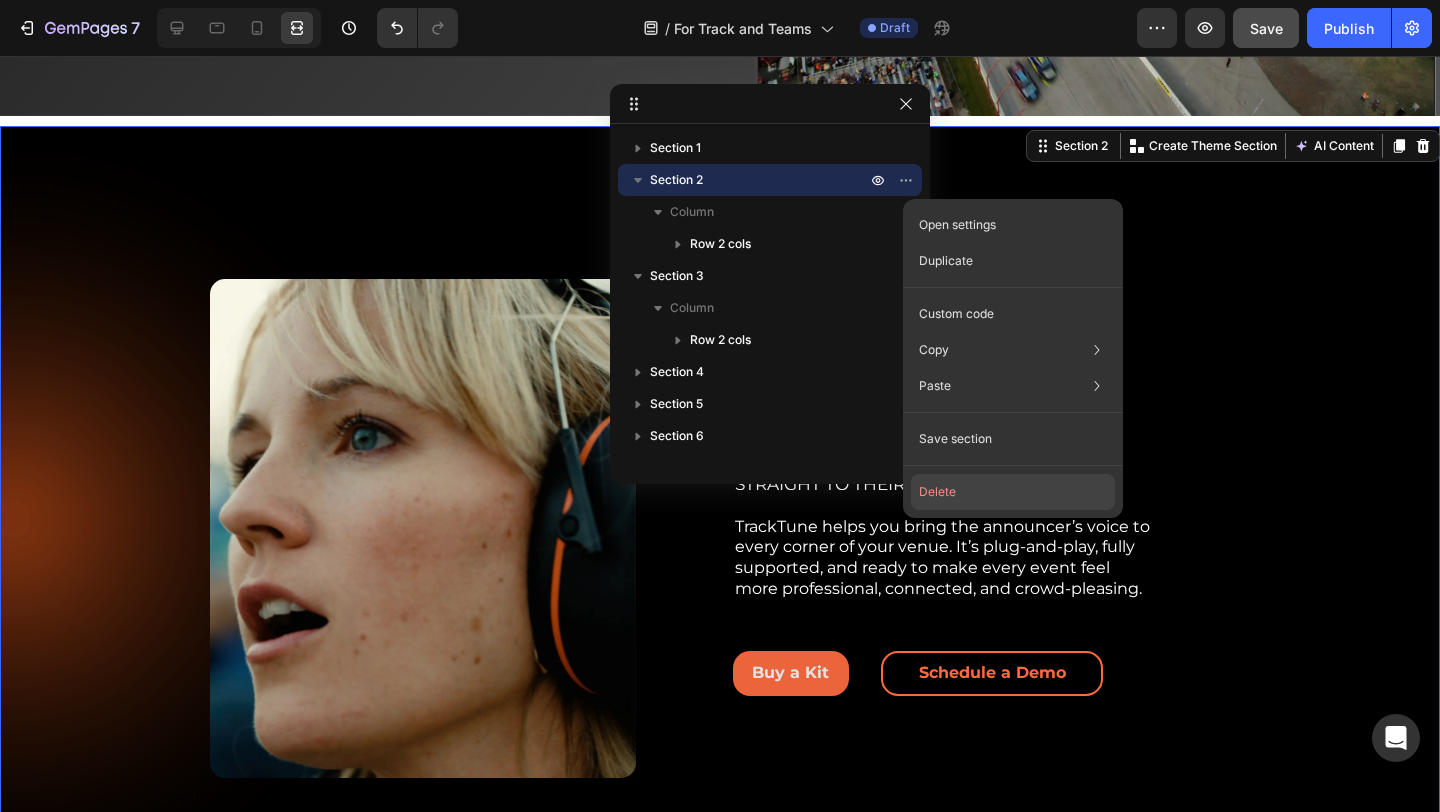 click on "Delete" 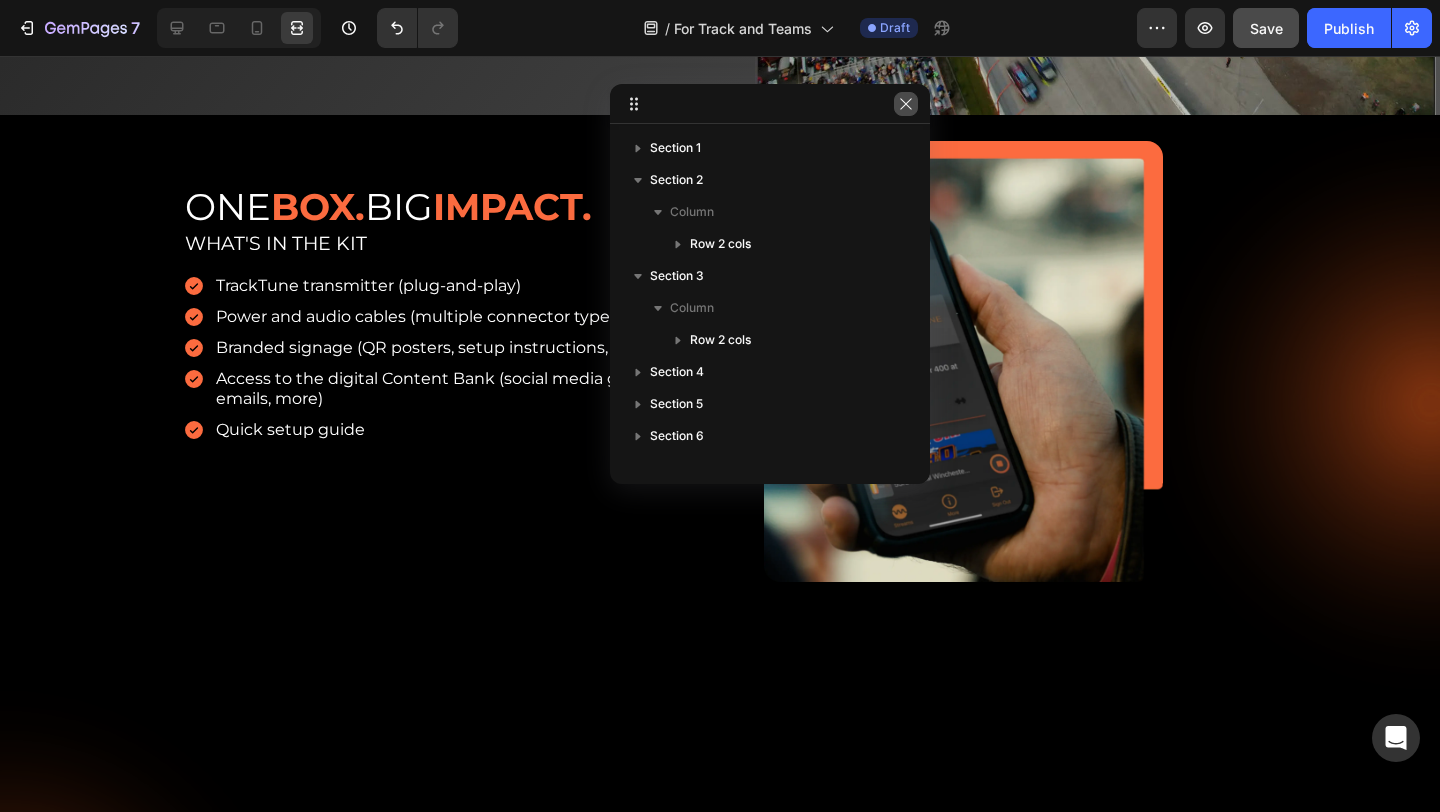 click 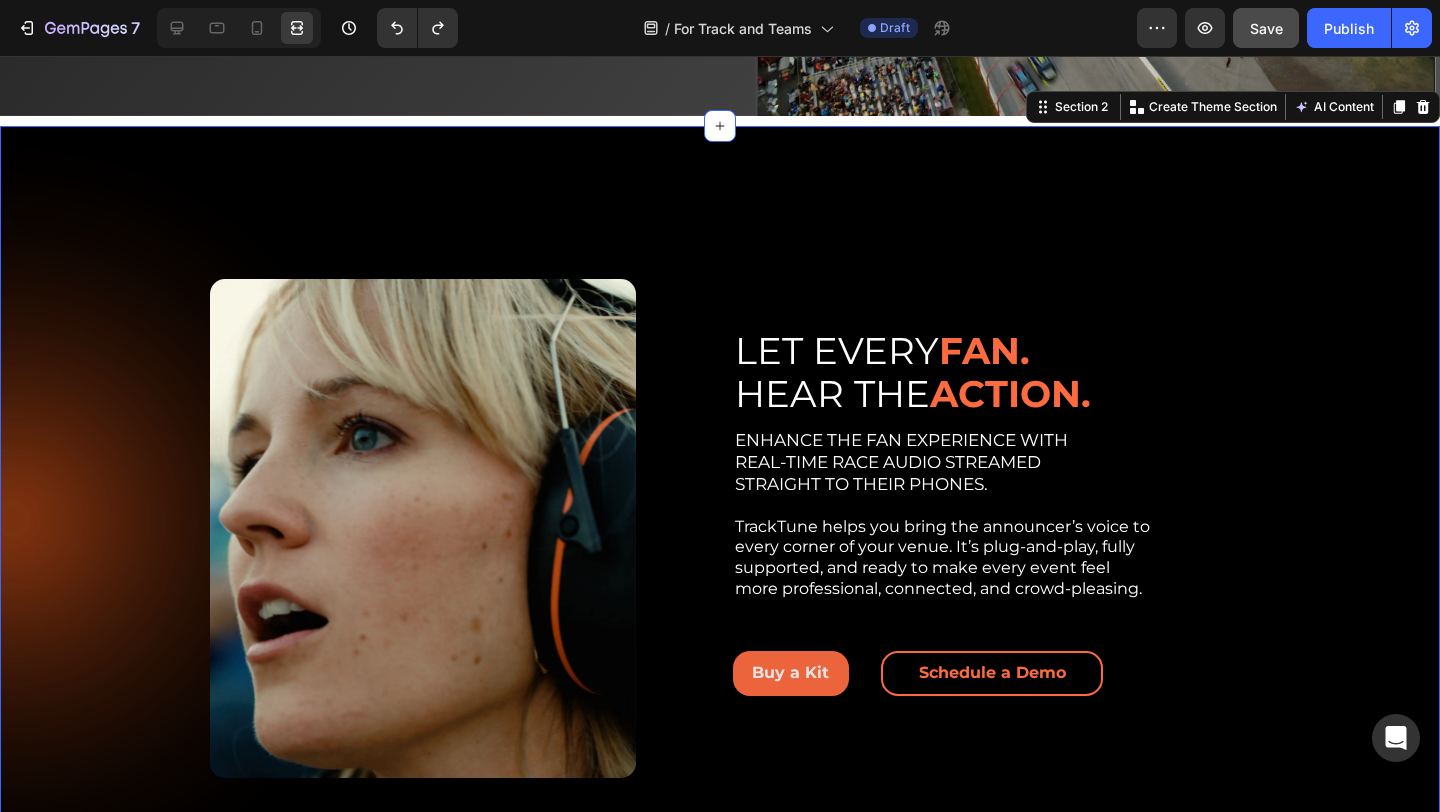 click on "Image Row LET EVERY  FAN. HEAR THE  ACTION. Heading ENHANCE THE FAN EXPERIENCE WITH REAL-TIME RACE AUDIO STREAMED STRAIGHT TO THEIR PHONES.   TrackTune helps you bring the announcer’s voice to every corner of your venue. It’s plug-and-play, fully supported, and ready to make every event feel more professional, connected, and crowd-pleasing. Text Block Buy a Kit   Button Schedule a Demo Button Row Row Row Section 2   You can create reusable sections Create Theme Section AI Content Write with GemAI What would you like to describe here? Tone and Voice Persuasive Product Custom Hearing Protection Show more Generate" at bounding box center (720, 519) 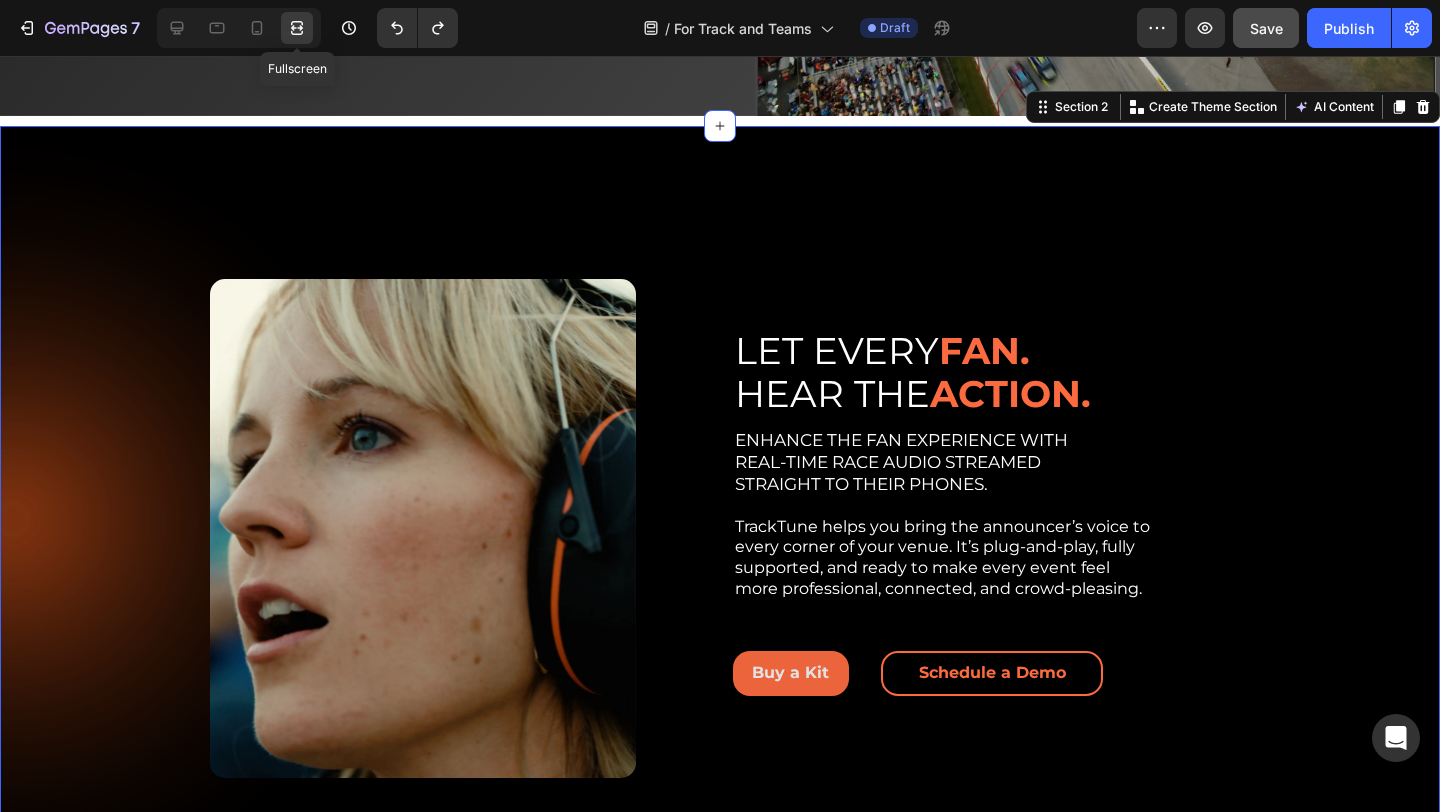 click 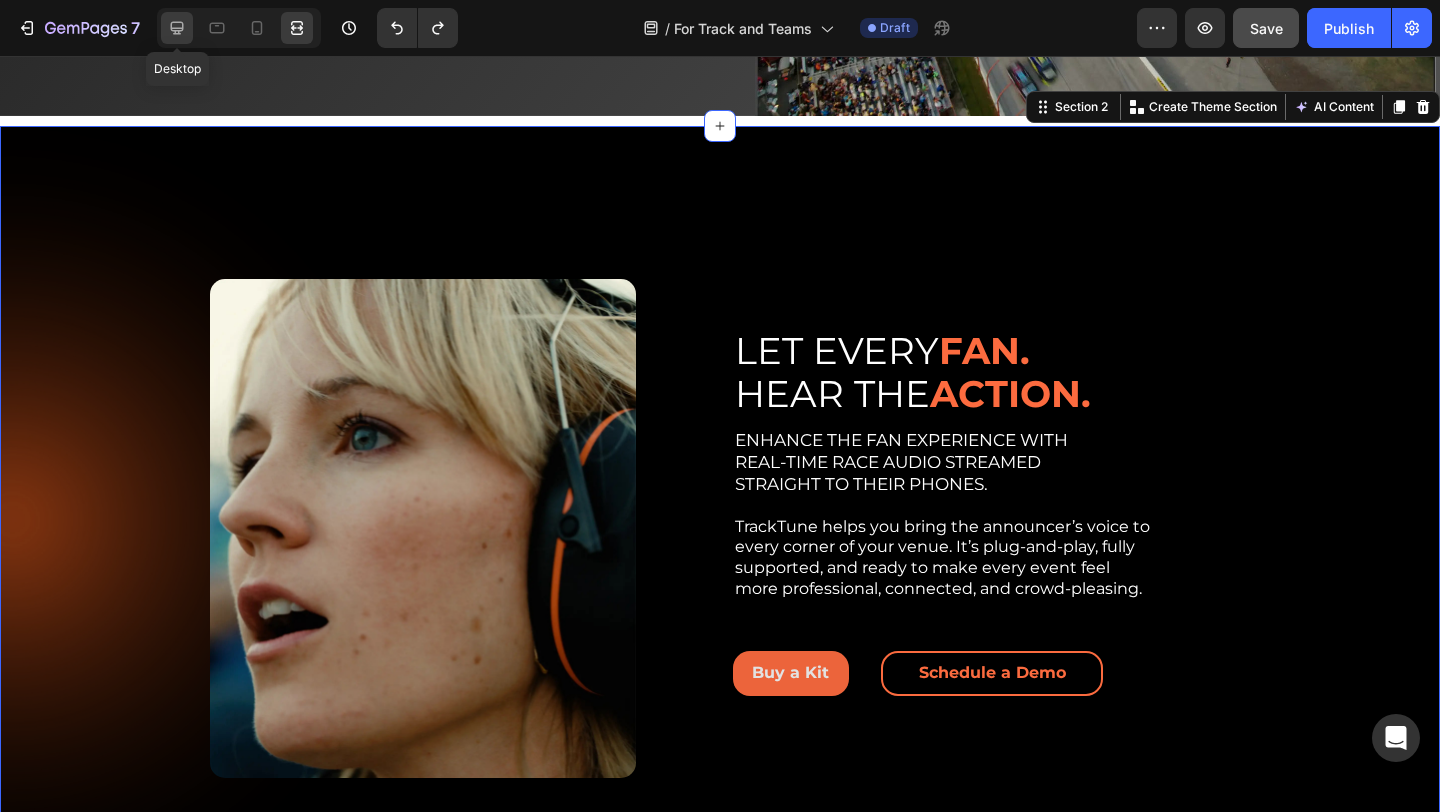 click 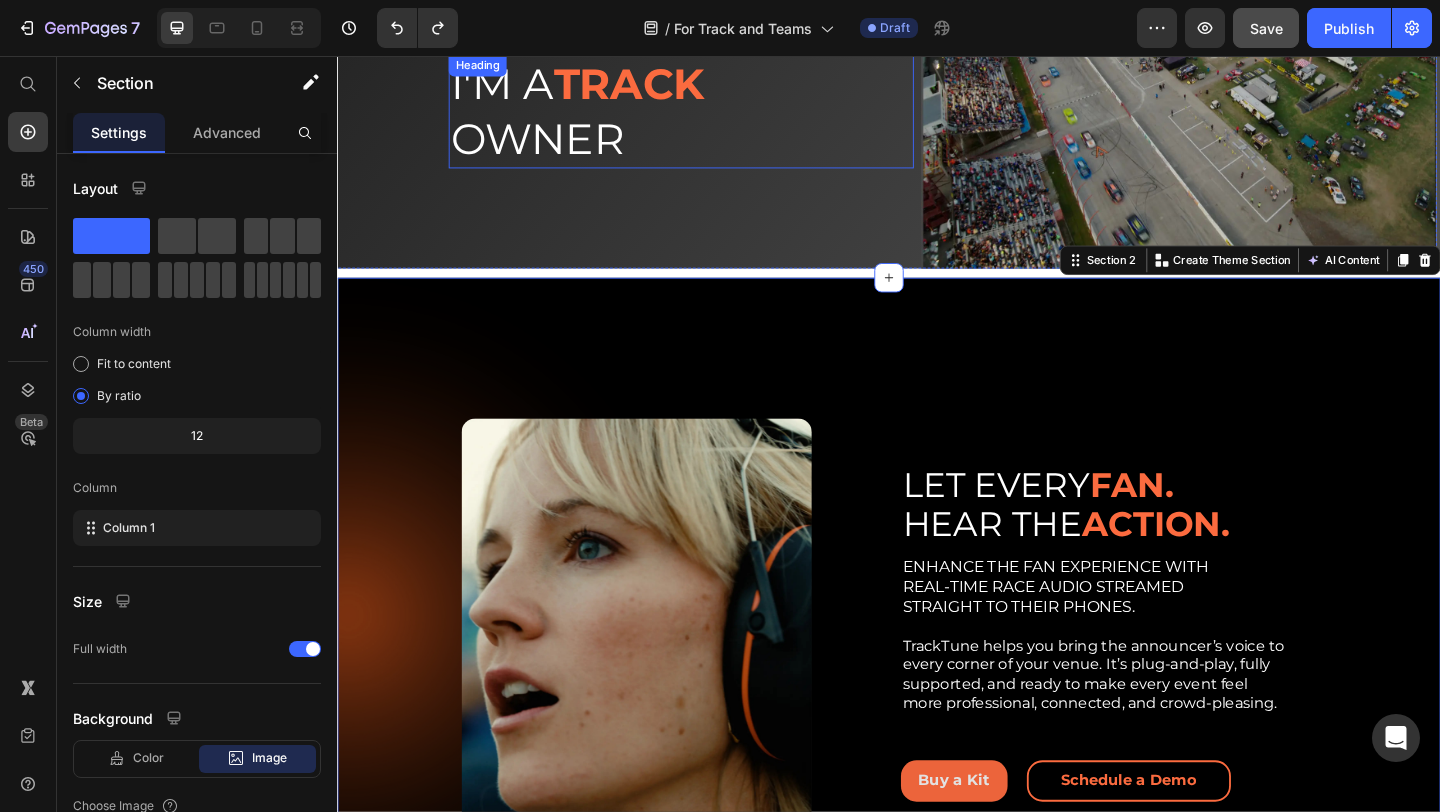 scroll, scrollTop: 211, scrollLeft: 0, axis: vertical 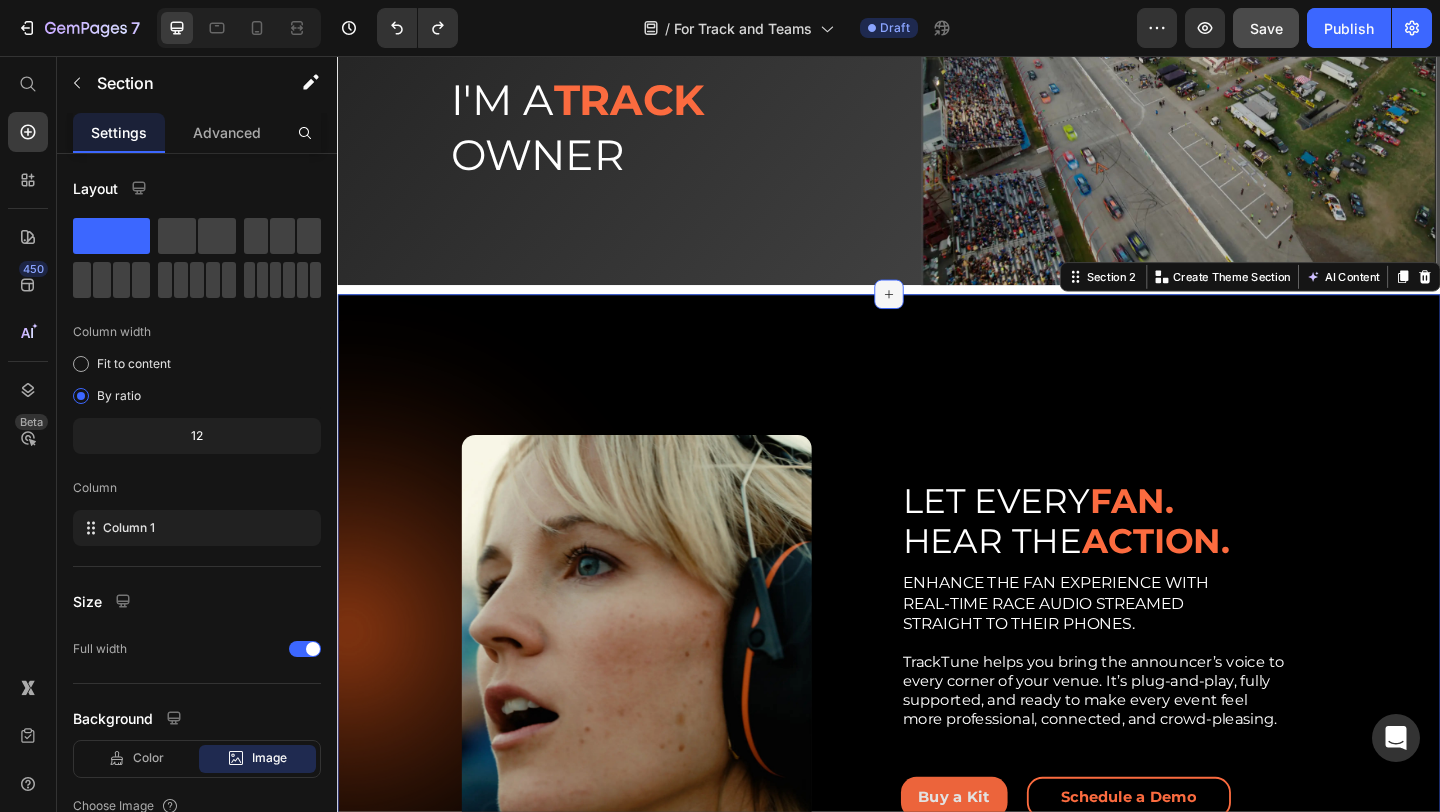 click 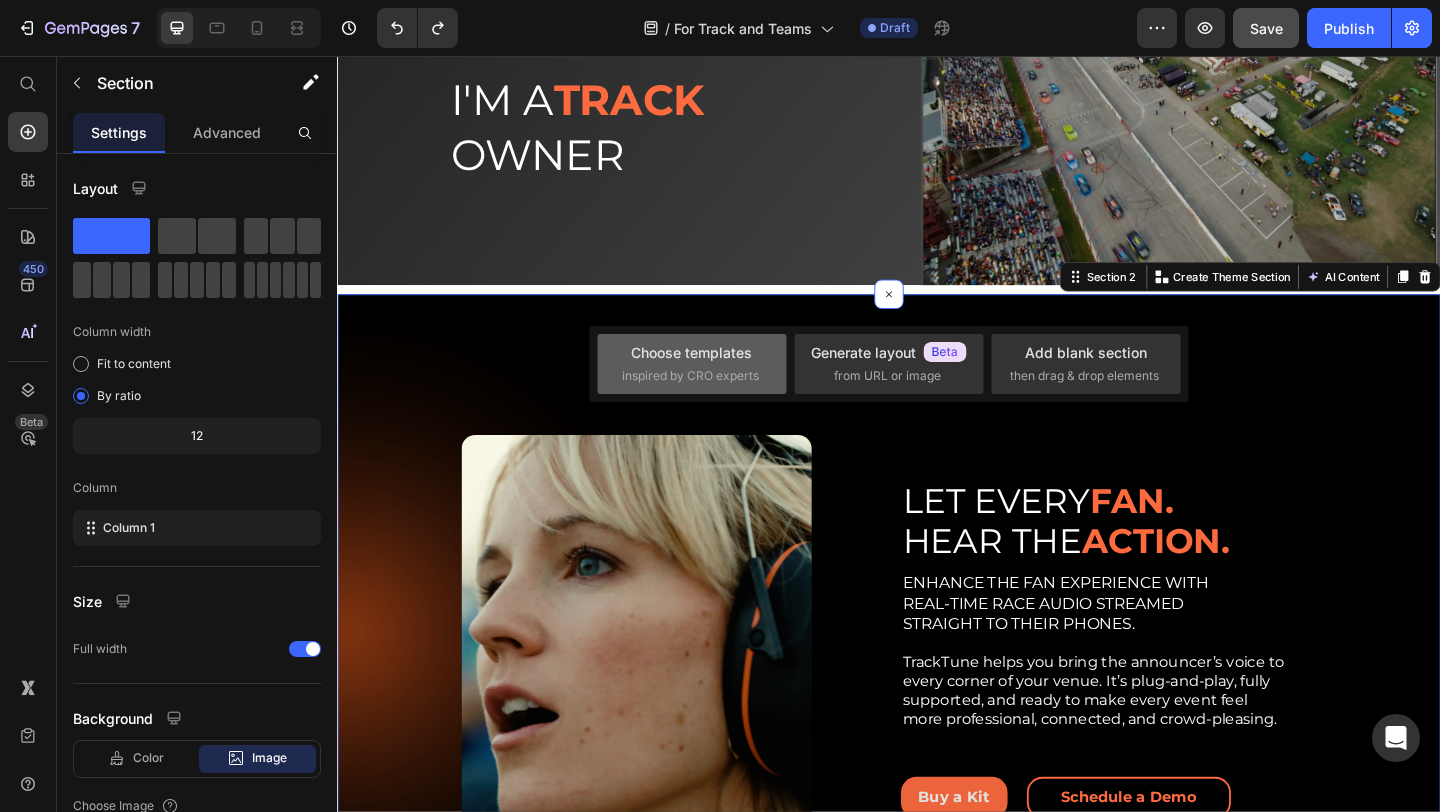 click on "Choose templates" at bounding box center (691, 352) 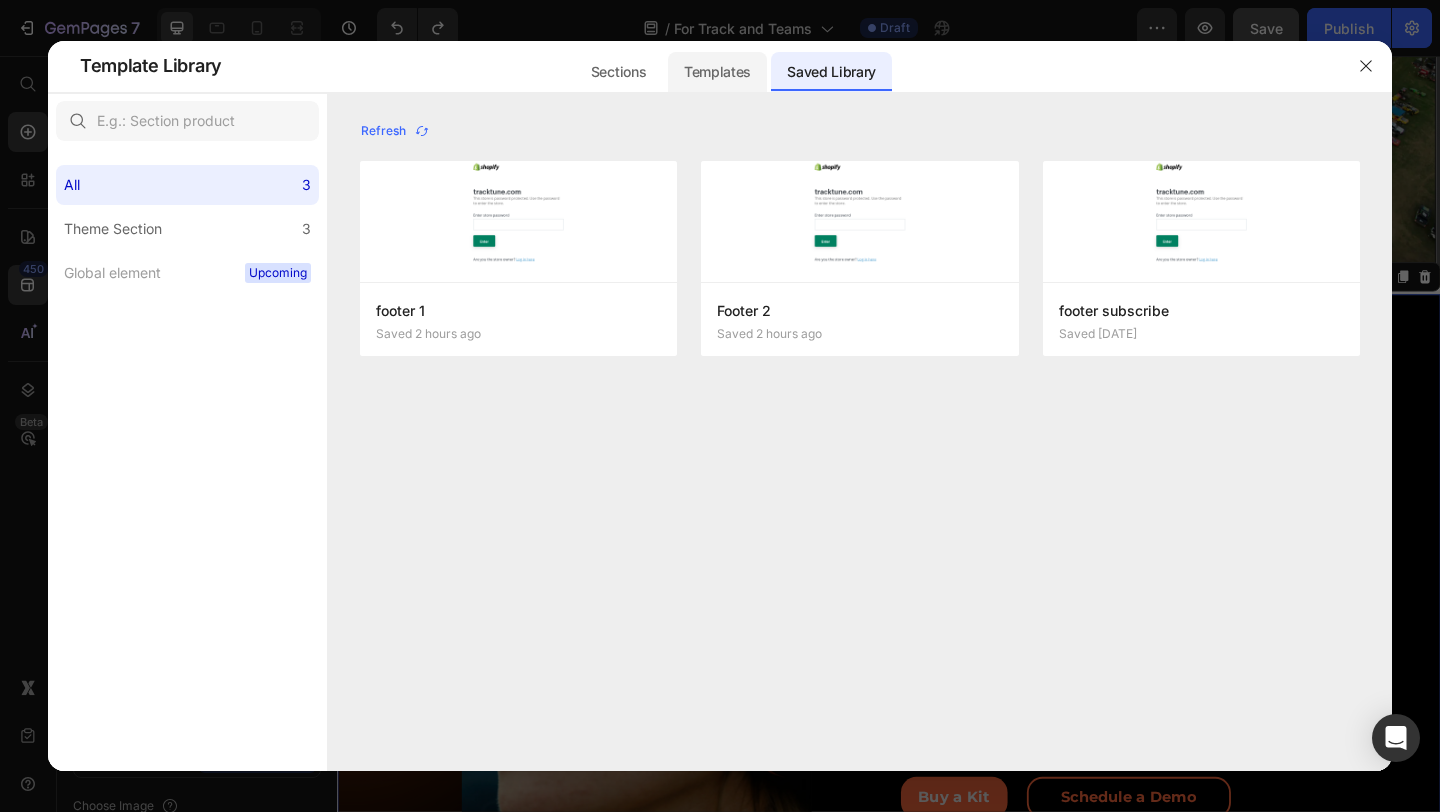 click on "Templates" 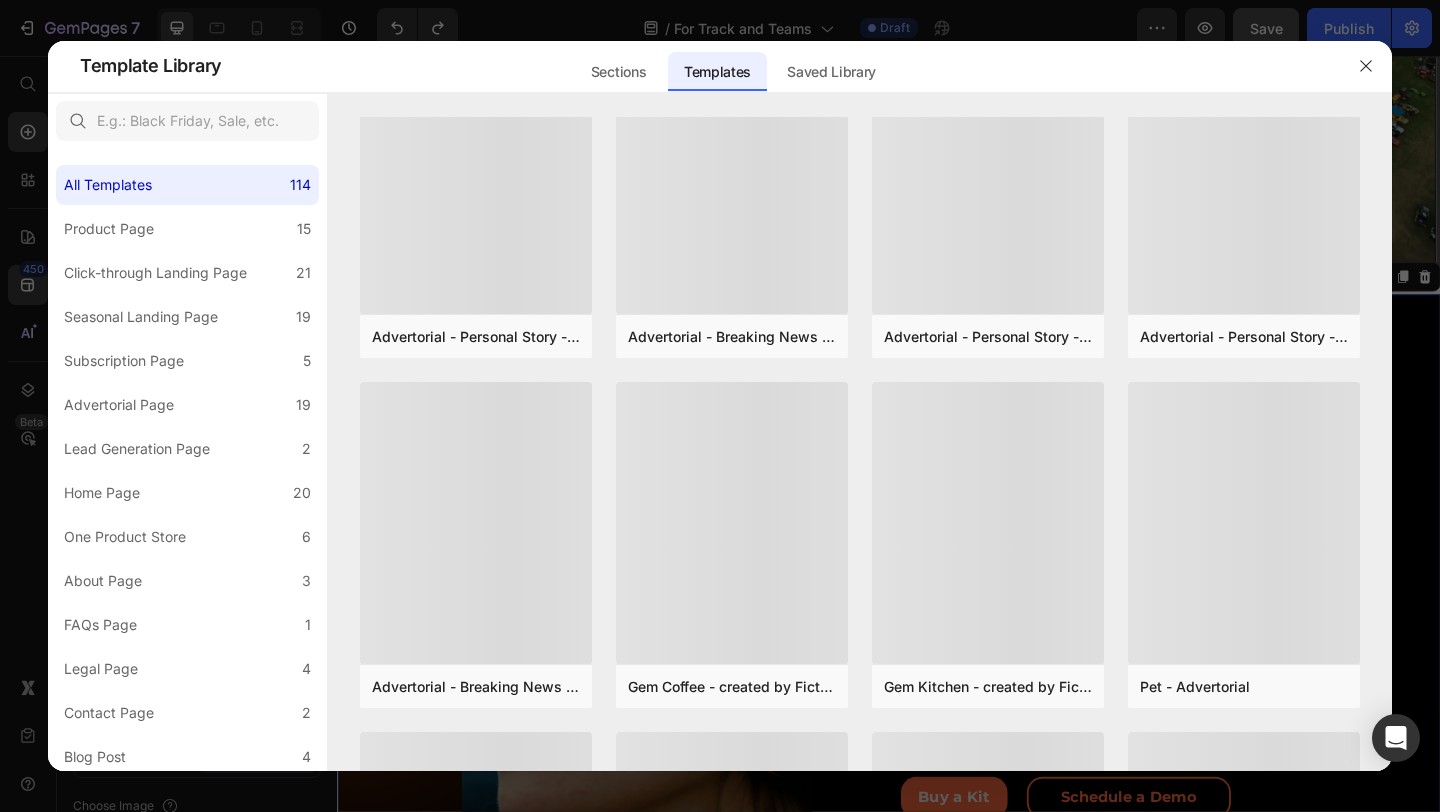 scroll, scrollTop: 2135, scrollLeft: 0, axis: vertical 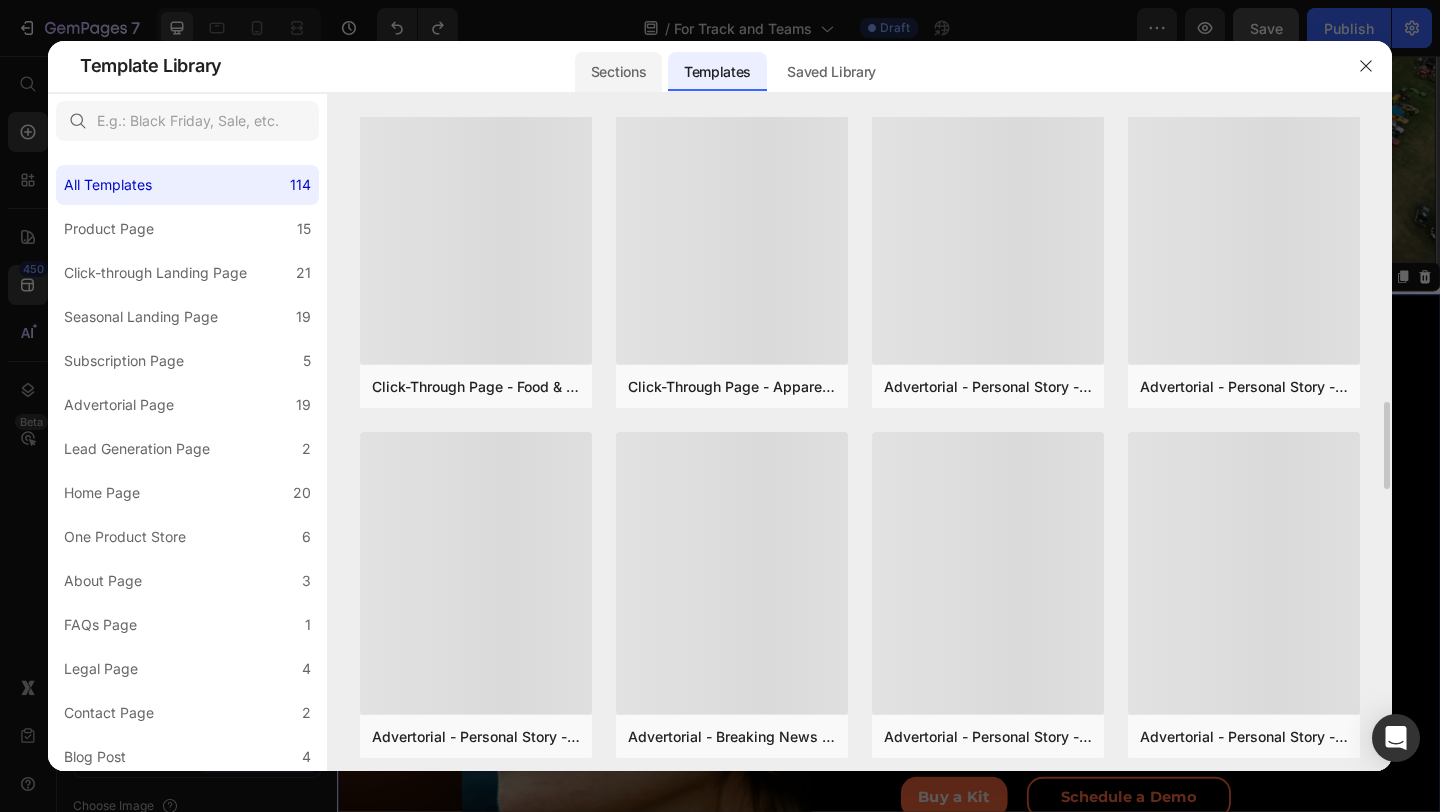 click on "Sections" 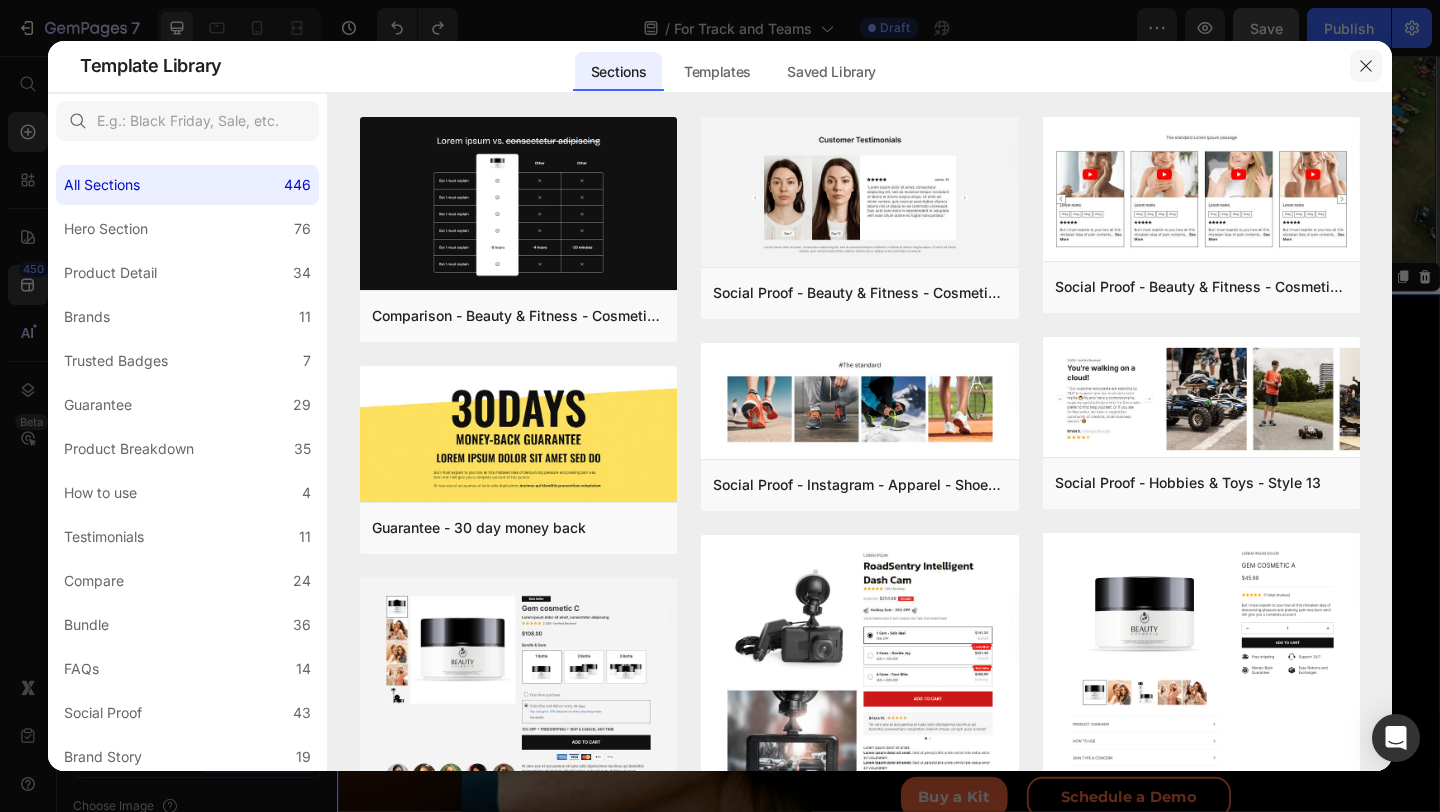click 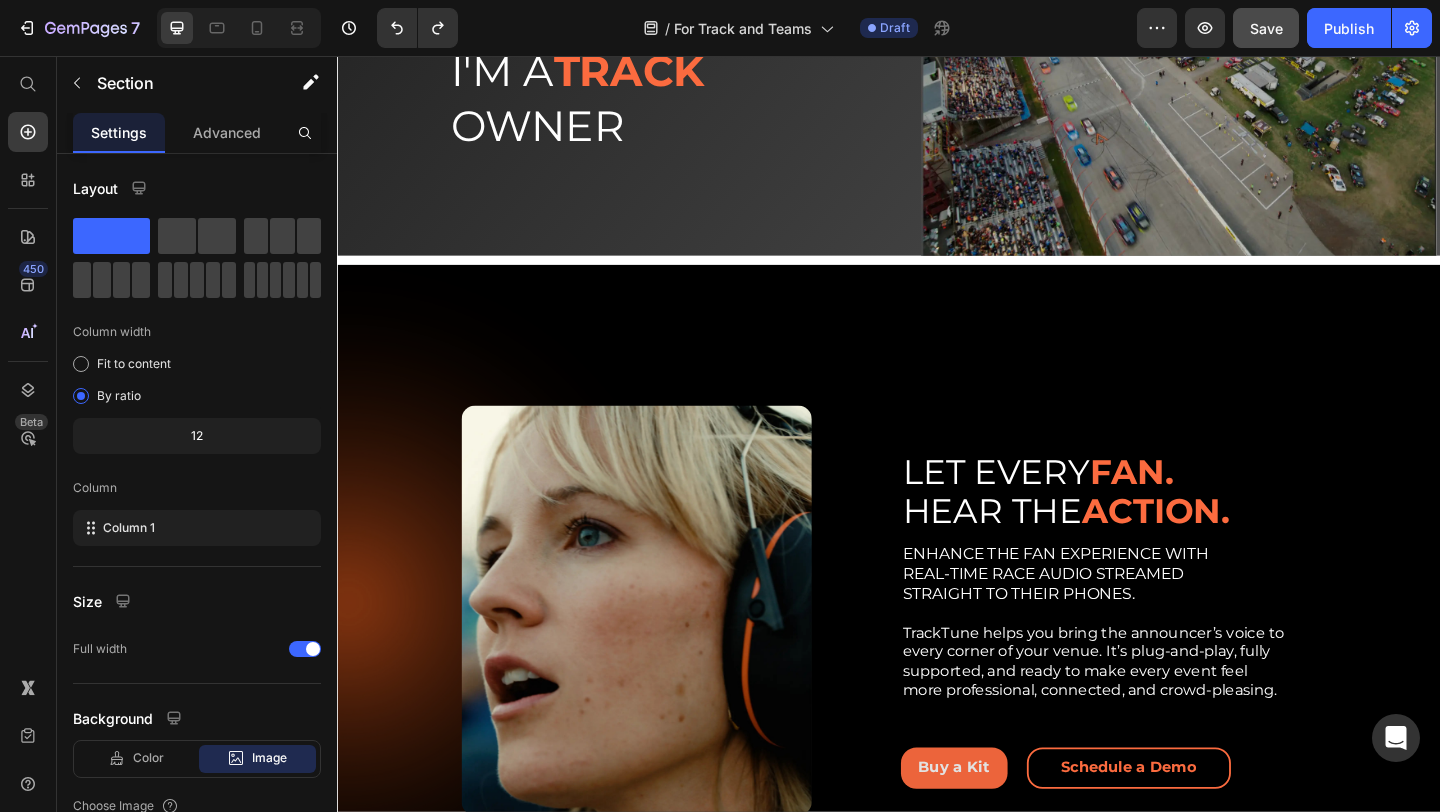 scroll, scrollTop: 207, scrollLeft: 0, axis: vertical 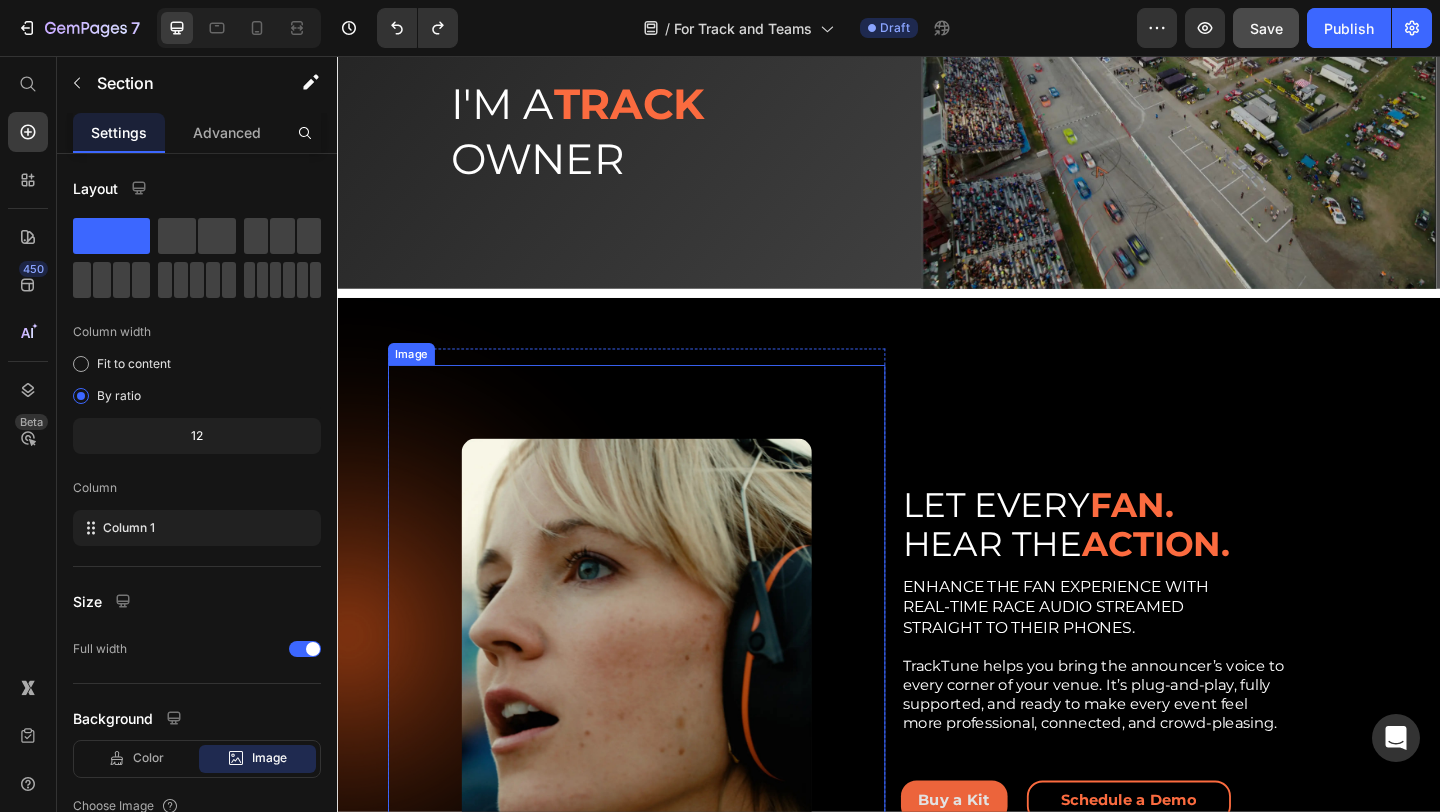 click at bounding box center (662, 695) 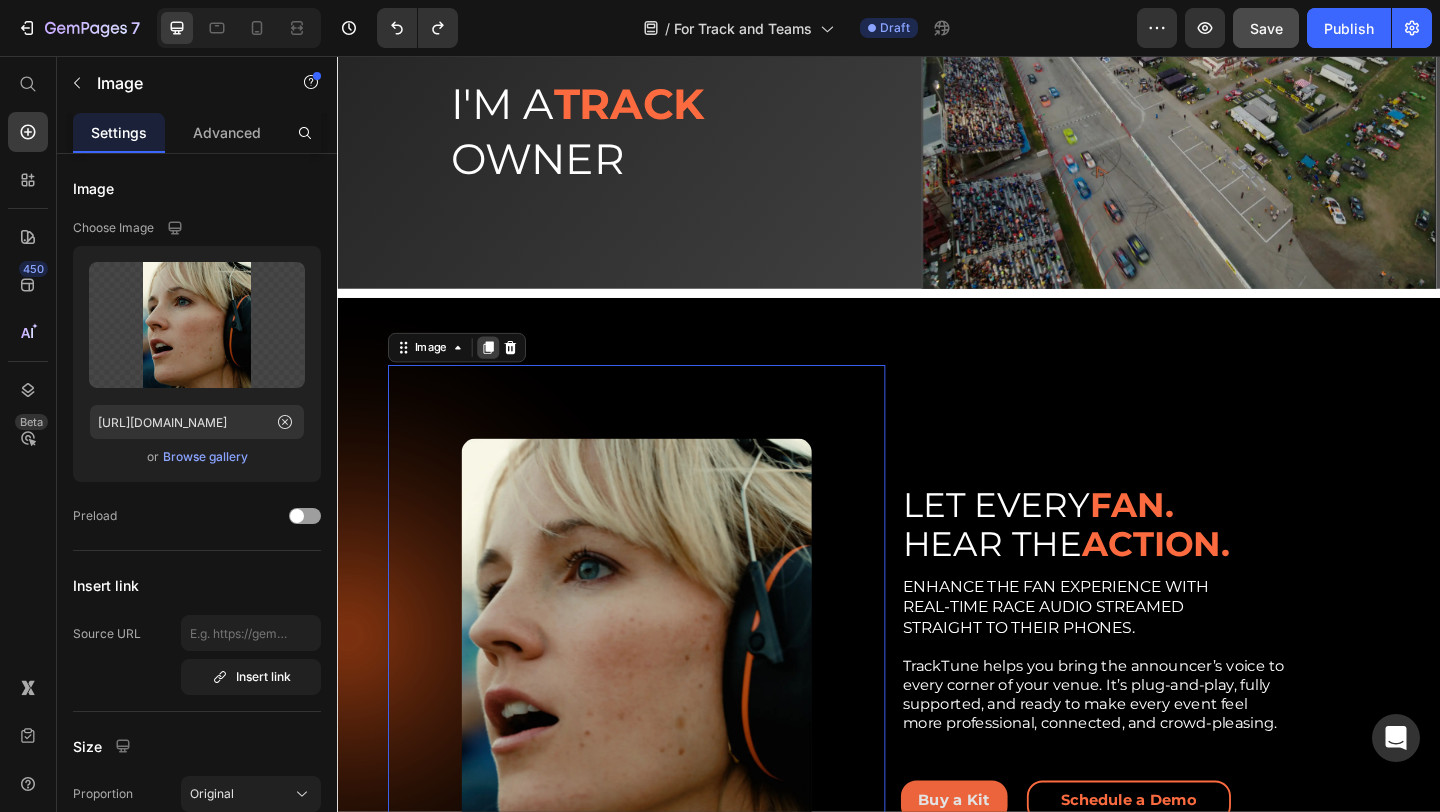 click 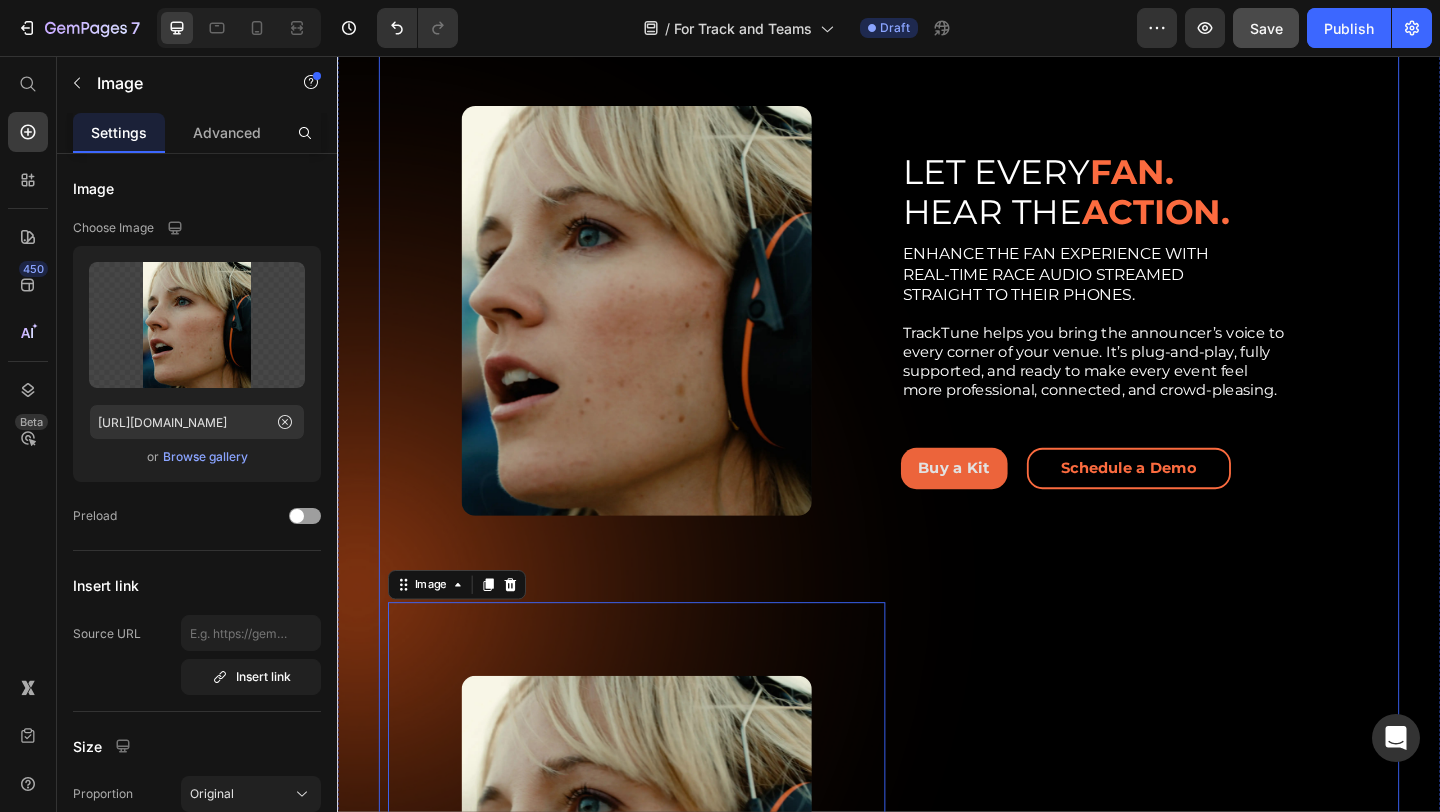 scroll, scrollTop: 564, scrollLeft: 0, axis: vertical 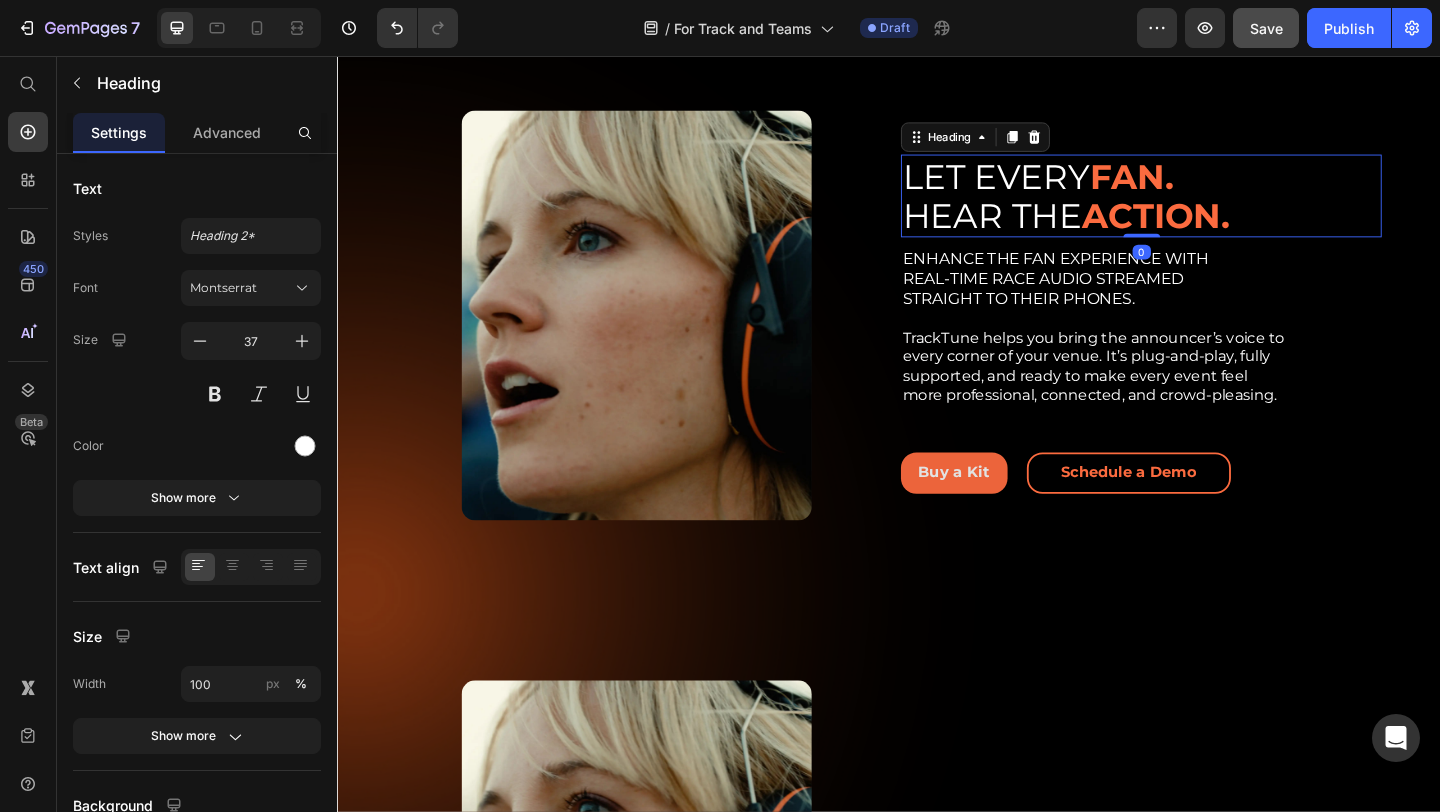 click on "LET EVERY  FAN. HEAR THE  ACTION." at bounding box center [1211, 208] 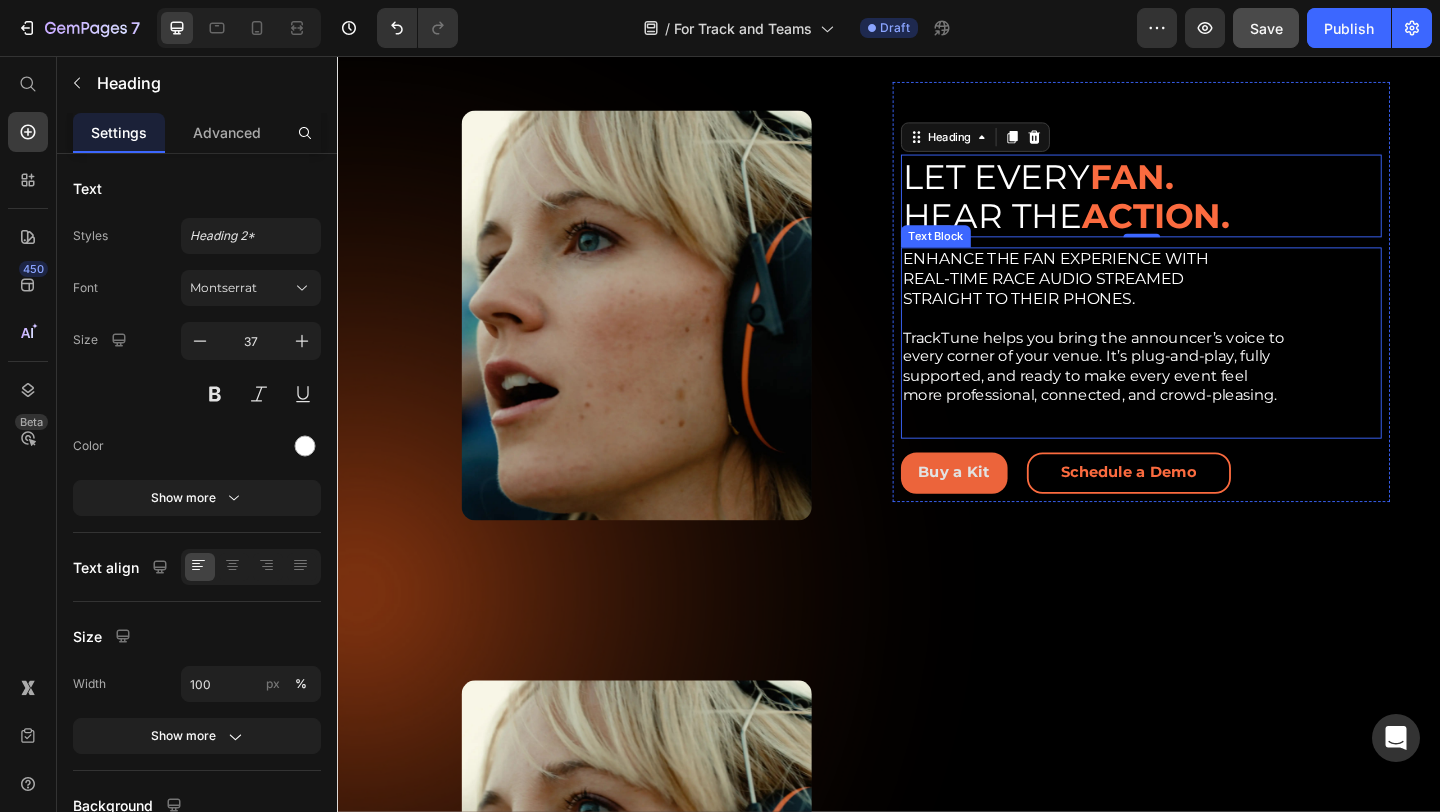 click on "TrackTune helps you bring the announcer’s voice to every corner of your venue. It’s plug-and-play, fully supported, and ready to make every event feel more professional, connected, and crowd-pleasing." at bounding box center (1211, 394) 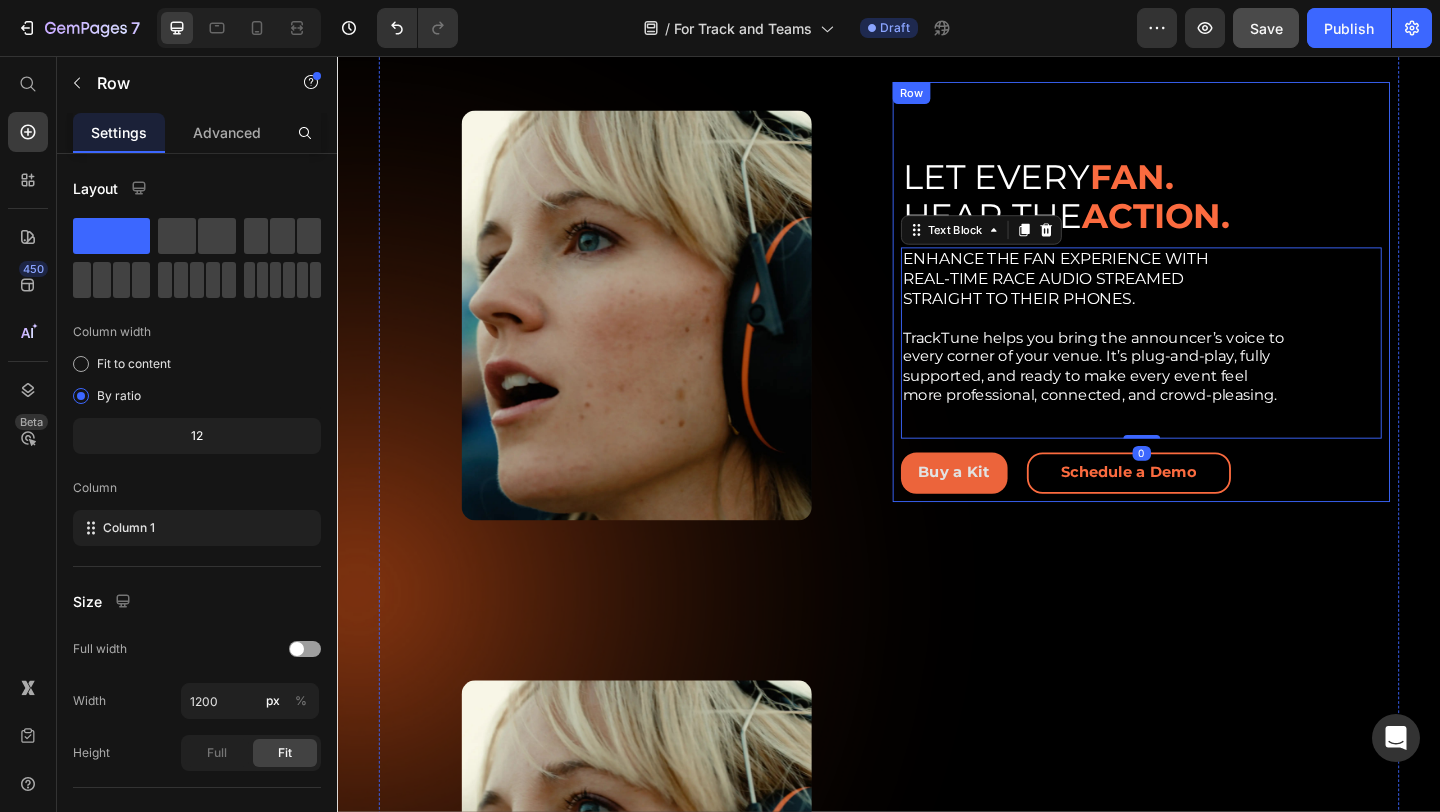 click on "LET EVERY  FAN. HEAR THE  ACTION. Heading ENHANCE THE FAN EXPERIENCE WITH REAL-TIME RACE AUDIO STREAMED STRAIGHT TO THEIR PHONES.   TrackTune helps you bring the announcer’s voice to every corner of your venue. It’s plug-and-play, fully supported, and ready to make every event feel more professional, connected, and crowd-pleasing. Text Block   0 Buy a Kit   Button Schedule a Demo Button Row Row" at bounding box center (1211, 312) 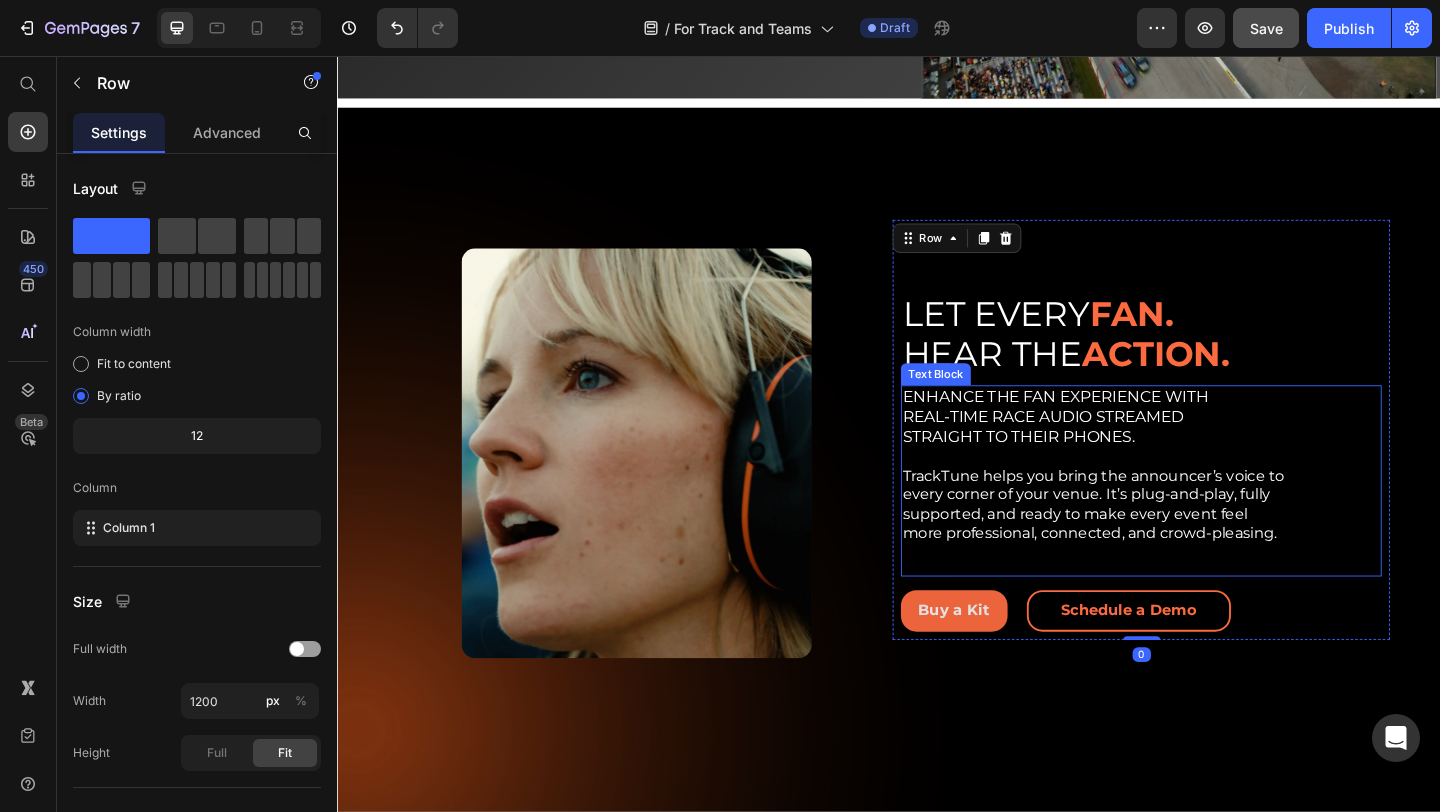 scroll, scrollTop: 399, scrollLeft: 0, axis: vertical 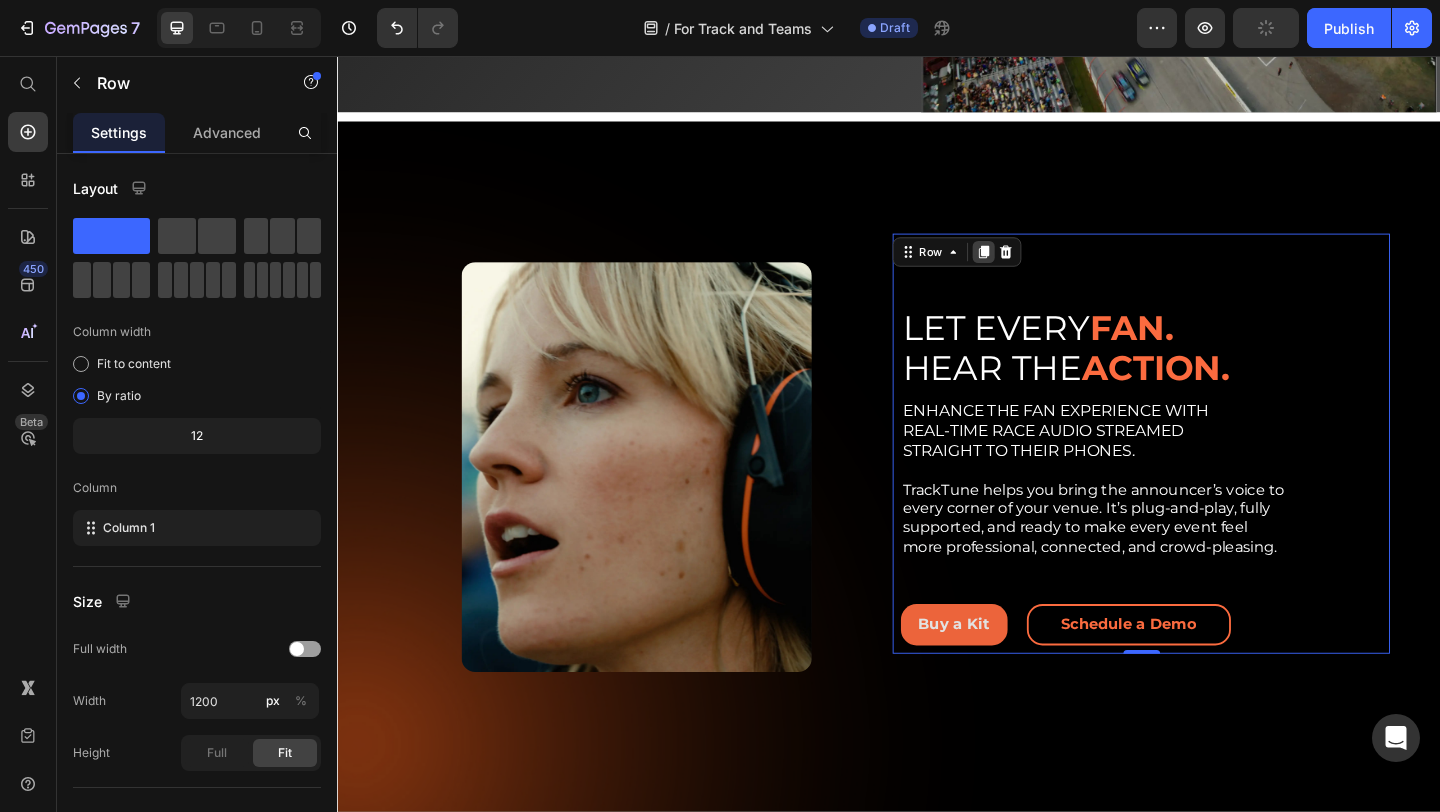 click 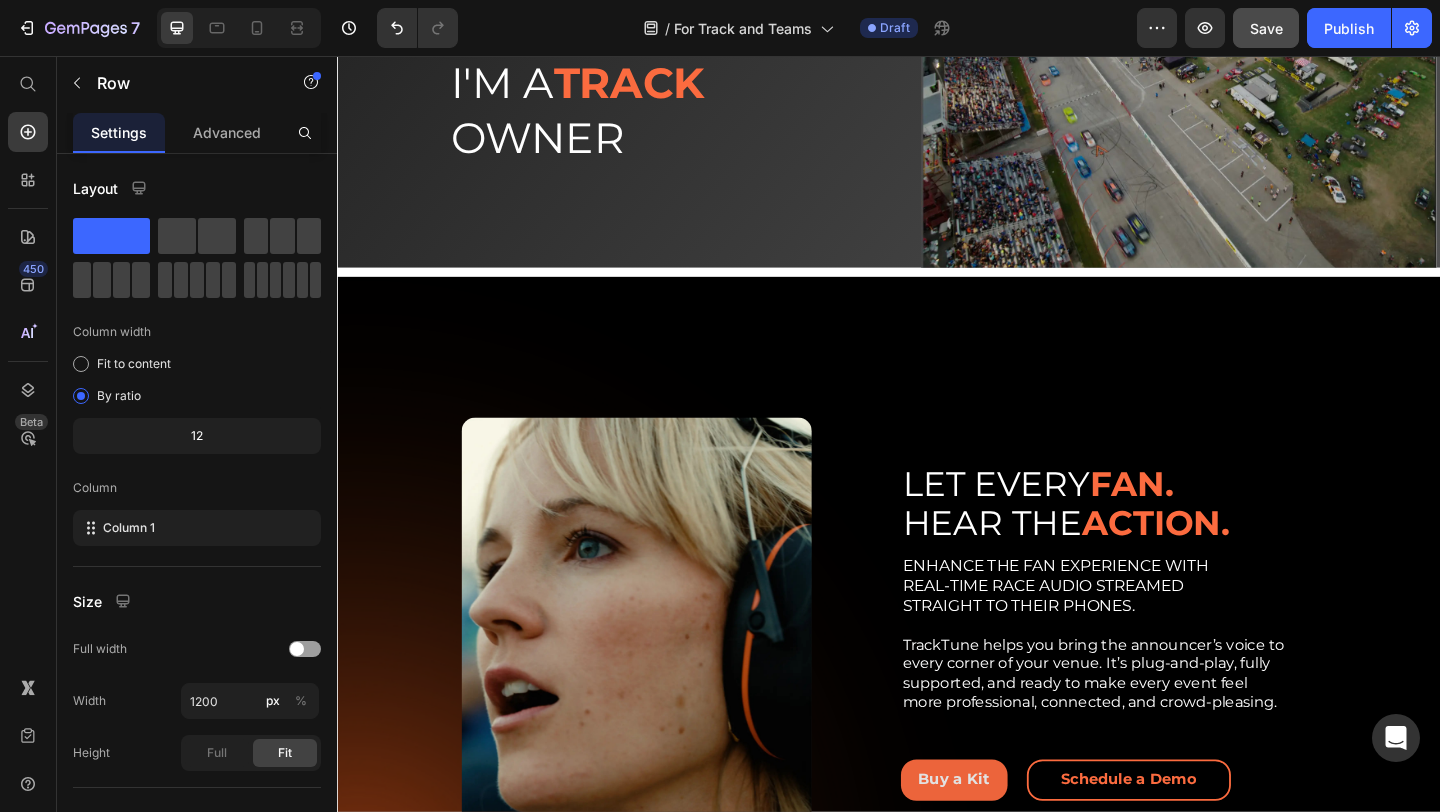 scroll, scrollTop: 227, scrollLeft: 0, axis: vertical 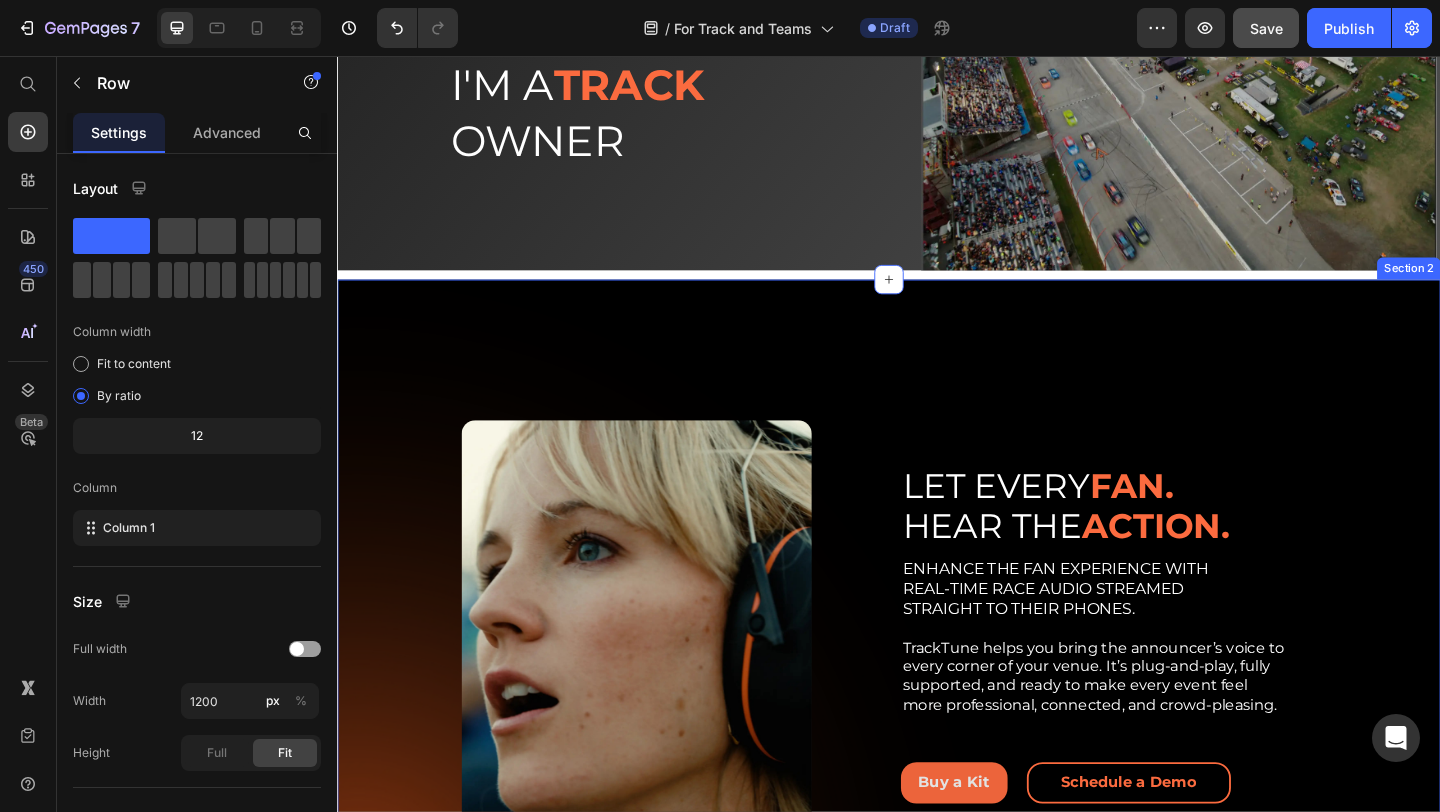 click on "Image Image Row LET EVERY  FAN. HEAR THE  ACTION. Heading ENHANCE THE FAN EXPERIENCE WITH REAL-TIME RACE AUDIO STREAMED STRAIGHT TO THEIR PHONES.   TrackTune helps you bring the announcer’s voice to every corner of your venue. It’s plug-and-play, fully supported, and ready to make every event feel more professional, connected, and crowd-pleasing. Text Block Buy a Kit   Button Schedule a Demo Button Row Row LET EVERY  FAN. HEAR THE  ACTION. Heading ENHANCE THE FAN EXPERIENCE WITH REAL-TIME RACE AUDIO STREAMED STRAIGHT TO THEIR PHONES.   TrackTune helps you bring the announcer’s voice to every corner of your venue. It’s plug-and-play, fully supported, and ready to make every event feel more professional, connected, and crowd-pleasing. Text Block Buy a Kit   Button Schedule a Demo Button Row Row   0 Row Section 2" at bounding box center [937, 976] 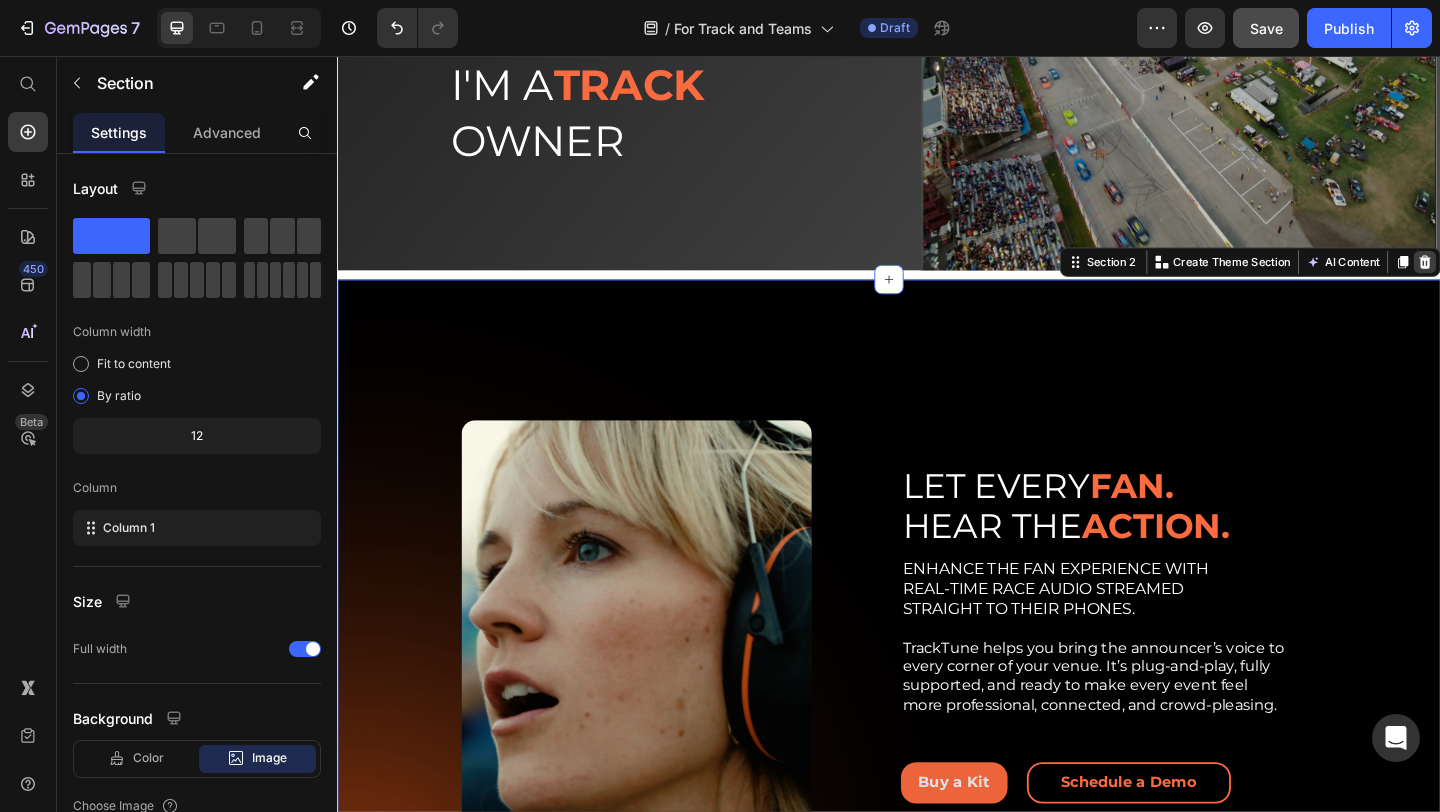 click 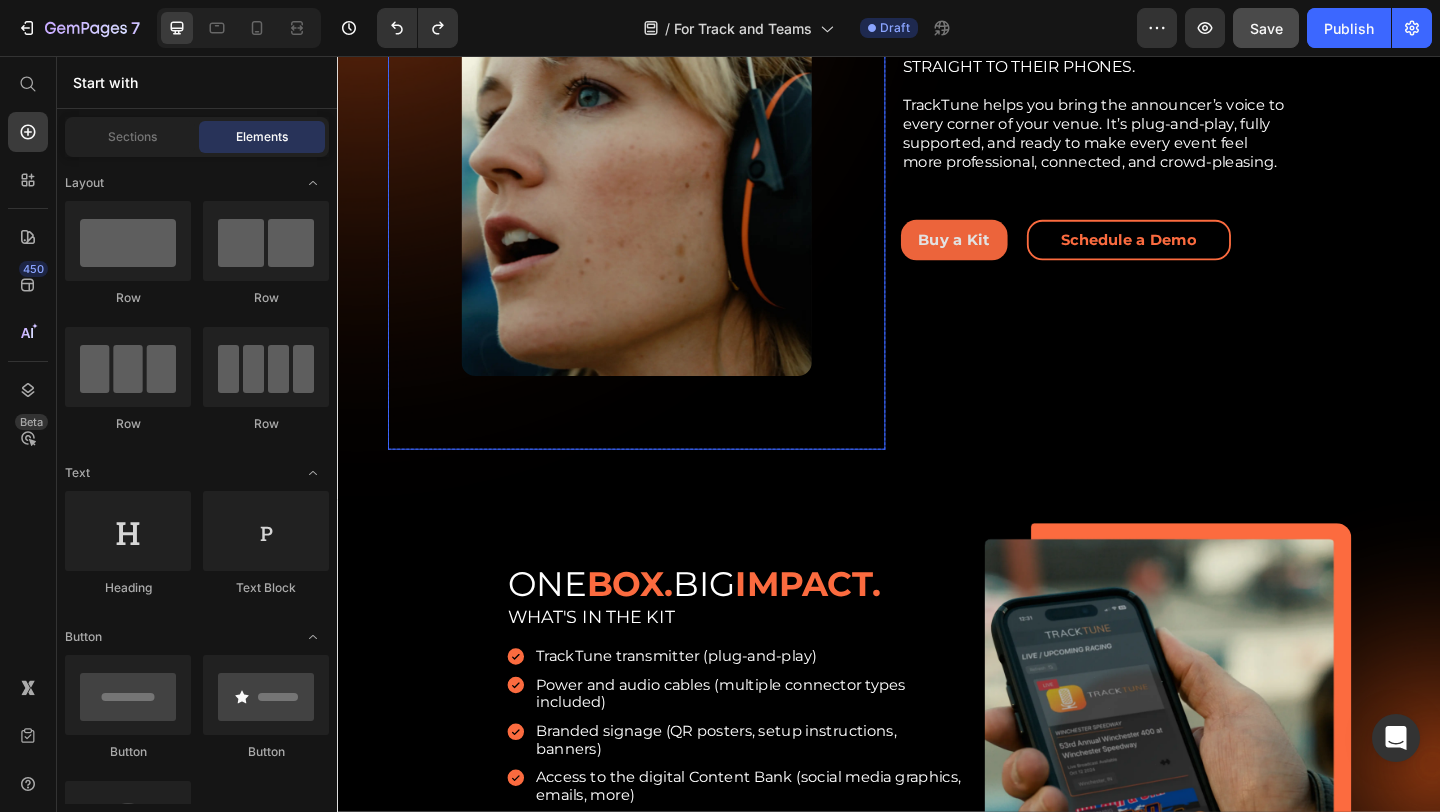 scroll, scrollTop: 1419, scrollLeft: 0, axis: vertical 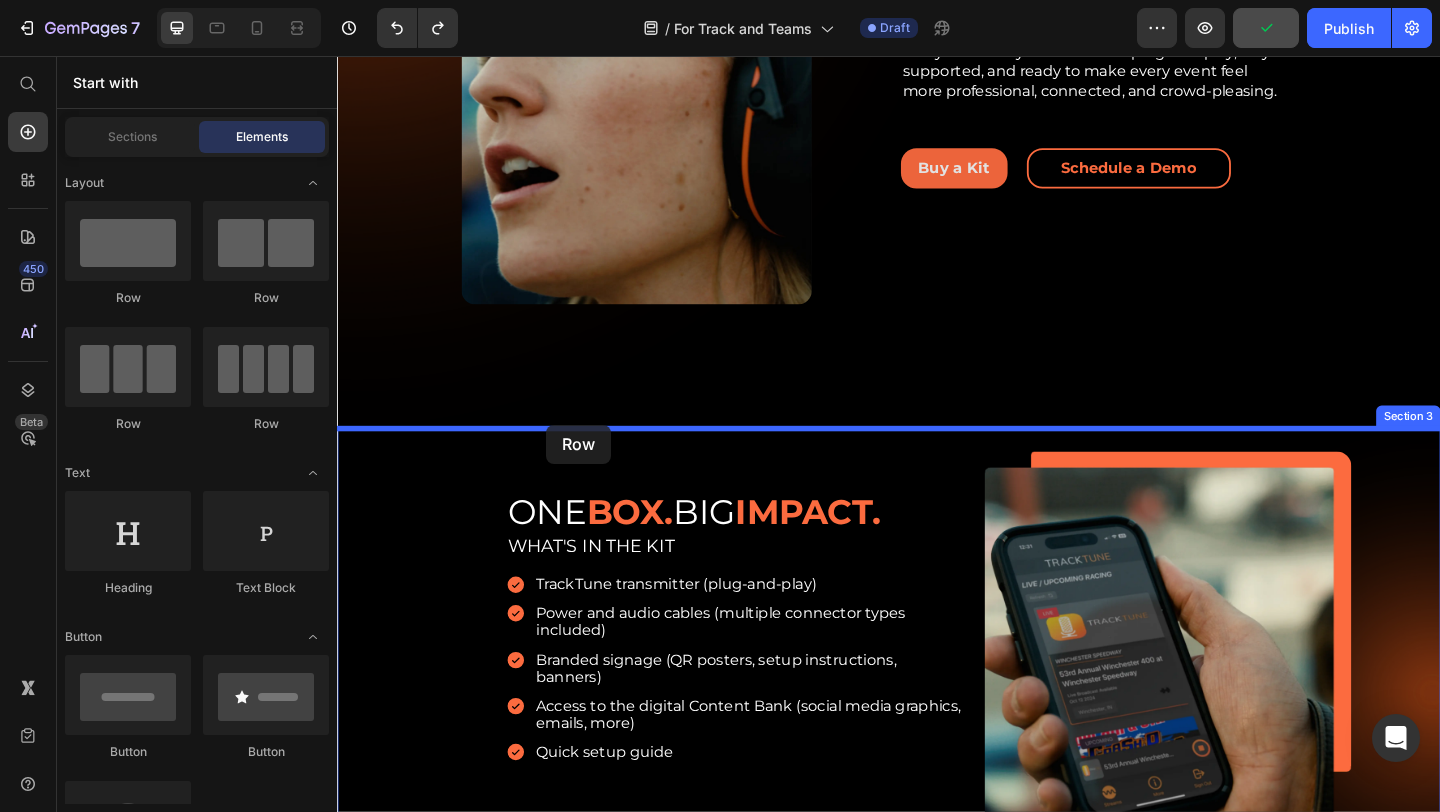 drag, startPoint x: 479, startPoint y: 302, endPoint x: 564, endPoint y: 457, distance: 176.7767 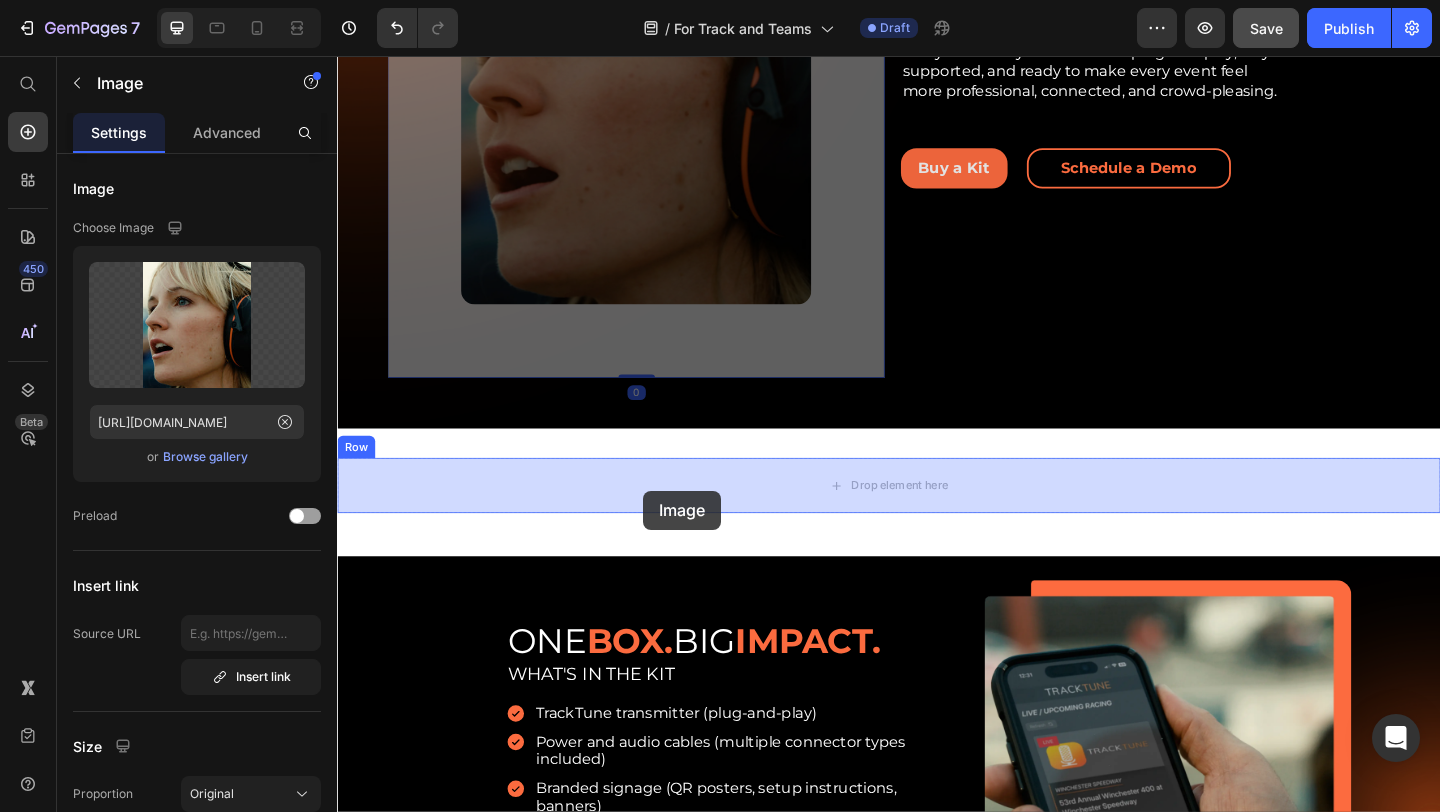 drag, startPoint x: 696, startPoint y: 212, endPoint x: 670, endPoint y: 529, distance: 318.06445 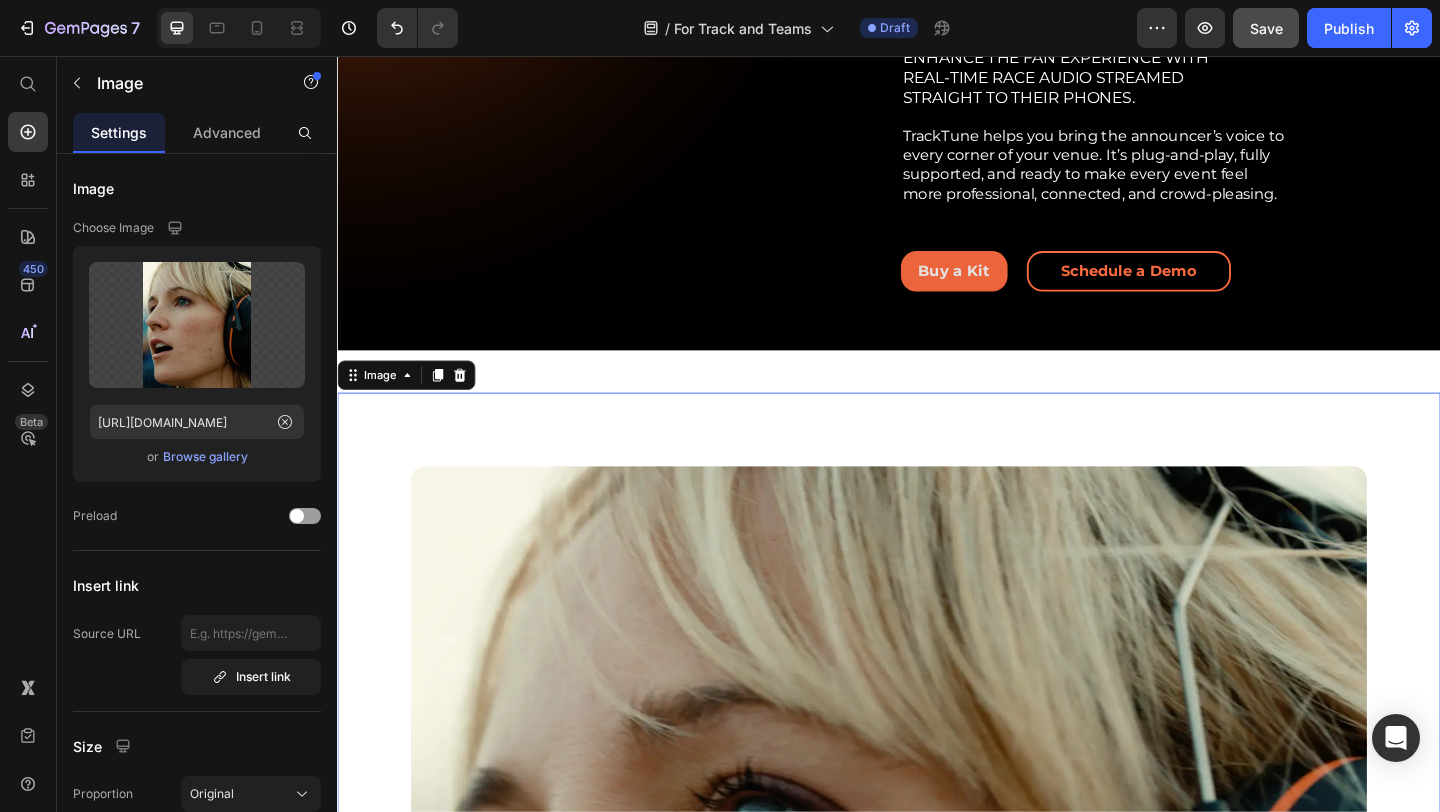 scroll, scrollTop: 1248, scrollLeft: 0, axis: vertical 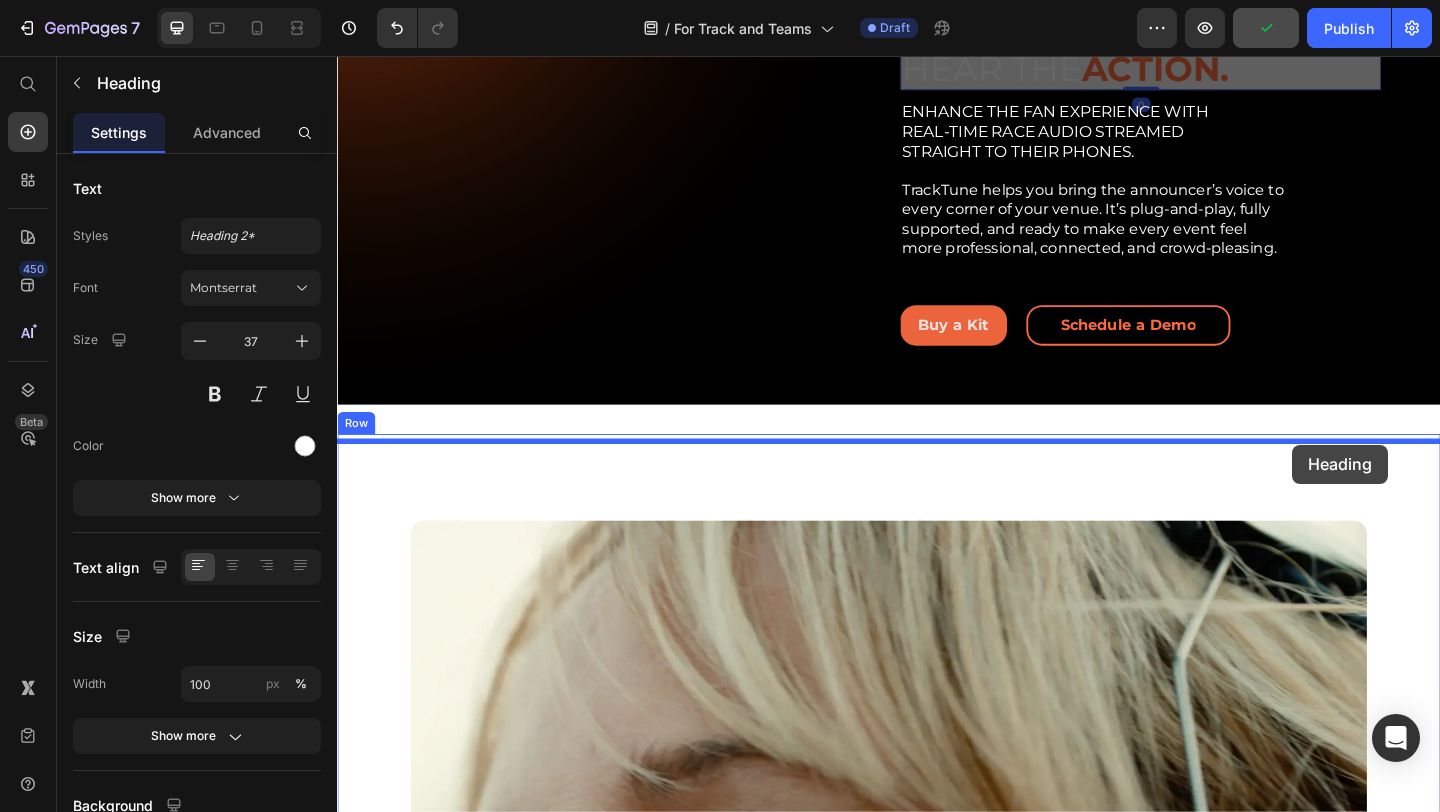 drag, startPoint x: 1249, startPoint y: 84, endPoint x: 1376, endPoint y: 479, distance: 414.91446 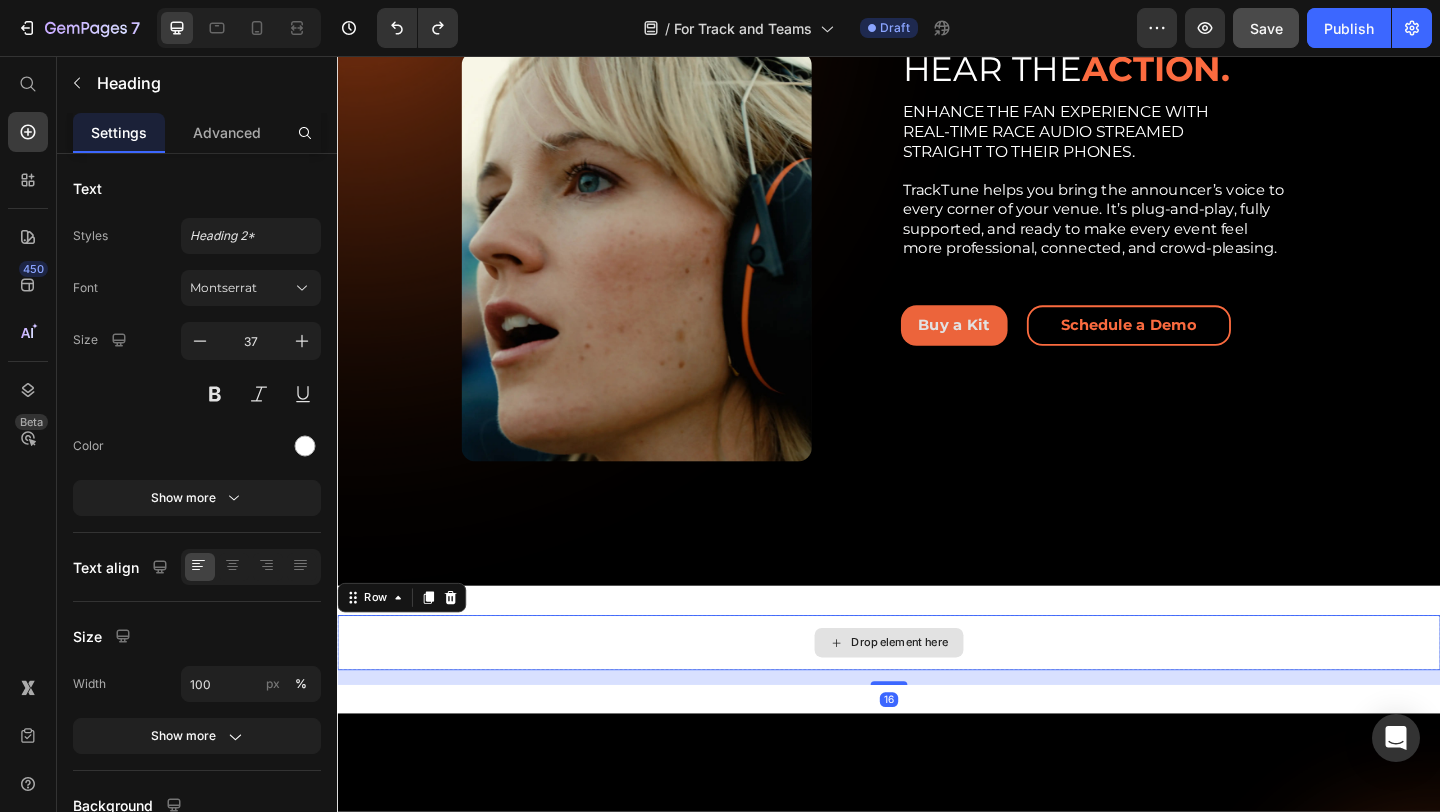 click on "Drop element here" at bounding box center [937, 694] 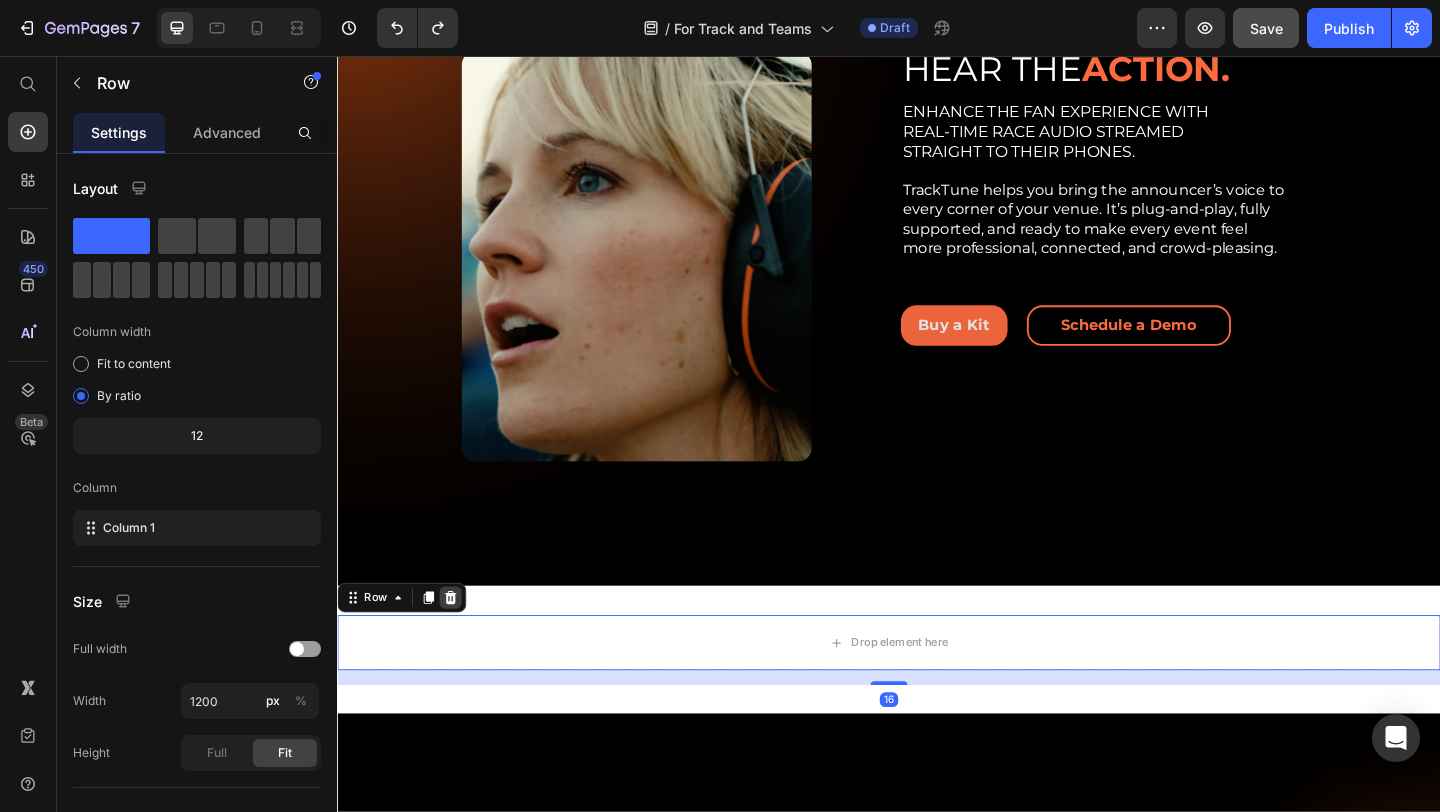 click 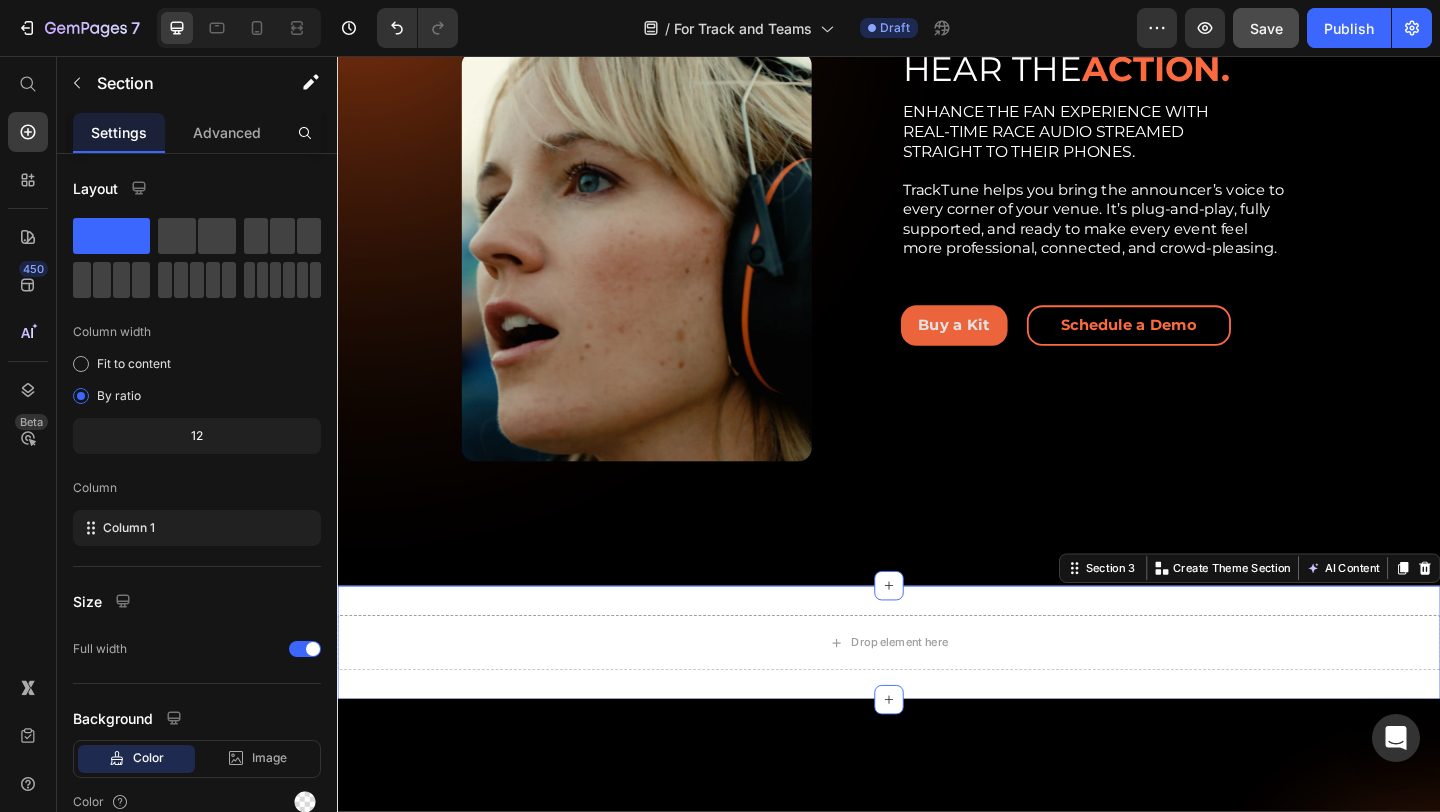 click on "Drop element here Section 3   You can create reusable sections Create Theme Section AI Content Write with GemAI What would you like to describe here? Tone and Voice Persuasive Product Custom Hearing Protection Show more Generate" at bounding box center (937, 694) 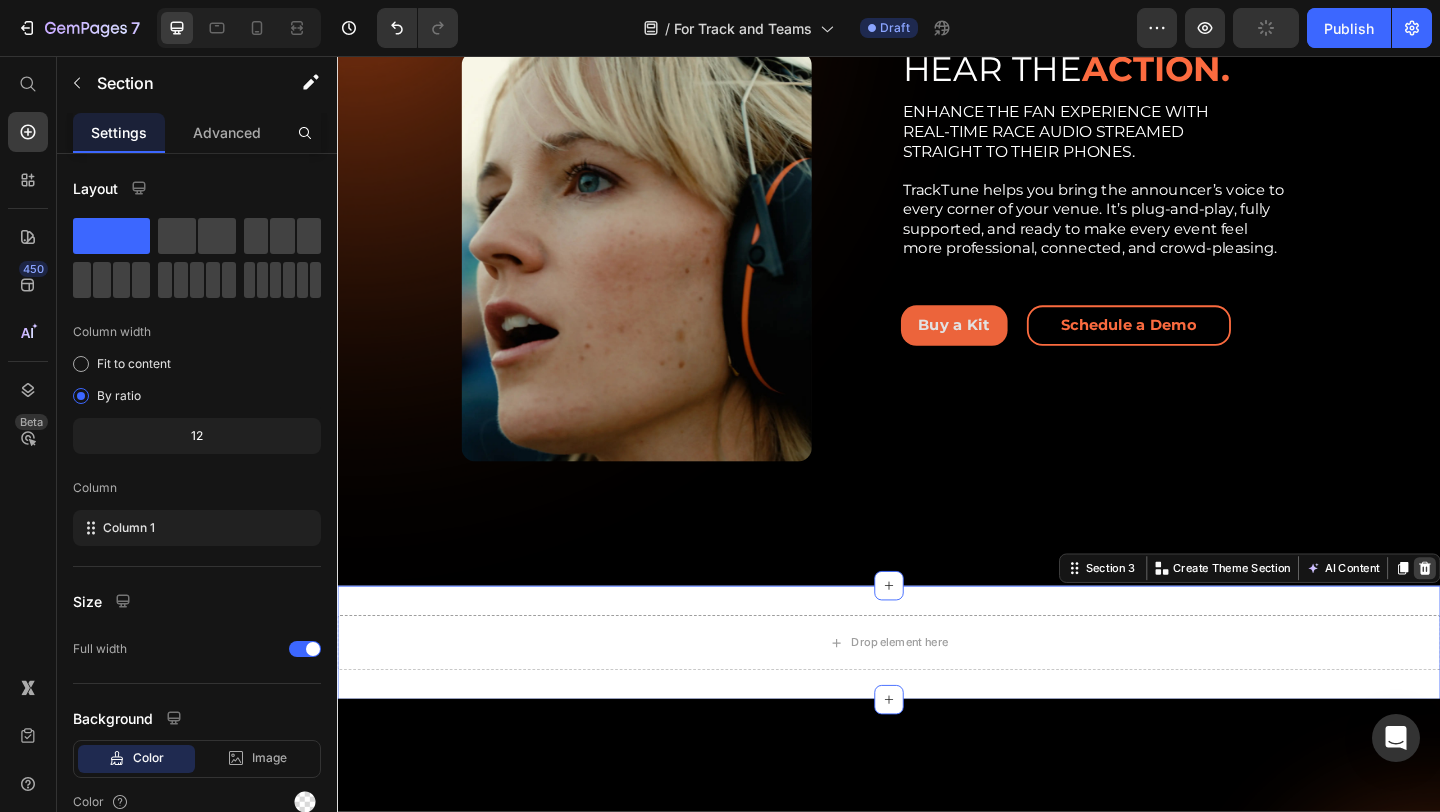 click 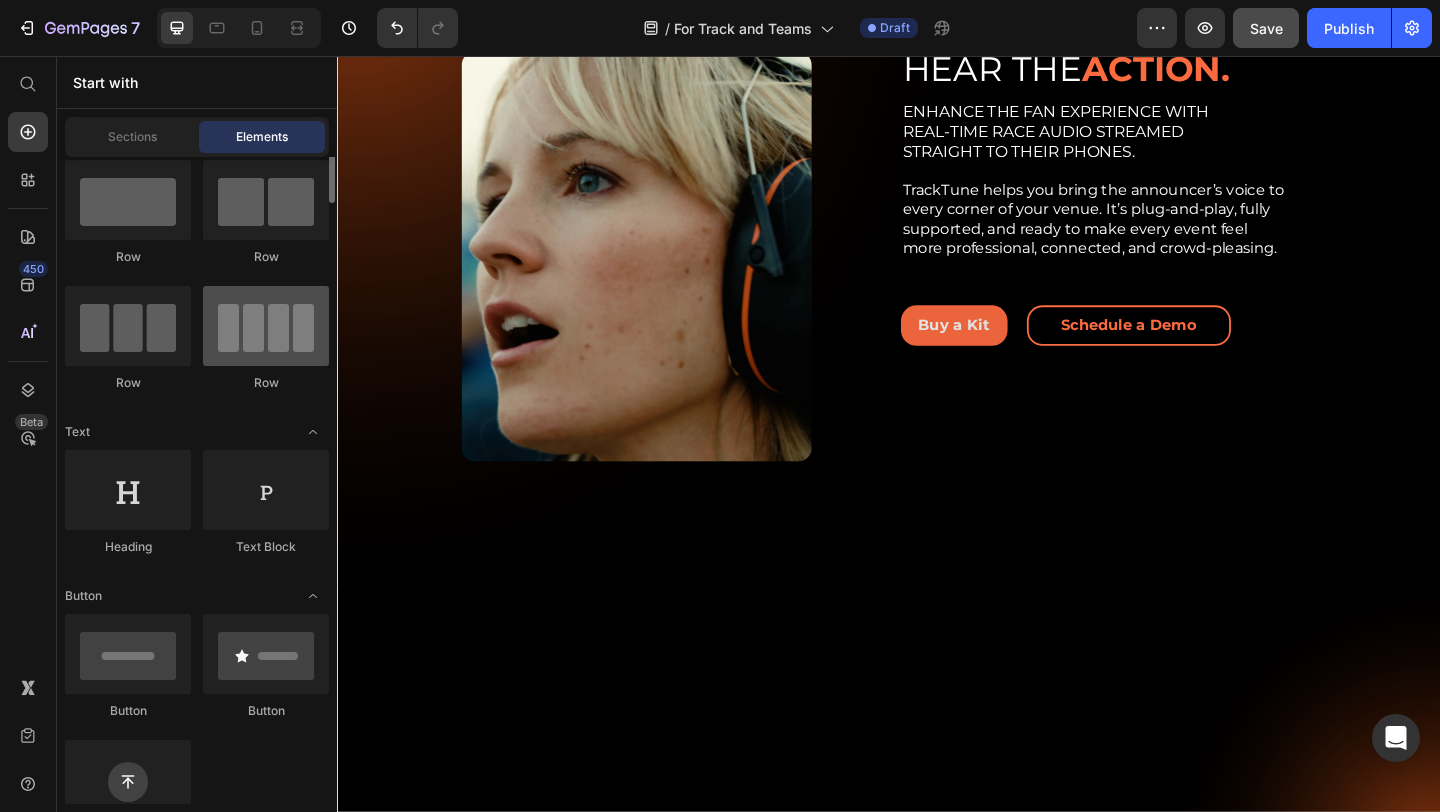 scroll, scrollTop: 0, scrollLeft: 0, axis: both 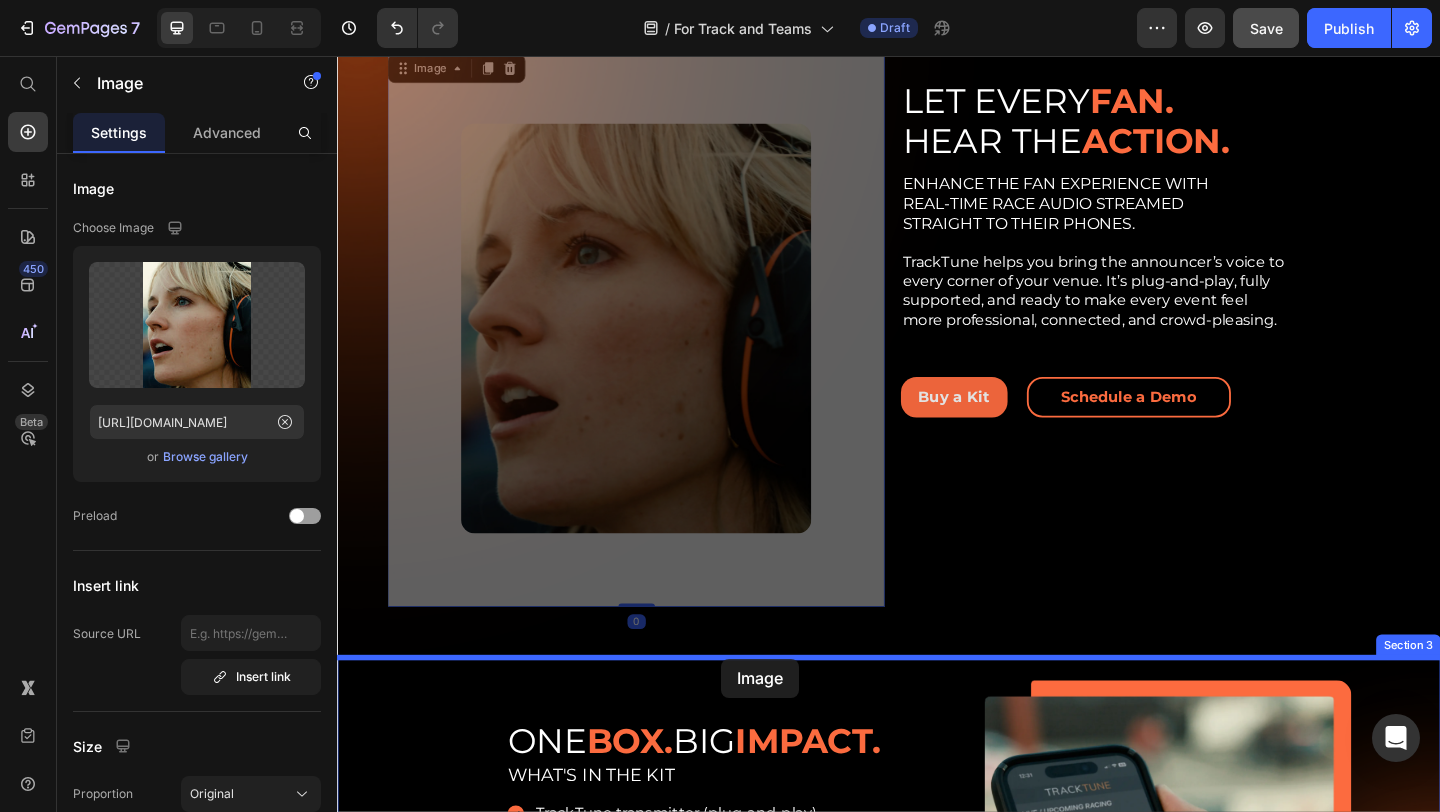 drag, startPoint x: 760, startPoint y: 418, endPoint x: 755, endPoint y: 712, distance: 294.0425 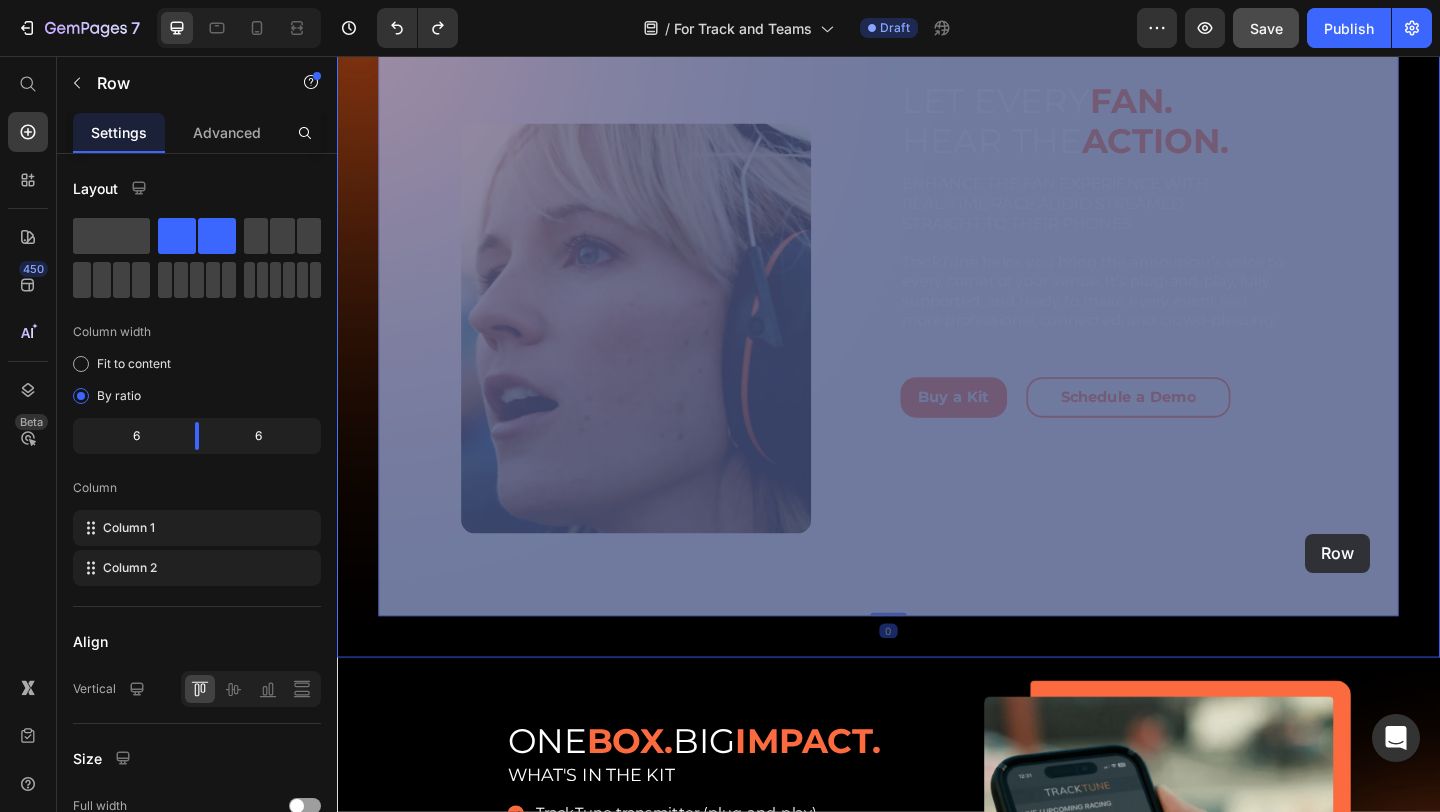 drag, startPoint x: 1388, startPoint y: 539, endPoint x: 1403, endPoint y: 597, distance: 59.908264 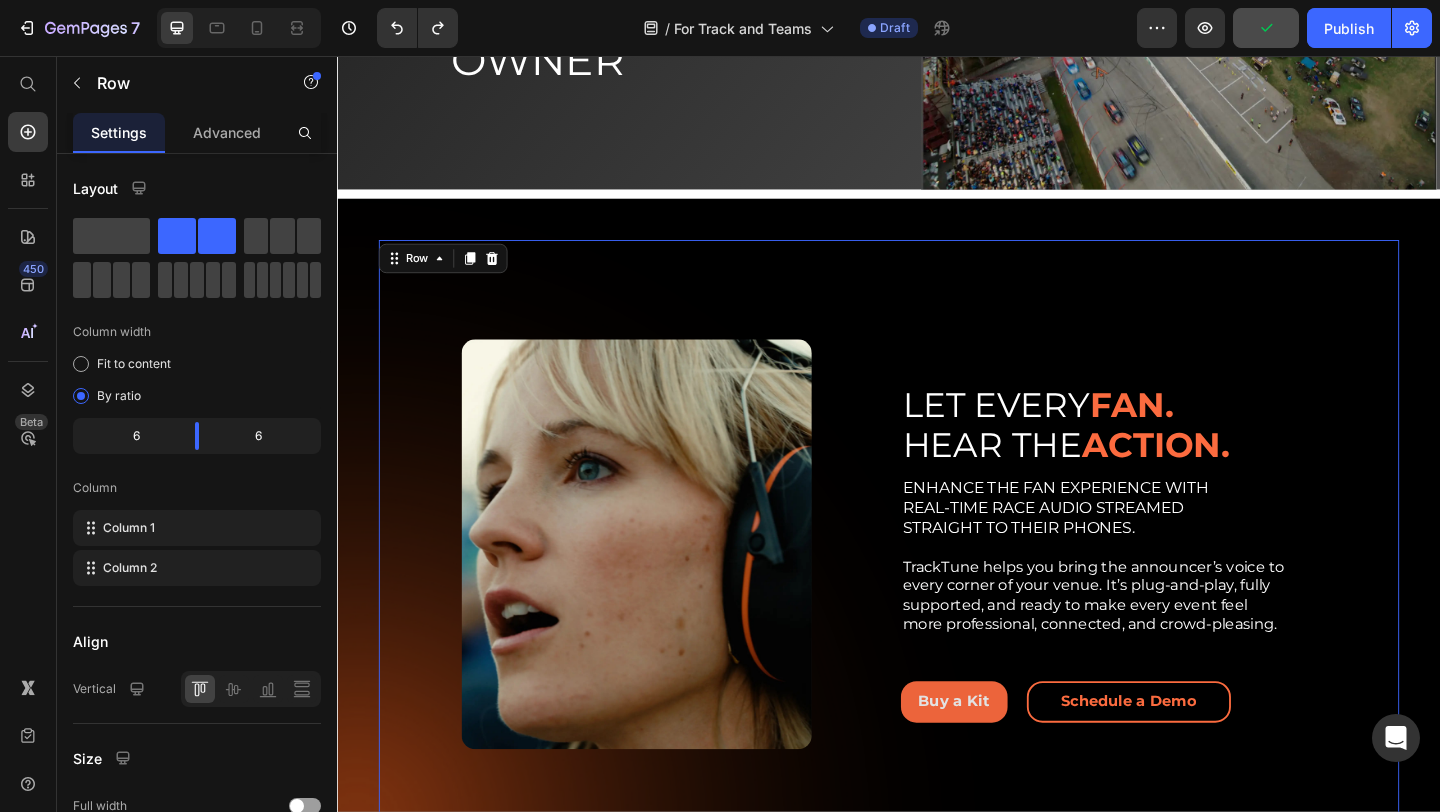 scroll, scrollTop: 301, scrollLeft: 0, axis: vertical 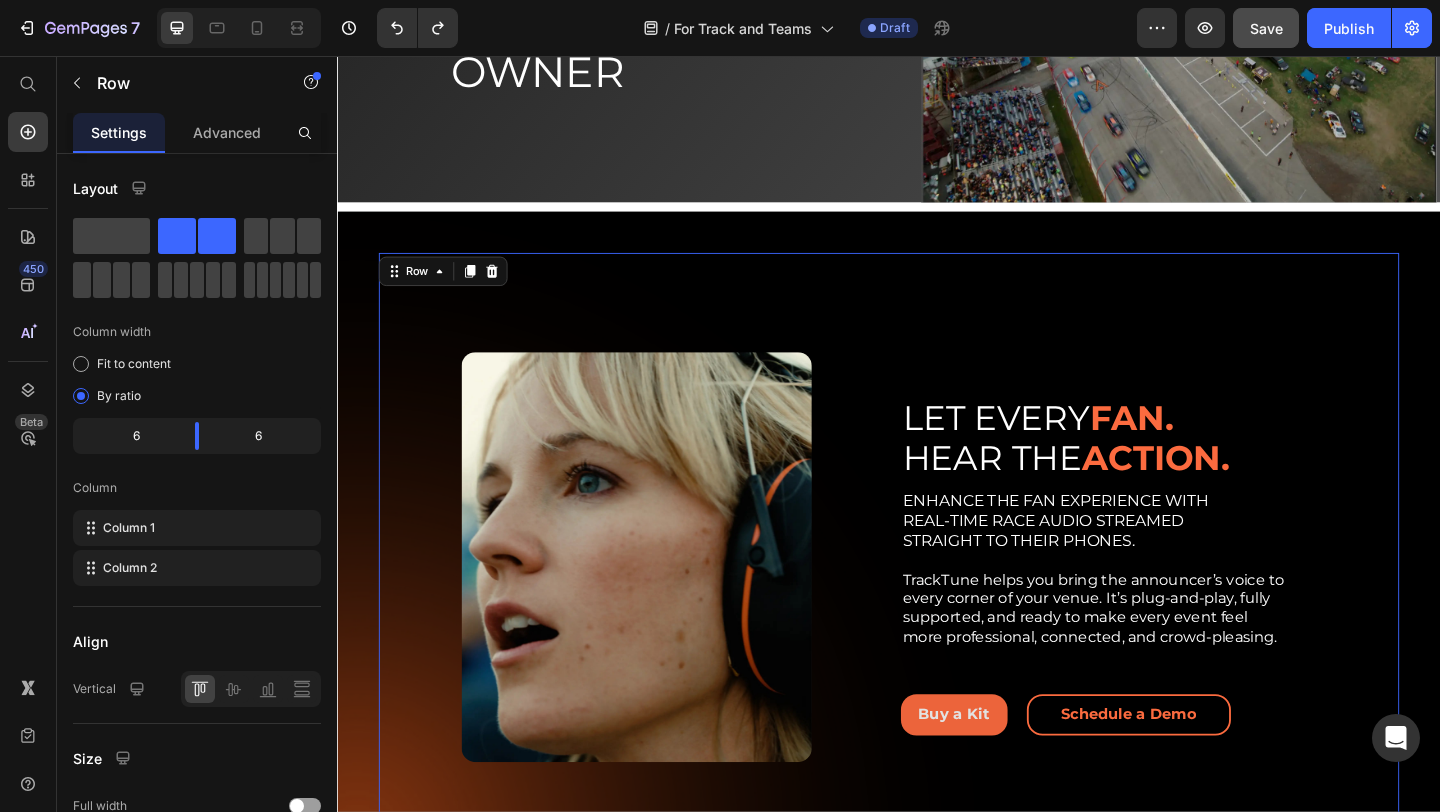 drag, startPoint x: 935, startPoint y: 226, endPoint x: 937, endPoint y: 393, distance: 167.01198 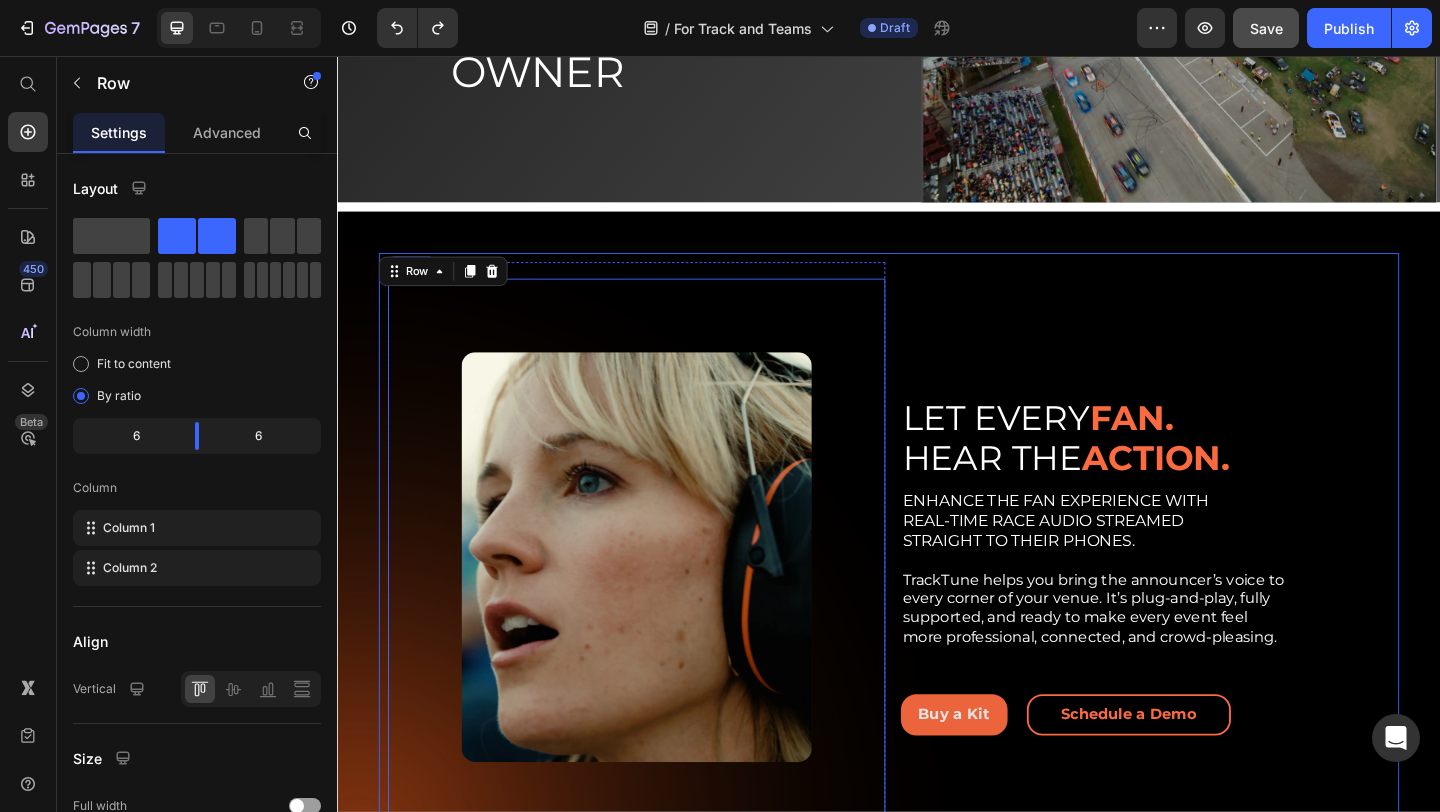 click at bounding box center (662, 601) 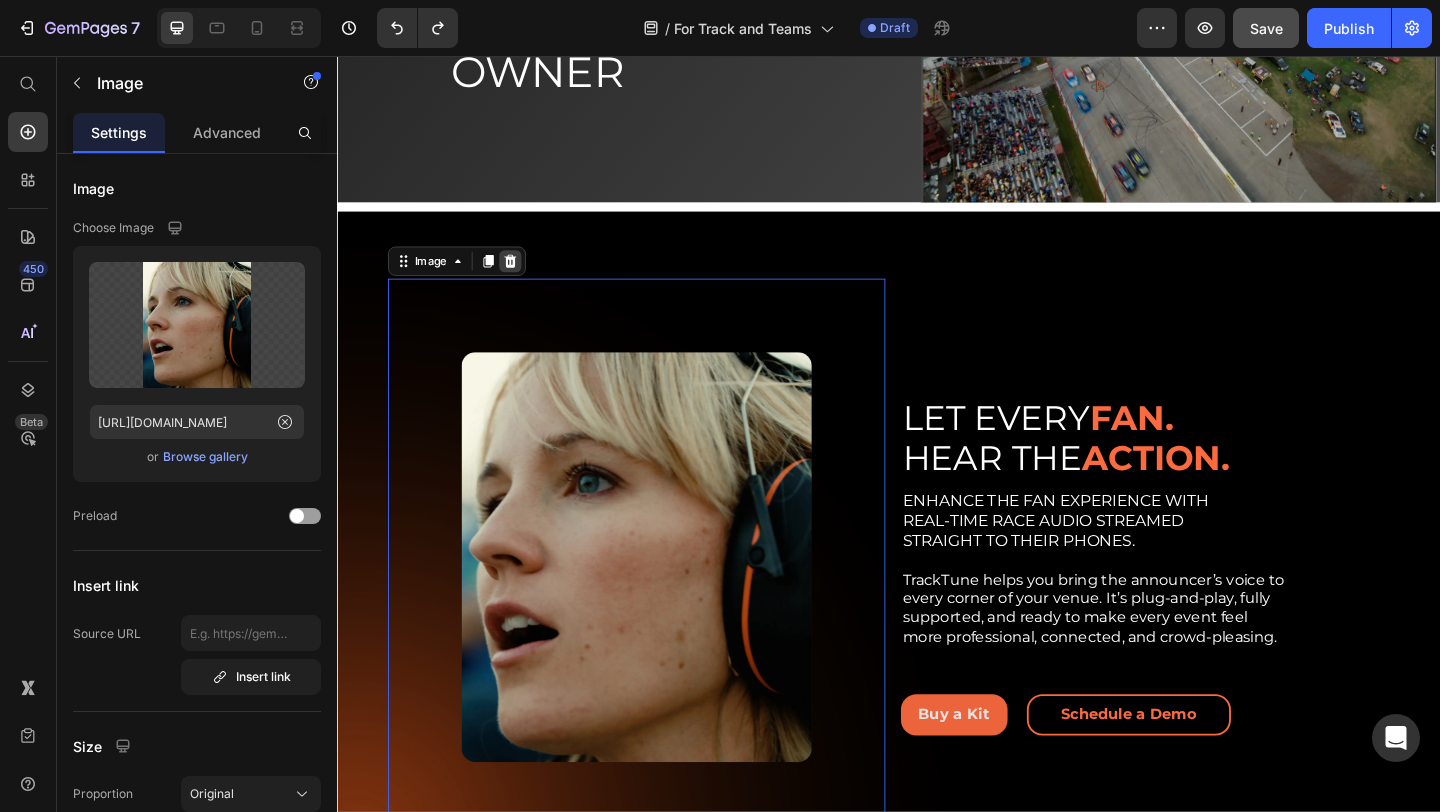 click 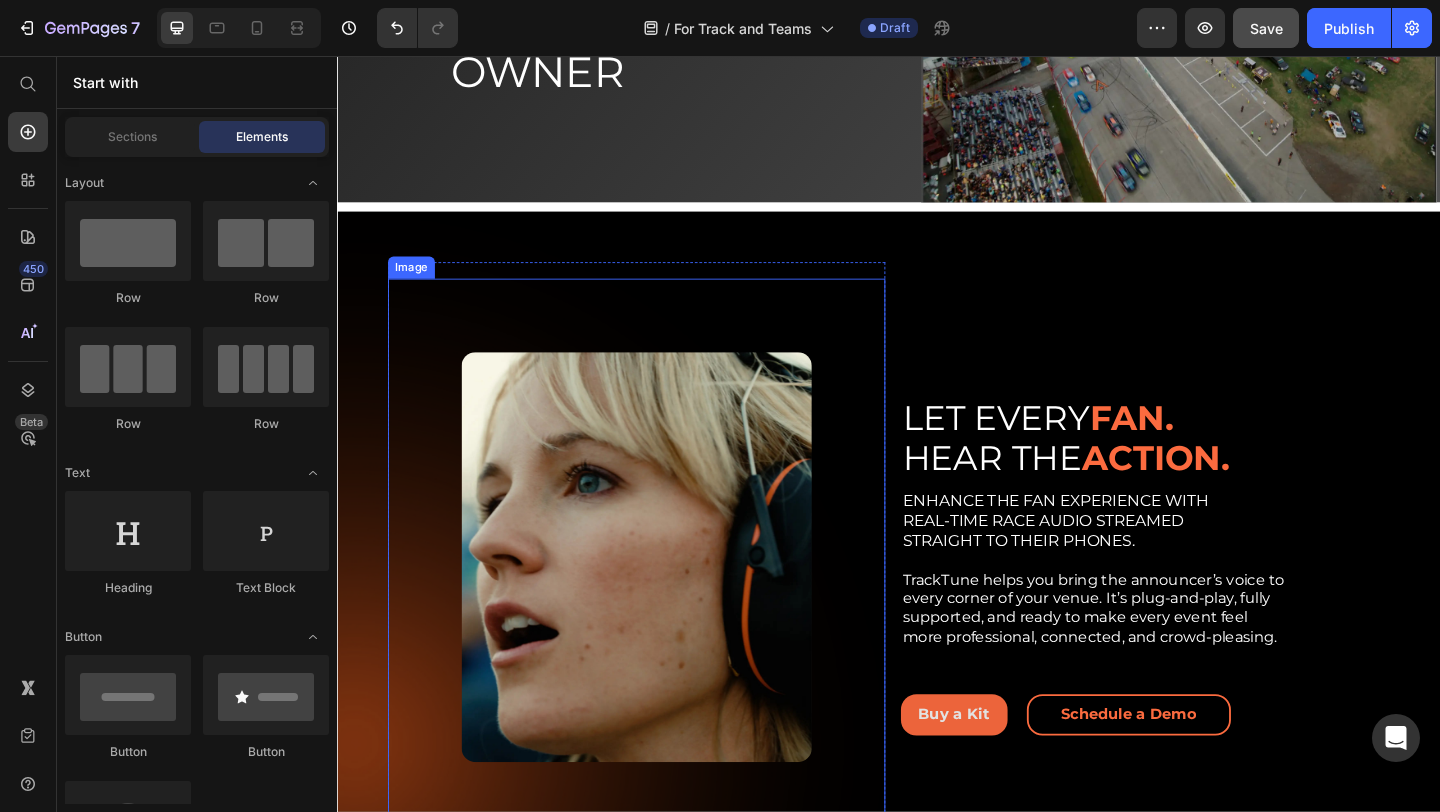 click at bounding box center (662, 601) 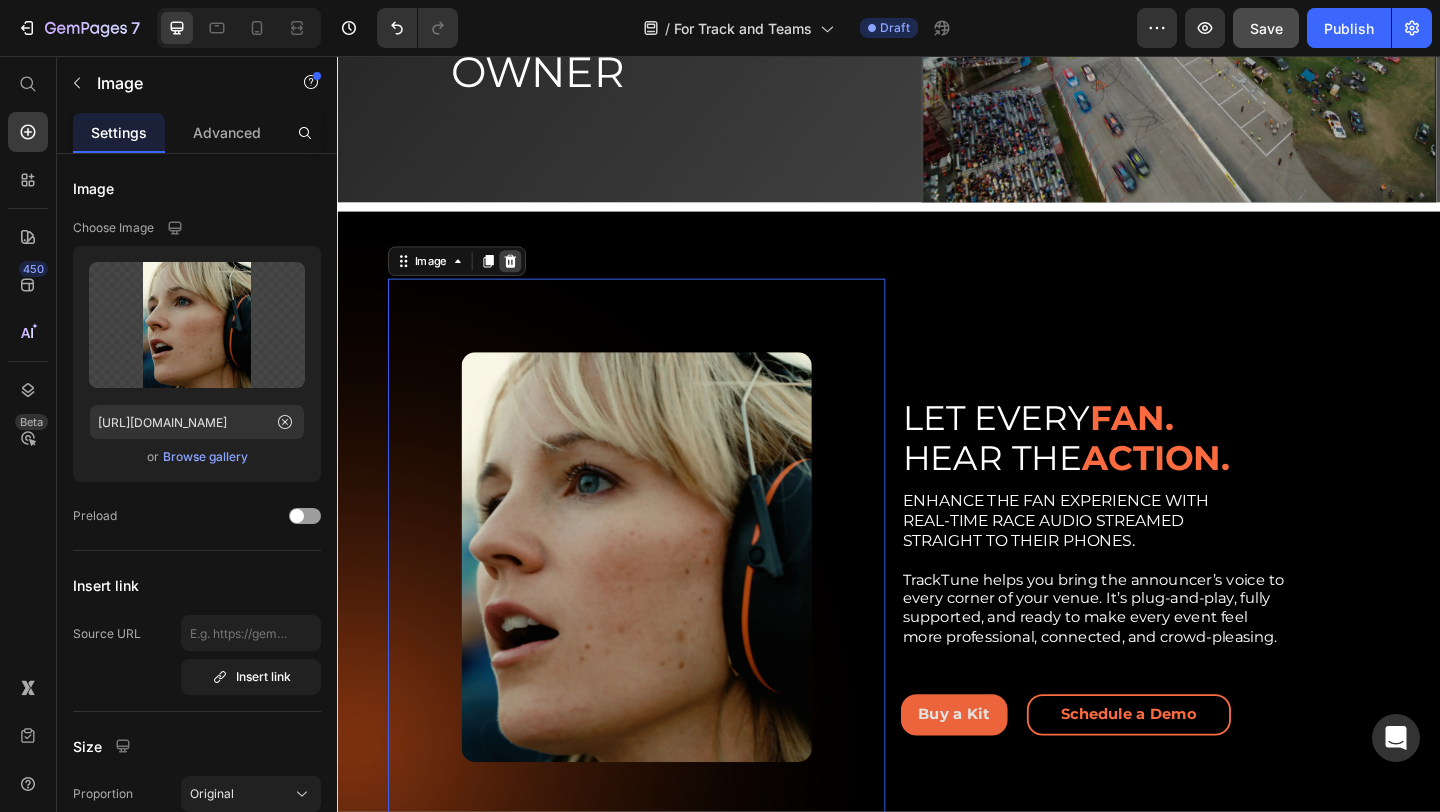 click 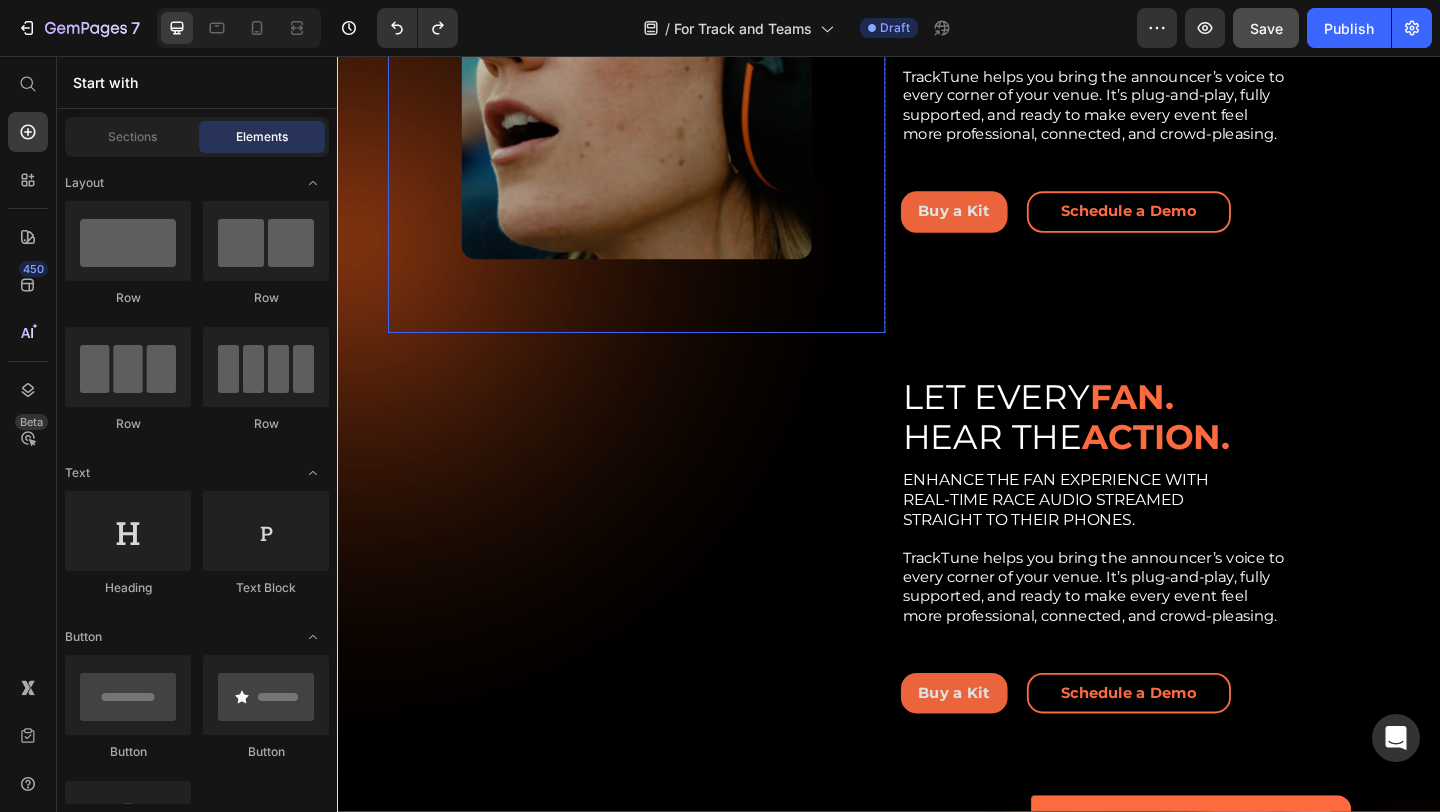 scroll, scrollTop: 900, scrollLeft: 0, axis: vertical 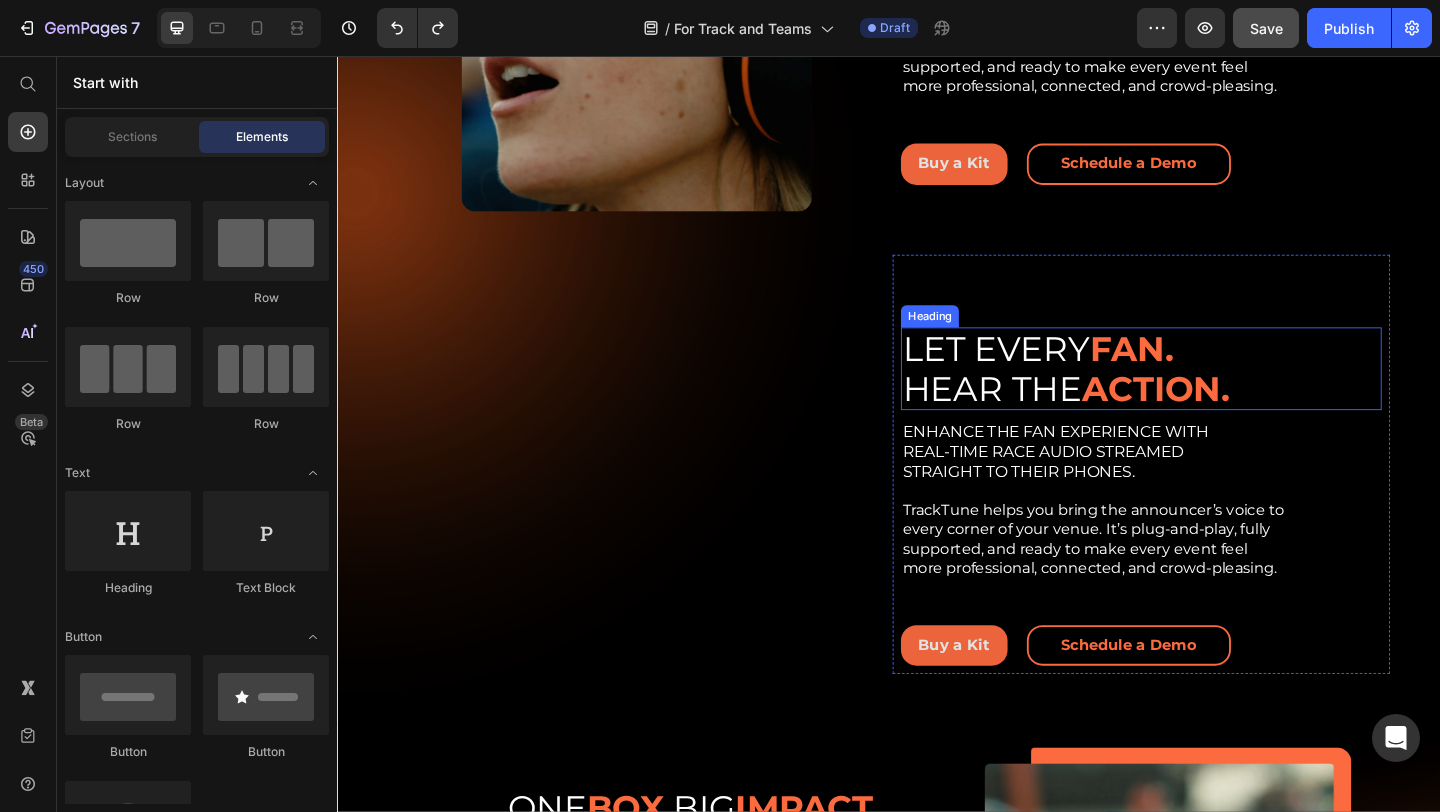 click on "LET EVERY  FAN. HEAR THE  ACTION." at bounding box center [1211, 396] 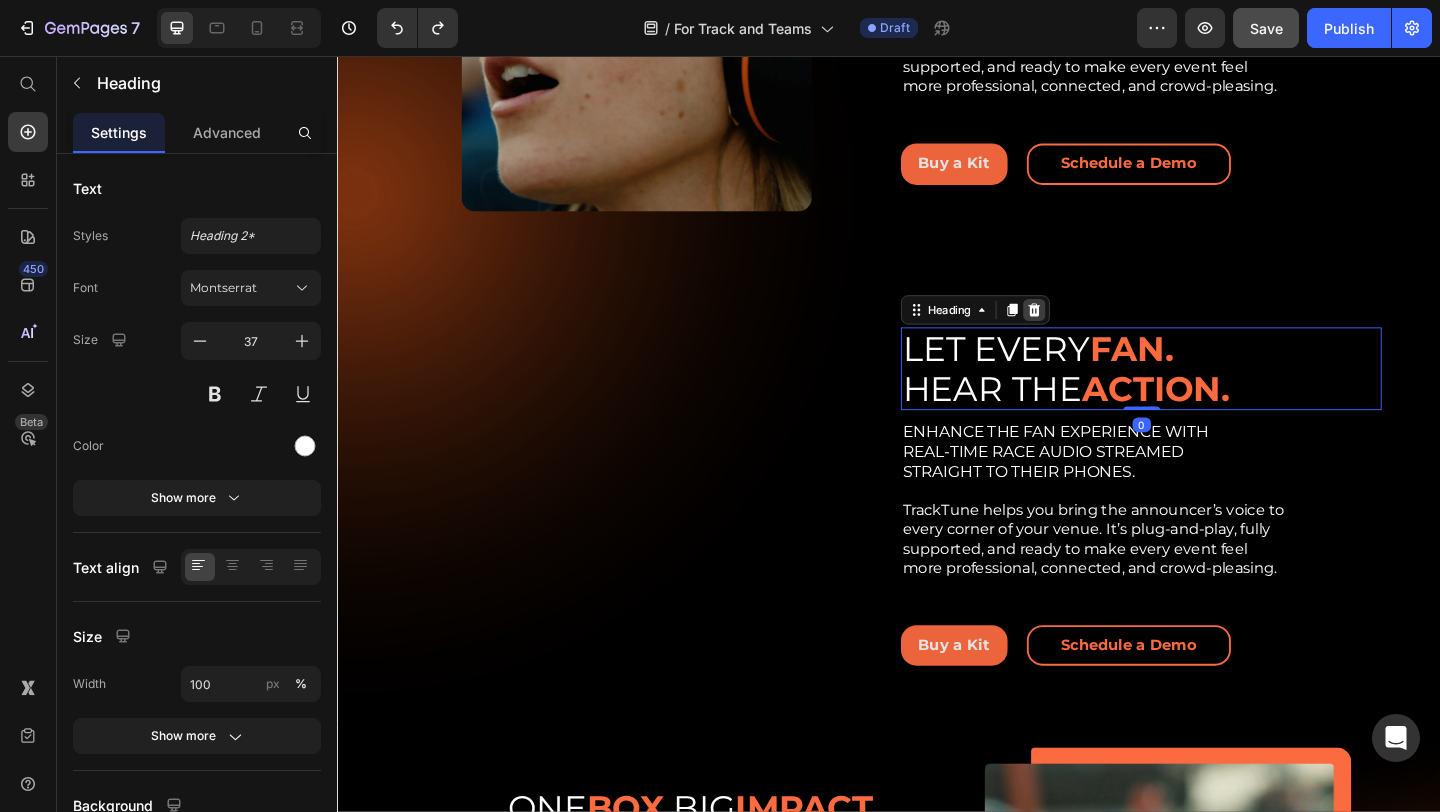 click 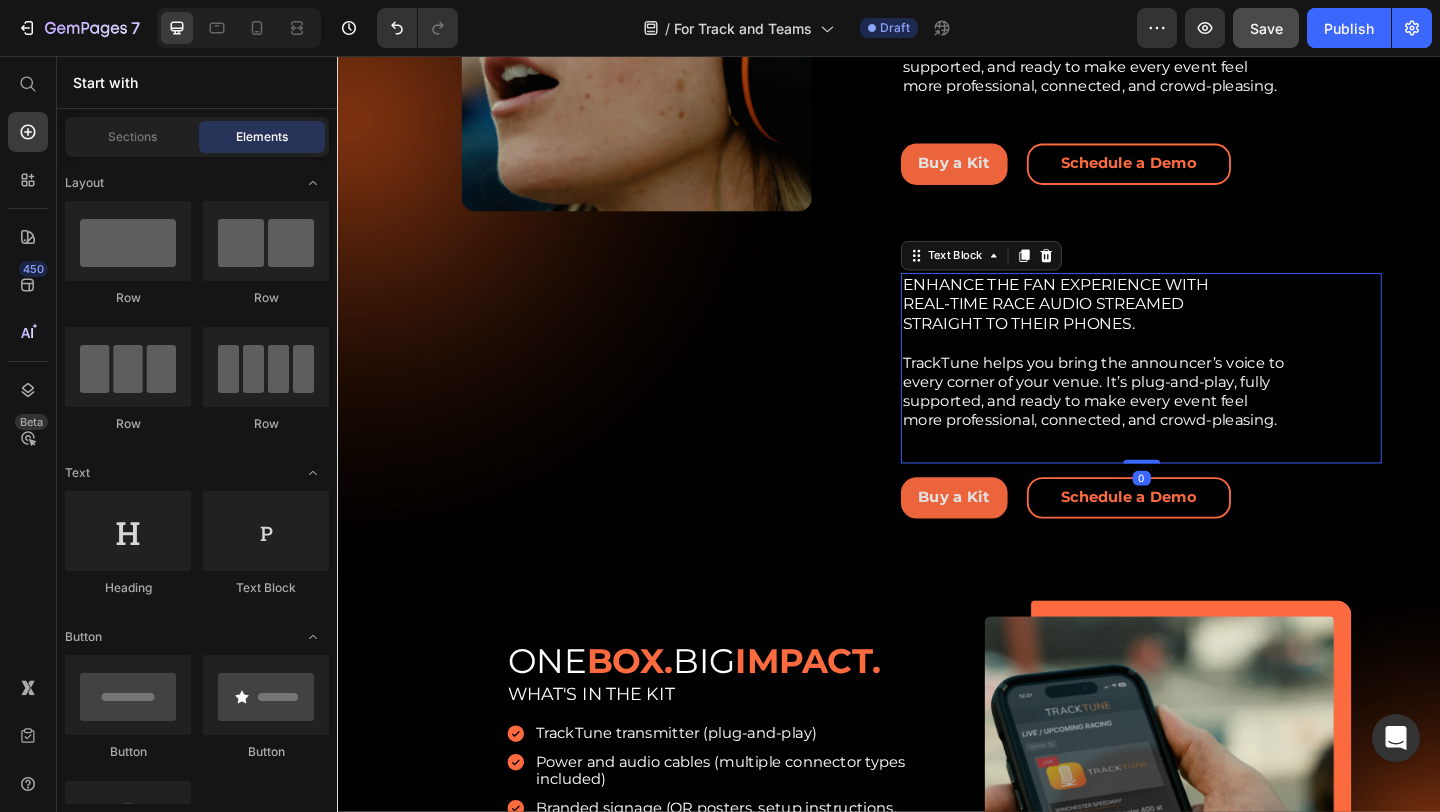 click on "STRAIGHT TO THEIR PHONES." at bounding box center [1078, 347] 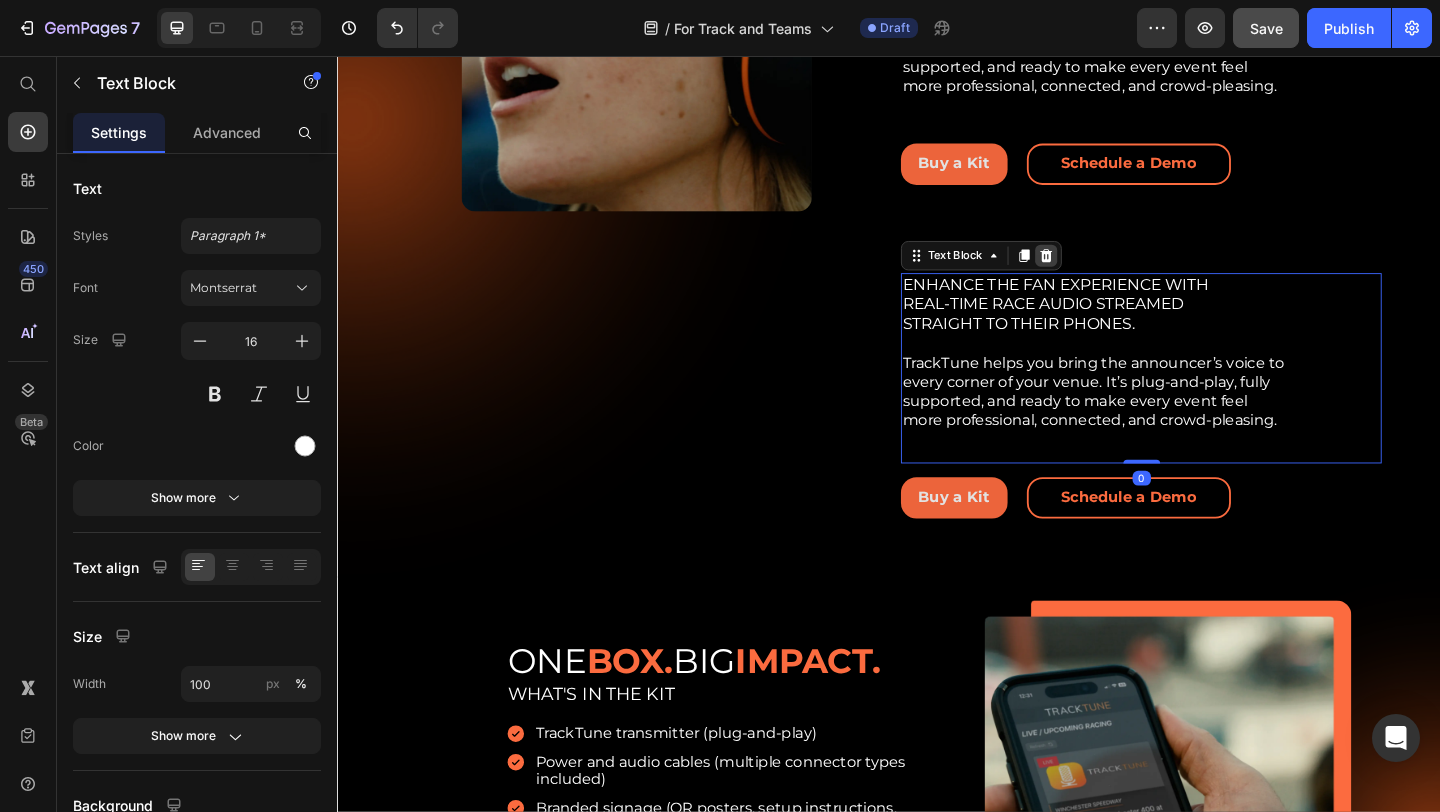 click 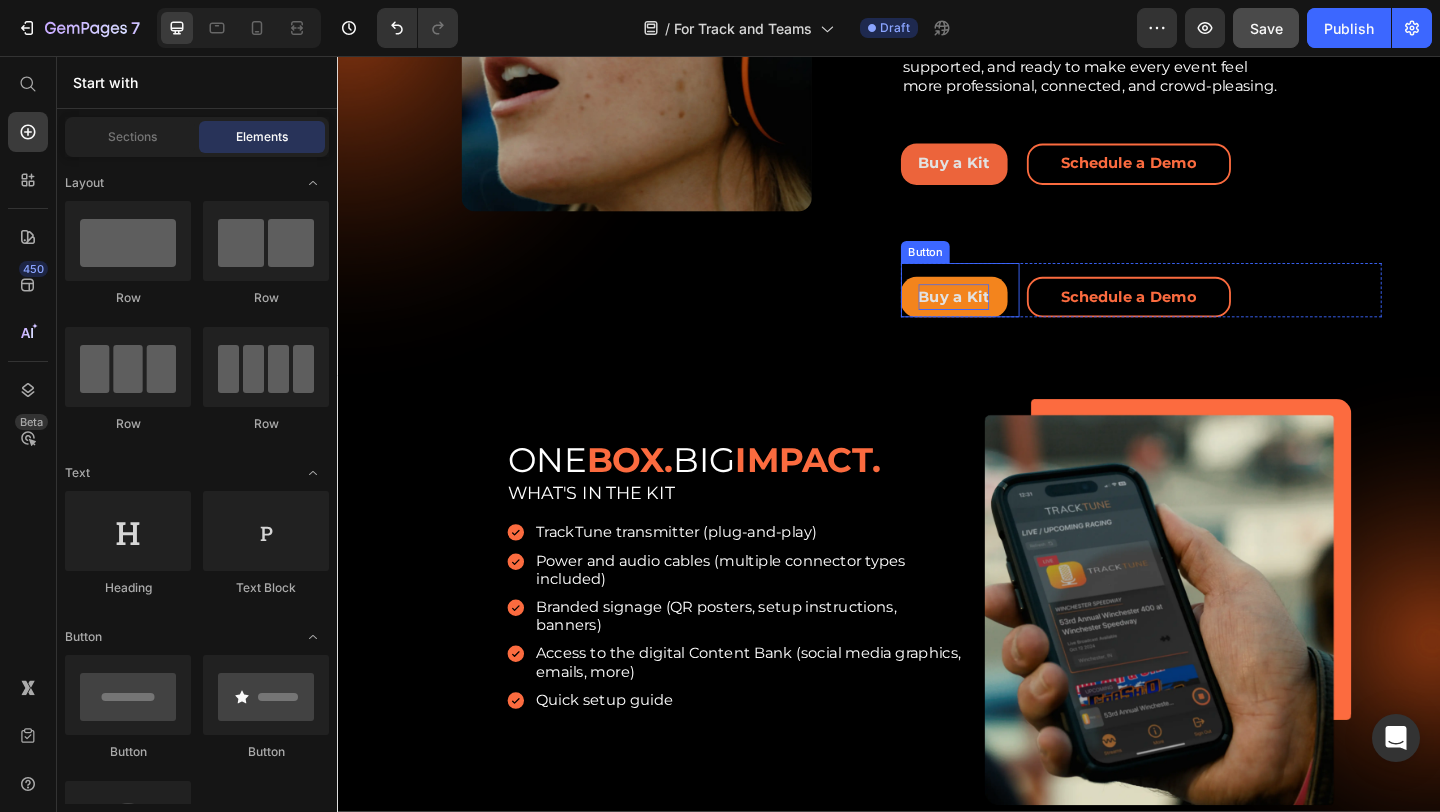 click on "Buy a Kit" at bounding box center [1007, 317] 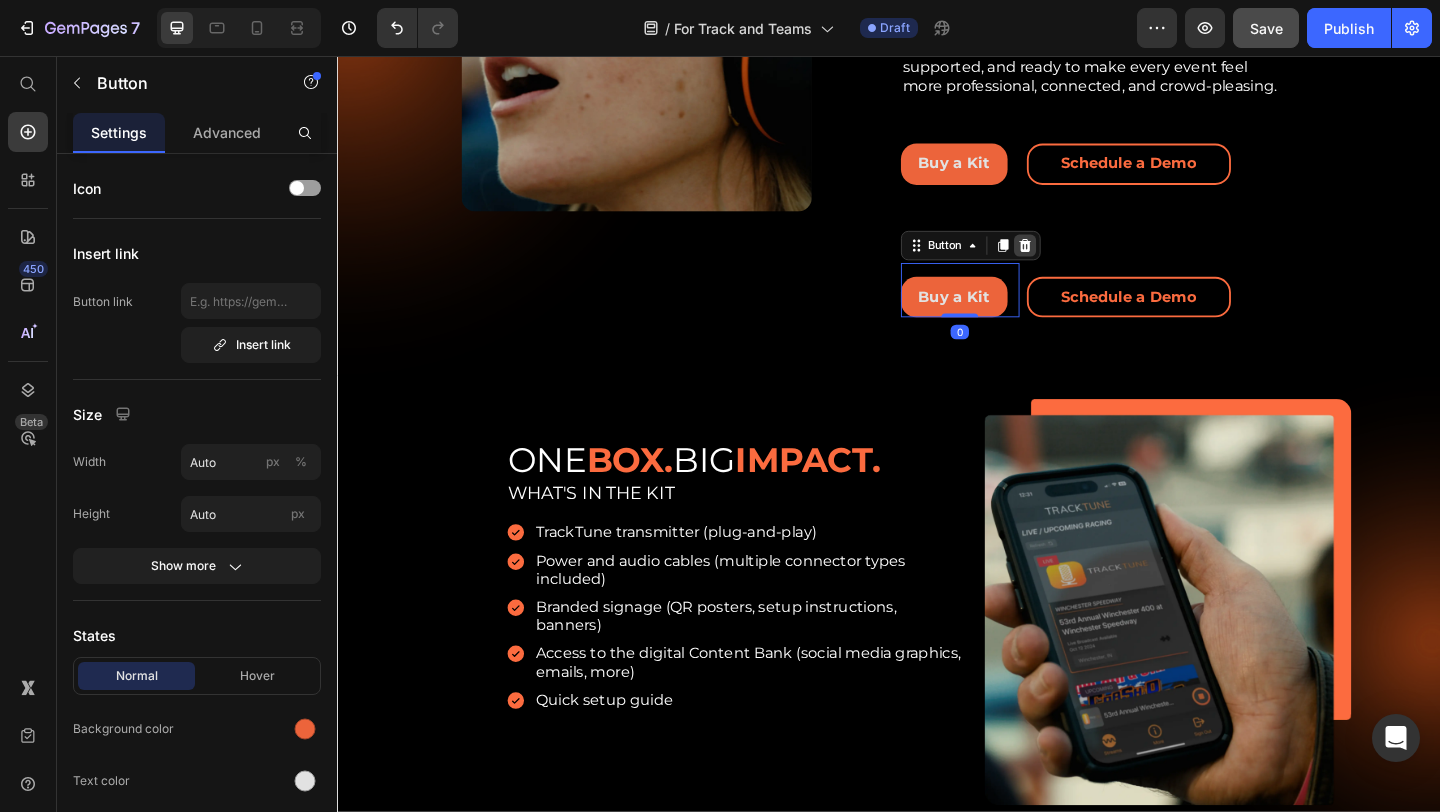 click at bounding box center [1085, 262] 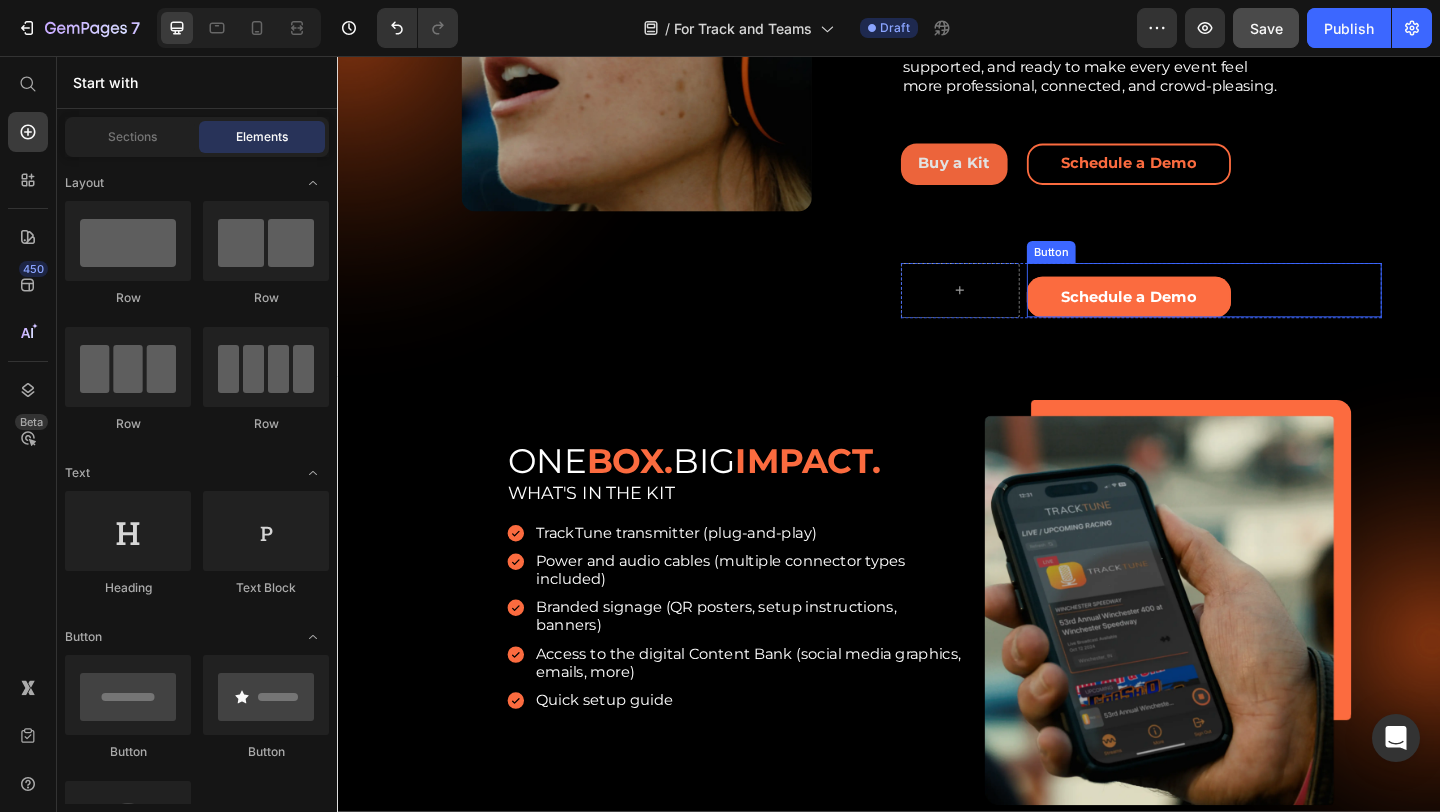click on "Schedule a Demo" at bounding box center [1198, 318] 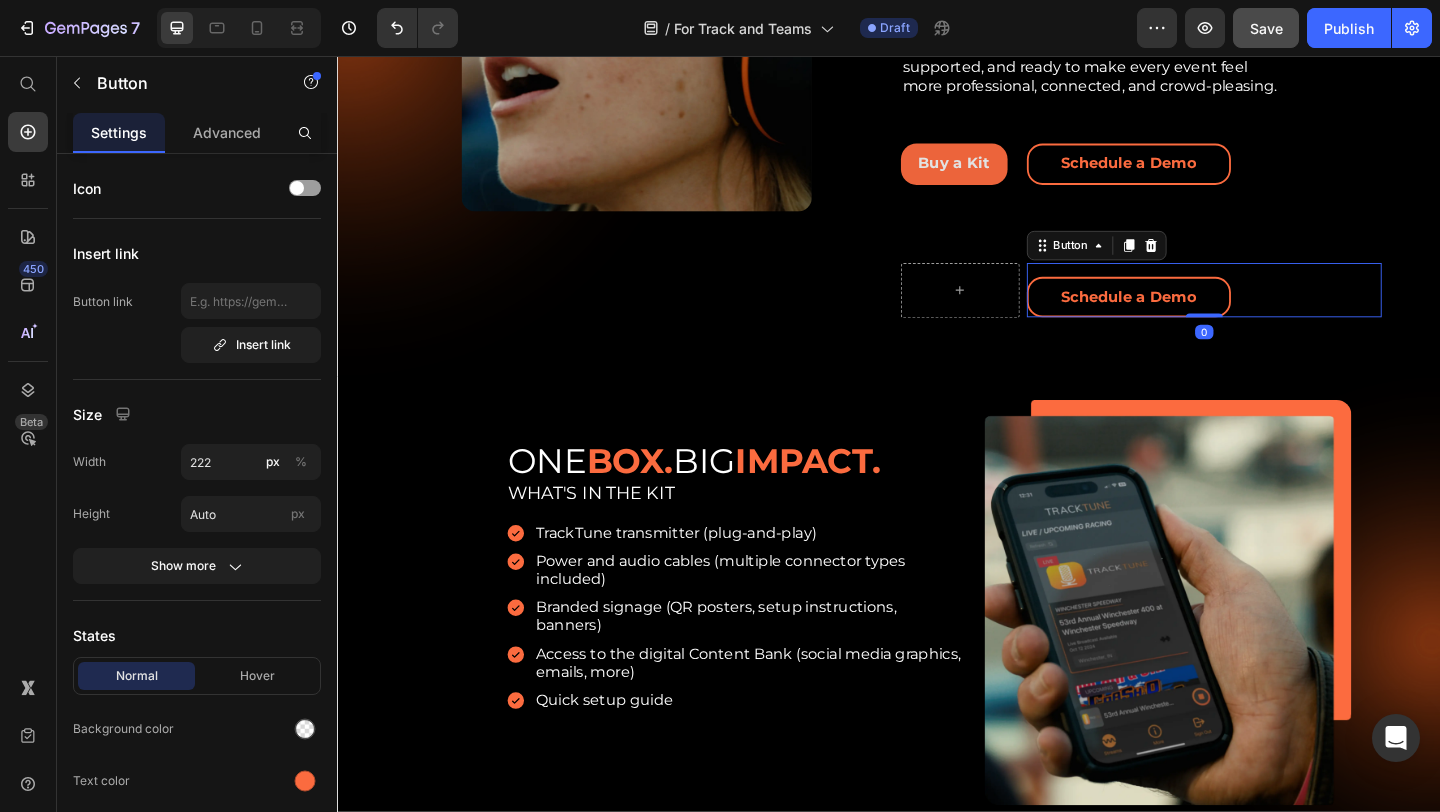 click on "Button" at bounding box center [1163, 262] 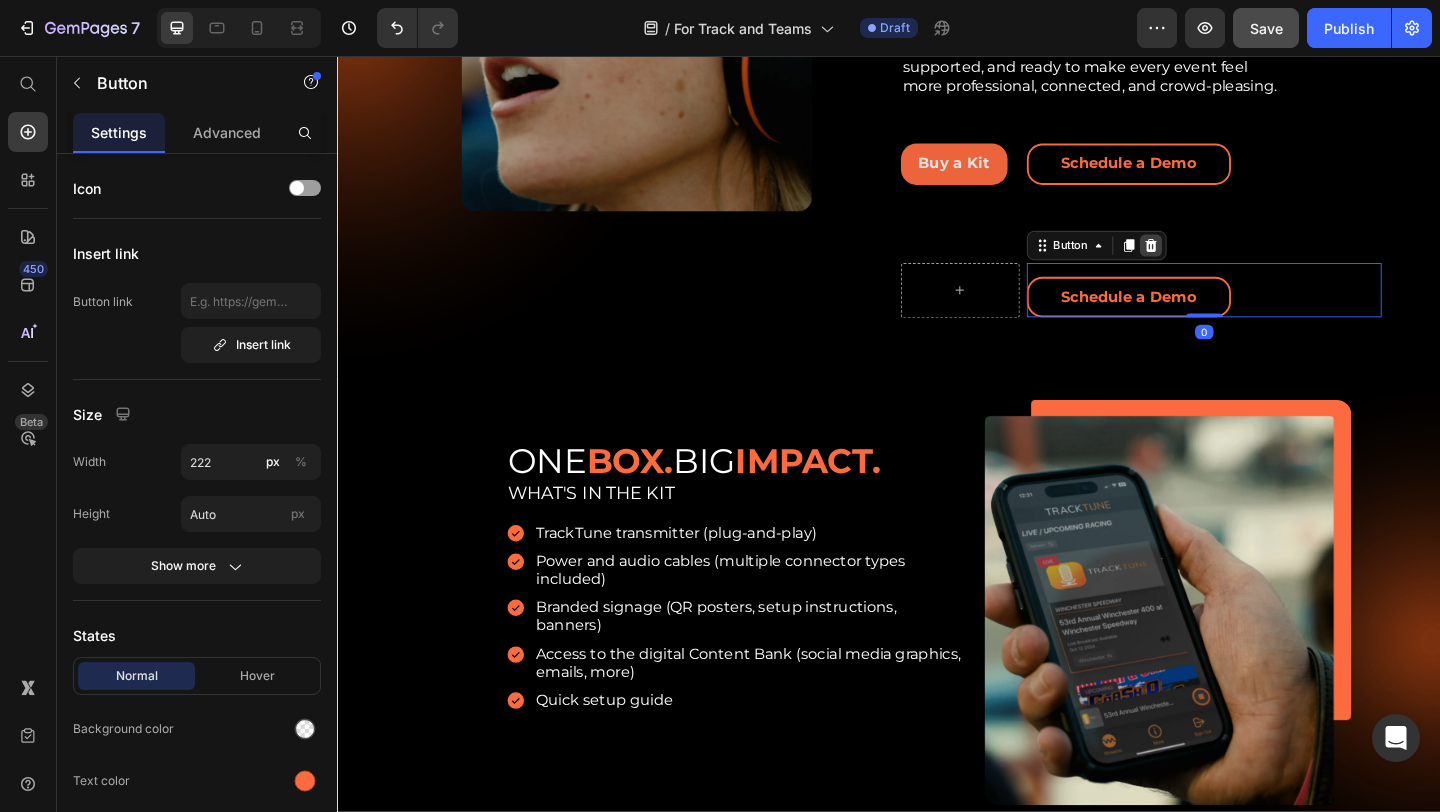 click 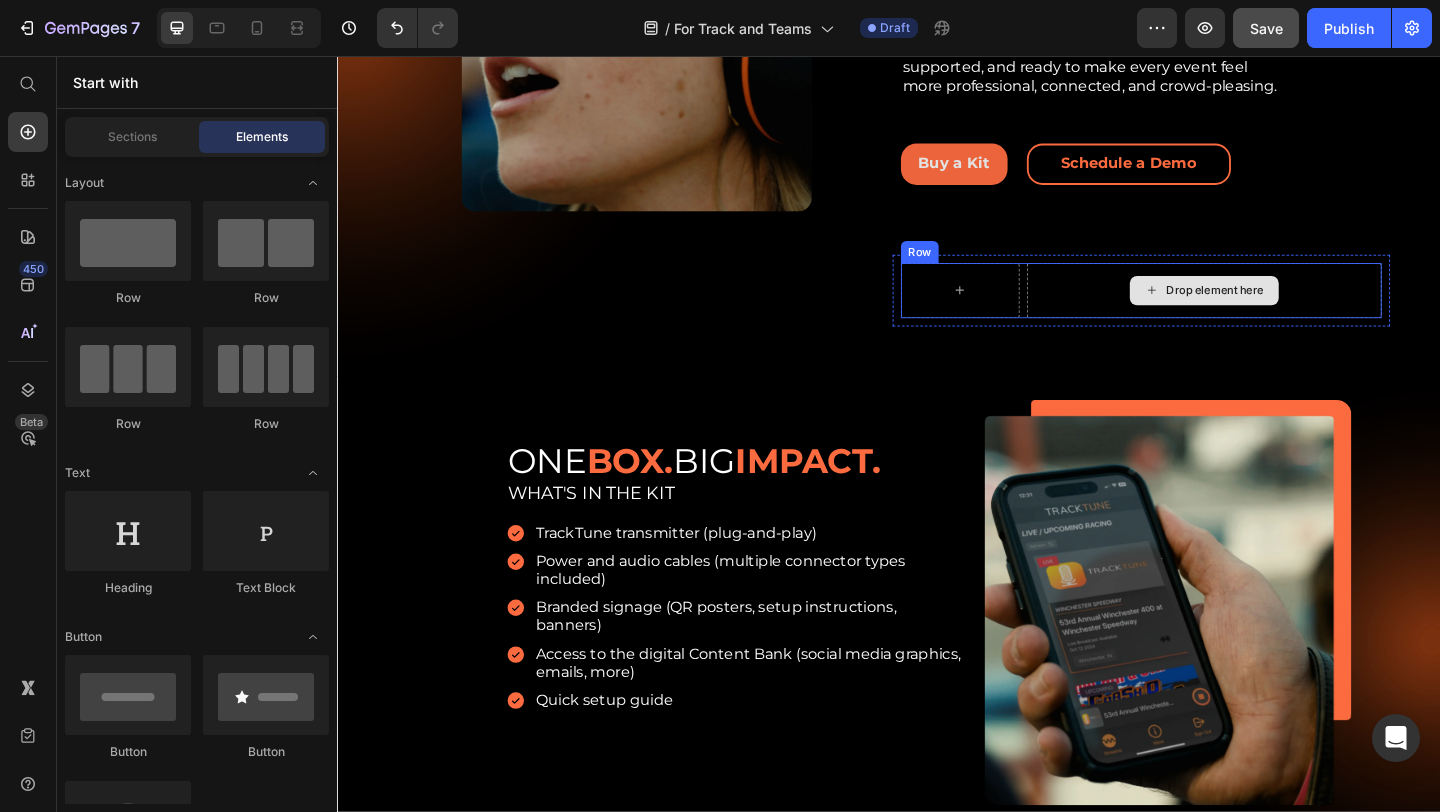 click on "Drop element here" at bounding box center (1280, 311) 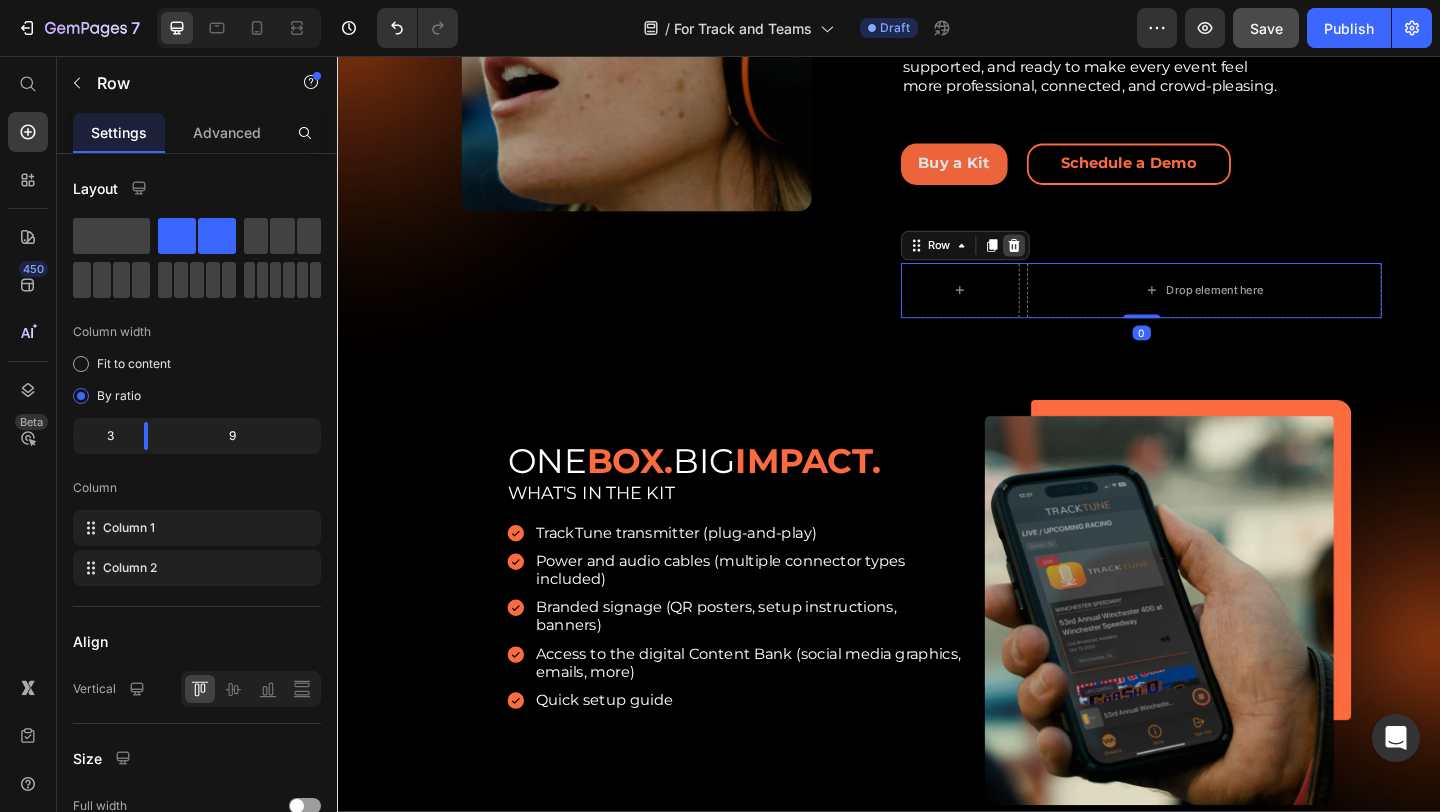 click 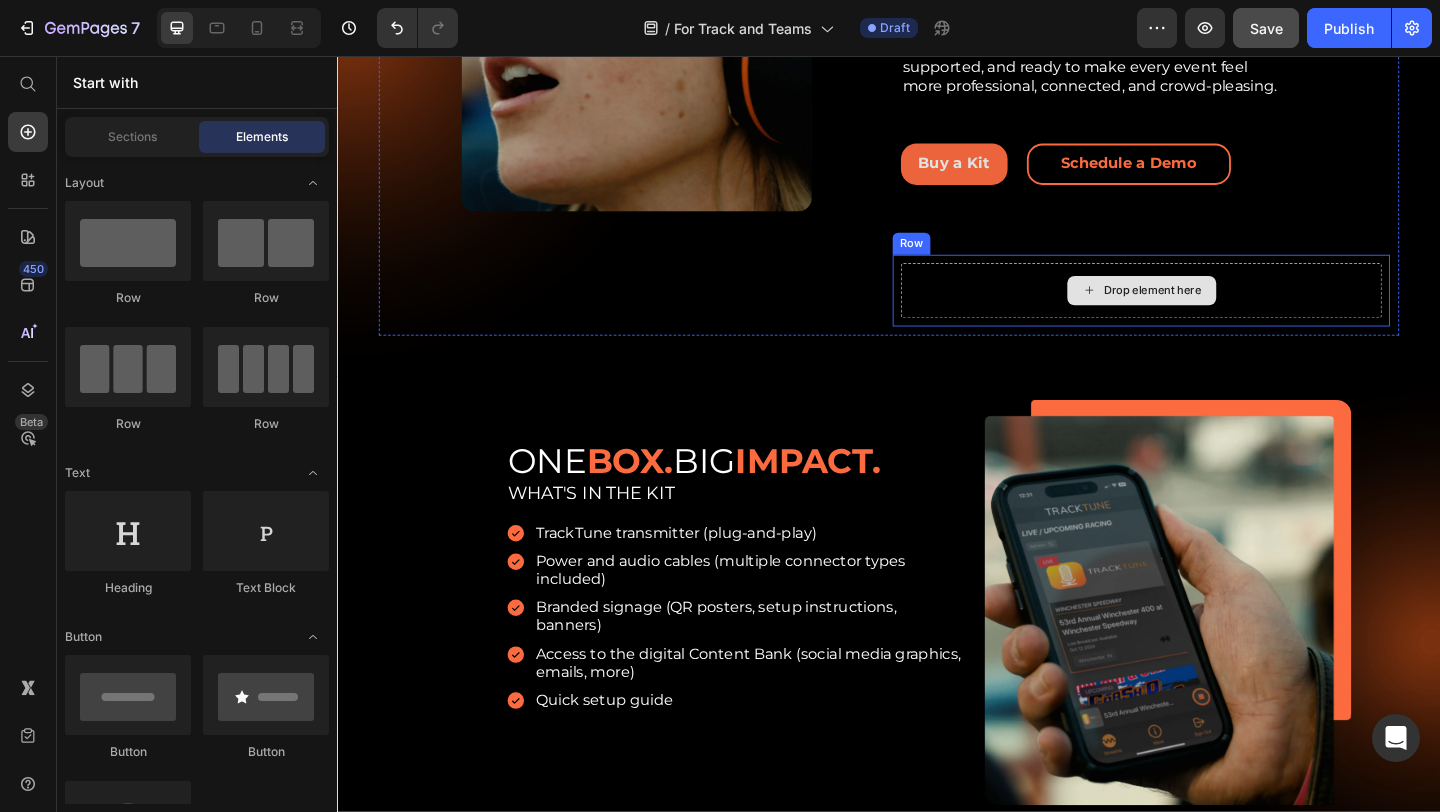 click on "Drop element here" at bounding box center [1211, 311] 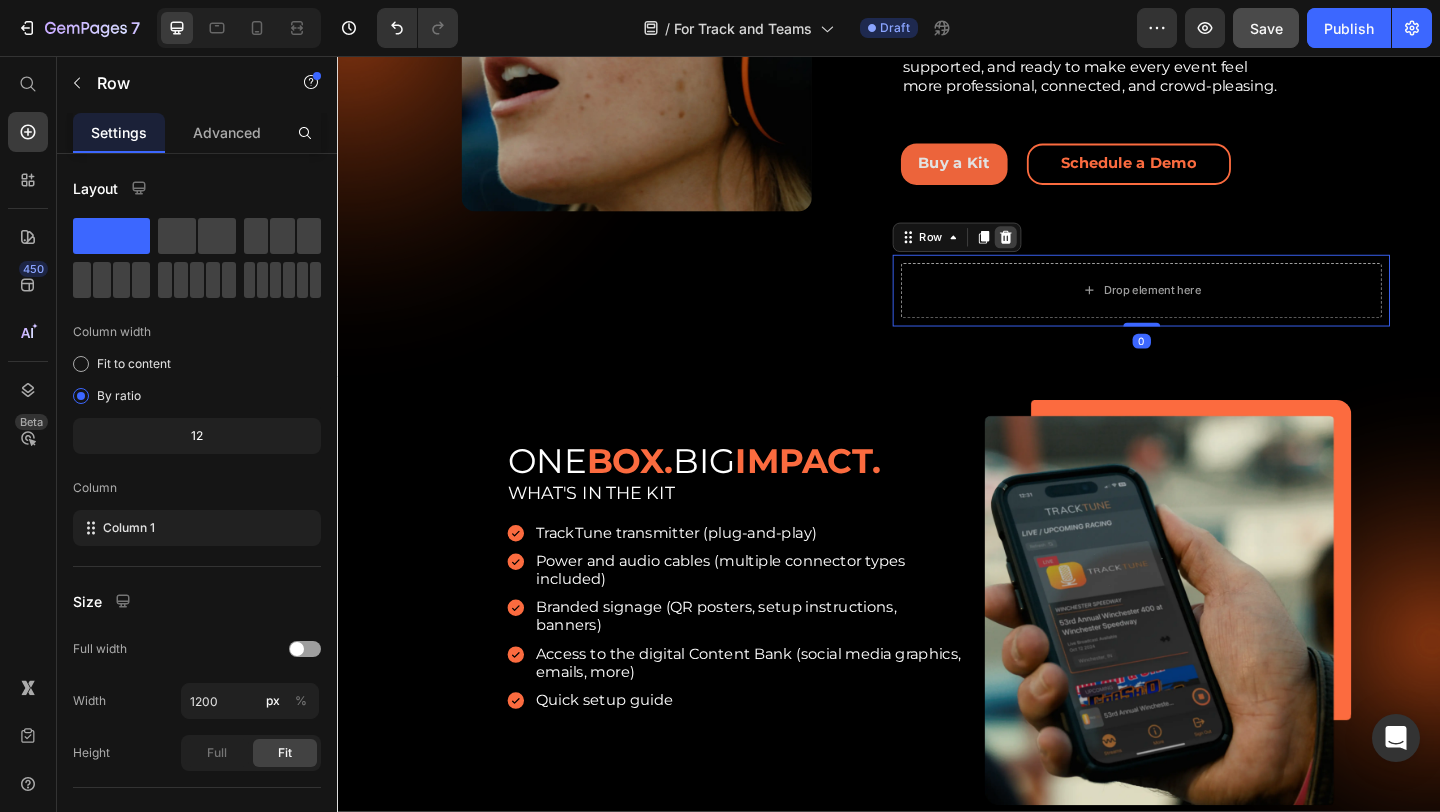 click 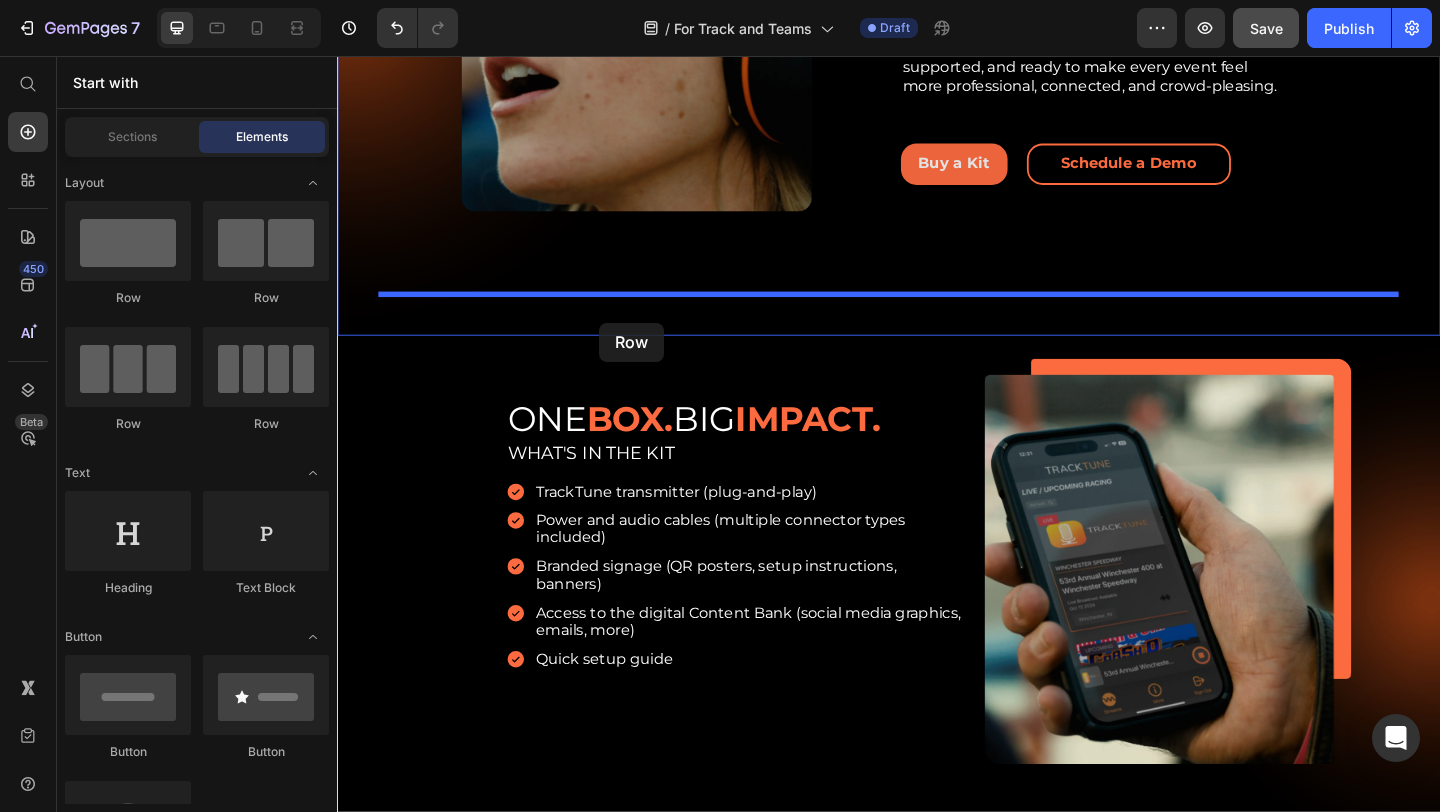 drag, startPoint x: 491, startPoint y: 322, endPoint x: 622, endPoint y: 346, distance: 133.18033 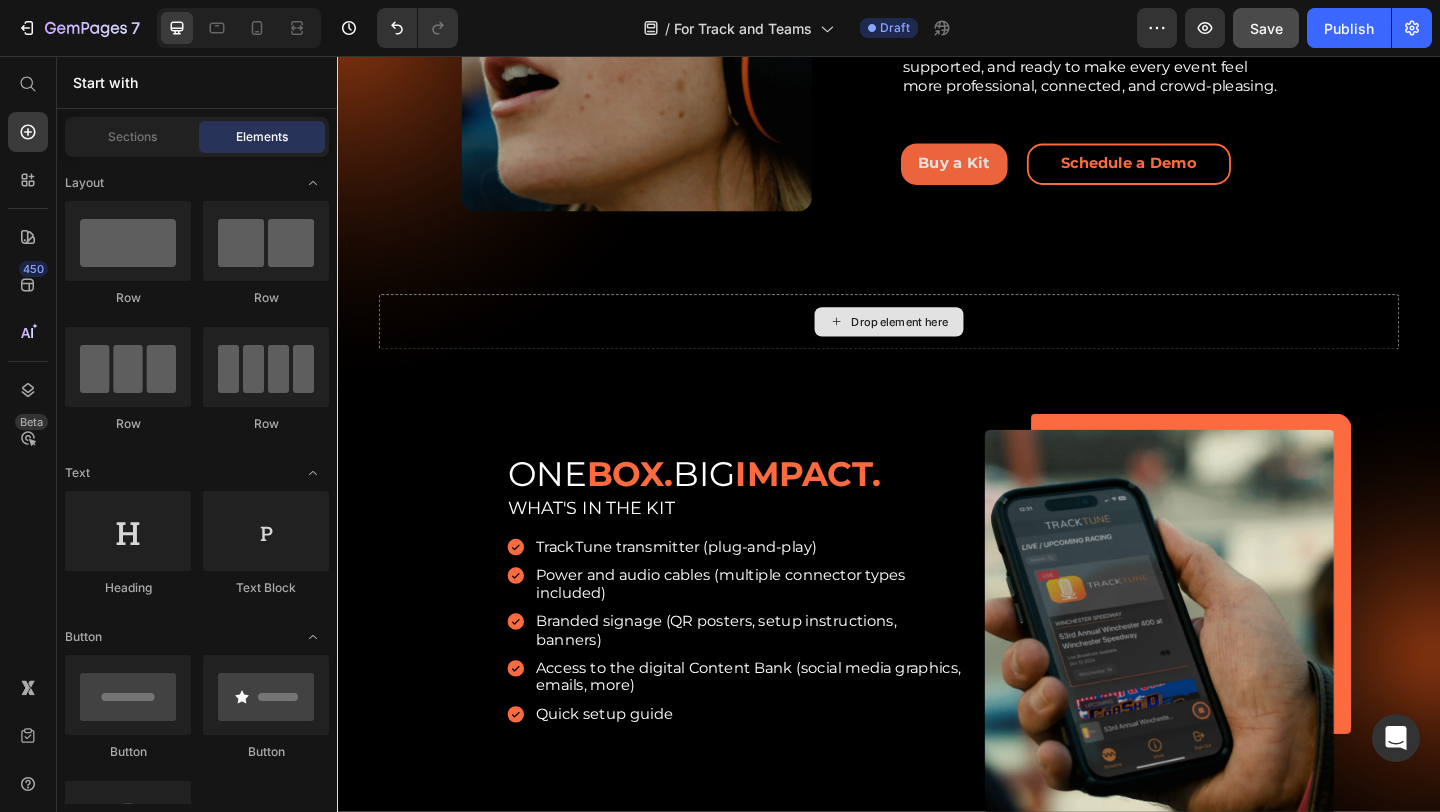 click on "Drop element here" at bounding box center (949, 345) 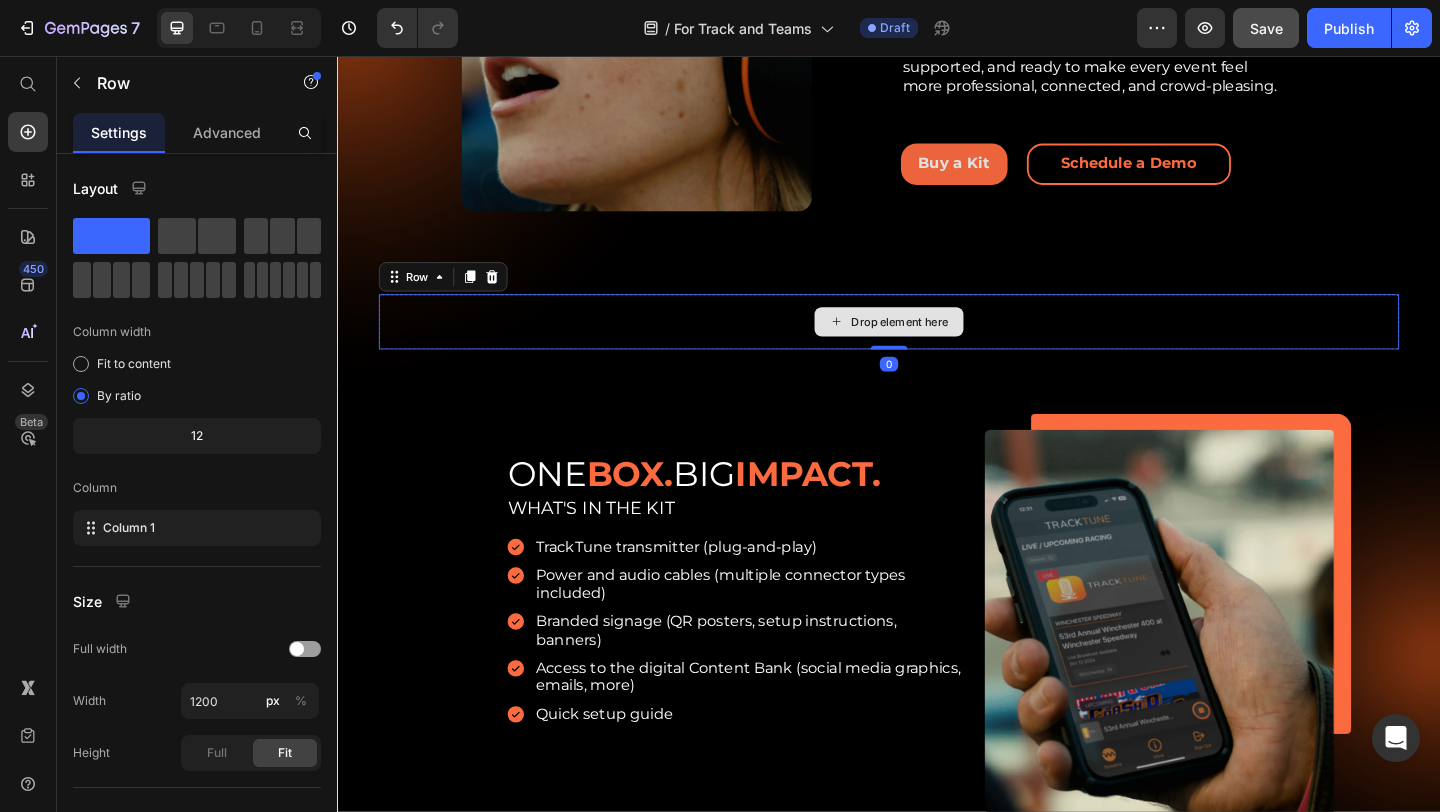 click on "Drop element here" at bounding box center (949, 345) 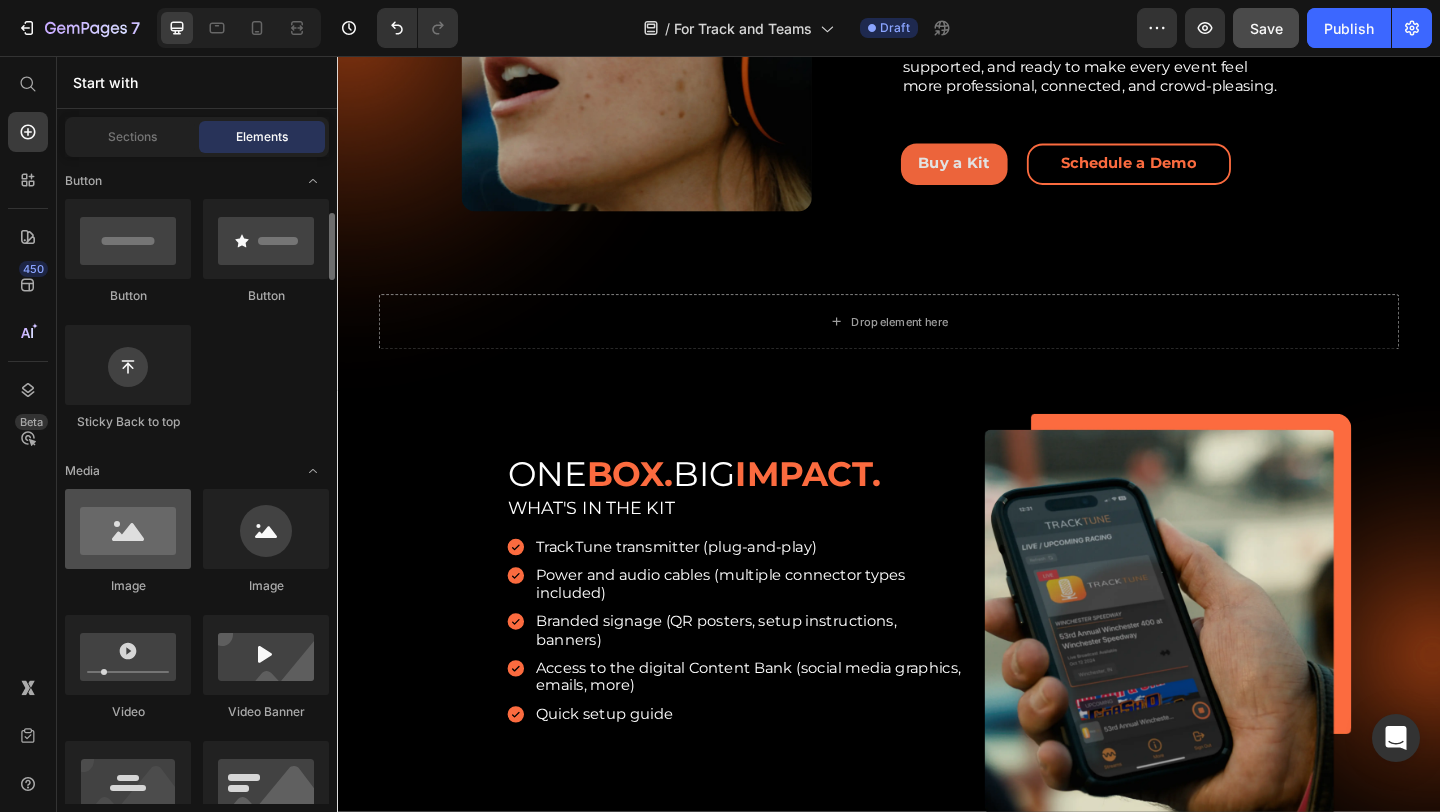 scroll, scrollTop: 464, scrollLeft: 0, axis: vertical 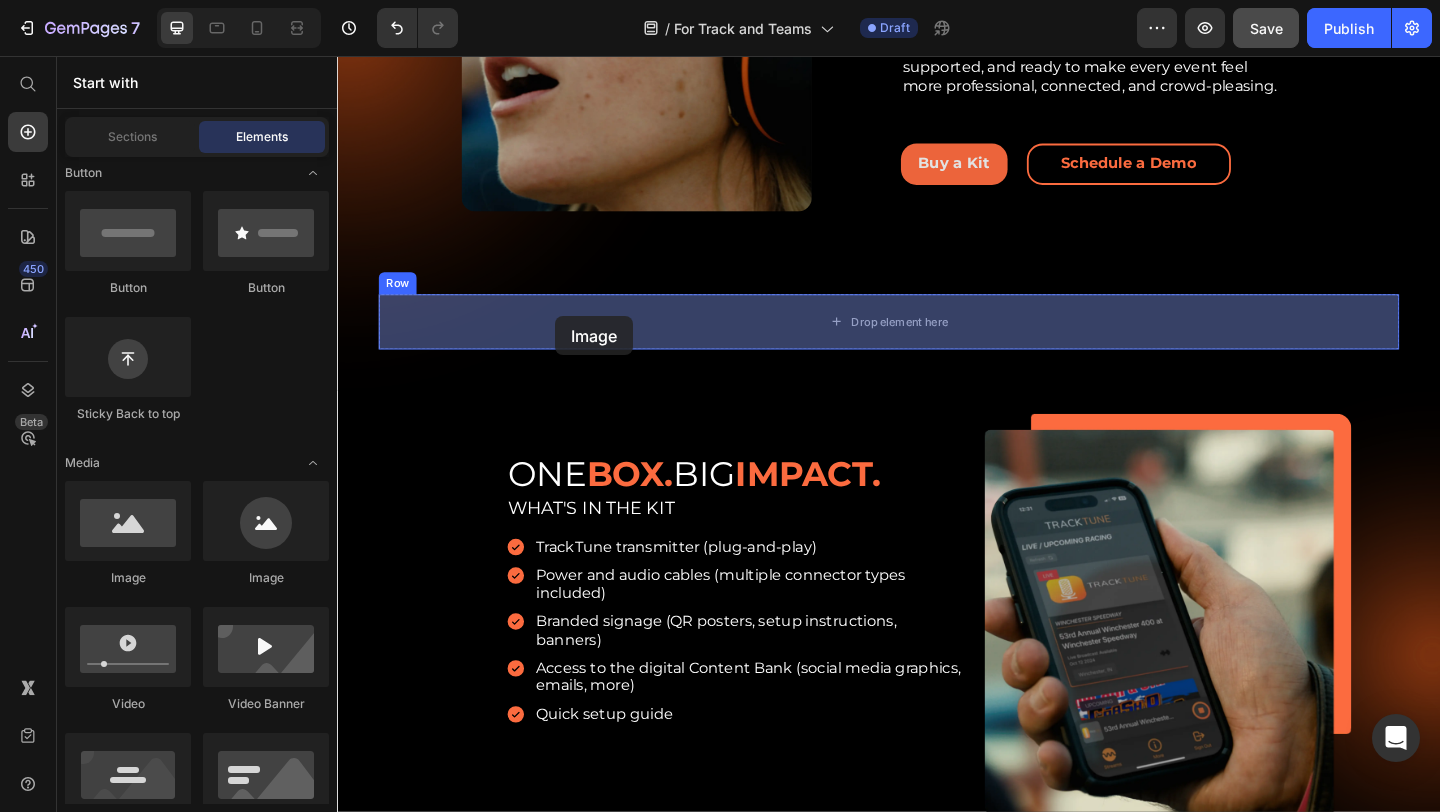 drag, startPoint x: 461, startPoint y: 602, endPoint x: 574, endPoint y: 339, distance: 286.24814 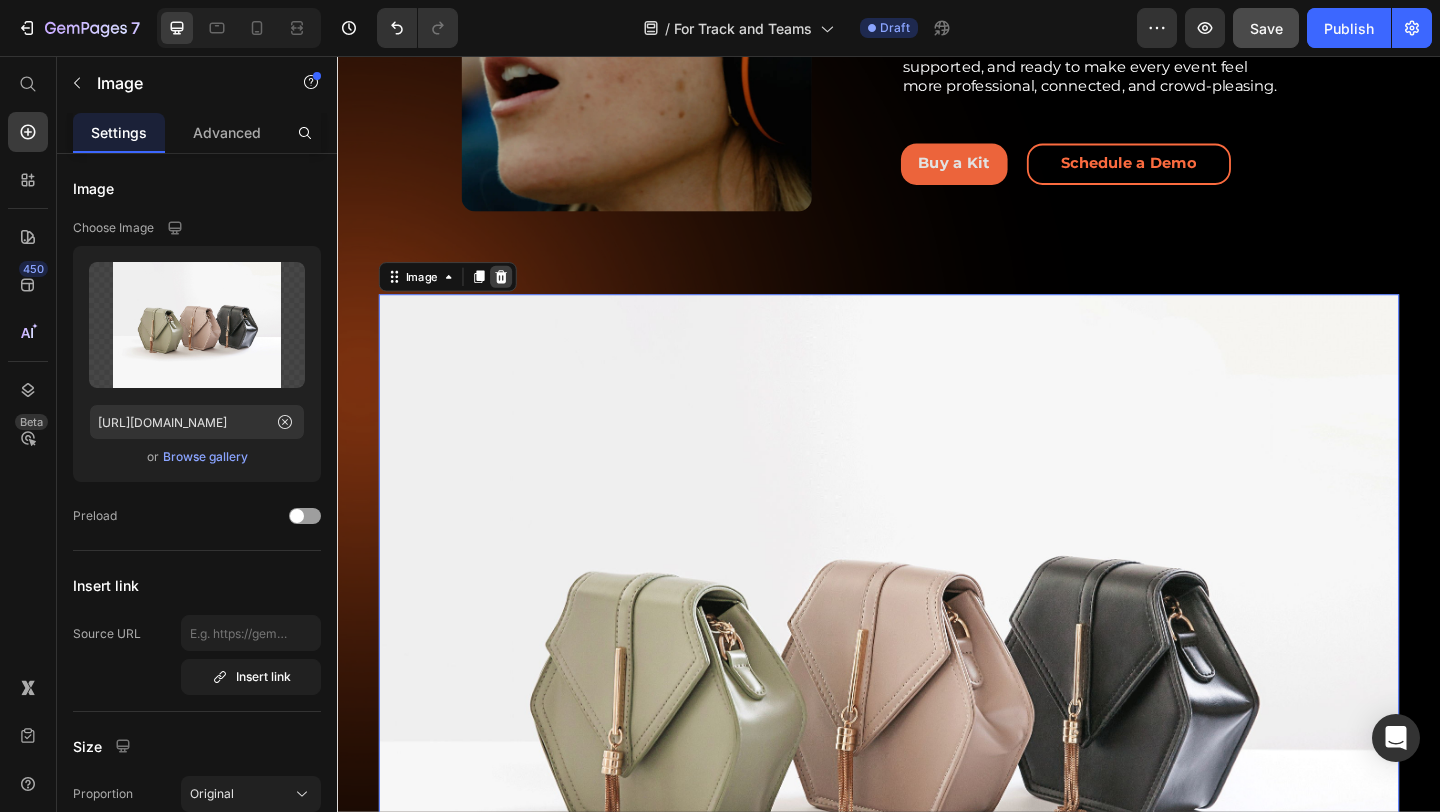 click 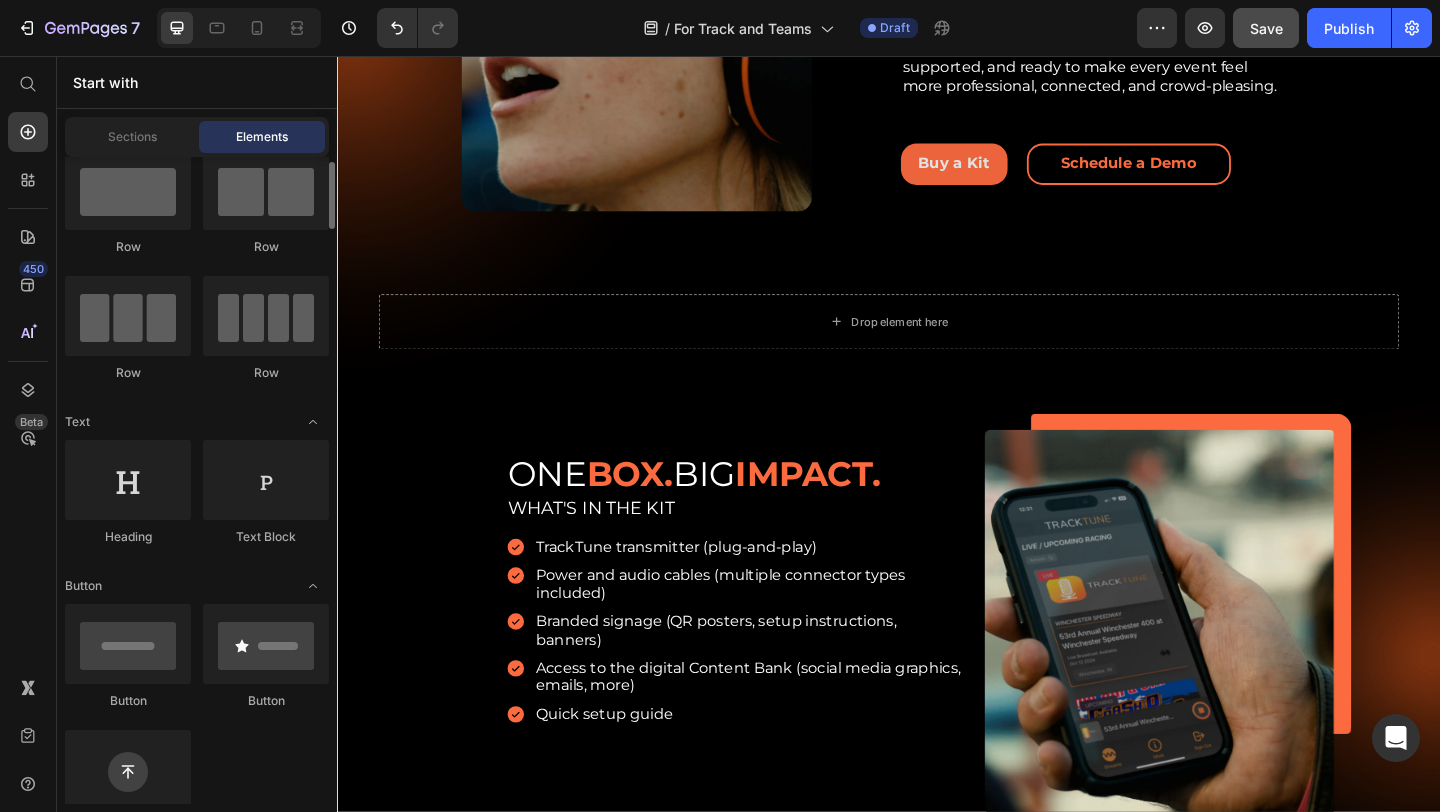 scroll, scrollTop: 0, scrollLeft: 0, axis: both 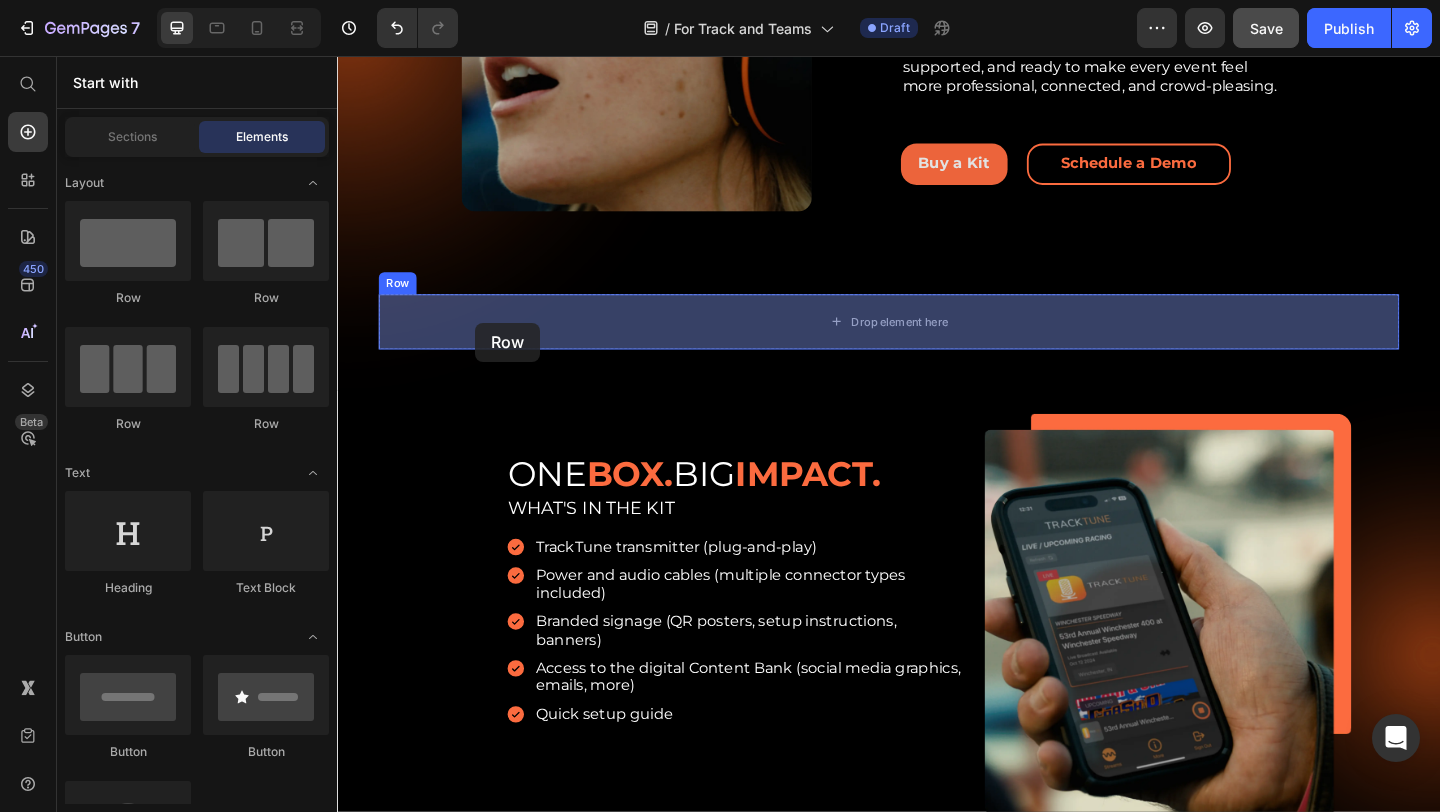 drag, startPoint x: 469, startPoint y: 299, endPoint x: 487, endPoint y: 346, distance: 50.32892 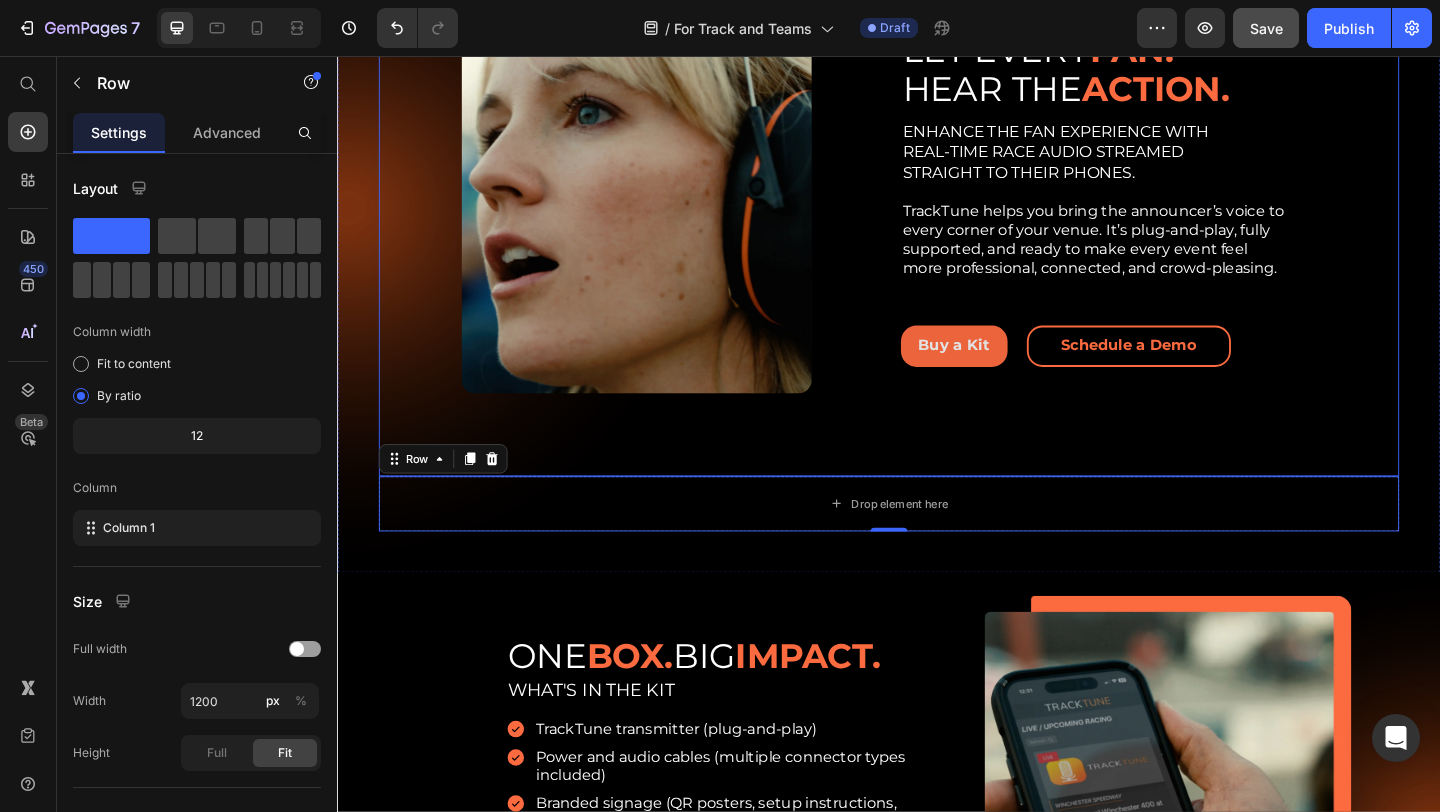 scroll, scrollTop: 737, scrollLeft: 0, axis: vertical 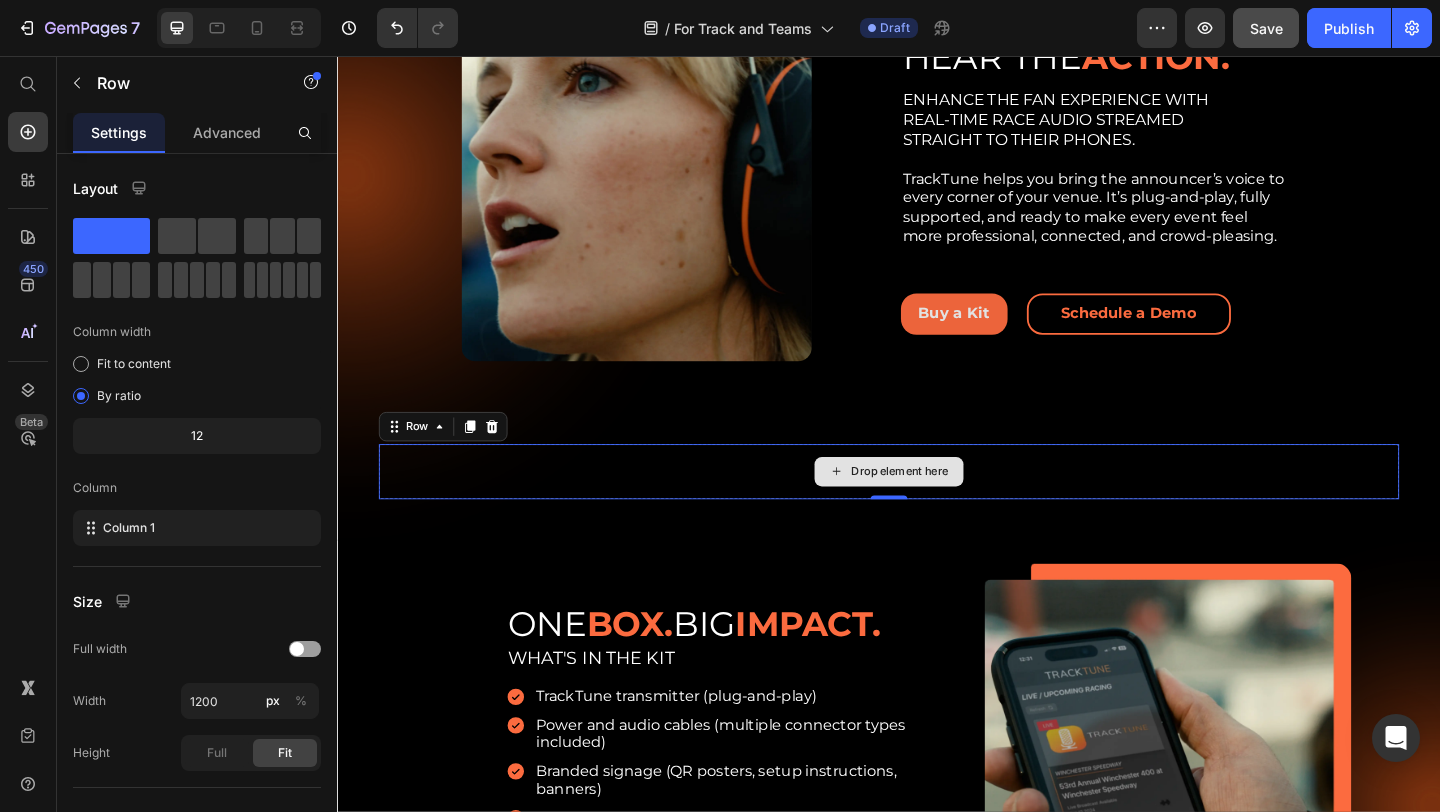 drag, startPoint x: 518, startPoint y: 300, endPoint x: 653, endPoint y: 504, distance: 244.6242 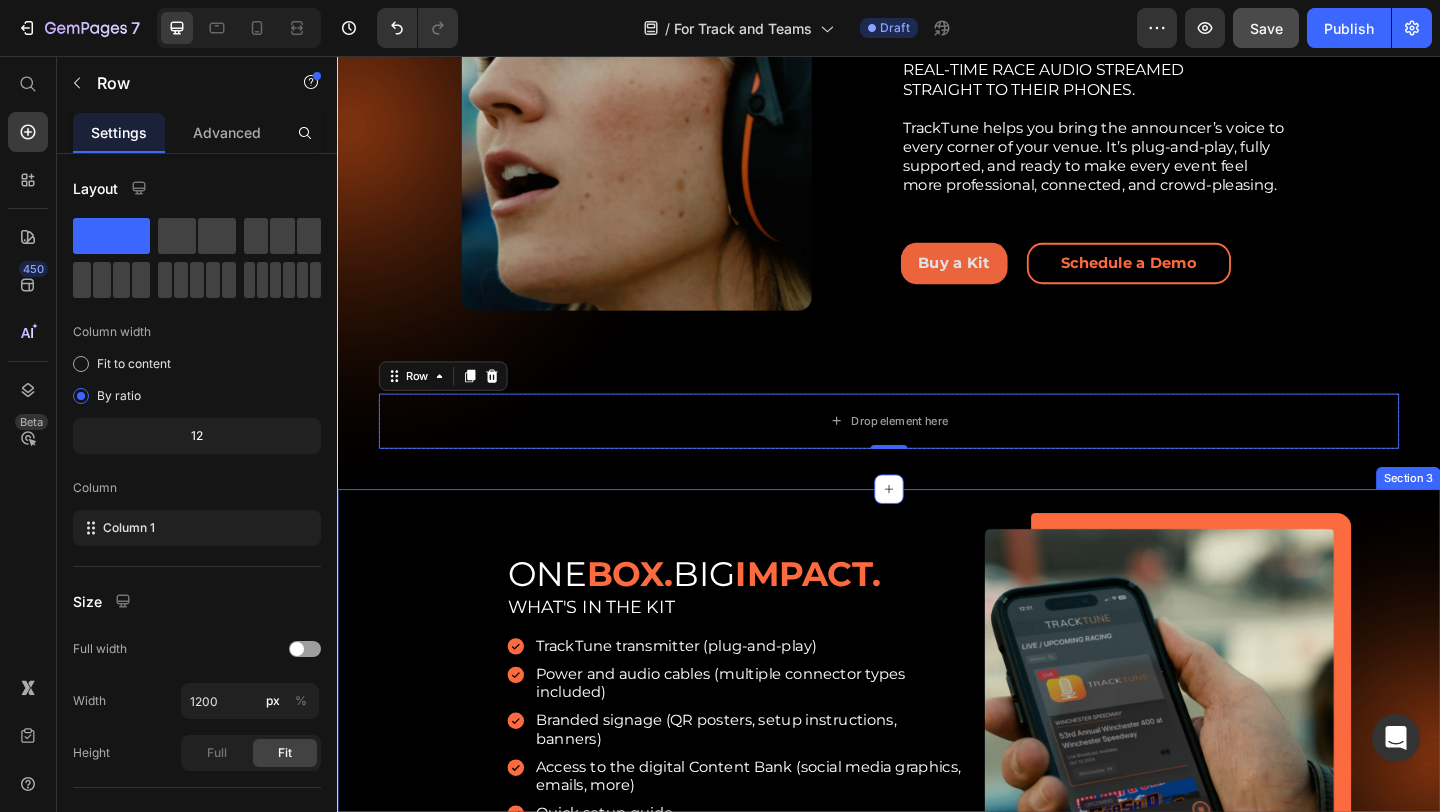 scroll, scrollTop: 826, scrollLeft: 0, axis: vertical 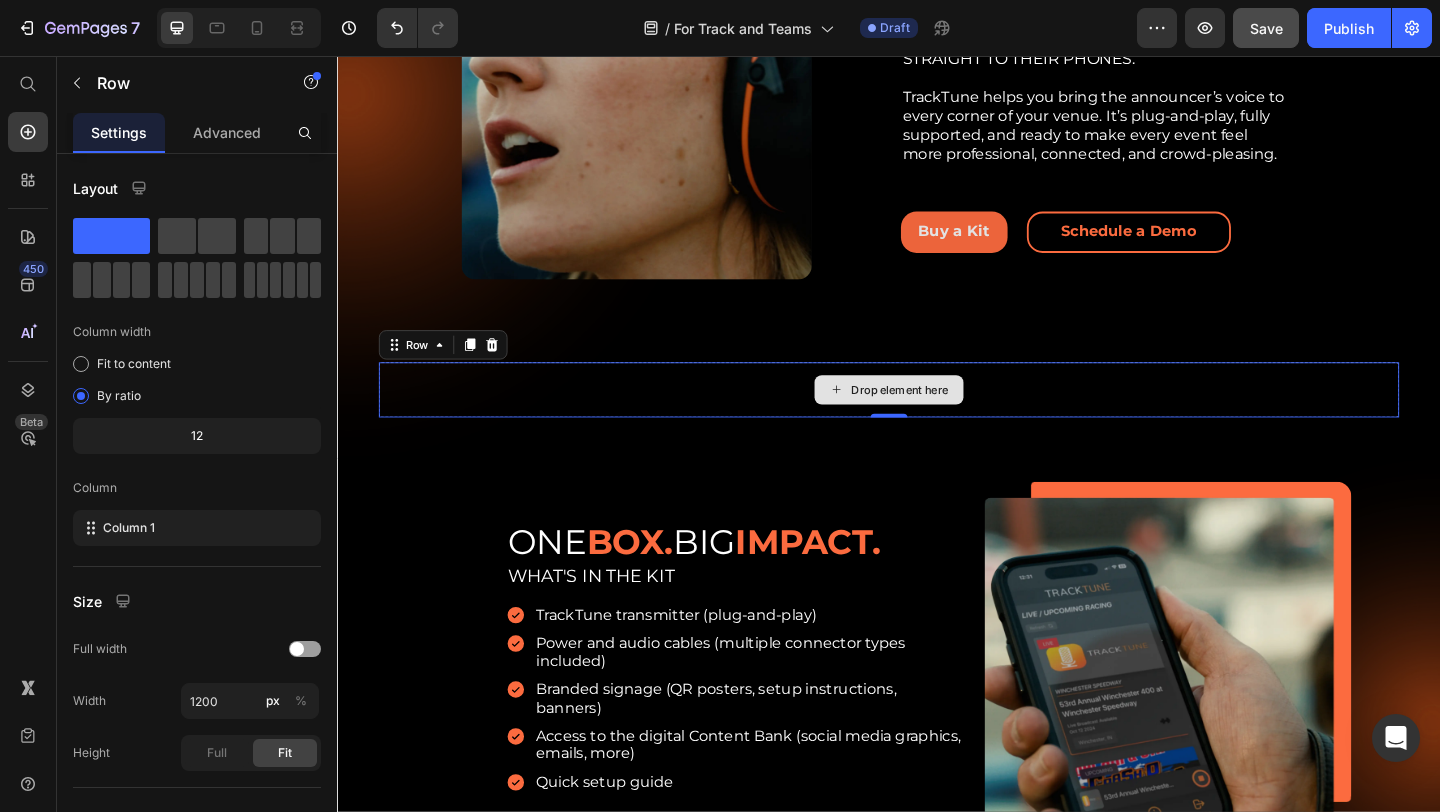 click on "Drop element here" at bounding box center [937, 419] 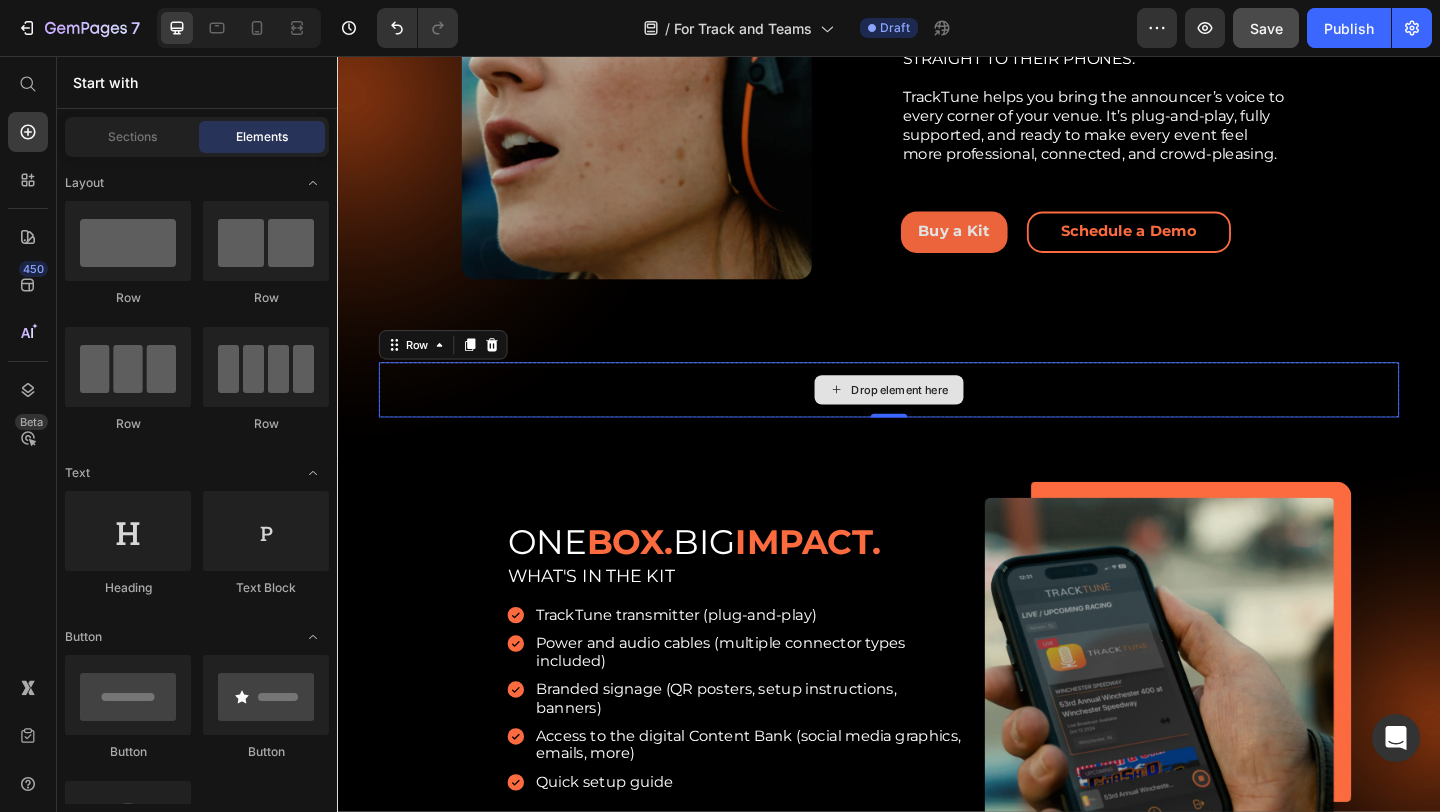 click on "Drop element here" at bounding box center [937, 419] 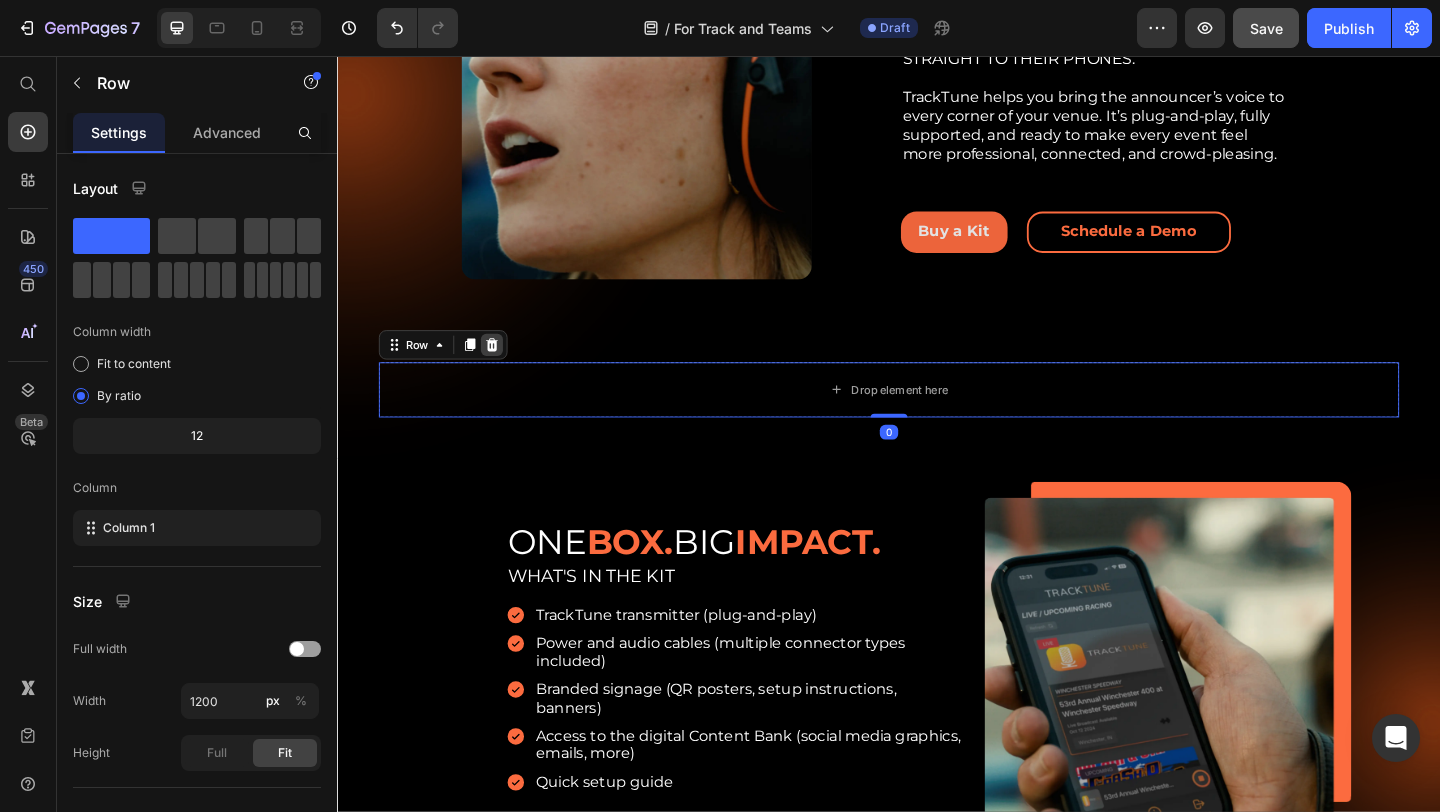 click 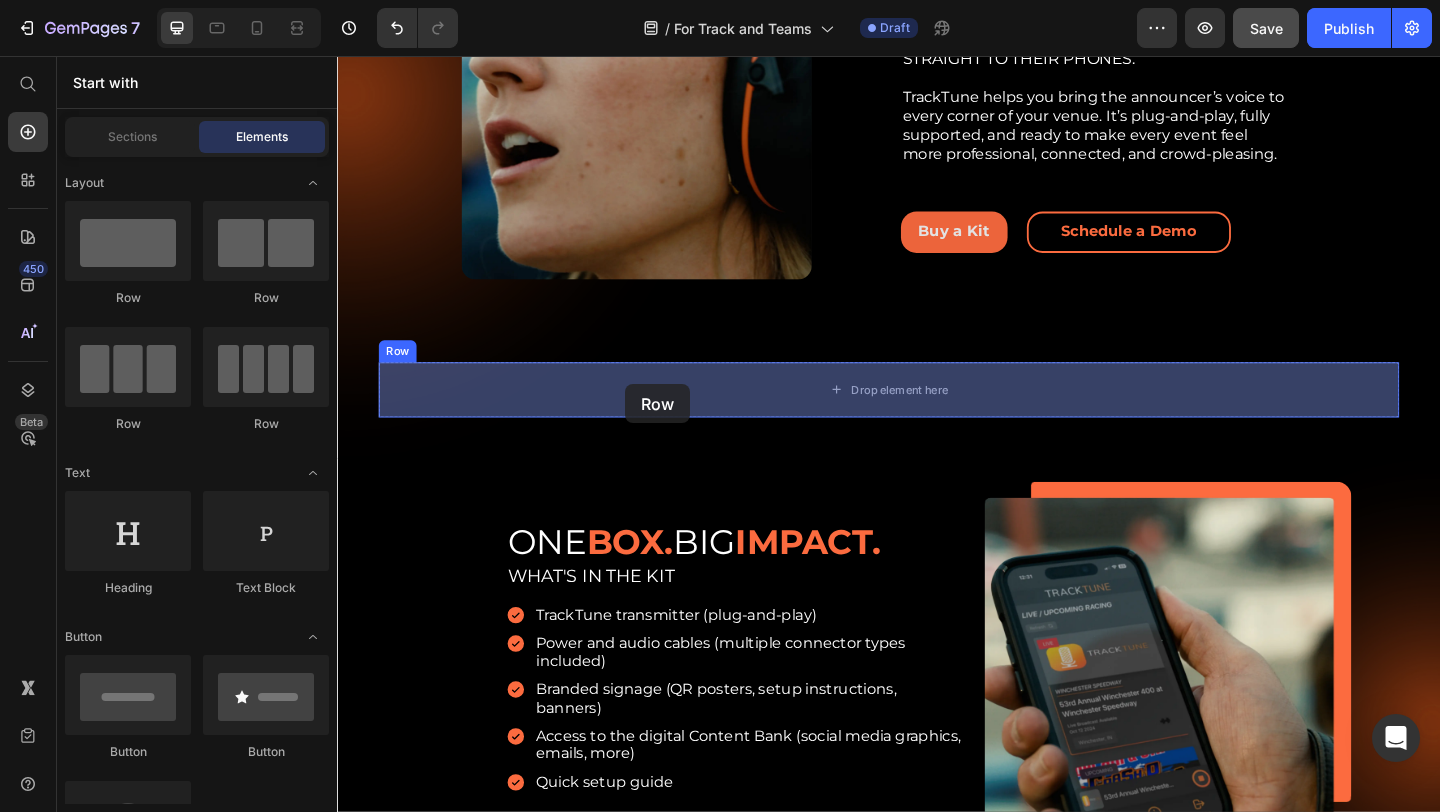 drag, startPoint x: 590, startPoint y: 290, endPoint x: 650, endPoint y: 413, distance: 136.85394 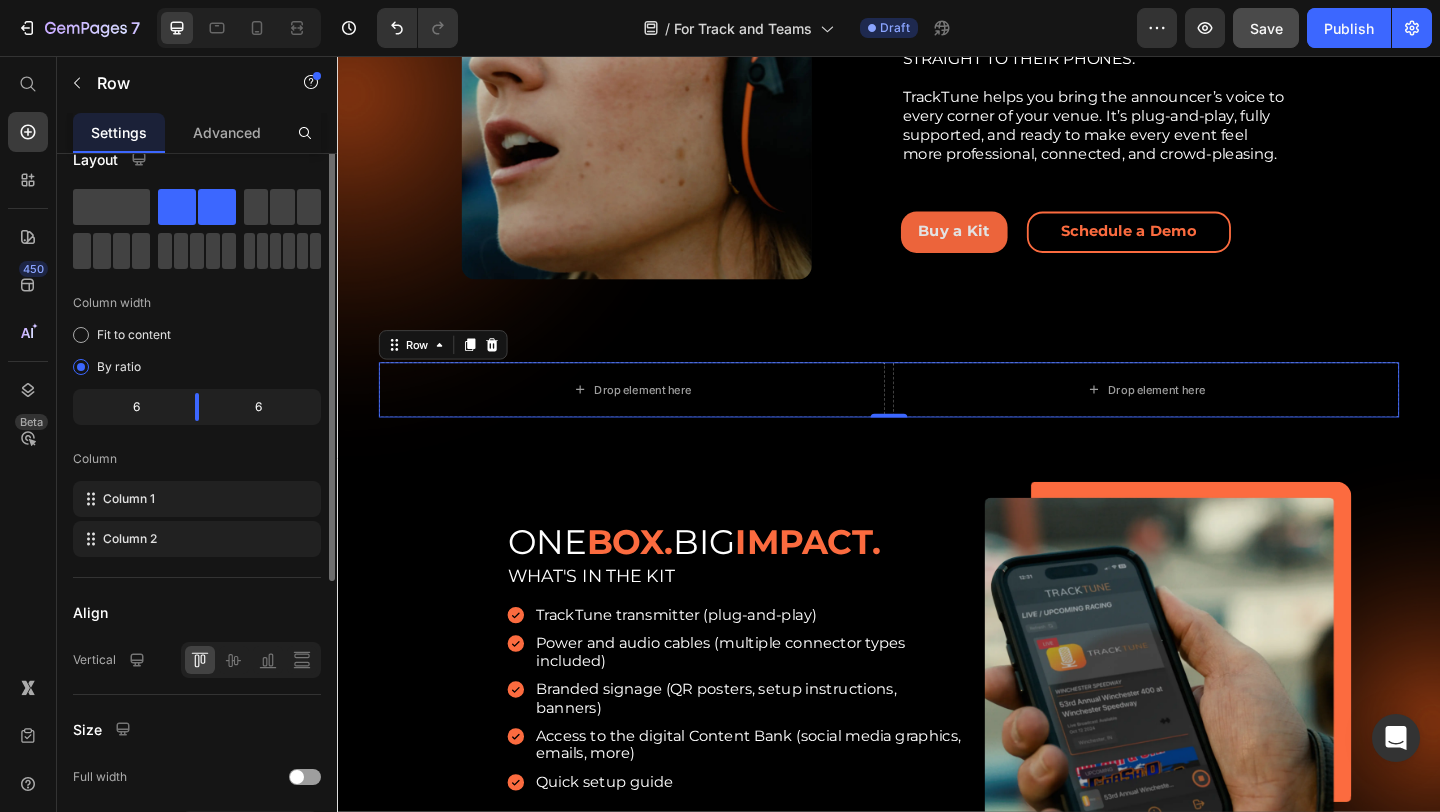 scroll, scrollTop: 0, scrollLeft: 0, axis: both 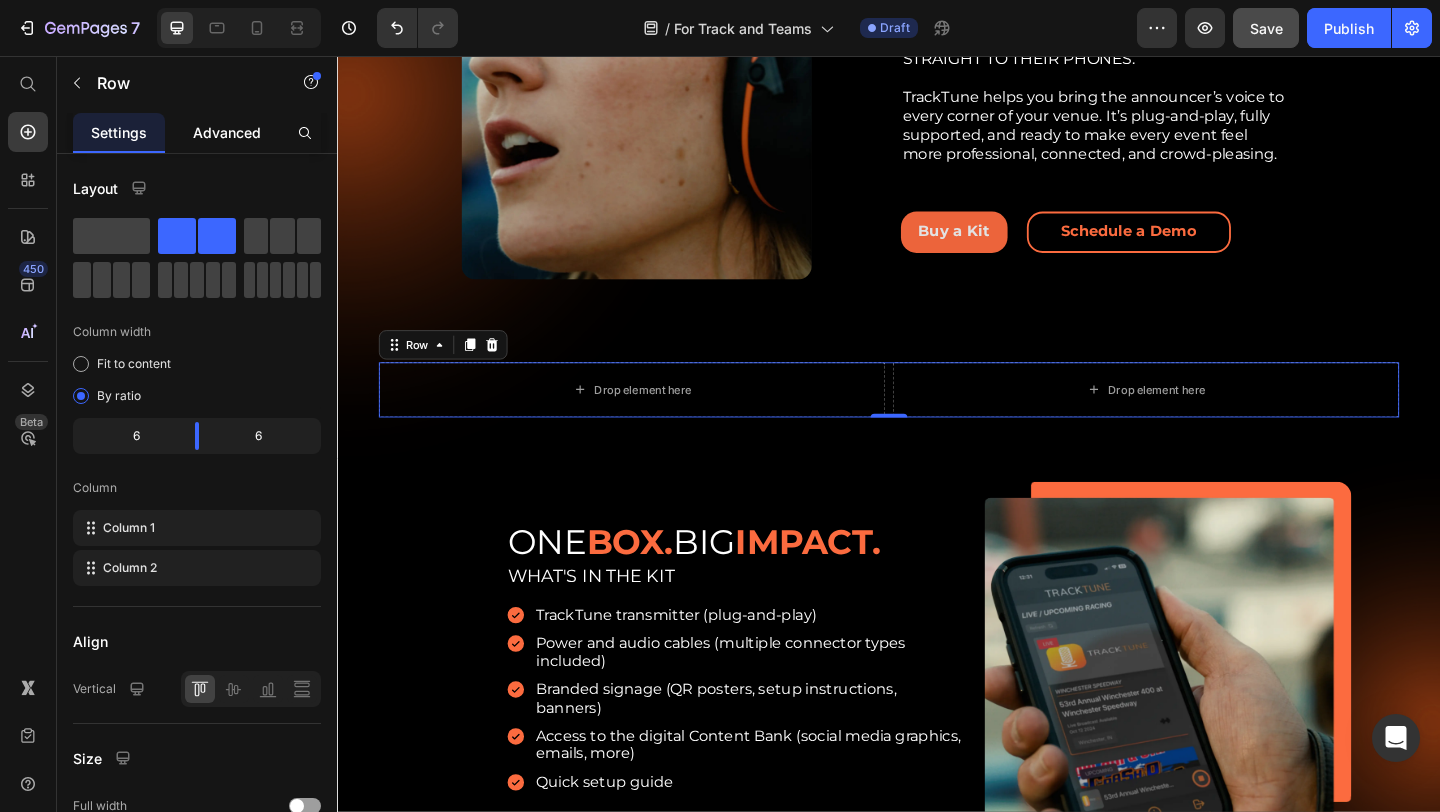 click on "Advanced" at bounding box center (227, 132) 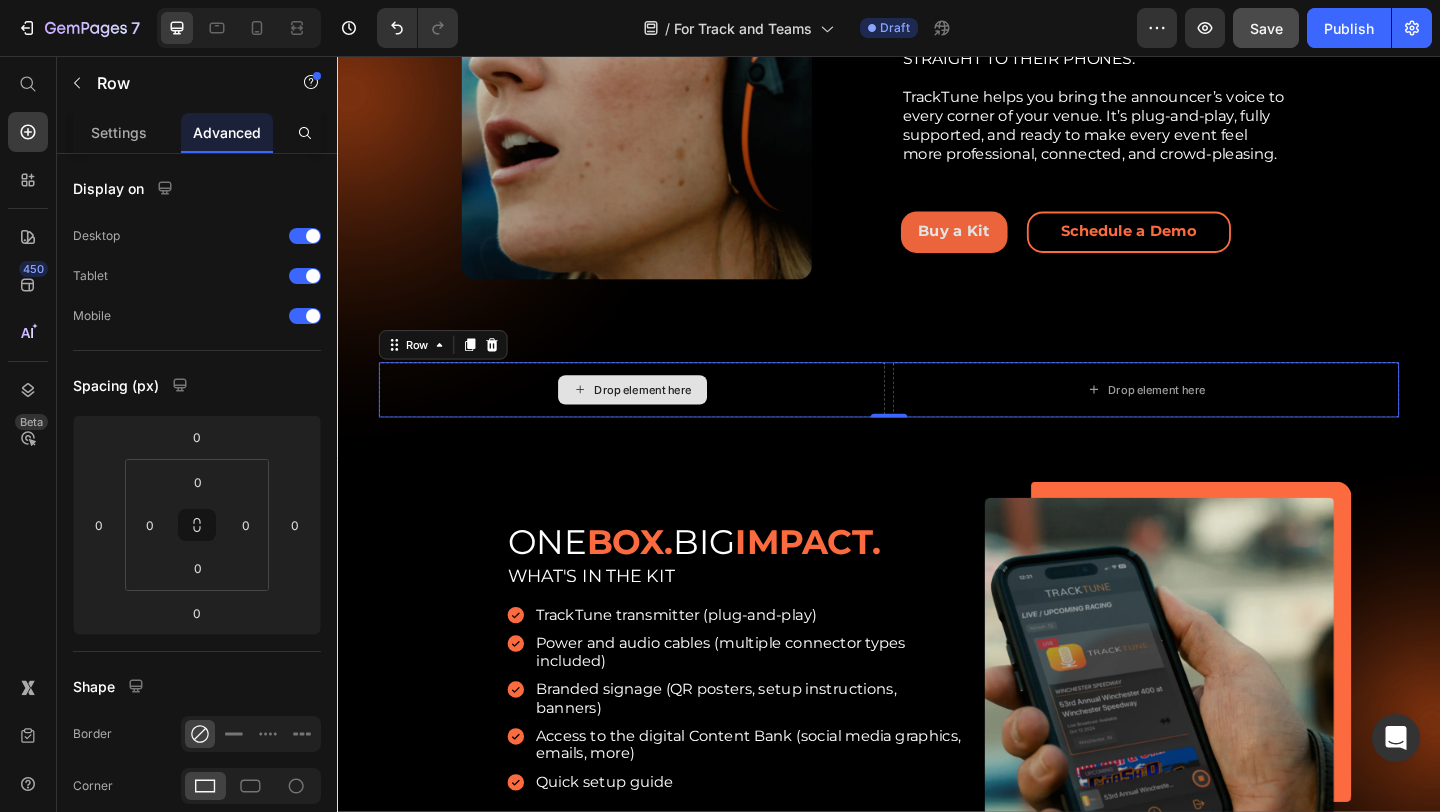 click on "Drop element here" at bounding box center [657, 419] 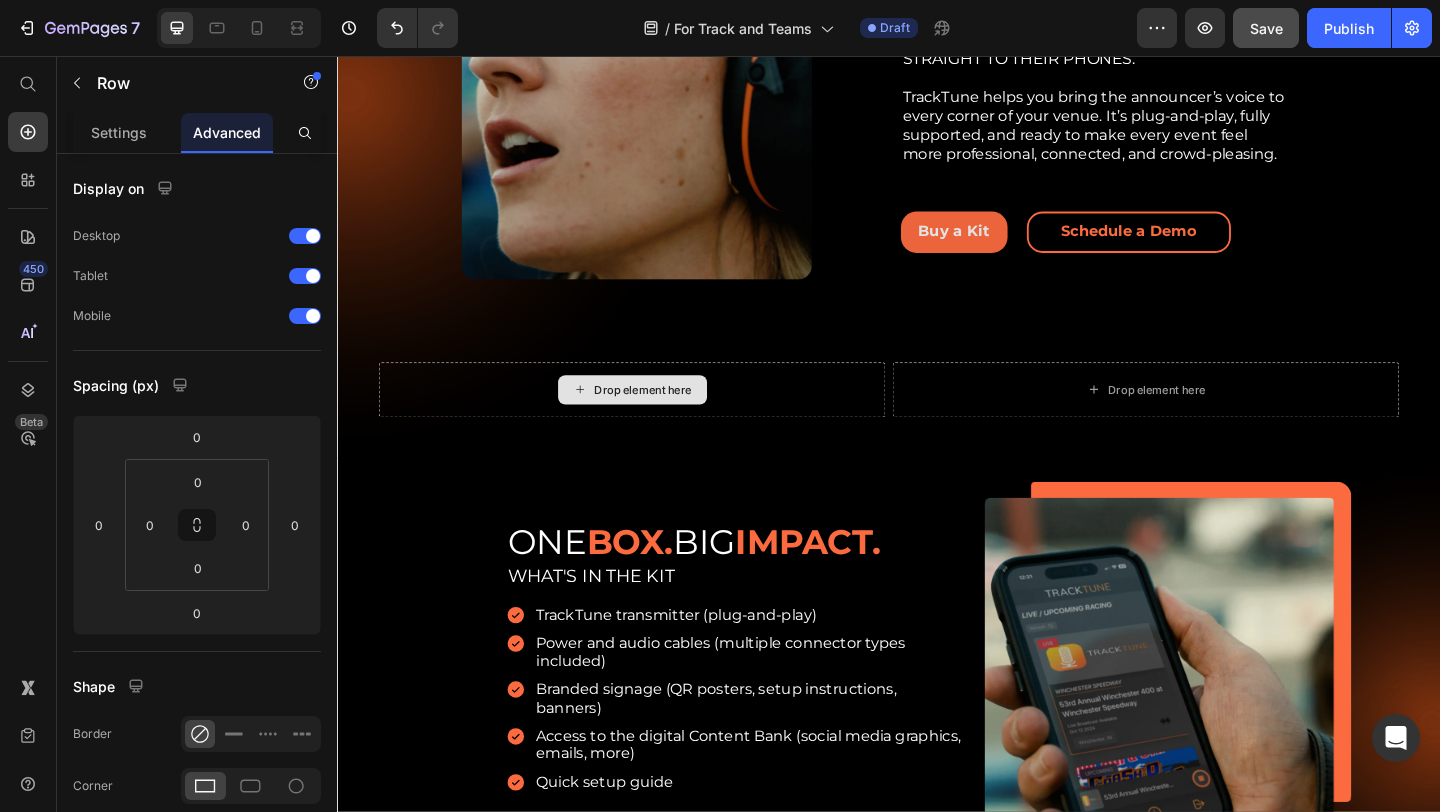 click on "Drop element here" at bounding box center [670, 419] 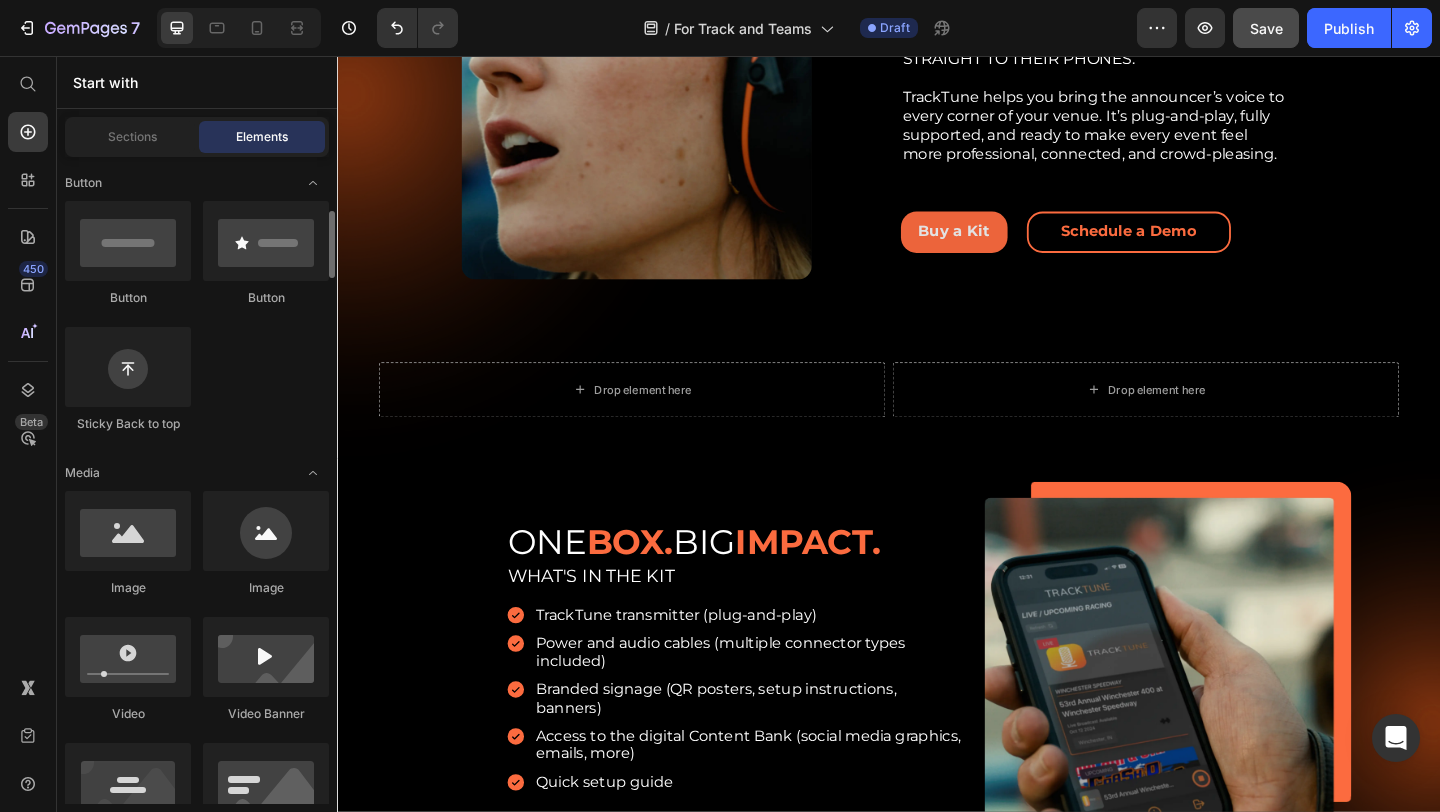 scroll, scrollTop: 493, scrollLeft: 0, axis: vertical 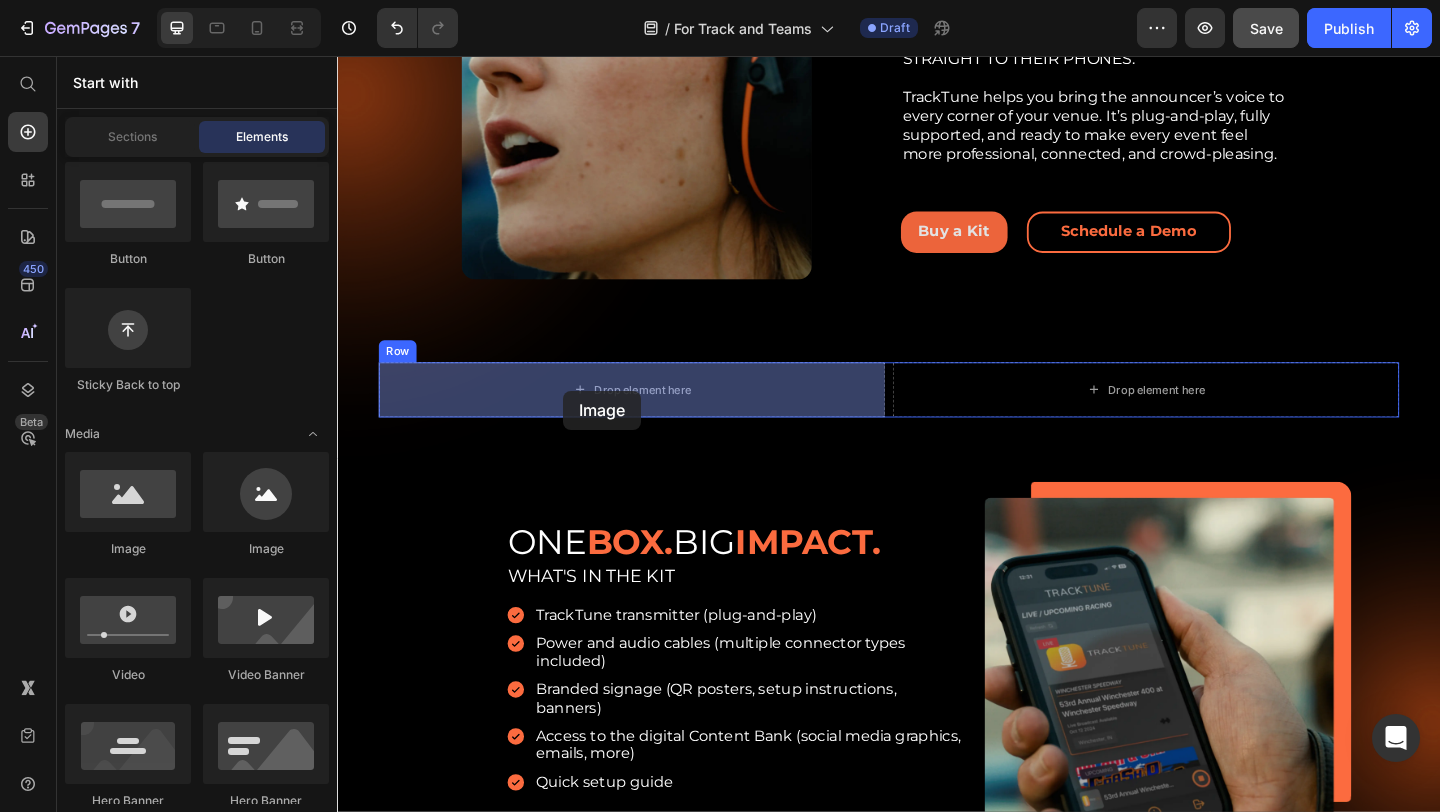drag, startPoint x: 468, startPoint y: 560, endPoint x: 583, endPoint y: 420, distance: 181.17671 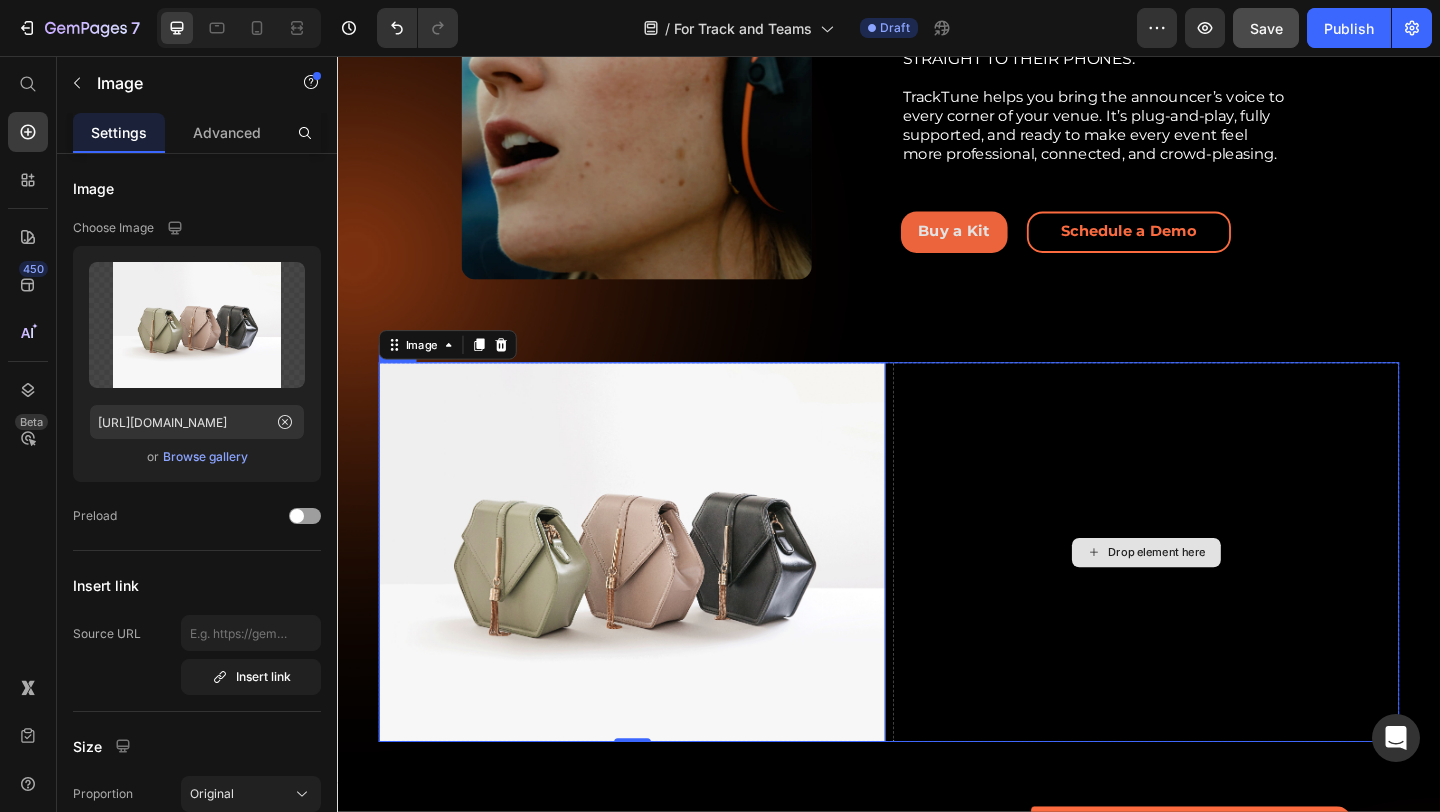 click on "Drop element here" at bounding box center (1216, 595) 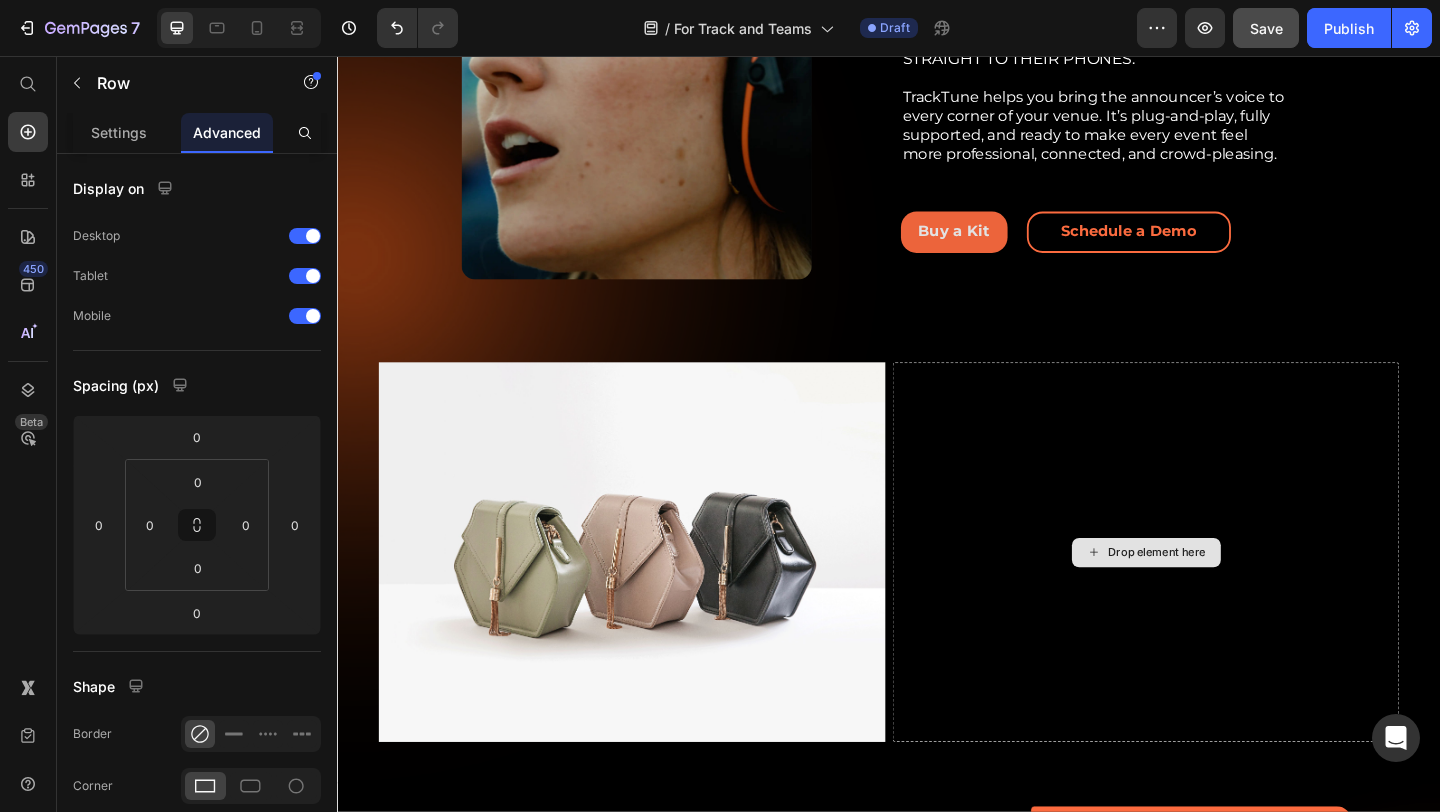 click on "Drop element here" at bounding box center (1229, 596) 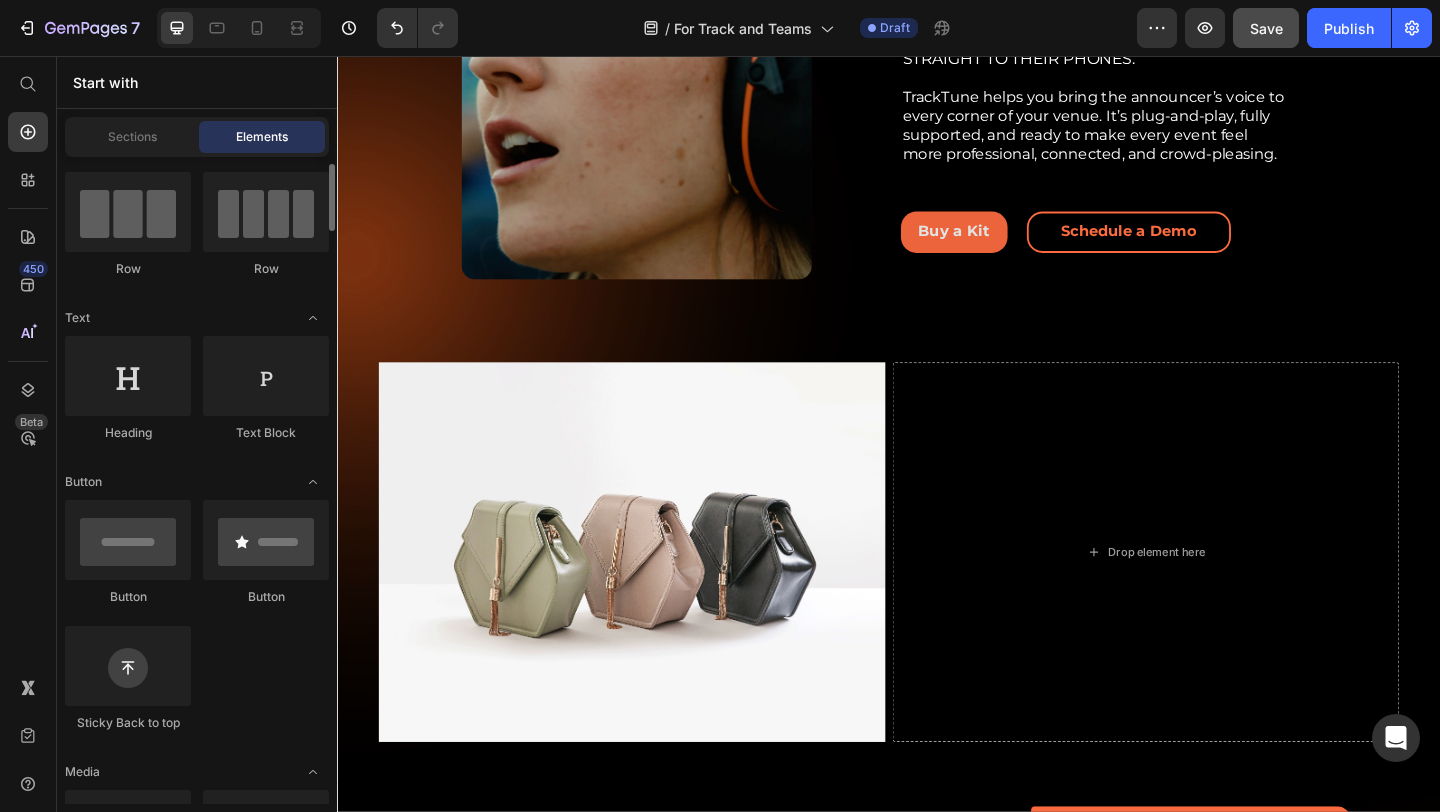 scroll, scrollTop: 147, scrollLeft: 0, axis: vertical 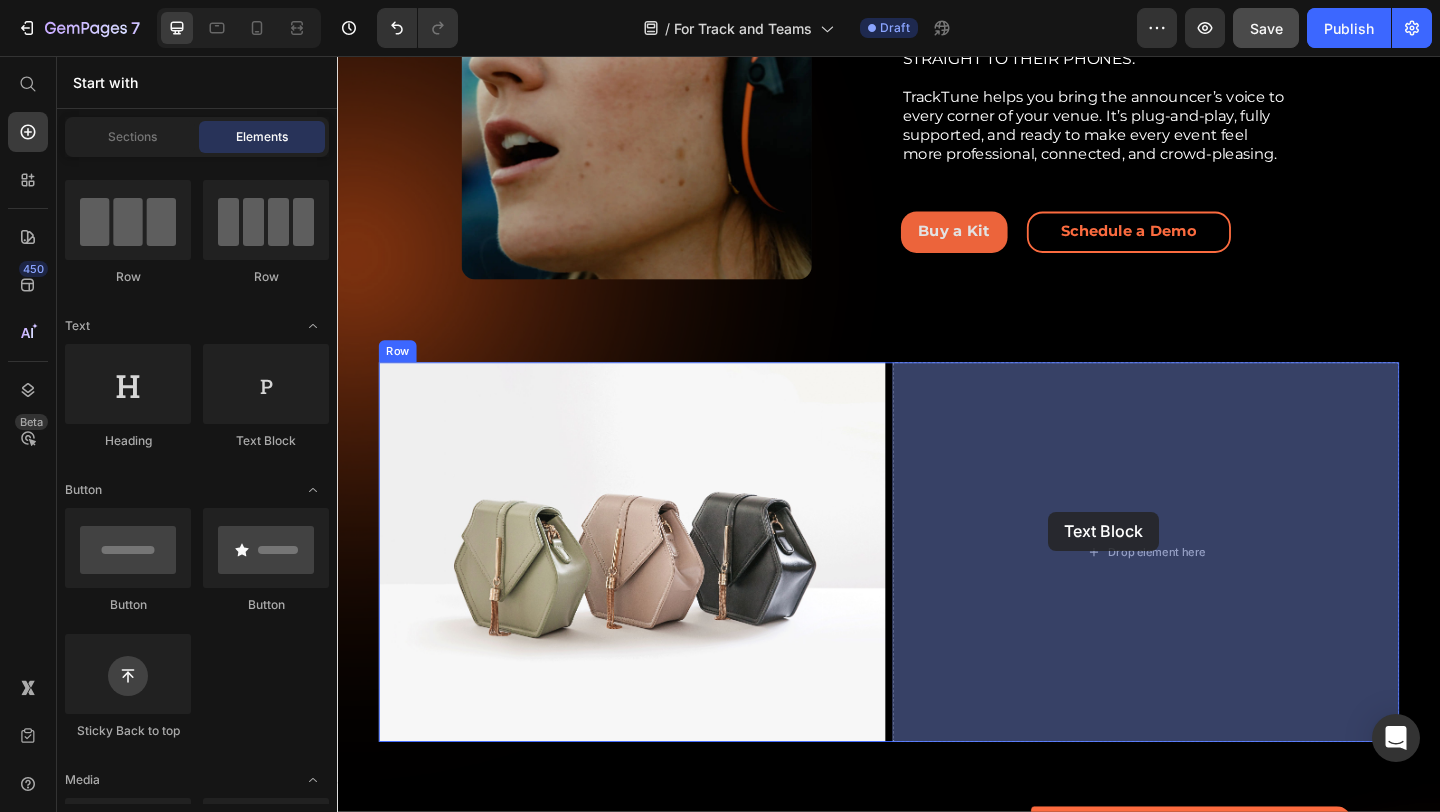 drag, startPoint x: 613, startPoint y: 443, endPoint x: 1110, endPoint y: 552, distance: 508.81235 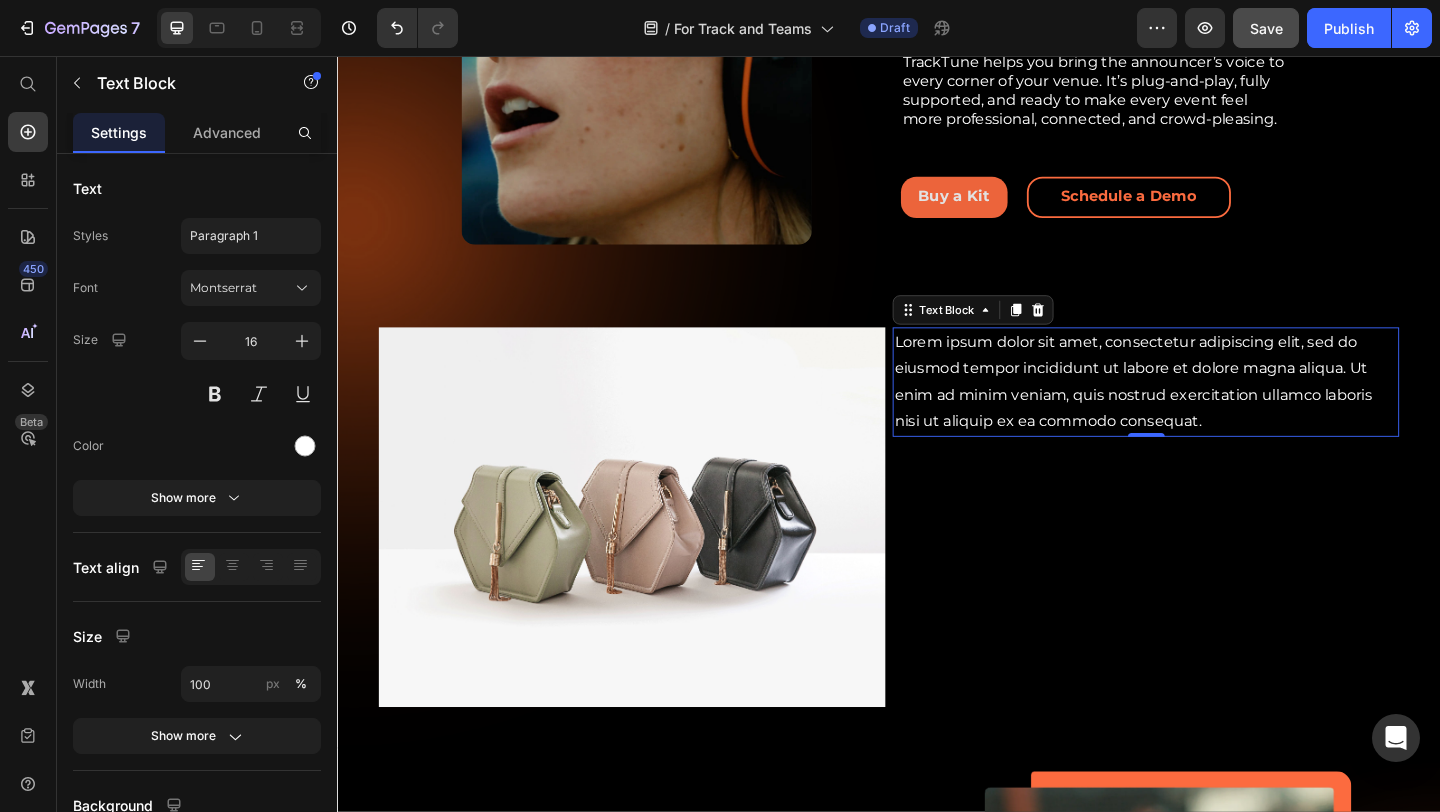 scroll, scrollTop: 883, scrollLeft: 0, axis: vertical 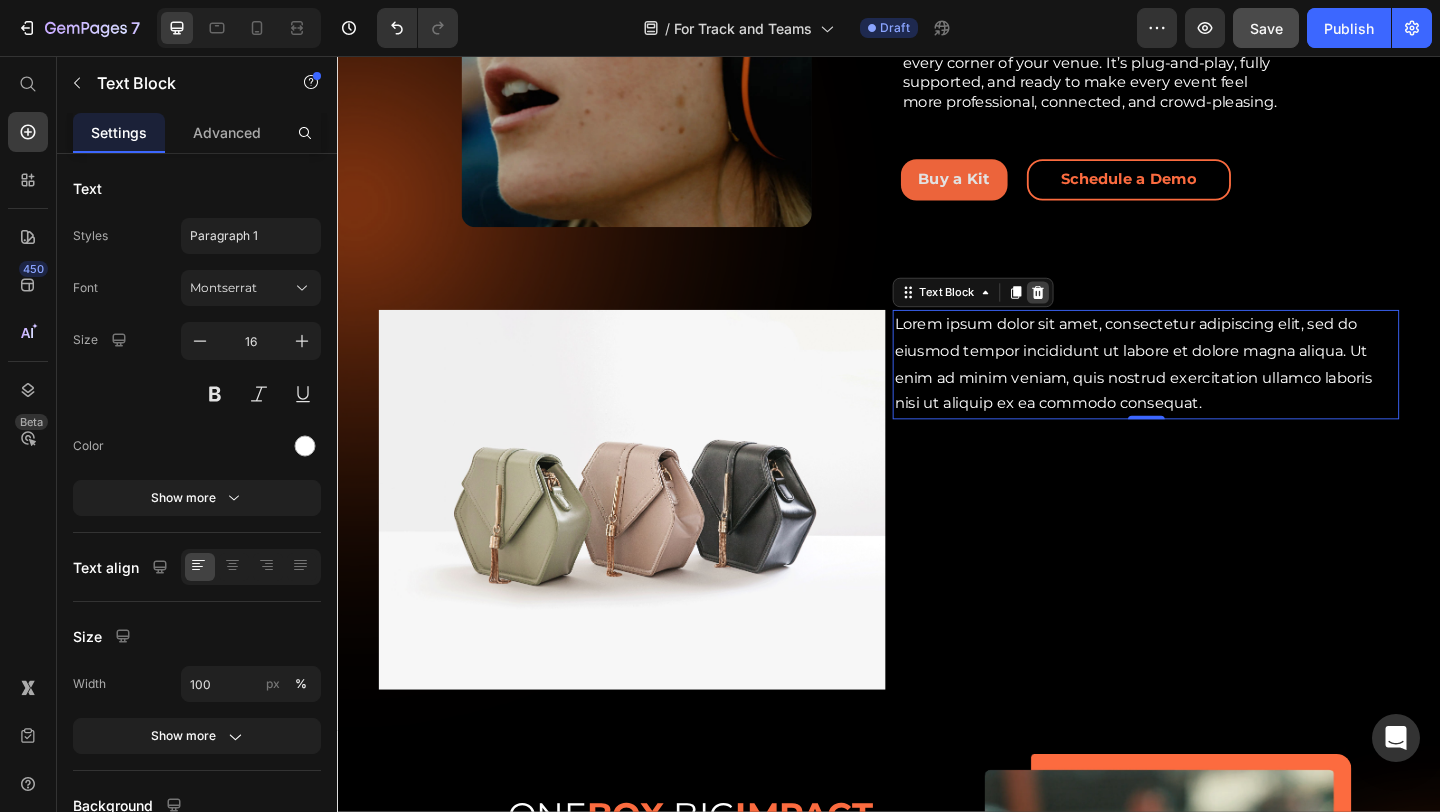 click 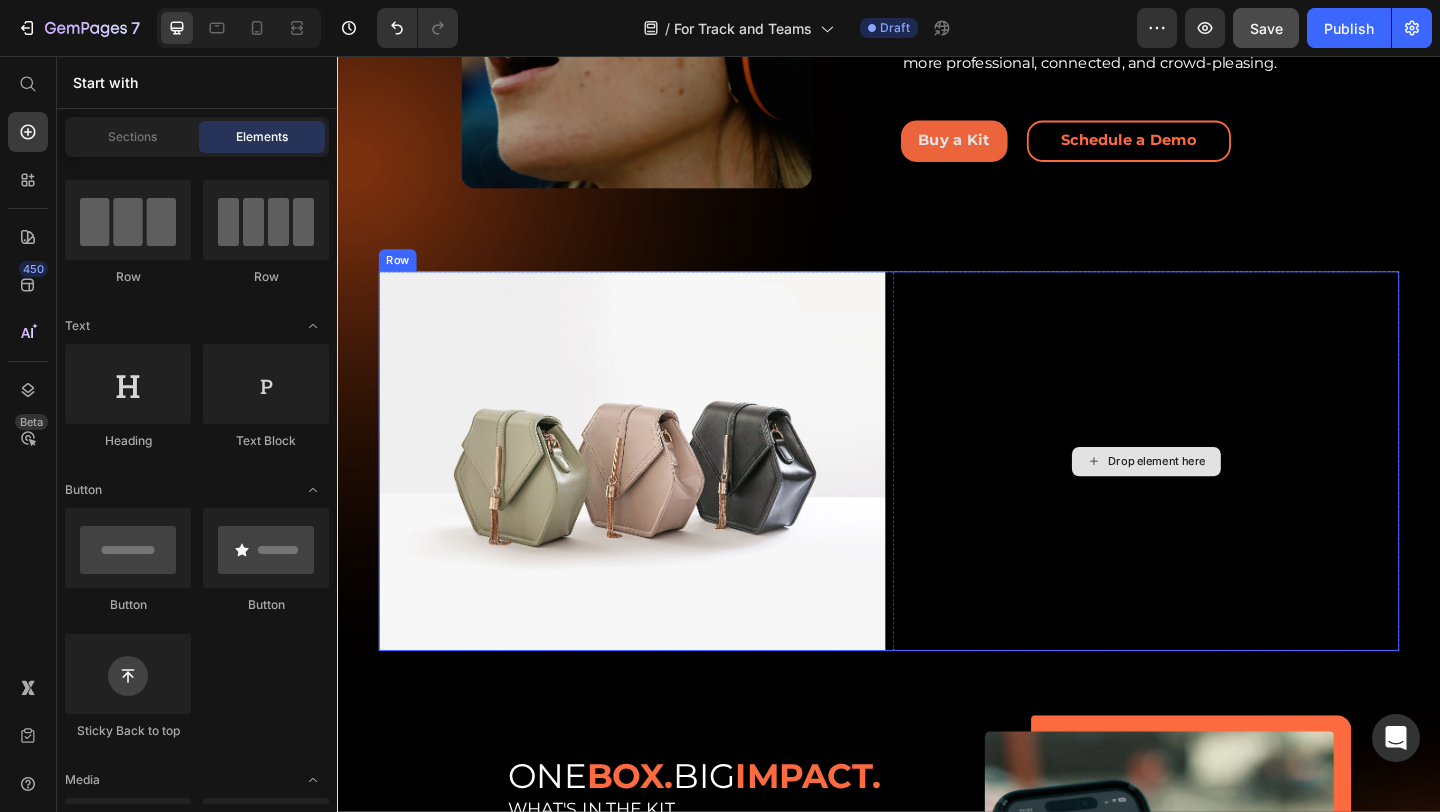 scroll, scrollTop: 935, scrollLeft: 0, axis: vertical 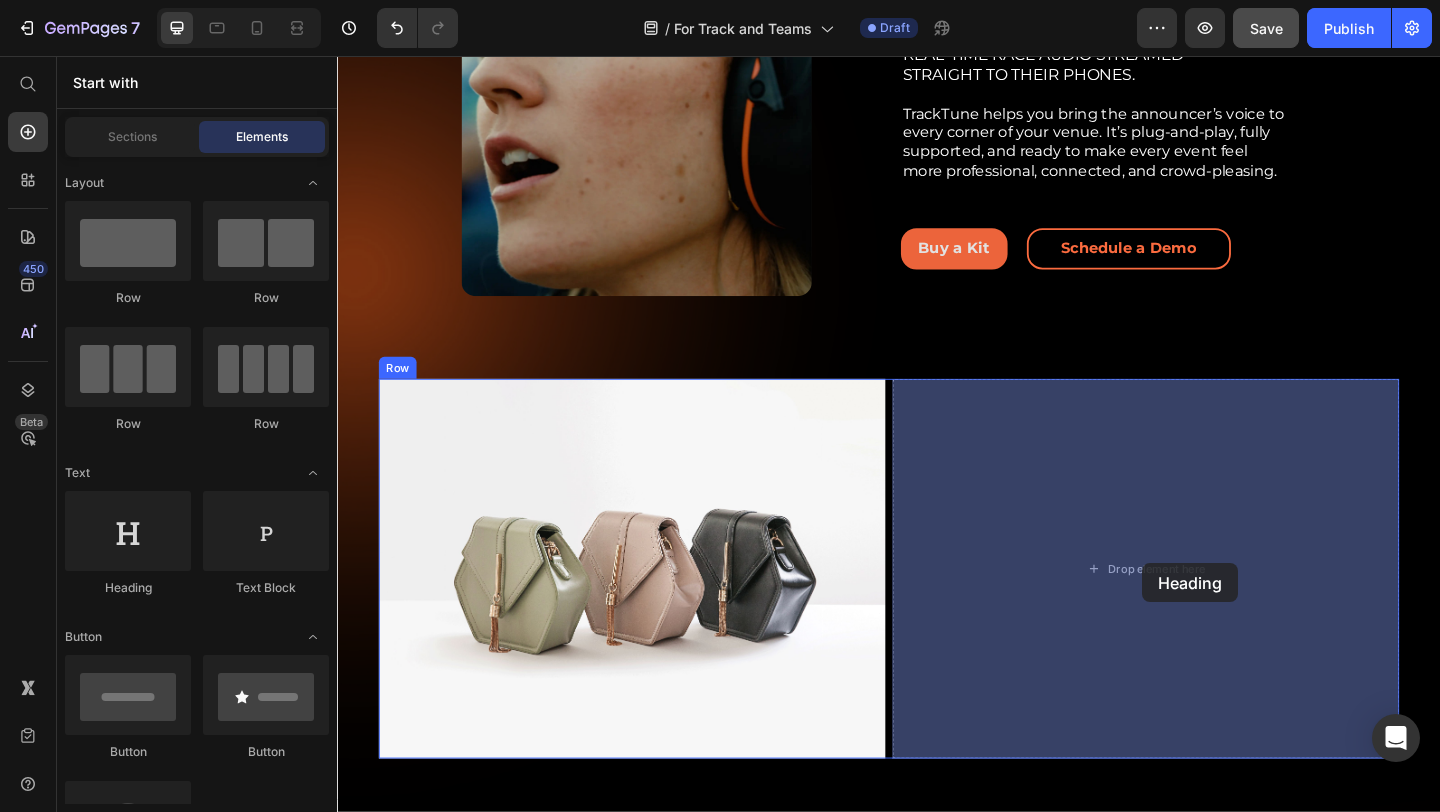 drag, startPoint x: 487, startPoint y: 616, endPoint x: 1213, endPoint y: 608, distance: 726.04407 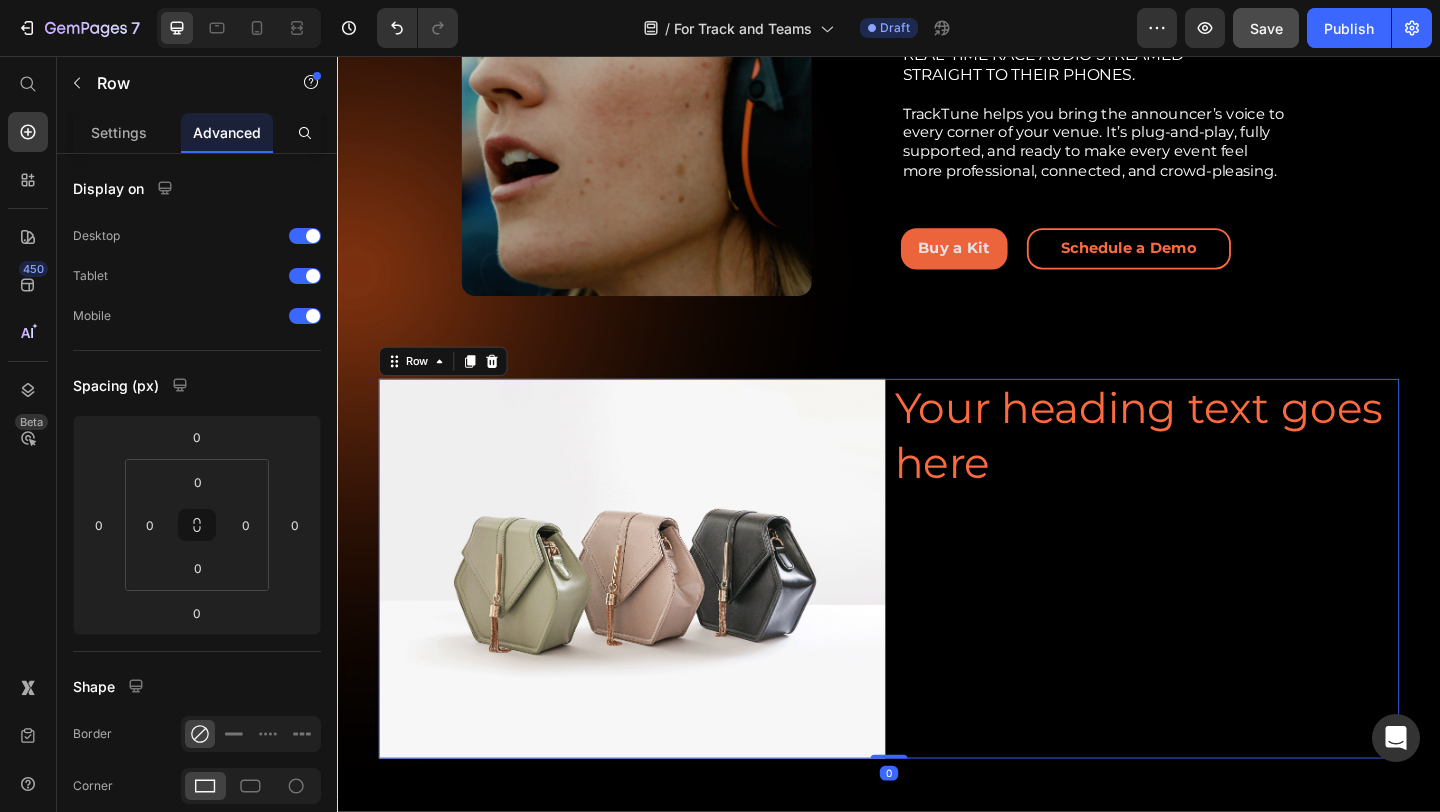click on "Your heading text goes here Heading" at bounding box center (1216, 613) 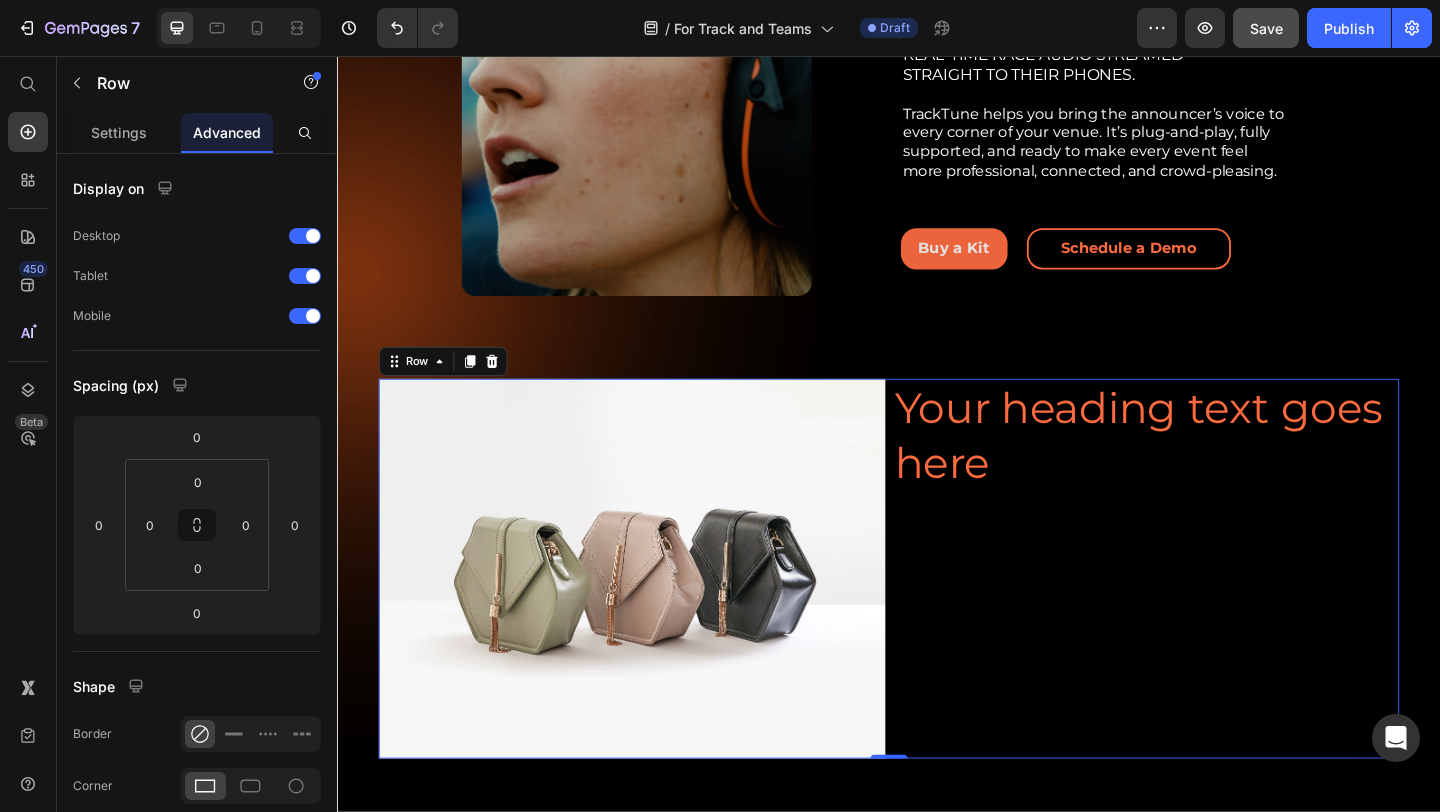click on "Your heading text goes here Heading" at bounding box center (1216, 613) 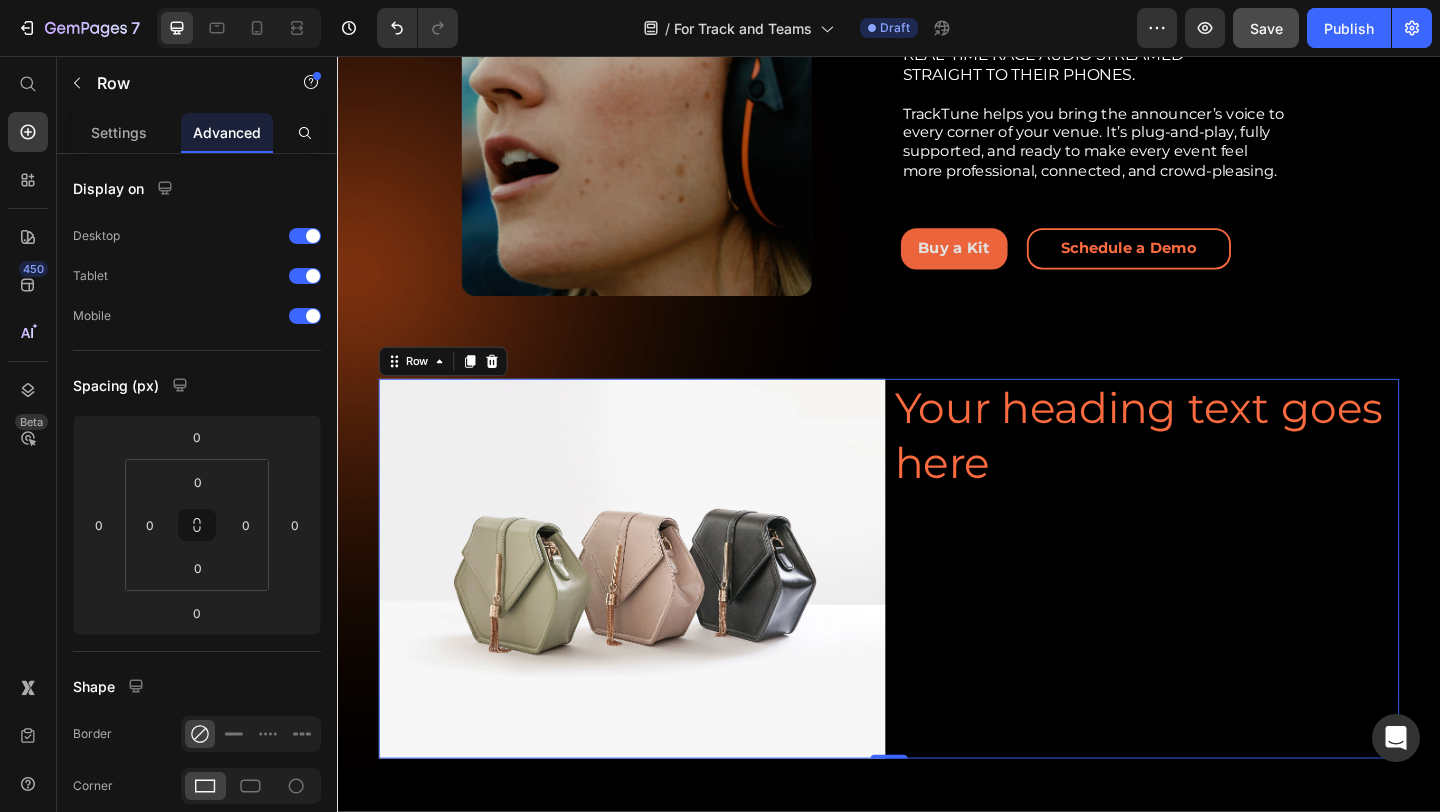 click on "Your heading text goes here Heading" at bounding box center [1216, 613] 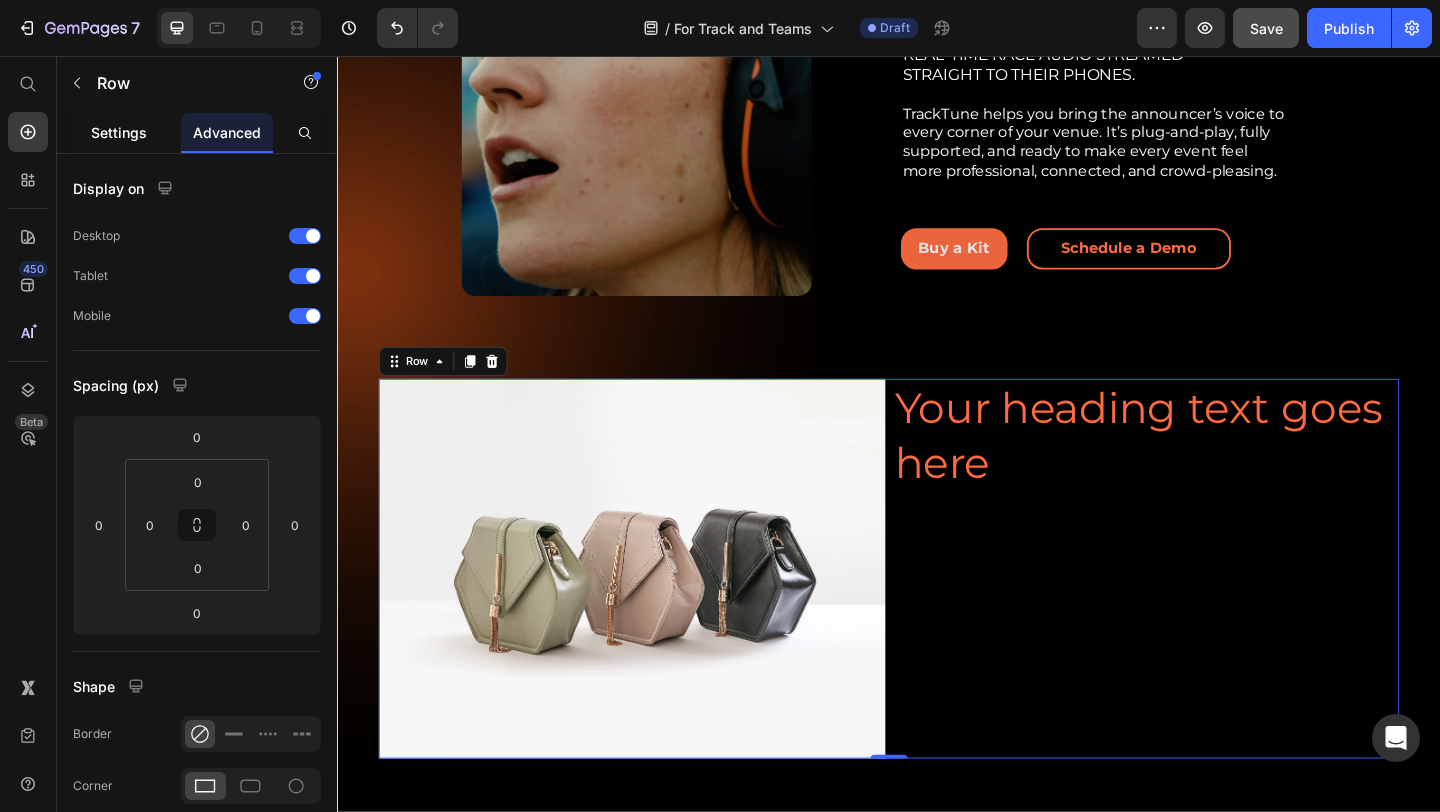 click on "Settings" at bounding box center (119, 132) 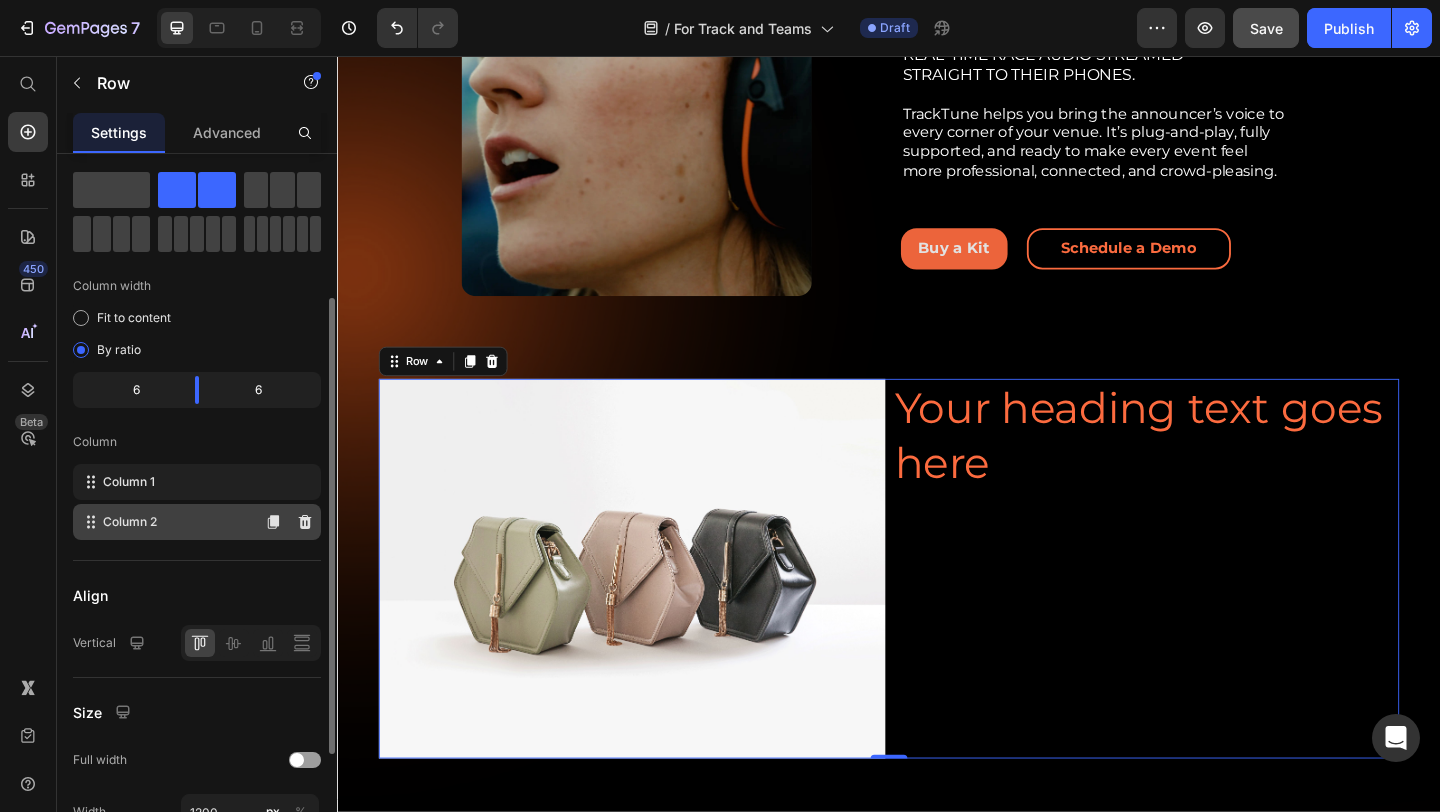 scroll, scrollTop: 0, scrollLeft: 0, axis: both 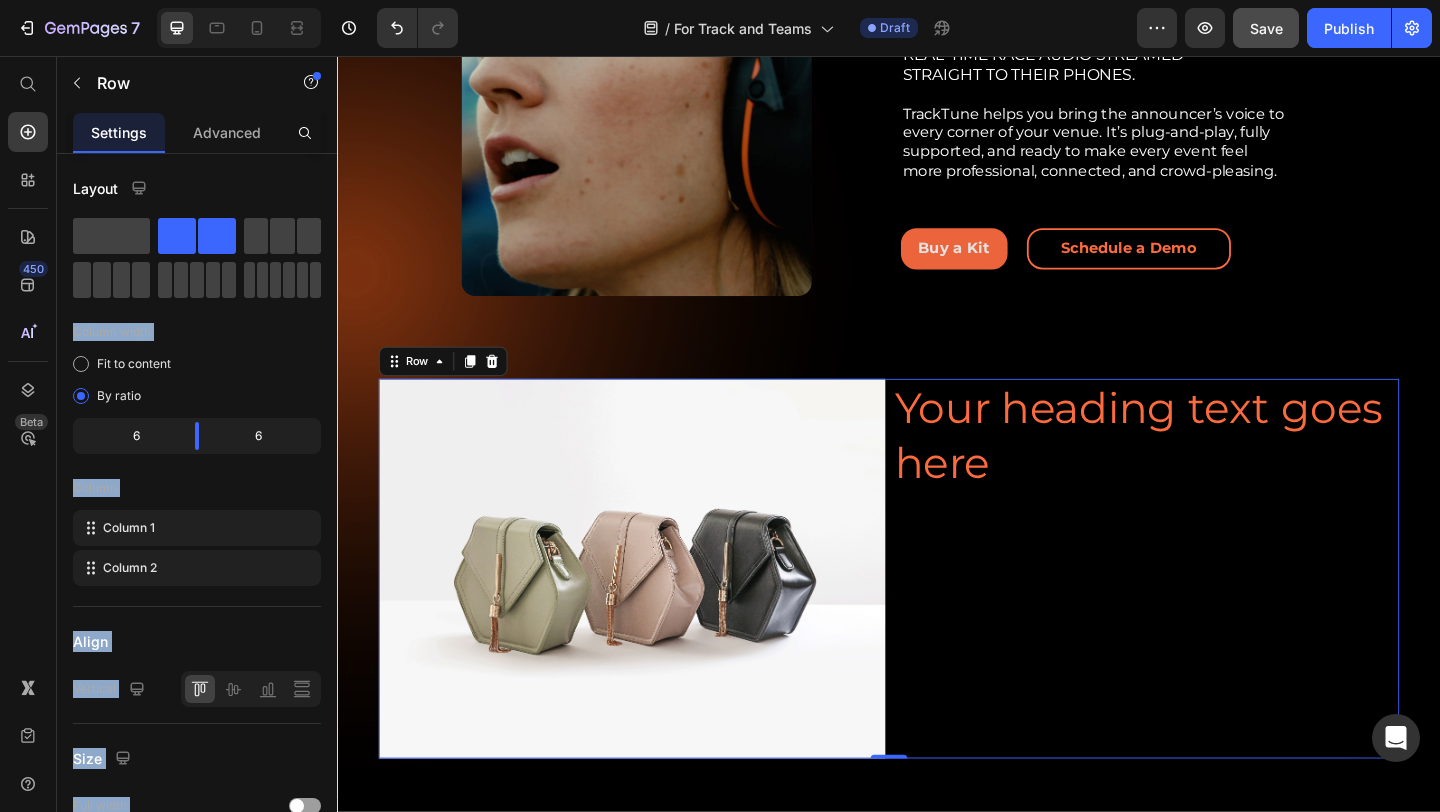 drag, startPoint x: 433, startPoint y: 284, endPoint x: 974, endPoint y: 592, distance: 622.5311 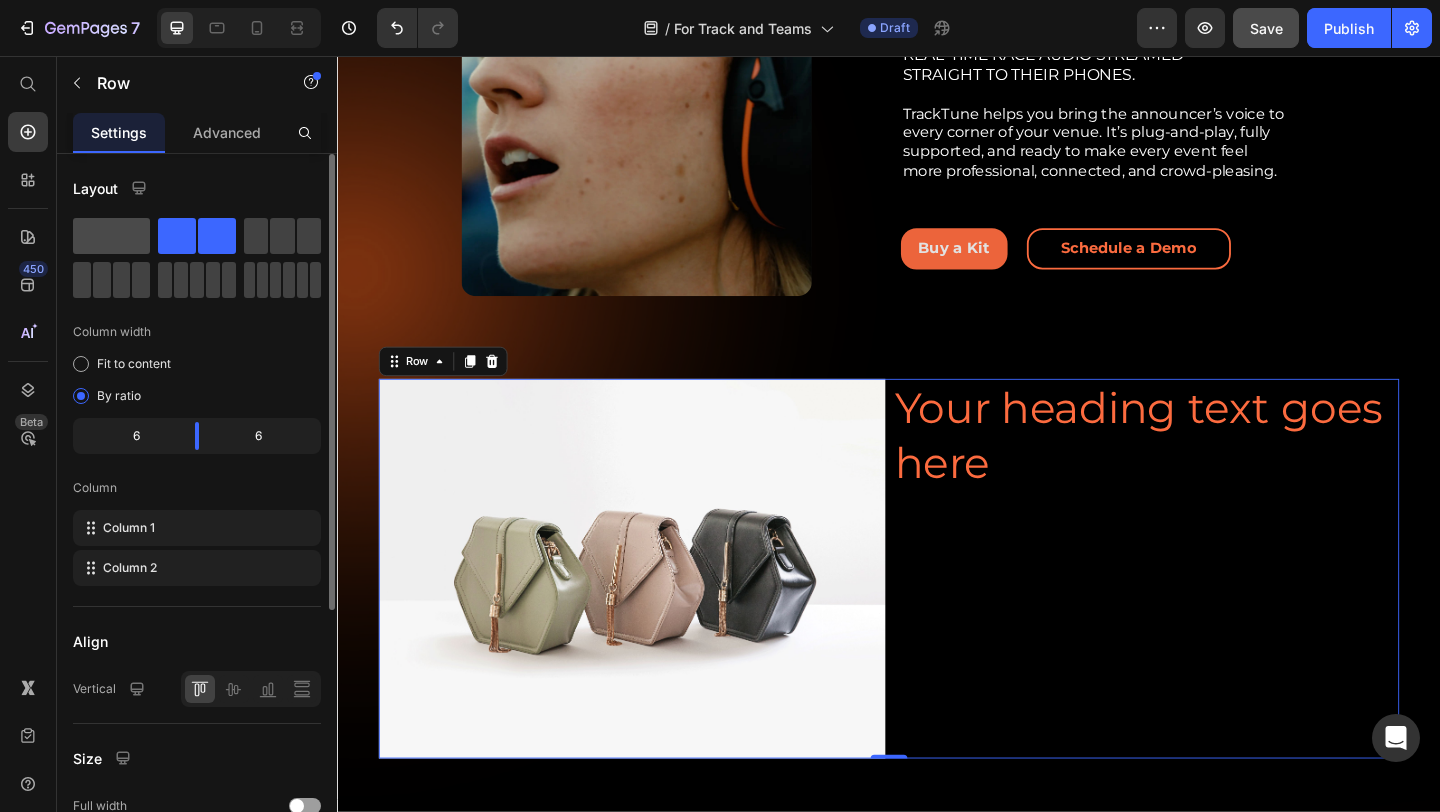 click 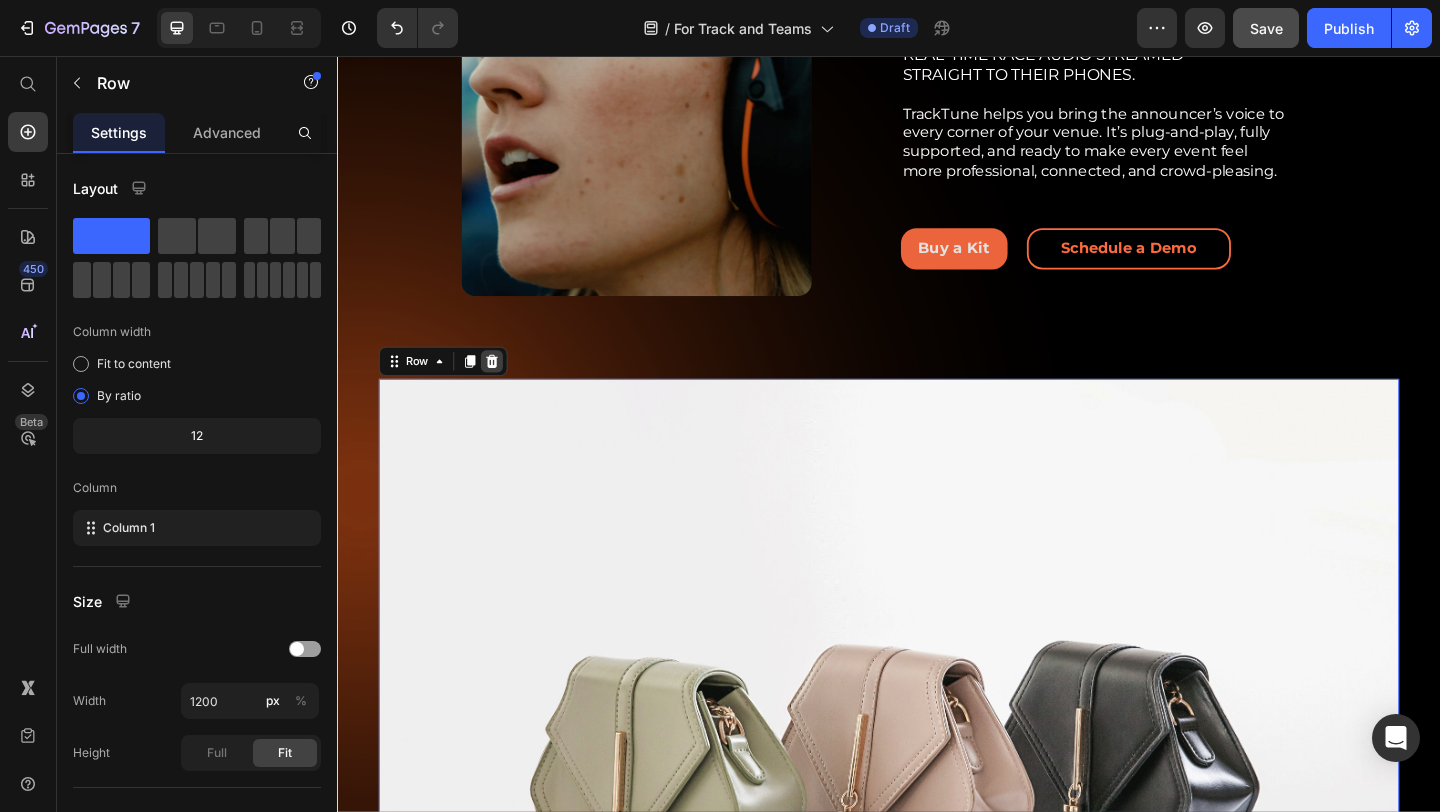 click 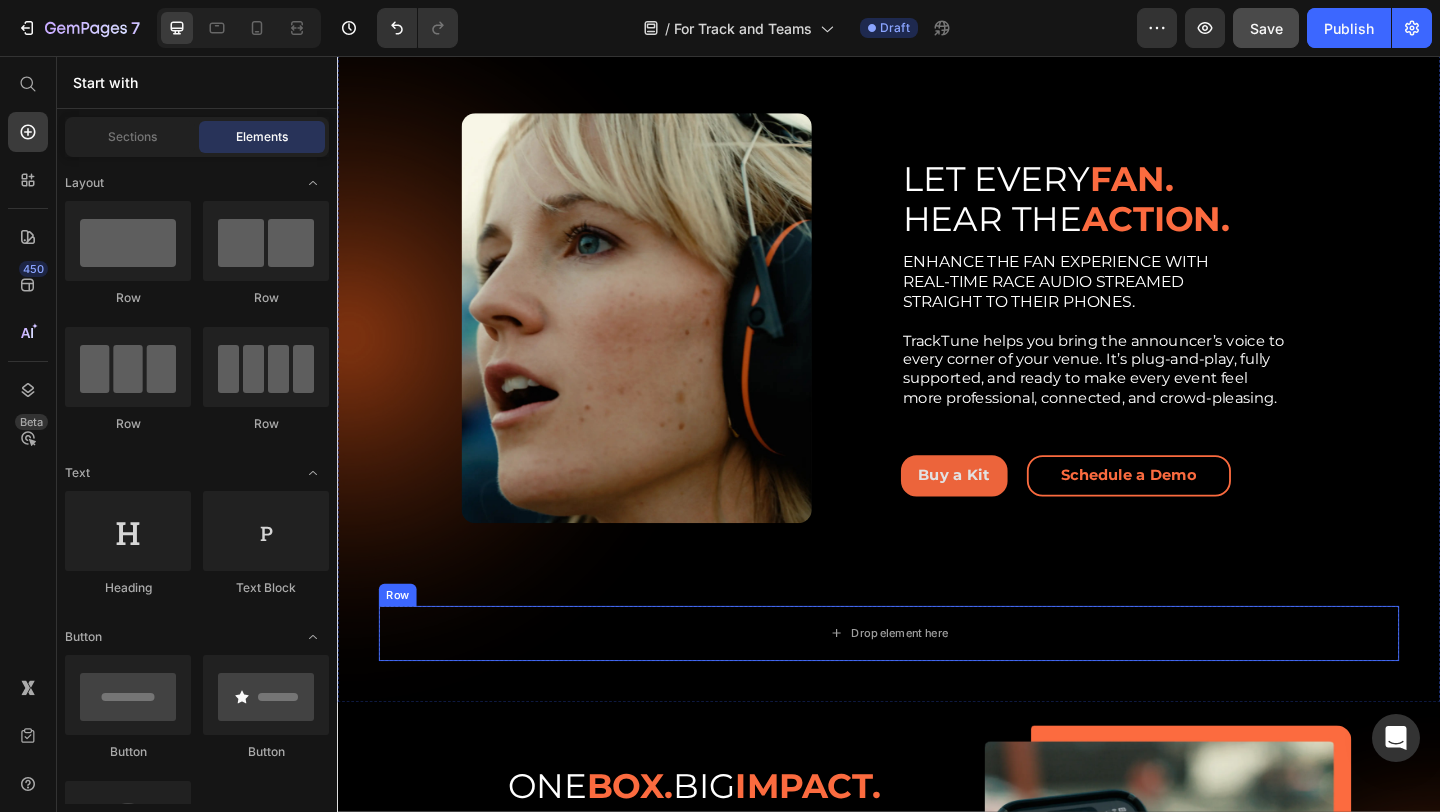 scroll, scrollTop: 826, scrollLeft: 0, axis: vertical 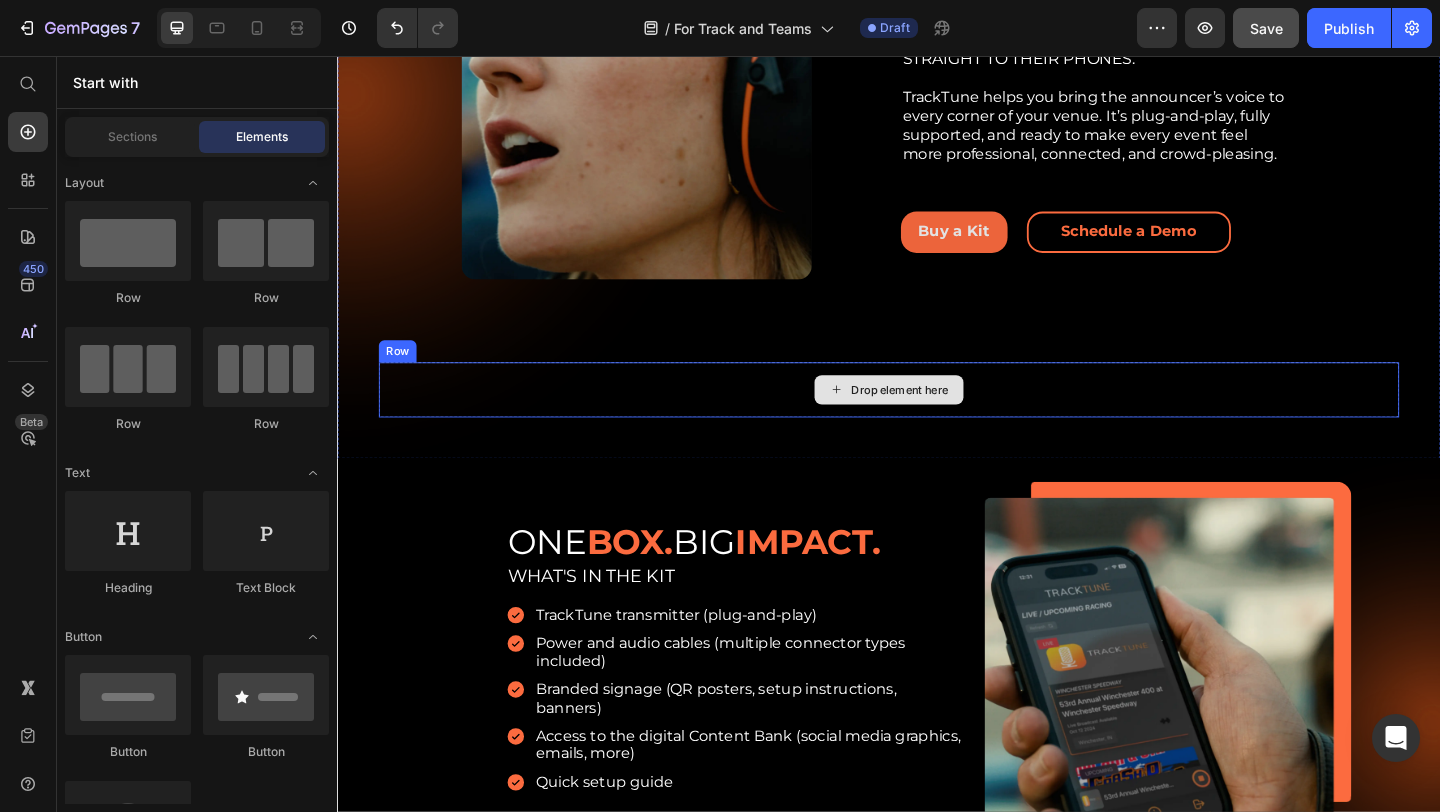 click on "Drop element here" at bounding box center [949, 419] 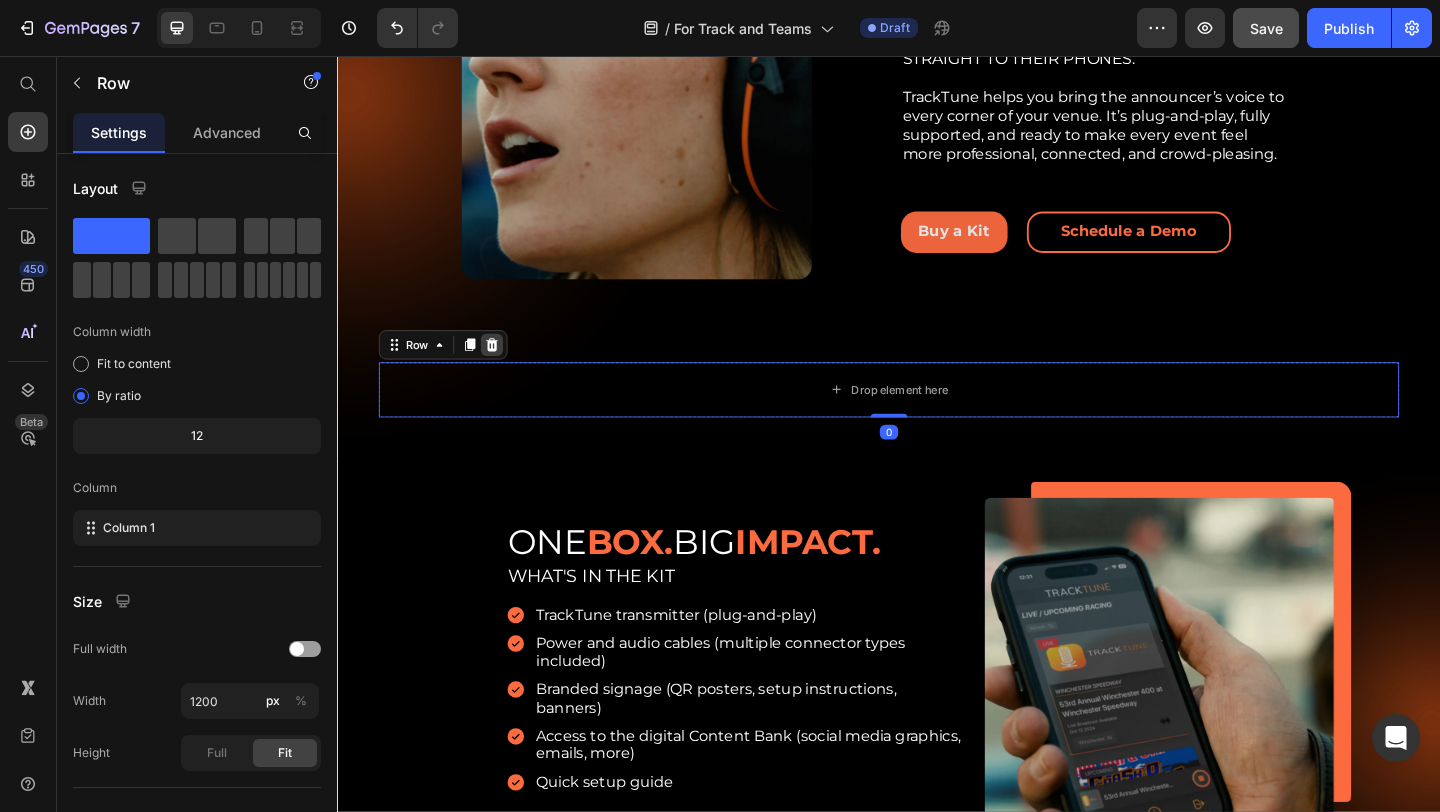 click 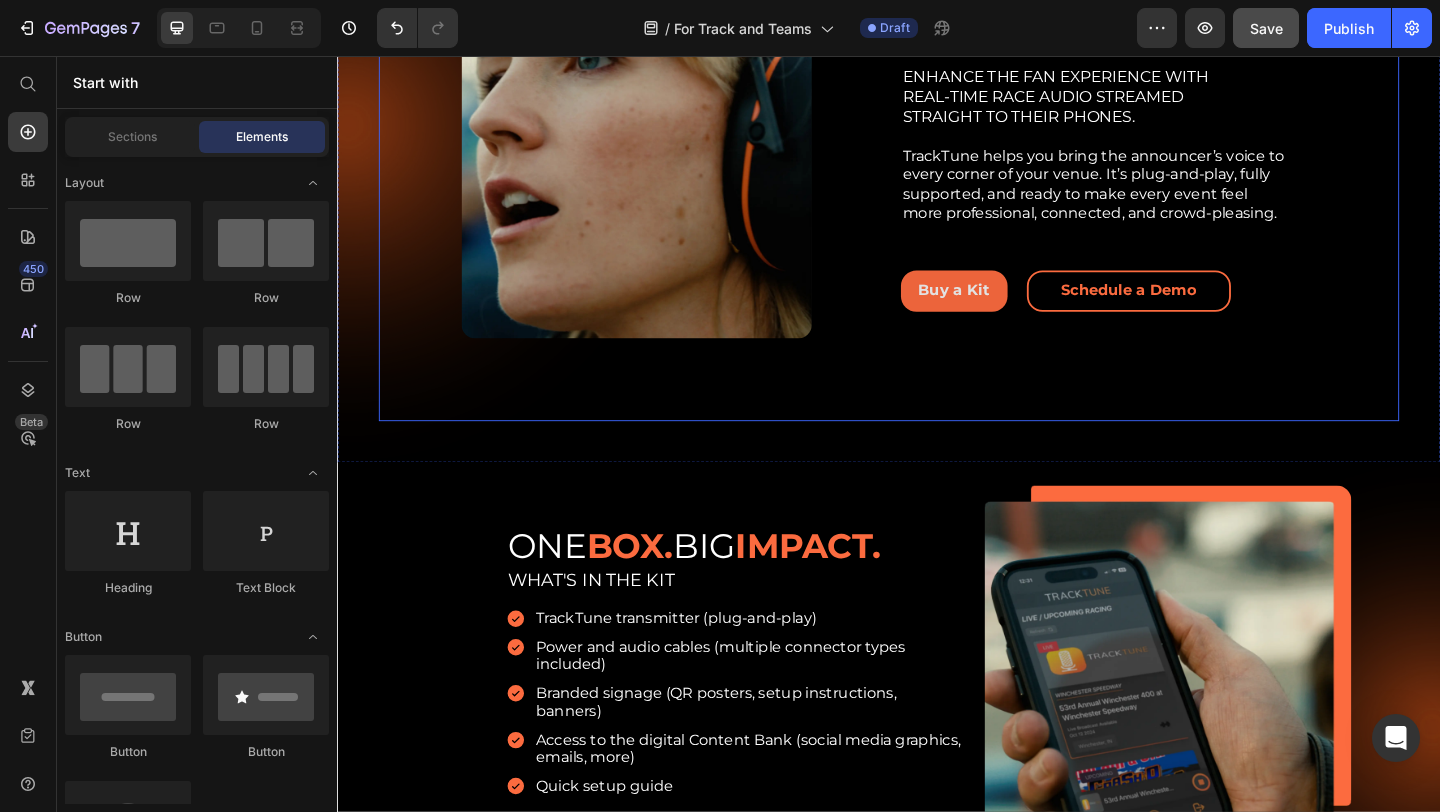 scroll, scrollTop: 784, scrollLeft: 0, axis: vertical 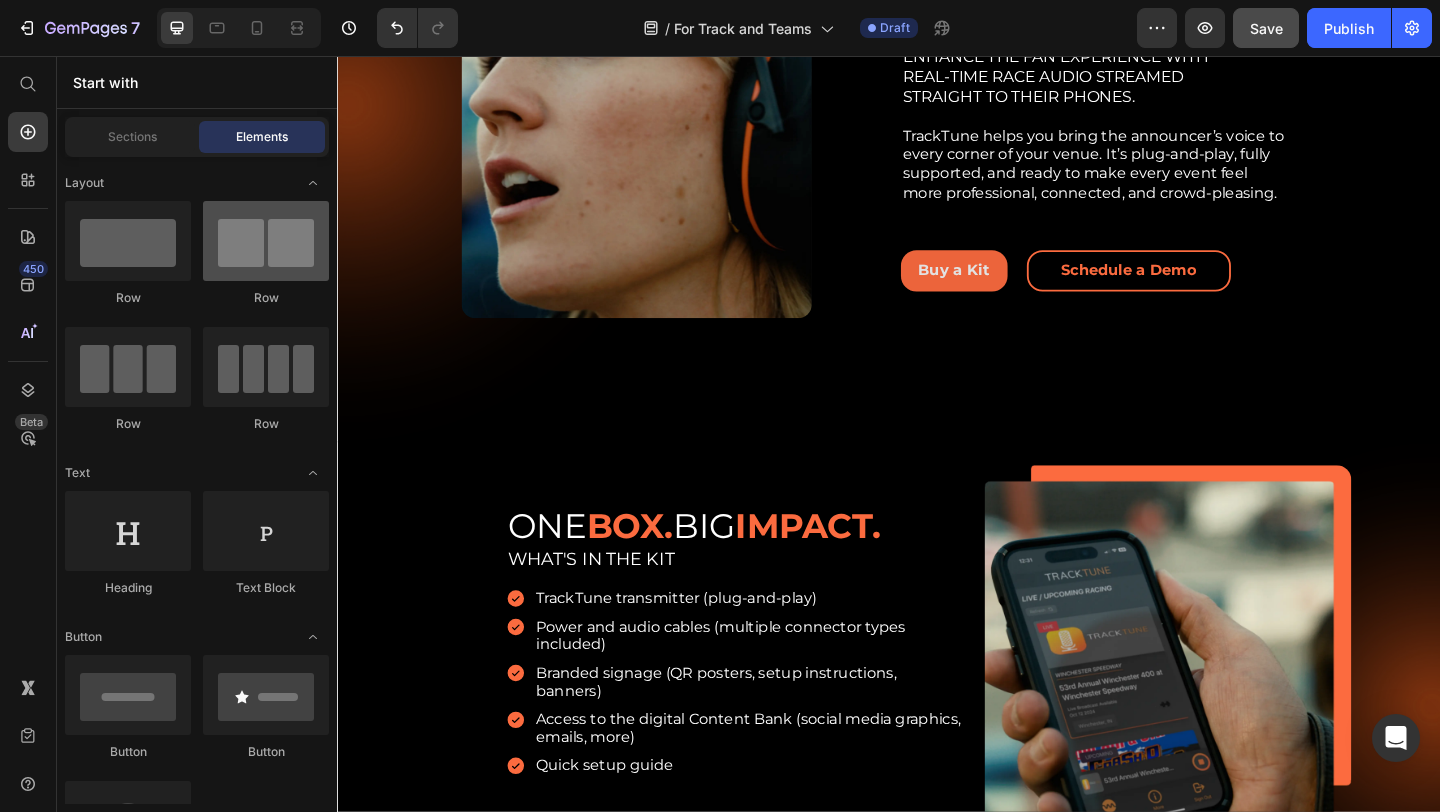 click at bounding box center [266, 241] 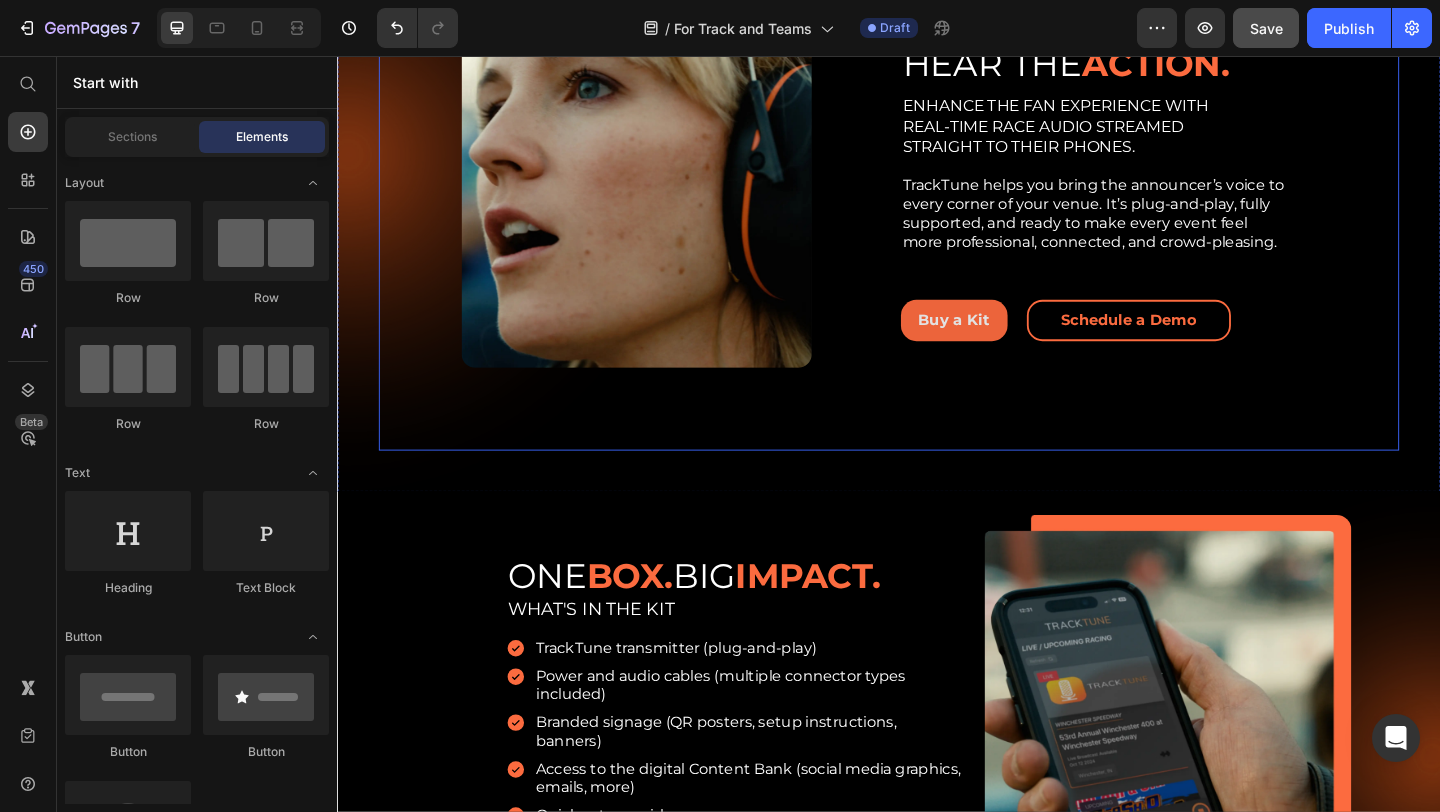 scroll, scrollTop: 806, scrollLeft: 0, axis: vertical 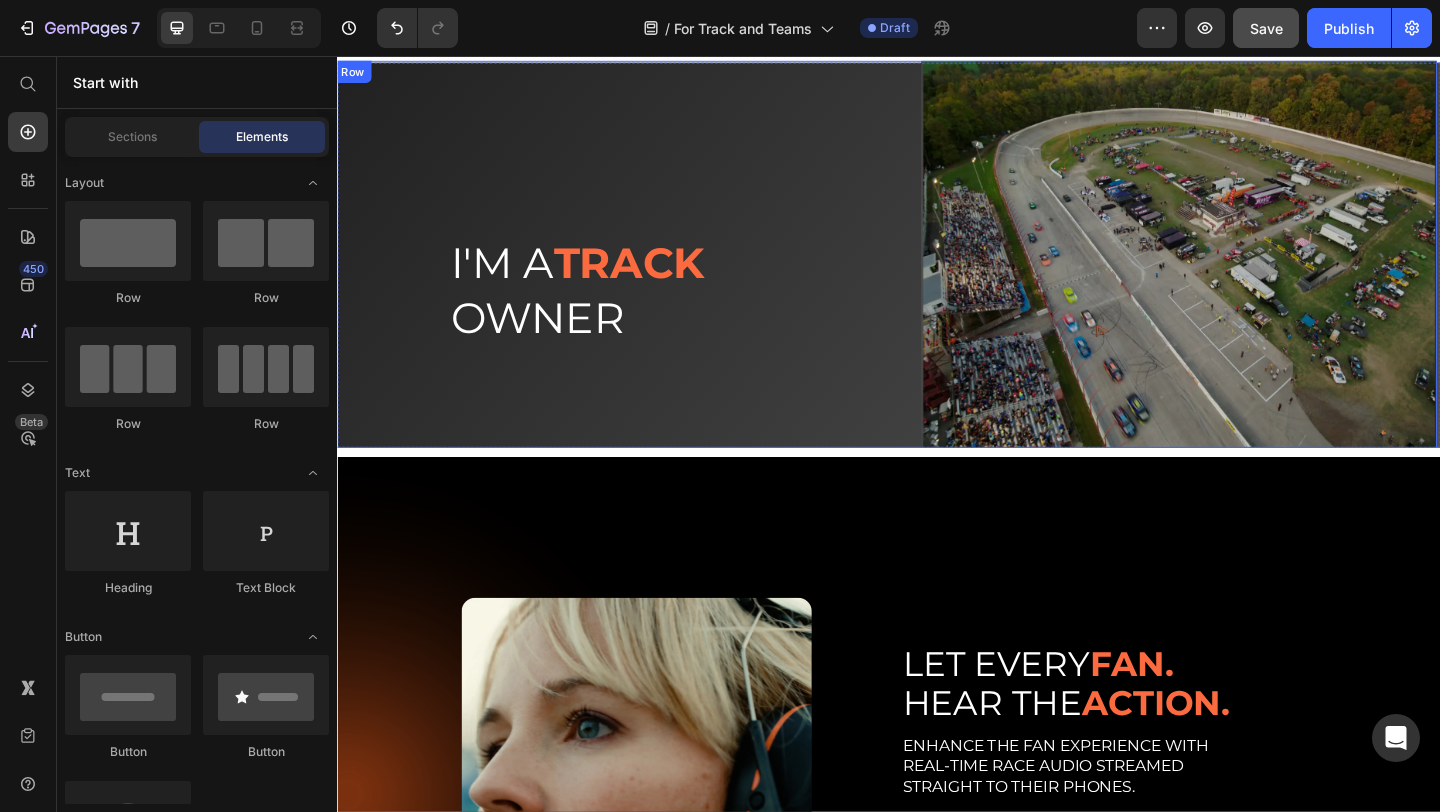 click on "I'M A  TRACK  OWNER  Heading" at bounding box center [683, 271] 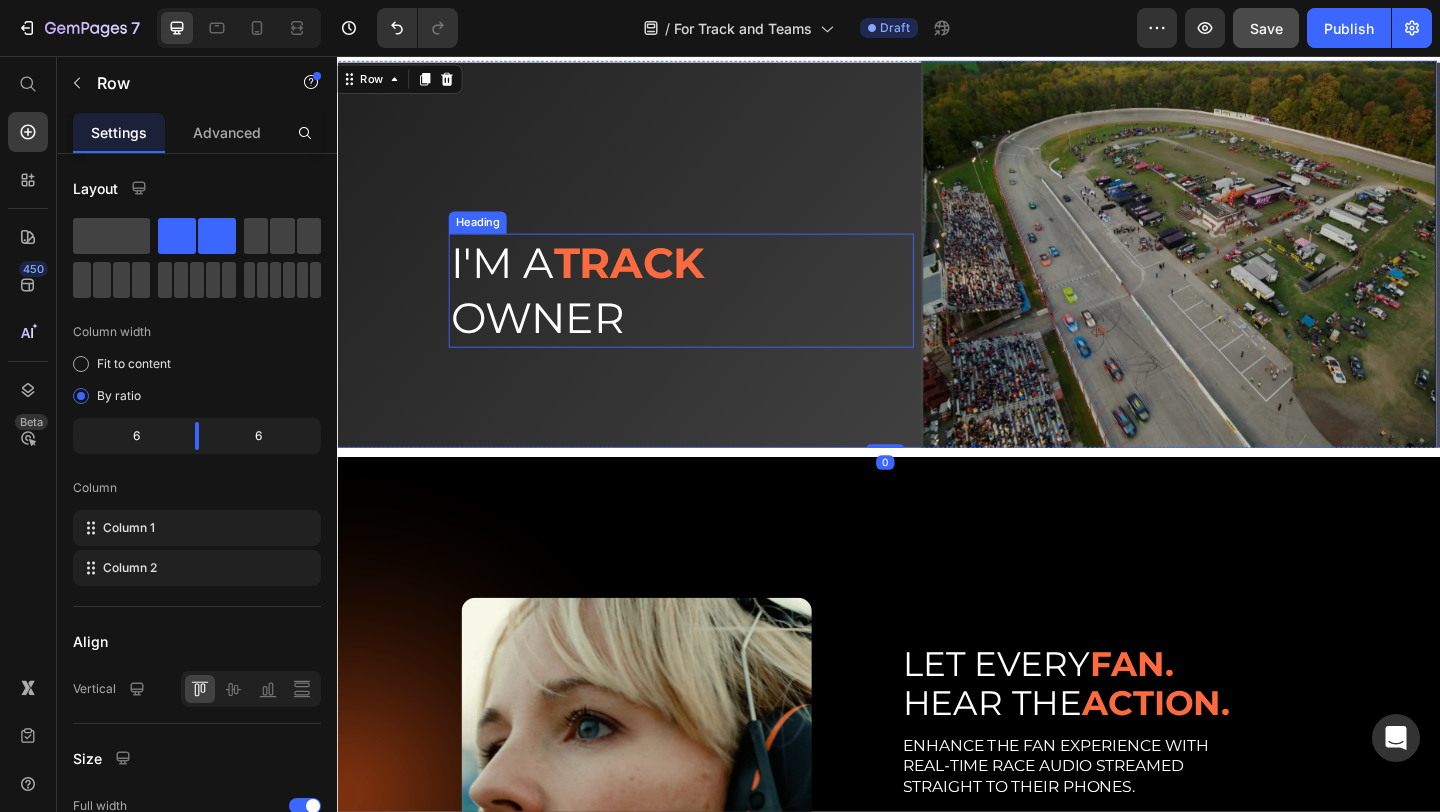 scroll, scrollTop: 0, scrollLeft: 0, axis: both 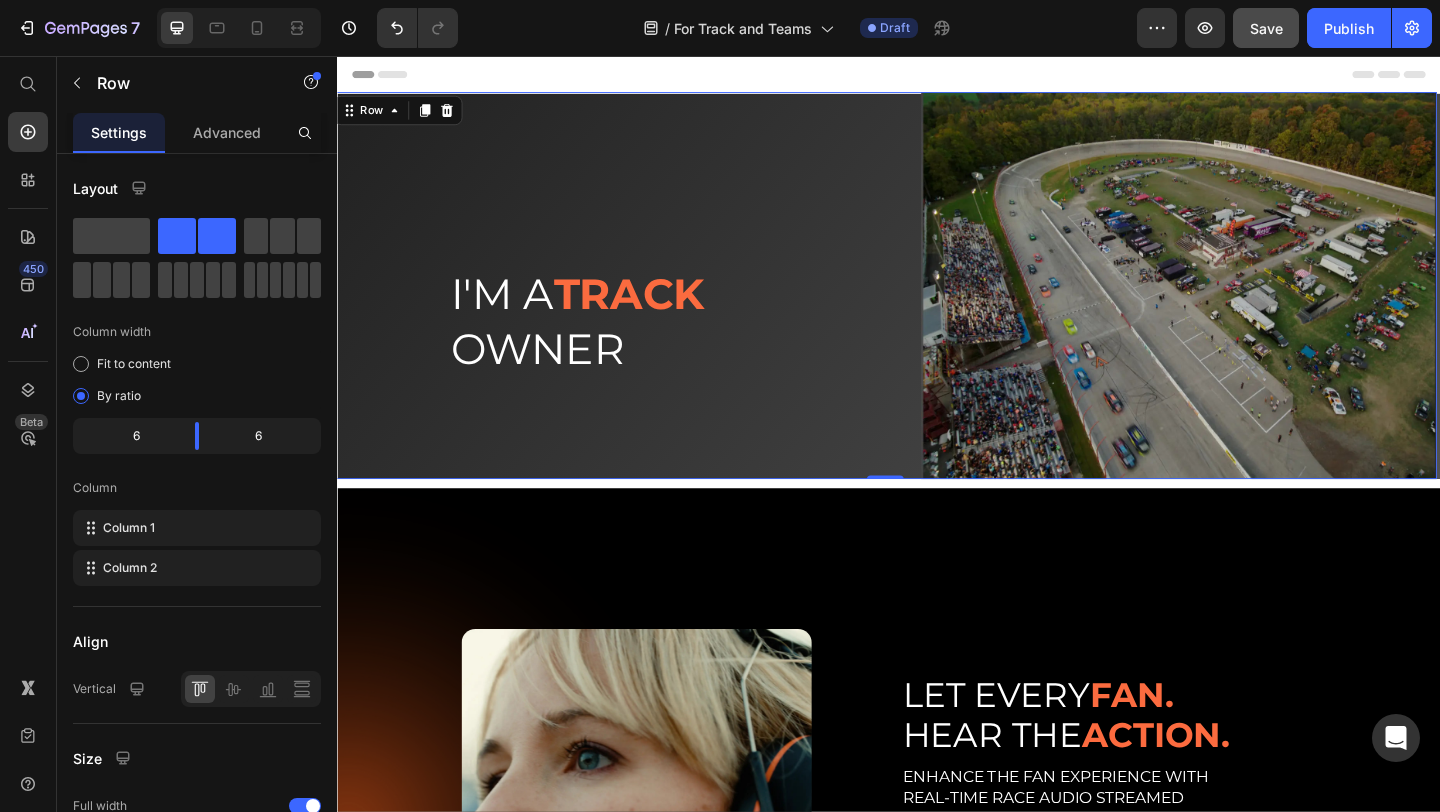 click 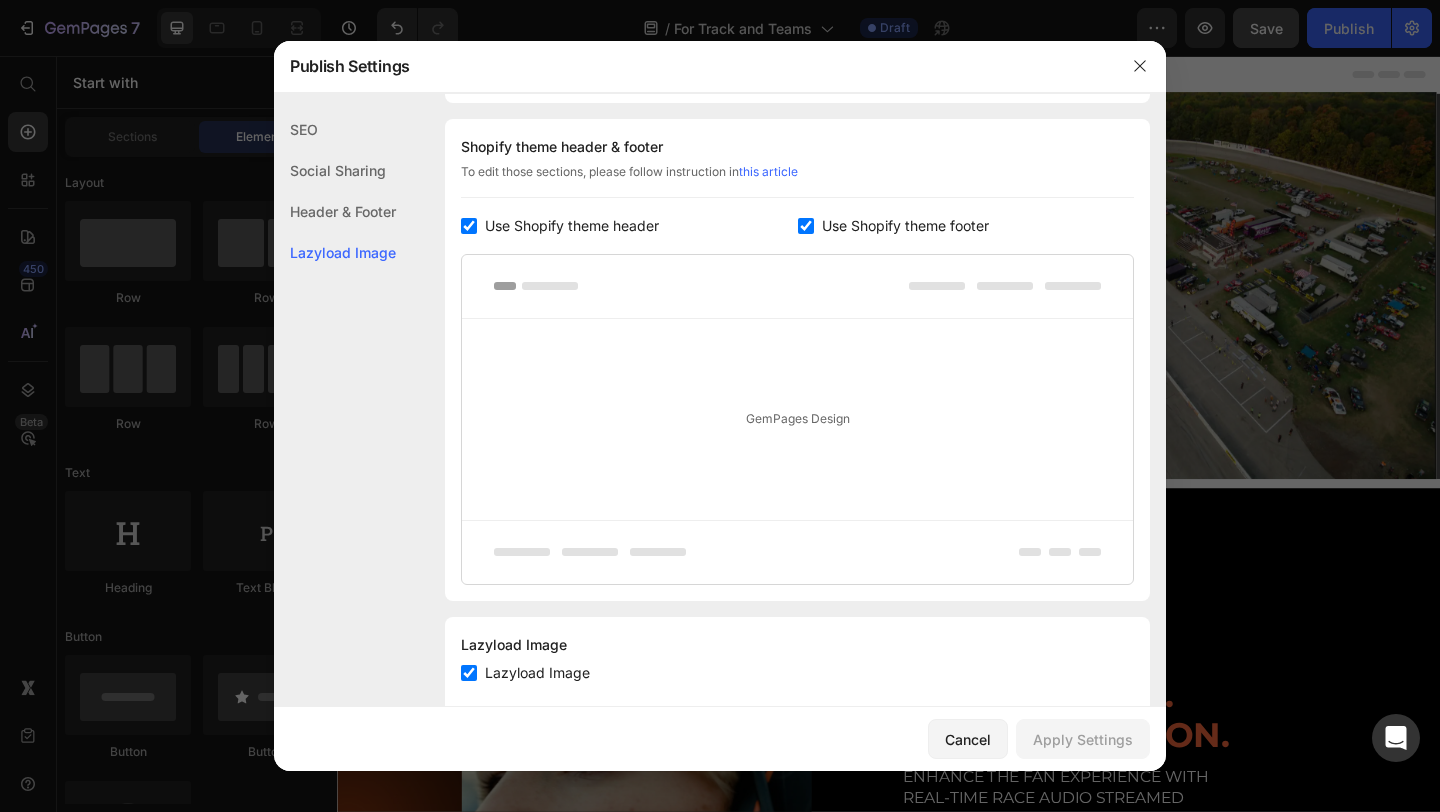 scroll, scrollTop: 917, scrollLeft: 0, axis: vertical 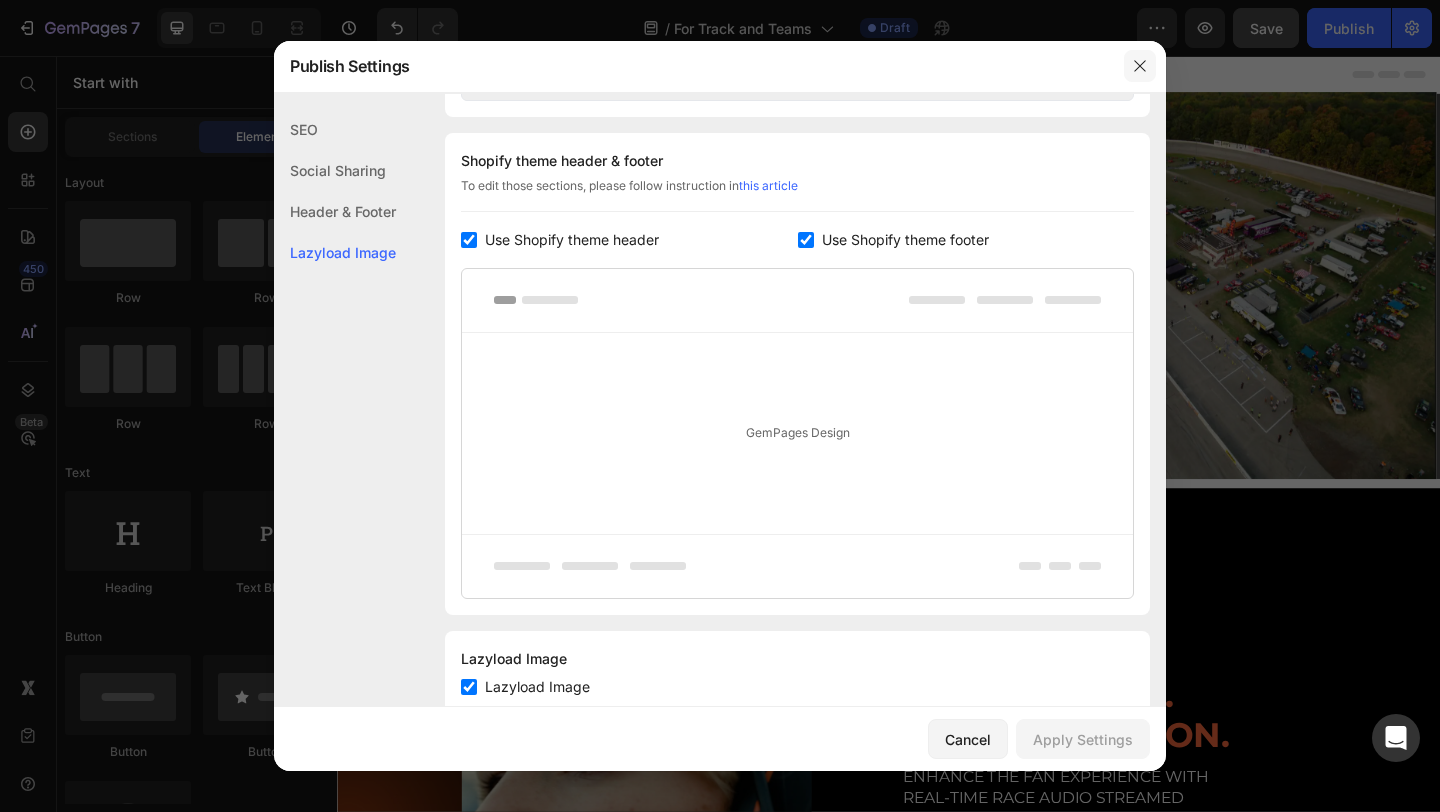click 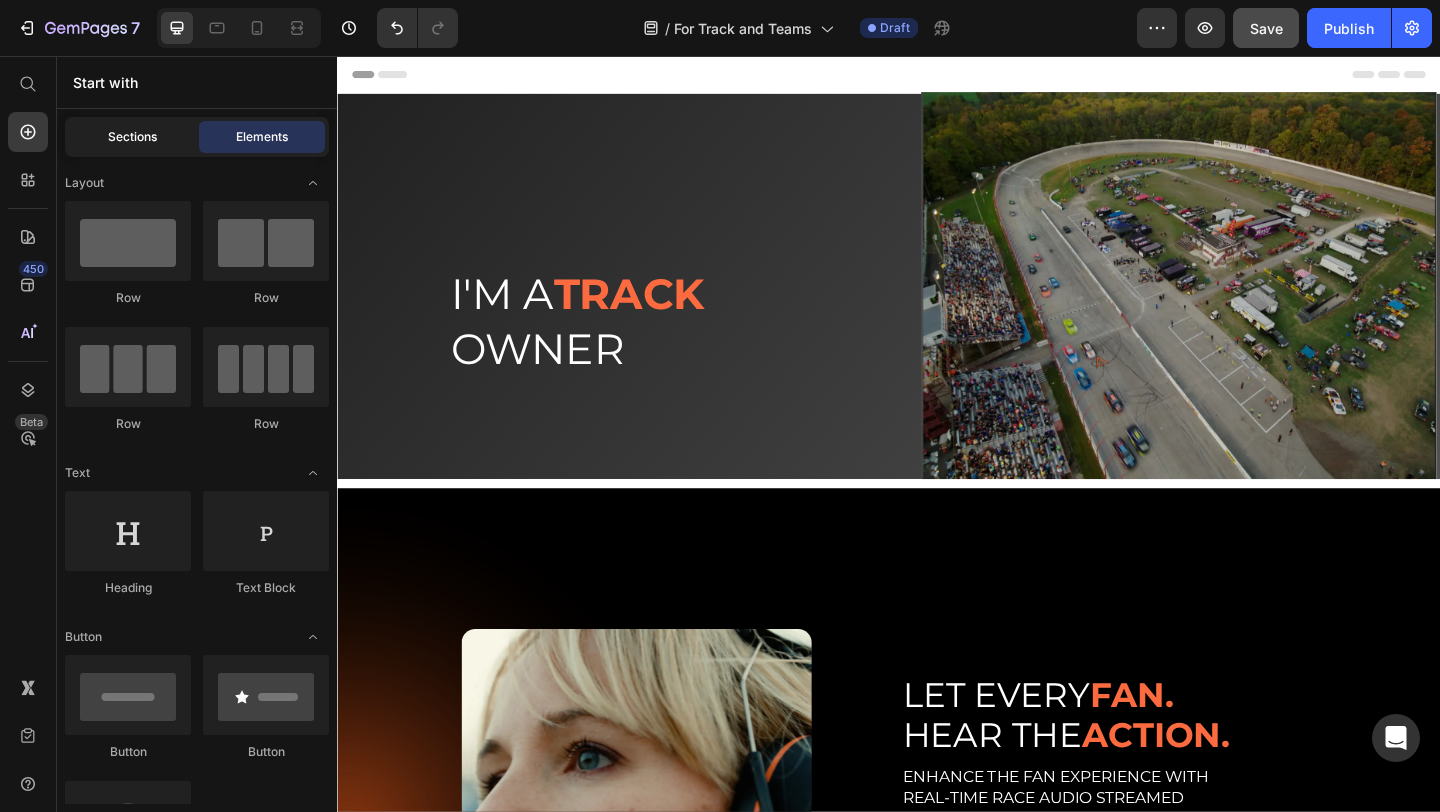 click on "Sections" at bounding box center (132, 137) 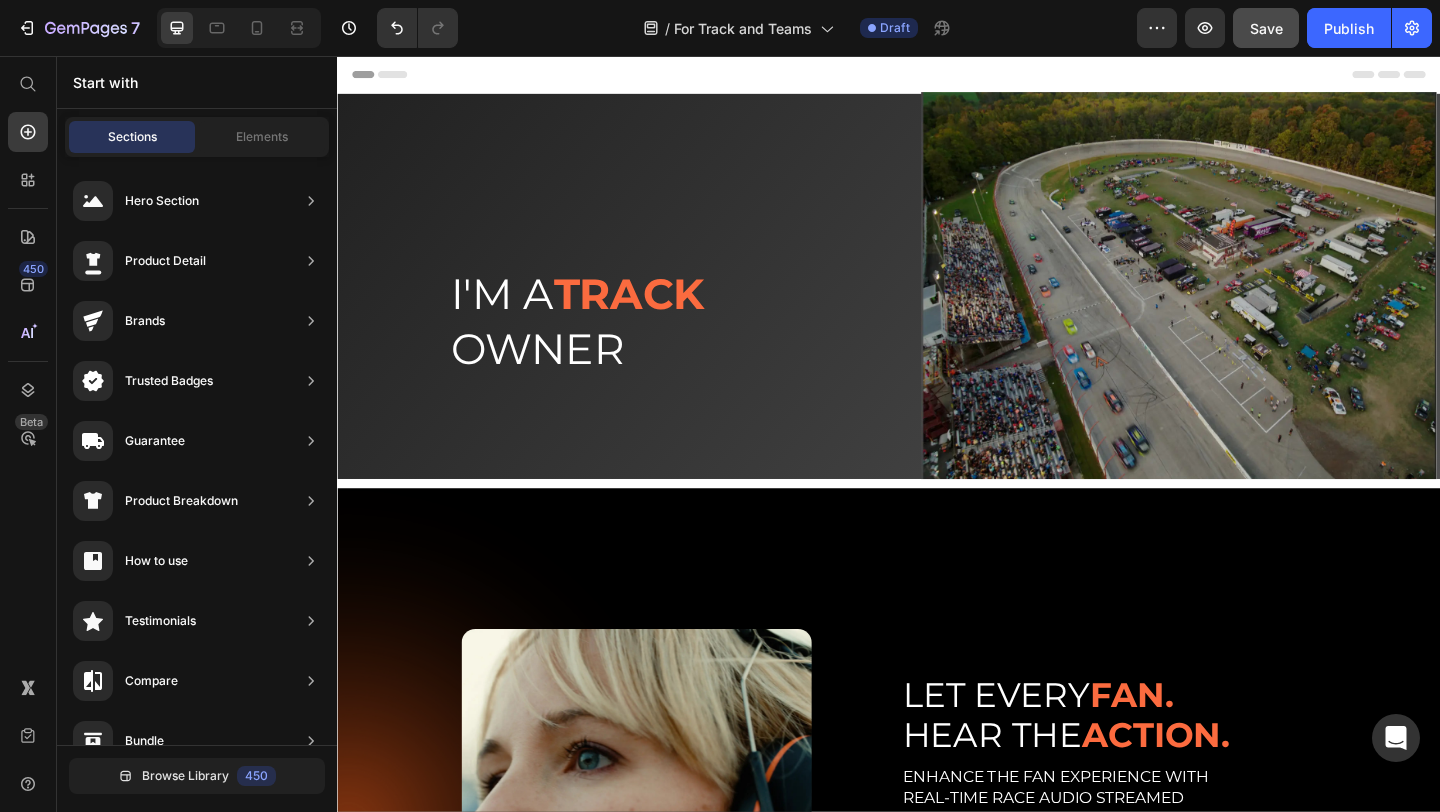 click on "Sections Elements" at bounding box center [197, 137] 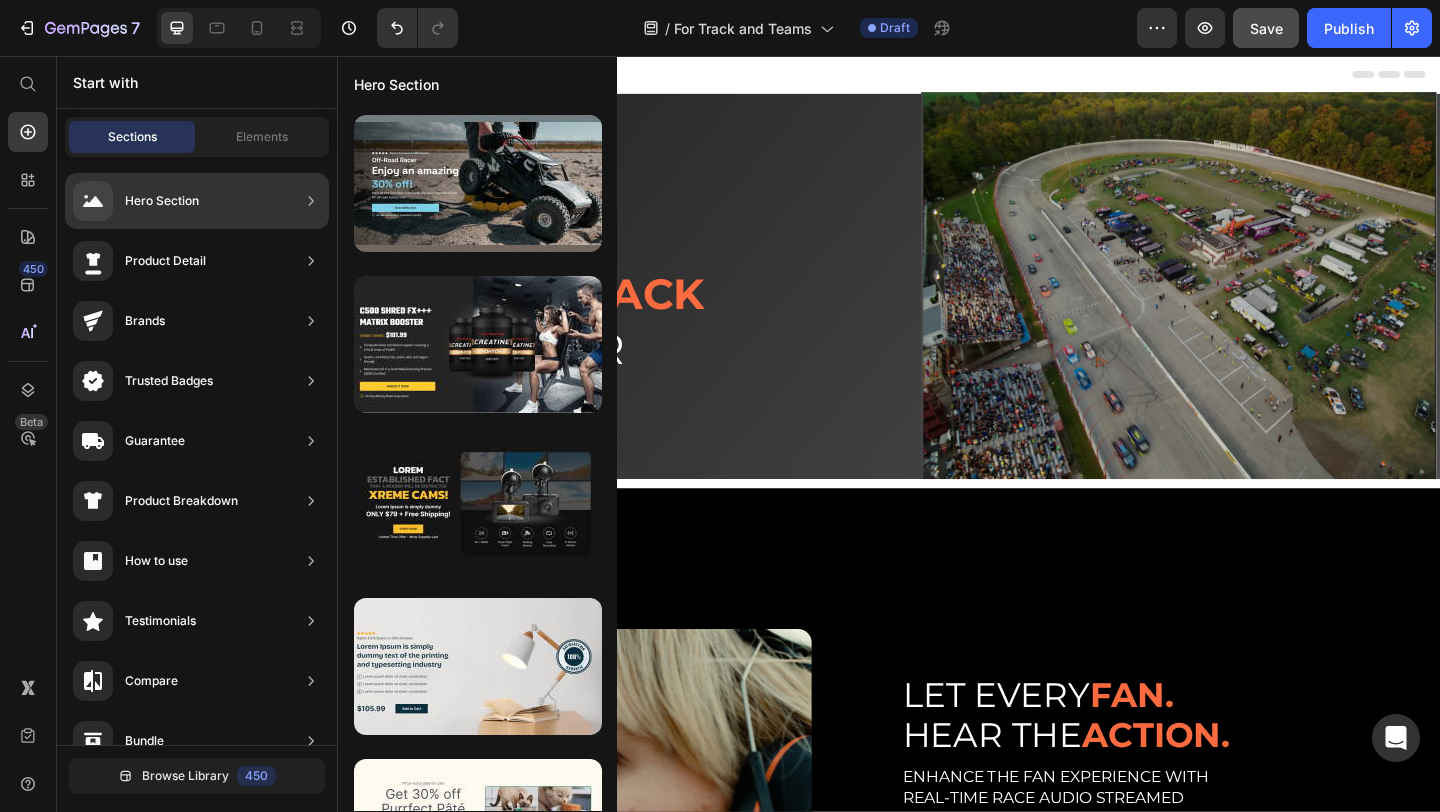 click on "Hero Section Product Detail Brands Trusted Badges Guarantee Product Breakdown How to use Testimonials Compare Bundle FAQs Social Proof Brand Story Product List Collection Blog List Contact Sticky Add to Cart Custom Footer" at bounding box center [197, 737] 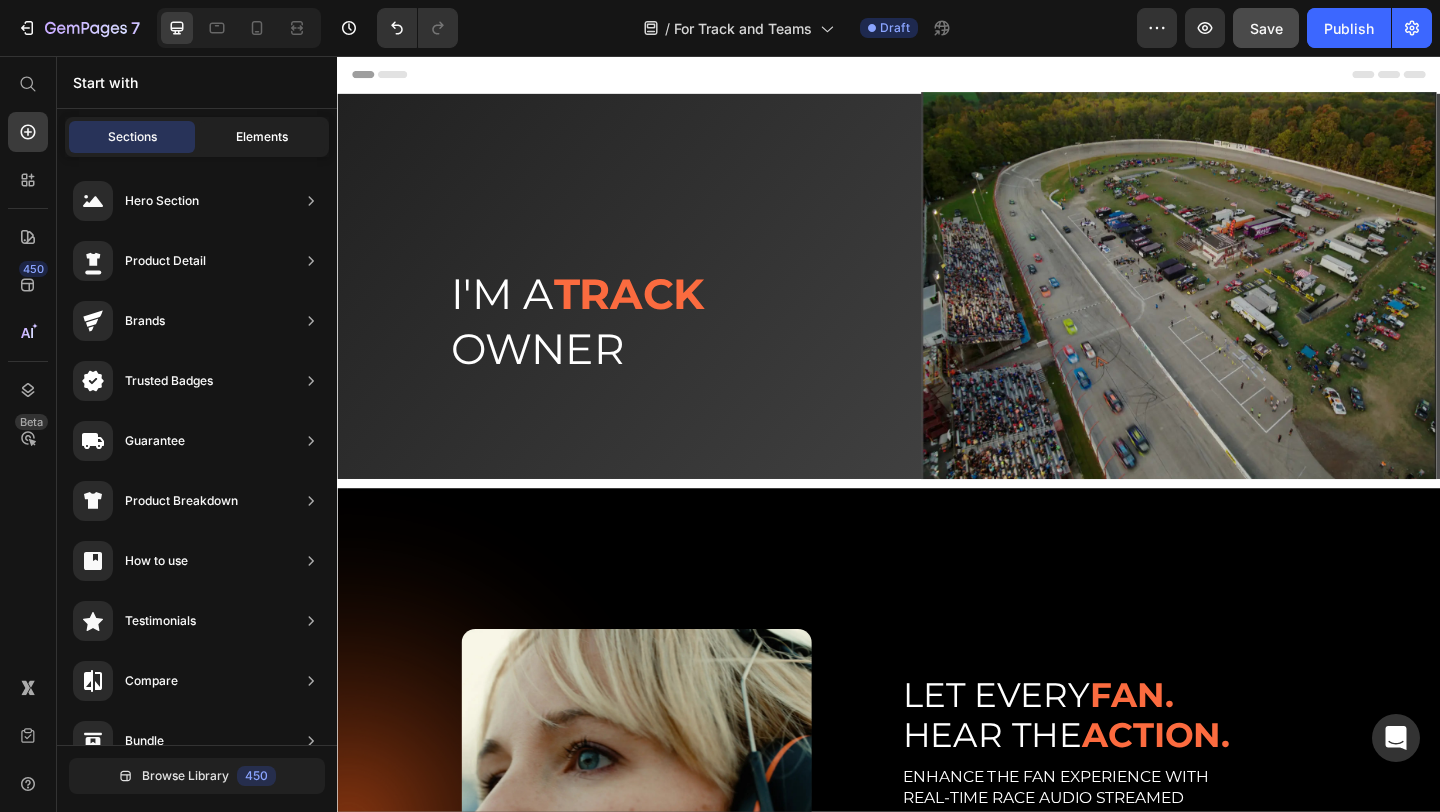 click on "Elements" at bounding box center (262, 137) 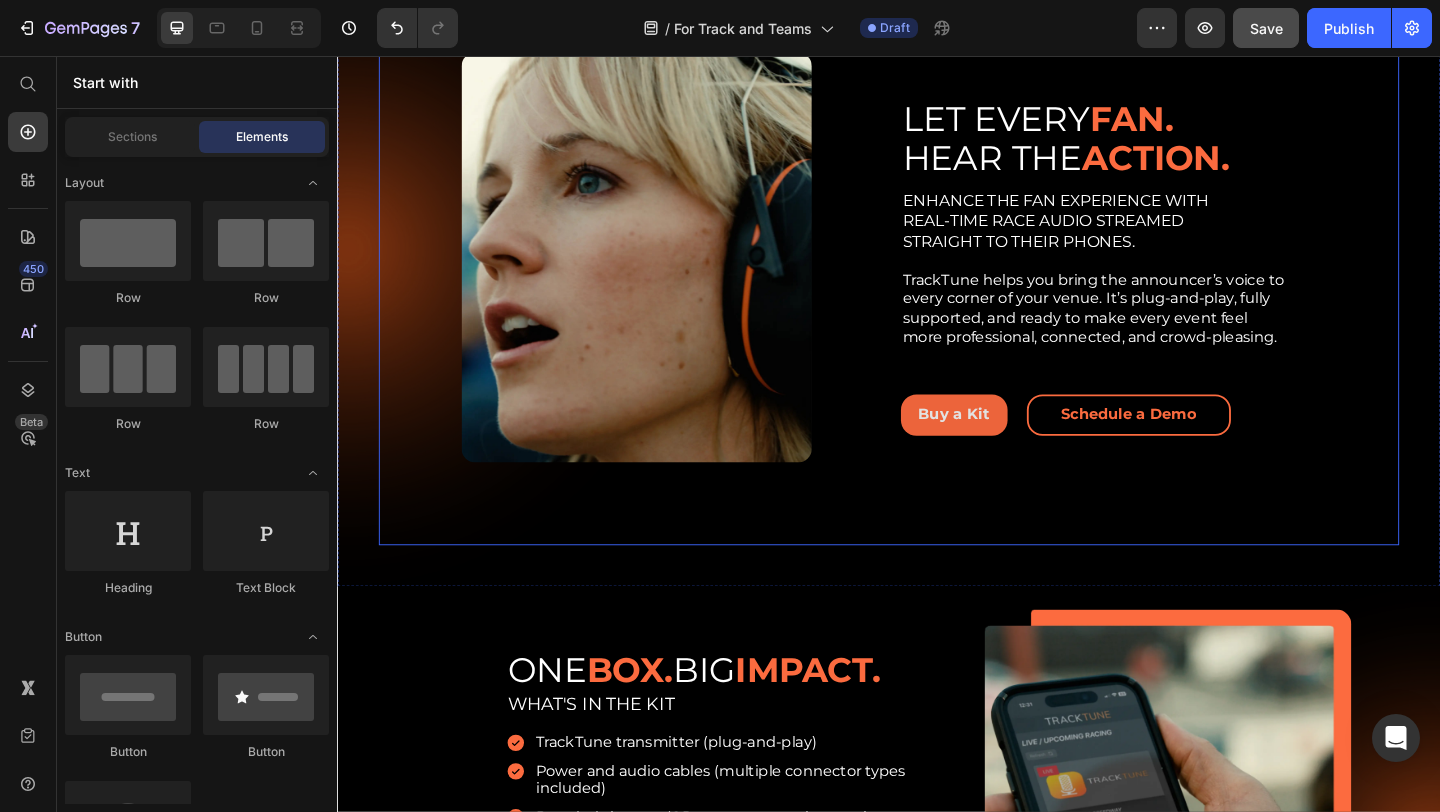 scroll, scrollTop: 631, scrollLeft: 0, axis: vertical 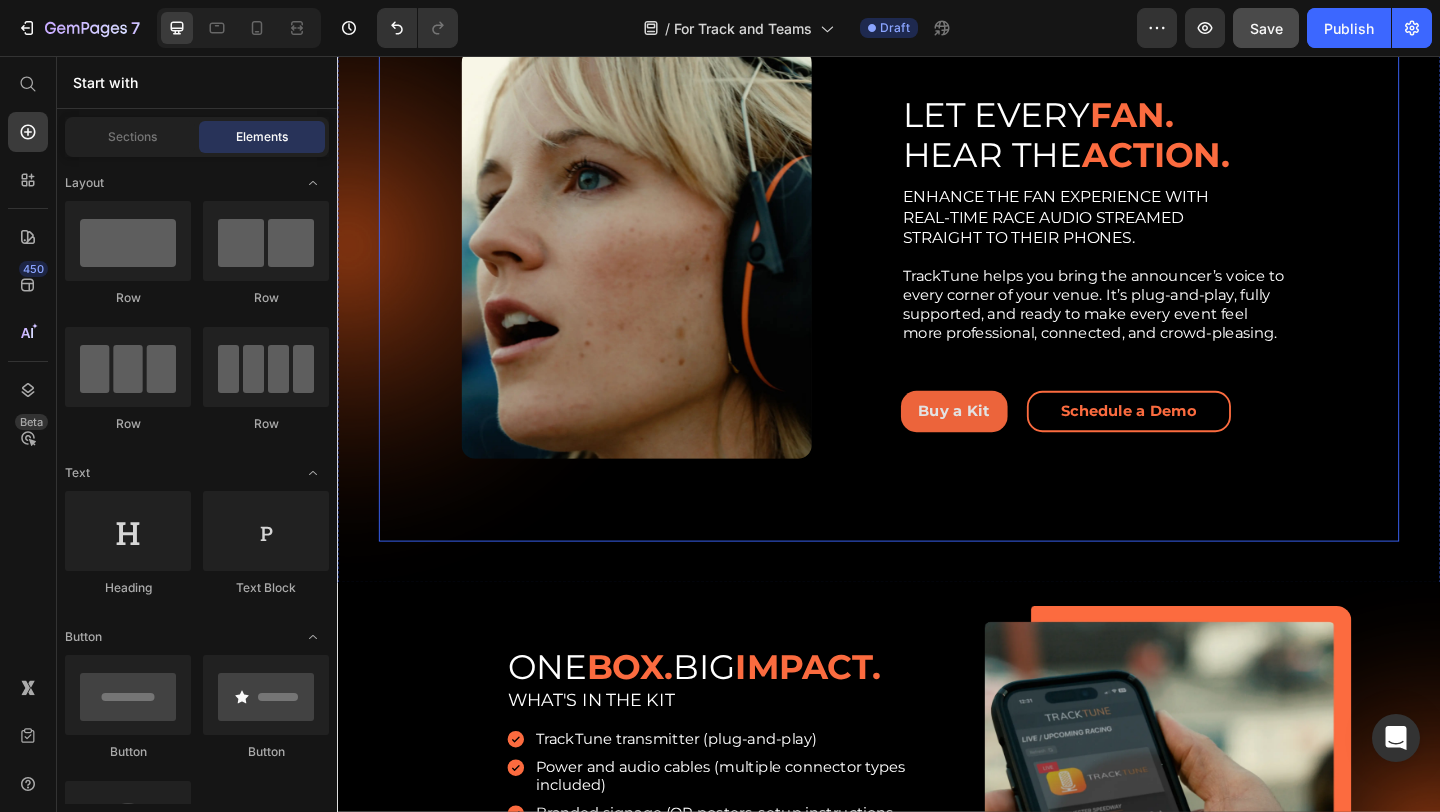 click on "Image Row LET EVERY  FAN. HEAR THE  ACTION. Heading ENHANCE THE FAN EXPERIENCE WITH REAL-TIME RACE AUDIO STREAMED STRAIGHT TO THEIR PHONES.   TrackTune helps you bring the announcer’s voice to every corner of your venue. It’s plug-and-play, fully supported, and ready to make every event feel more professional, connected, and crowd-pleasing. Text Block Buy a Kit   Button Schedule a Demo Button Row Row Row Section 2" at bounding box center (937, 262) 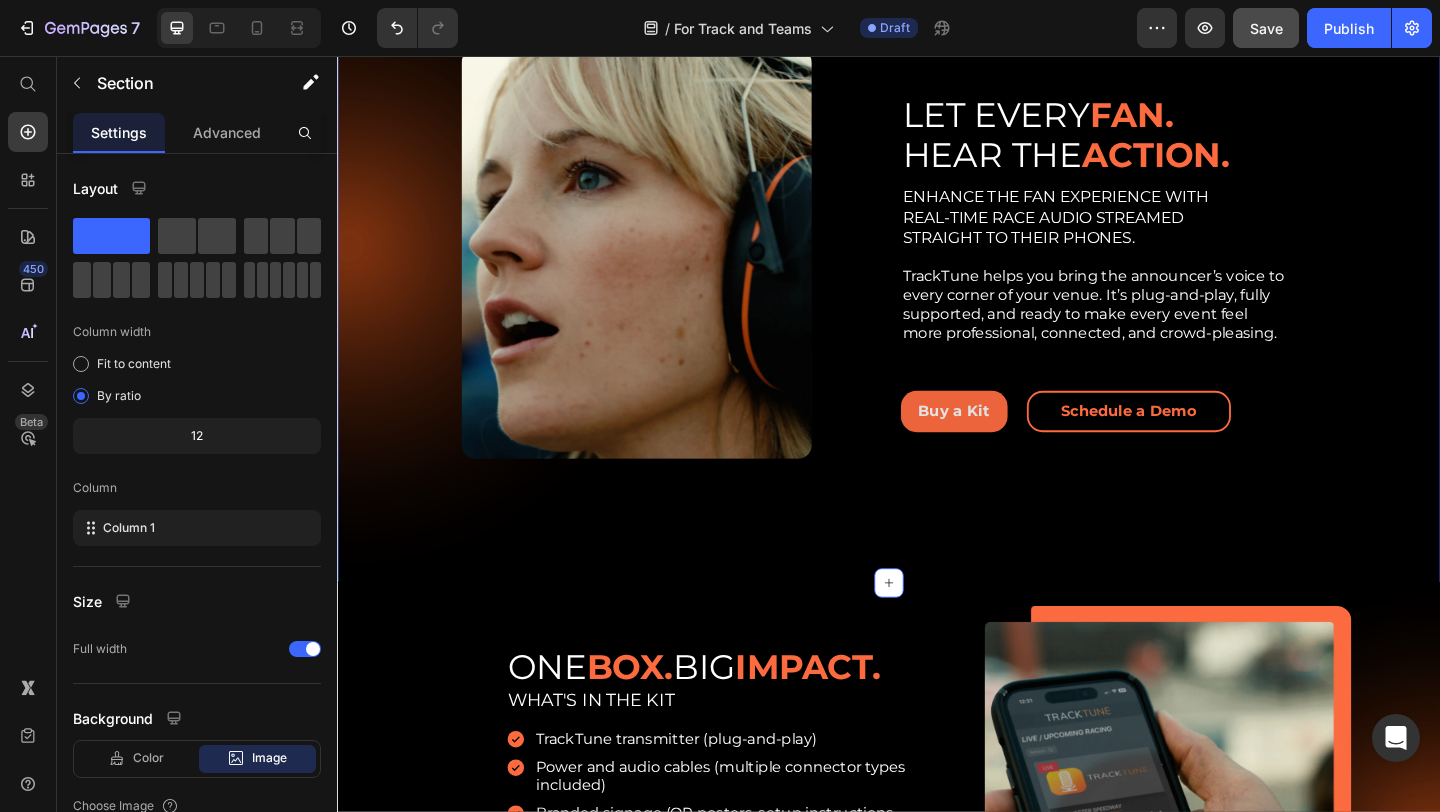 click on "Image Row LET EVERY  FAN. HEAR THE  ACTION. Heading ENHANCE THE FAN EXPERIENCE WITH REAL-TIME RACE AUDIO STREAMED STRAIGHT TO THEIR PHONES.   TrackTune helps you bring the announcer’s voice to every corner of your venue. It’s plug-and-play, fully supported, and ready to make every event feel more professional, connected, and crowd-pleasing. Text Block Buy a Kit   Button Schedule a Demo Button Row Row Row Section 2   You can create reusable sections Create Theme Section AI Content Write with GemAI What would you like to describe here? Tone and Voice Persuasive Product Custom Hearing Protection Show more Generate" at bounding box center (937, 262) 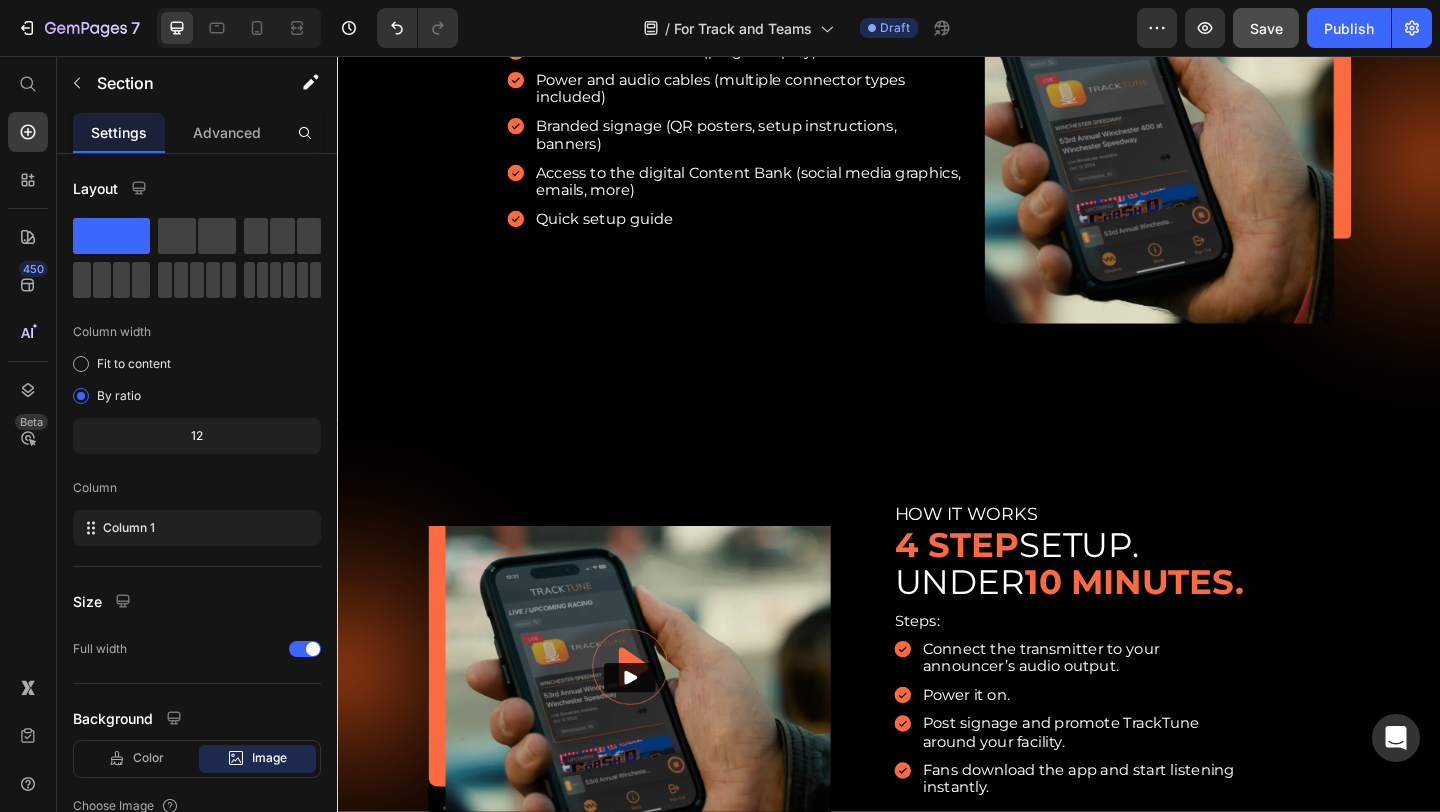scroll, scrollTop: 1384, scrollLeft: 0, axis: vertical 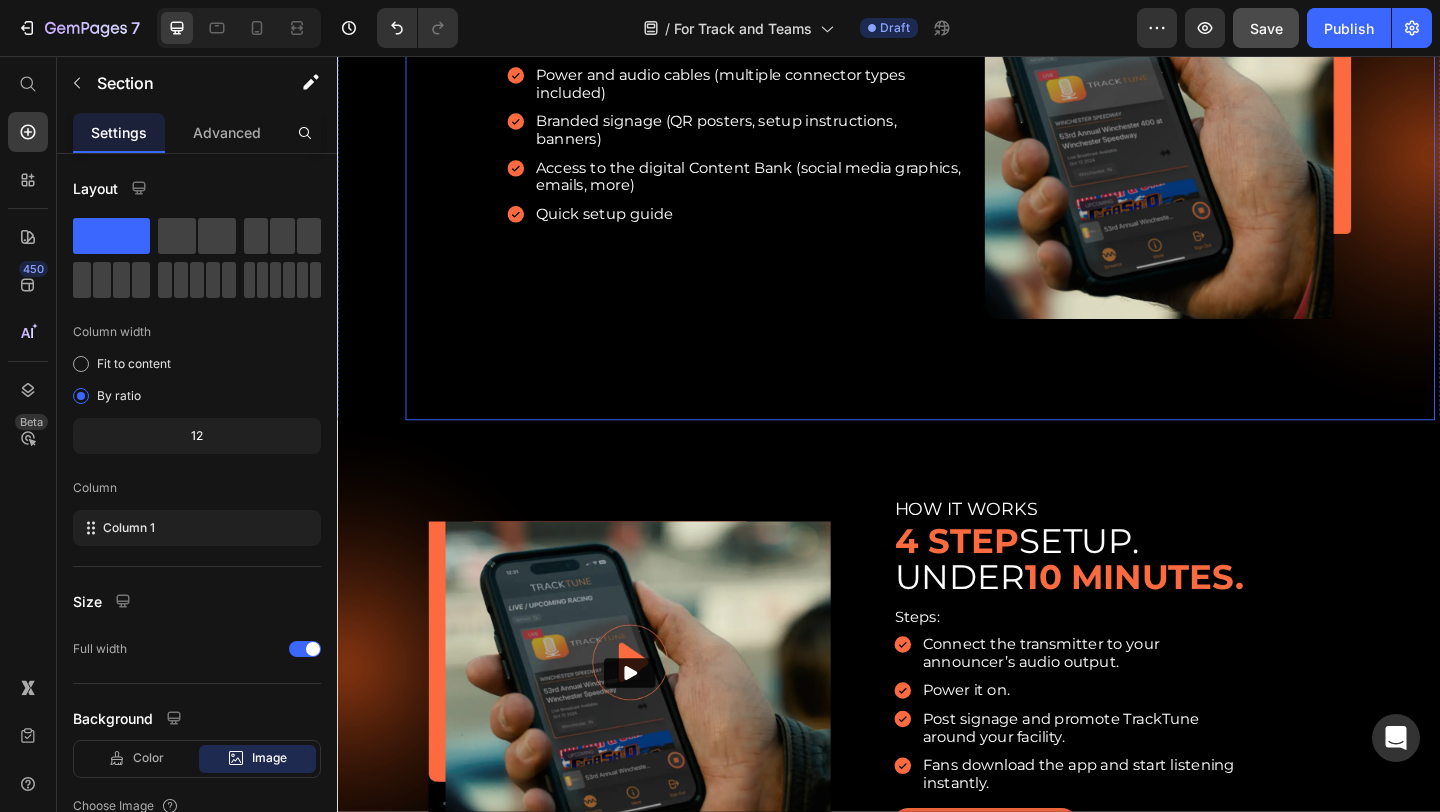 click on "ONE  BOX.  BIG  IMPACT. Heading WHAT'S IN THE KIT Text Block TrackTune transmitter (plug-and-play) Power and audio cables (multiple connector types included) Branded signage (QR posters, setup instructions, banners) Access to the digital Content Bank (social media graphics, emails, more) Quick setup guide Item List Image Row" at bounding box center [971, 183] 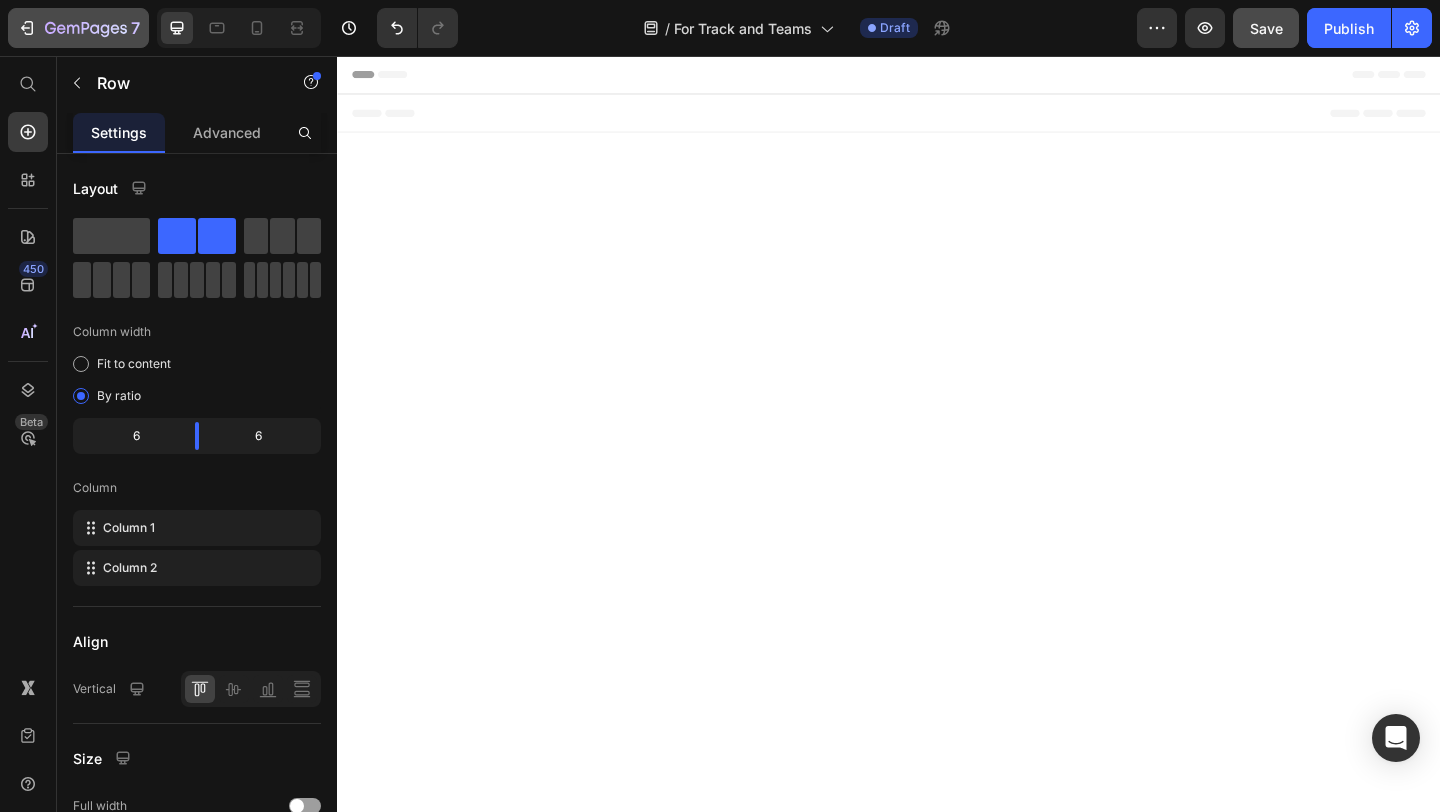 scroll, scrollTop: 0, scrollLeft: 0, axis: both 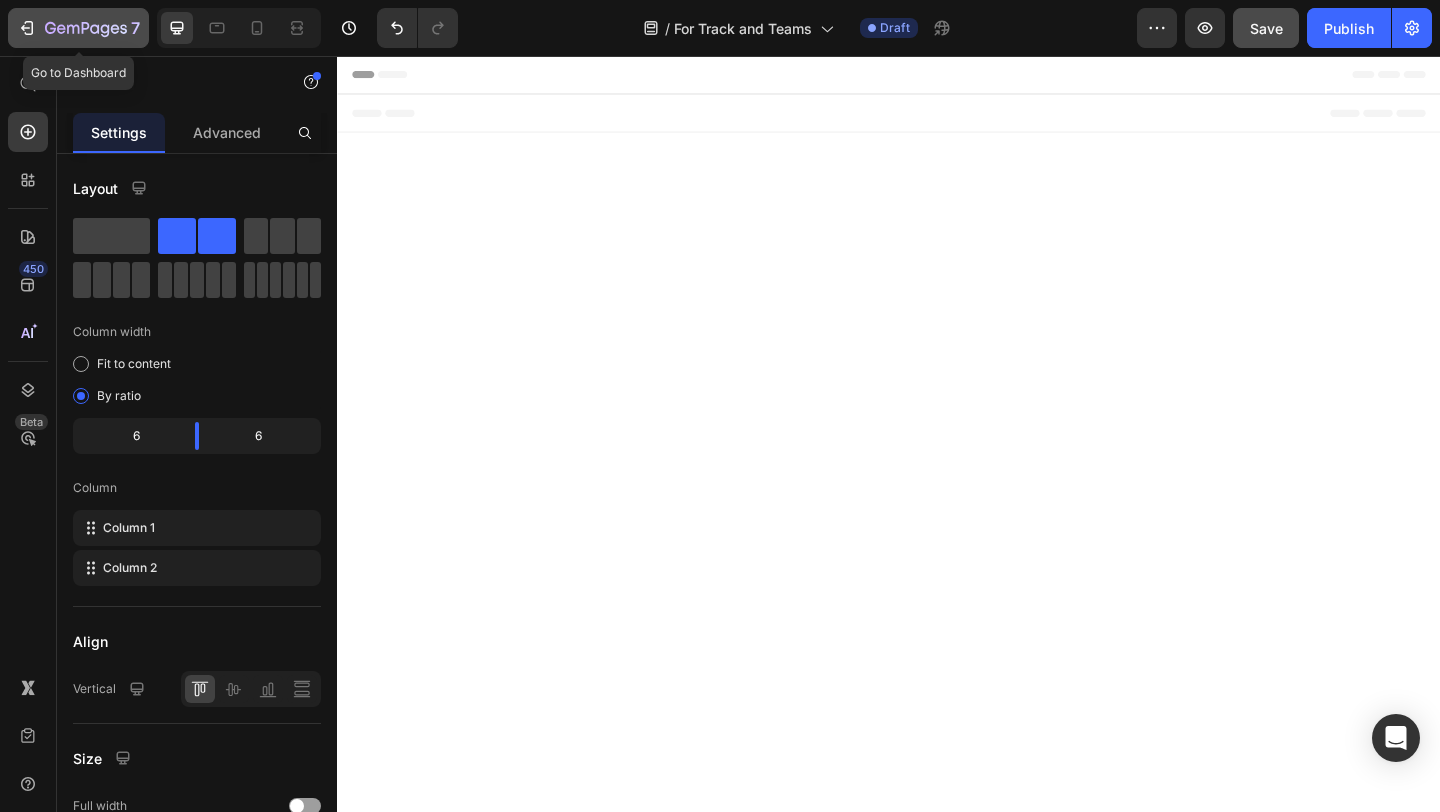 click 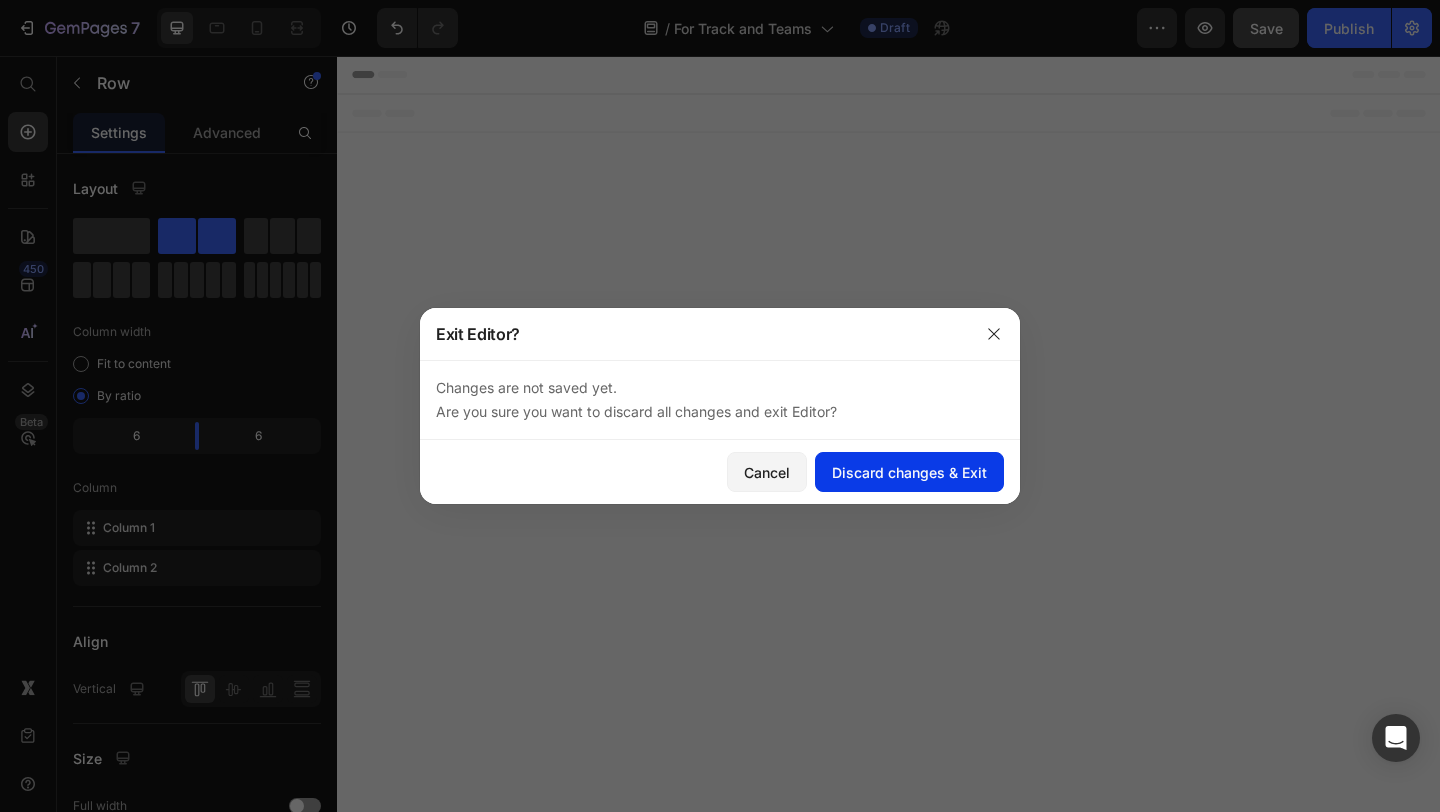 click on "Discard changes & Exit" 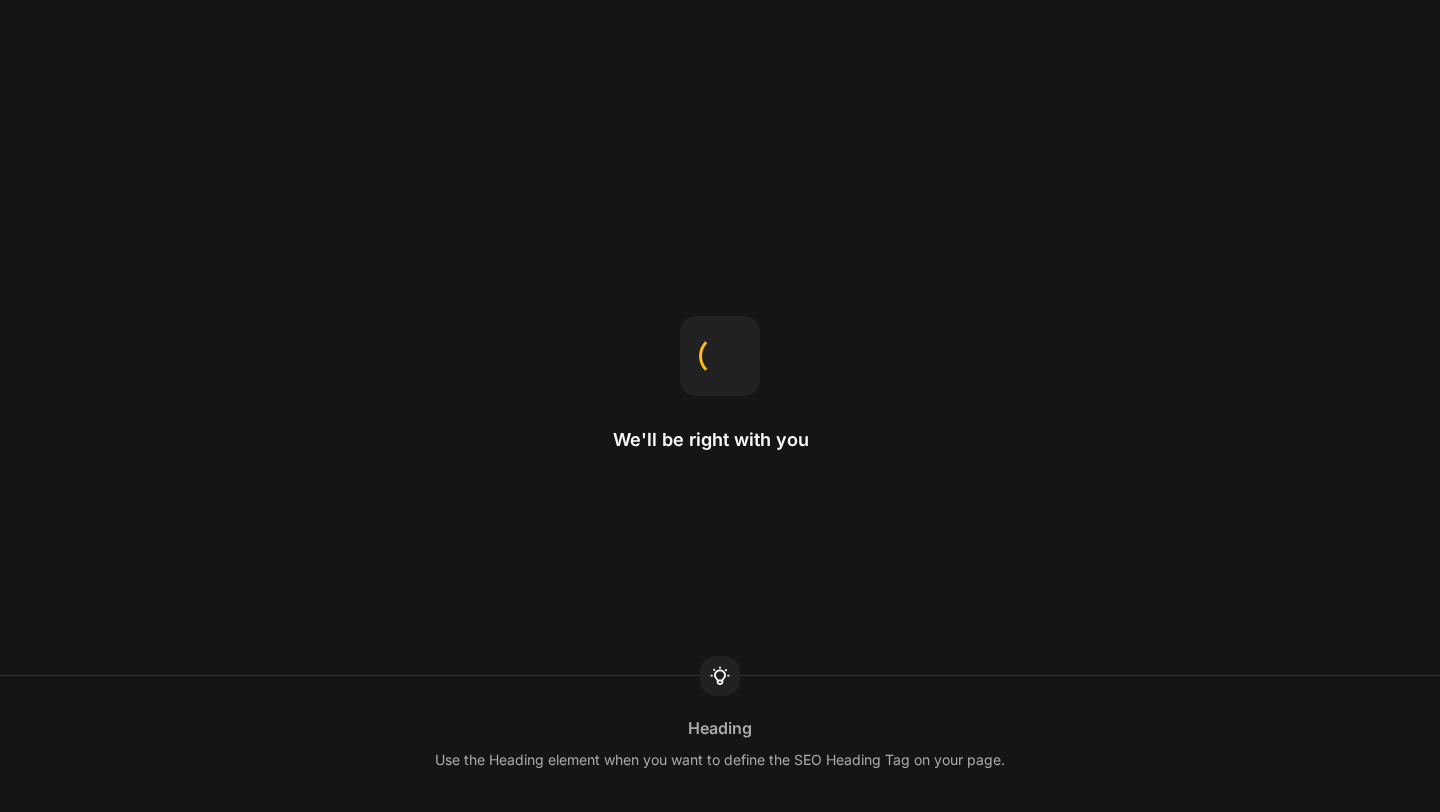 scroll, scrollTop: 0, scrollLeft: 0, axis: both 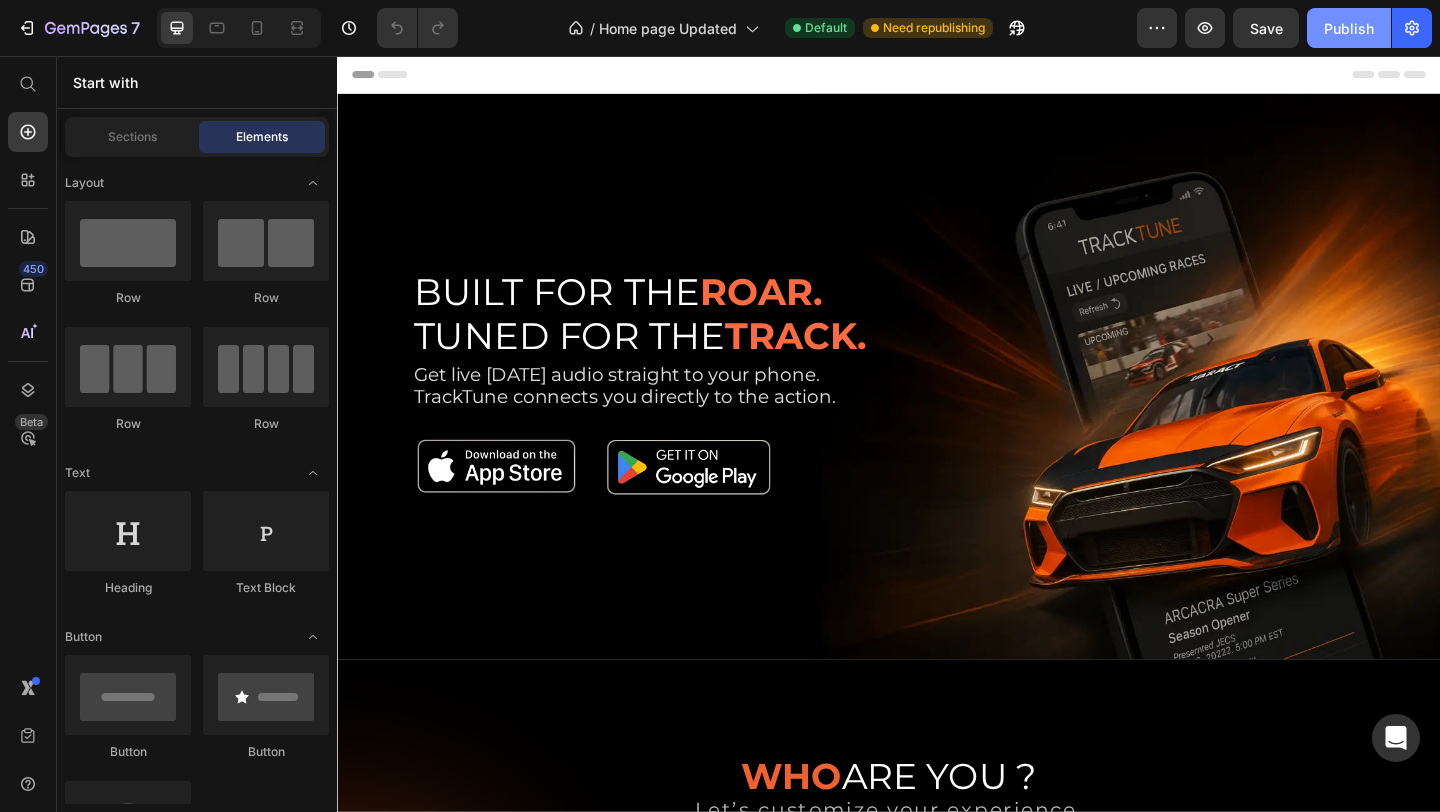 click on "Publish" at bounding box center [1349, 28] 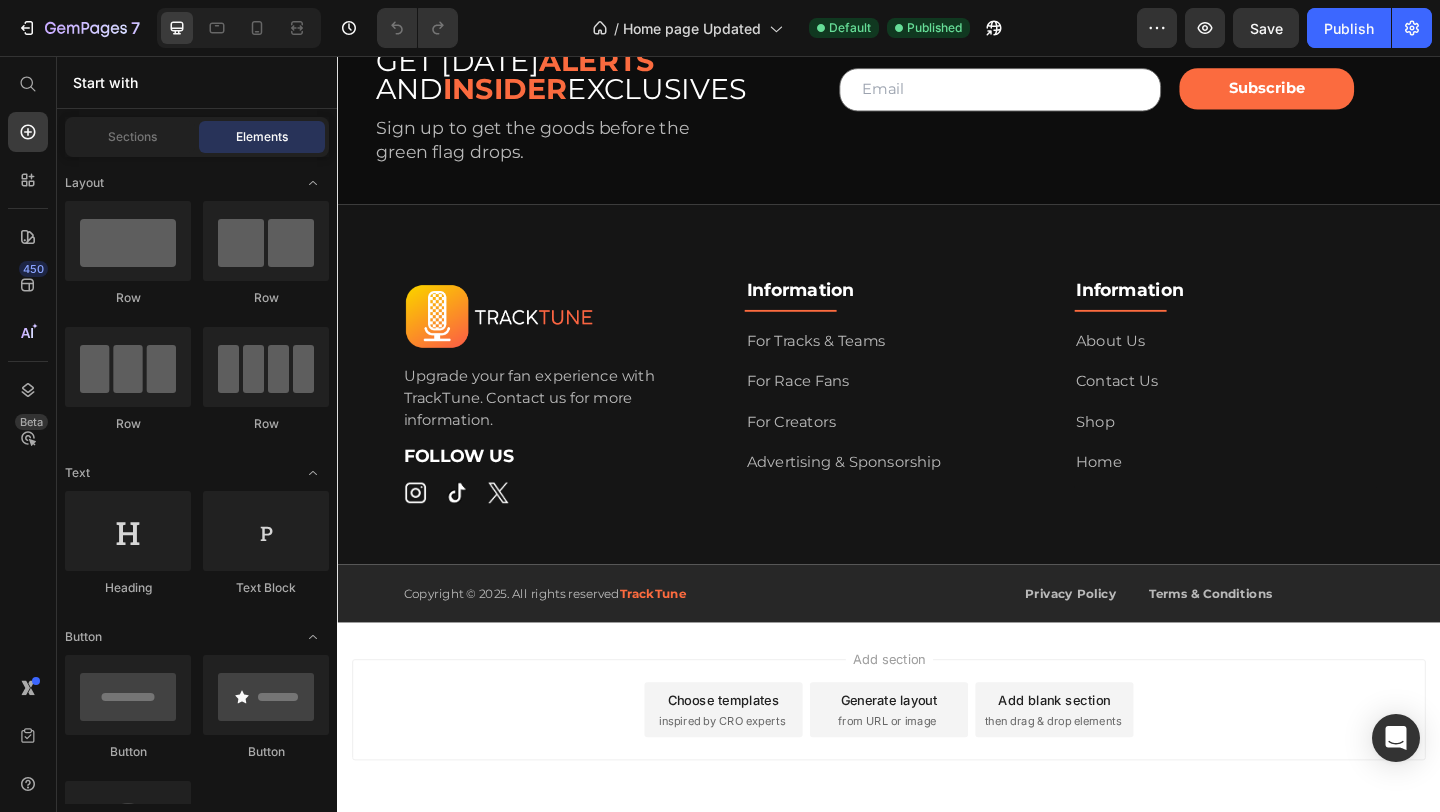 scroll, scrollTop: 4303, scrollLeft: 0, axis: vertical 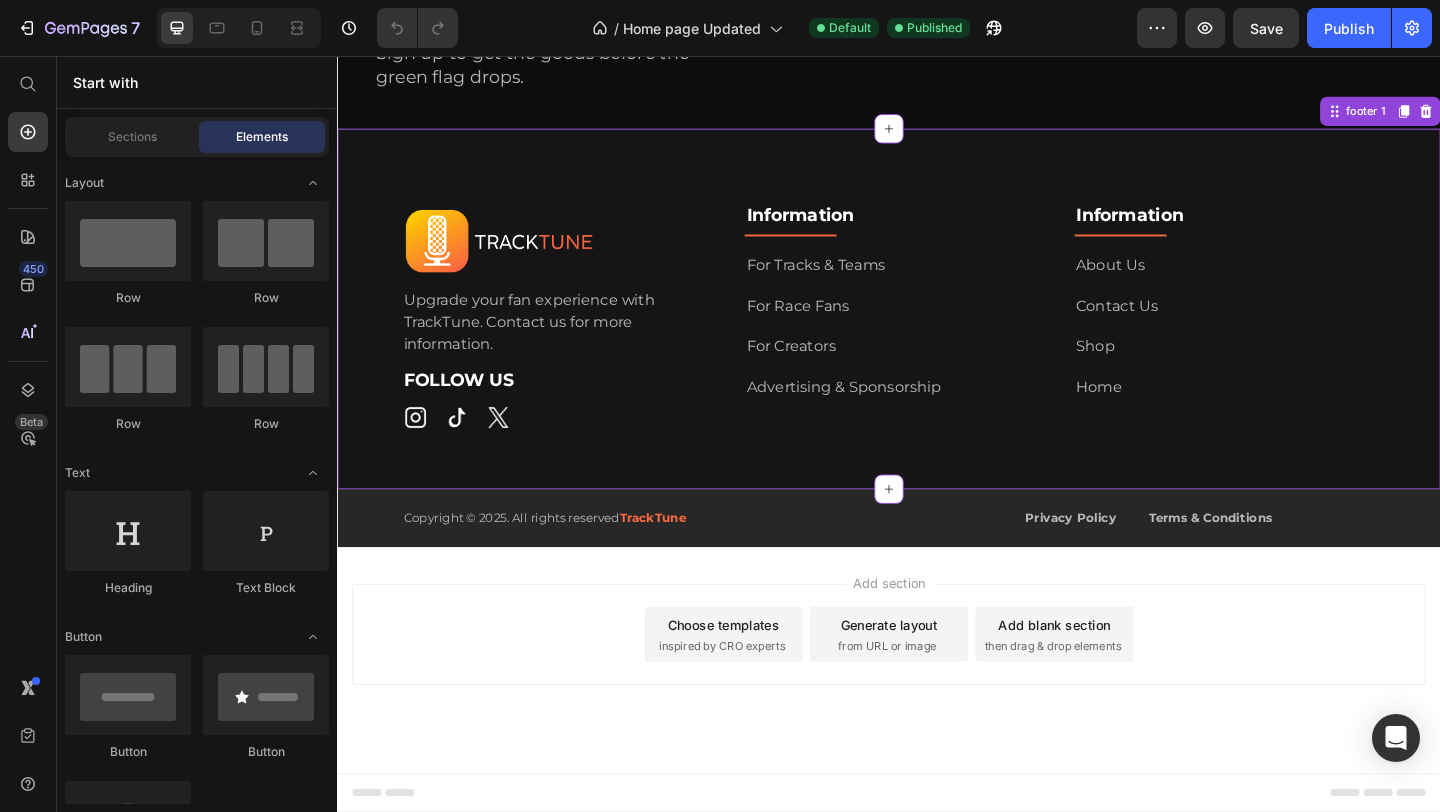 click on "Title Line" at bounding box center [1303, 251] 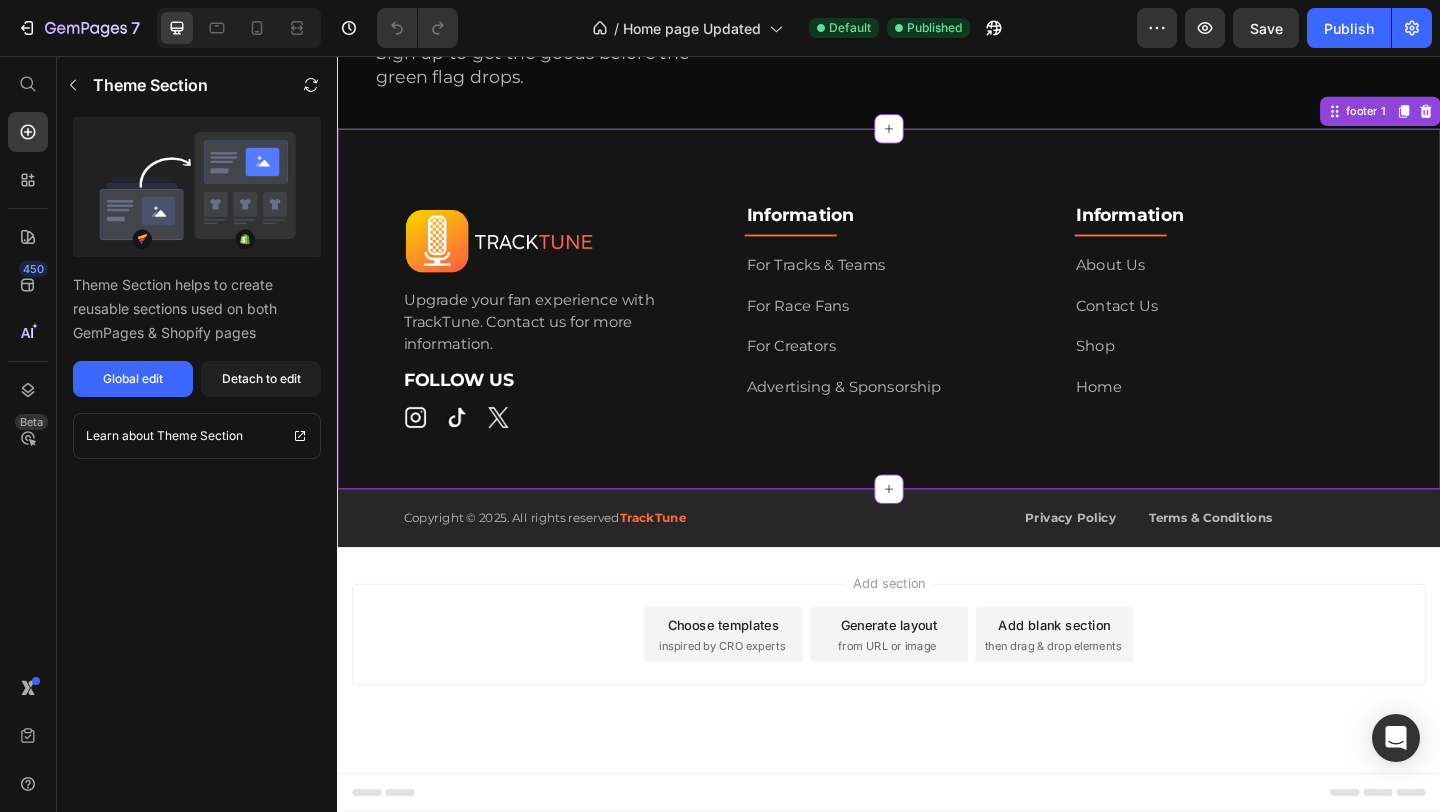scroll, scrollTop: 4249, scrollLeft: 0, axis: vertical 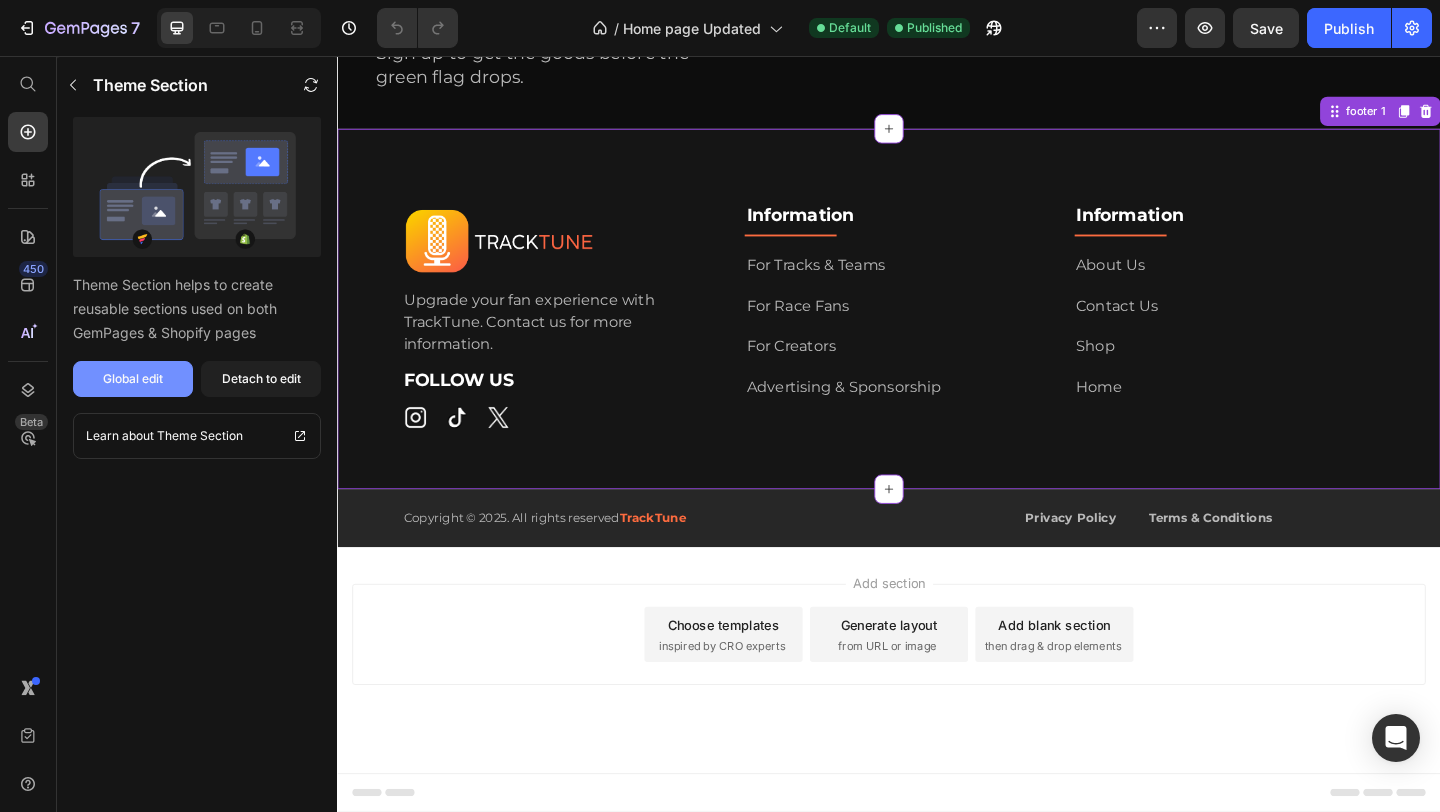 click on "Global edit" at bounding box center [133, 379] 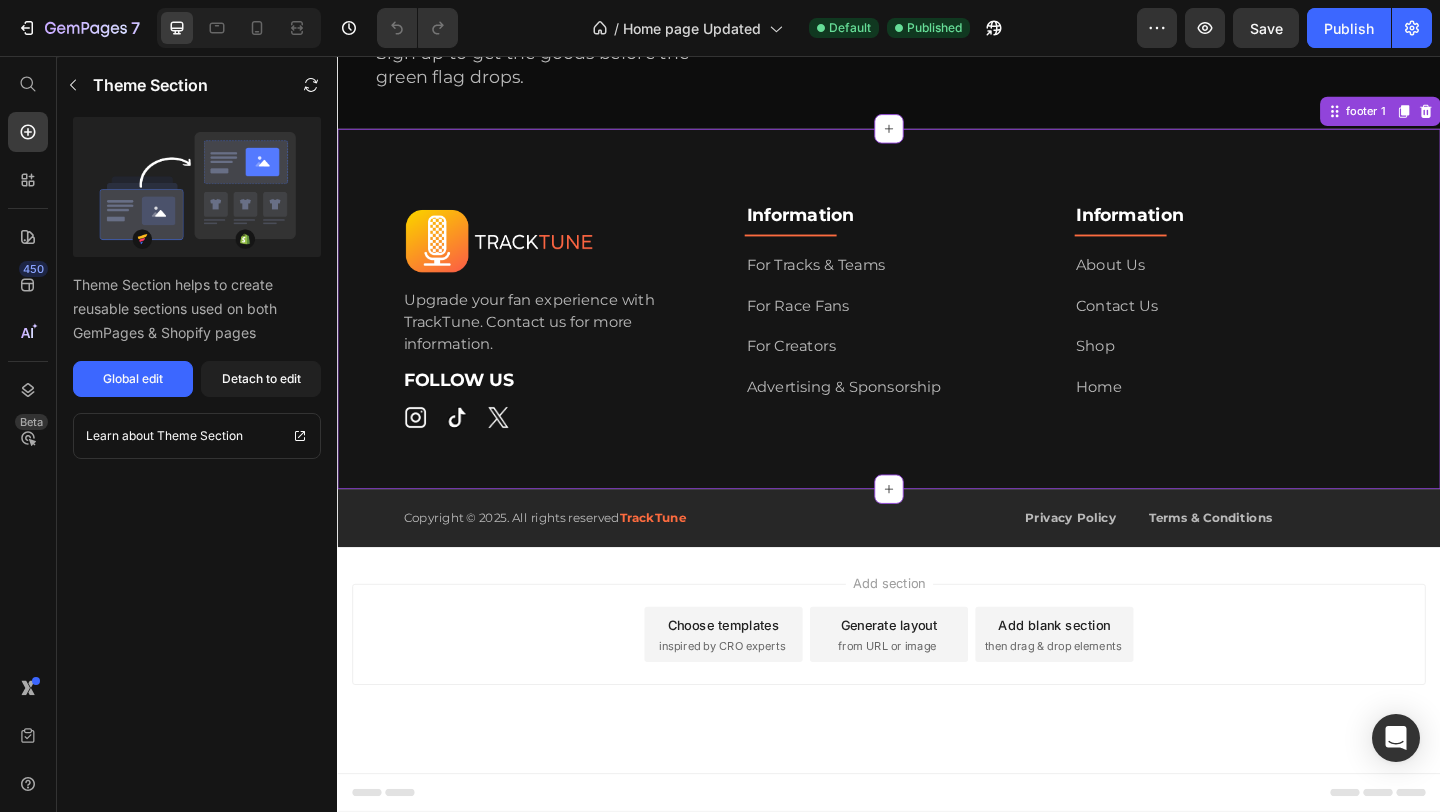 scroll, scrollTop: 4177, scrollLeft: 0, axis: vertical 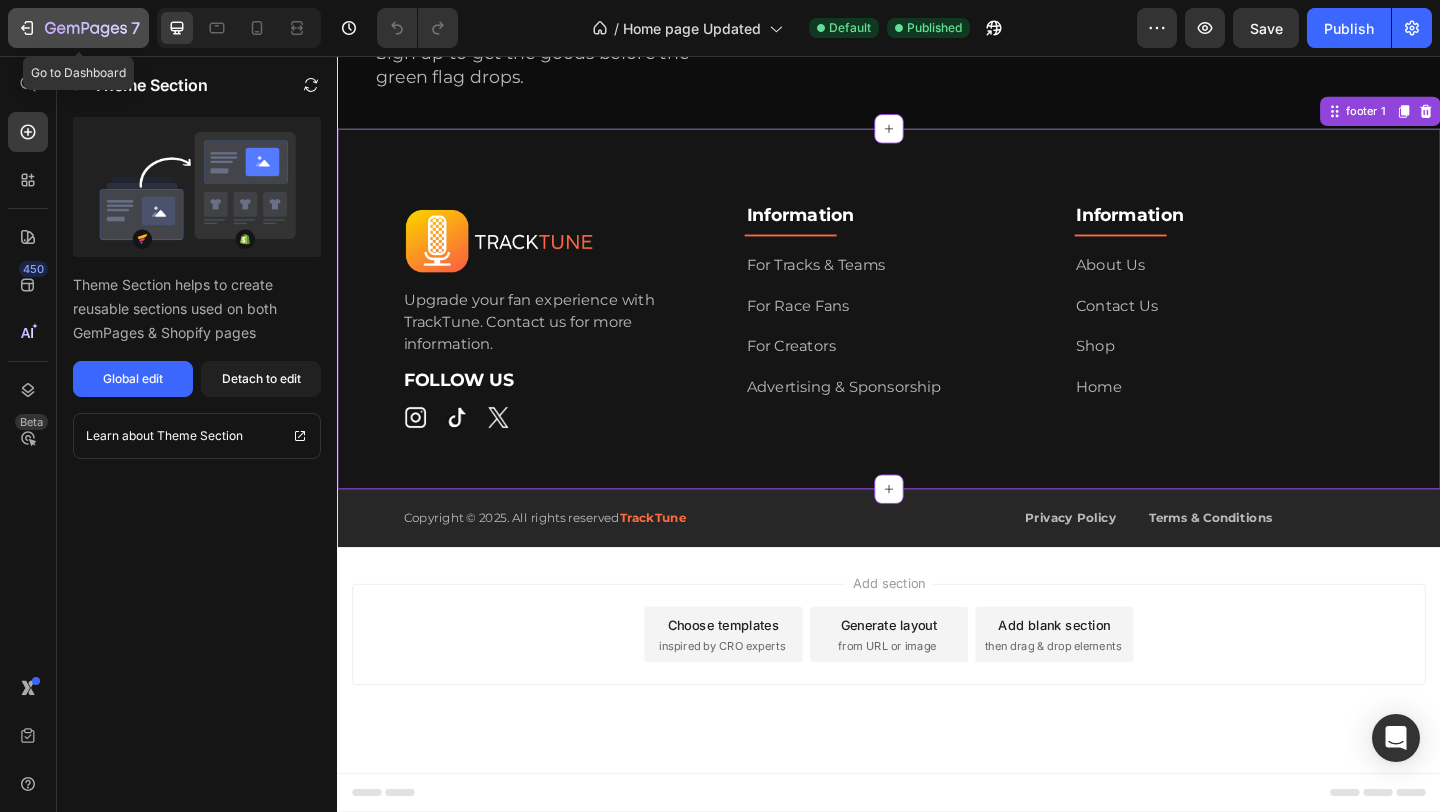 click 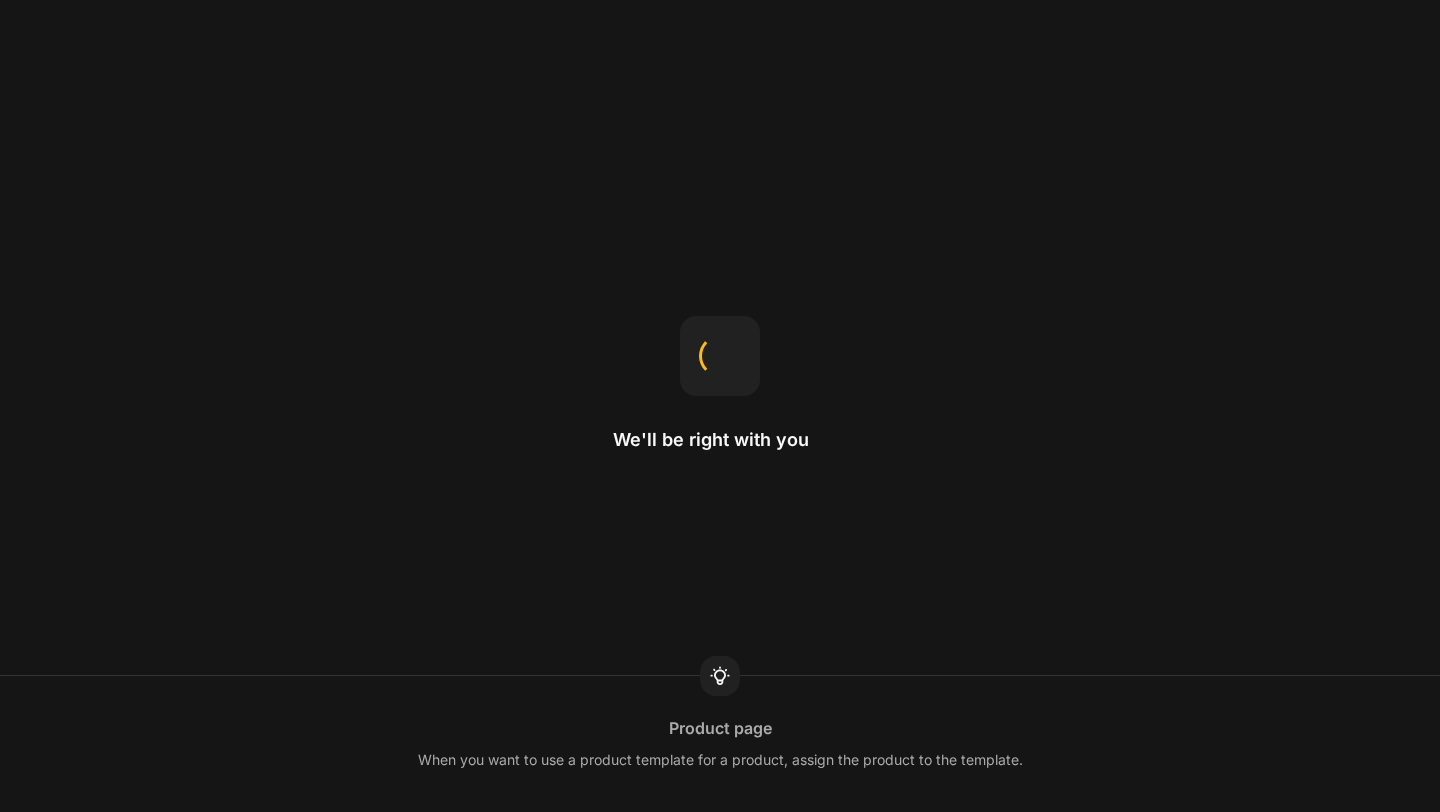 scroll, scrollTop: 0, scrollLeft: 0, axis: both 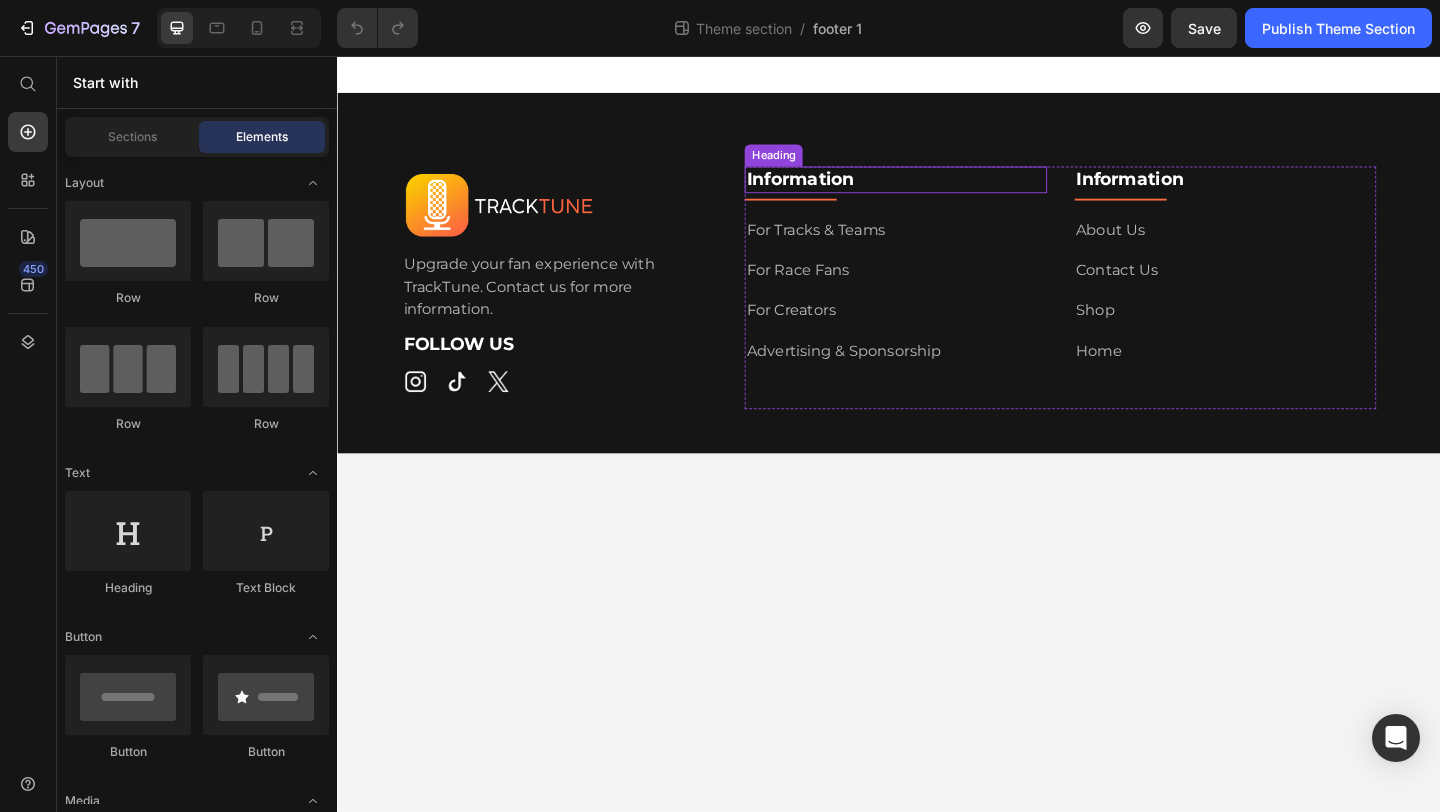 click on "Information" at bounding box center [944, 190] 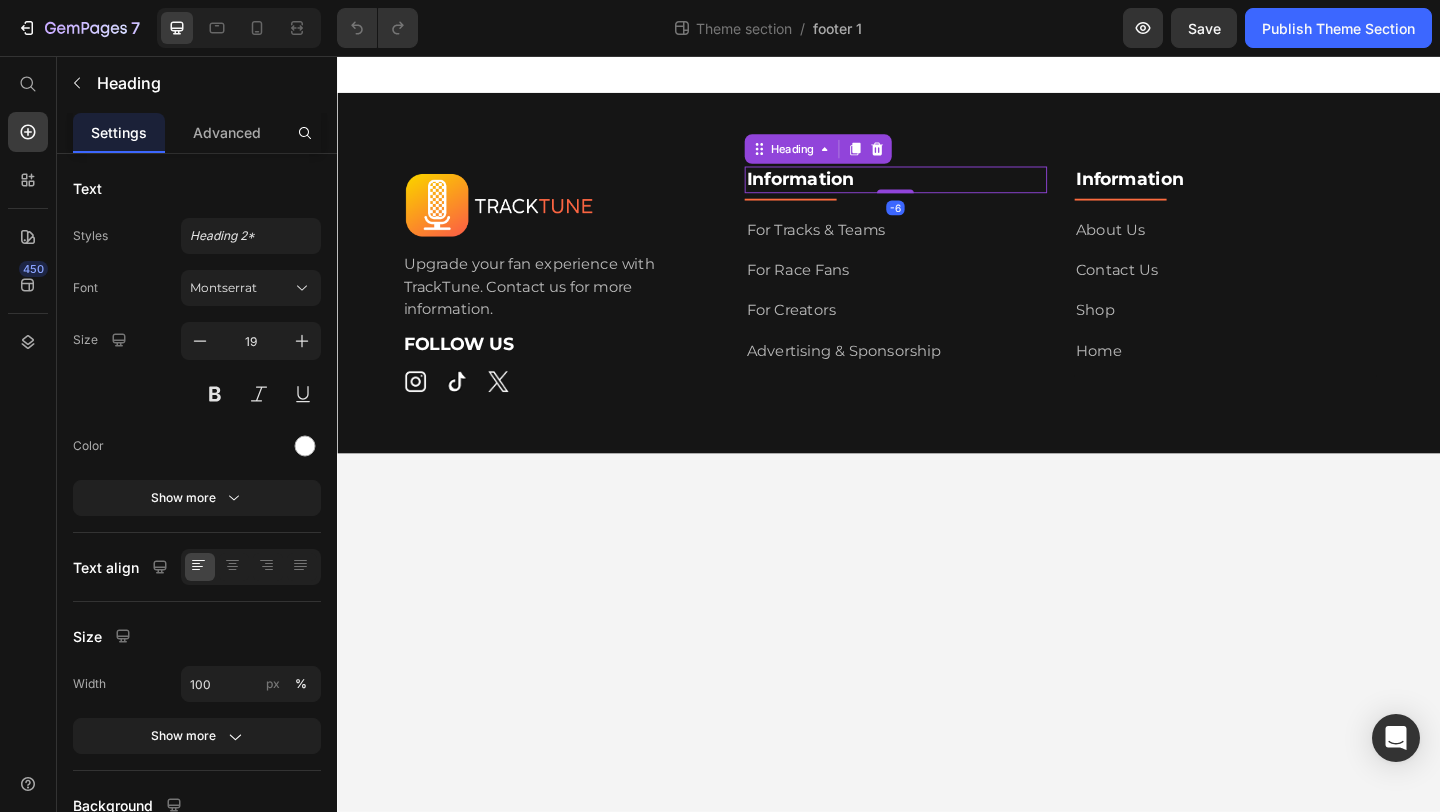 click on "Information" at bounding box center [944, 190] 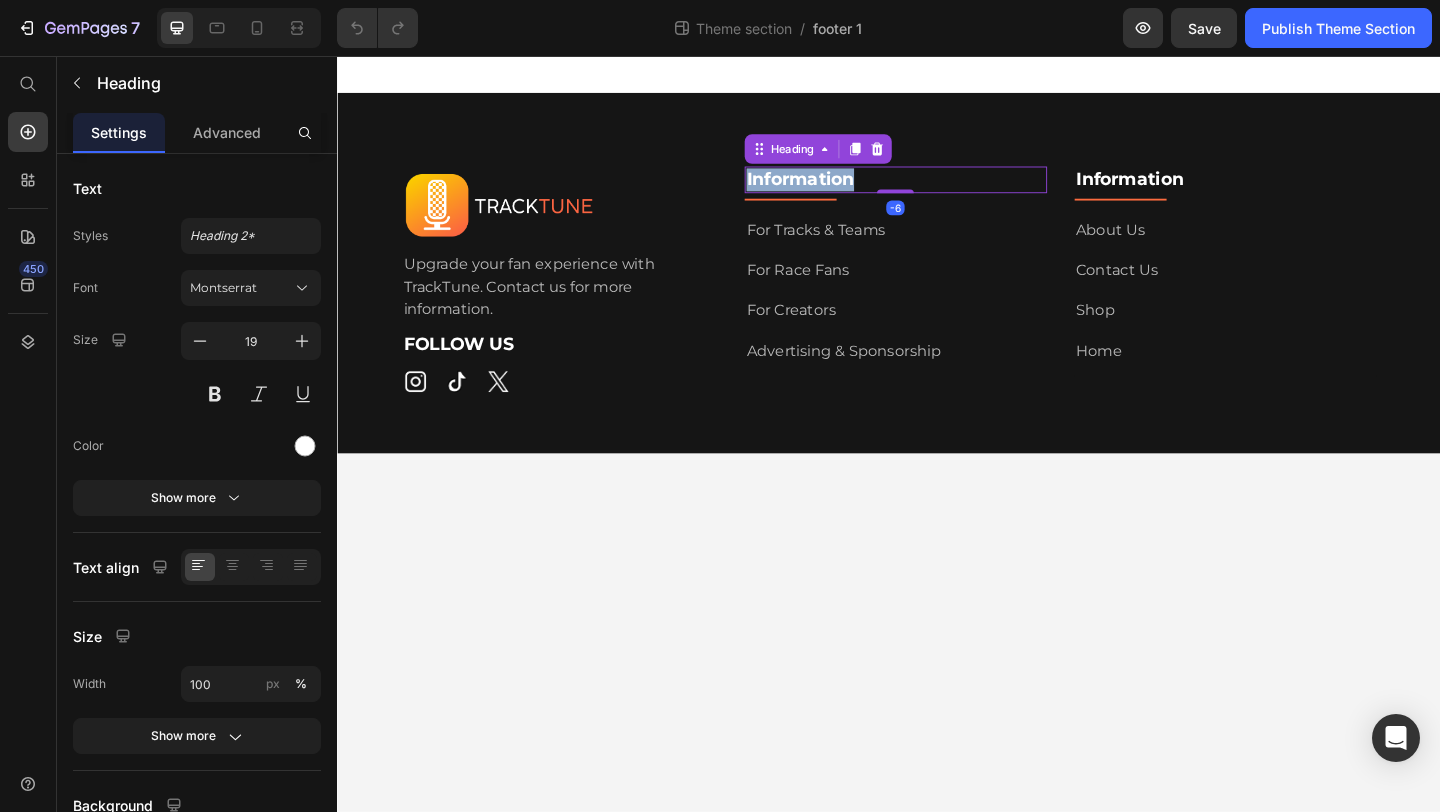 click on "Information" at bounding box center [944, 190] 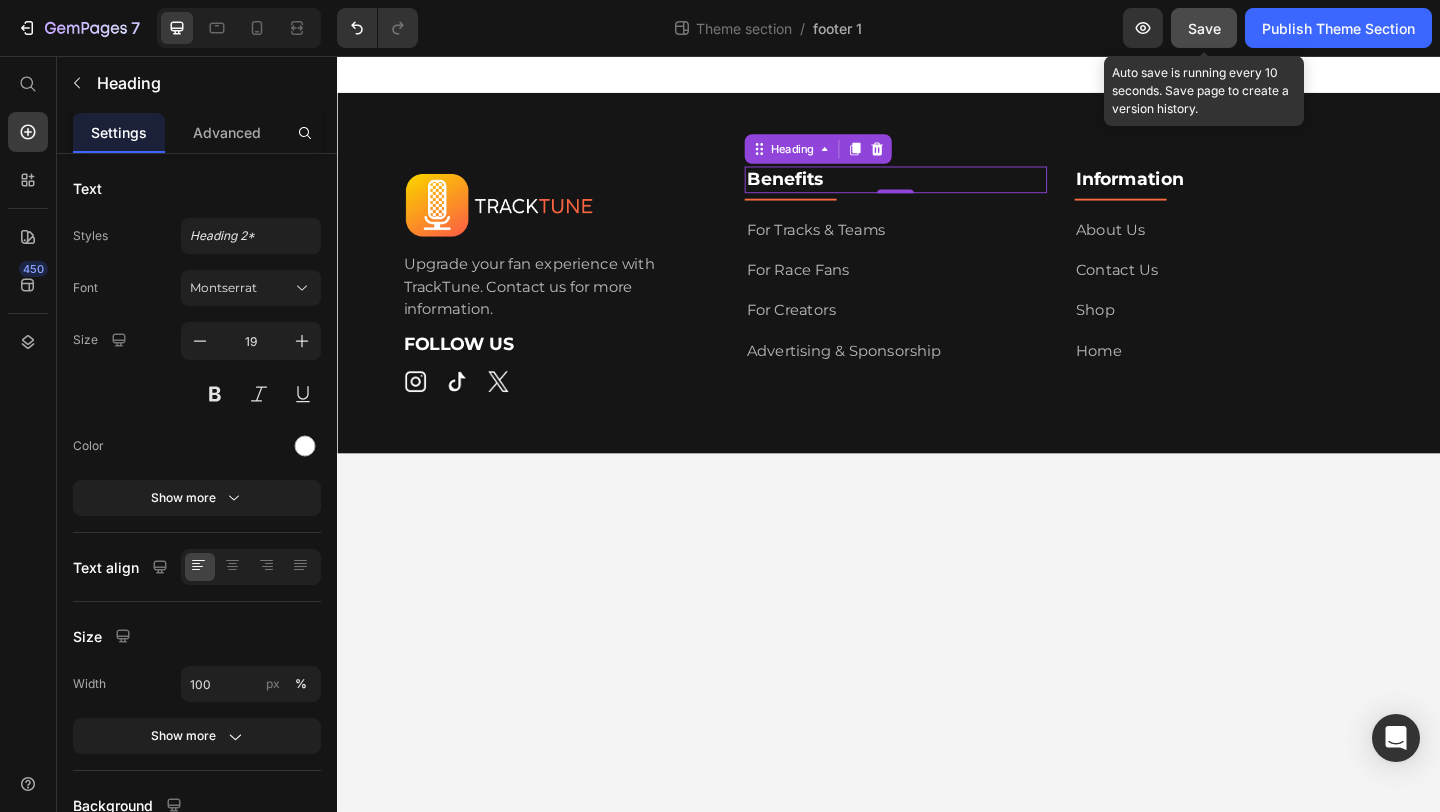 click on "Save" 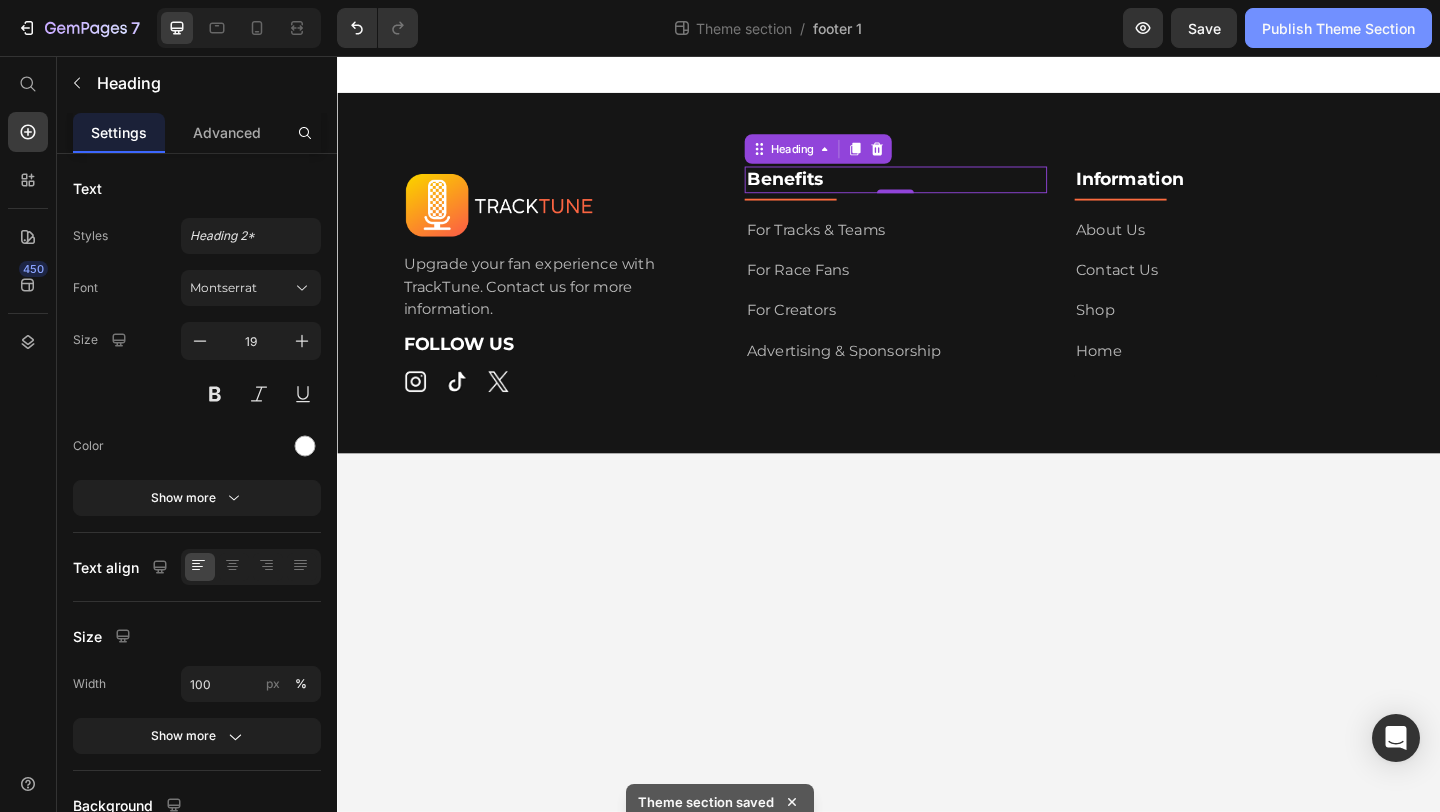 click on "Publish Theme Section" at bounding box center [1338, 28] 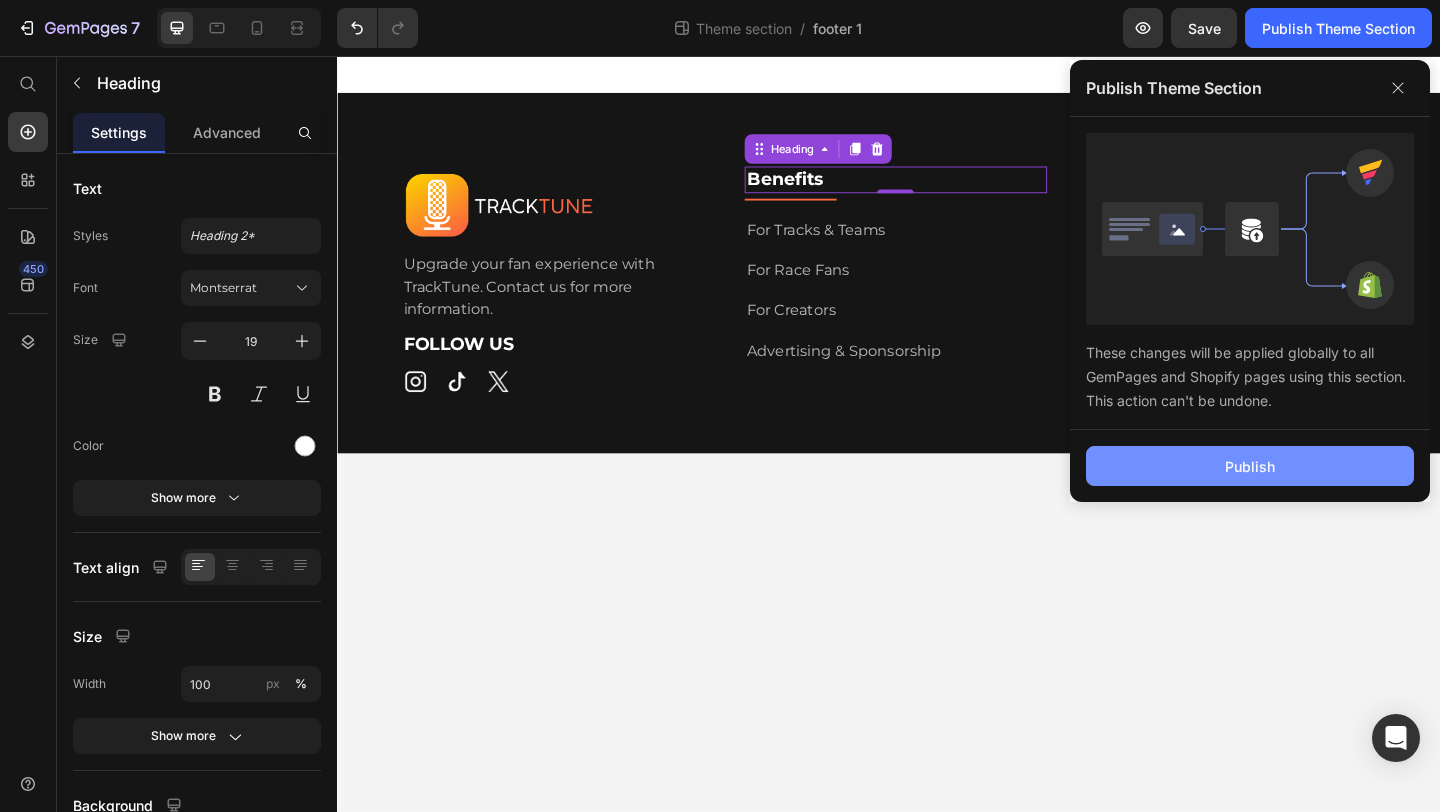 click on "Publish" 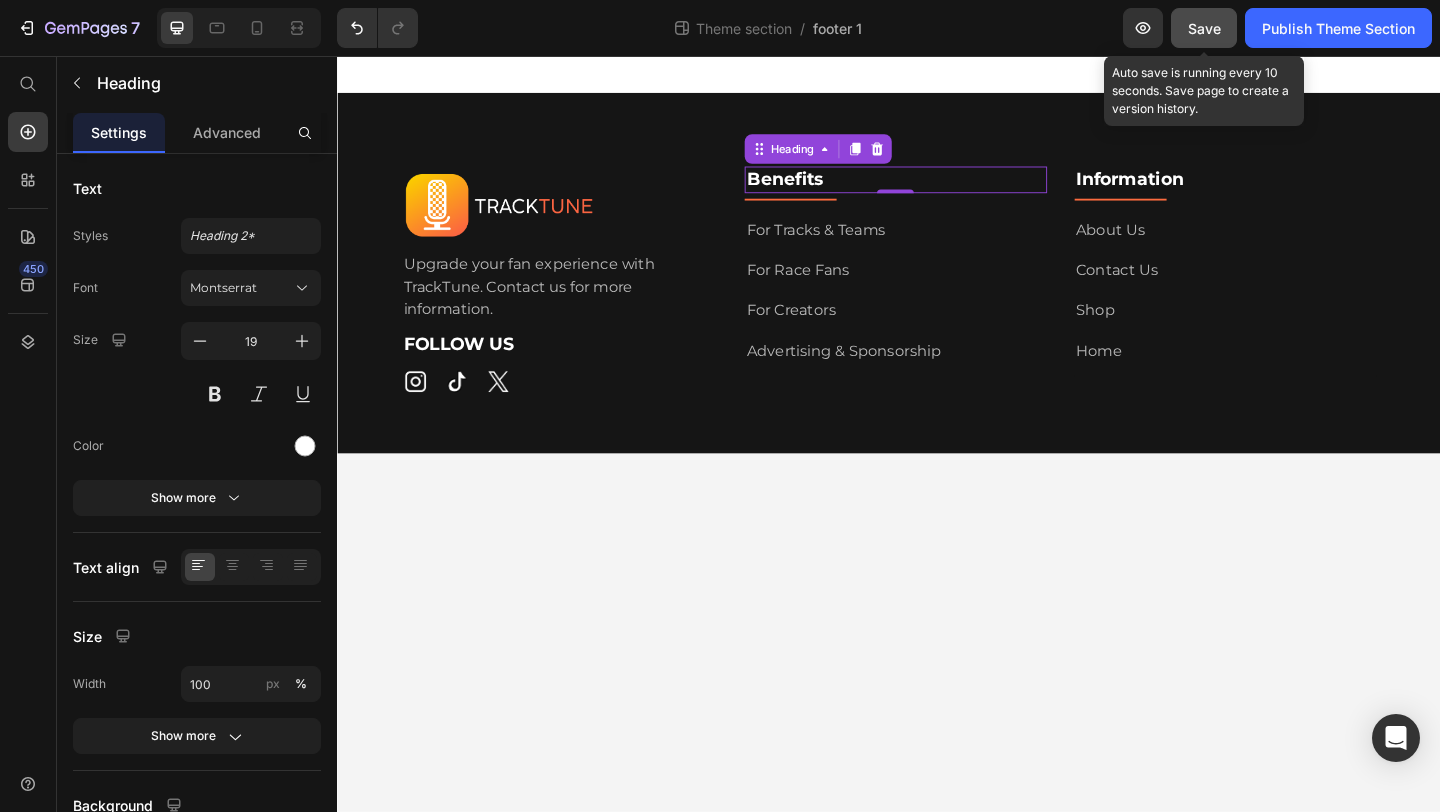 click on "Save" at bounding box center (1204, 28) 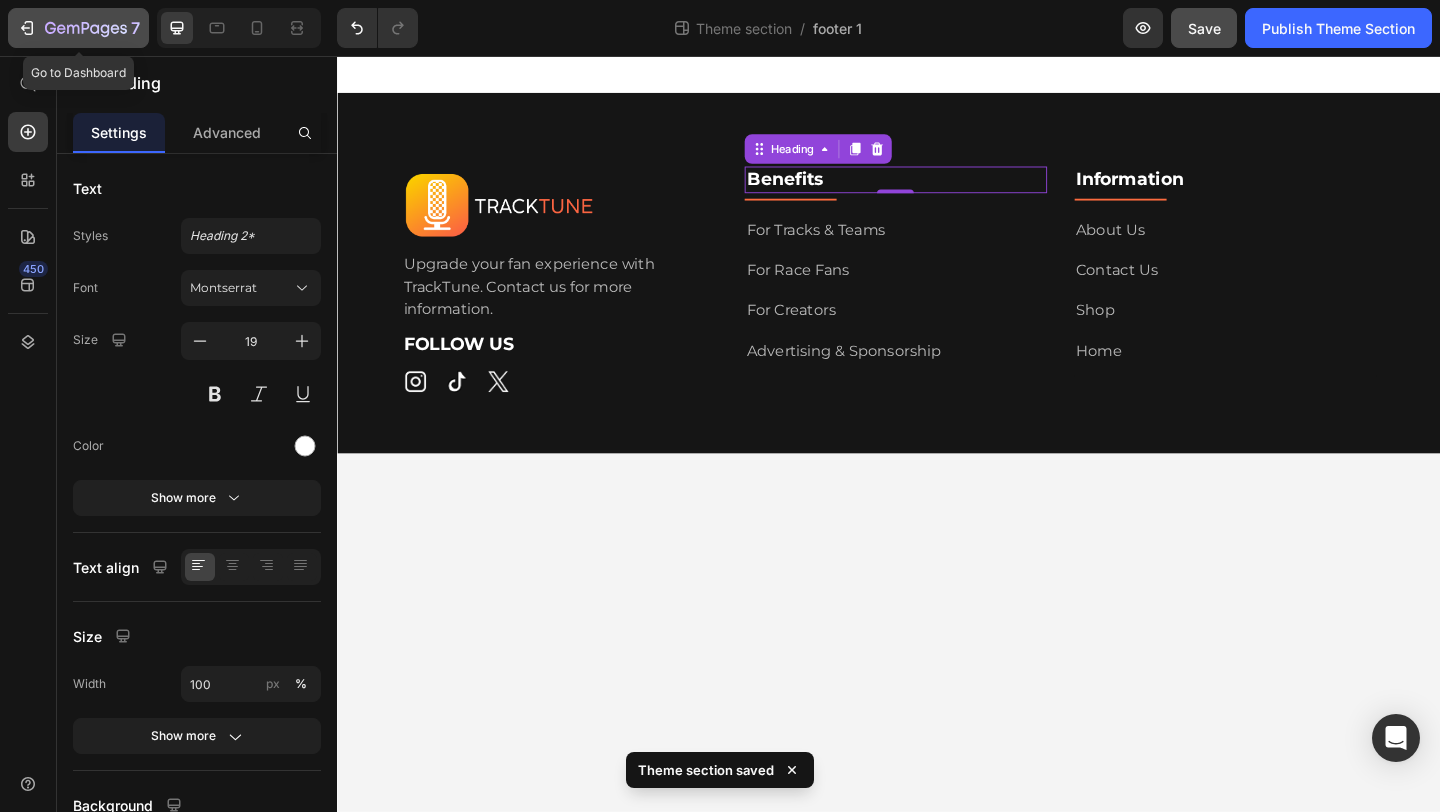 click 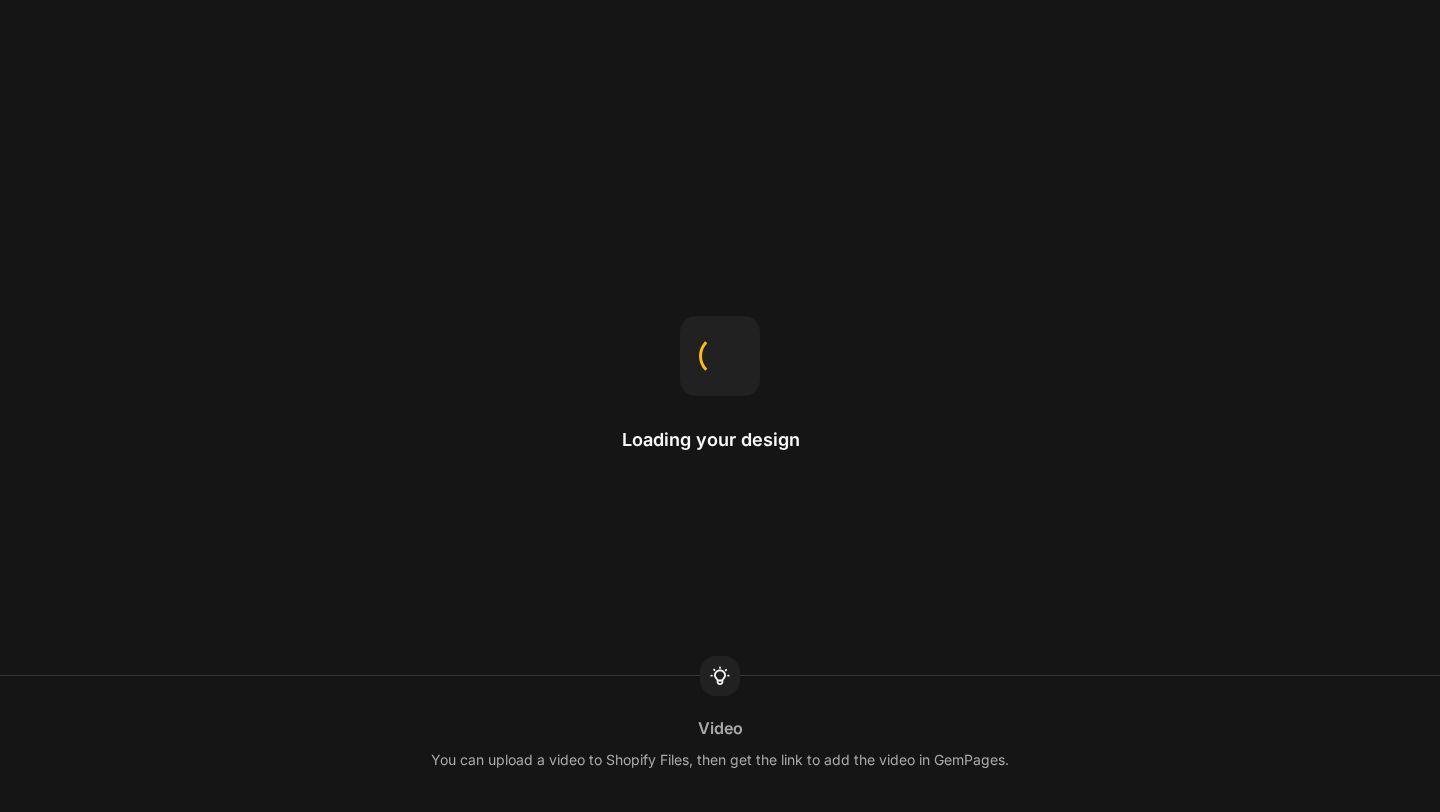 scroll, scrollTop: 0, scrollLeft: 0, axis: both 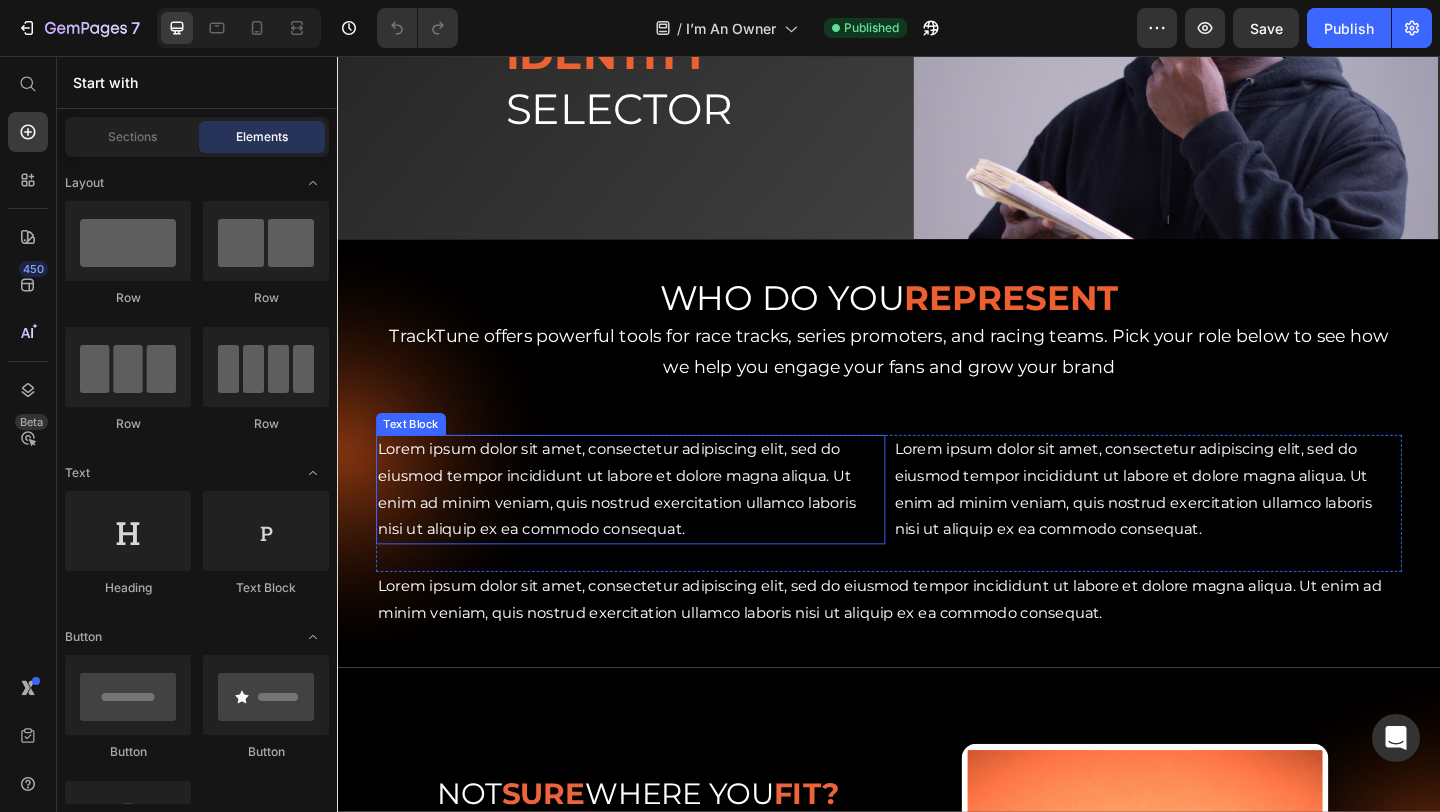 click on "Lorem ipsum dolor sit amet, consectetur adipiscing elit, sed do eiusmod tempor incididunt ut labore et dolore magna aliqua. Ut enim ad minim veniam, quis nostrud exercitation ullamco laboris nisi ut aliquip ex ea commodo consequat." at bounding box center (656, 527) 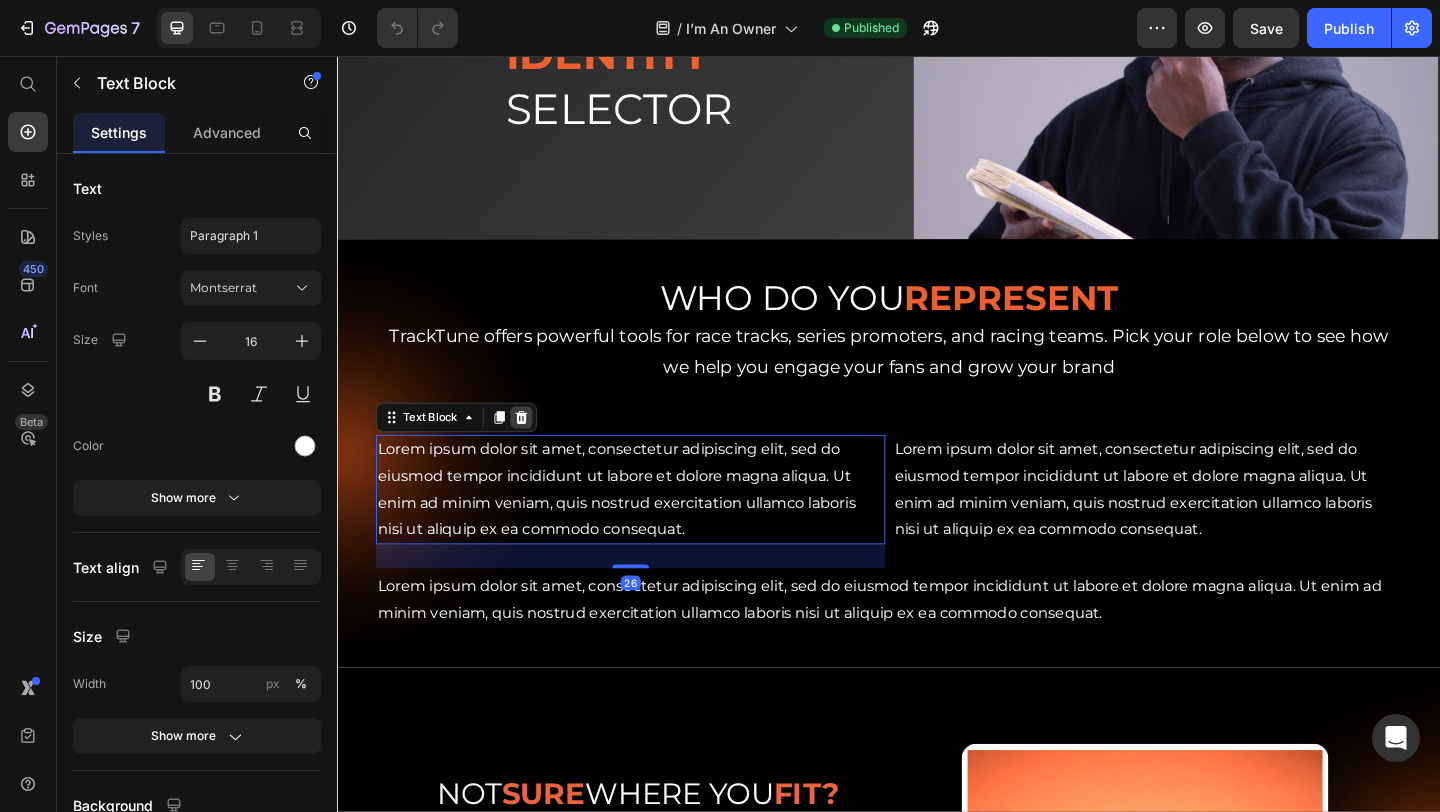 click 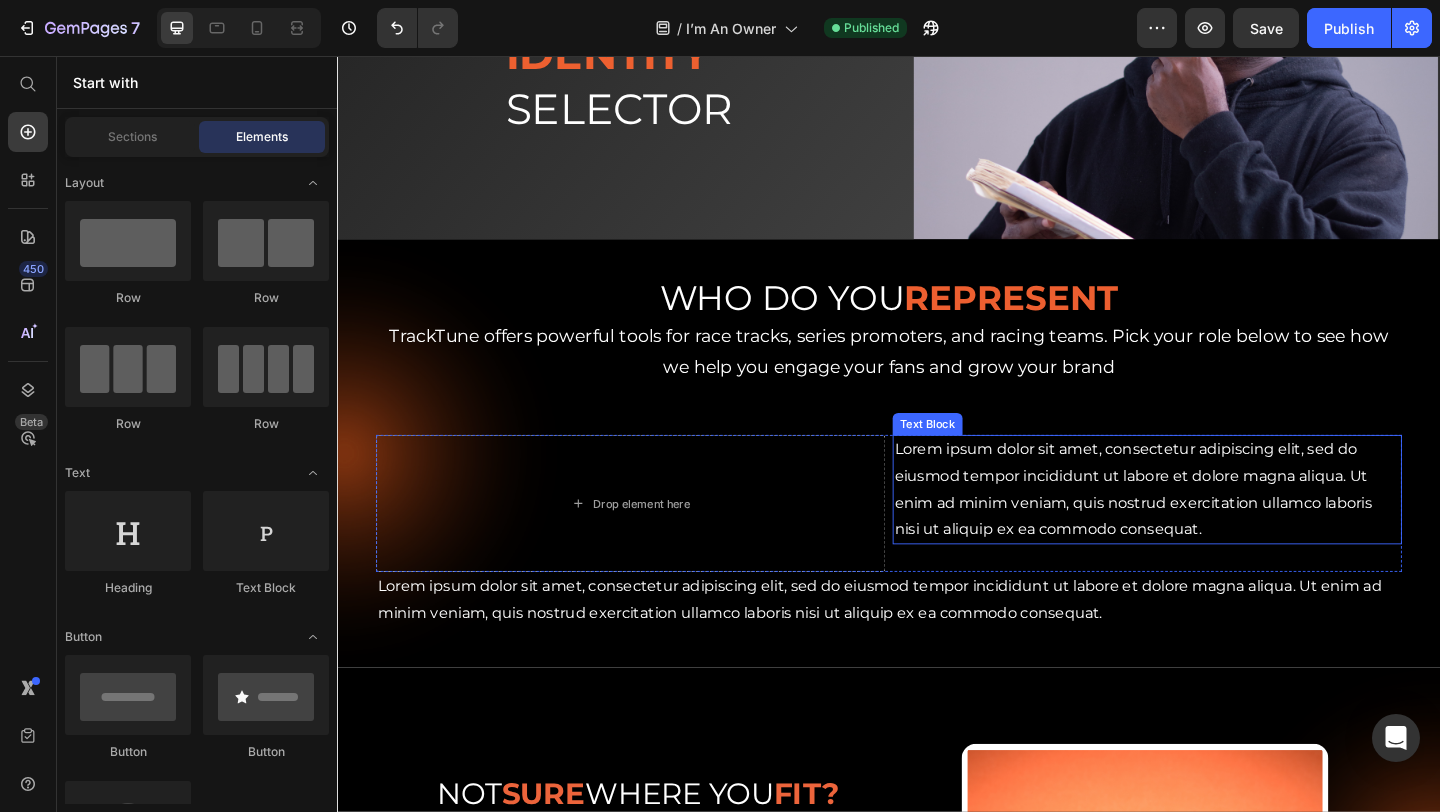 click on "Lorem ipsum dolor sit amet, consectetur adipiscing elit, sed do eiusmod tempor incididunt ut labore et dolore magna aliqua. Ut enim ad minim veniam, quis nostrud exercitation ullamco laboris nisi ut aliquip ex ea commodo consequat." at bounding box center (1218, 527) 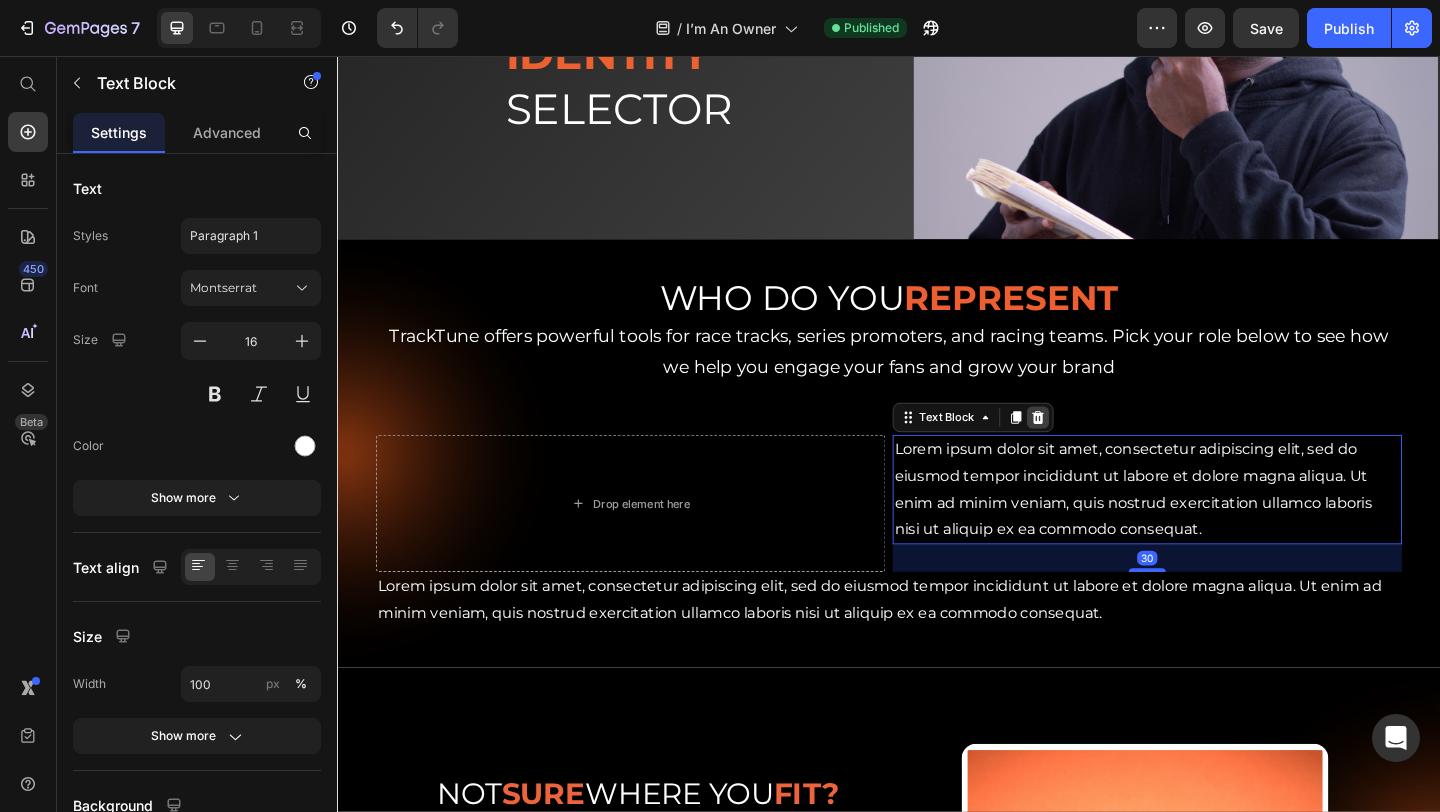 click 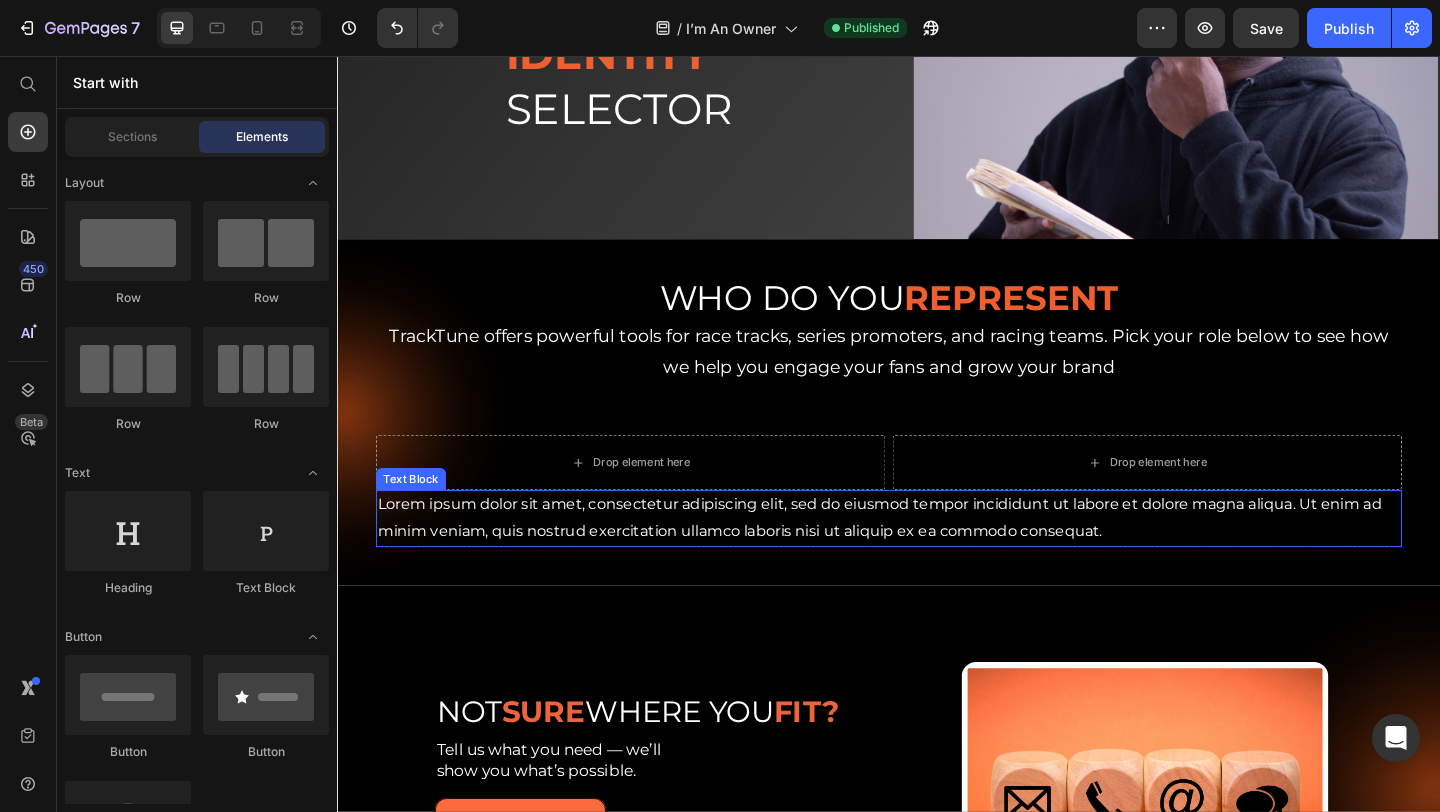 click on "Lorem ipsum dolor sit amet, consectetur adipiscing elit, sed do eiusmod tempor incididunt ut labore et dolore magna aliqua. Ut enim ad minim veniam, quis nostrud exercitation ullamco laboris nisi ut aliquip ex ea commodo consequat." at bounding box center [937, 559] 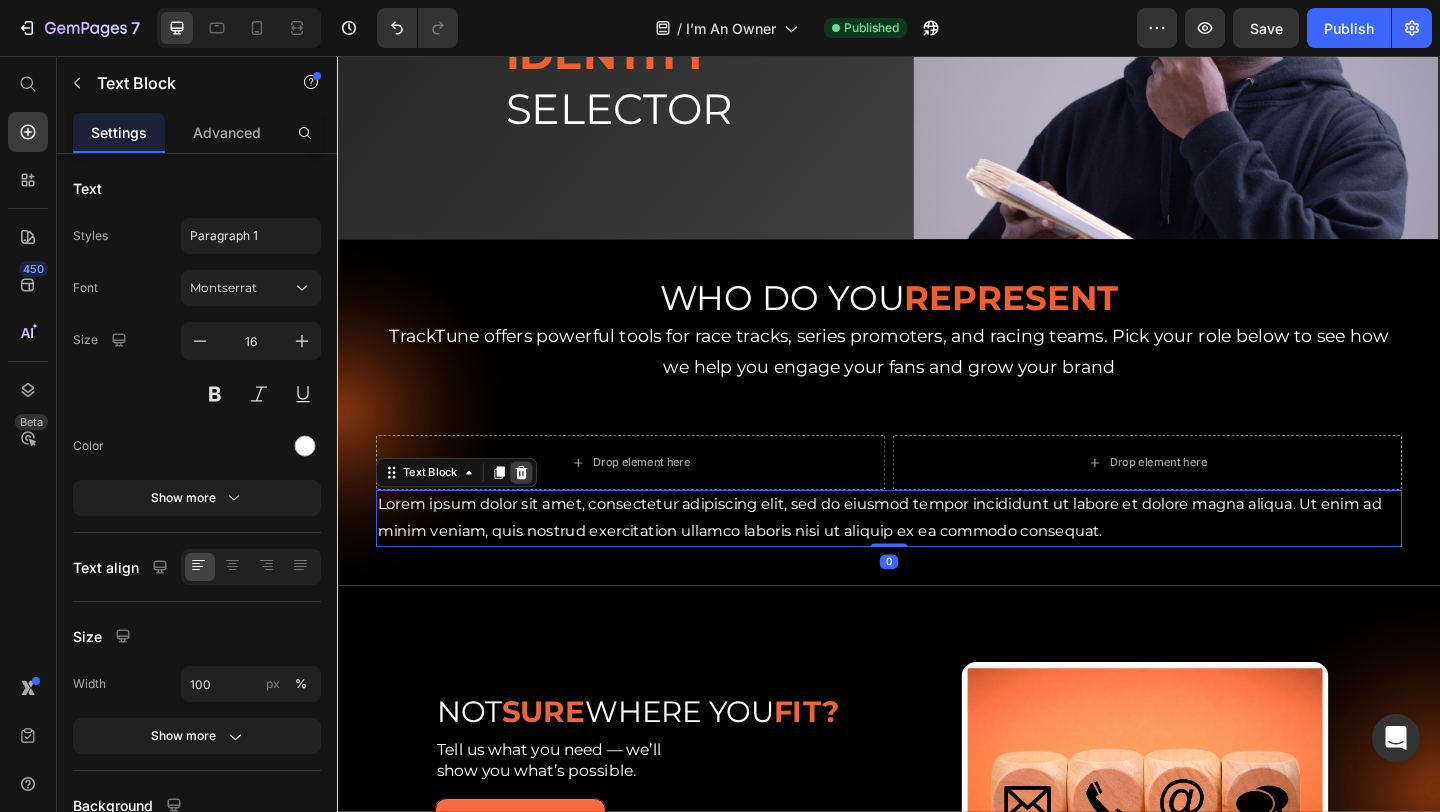 click 